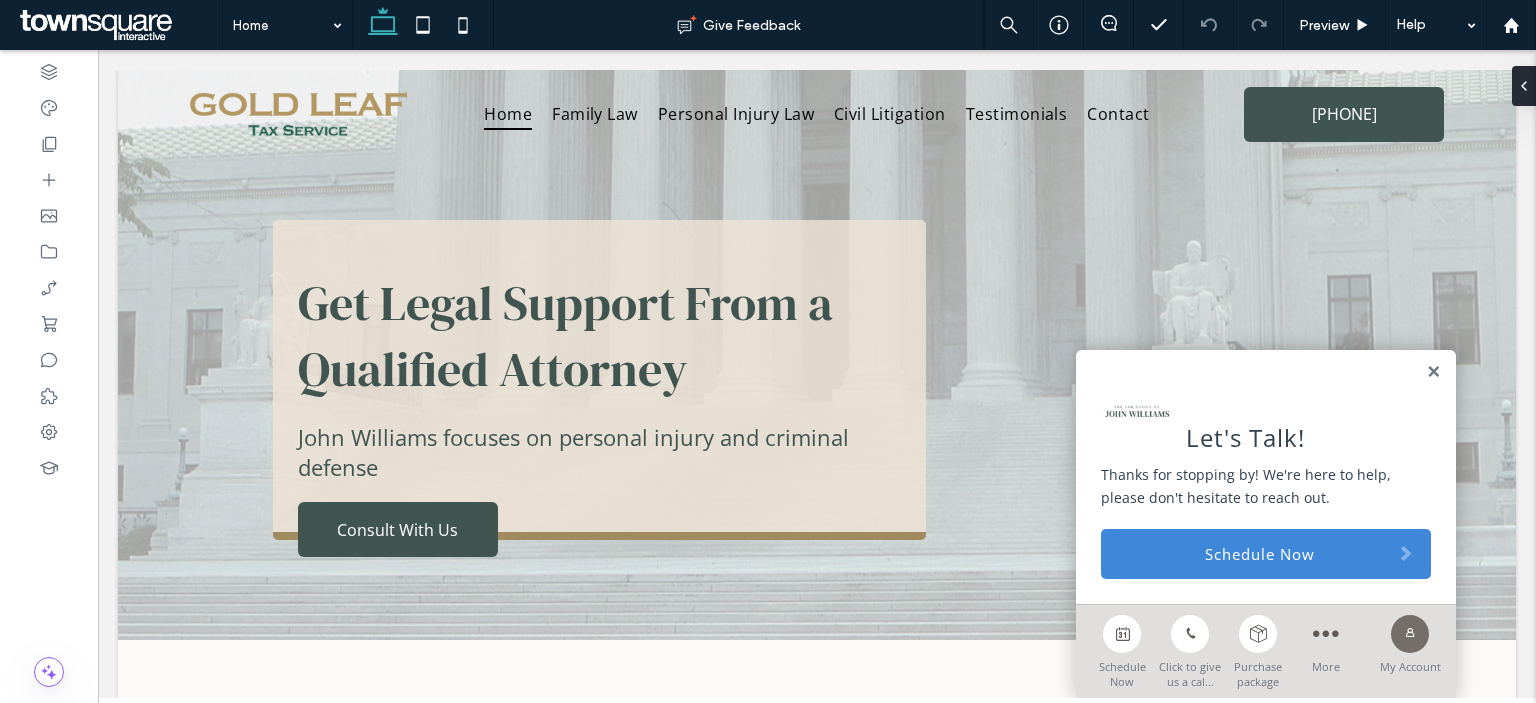 scroll, scrollTop: 0, scrollLeft: 0, axis: both 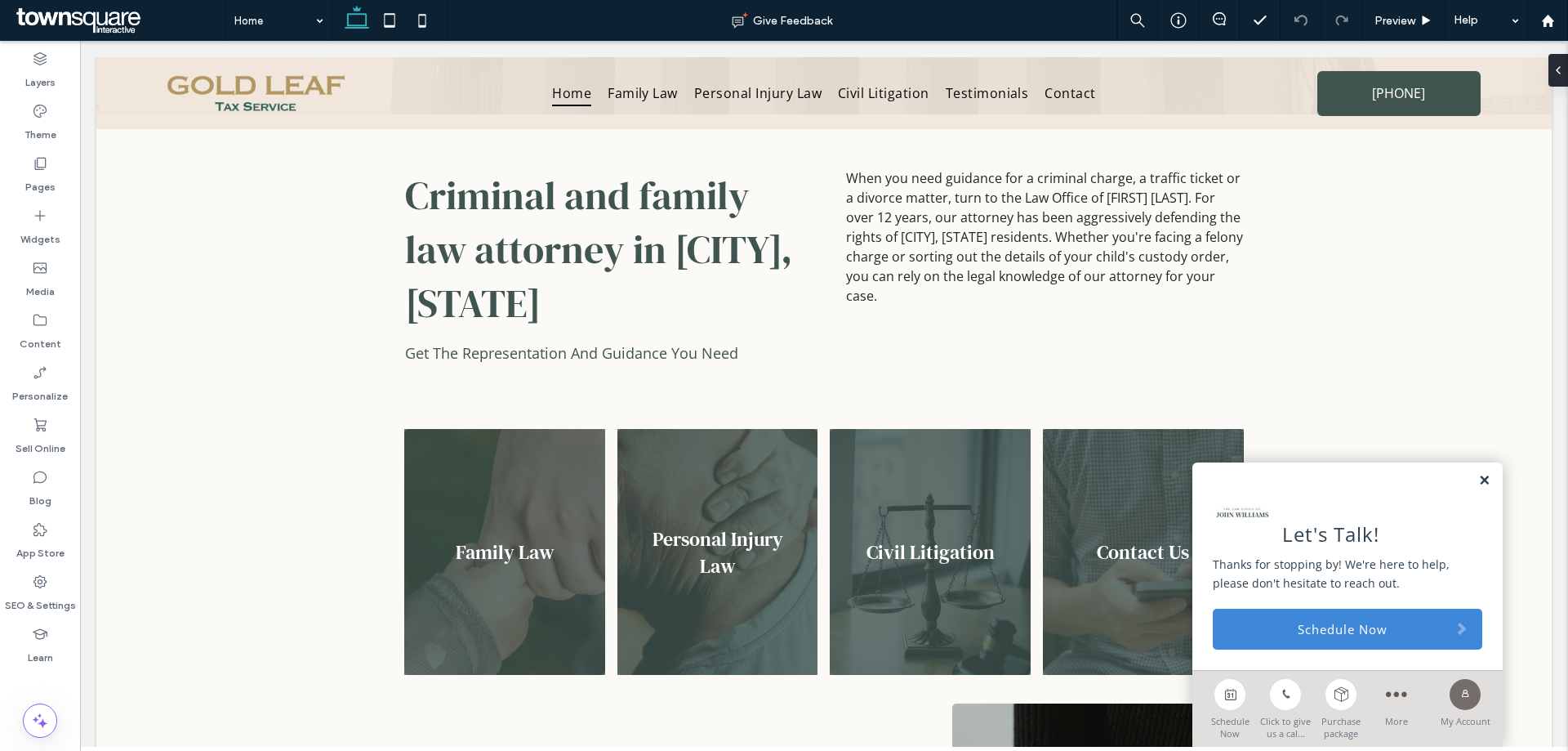 click at bounding box center [1484, 481] 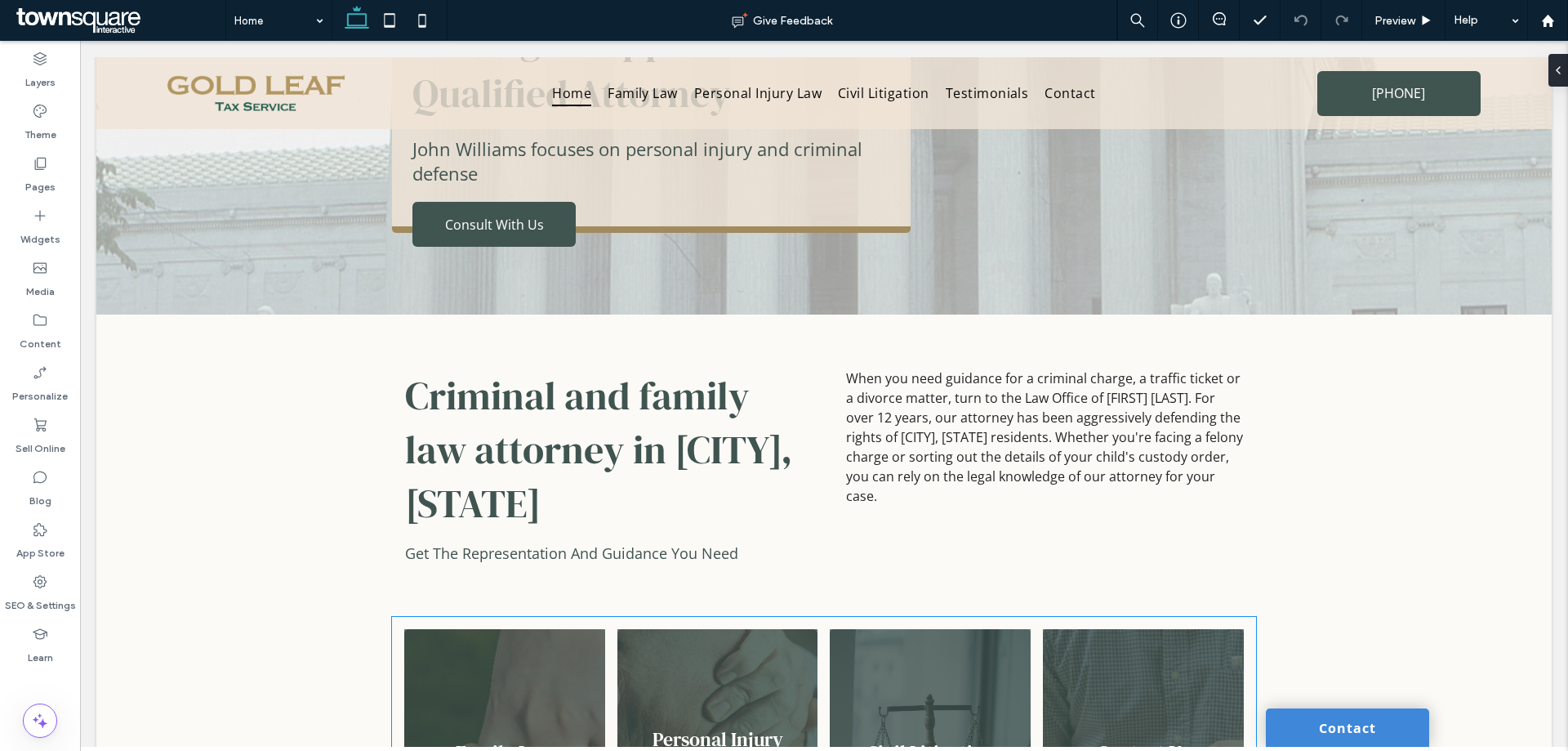 scroll, scrollTop: 0, scrollLeft: 0, axis: both 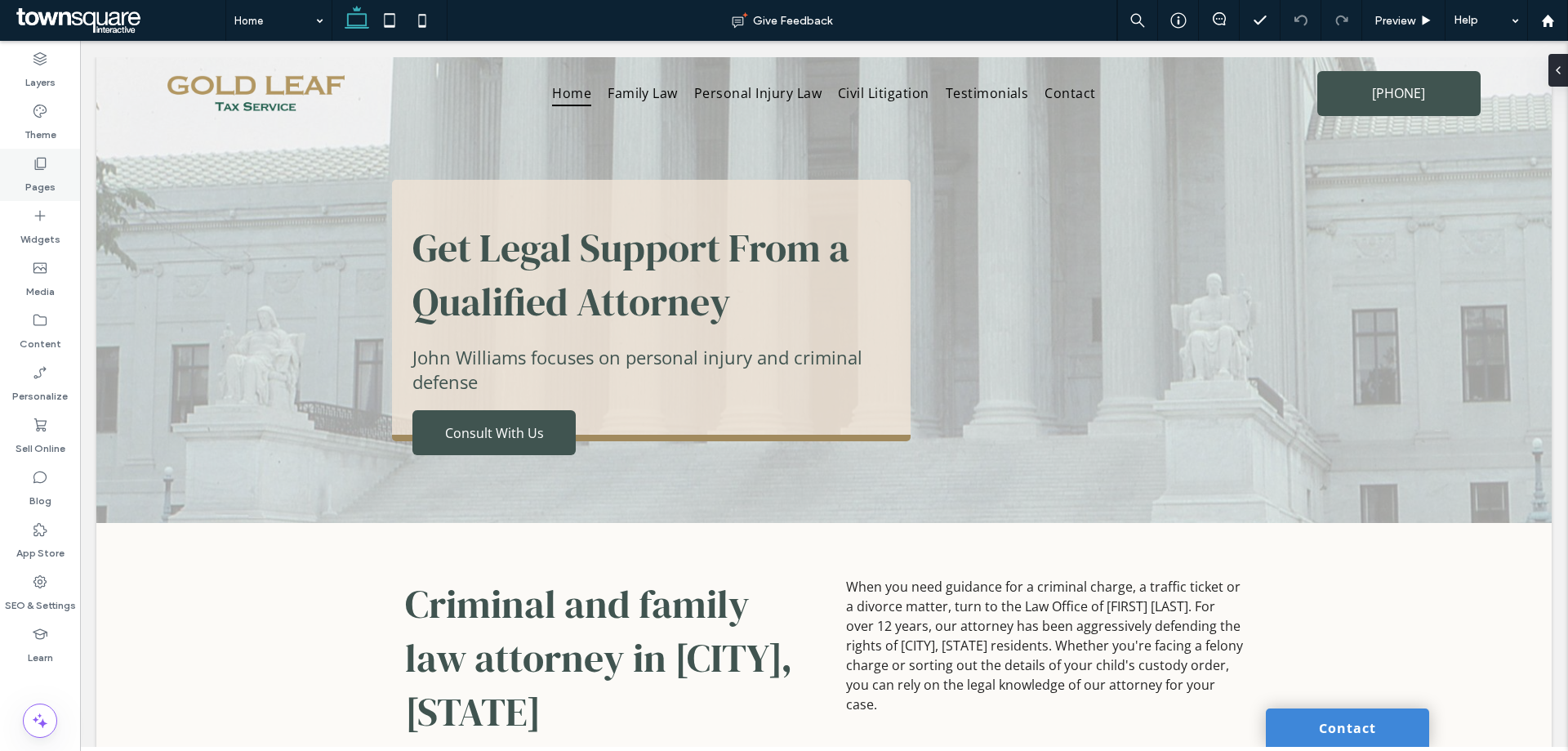 click on "Pages" at bounding box center (40, 183) 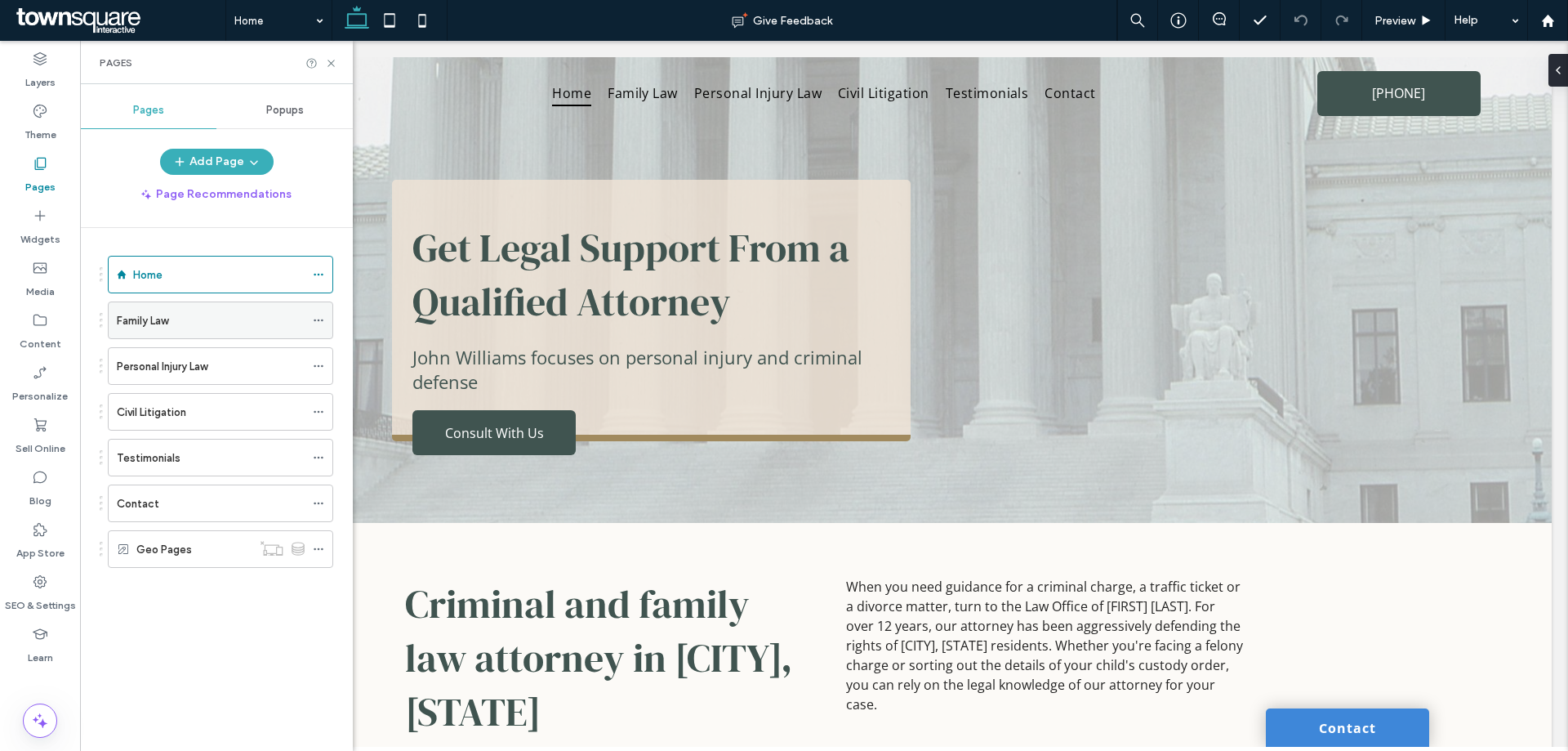 click 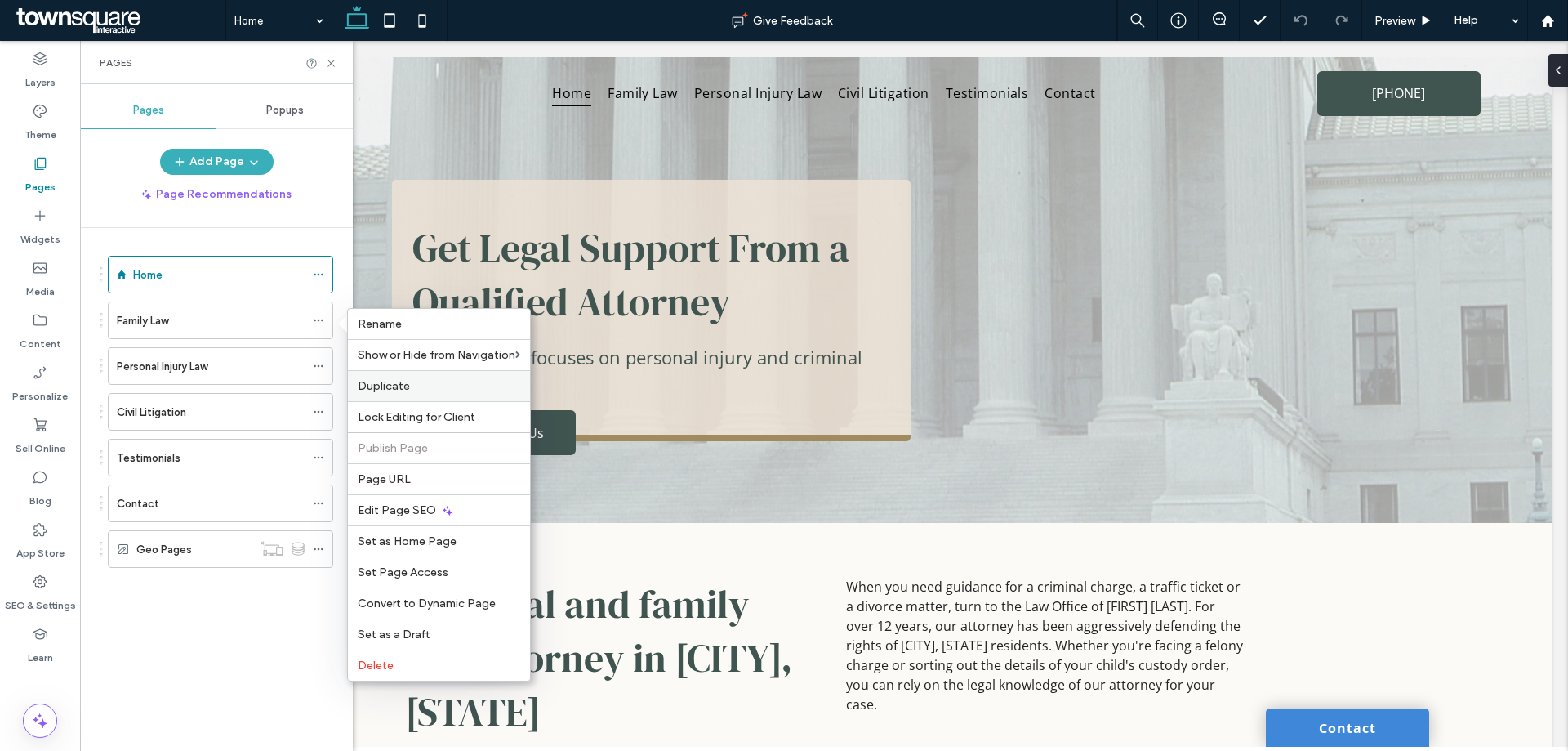click on "Duplicate" at bounding box center (384, 386) 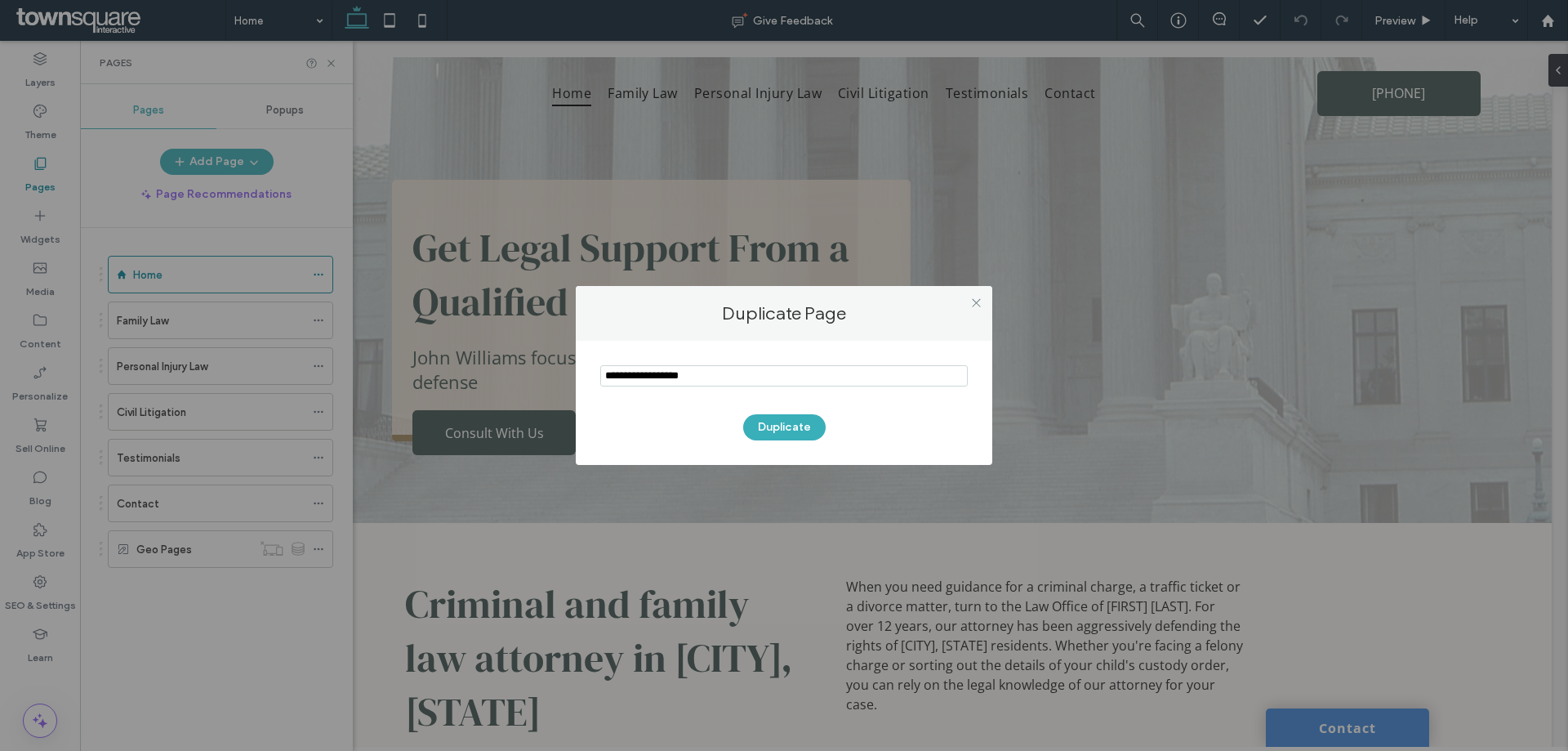 click at bounding box center [784, 376] 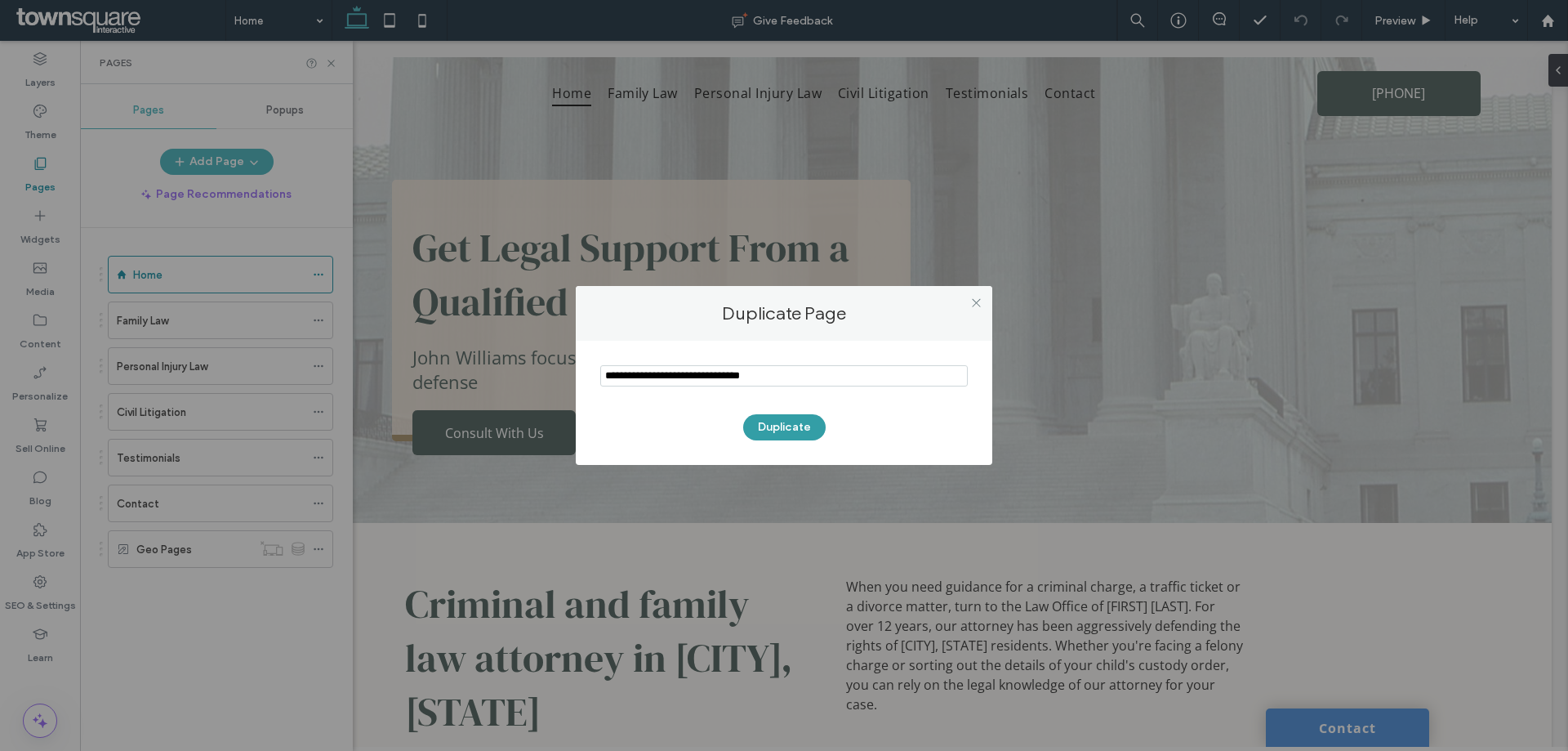 type on "**********" 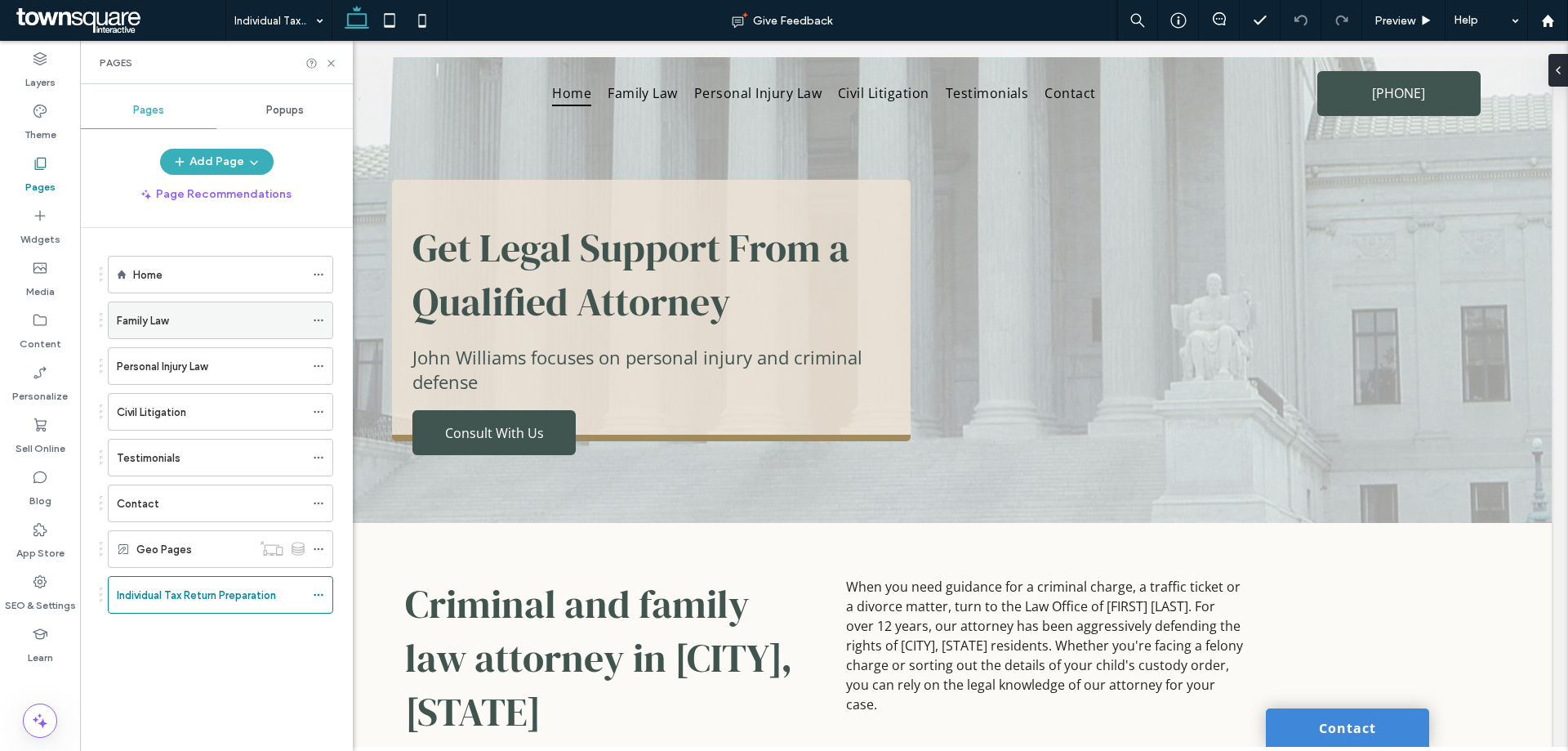 click at bounding box center [318, 320] 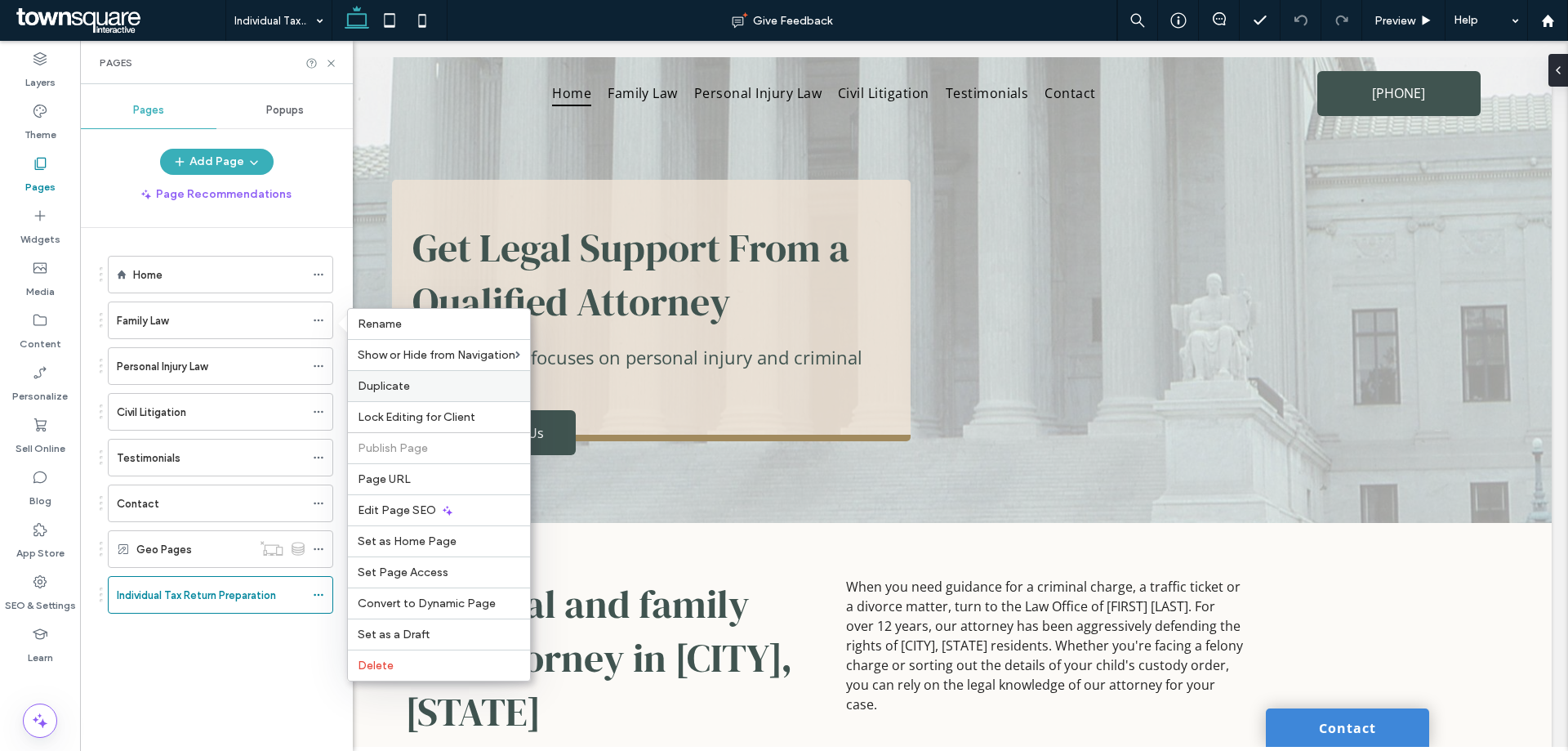 click on "Duplicate" at bounding box center [384, 386] 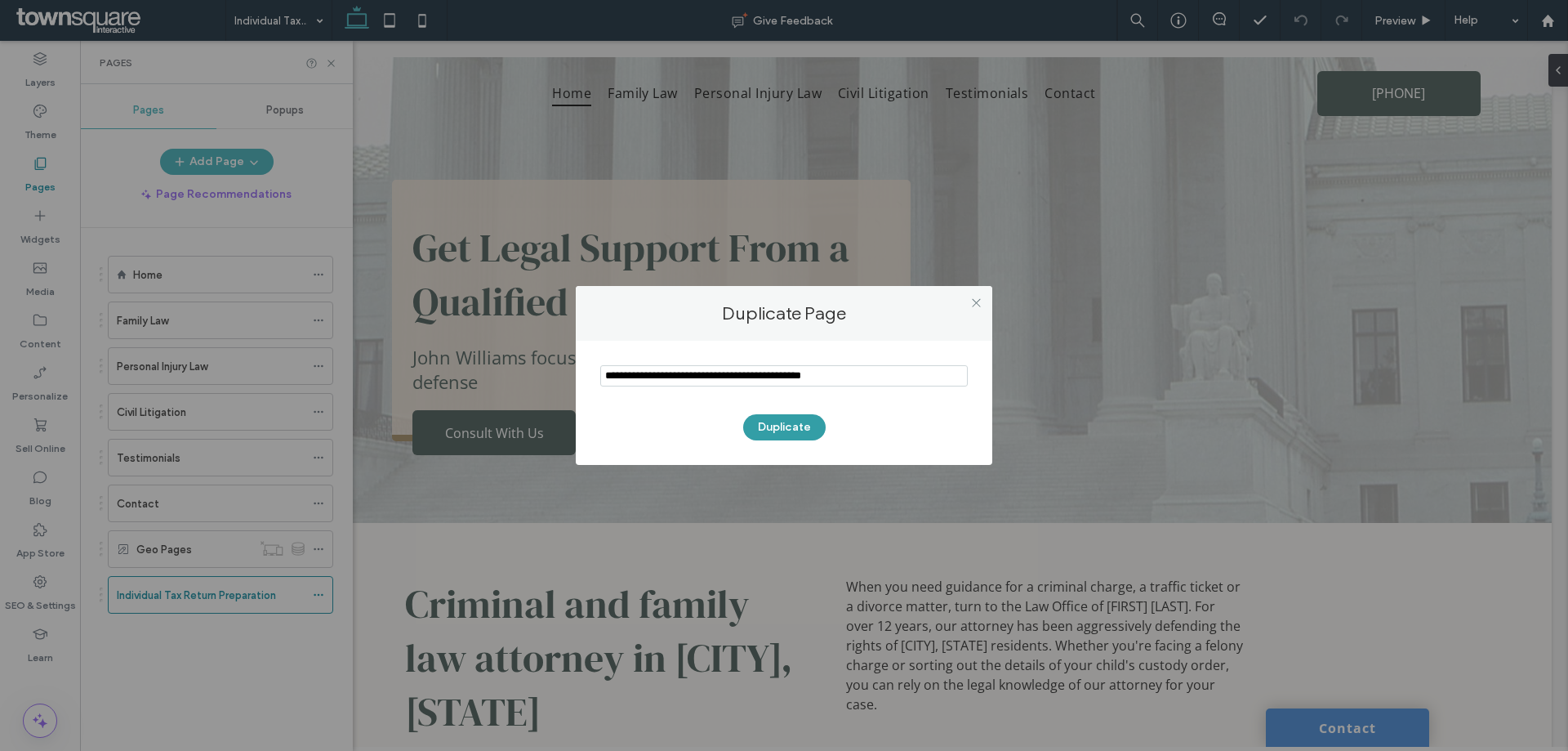 type on "**********" 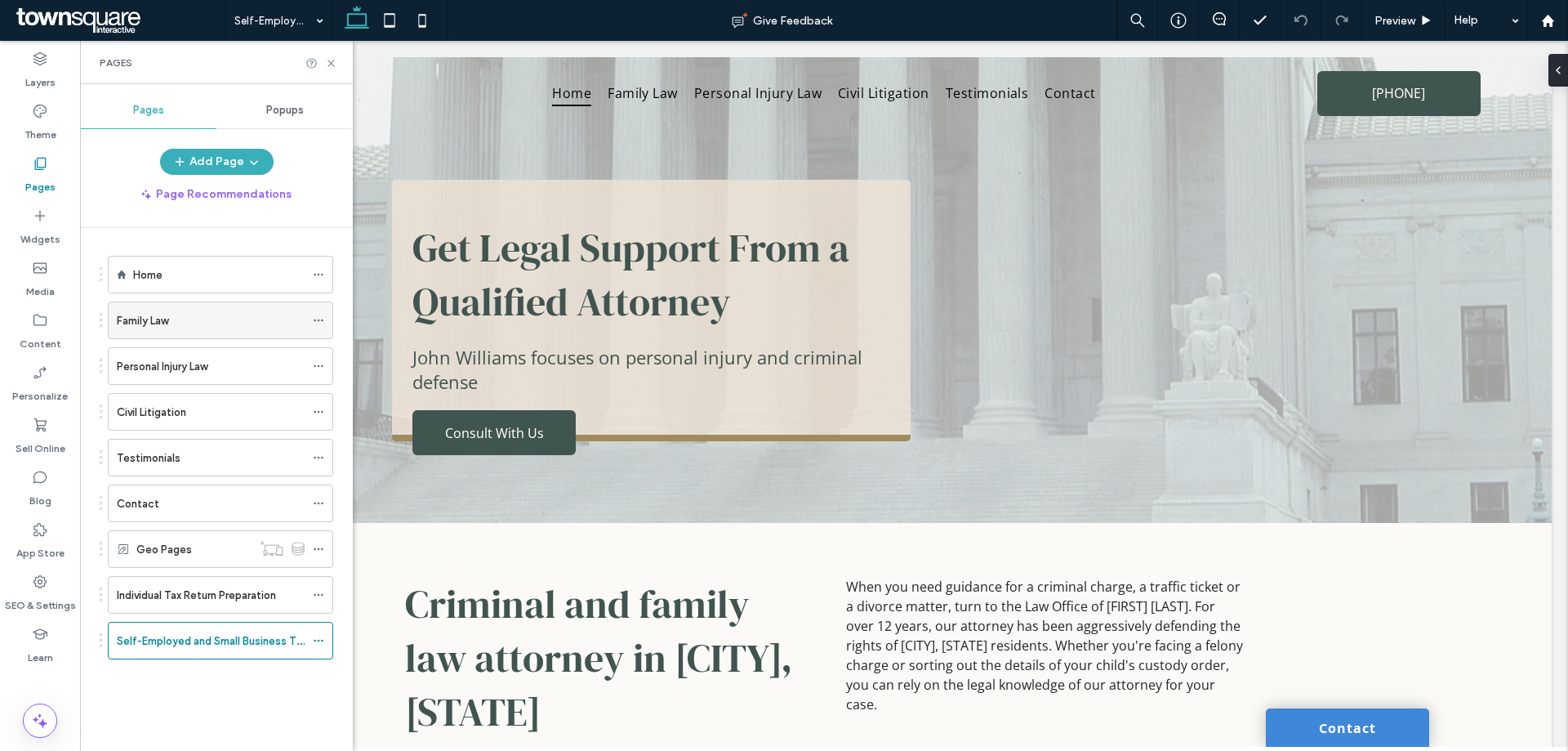 click 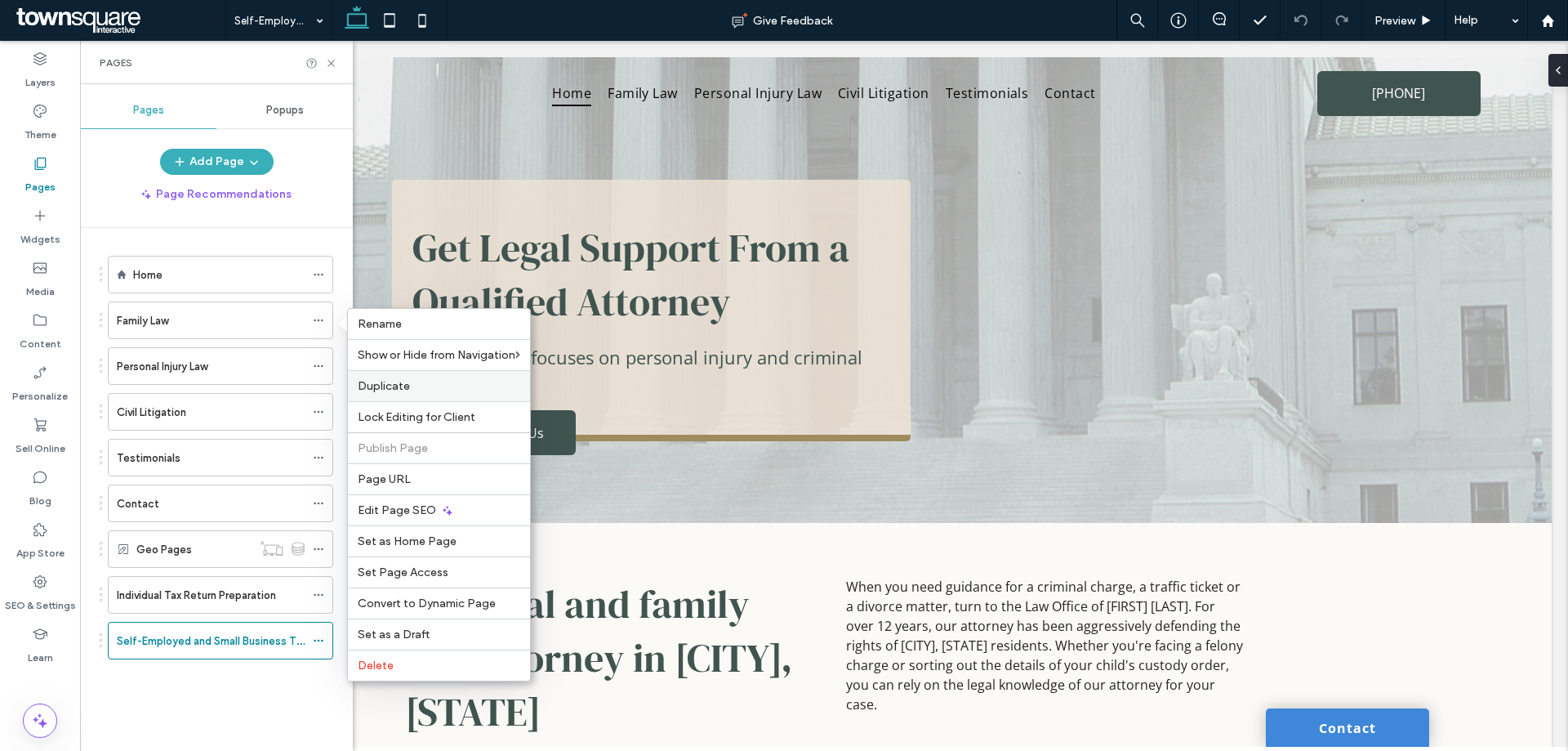 click on "Duplicate" at bounding box center [384, 386] 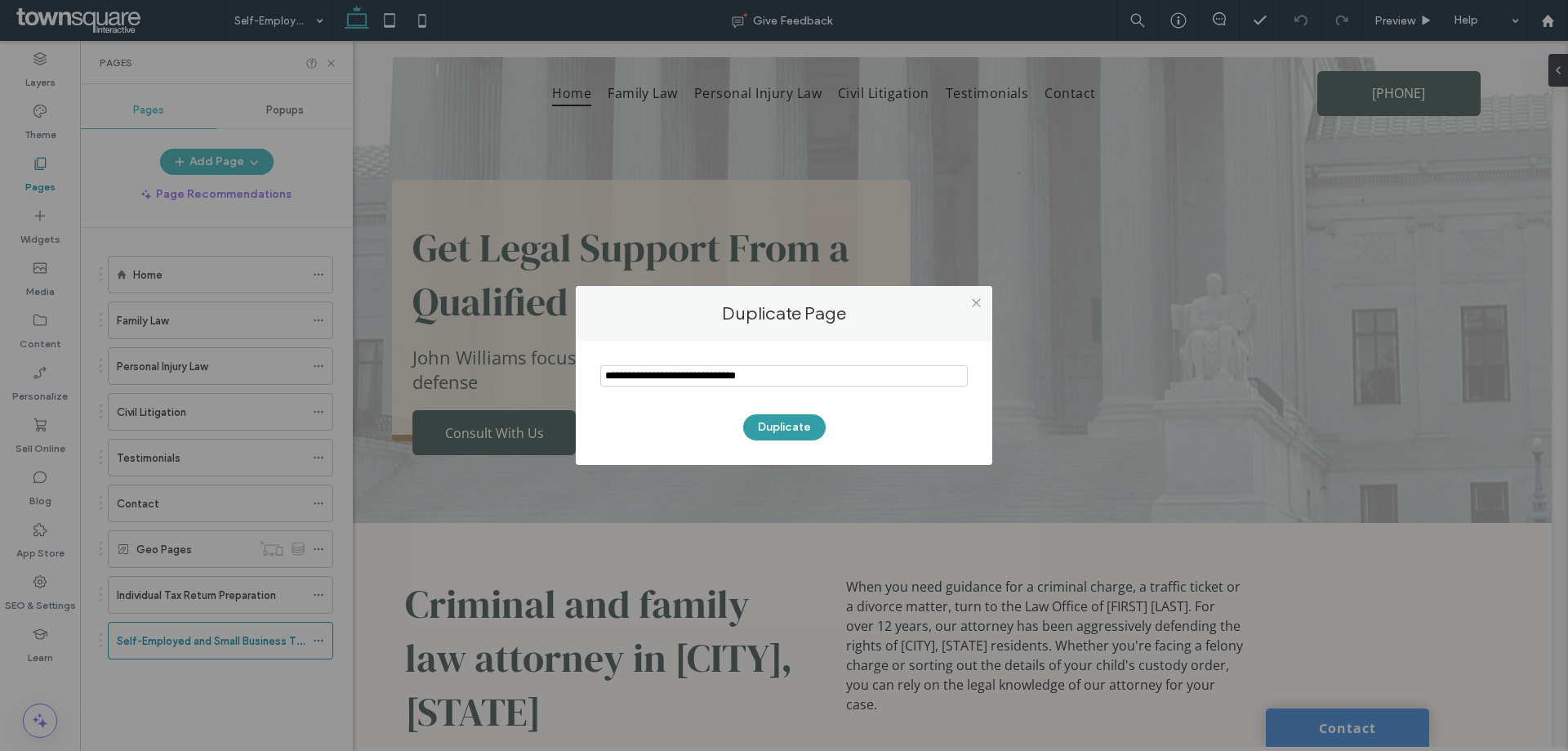 type on "**********" 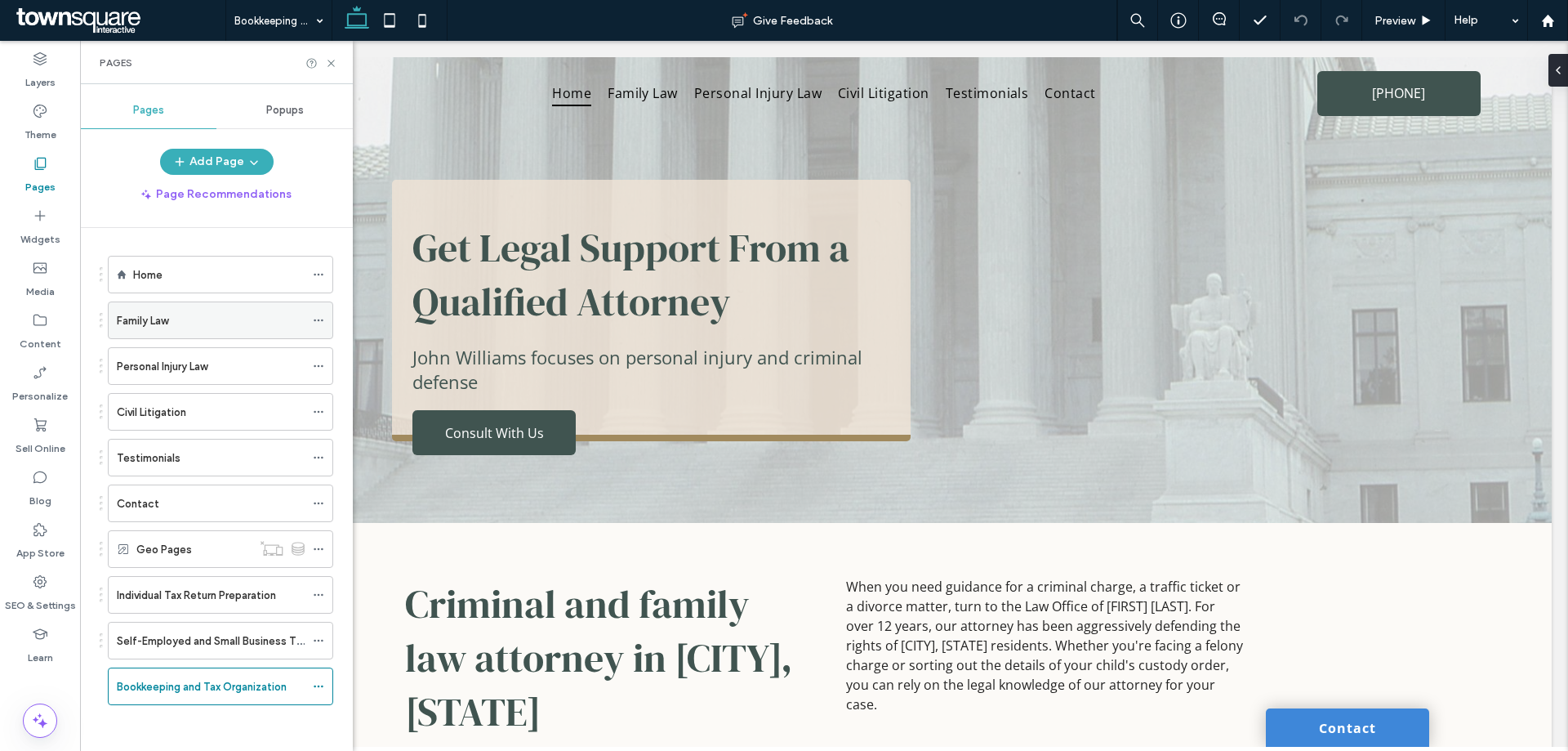 click at bounding box center (318, 320) 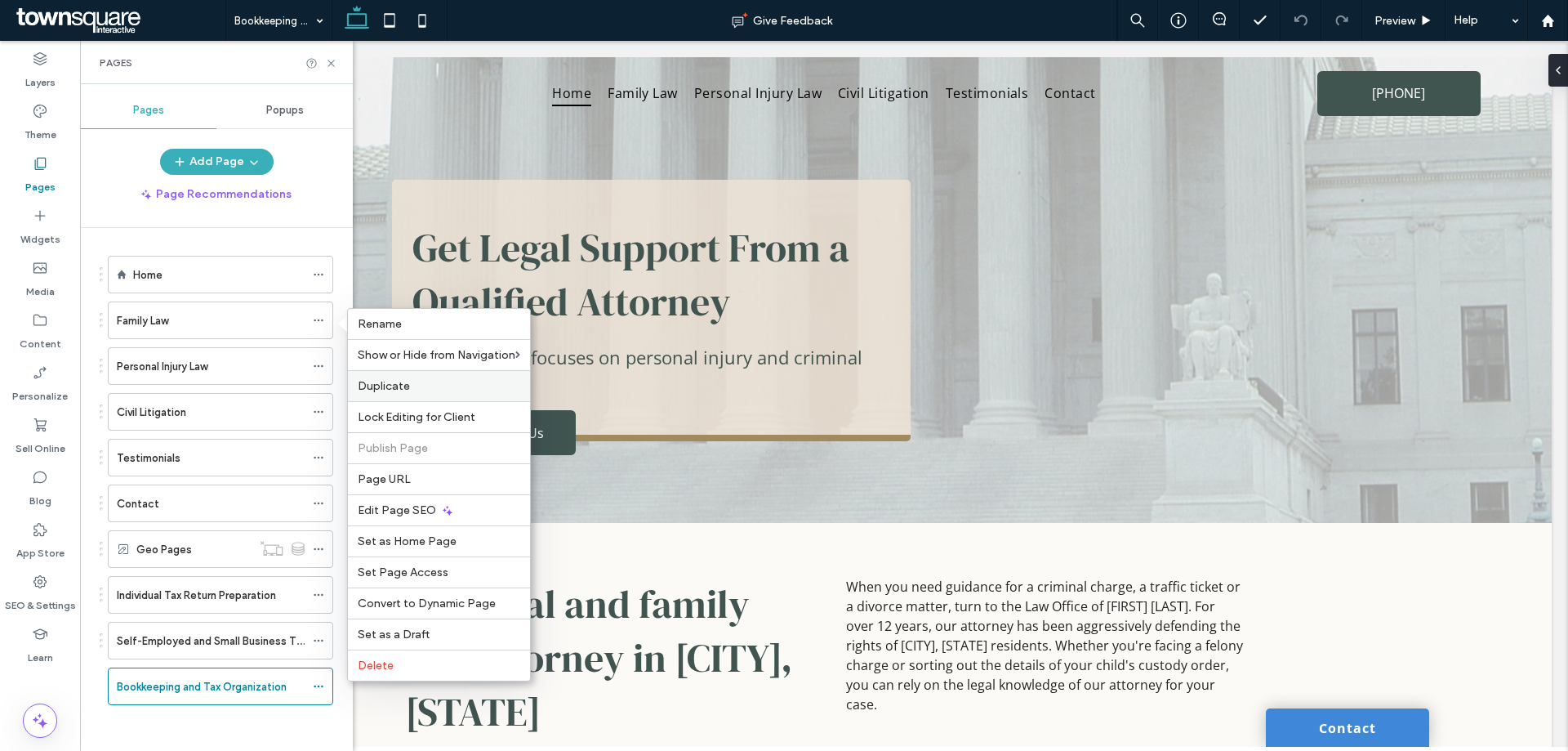click on "Duplicate" at bounding box center (384, 386) 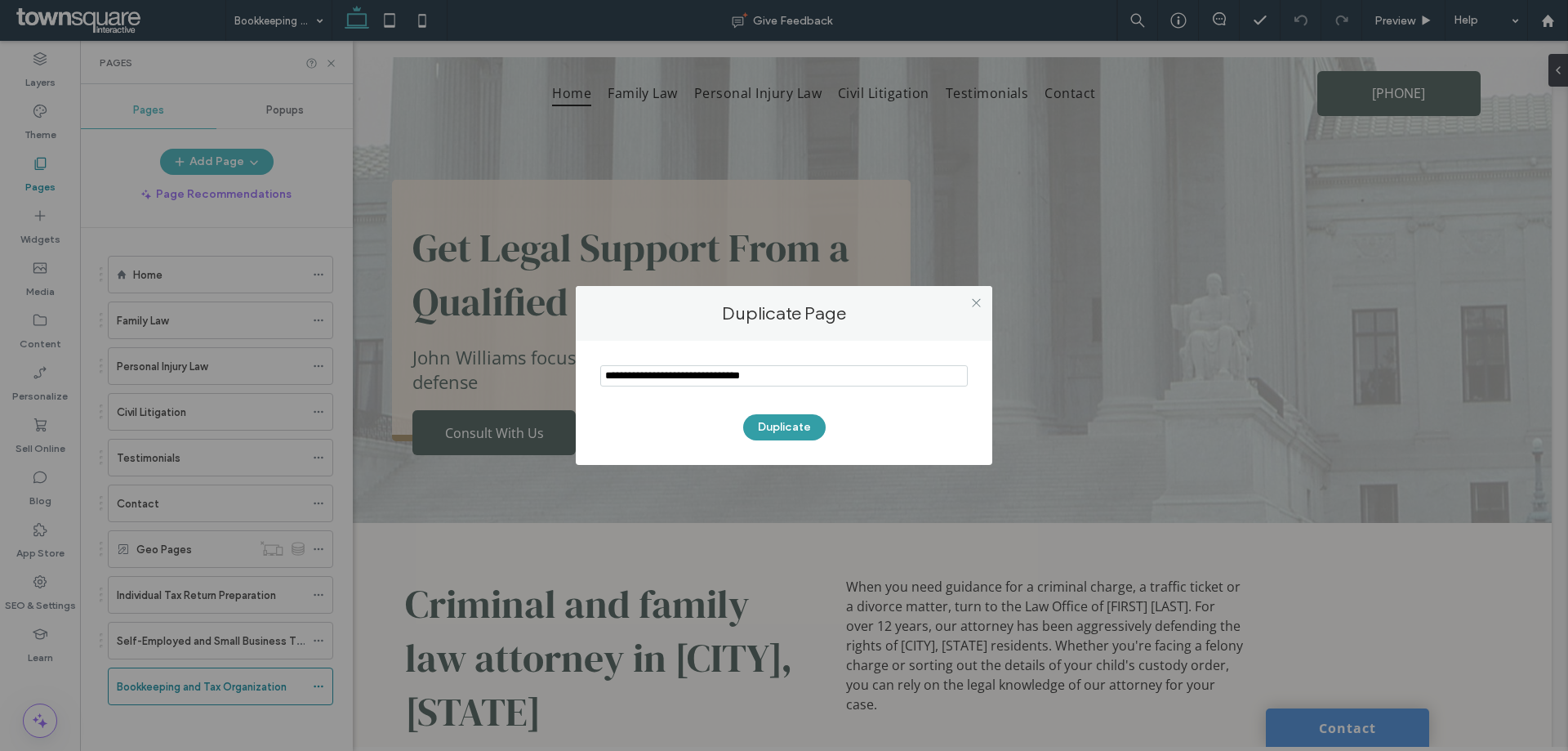 type on "**********" 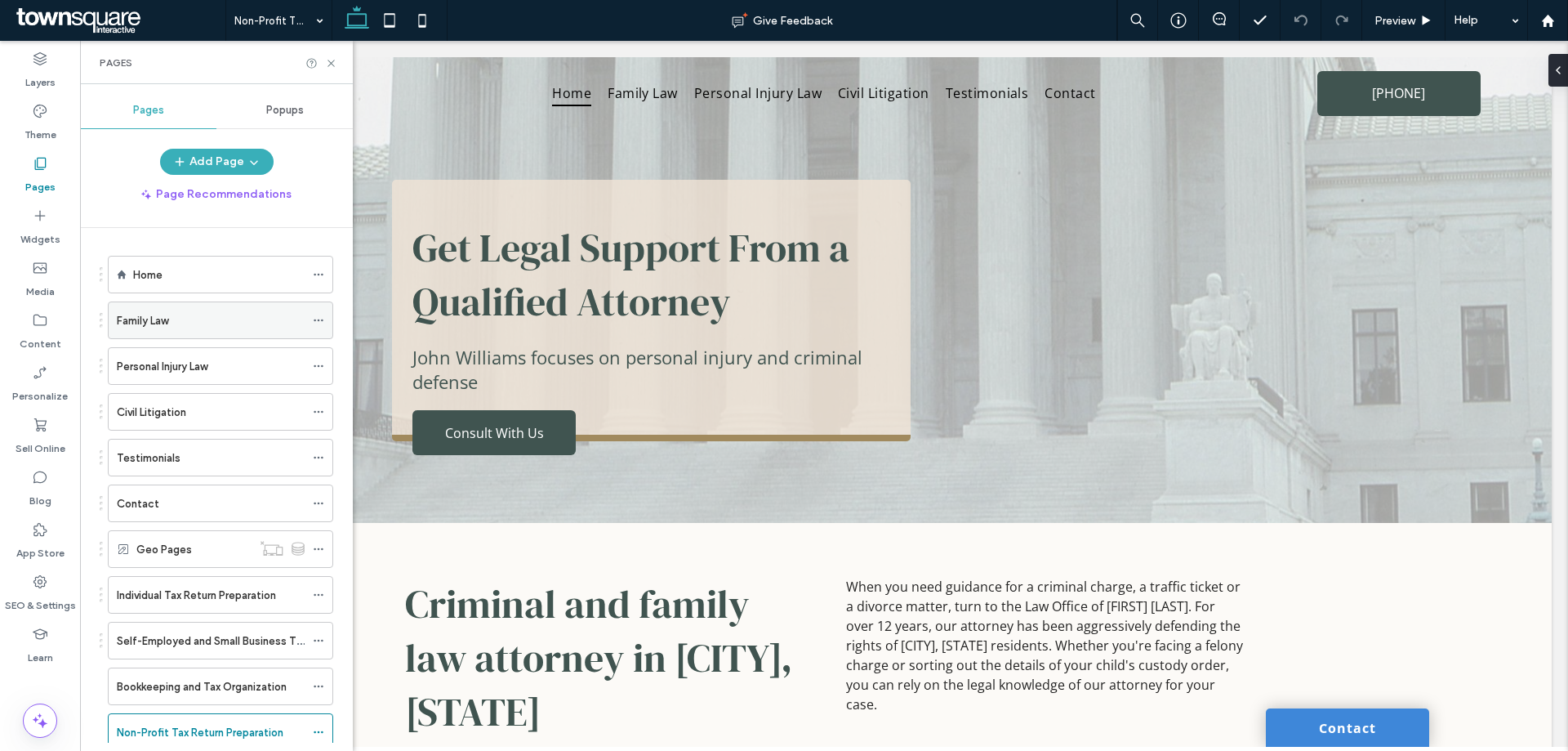 click 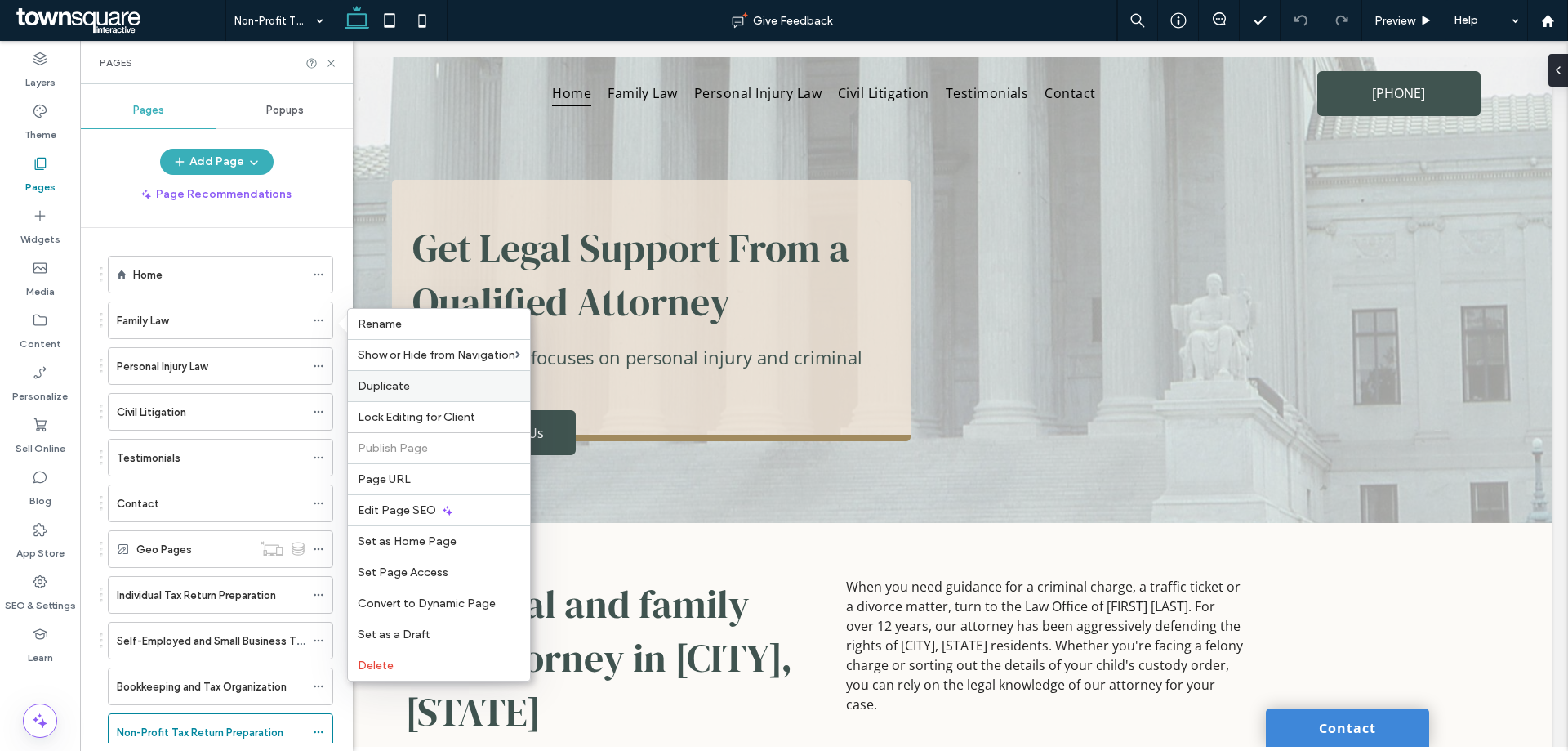 click on "Duplicate" at bounding box center (384, 386) 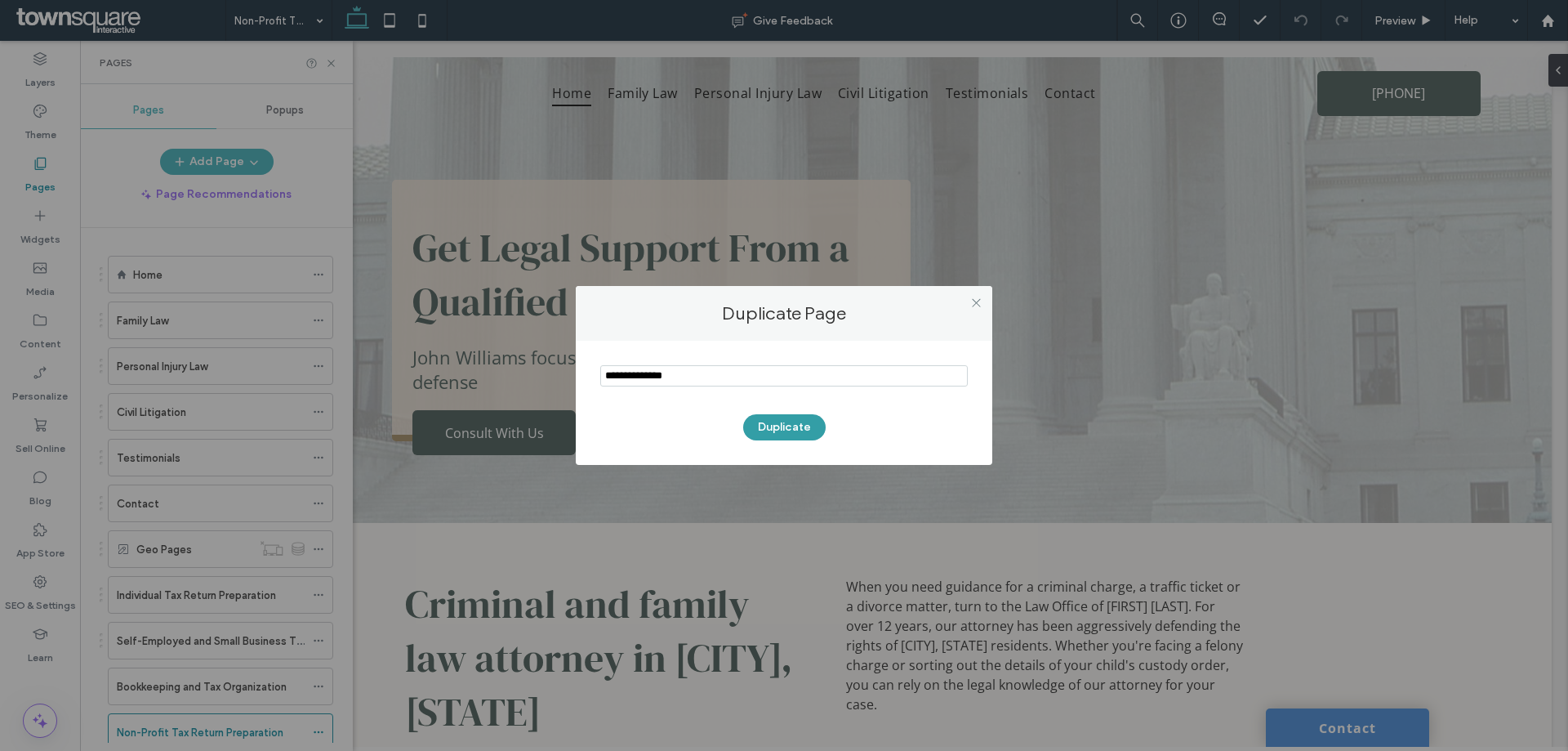 type on "**********" 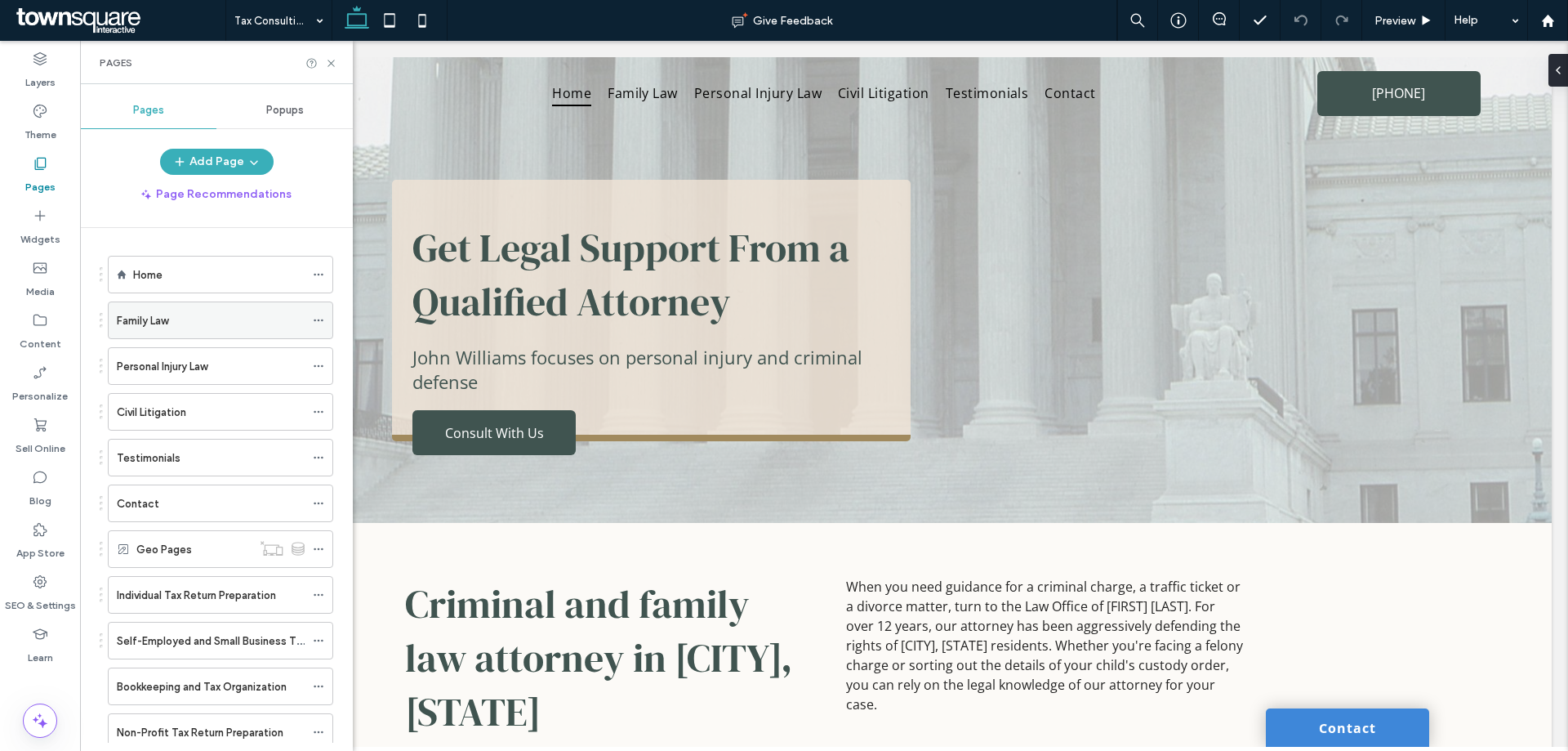 click 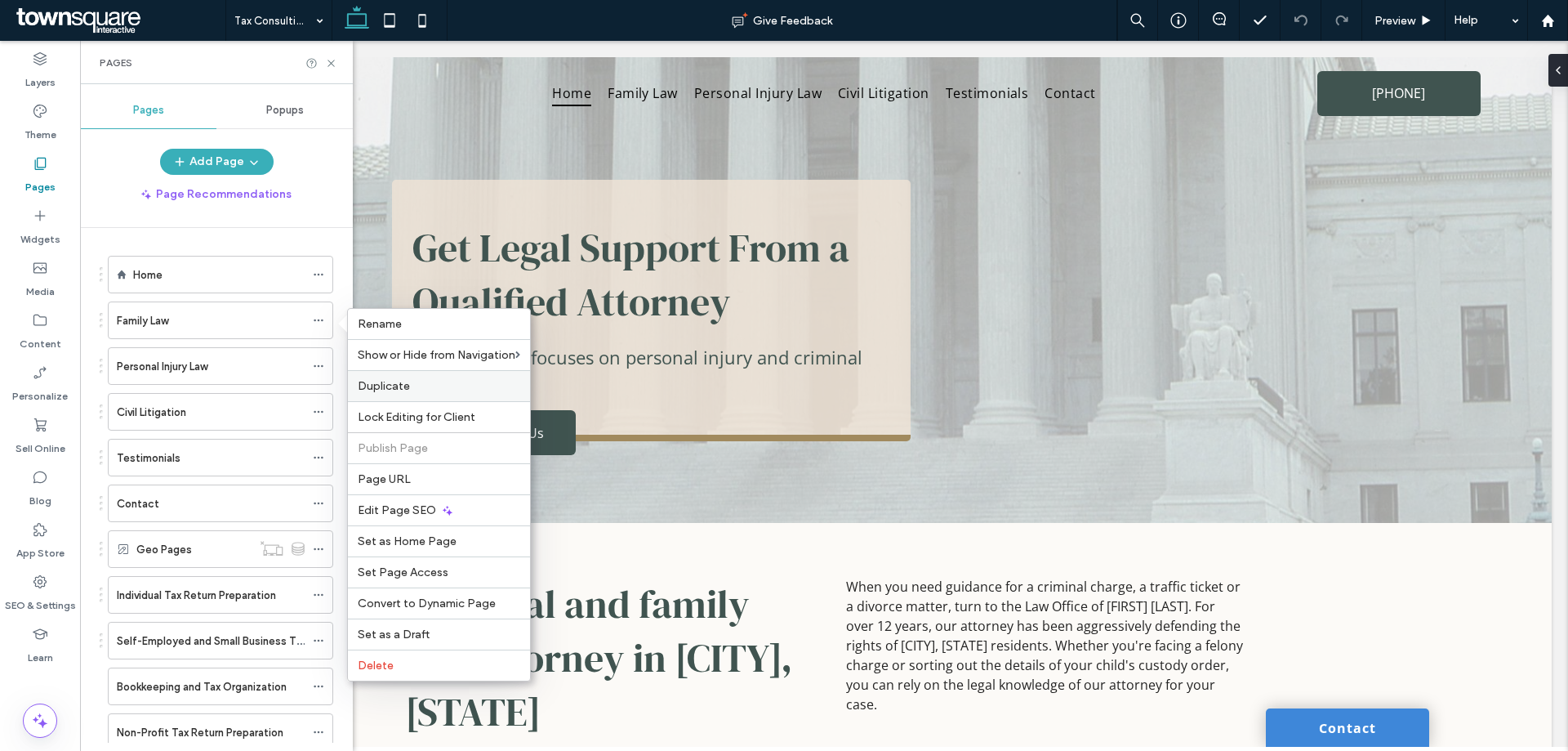 click on "Duplicate" at bounding box center (384, 386) 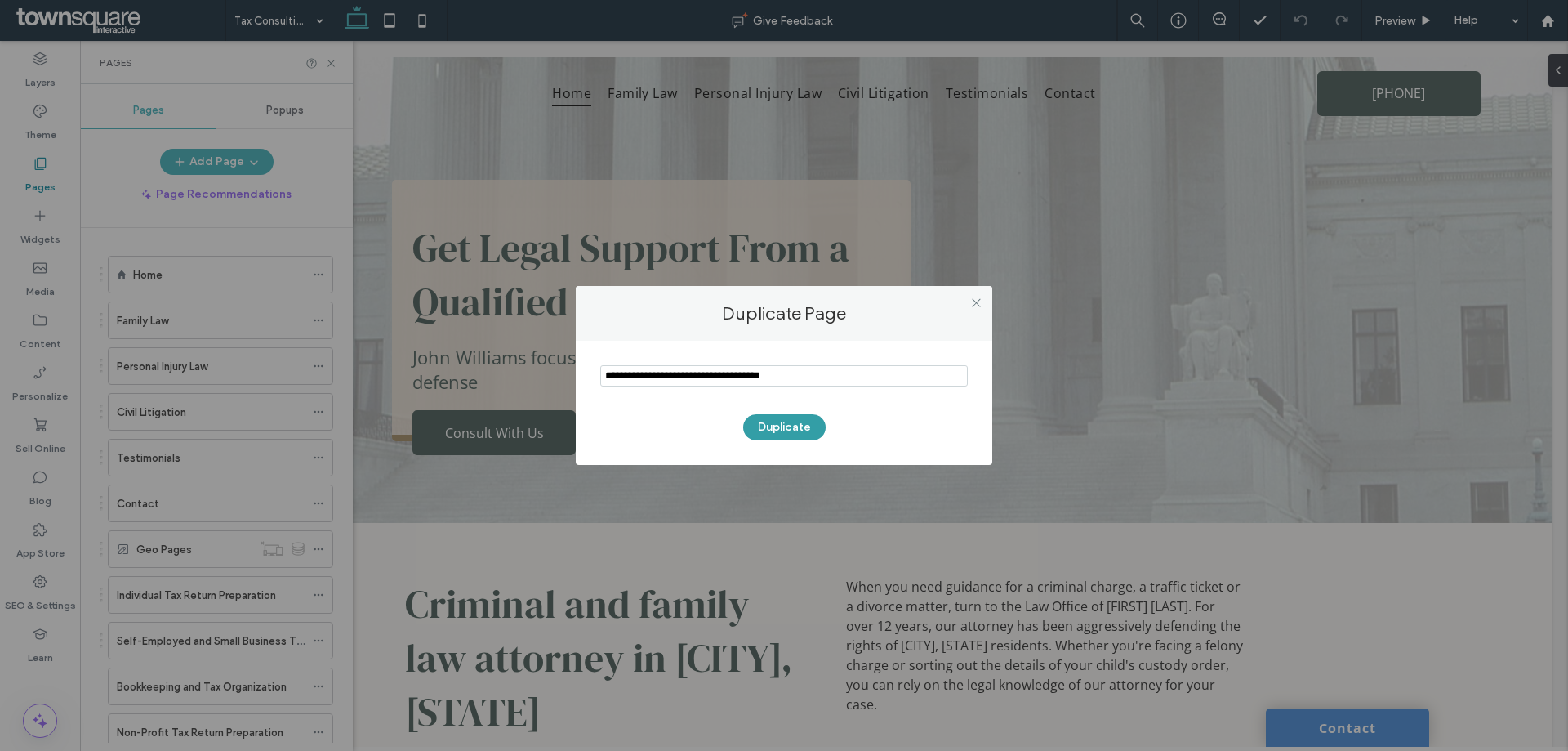 type on "**********" 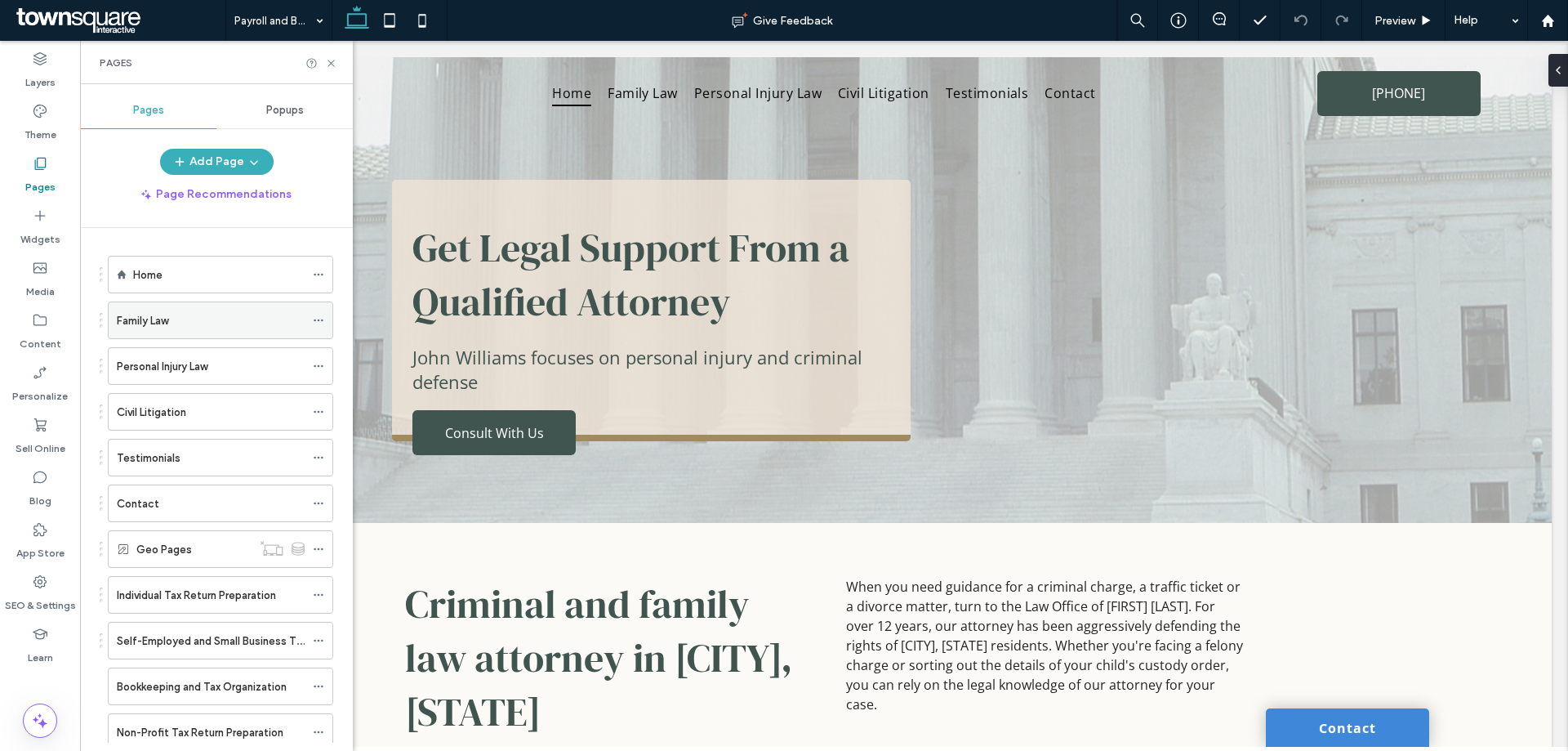 click 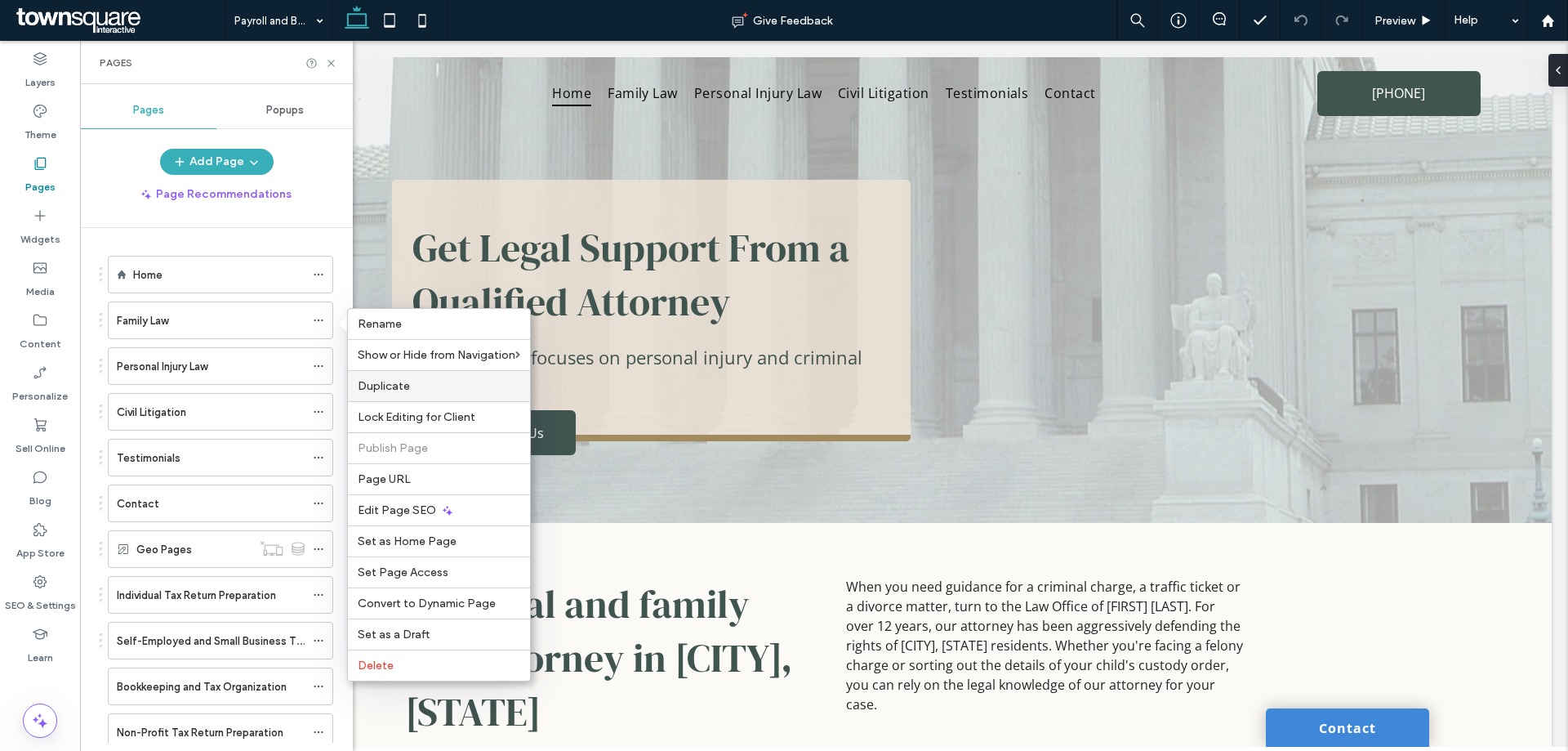 click on "Duplicate" at bounding box center (384, 386) 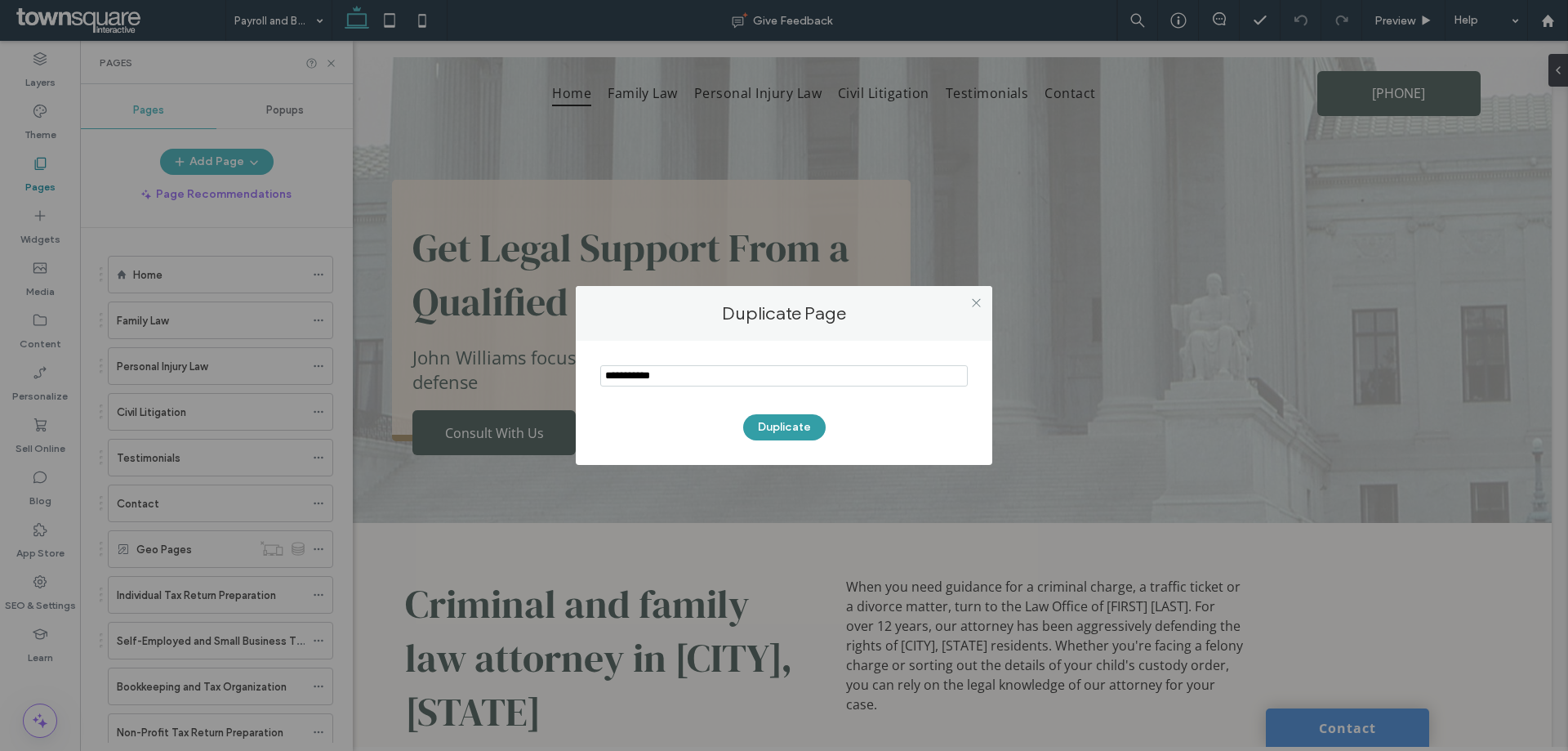 type on "**********" 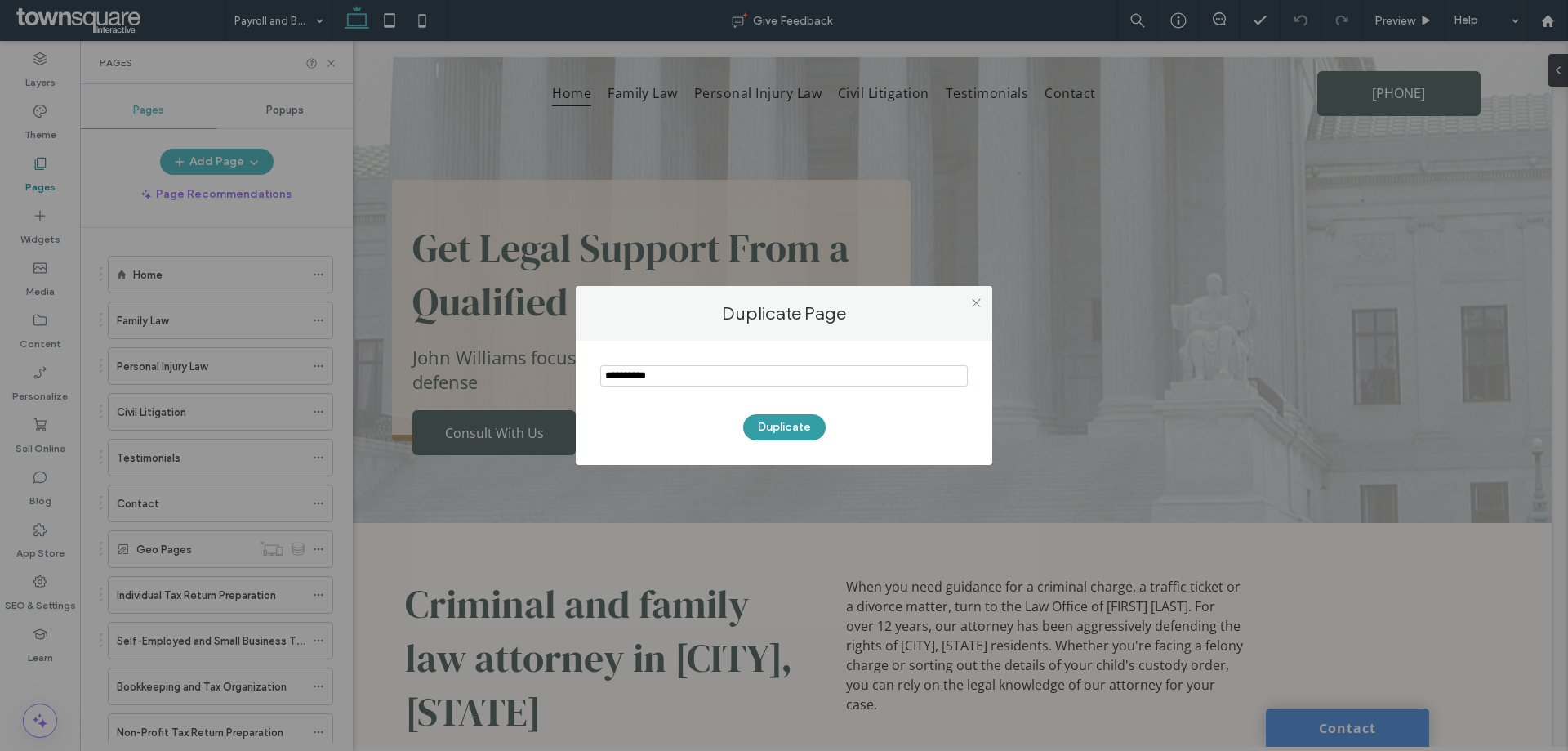 click on "Duplicate" at bounding box center [784, 427] 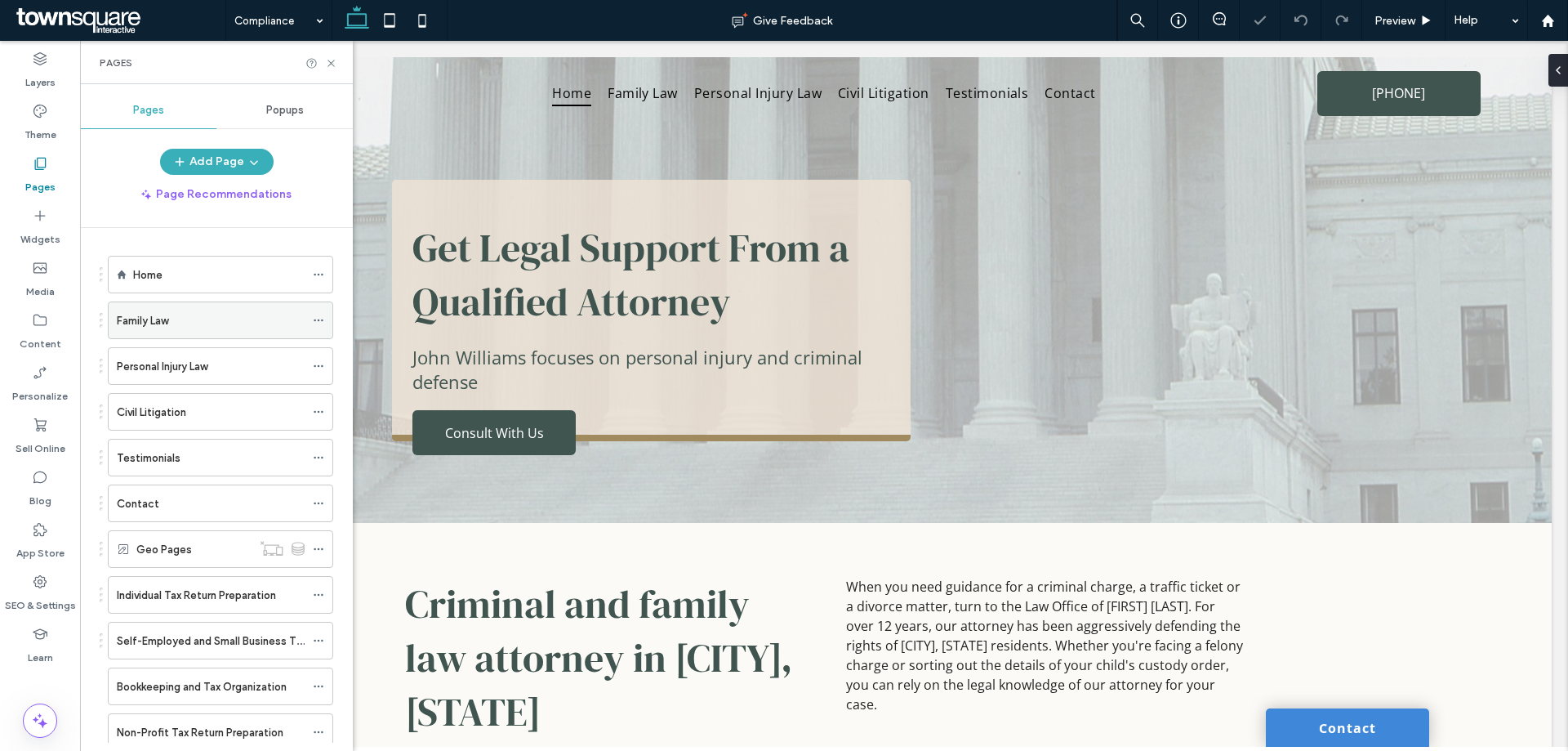 click 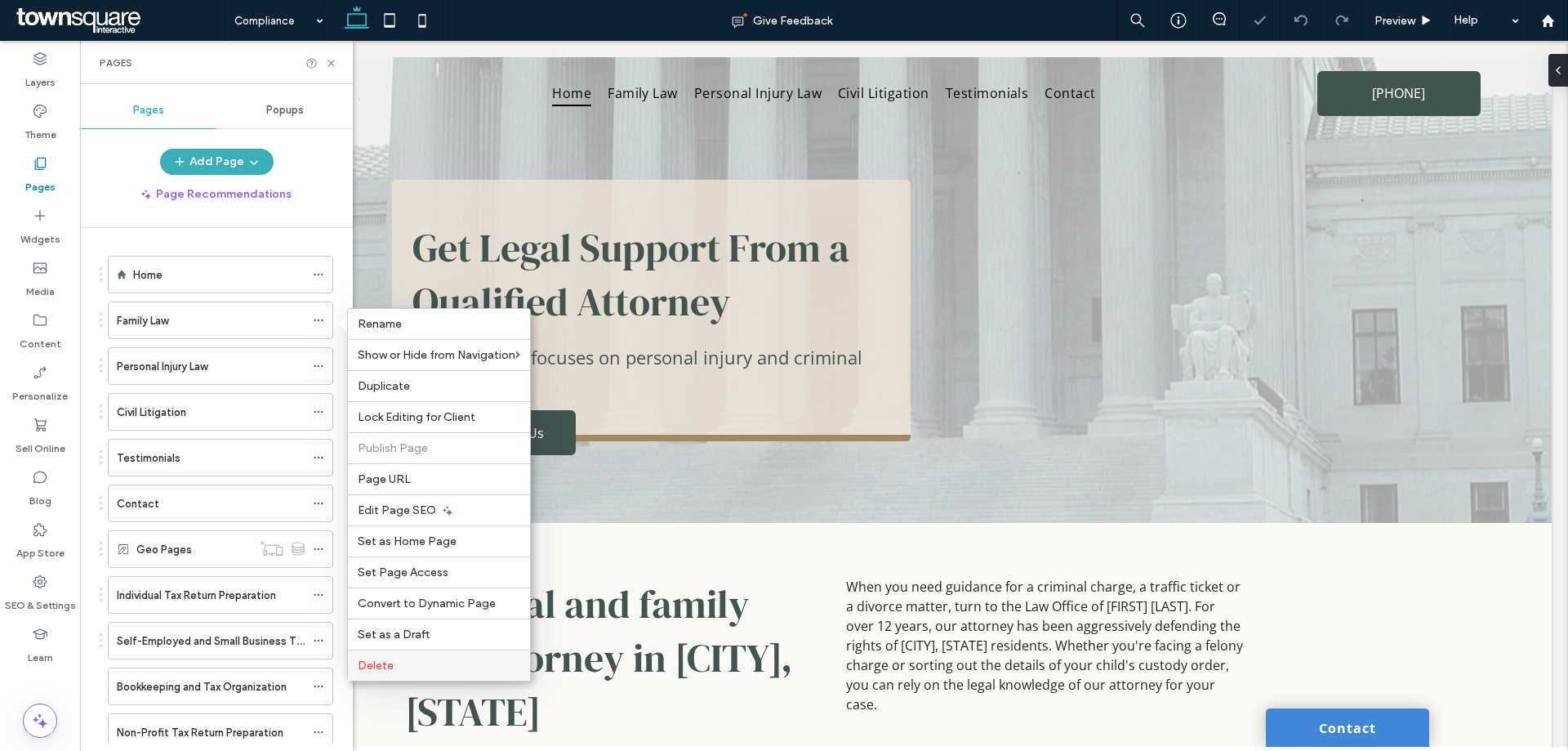 click on "Delete" at bounding box center [439, 665] 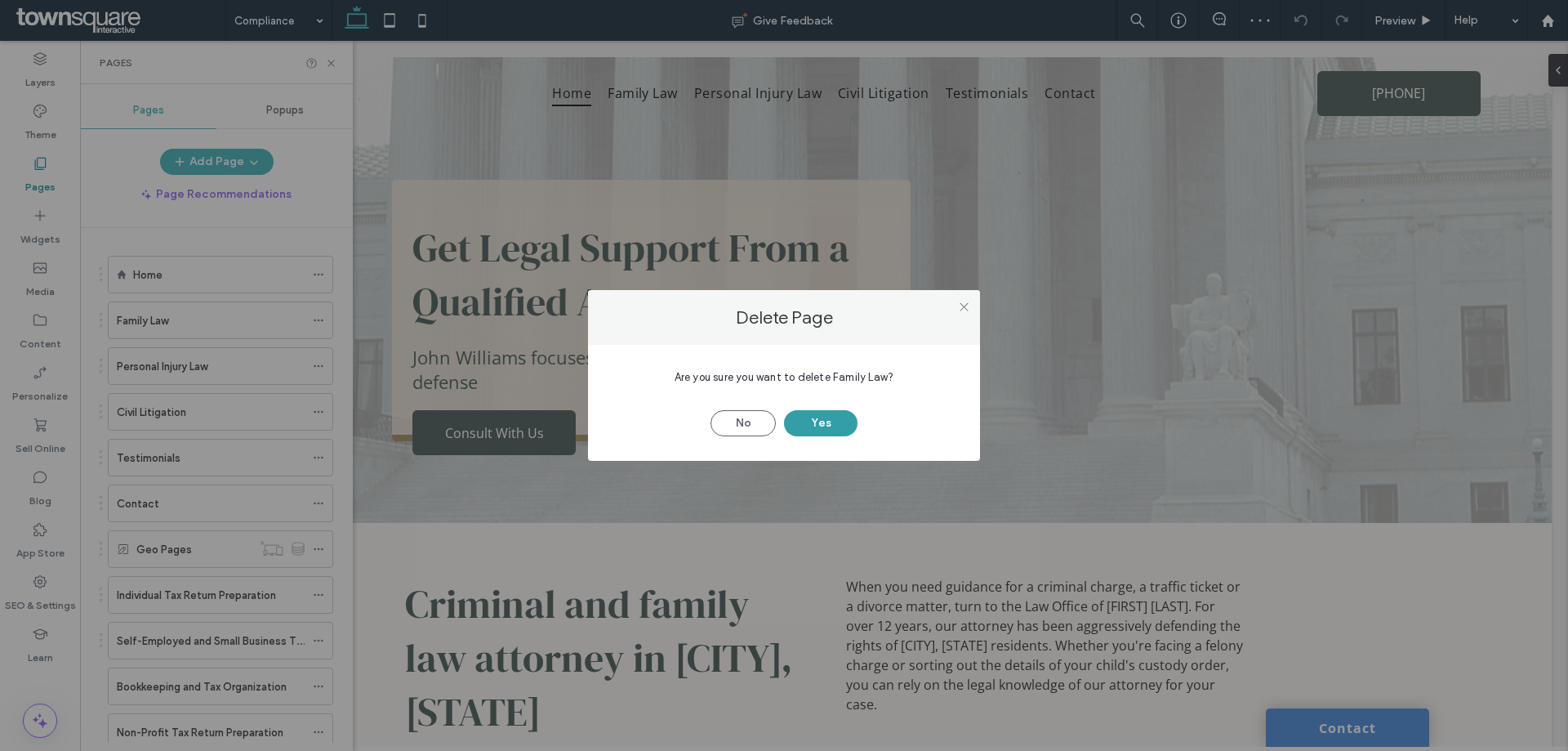 click on "Yes" at bounding box center (821, 423) 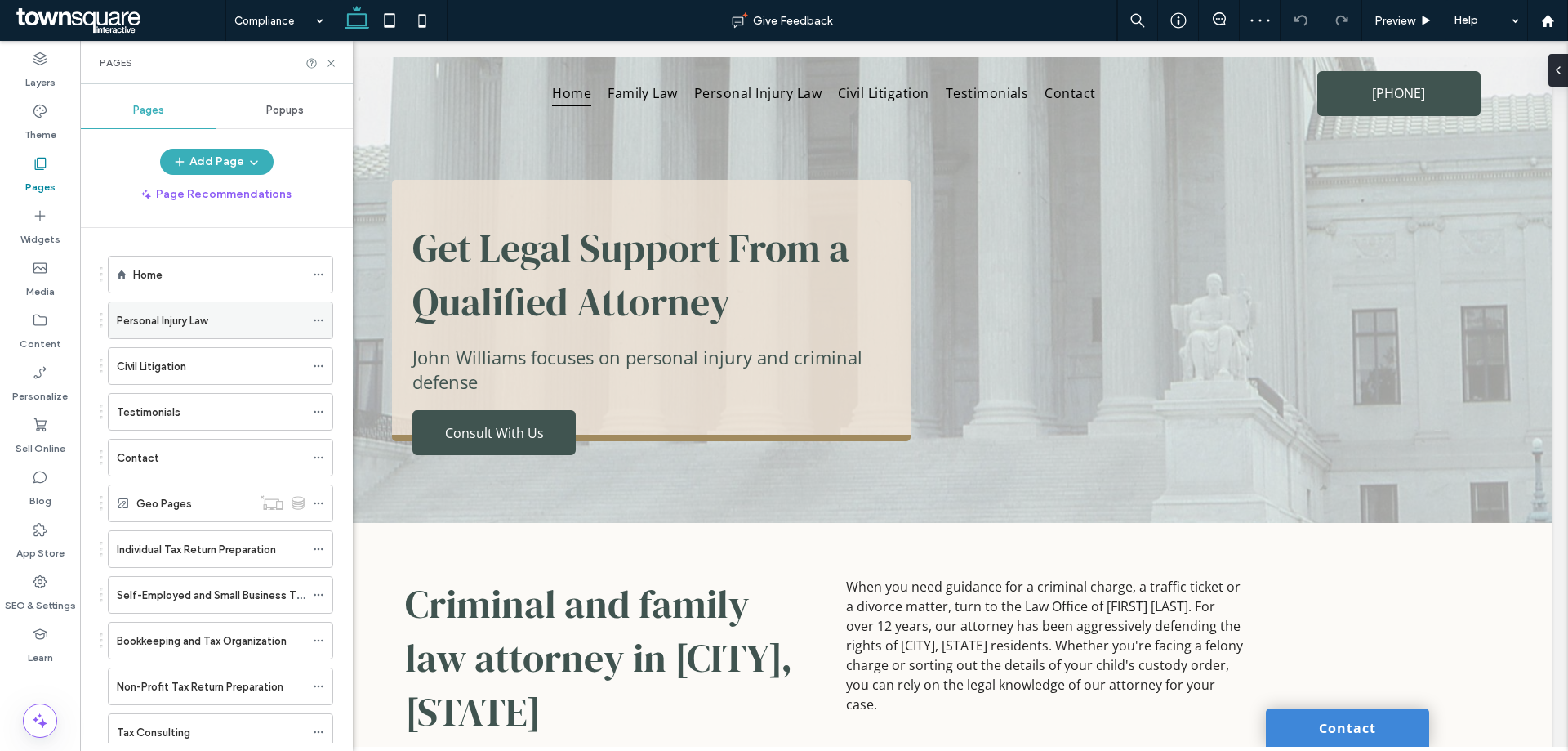 click at bounding box center [323, 320] 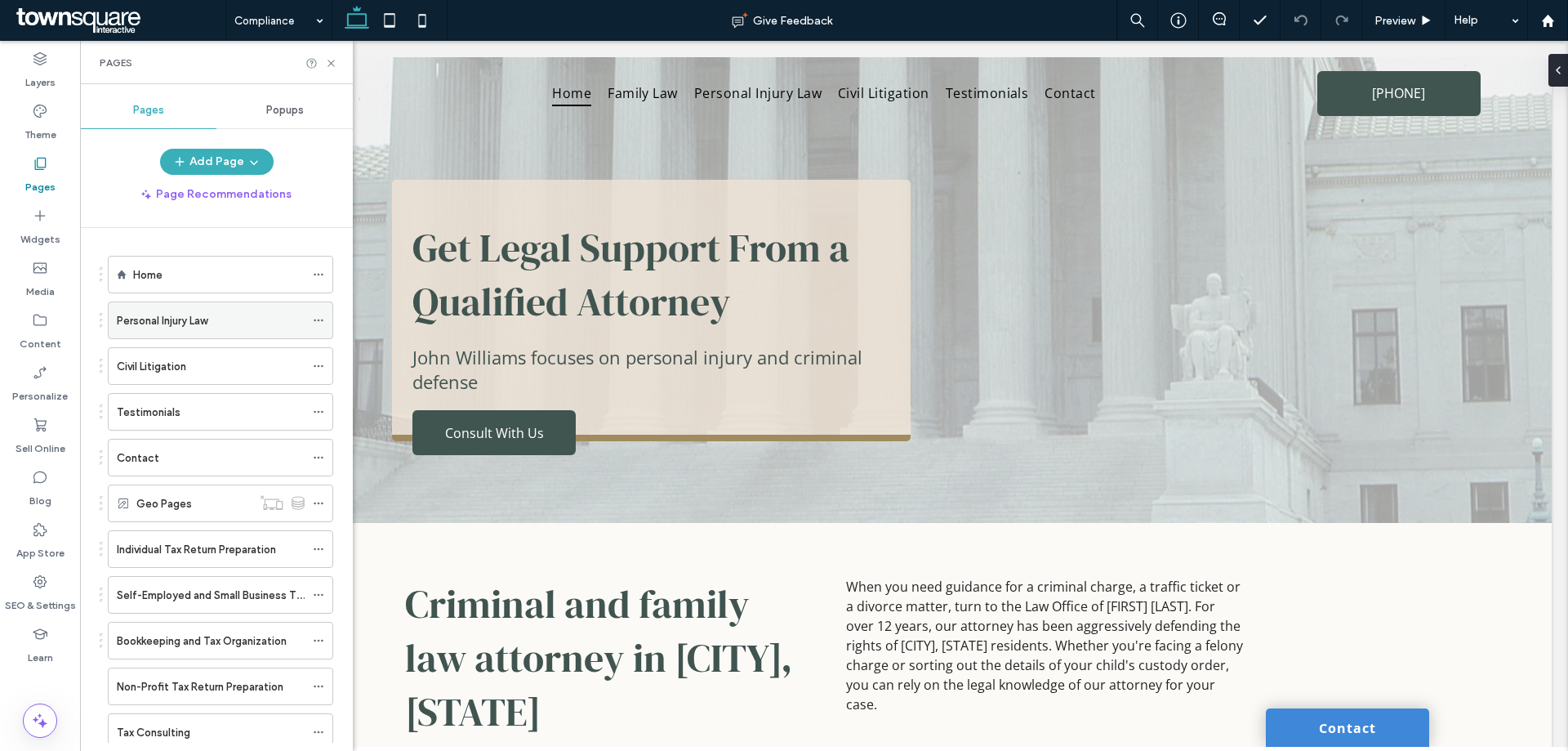 click 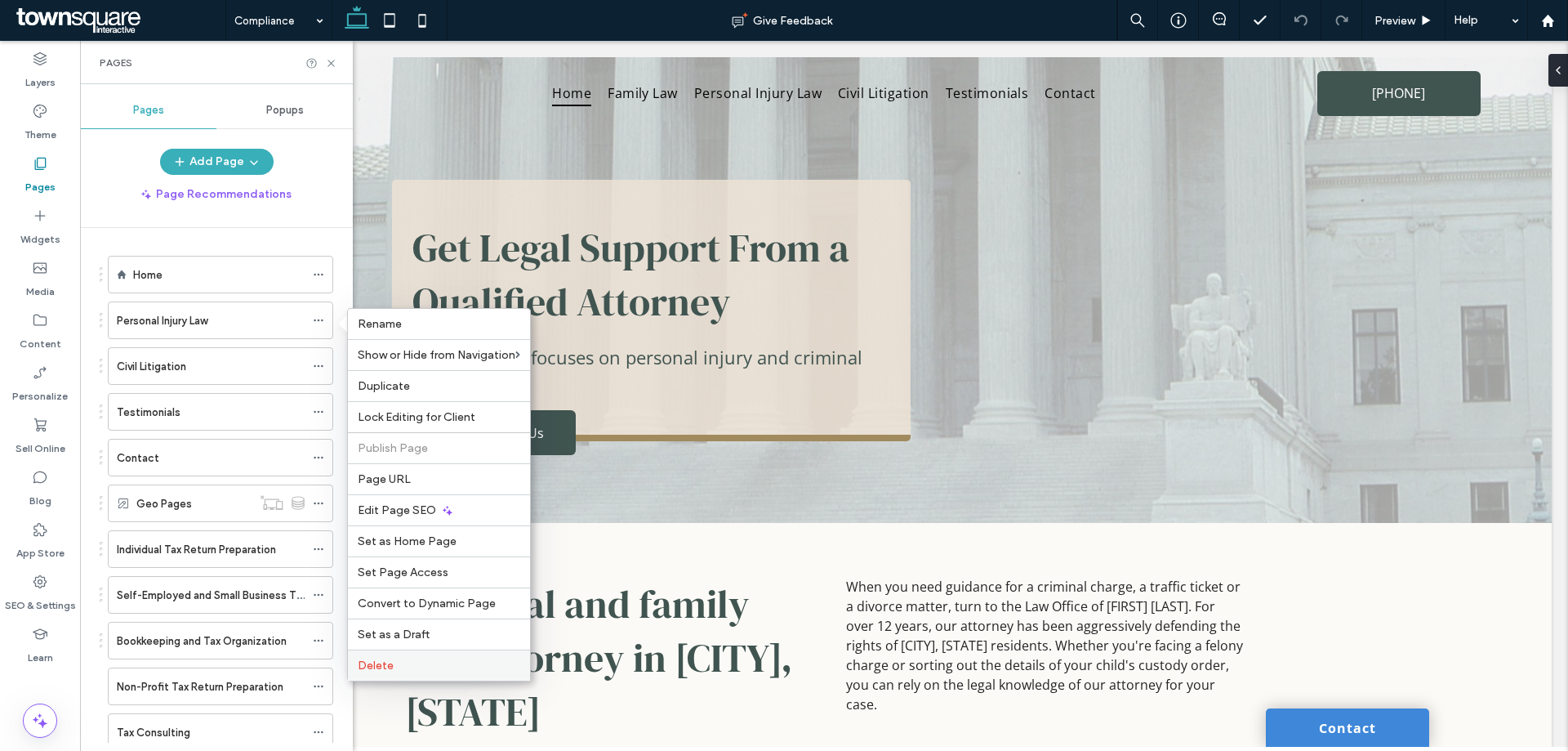 click on "Delete" at bounding box center (439, 665) 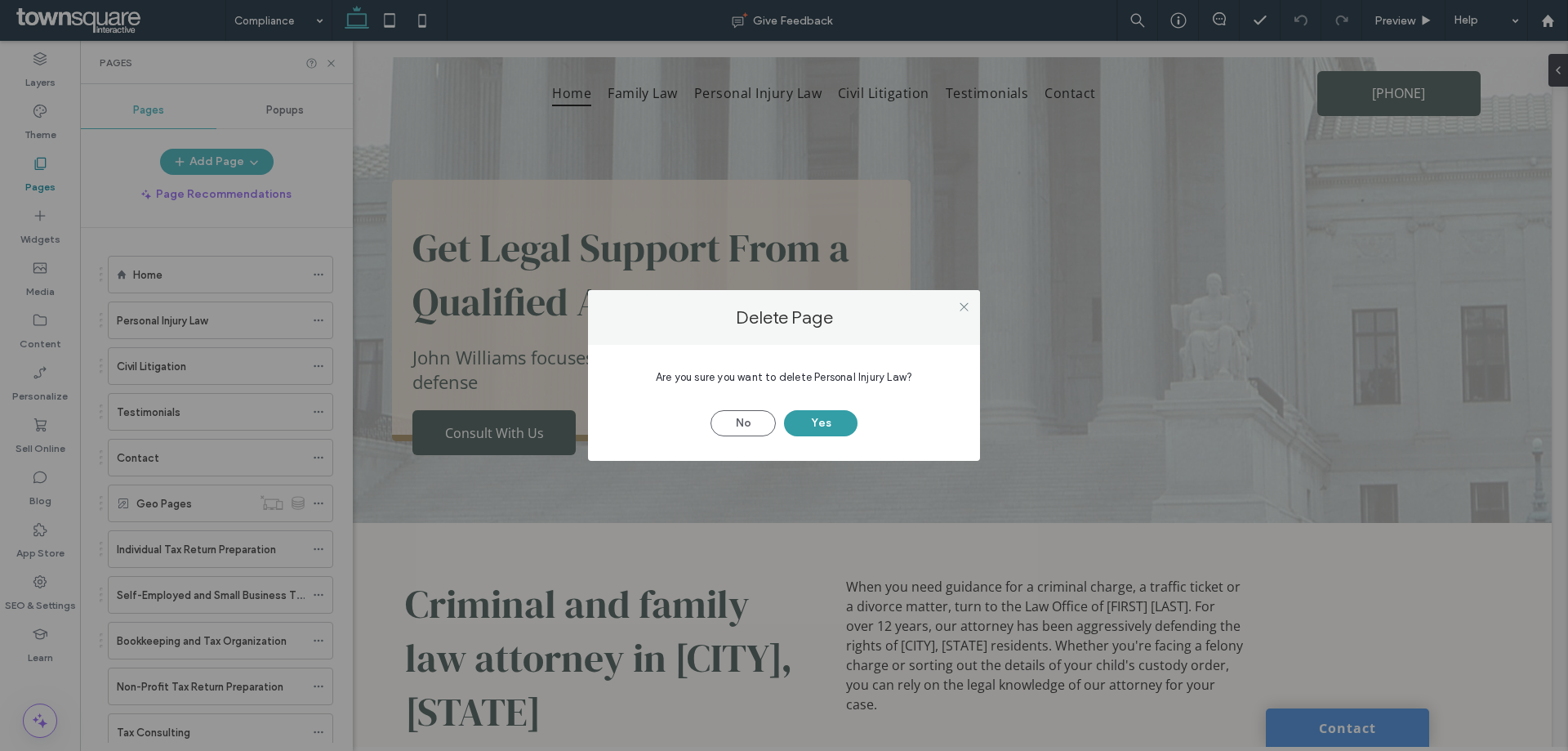 click on "Yes" at bounding box center (821, 423) 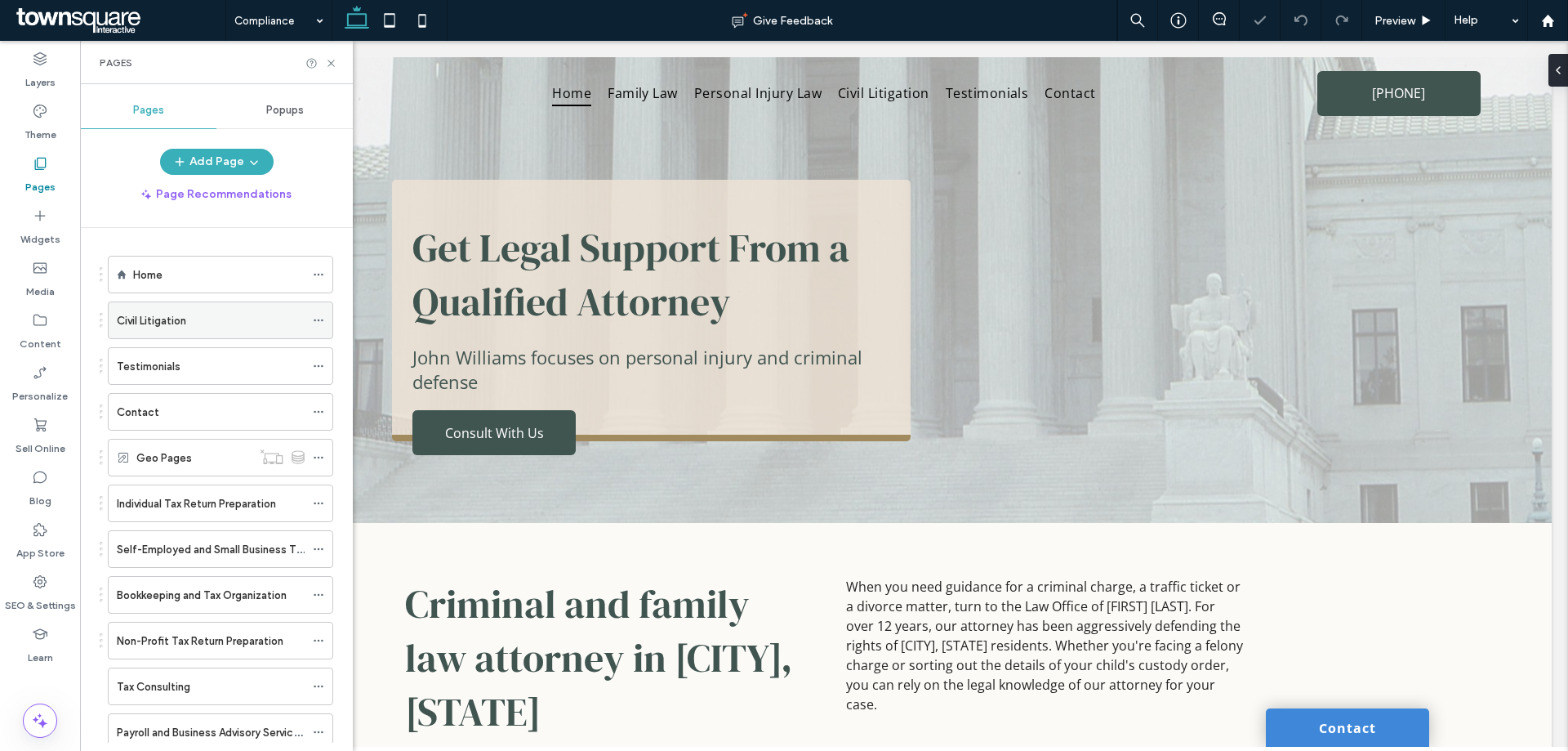 click 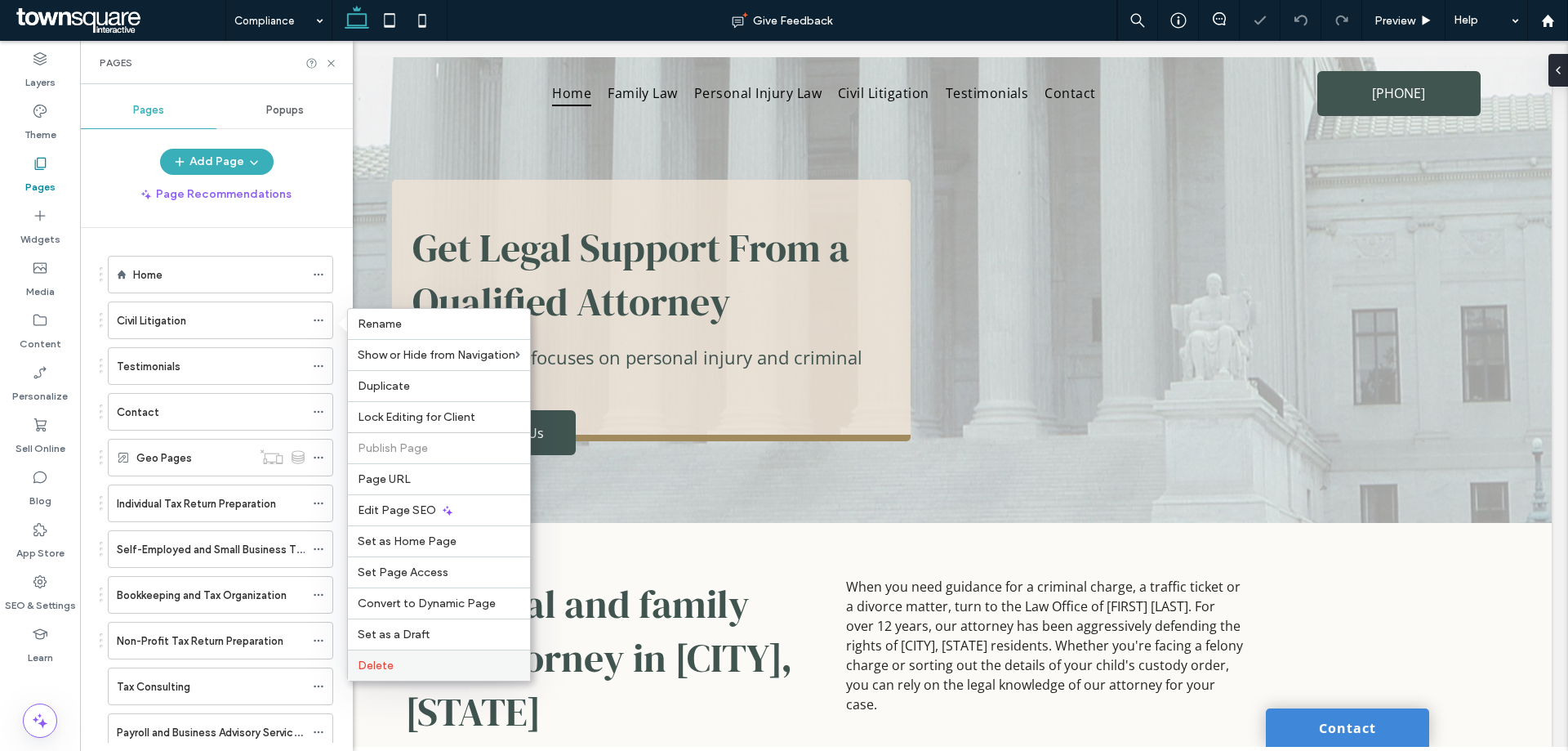 click on "Delete" at bounding box center [439, 665] 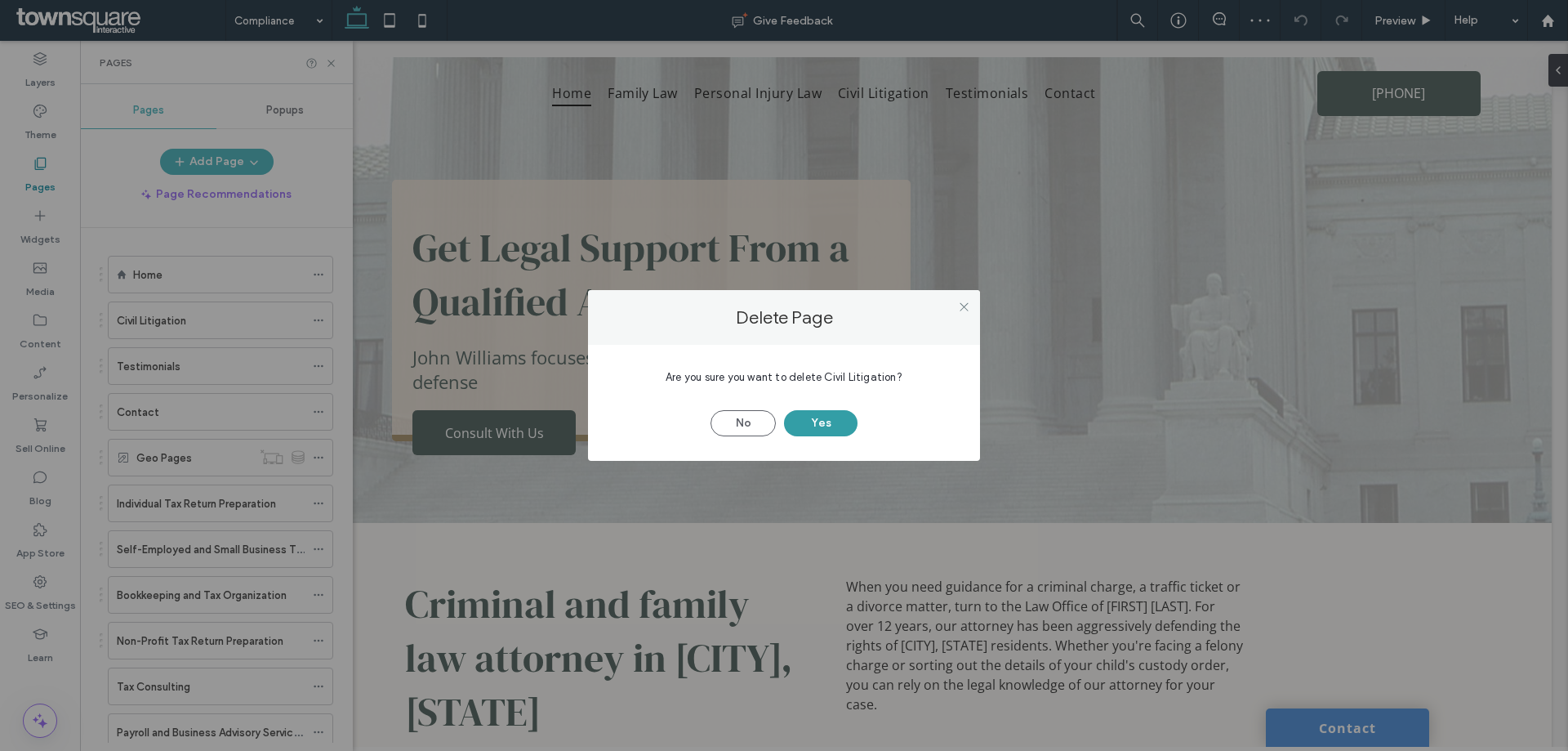 click on "Yes" at bounding box center (821, 423) 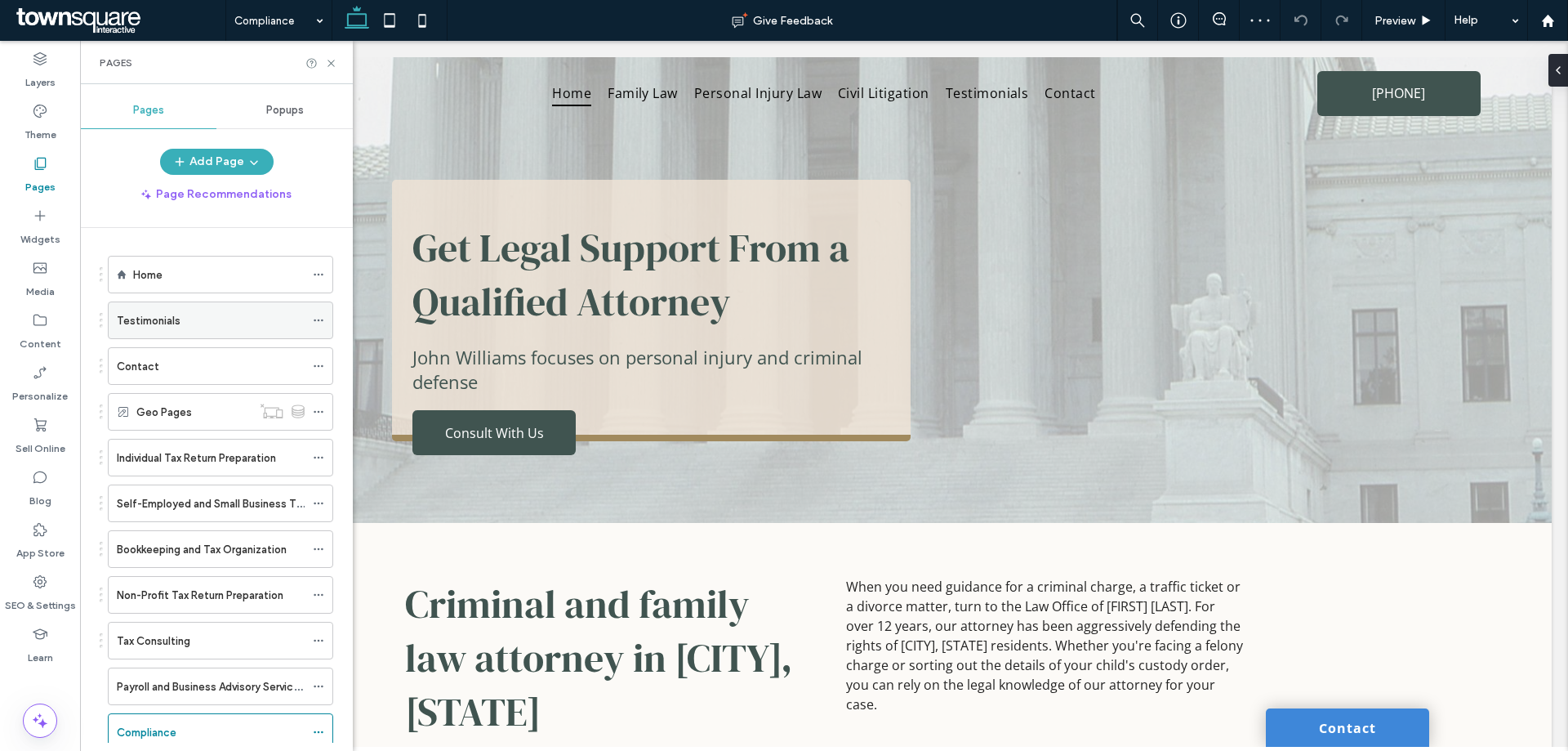 click 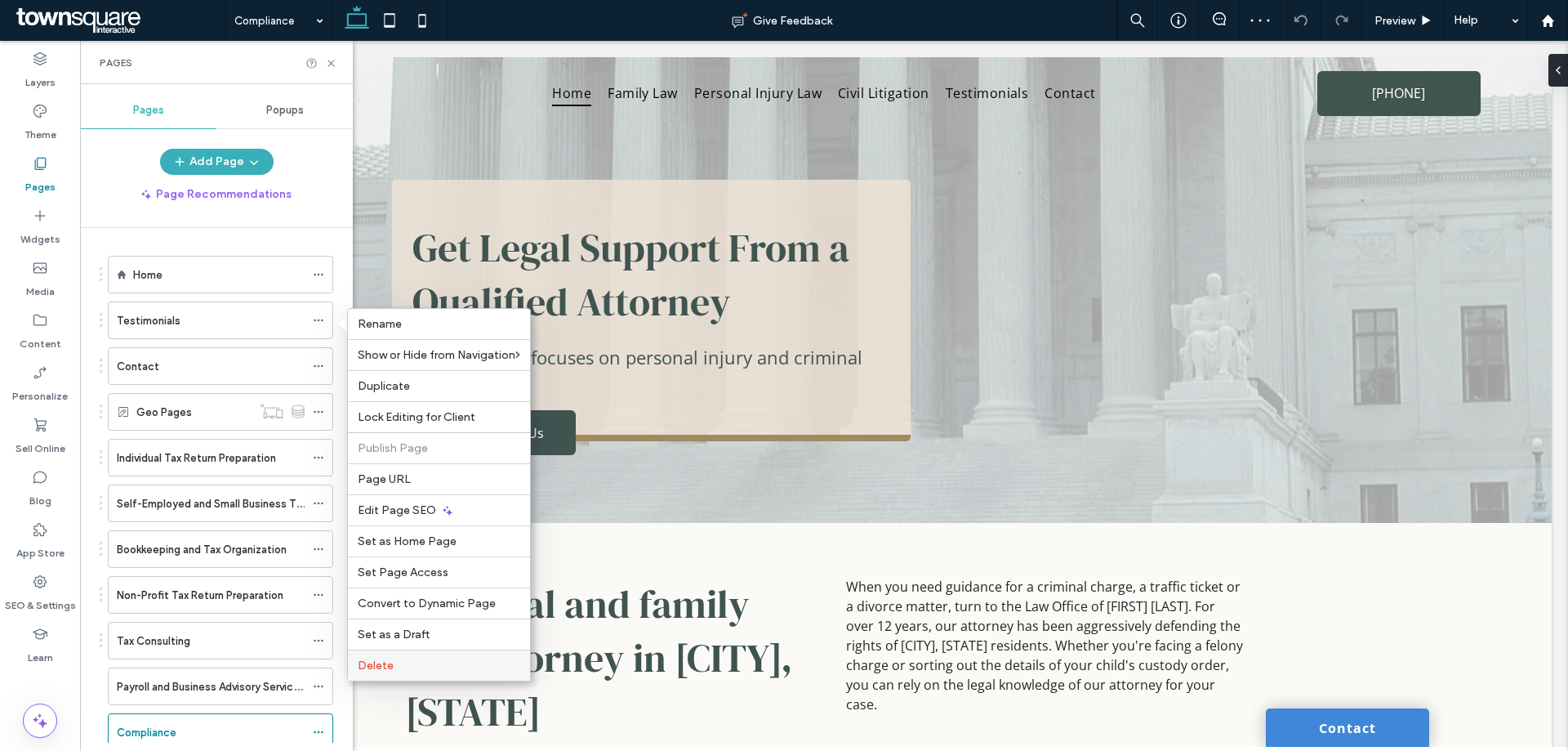 click on "Delete" at bounding box center [439, 665] 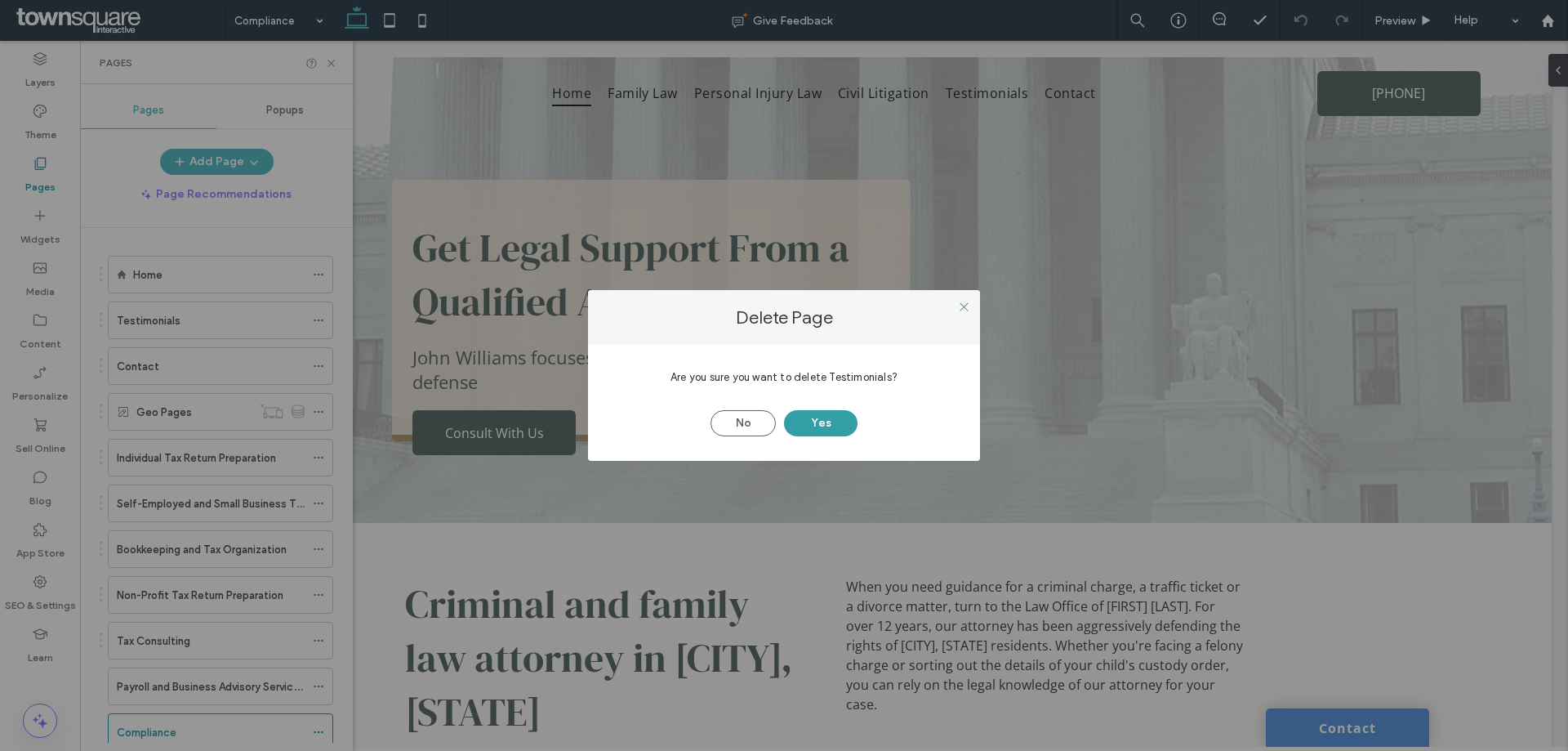 click on "Yes" at bounding box center (821, 423) 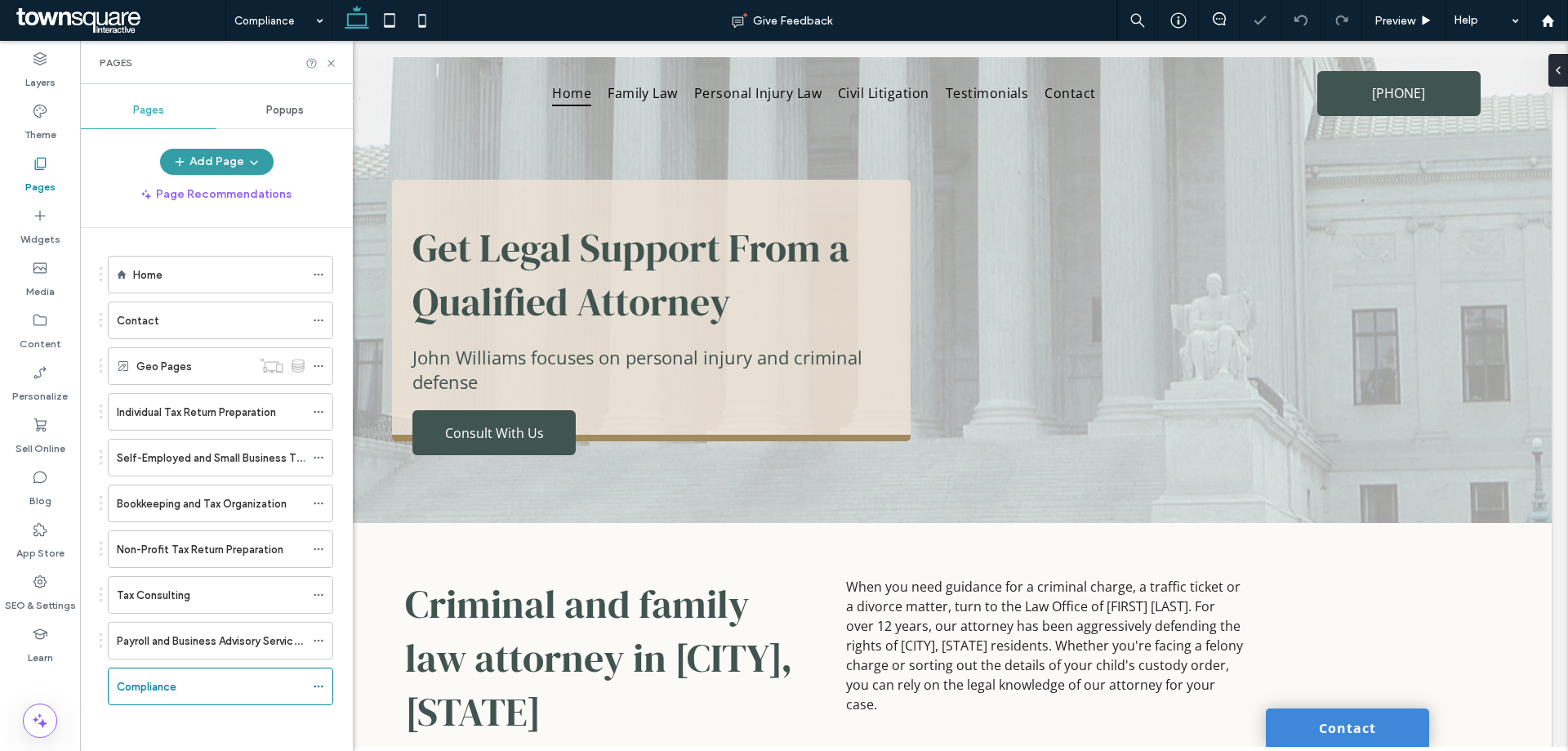 click on "Add Page" at bounding box center (216, 162) 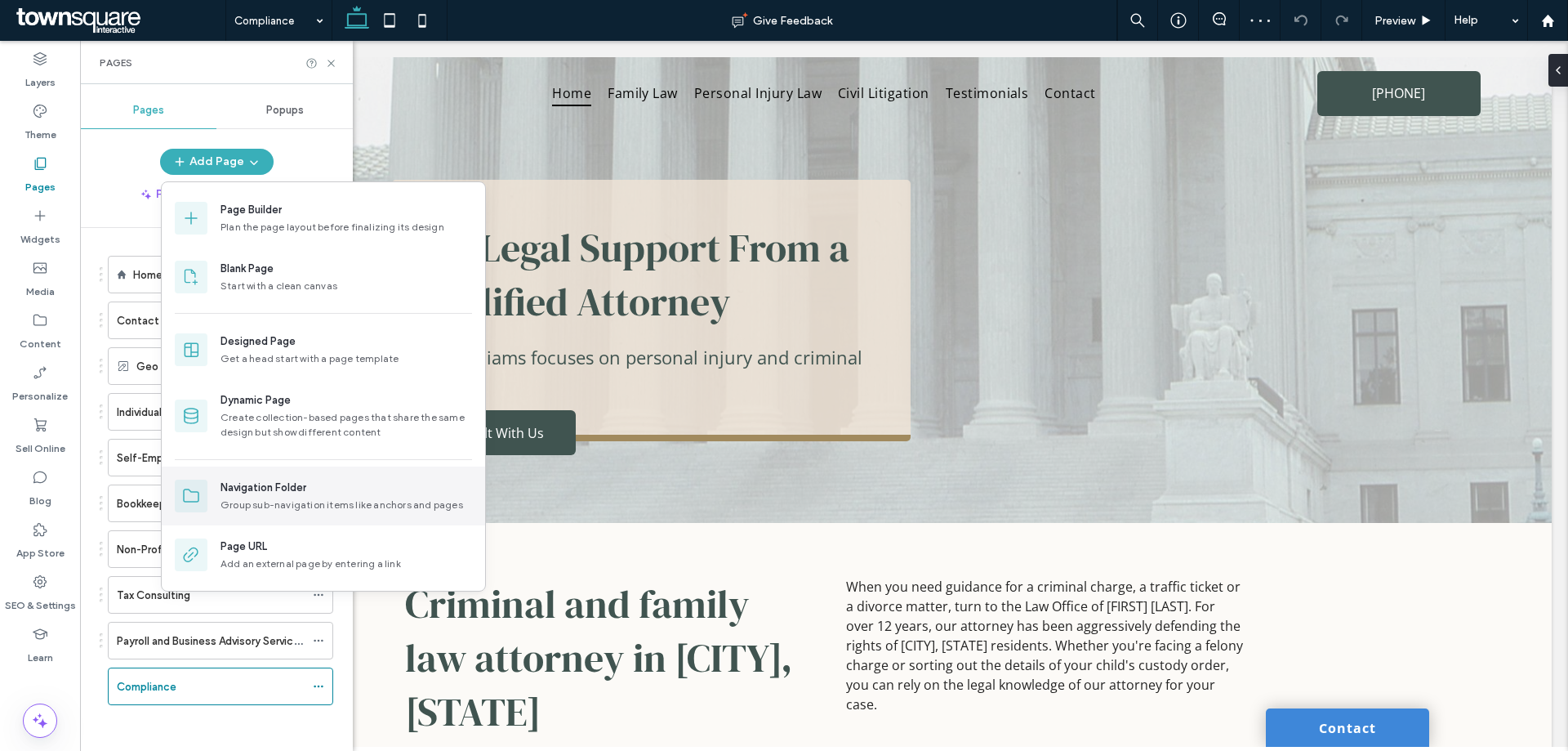 click on "Group sub-navigation items like anchors and pages" at bounding box center (346, 505) 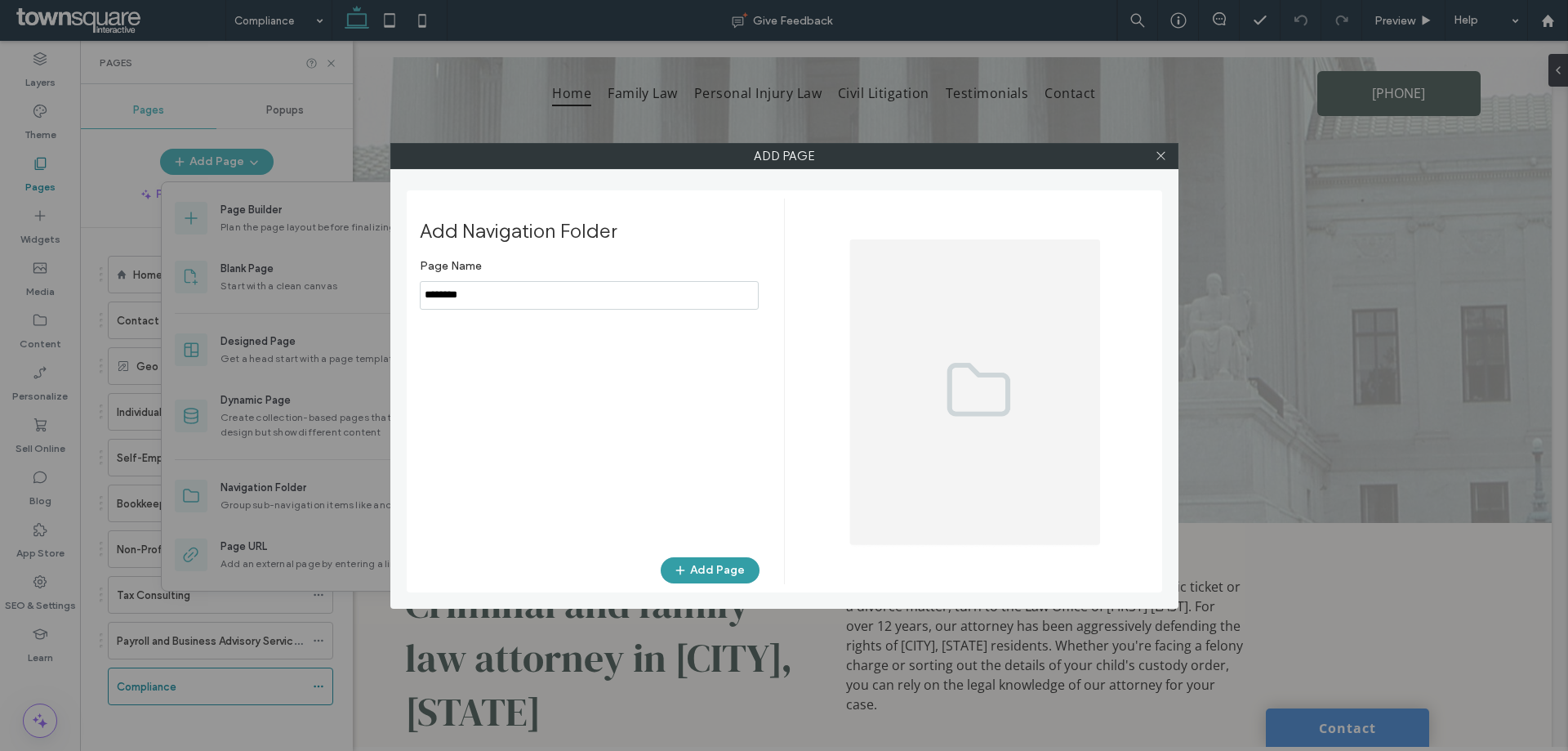 type on "********" 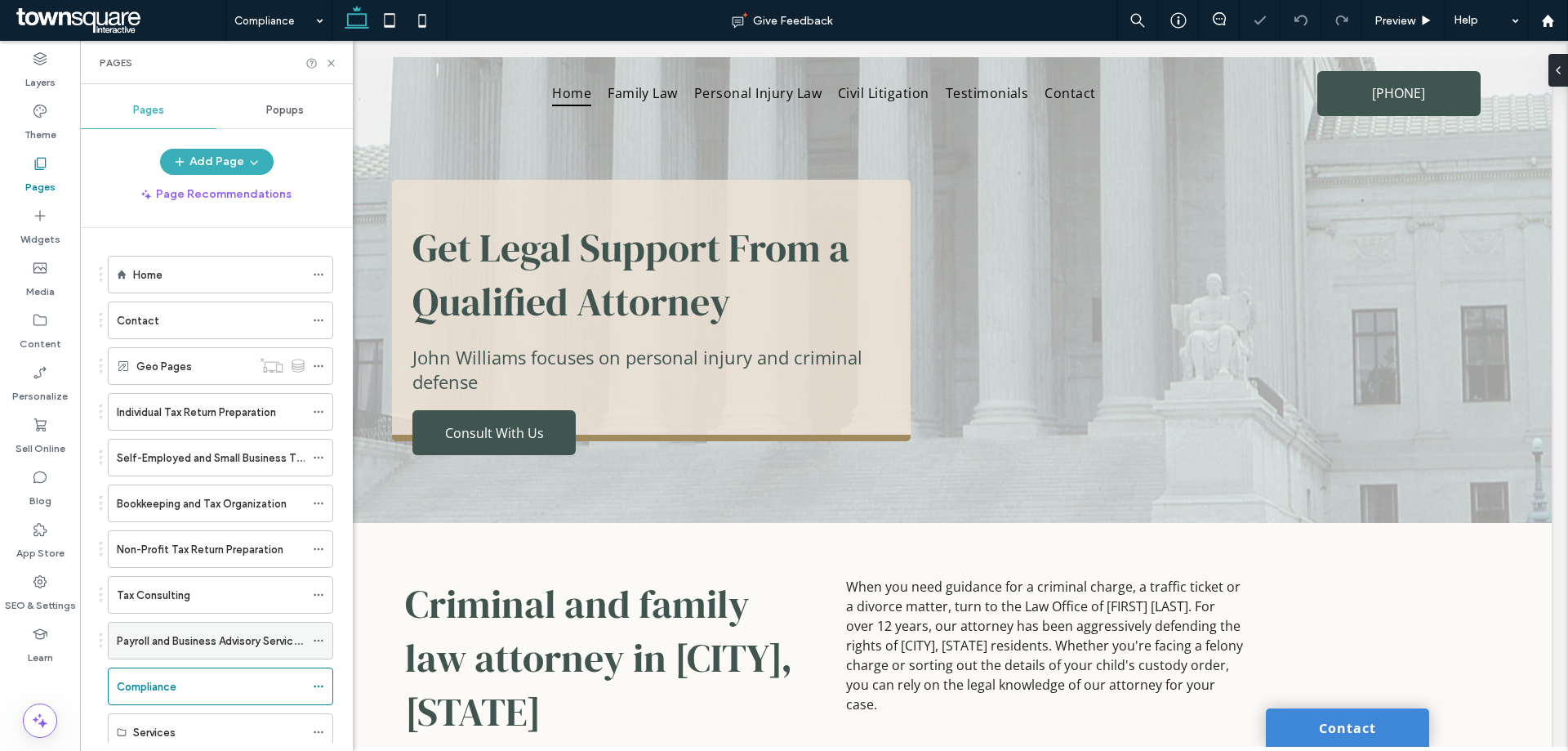 scroll, scrollTop: 16, scrollLeft: 0, axis: vertical 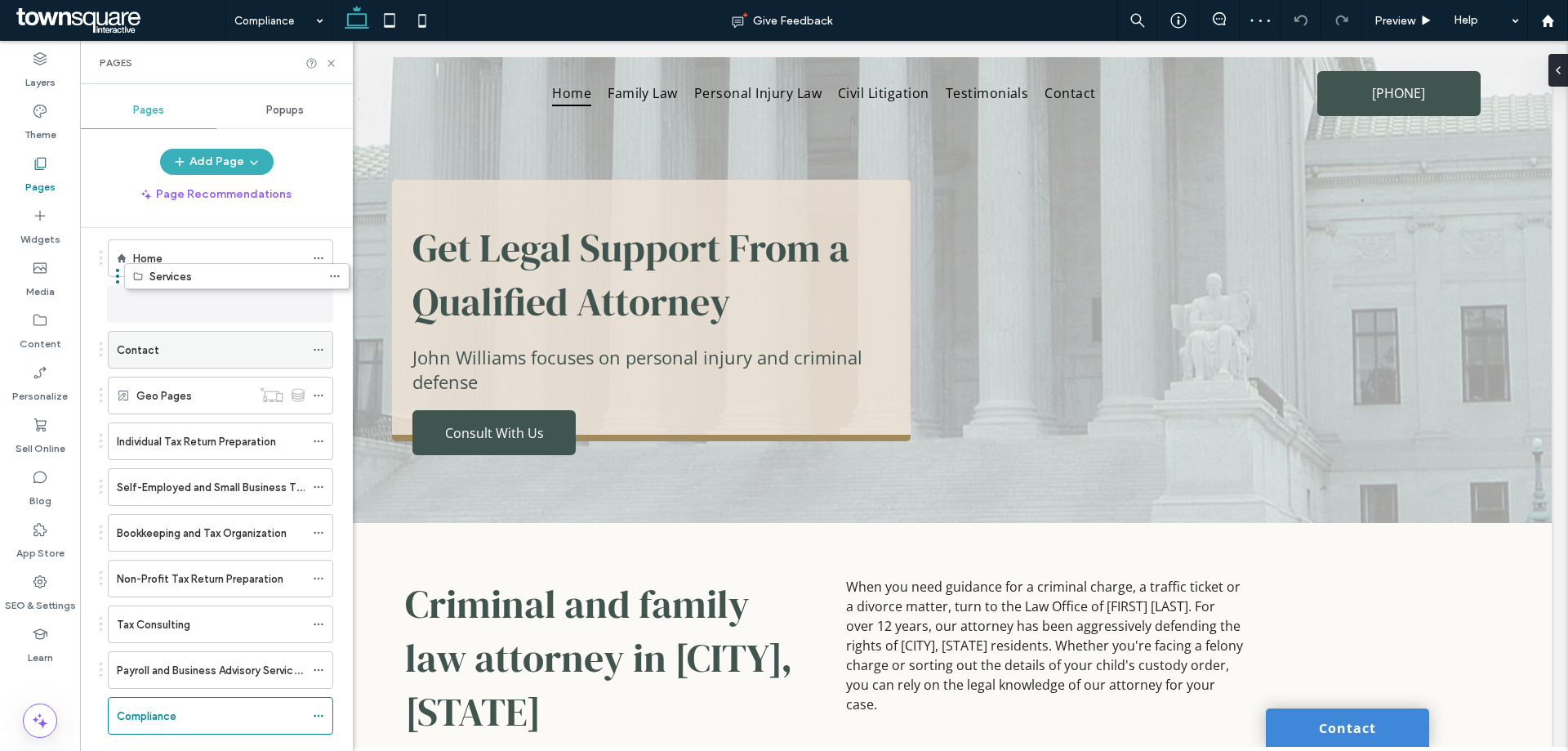 drag, startPoint x: 172, startPoint y: 726, endPoint x: 185, endPoint y: 288, distance: 438.1929 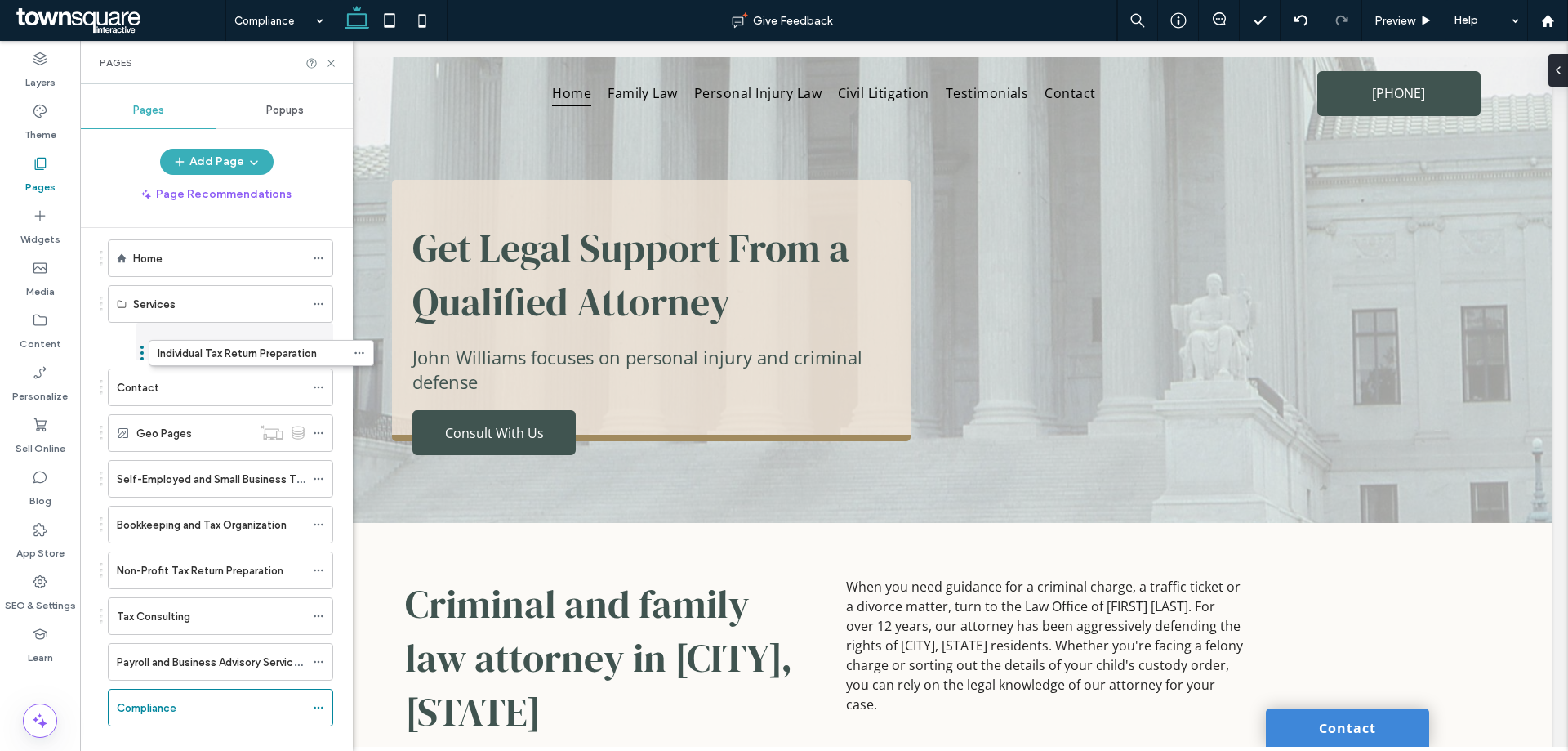 drag, startPoint x: 157, startPoint y: 445, endPoint x: 196, endPoint y: 362, distance: 91.70605 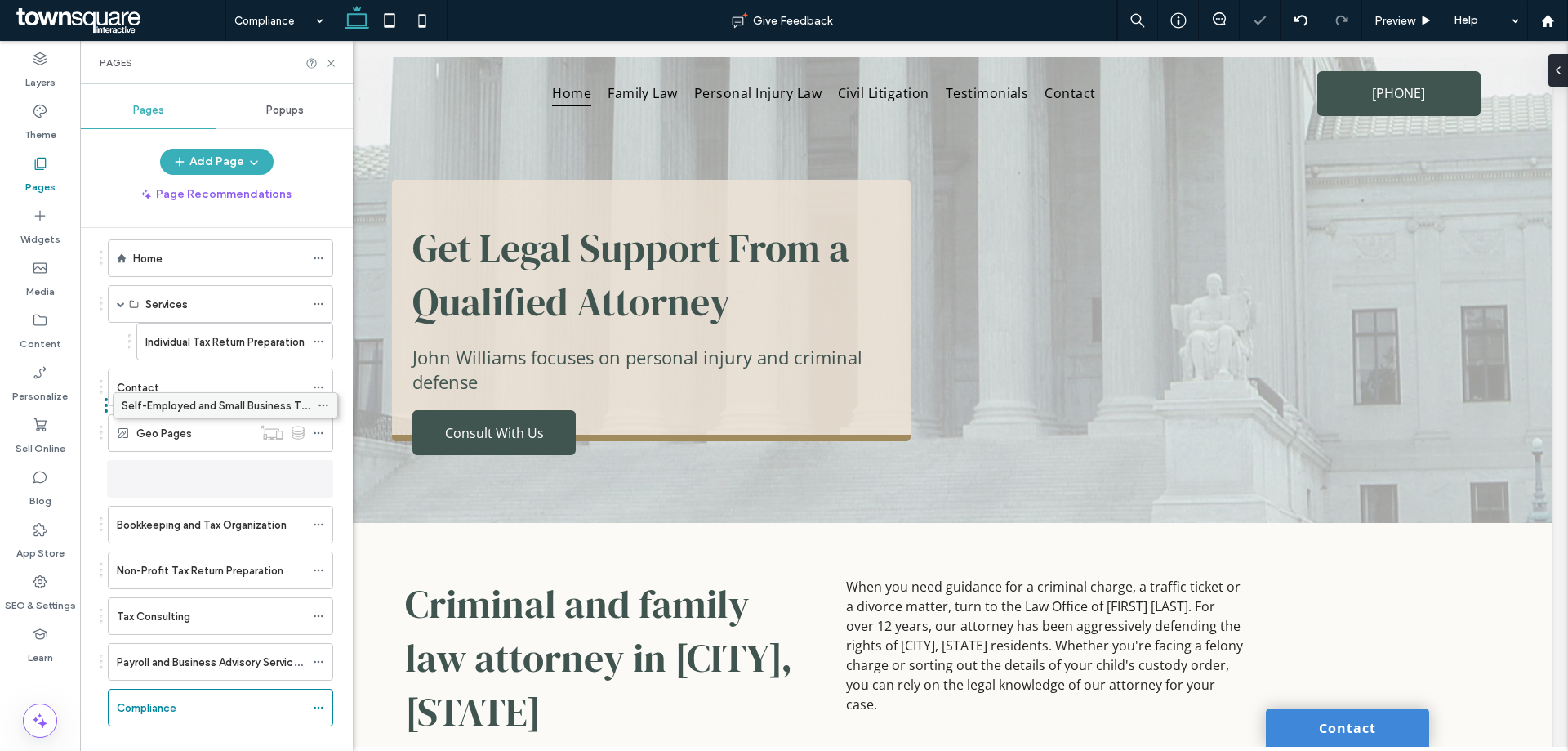 scroll, scrollTop: 0, scrollLeft: 0, axis: both 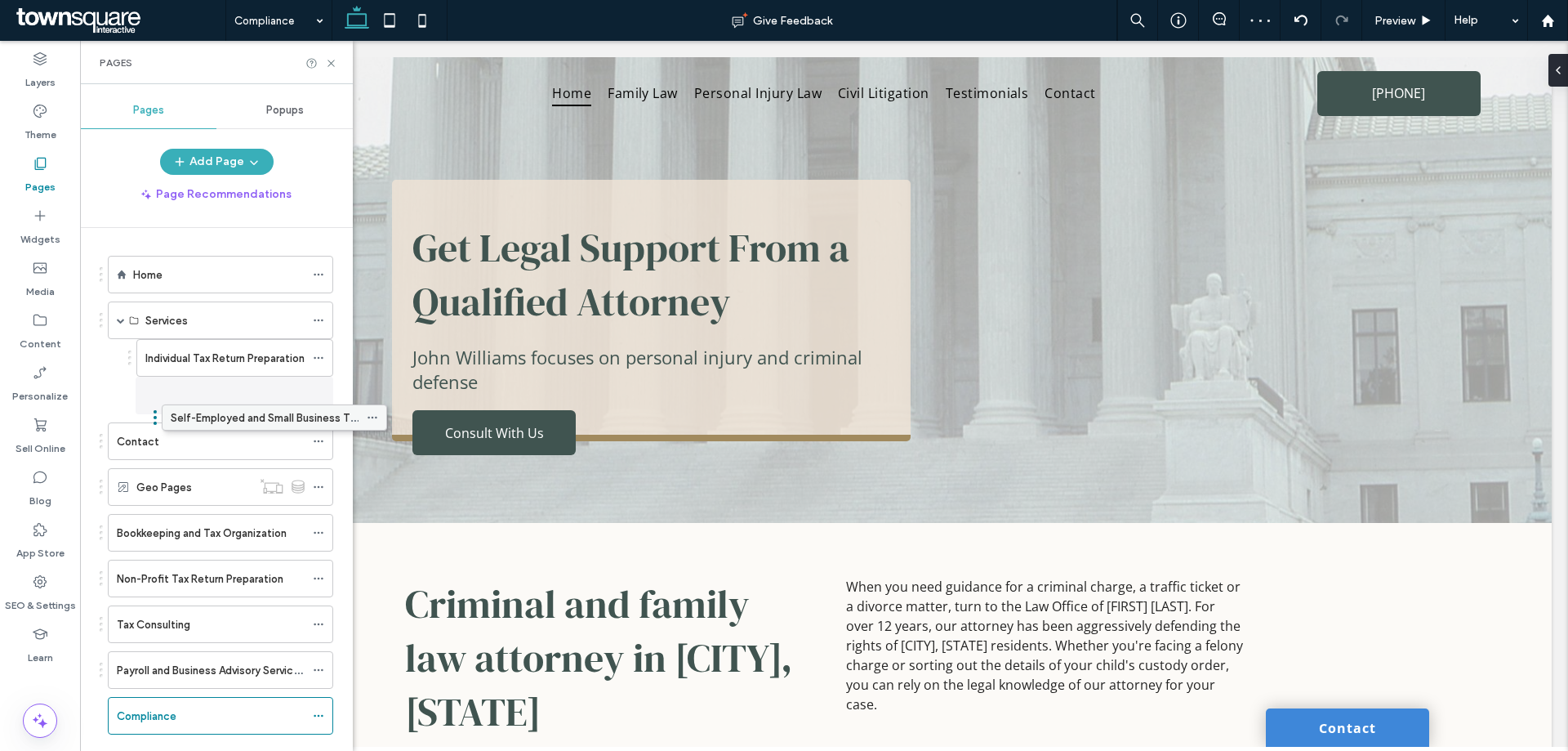 drag, startPoint x: 188, startPoint y: 473, endPoint x: 242, endPoint y: 418, distance: 77.07788 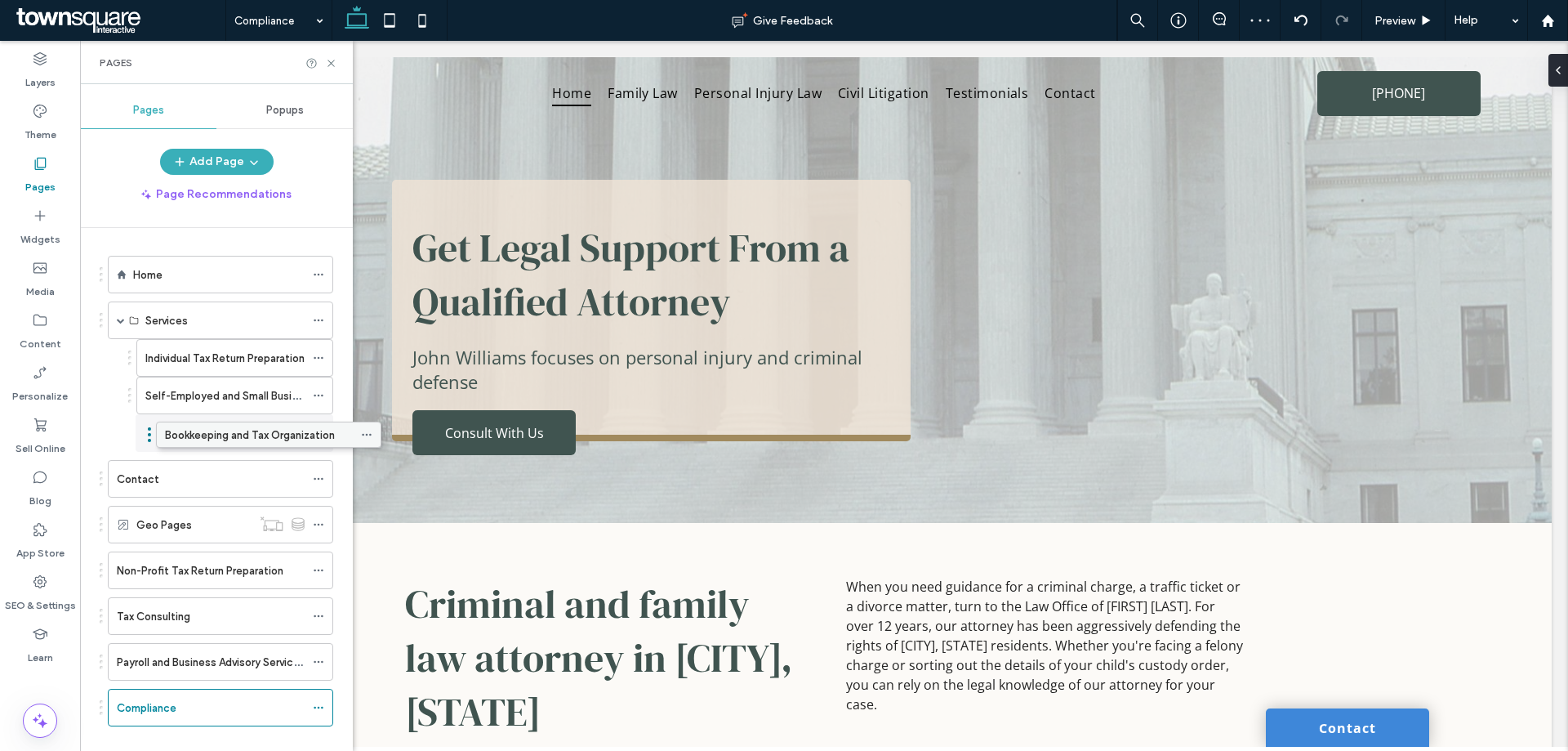 drag, startPoint x: 212, startPoint y: 472, endPoint x: 247, endPoint y: 438, distance: 48.79549 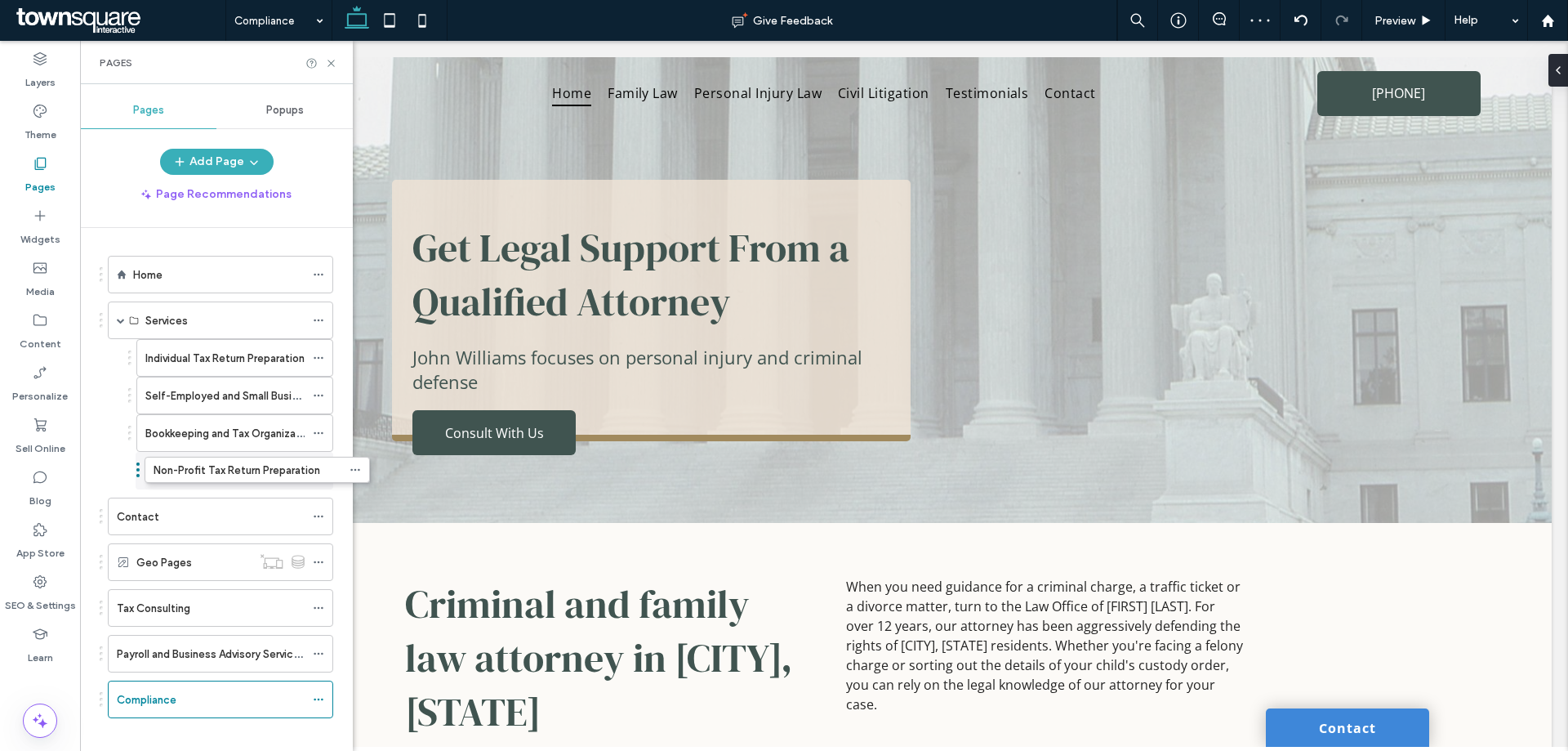 drag, startPoint x: 212, startPoint y: 579, endPoint x: 248, endPoint y: 484, distance: 101.59232 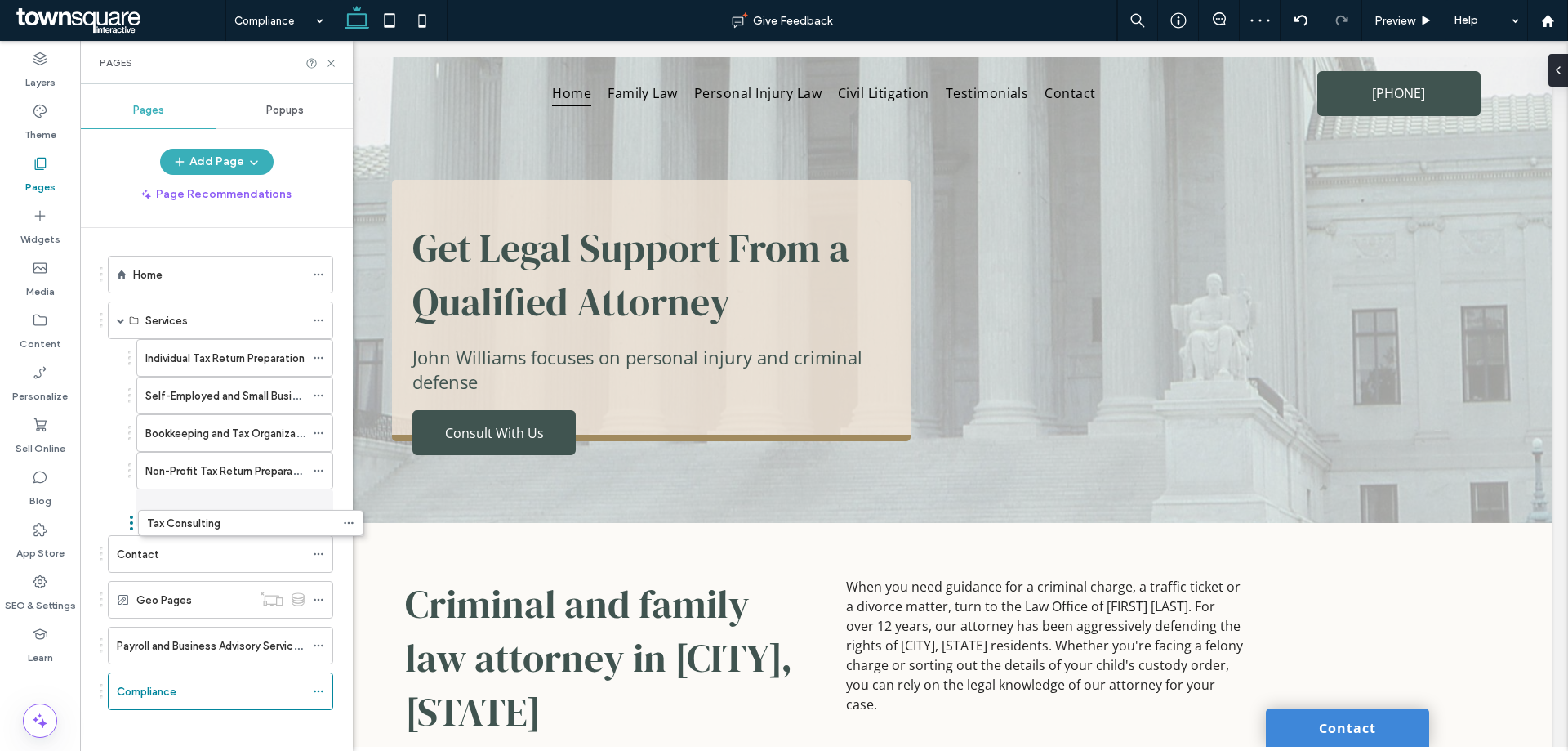 drag, startPoint x: 213, startPoint y: 620, endPoint x: 236, endPoint y: 539, distance: 84.20214 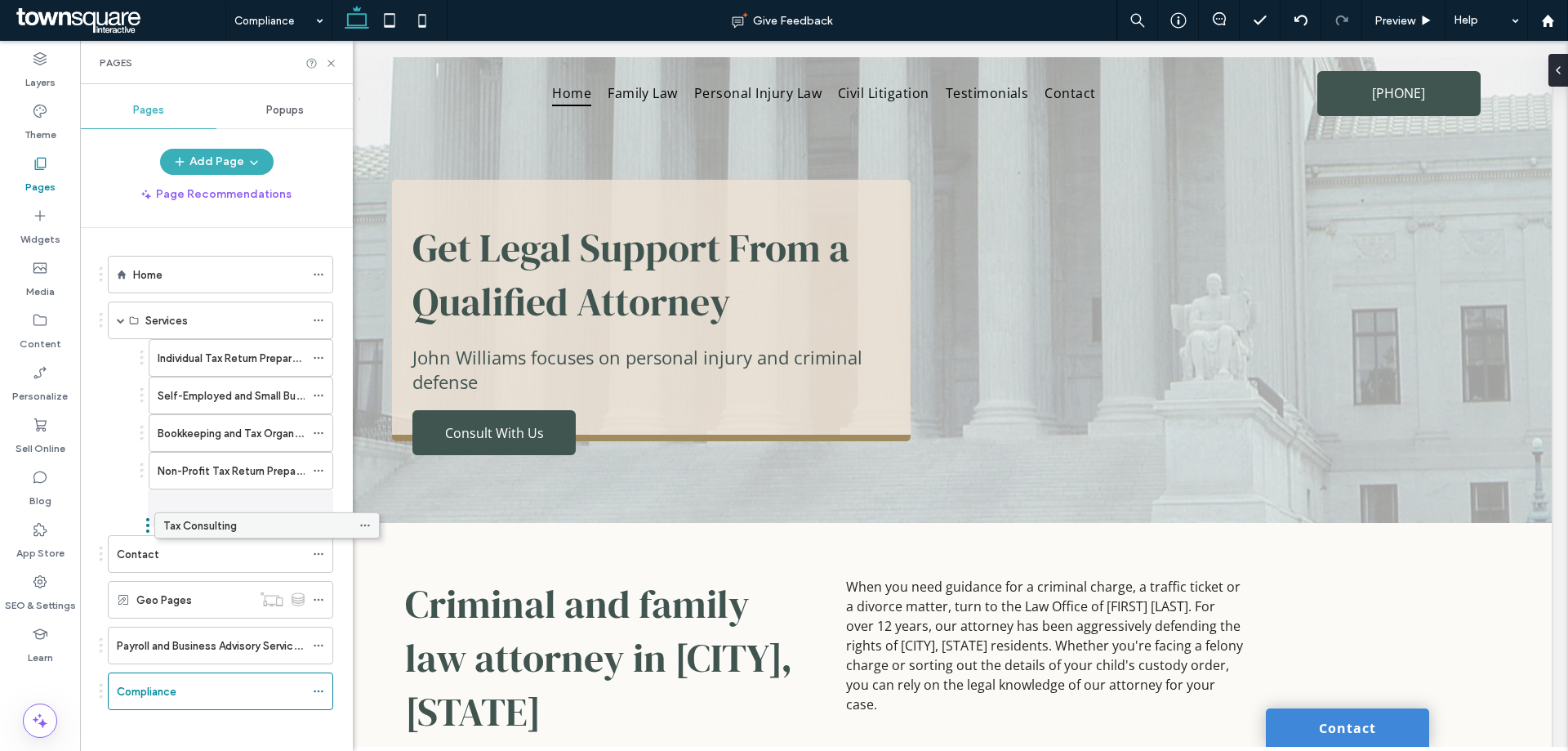 drag, startPoint x: 188, startPoint y: 511, endPoint x: 234, endPoint y: 529, distance: 49.39636 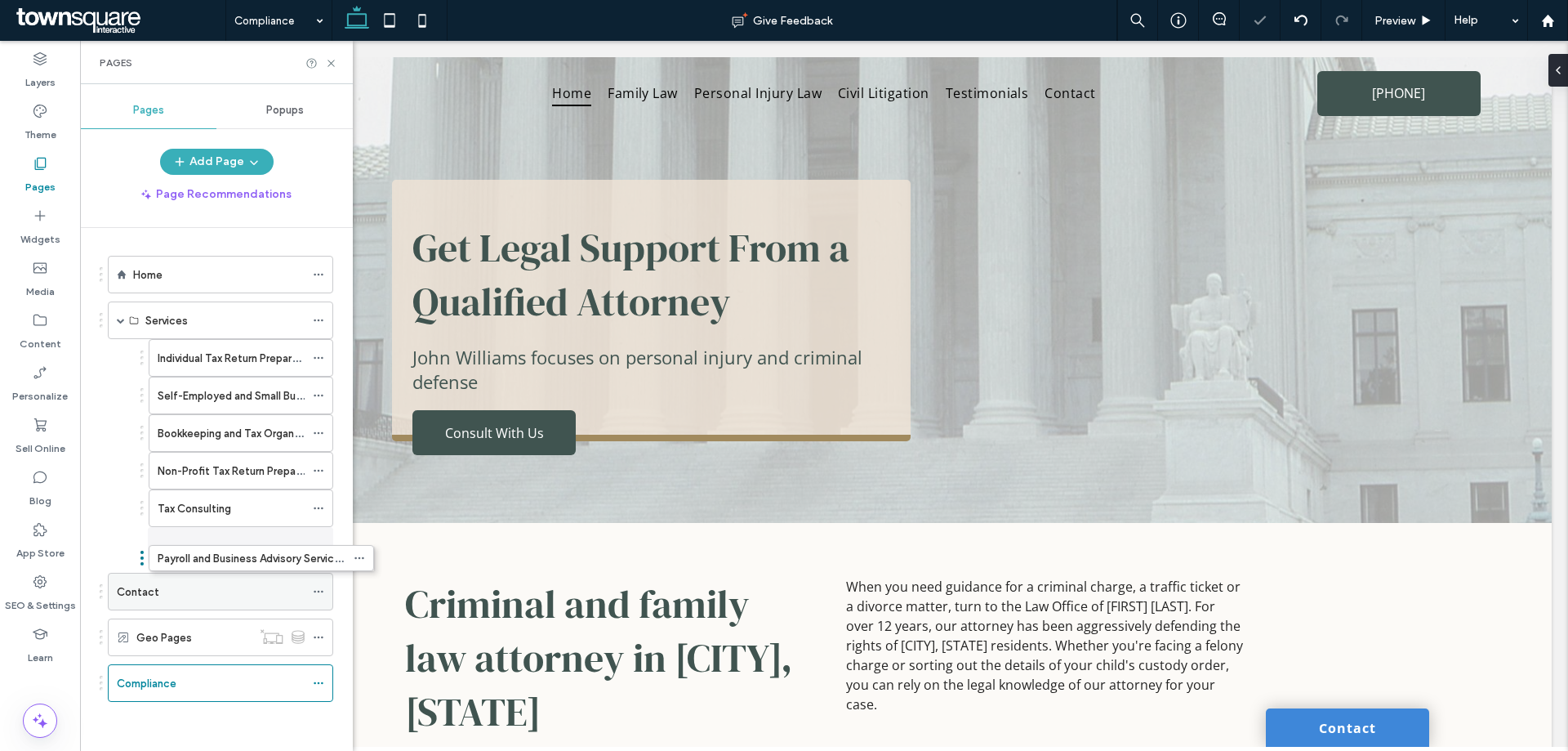 drag, startPoint x: 199, startPoint y: 642, endPoint x: 242, endPoint y: 577, distance: 77.93587 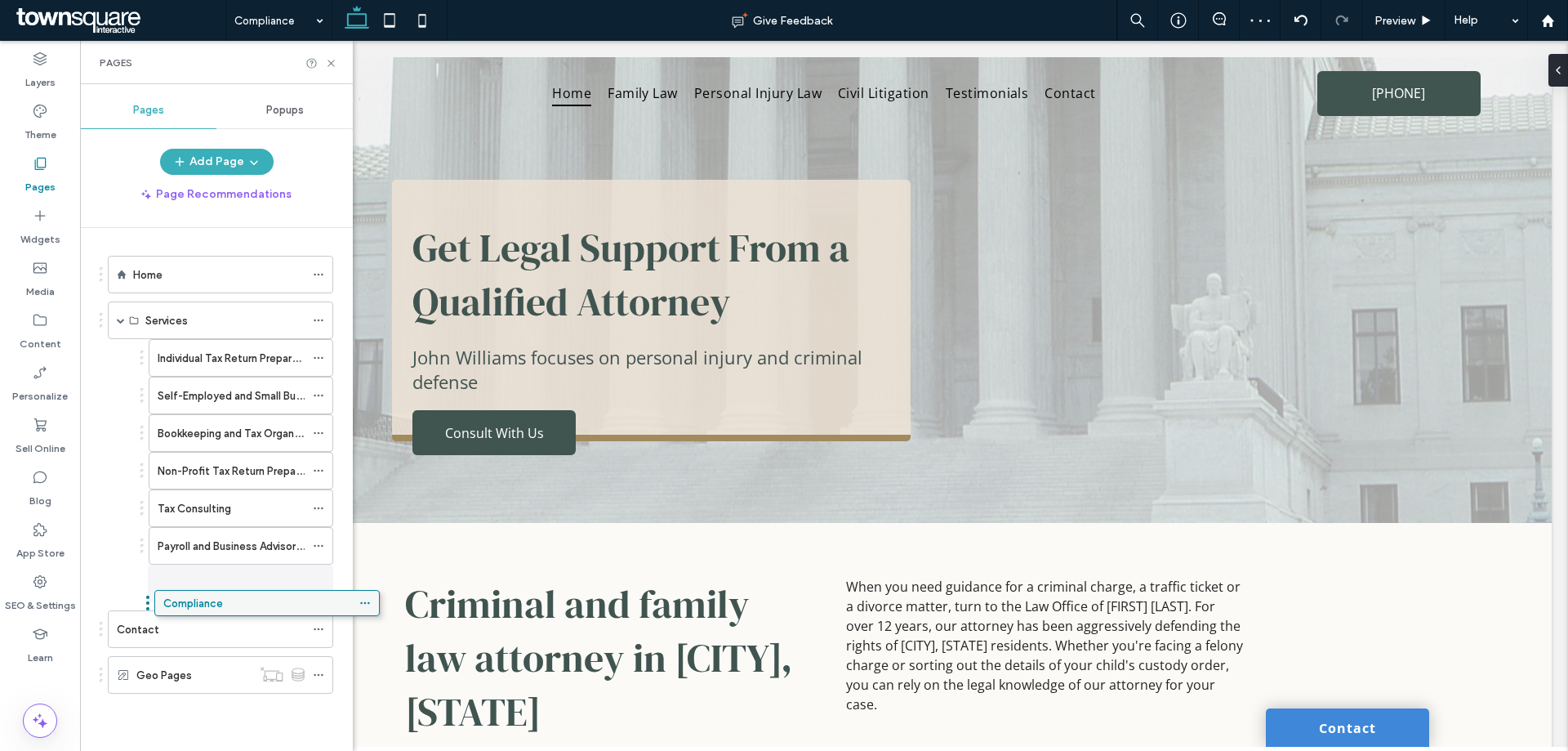 drag, startPoint x: 225, startPoint y: 679, endPoint x: 272, endPoint y: 605, distance: 87.66413 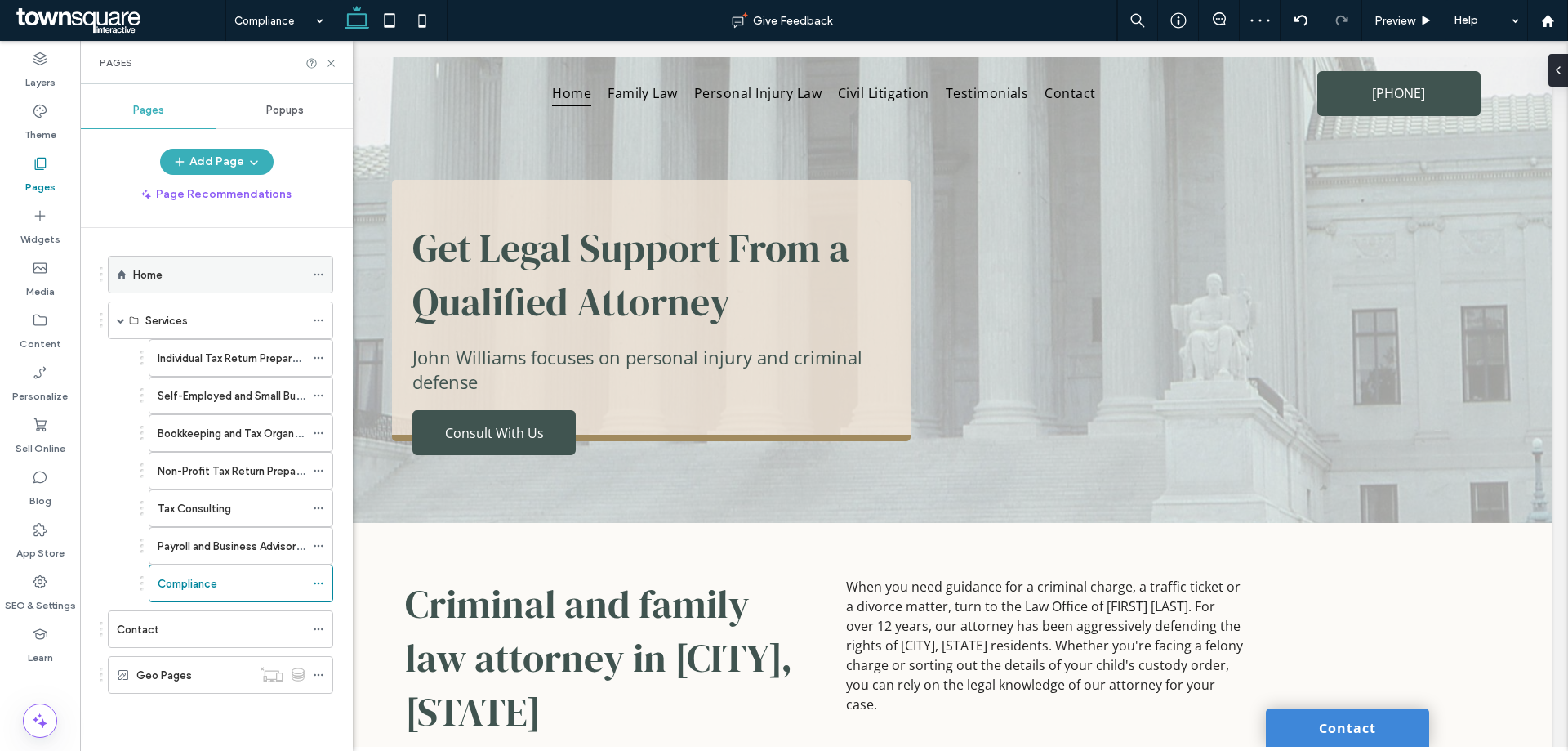 click on "Home" at bounding box center (219, 275) 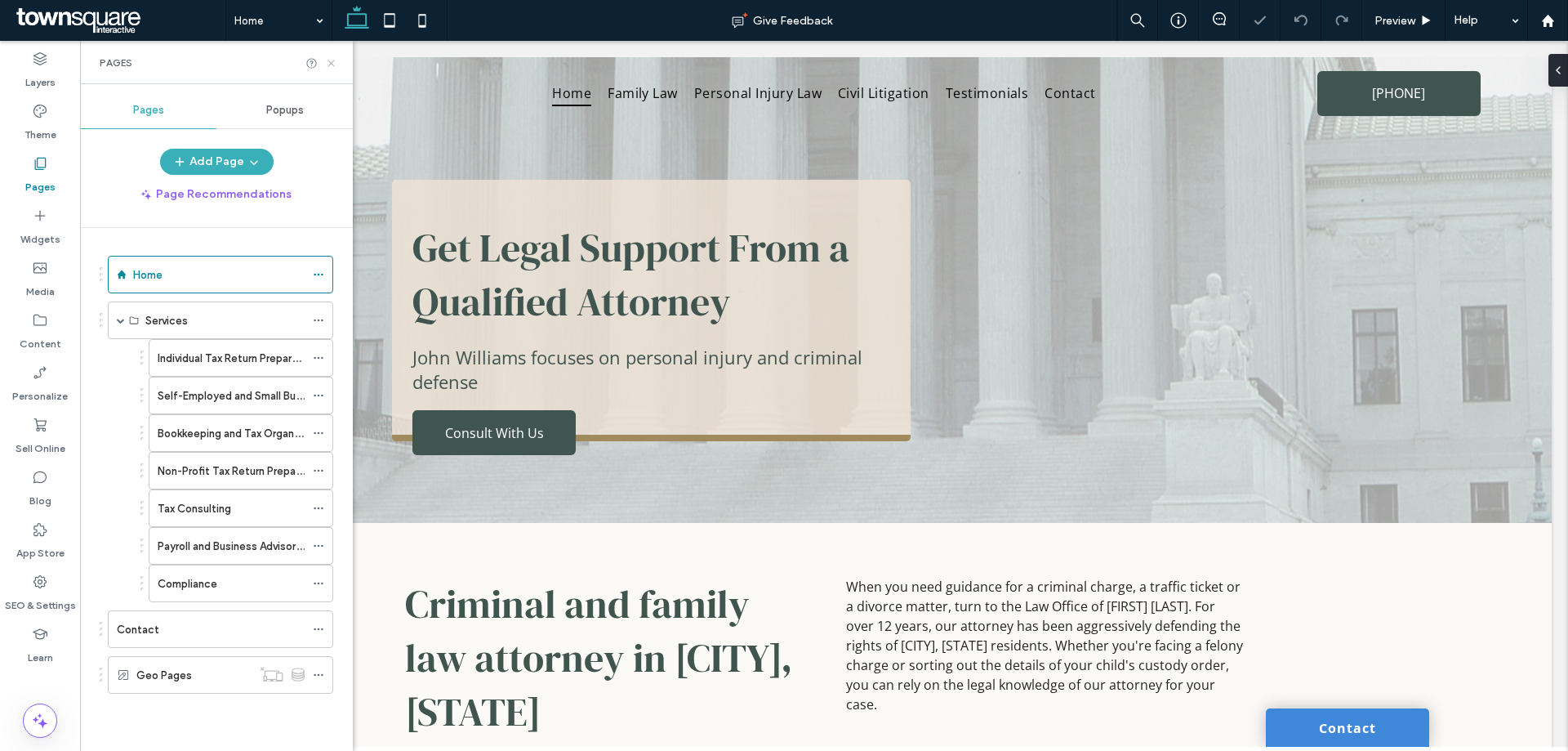 click 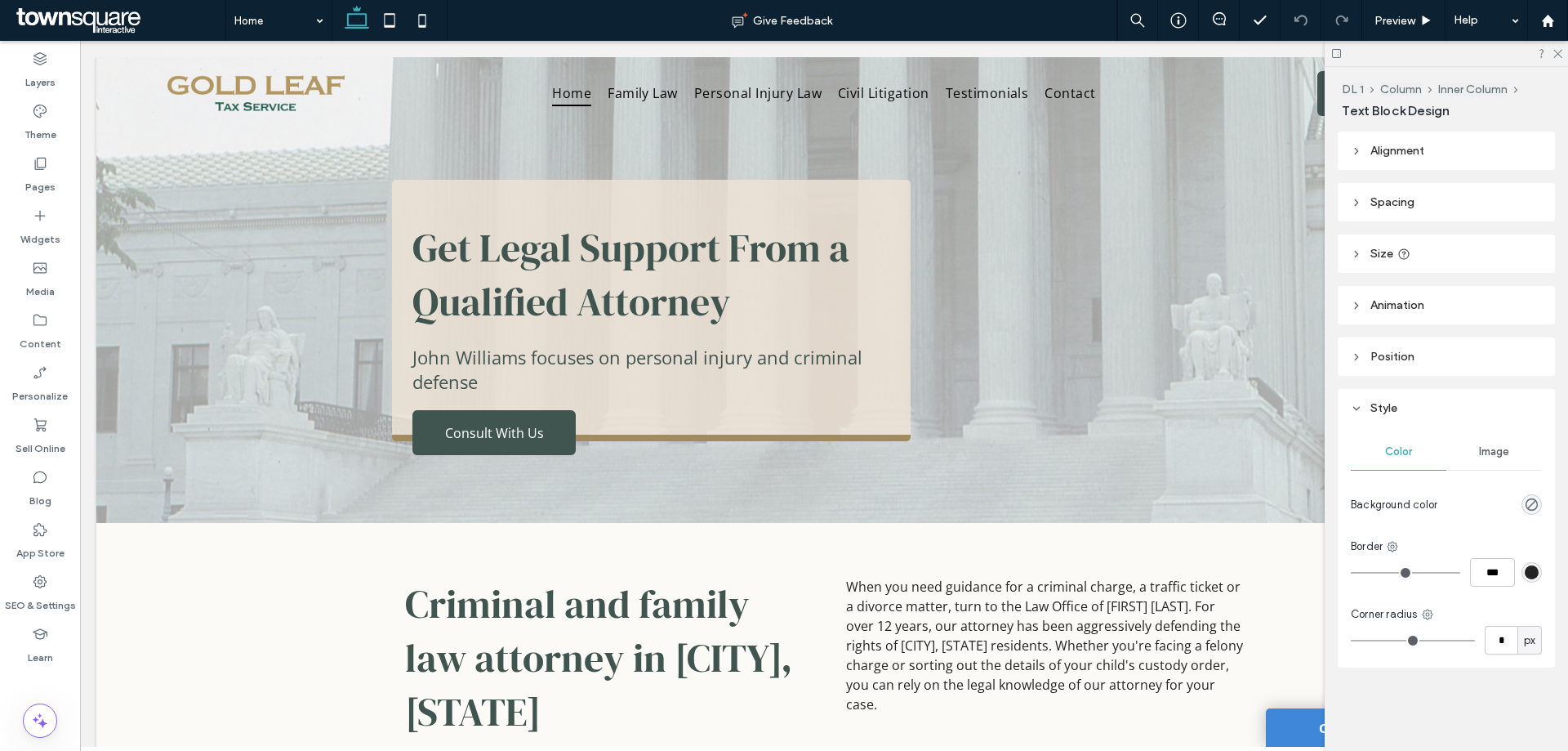 type on "**********" 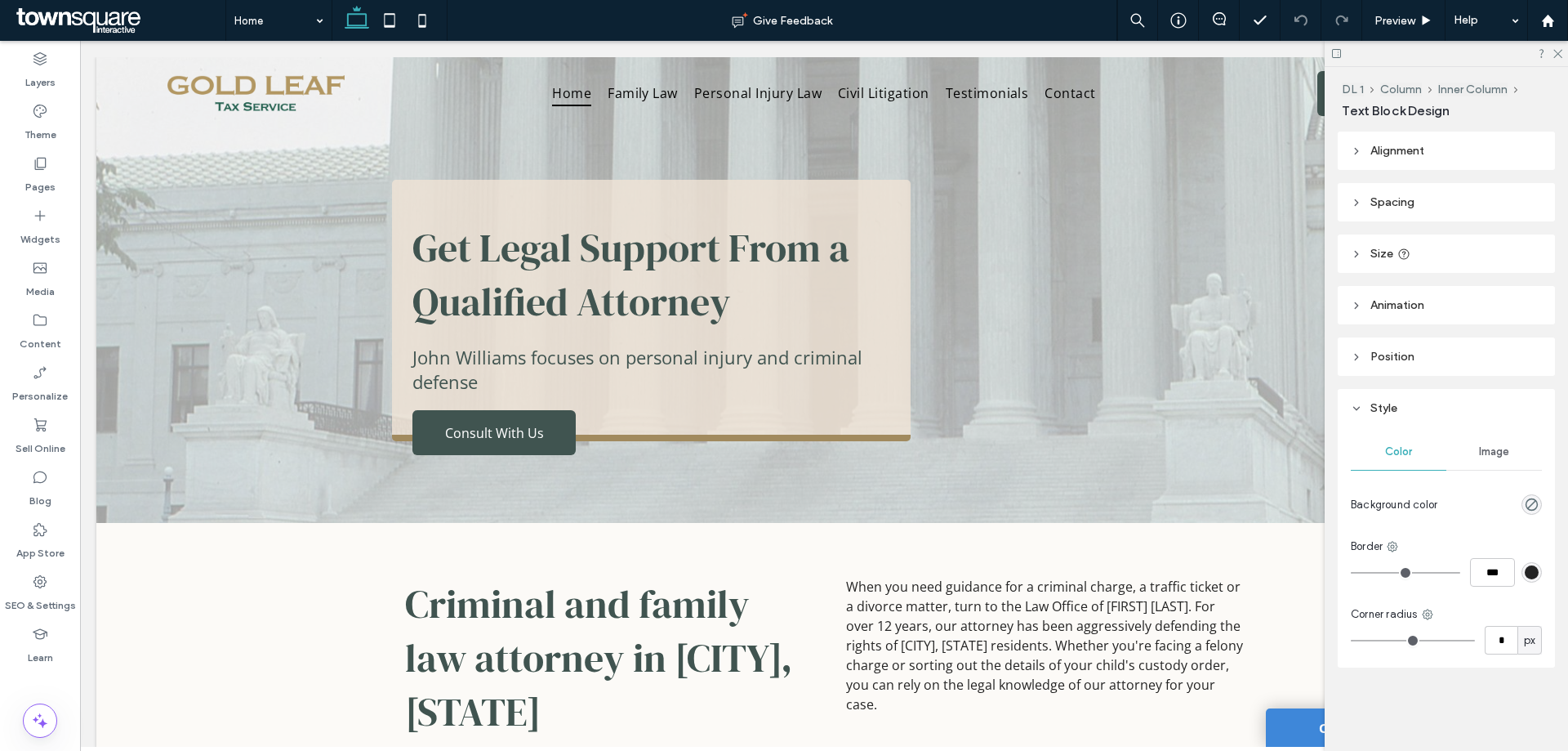 type on "**" 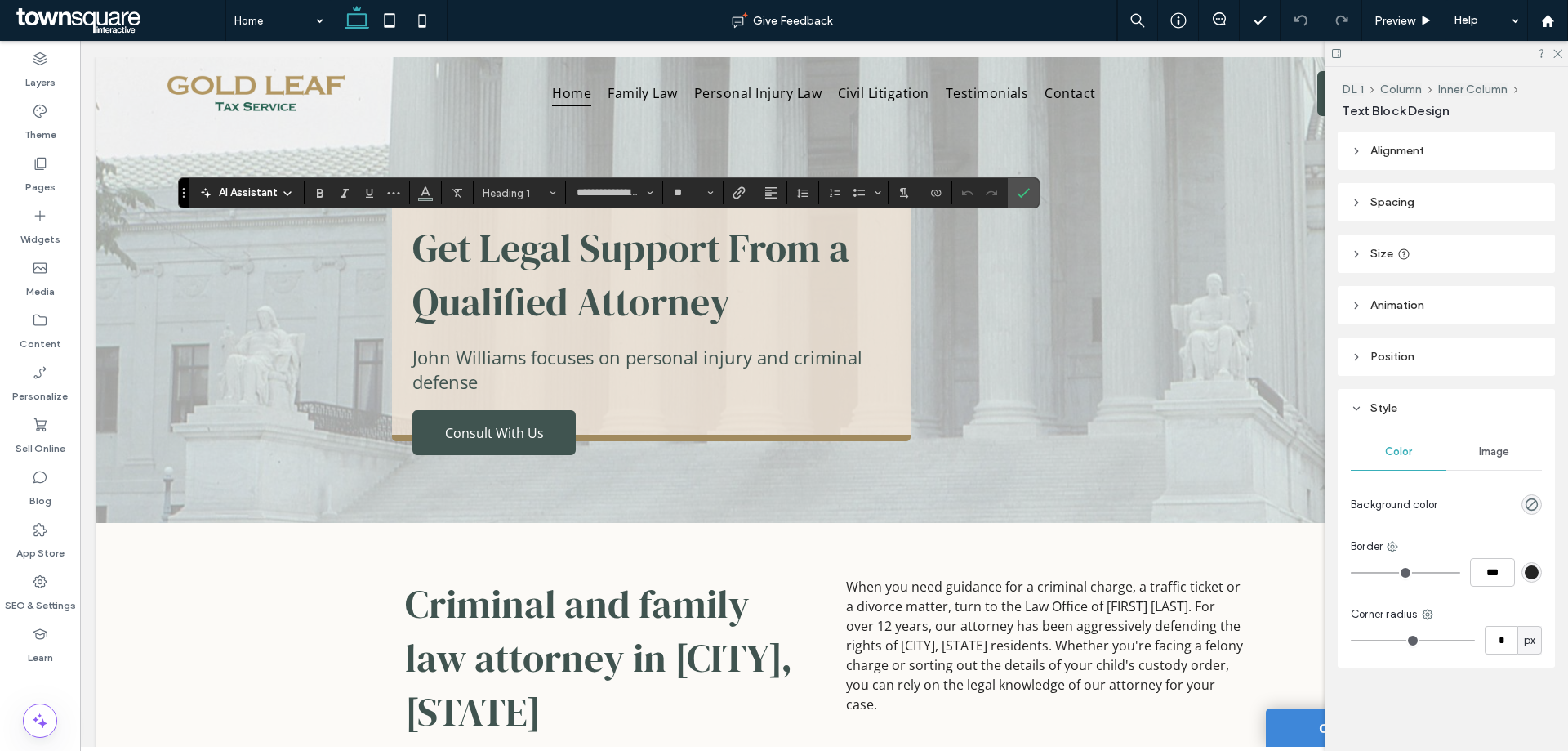 type on "*********" 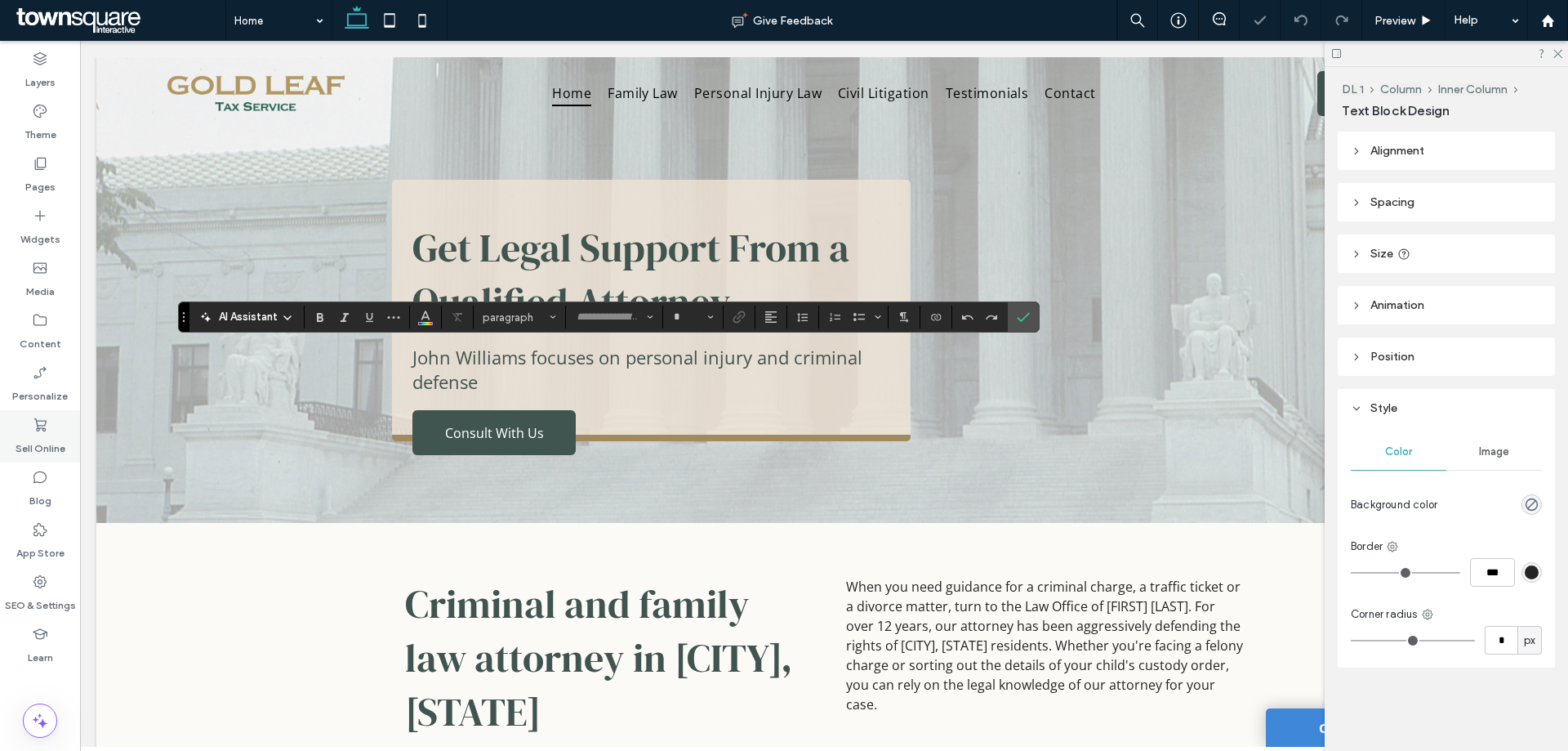 type on "*********" 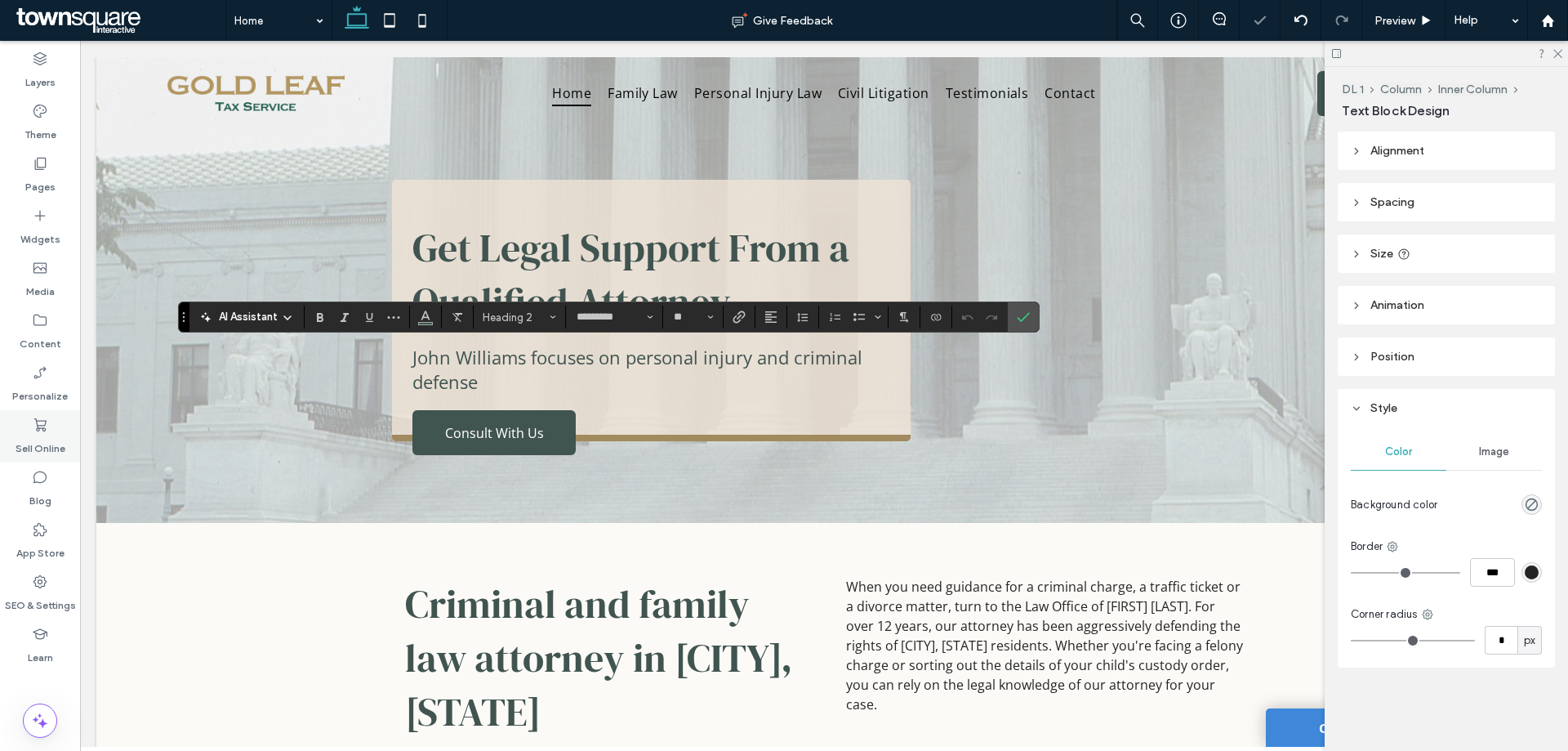 type on "**" 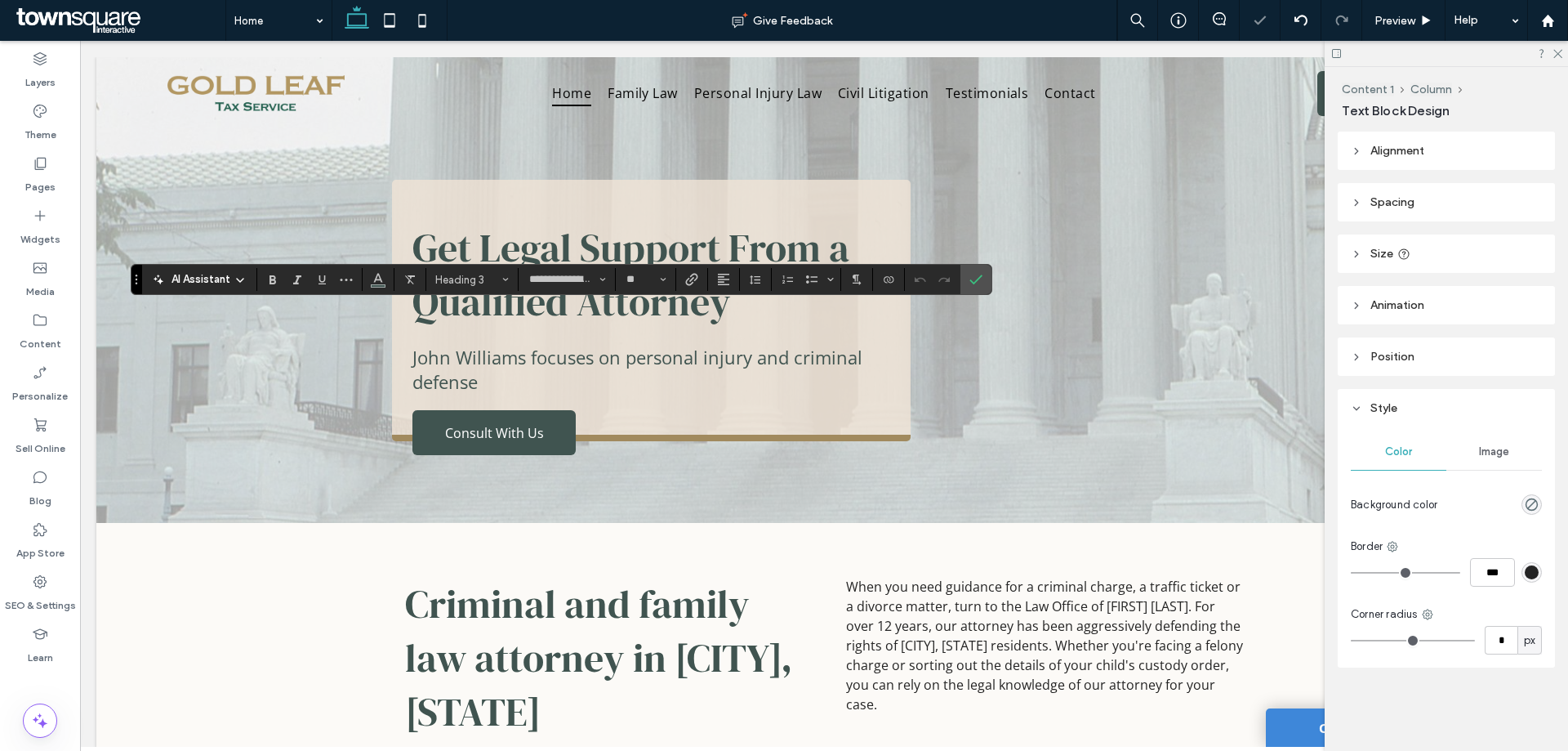 type on "*********" 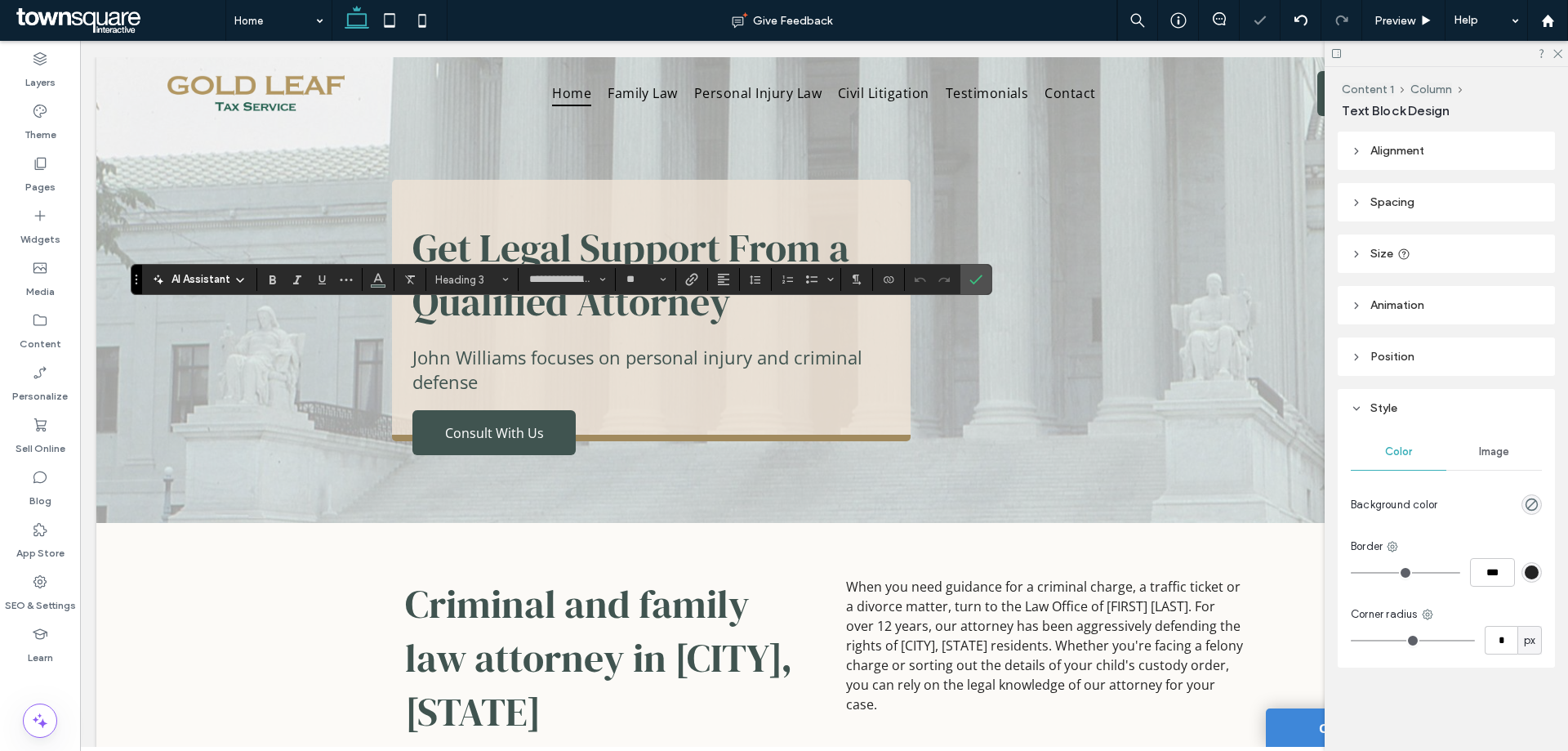 type on "**" 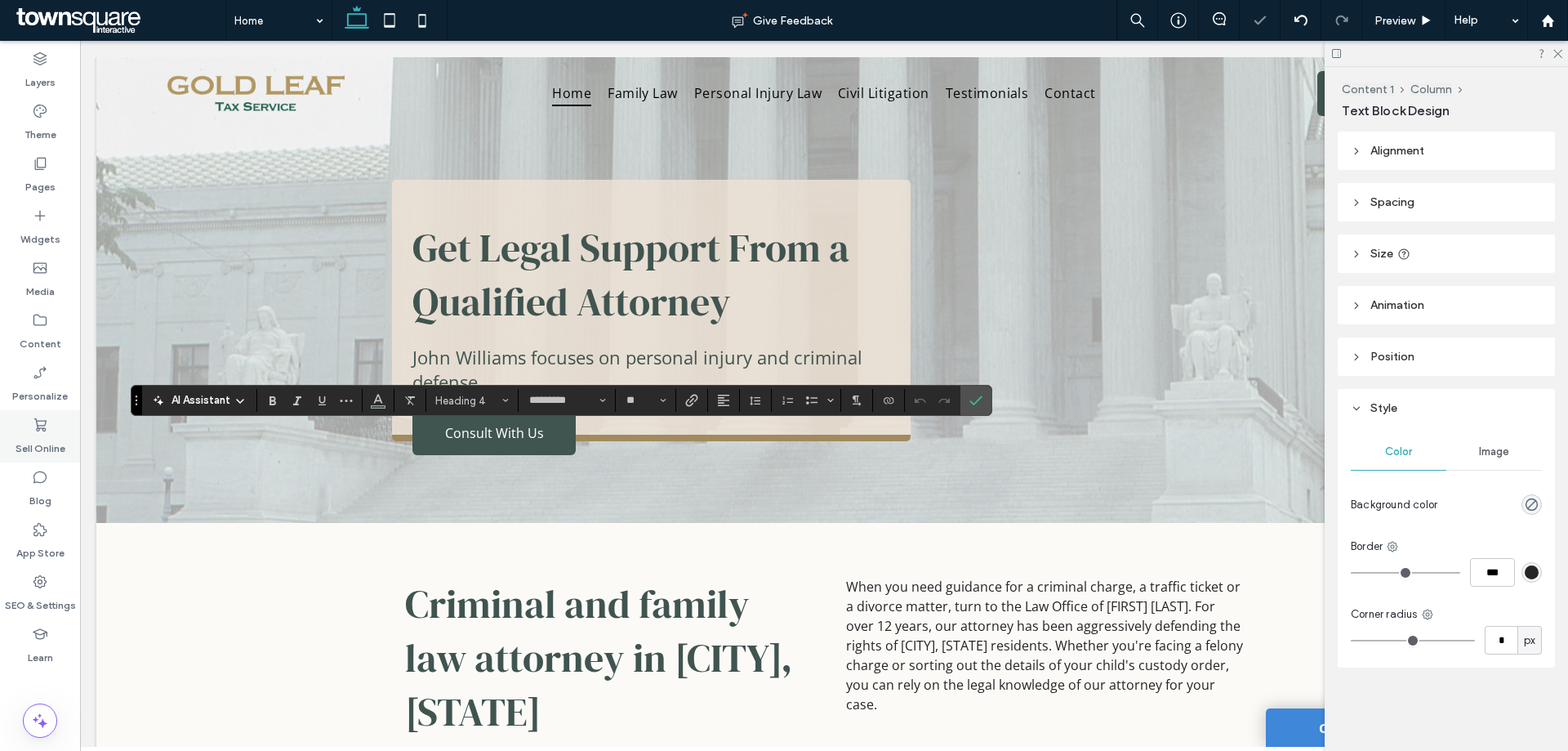 type on "**" 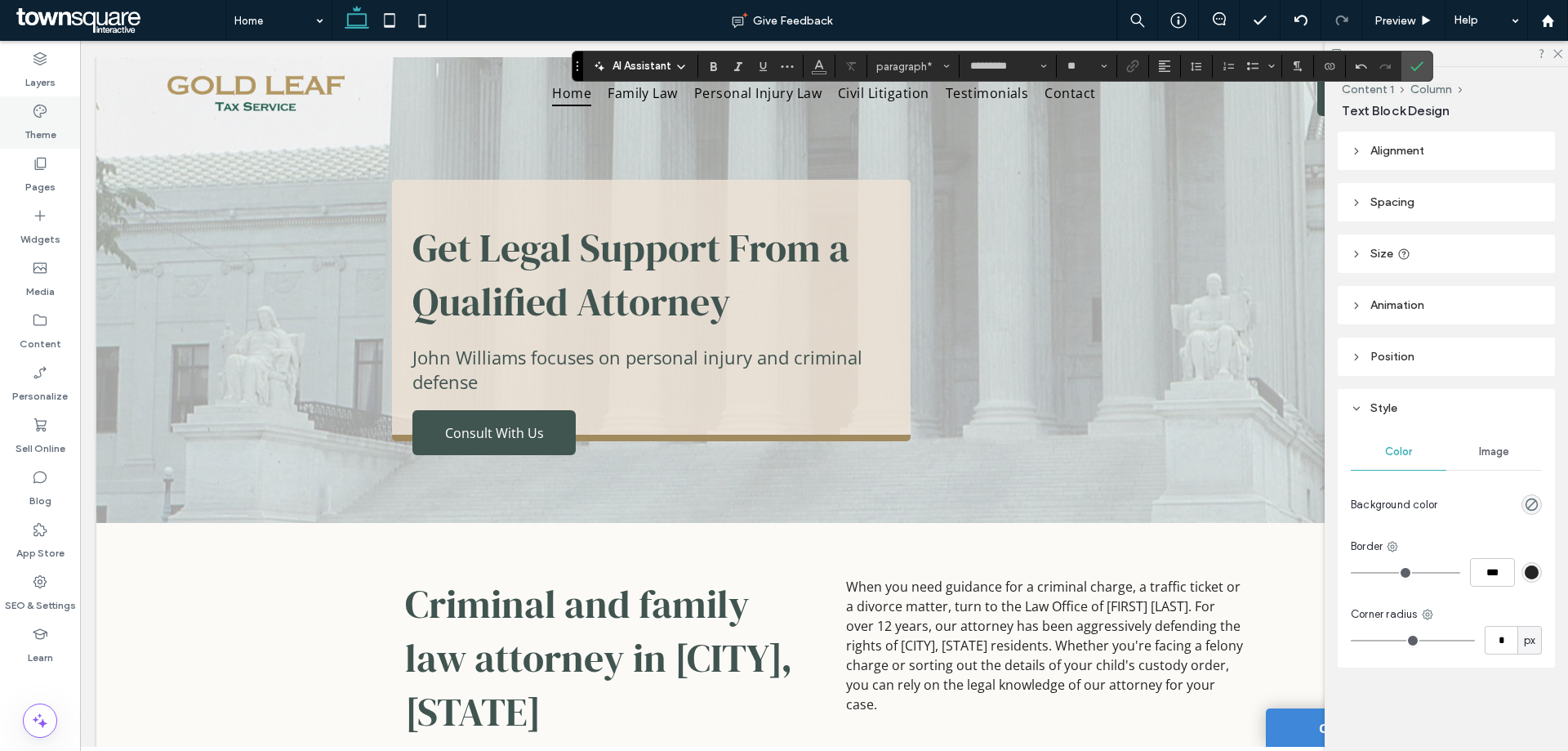 click on "Theme" at bounding box center (40, 131) 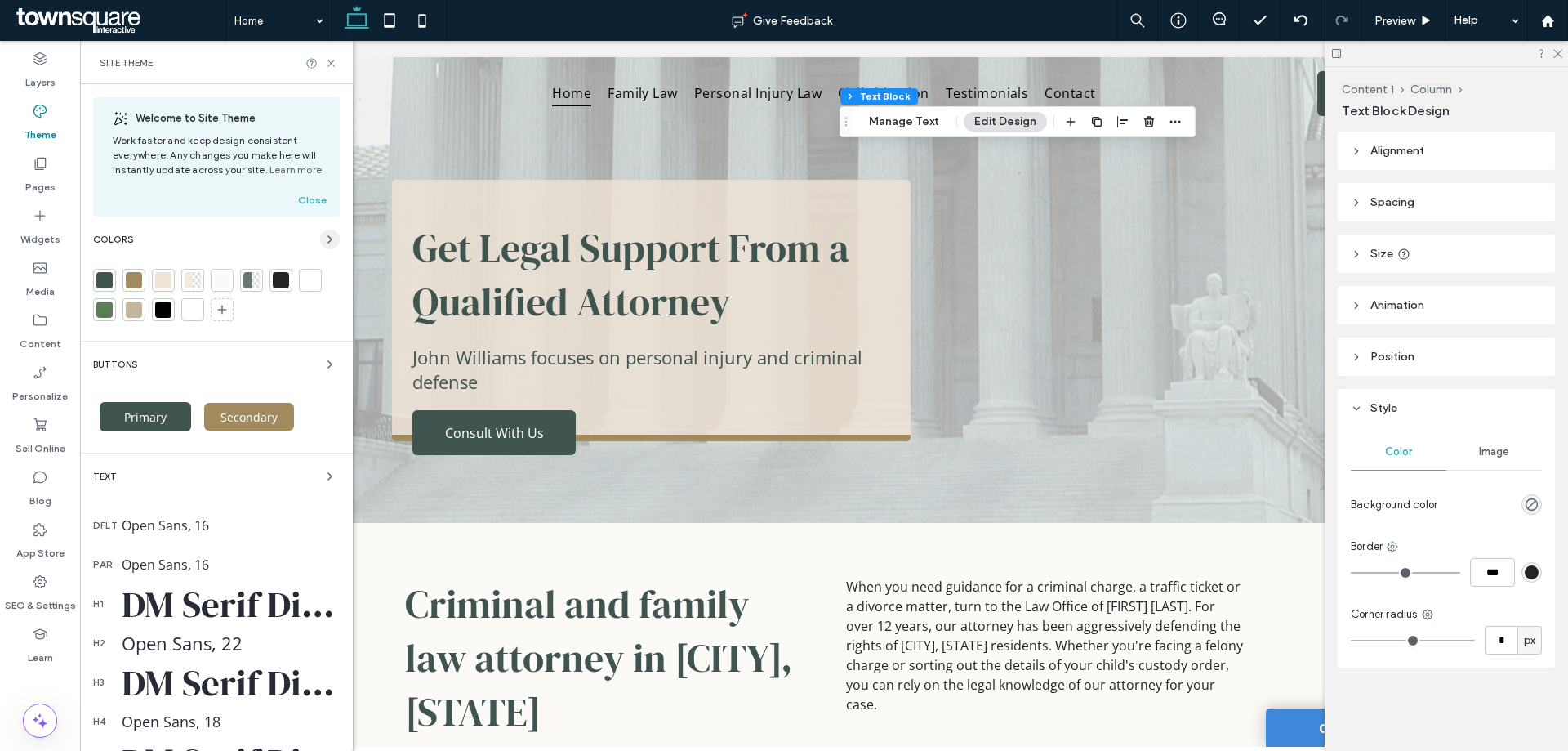 click at bounding box center [330, 239] 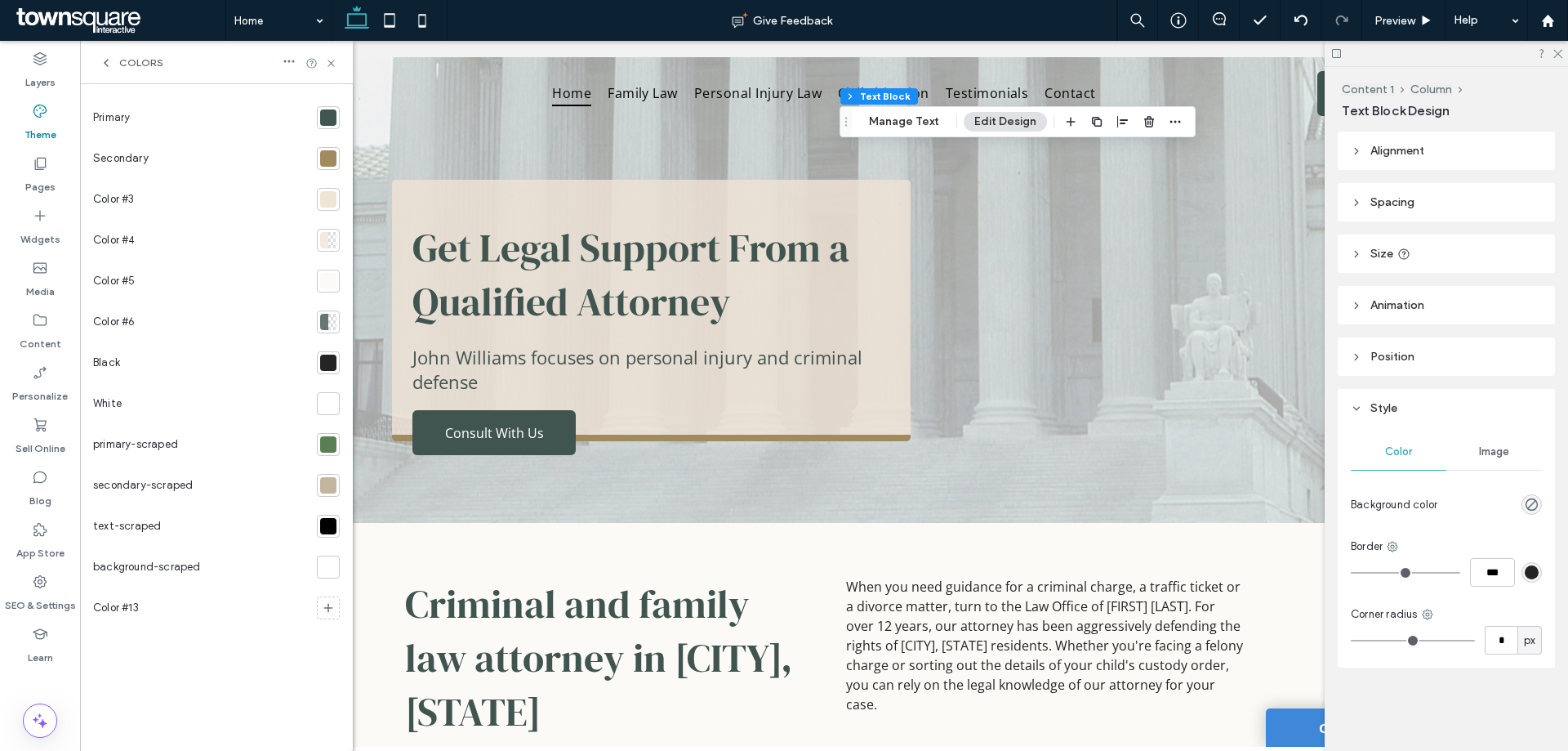 click at bounding box center [328, 118] 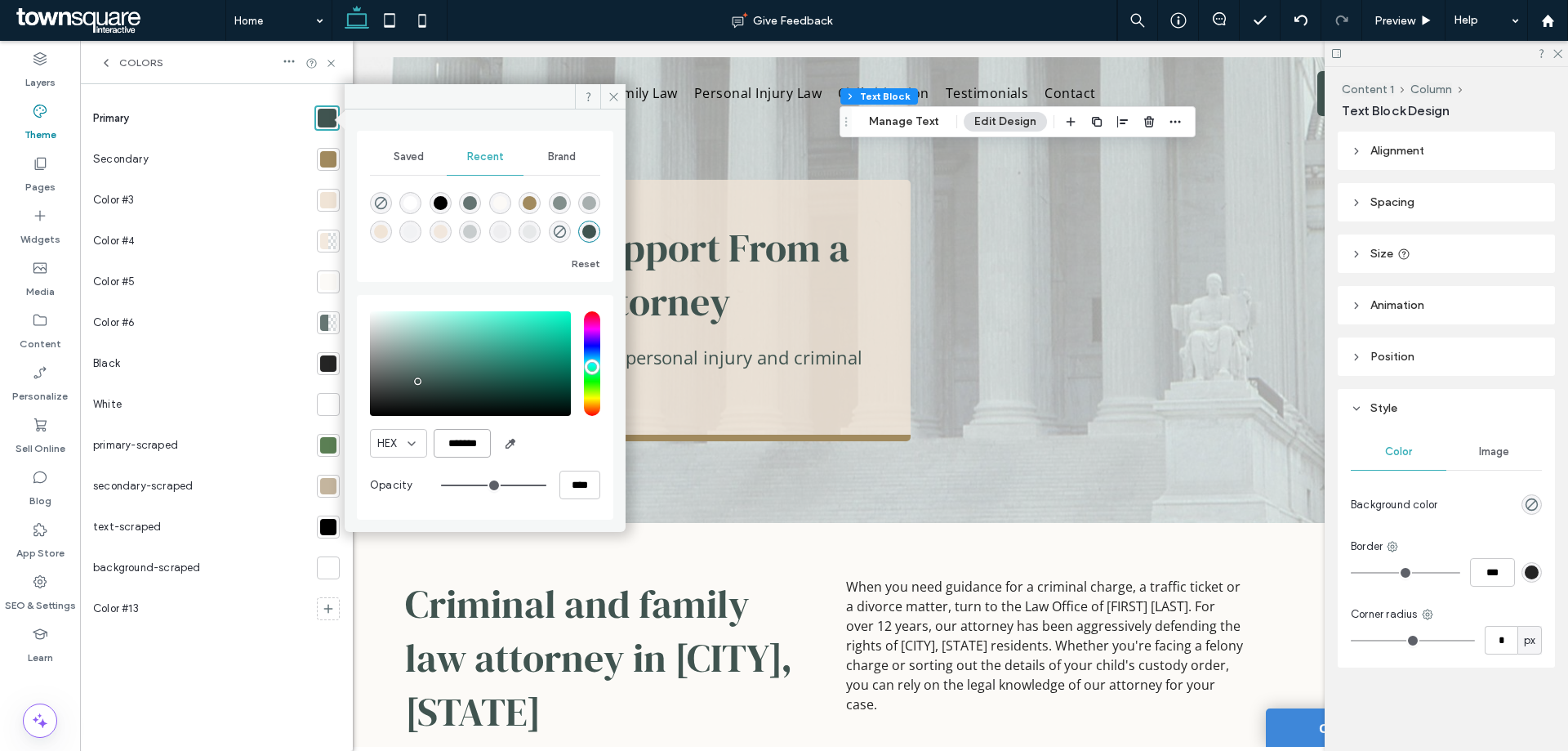 click on "*******" at bounding box center [462, 443] 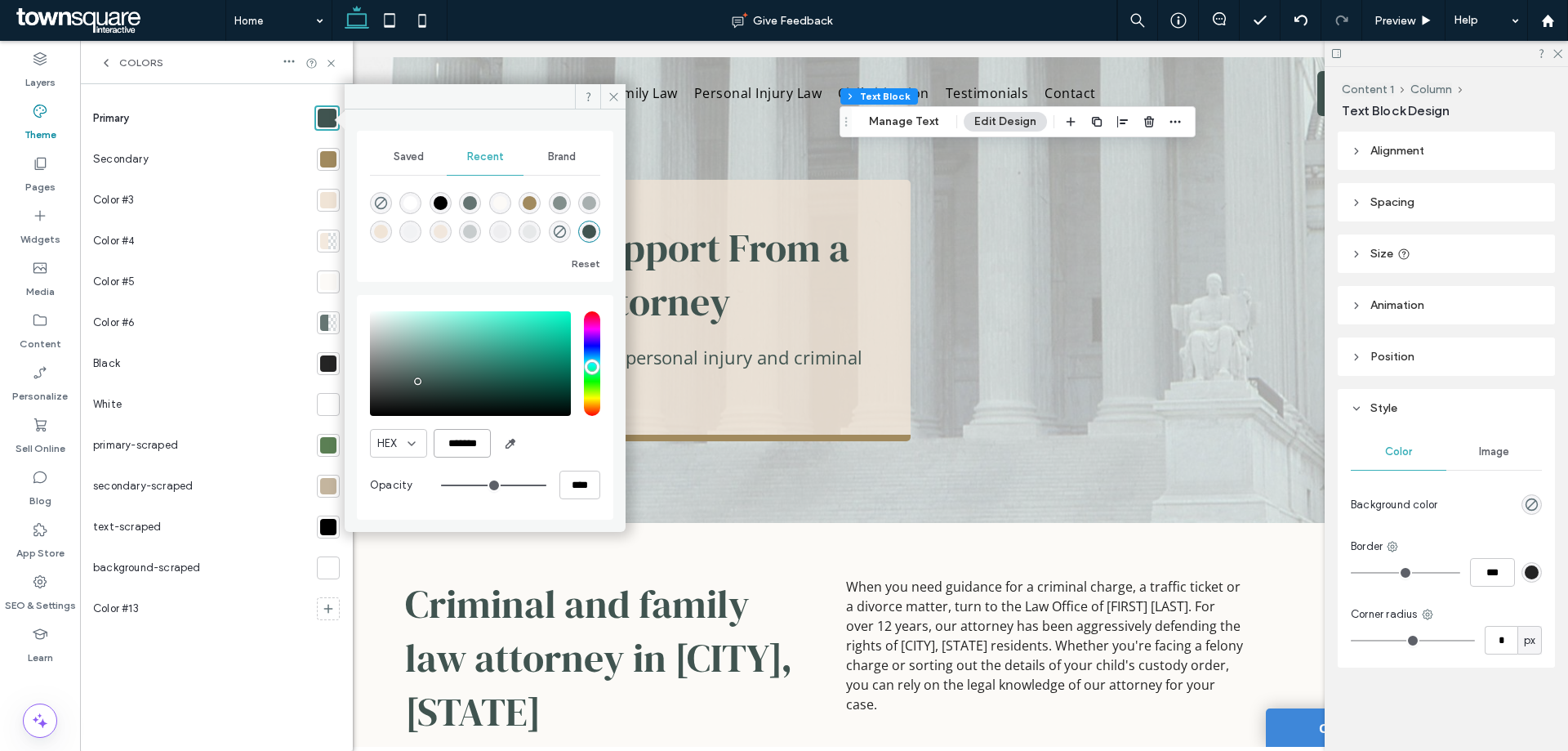 paste 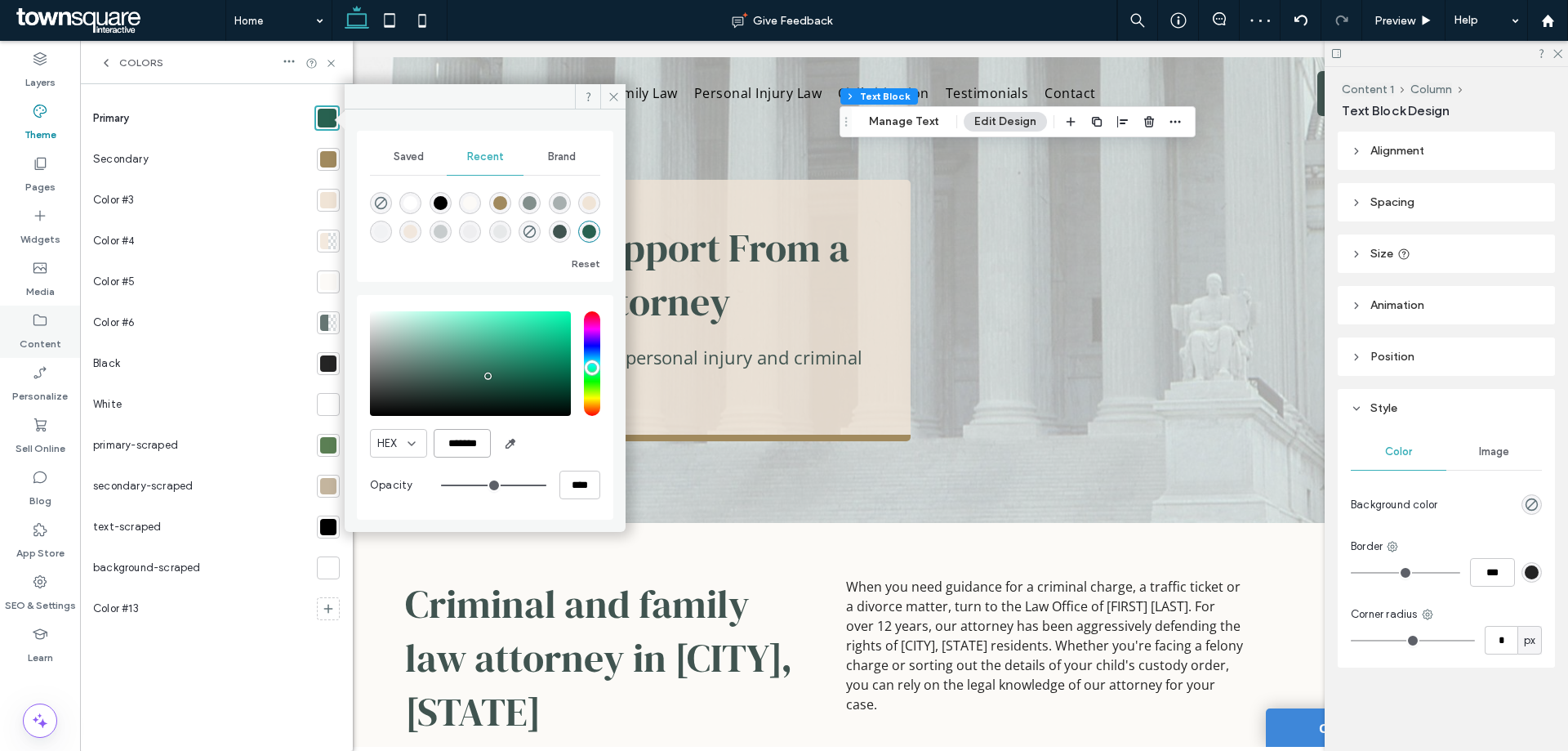 type on "*******" 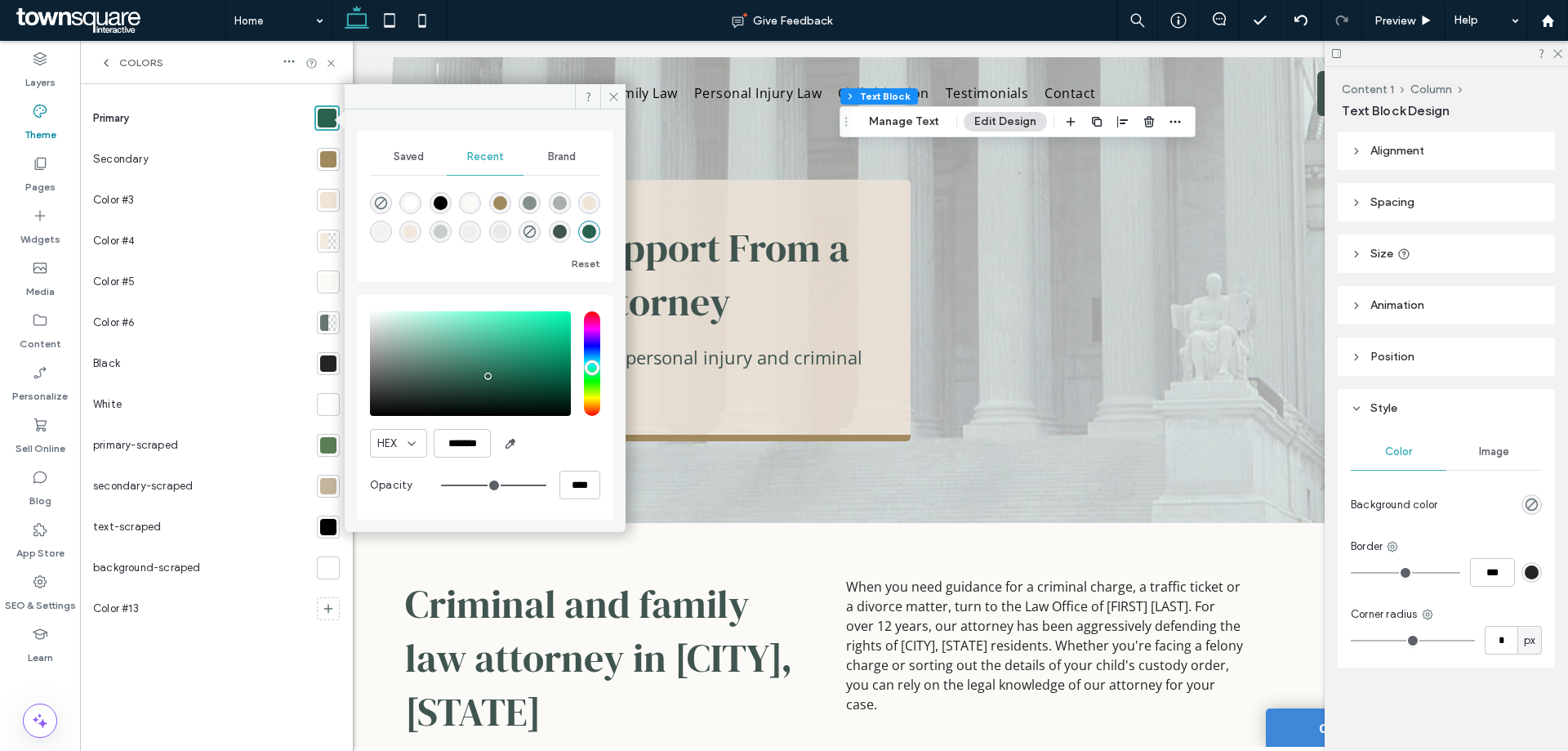 click at bounding box center [328, 159] 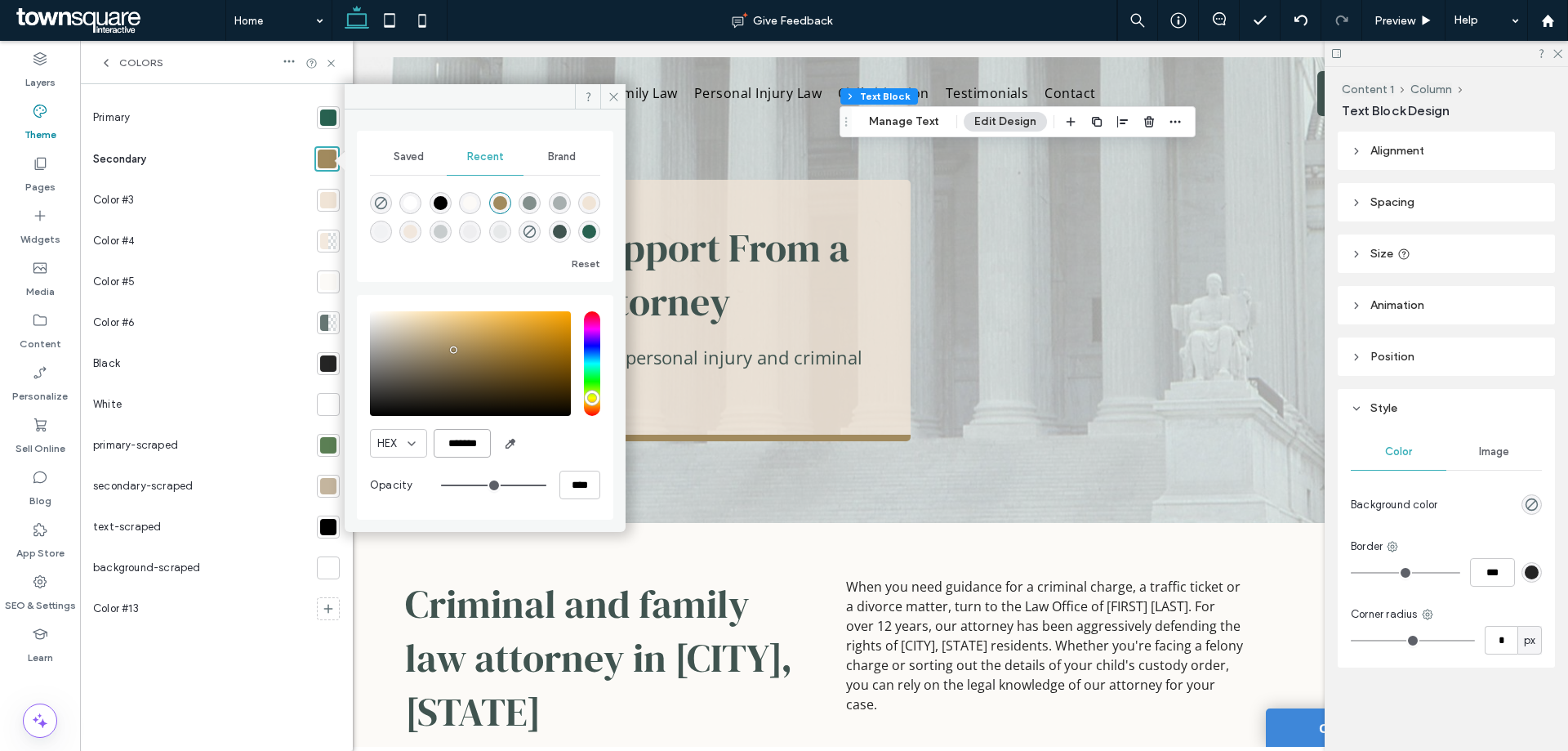 click on "*******" at bounding box center (462, 443) 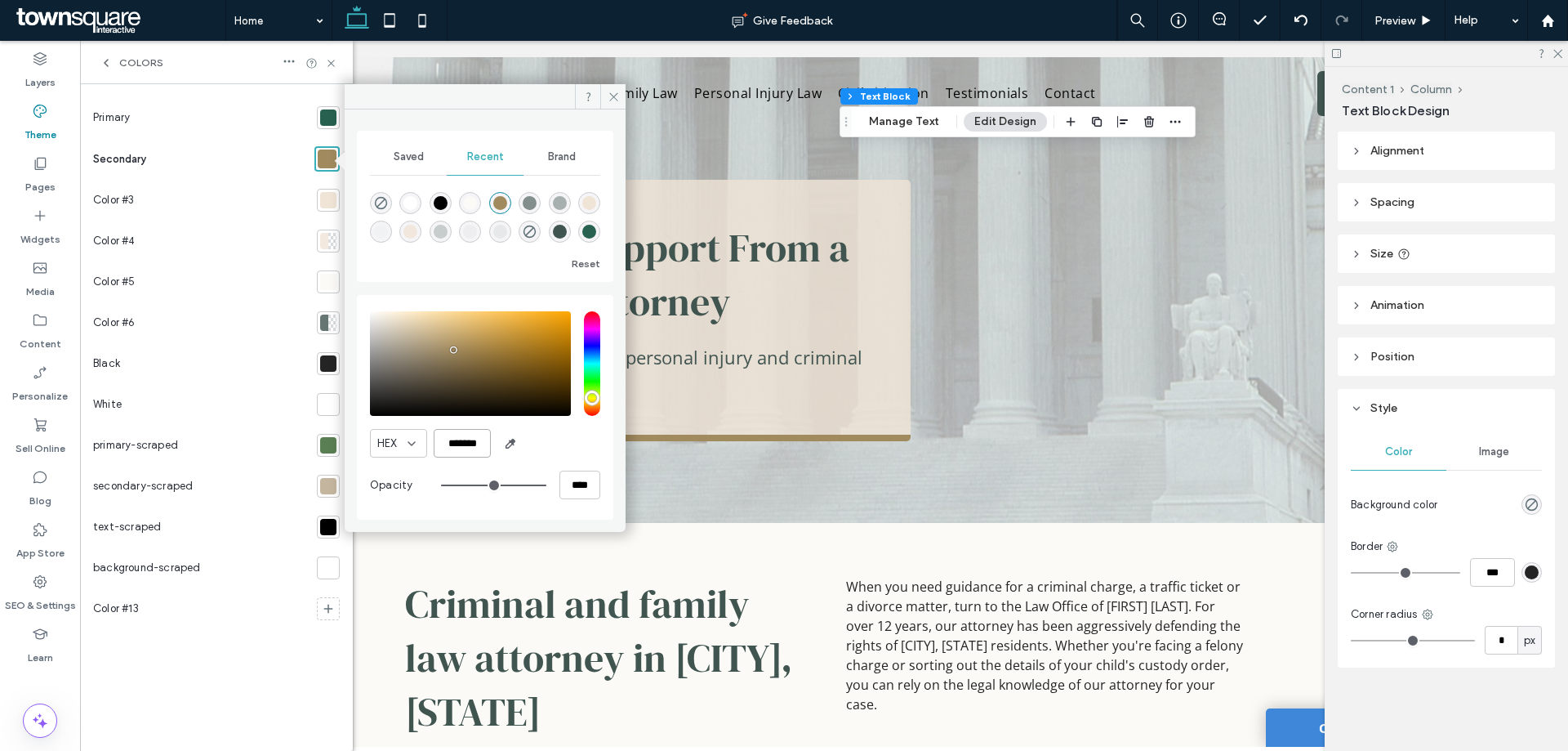 paste 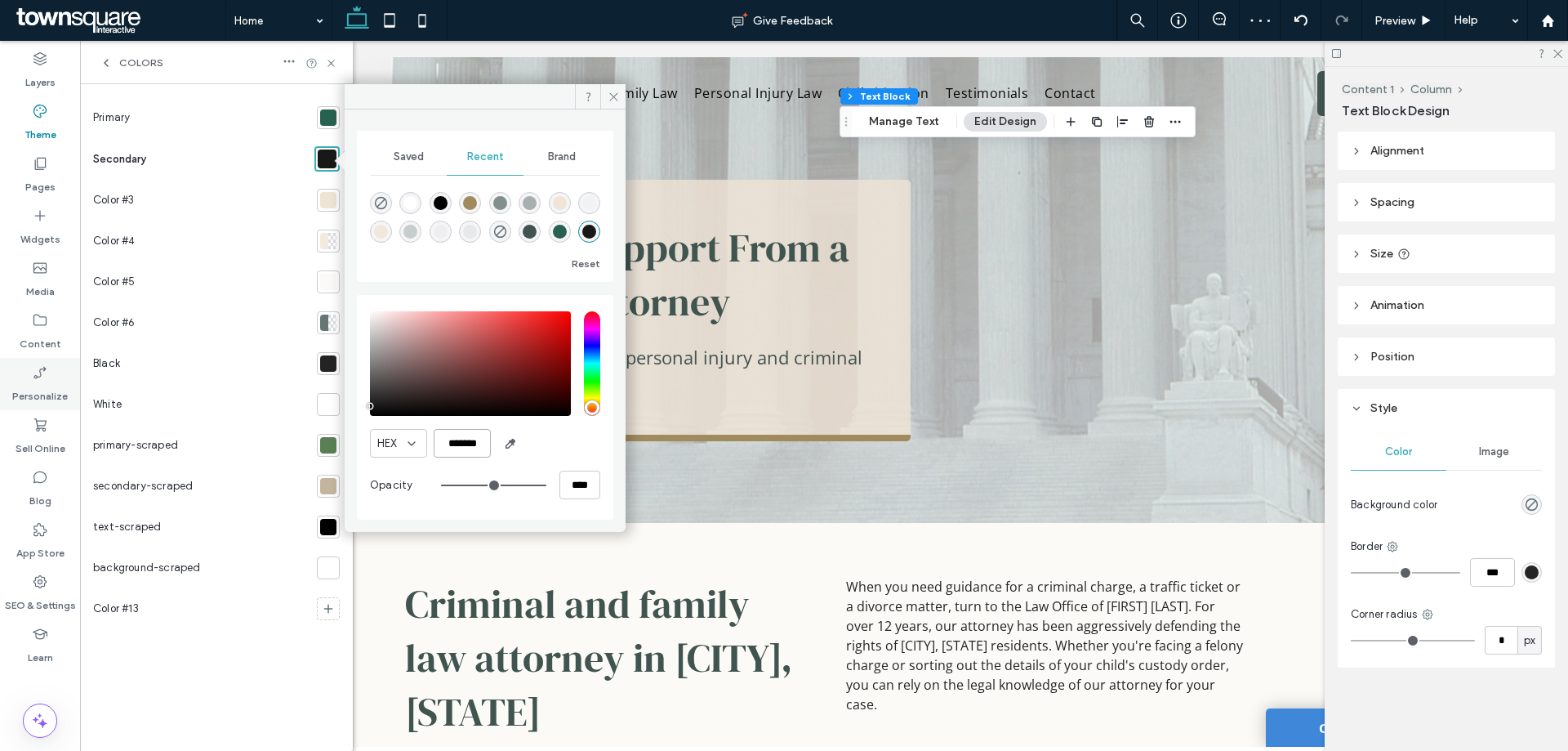 type on "*******" 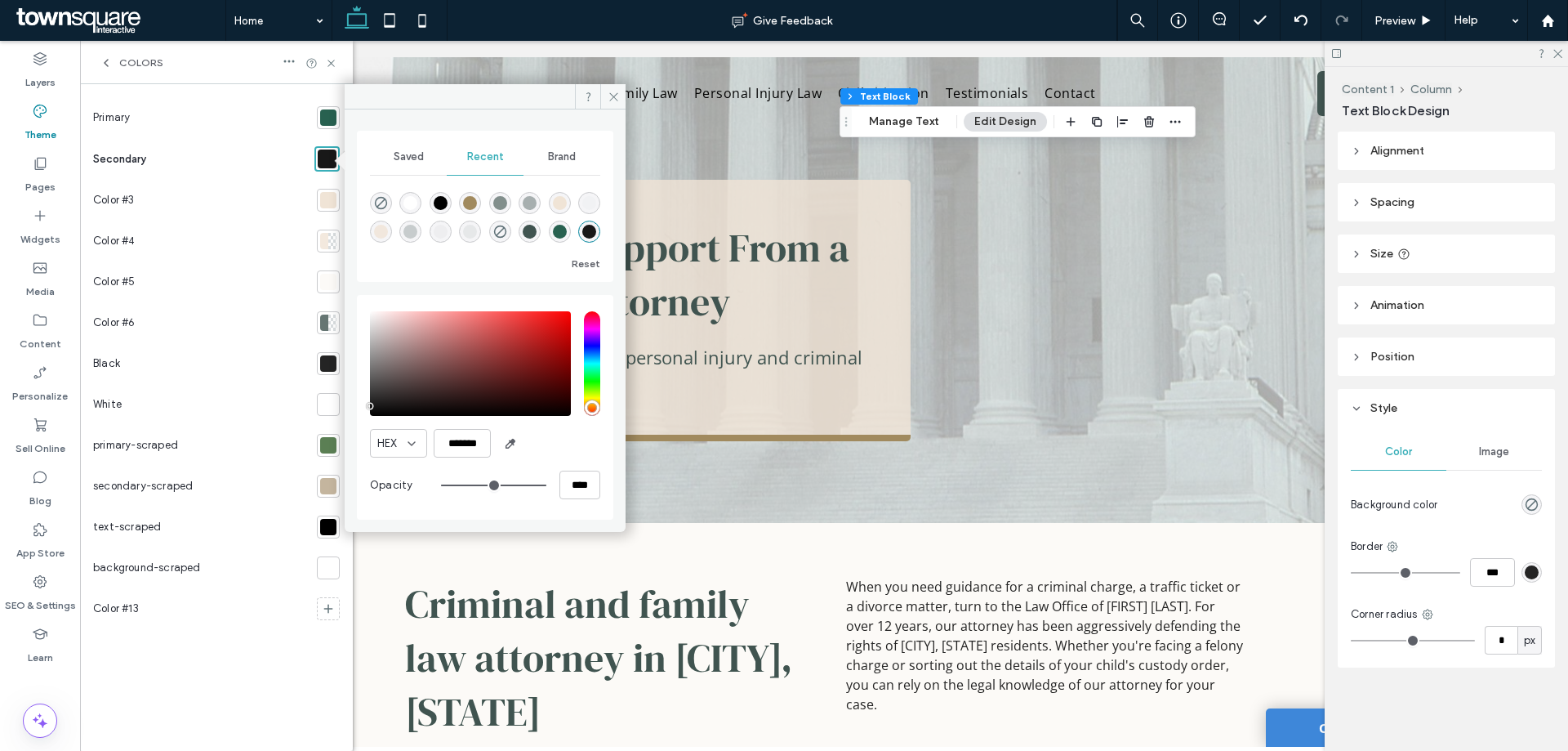 click at bounding box center (328, 200) 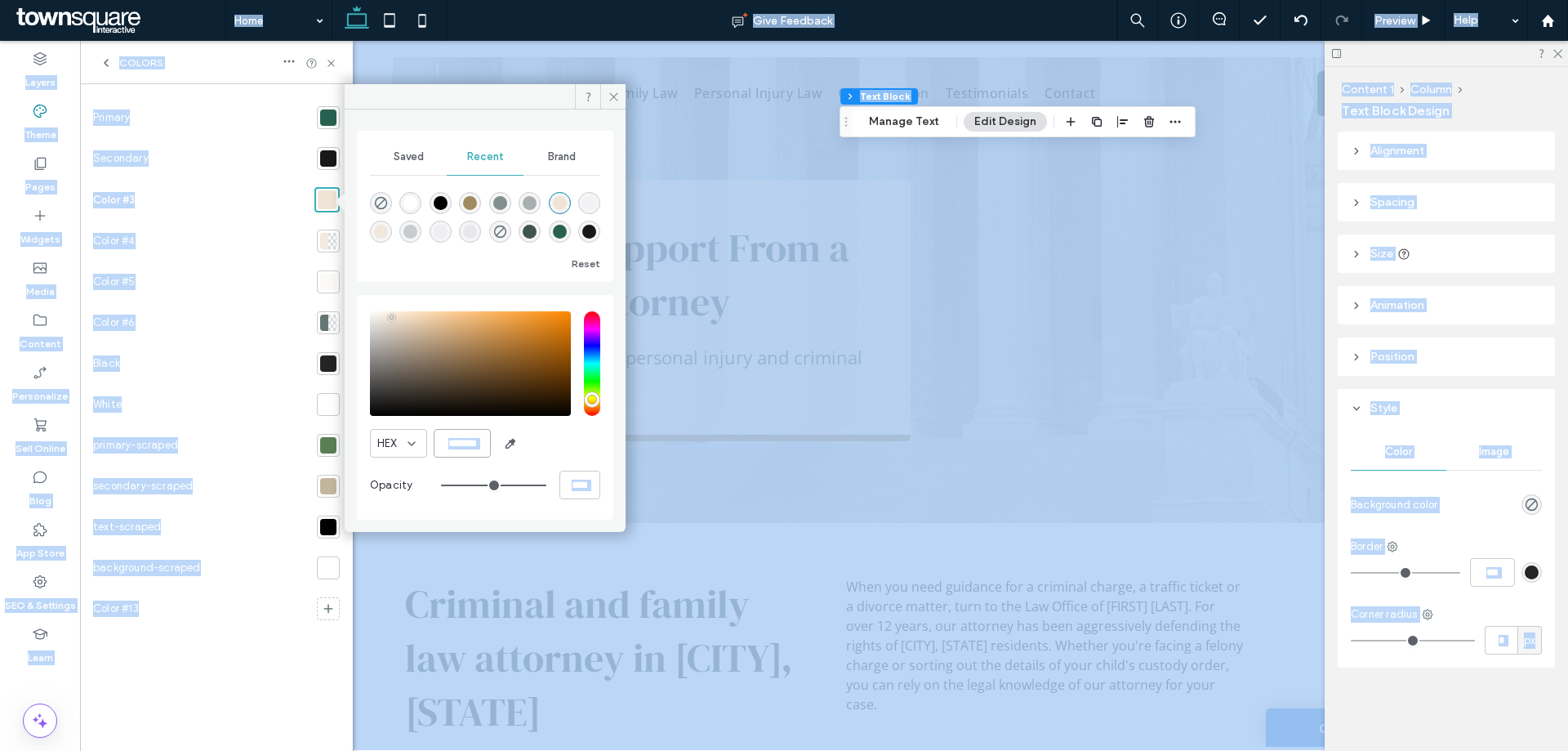 click on "*******" at bounding box center (462, 443) 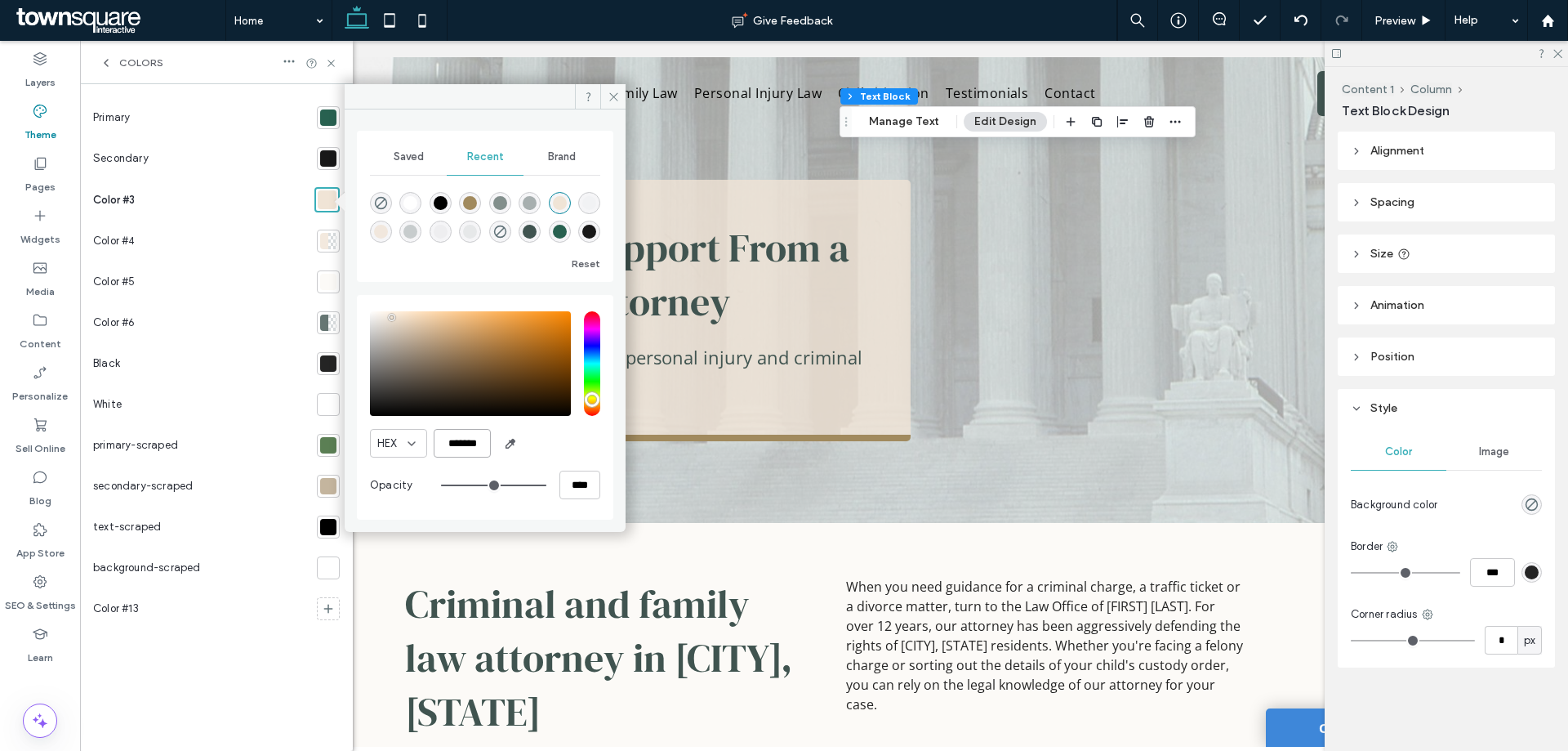 paste 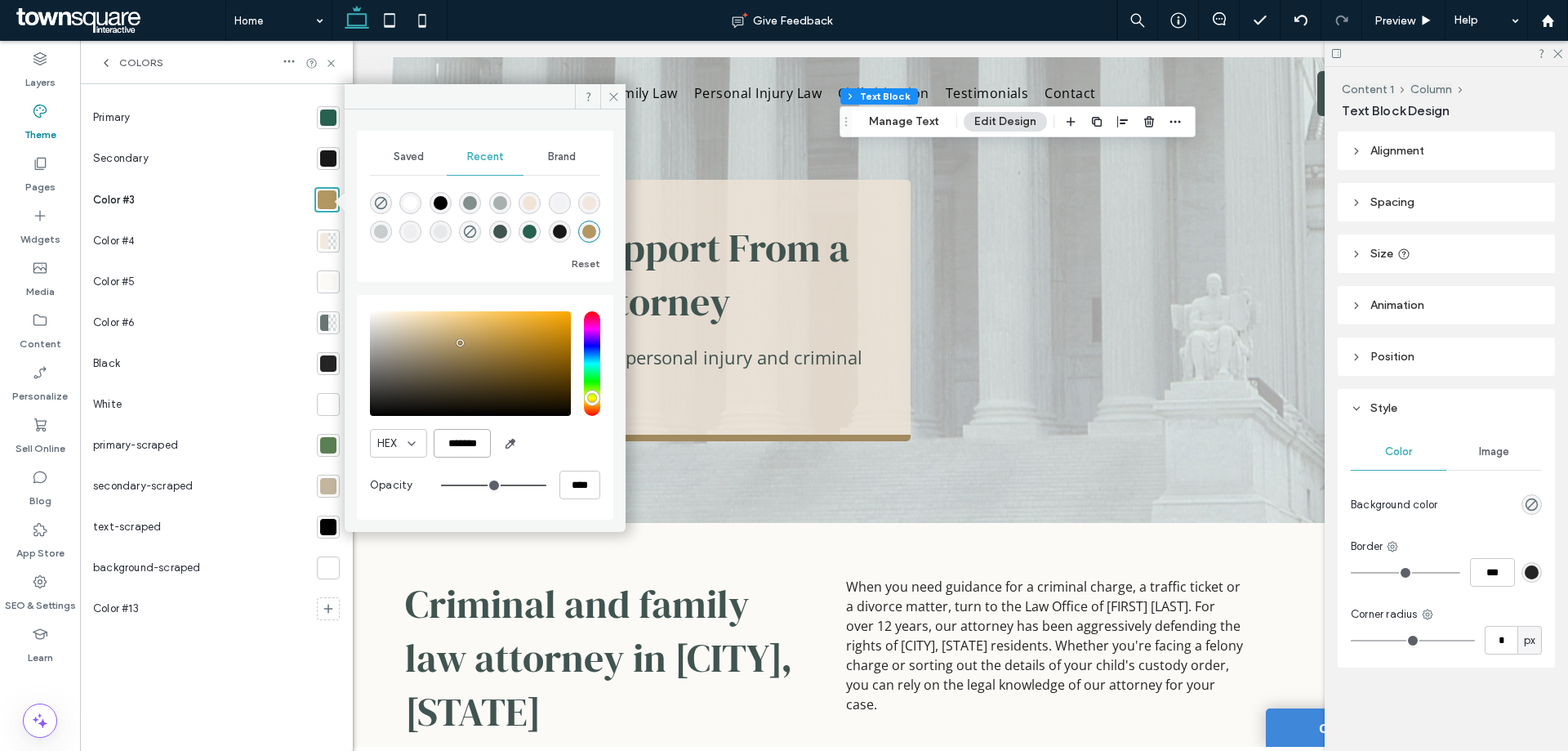 type on "*******" 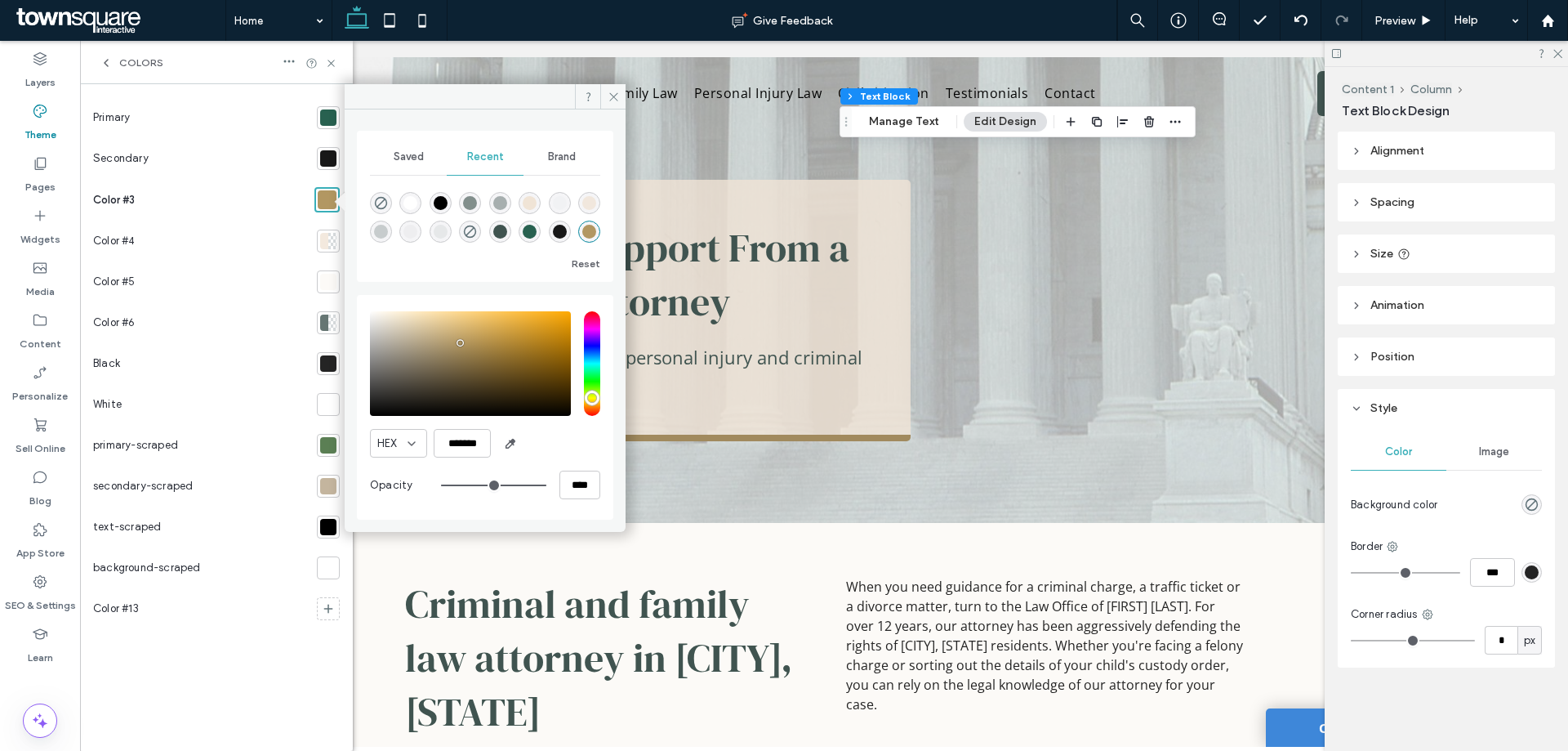 click at bounding box center (328, 241) 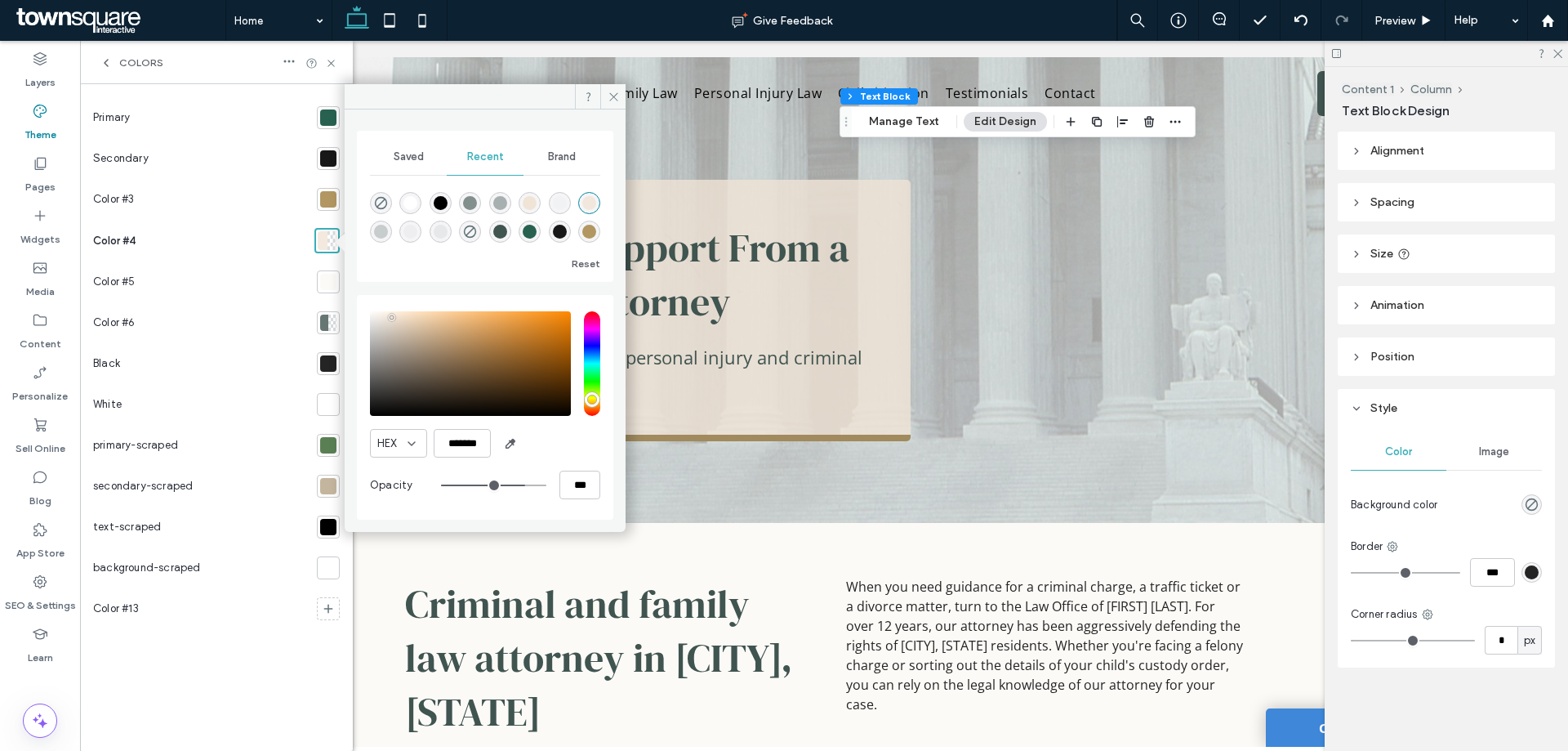 click at bounding box center (410, 203) 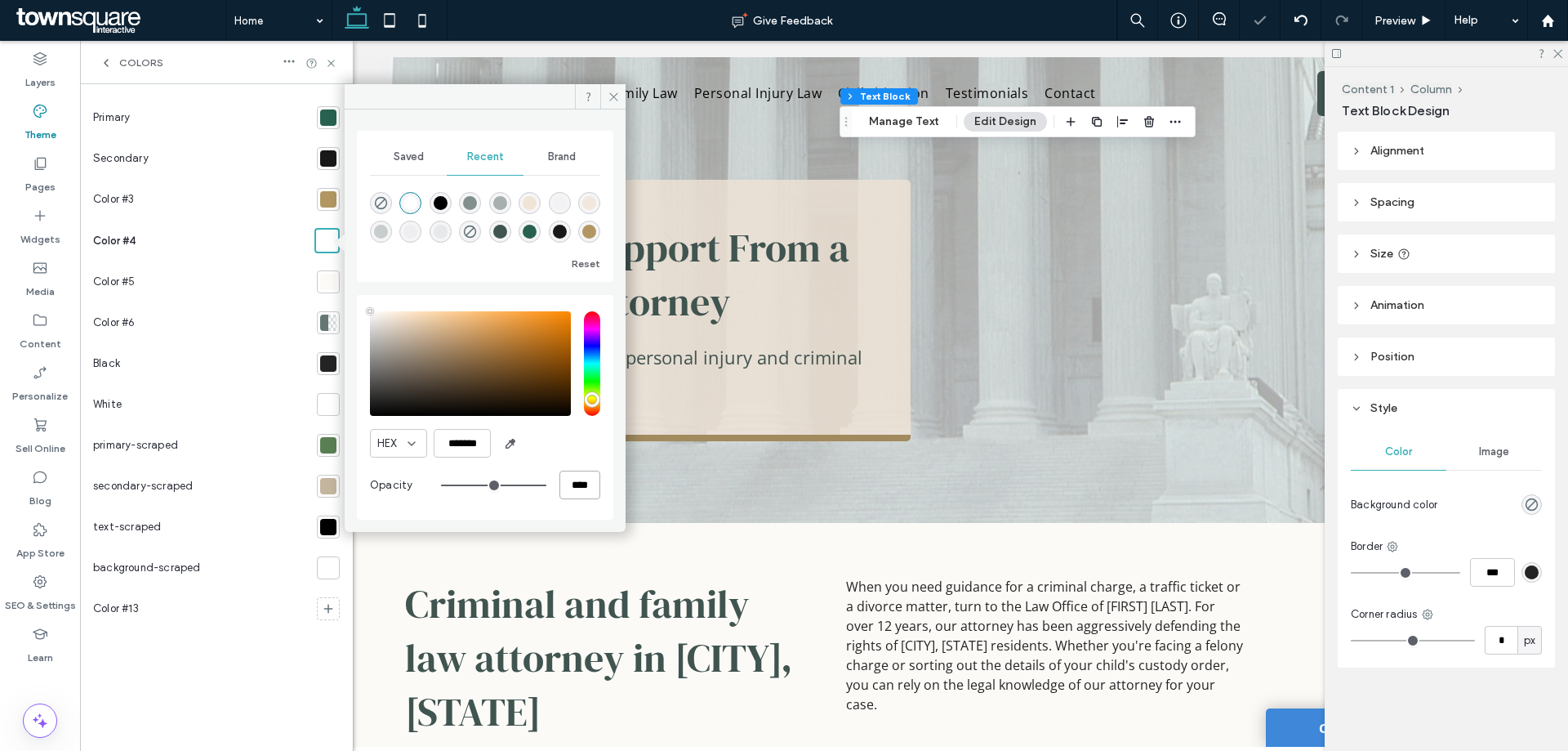 drag, startPoint x: 577, startPoint y: 487, endPoint x: 554, endPoint y: 487, distance: 23 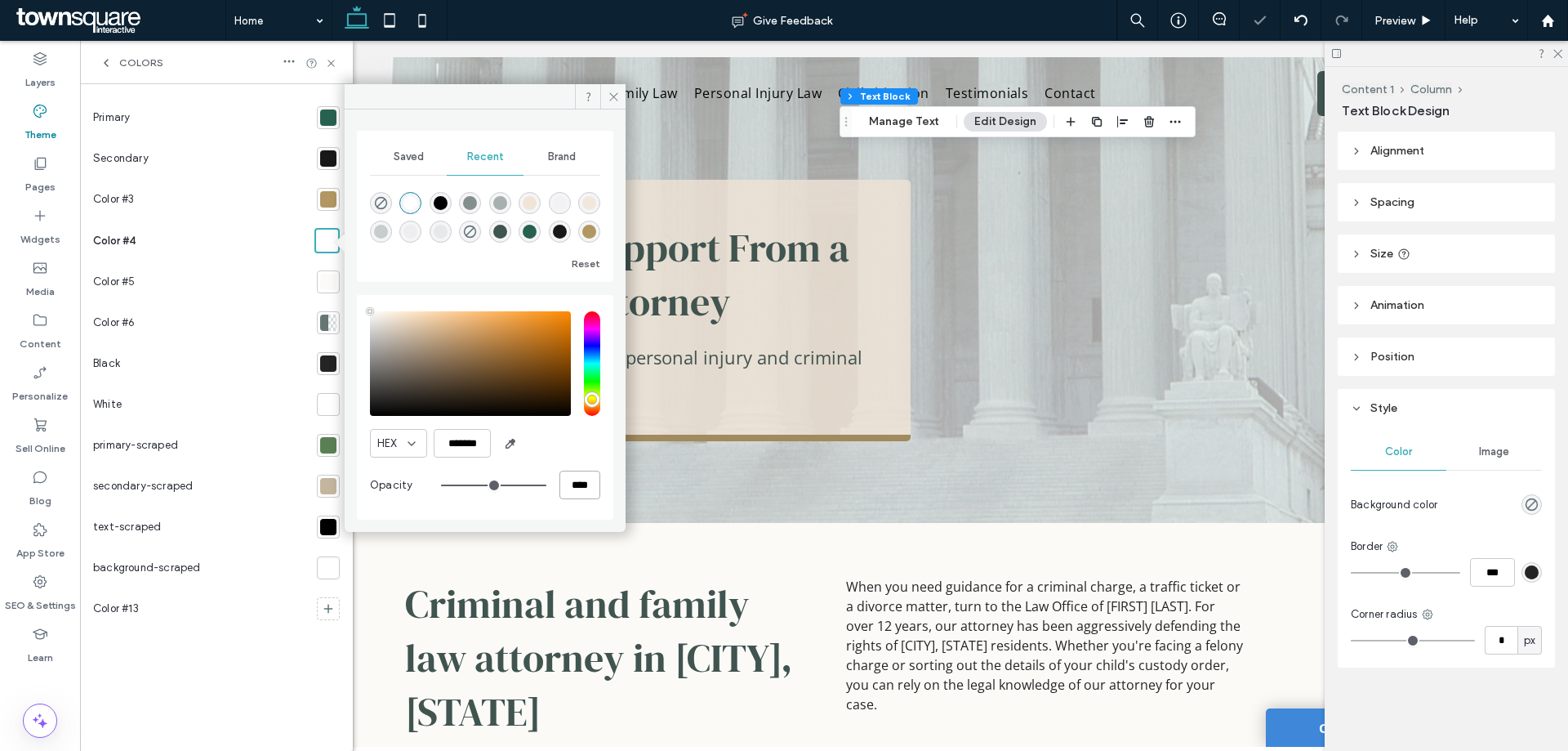 click on "****" at bounding box center [520, 485] 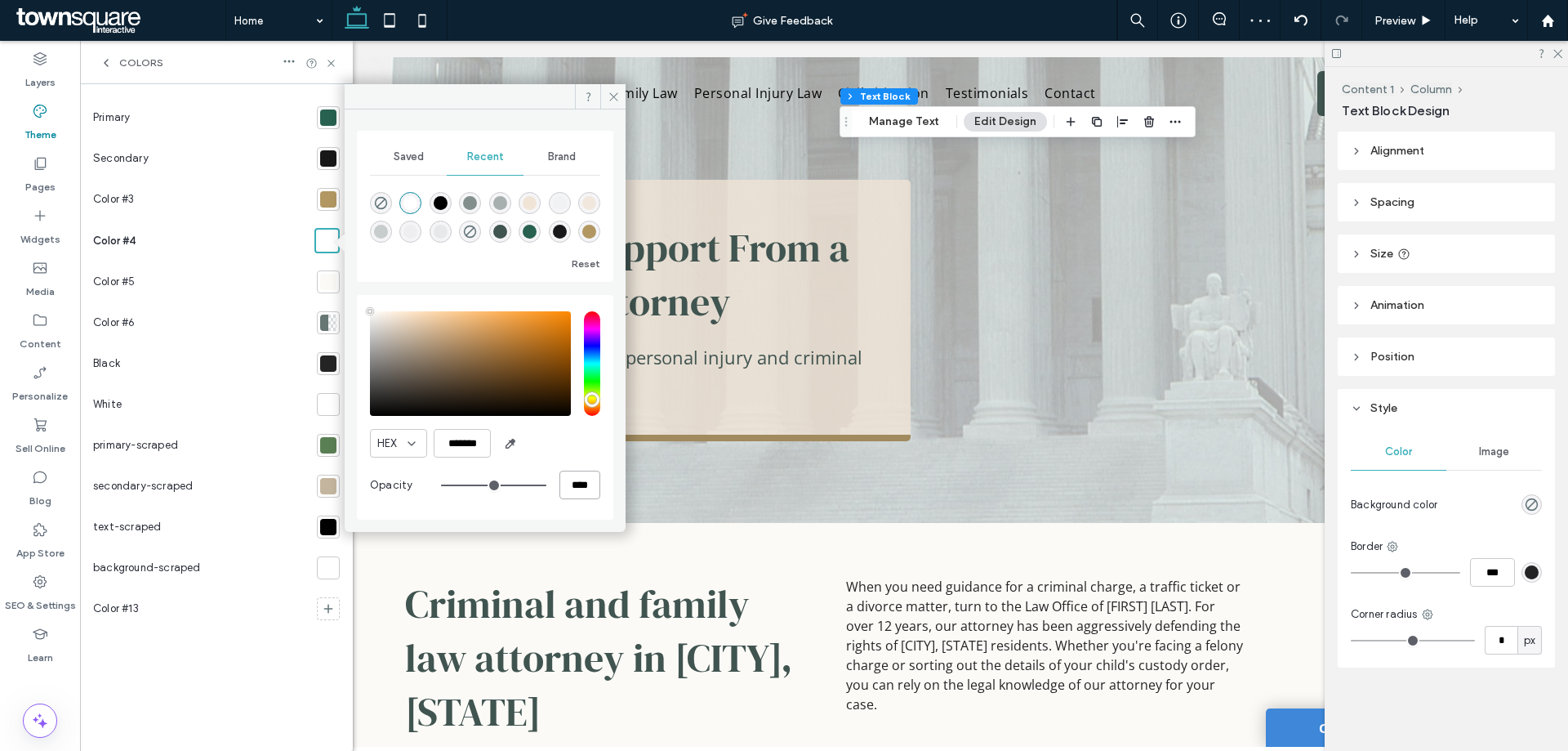 type on "**" 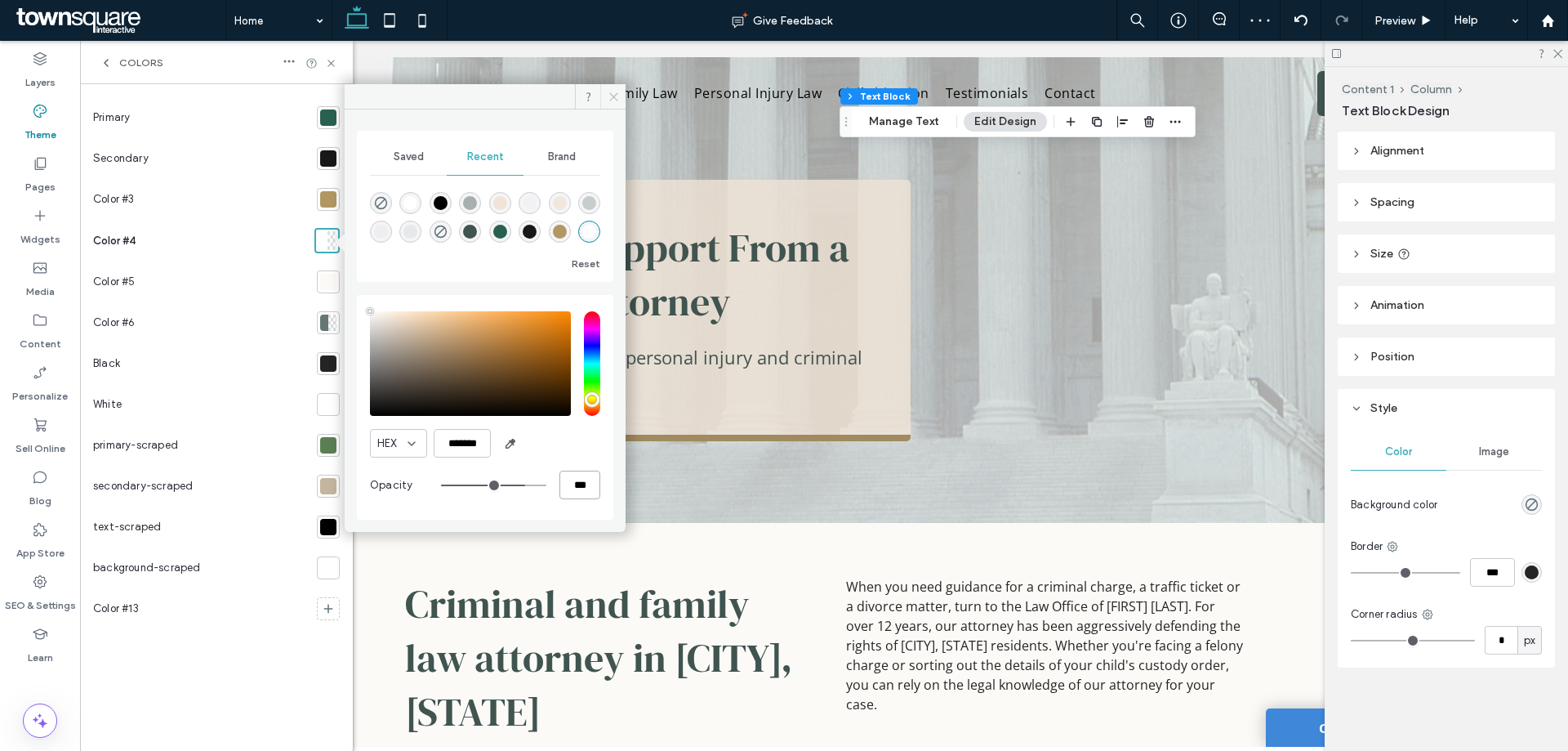 type on "***" 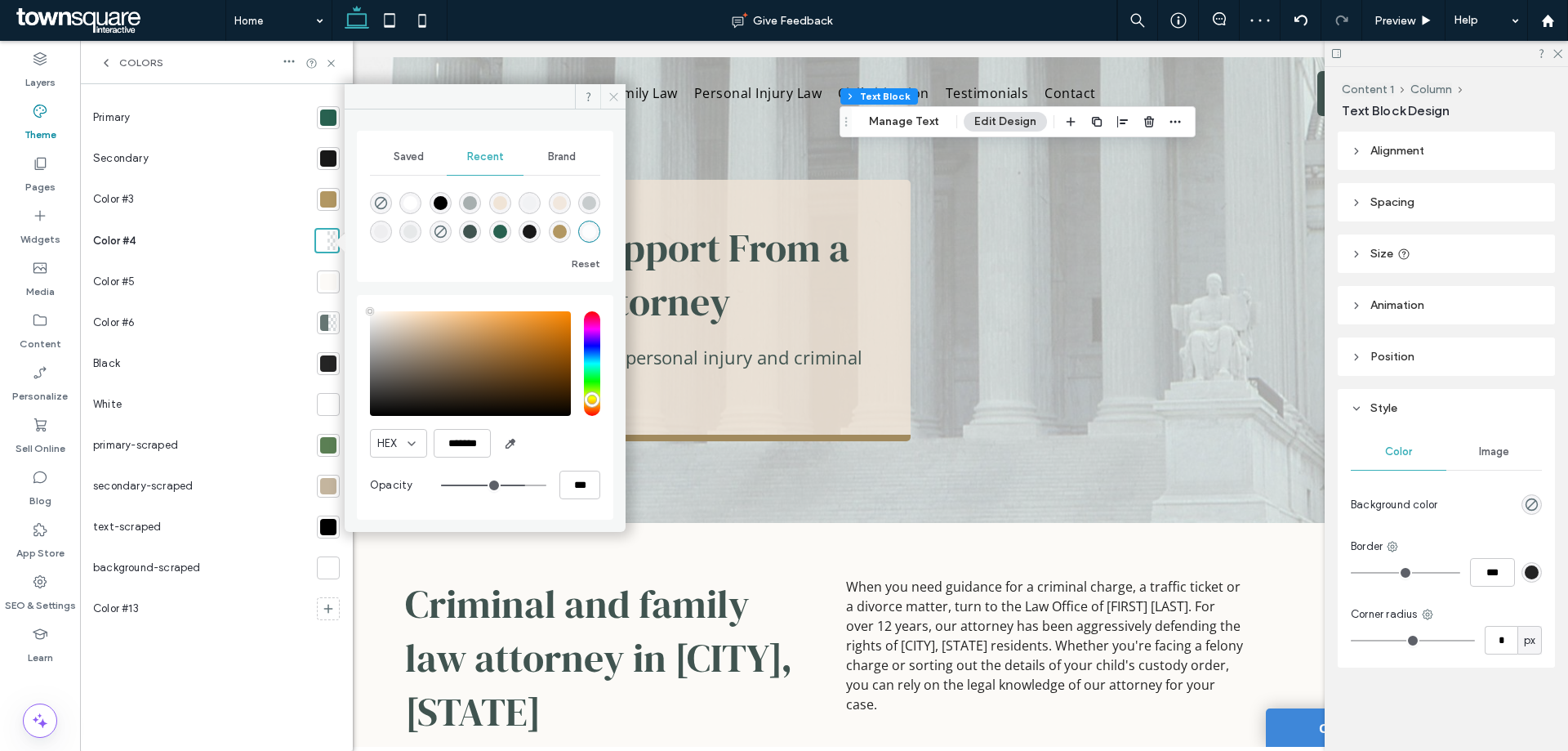 click 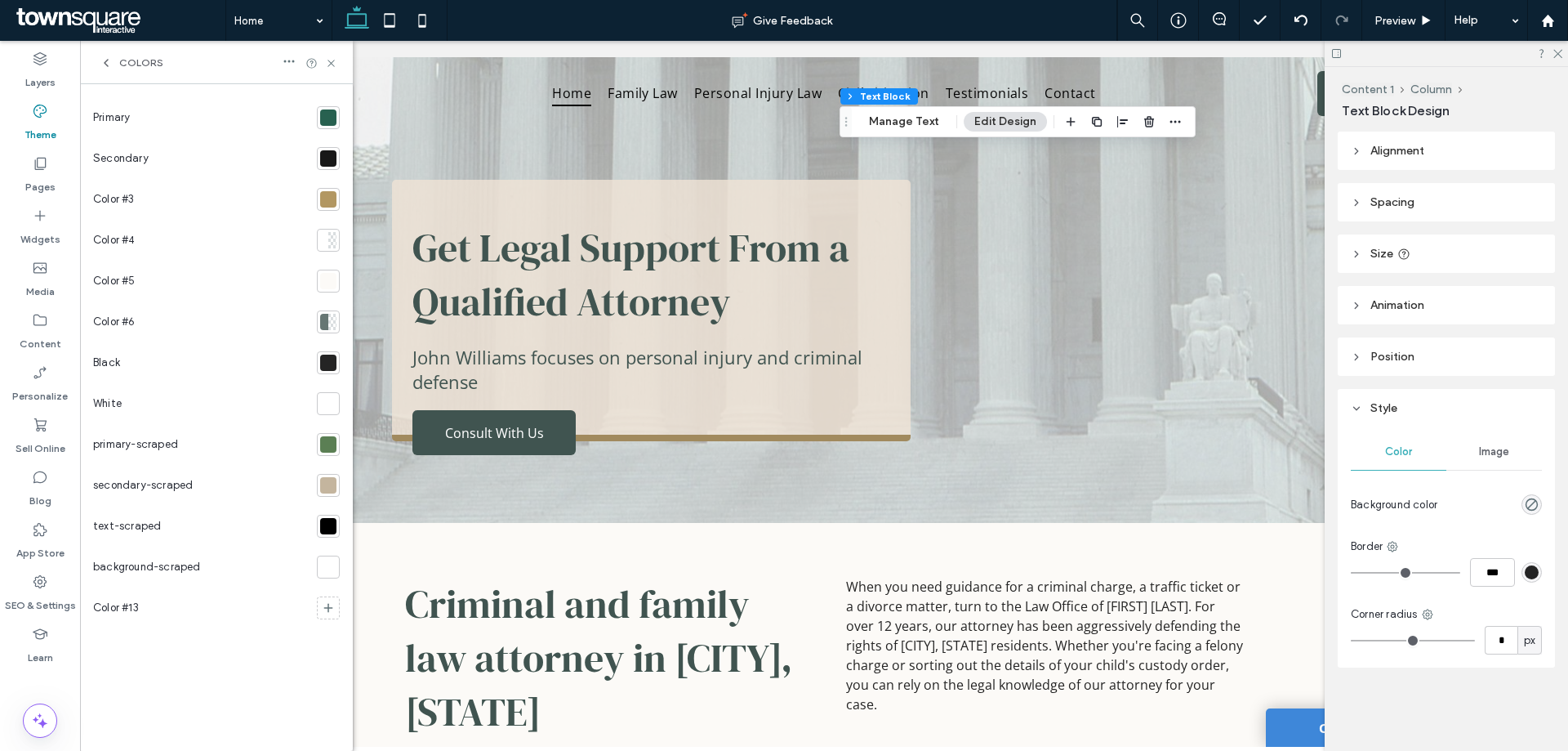 click on "Colors" at bounding box center (216, 62) 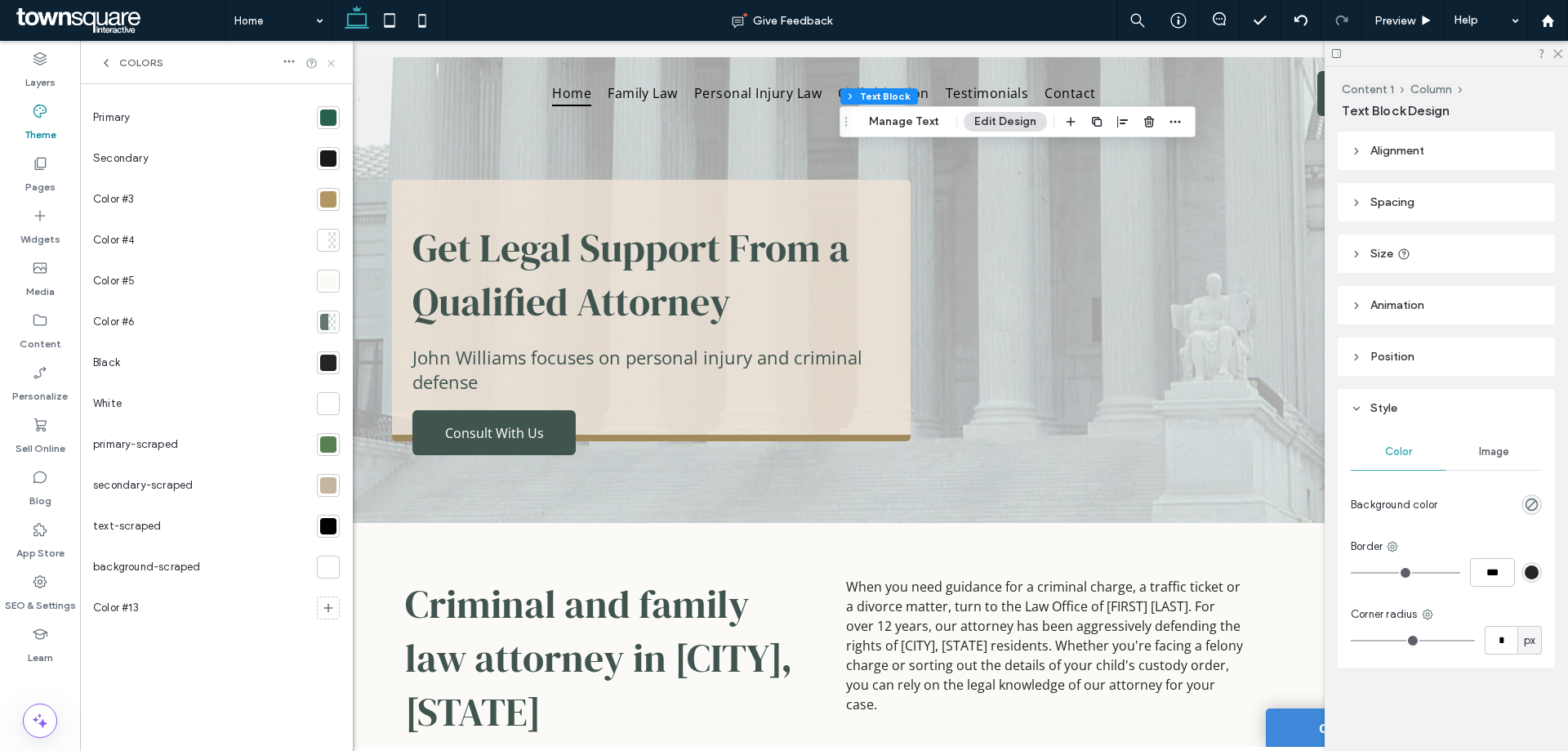 click 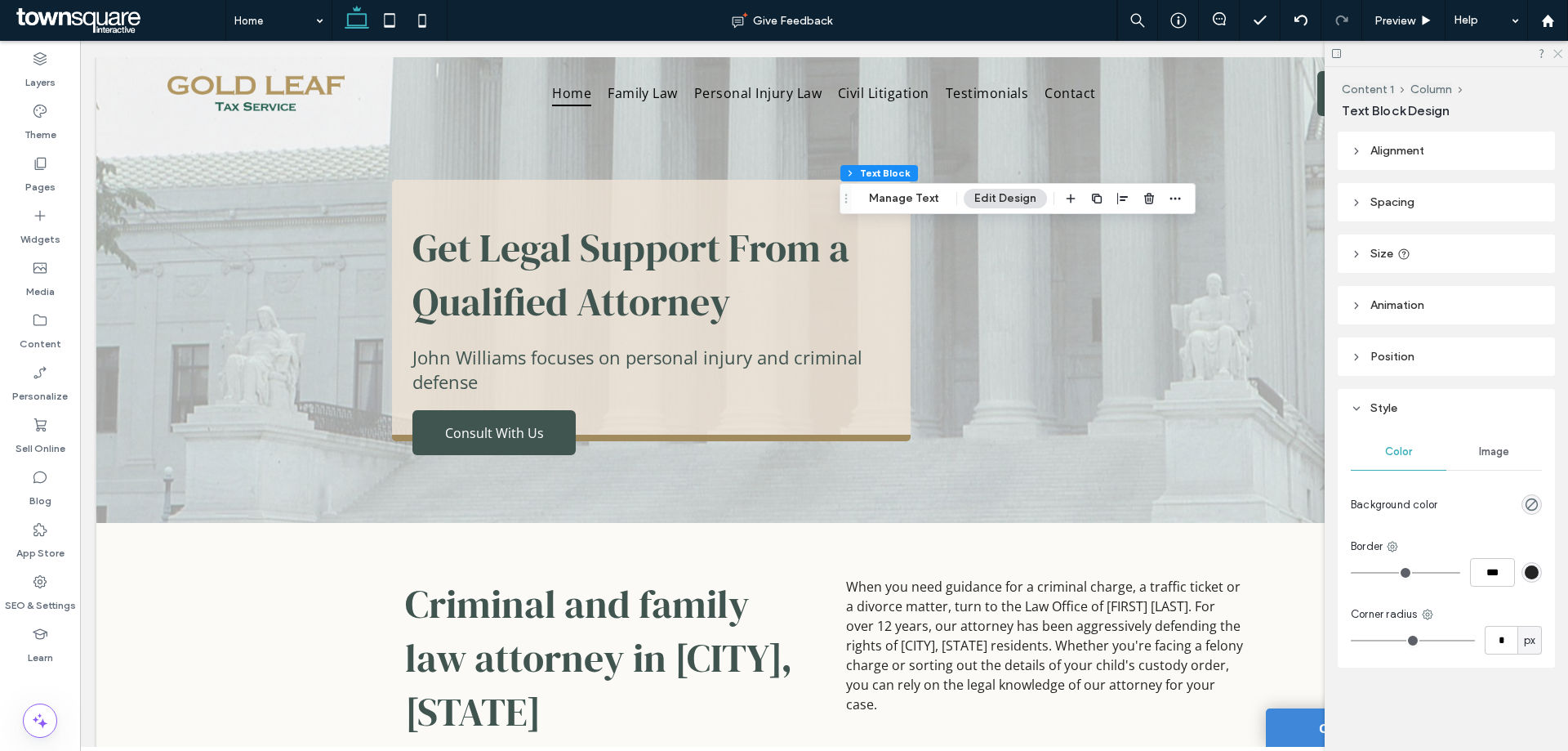 click 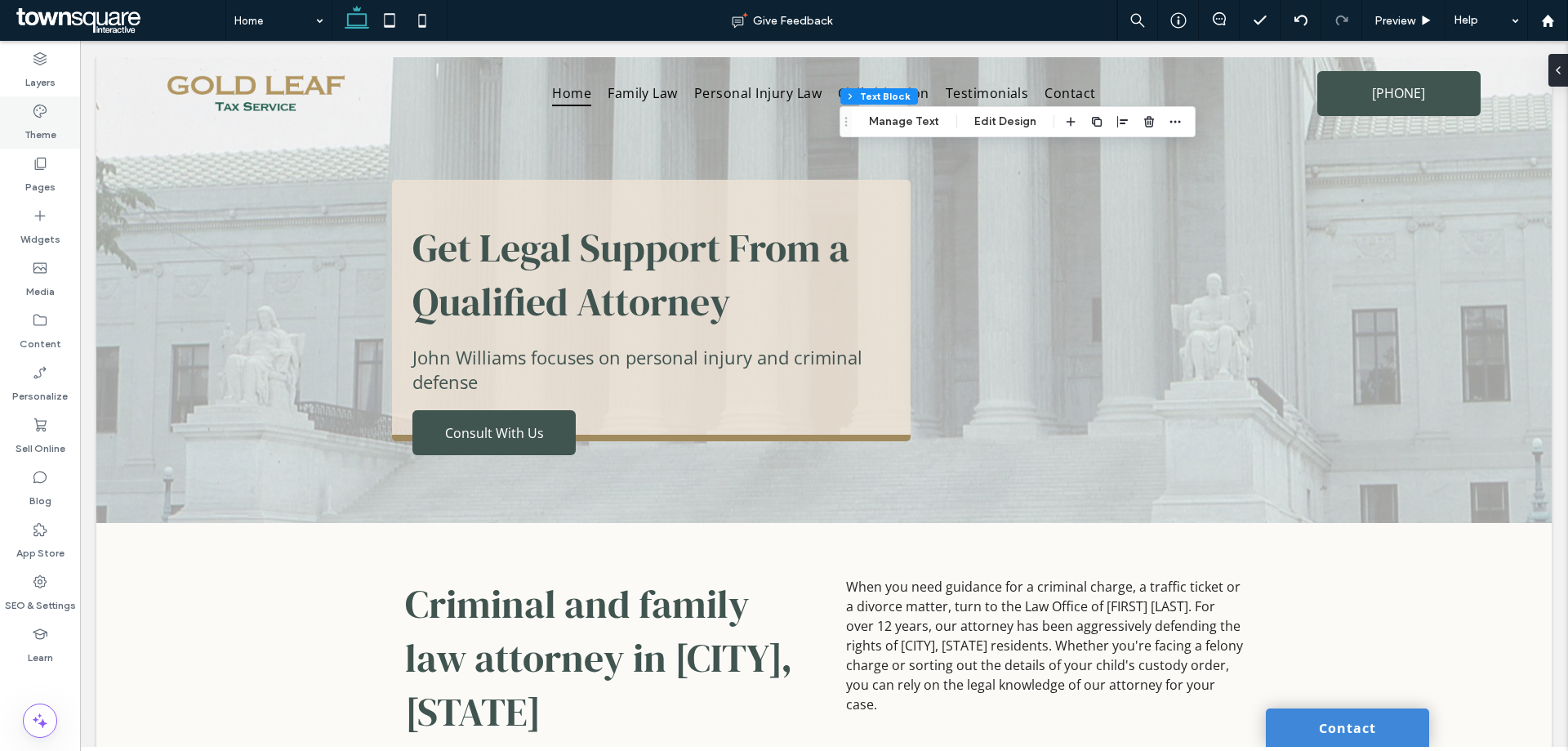 click on "Theme" at bounding box center (40, 131) 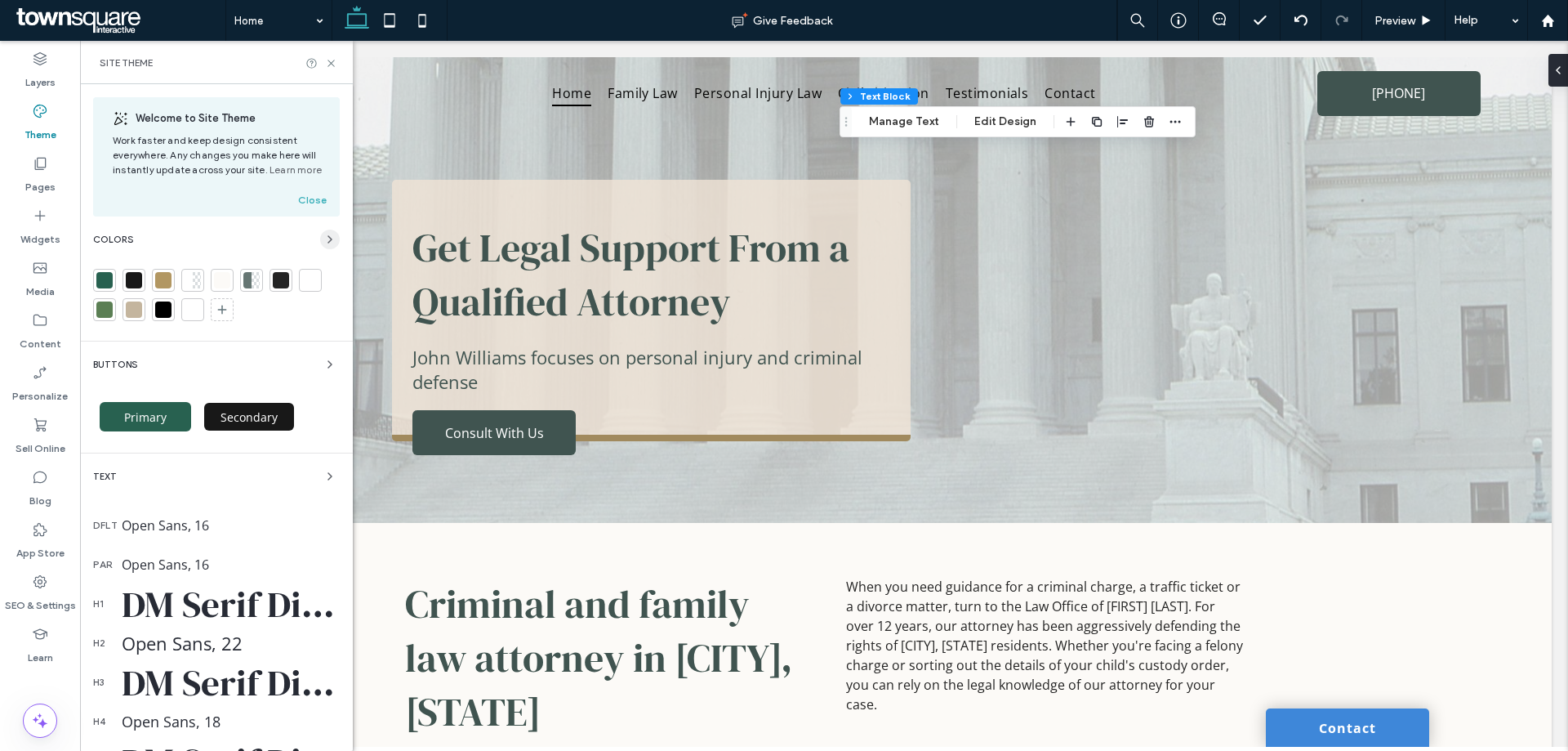 click 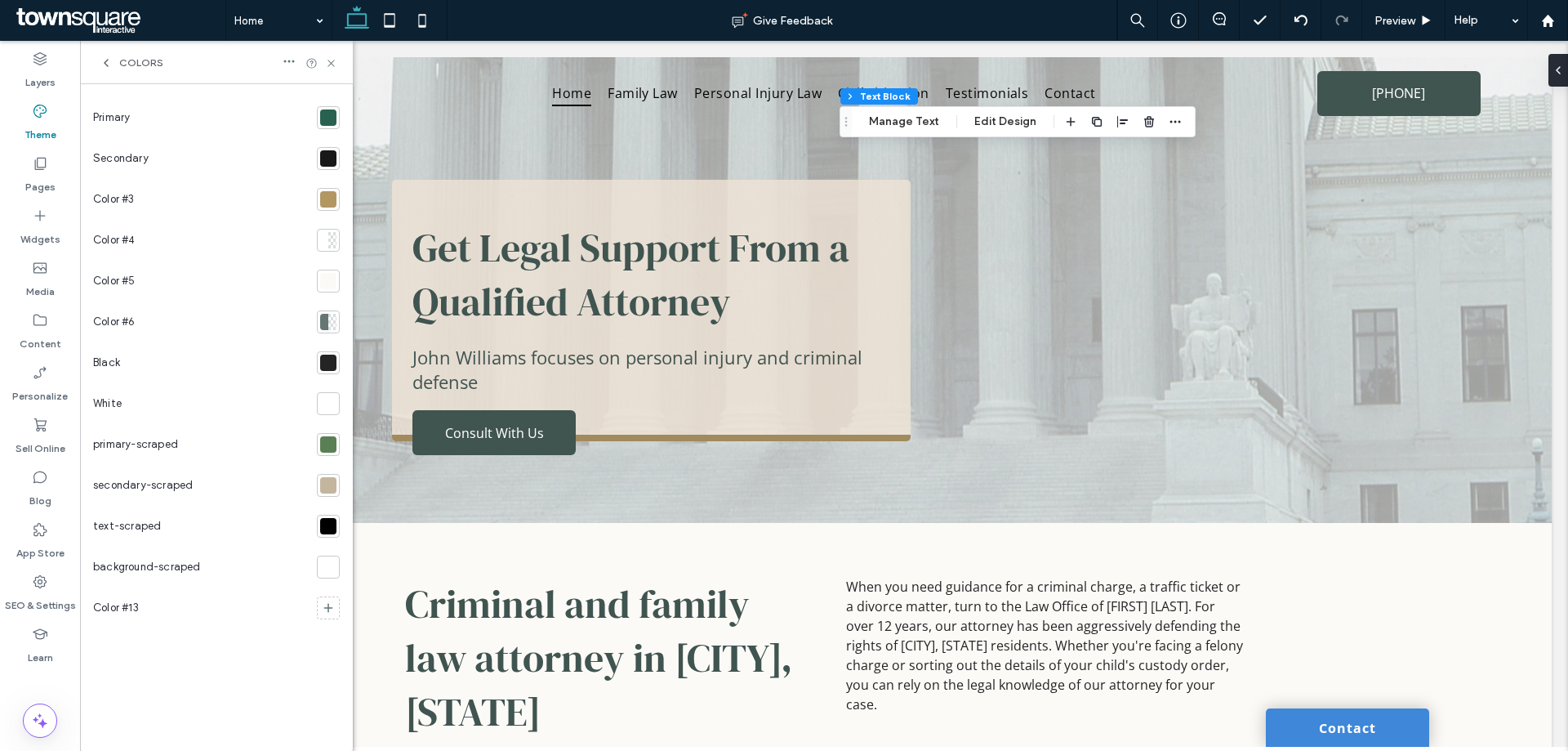 click at bounding box center [328, 159] 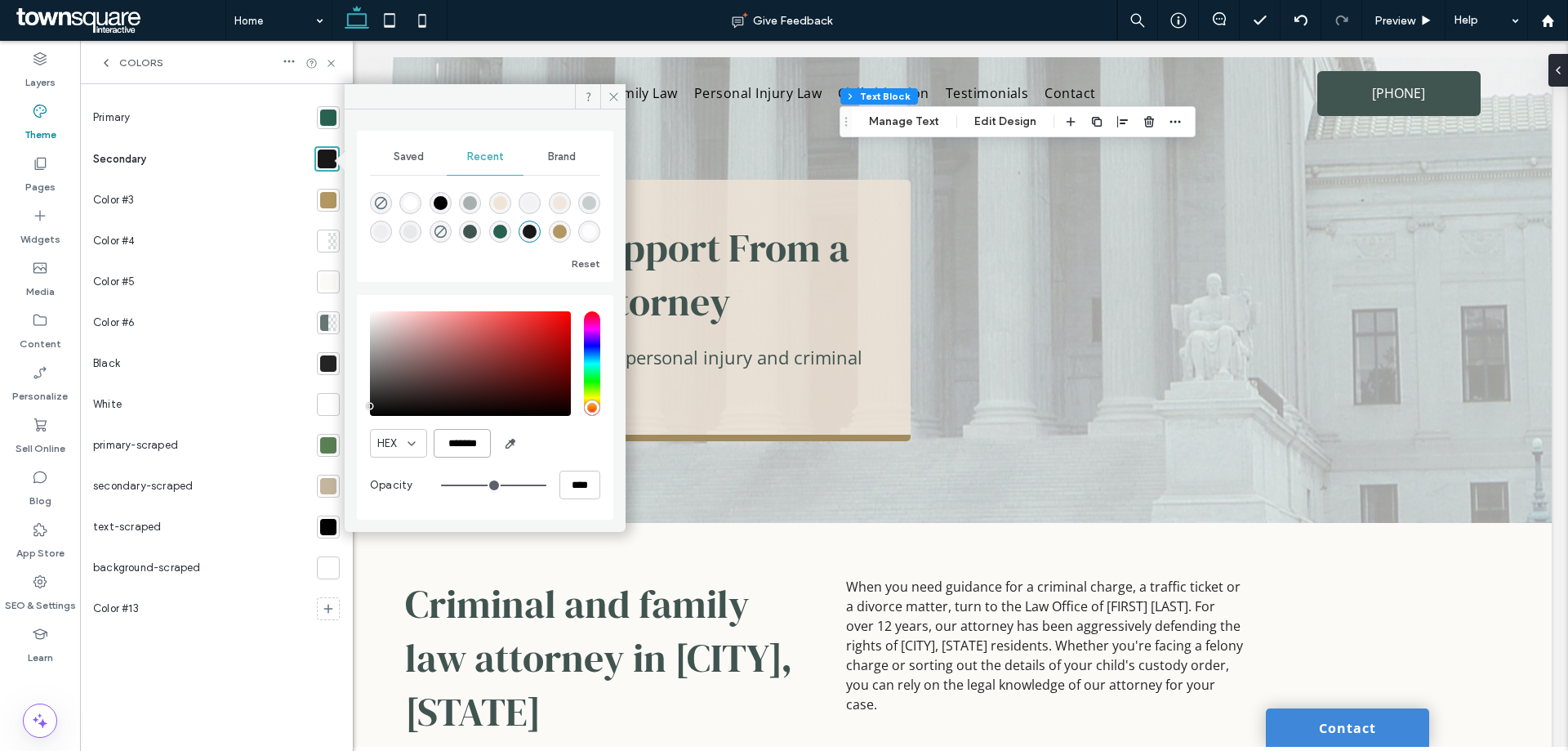 click on "*******" at bounding box center [462, 443] 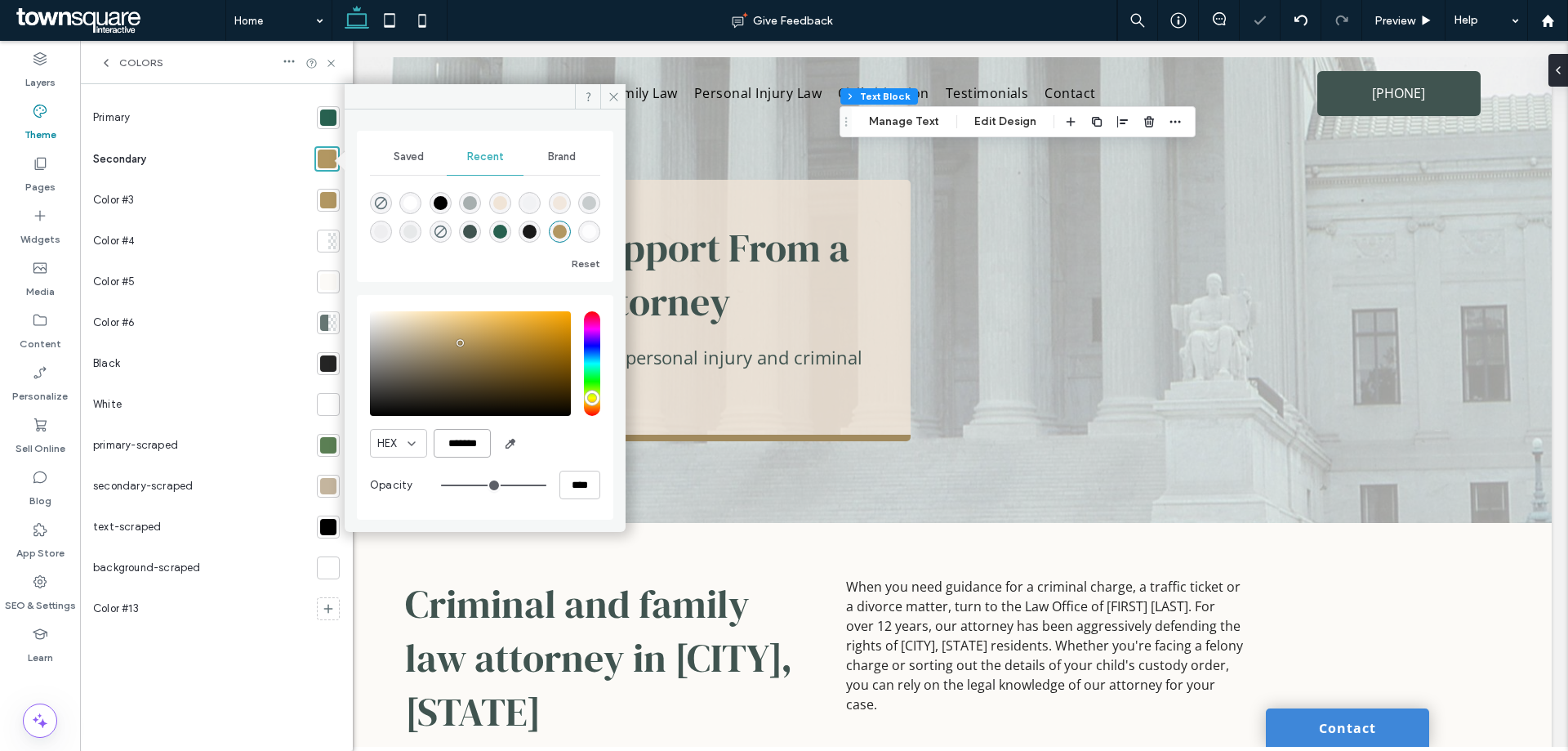type on "*******" 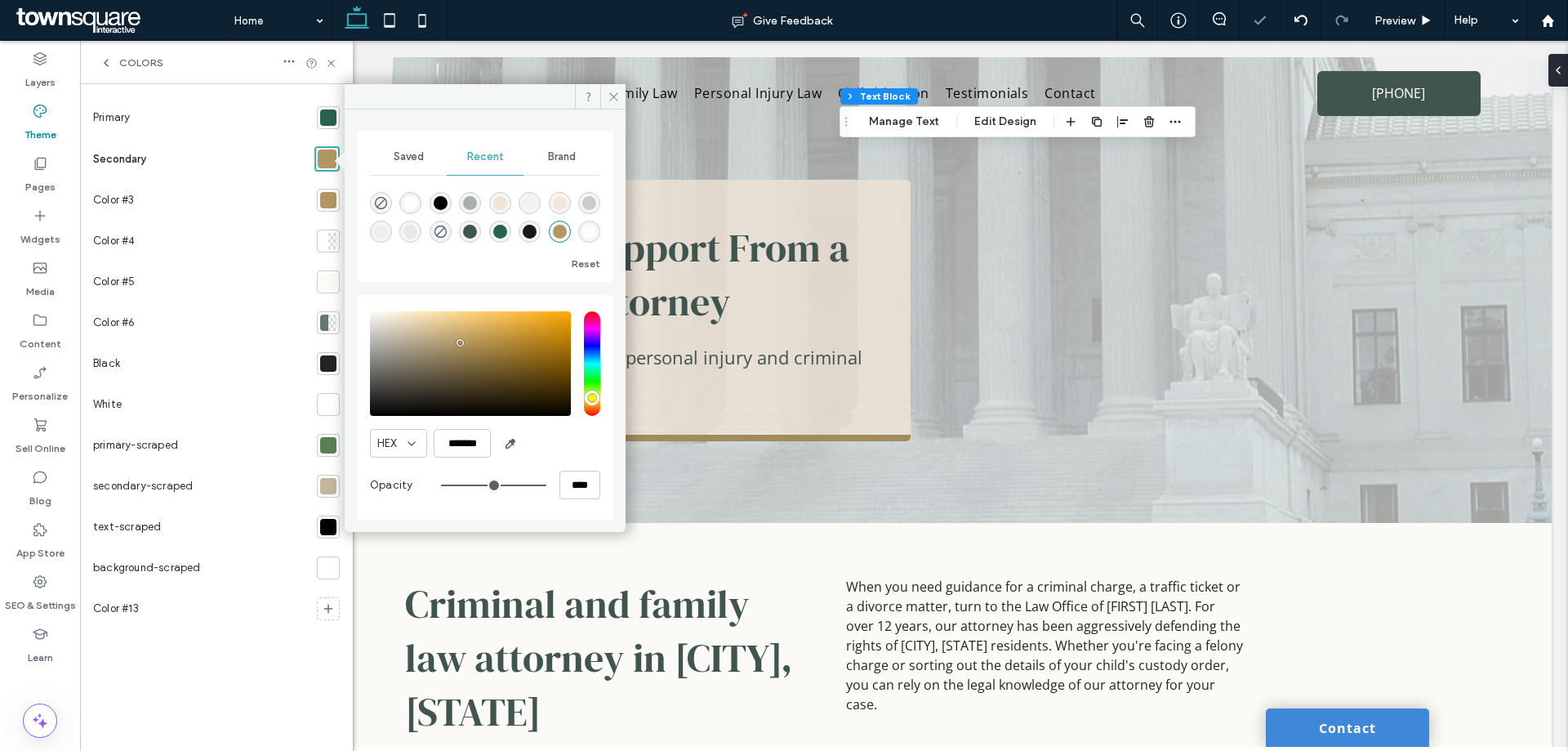 click at bounding box center [328, 200] 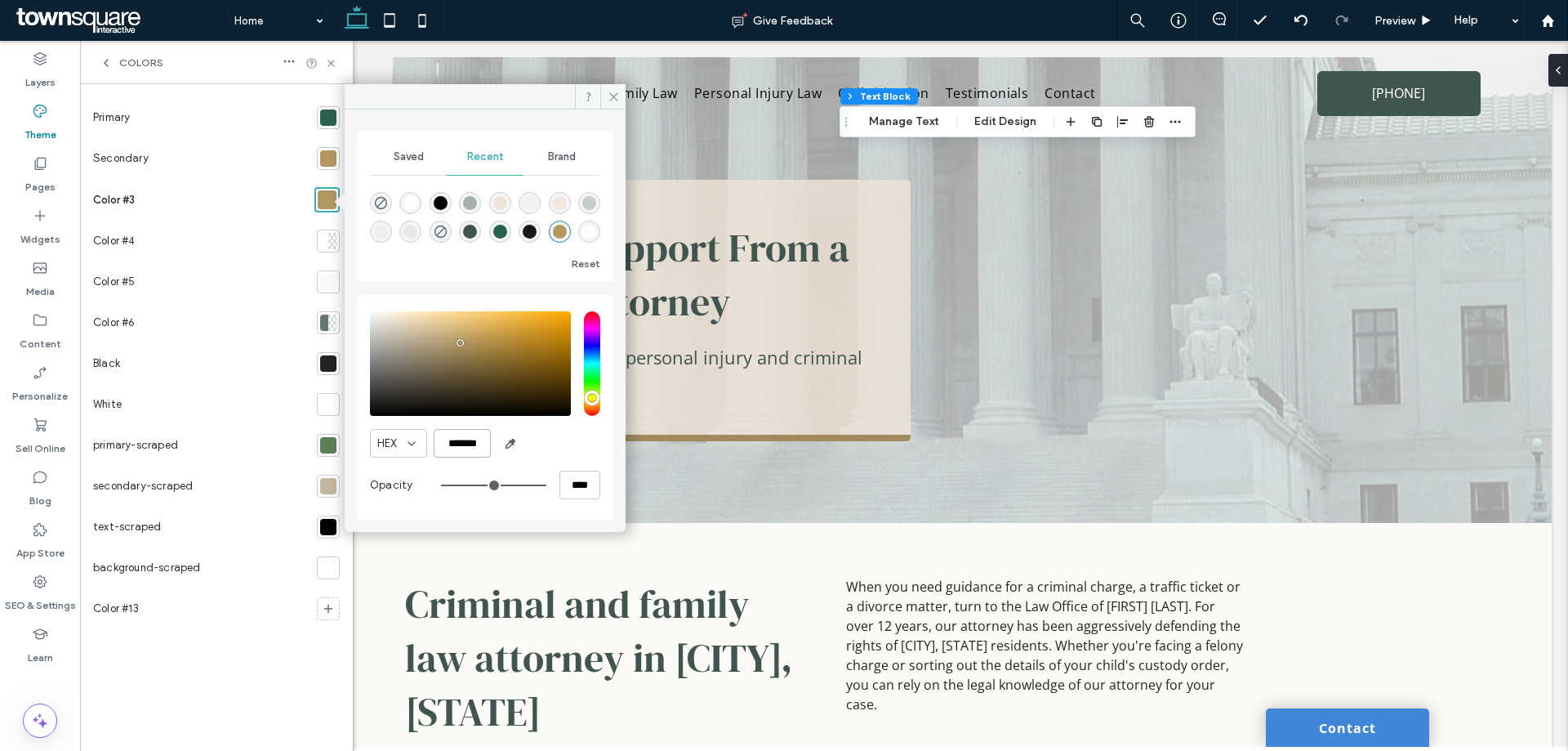 click on "*******" at bounding box center [462, 443] 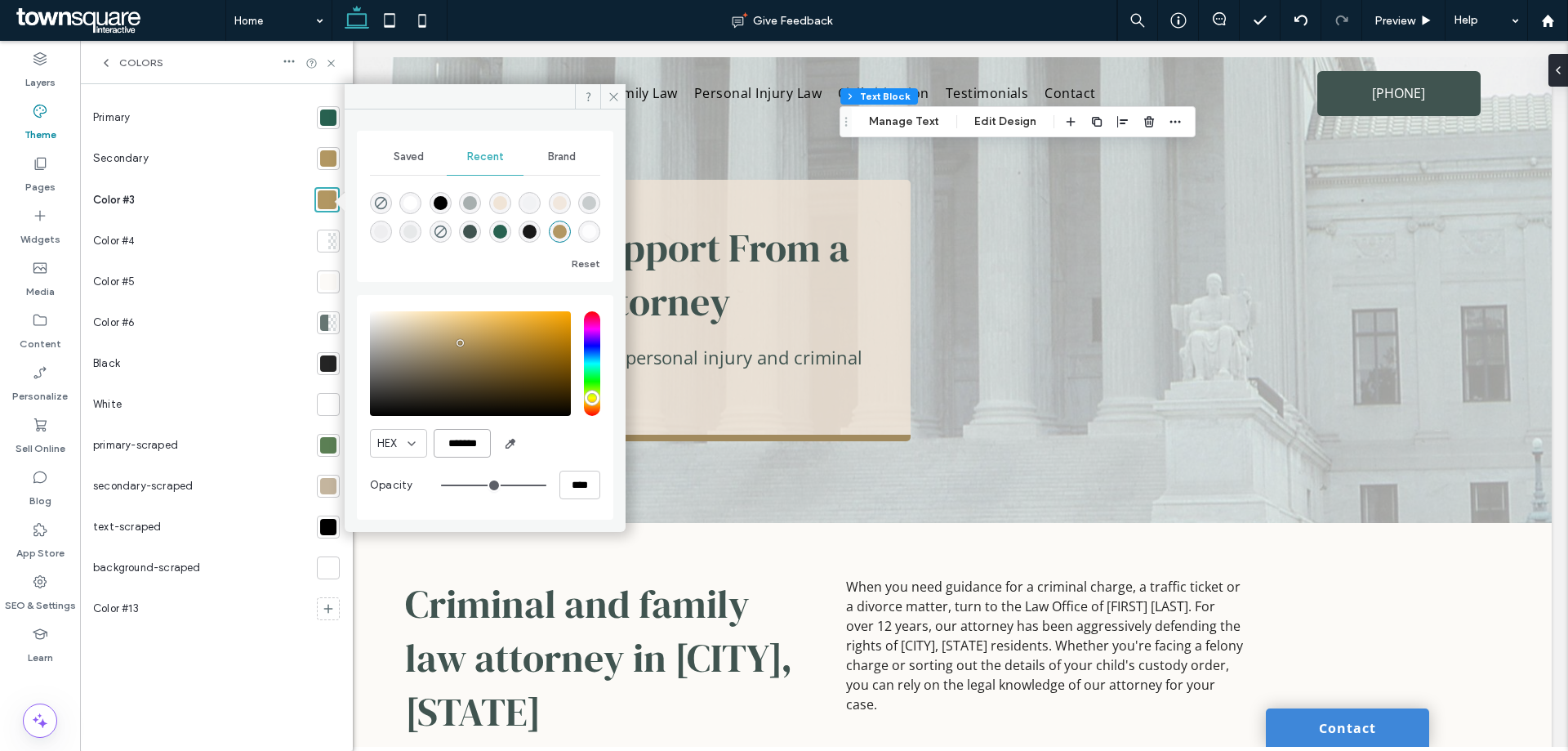 paste 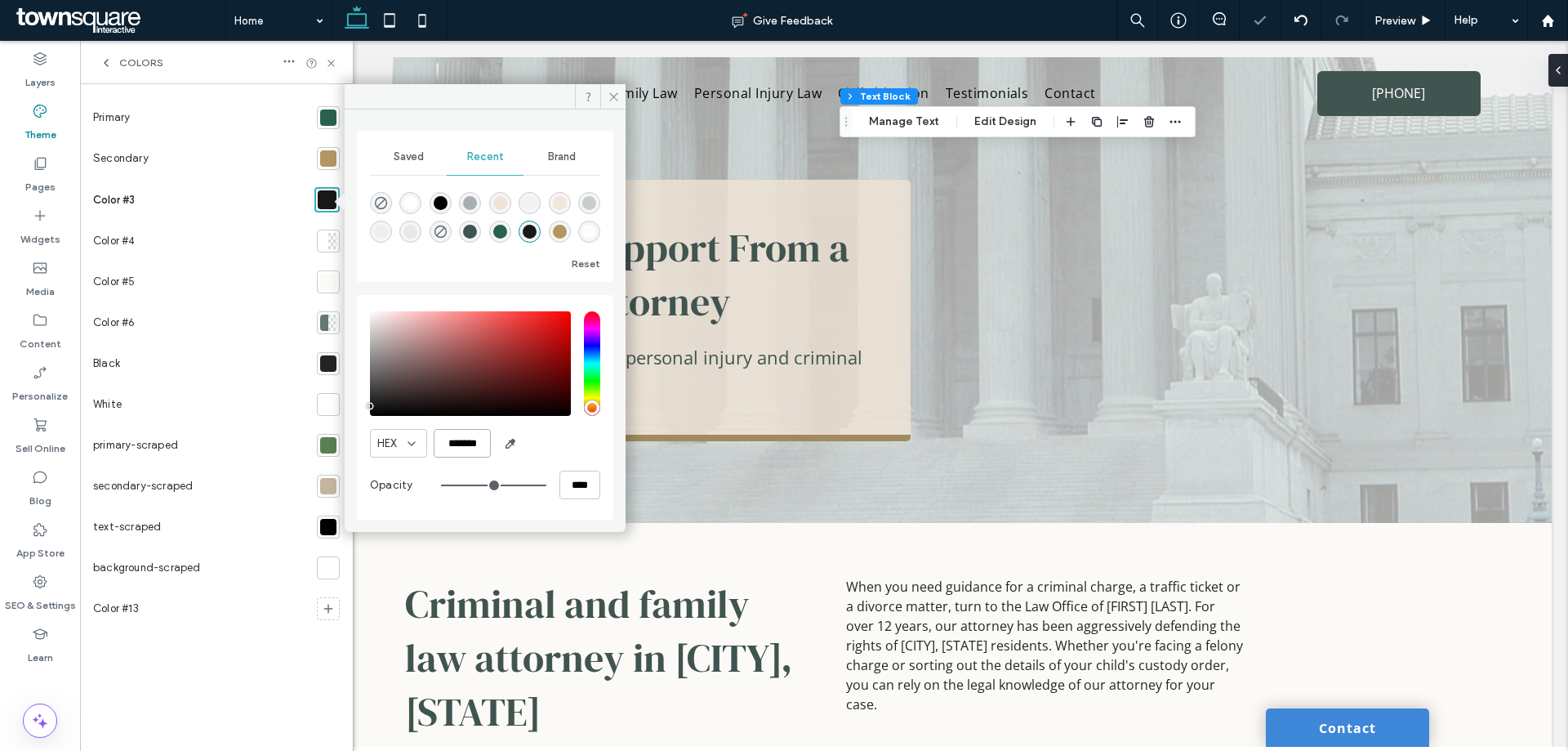 type on "*******" 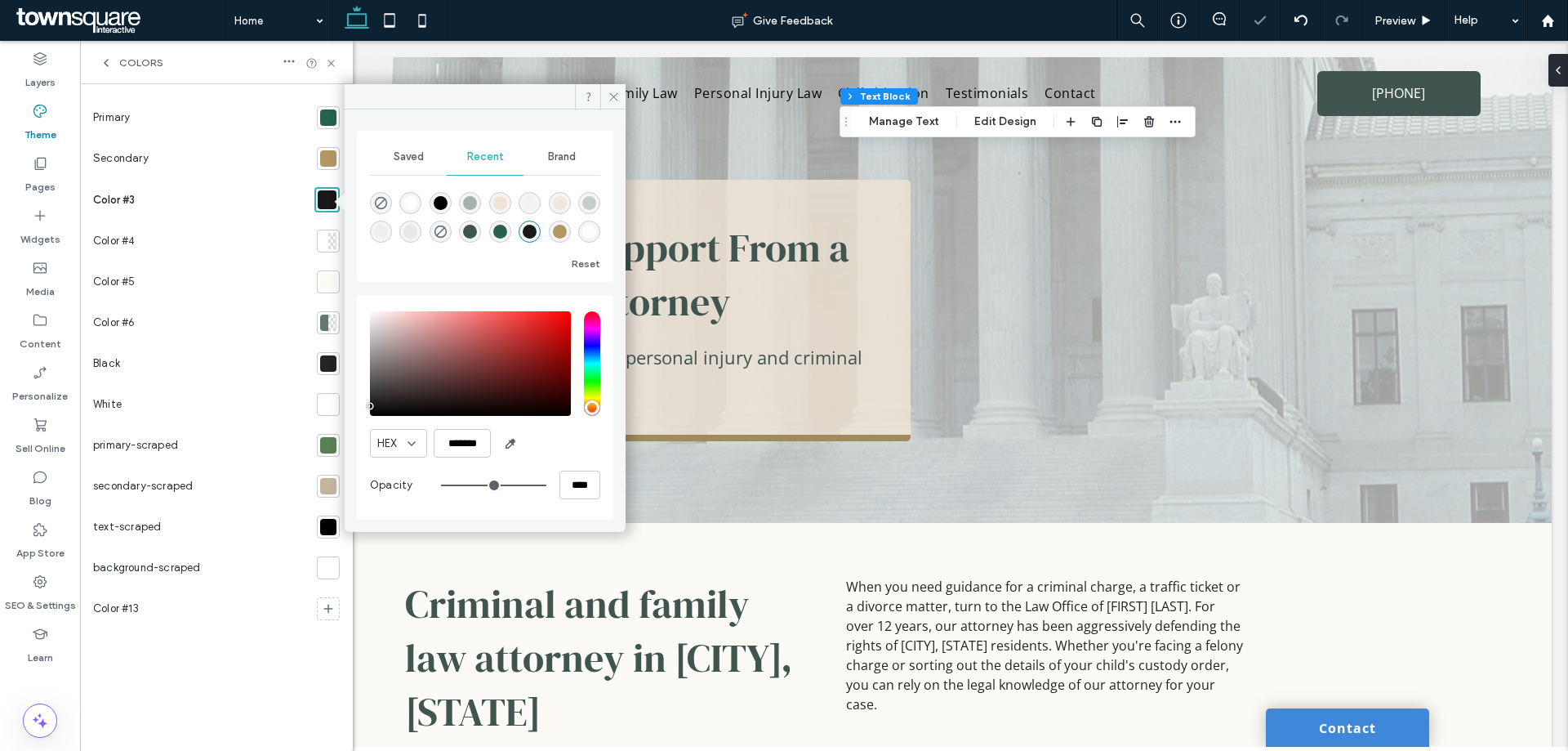 click on "Primary Secondary Color #3 Color #4 Color #5 Color #6 Black White primary-scraped secondary-scraped text-scraped background-scraped Color #13" at bounding box center [216, 418] 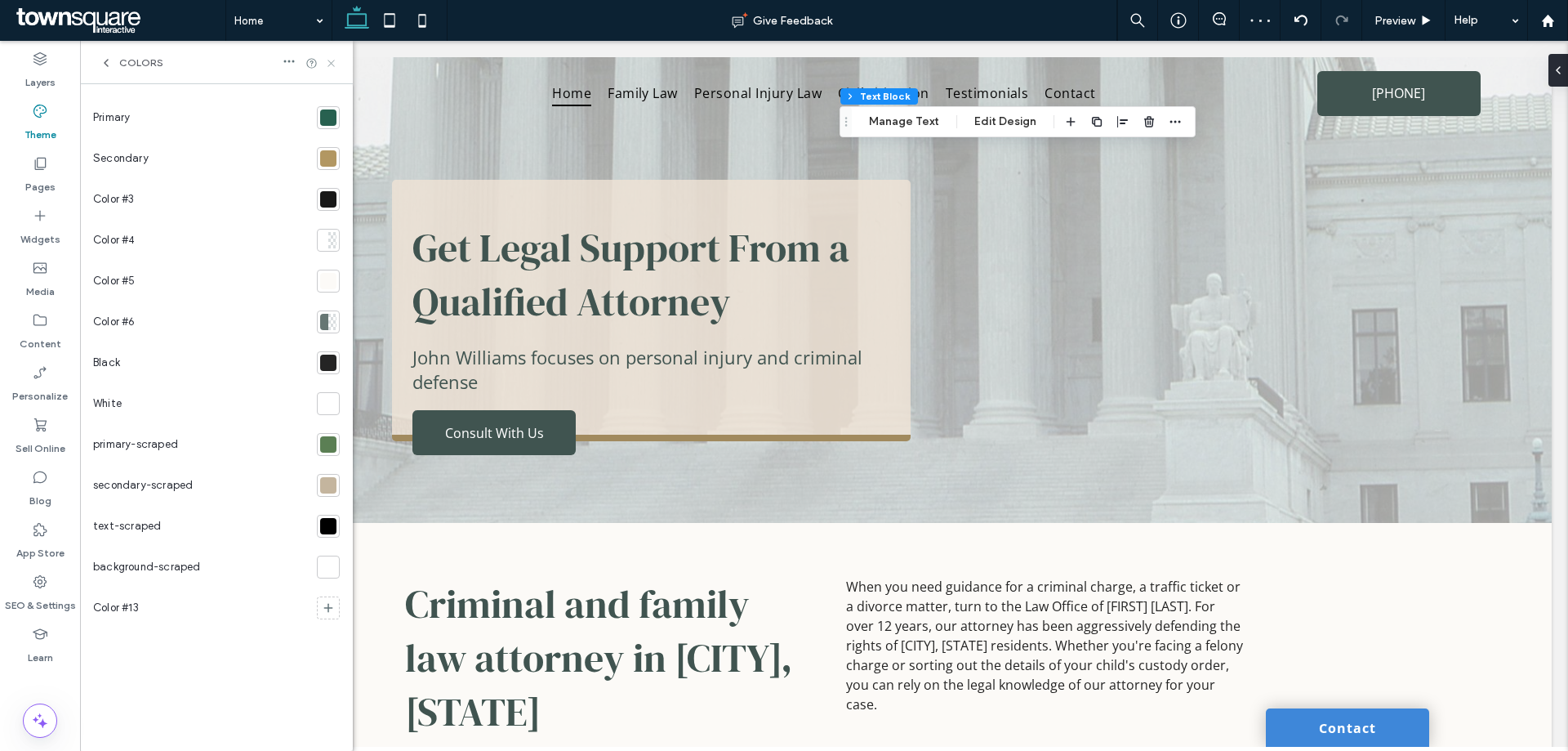 click 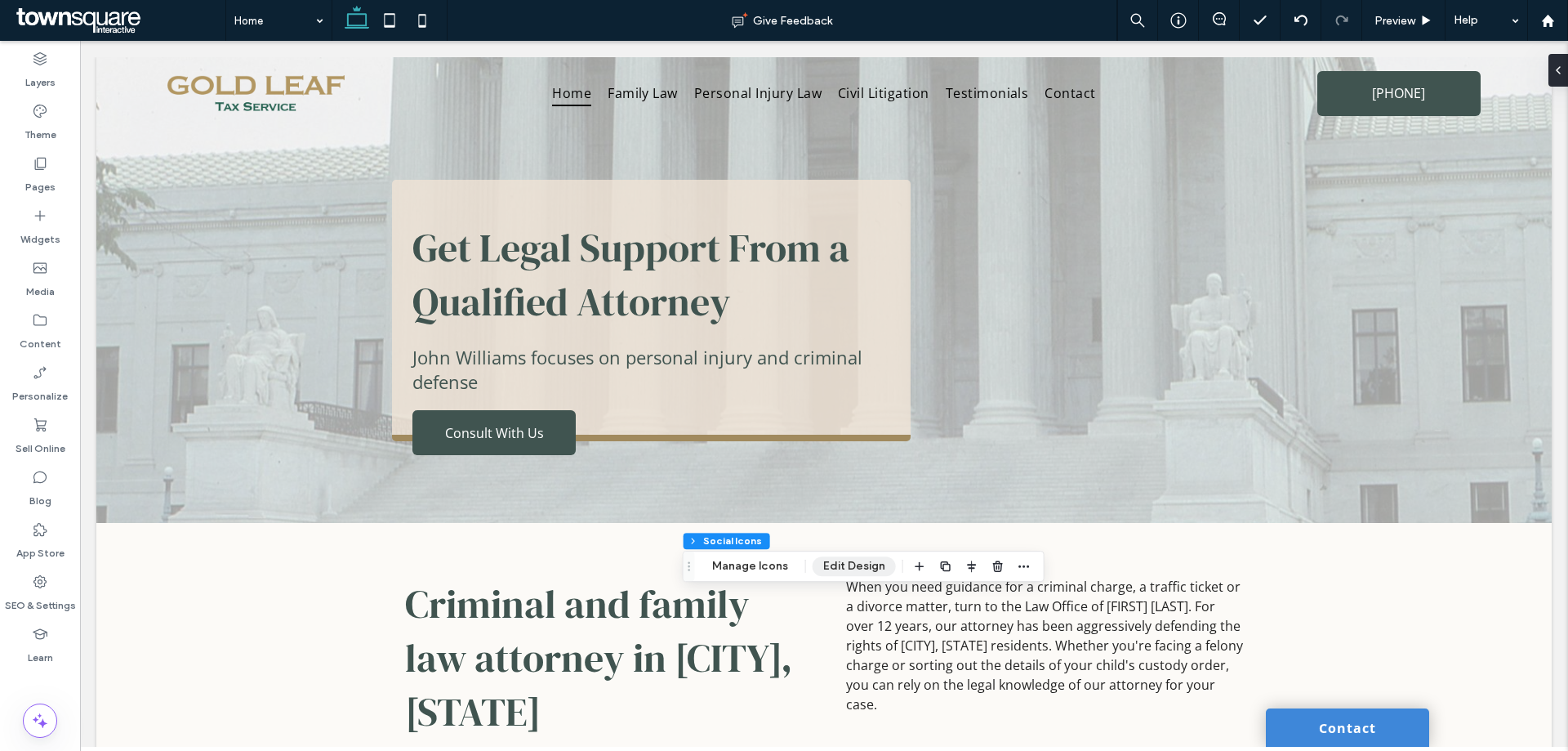click on "Edit Design" at bounding box center (854, 566) 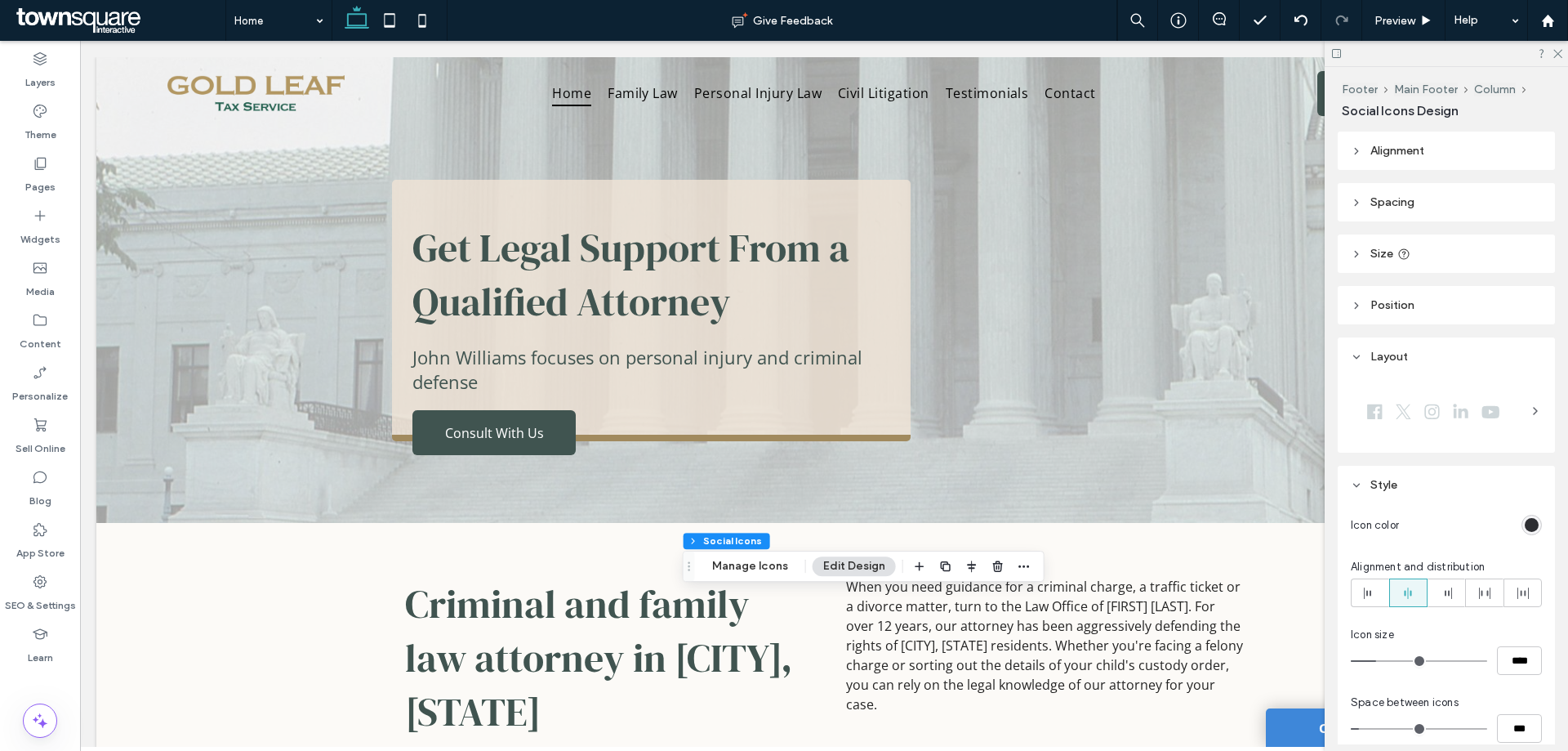 click at bounding box center (1473, 525) 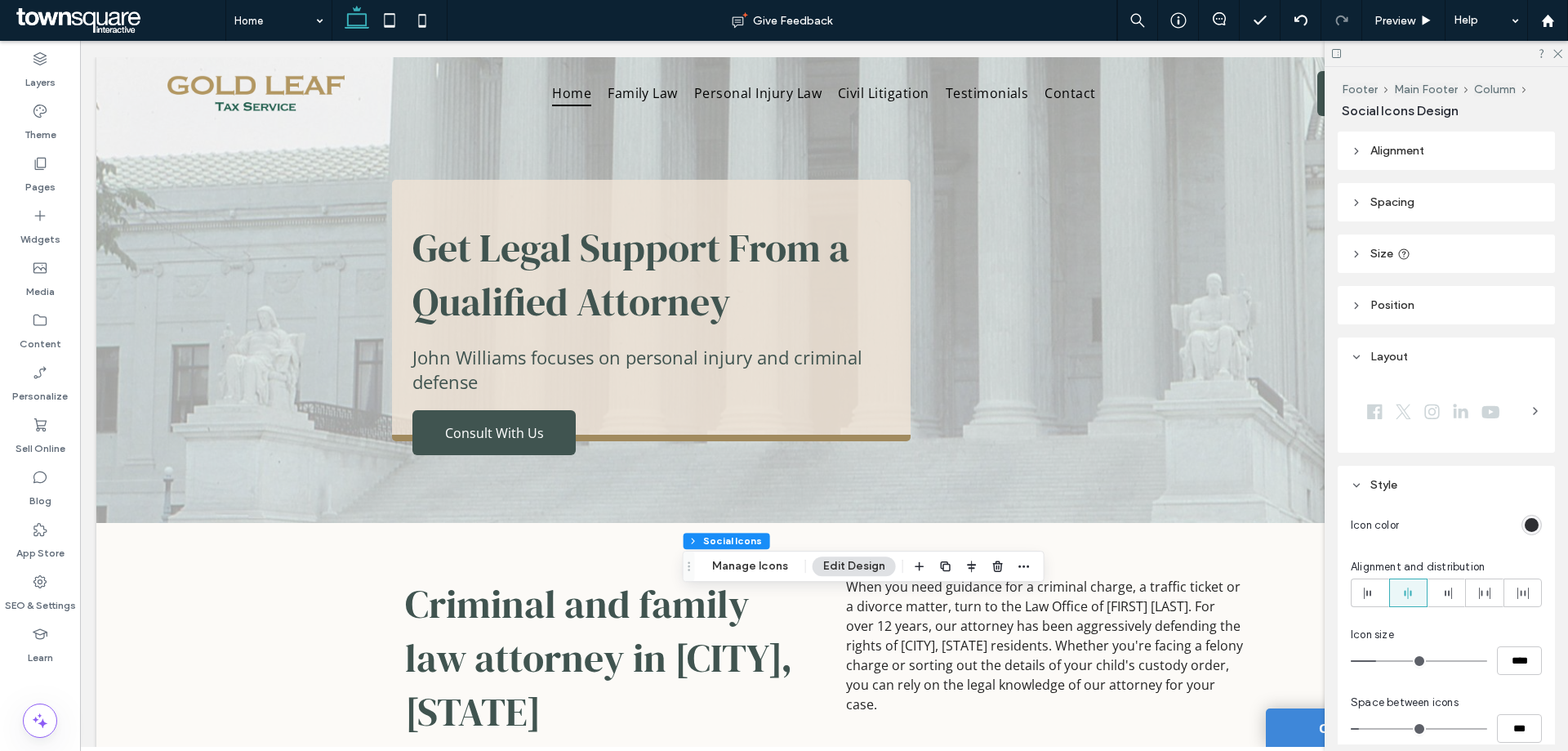 click at bounding box center [1531, 525] 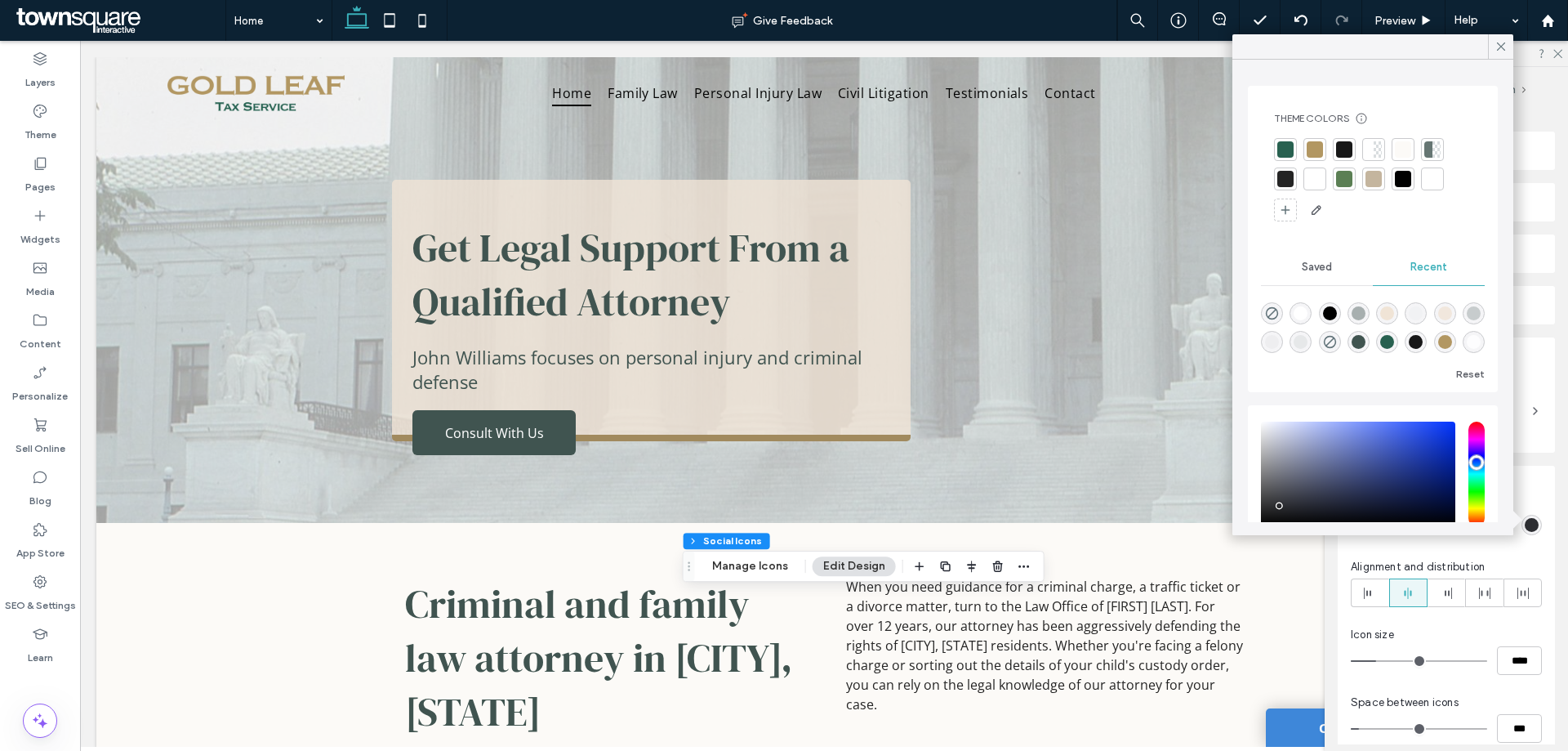 click at bounding box center [1300, 313] 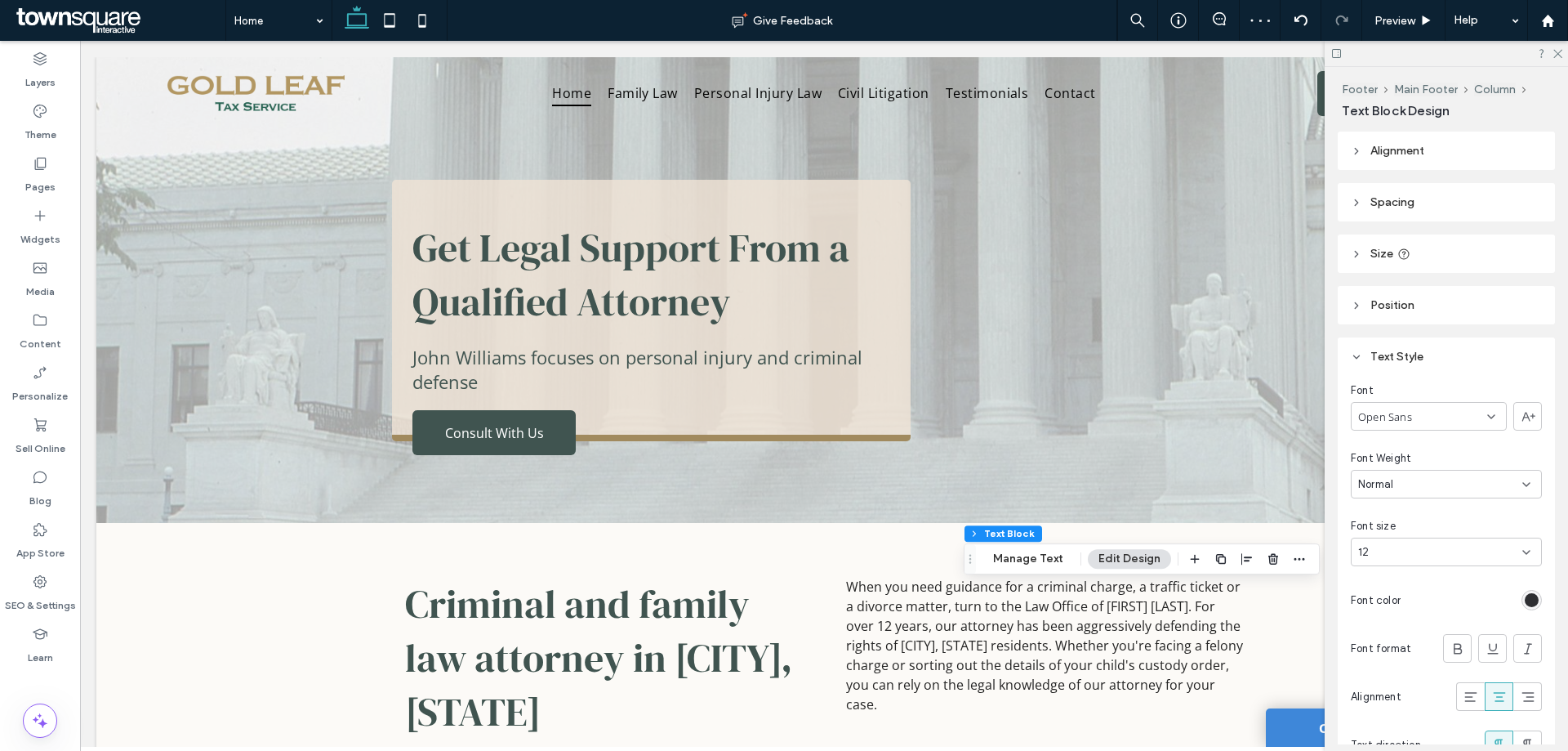 click at bounding box center (1531, 600) 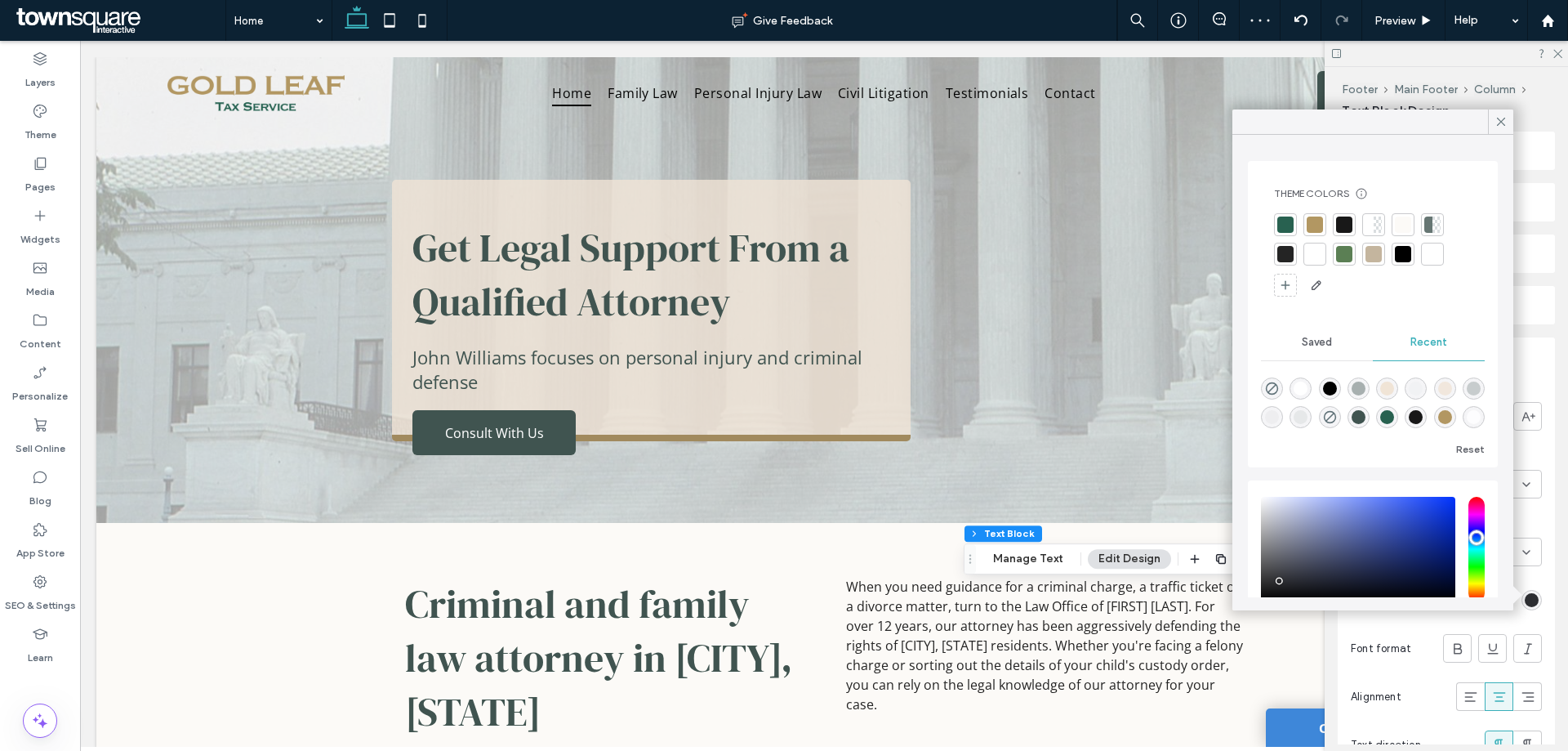 click at bounding box center (1300, 388) 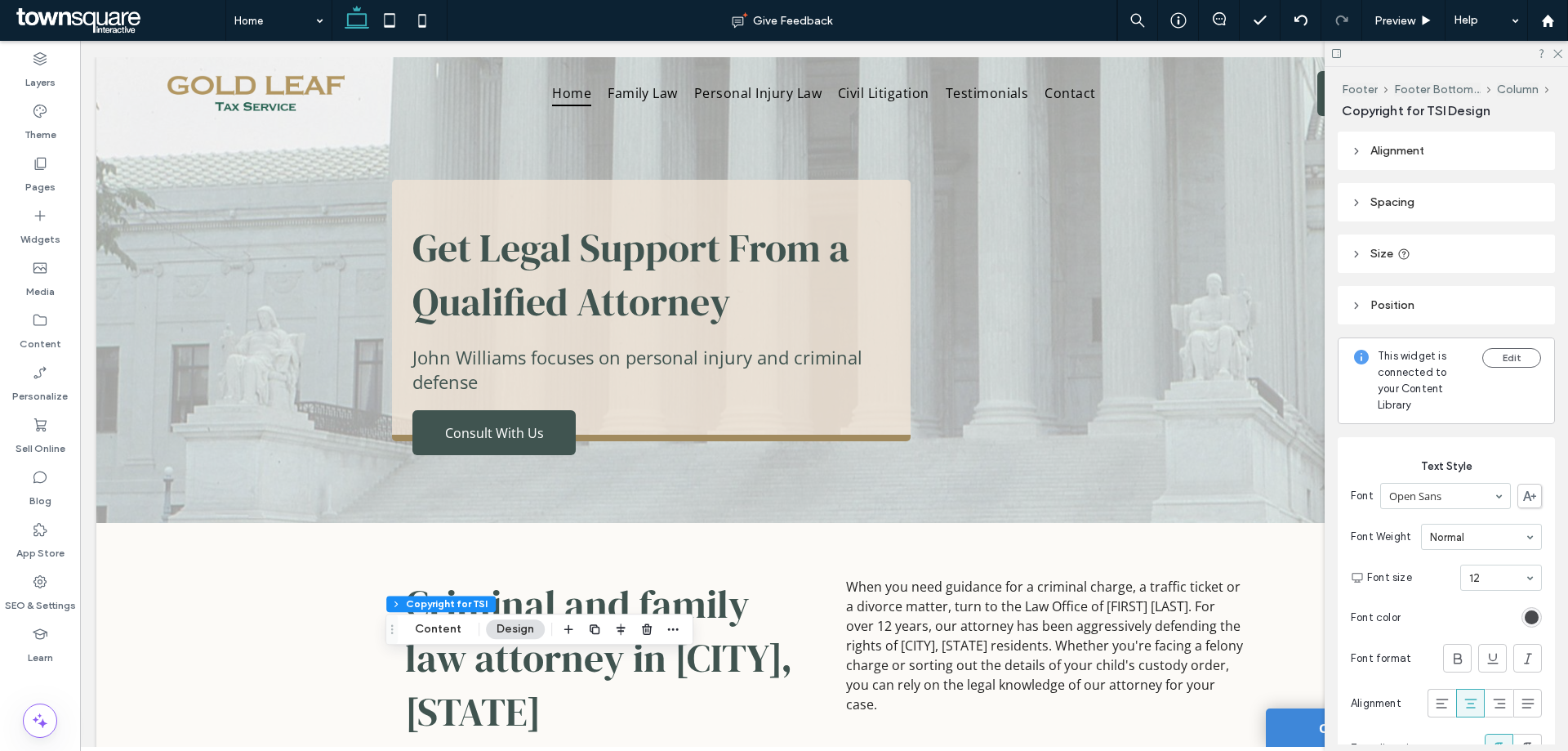 click at bounding box center [1531, 617] 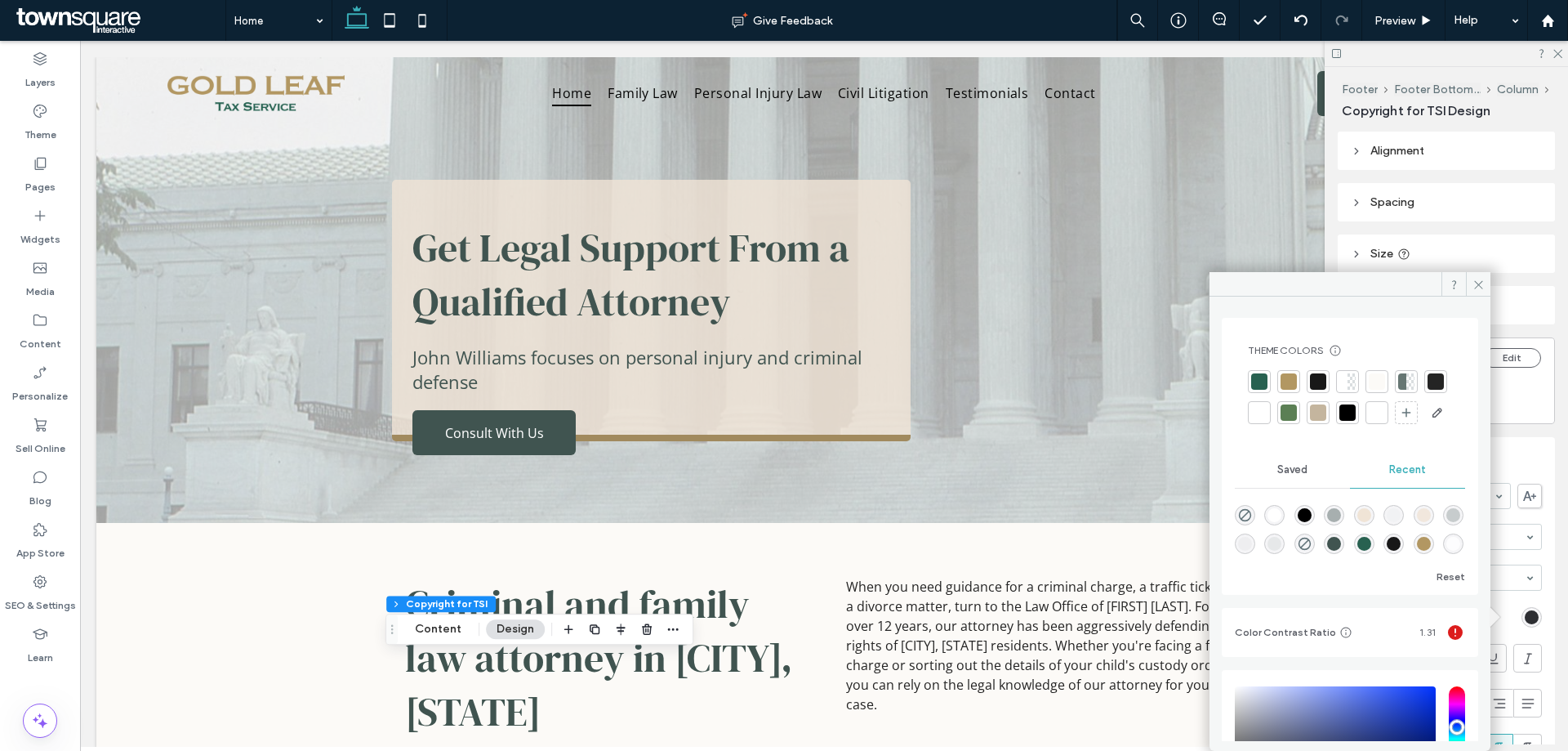 click at bounding box center [1259, 413] 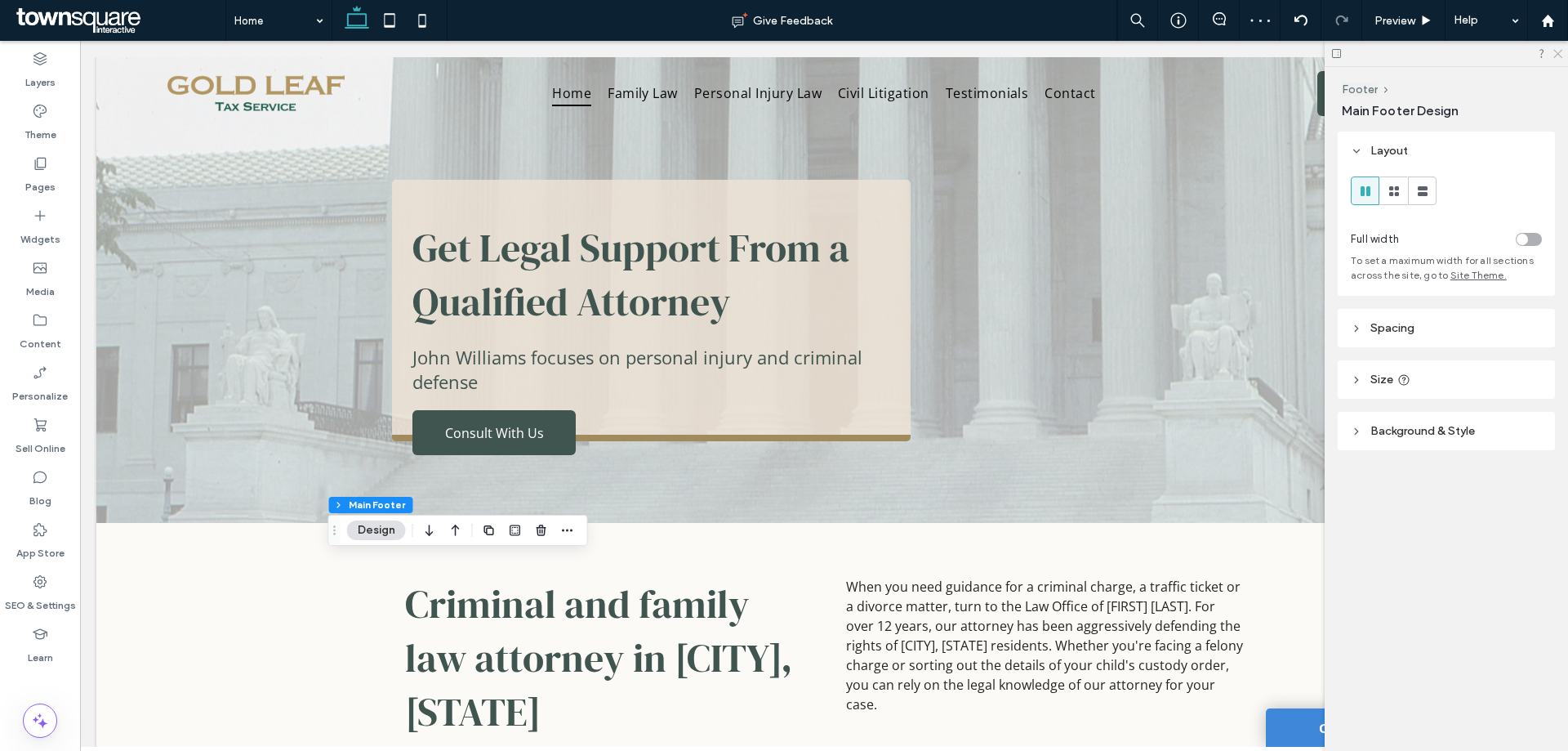 click 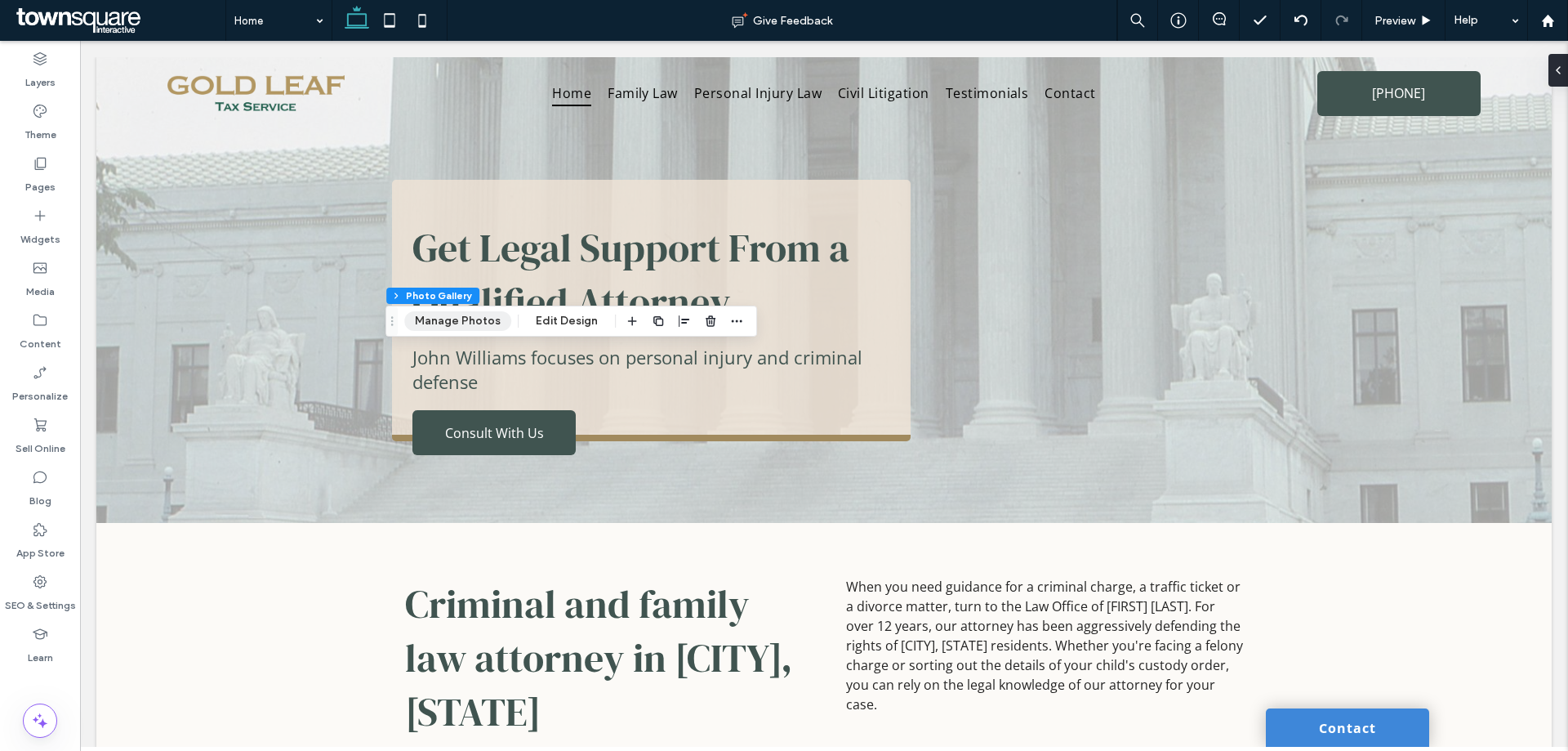 click on "Manage Photos" at bounding box center [457, 321] 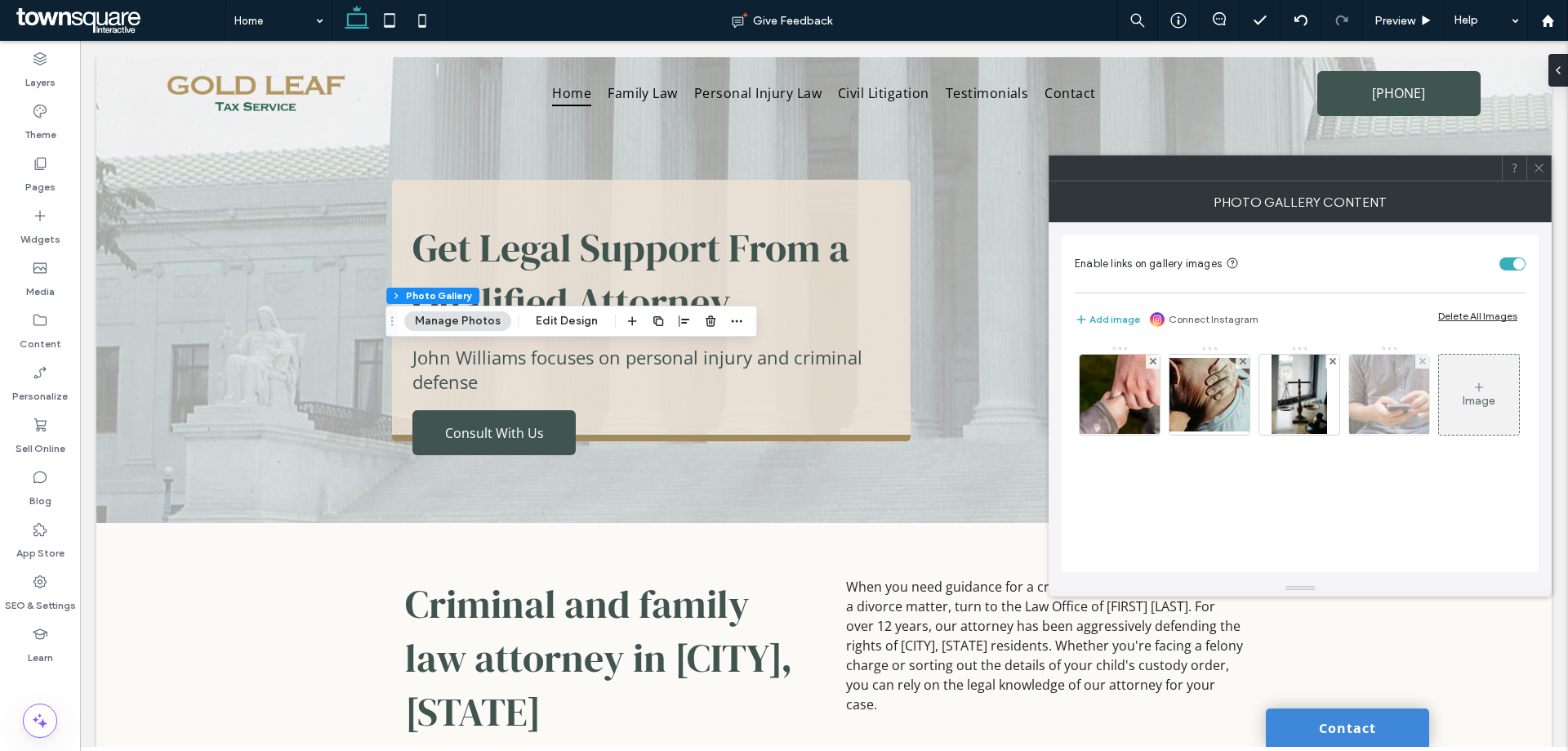 click at bounding box center (1120, 395) 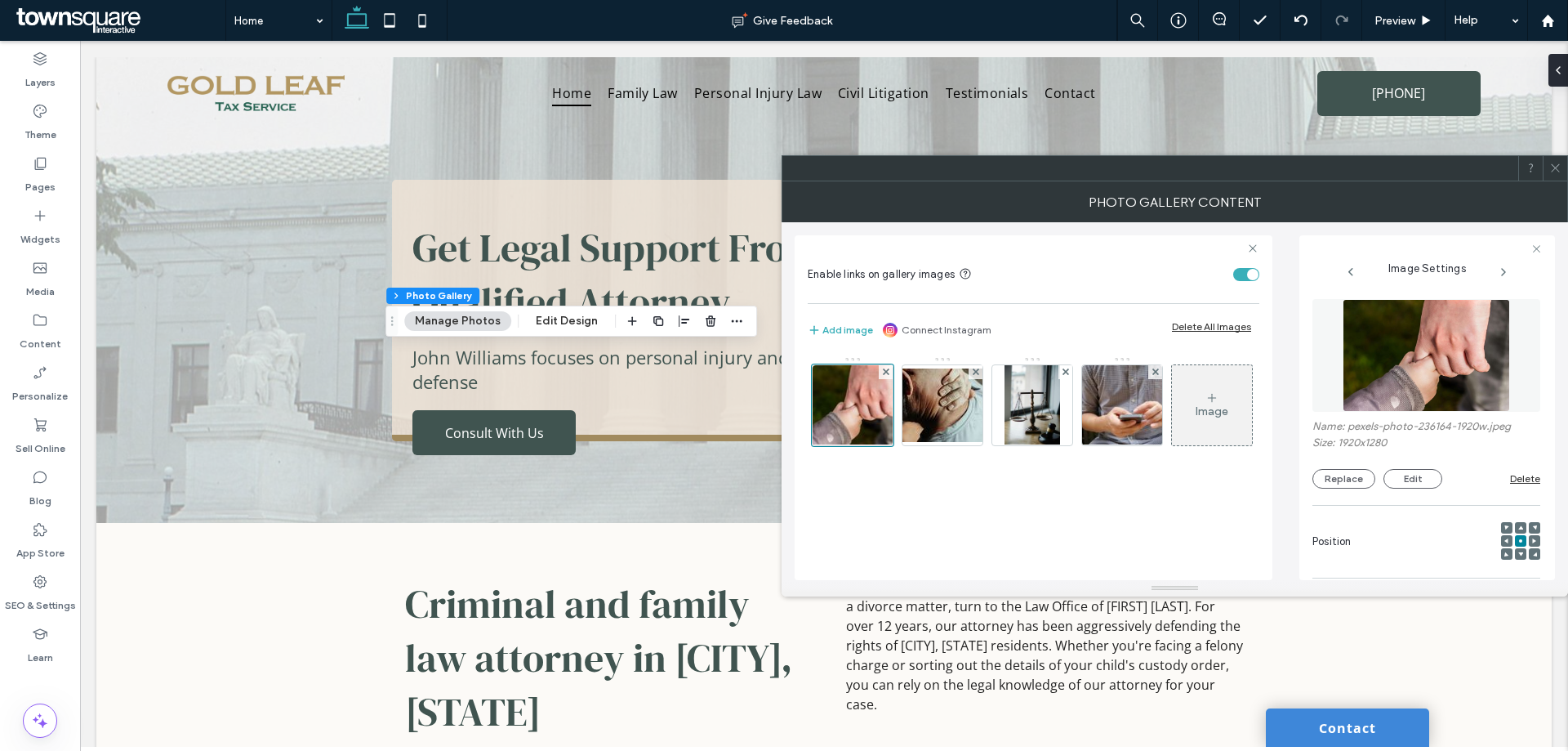 scroll, scrollTop: 0, scrollLeft: 21, axis: horizontal 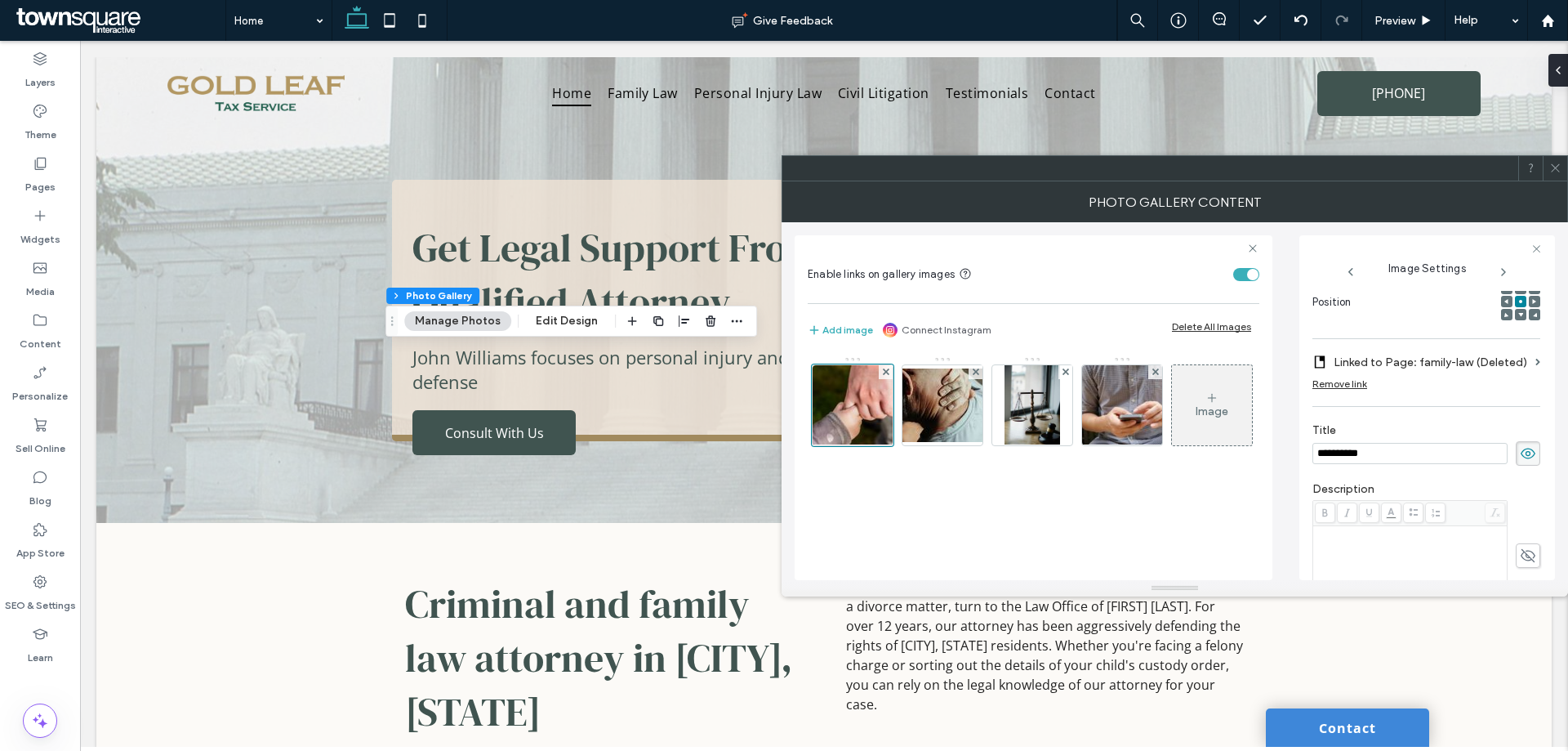 drag, startPoint x: 1389, startPoint y: 454, endPoint x: 1289, endPoint y: 446, distance: 100.31949 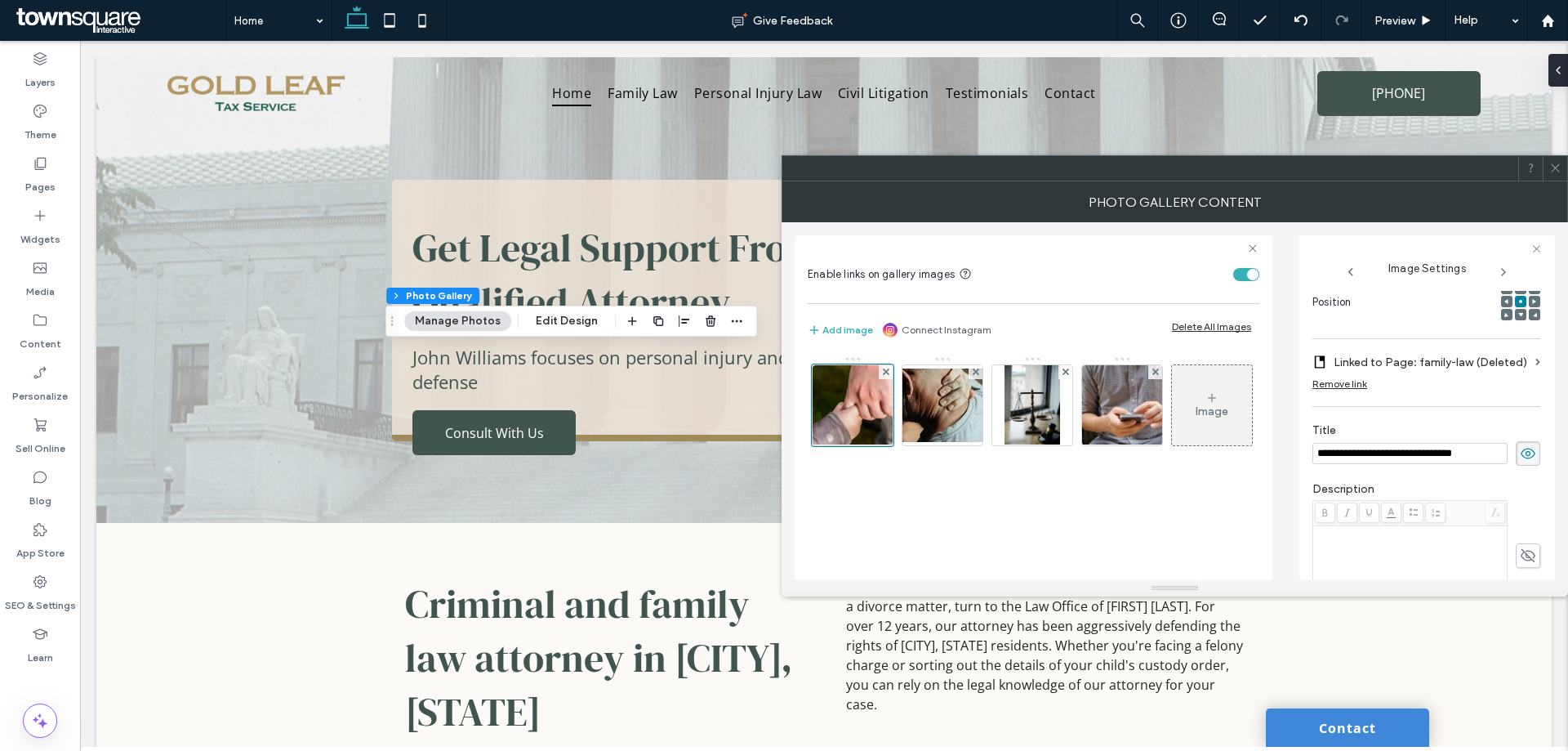 type on "**********" 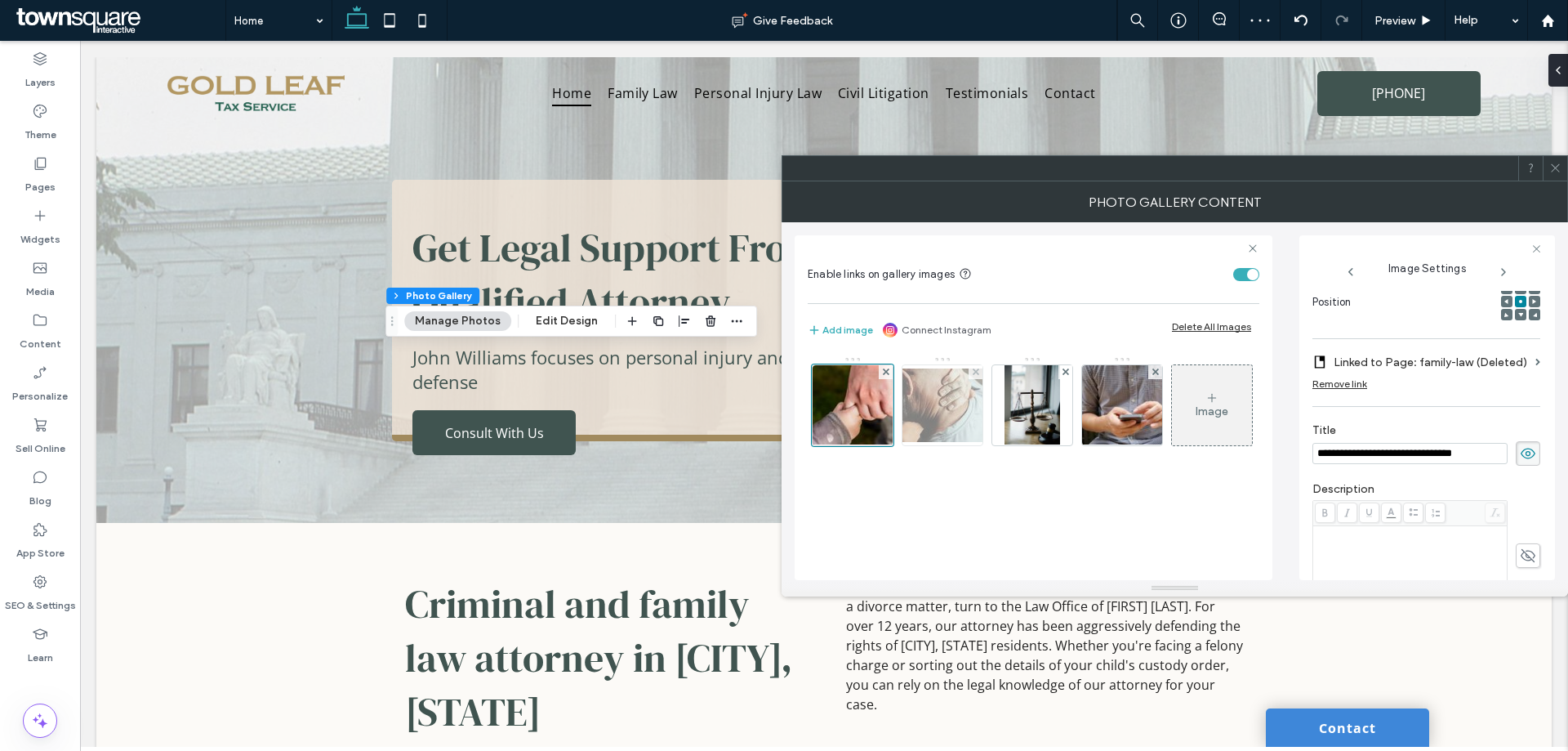 click at bounding box center [942, 405] 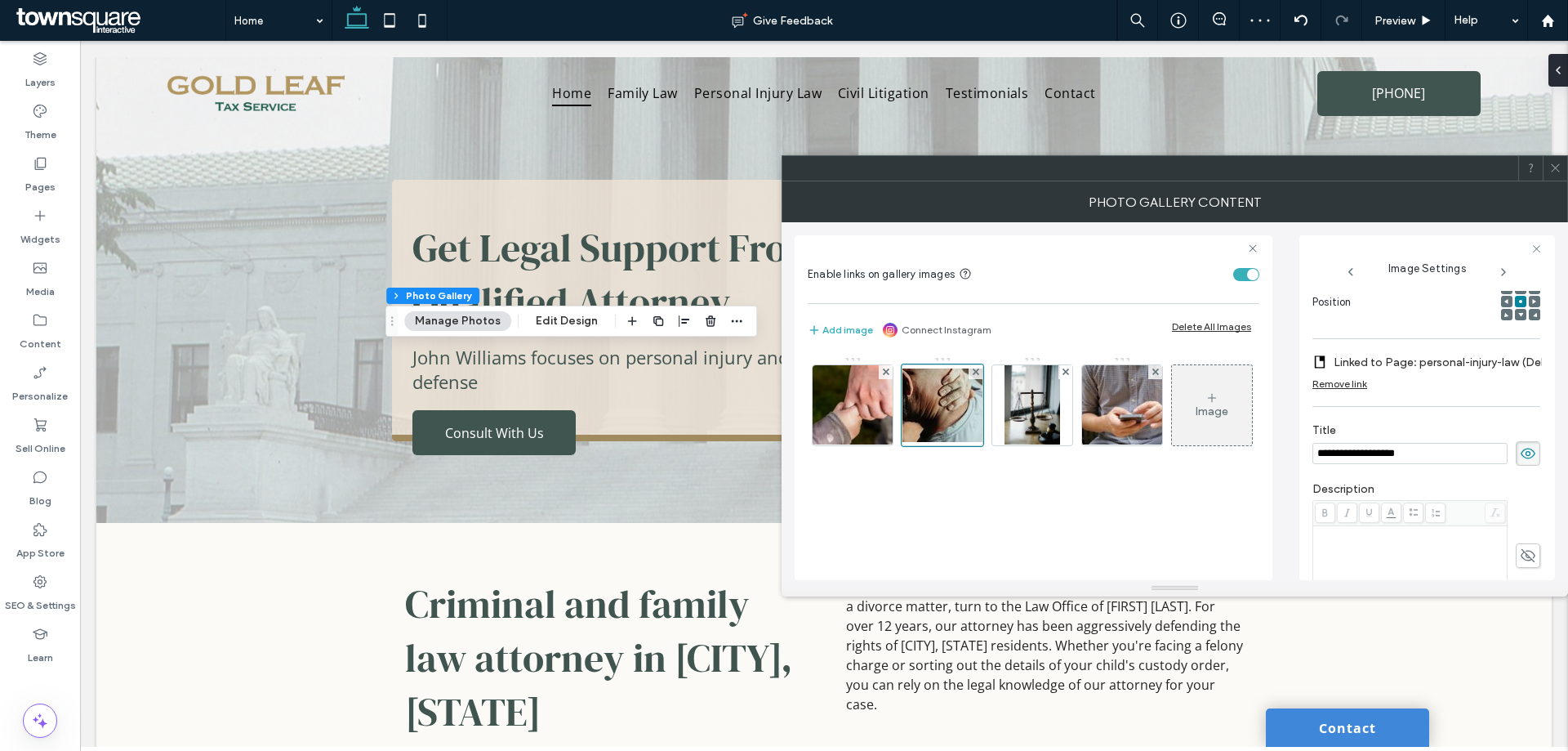 drag, startPoint x: 1418, startPoint y: 454, endPoint x: 1276, endPoint y: 459, distance: 142.088 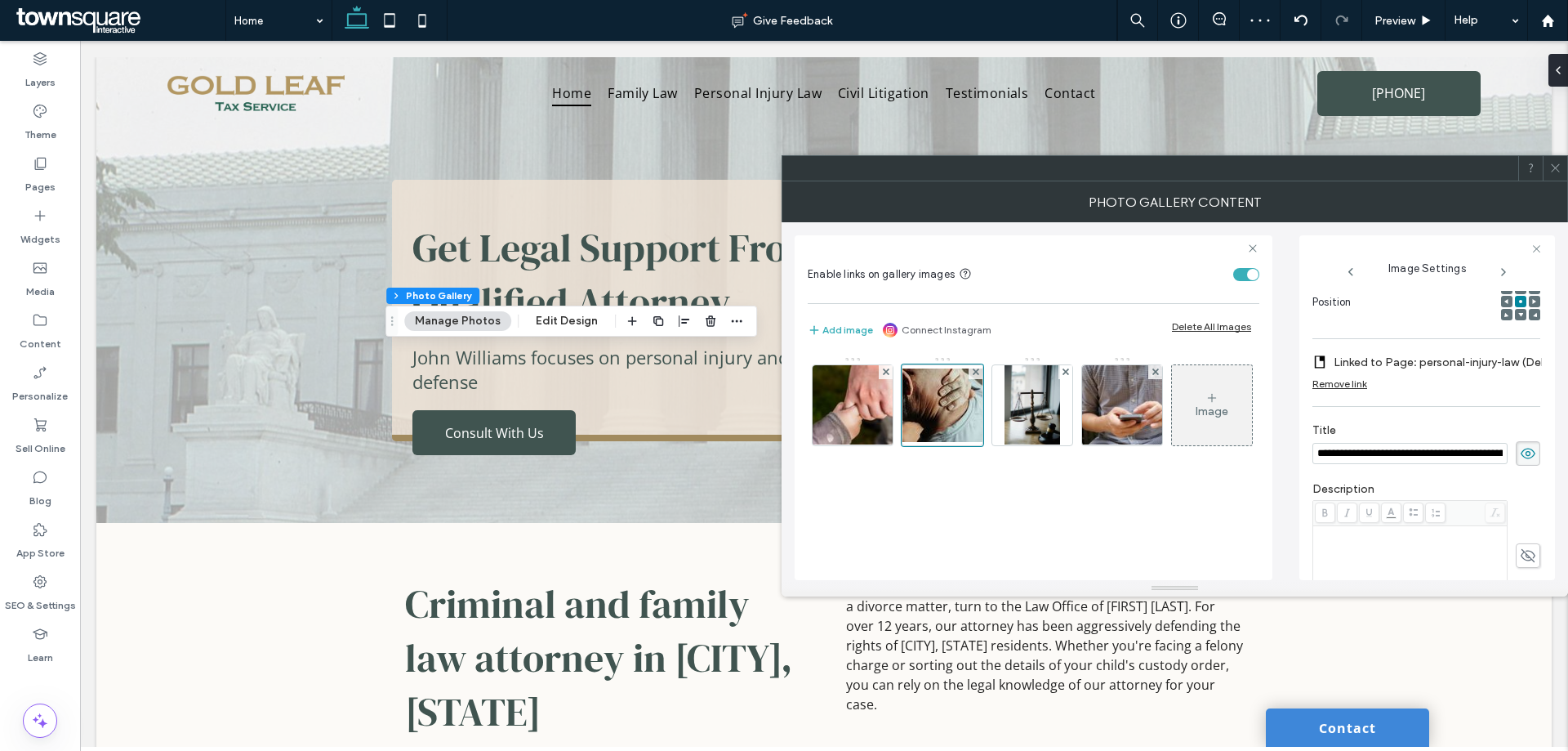 scroll, scrollTop: 0, scrollLeft: 71, axis: horizontal 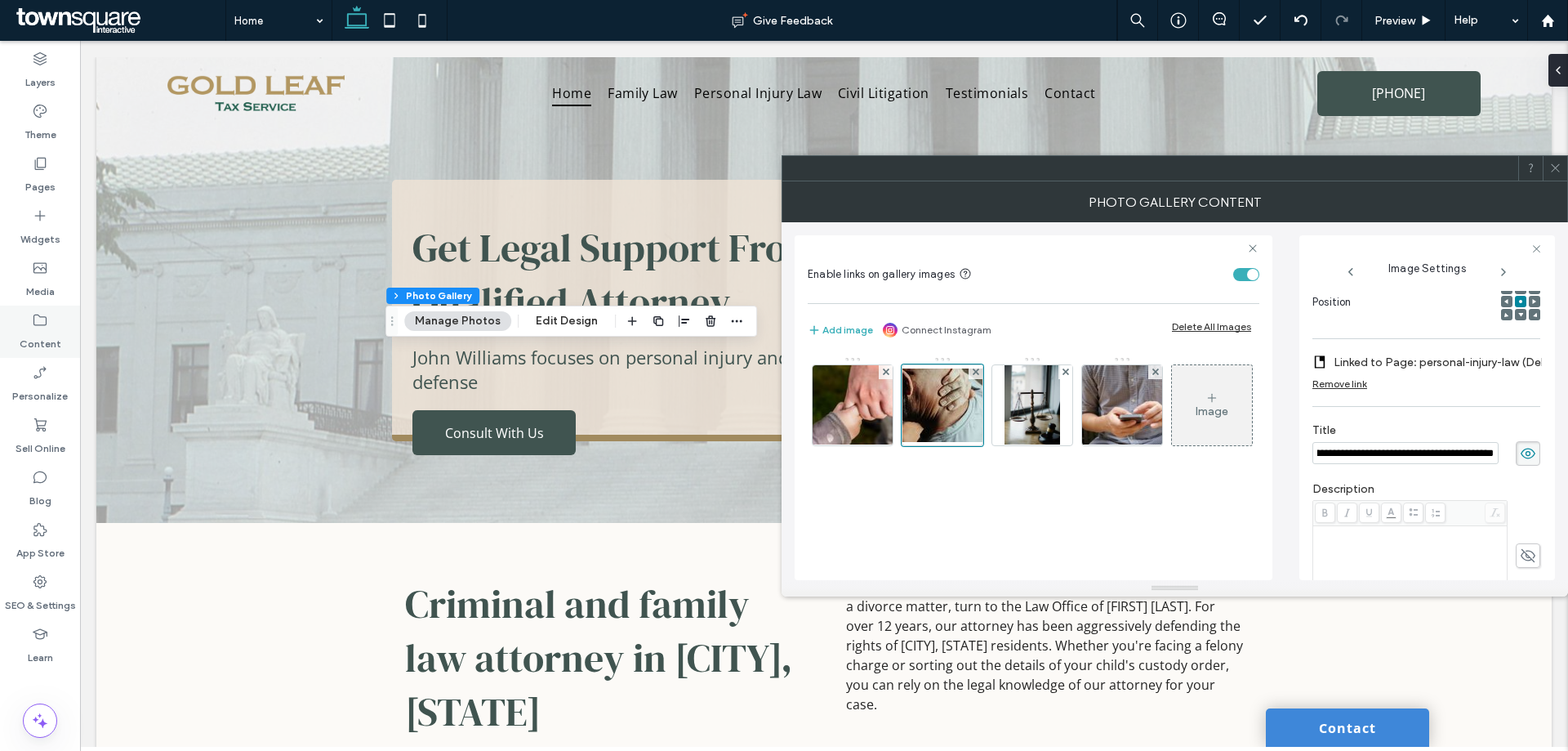 type on "**********" 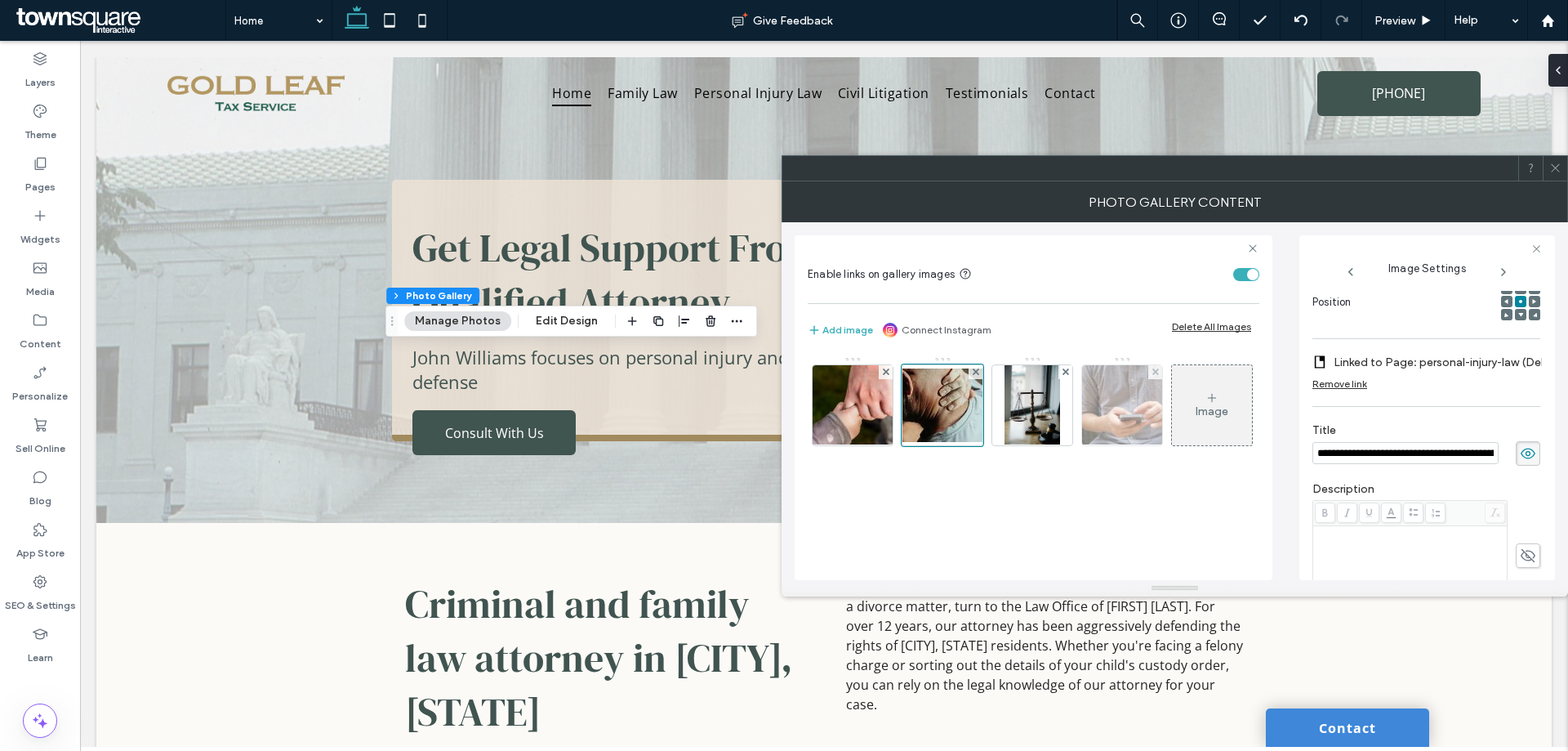 click at bounding box center (1031, 405) 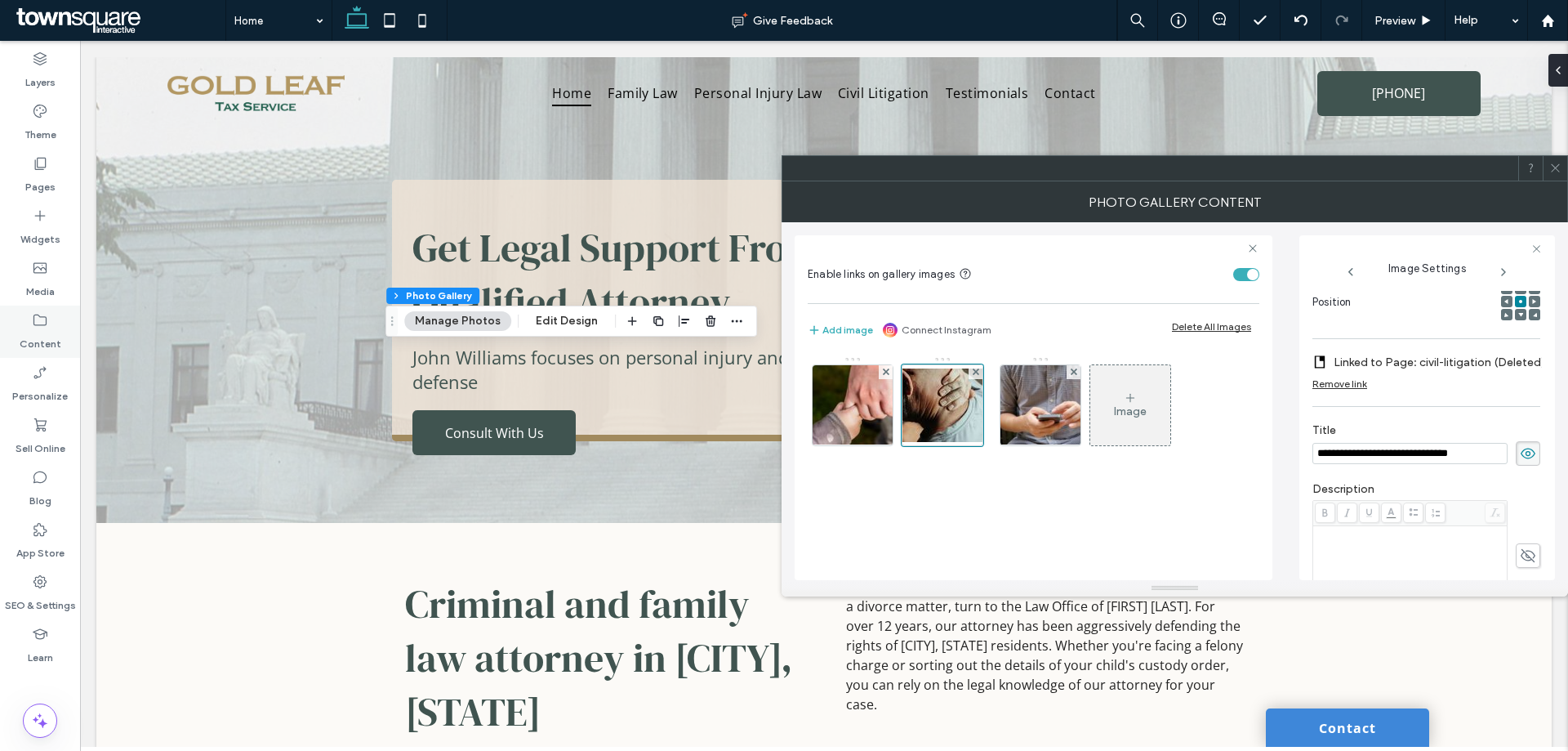 type on "**********" 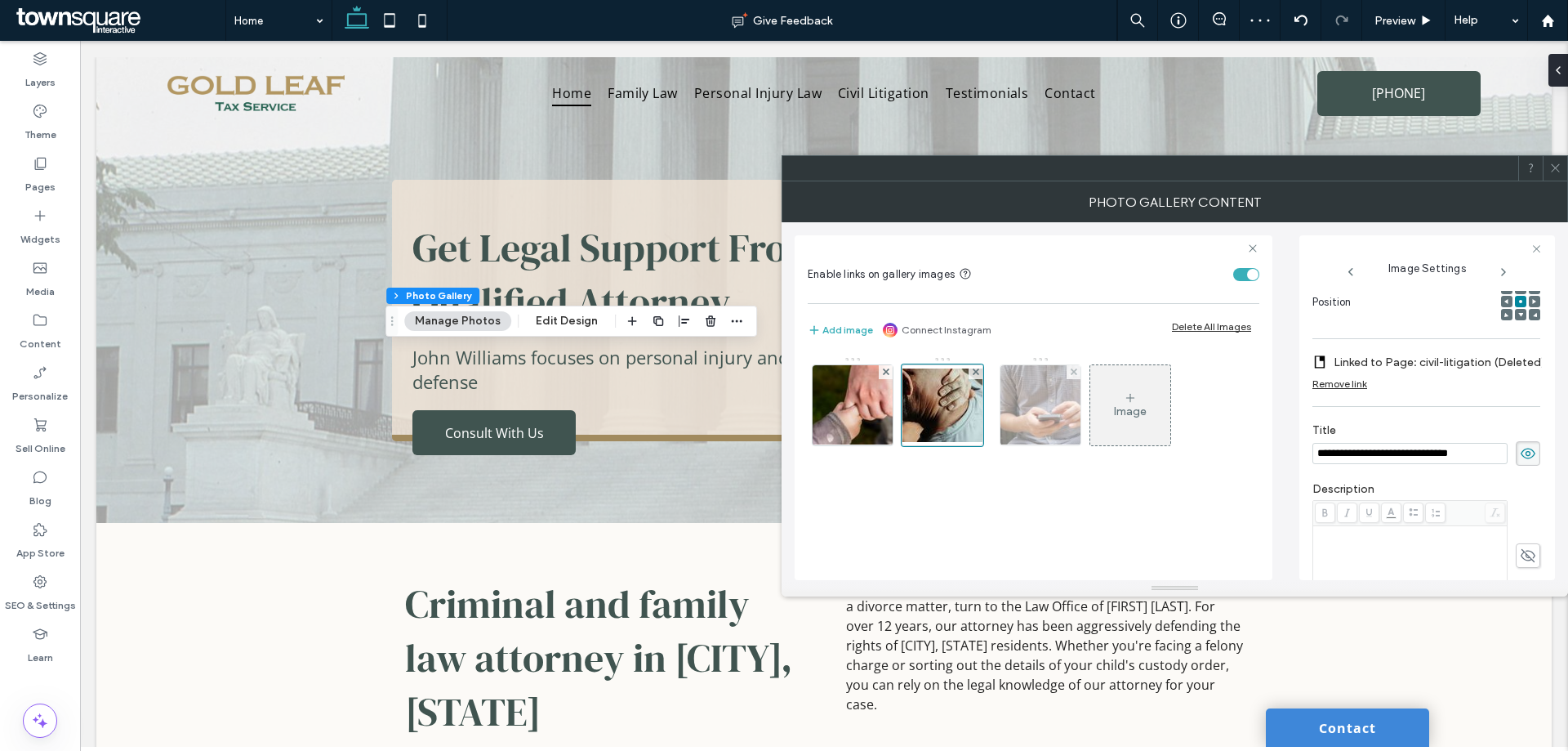click at bounding box center (1040, 405) 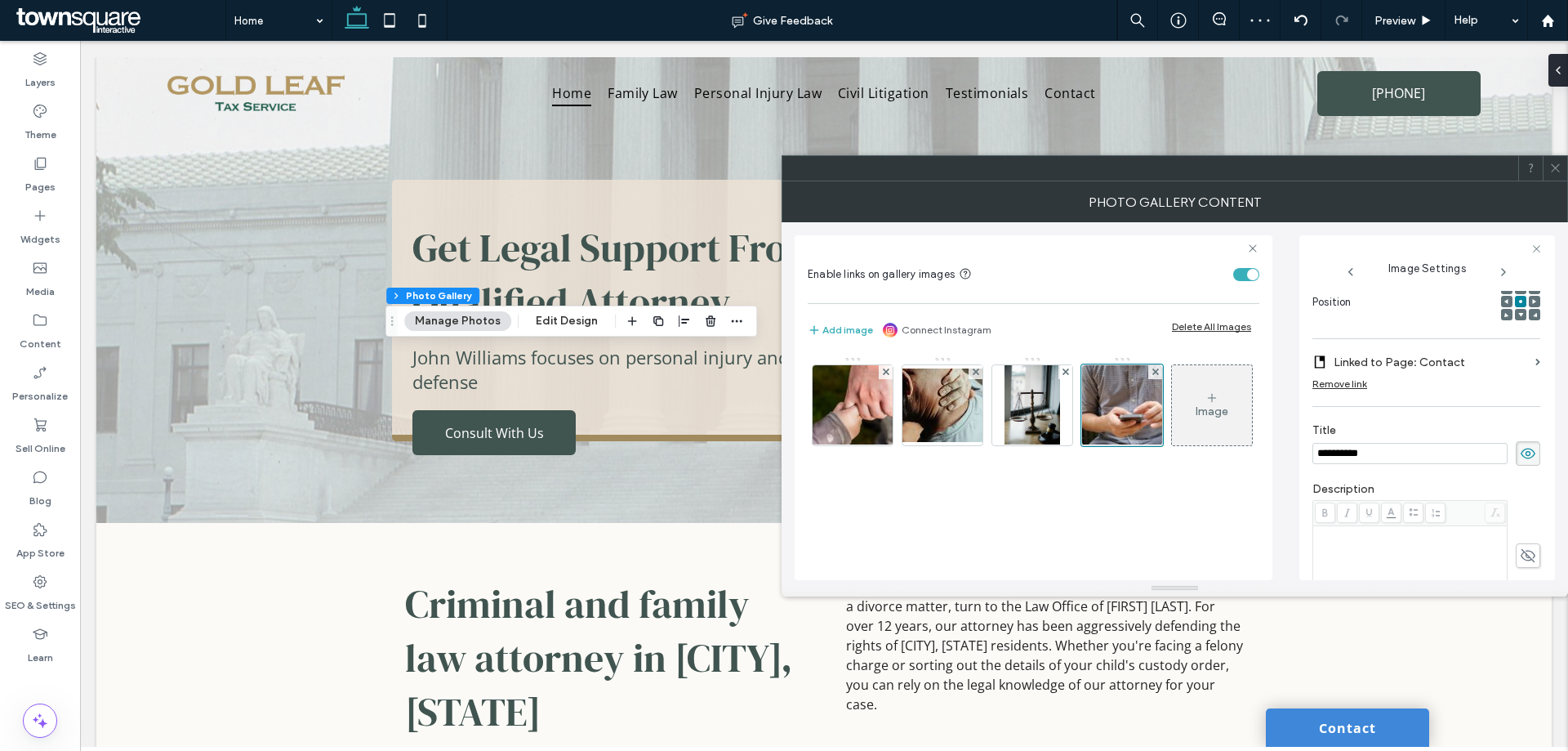 click on "**********" at bounding box center [1410, 454] 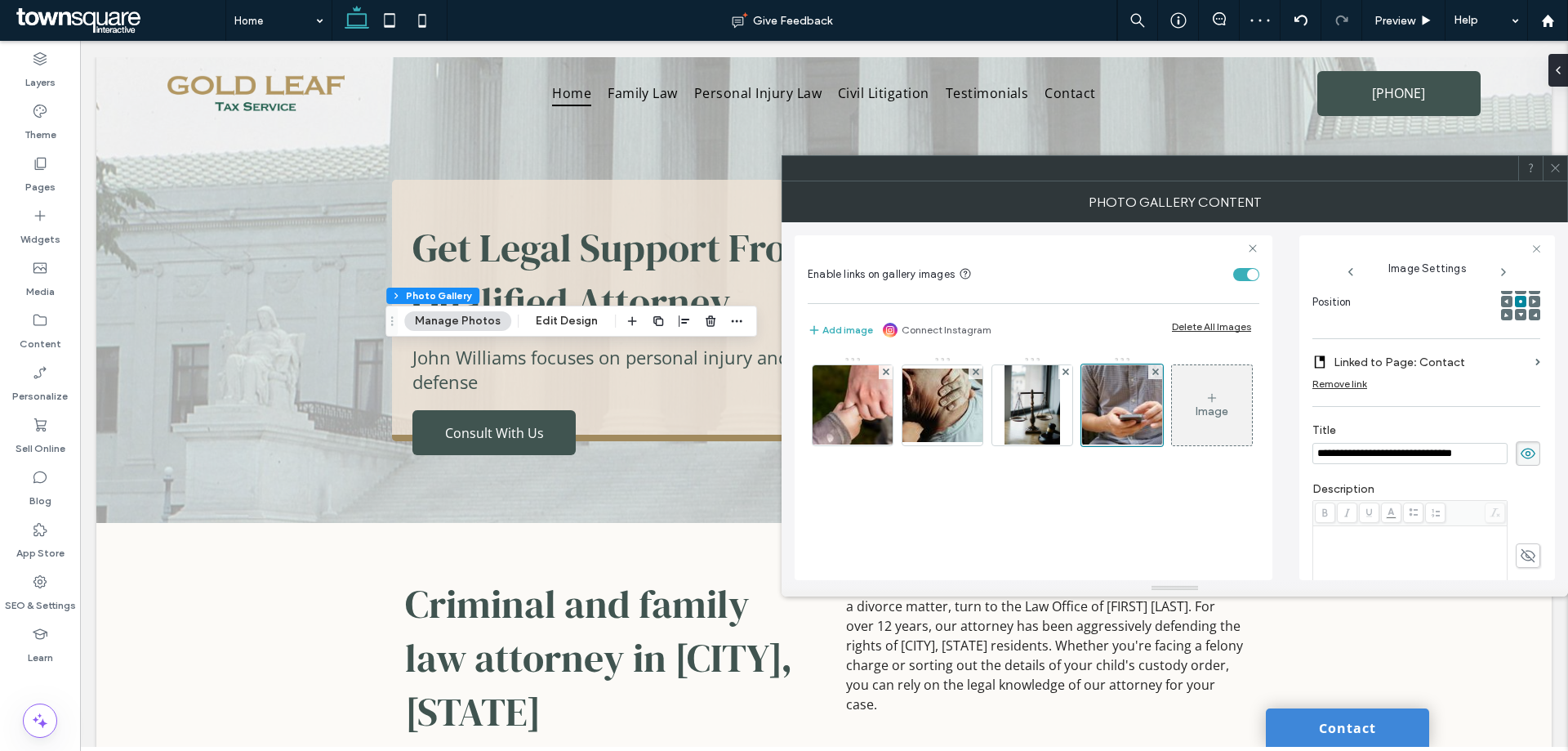 type on "**********" 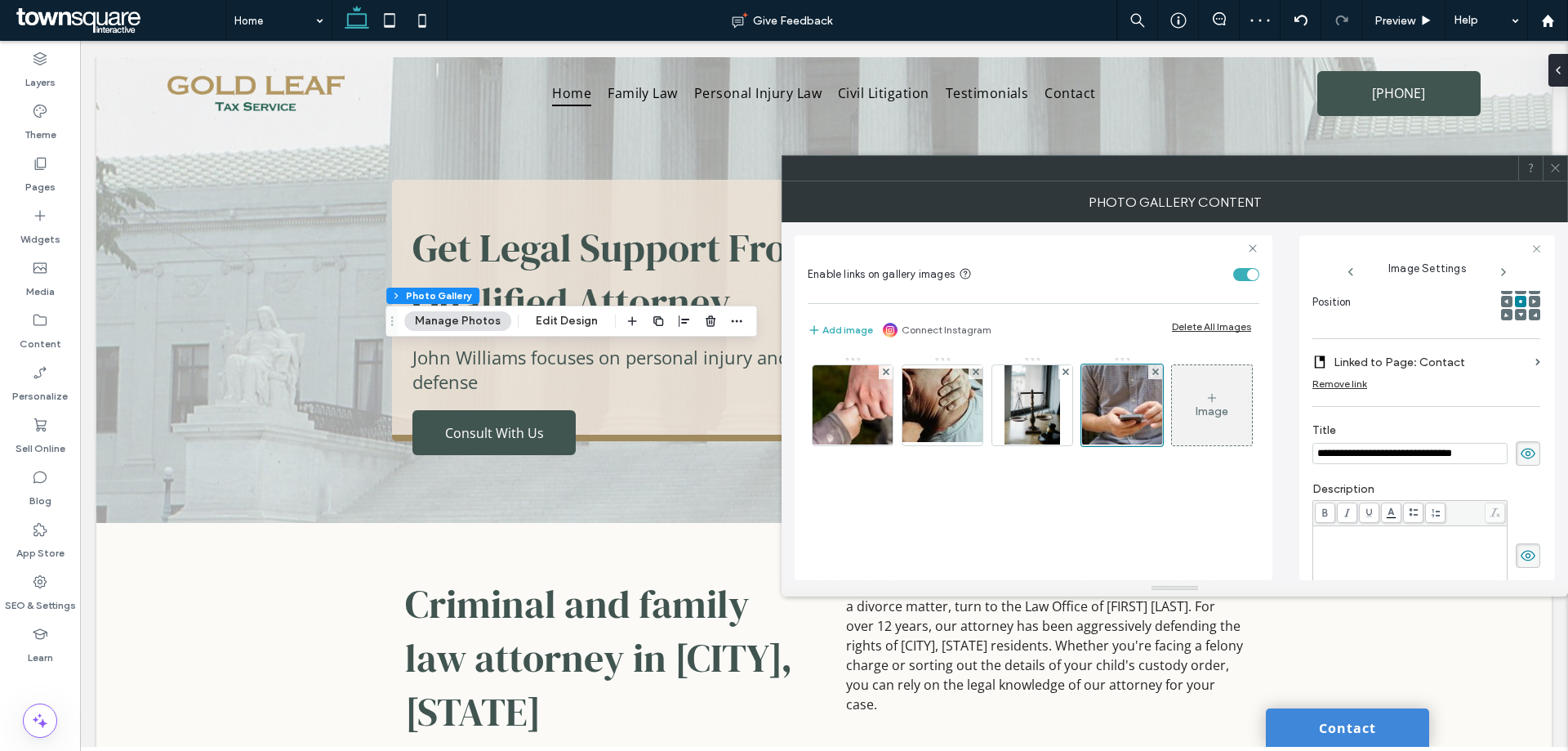 click on "Image" at bounding box center (1032, 409) 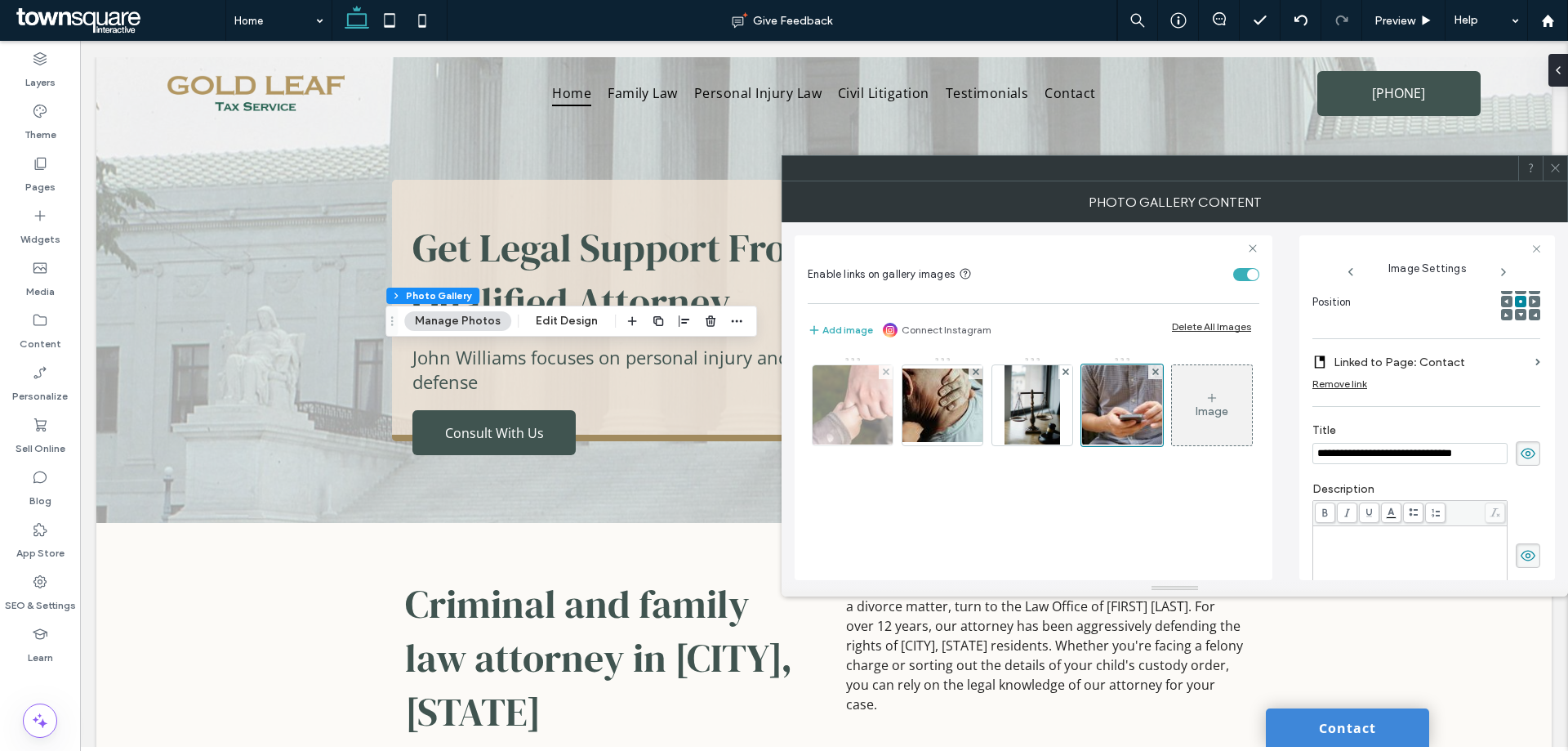 click at bounding box center (853, 405) 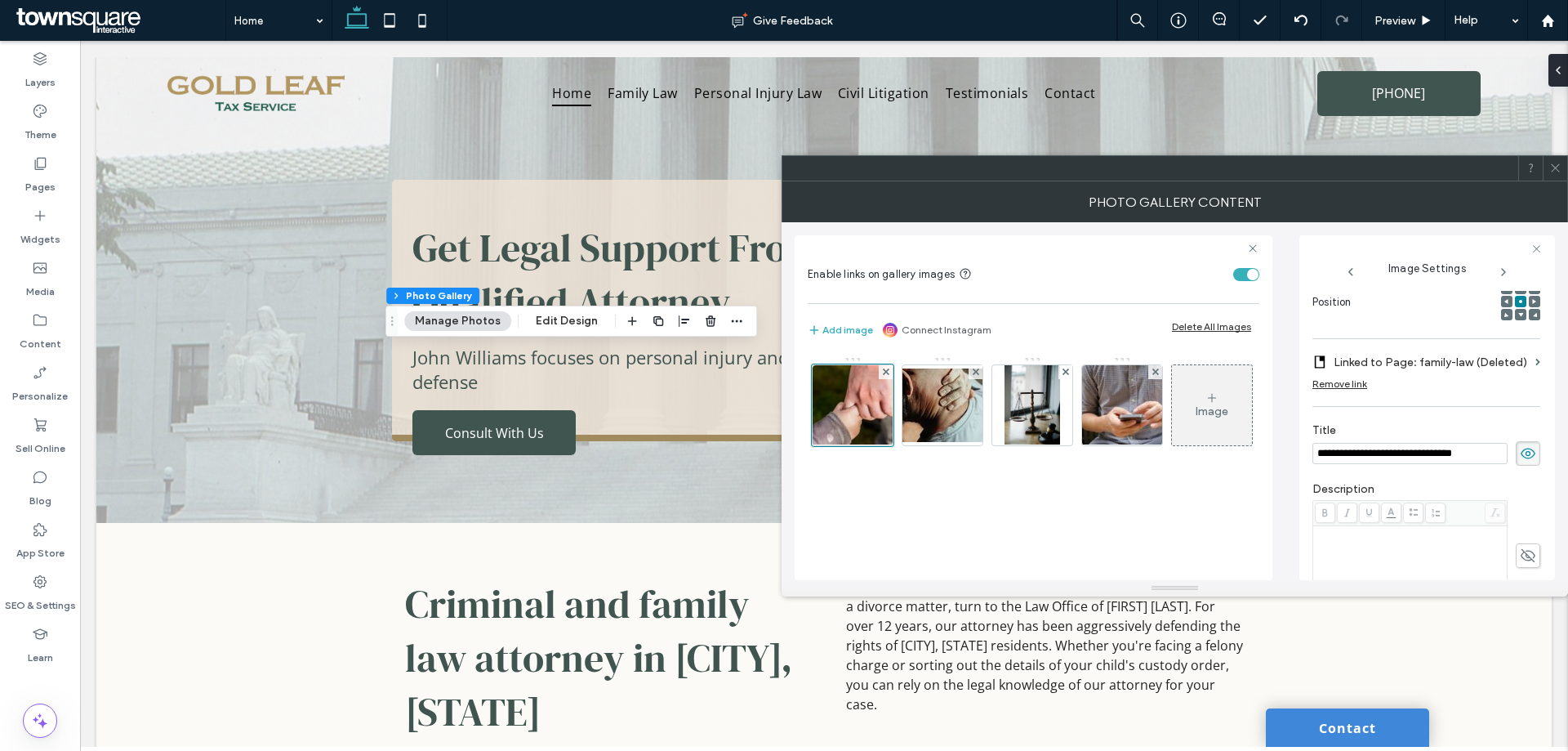 click on "Linked to Page: family-law (Deleted)" at bounding box center (1431, 362) 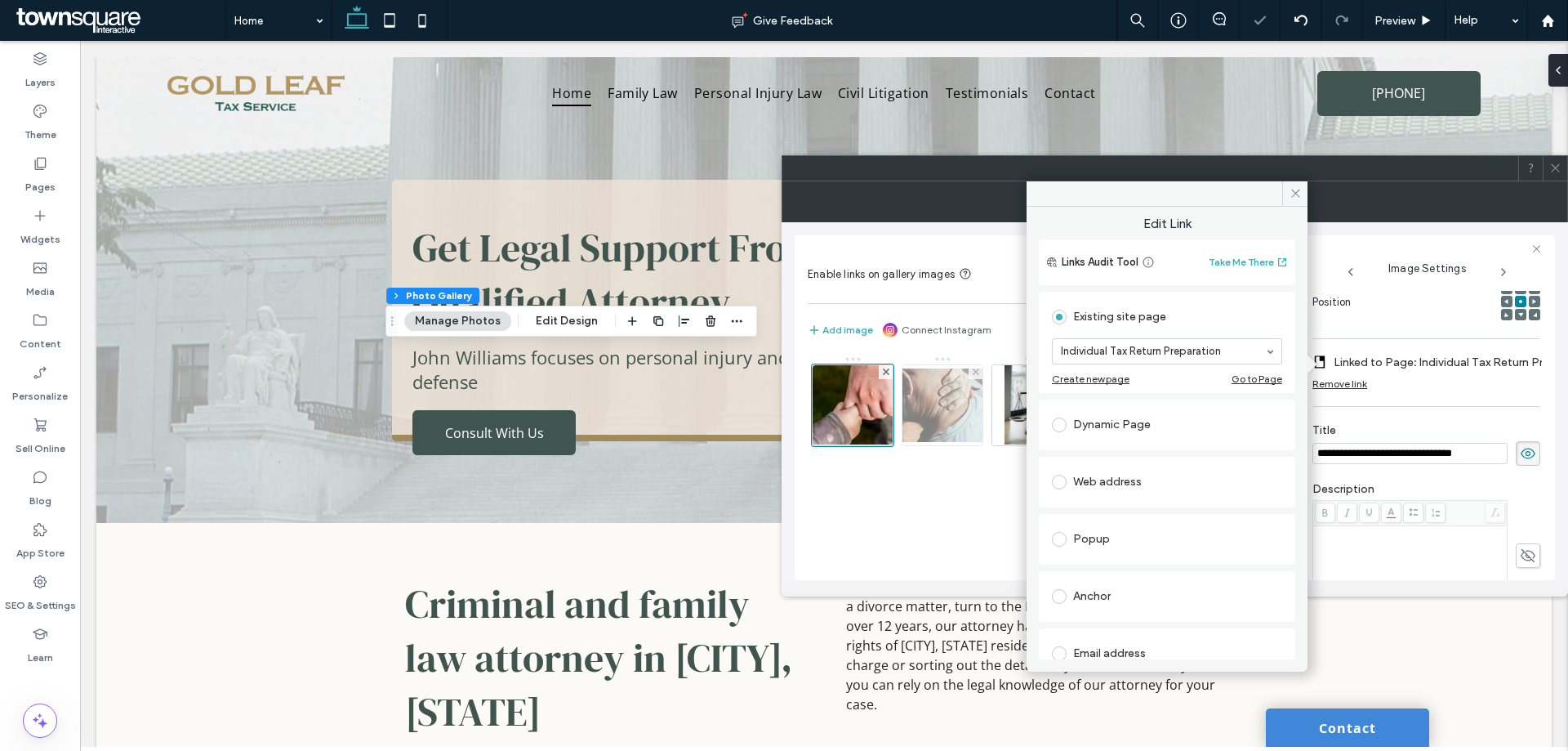 click at bounding box center (942, 405) 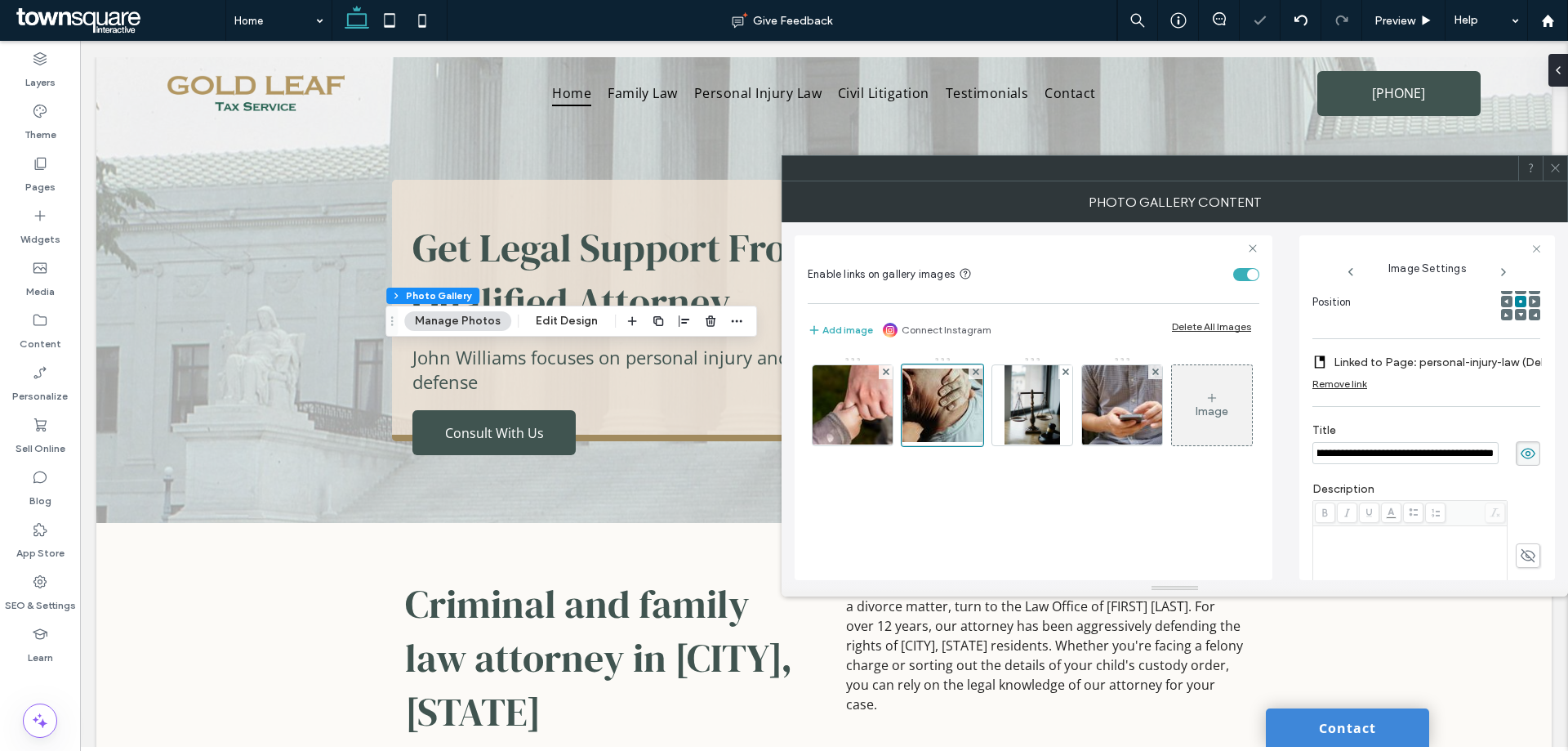 scroll, scrollTop: 0, scrollLeft: 0, axis: both 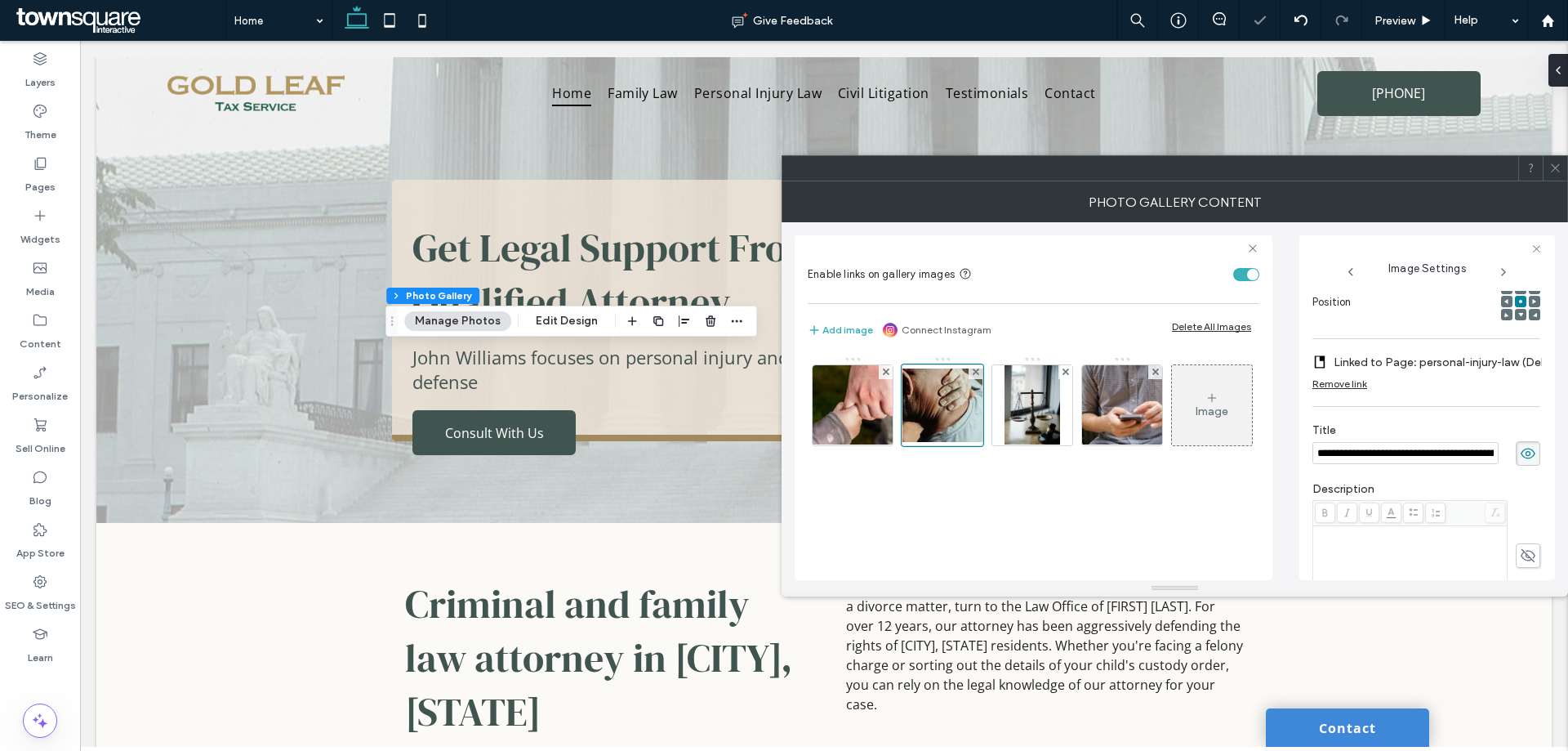 click on "Linked to Page: personal-injury-law (Deleted)" at bounding box center (1447, 362) 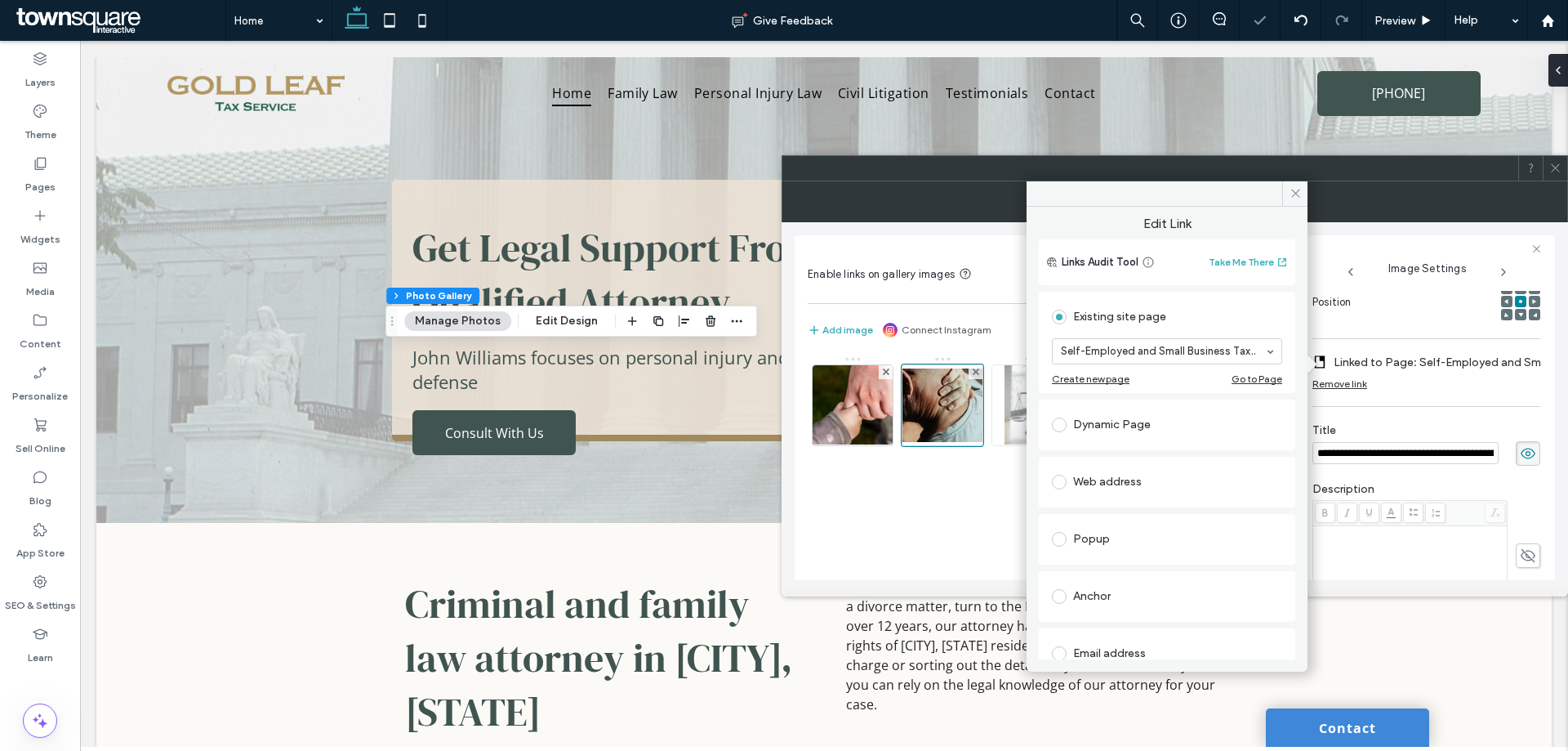 click at bounding box center [1031, 405] 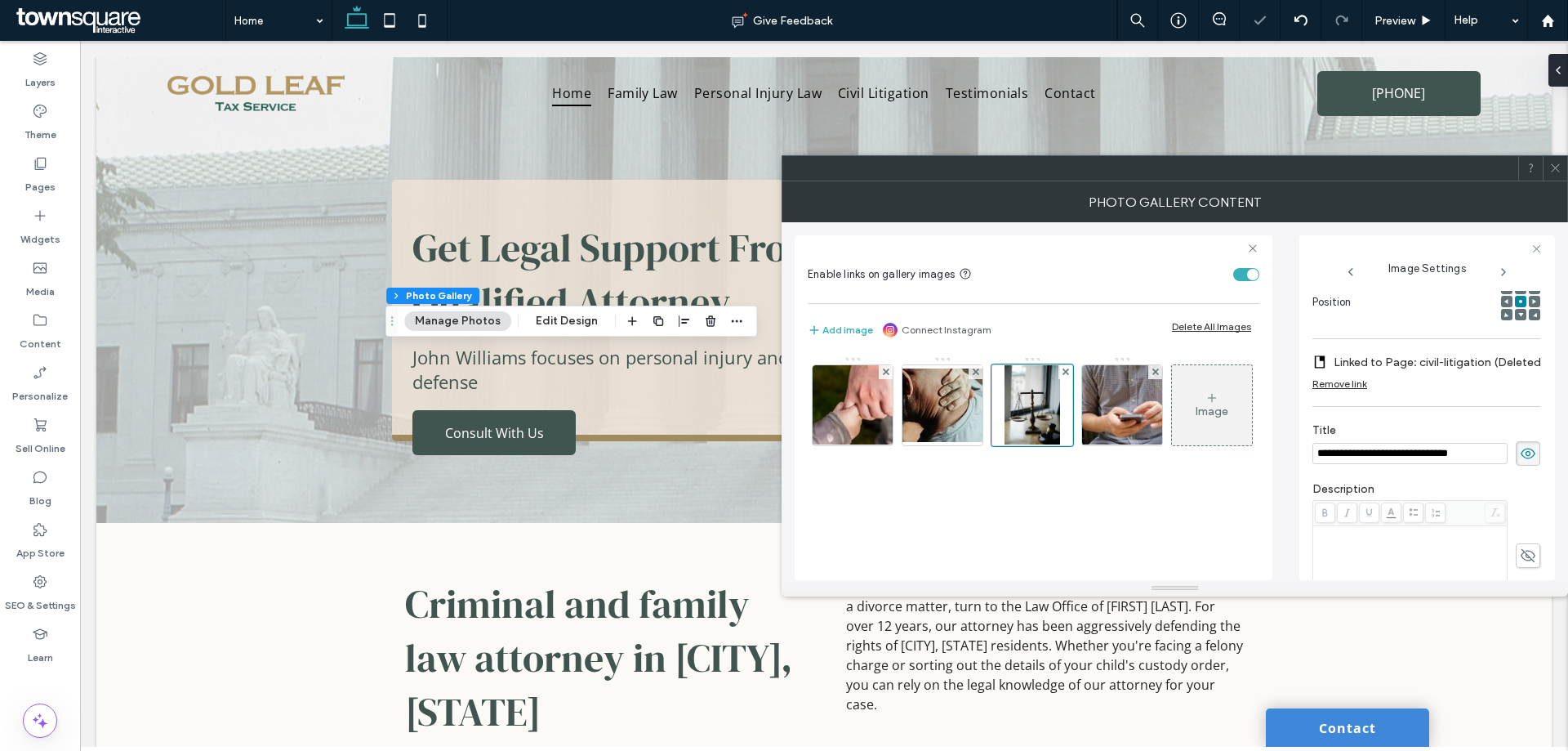 click on "Linked to Page: civil-litigation (Deleted)" at bounding box center (1439, 362) 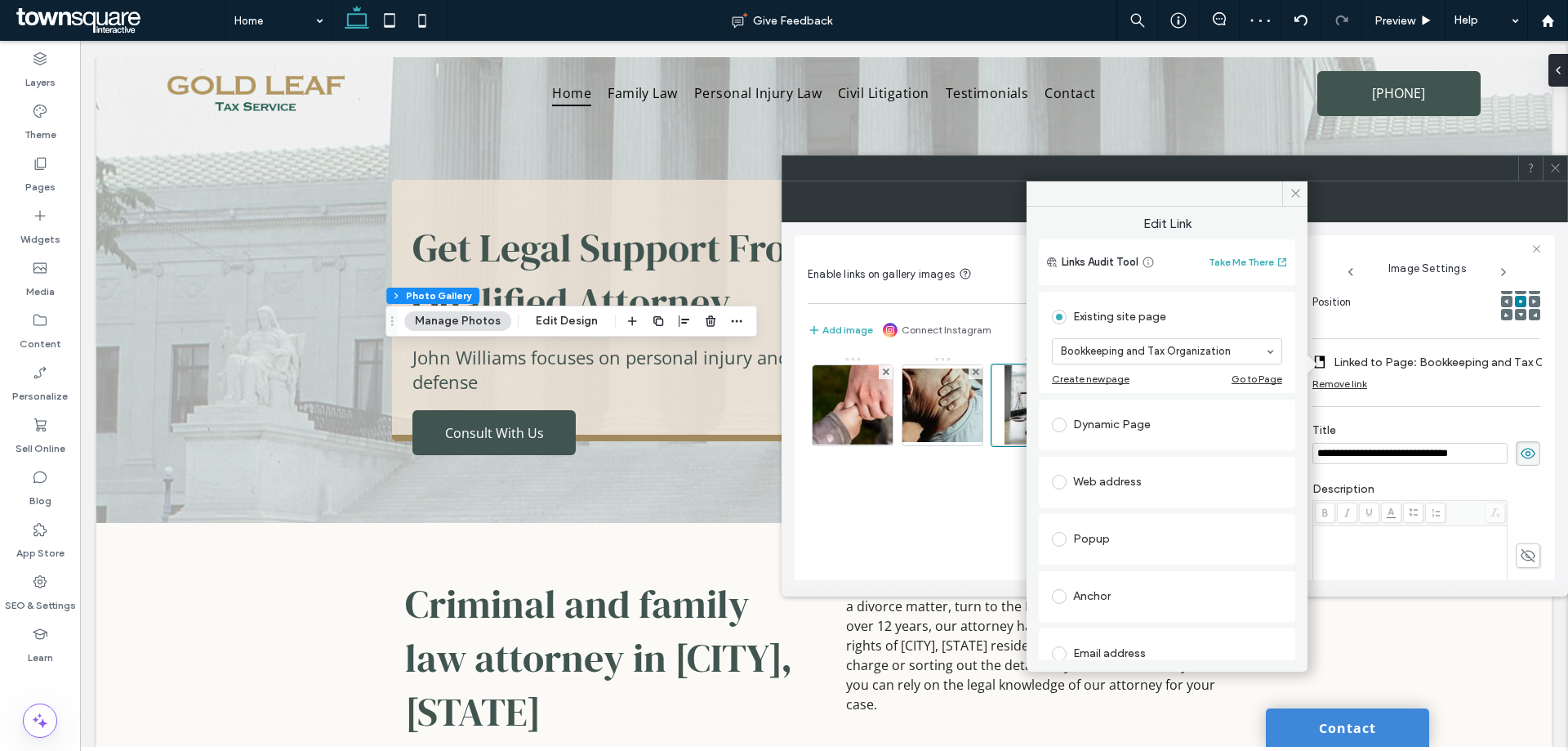 click on "Image" at bounding box center (1032, 409) 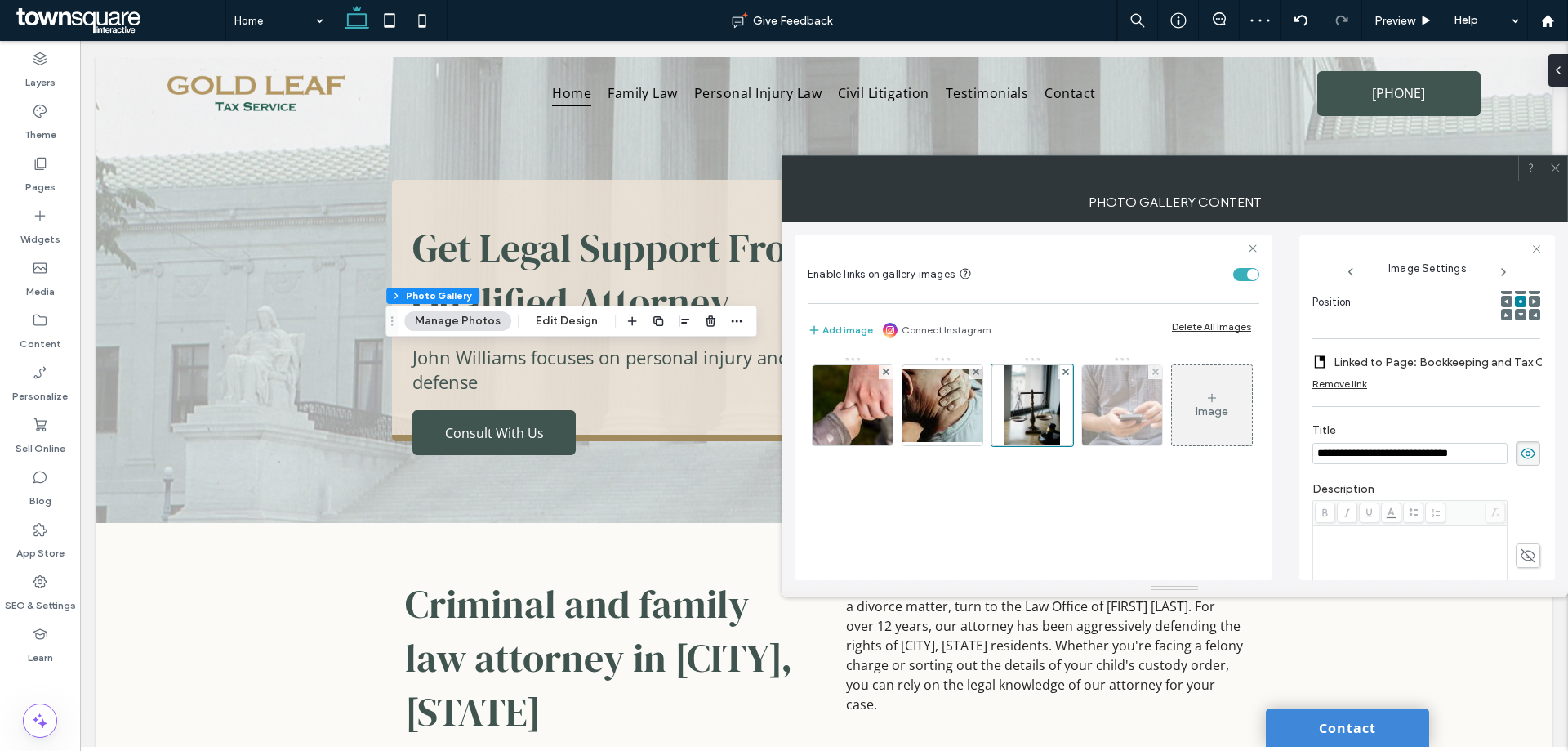 click at bounding box center (1122, 405) 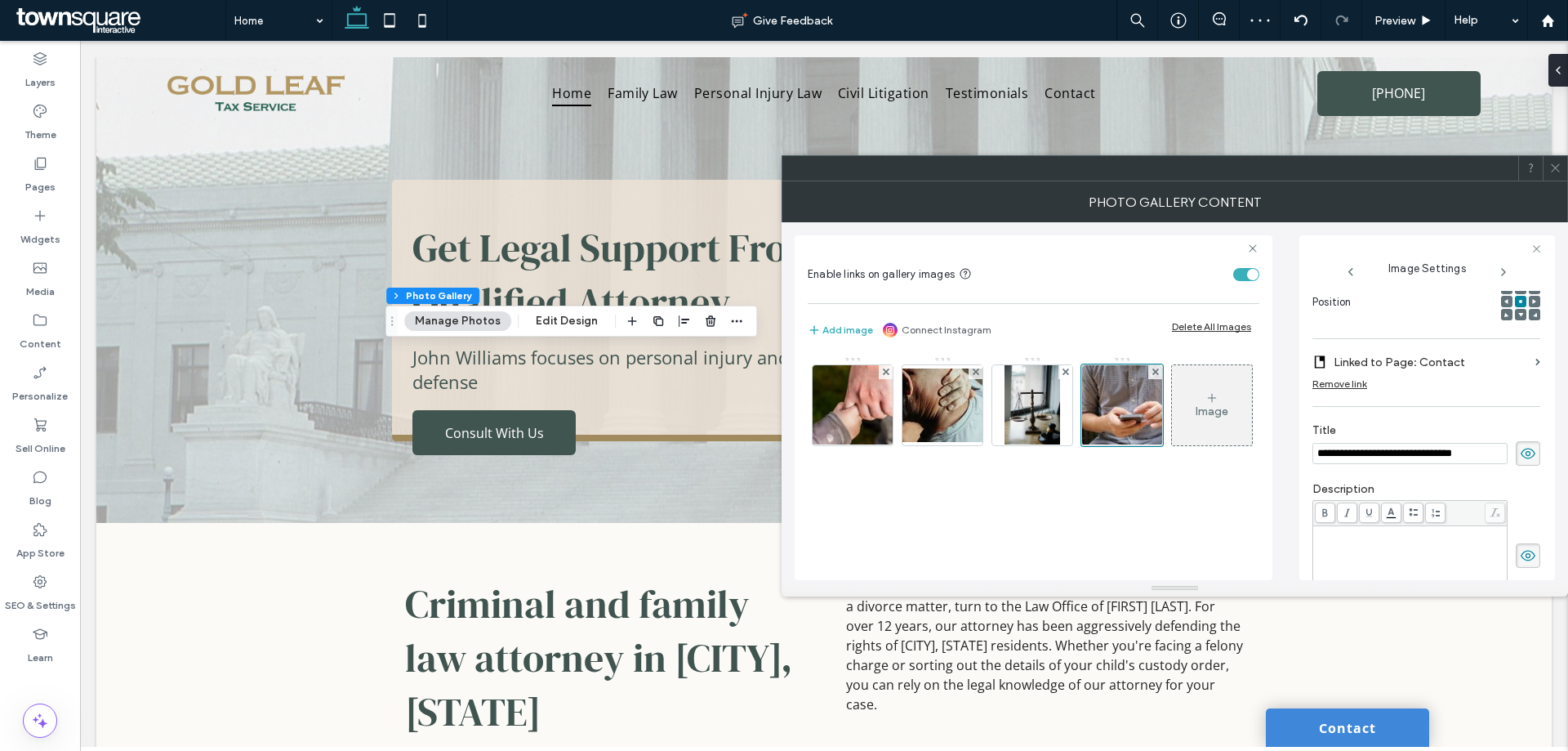 click on "Linked to Page: Contact" at bounding box center [1431, 362] 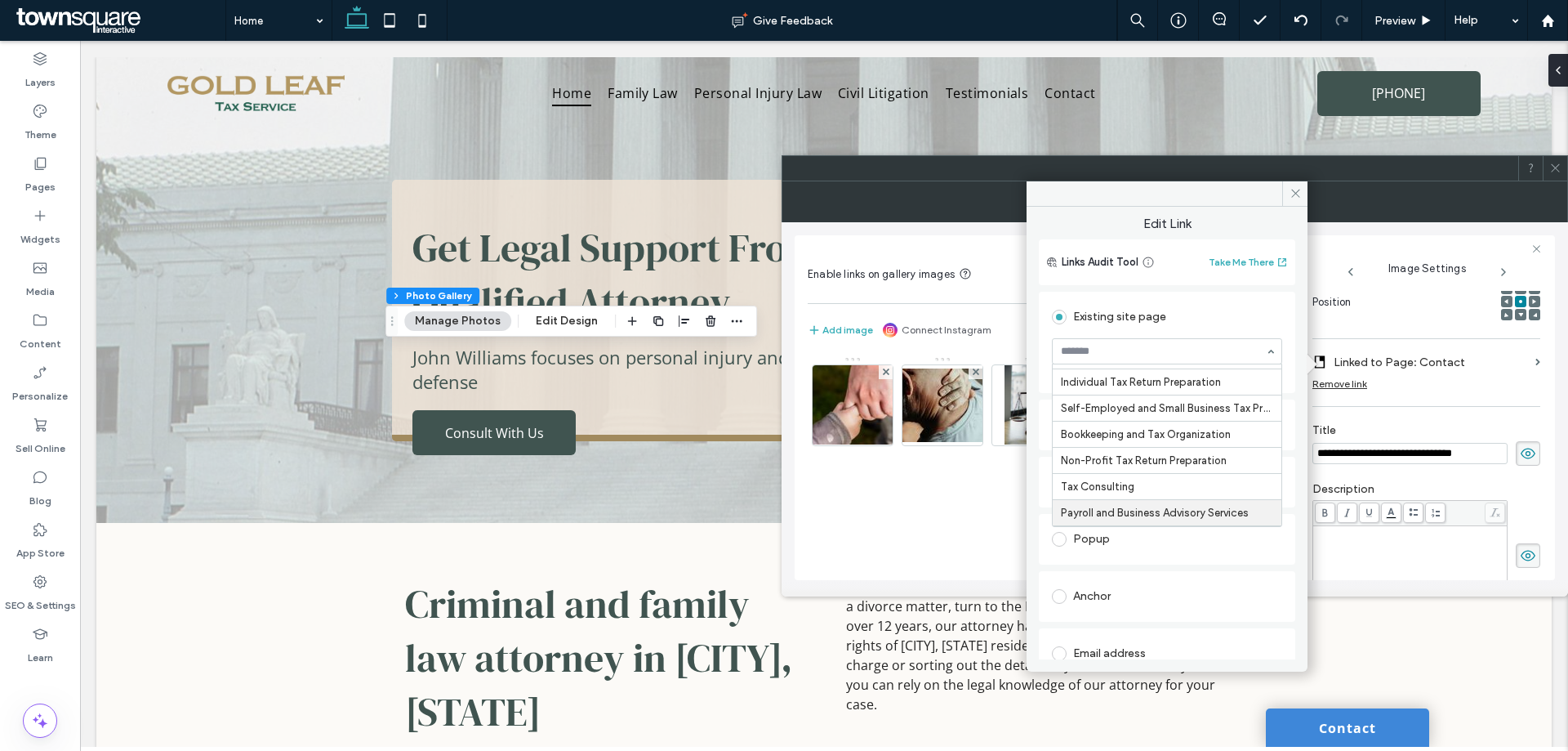 scroll, scrollTop: 0, scrollLeft: 0, axis: both 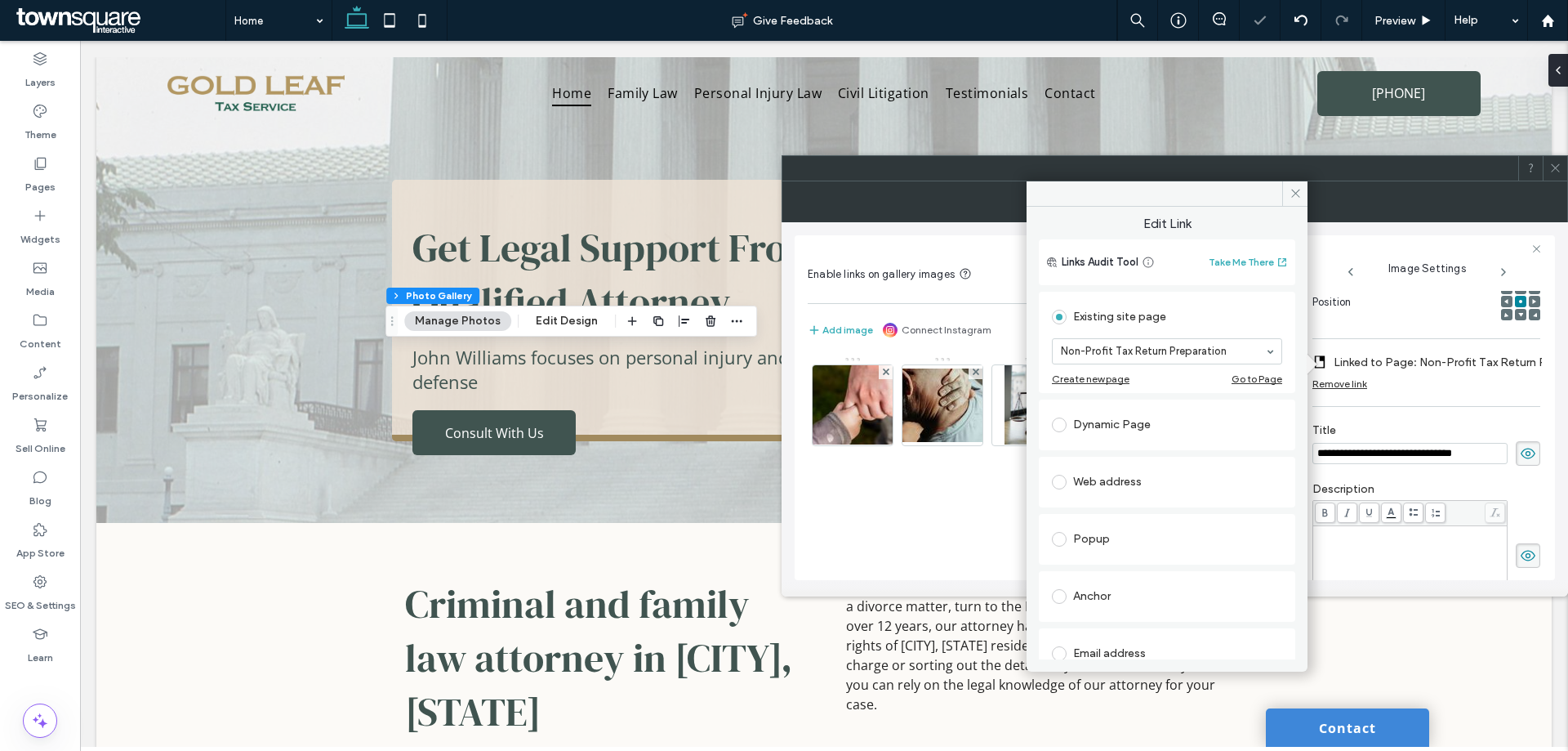 click on "Image" at bounding box center [1032, 409] 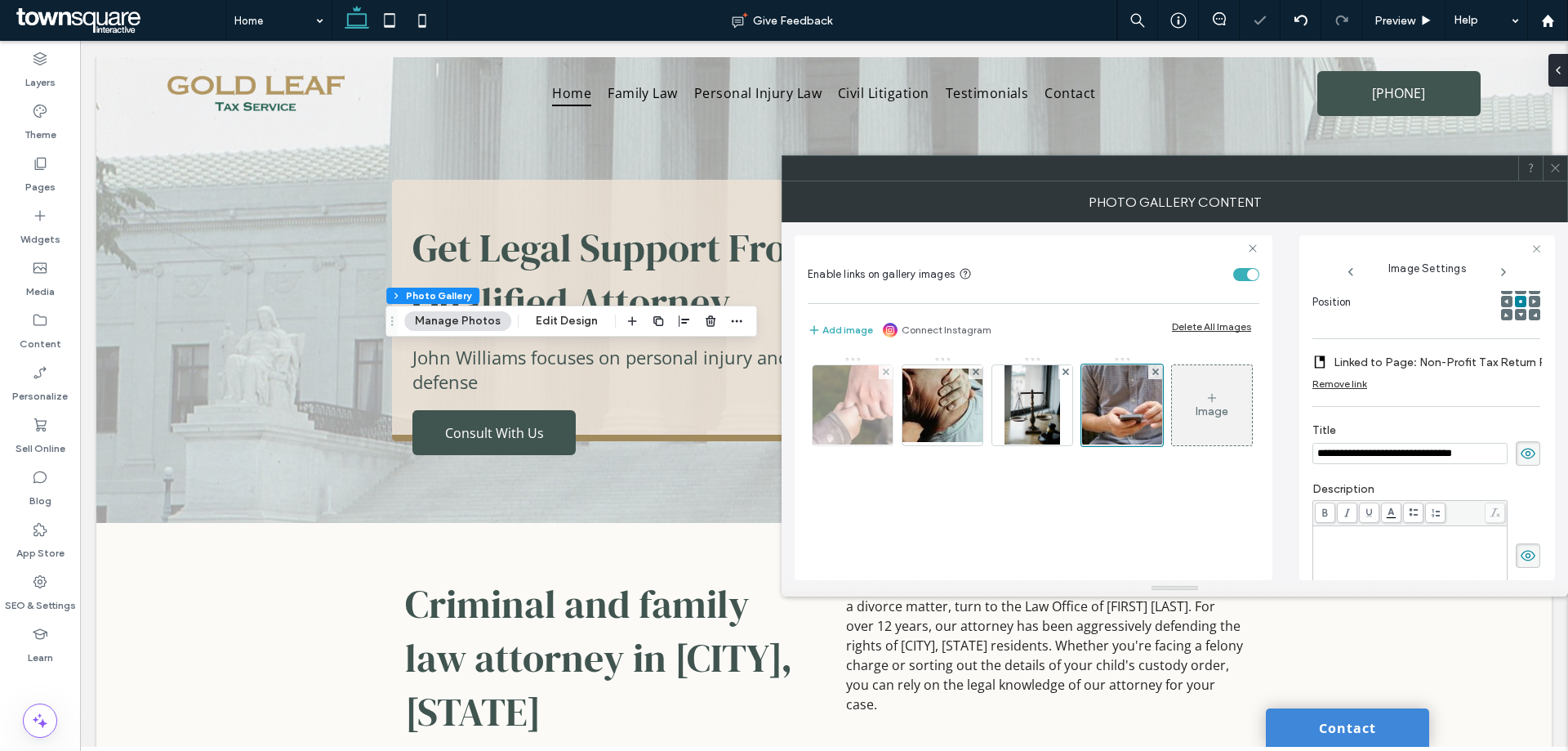 click at bounding box center [853, 405] 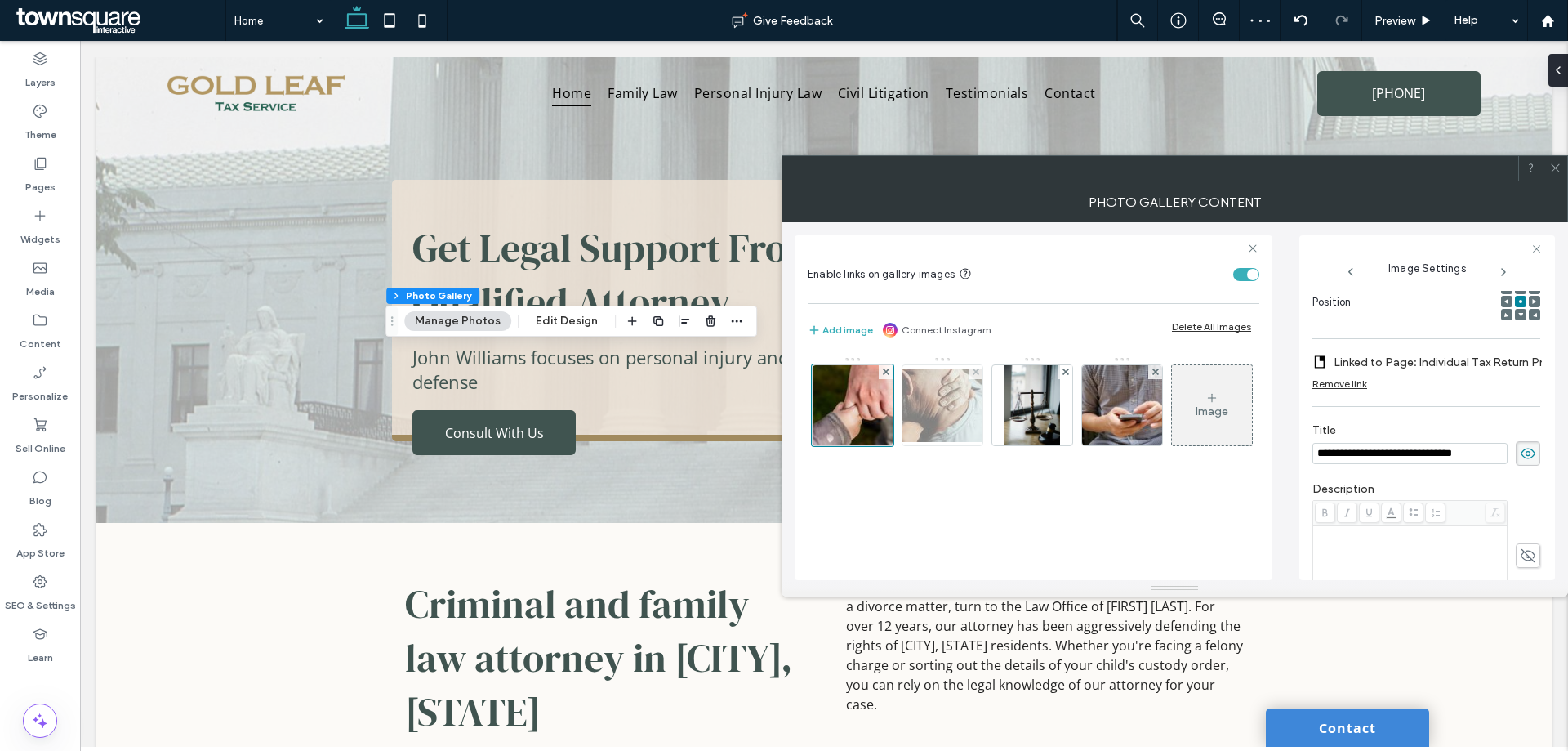 click at bounding box center (942, 405) 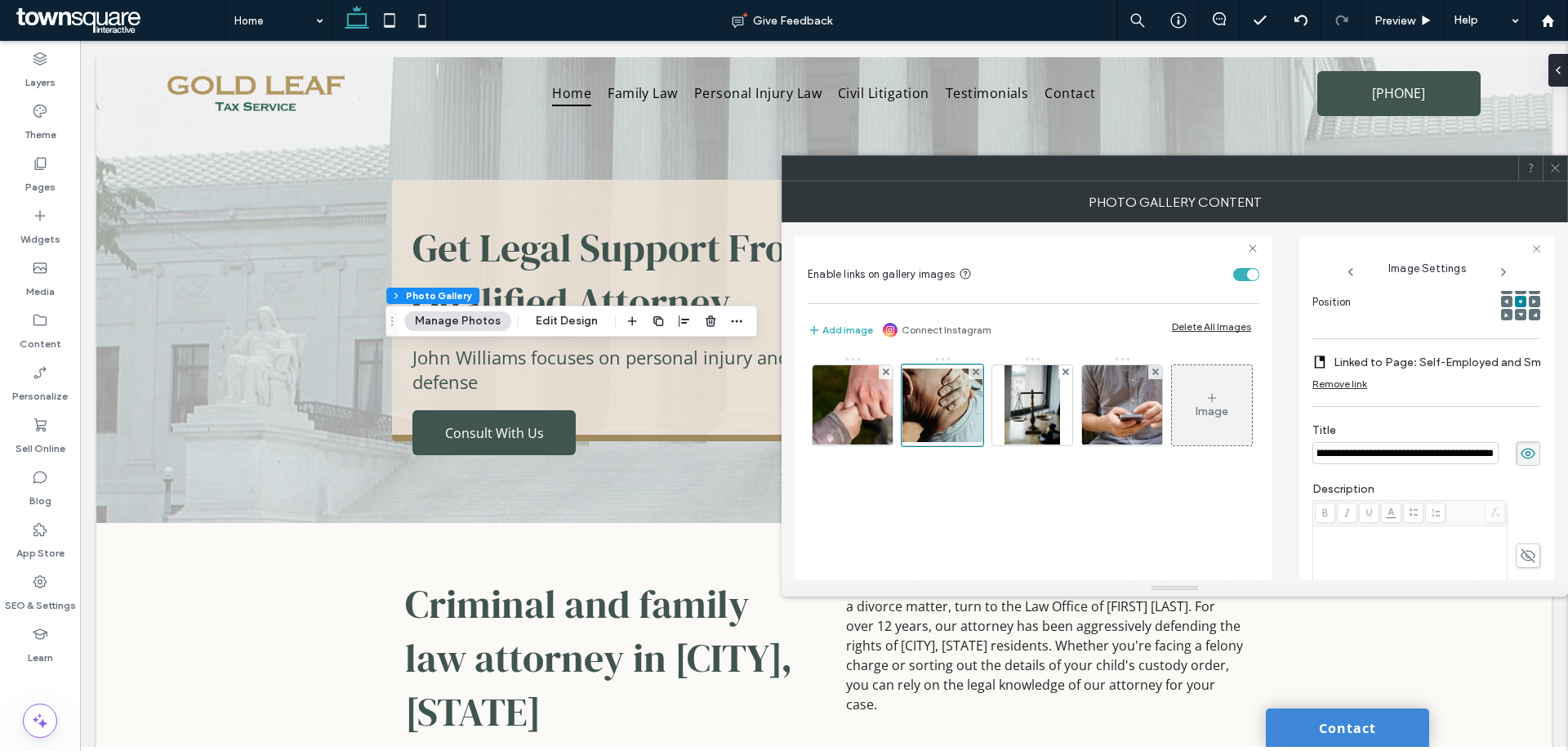 scroll, scrollTop: 0, scrollLeft: 0, axis: both 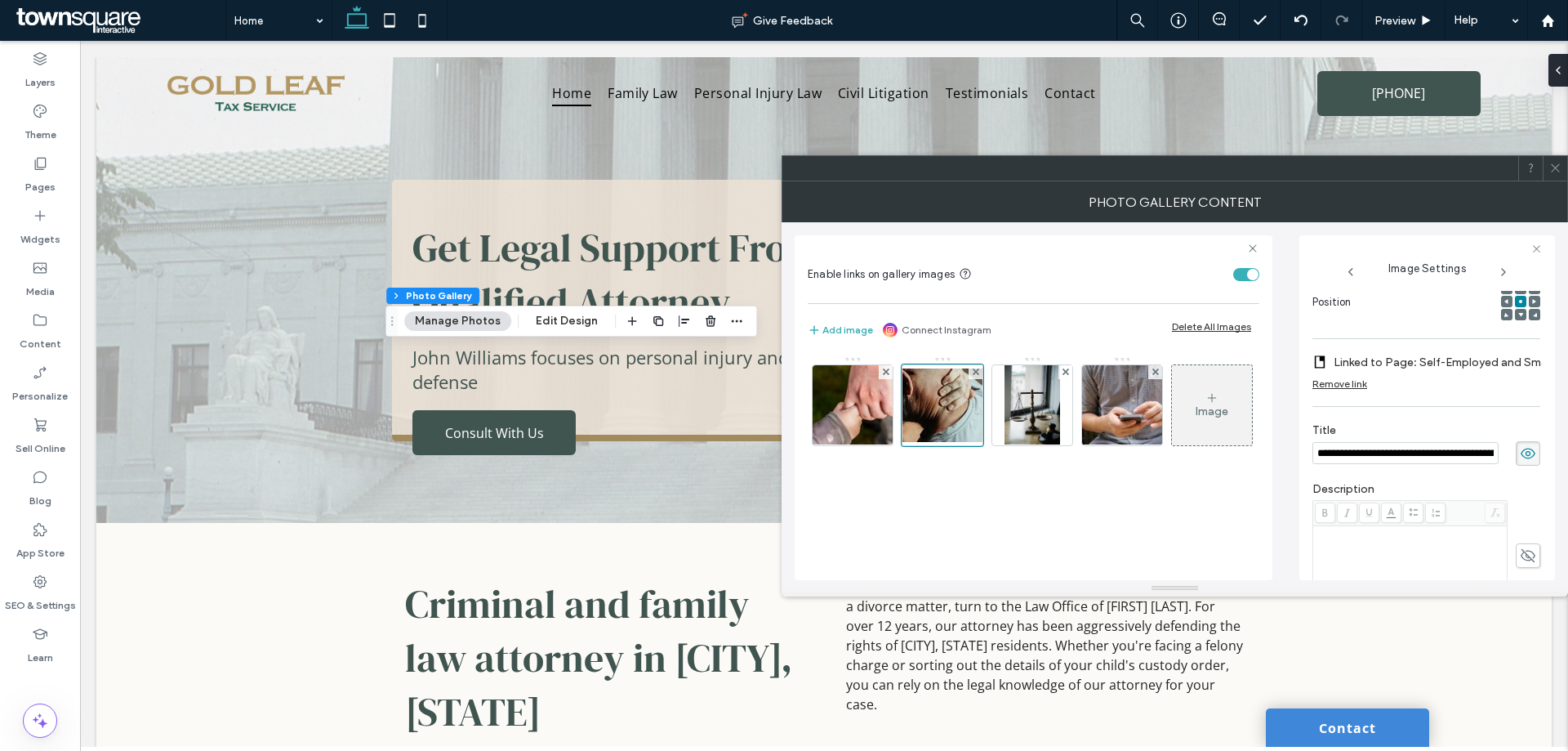 drag, startPoint x: 1348, startPoint y: 460, endPoint x: 1314, endPoint y: 461, distance: 34.0147 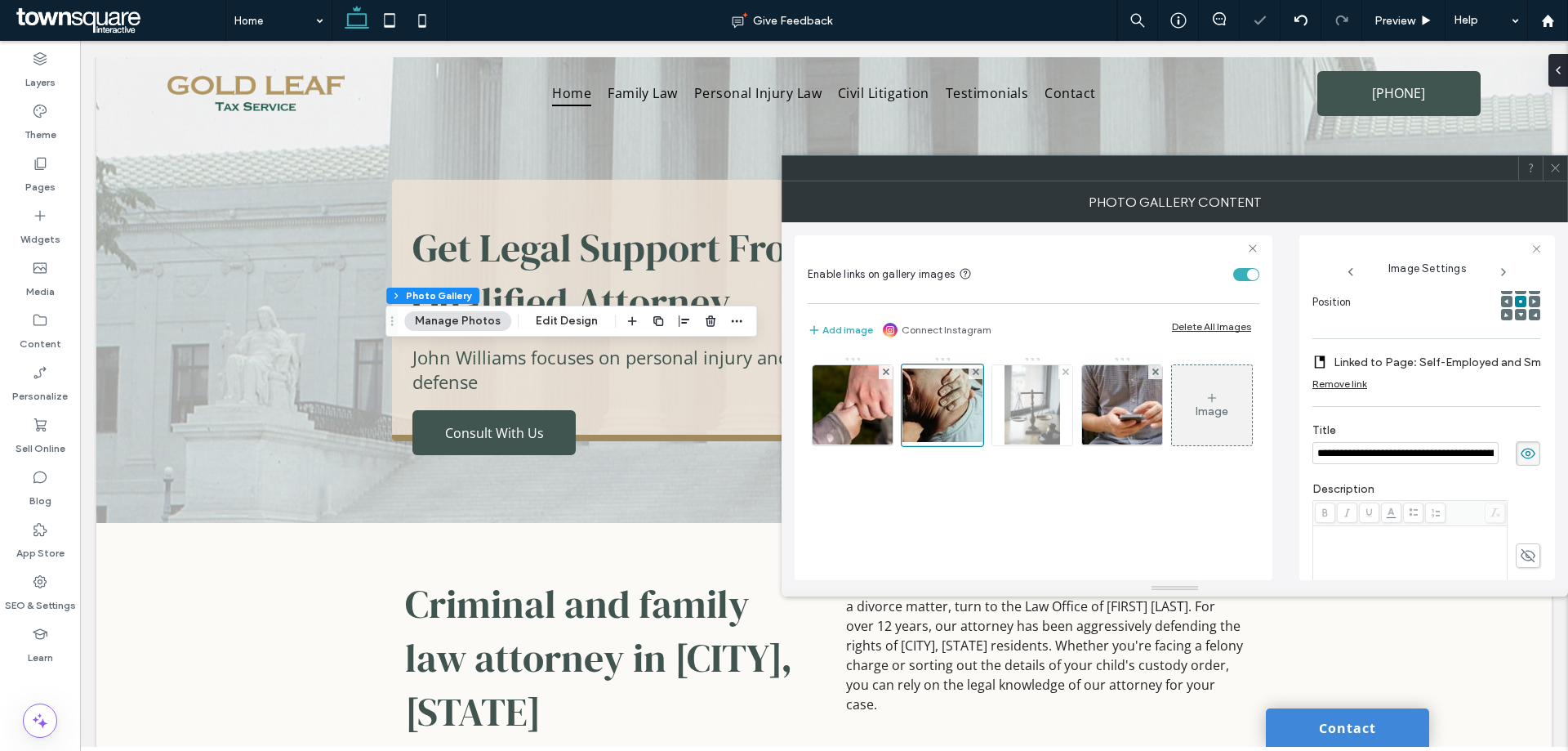 click at bounding box center [1031, 405] 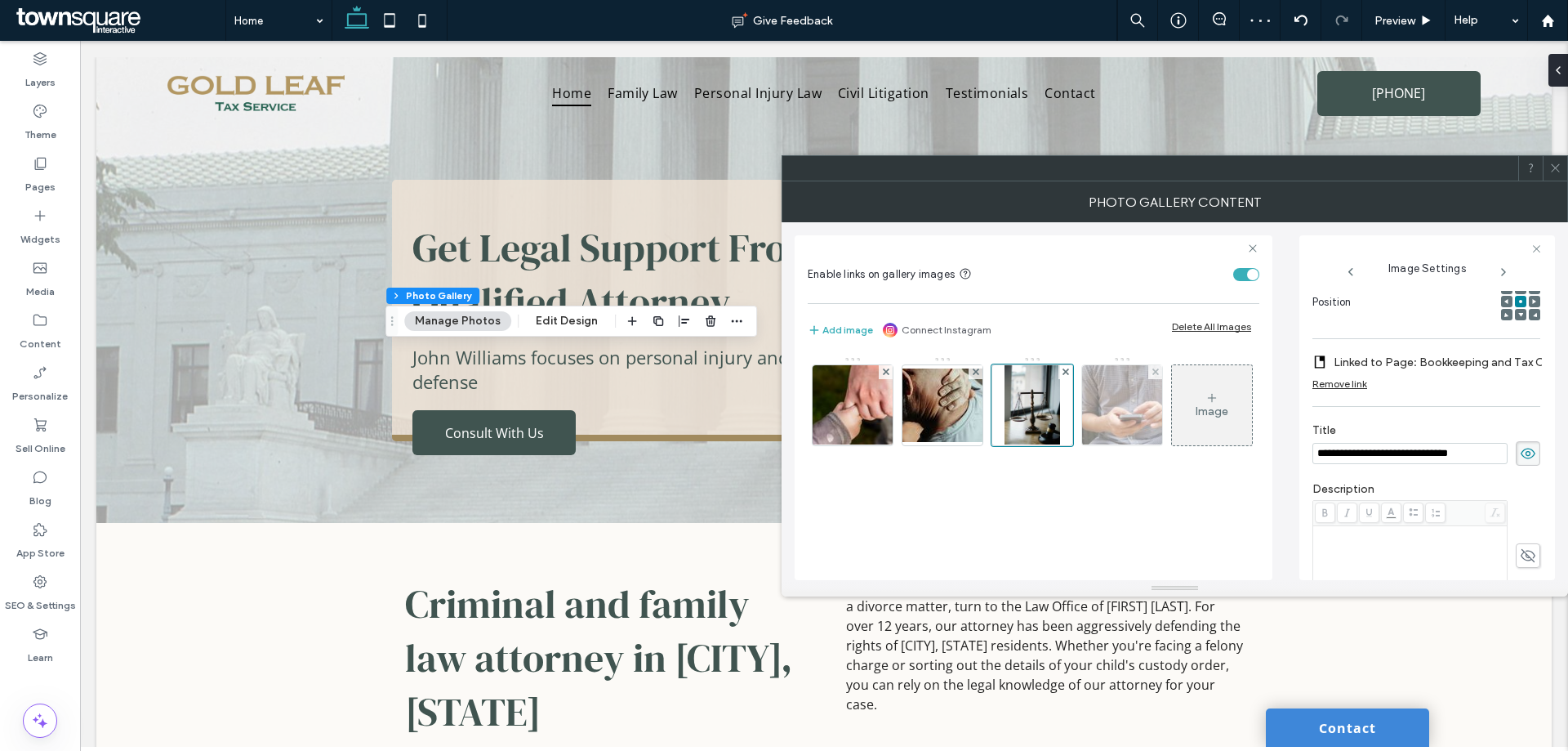 click at bounding box center (1122, 405) 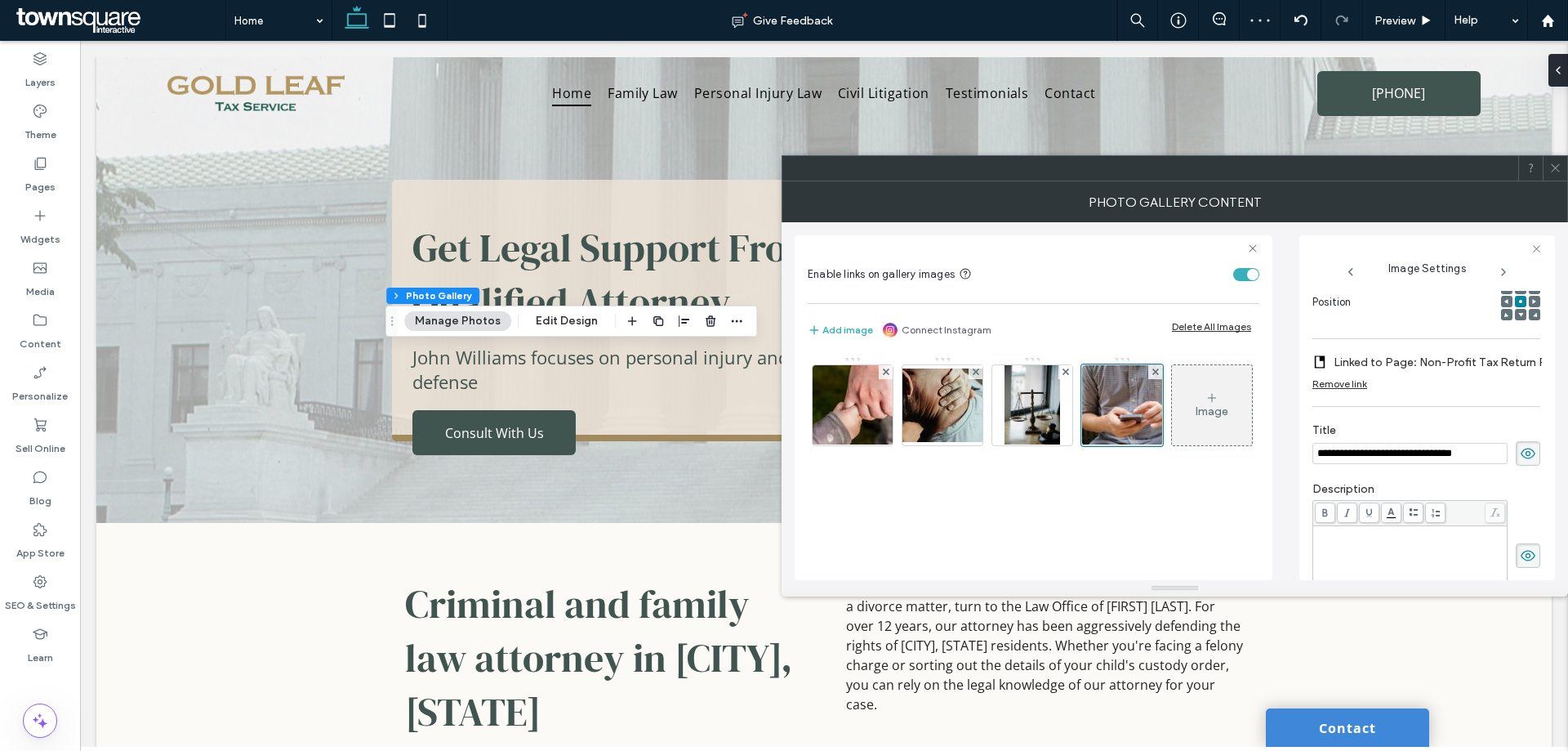 click on "Image" at bounding box center [1032, 409] 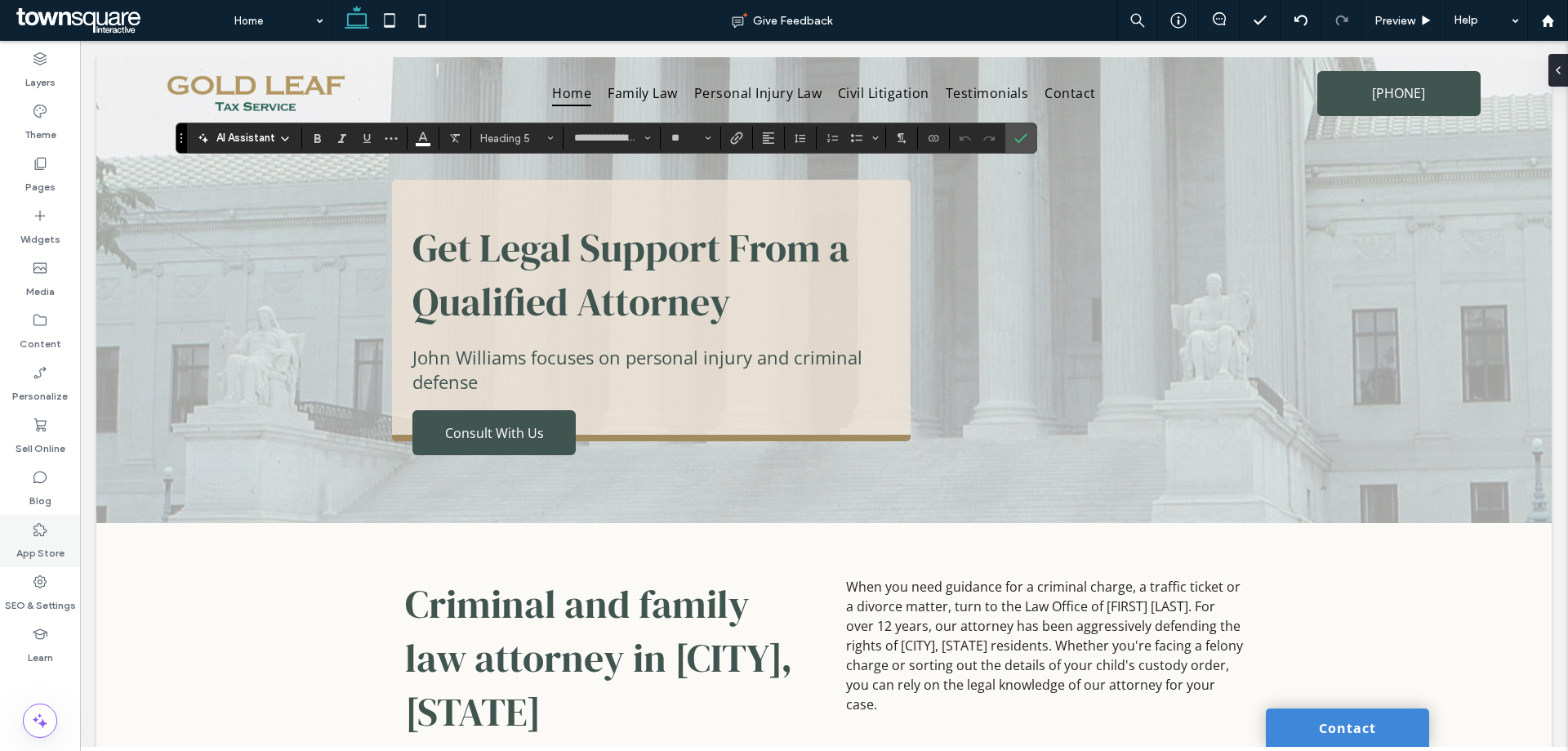 type on "*********" 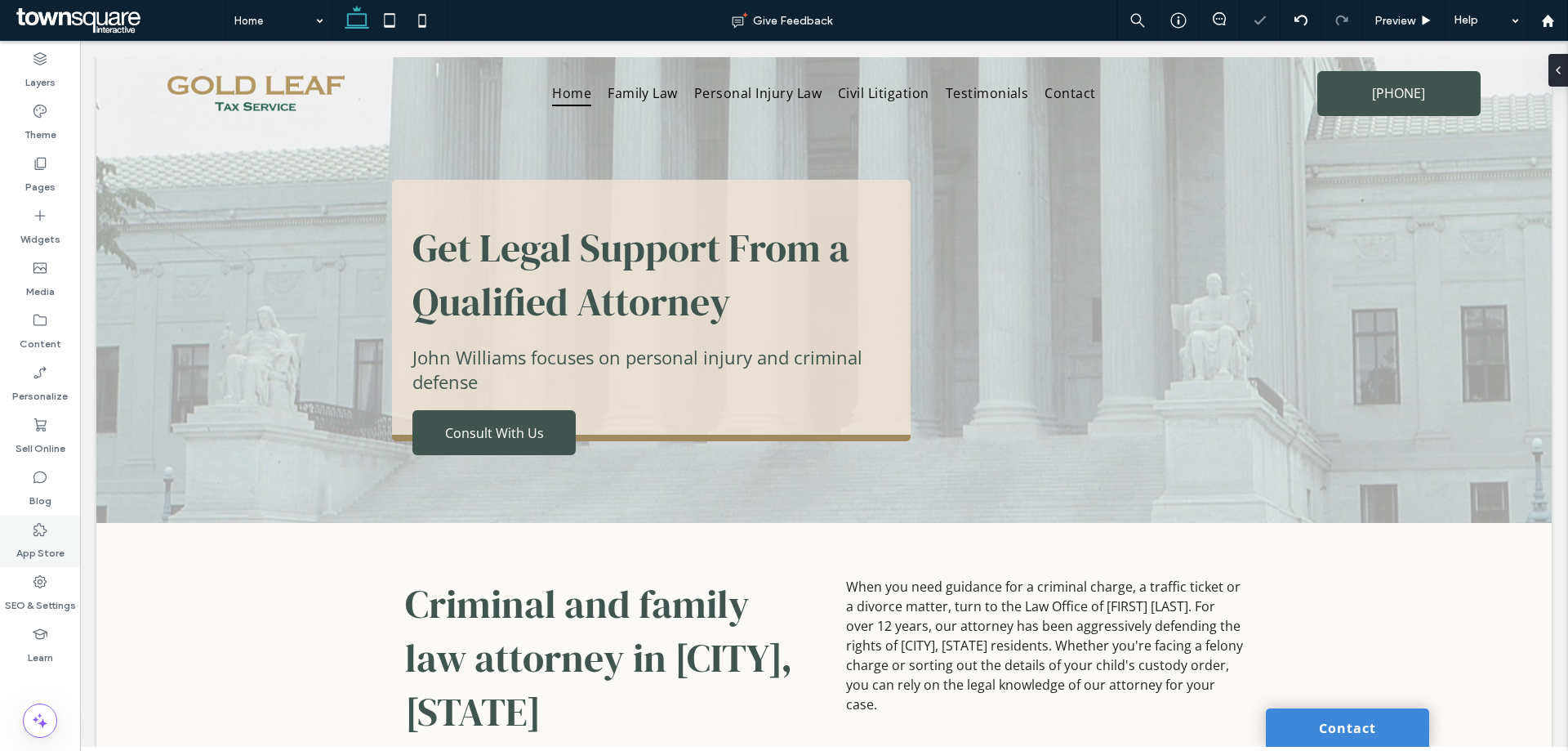 type on "*********" 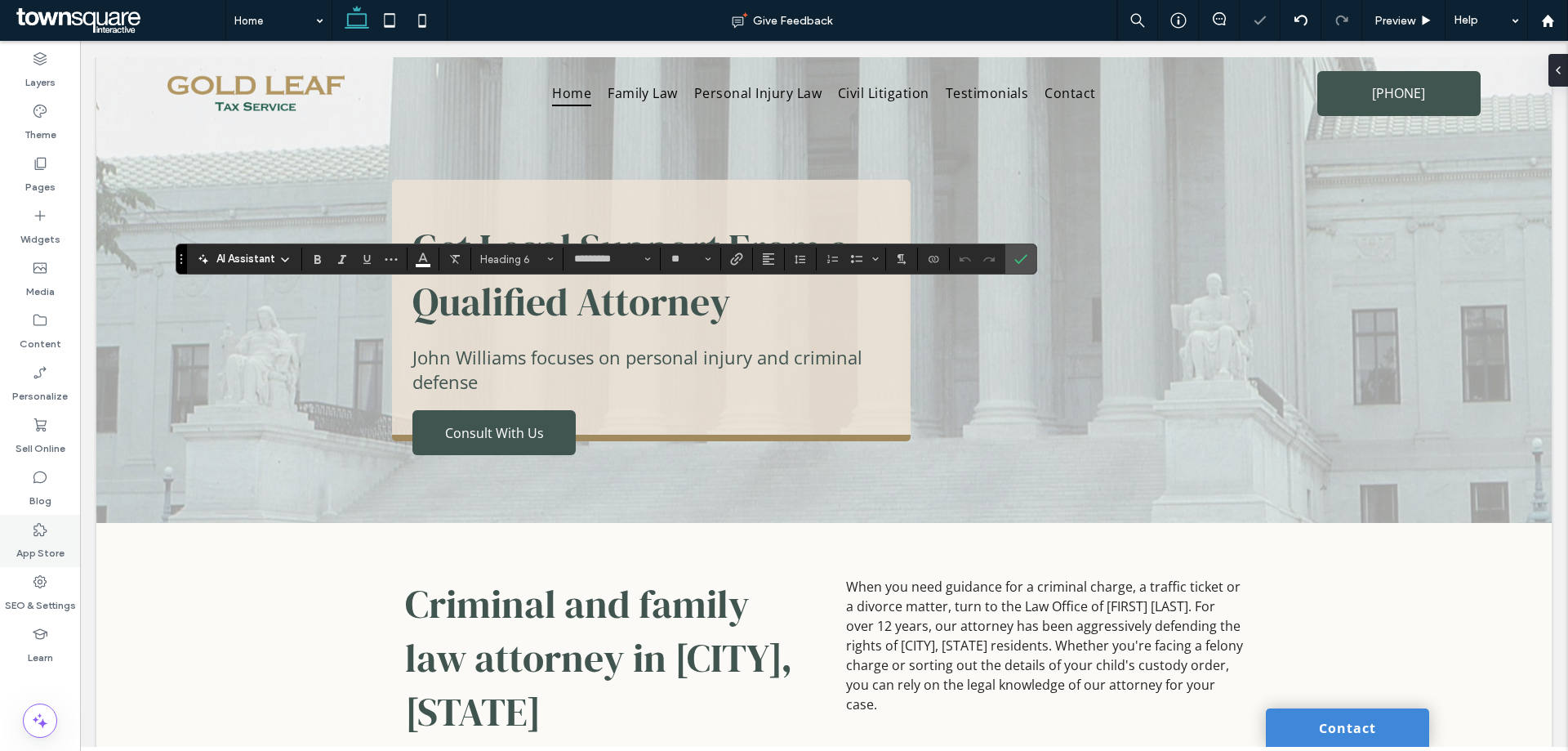type on "**" 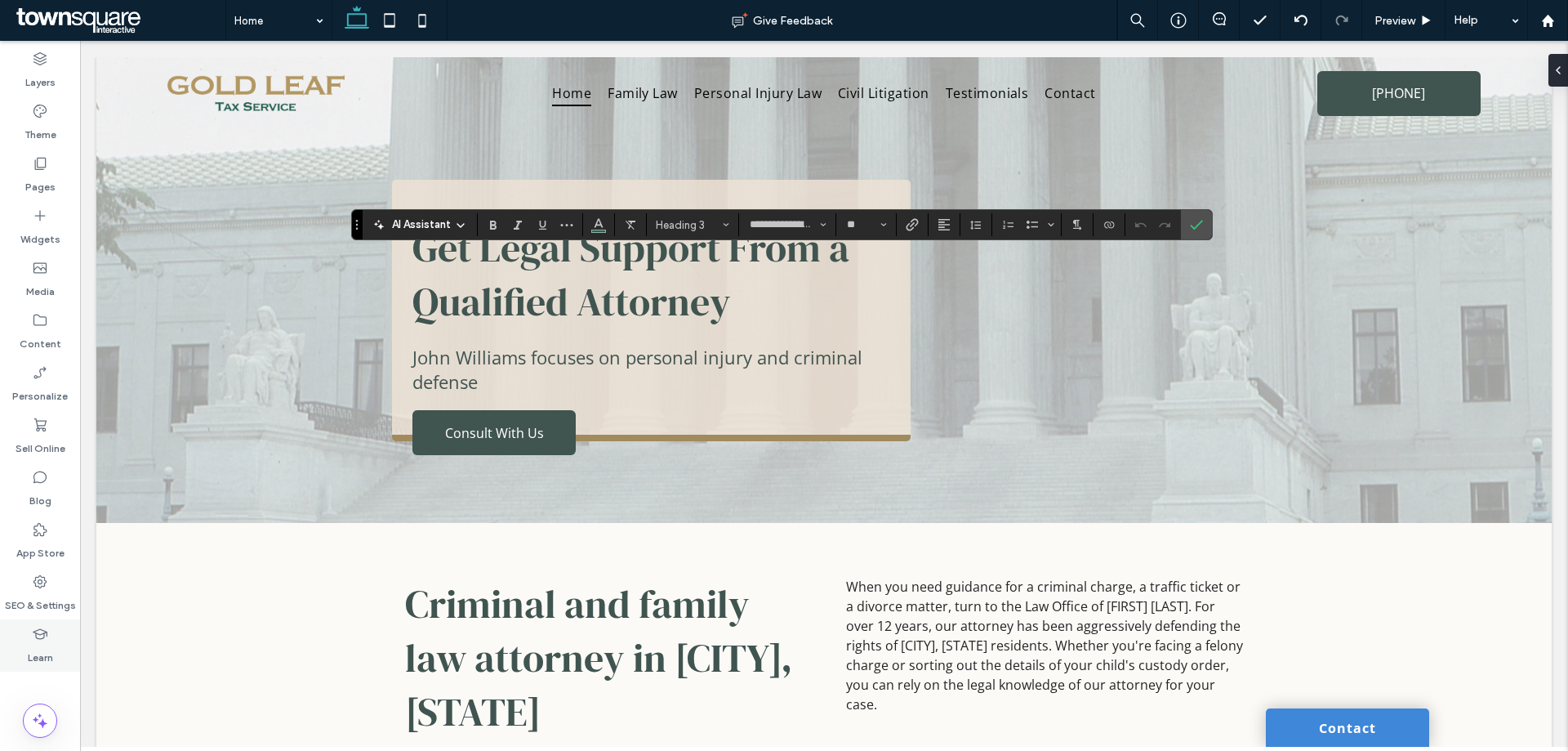 type on "*********" 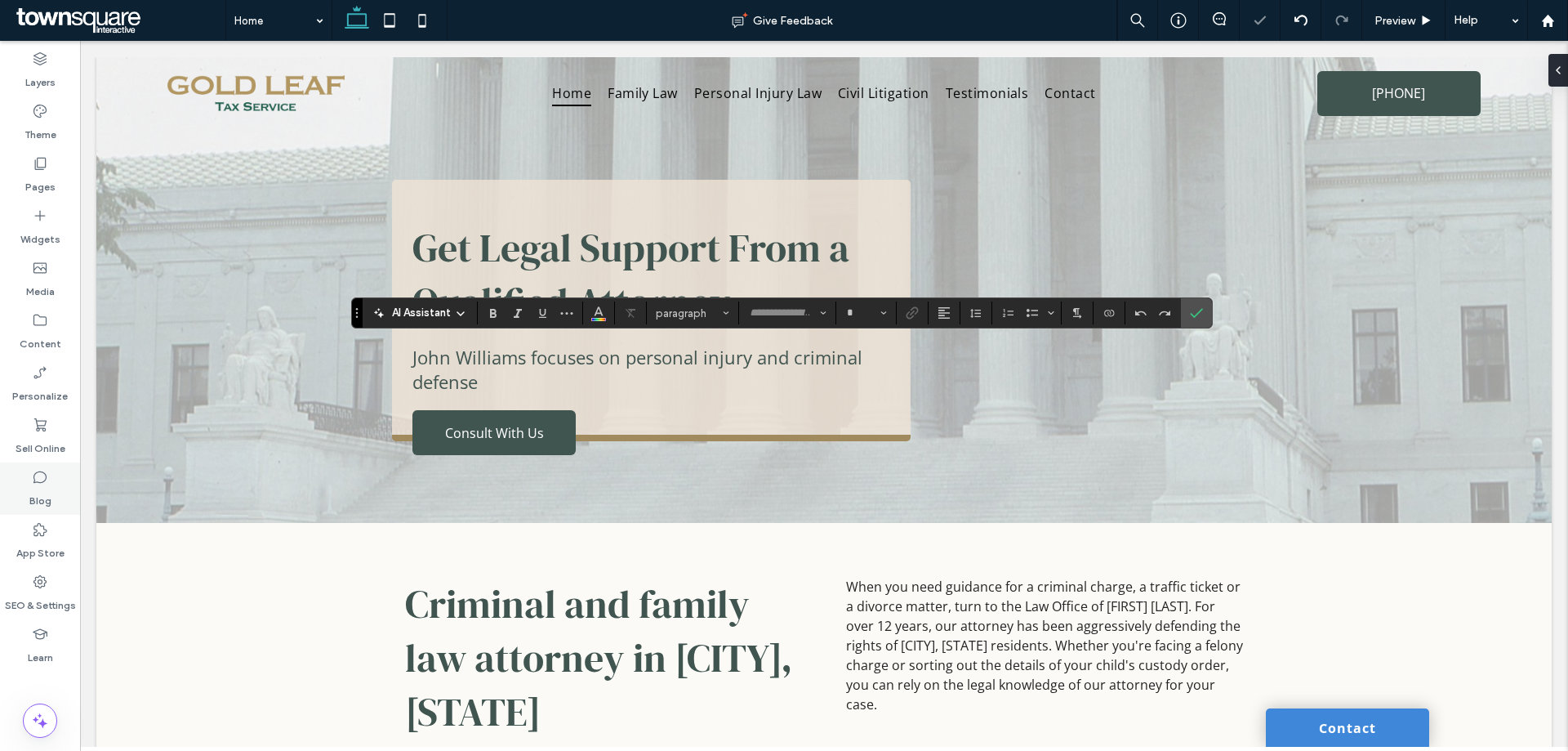 type on "*********" 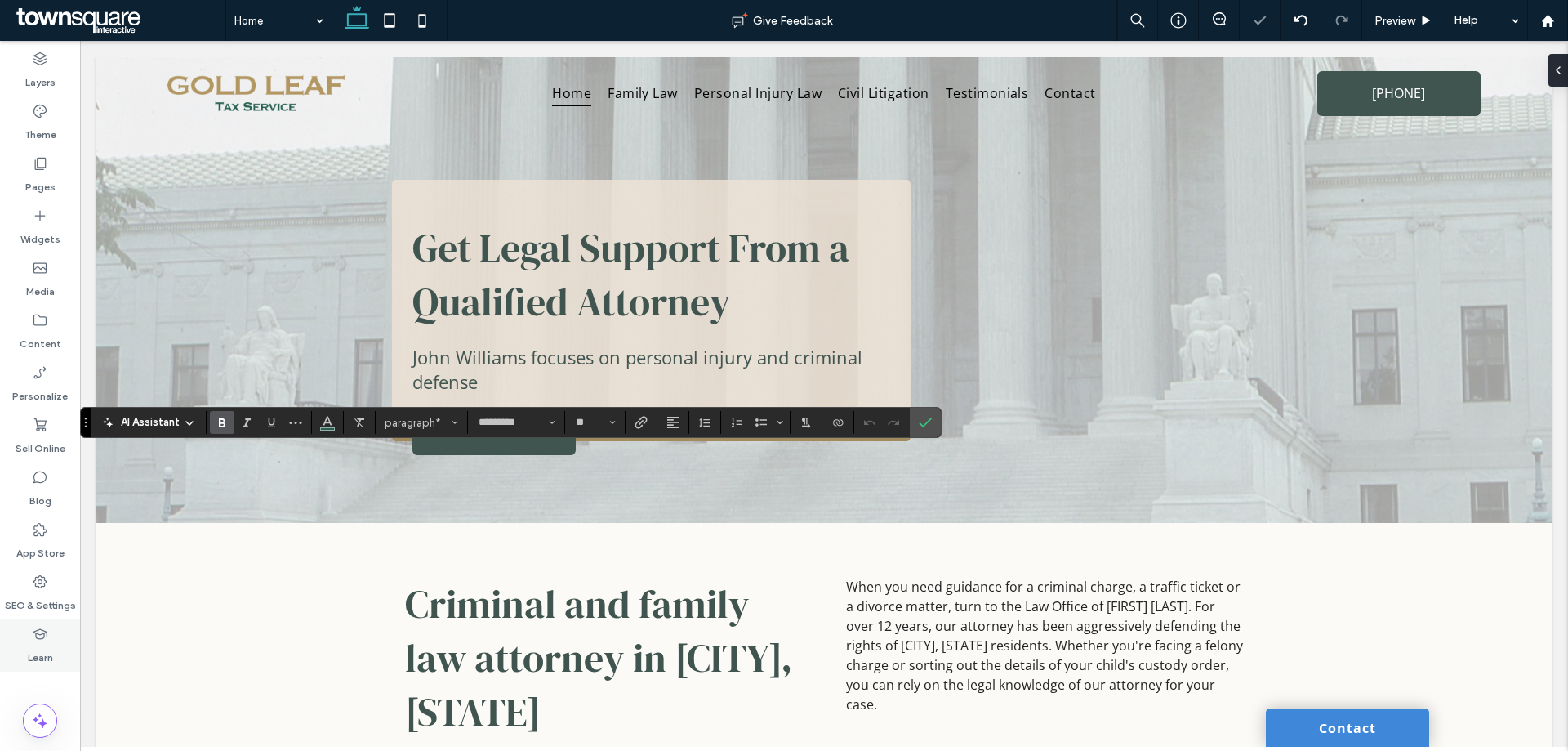 type on "**" 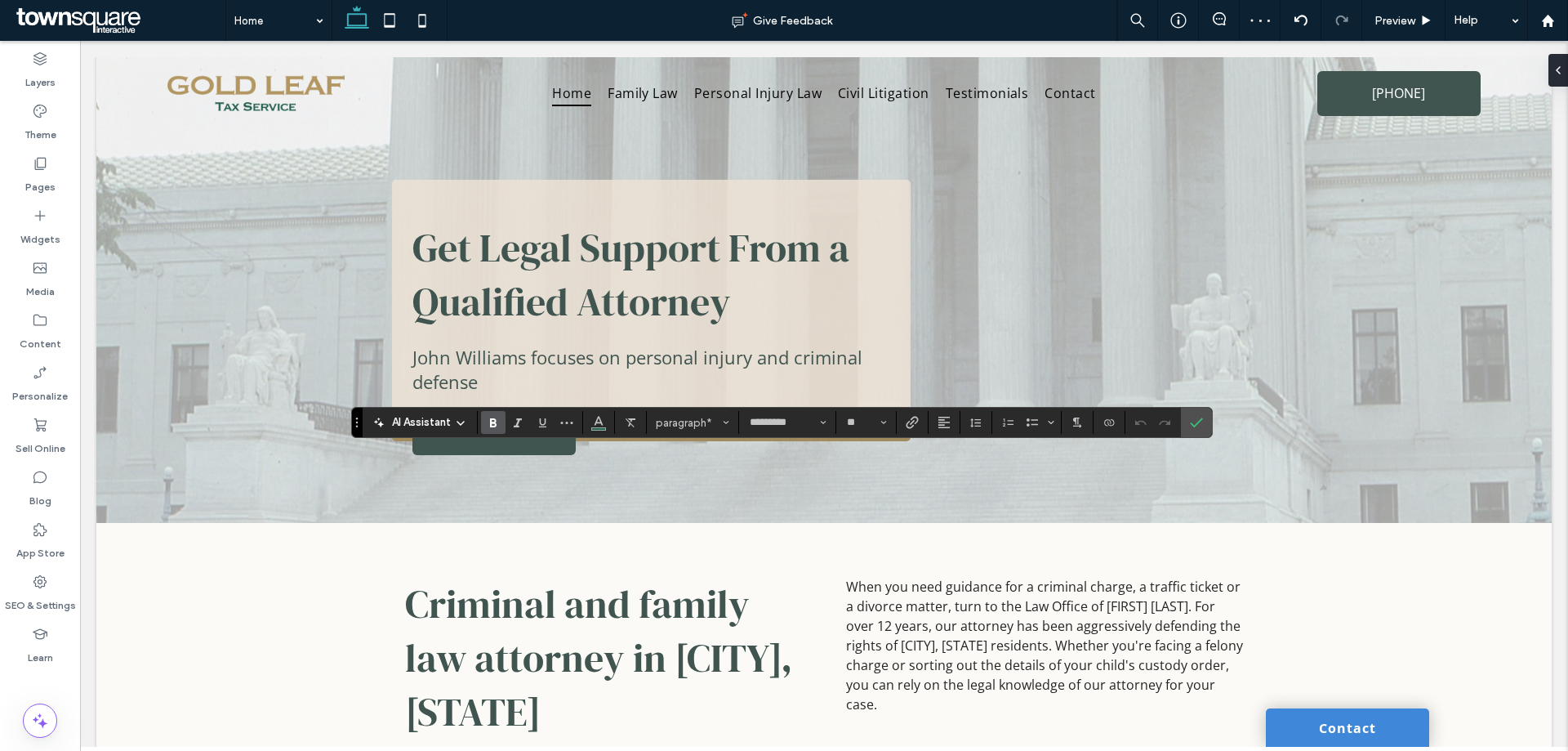 type on "**" 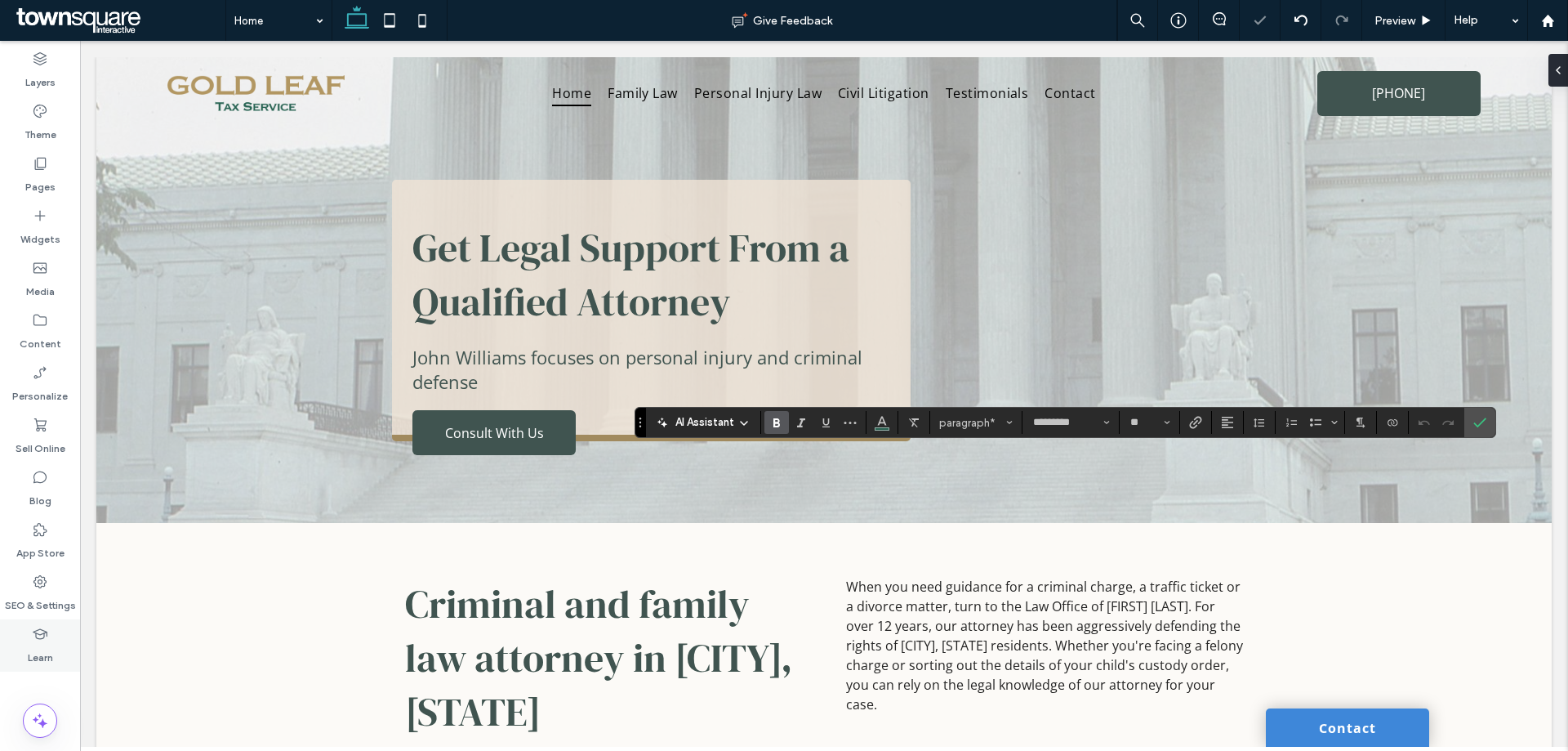 type on "**" 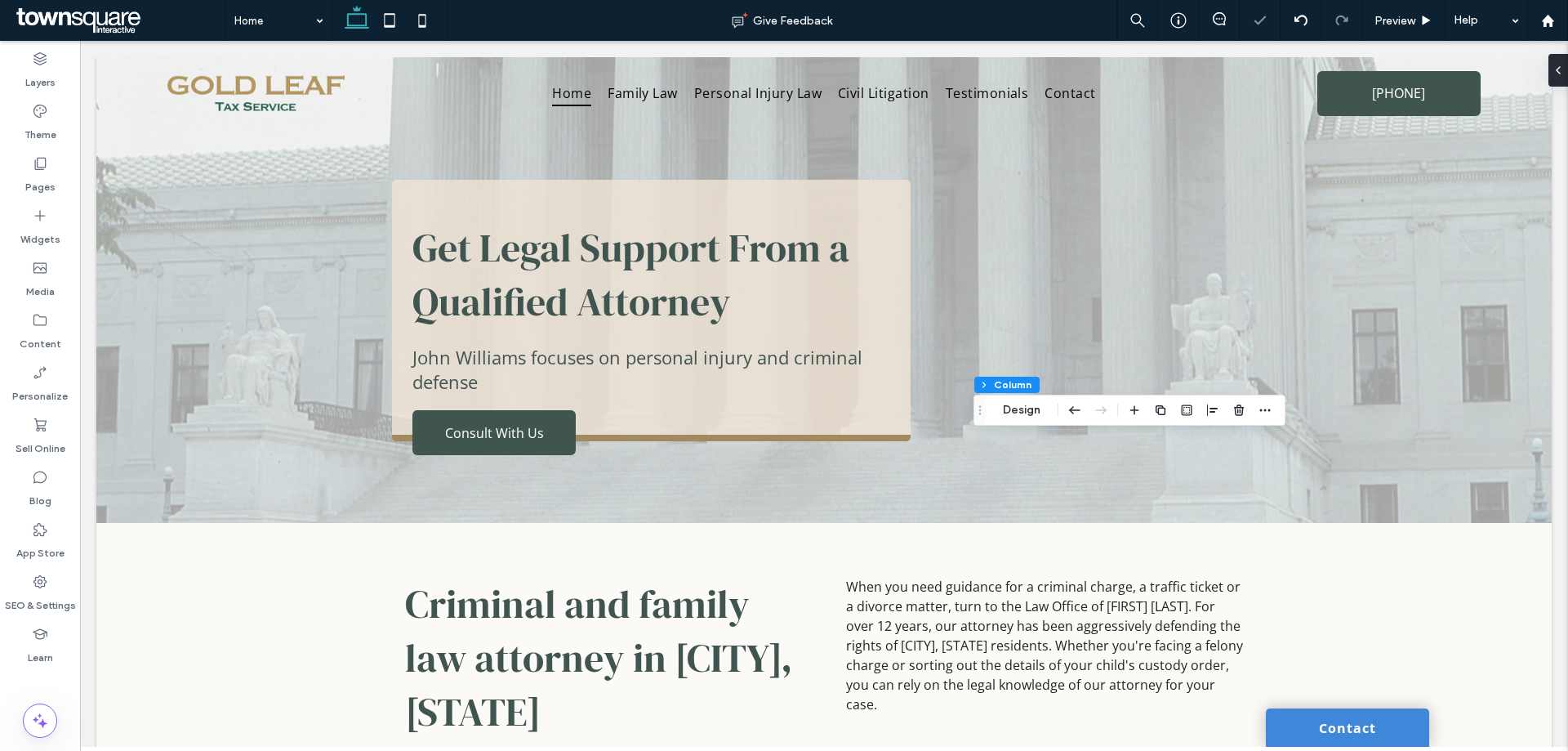 click 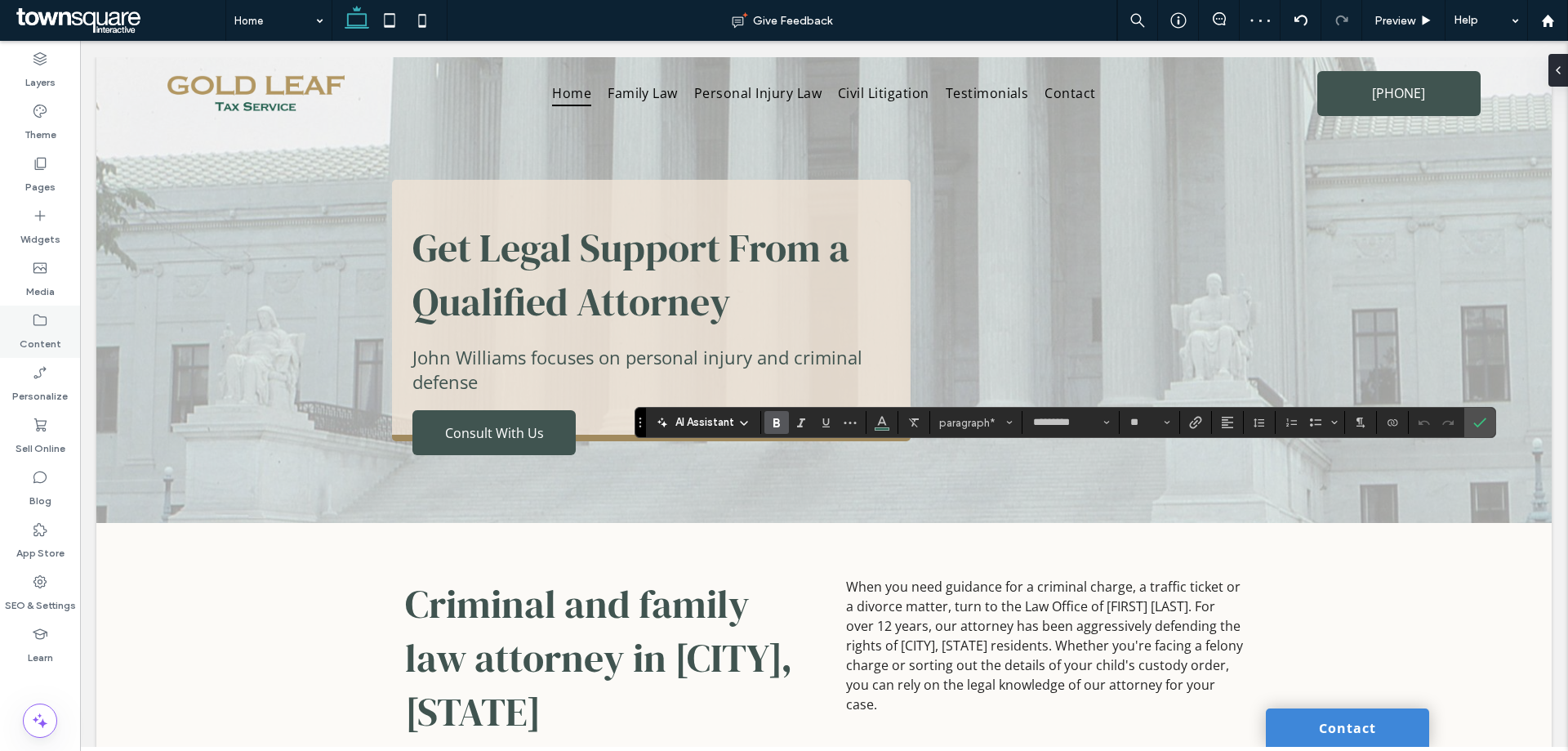 type on "**" 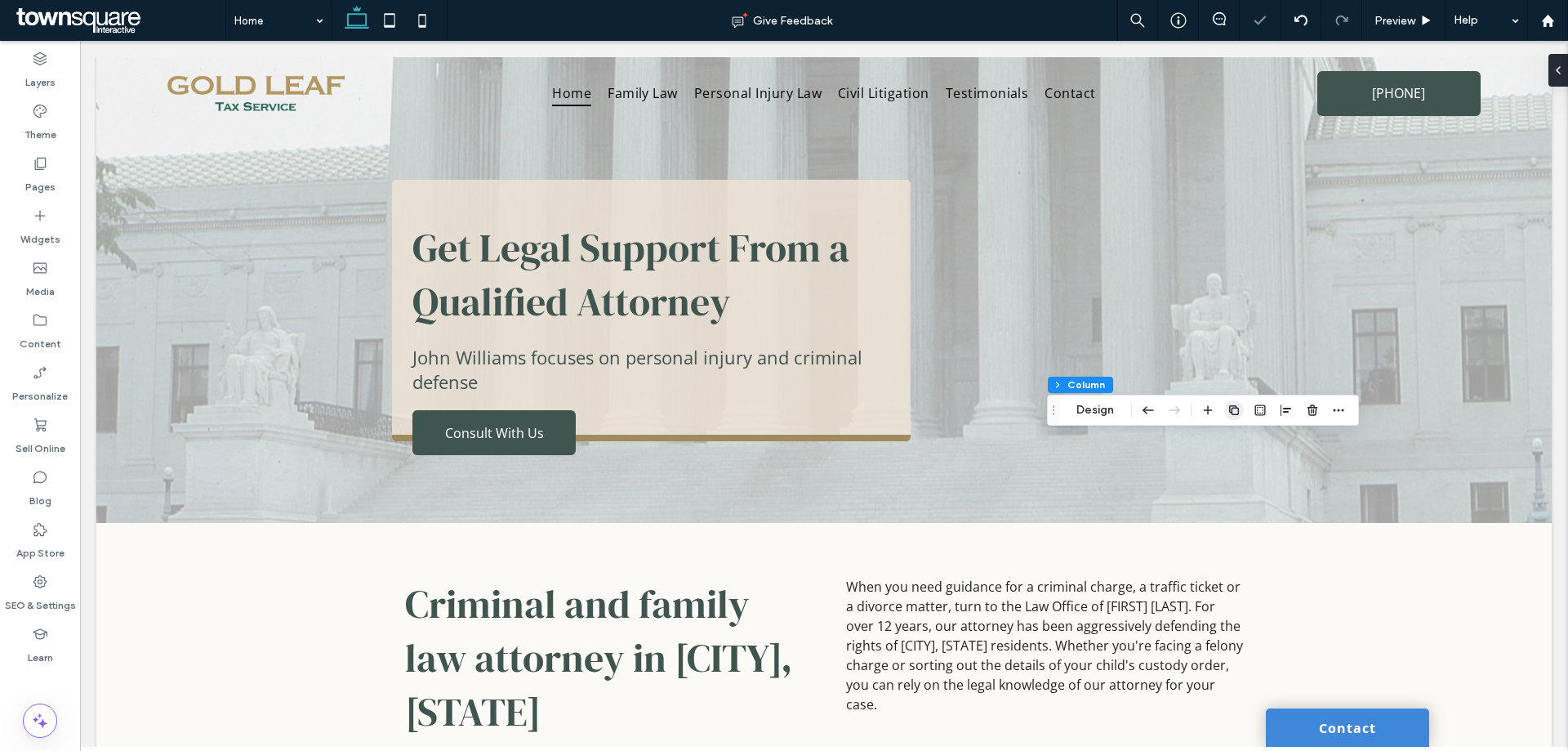 click 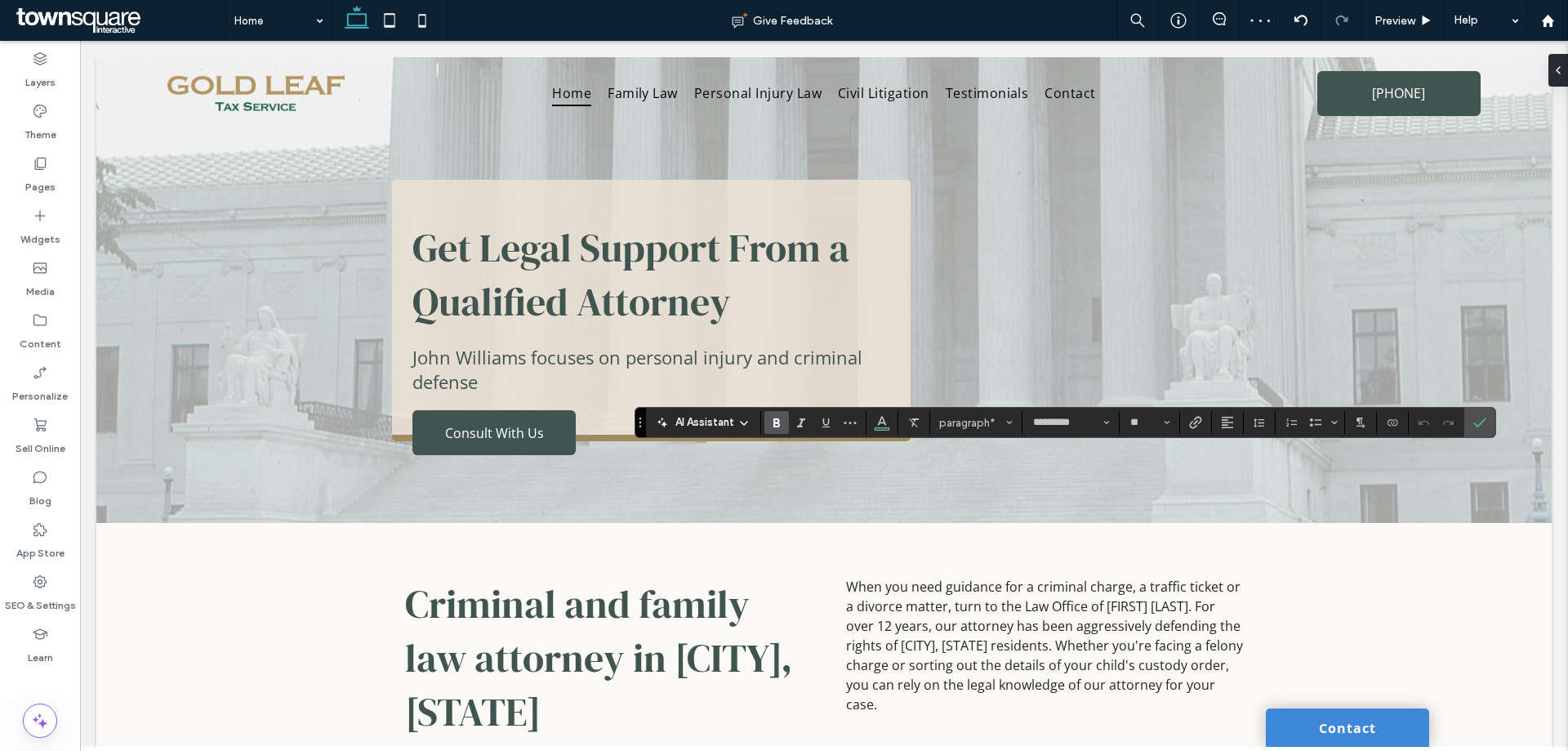 type on "**" 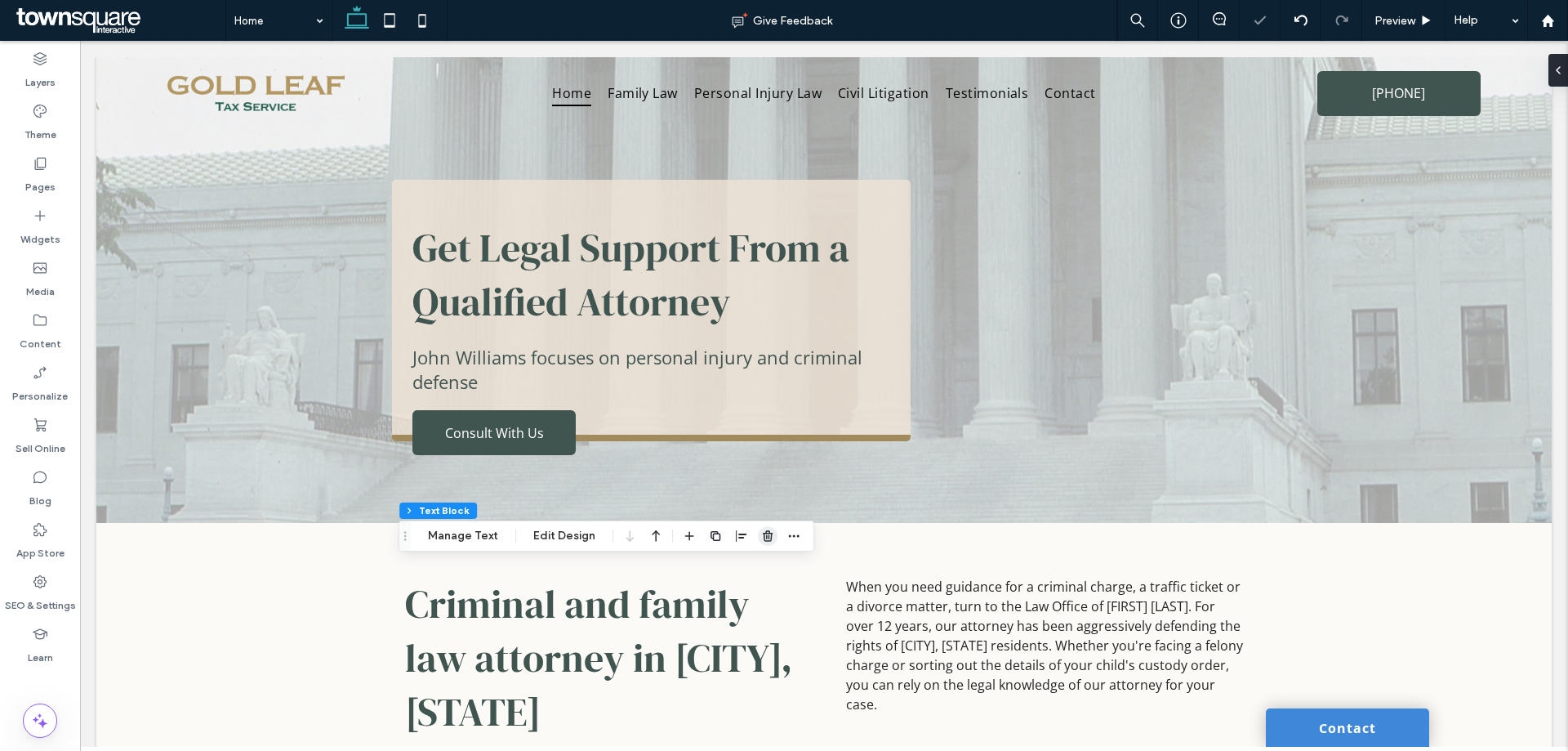 click 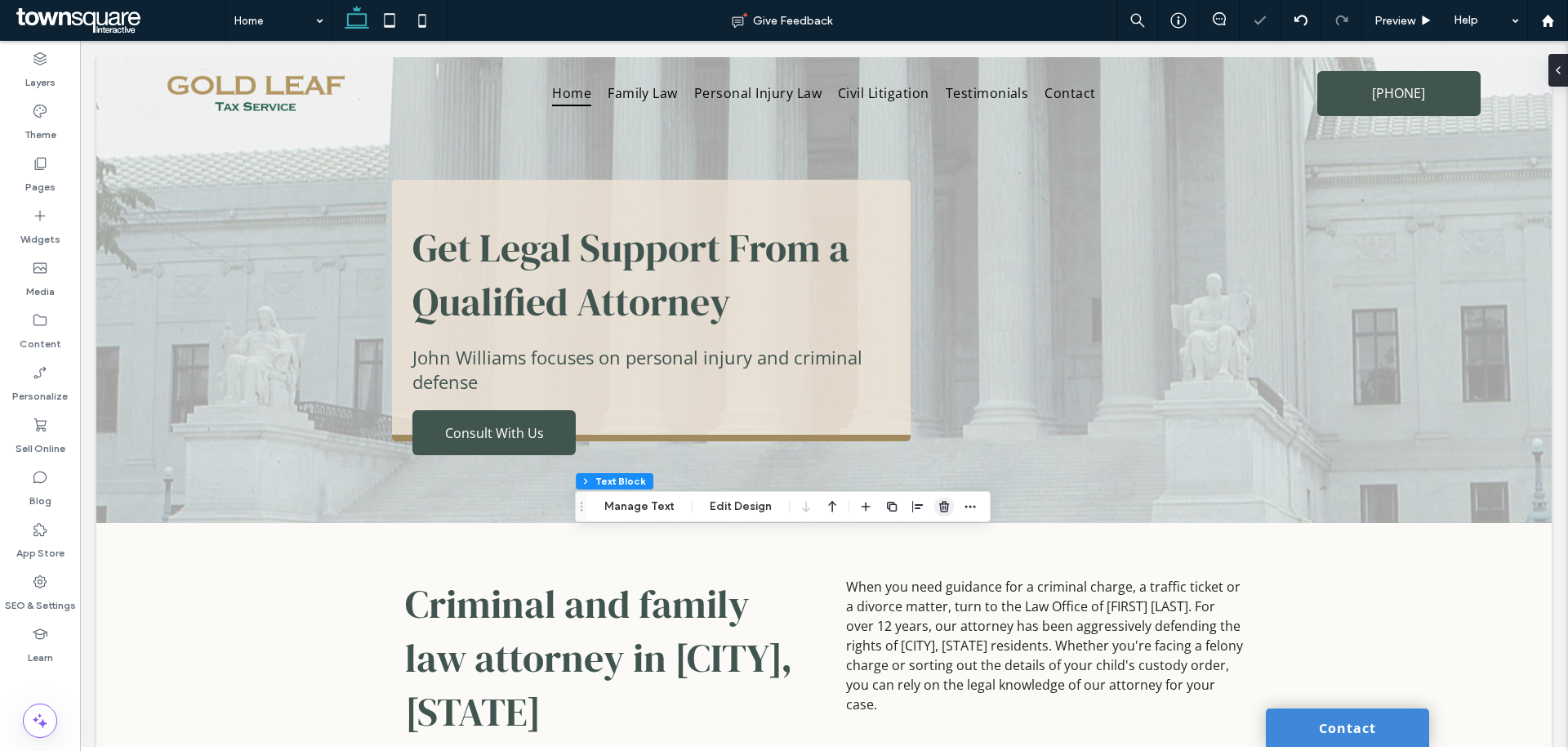 click 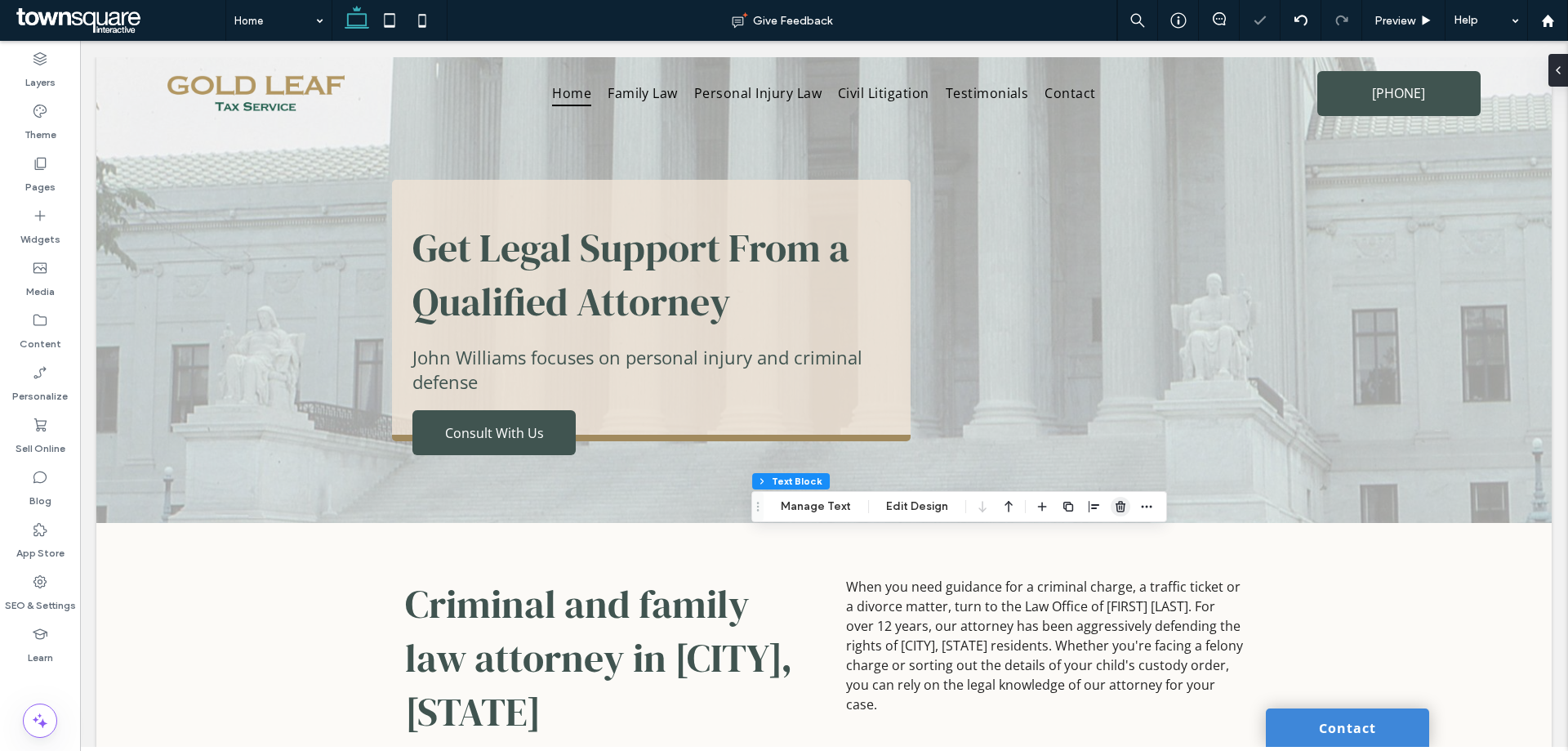 click 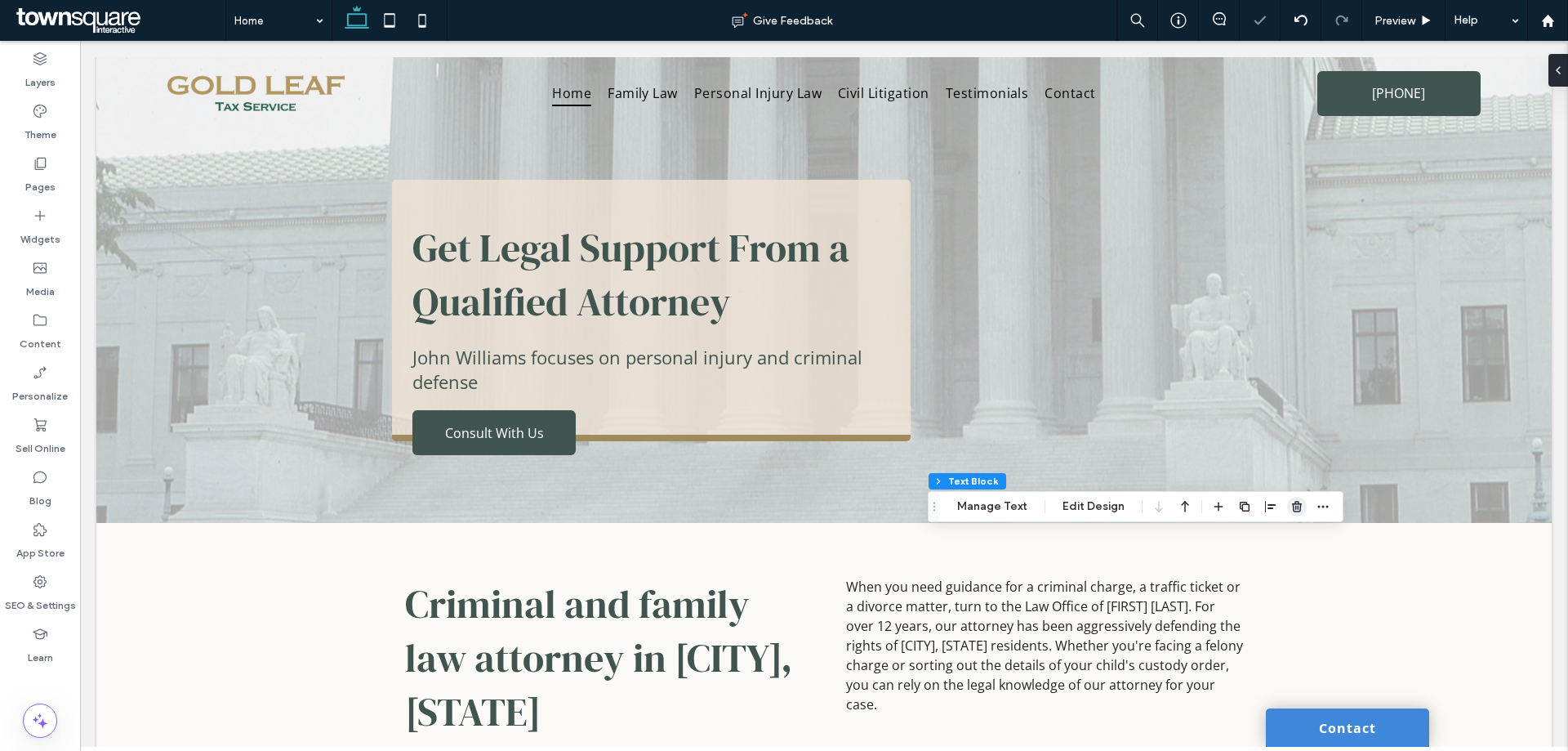 click at bounding box center [1297, 507] 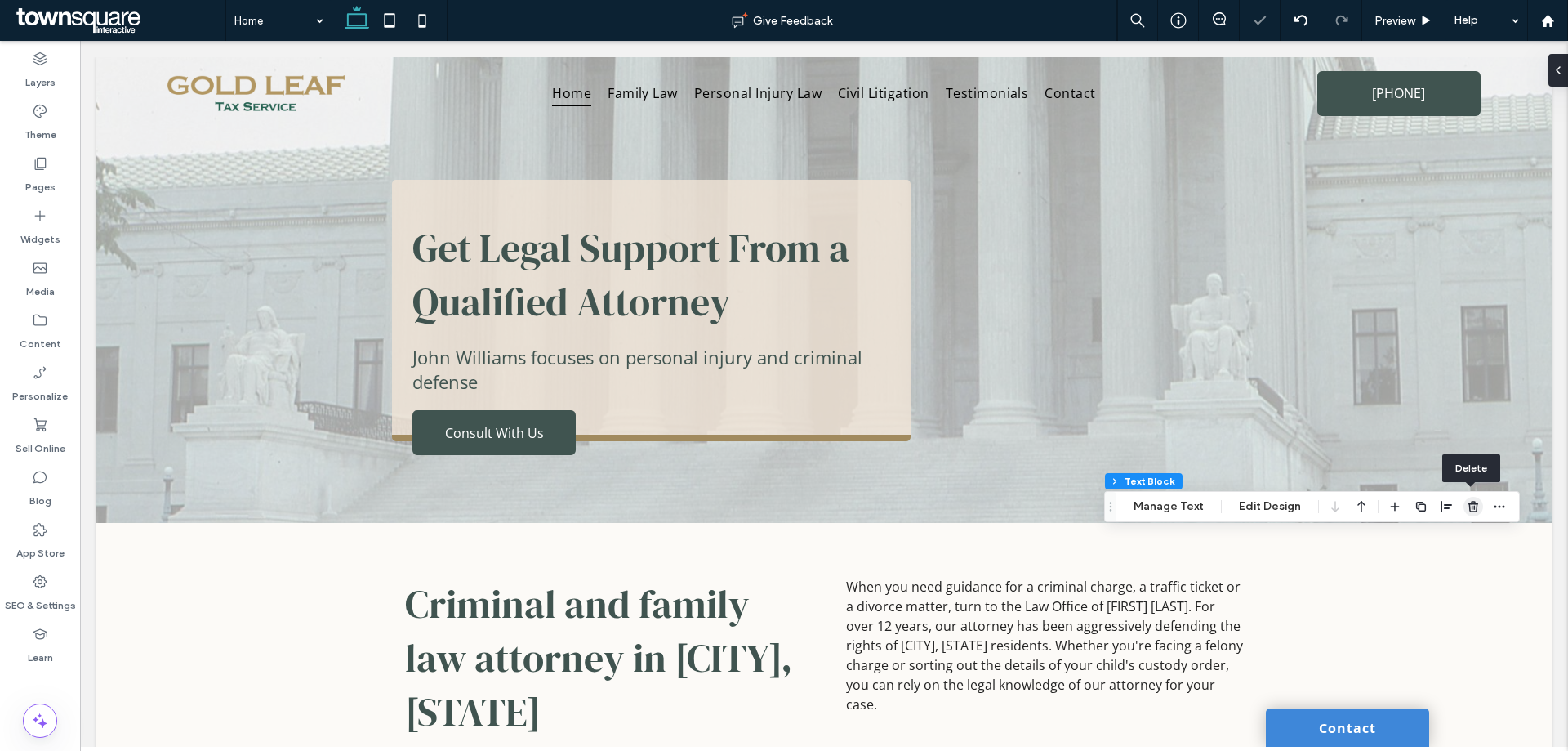 click 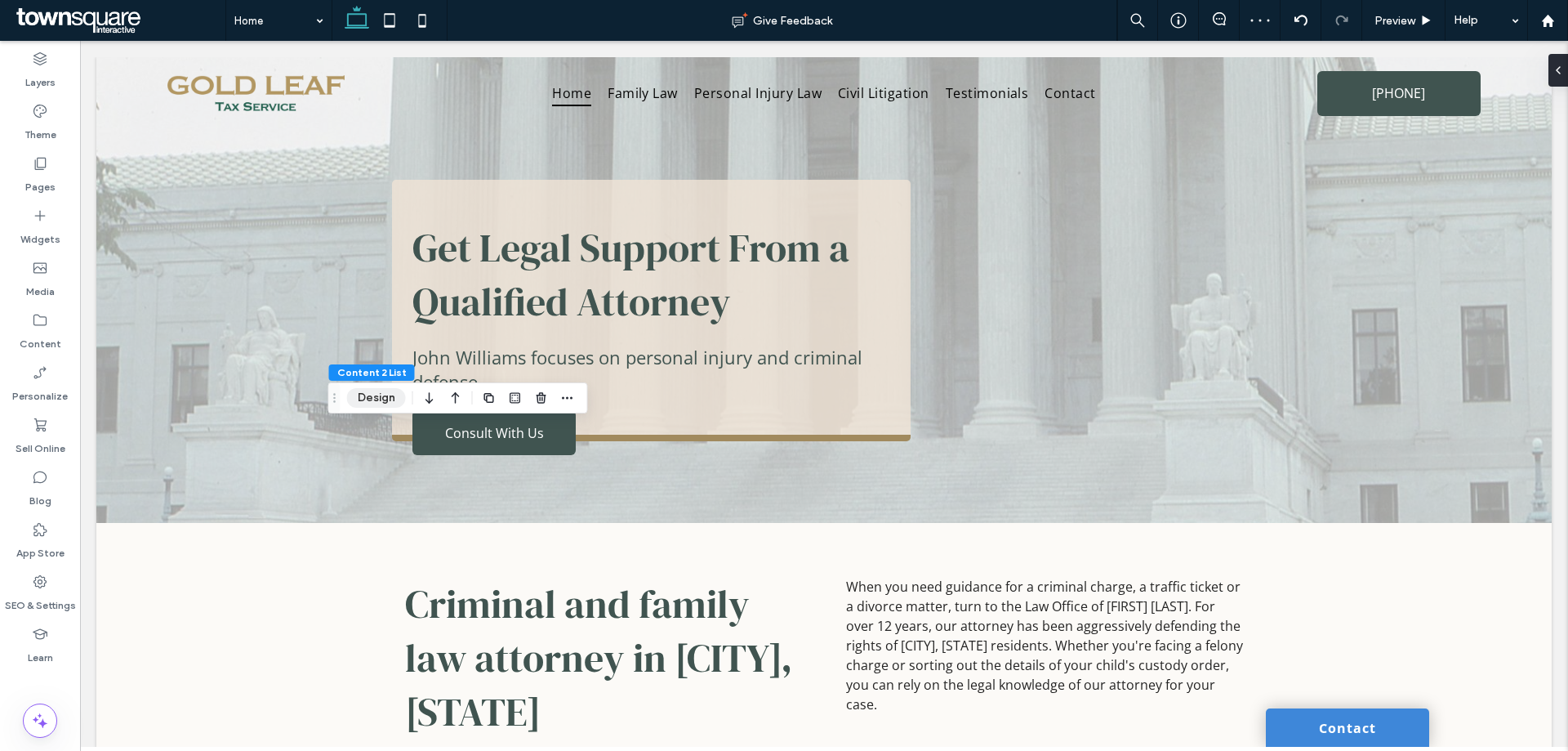 click on "Design" at bounding box center (376, 398) 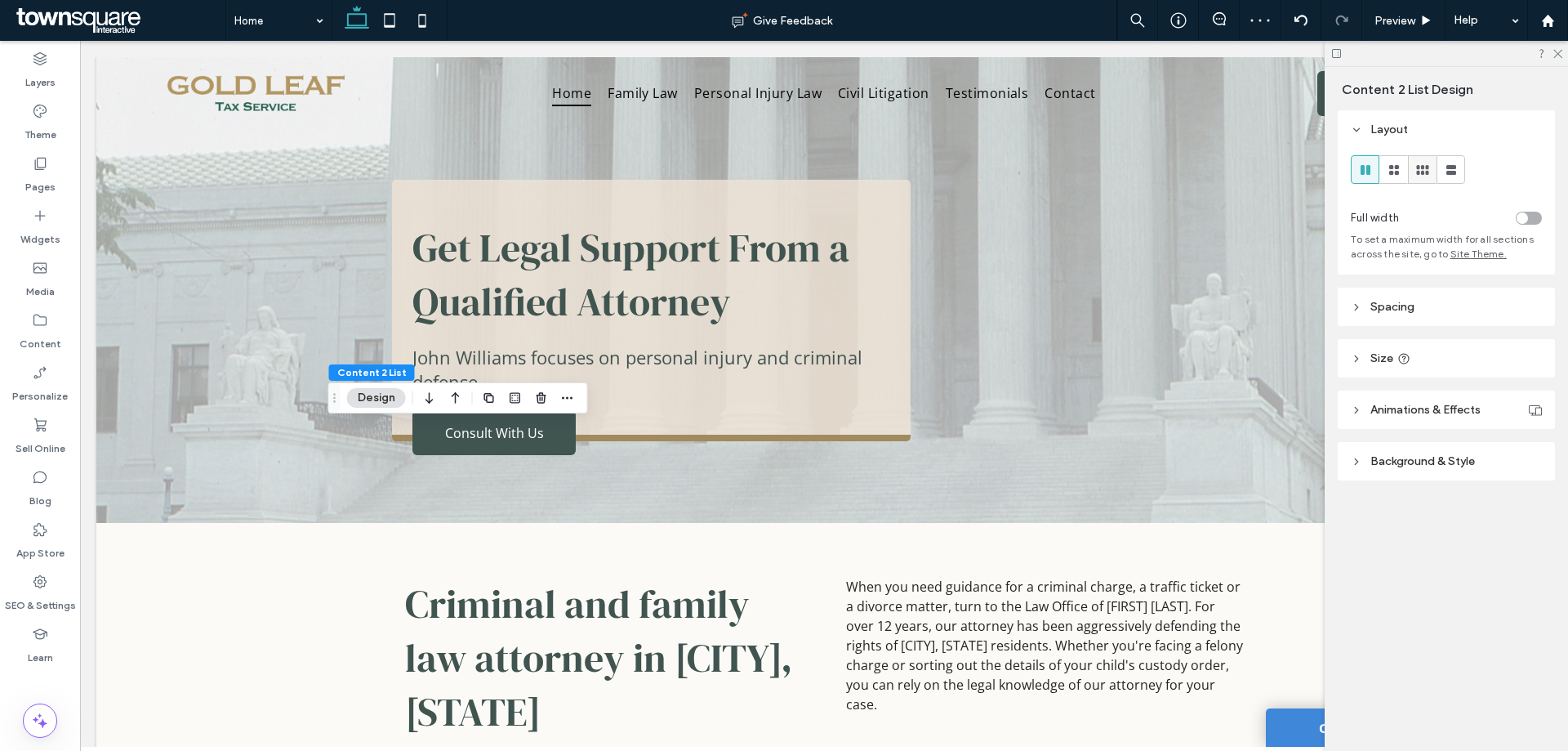 click 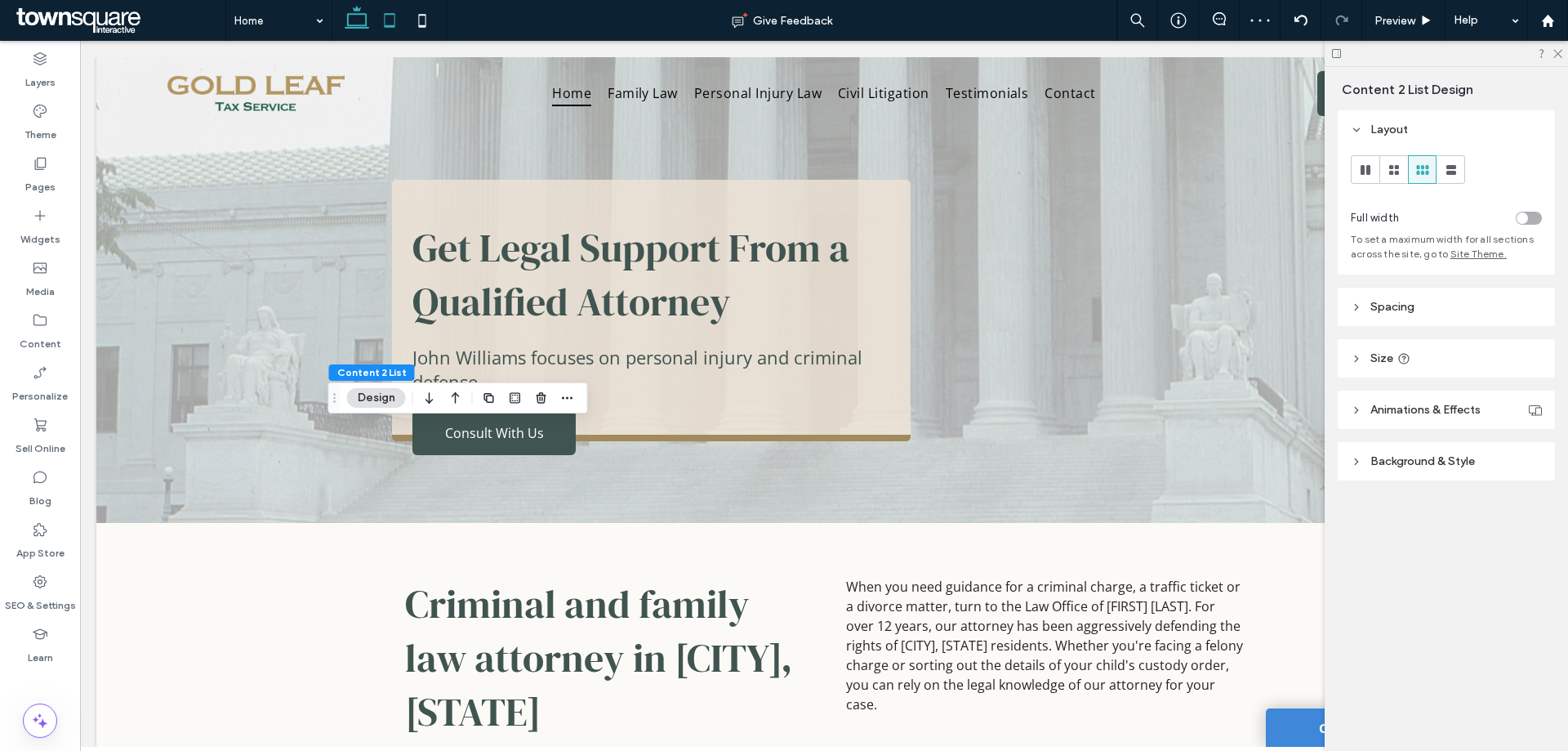 click 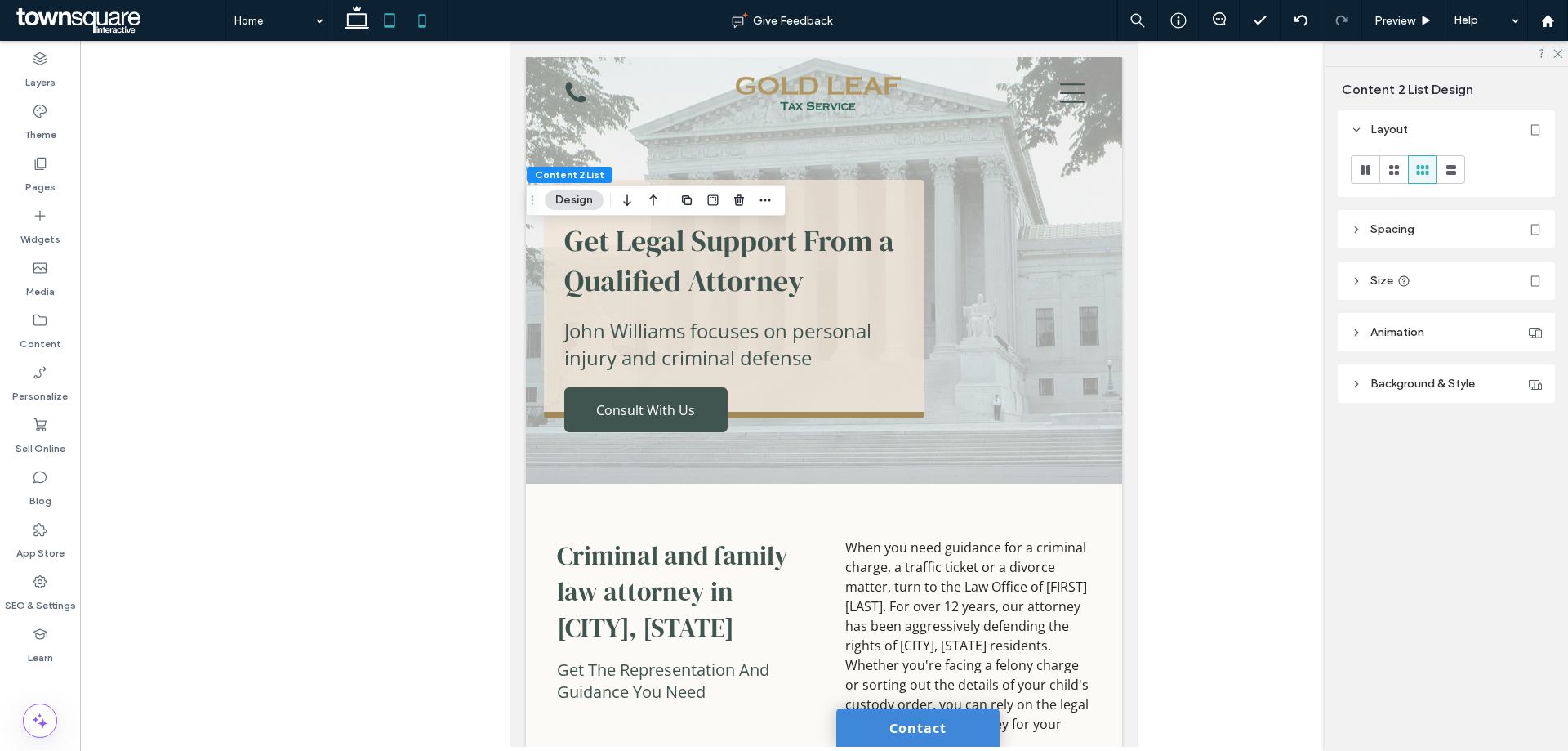 click 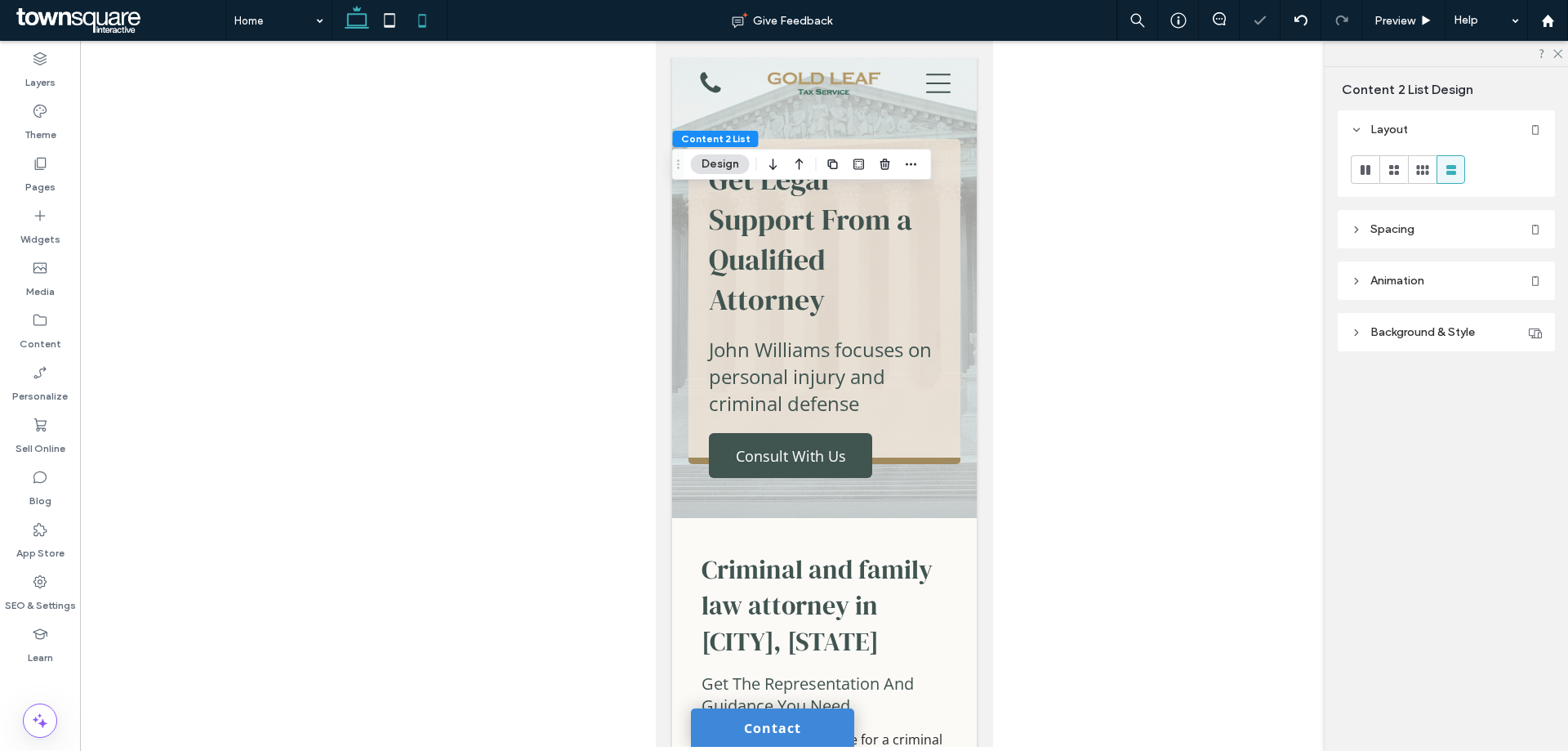 click 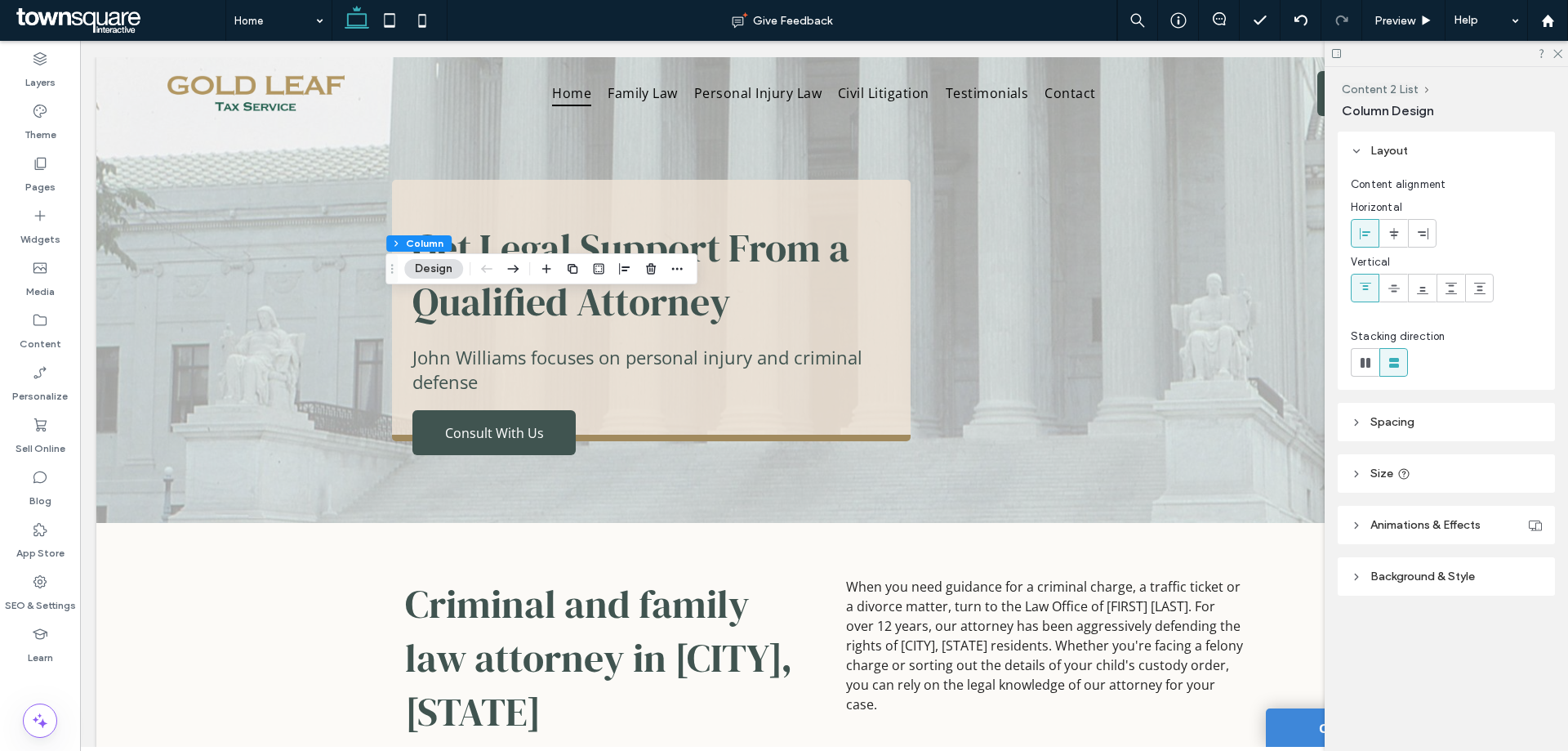 click on "Layout Content alignment Horizontal Vertical Stacking direction Spacing Spacing between elements **** Set margins and padding 0% 0% 0% 0% ** px 16px ** px 16px Reset padding Size Width *** Animations & Effects Choose a trigger None Background & Style Color Image Video Background color Corner radius * px Border *** Shadow Shadow color Shadow type Outer Inner Position" at bounding box center [1451, 396] 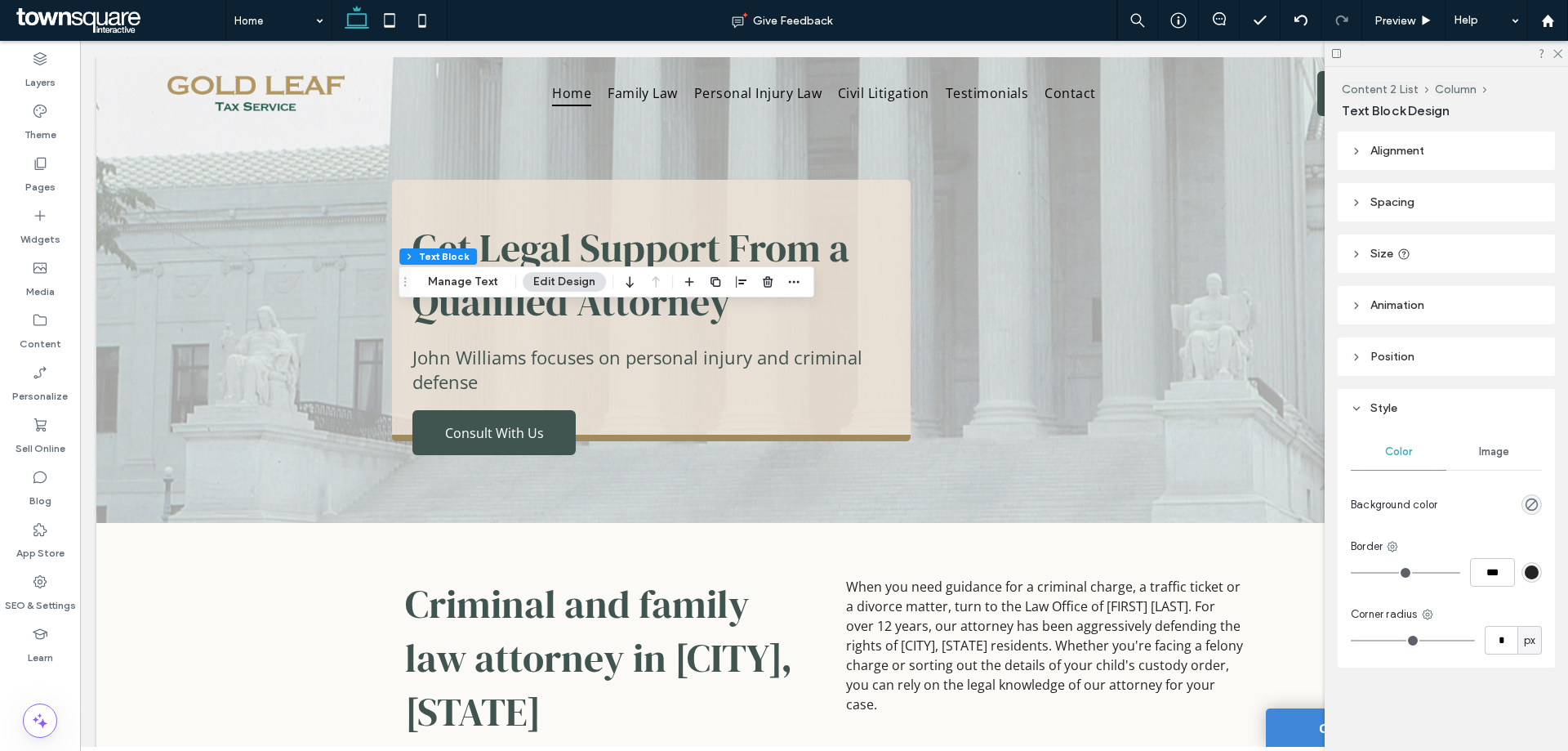 click on "Size" at bounding box center (1446, 253) 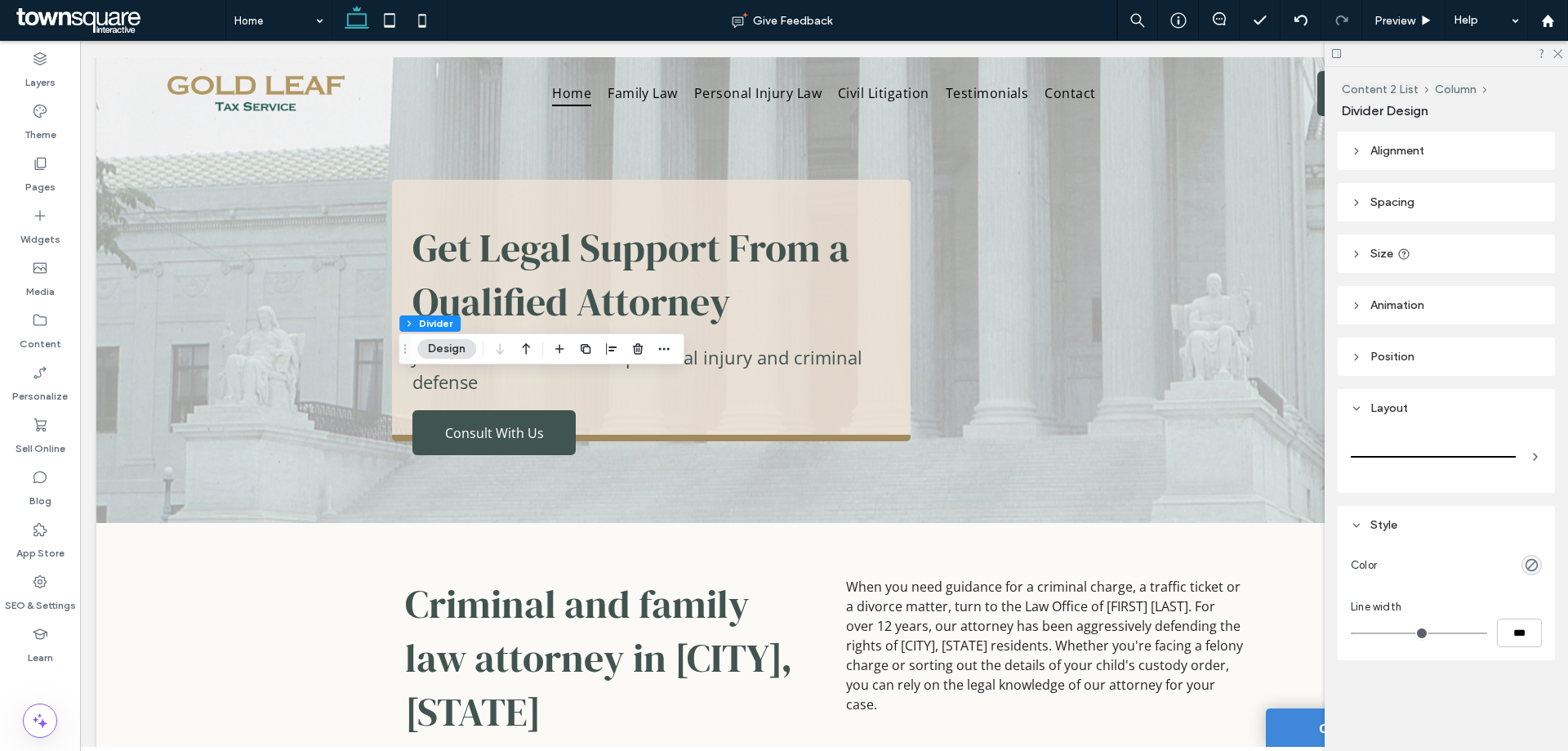 type on "*" 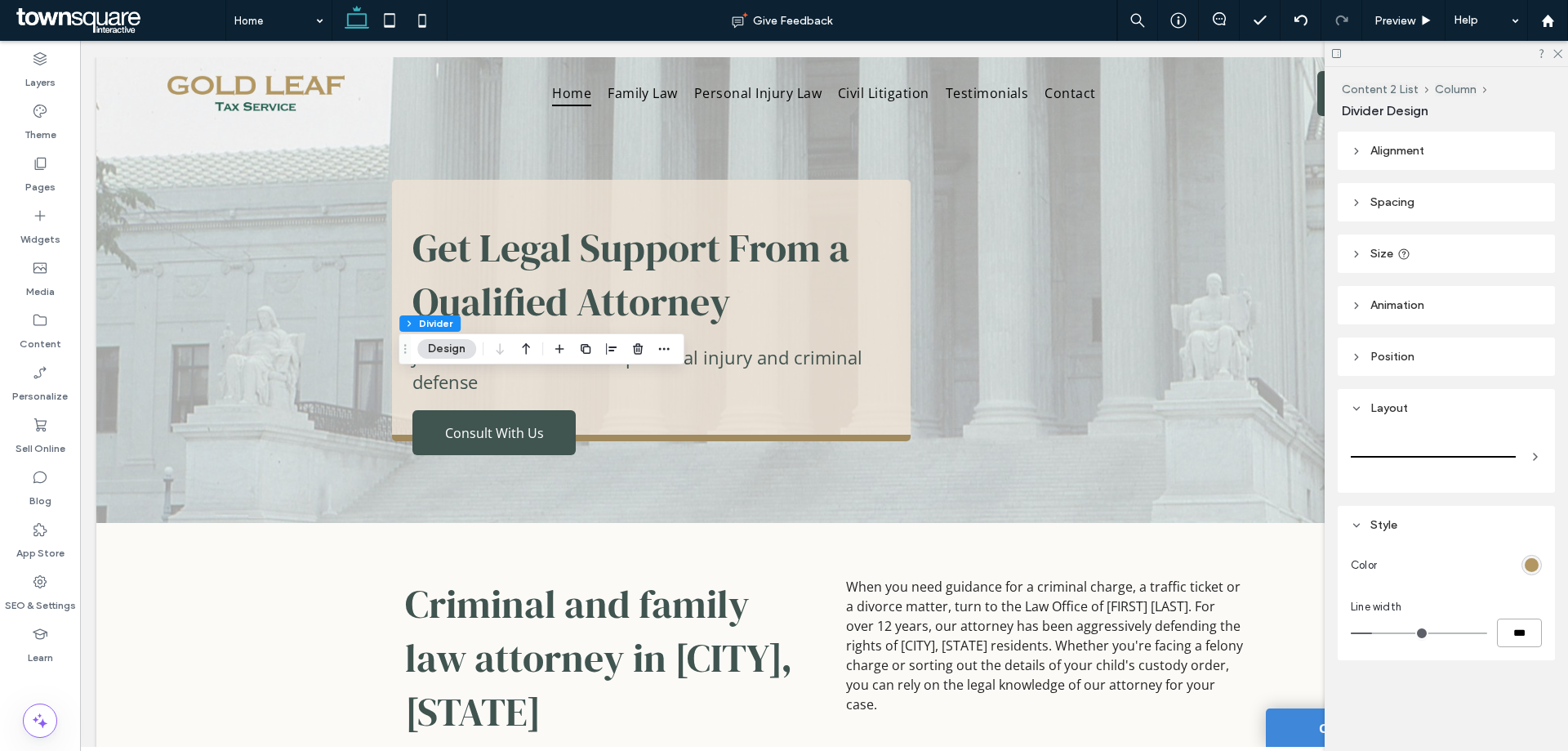 drag, startPoint x: 1540, startPoint y: 634, endPoint x: 1487, endPoint y: 633, distance: 53.00943 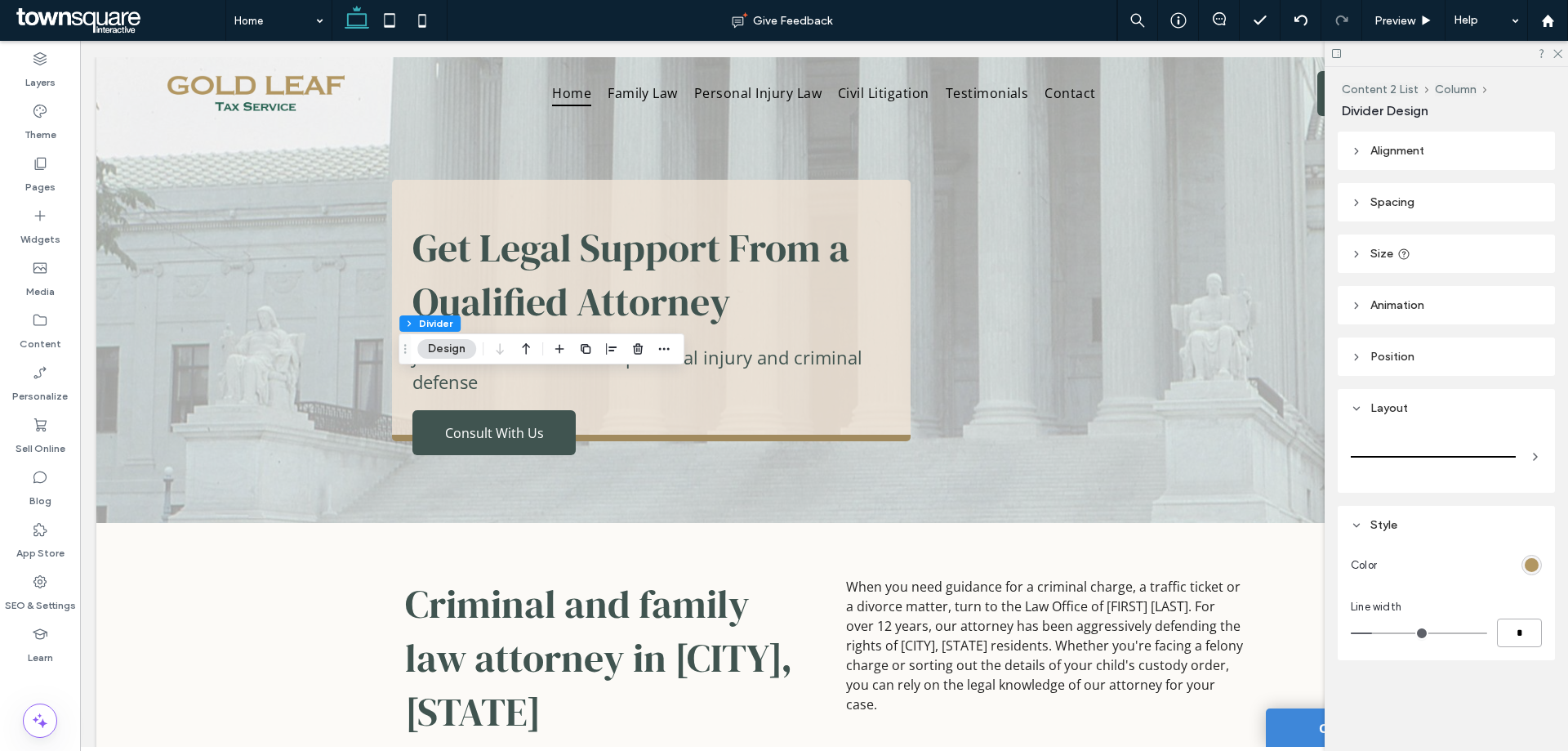 type on "*" 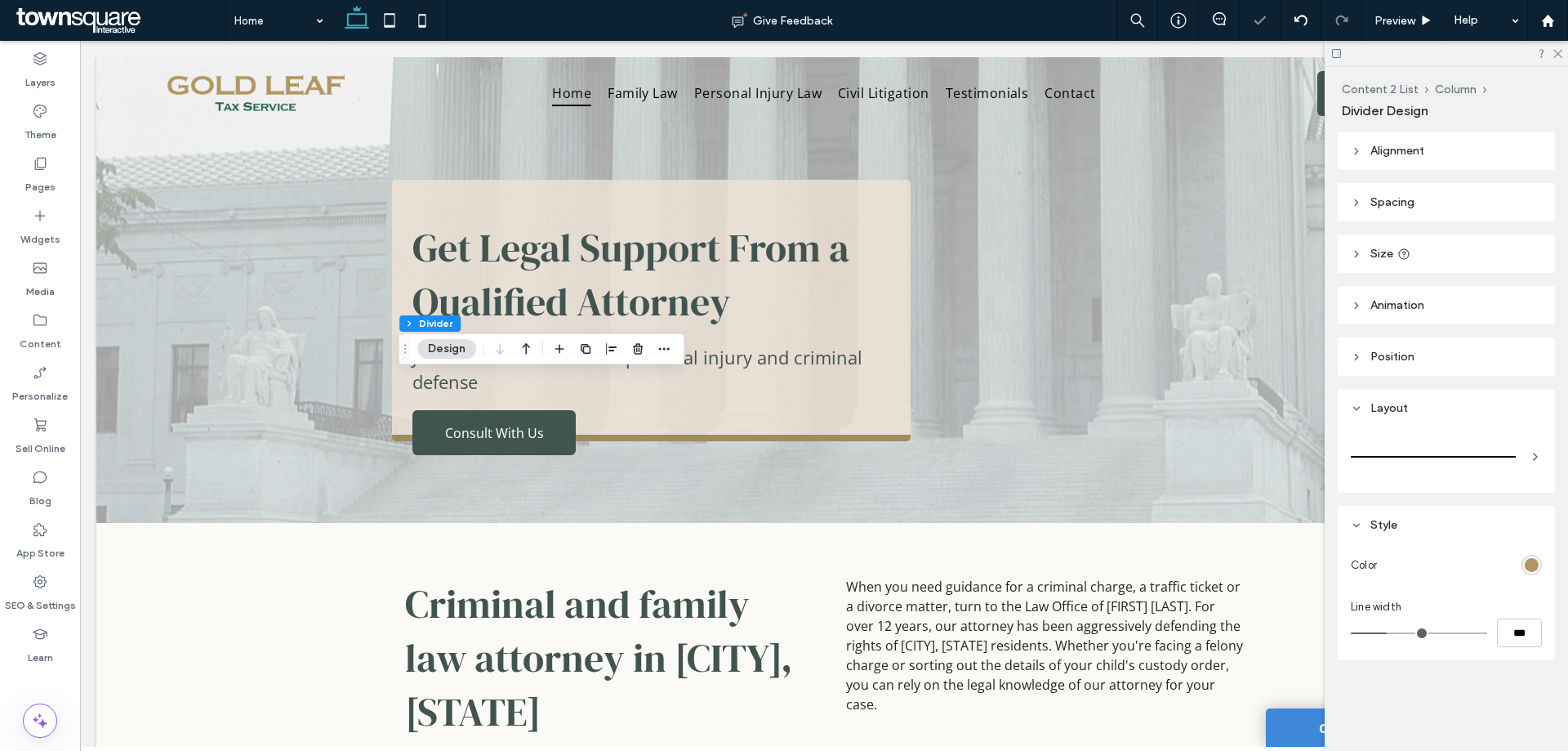 drag, startPoint x: 1544, startPoint y: 637, endPoint x: 1481, endPoint y: 636, distance: 63.00794 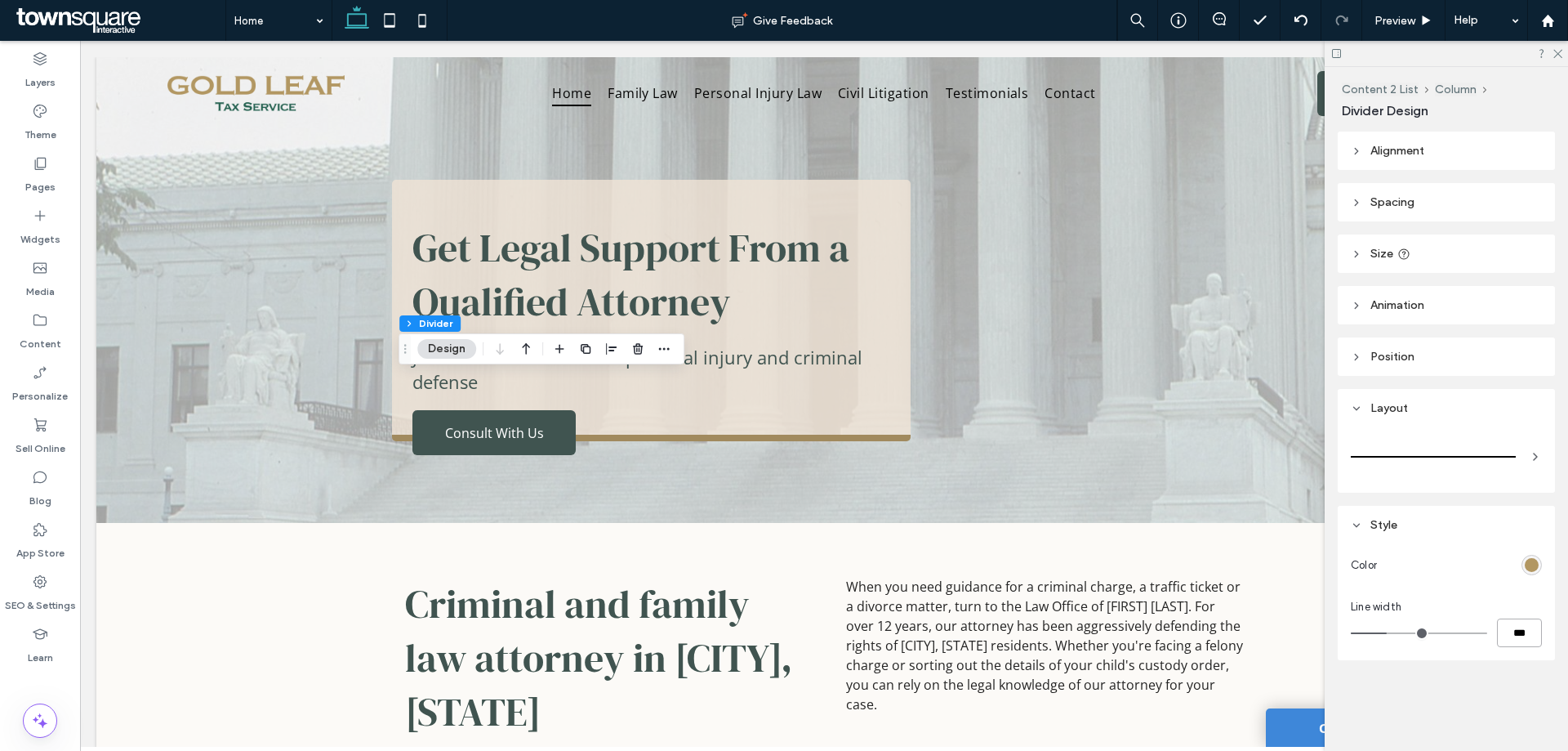 click on "***" at bounding box center (1519, 633) 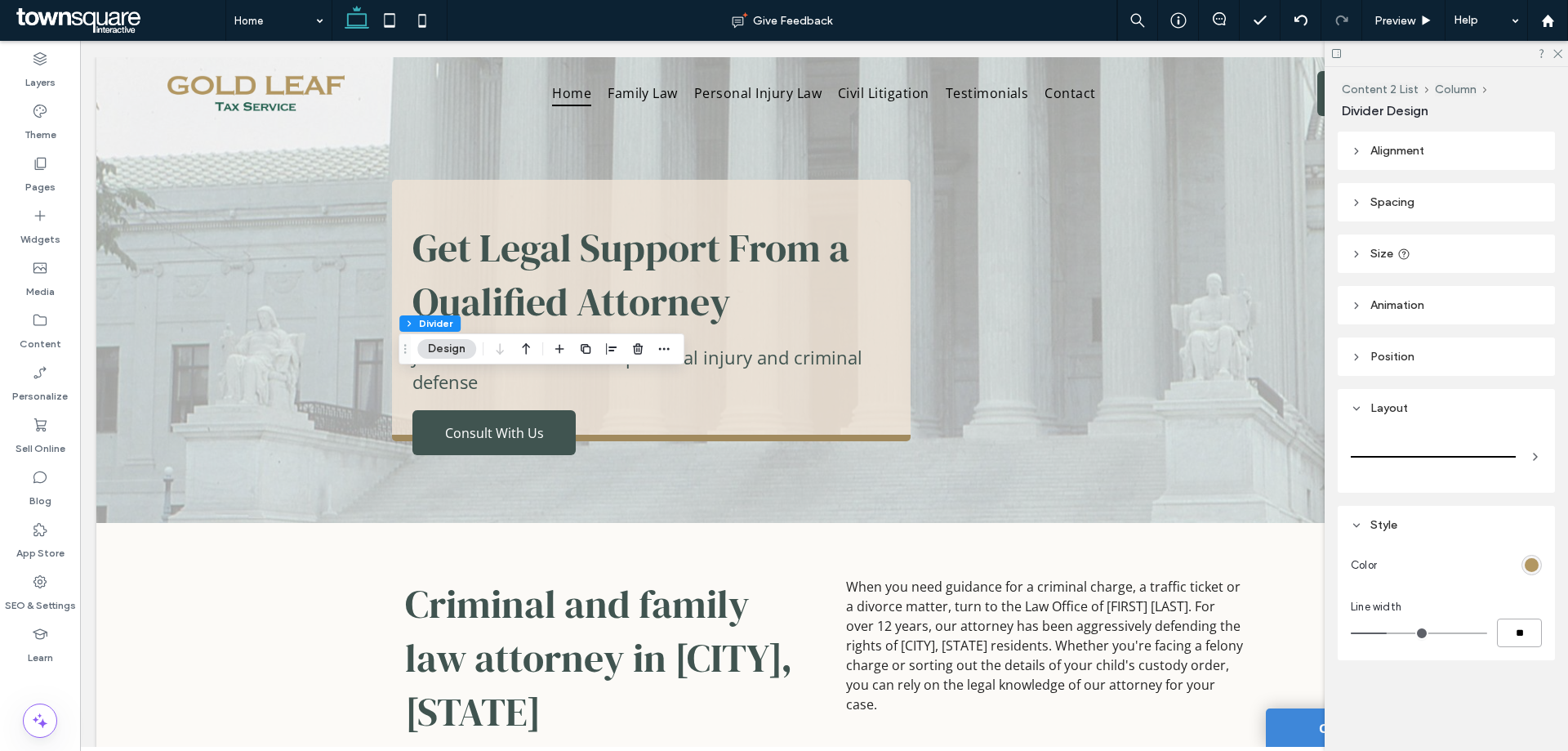 type on "**" 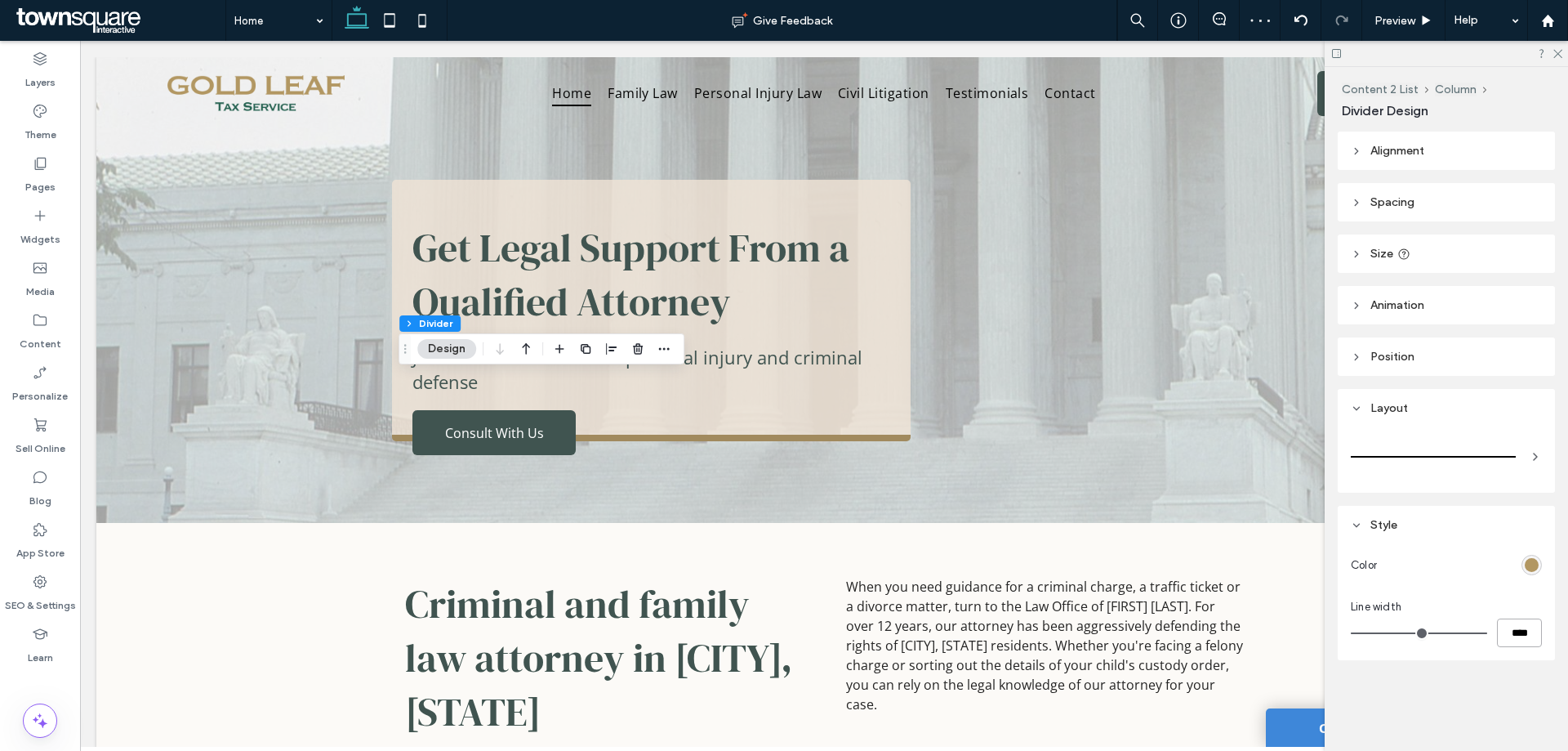 drag, startPoint x: 1485, startPoint y: 639, endPoint x: 1459, endPoint y: 638, distance: 26.019224 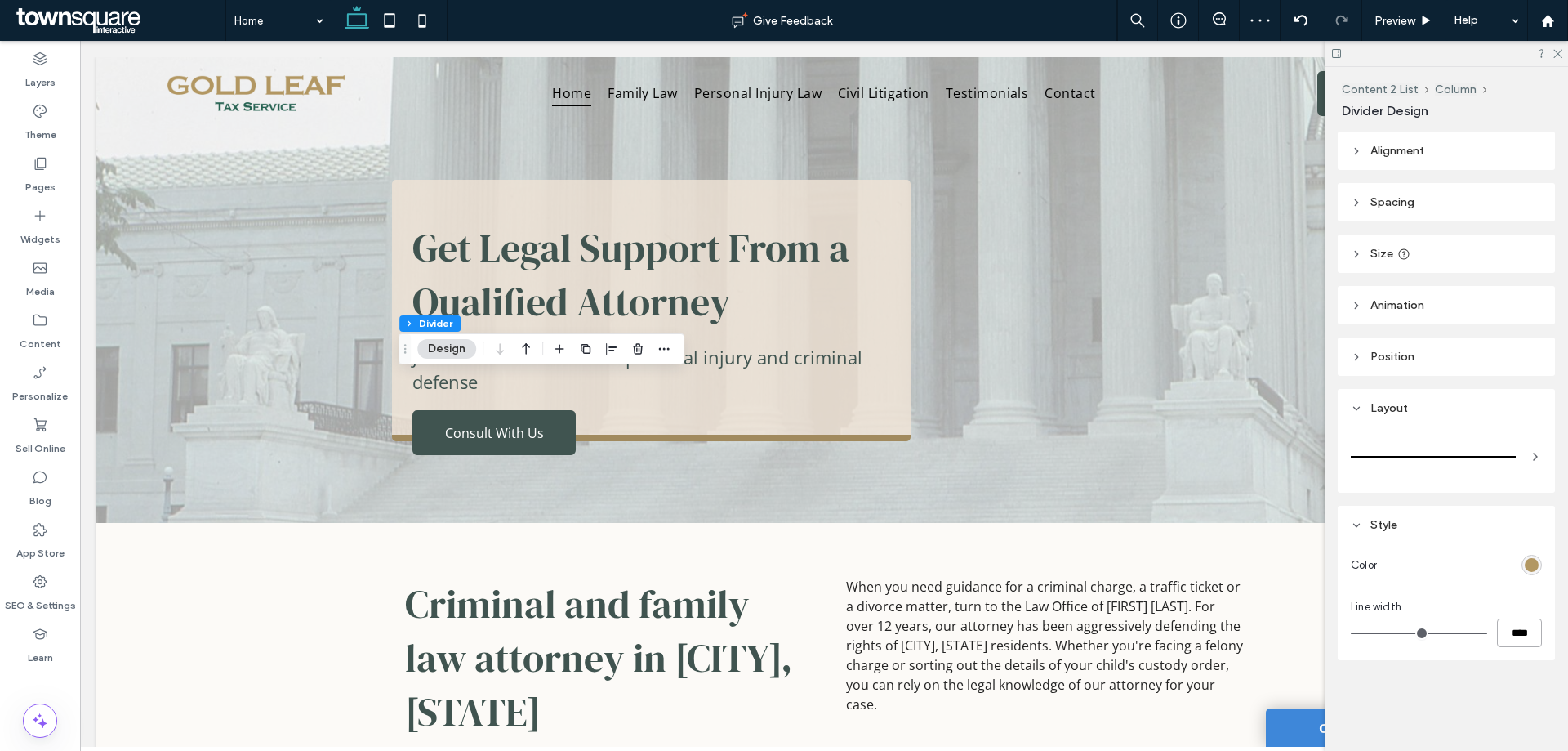 click on "****" at bounding box center (1446, 633) 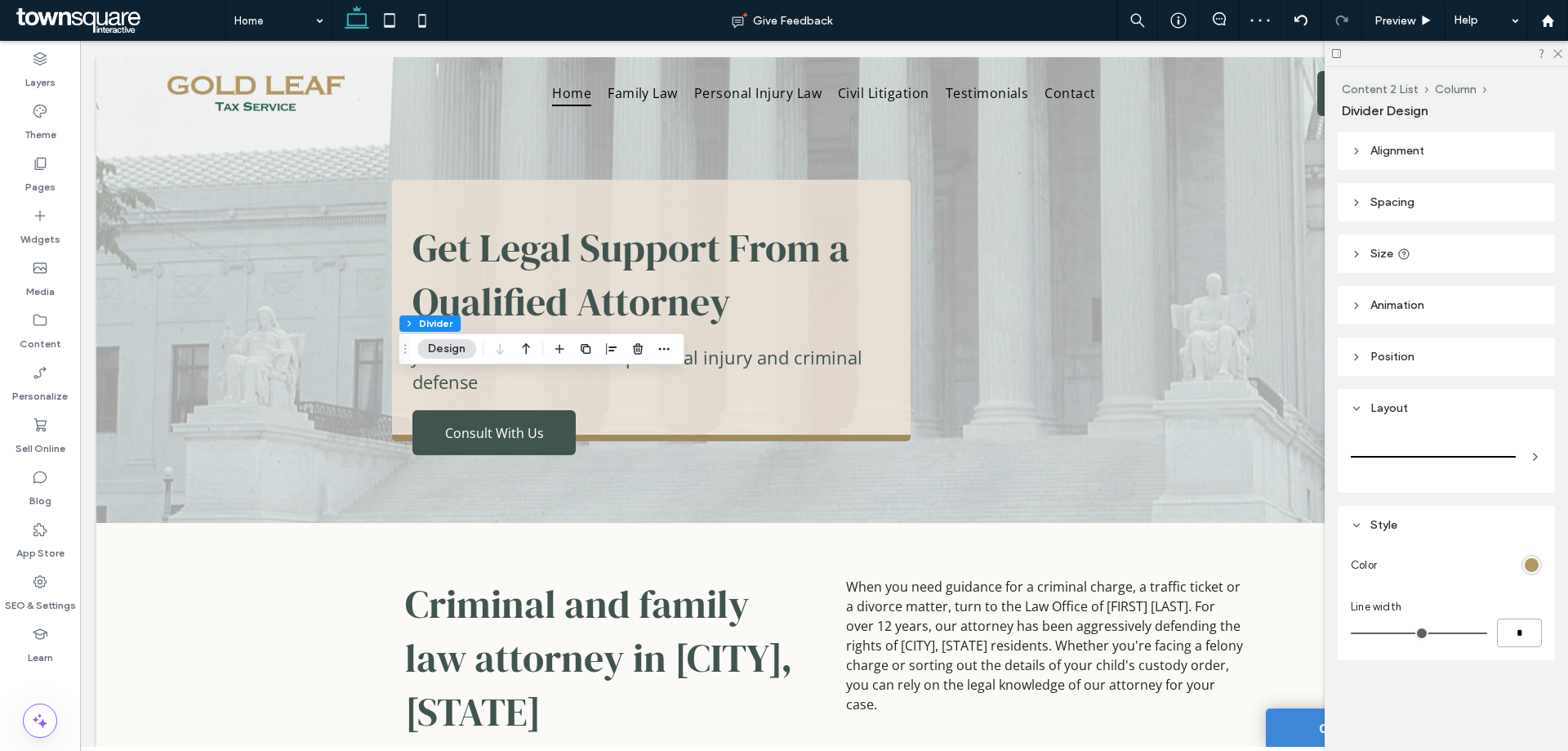 type on "*" 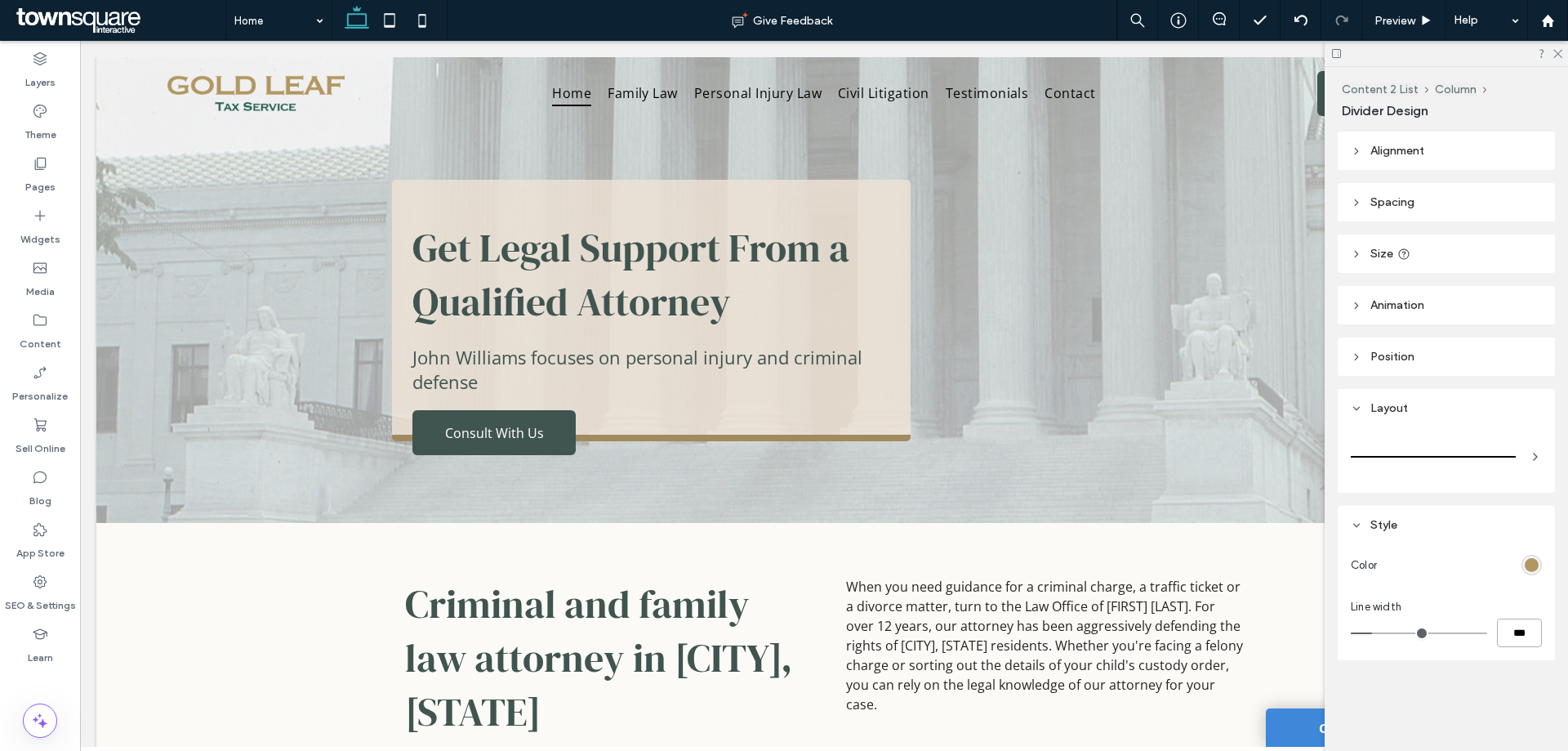 type on "**" 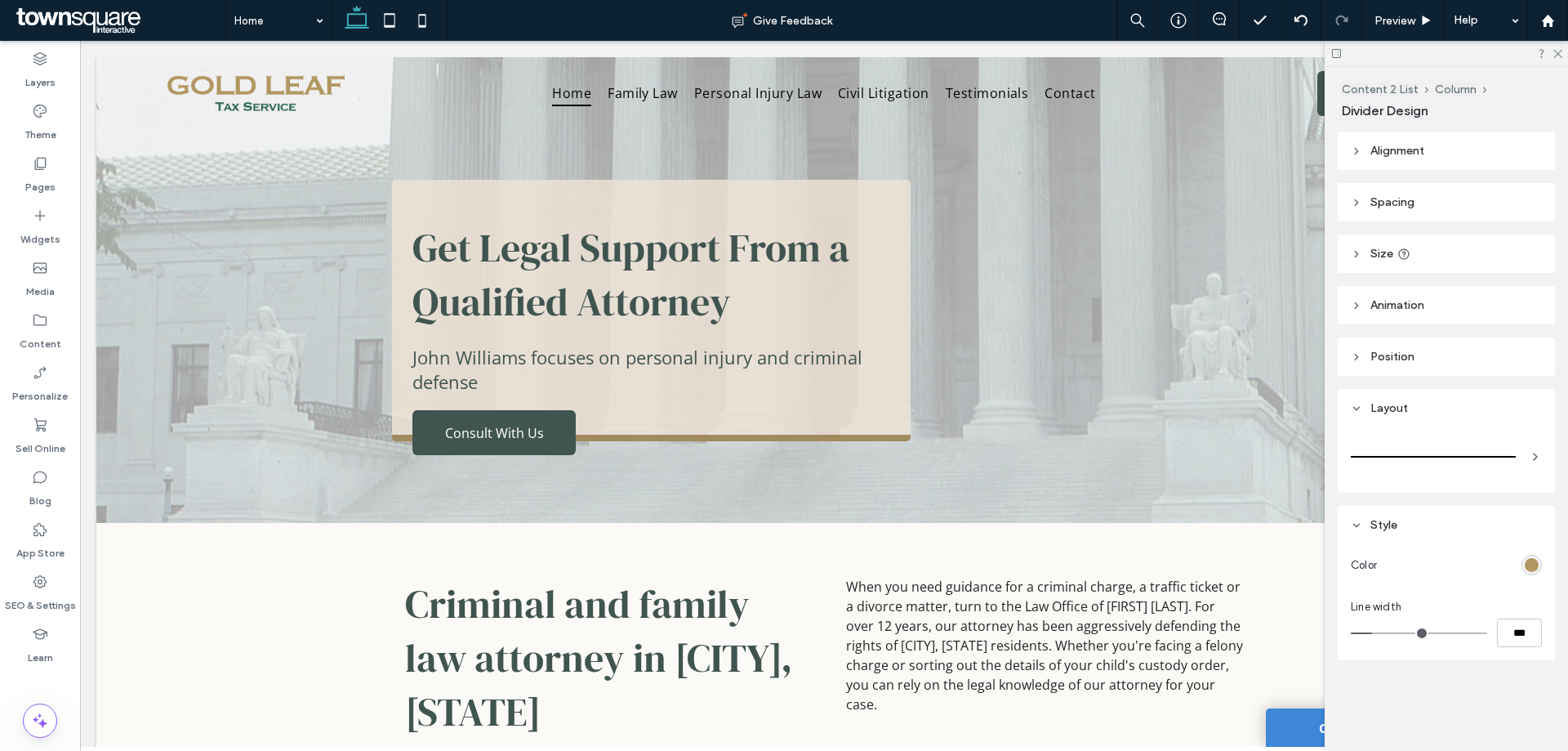 type on "**" 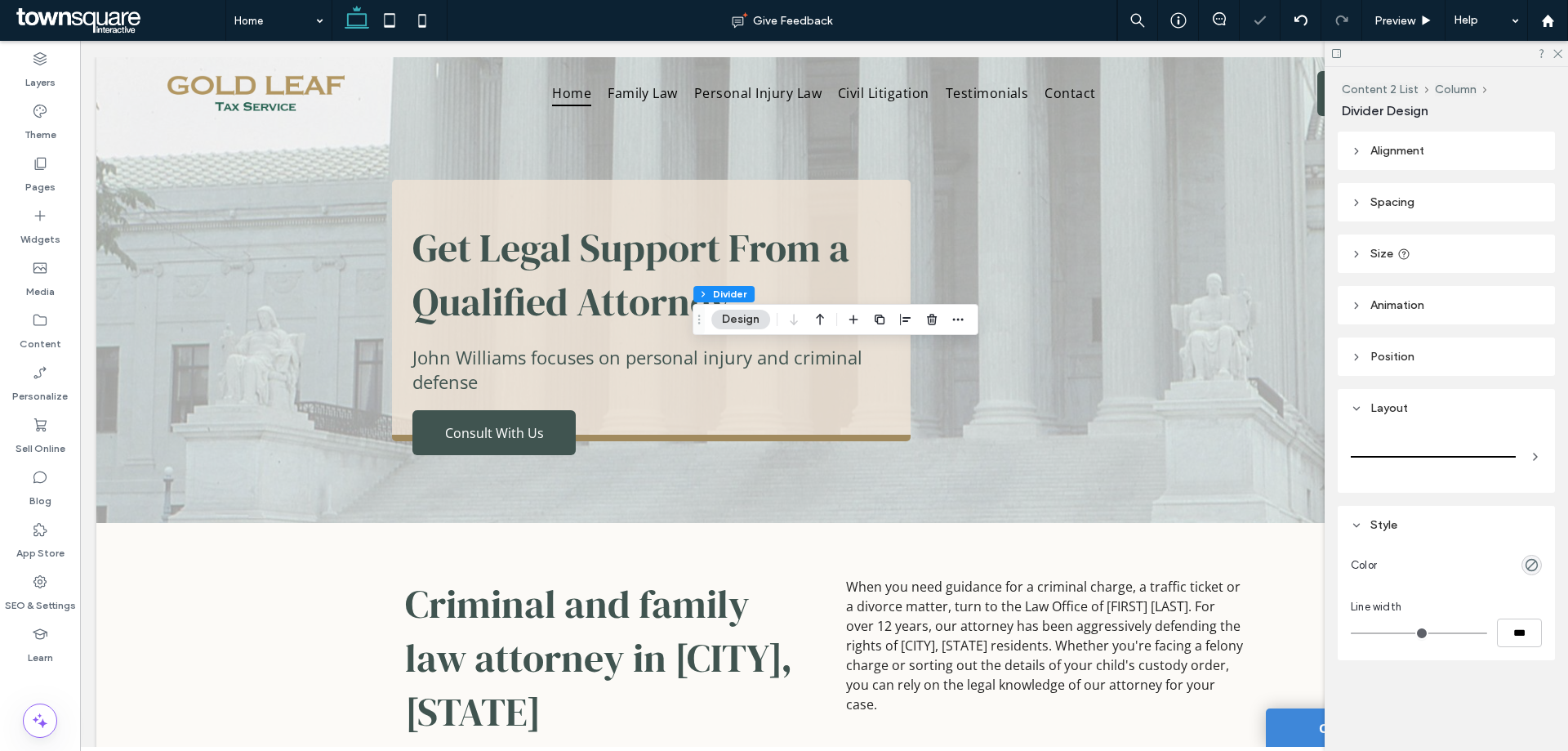 type on "*" 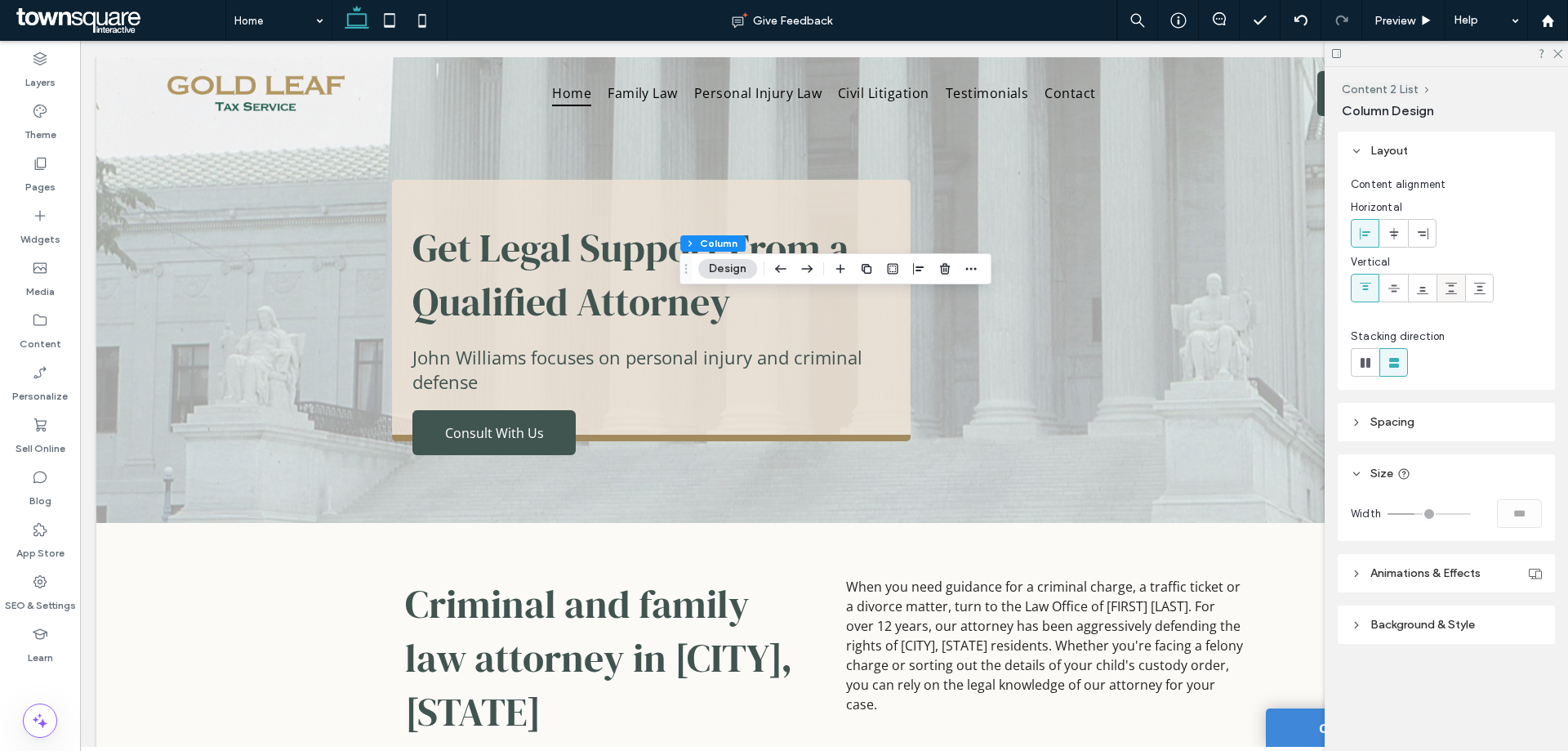 click at bounding box center (1450, 288) 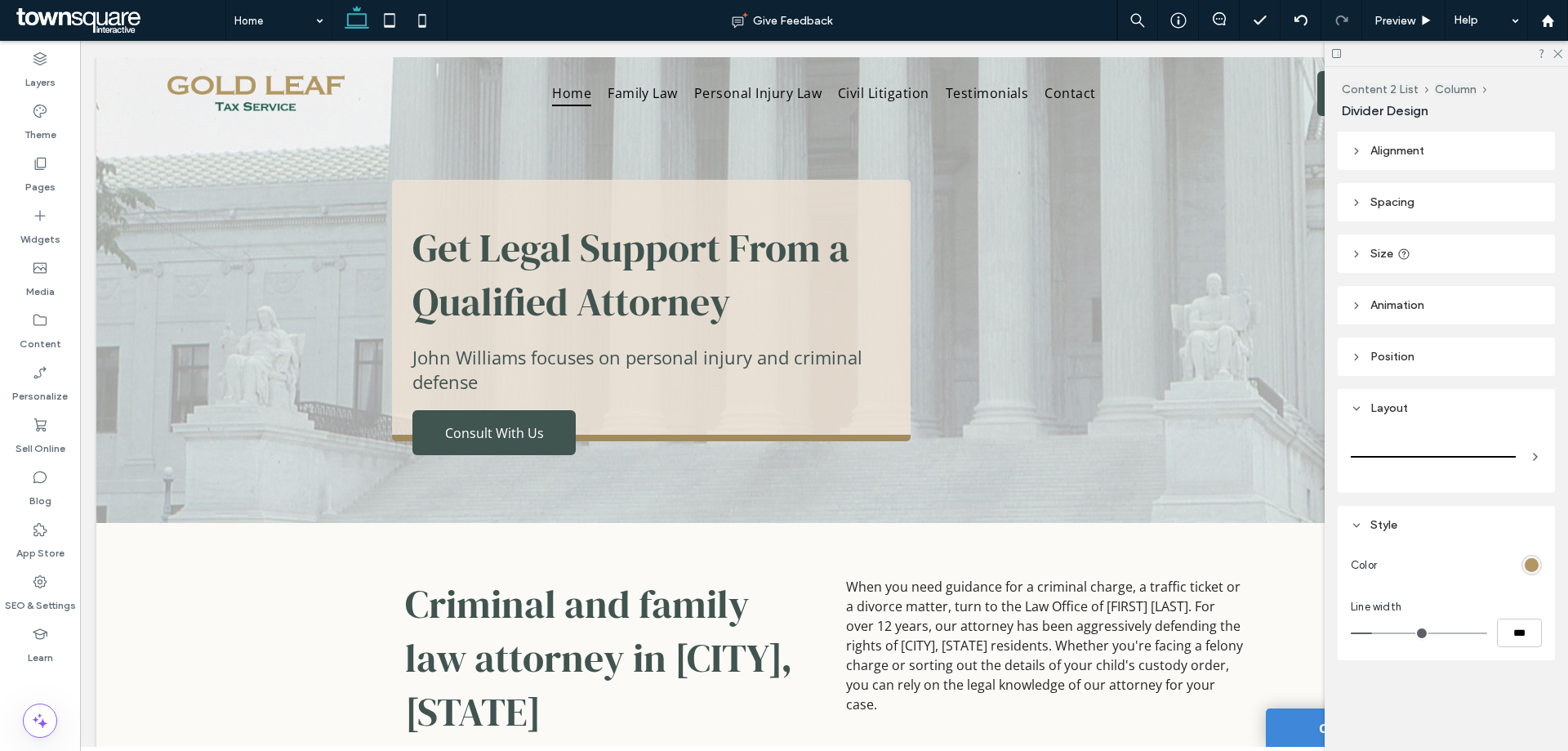 type on "**" 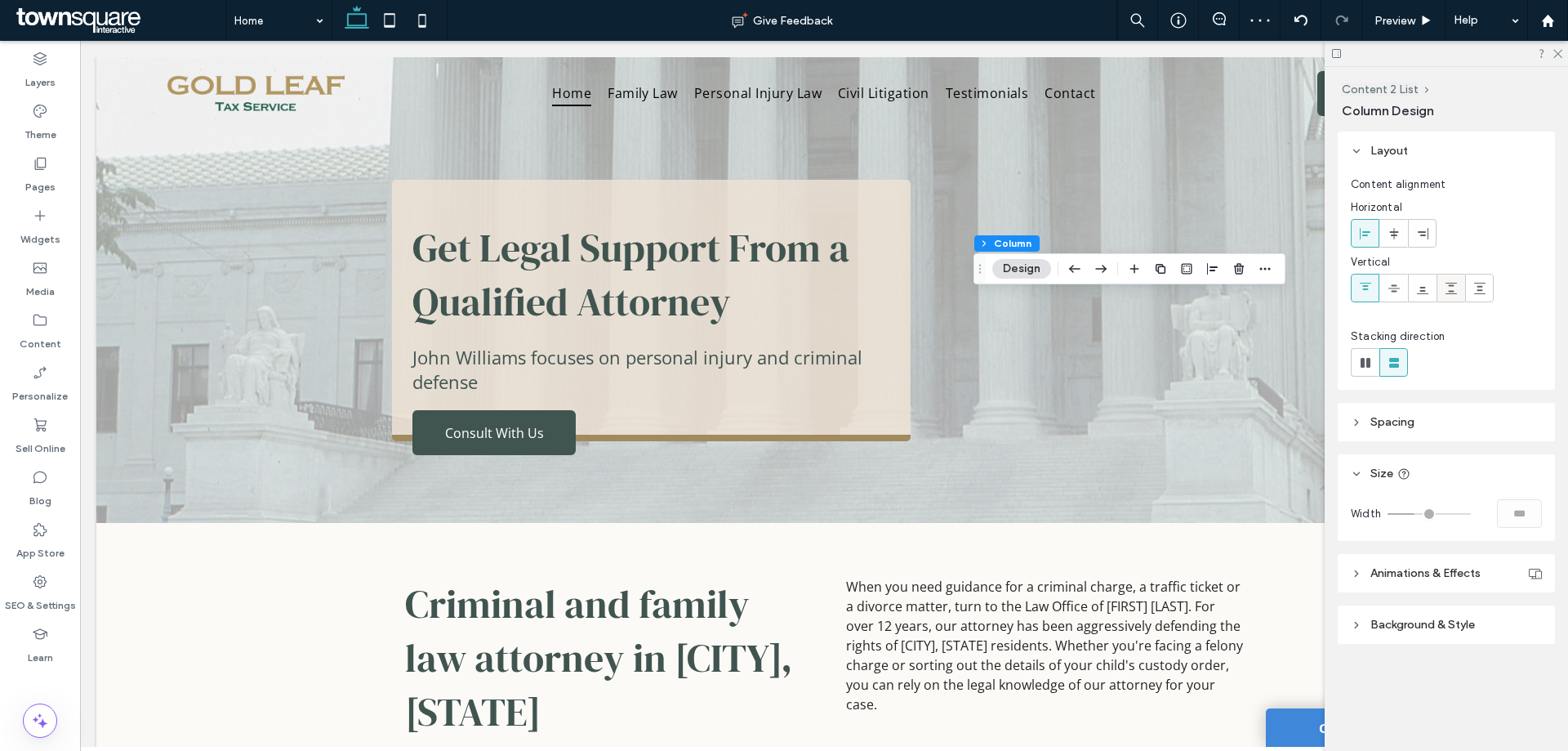 click at bounding box center [1450, 288] 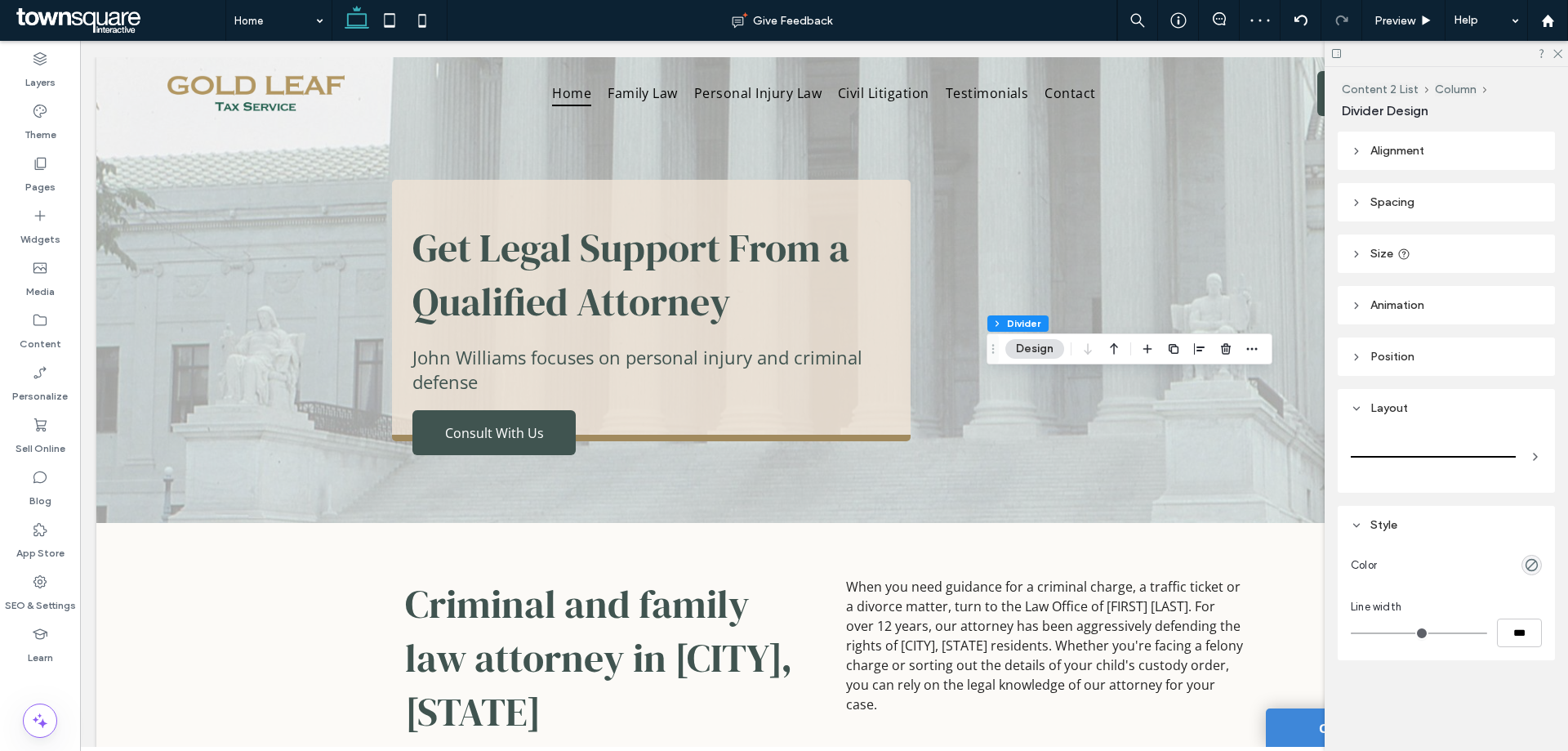 type on "*" 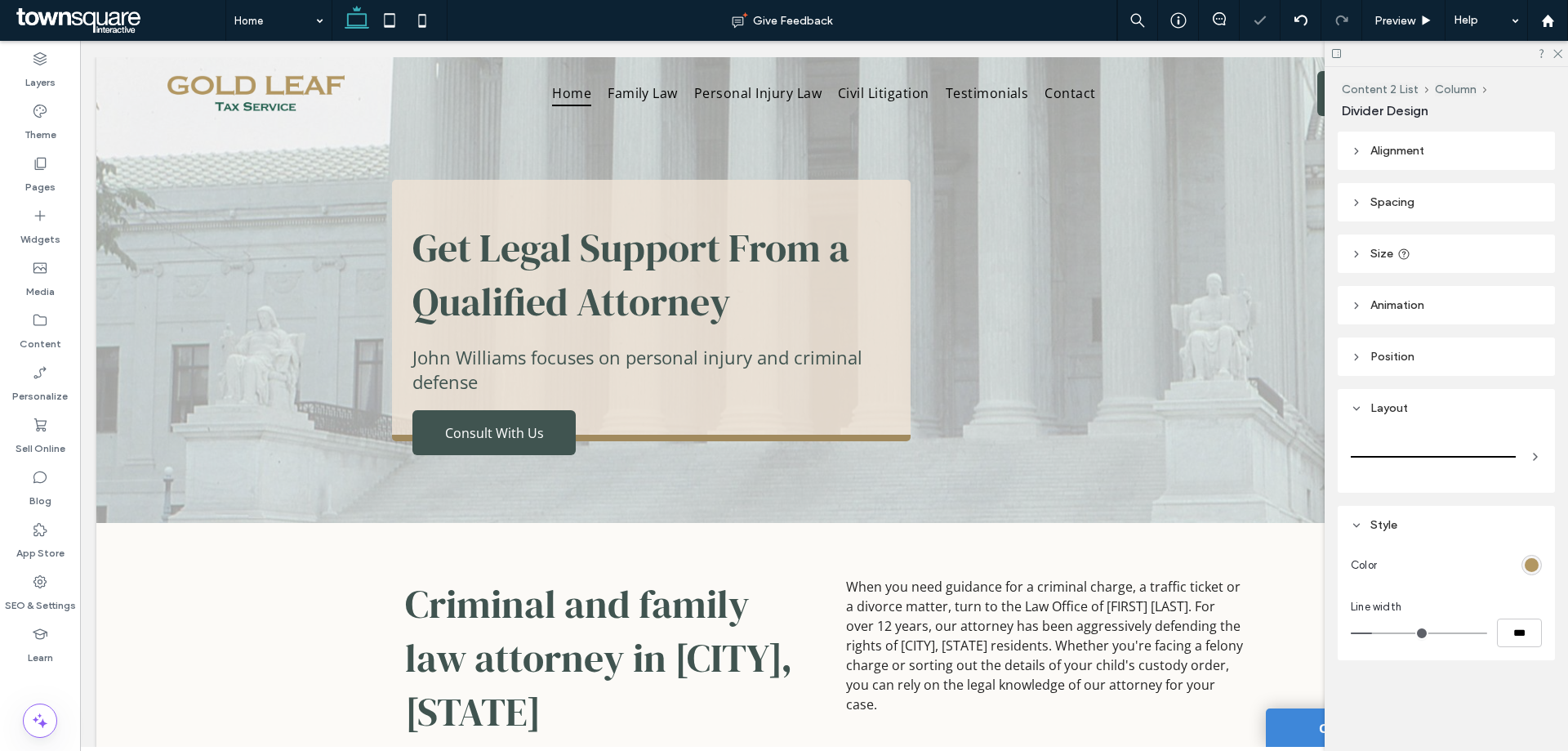 type on "**" 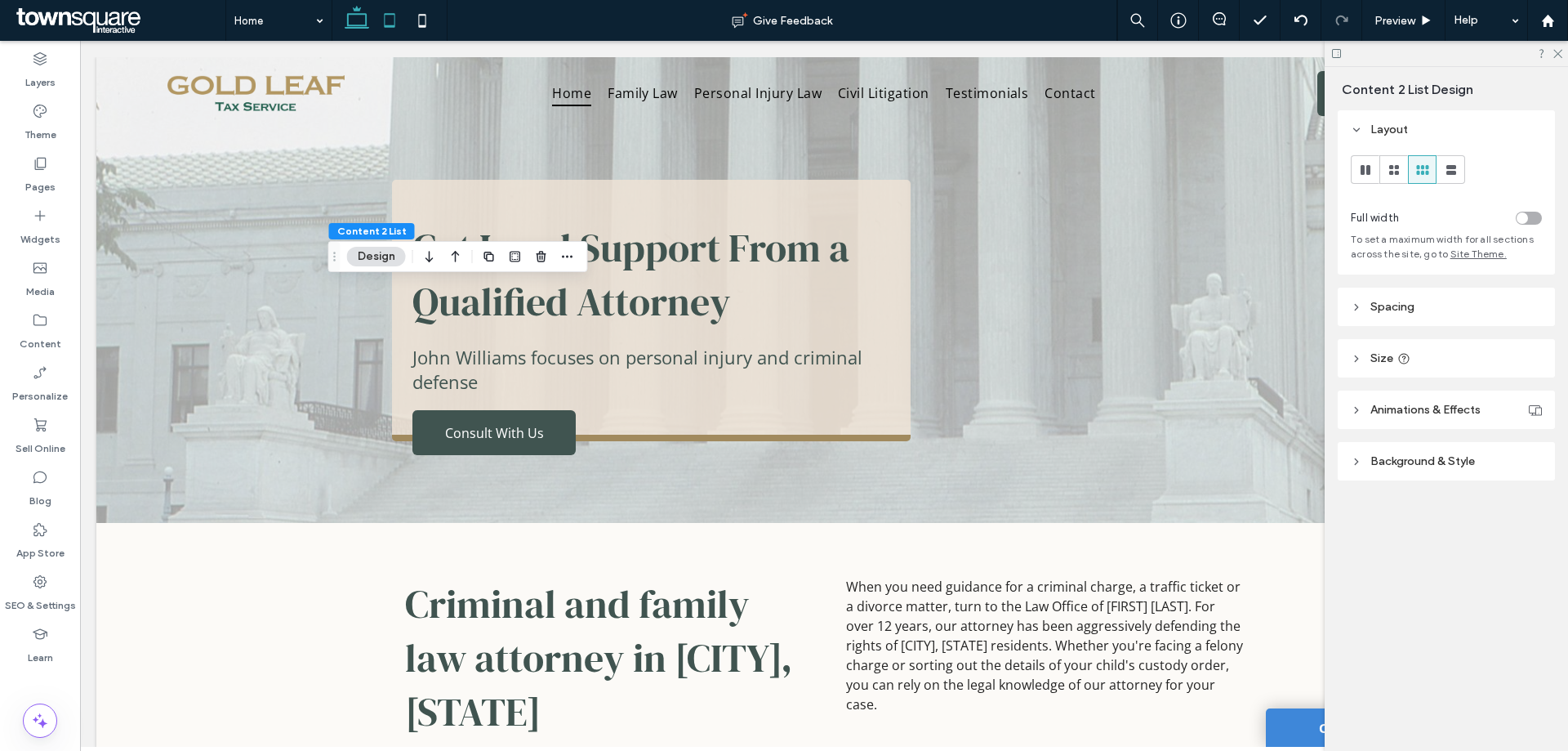 click 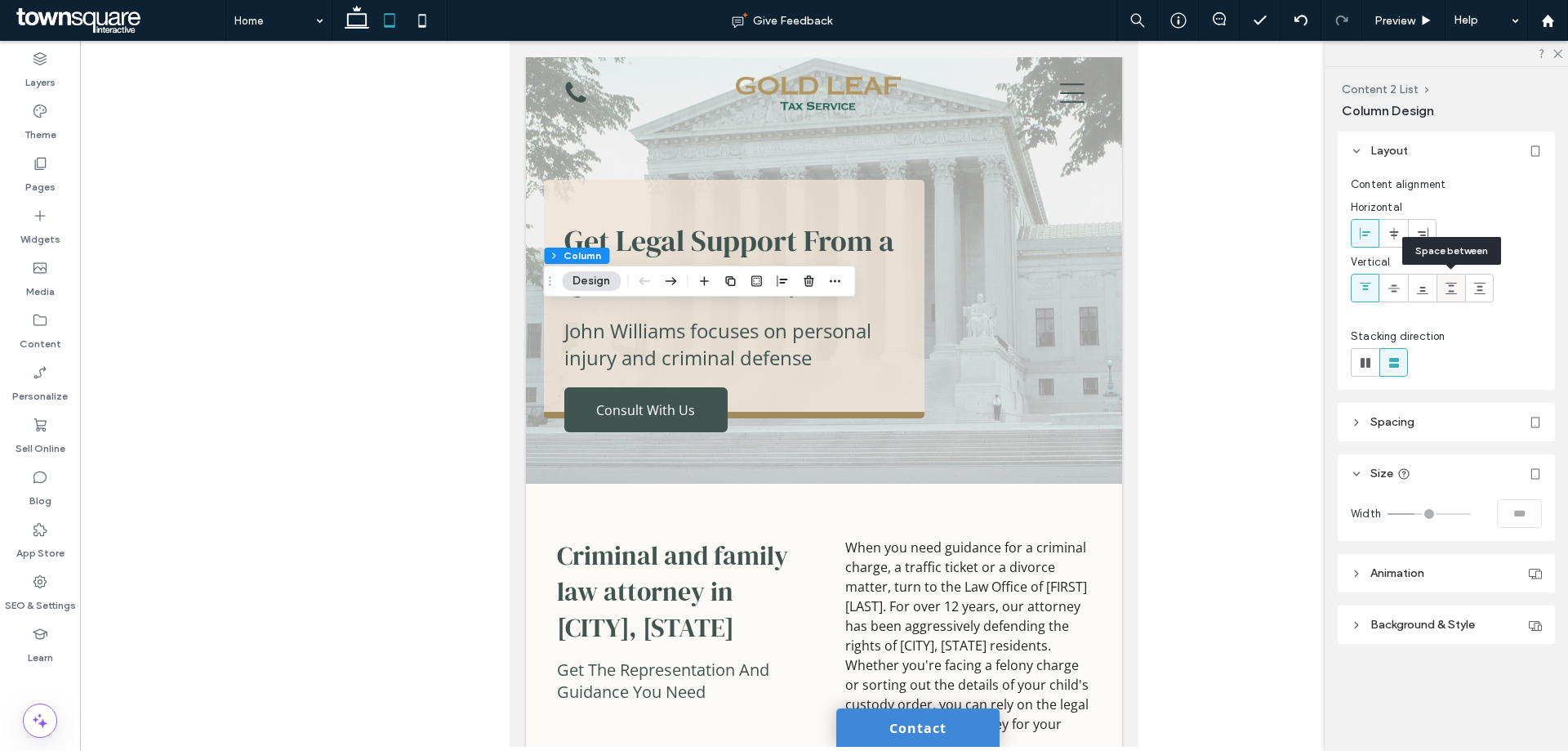 click 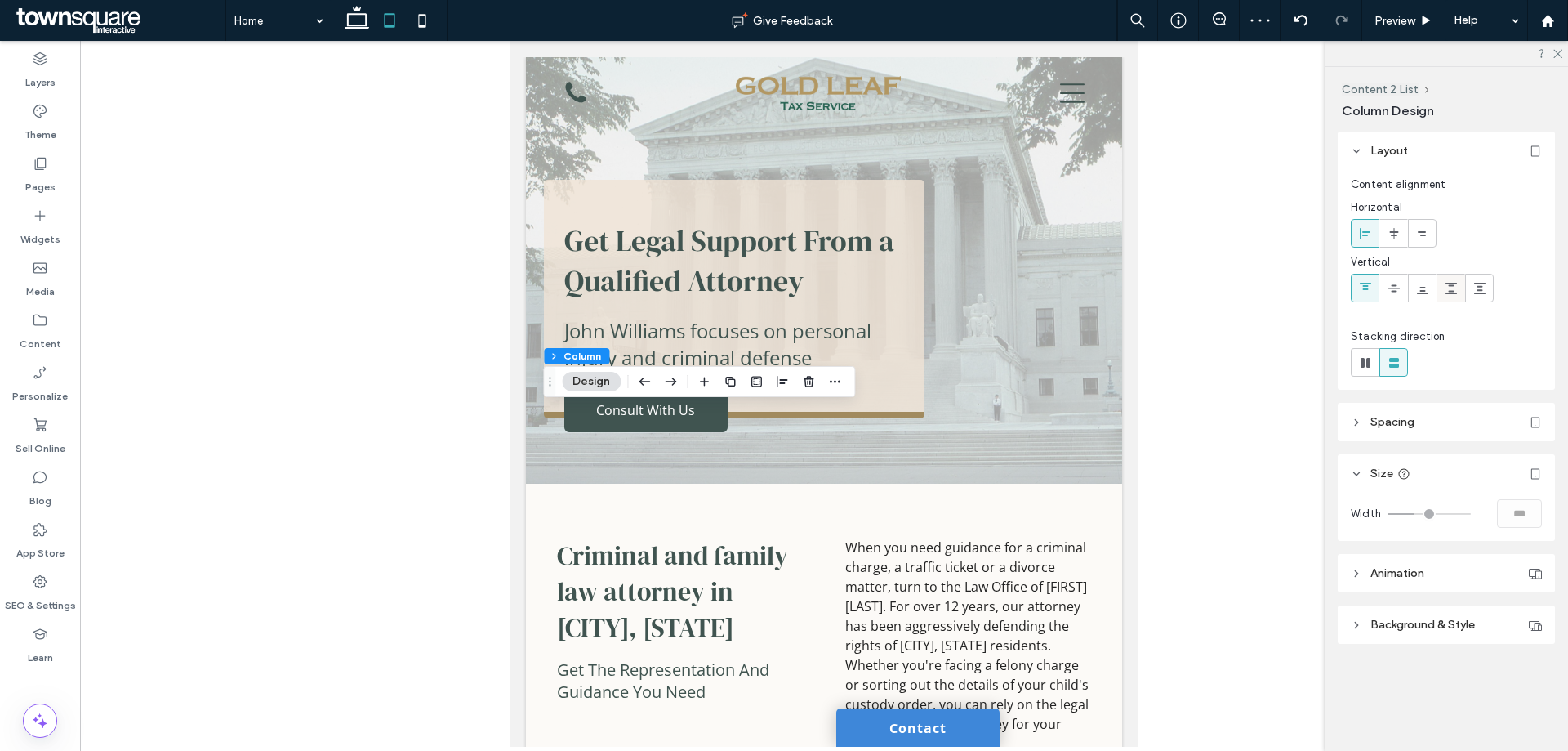 click 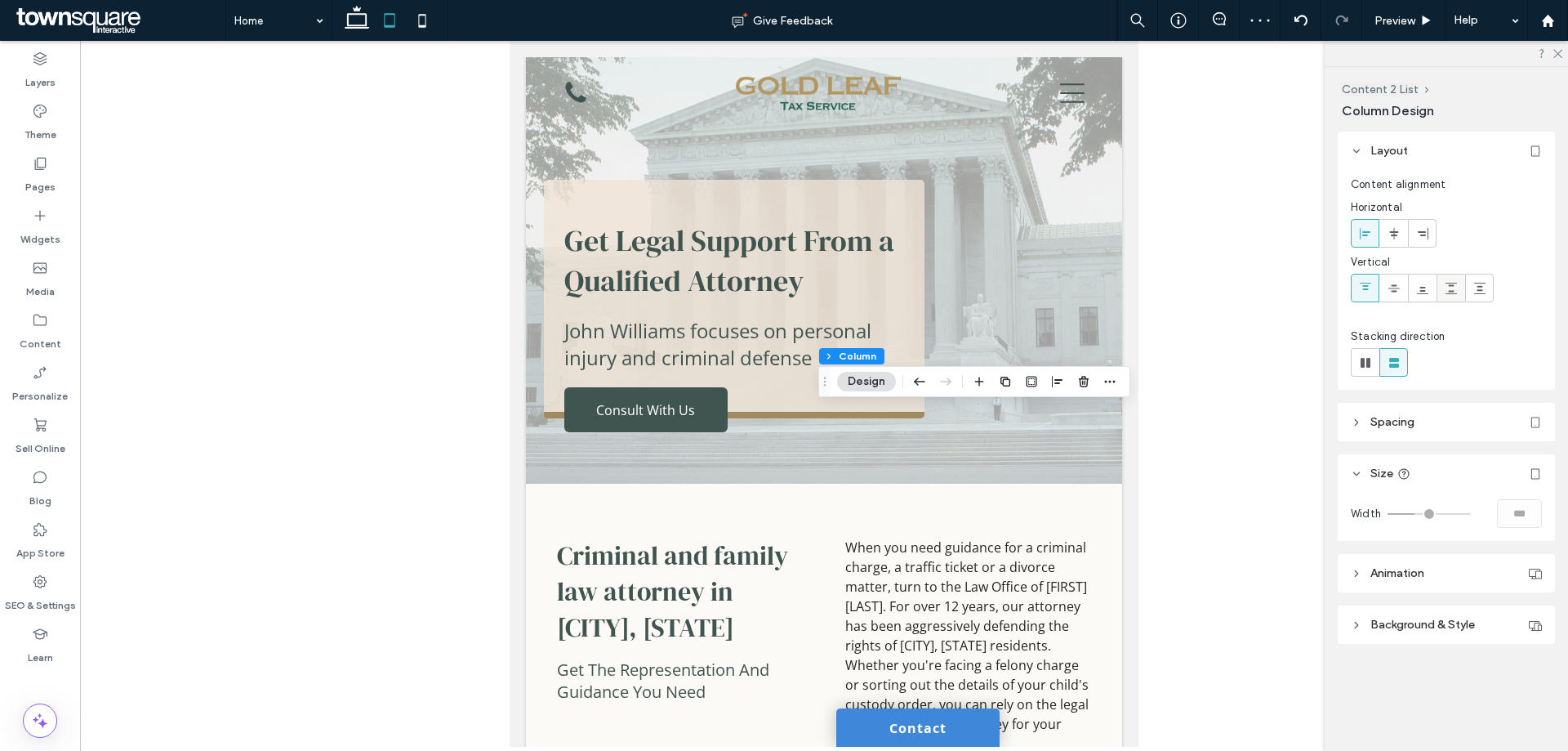 click 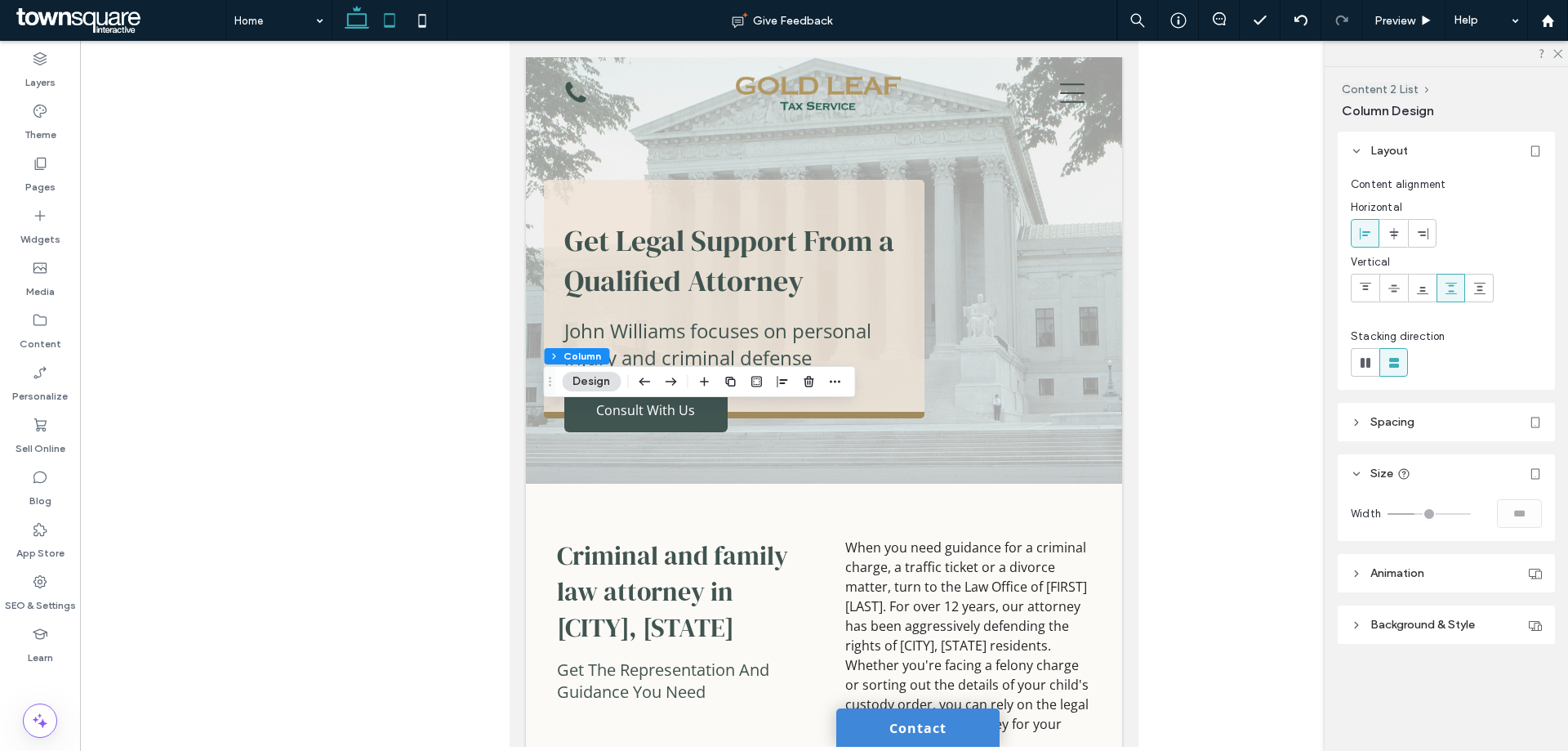 click 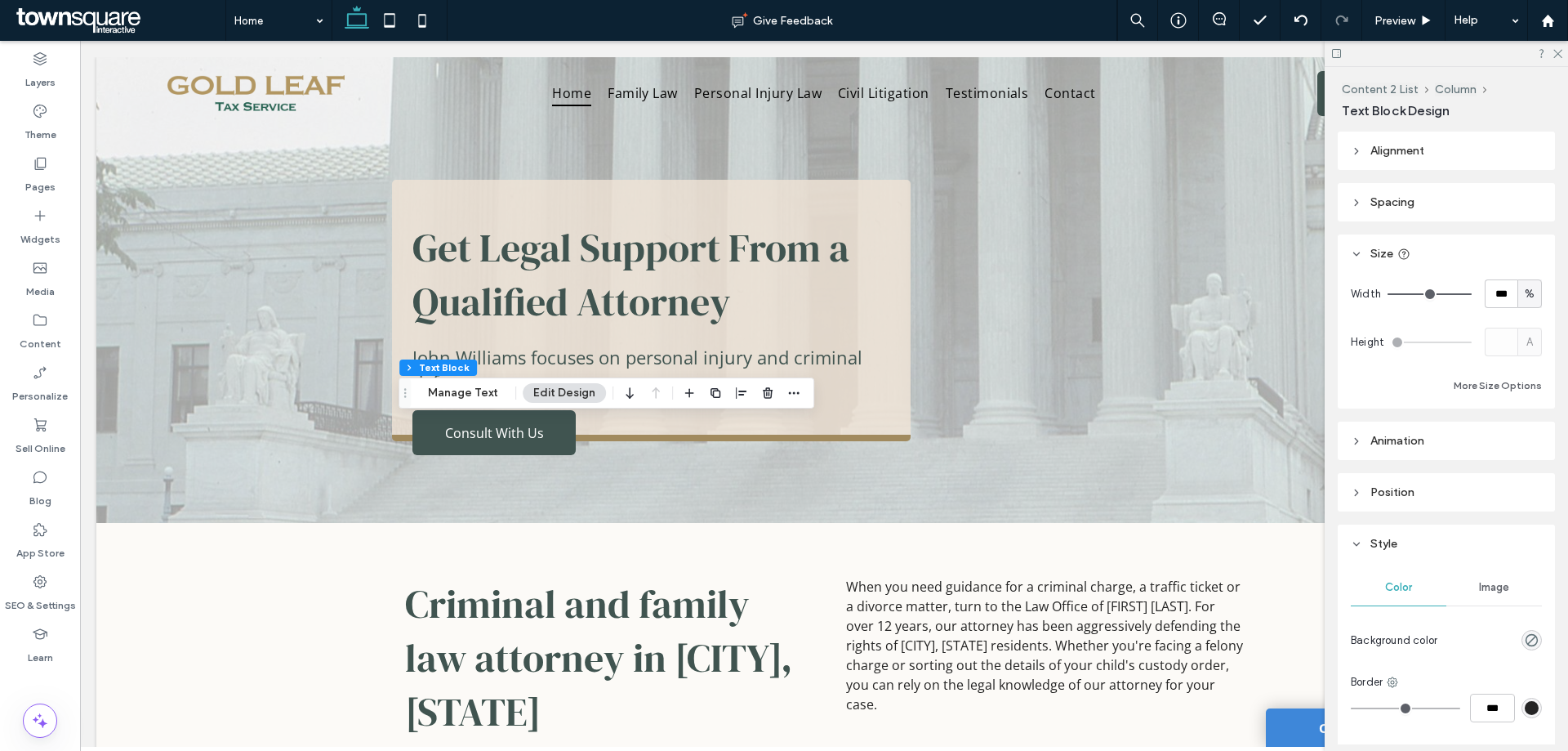 click on "Spacing" at bounding box center (1446, 202) 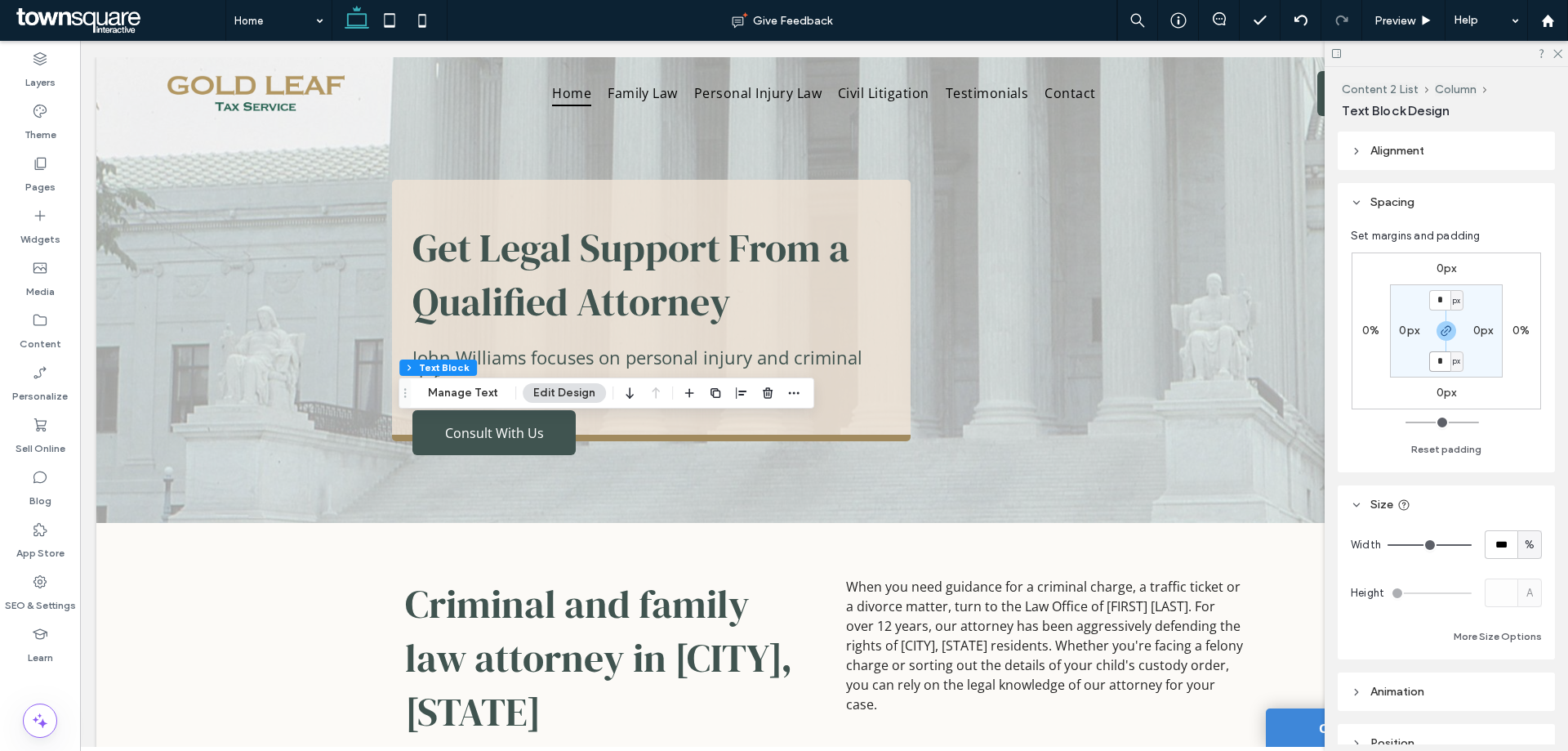 click on "*" at bounding box center (1440, 361) 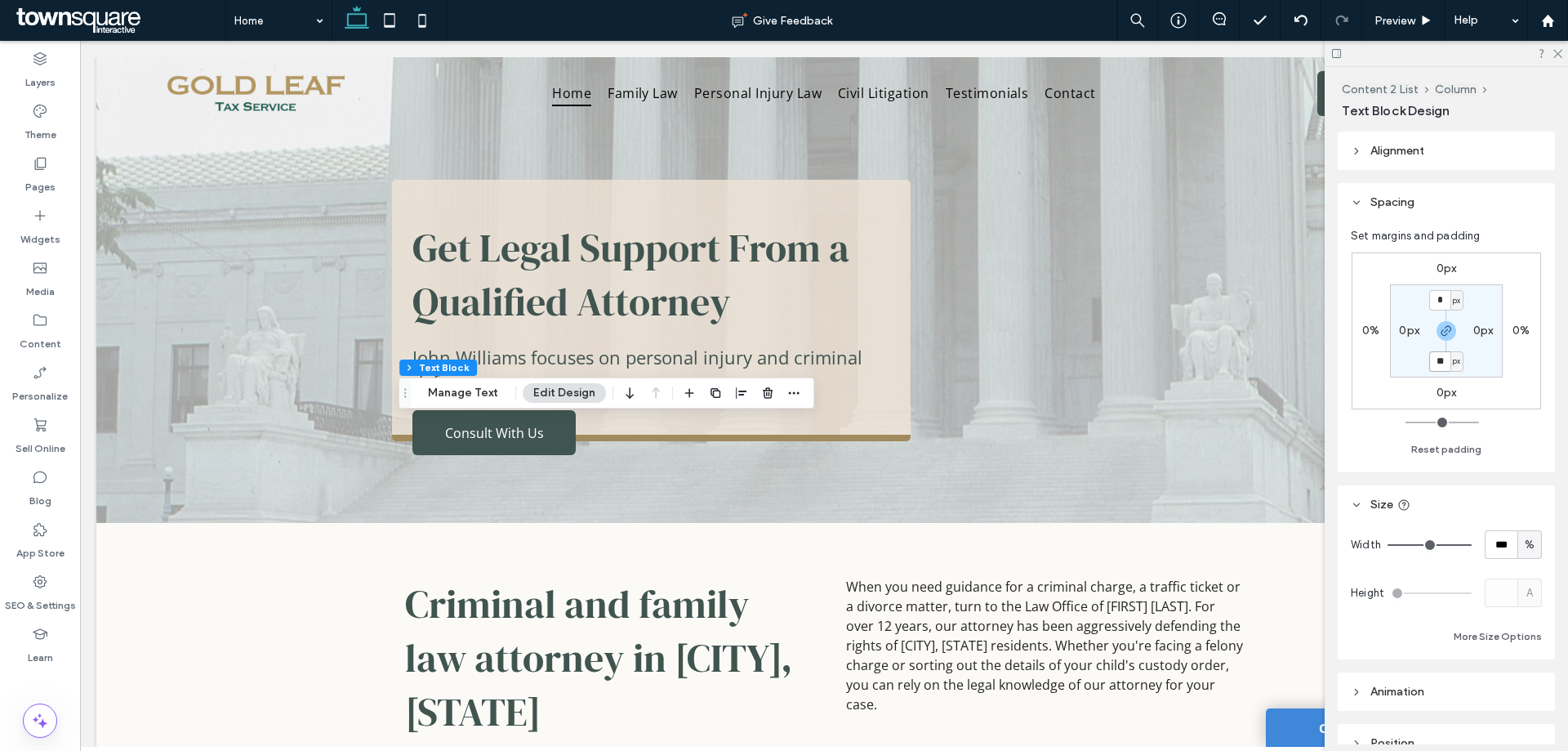 type on "**" 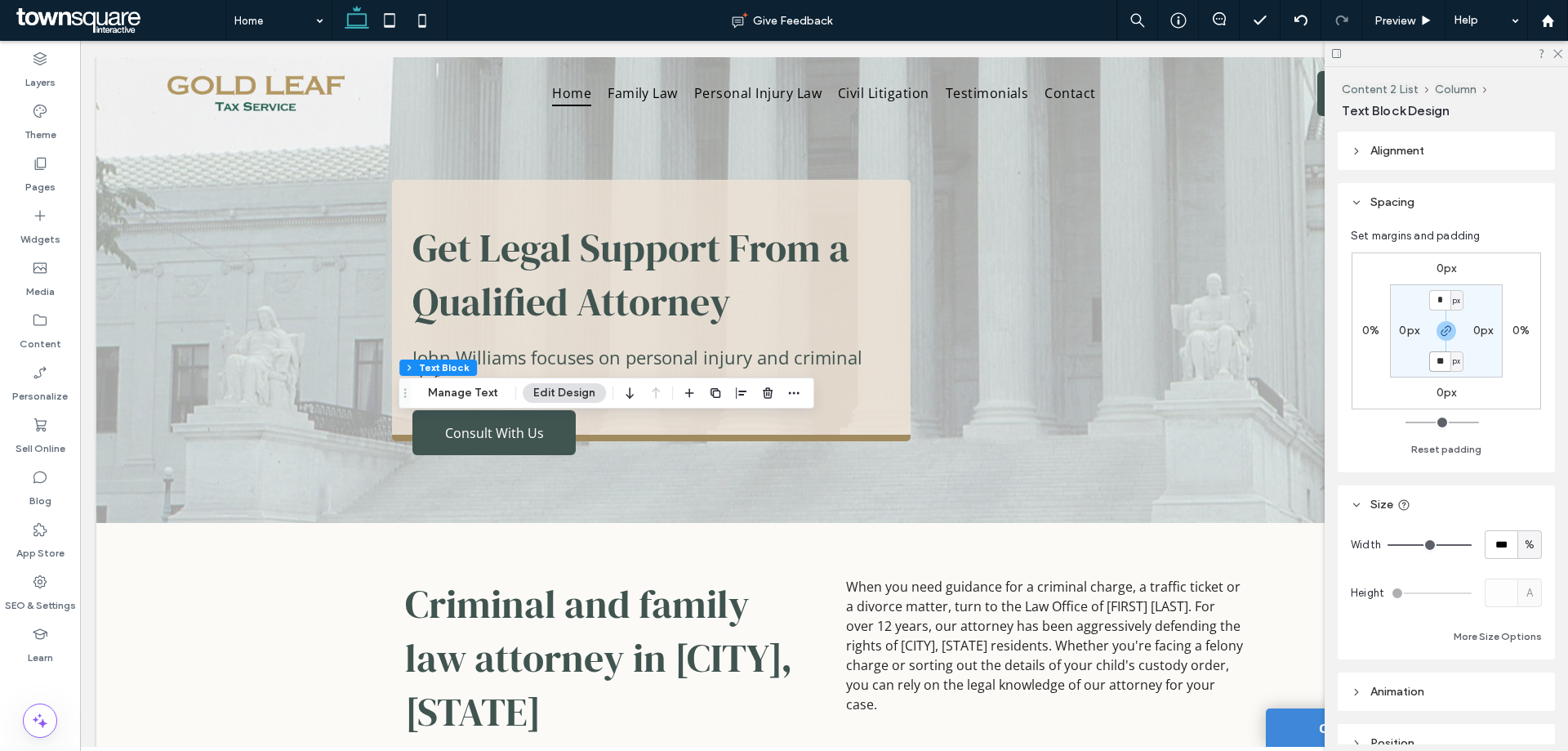 type on "**" 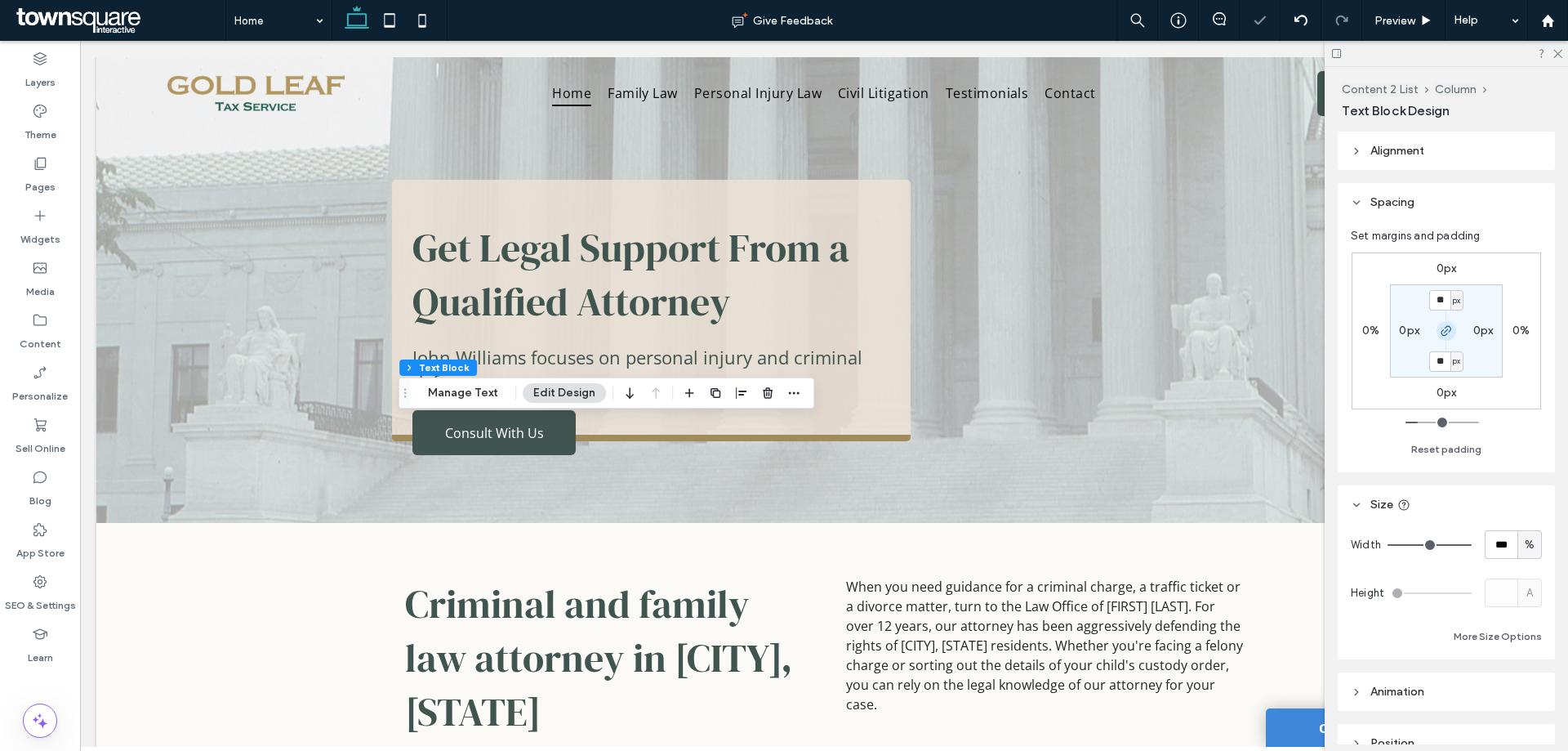 click 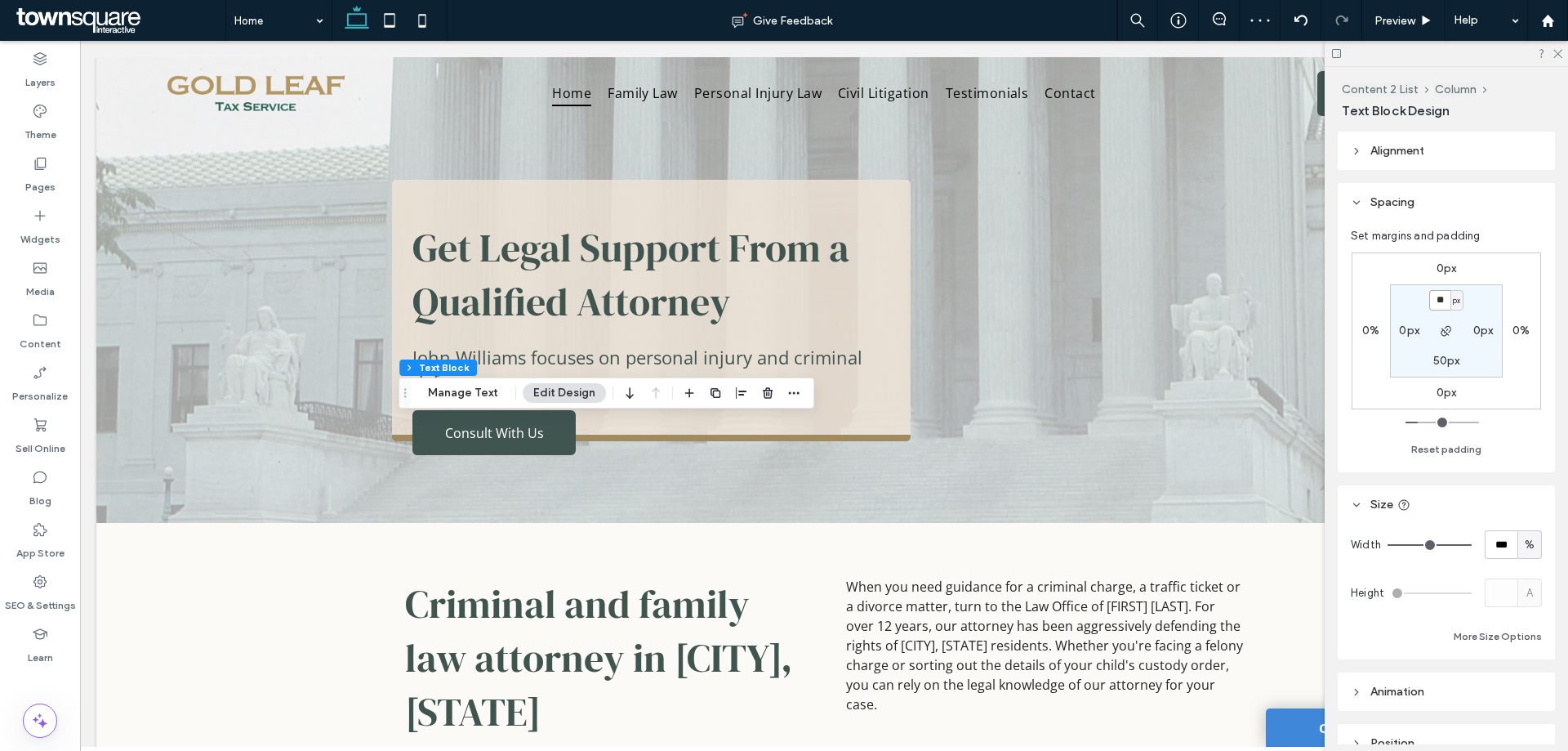 click on "**" at bounding box center (1440, 300) 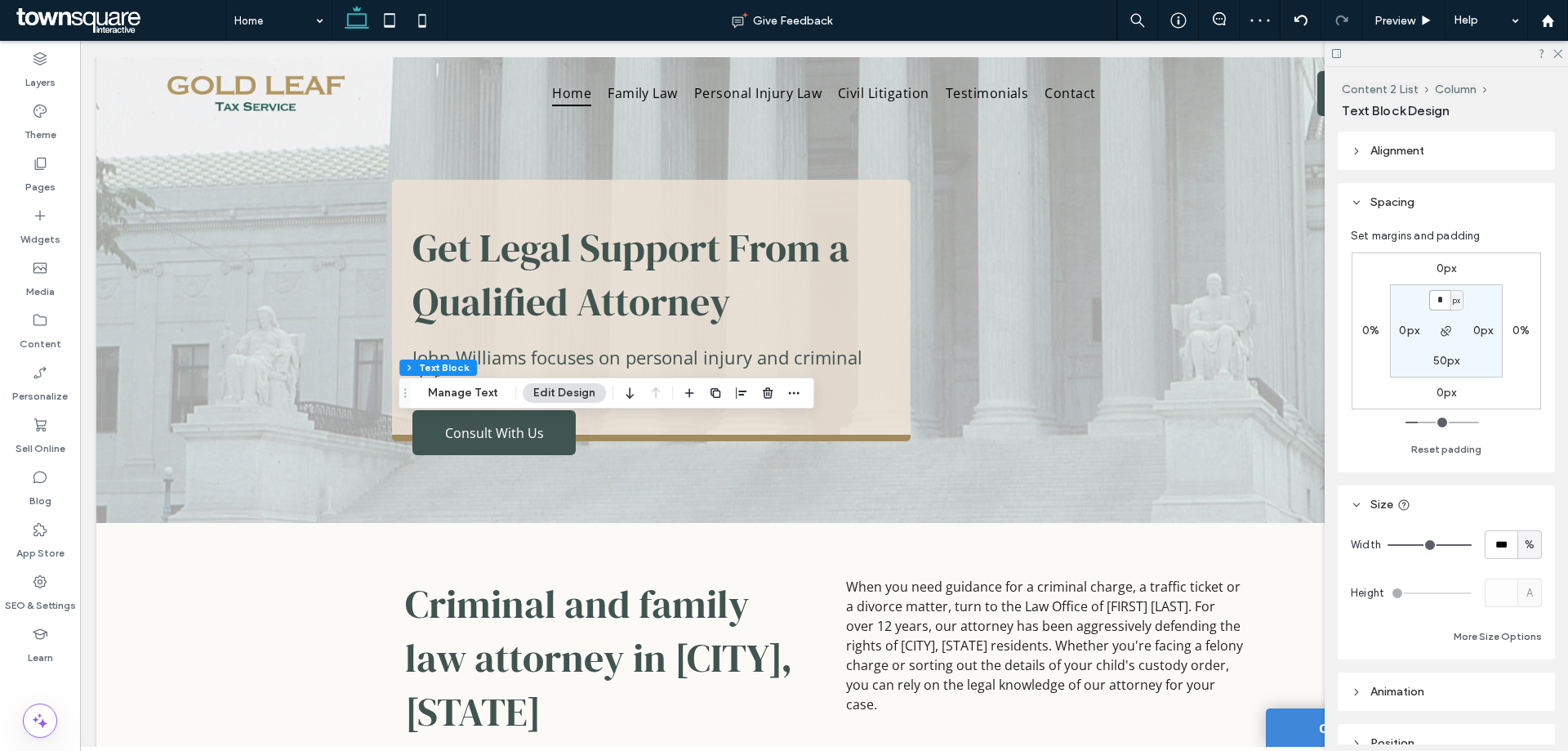 type on "*" 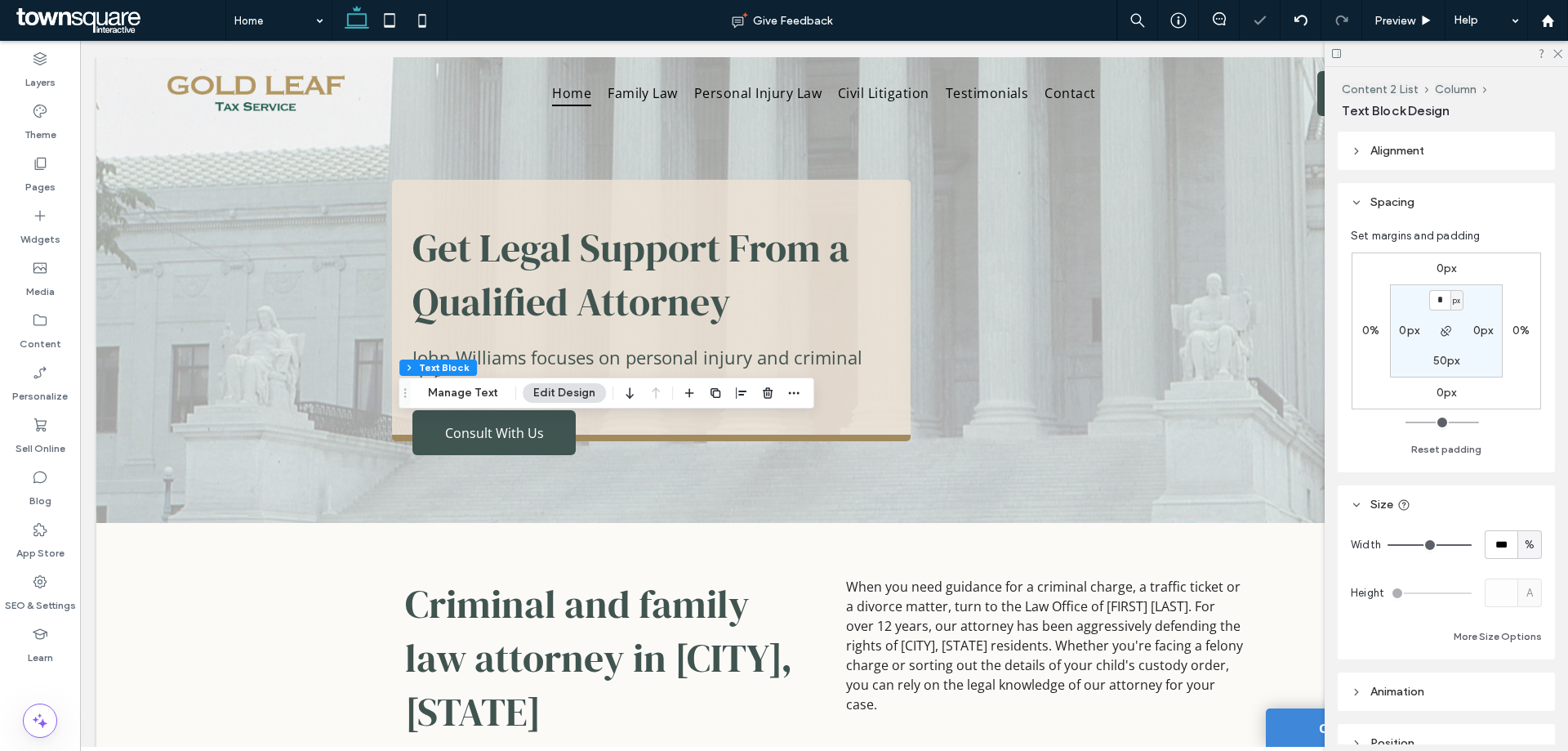 click on "50px" at bounding box center (1446, 360) 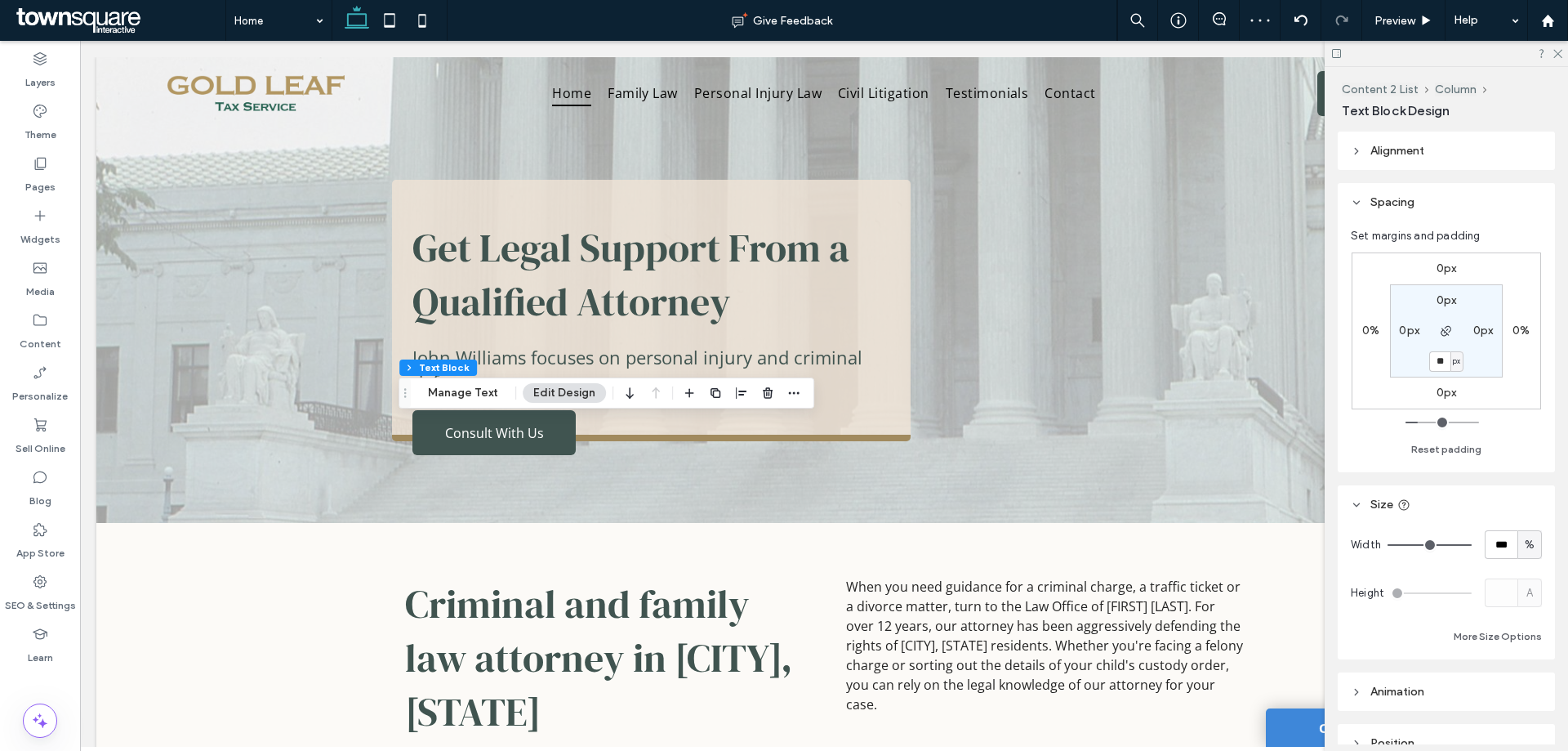 type on "**" 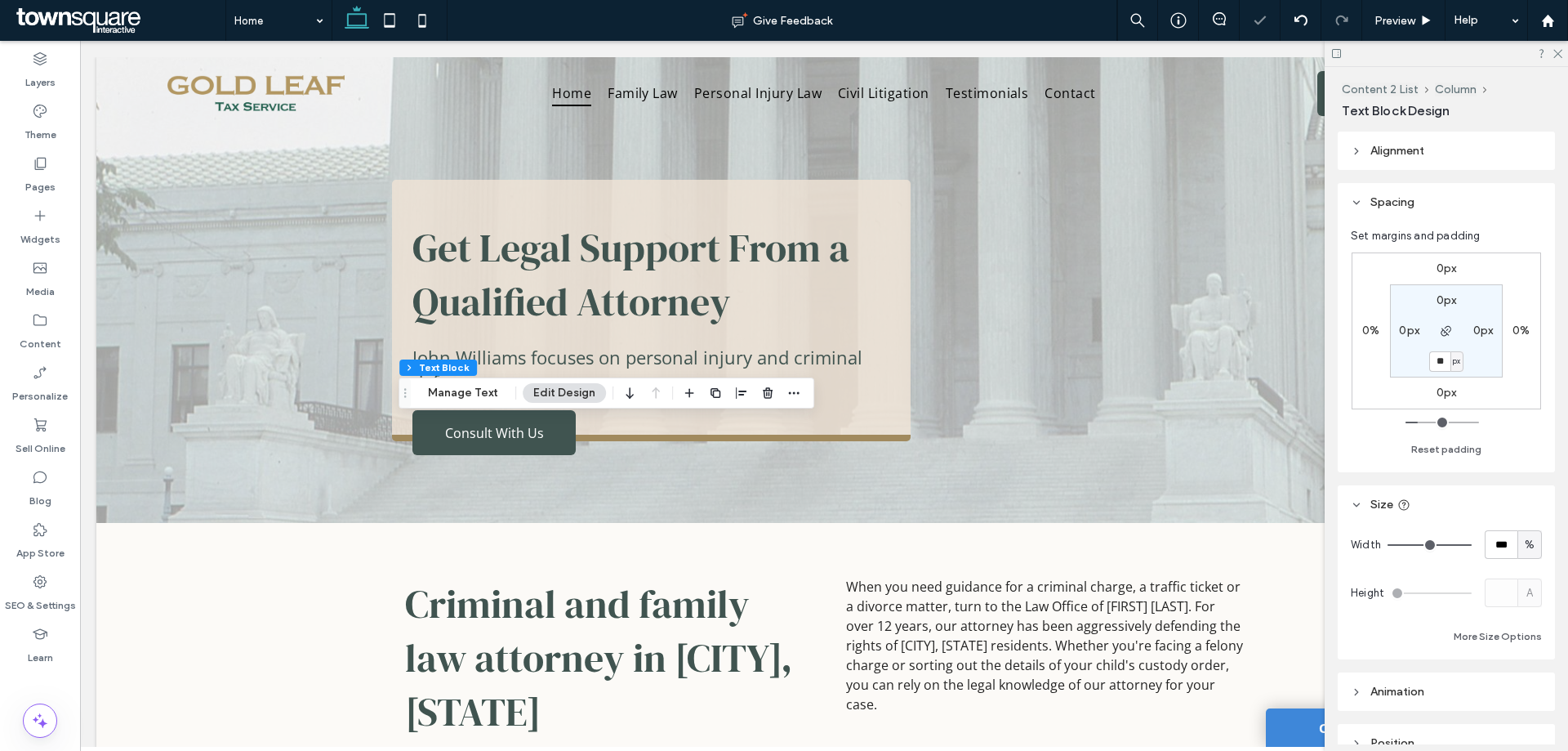 type on "**" 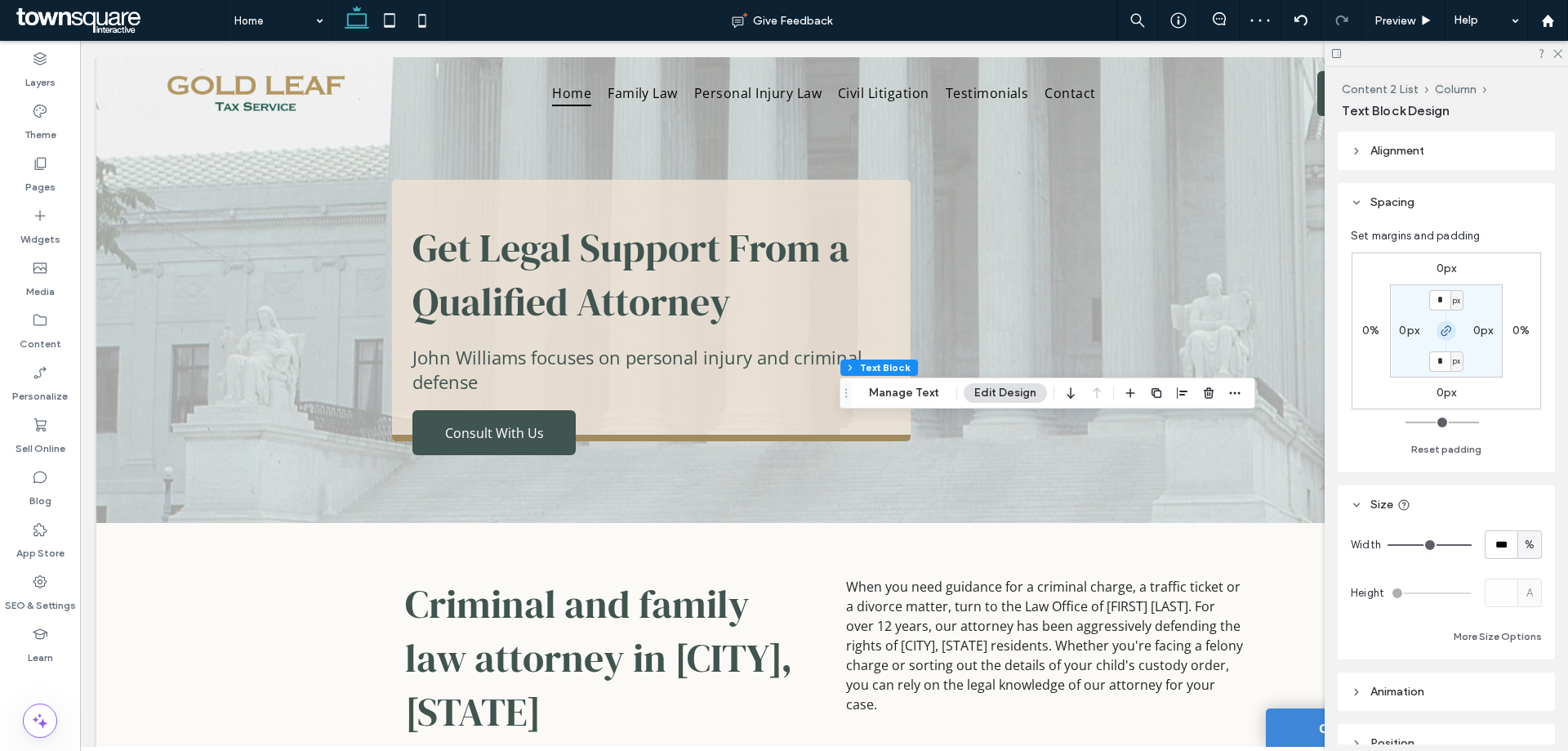 click 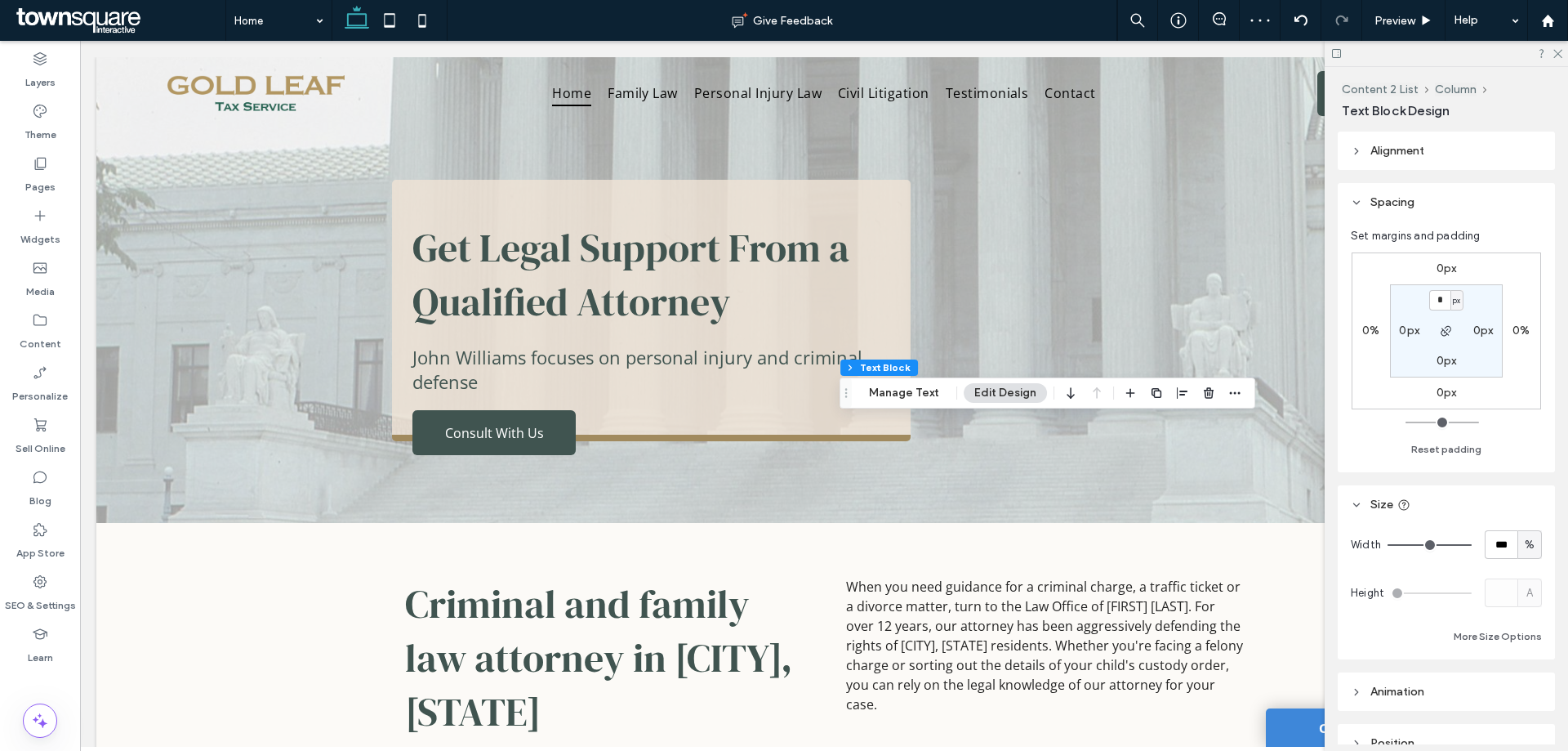 click on "0px" at bounding box center (1446, 360) 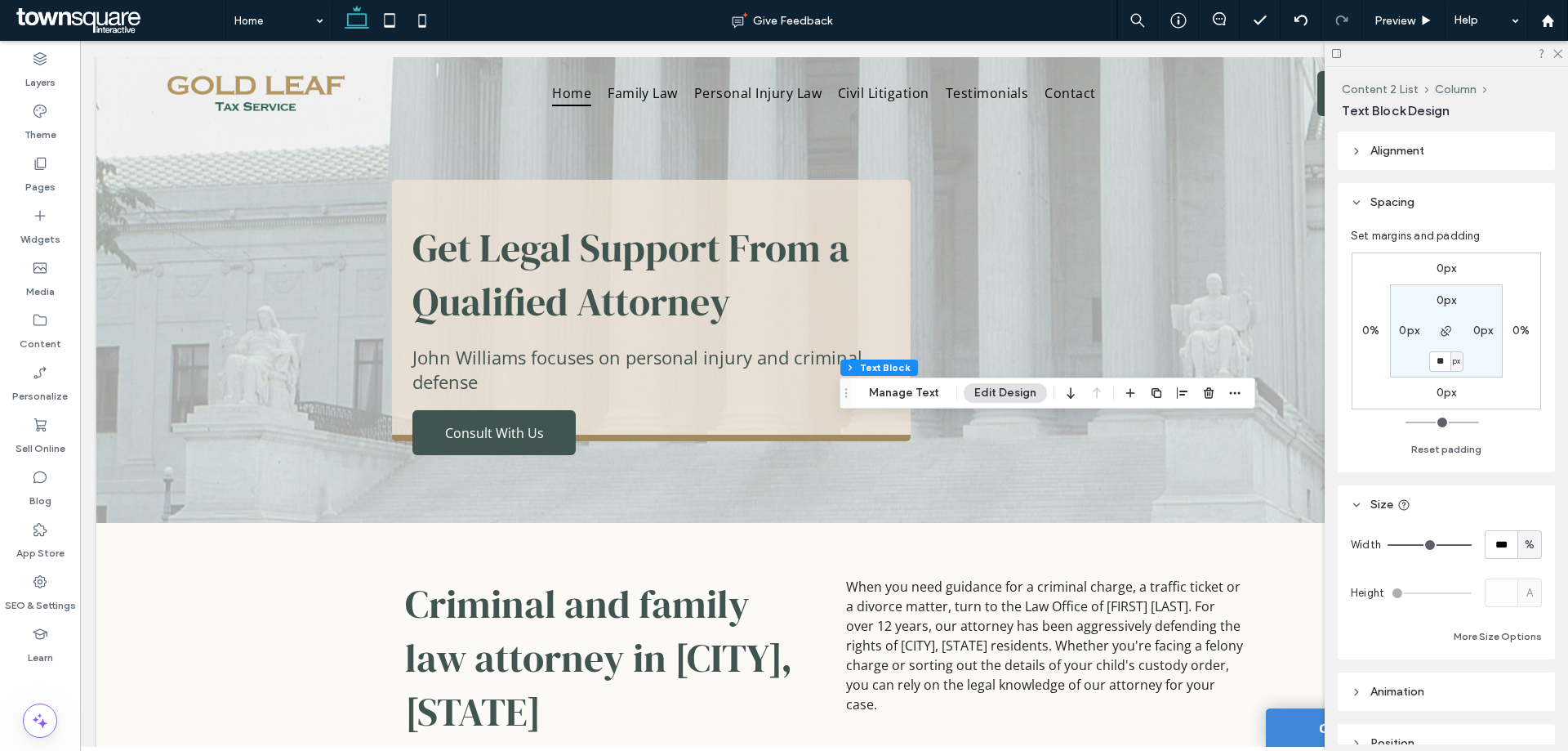 type on "**" 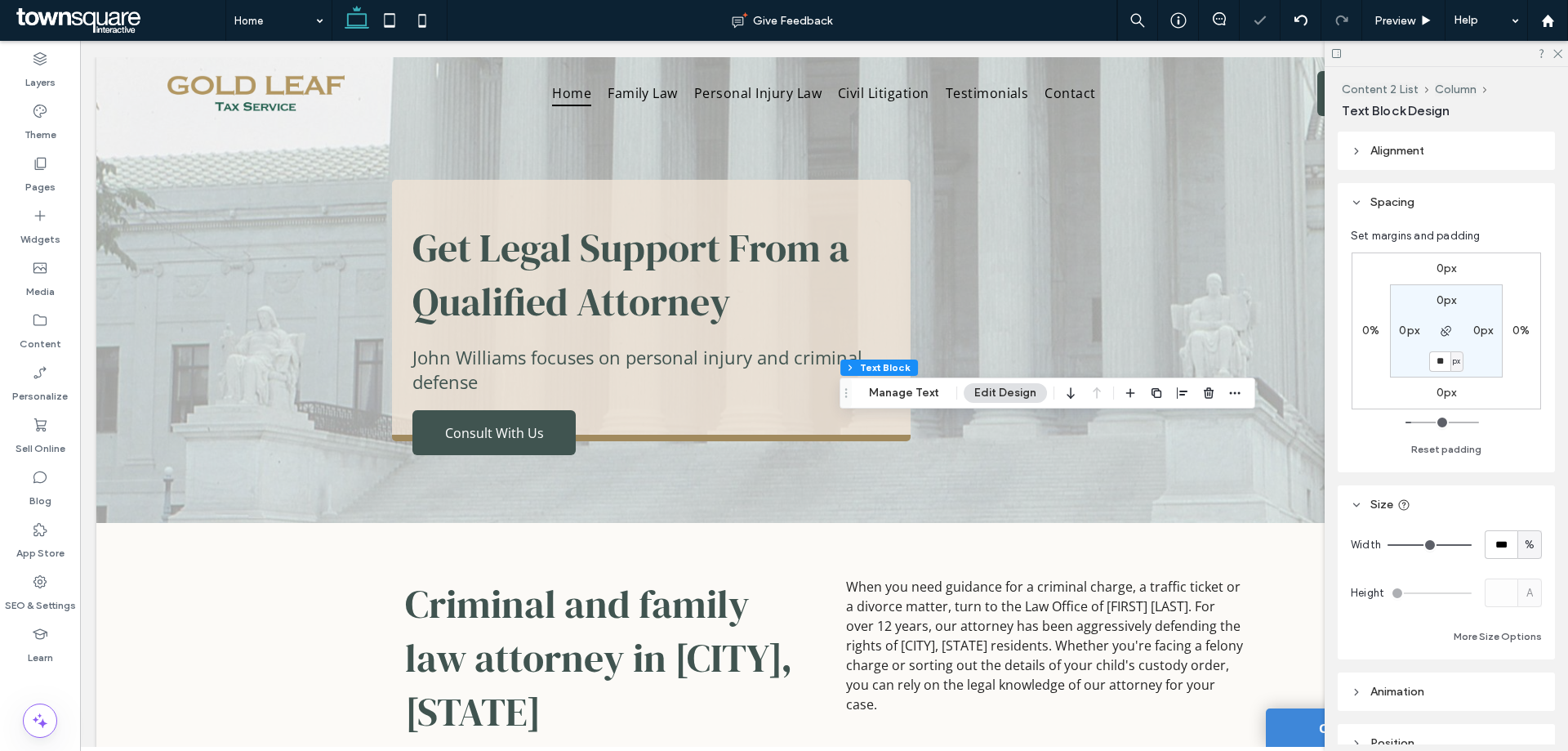 type on "**" 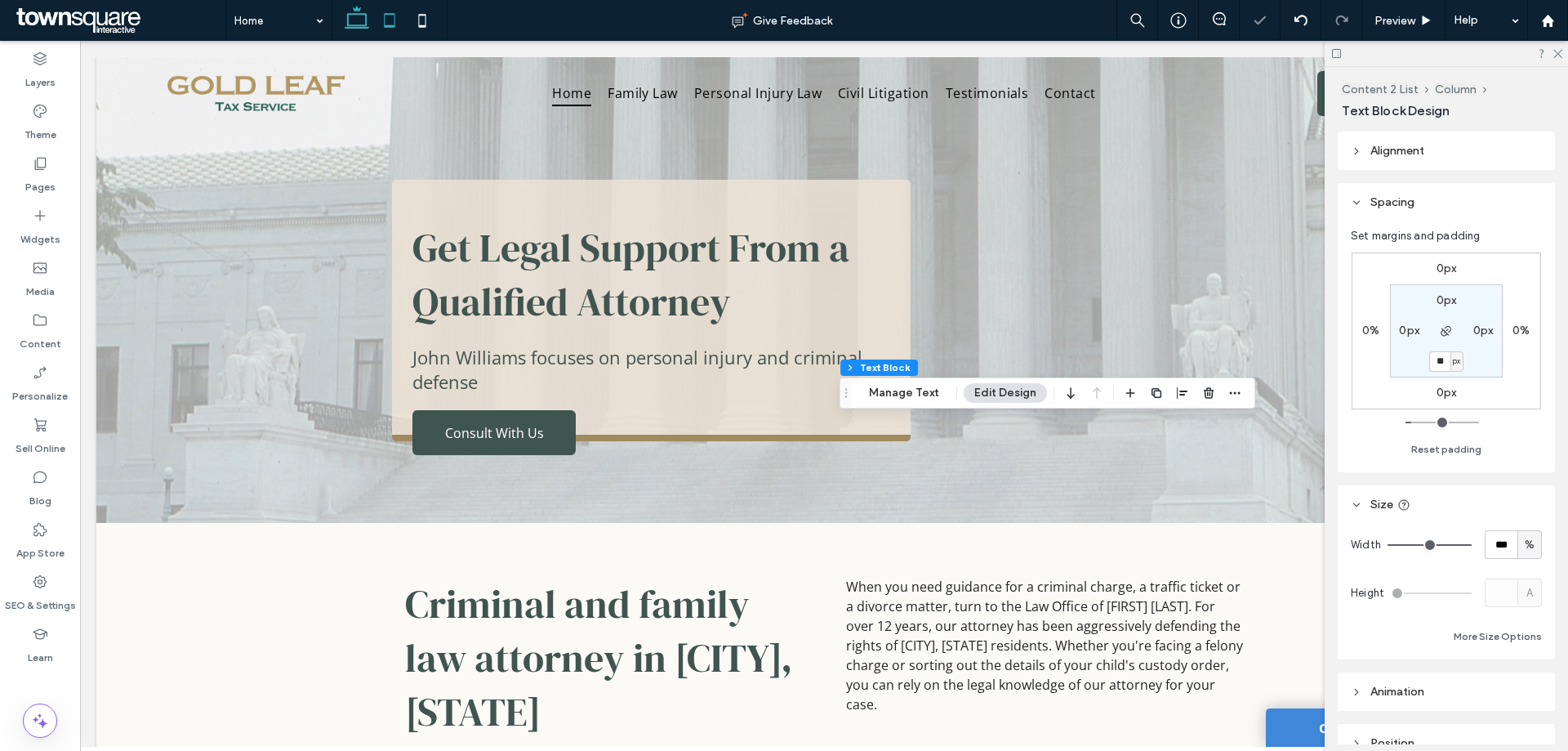 click 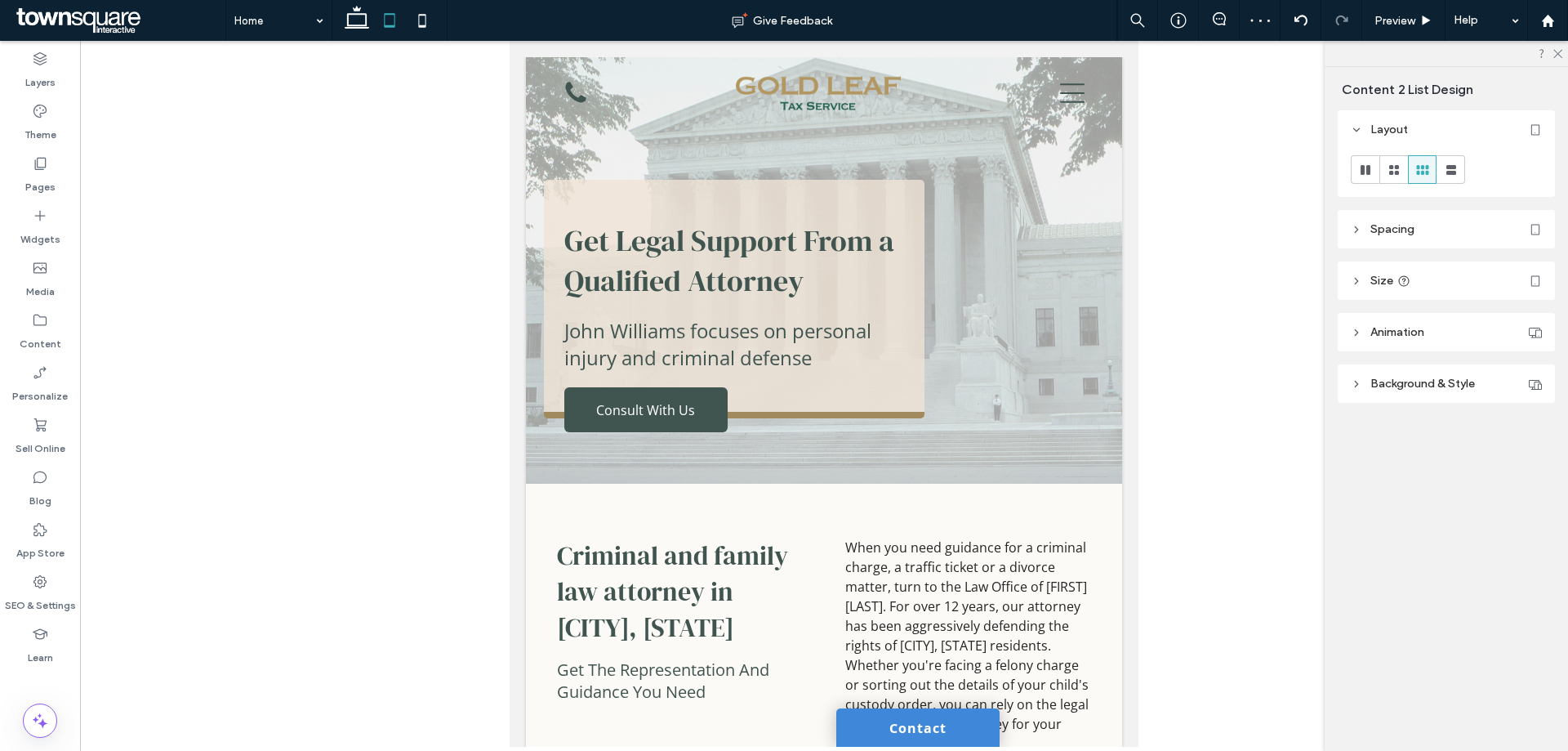 type on "***" 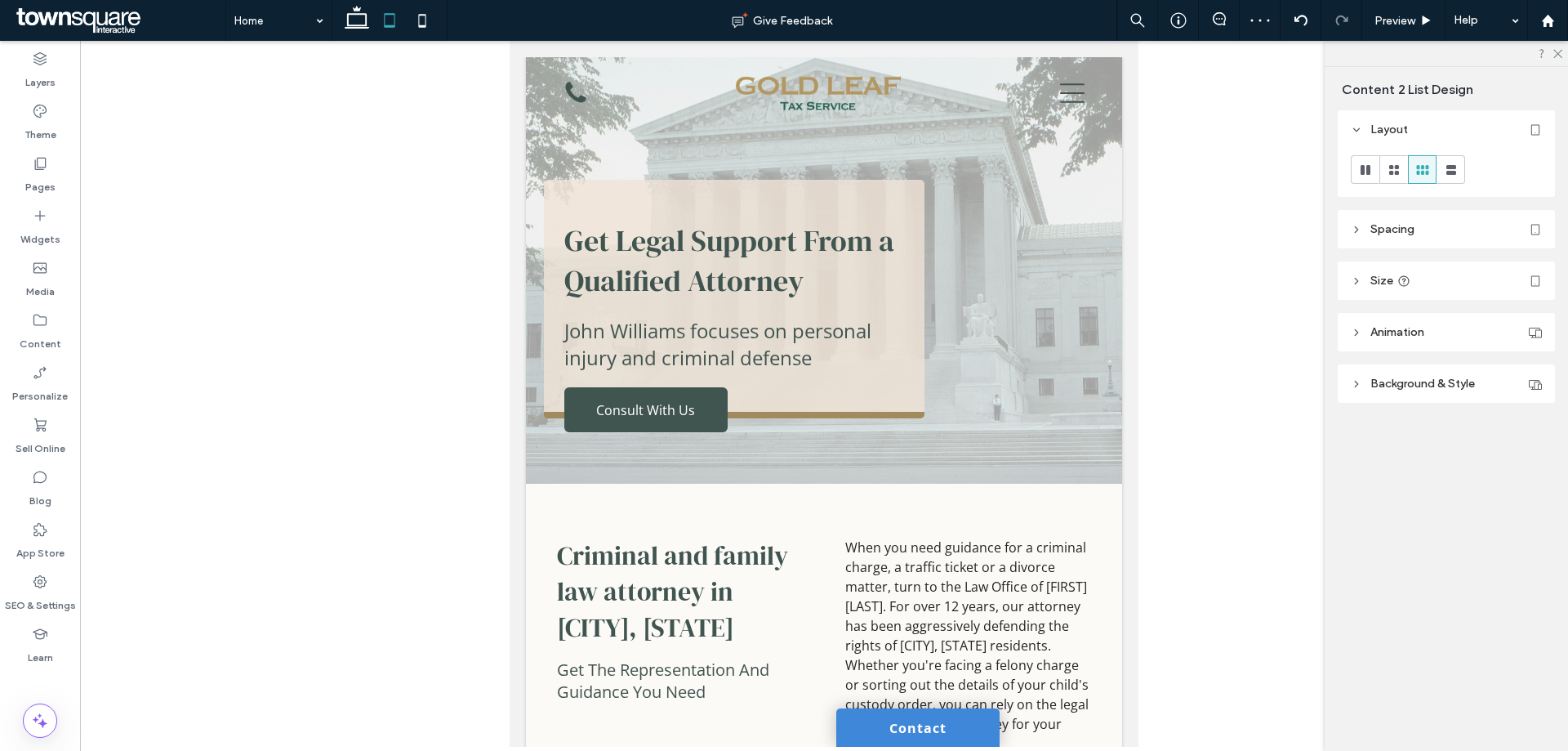 type on "***" 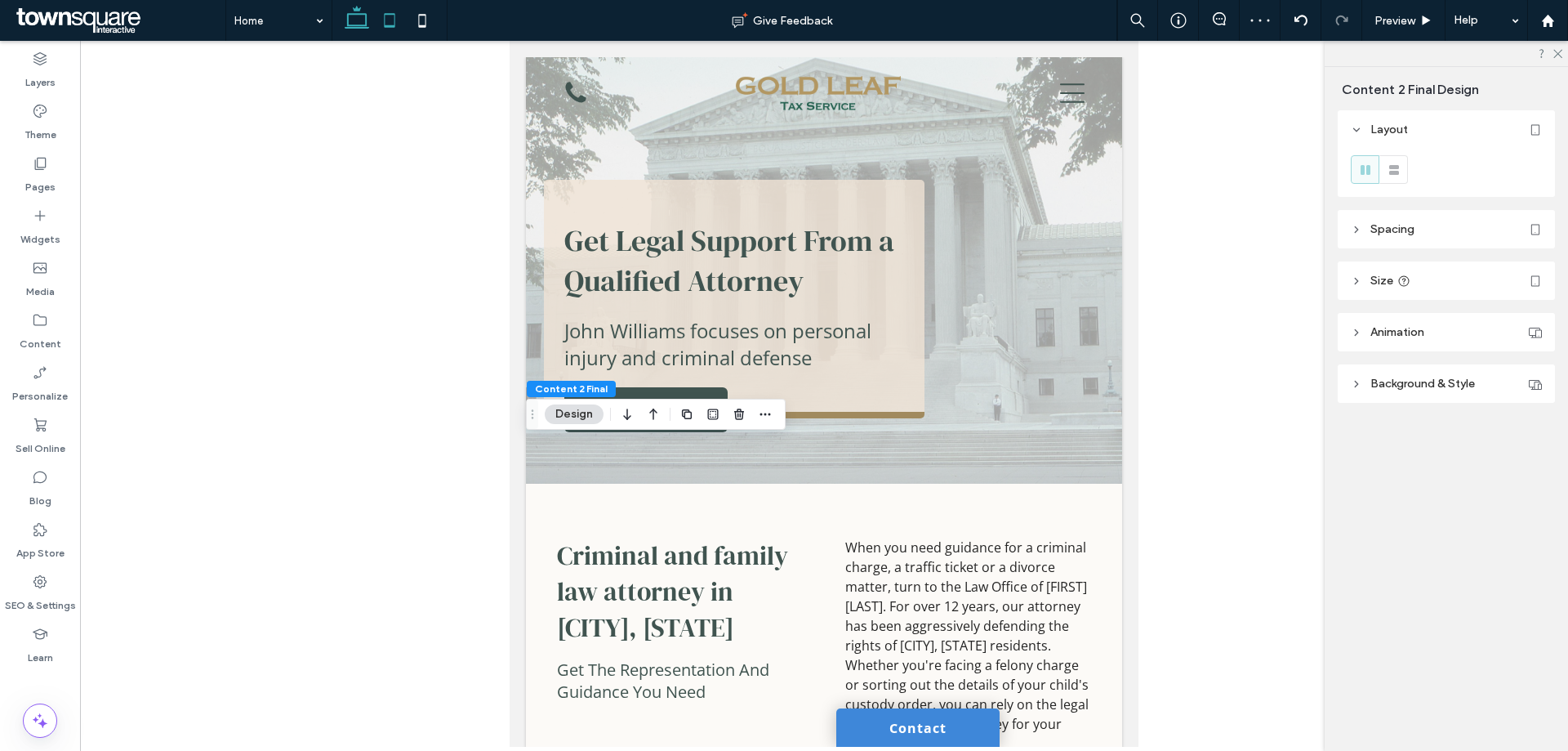 click 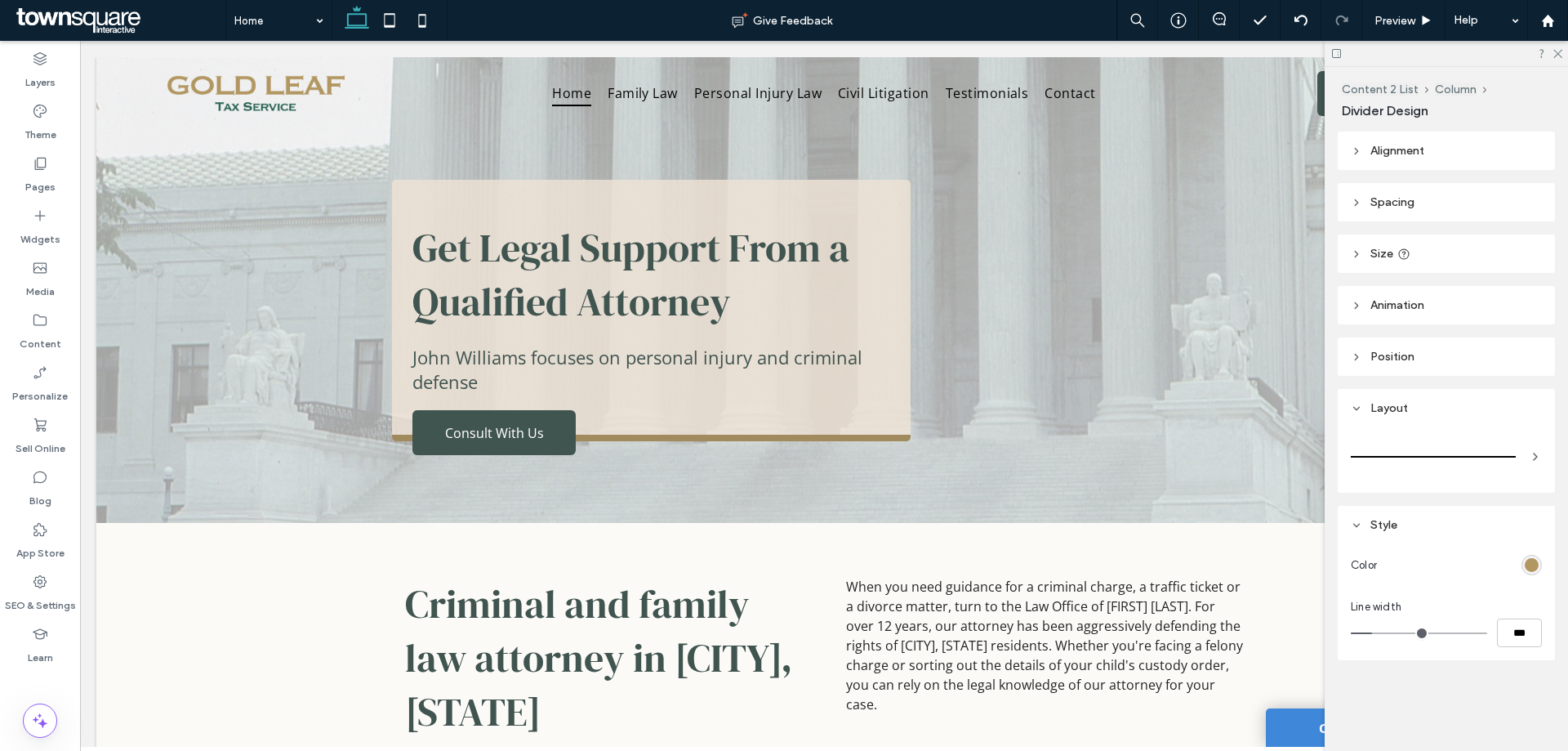 type on "**" 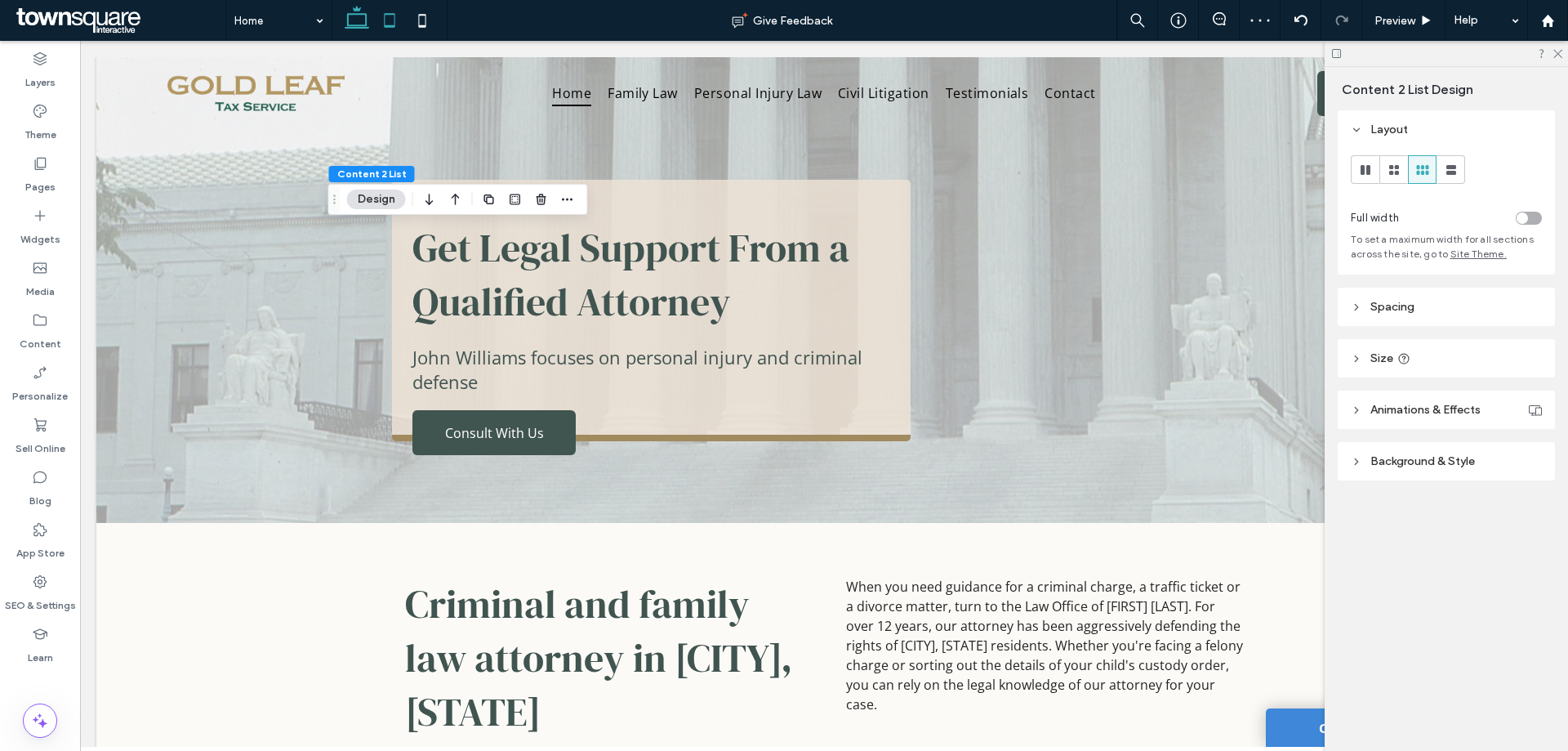 click 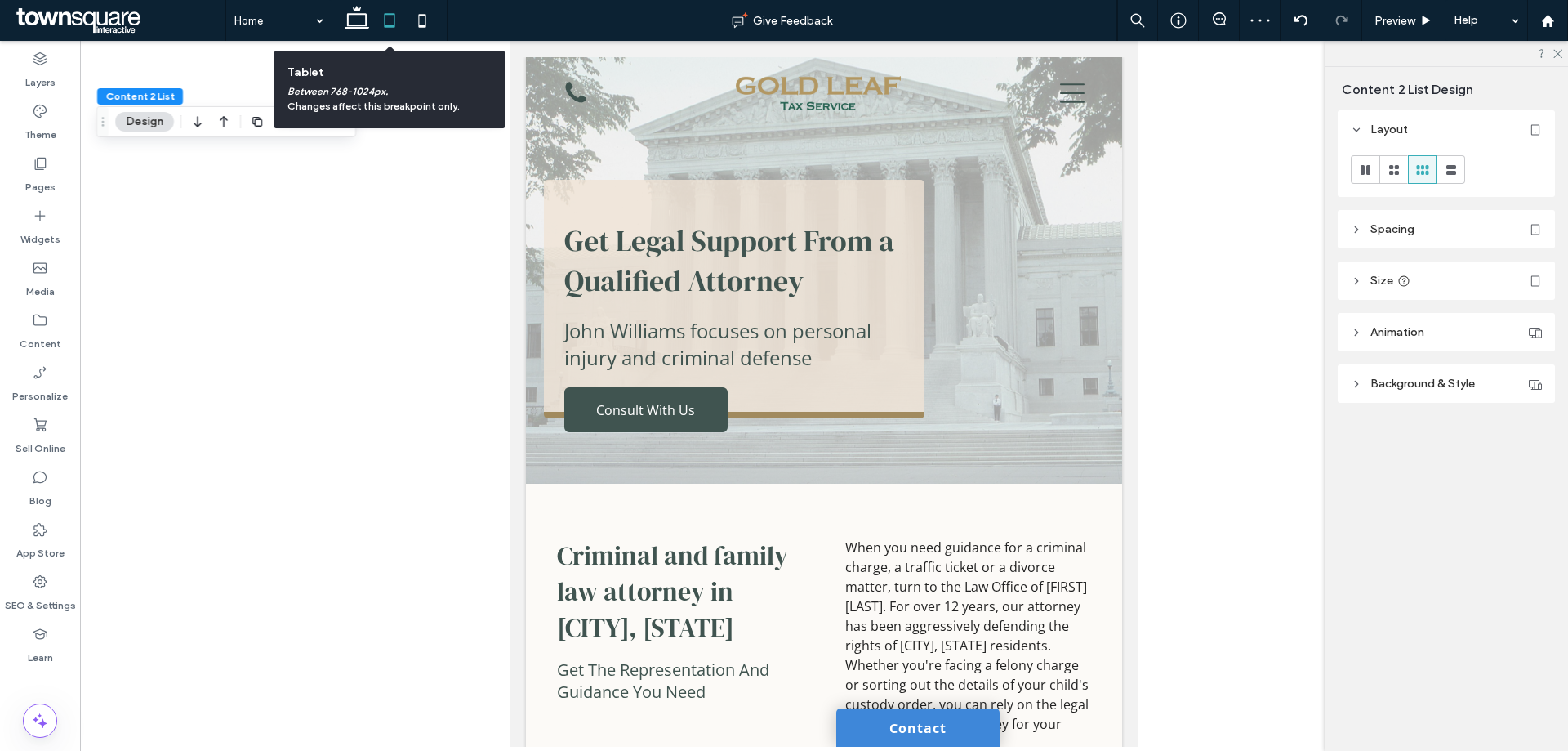type on "***" 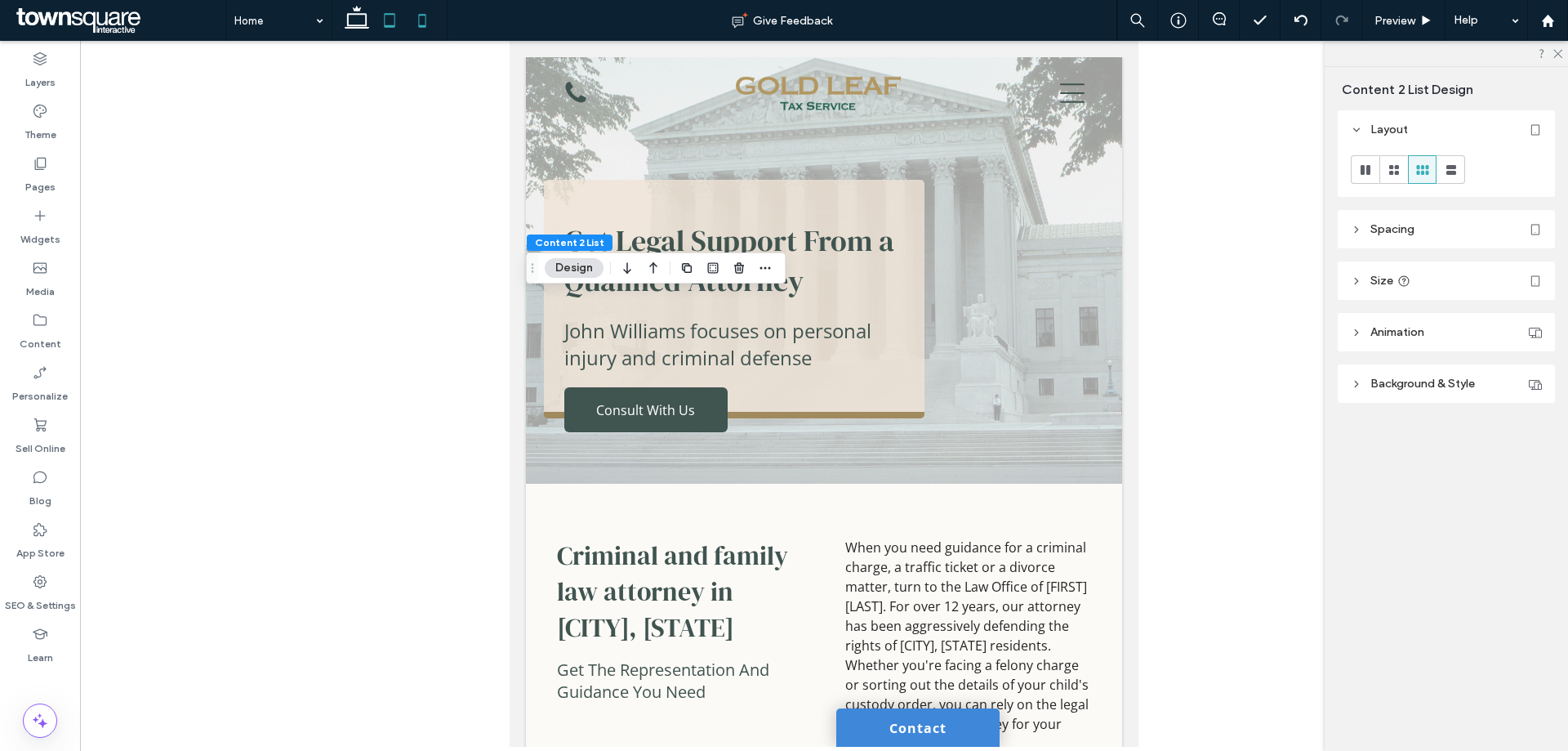 click 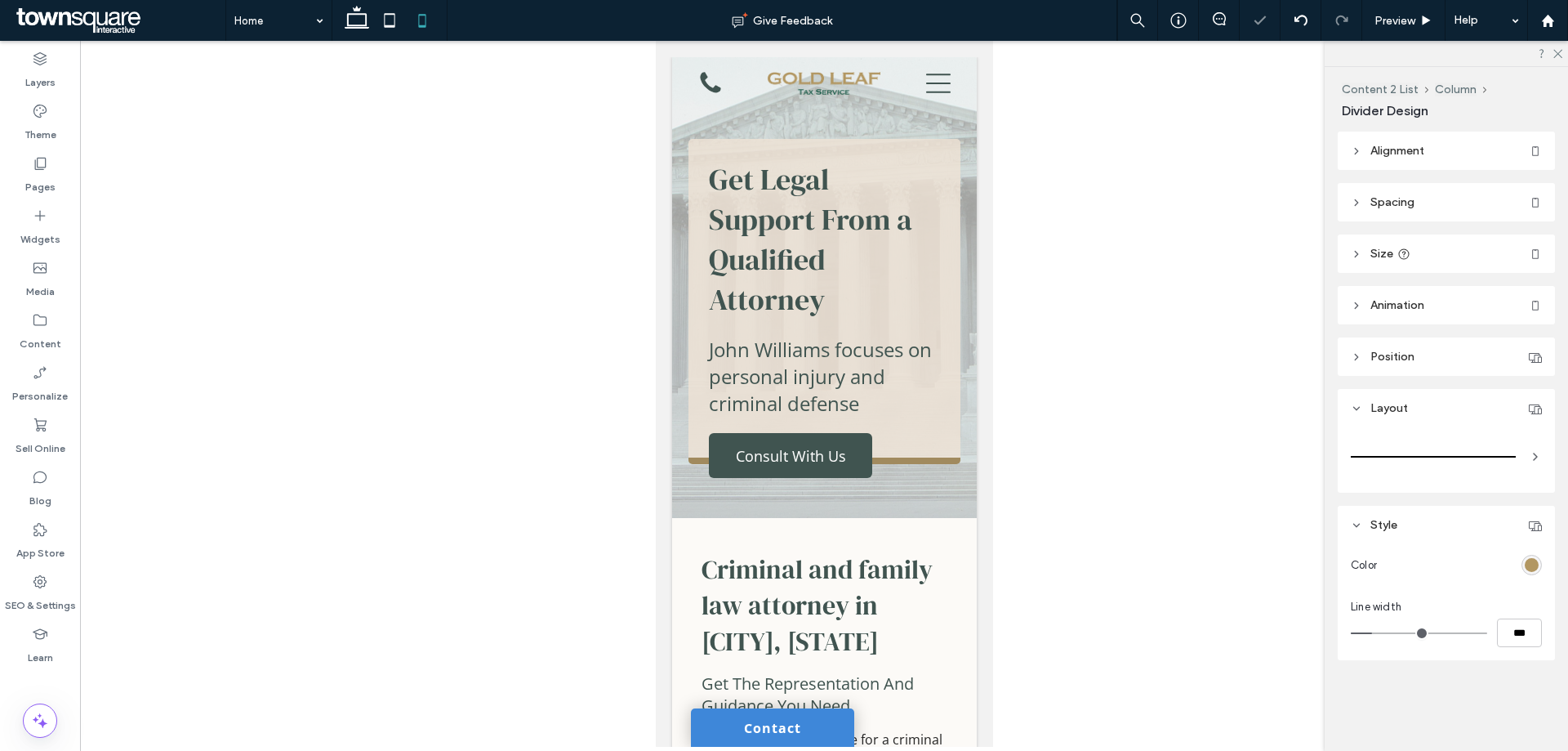 type on "**" 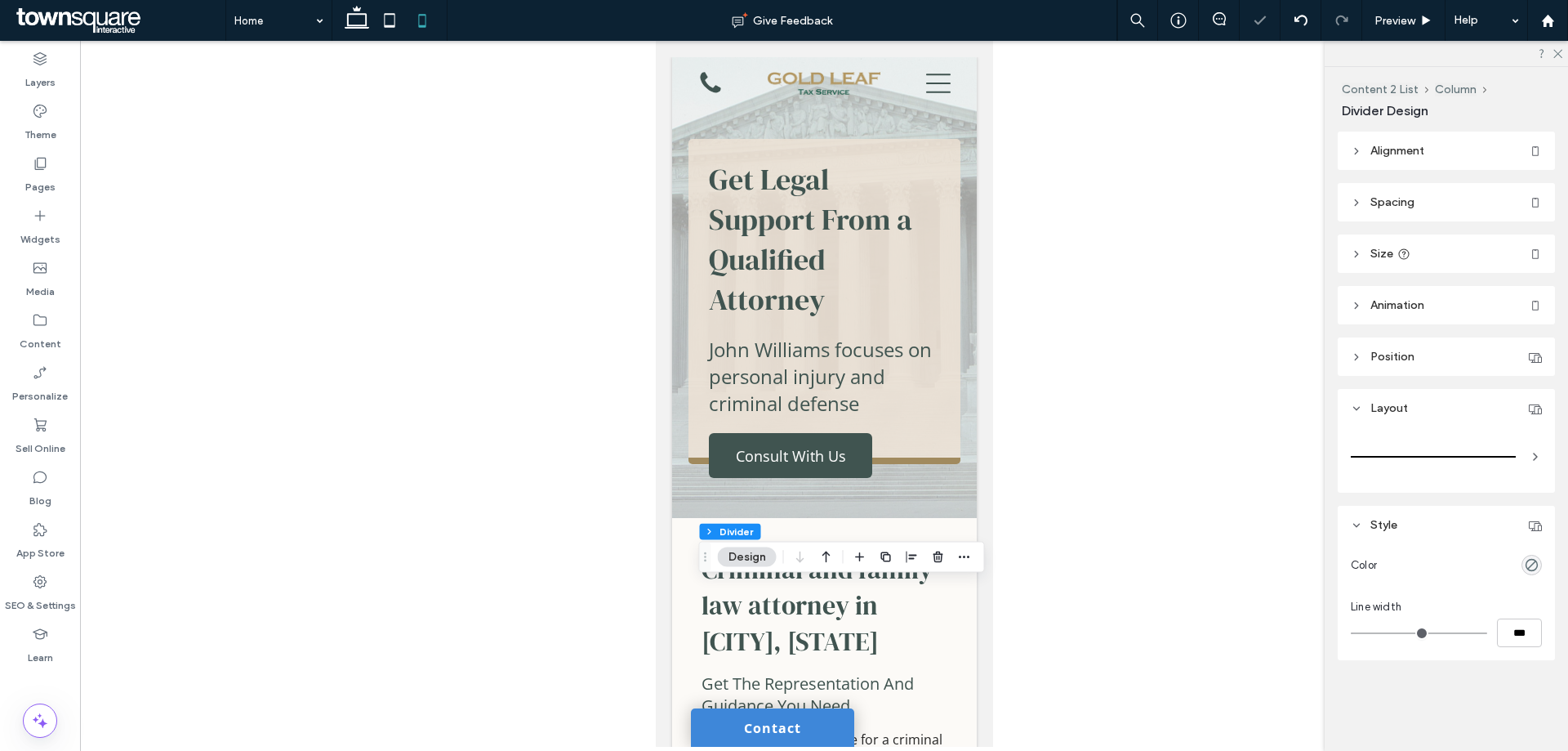 type on "*" 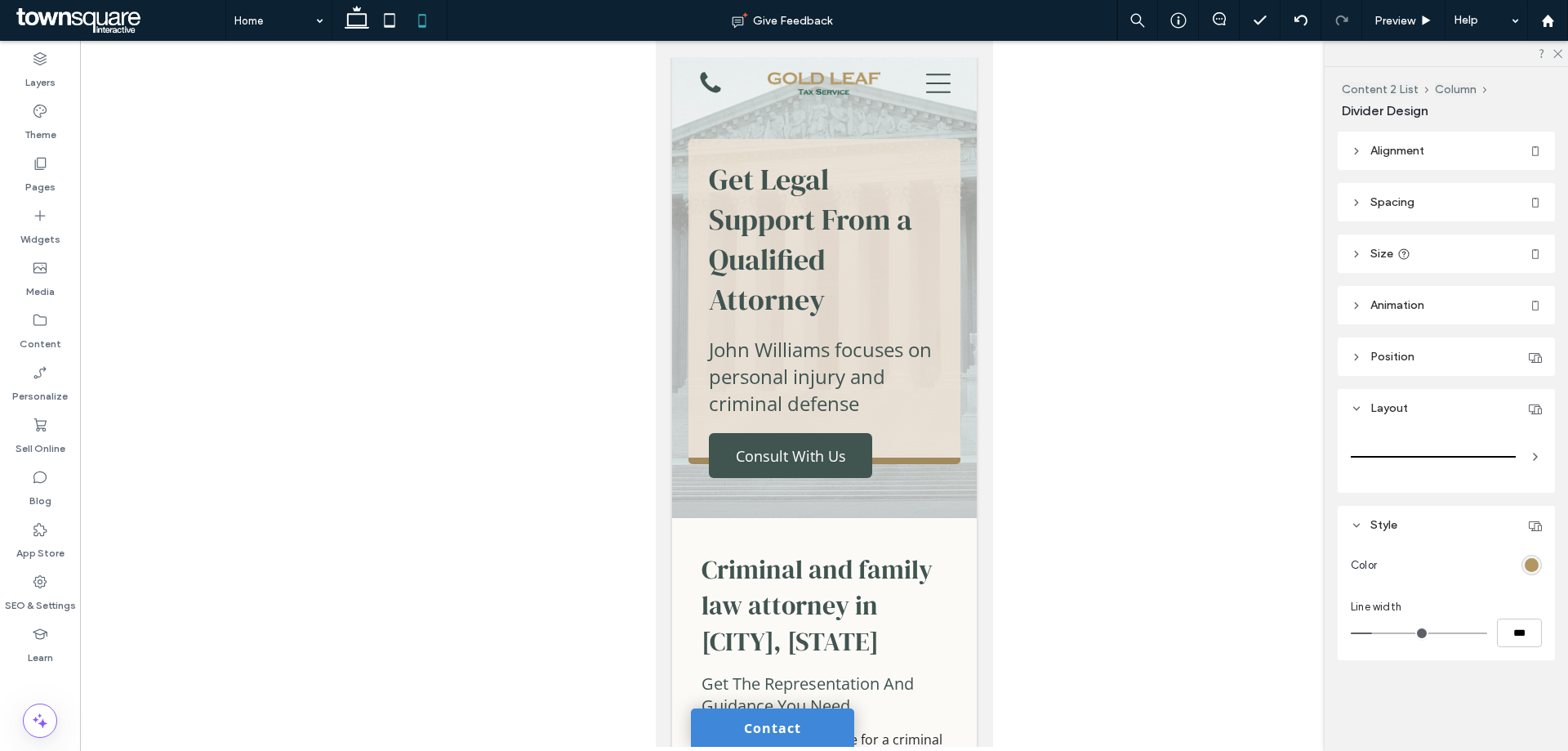 type on "**" 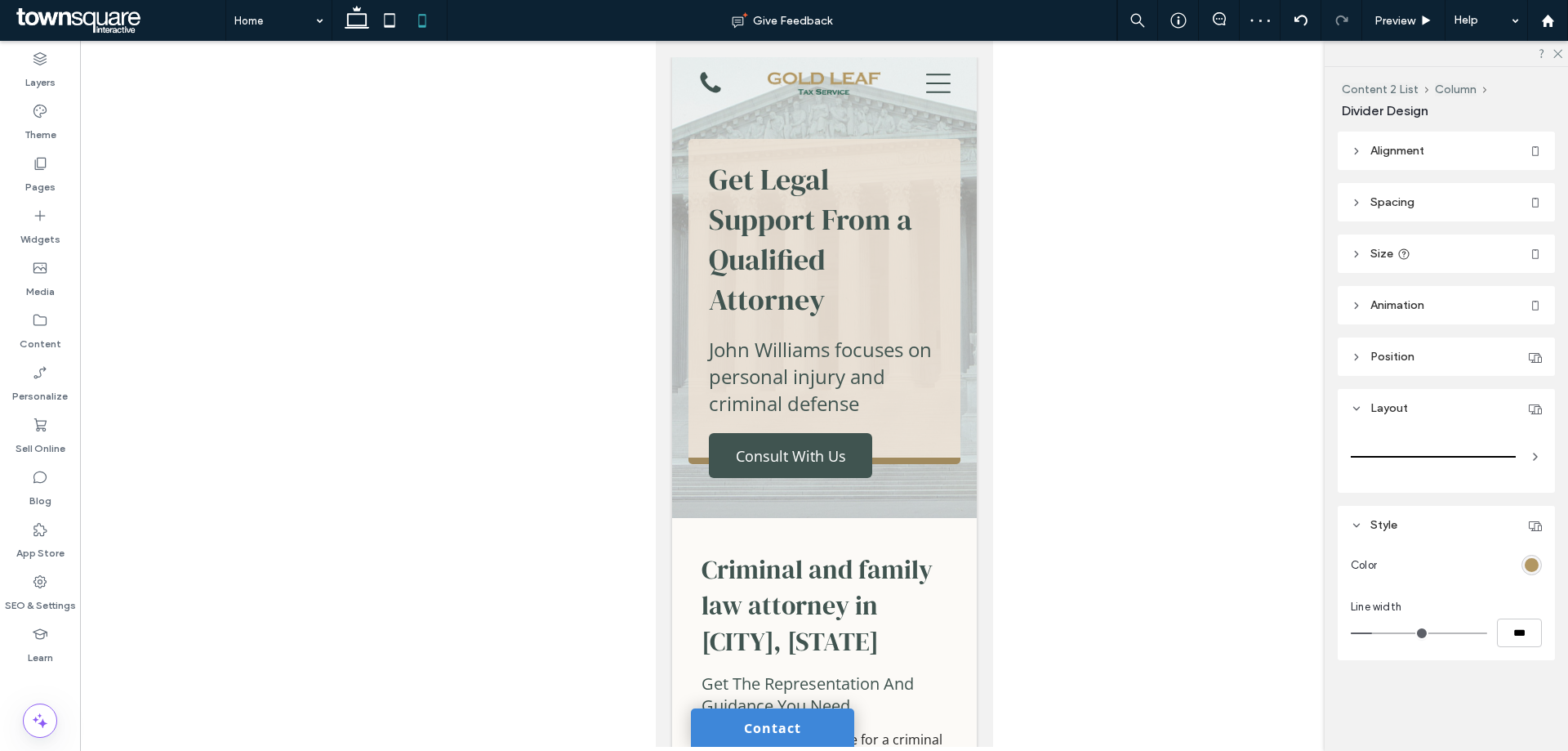 type on "**" 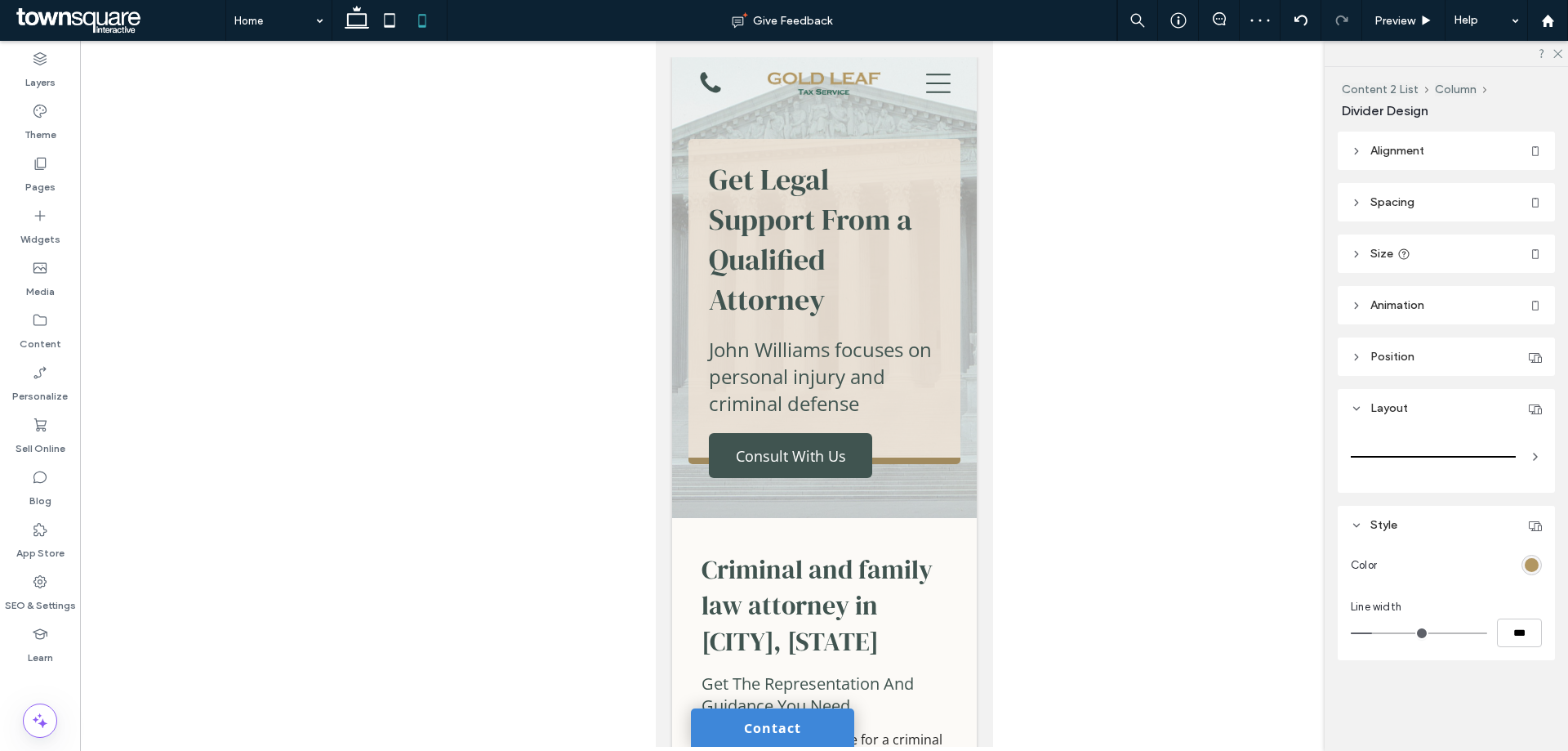 type on "**" 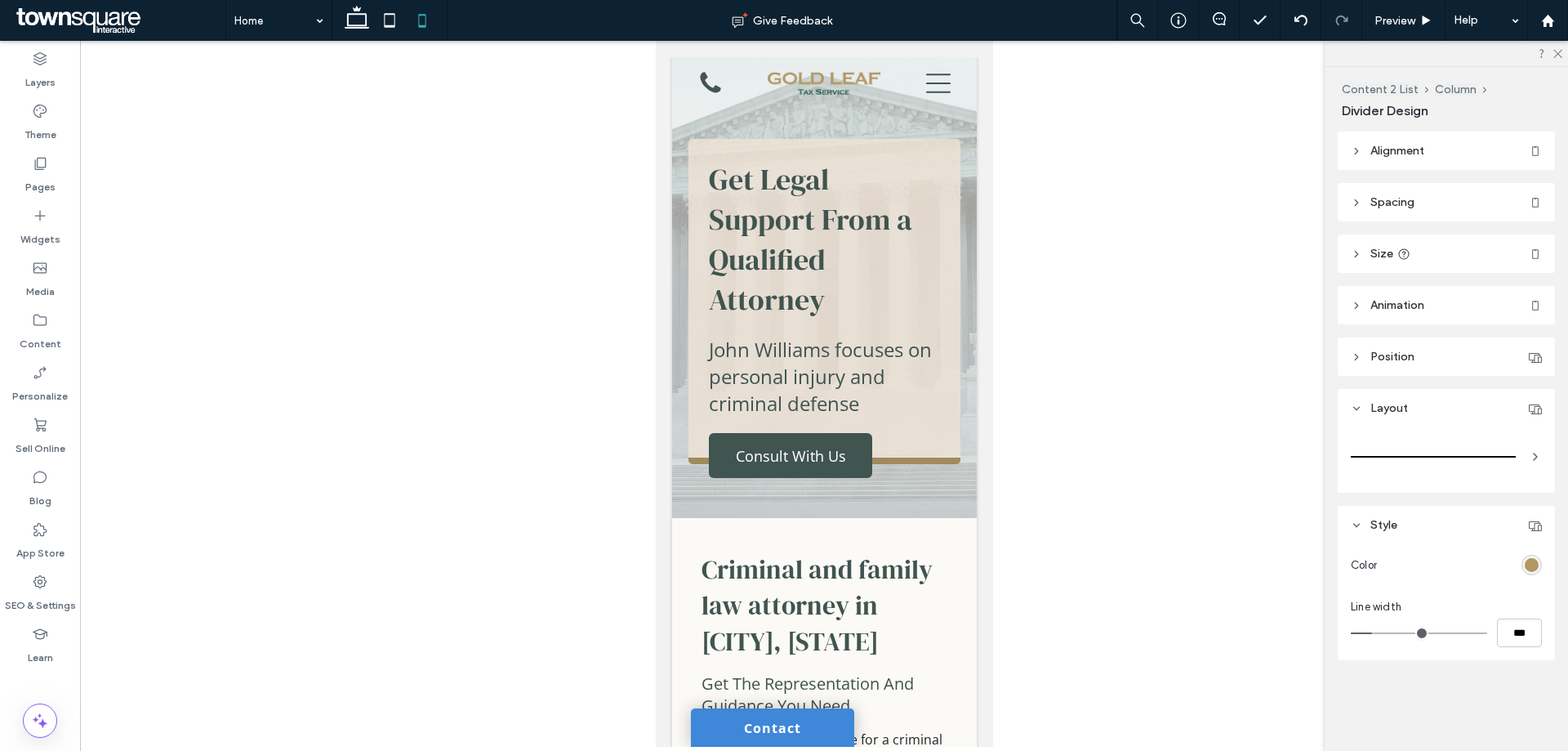 type on "**" 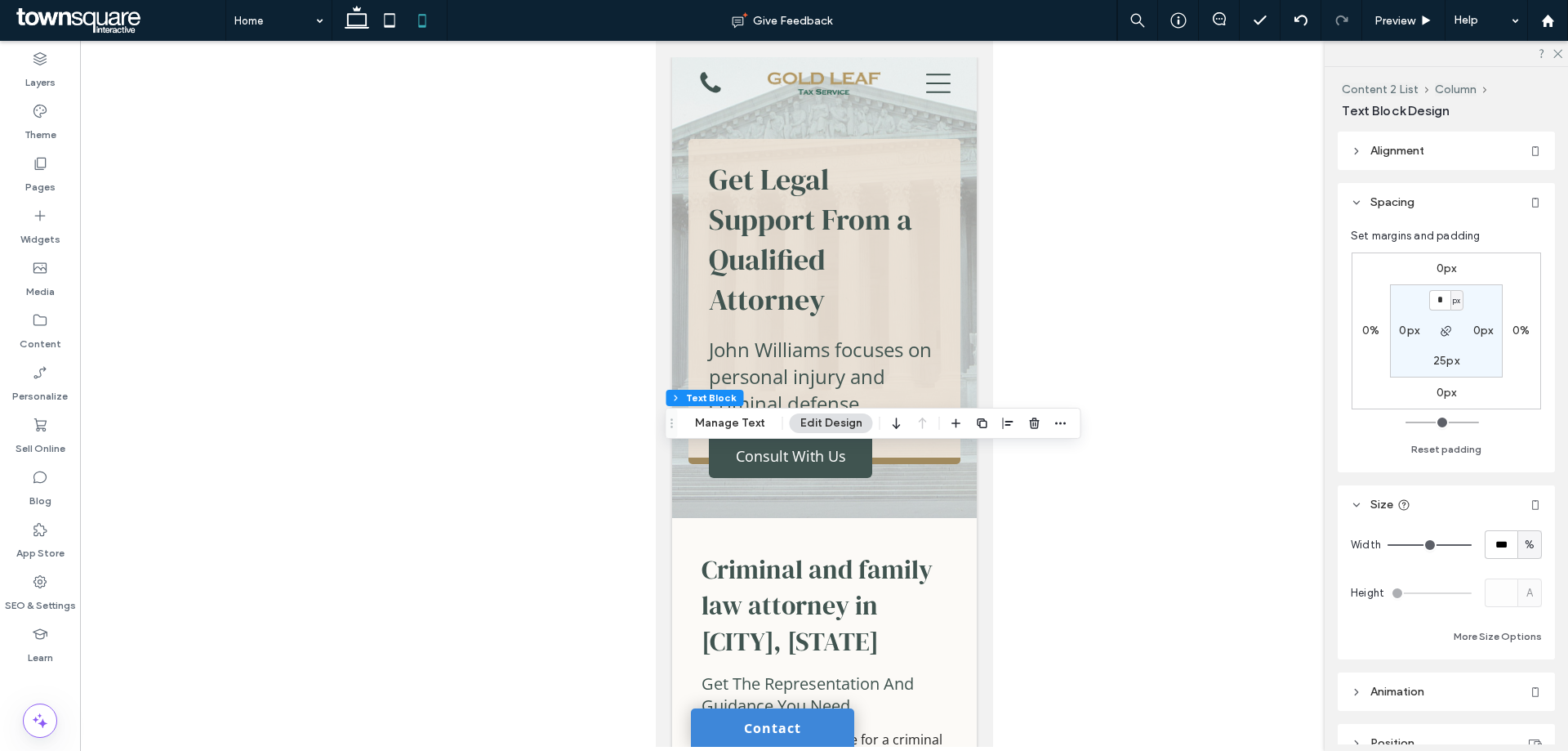 click on "25px" at bounding box center (1446, 360) 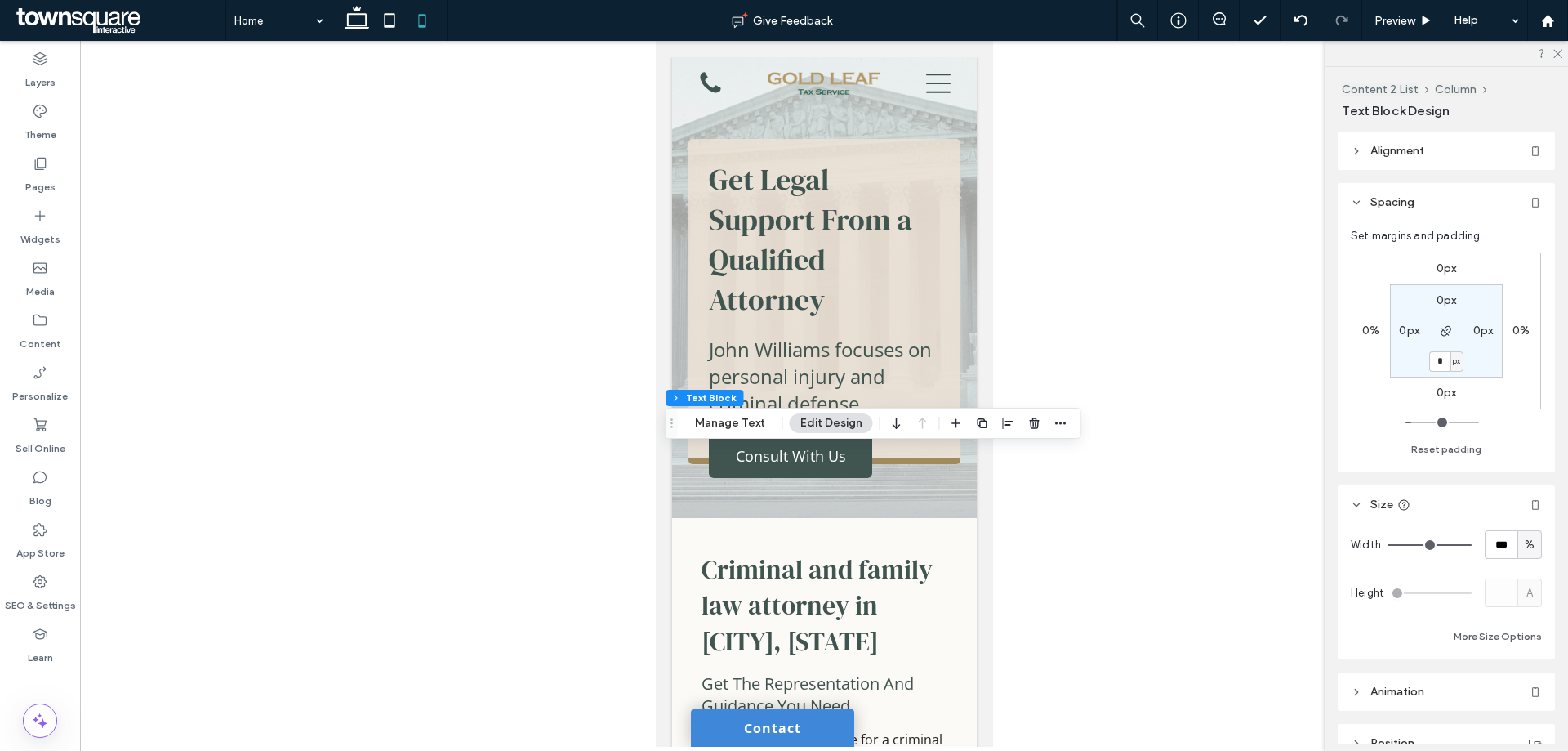 type on "*" 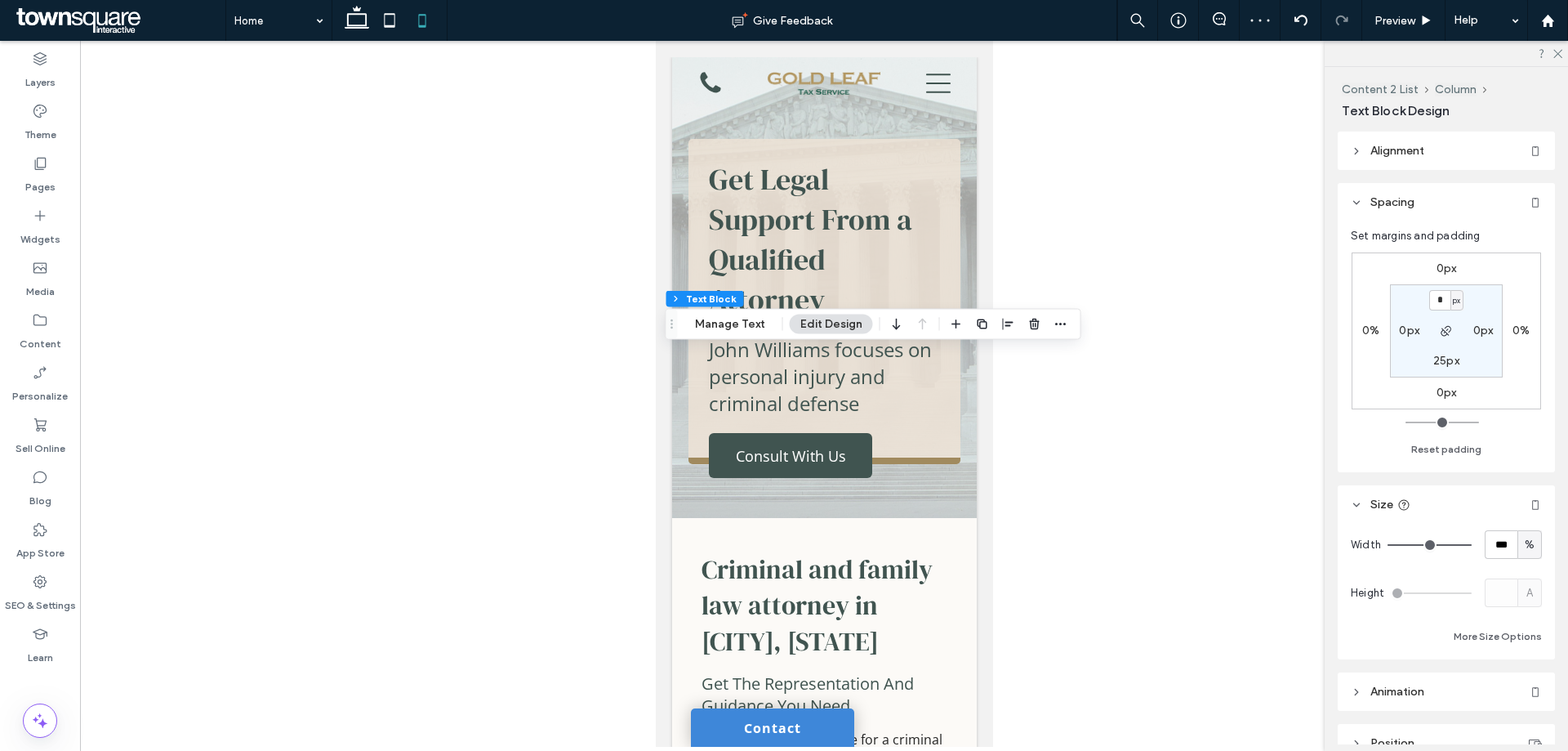 click on "25px" at bounding box center [1446, 360] 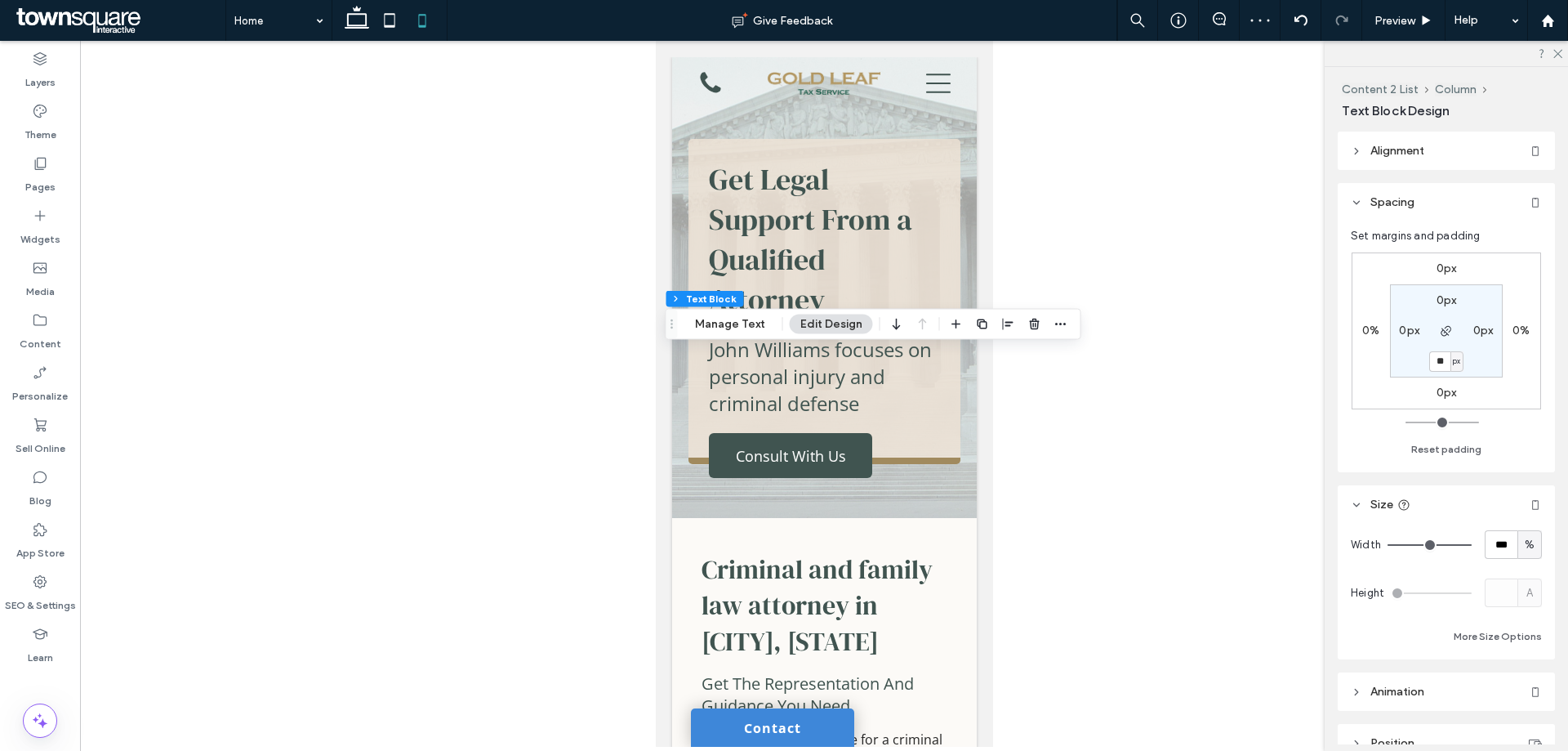 type on "**" 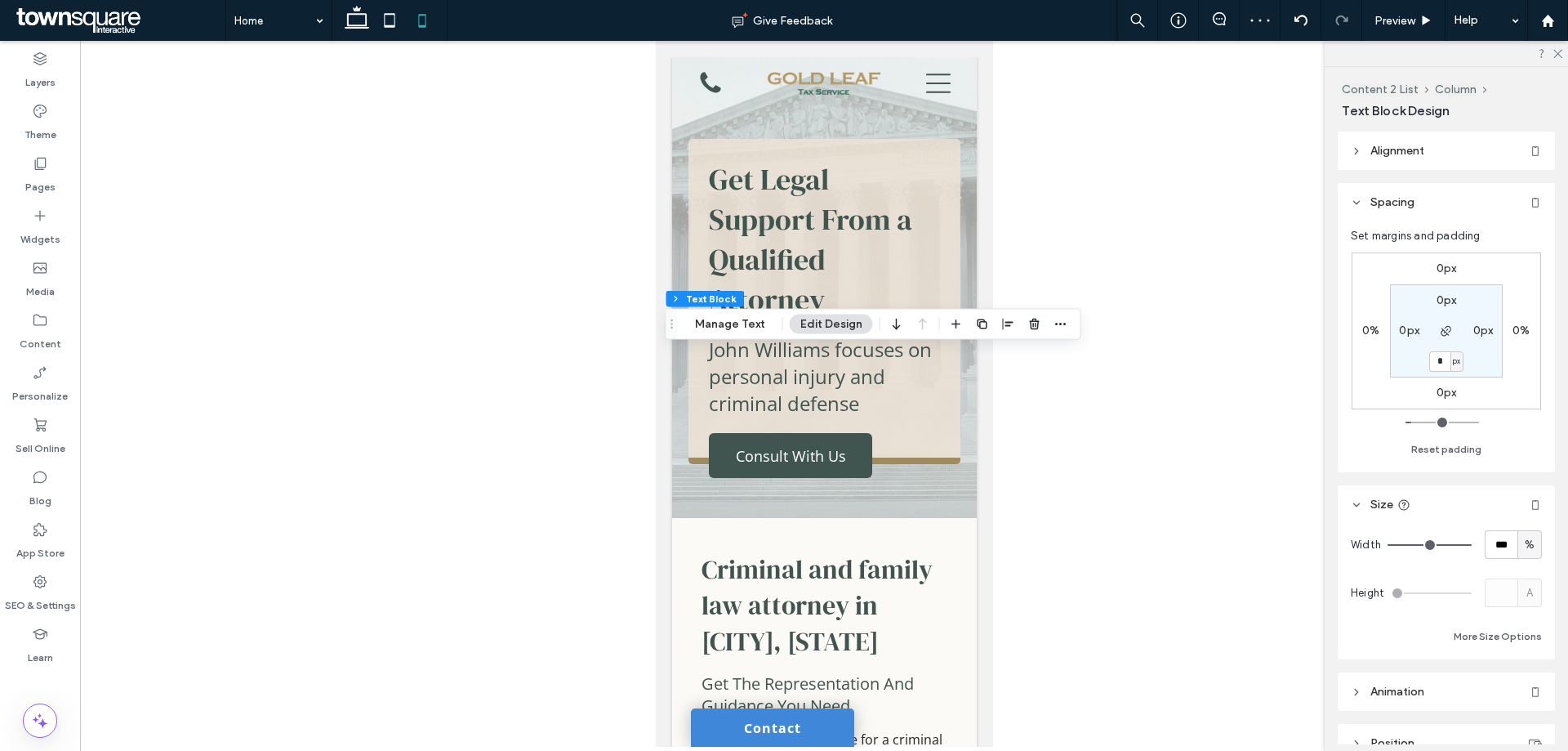type on "*" 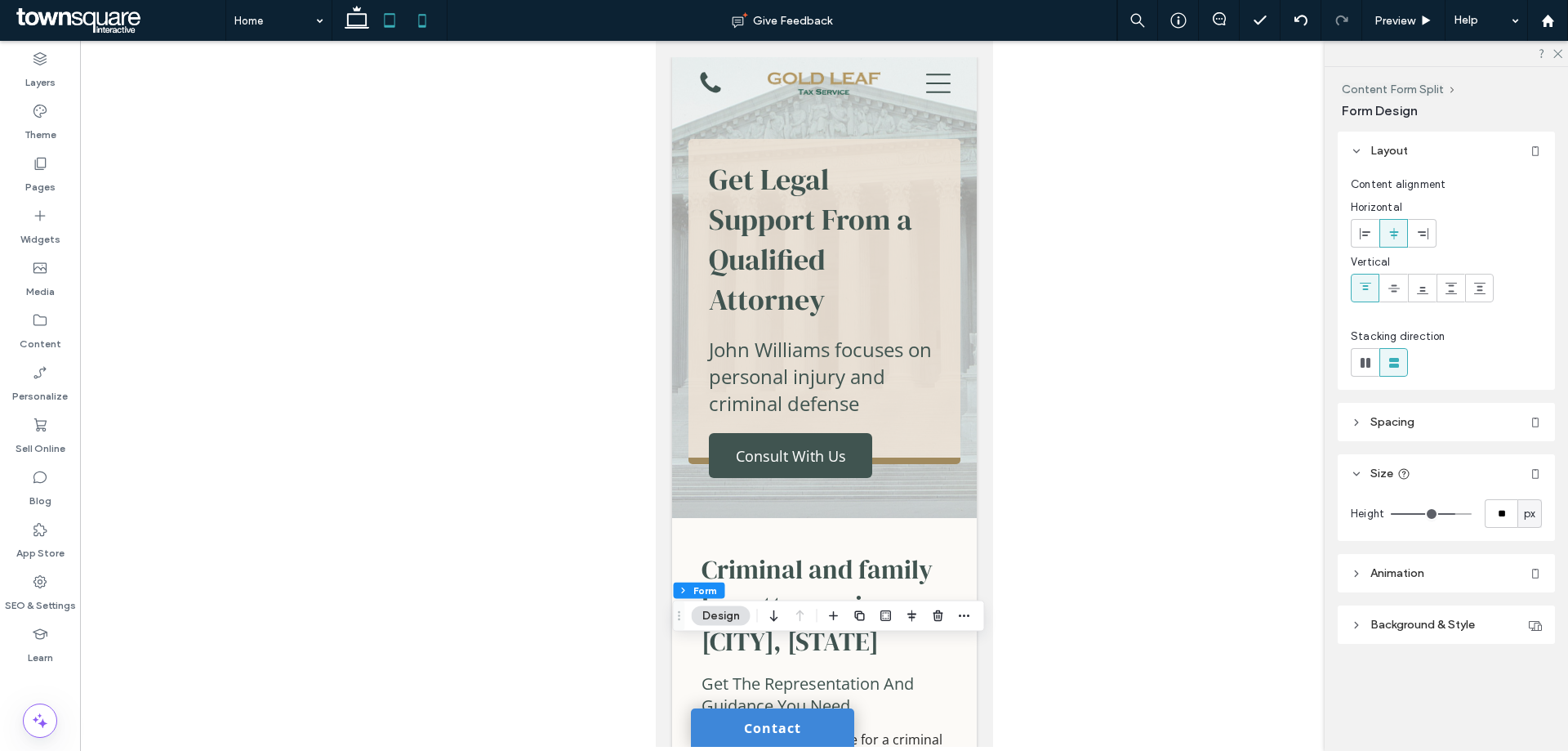 click 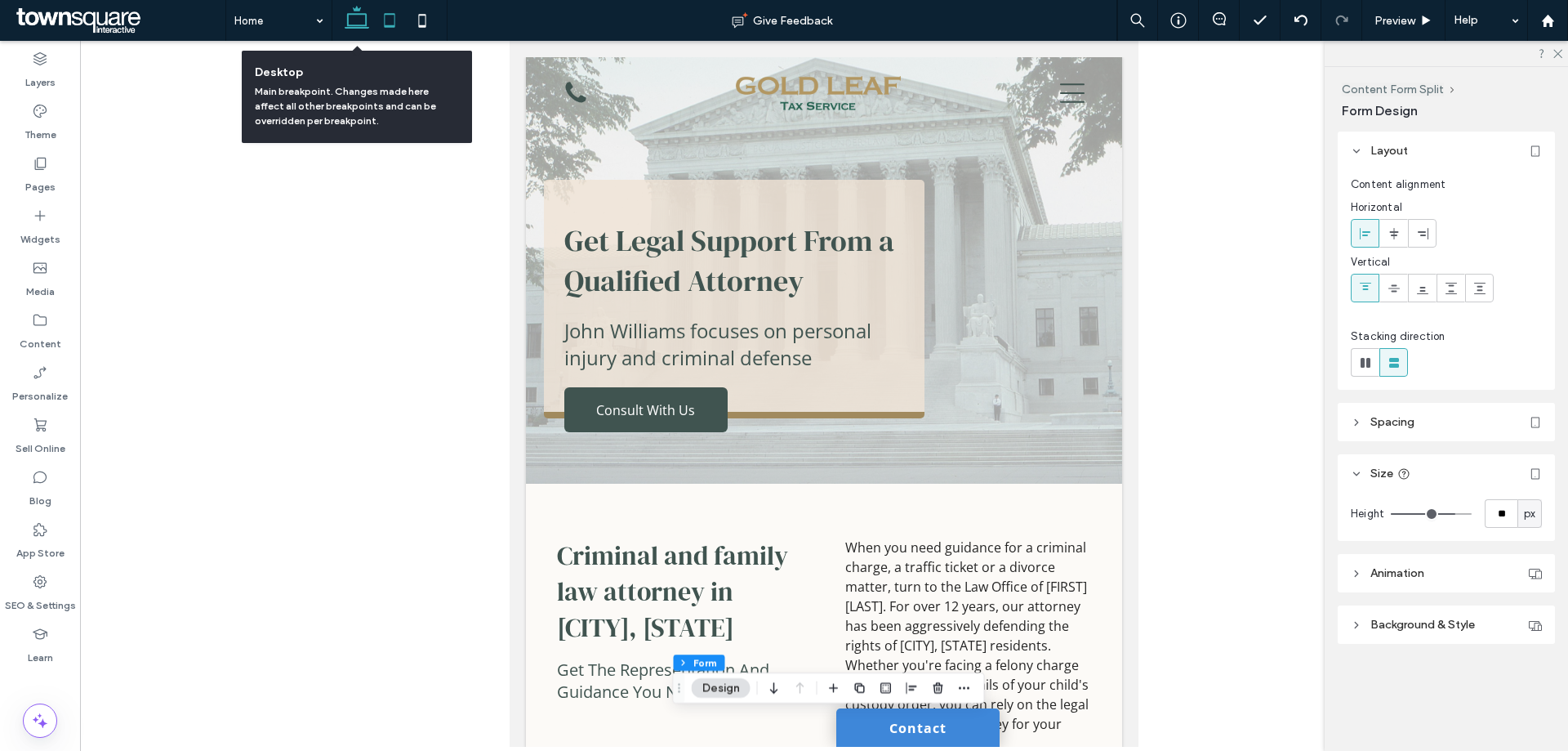 click 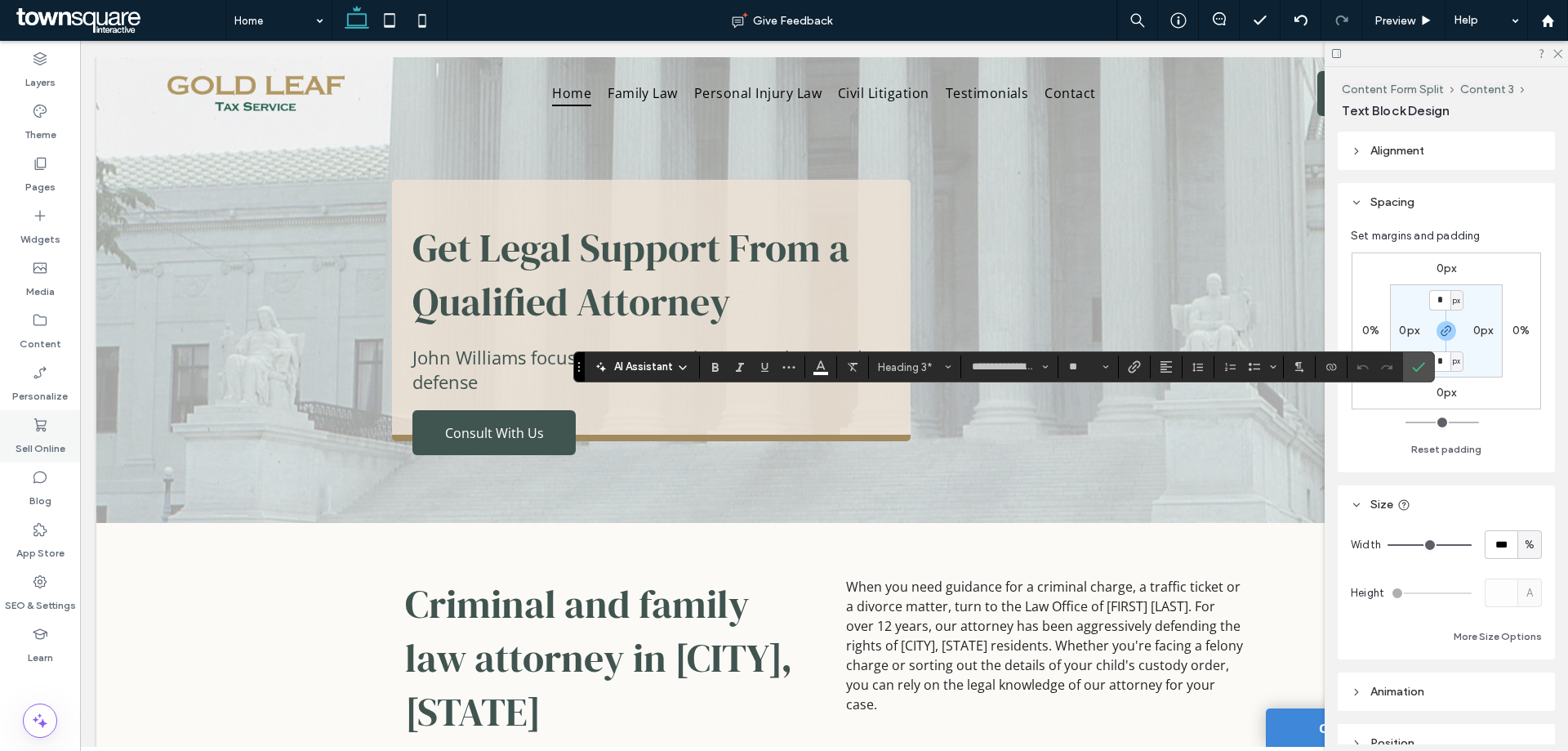 type on "*********" 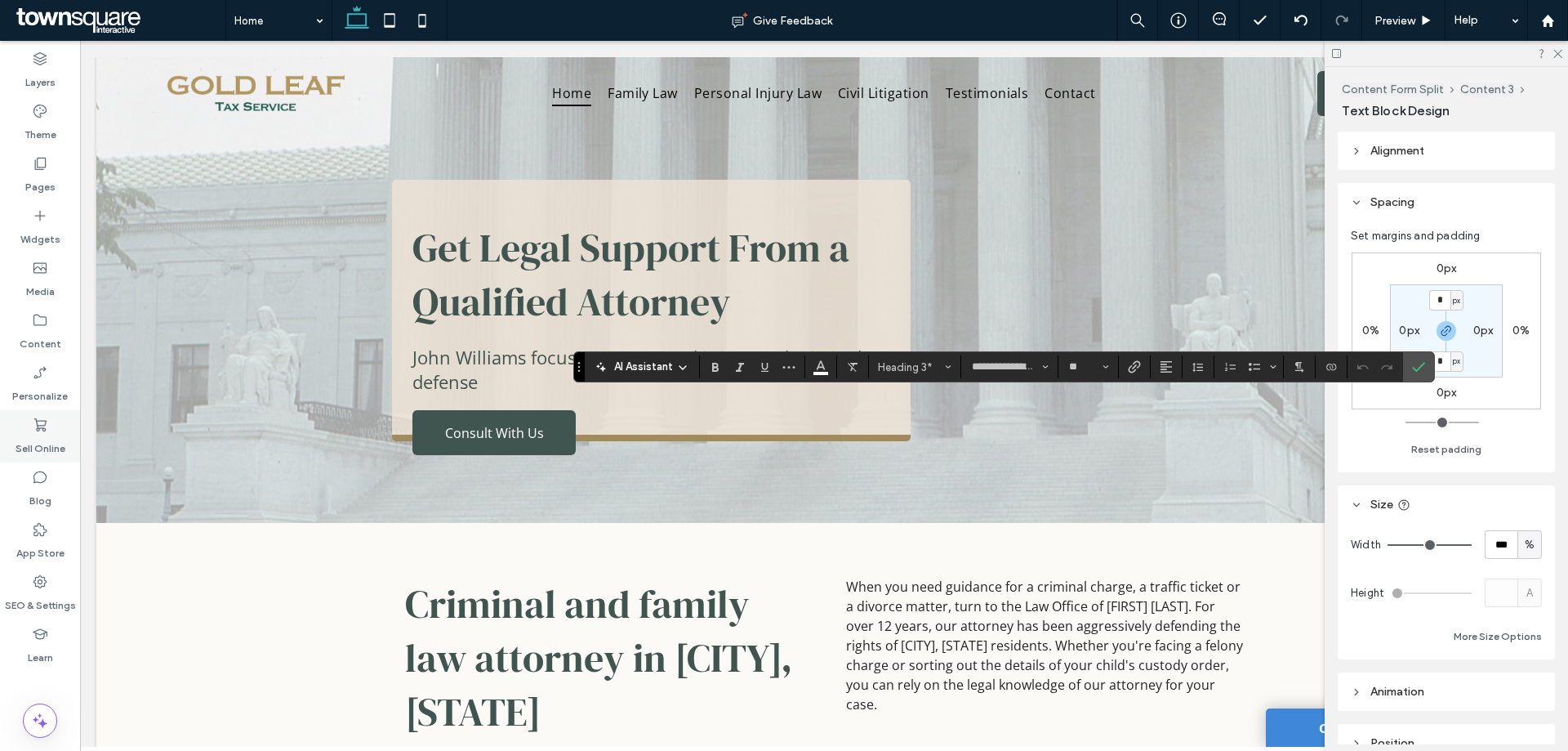 type on "**" 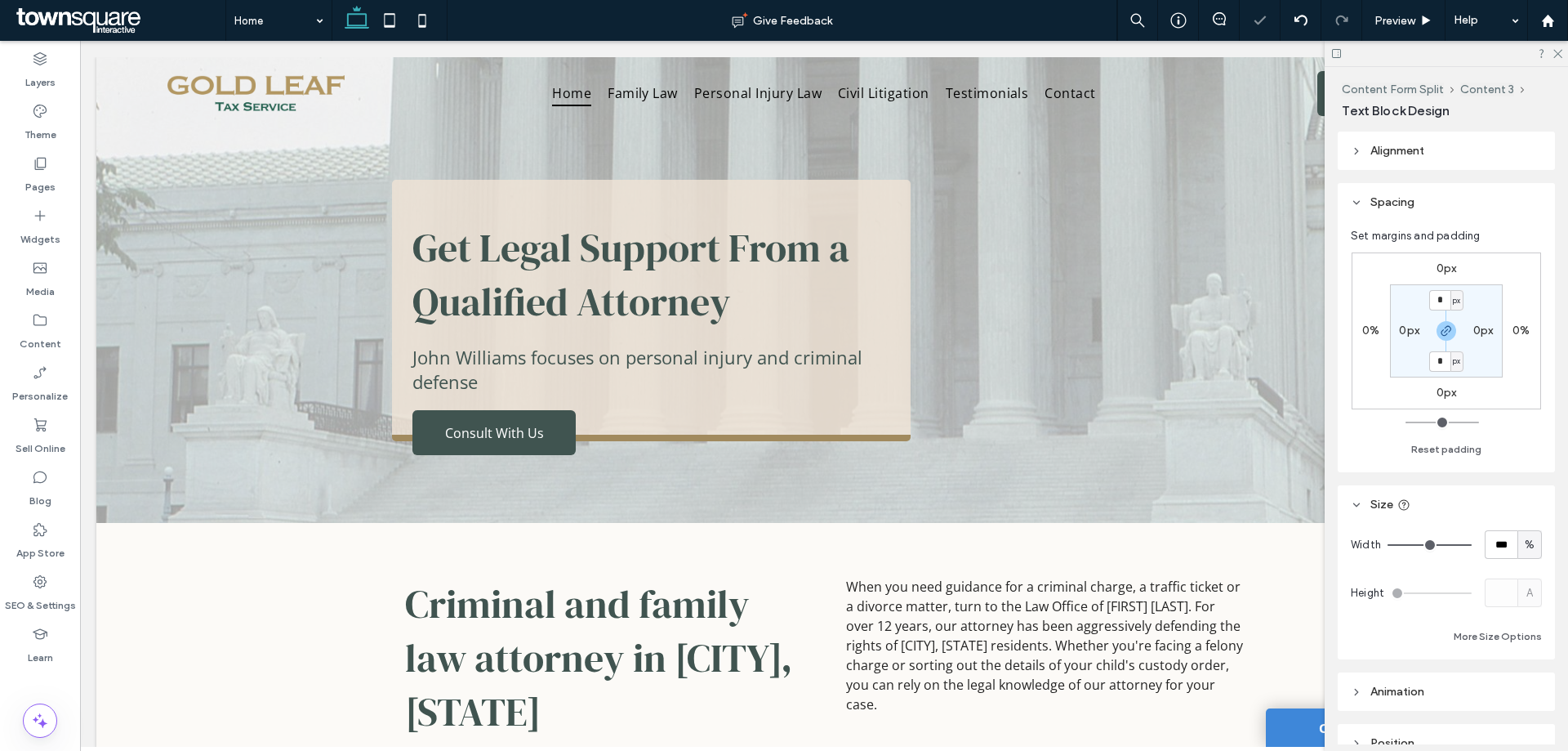 type on "*********" 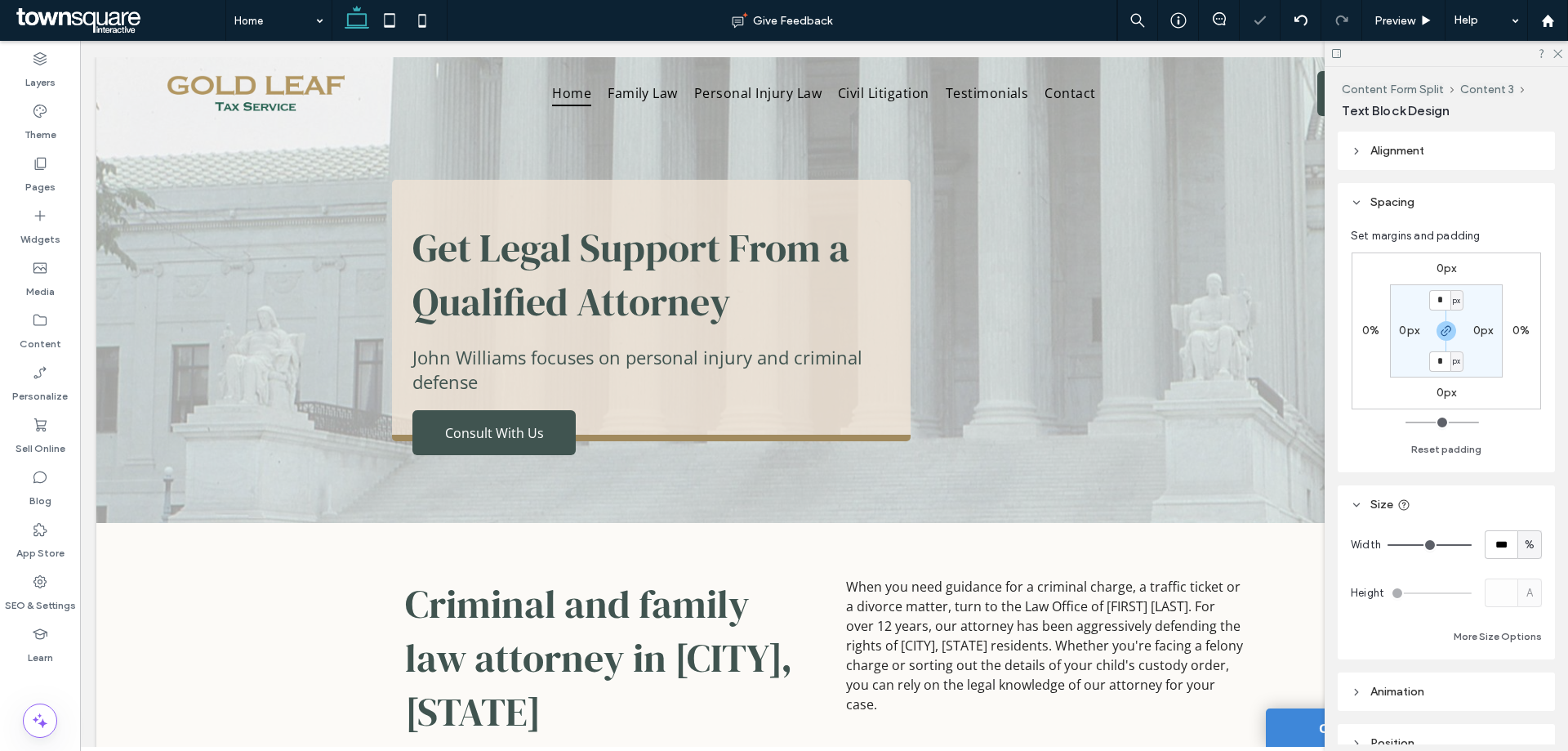 type on "**" 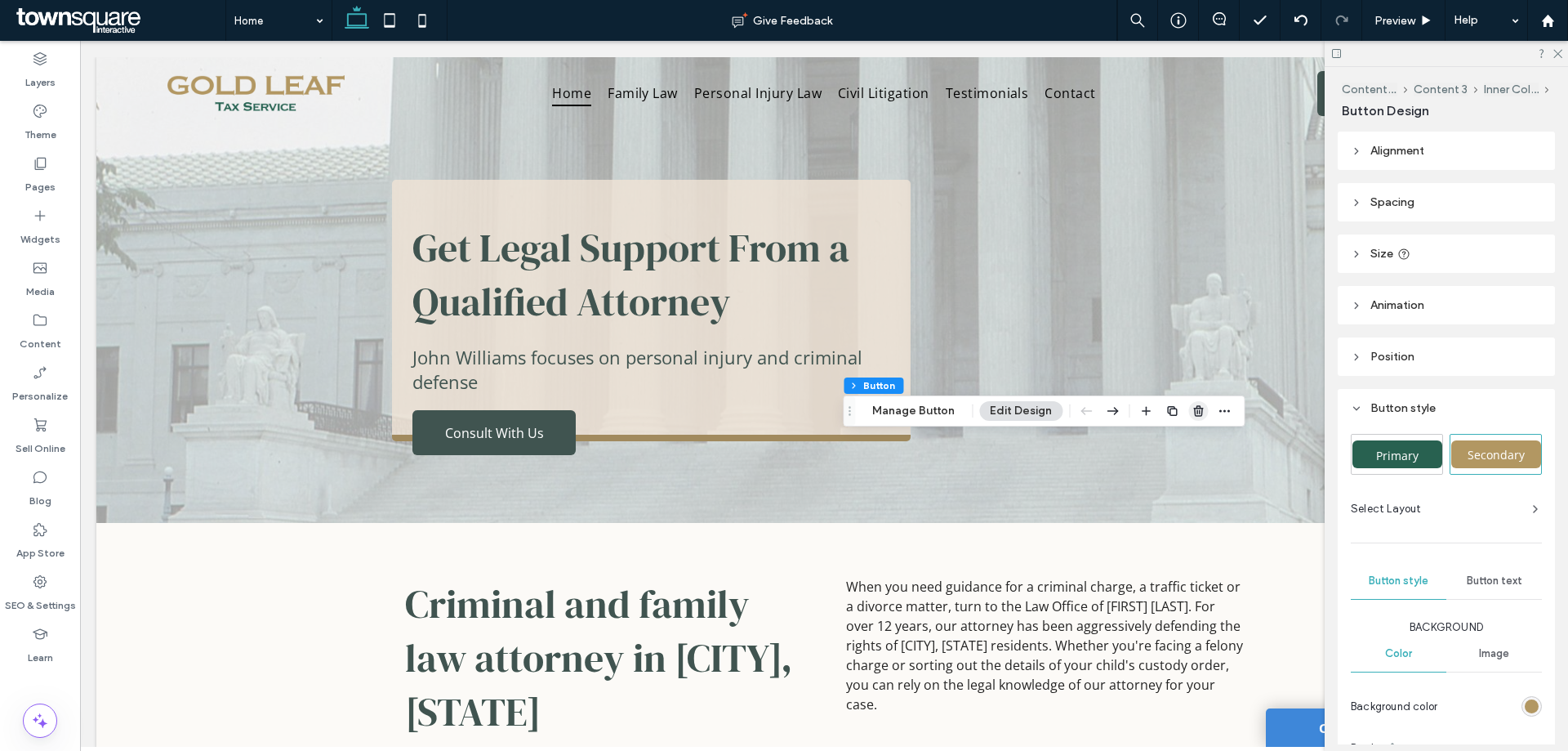 click 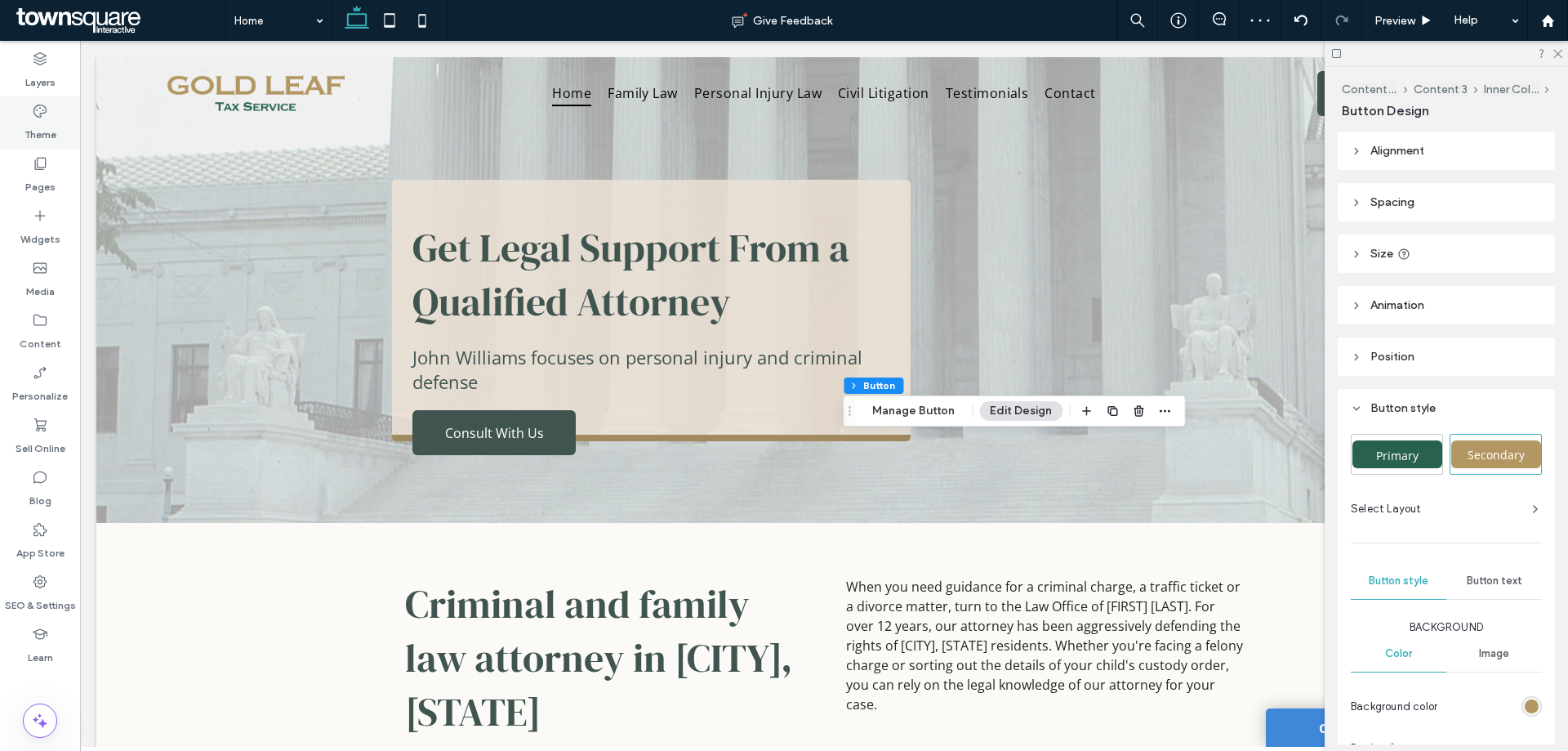 click 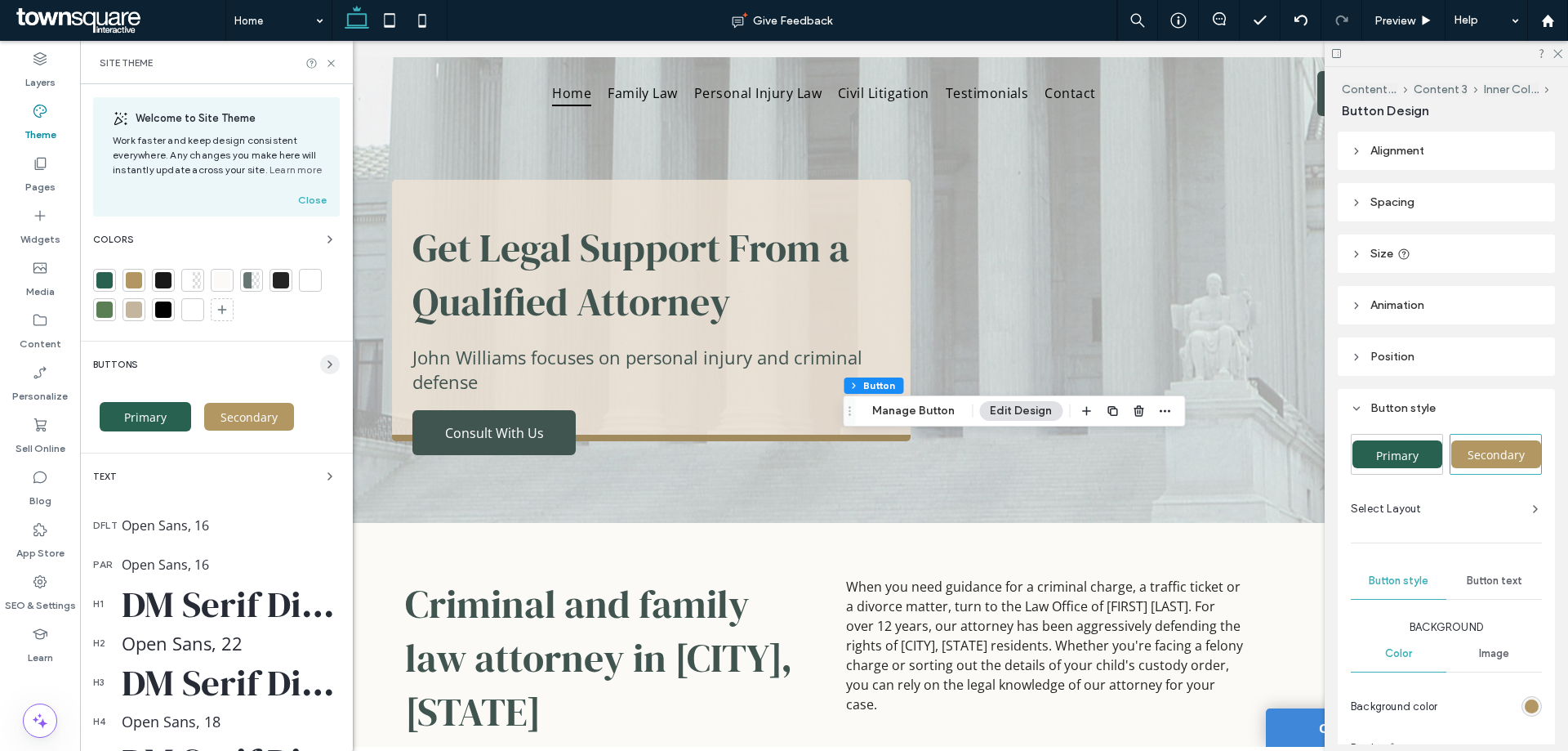 click at bounding box center (330, 364) 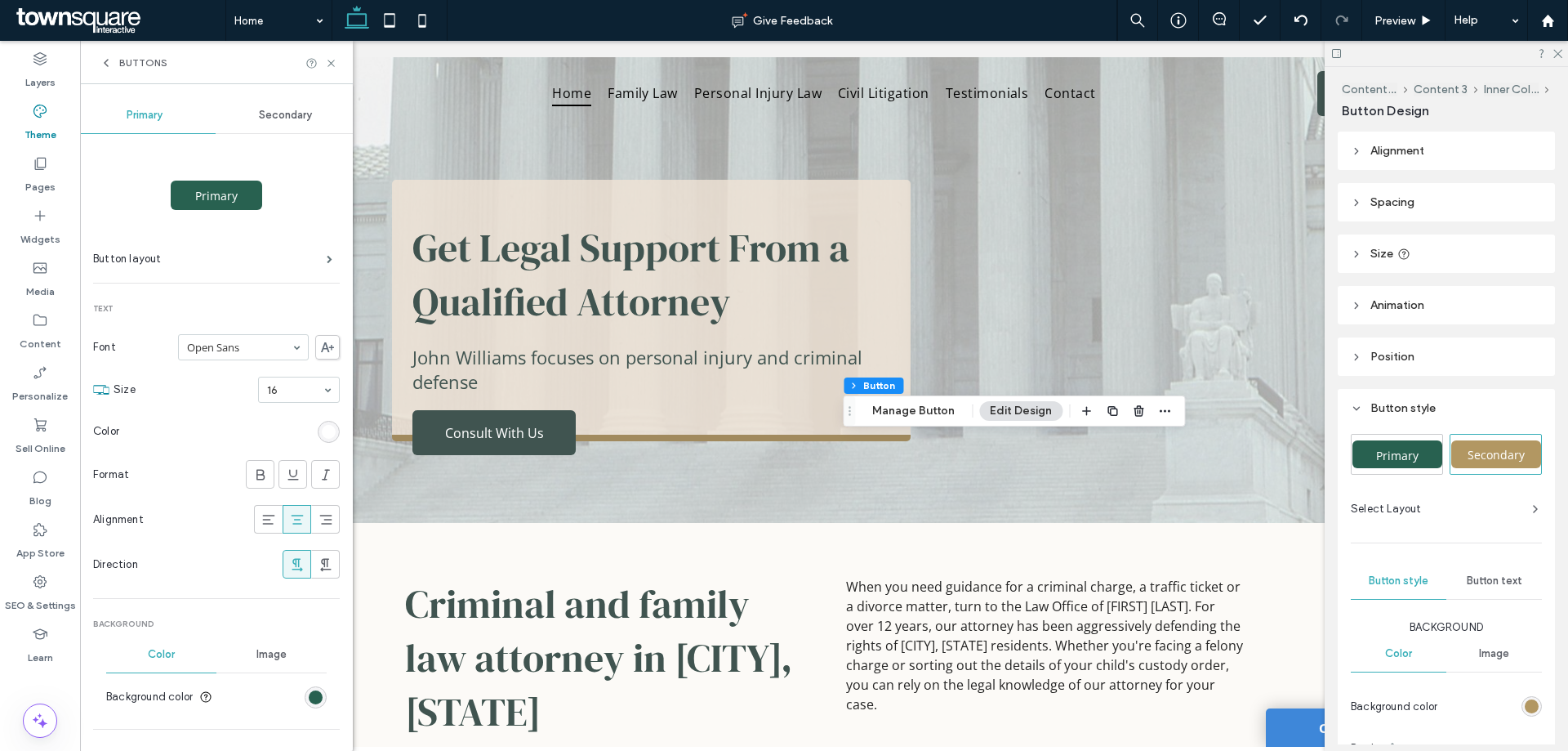 click on "Secondary" at bounding box center (285, 115) 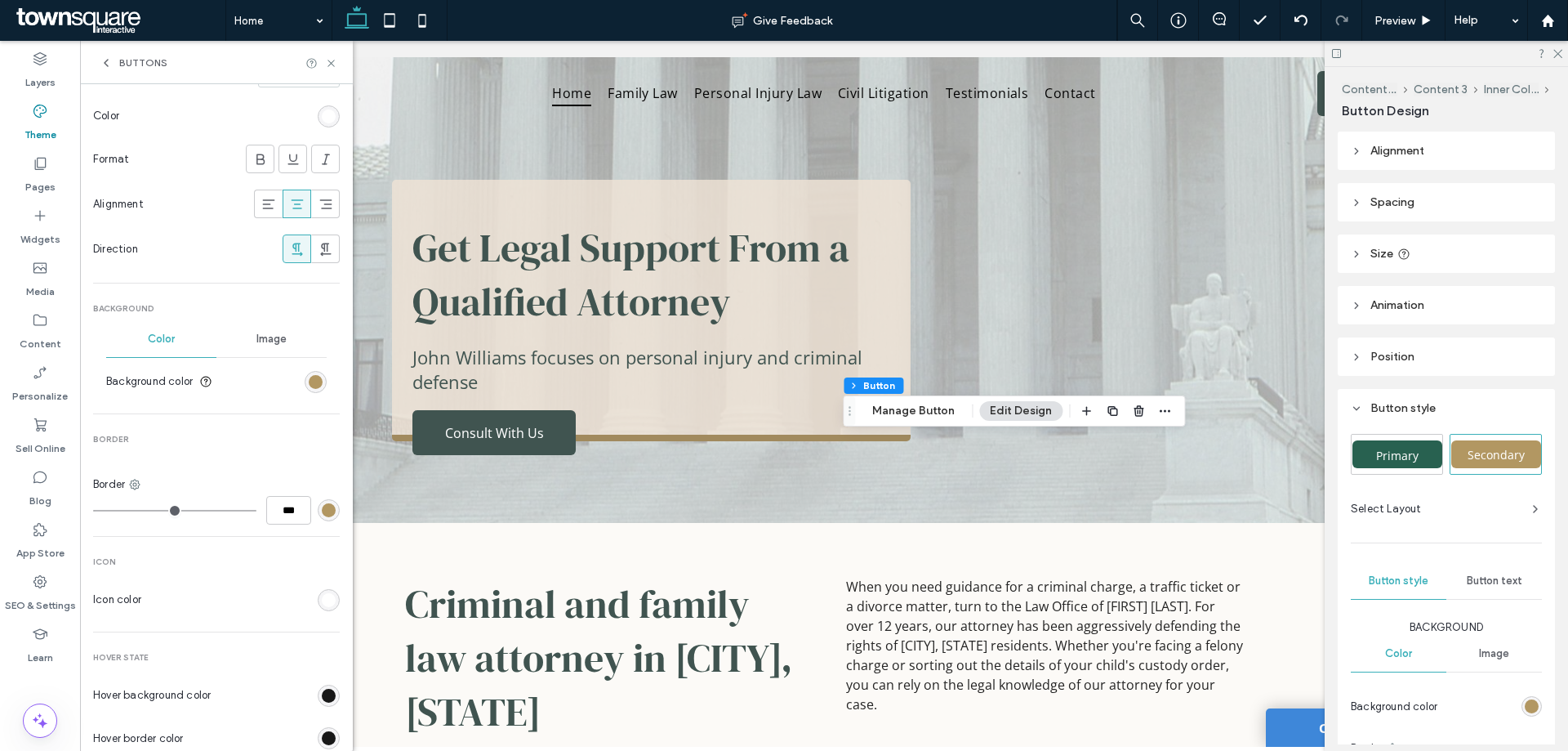 scroll, scrollTop: 490, scrollLeft: 0, axis: vertical 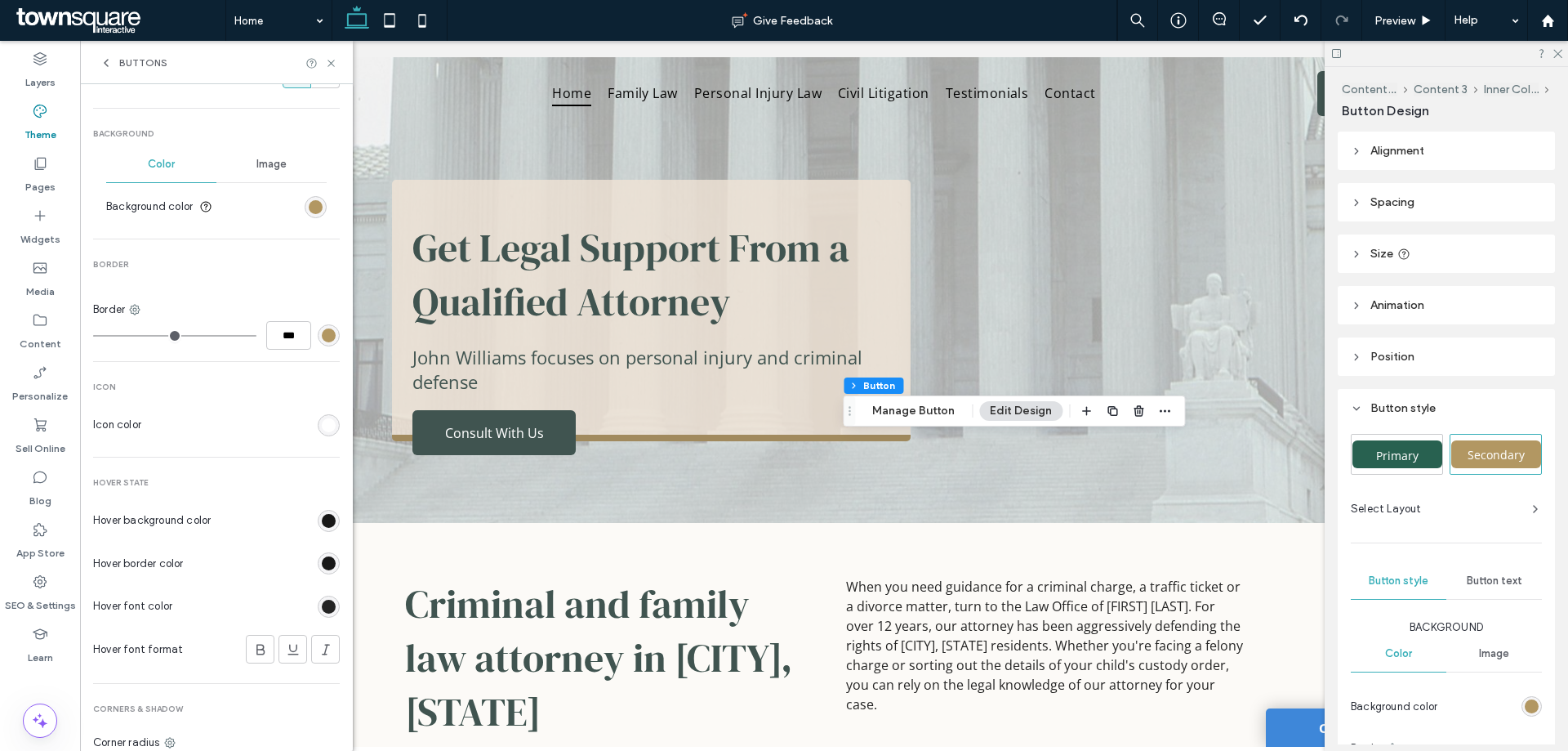 drag, startPoint x: 319, startPoint y: 611, endPoint x: 321, endPoint y: 567, distance: 44.045431 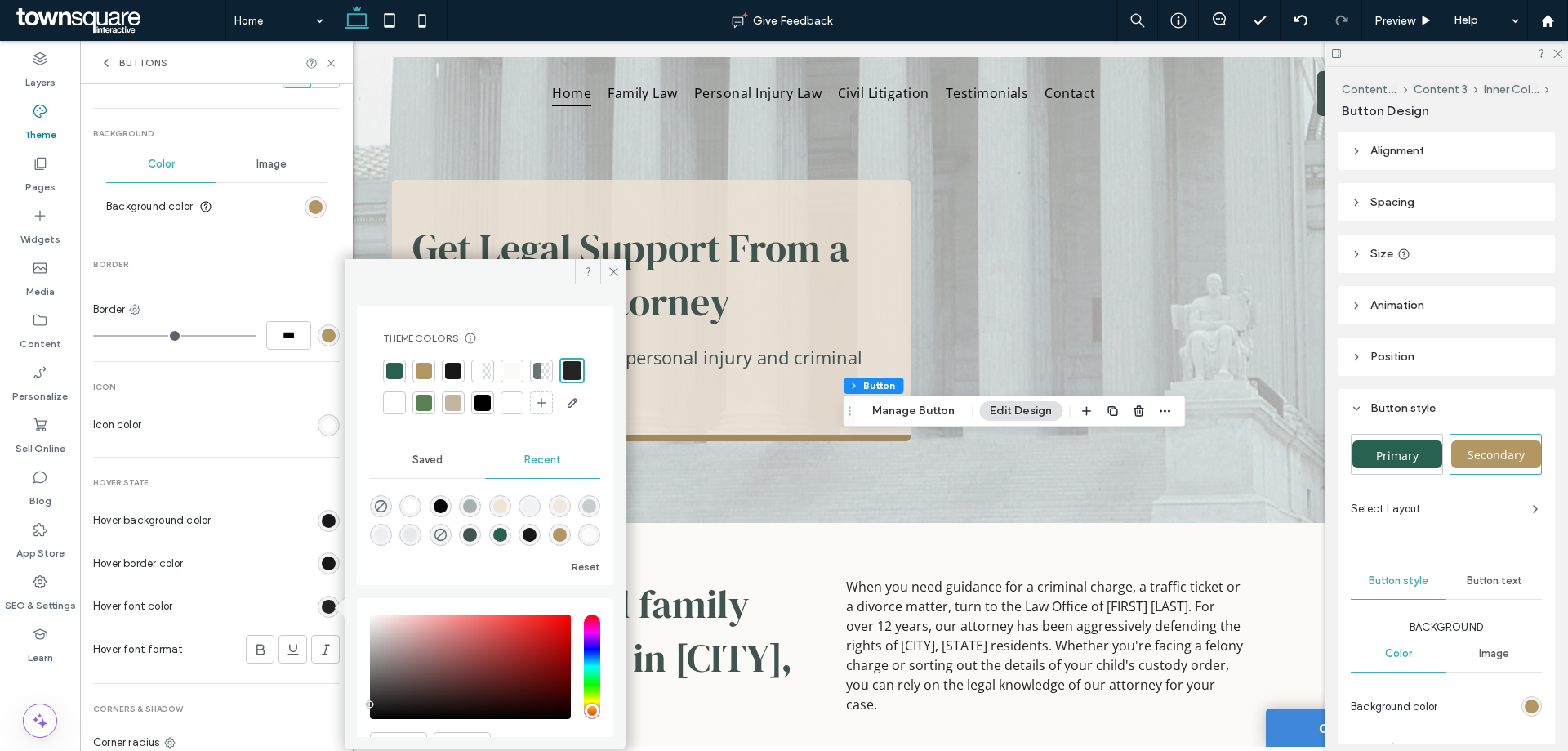 click at bounding box center (394, 403) 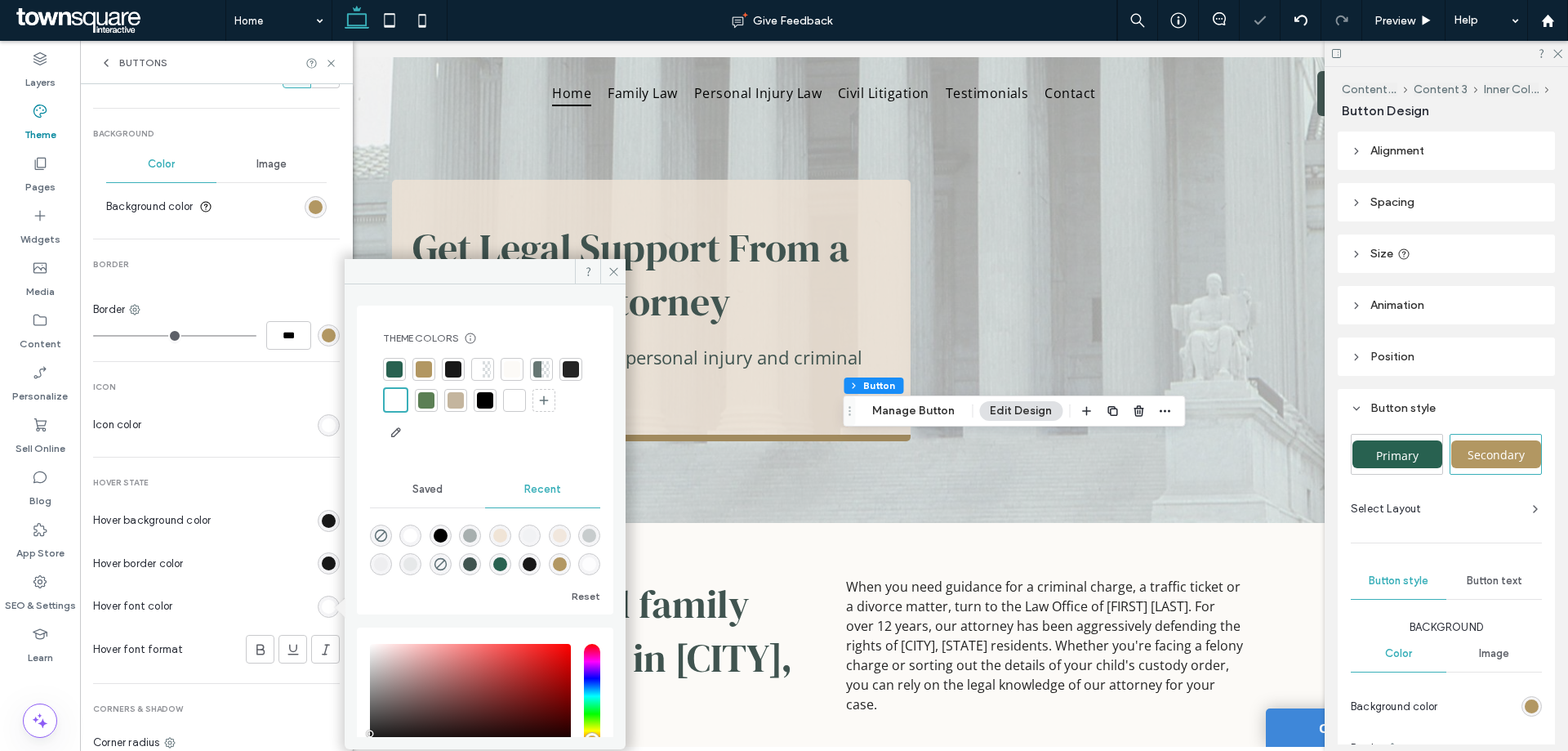 click on "Icon color" at bounding box center [216, 425] 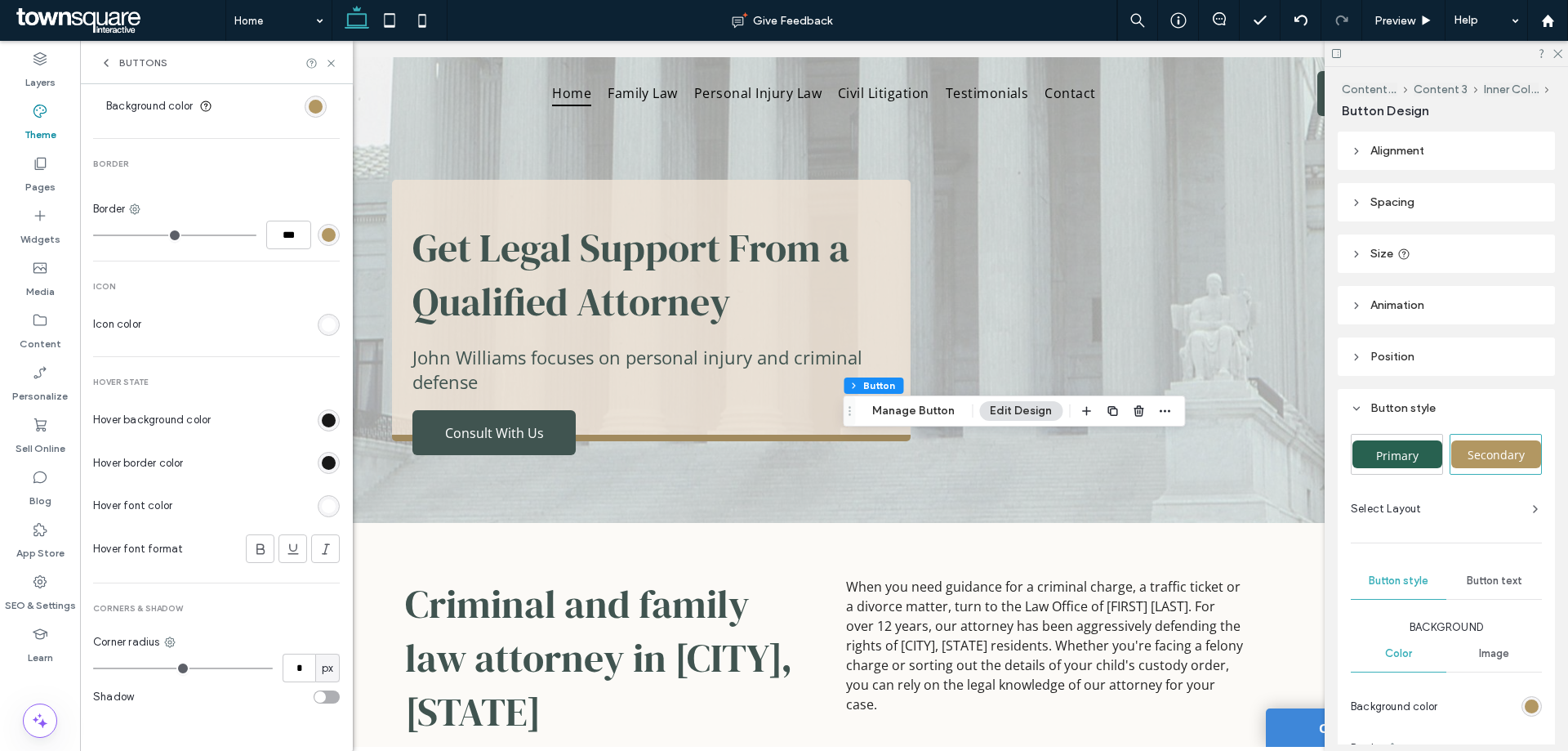 scroll, scrollTop: 592, scrollLeft: 0, axis: vertical 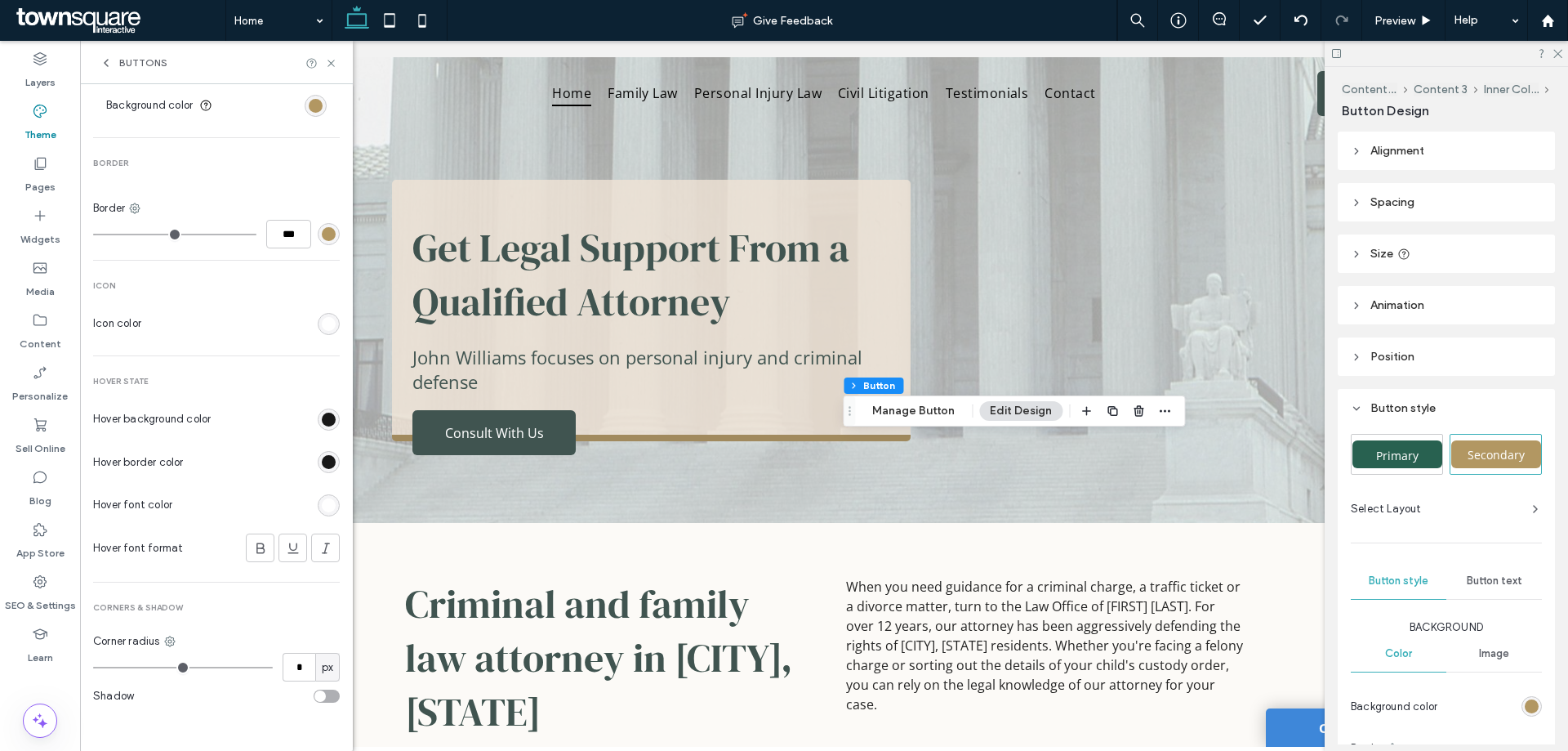 click at bounding box center [328, 324] 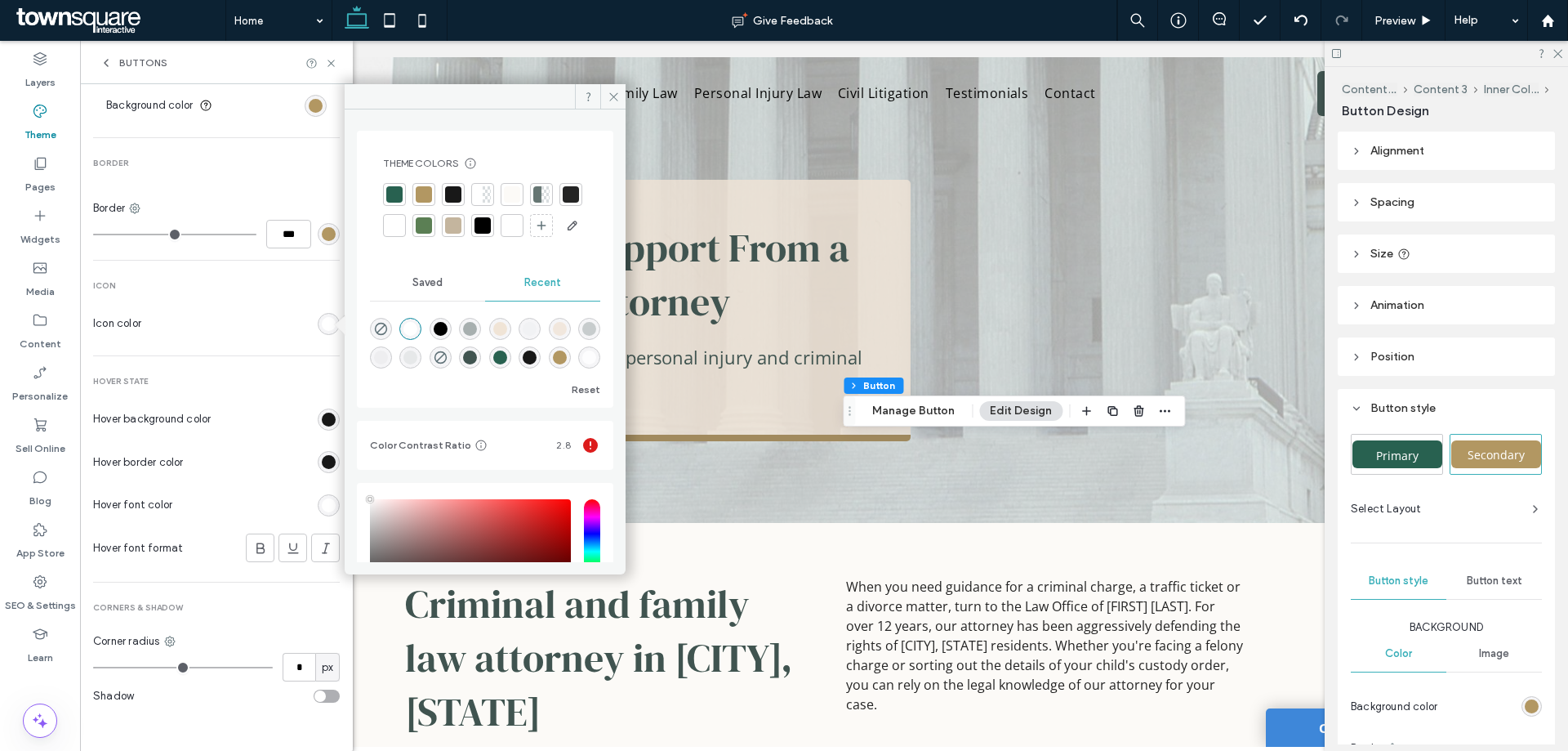 click at bounding box center [394, 226] 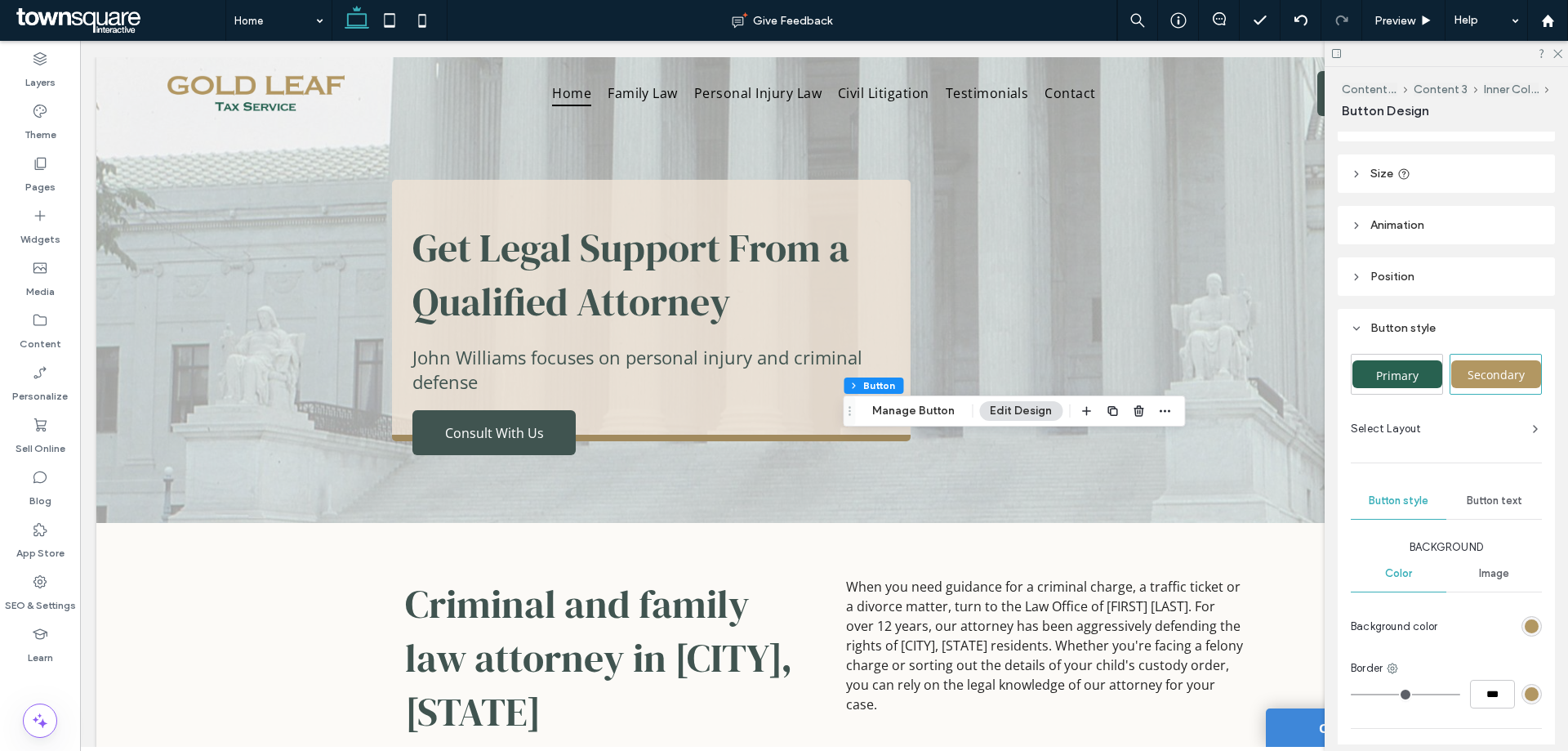 scroll, scrollTop: 0, scrollLeft: 0, axis: both 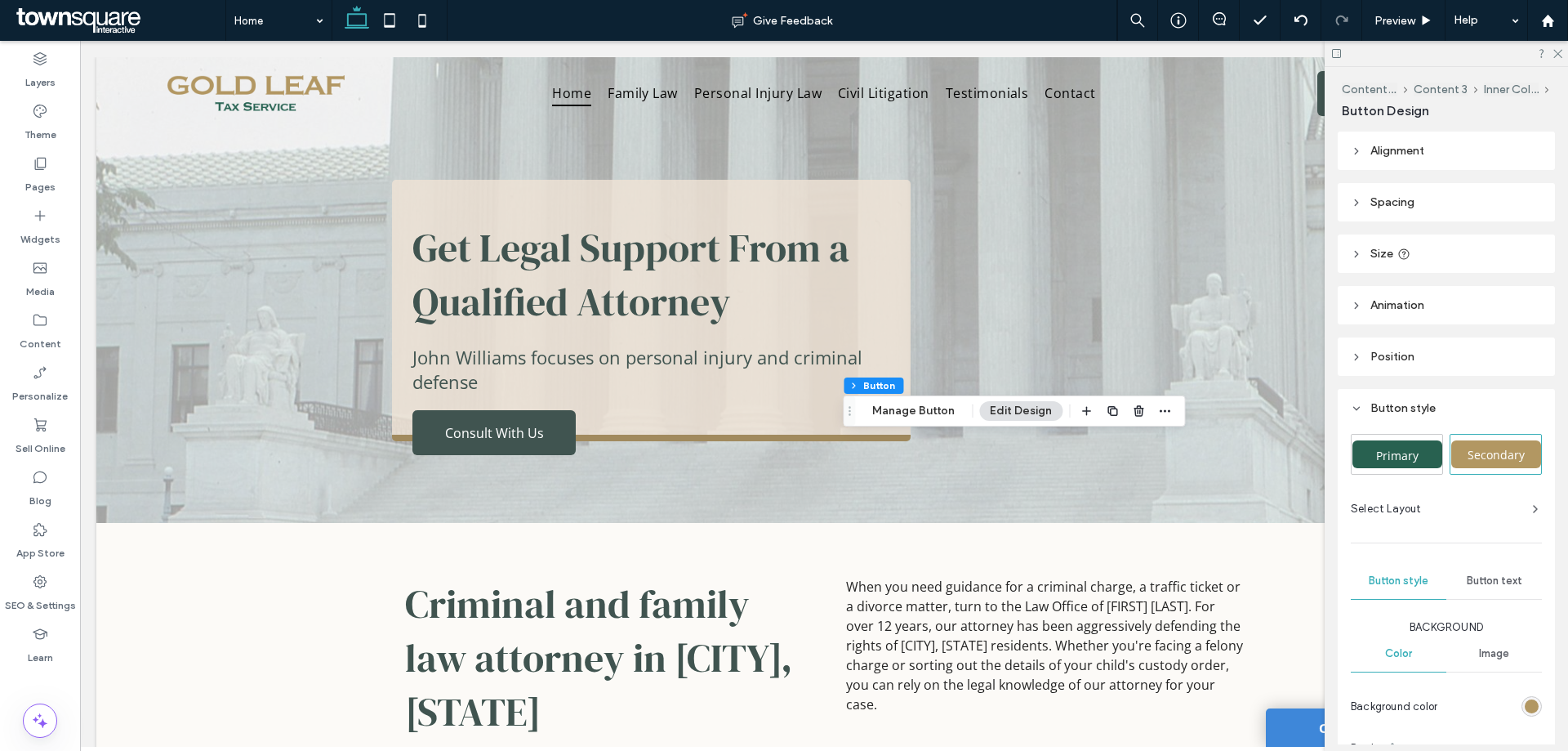 click on "Select Layout" at bounding box center [1446, 509] 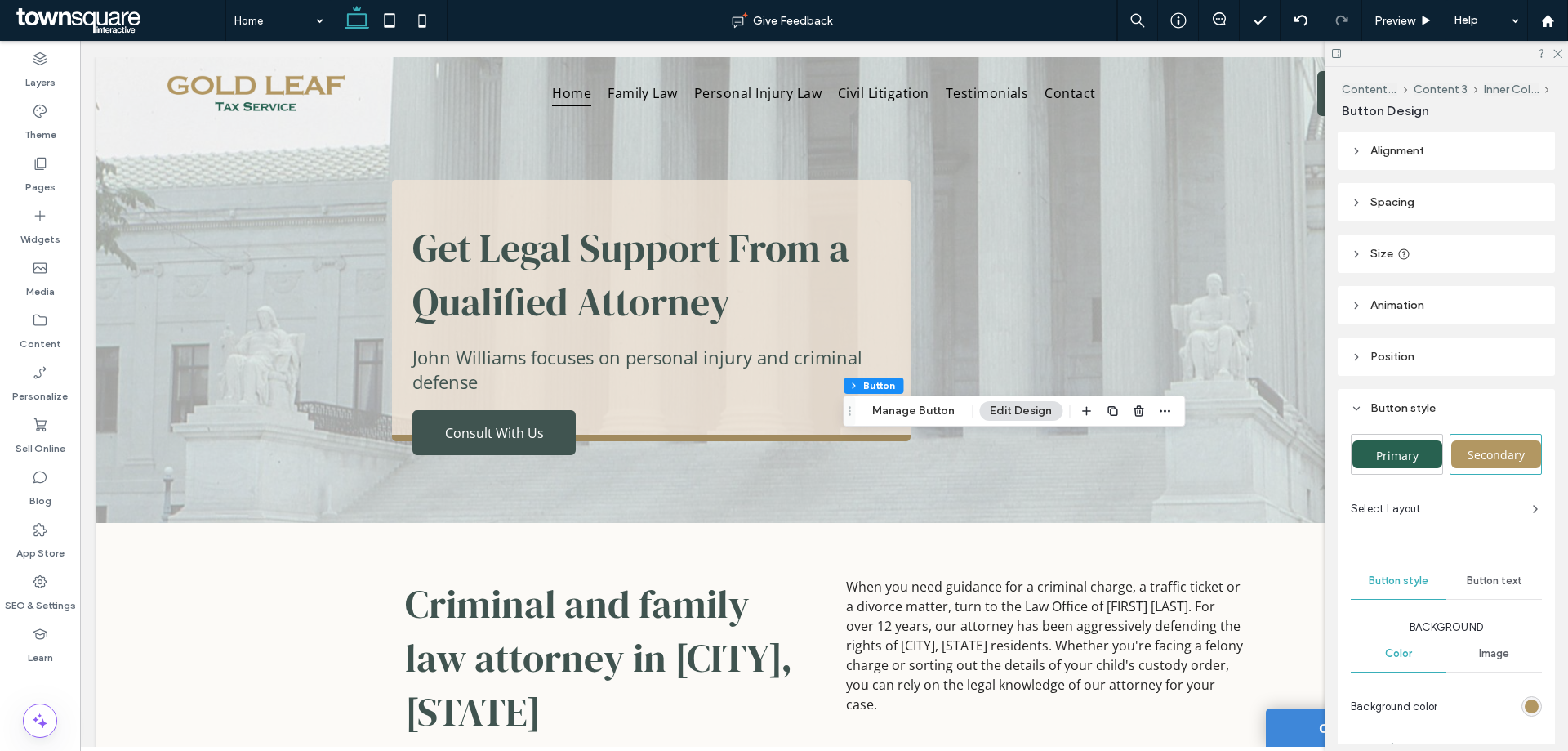 click on "Primary" at bounding box center [1396, 454] 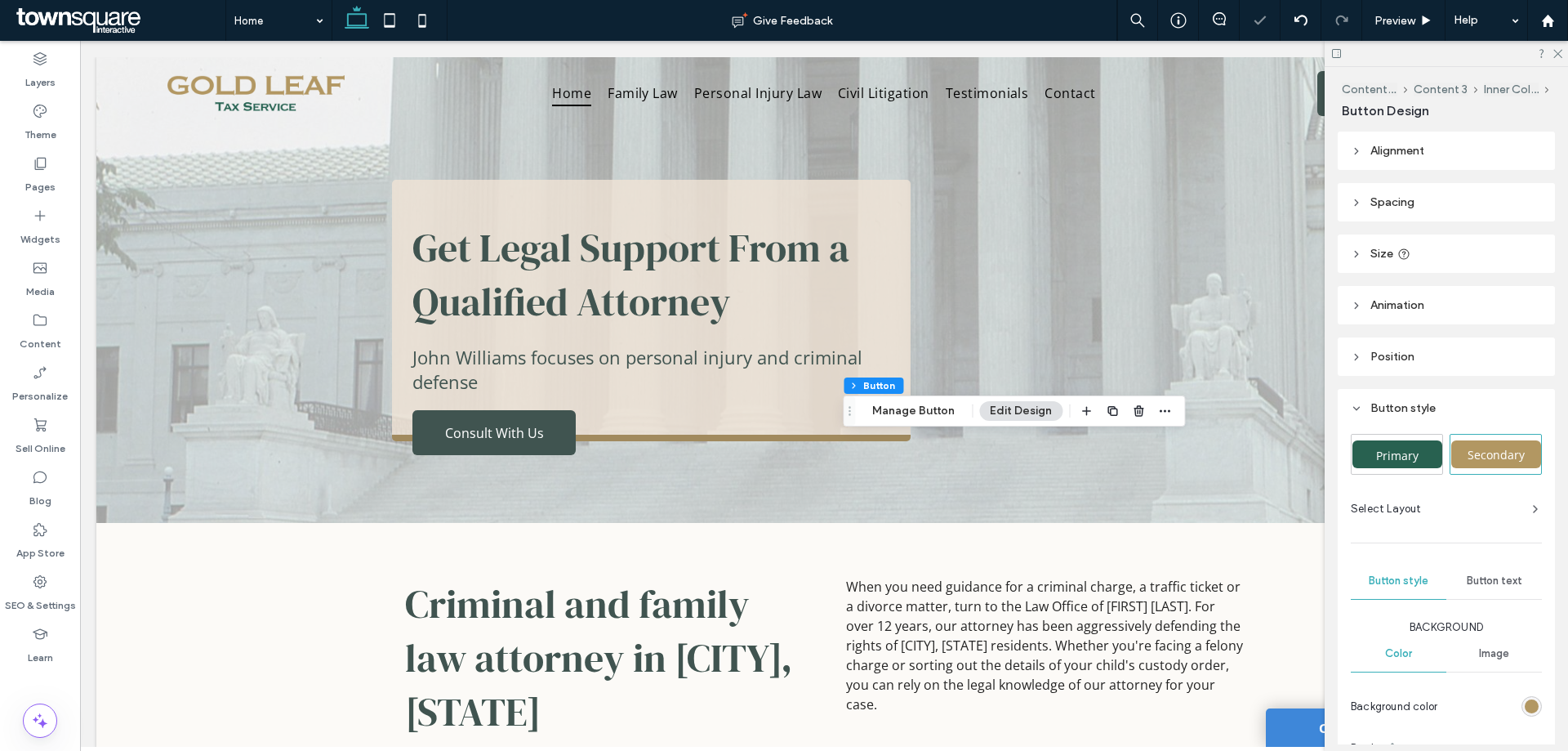 type on "*" 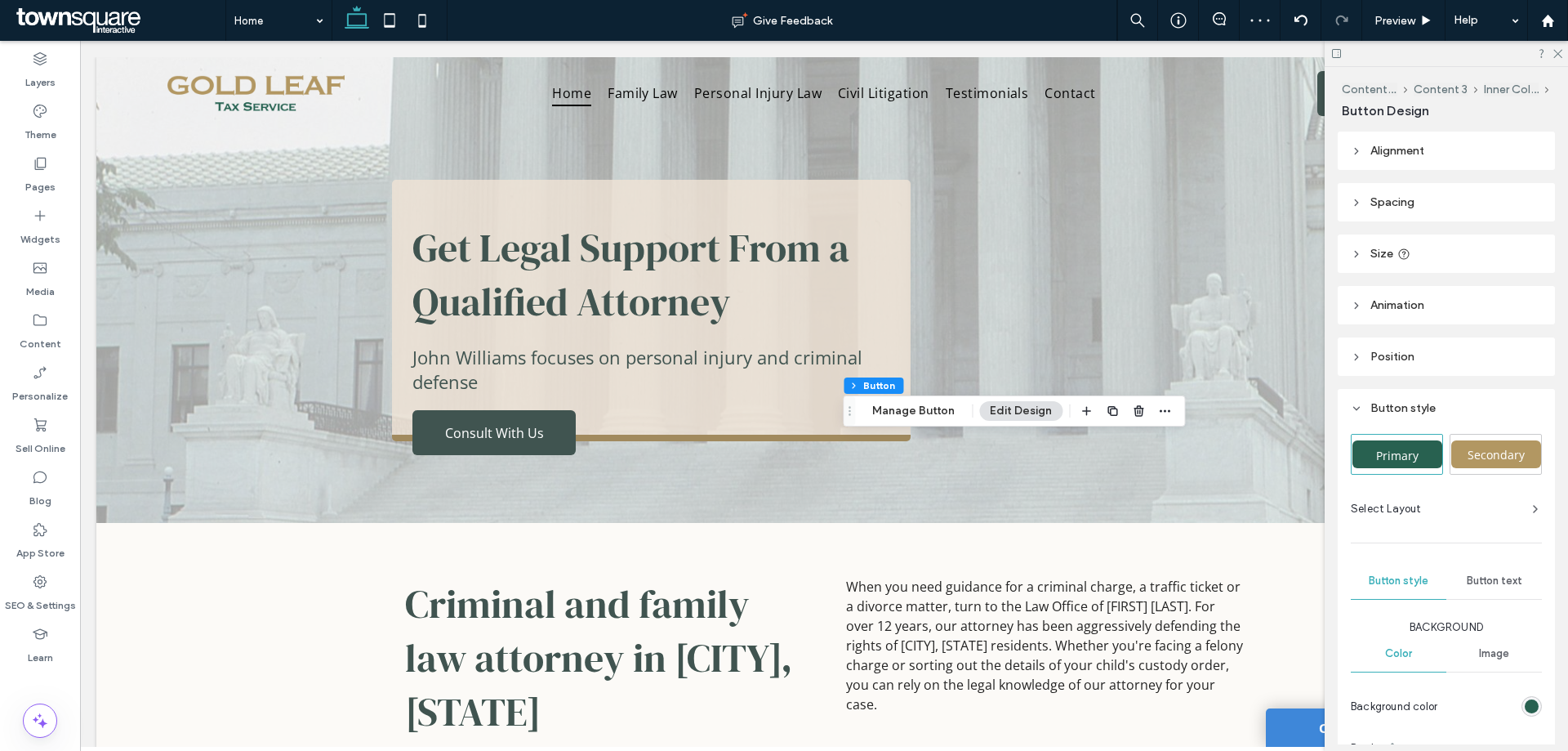 click on "Secondary" at bounding box center (1496, 454) 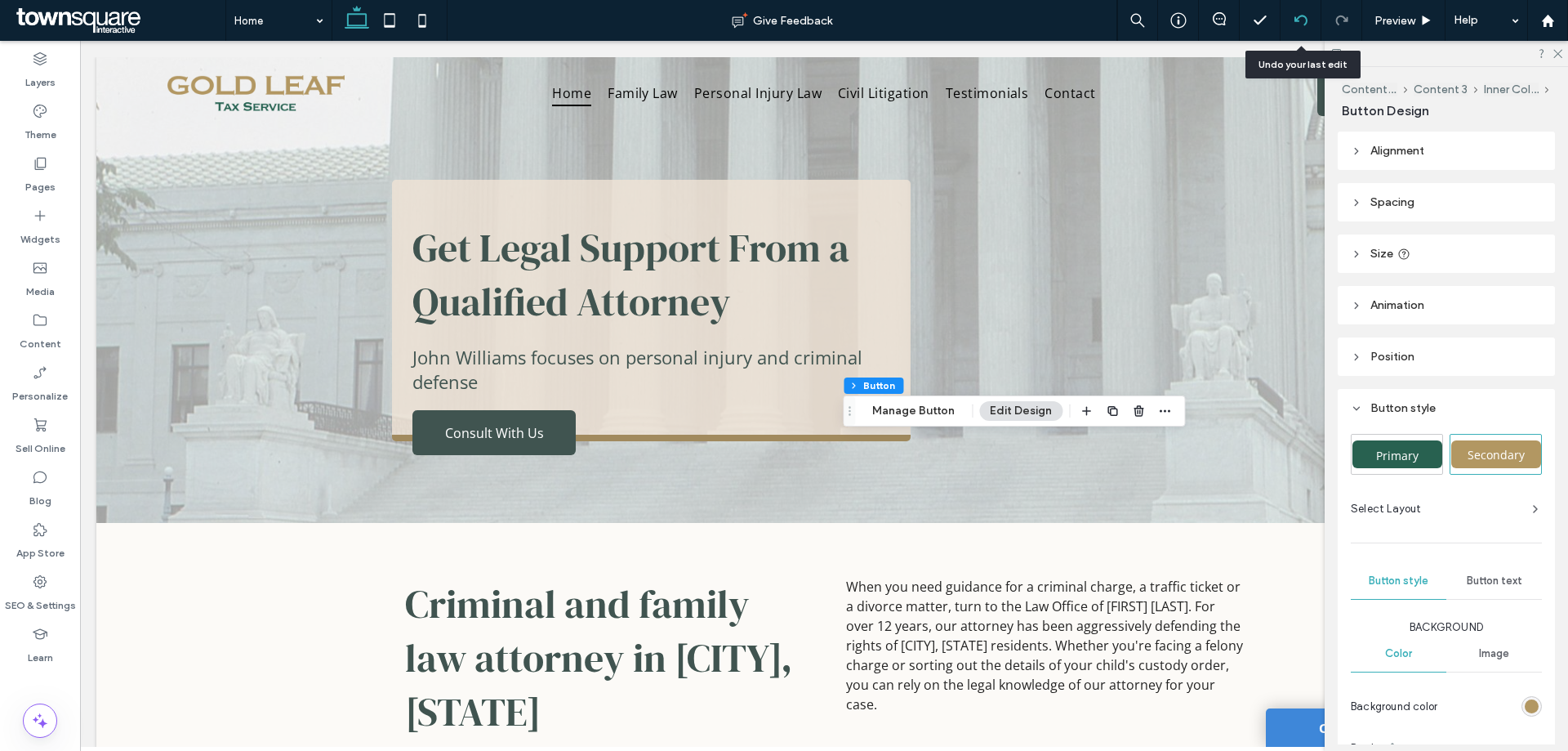 click at bounding box center (1301, 20) 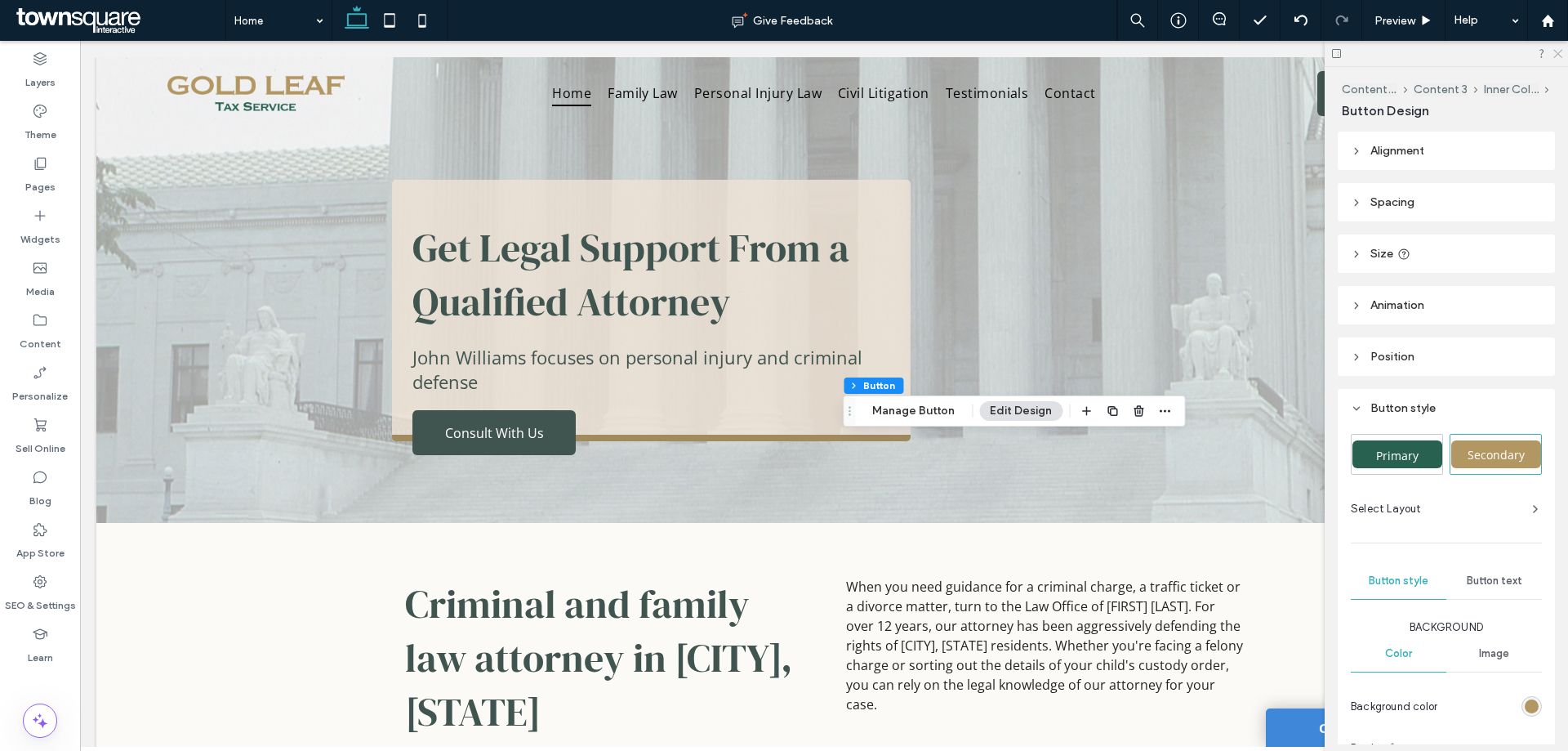 click 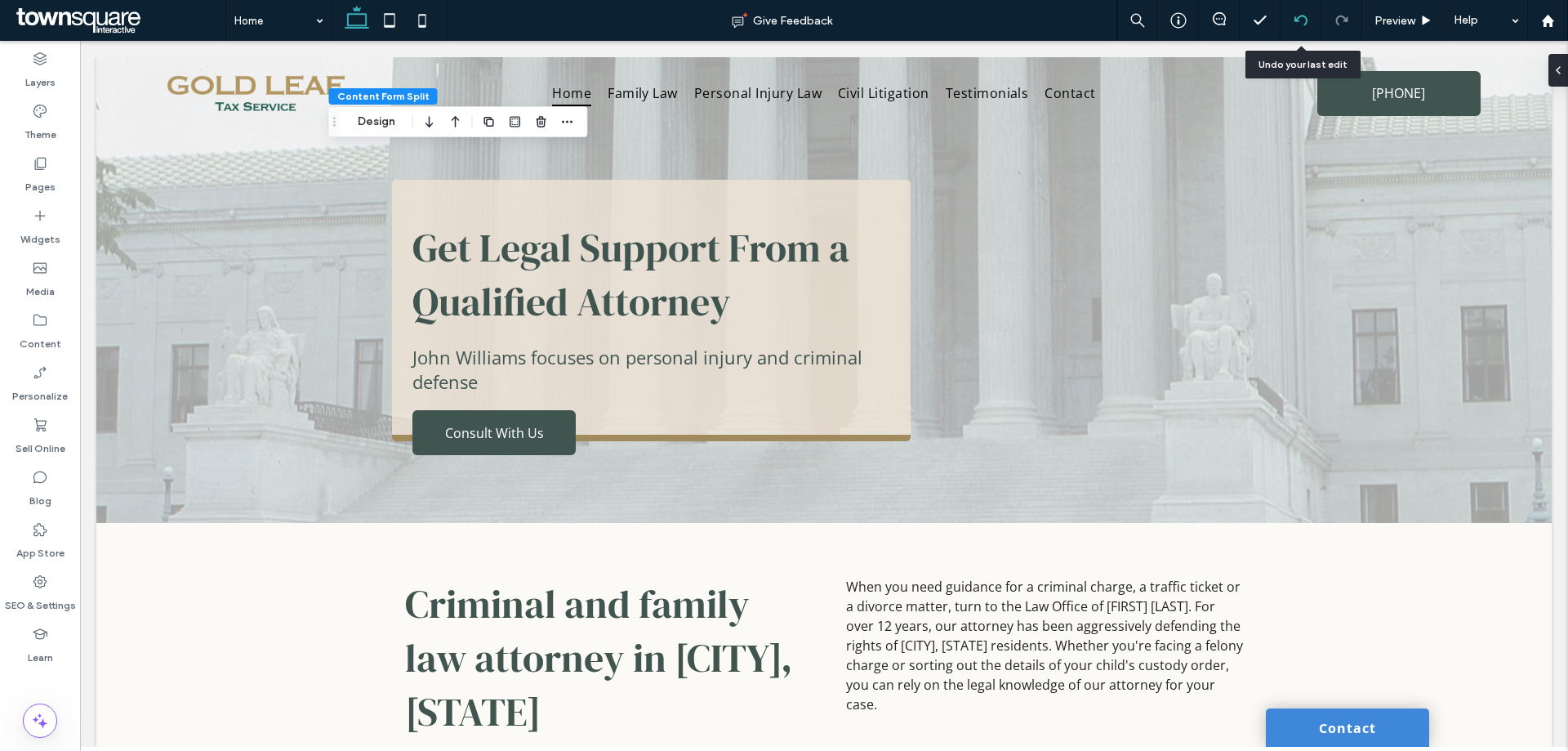 click 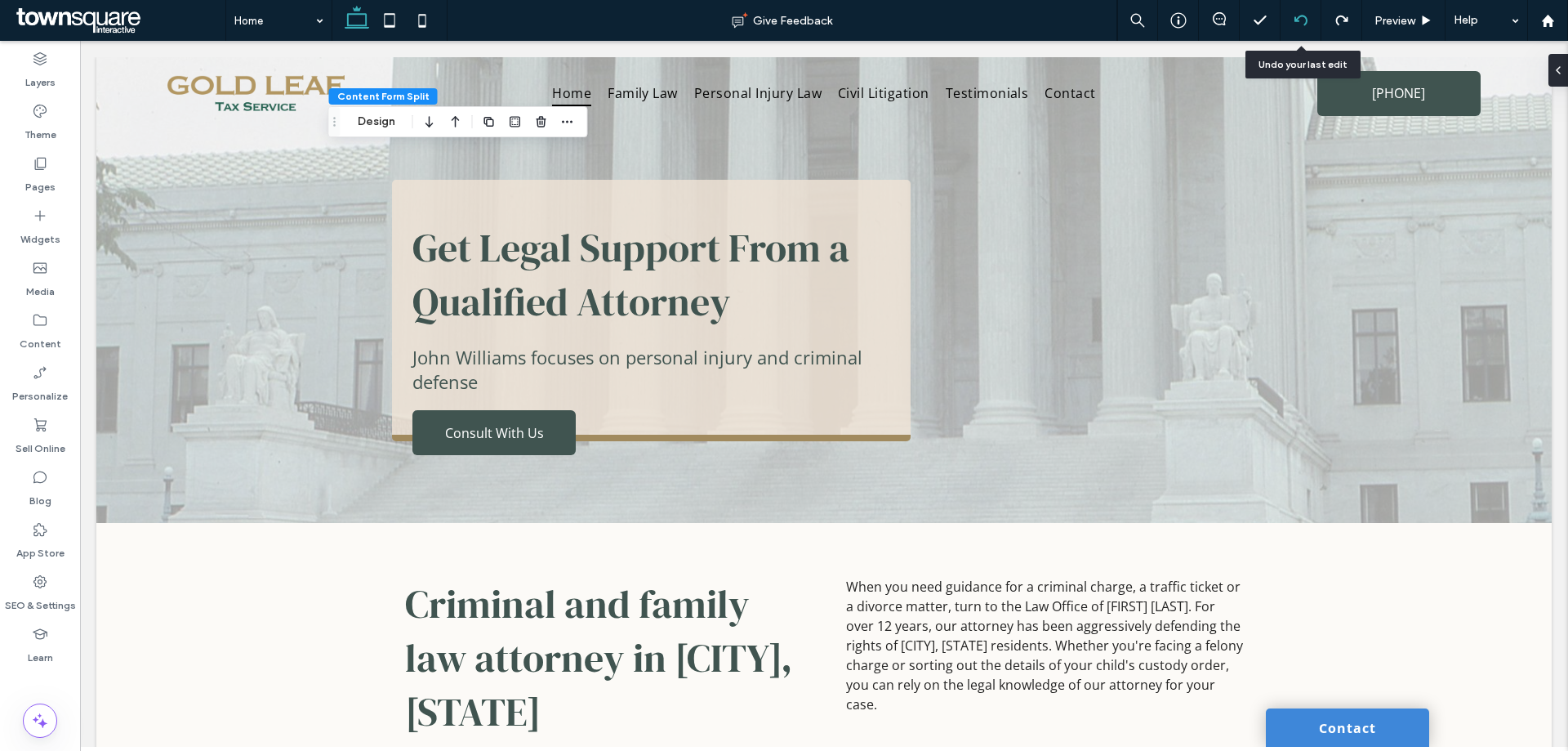 click 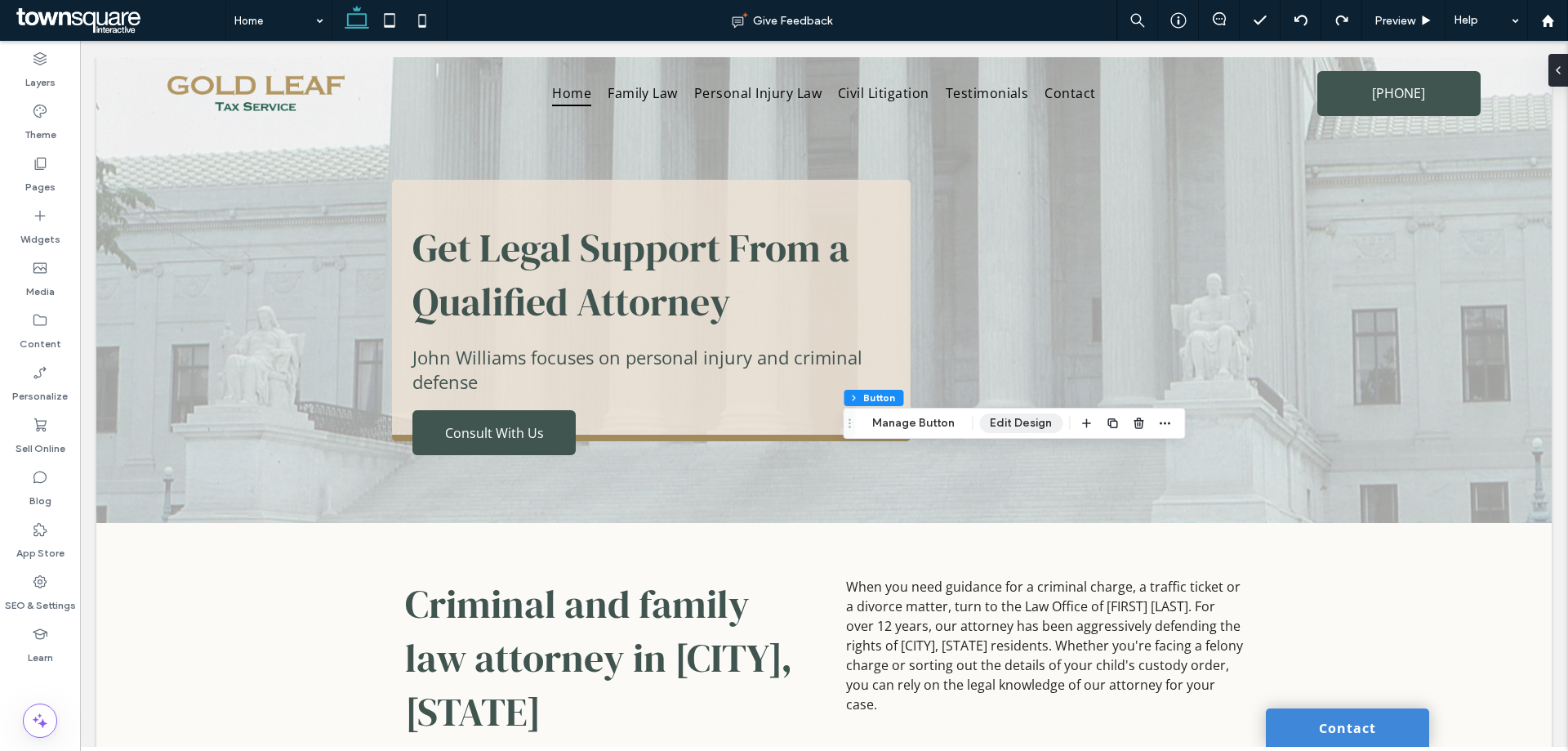 click on "Edit Design" at bounding box center [1021, 423] 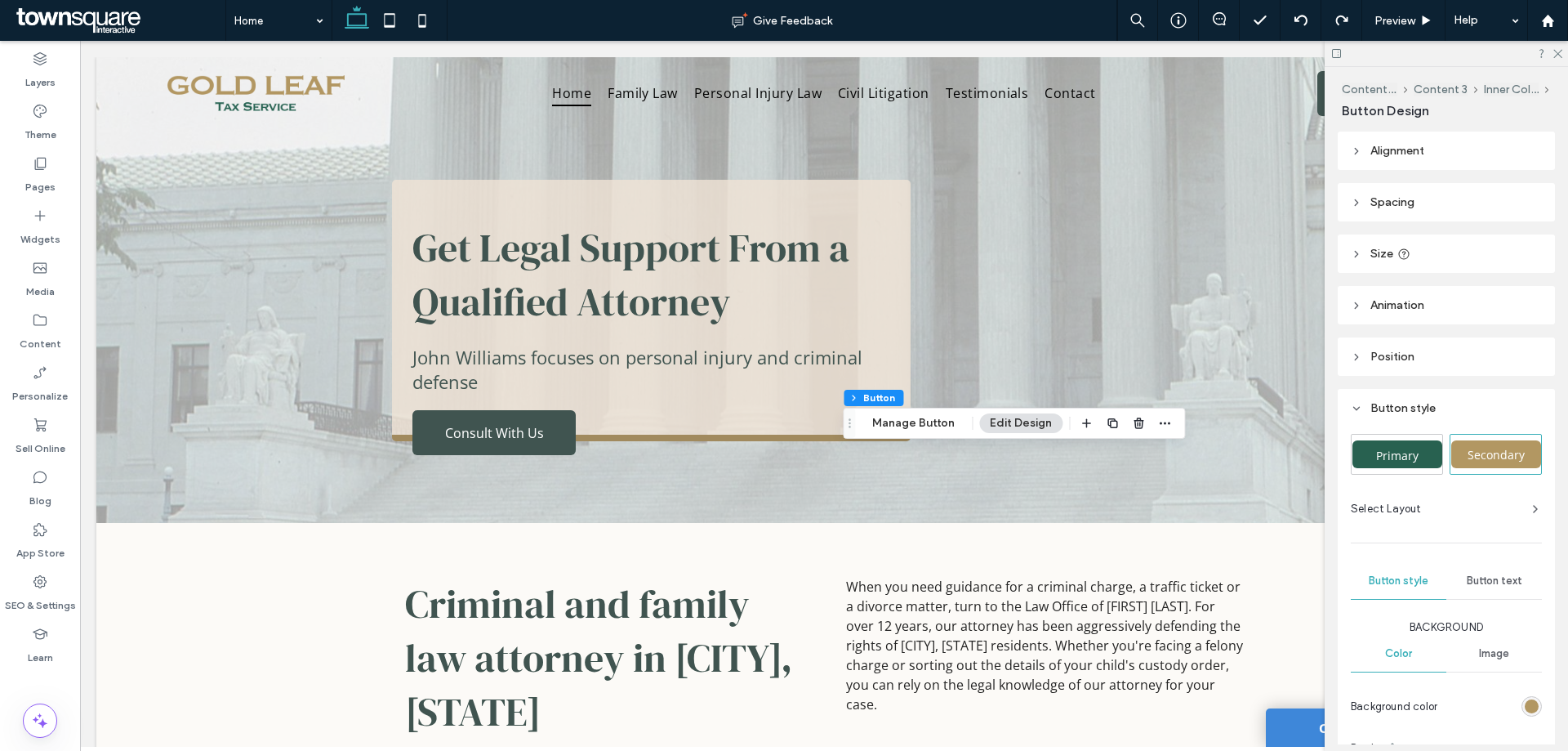 click on "Select Layout" at bounding box center [1386, 509] 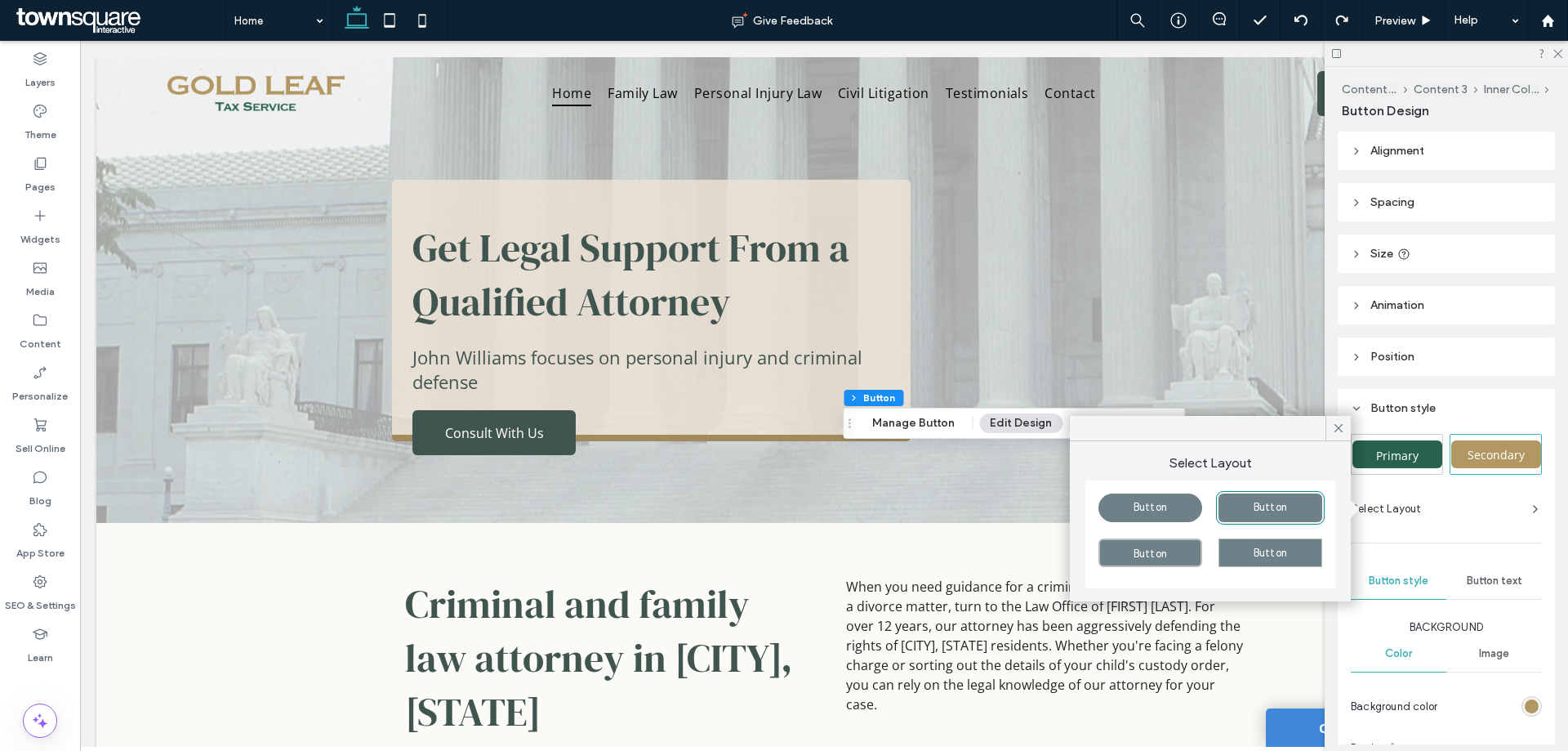 click on "Select Layout" at bounding box center (1386, 509) 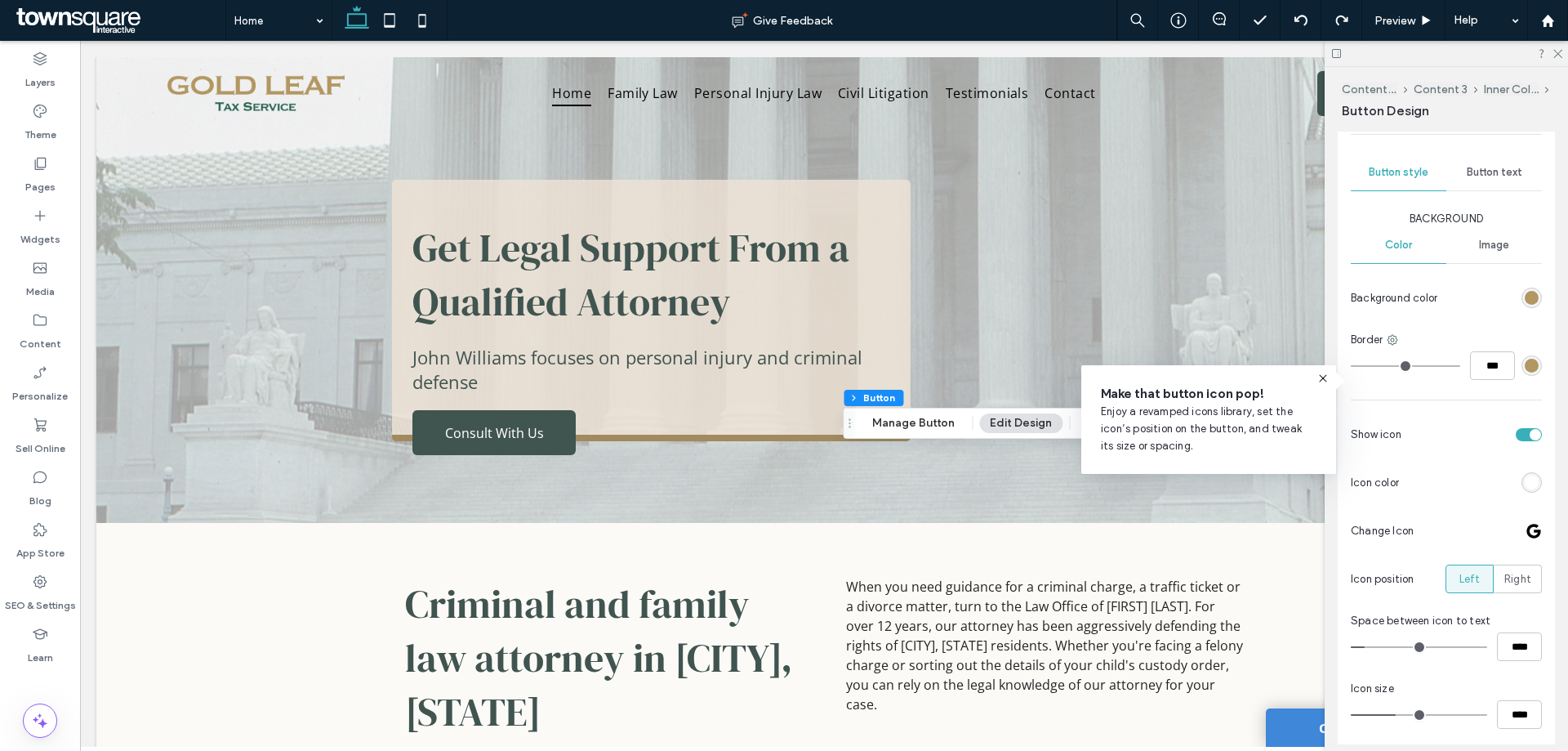 scroll, scrollTop: 570, scrollLeft: 0, axis: vertical 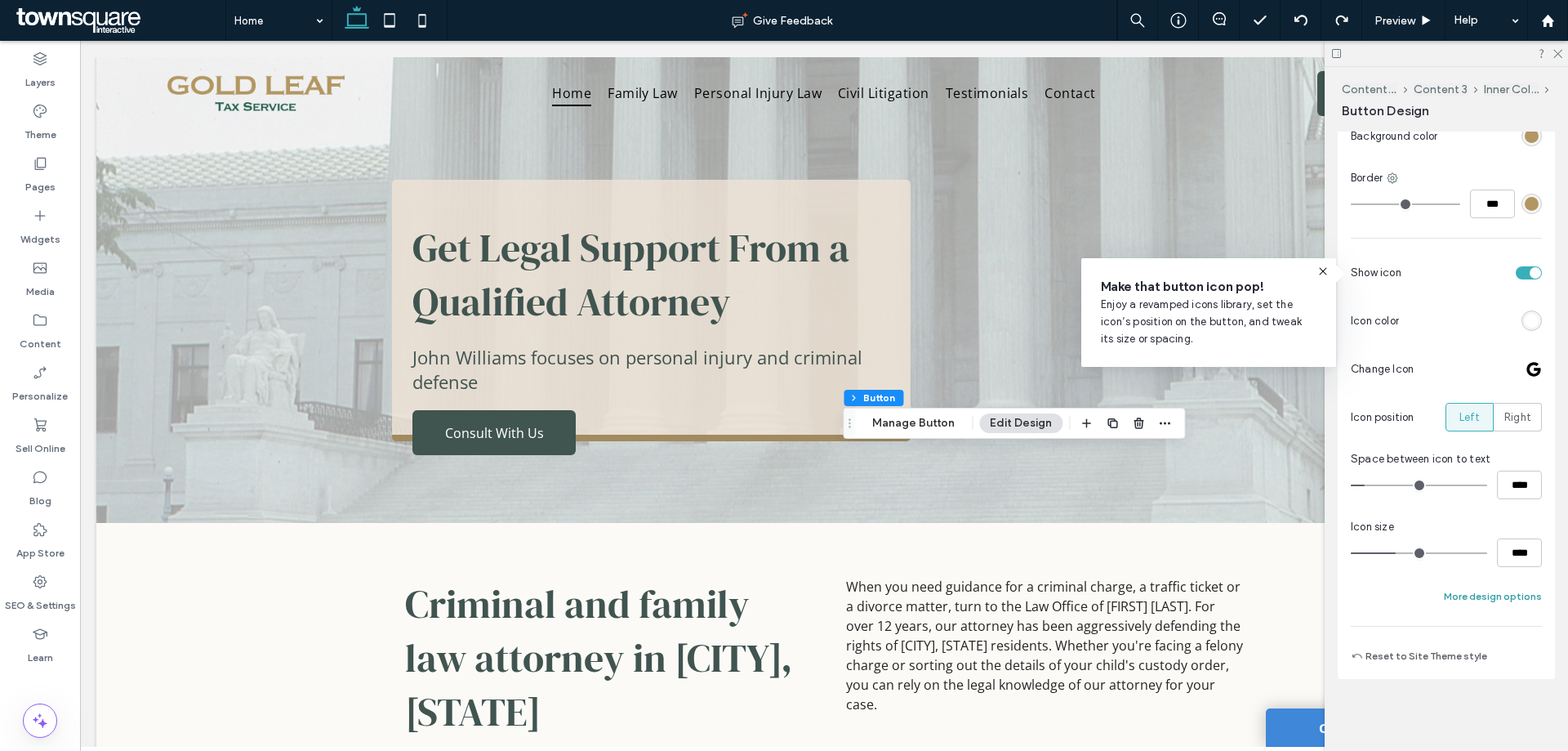 click on "More design options" at bounding box center (1493, 597) 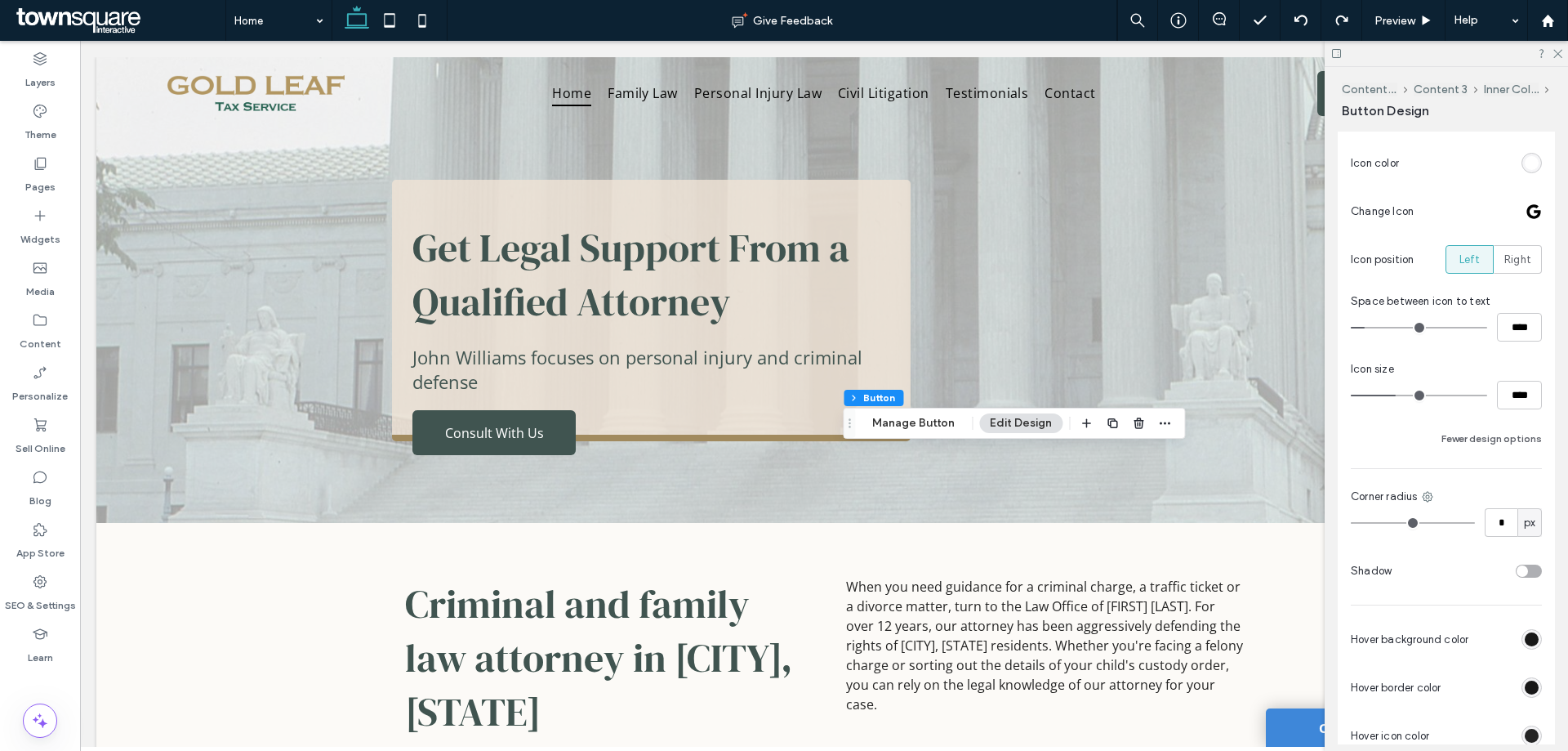 scroll, scrollTop: 816, scrollLeft: 0, axis: vertical 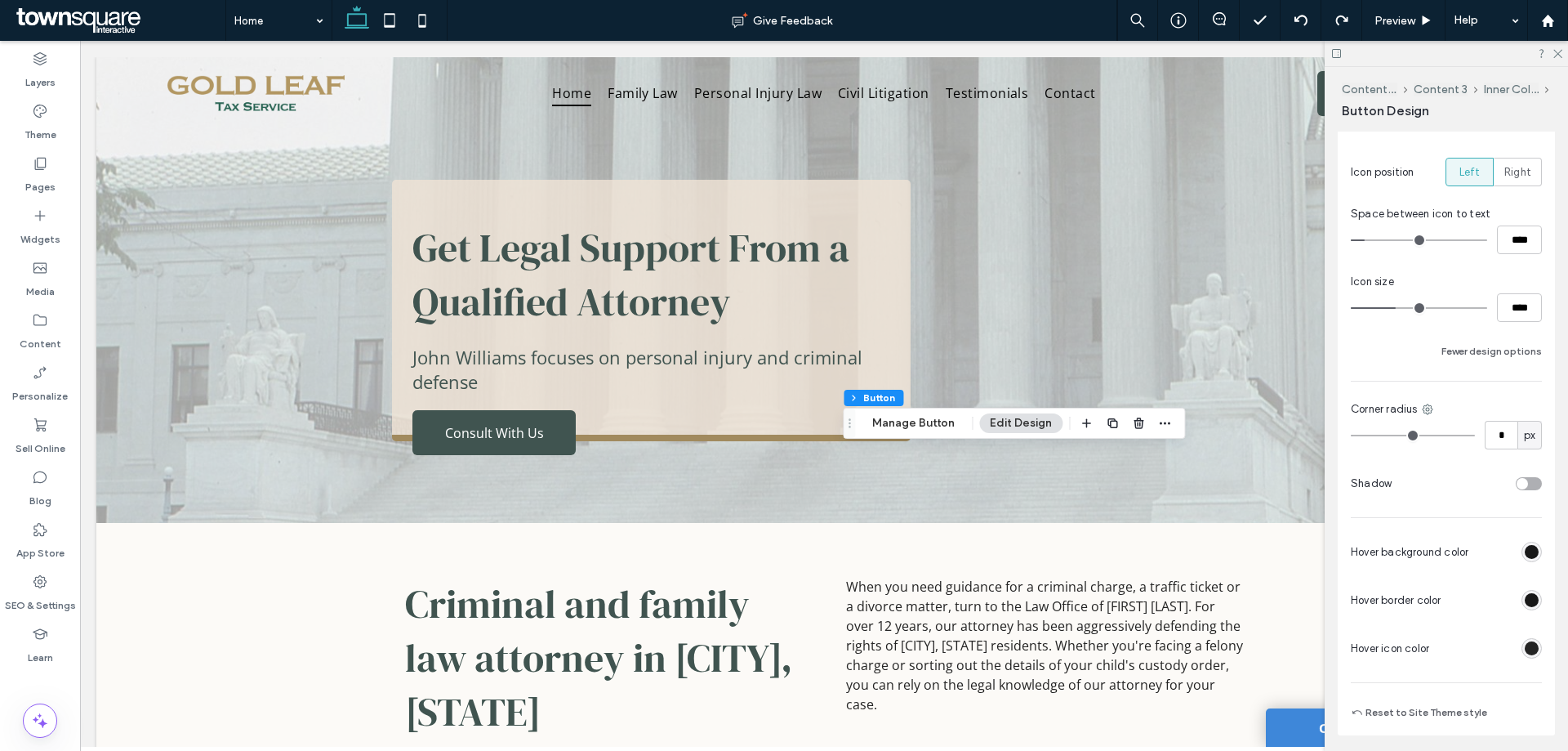 click at bounding box center (1531, 648) 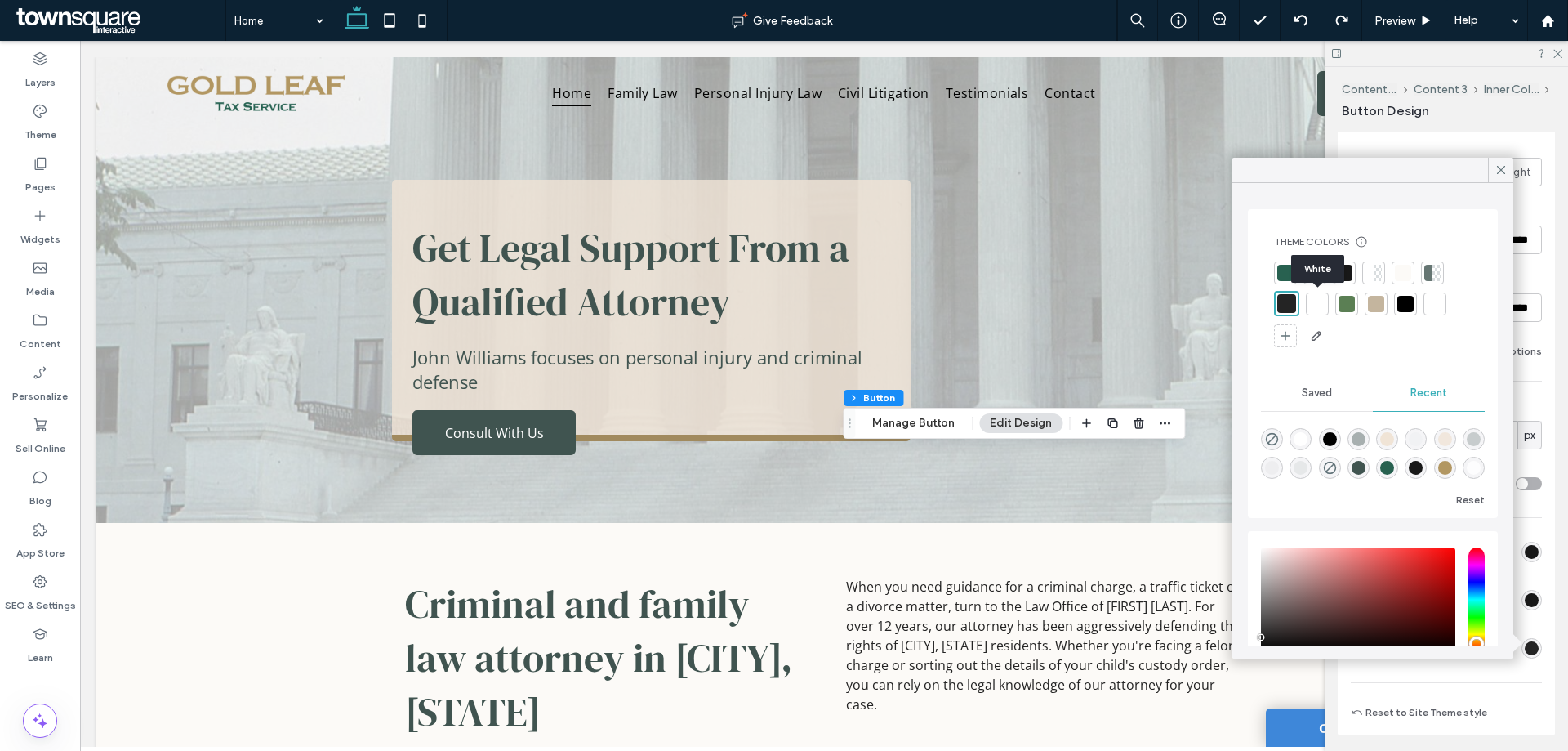 click at bounding box center [1317, 304] 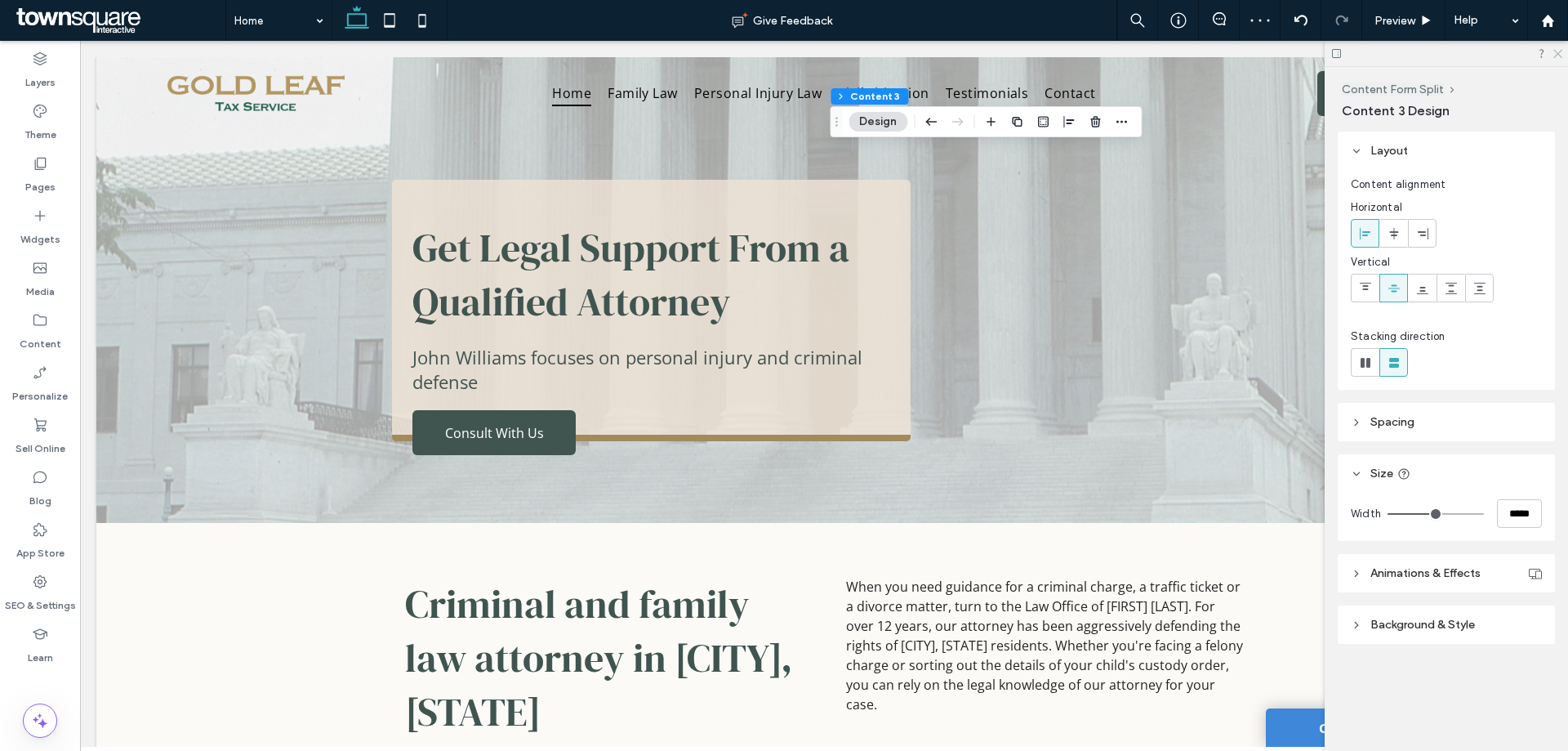 click 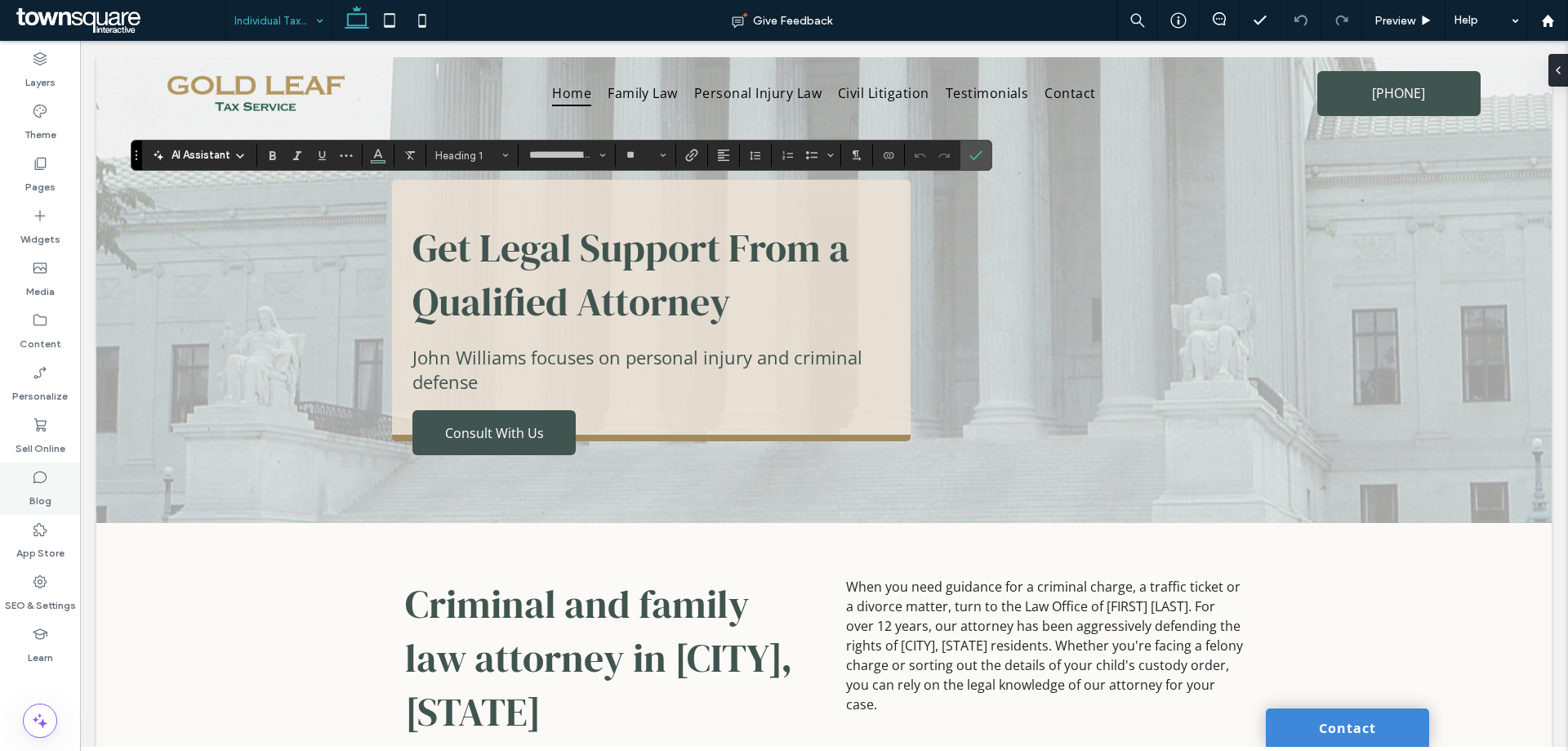 type on "*********" 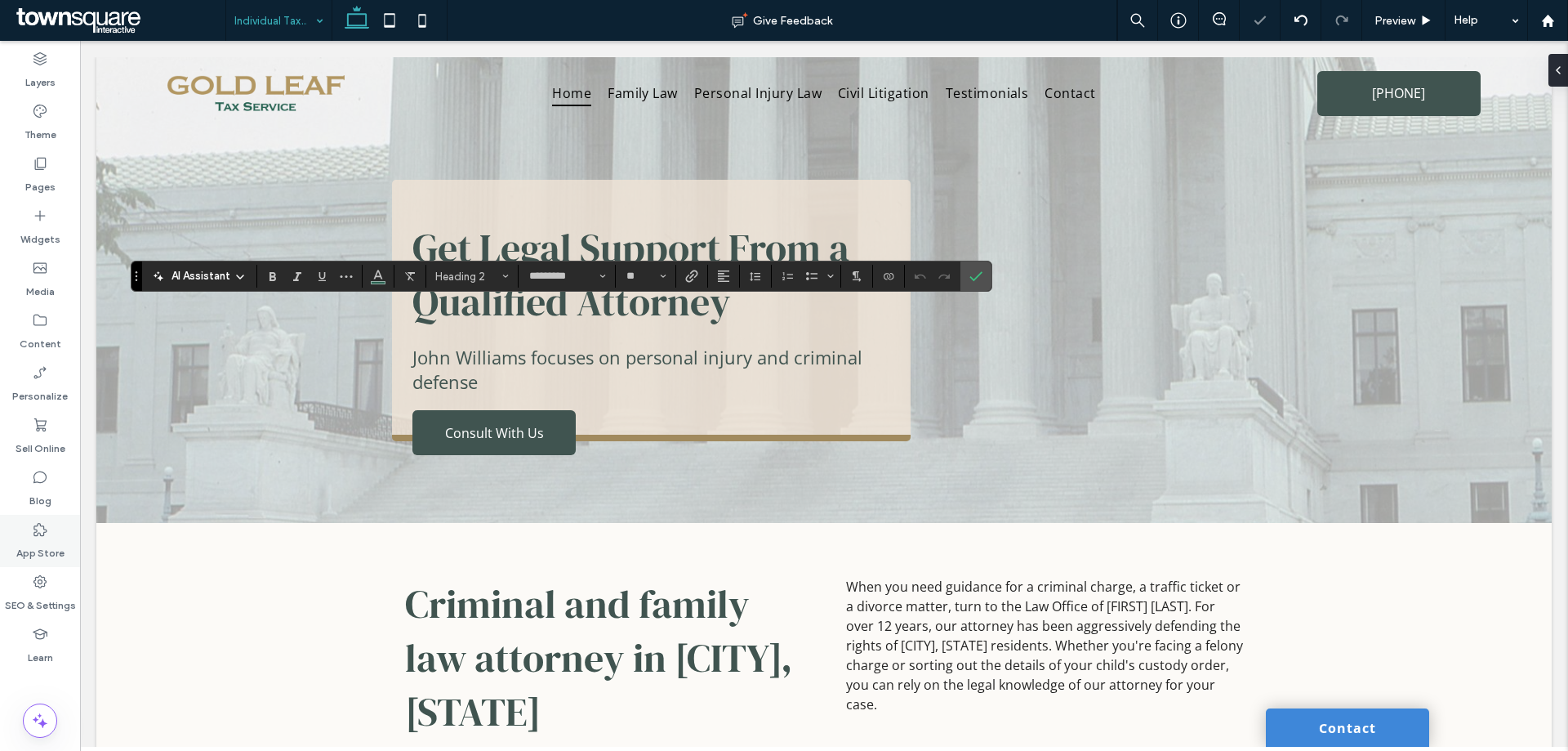 type on "**" 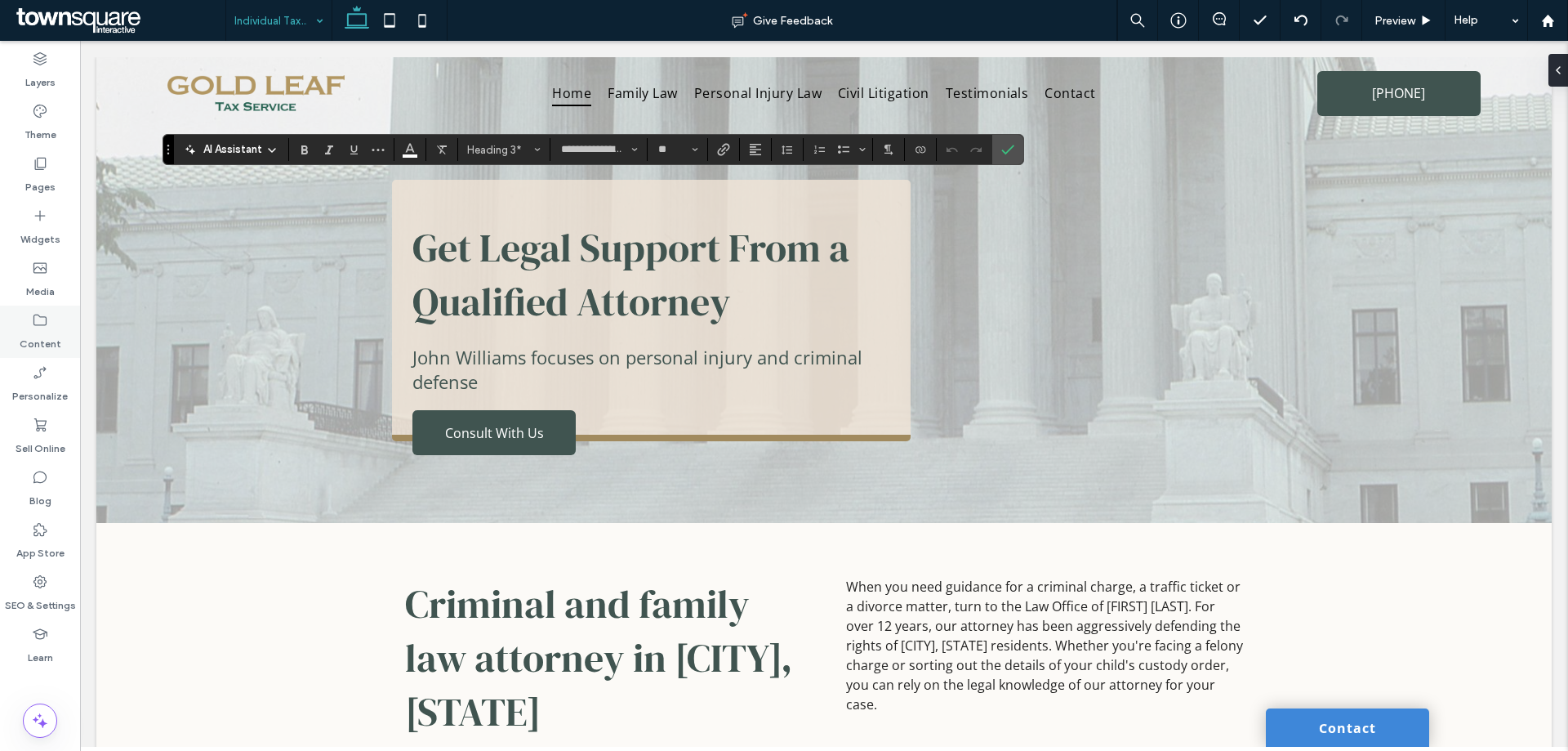 type on "*********" 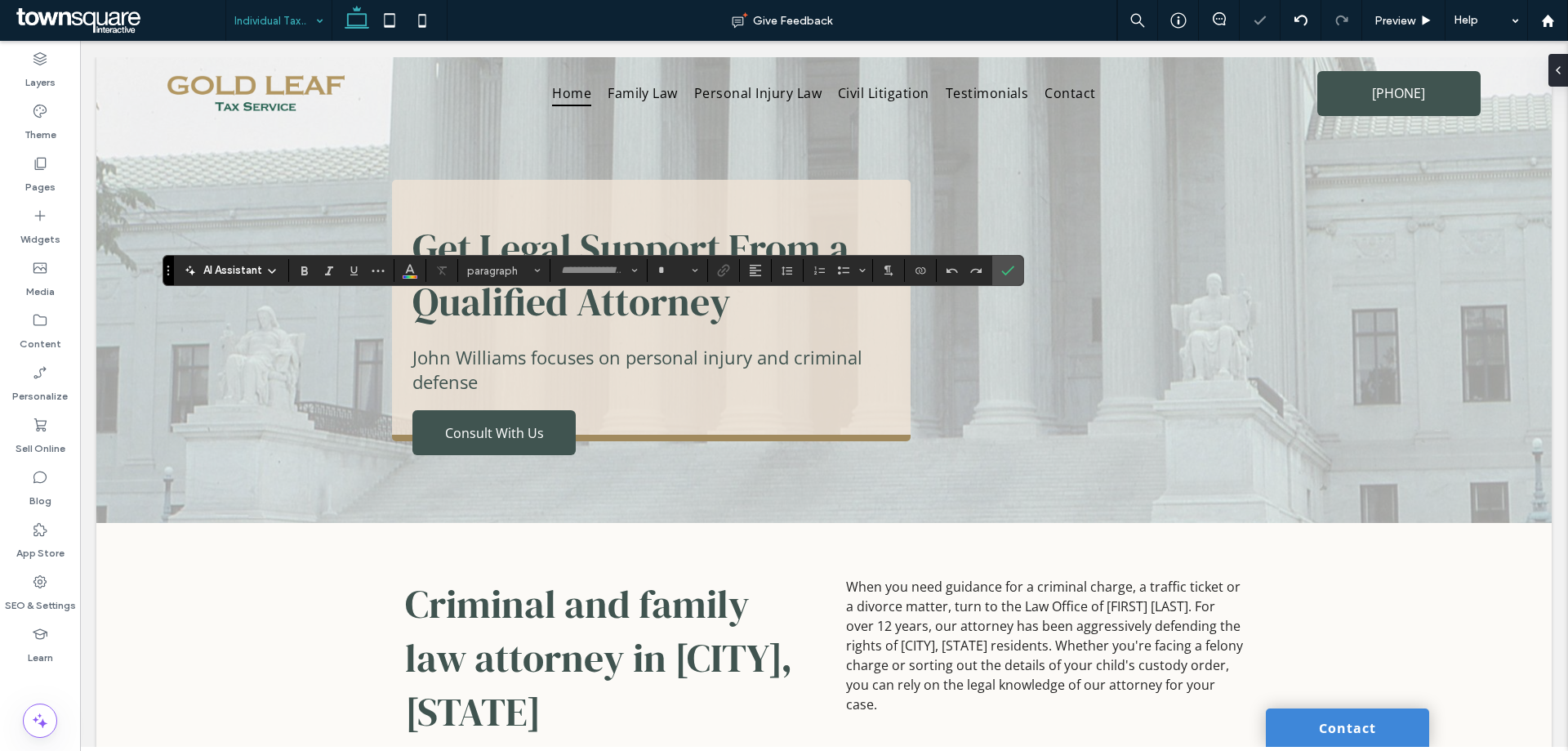 type on "*********" 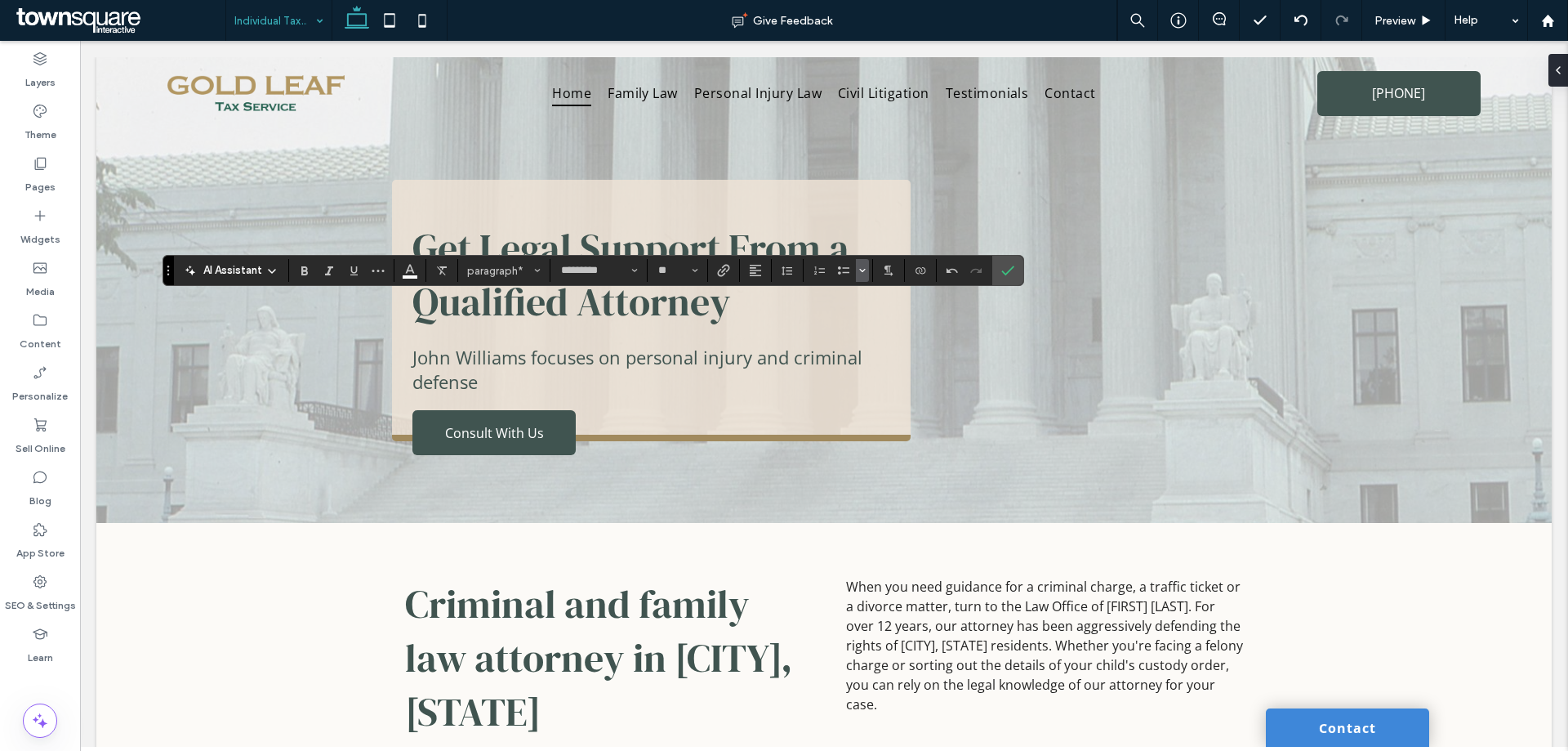 click at bounding box center [862, 270] 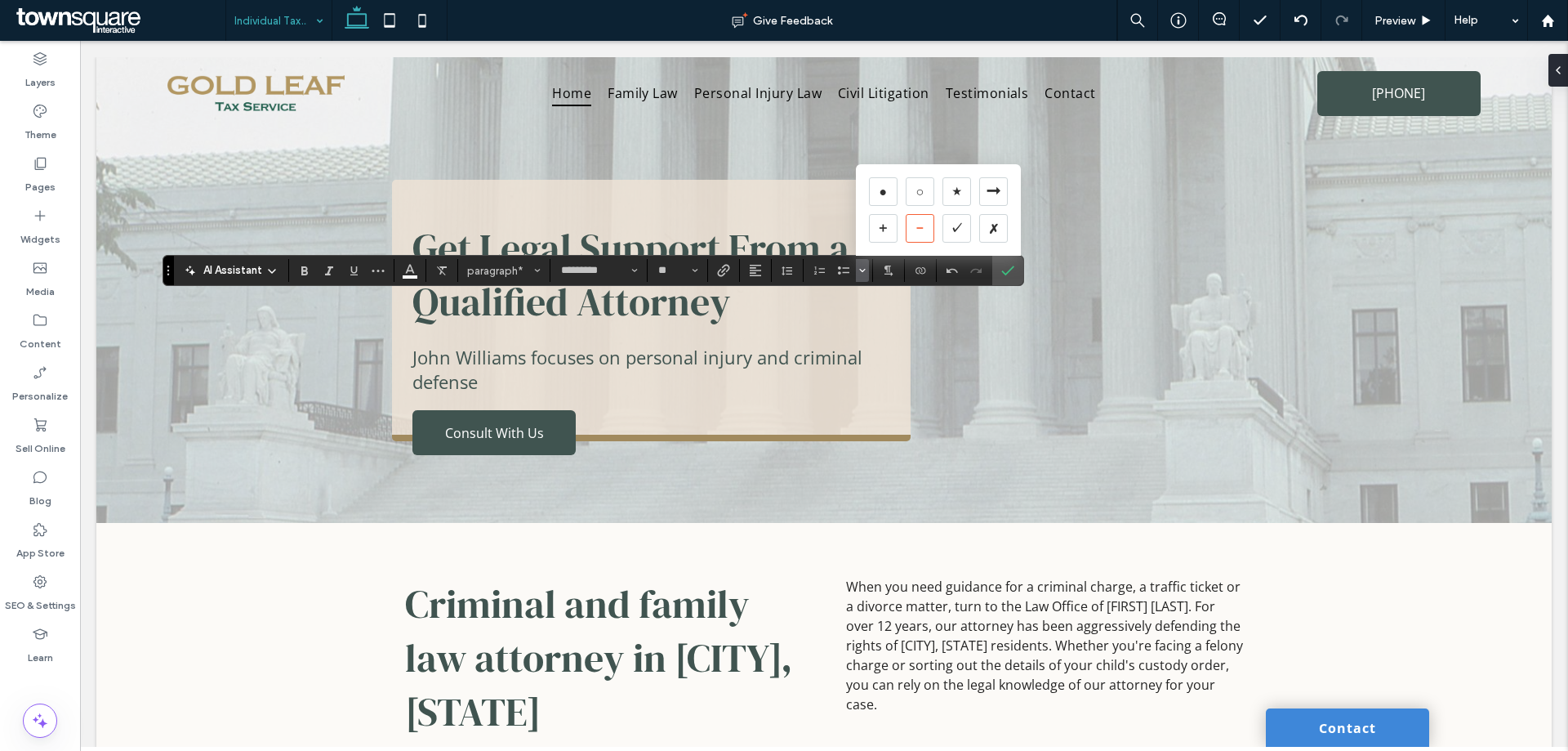 drag, startPoint x: 916, startPoint y: 235, endPoint x: 783, endPoint y: 279, distance: 140.08926 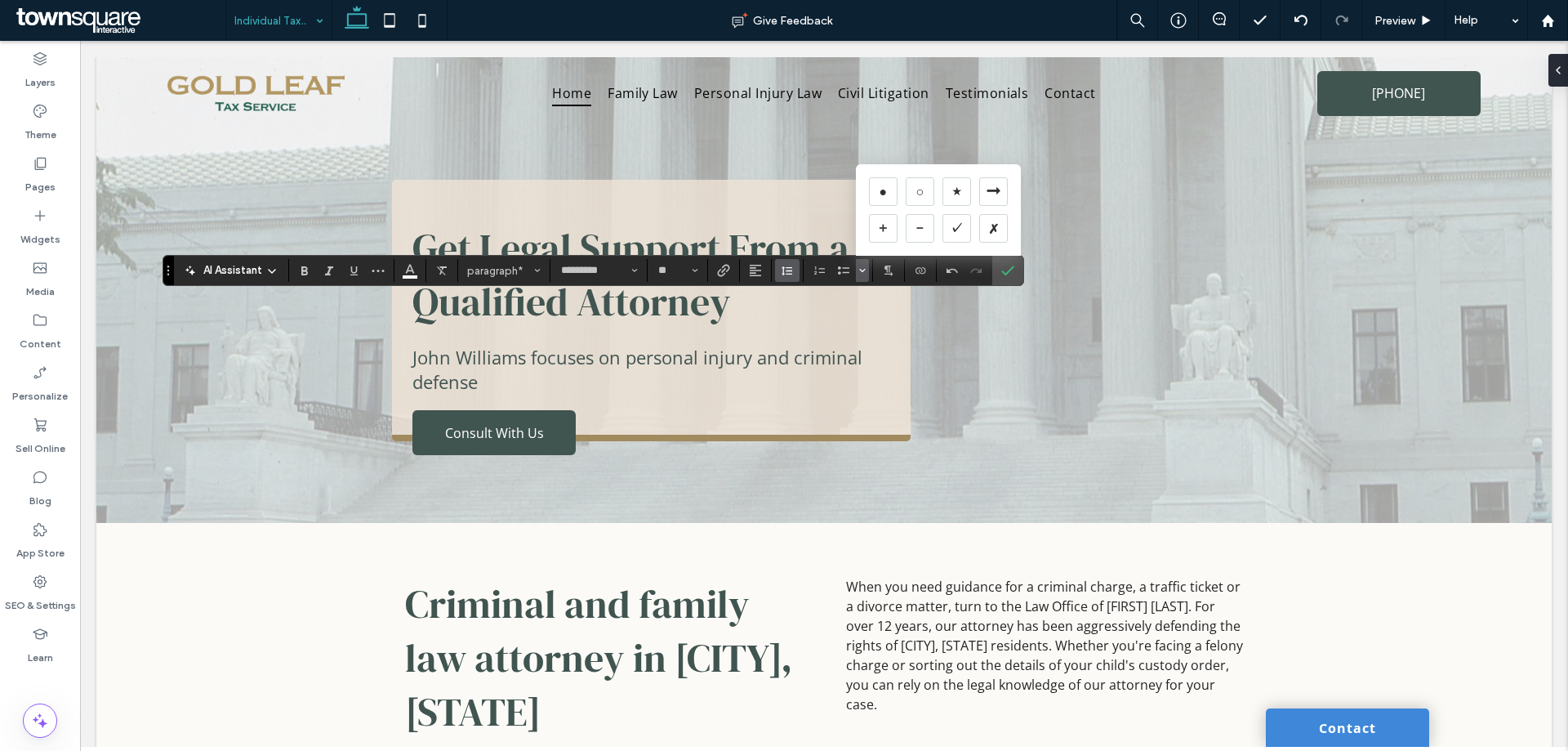 click on "－" at bounding box center (920, 228) 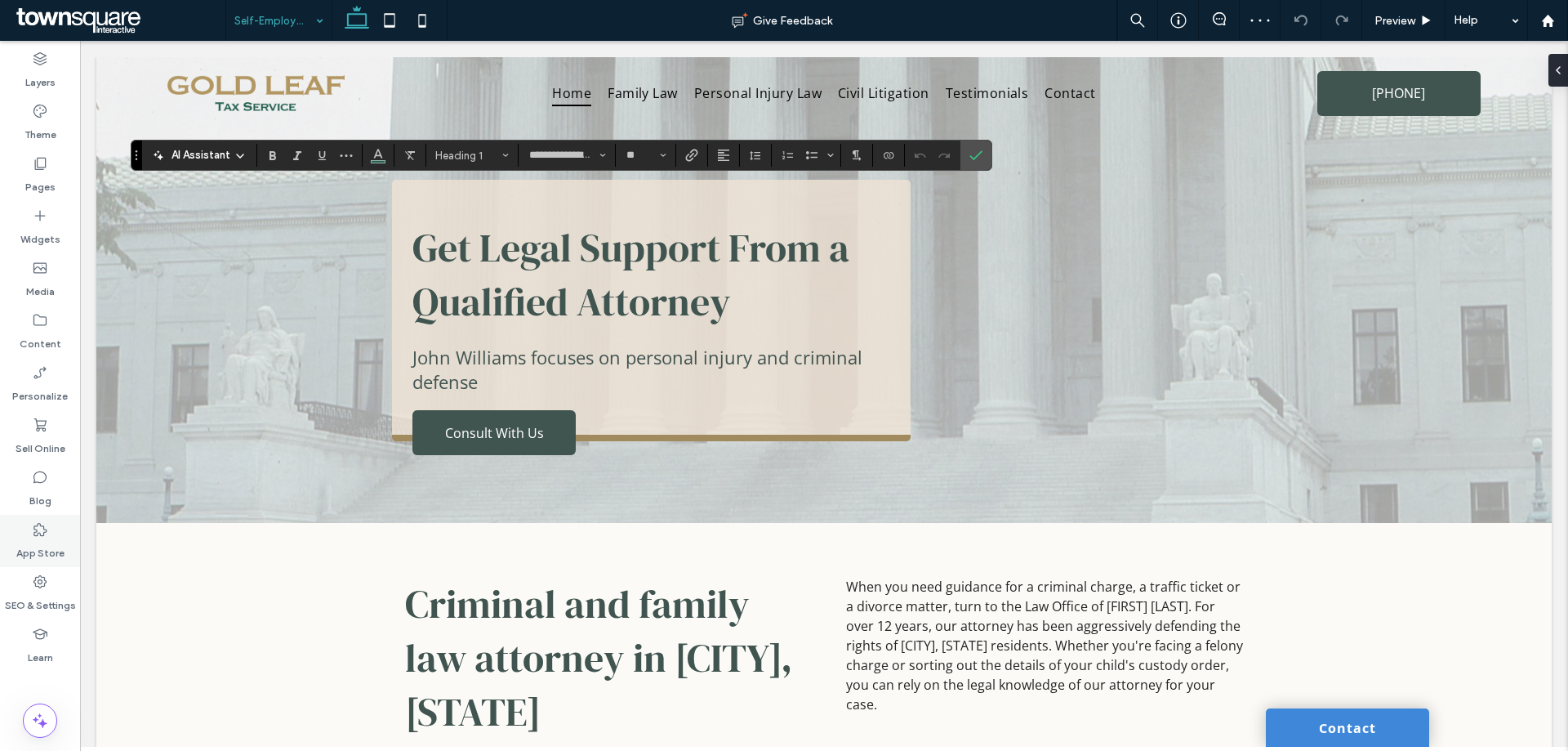 type on "*********" 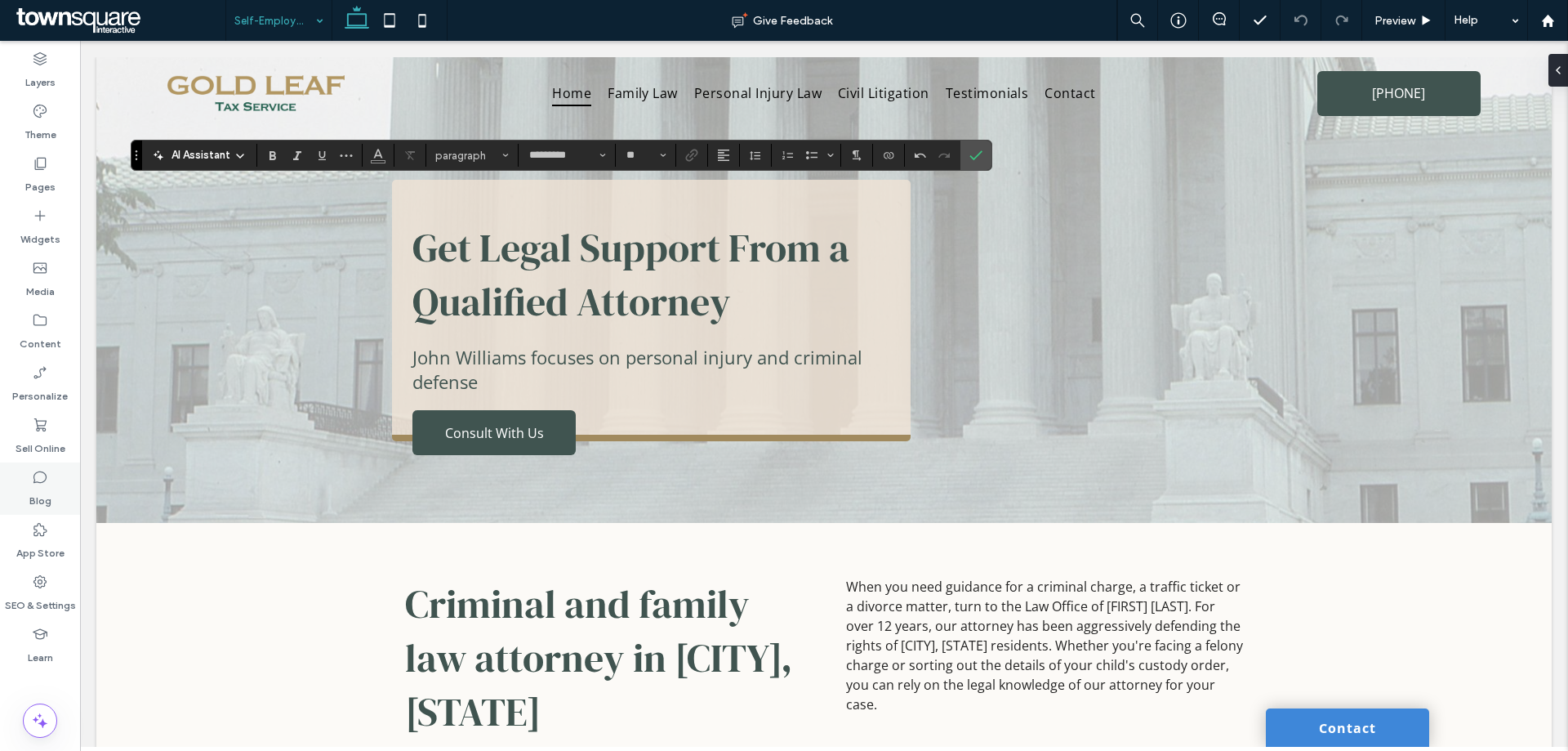 type on "**********" 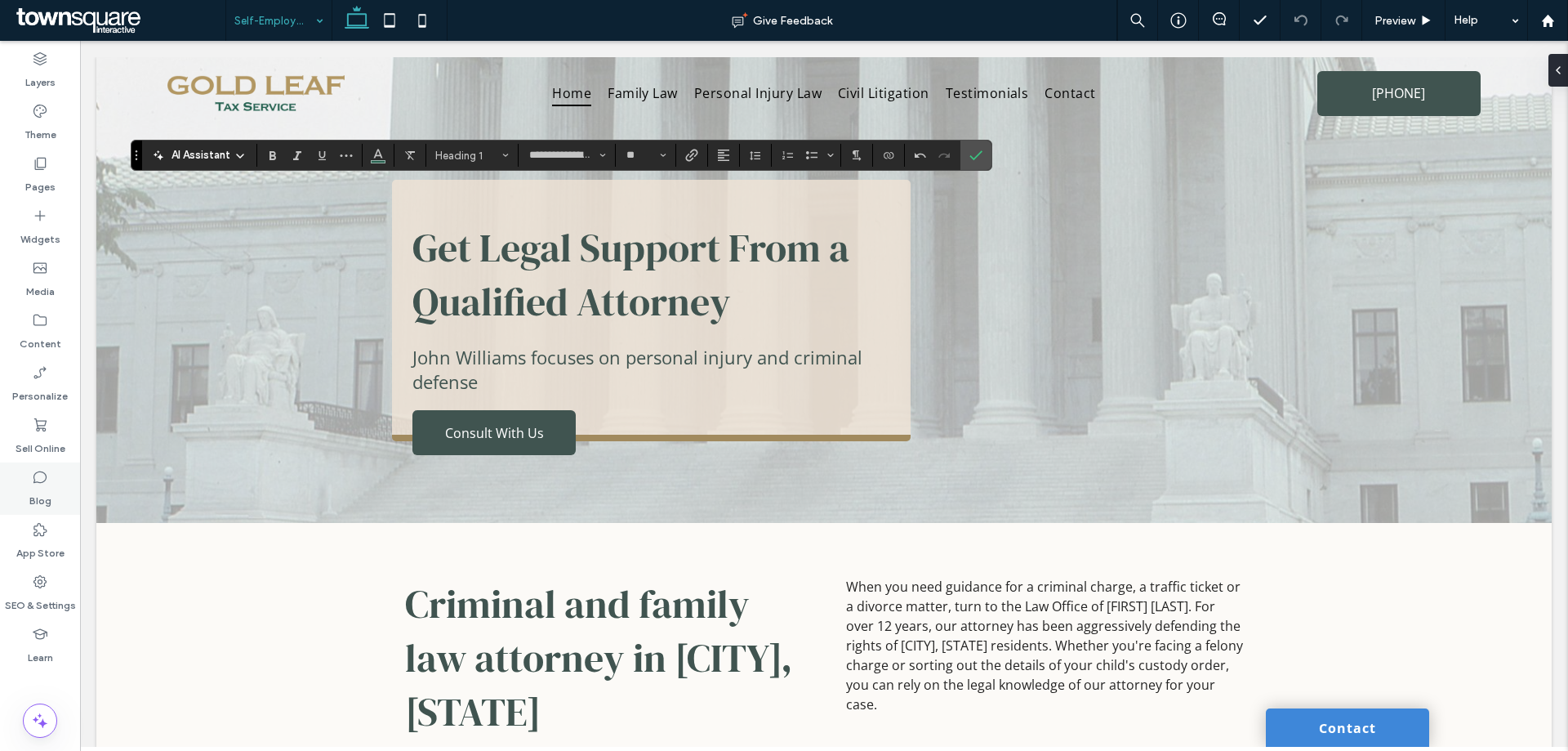 type on "*********" 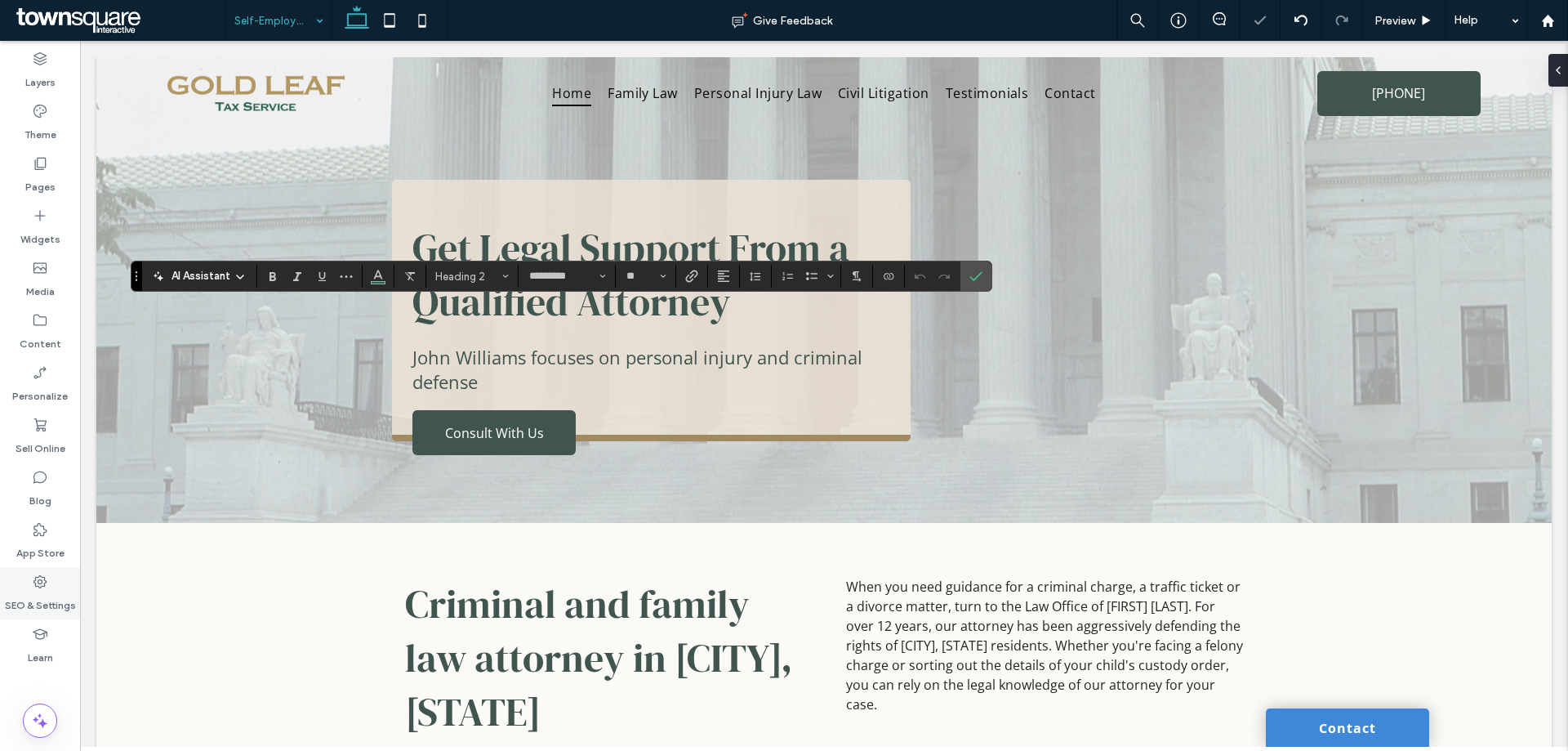 type on "**" 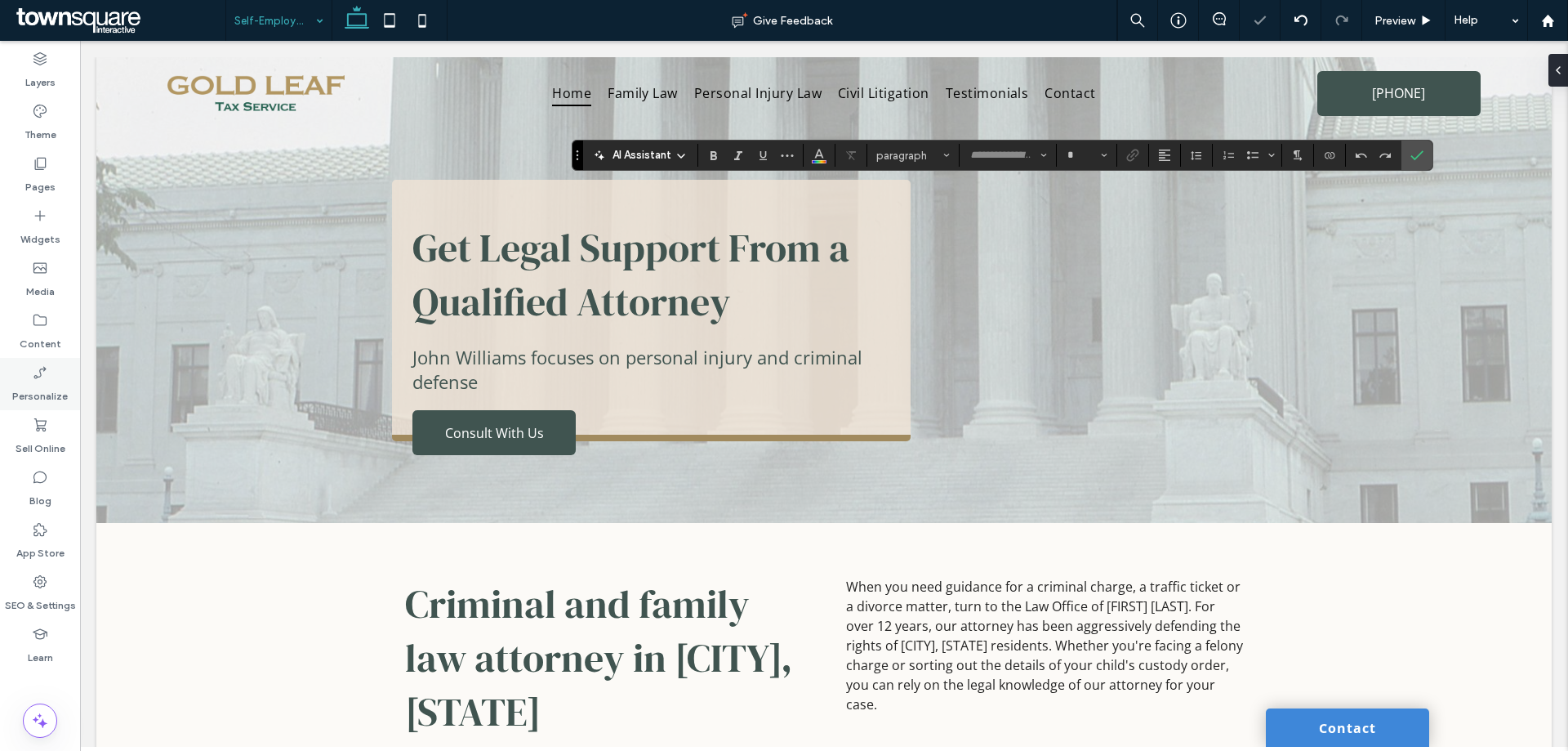 type on "*********" 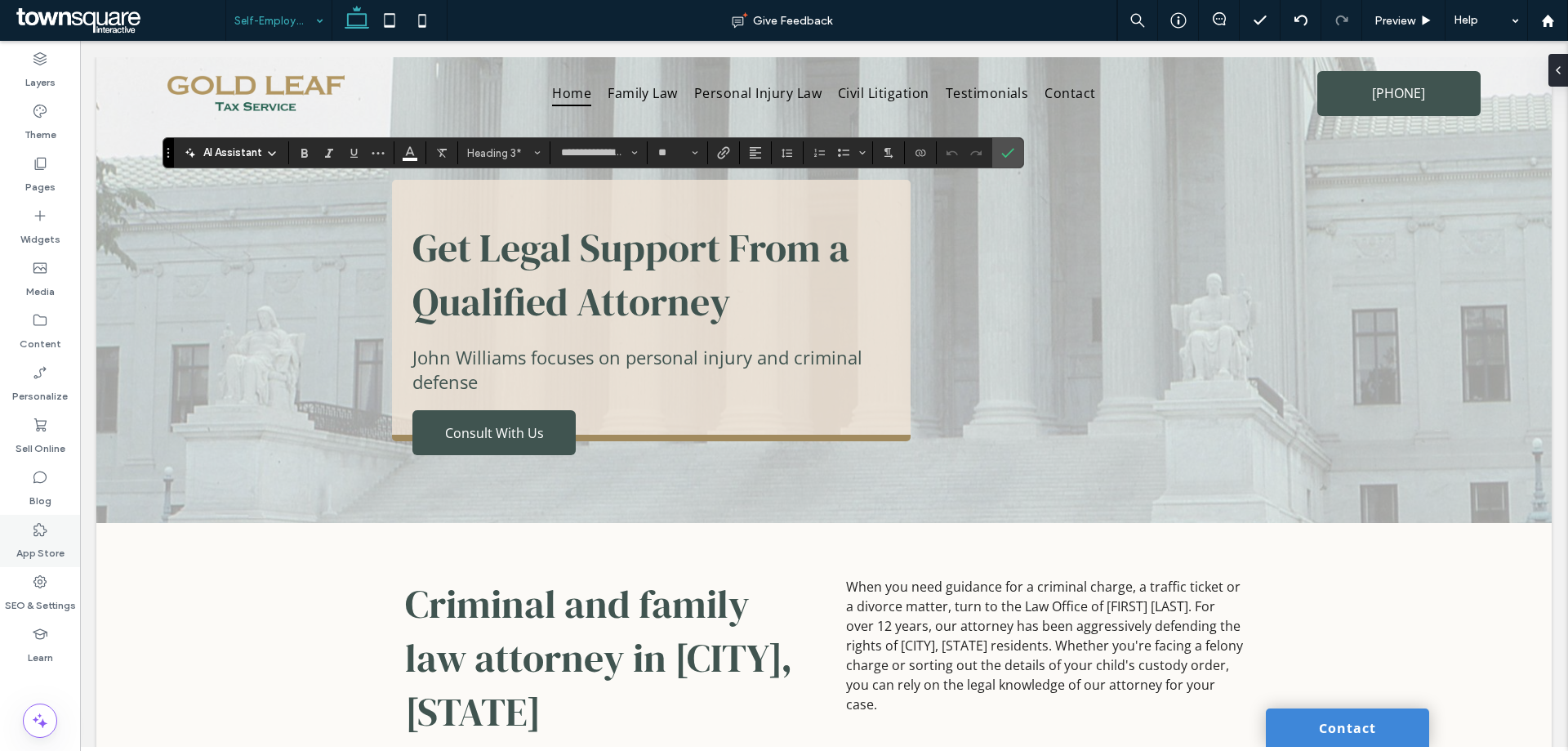 type on "*********" 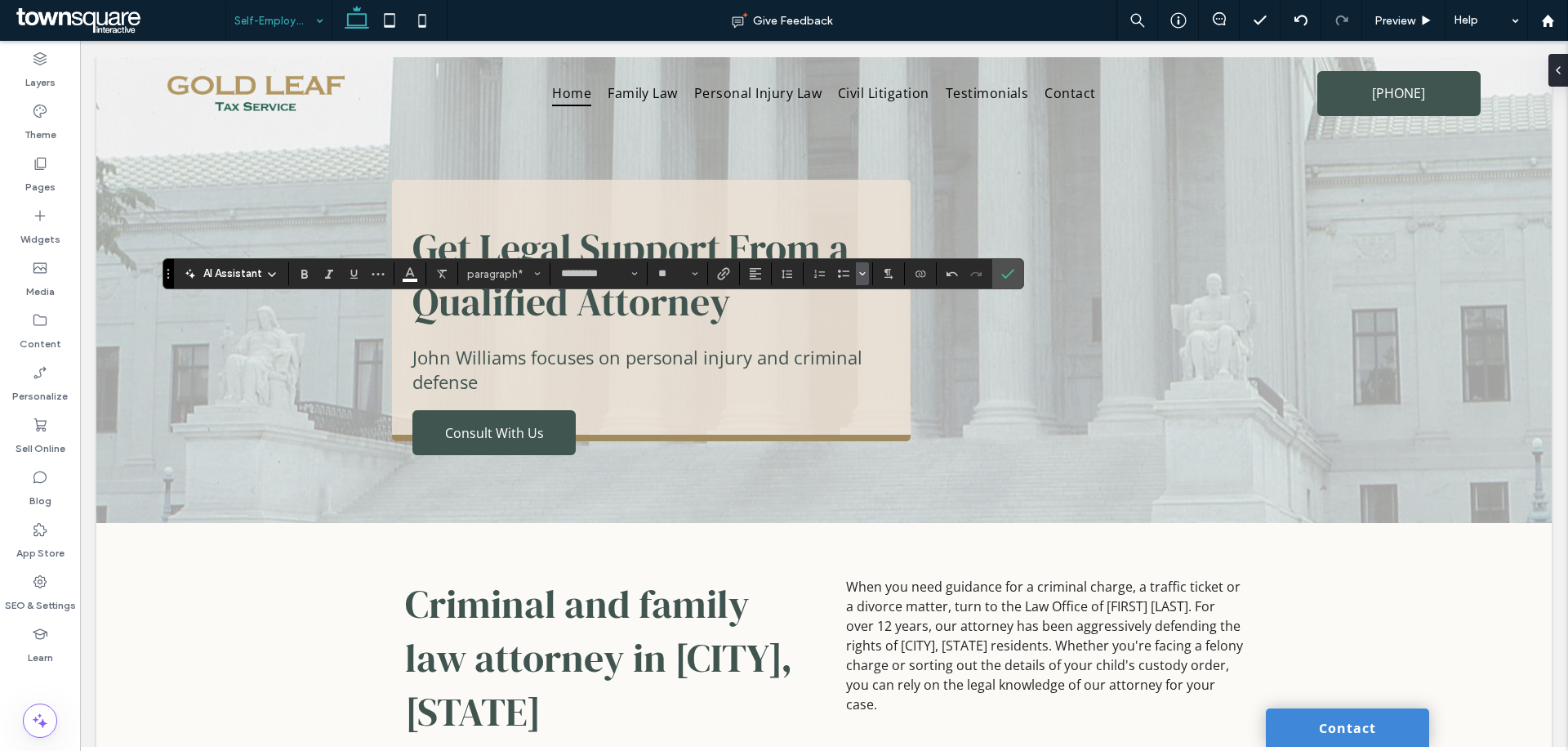 click 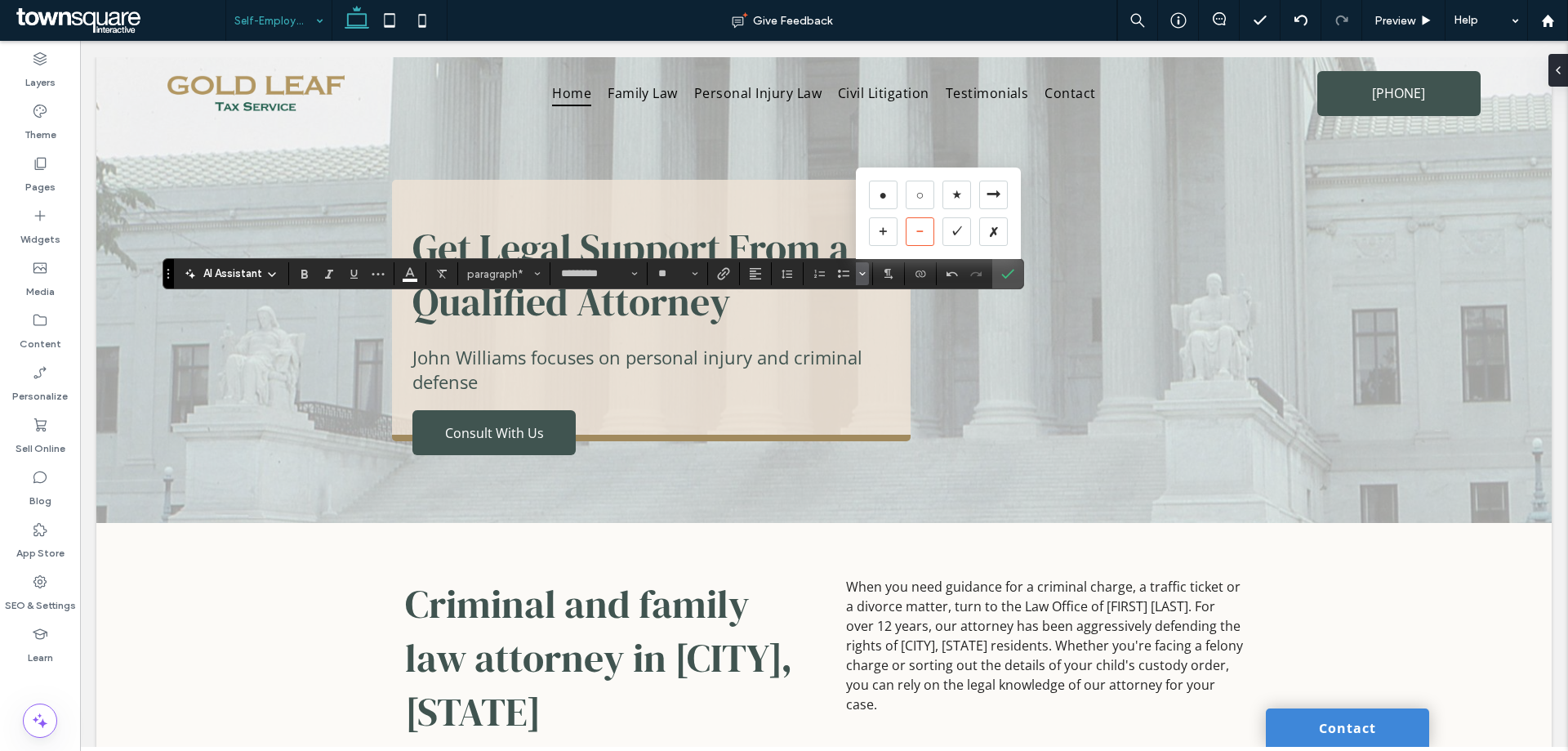 click on "－" at bounding box center [920, 231] 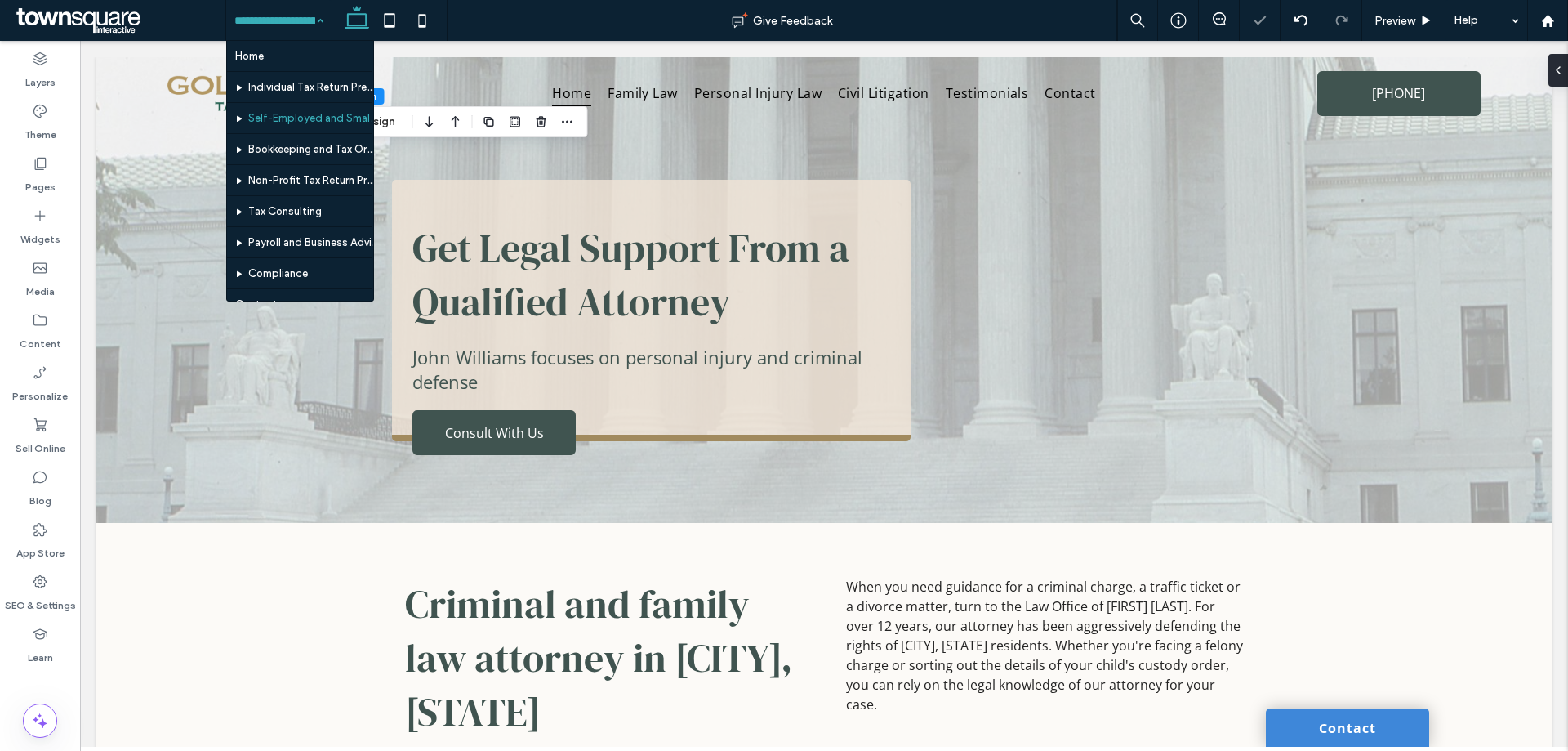 drag, startPoint x: 284, startPoint y: 27, endPoint x: 280, endPoint y: 52, distance: 25.317978 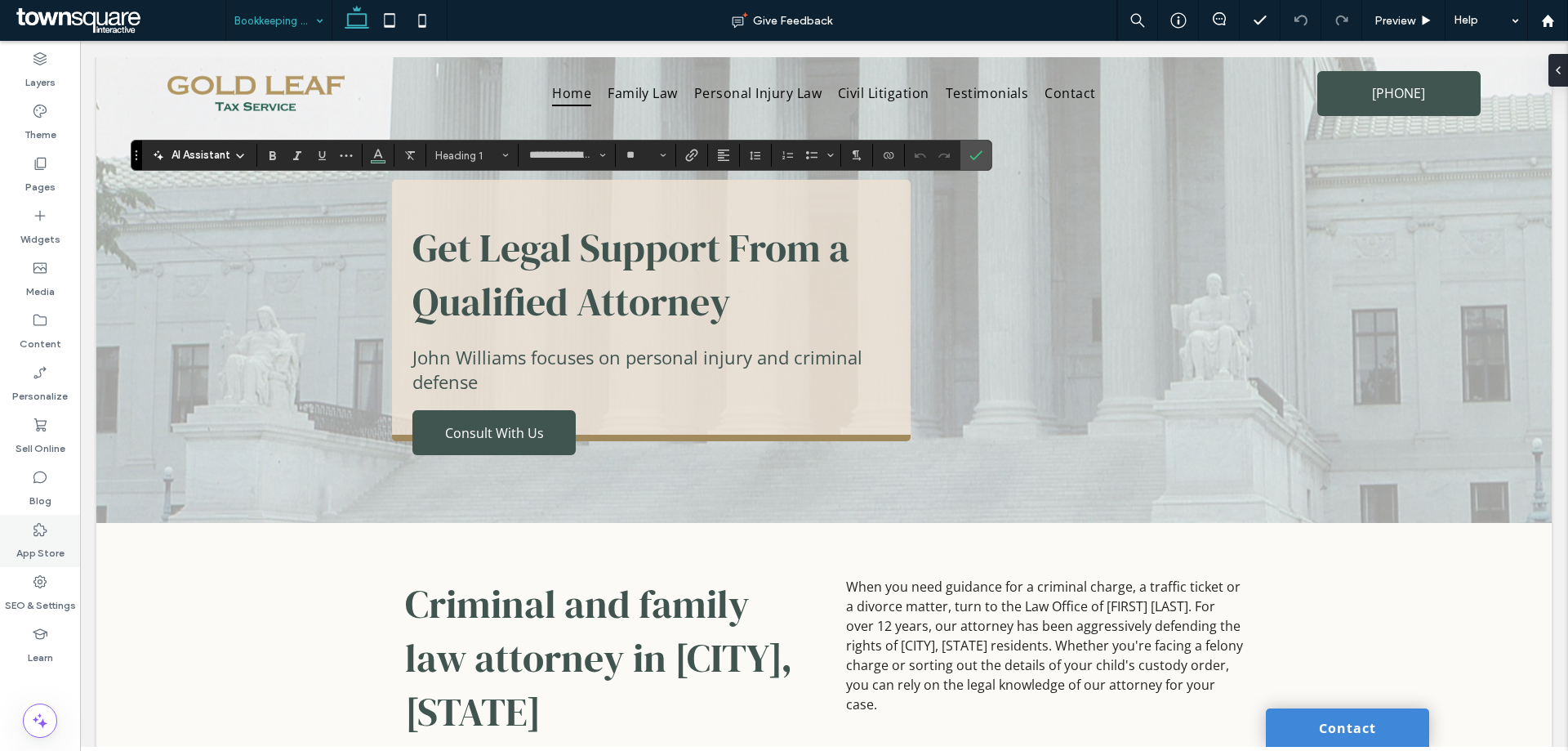 type on "*********" 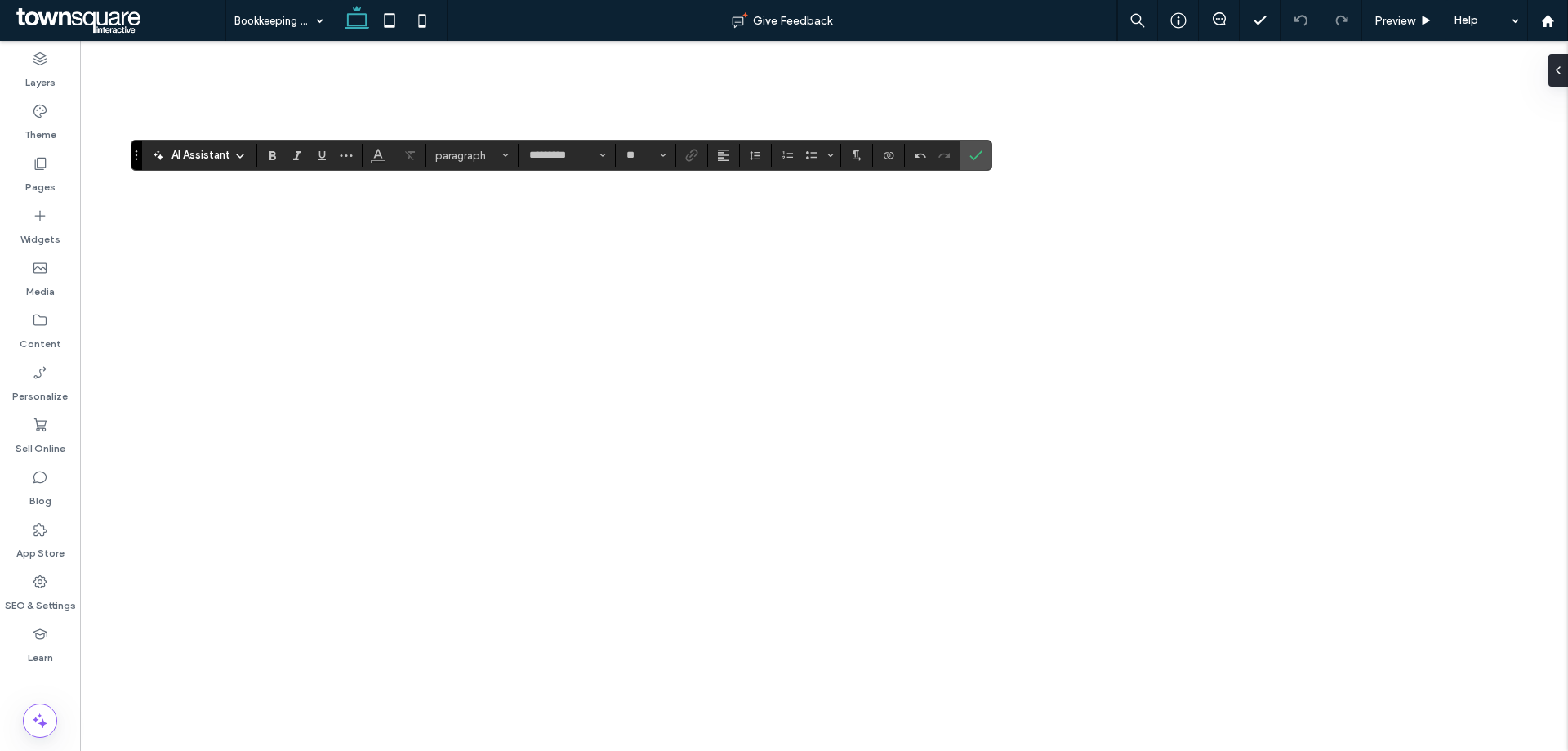 scroll, scrollTop: 0, scrollLeft: 0, axis: both 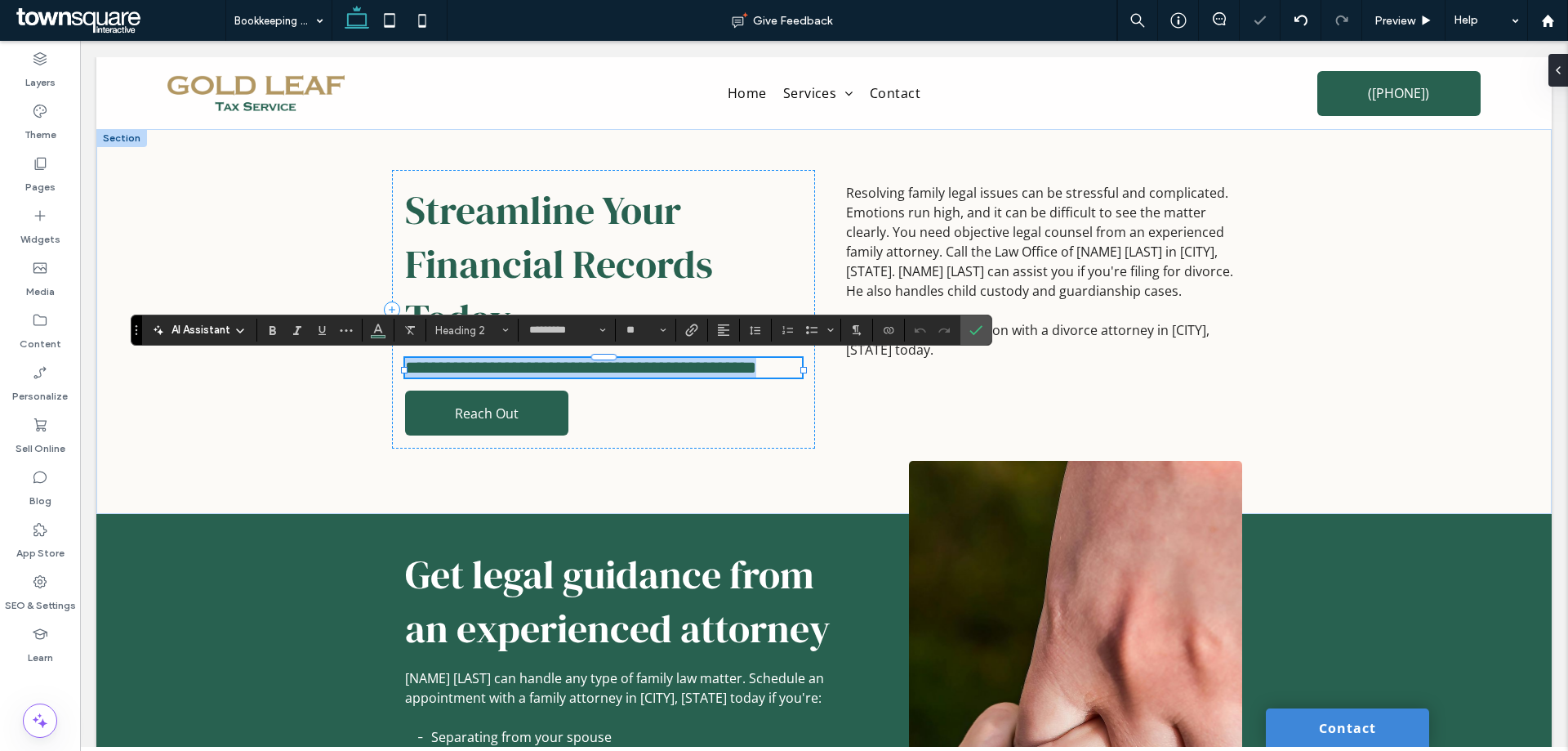 paste 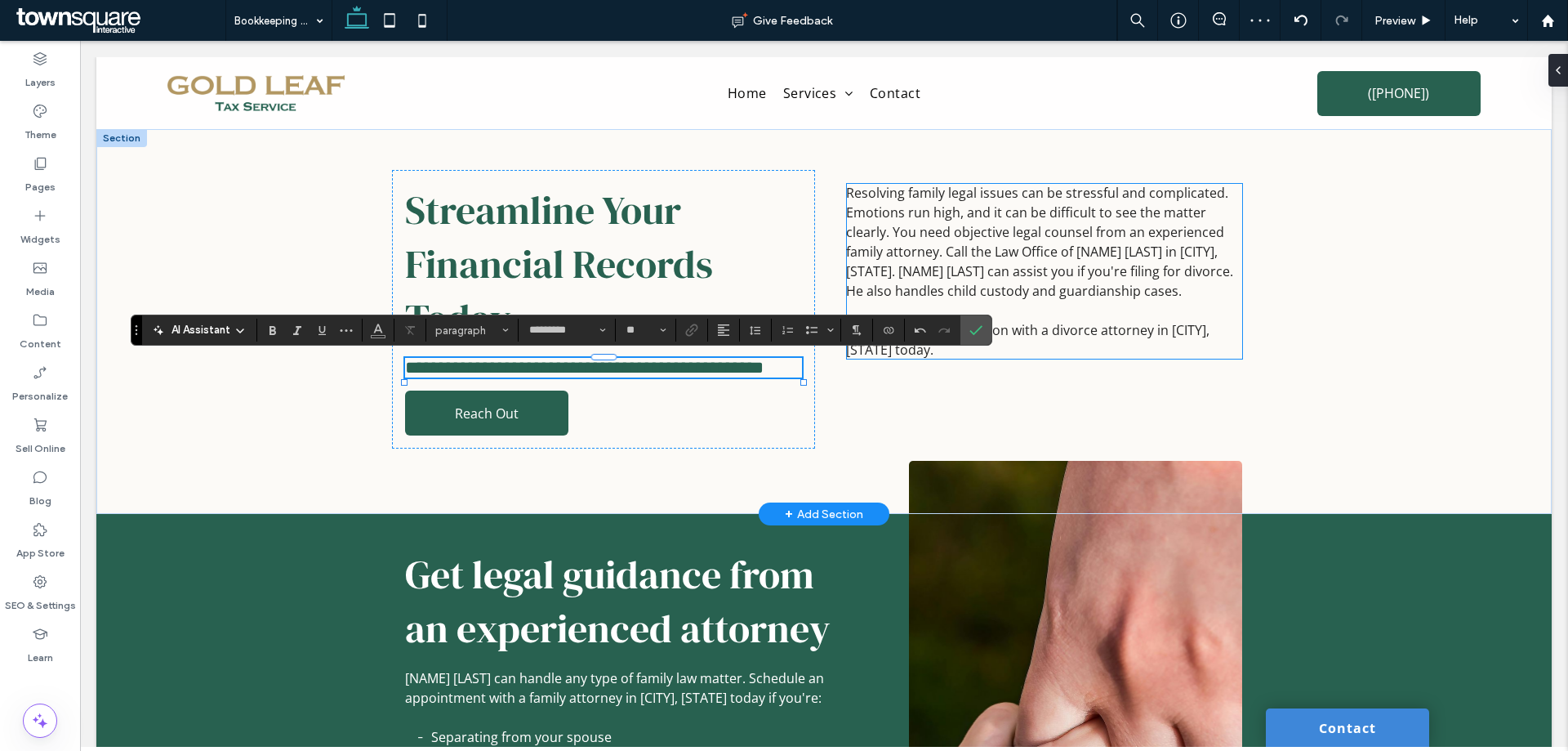 click on "Resolving family legal issues can be stressful and complicated. Emotions run high, and it can be difficult to see the matter clearly. You need objective legal counsel from an experienced family attorney. Call the Law Office of John Williams in Charlotte, NC. John Williams can assist you if you're filing for divorce. He also handles child custody and guardianship cases." at bounding box center (1040, 242) 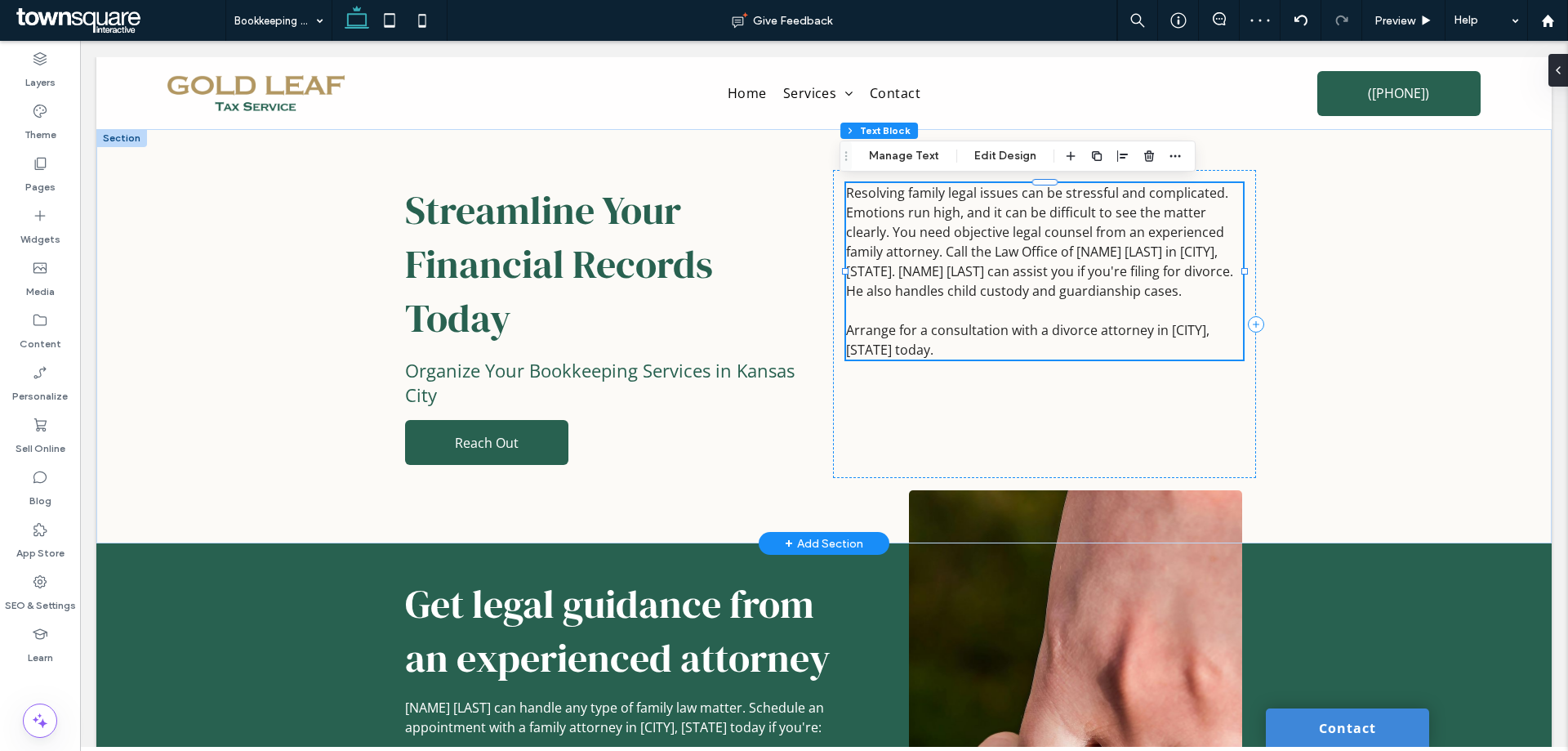 click on "Resolving family legal issues can be stressful and complicated. Emotions run high, and it can be difficult to see the matter clearly. You need objective legal counsel from an experienced family attorney. Call the Law Office of John Williams in Charlotte, NC. John Williams can assist you if you're filing for divorce. He also handles child custody and guardianship cases." at bounding box center (1040, 242) 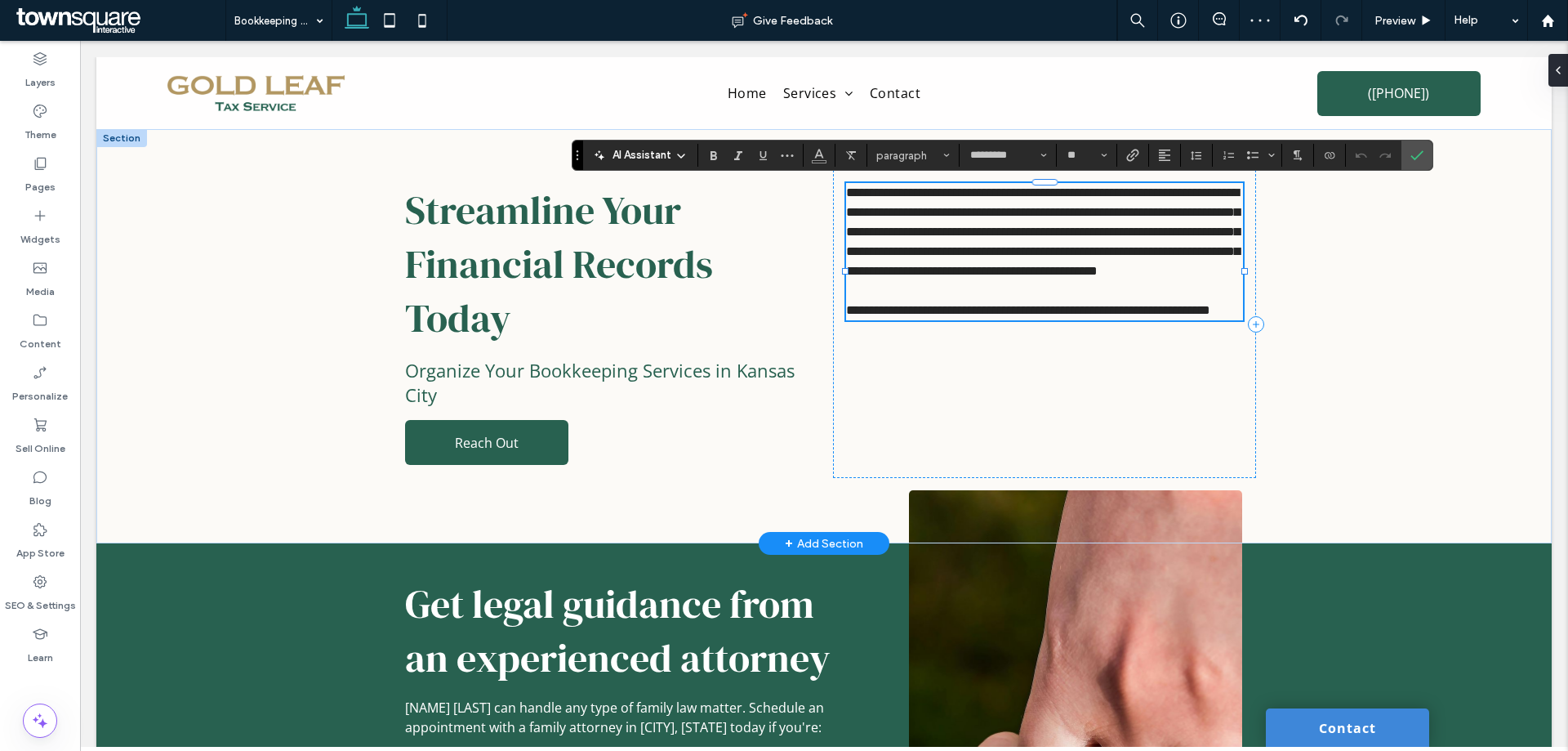 paste 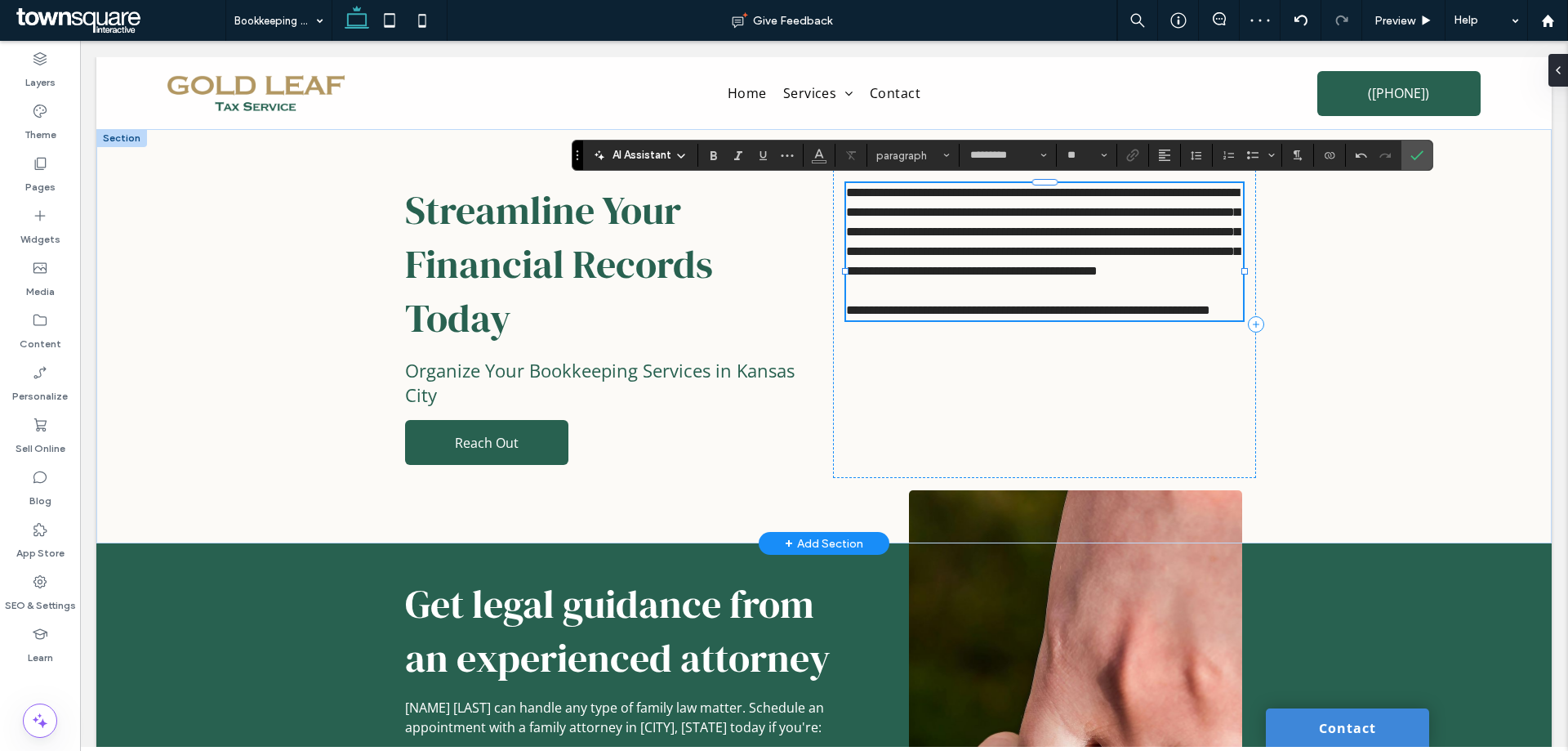 scroll, scrollTop: 36, scrollLeft: 0, axis: vertical 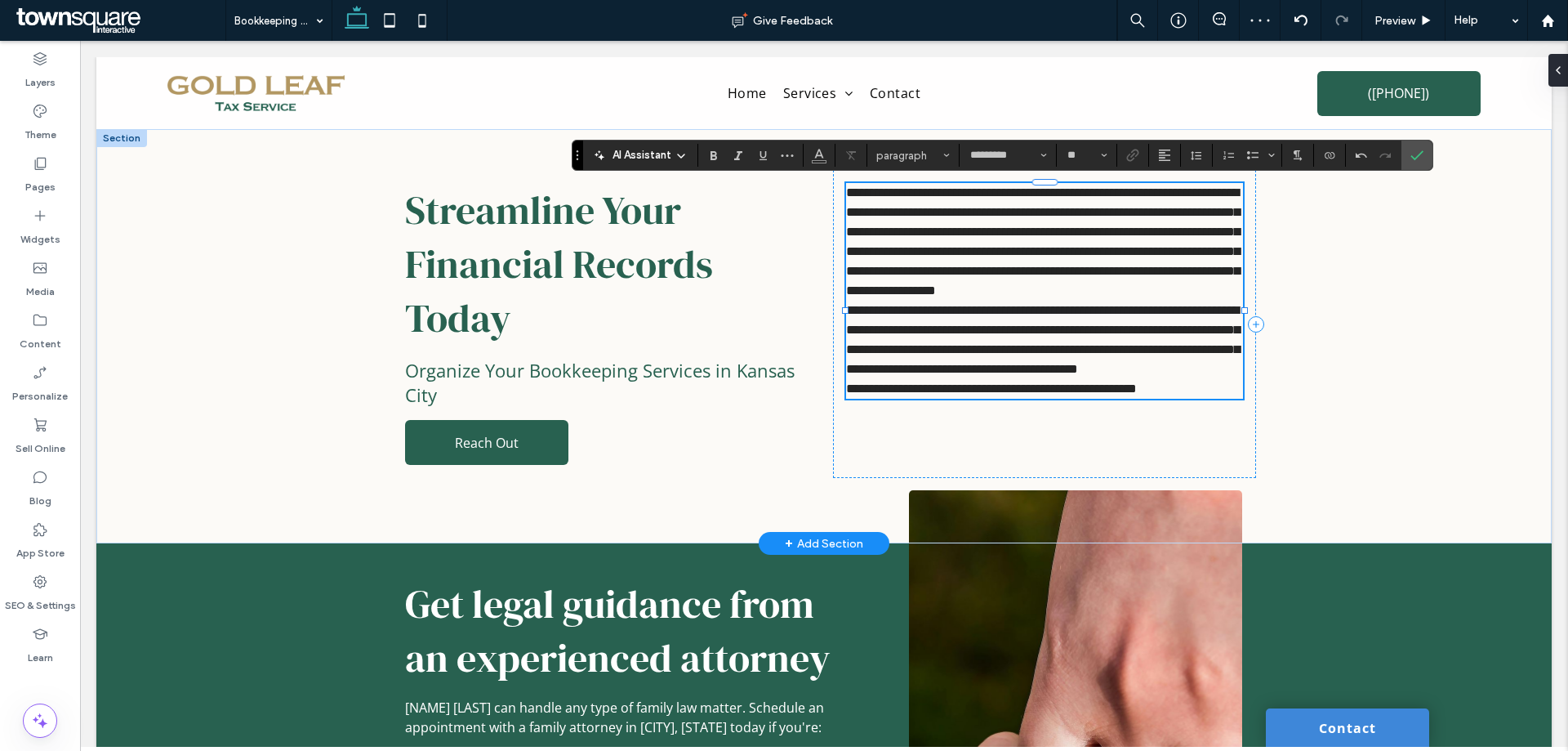 click on "**********" at bounding box center (1045, 340) 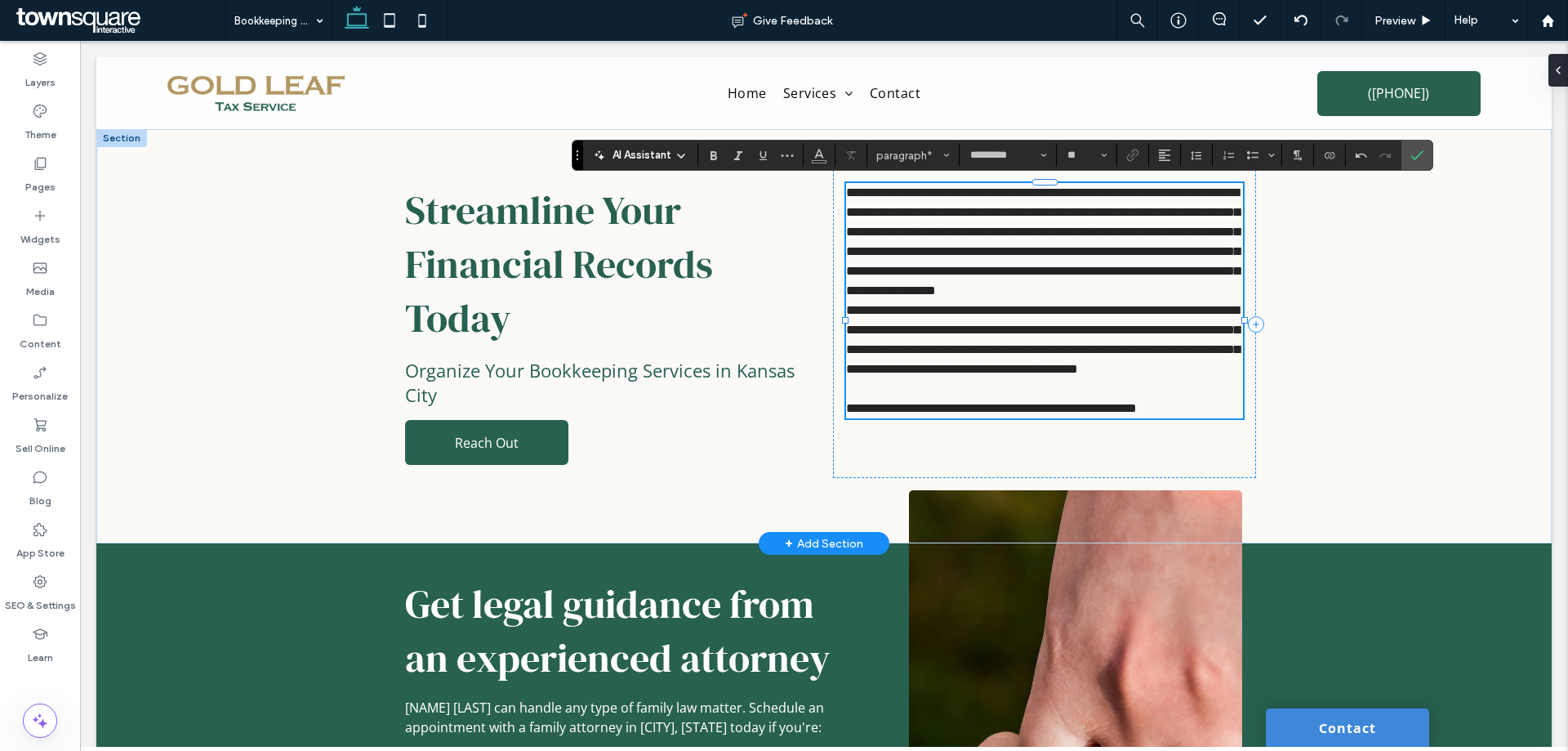 click on "**********" at bounding box center [1045, 242] 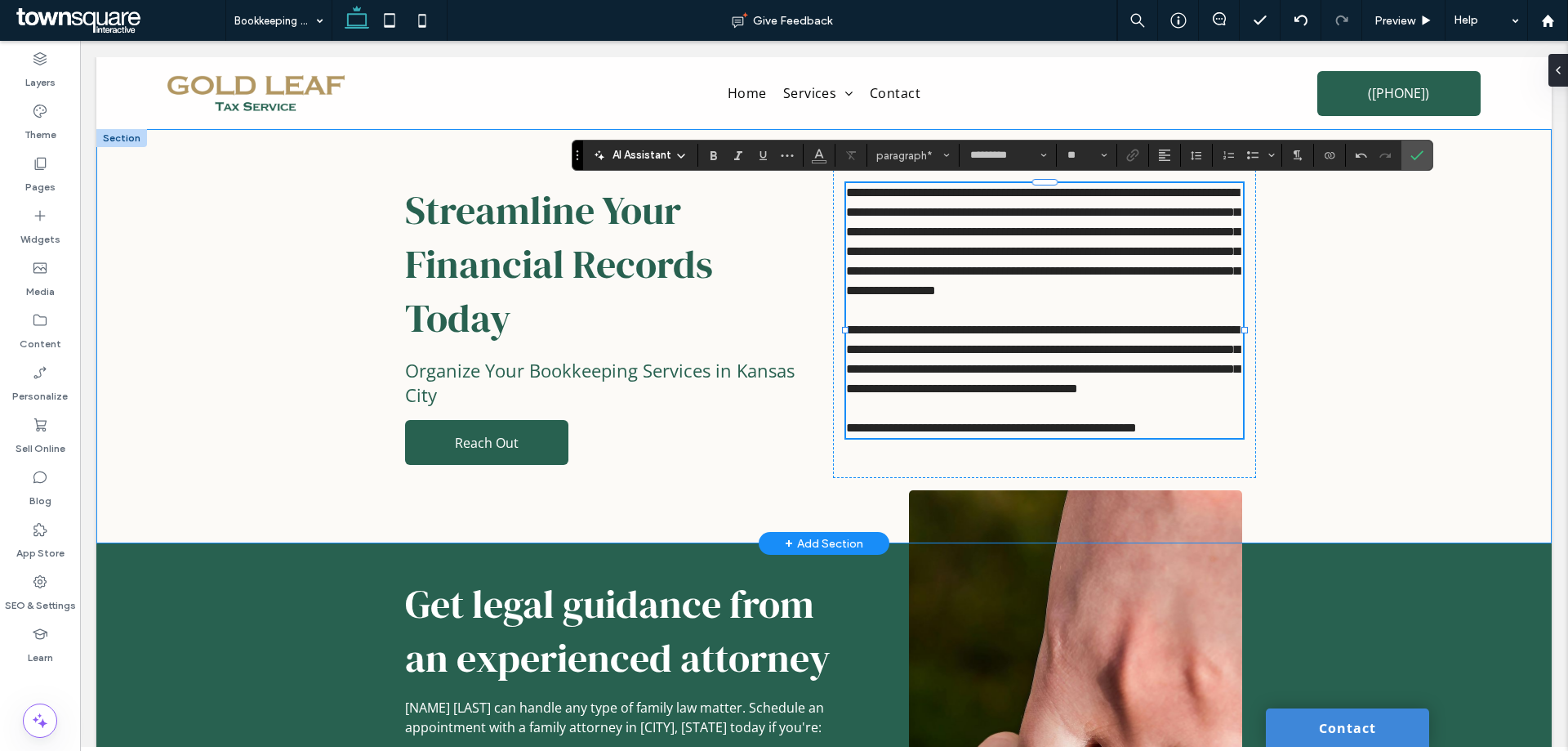 click on "**********" at bounding box center [824, 336] 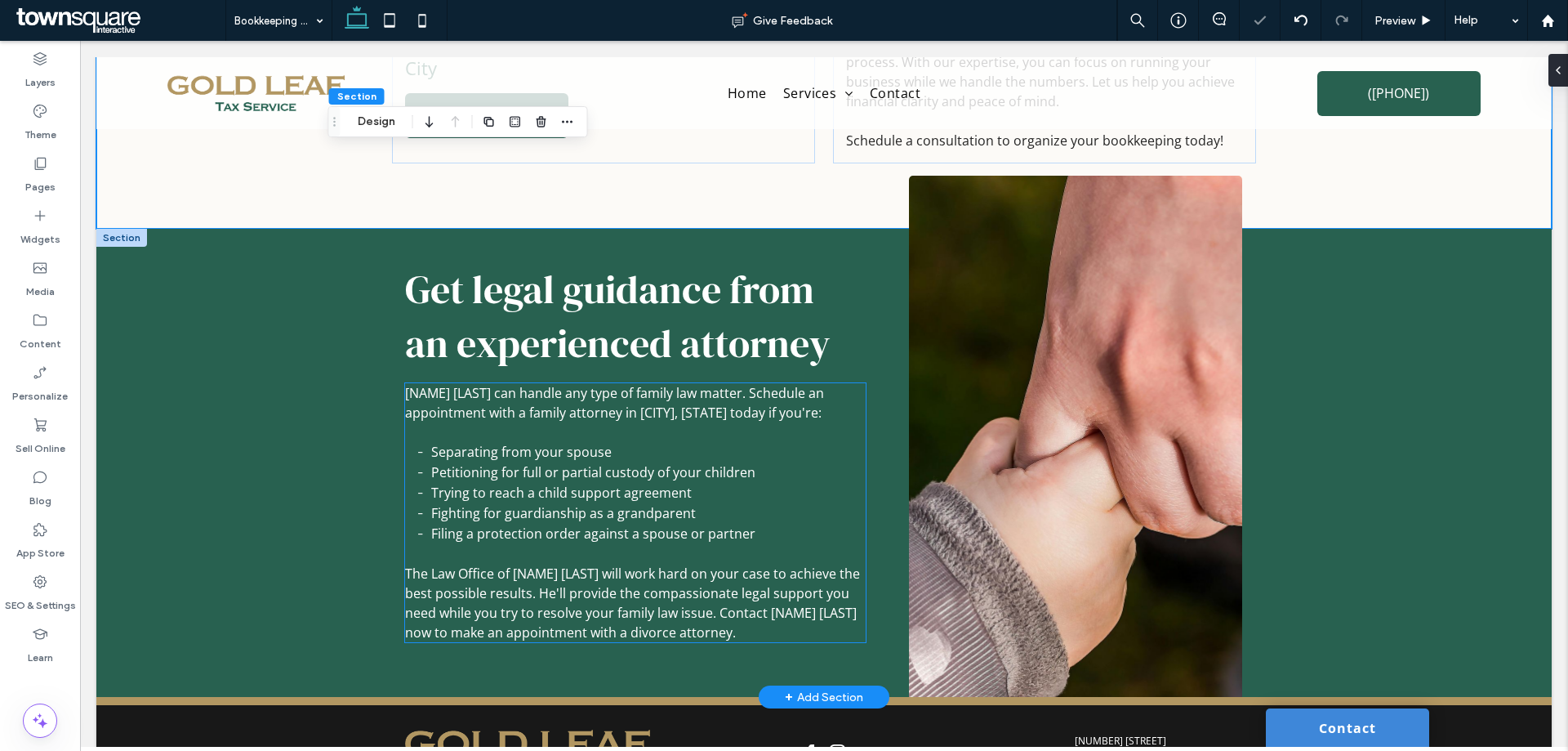 scroll, scrollTop: 475, scrollLeft: 0, axis: vertical 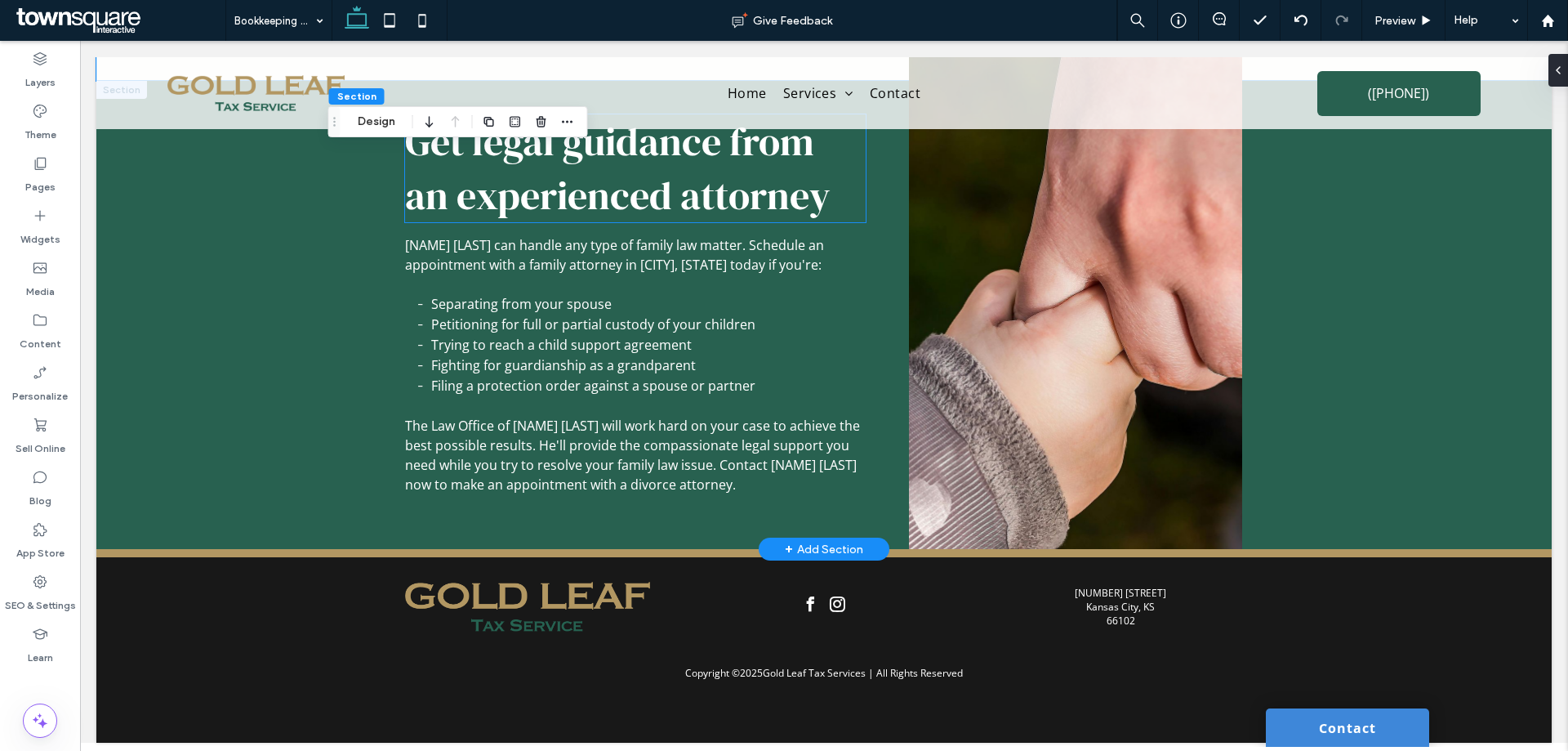 click on "Get legal guidance from an experienced attorney" at bounding box center [617, 168] 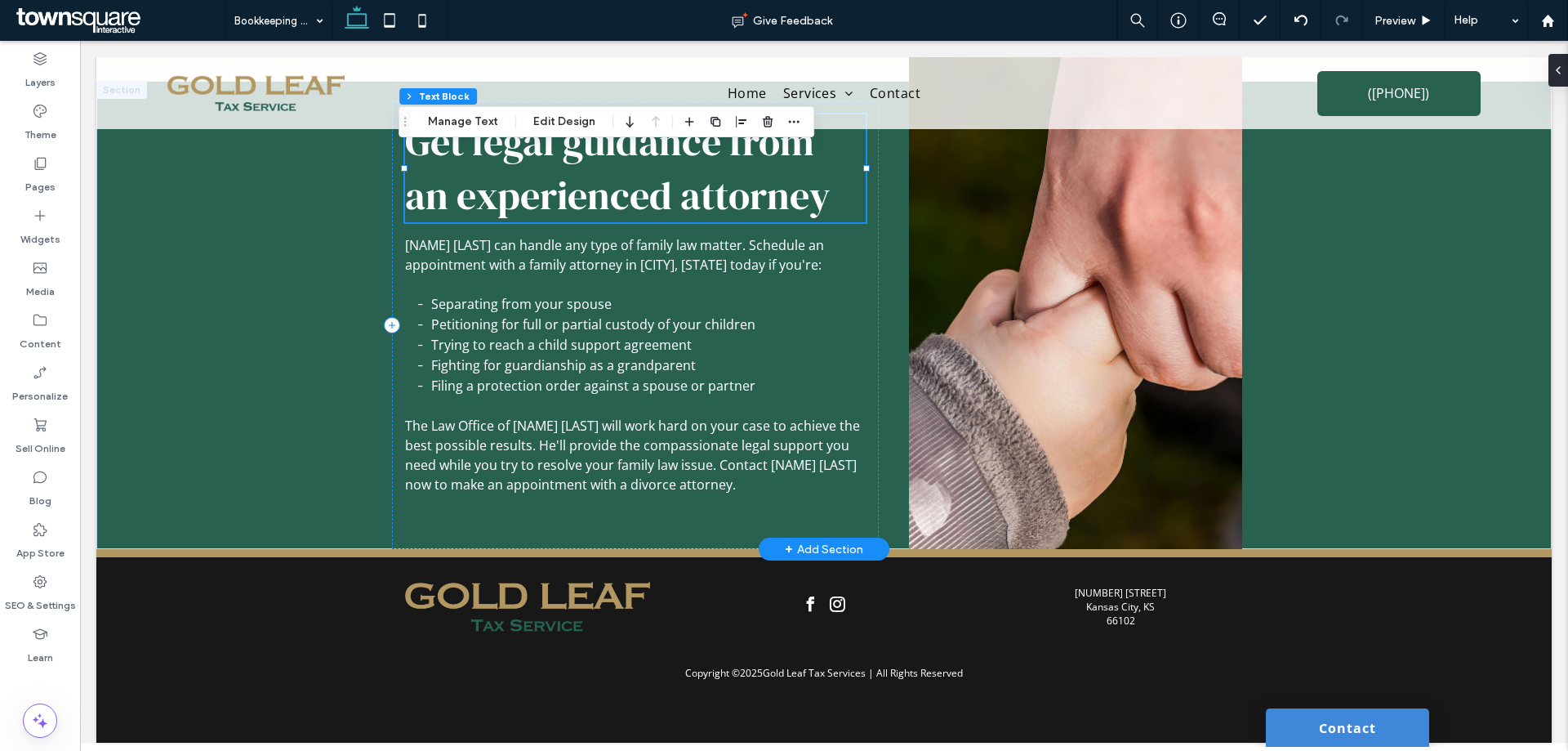 click on "Get legal guidance from an experienced attorney" at bounding box center (617, 168) 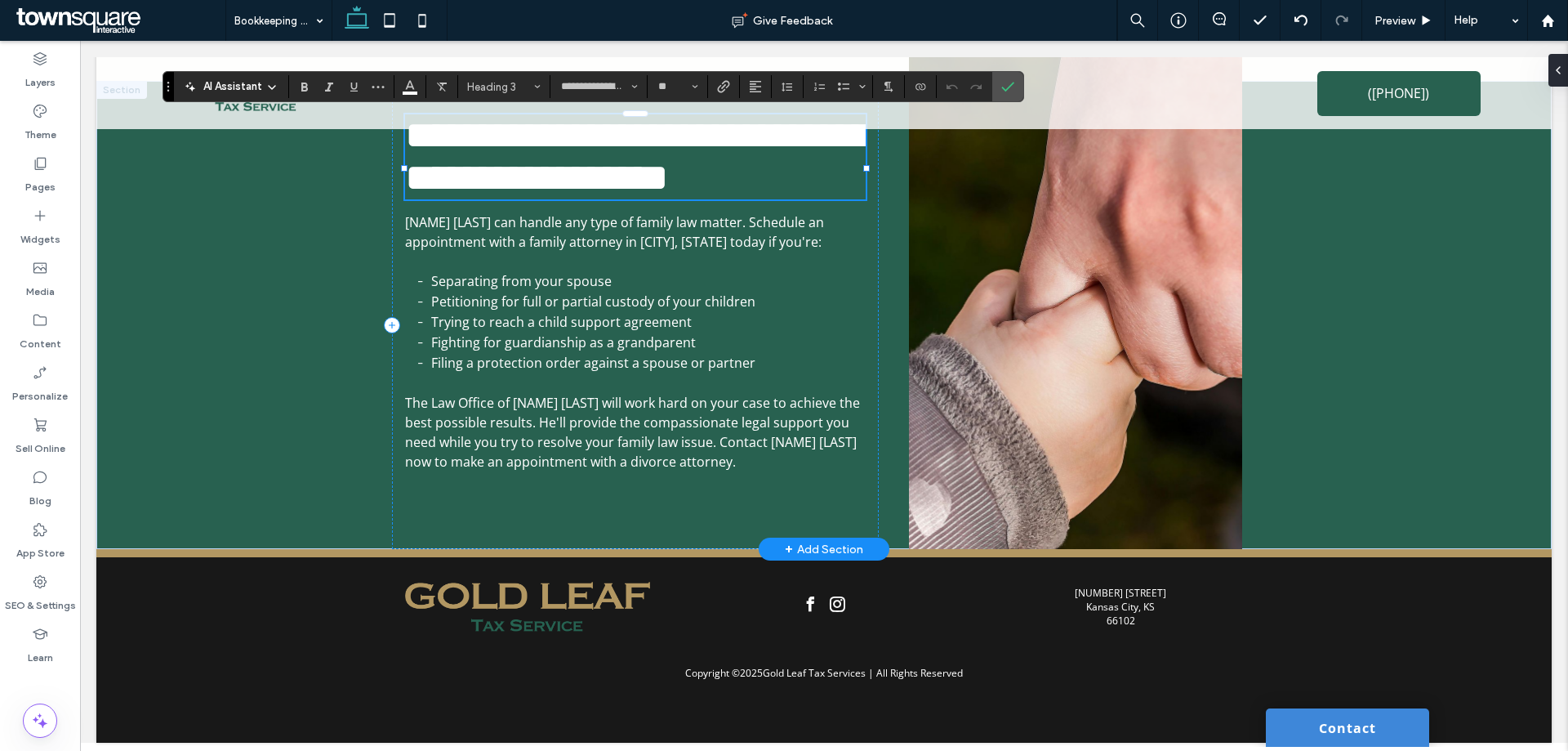 paste 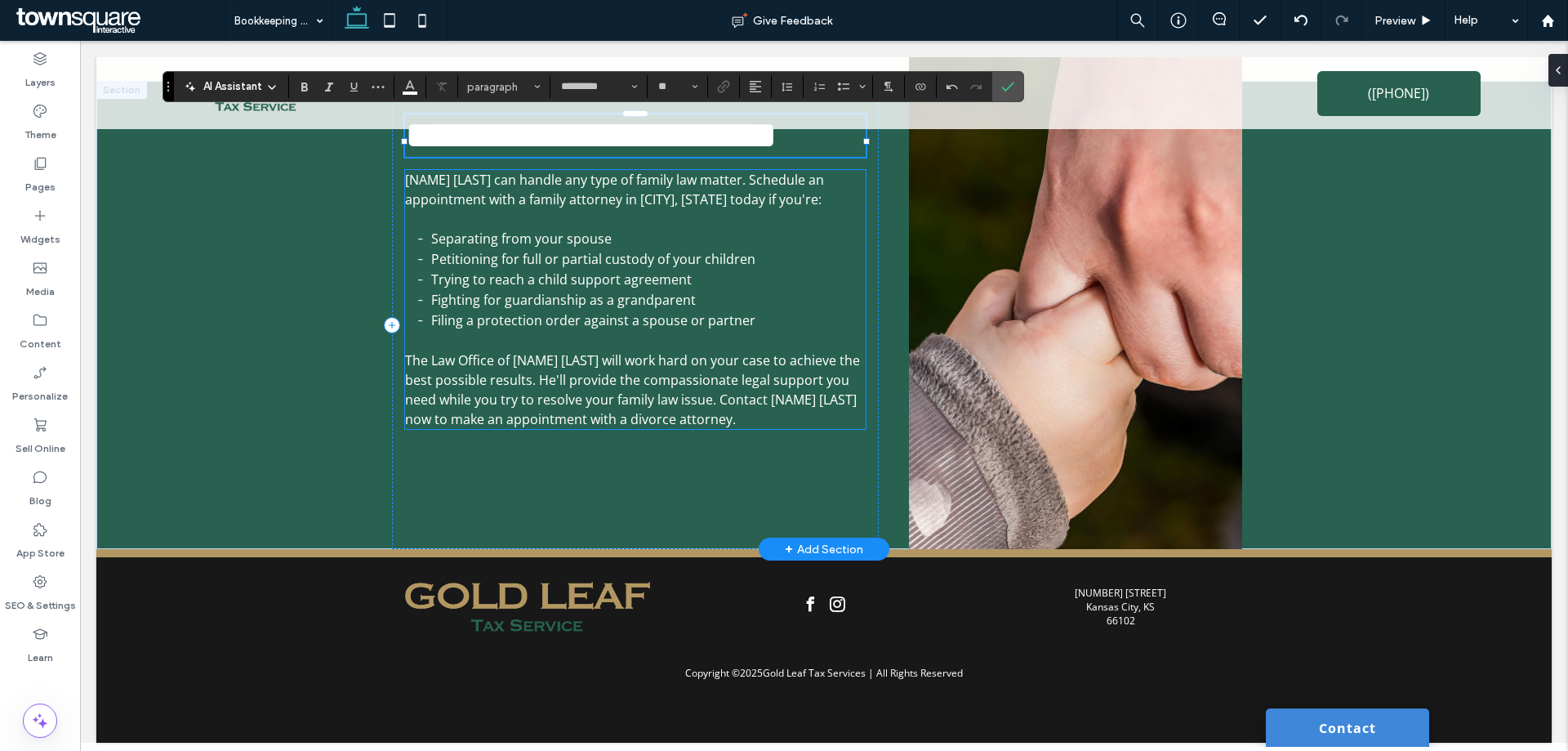 click on "Fighting for guardianship as a grandparent" at bounding box center [648, 300] 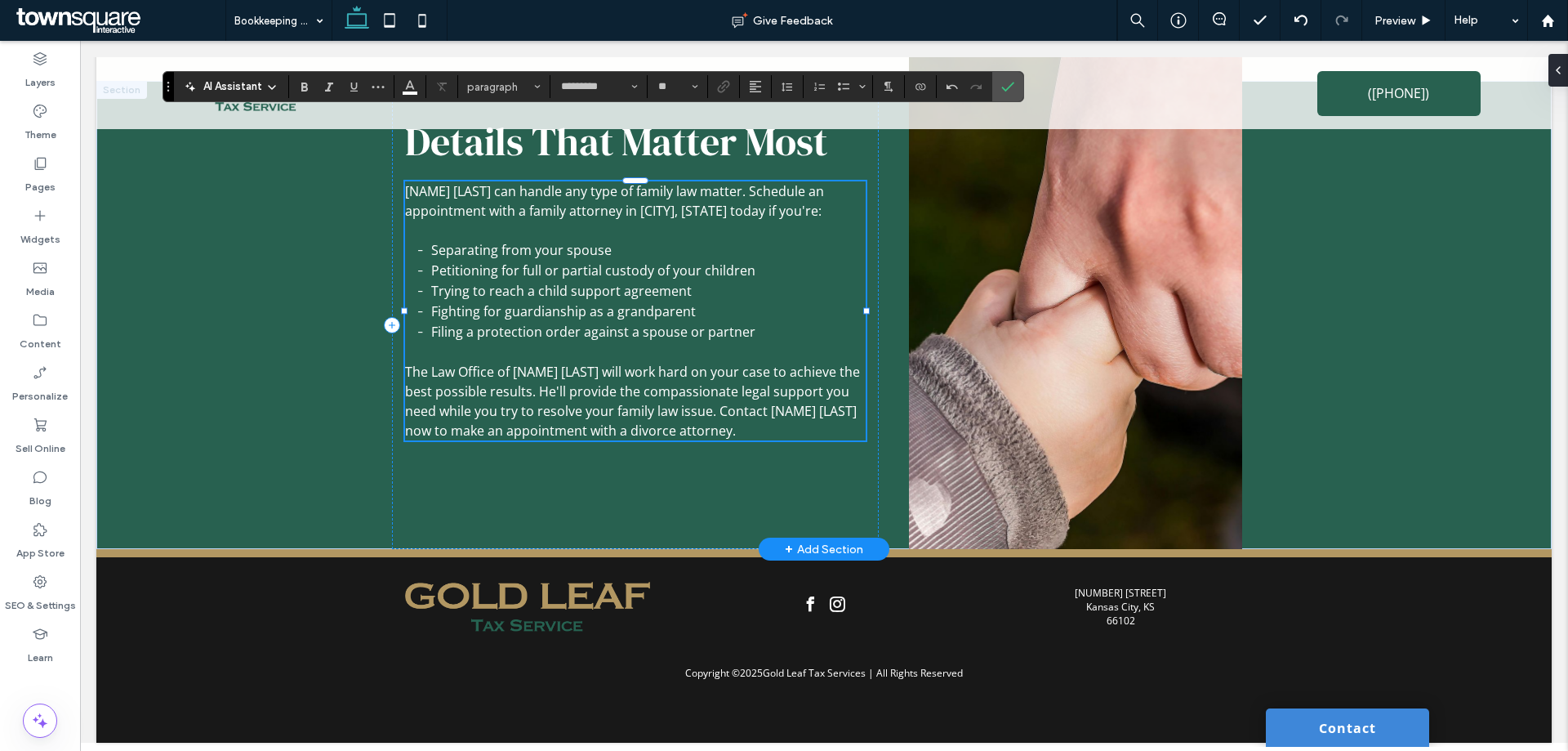 click on "Fighting for guardianship as a grandparent" at bounding box center [648, 311] 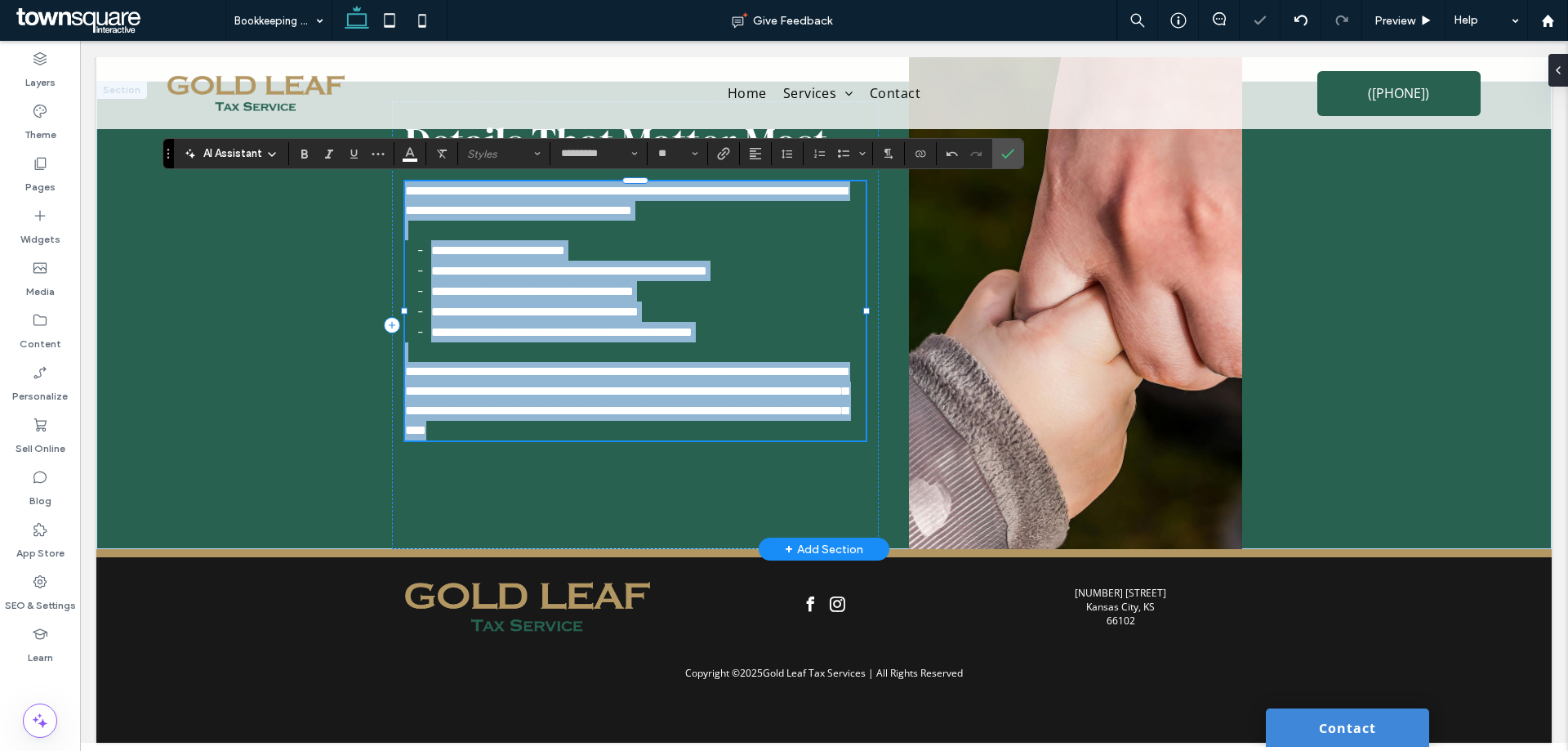 paste 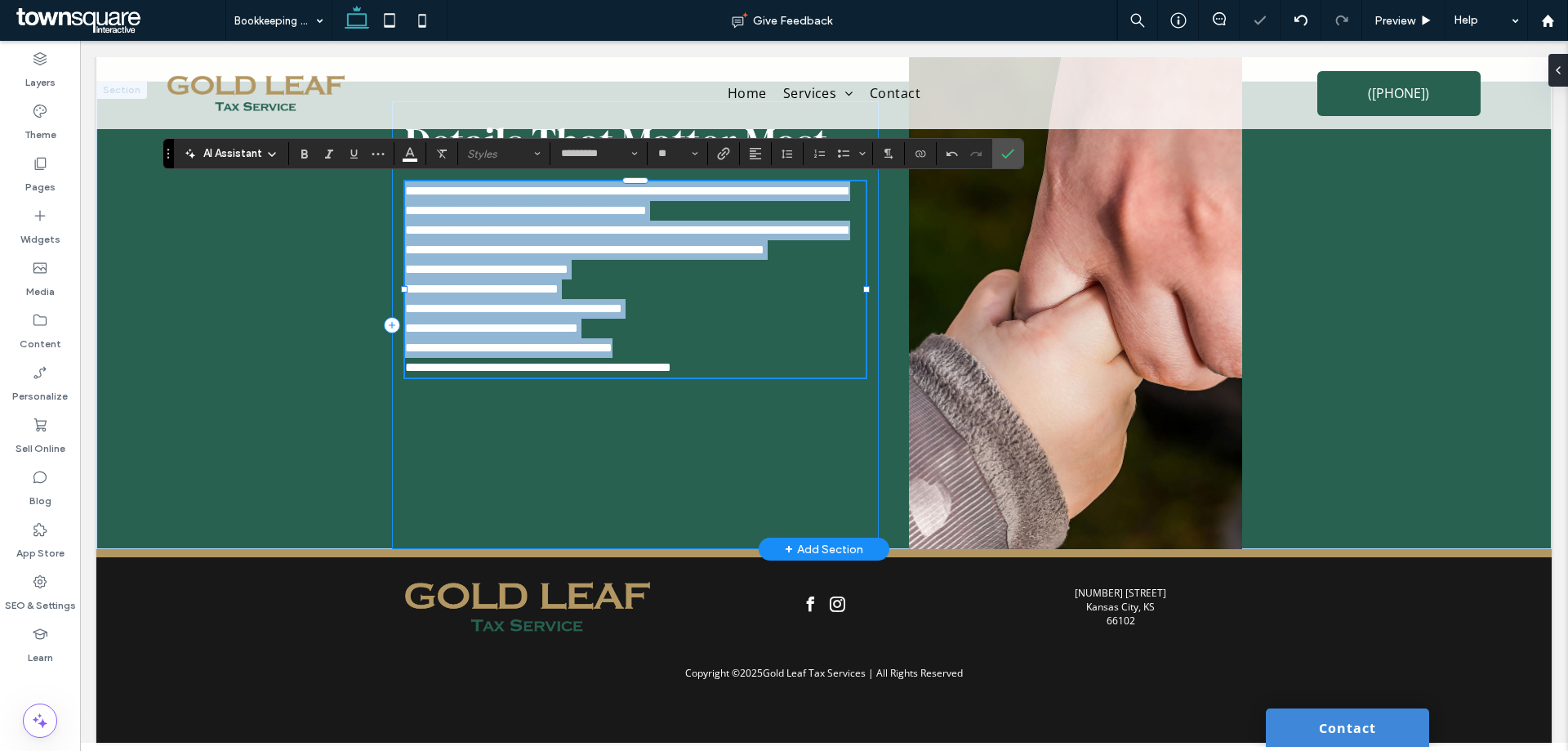 scroll, scrollTop: 126, scrollLeft: 0, axis: vertical 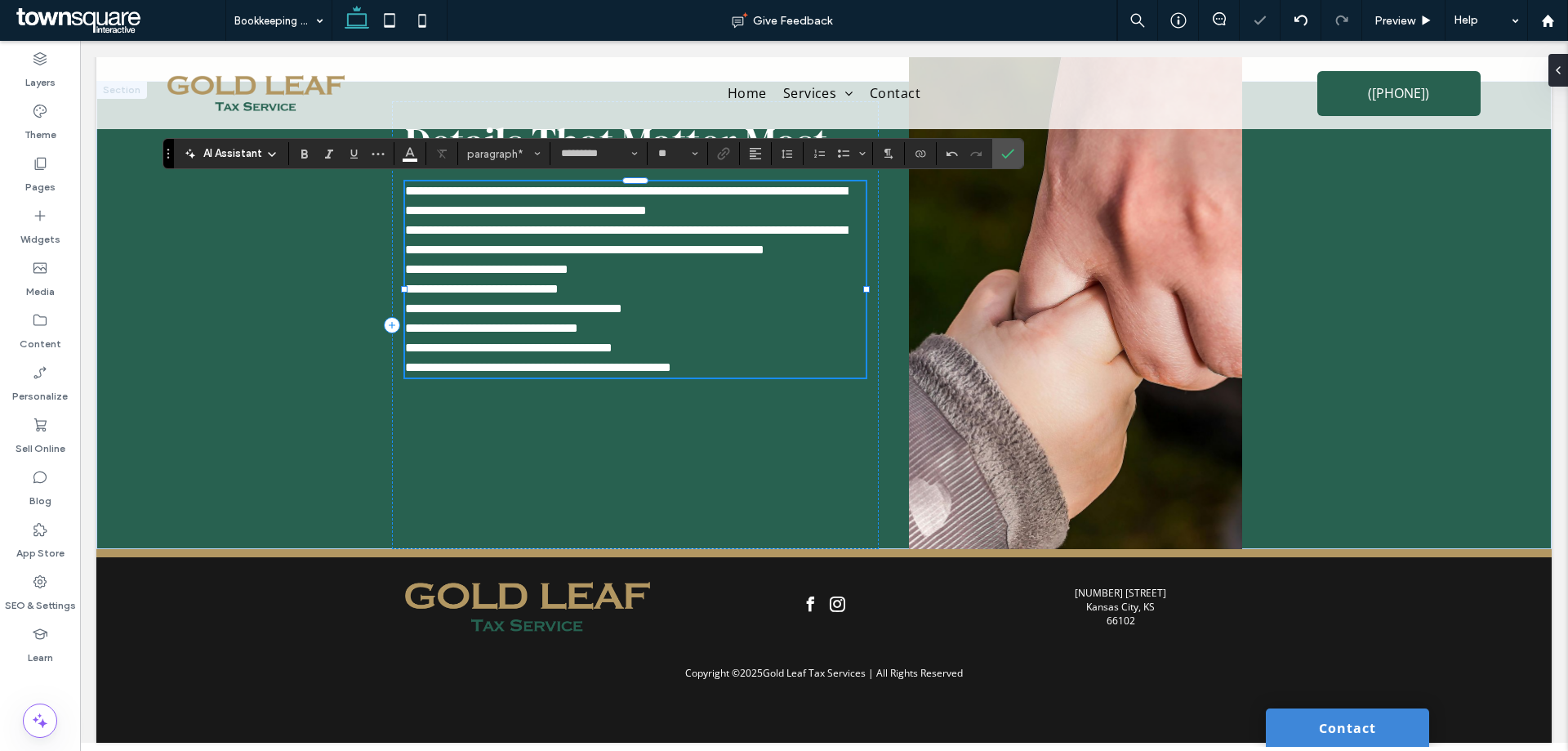 click on "**********" at bounding box center (635, 348) 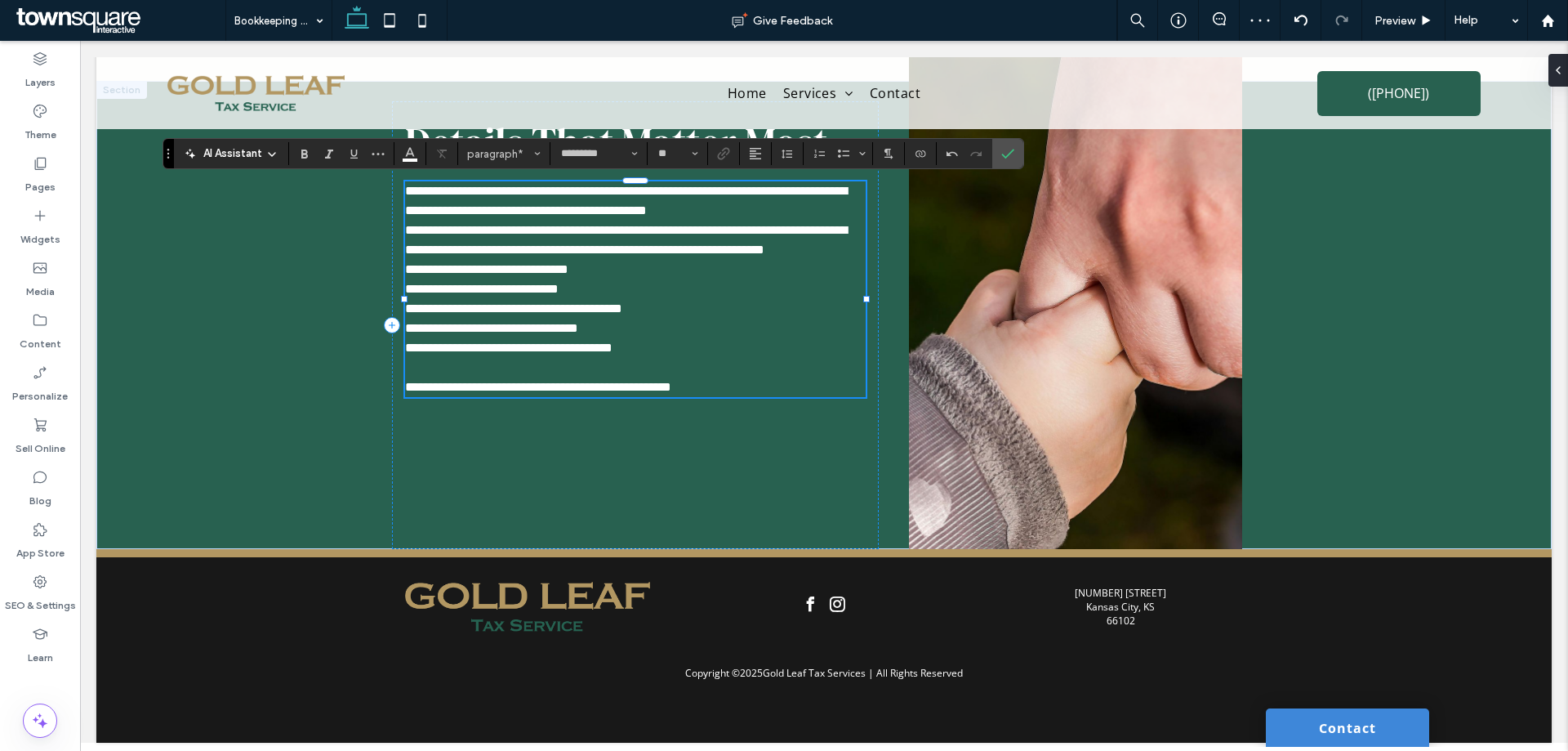 click on "**********" at bounding box center [635, 240] 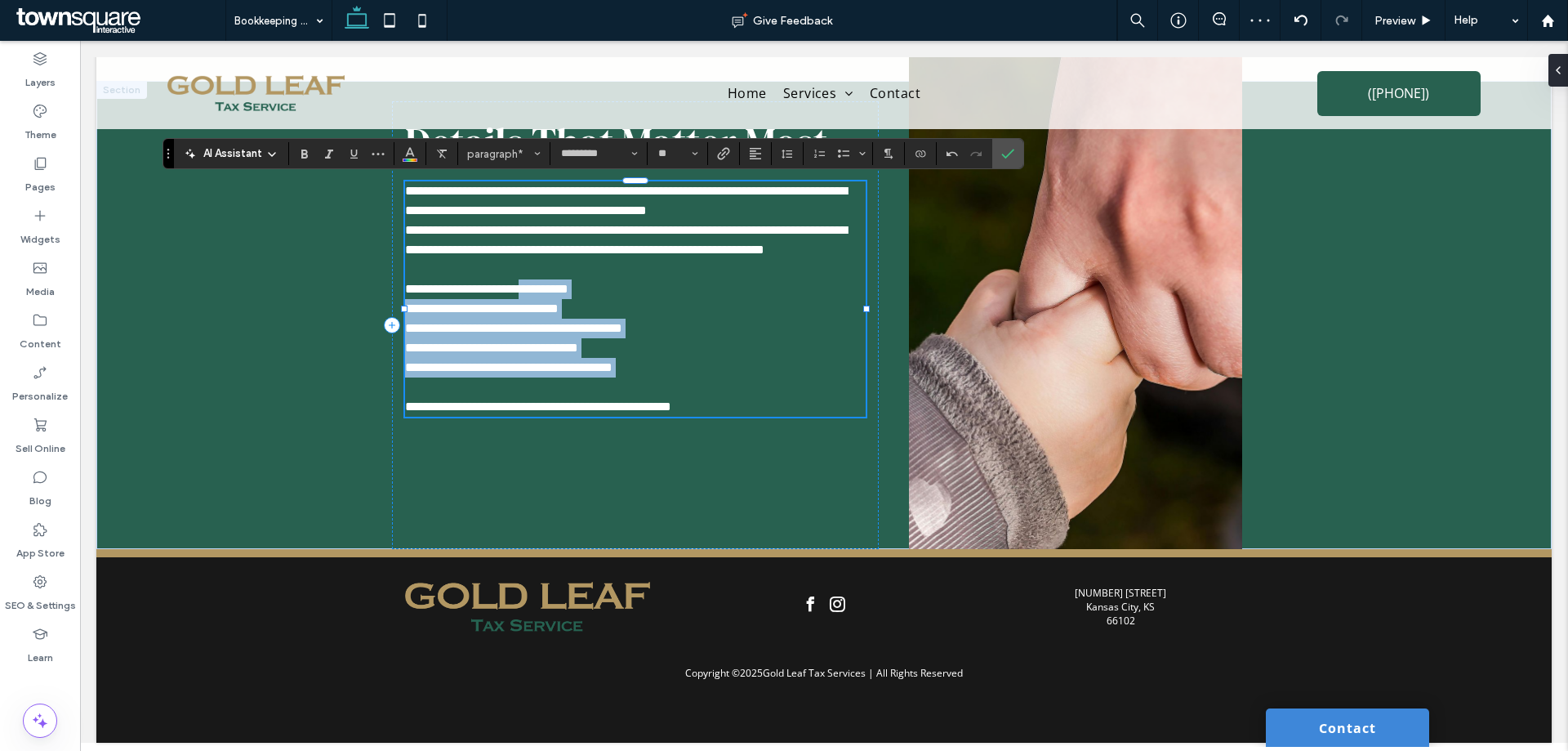 drag, startPoint x: 660, startPoint y: 377, endPoint x: 563, endPoint y: 315, distance: 115.12167 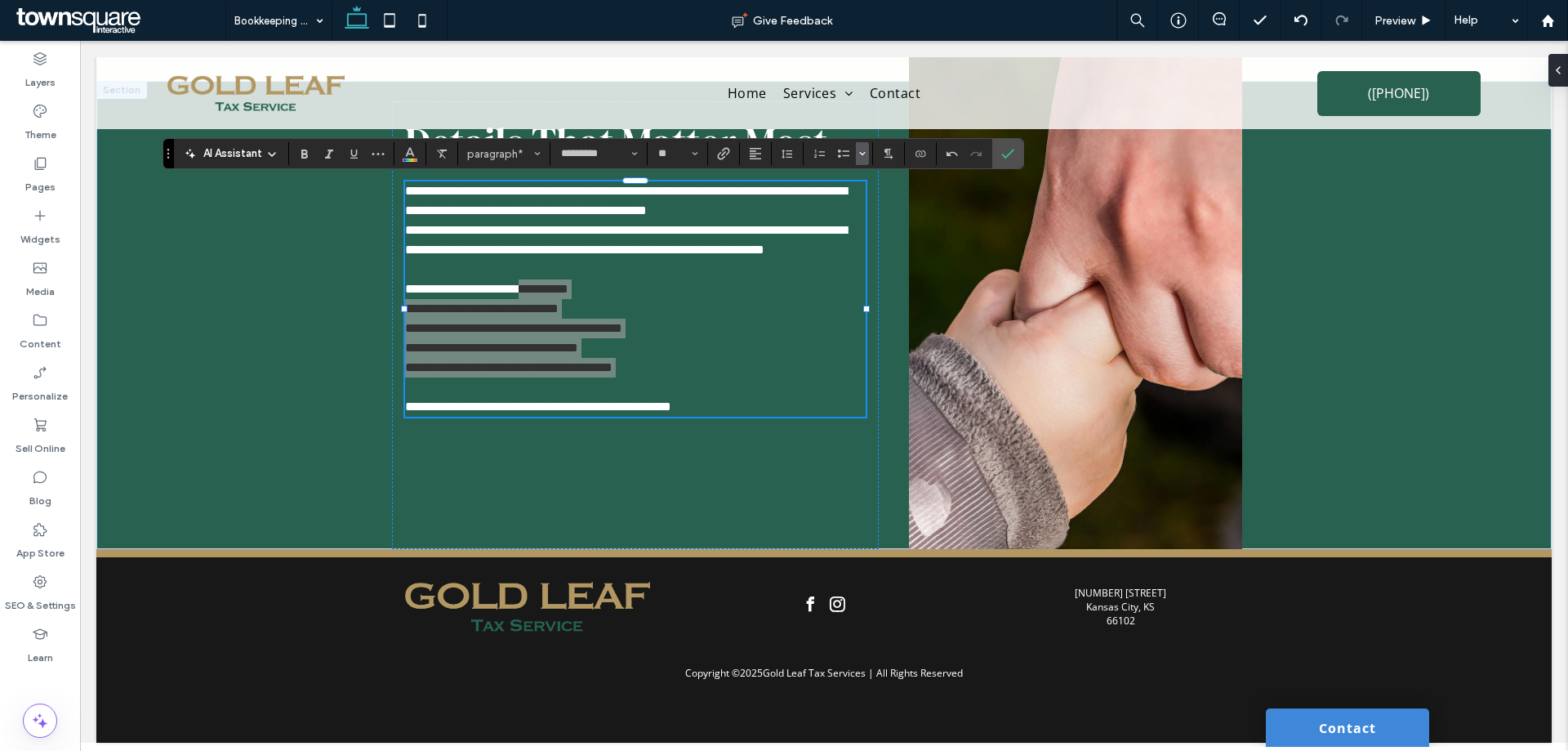click 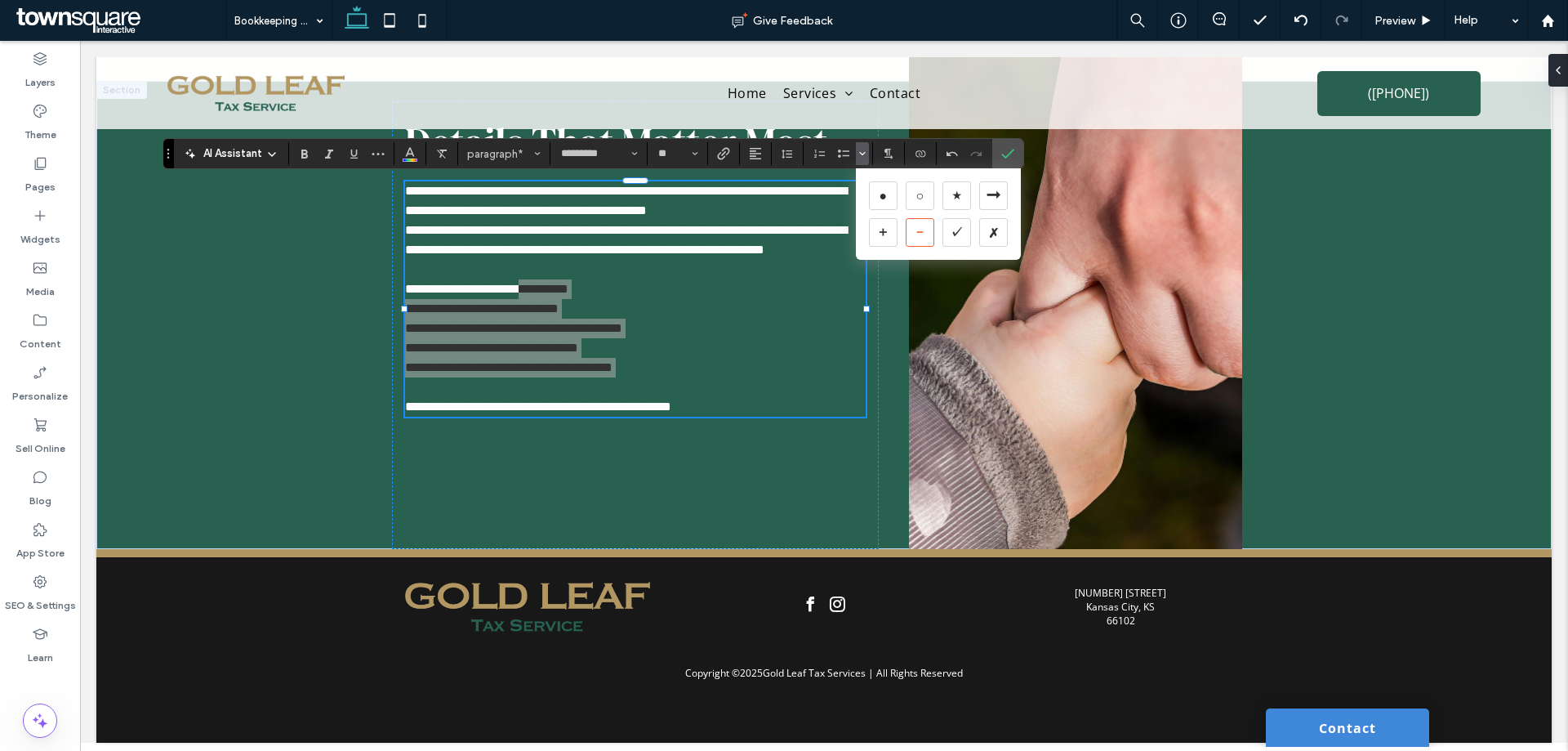 drag, startPoint x: 803, startPoint y: 196, endPoint x: 915, endPoint y: 233, distance: 117.95338 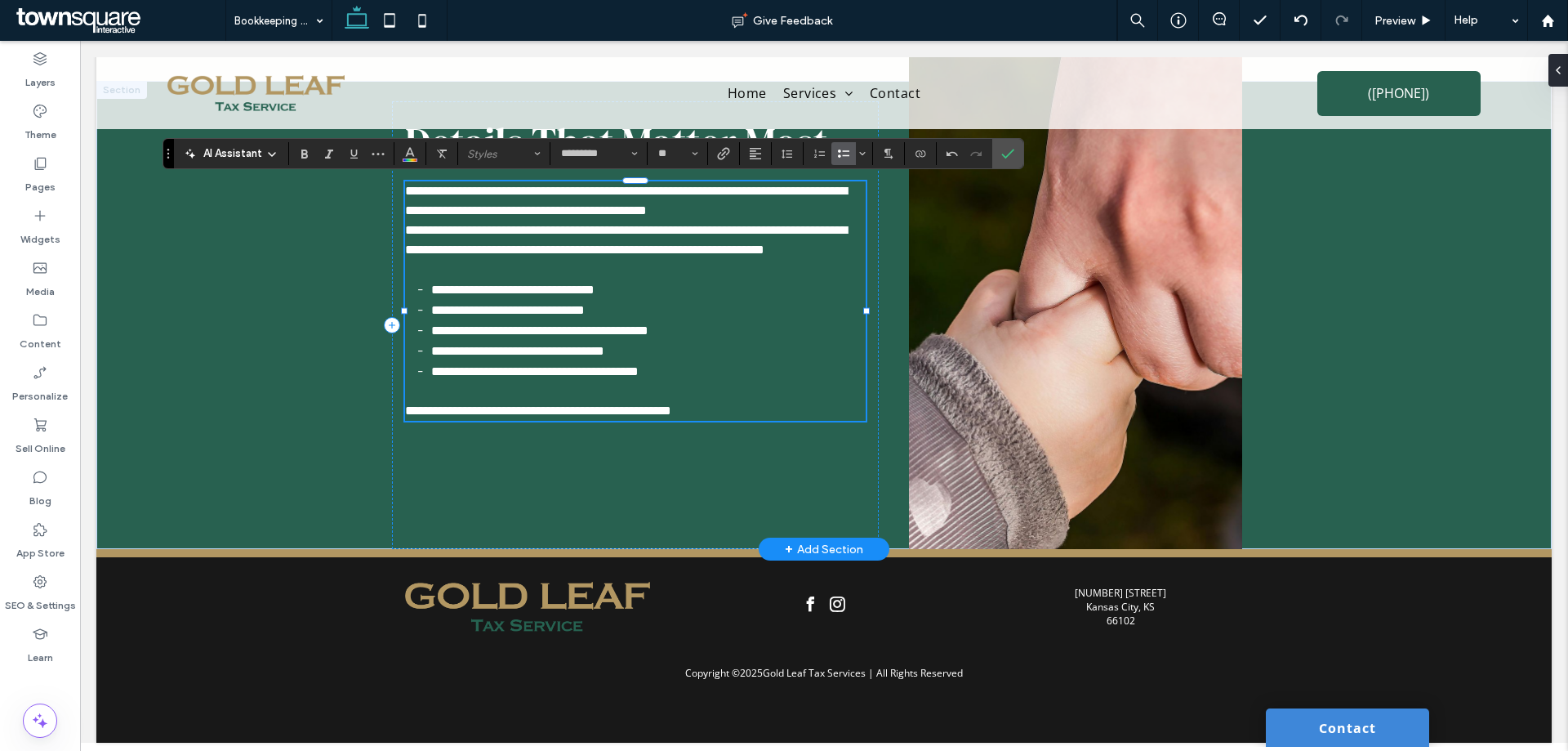 click on "**********" at bounding box center (635, 201) 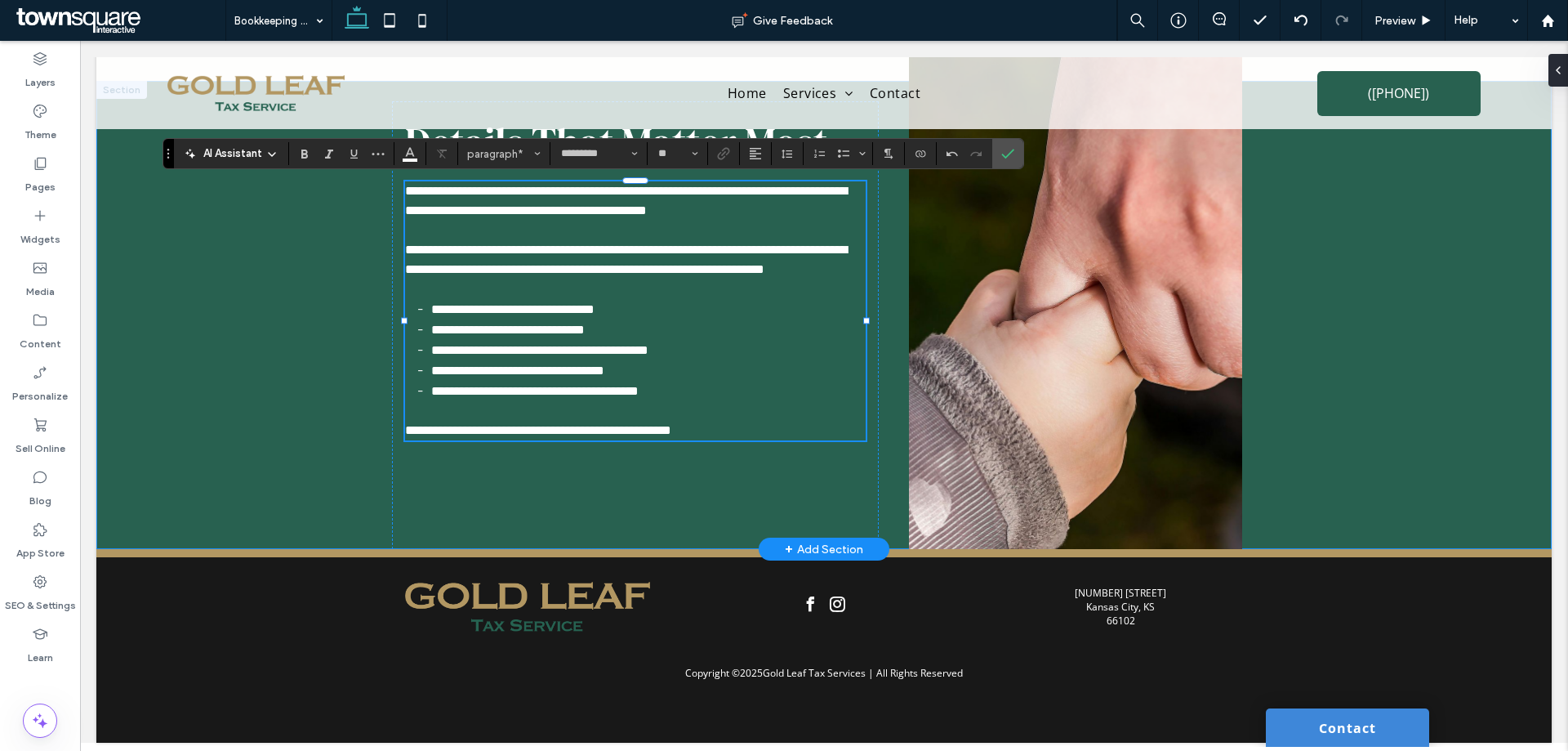 click on "**********" at bounding box center [824, 315] 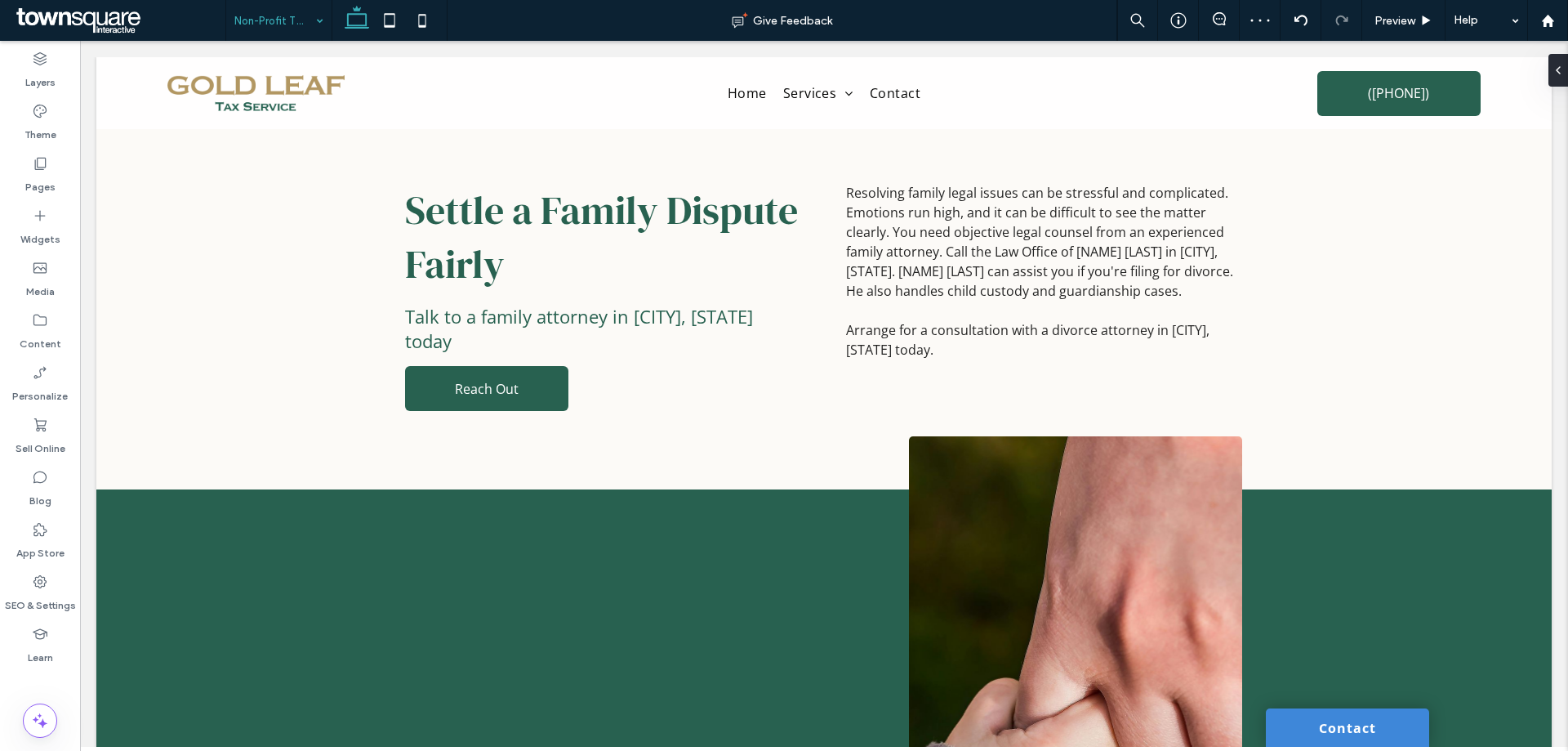 scroll, scrollTop: 0, scrollLeft: 0, axis: both 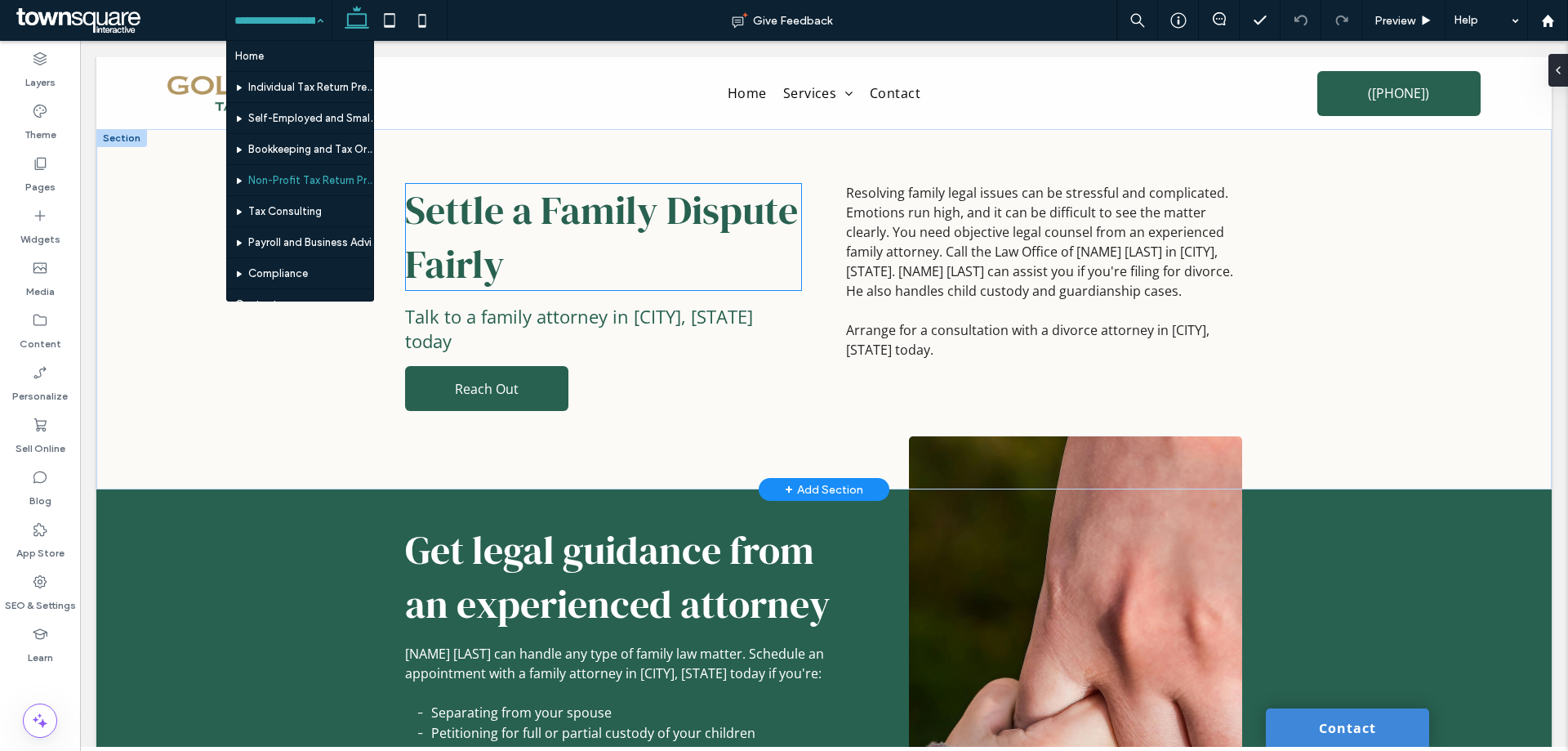click on "Settle a Family Dispute Fairly" at bounding box center (604, 237) 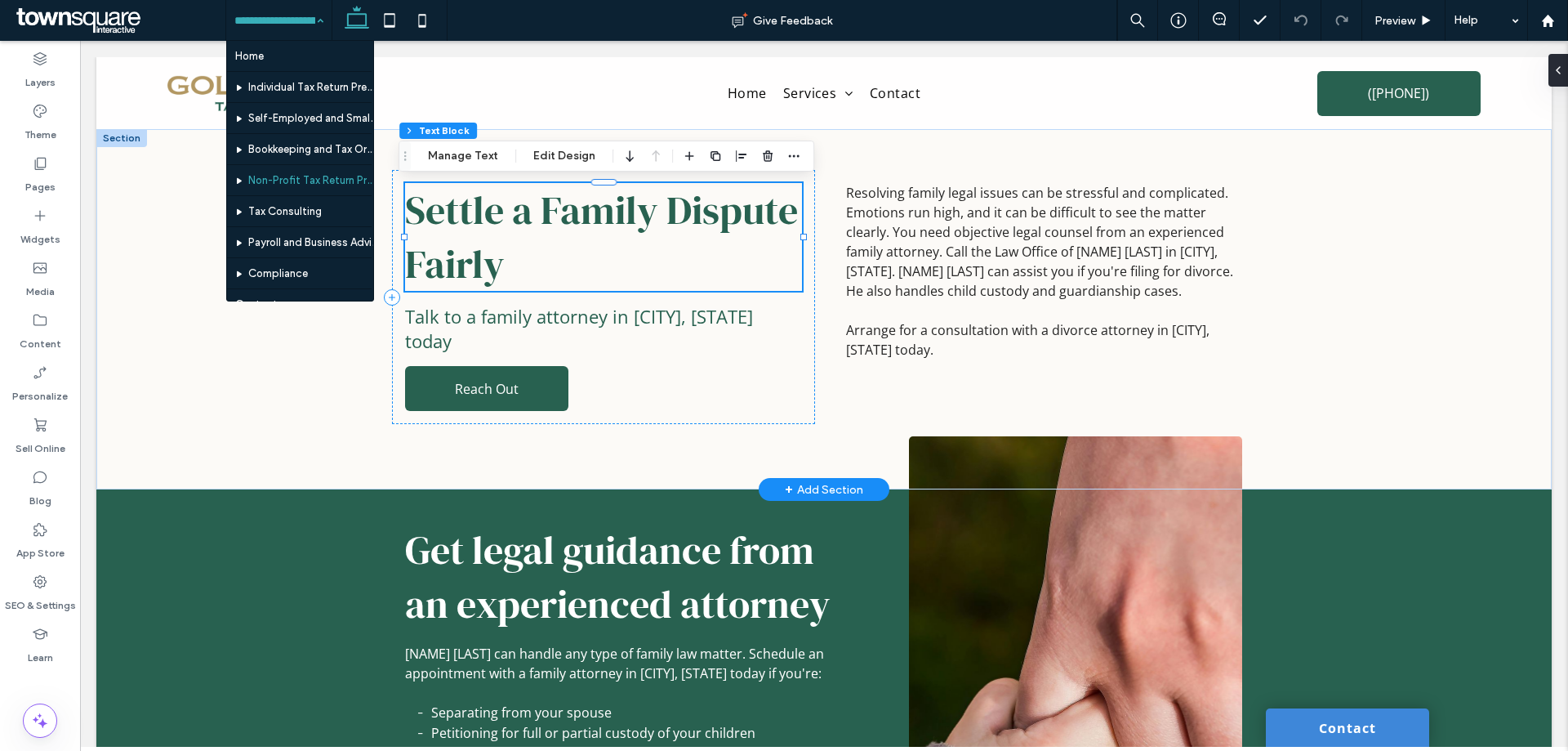 click on "Settle a Family Dispute Fairly" at bounding box center [604, 237] 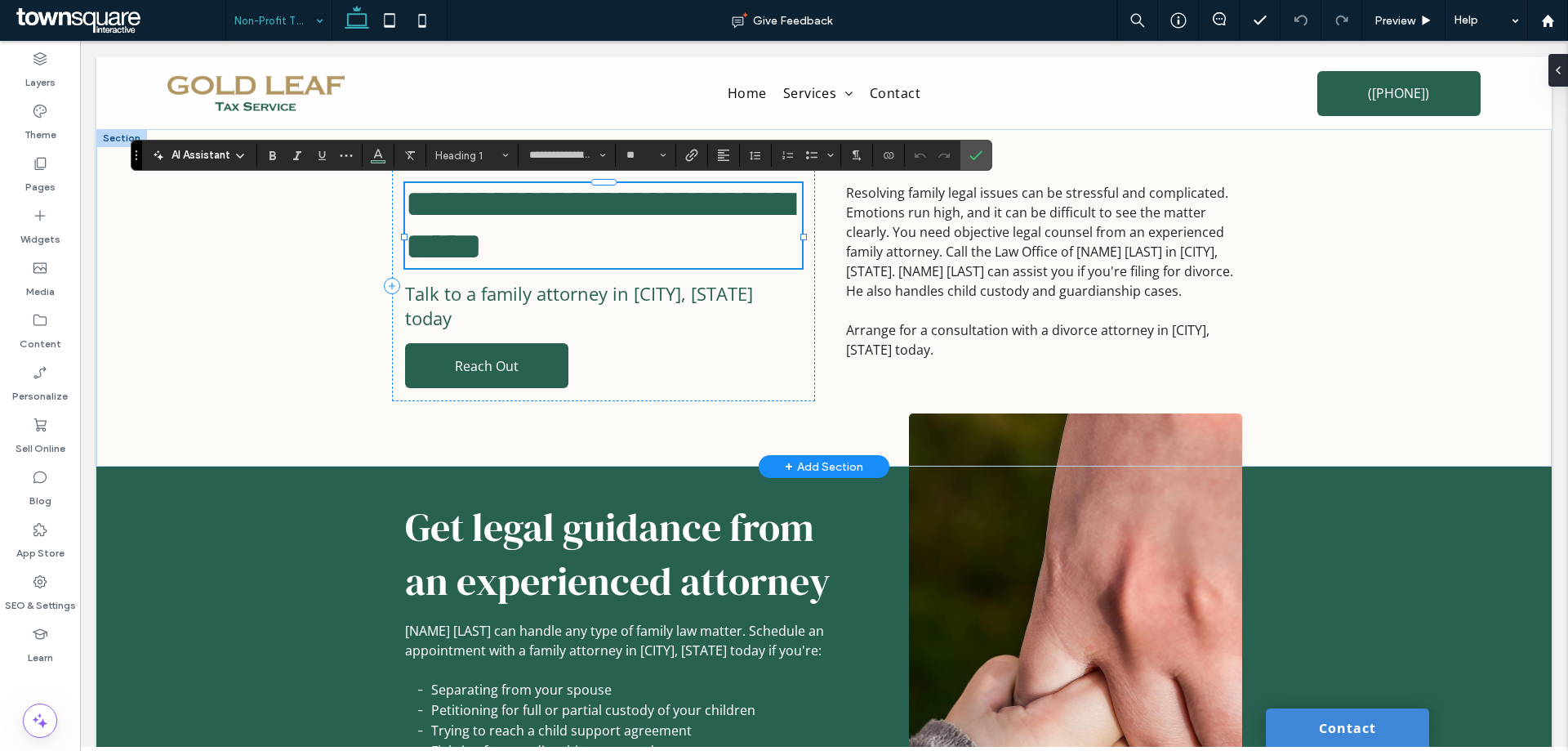 paste 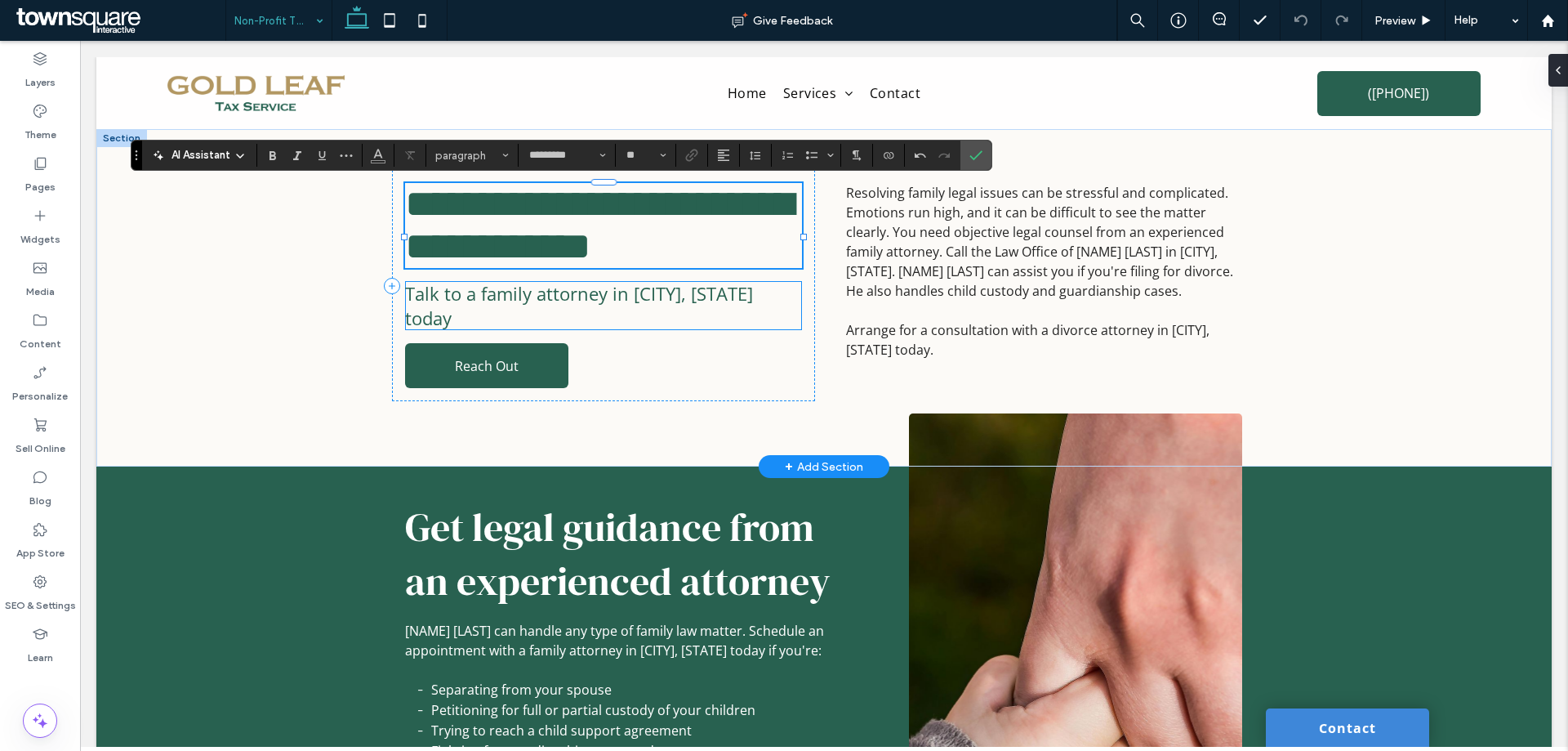 click on "Talk to a family attorney in Charlotte, NC today" at bounding box center (579, 306) 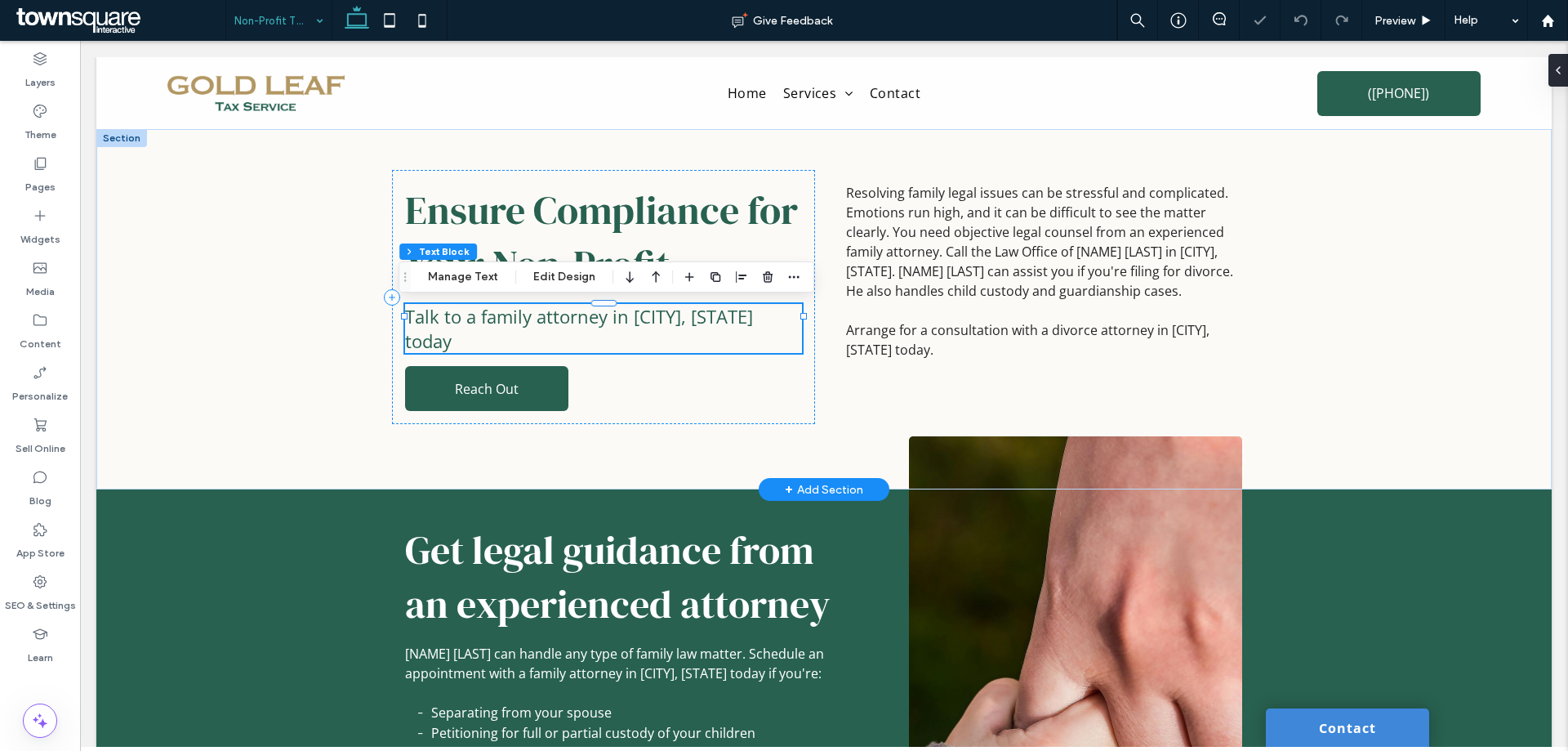 click on "Talk to a family attorney in Charlotte, NC today" at bounding box center [579, 329] 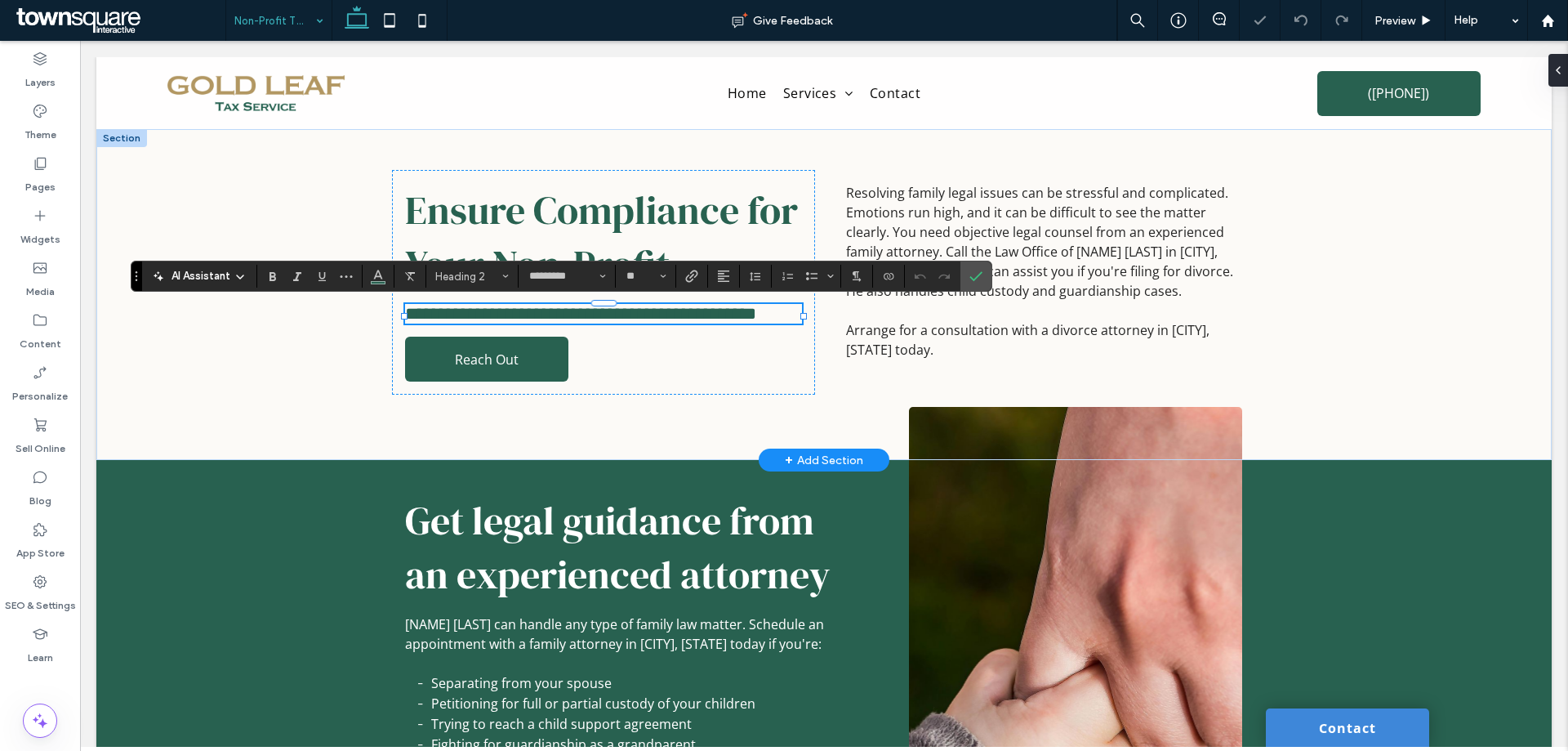 paste 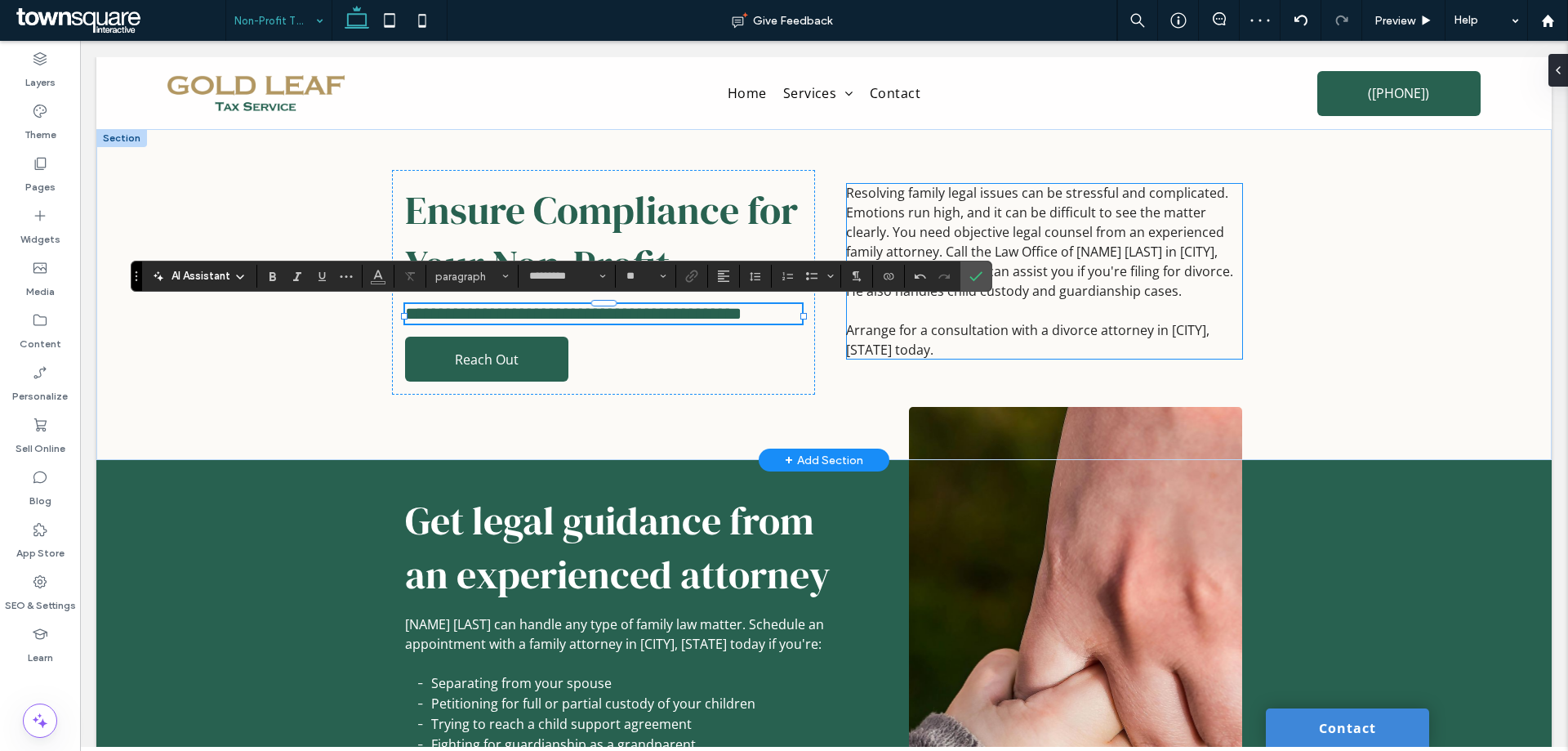 click on "Resolving family legal issues can be stressful and complicated. Emotions run high, and it can be difficult to see the matter clearly. You need objective legal counsel from an experienced family attorney. Call the Law Office of John Williams in Charlotte, NC. John Williams can assist you if you're filing for divorce. He also handles child custody and guardianship cases." at bounding box center (1040, 242) 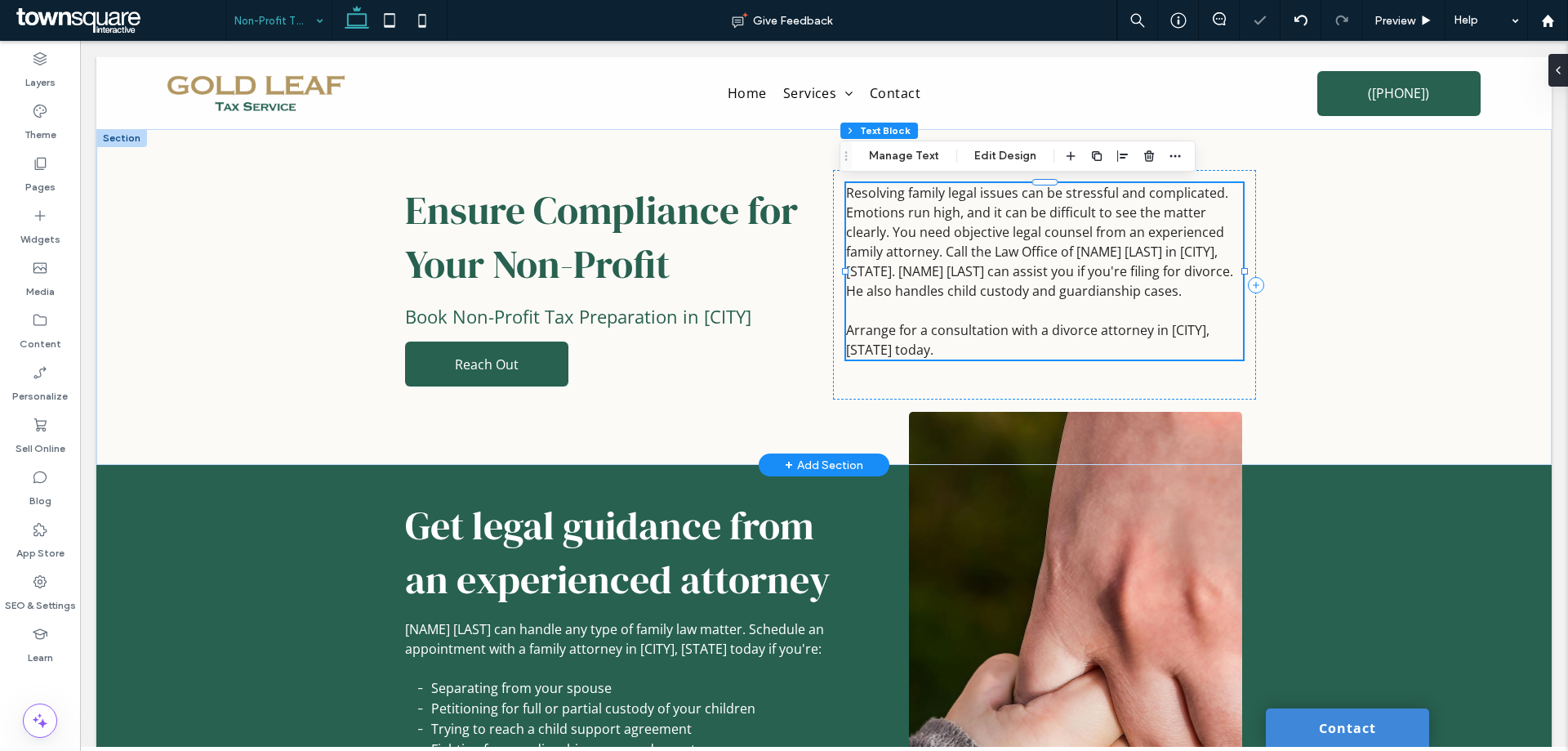click on "Resolving family legal issues can be stressful and complicated. Emotions run high, and it can be difficult to see the matter clearly. You need objective legal counsel from an experienced family attorney. Call the Law Office of John Williams in Charlotte, NC. John Williams can assist you if you're filing for divorce. He also handles child custody and guardianship cases. Arrange for a consultation with a divorce attorney in Charlotte, NC today." at bounding box center (1045, 271) 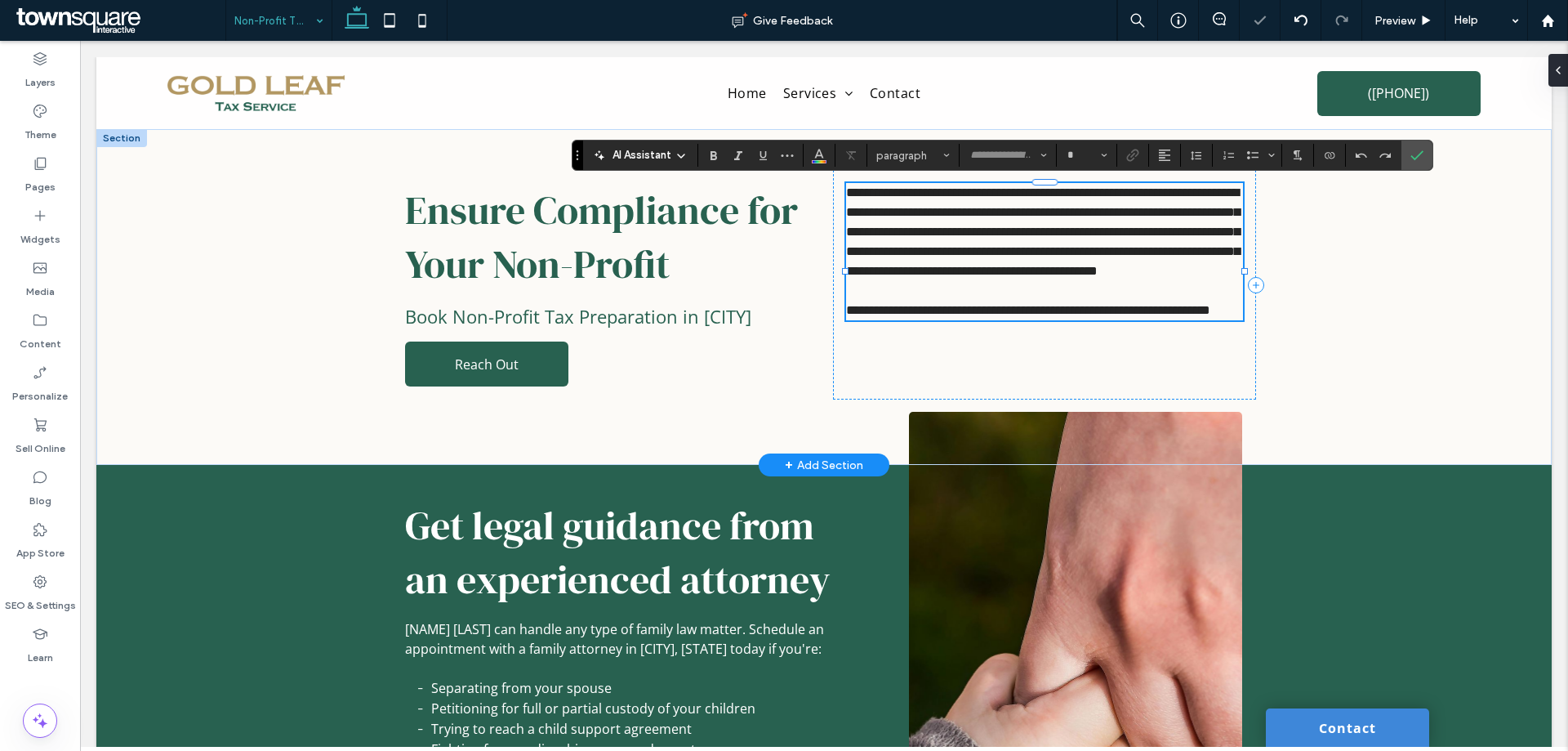 type on "*********" 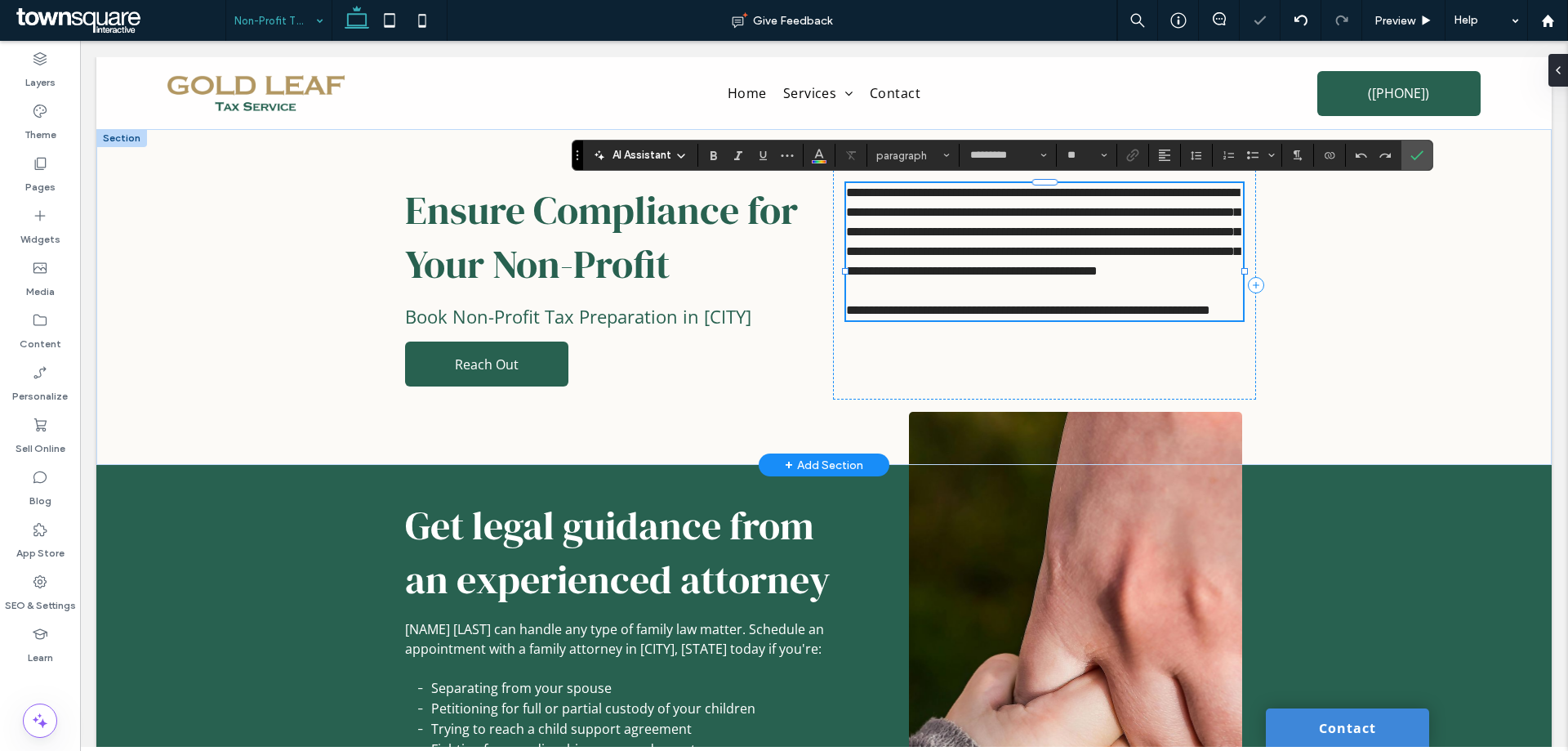 paste 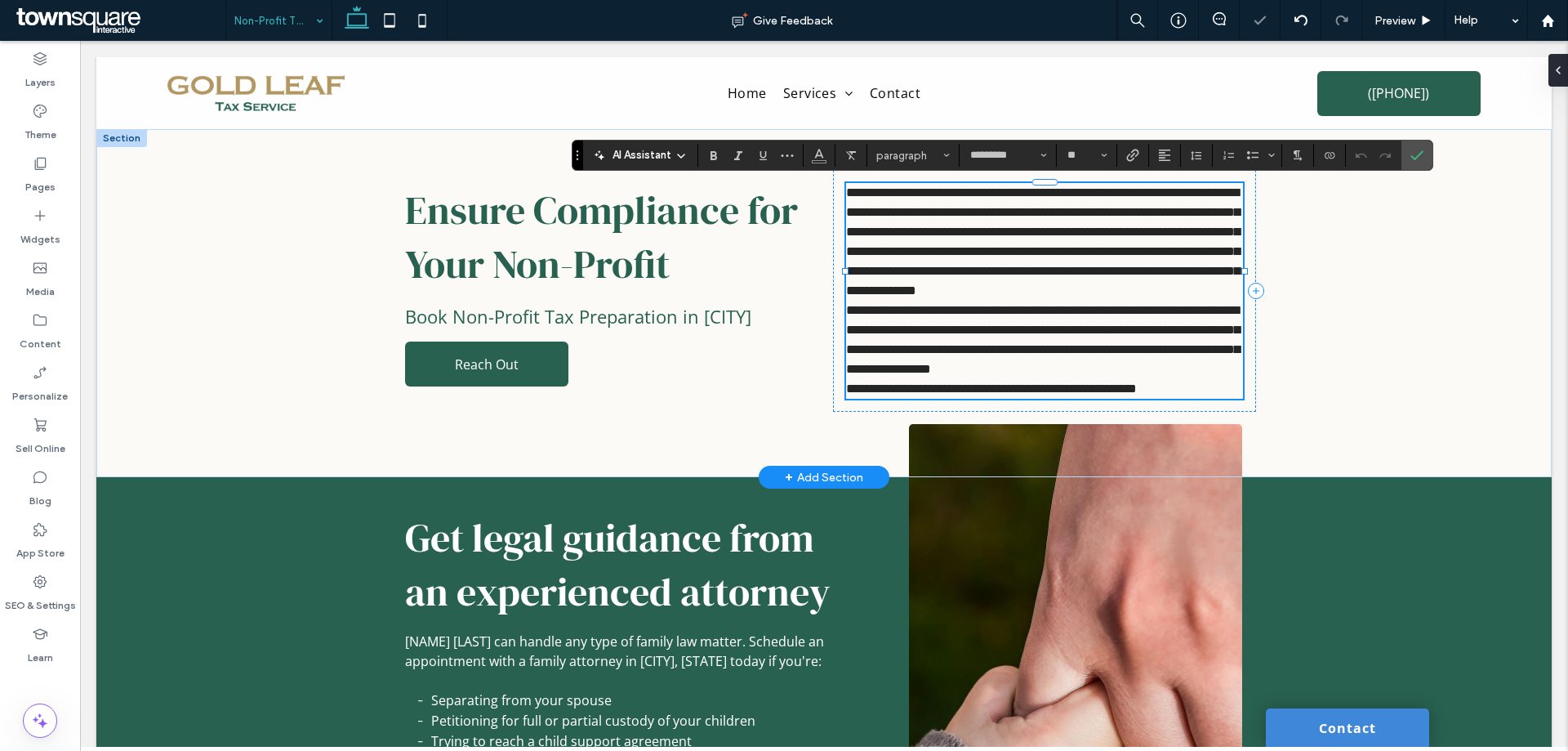 scroll, scrollTop: 36, scrollLeft: 0, axis: vertical 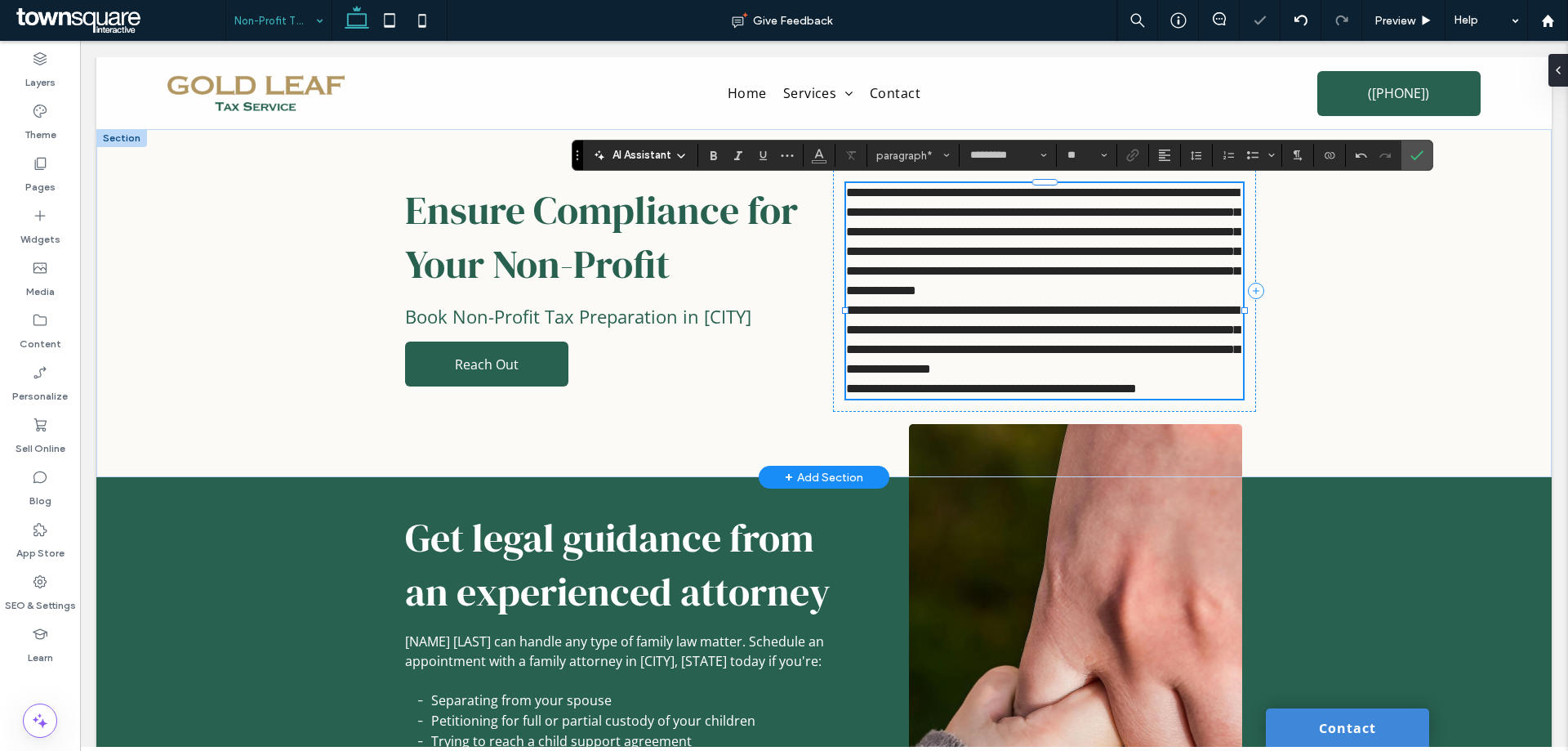 click on "**********" at bounding box center (1045, 340) 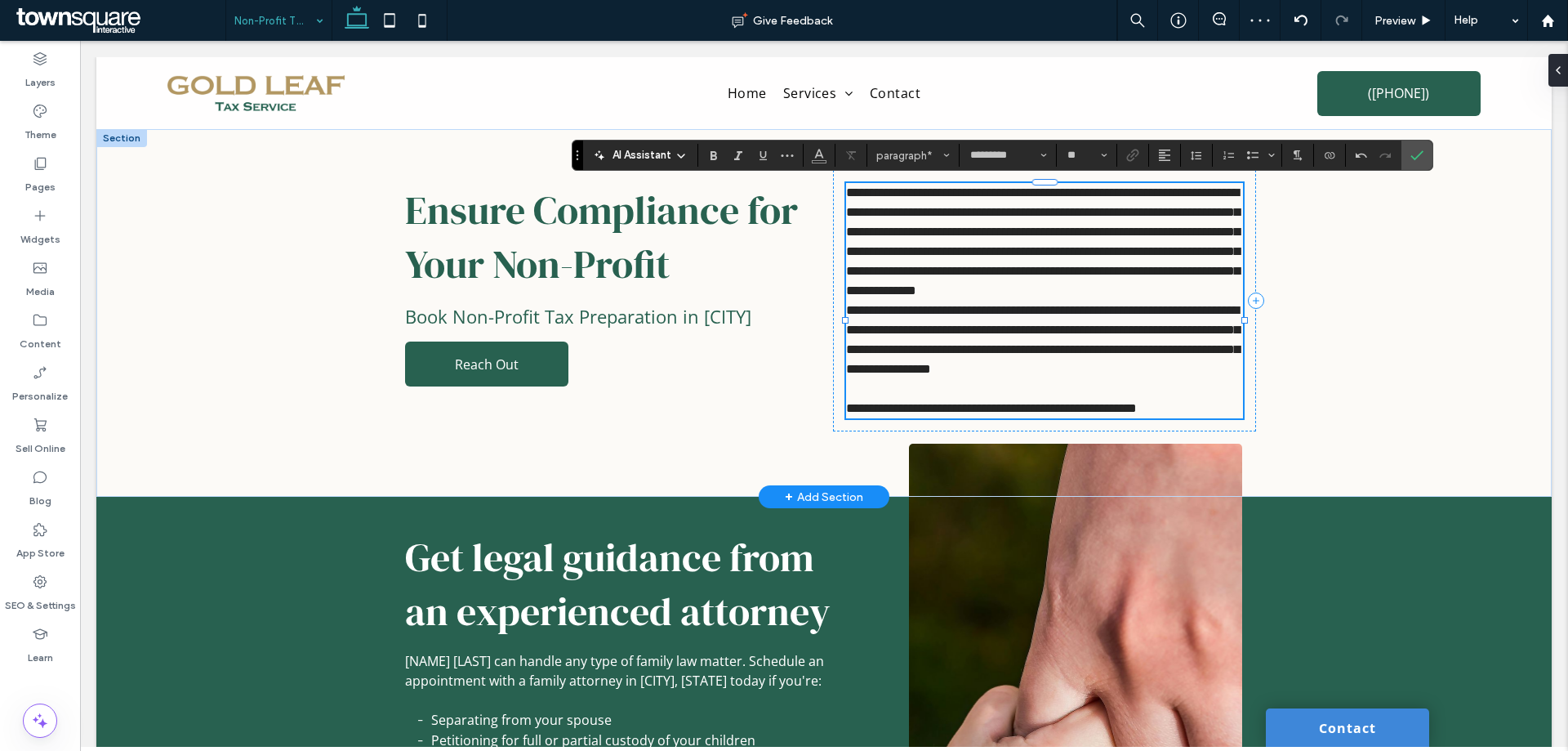click on "**********" at bounding box center [1045, 242] 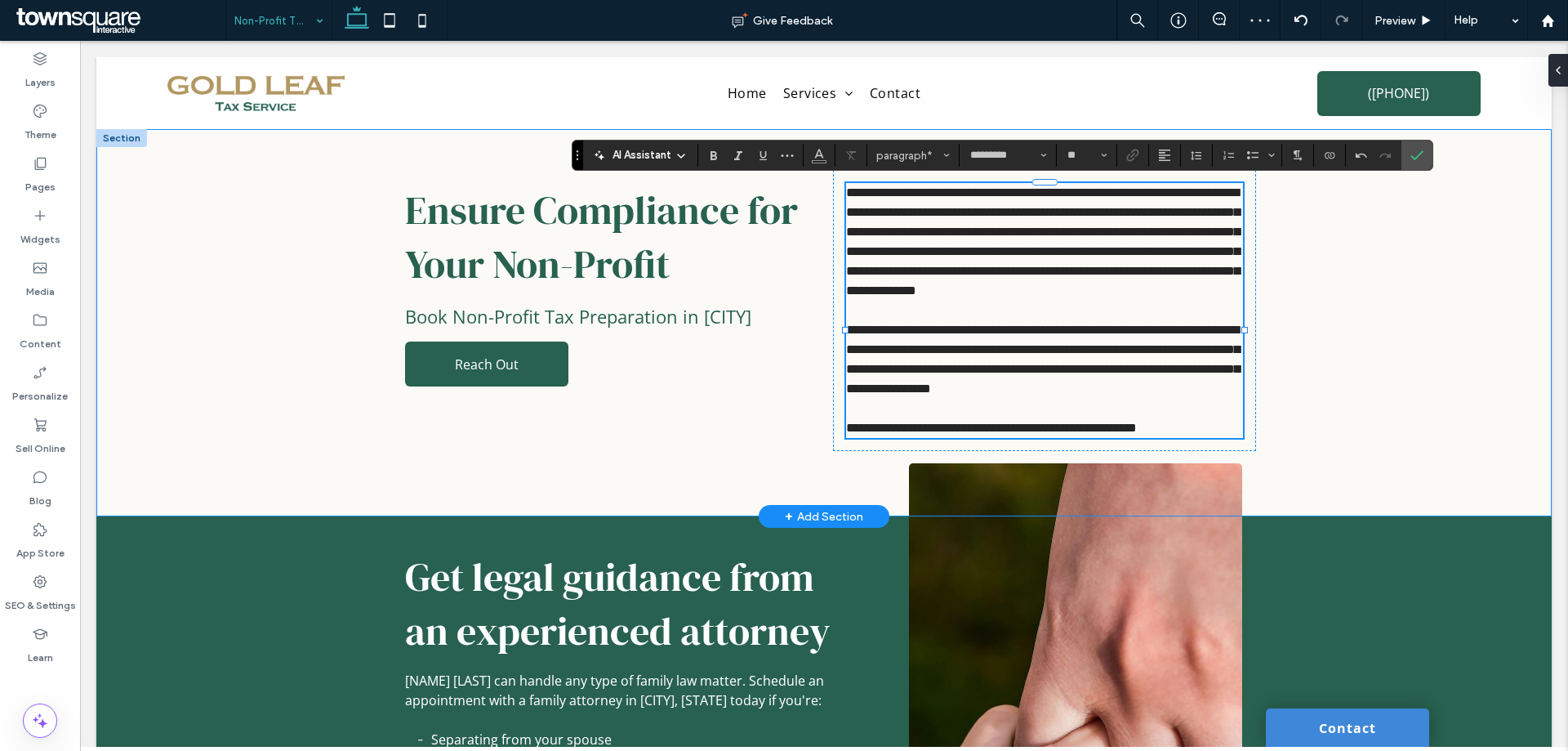 click on "**********" at bounding box center (824, 323) 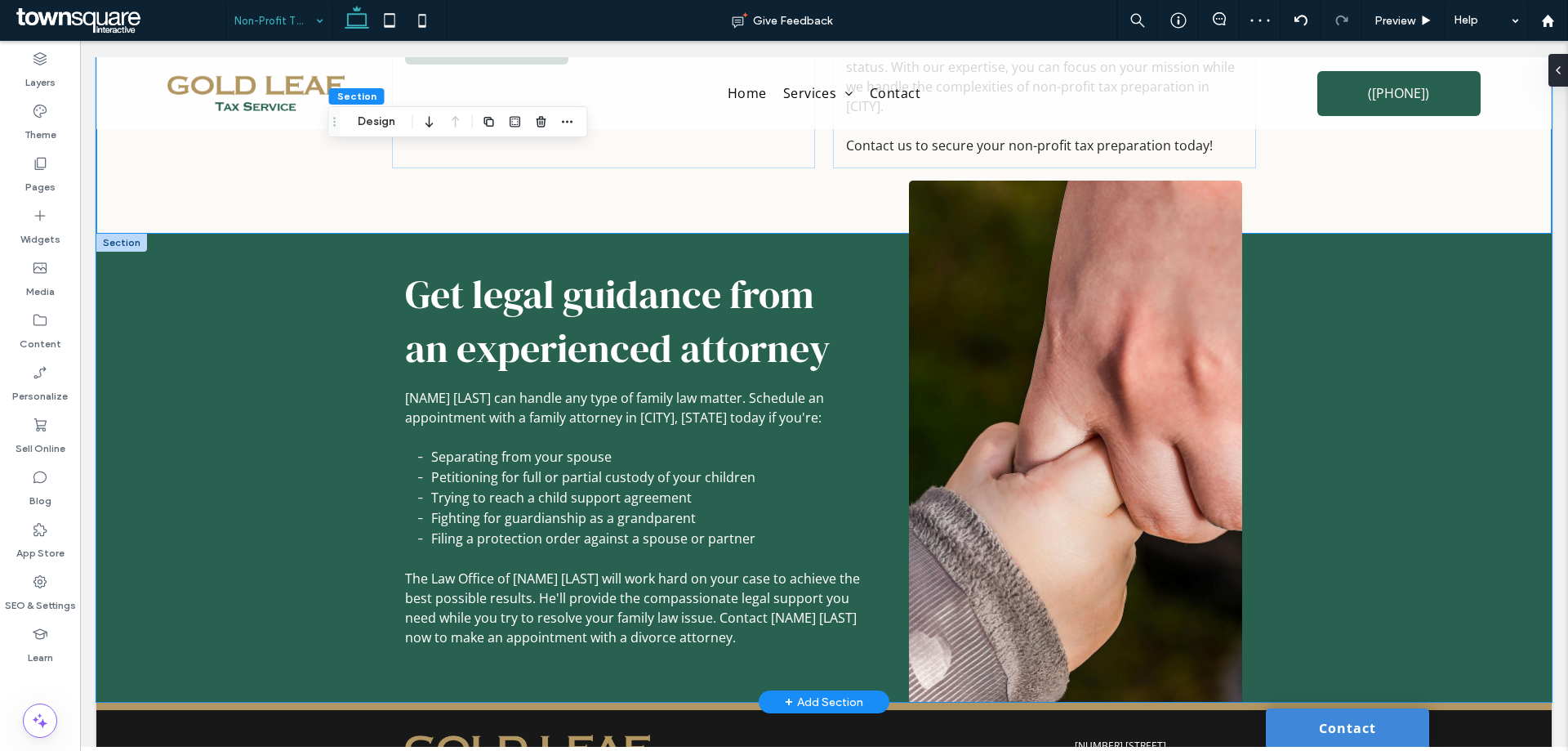 scroll, scrollTop: 327, scrollLeft: 0, axis: vertical 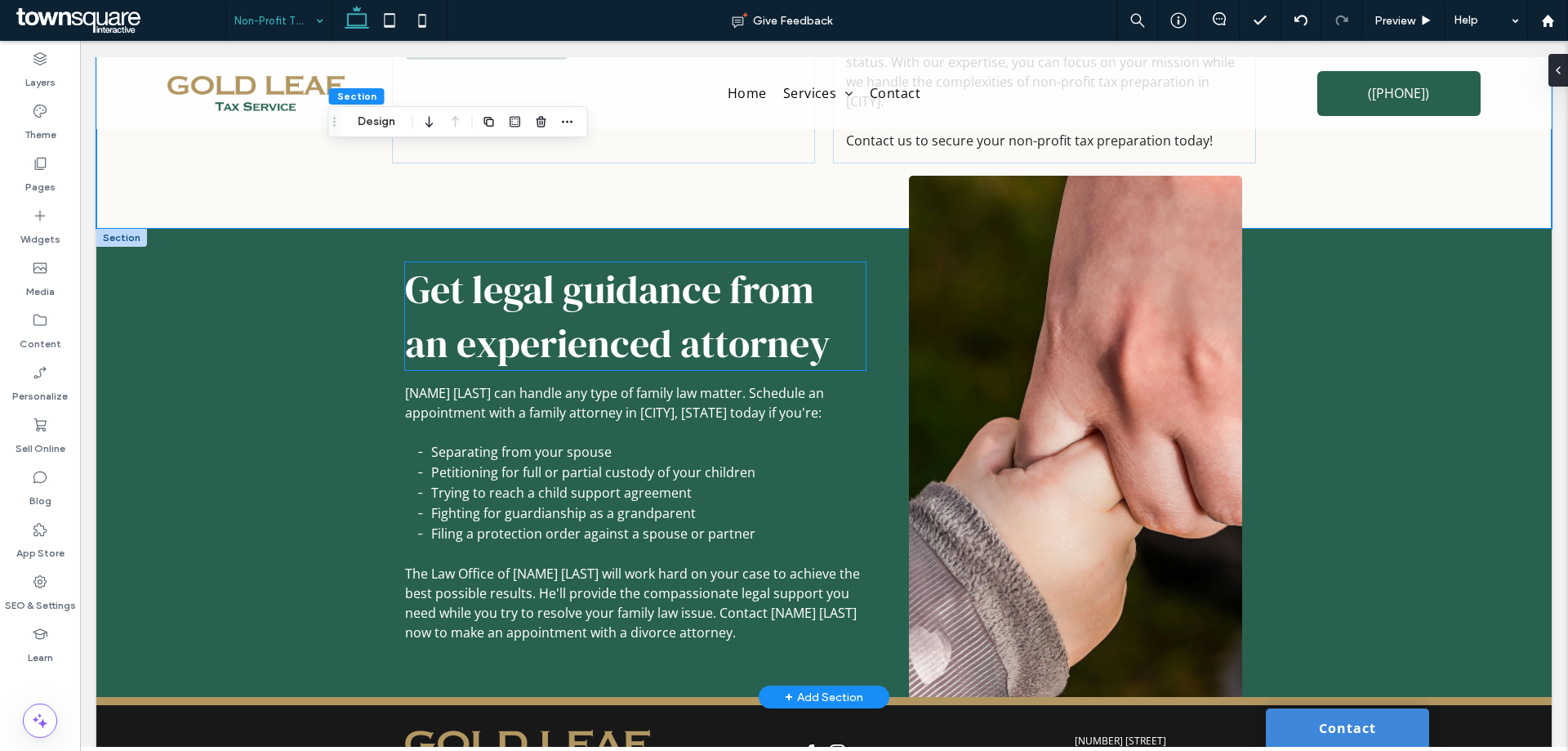click on "Get legal guidance from an experienced attorney" at bounding box center (617, 316) 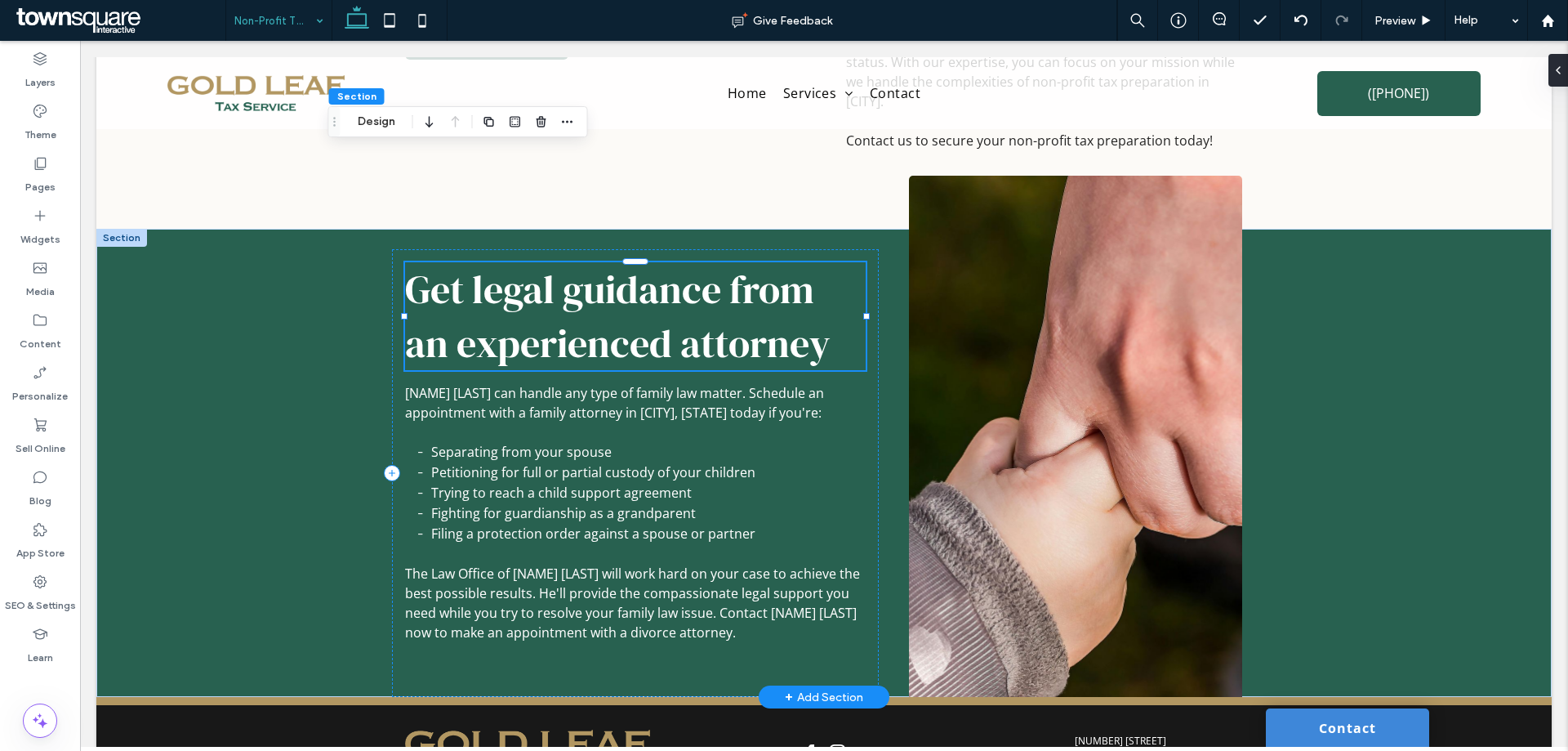 click on "Get legal guidance from an experienced attorney" at bounding box center [617, 316] 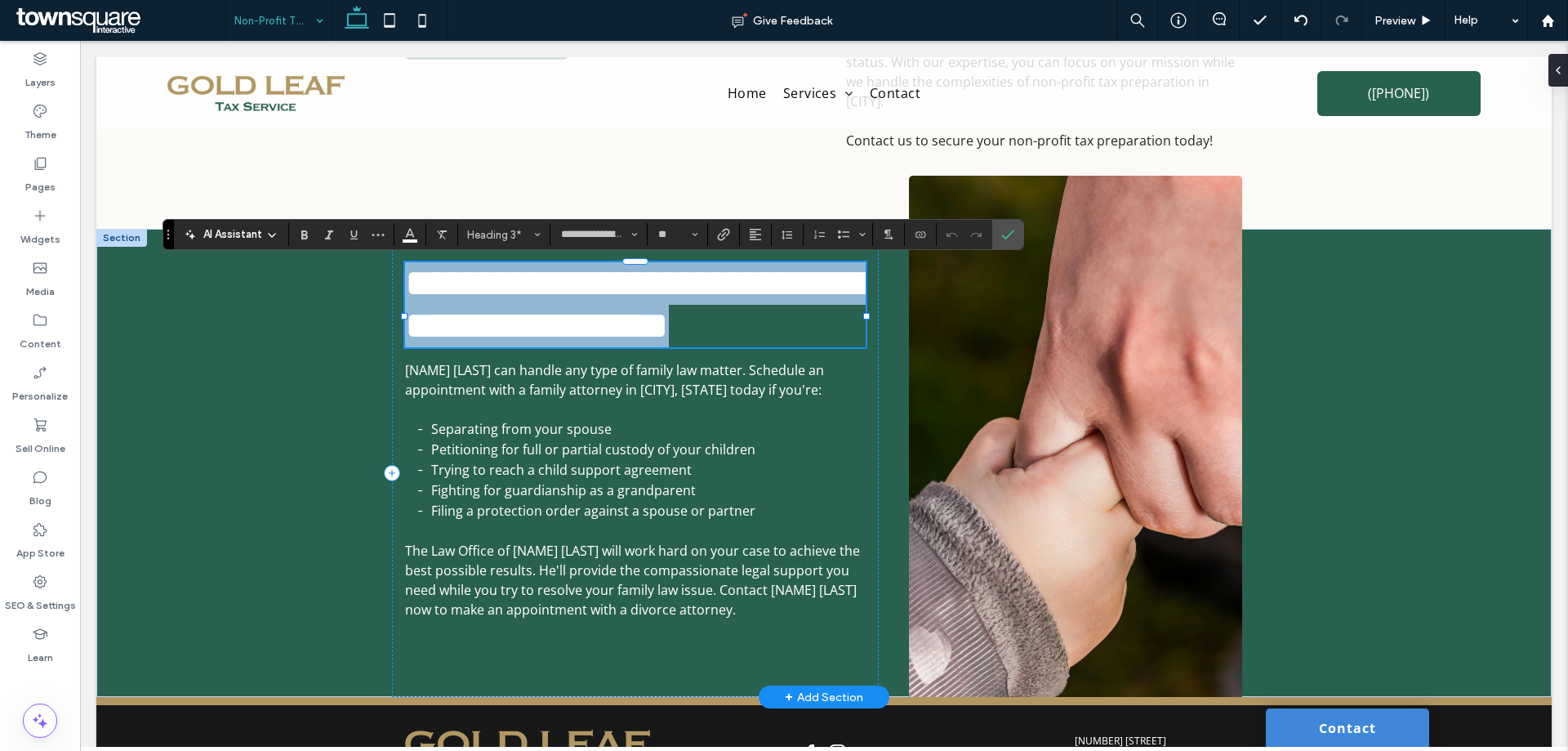 paste 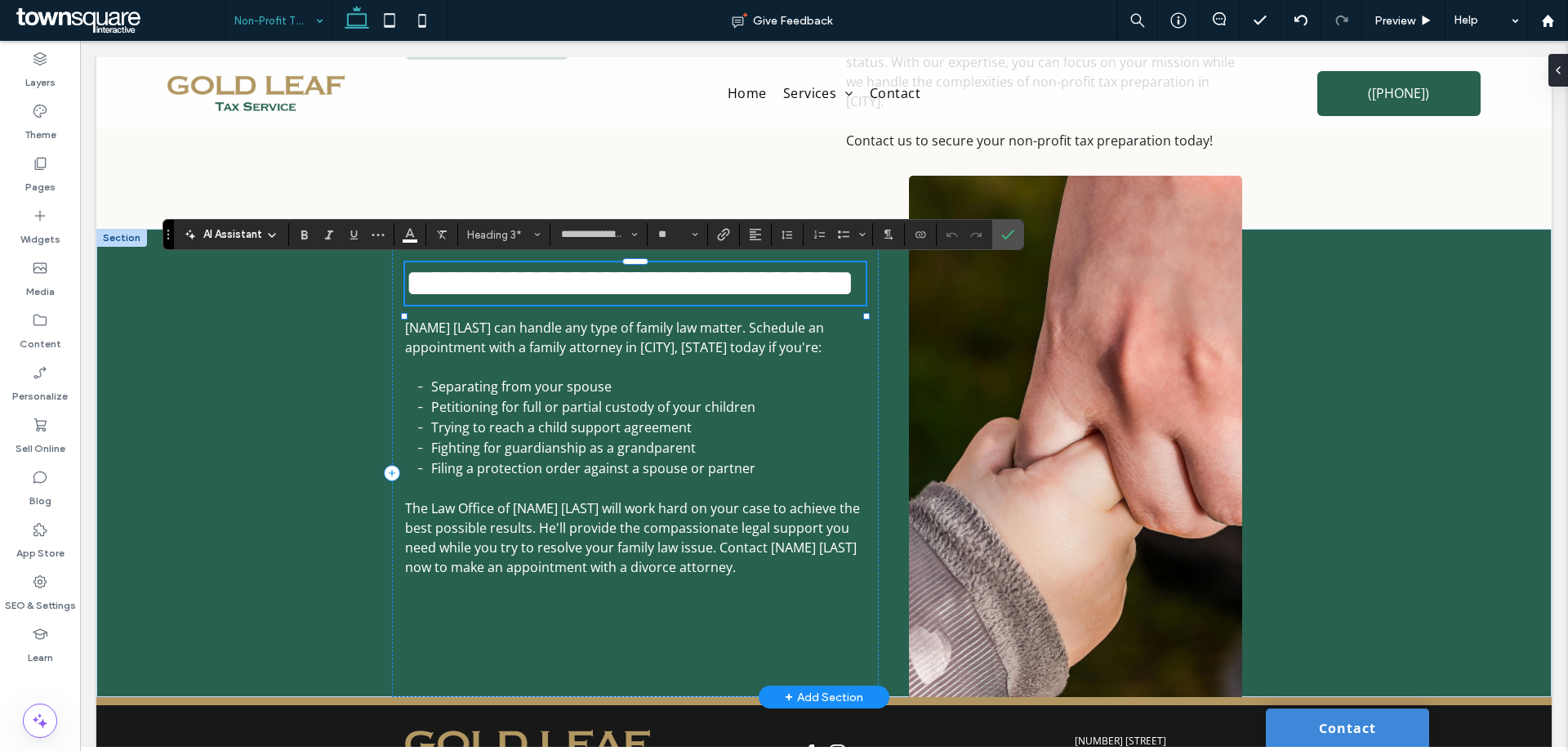 type on "*********" 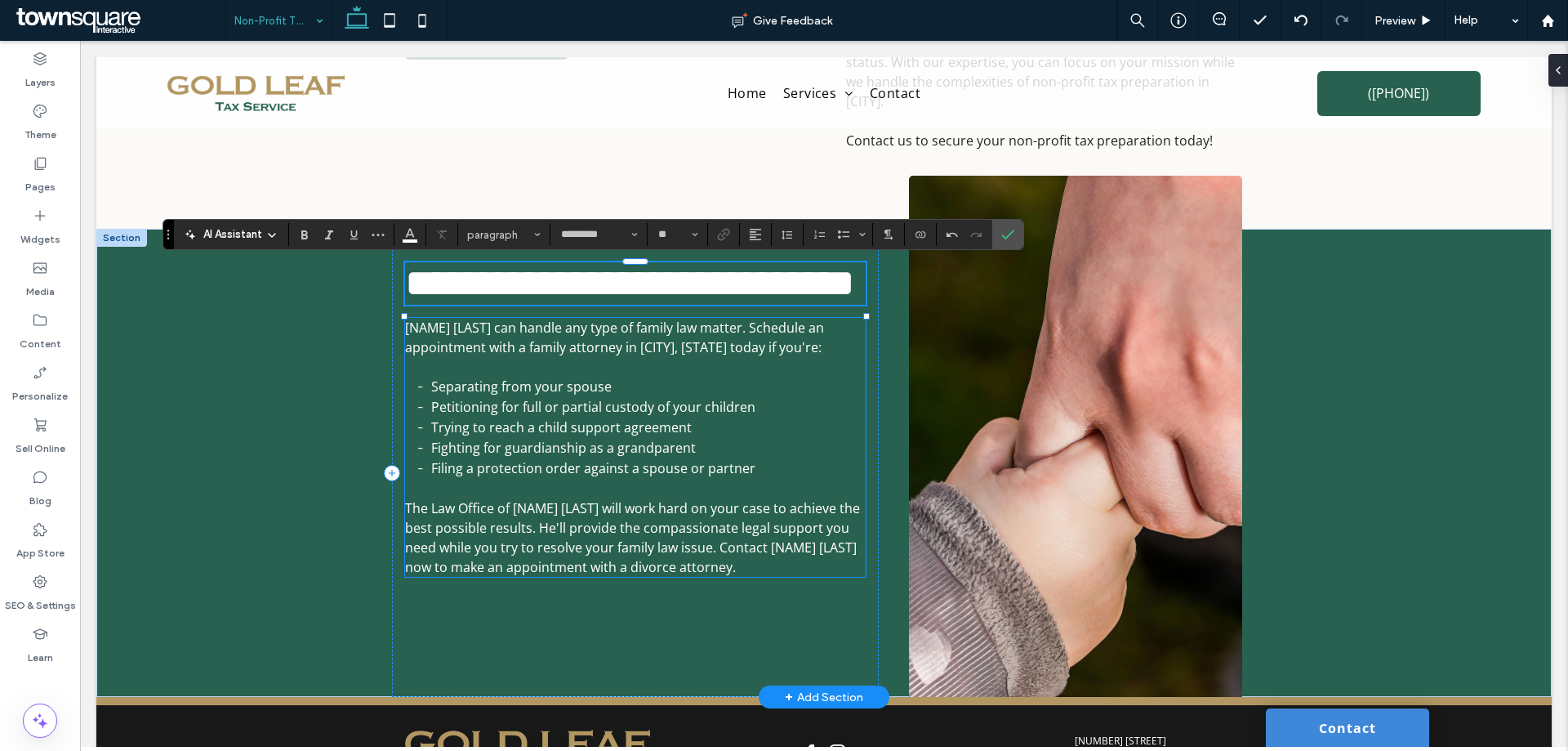click on "Fighting for guardianship as a grandparent" at bounding box center [564, 448] 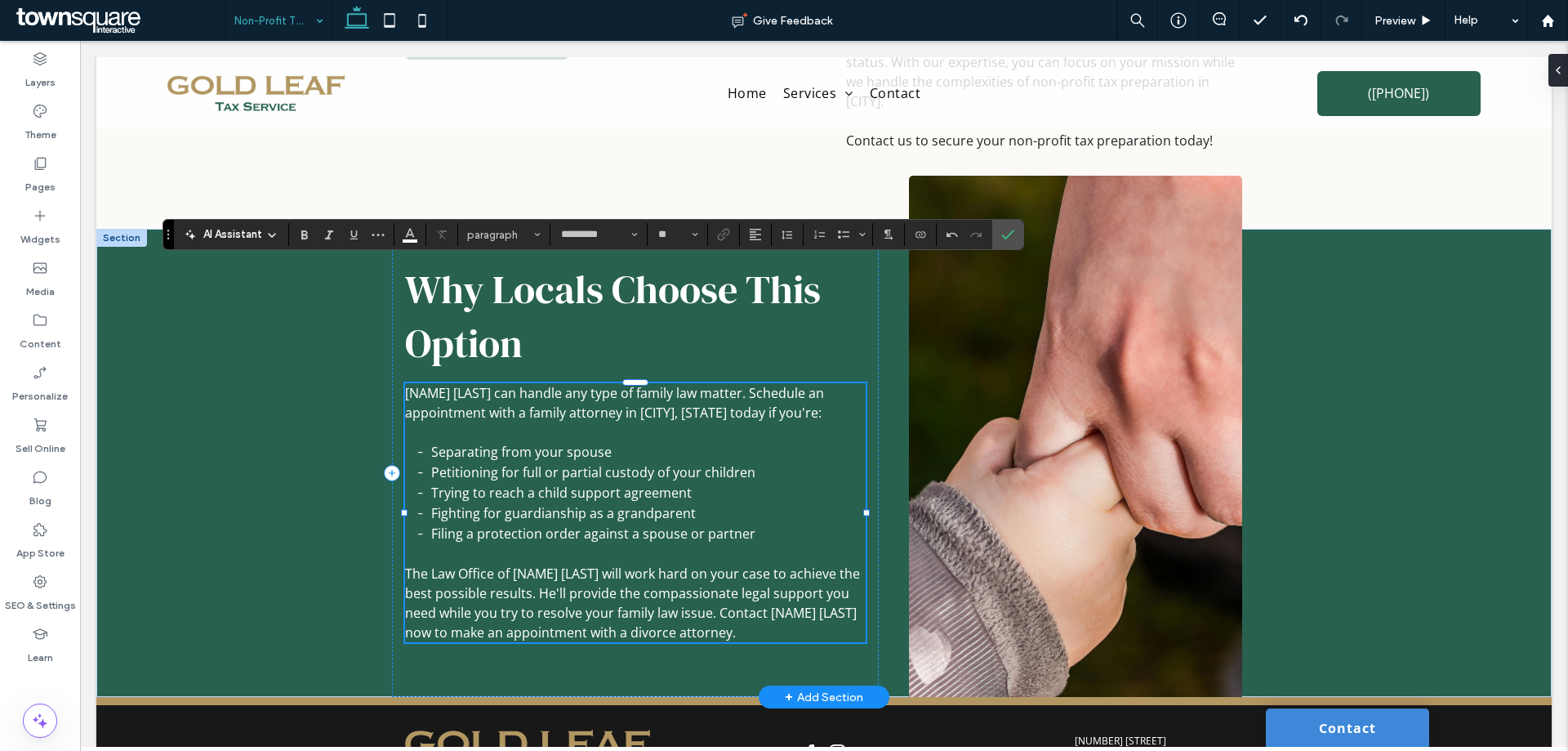 click on "John Williams can handle any type of family law matter. Schedule an appointment with a family attorney in Charlotte, NC today if you're:   Separating from your spouse Petitioning for full or partial custody of your children Trying to reach a child support agreement Fighting for guardianship as a grandparent Filing a protection order against a spouse or partner
The Law Office of John Williams will work hard on your case to achieve the best possible results. He'll provide the compassionate legal support you need while you try to resolve your family law issue. Contact John Williams now to make an appointment with a divorce attorney." at bounding box center (635, 512) 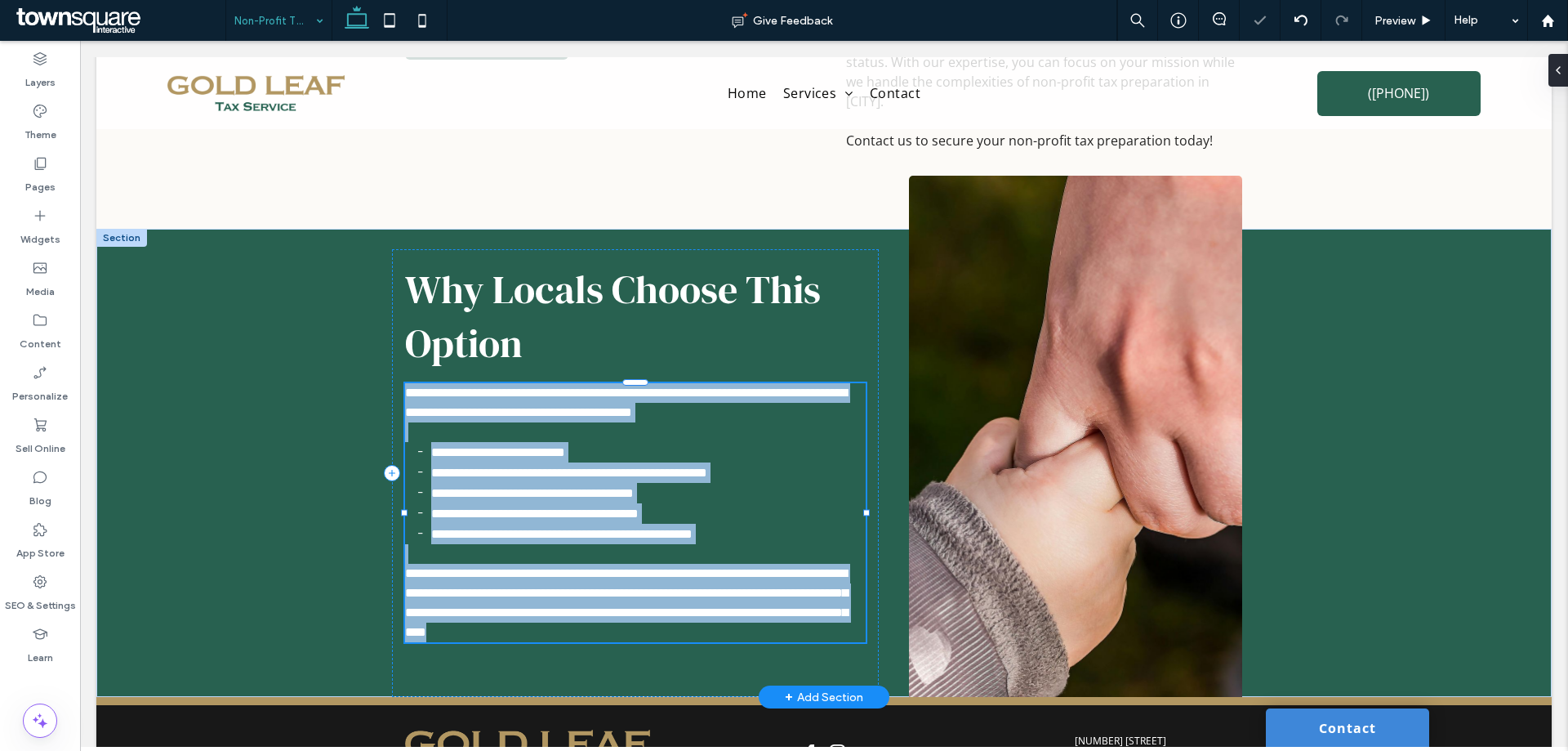 paste 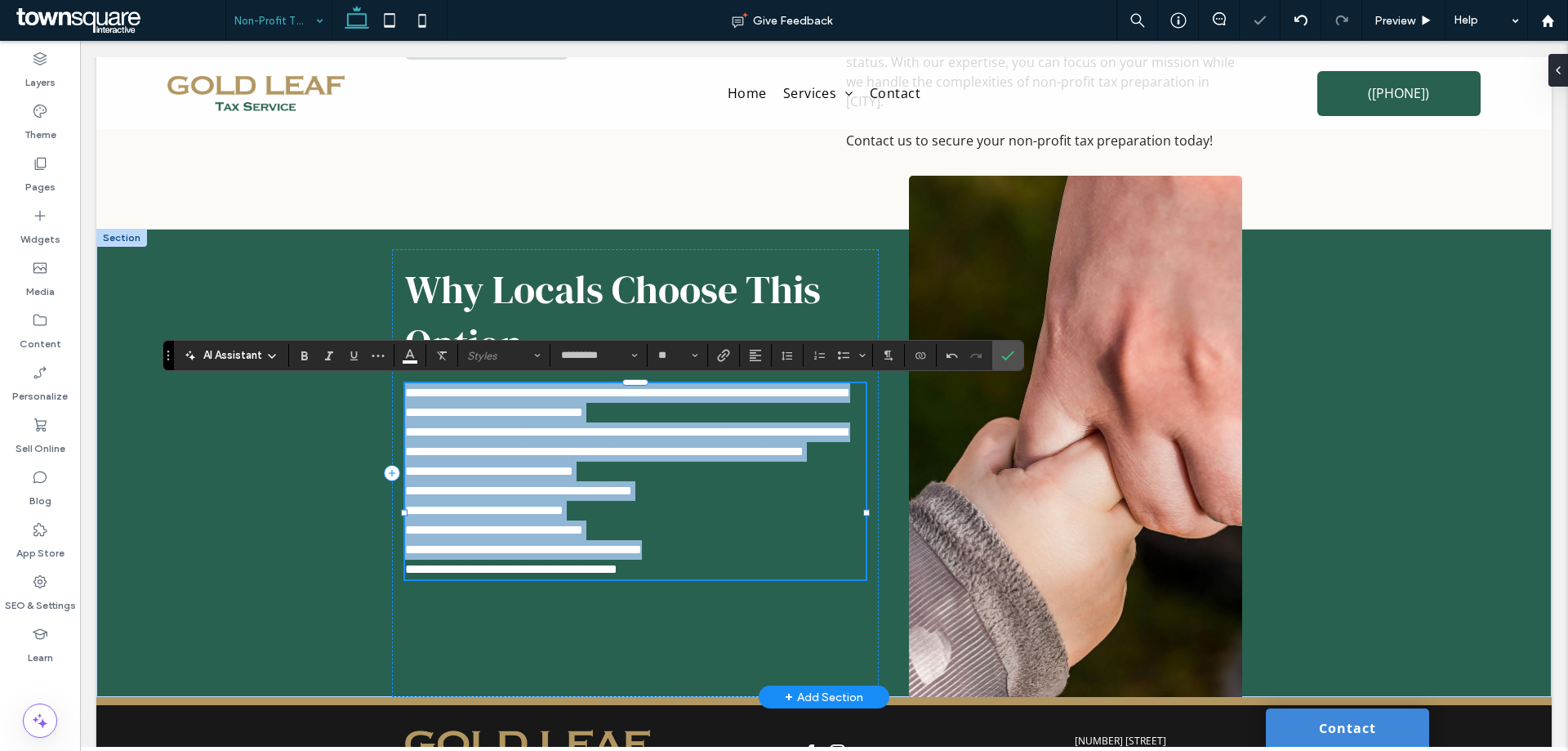 scroll, scrollTop: 126, scrollLeft: 0, axis: vertical 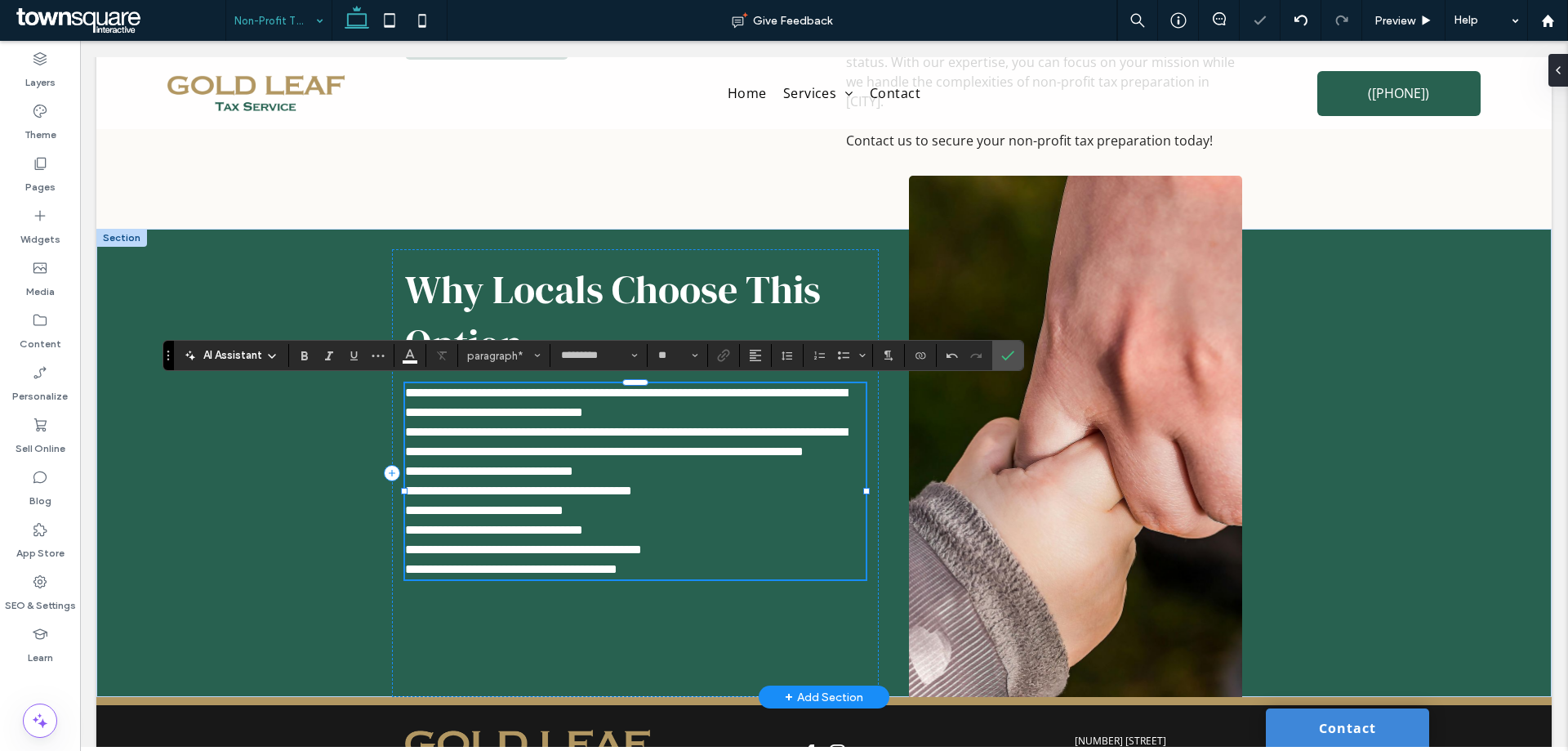click on "**********" at bounding box center [635, 550] 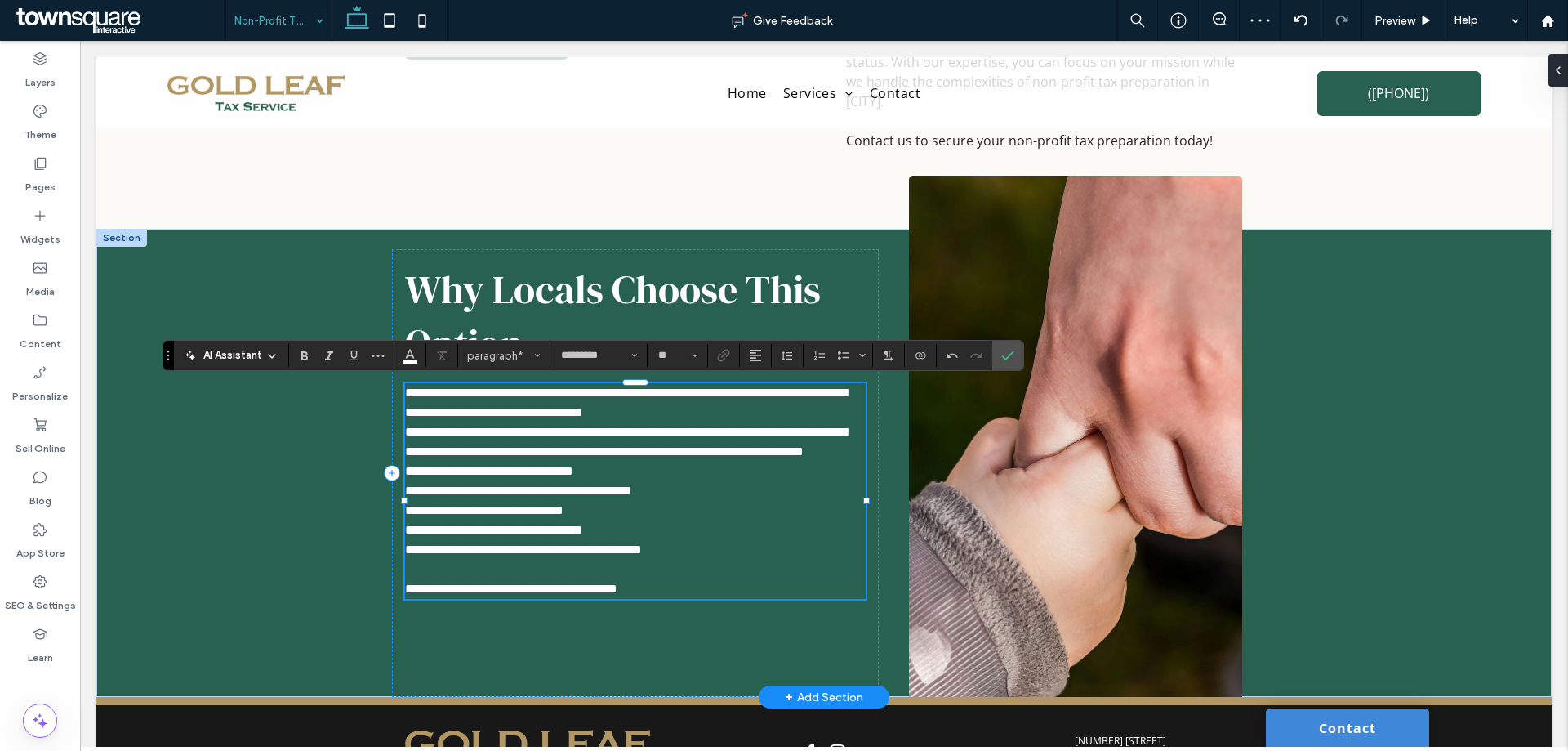 click on "**********" at bounding box center [635, 403] 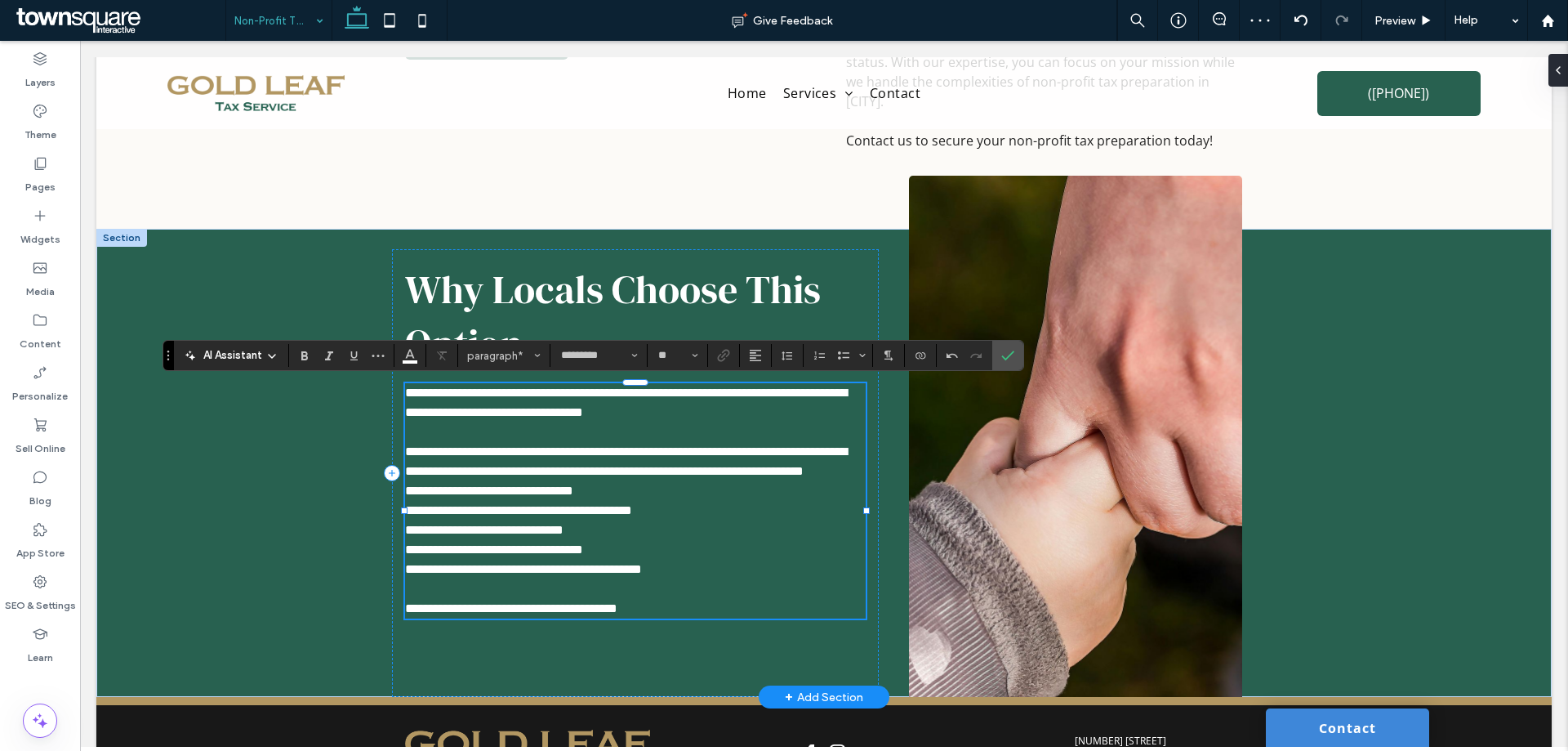 click on "**********" at bounding box center [626, 461] 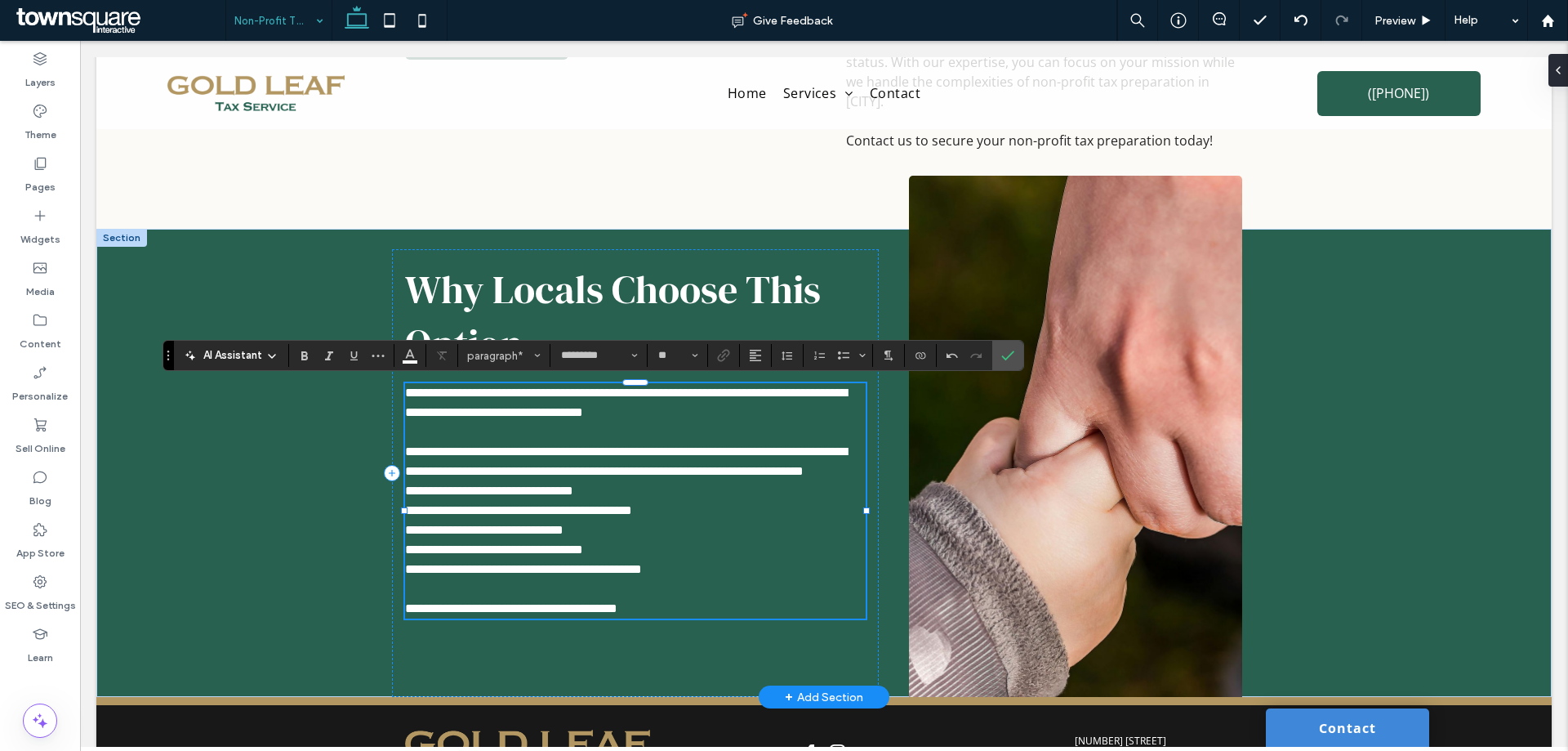 click on "**********" at bounding box center (635, 462) 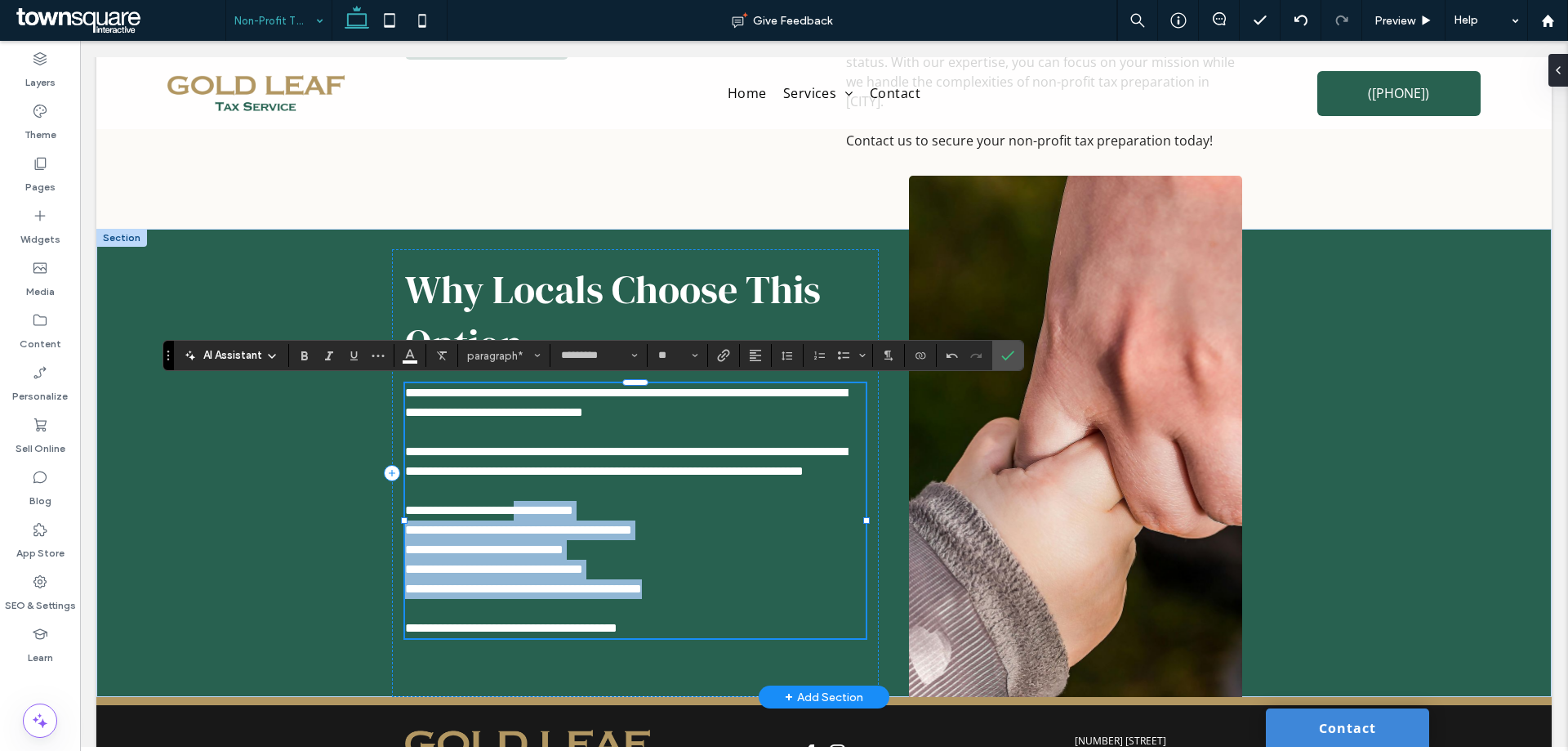 drag, startPoint x: 717, startPoint y: 610, endPoint x: 638, endPoint y: 507, distance: 129.80755 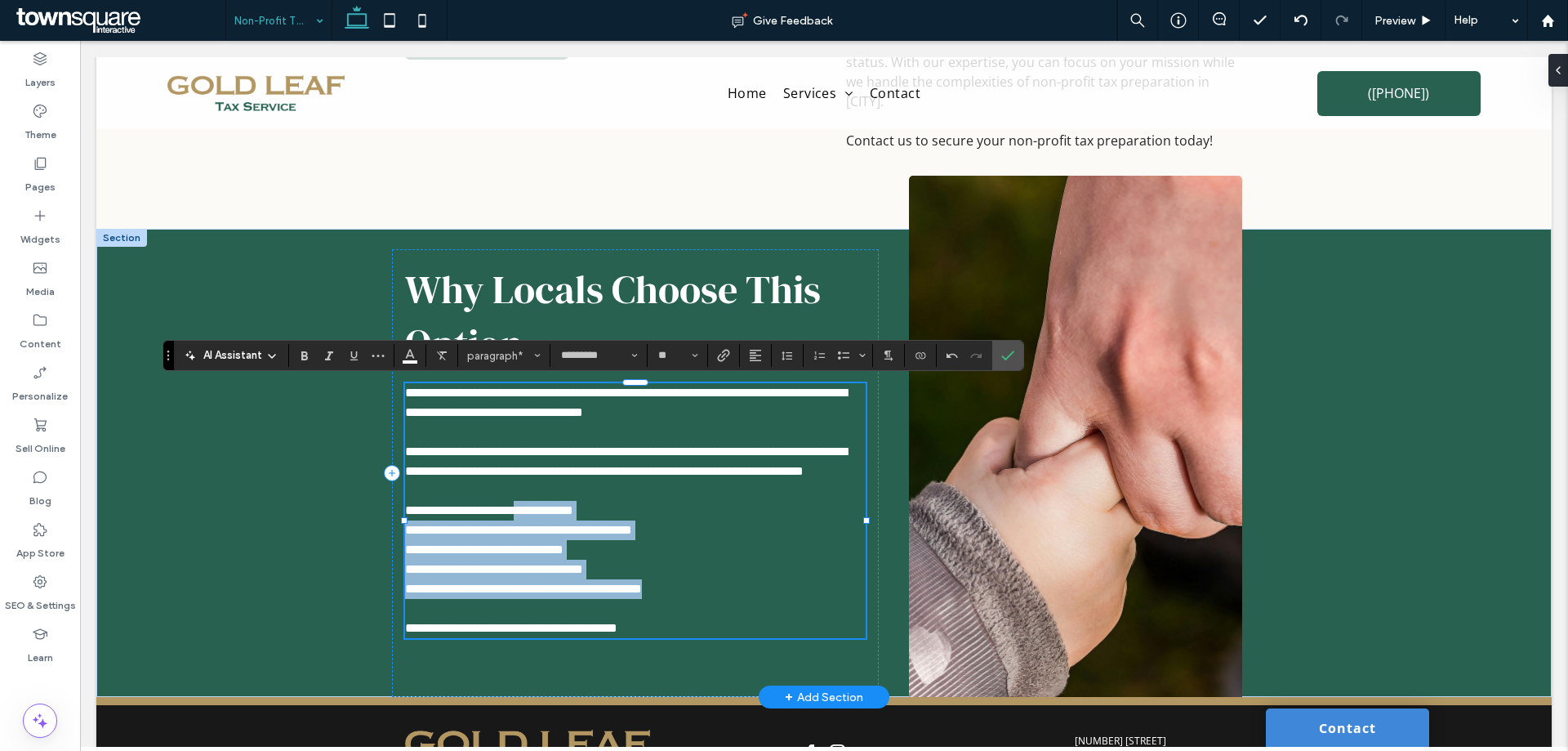 click on "**********" at bounding box center [635, 511] 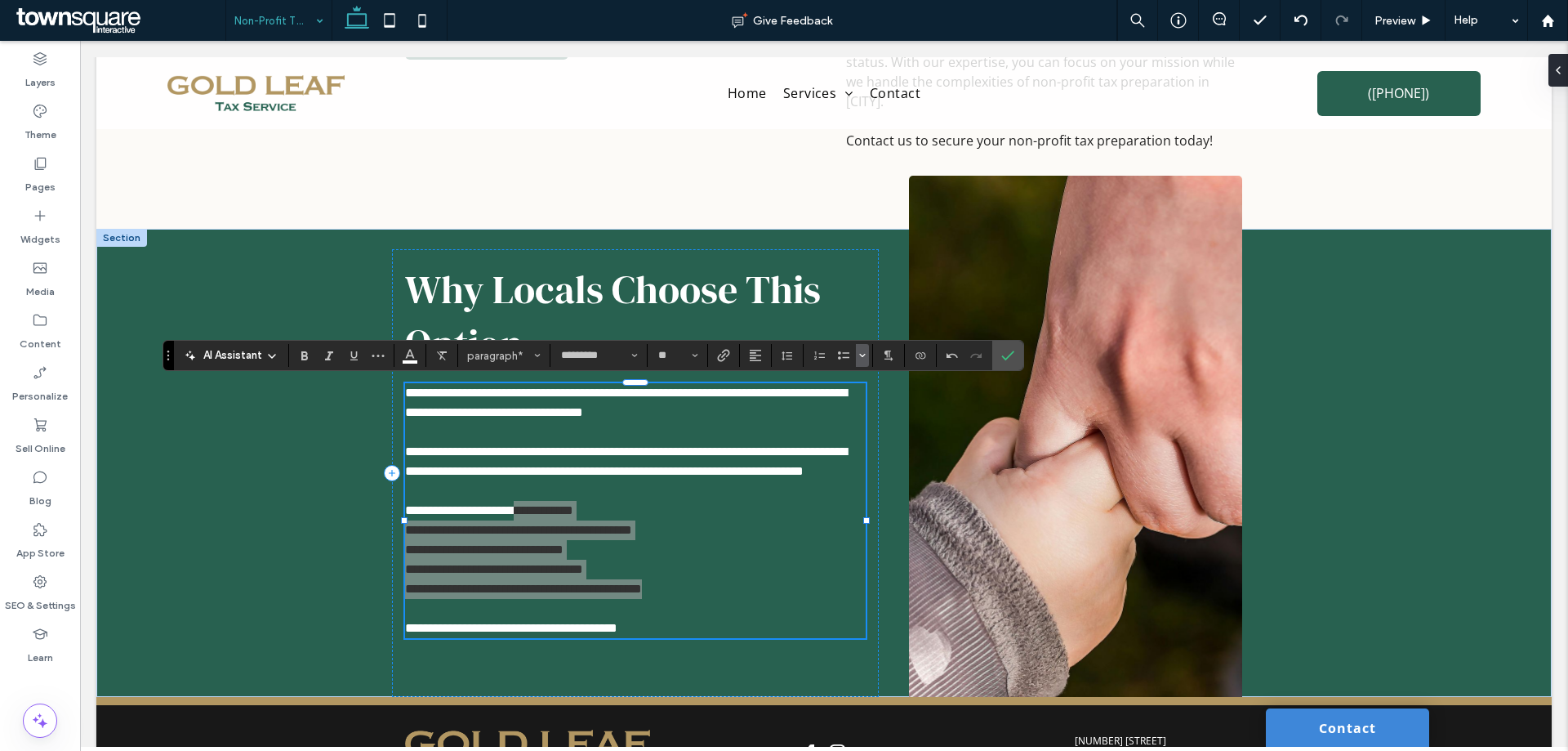 click at bounding box center [862, 355] 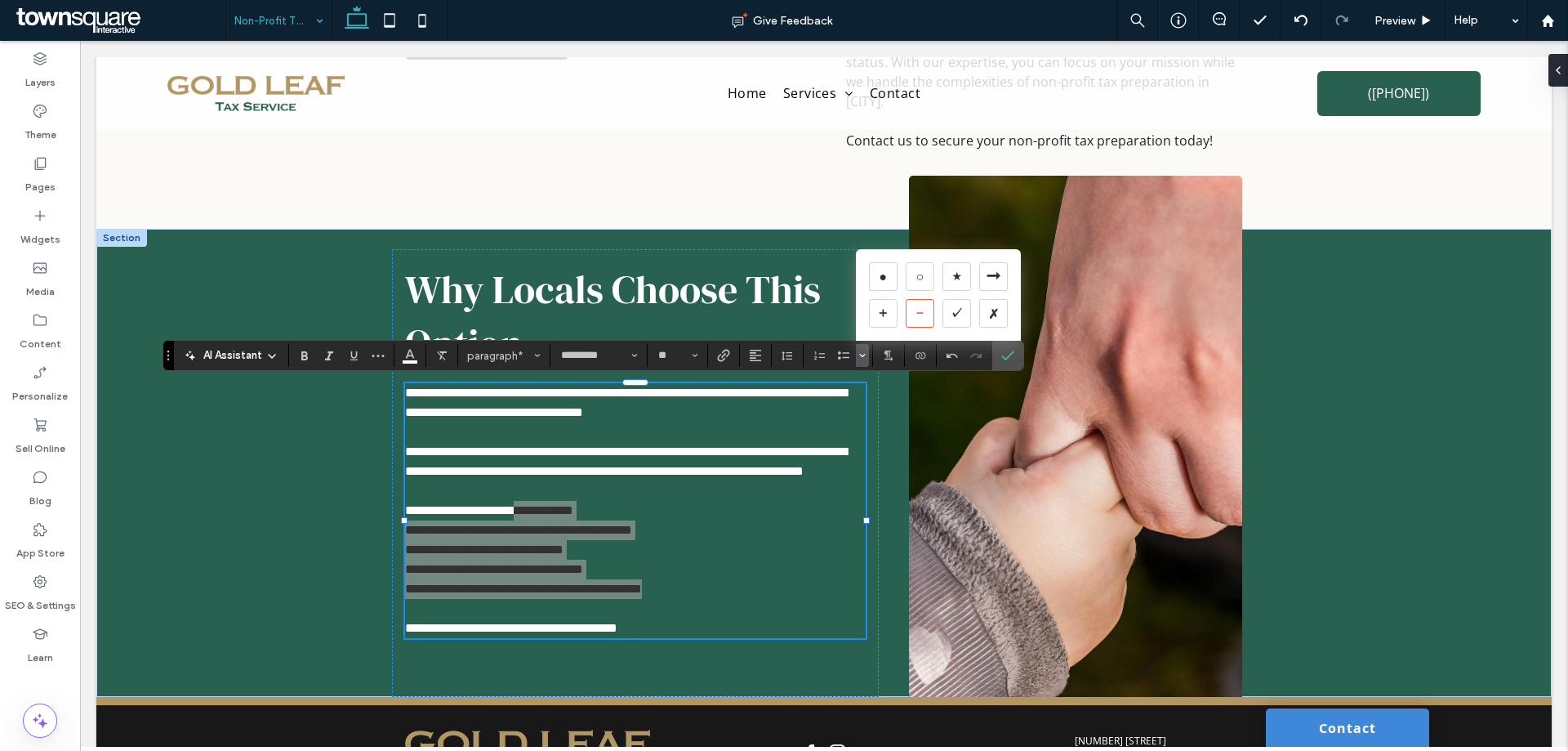 click on "－" at bounding box center [920, 313] 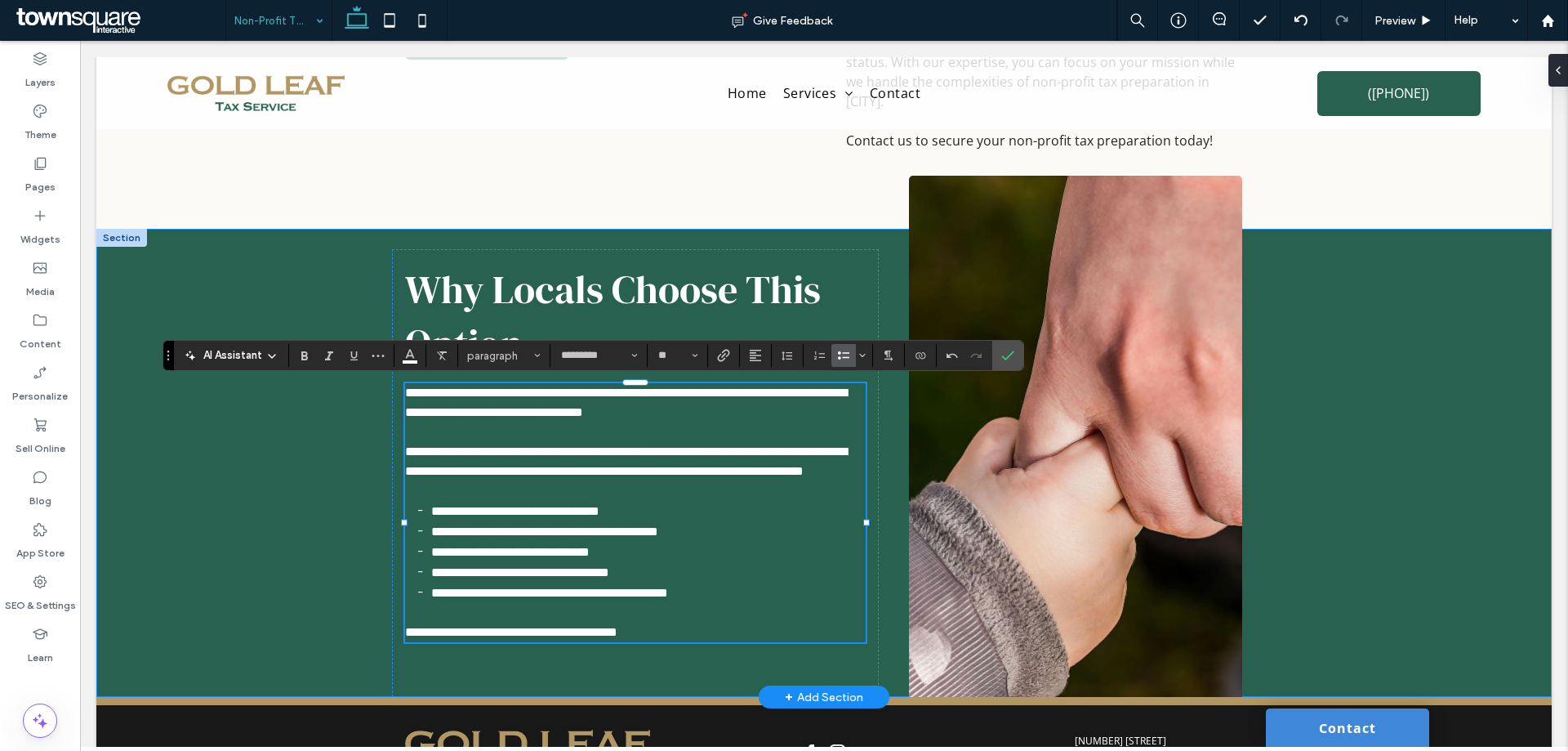 drag, startPoint x: 301, startPoint y: 500, endPoint x: 298, endPoint y: 520, distance: 20.223748 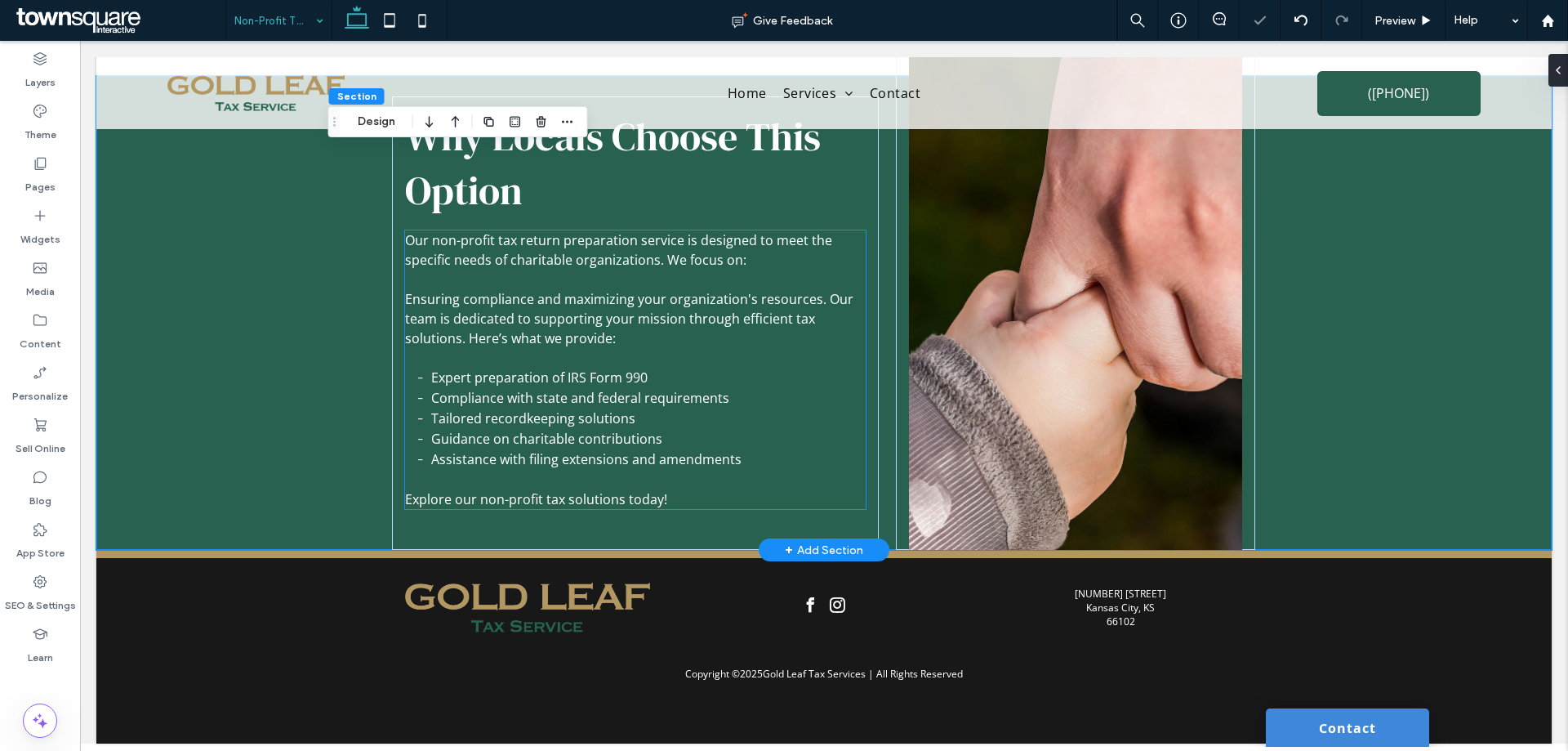 scroll, scrollTop: 481, scrollLeft: 0, axis: vertical 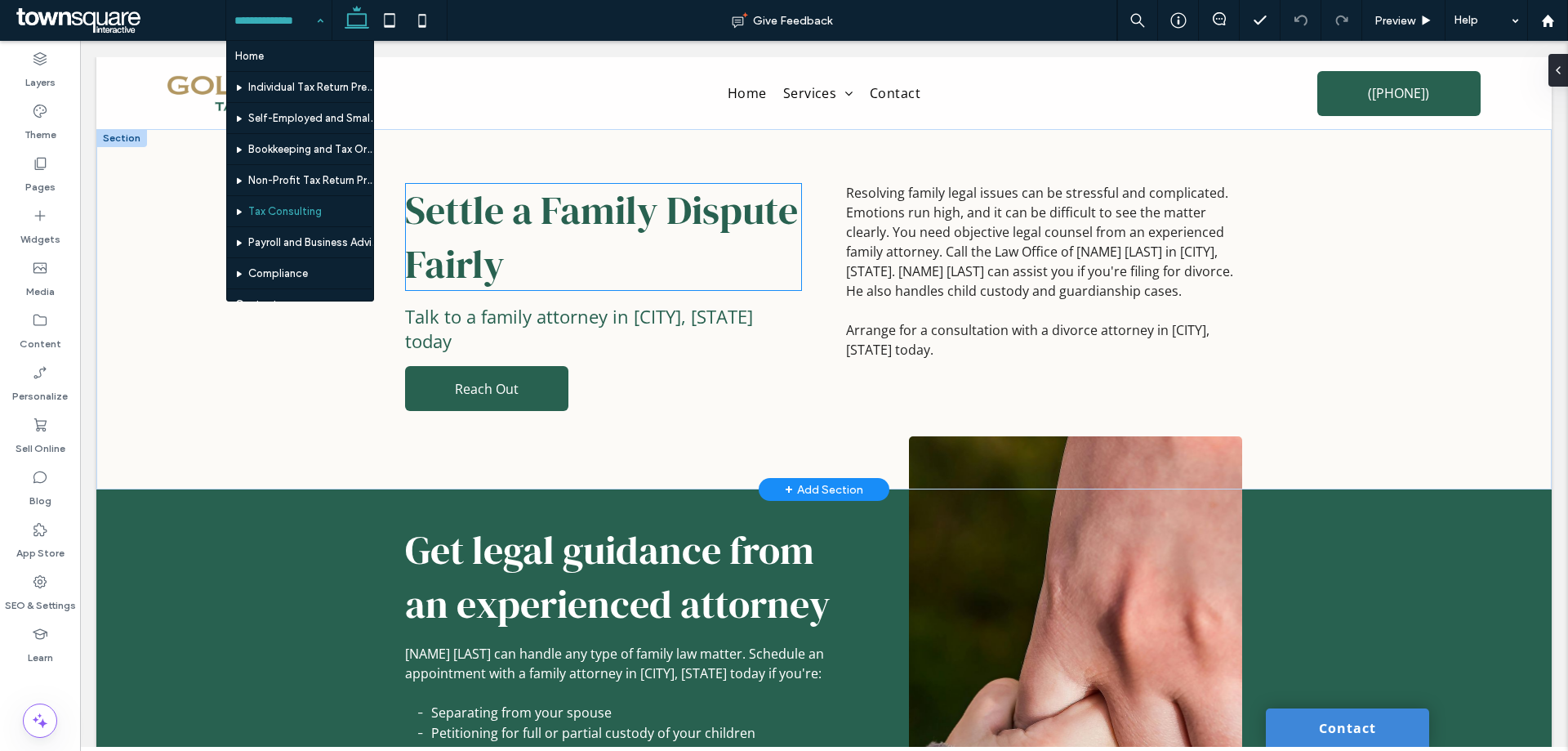 click on "Settle a Family Dispute Fairly" at bounding box center [604, 237] 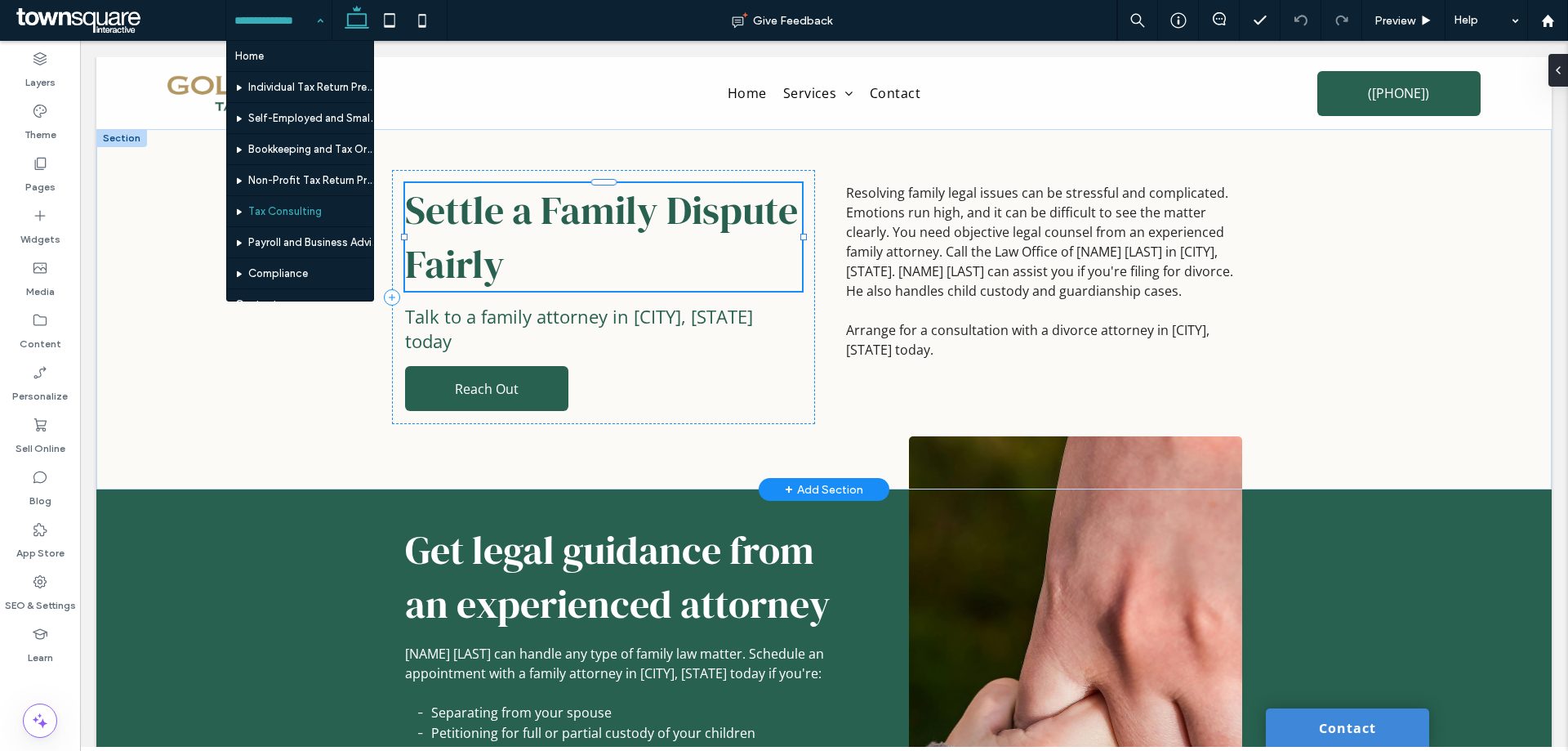 click on "Settle a Family Dispute Fairly" at bounding box center [604, 237] 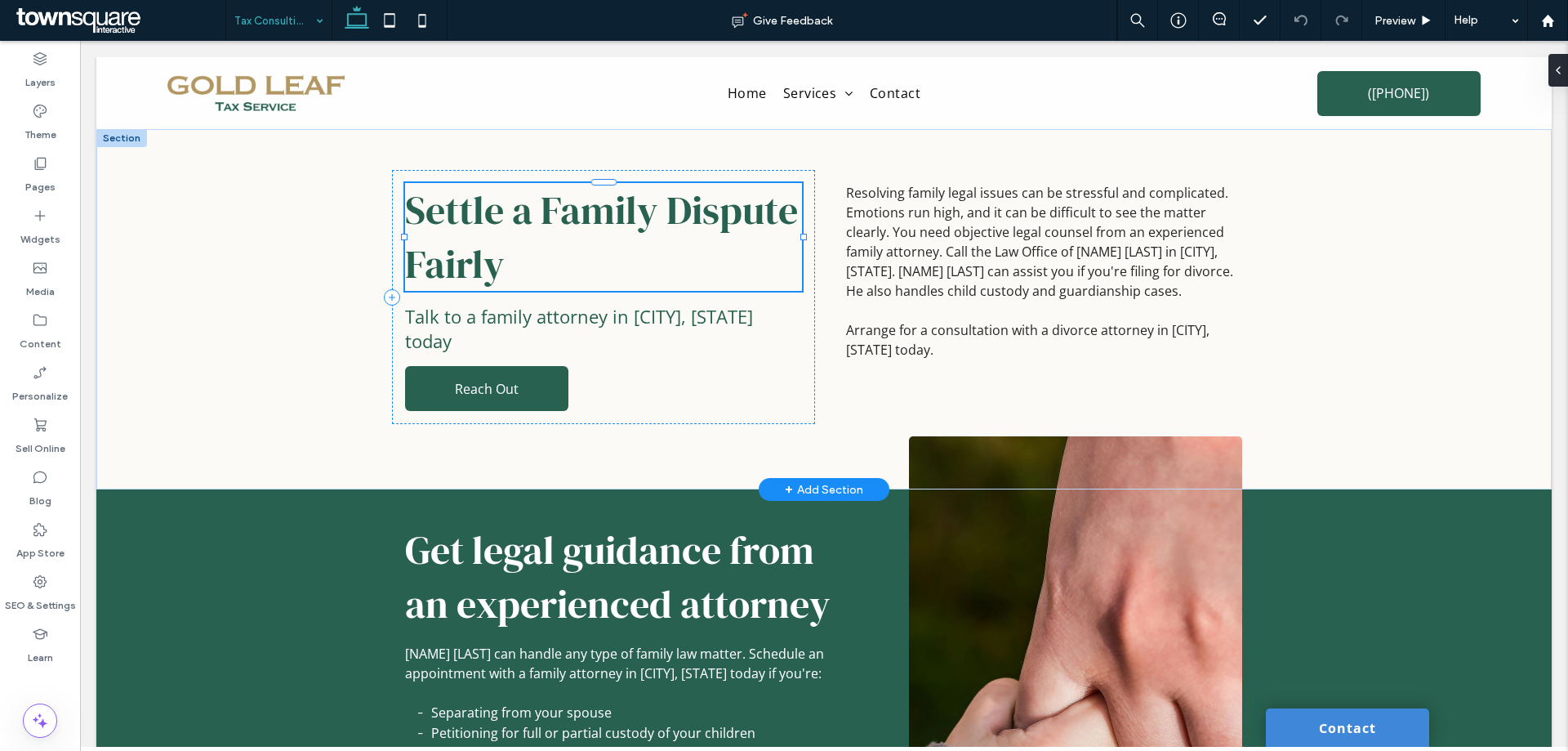 type on "**********" 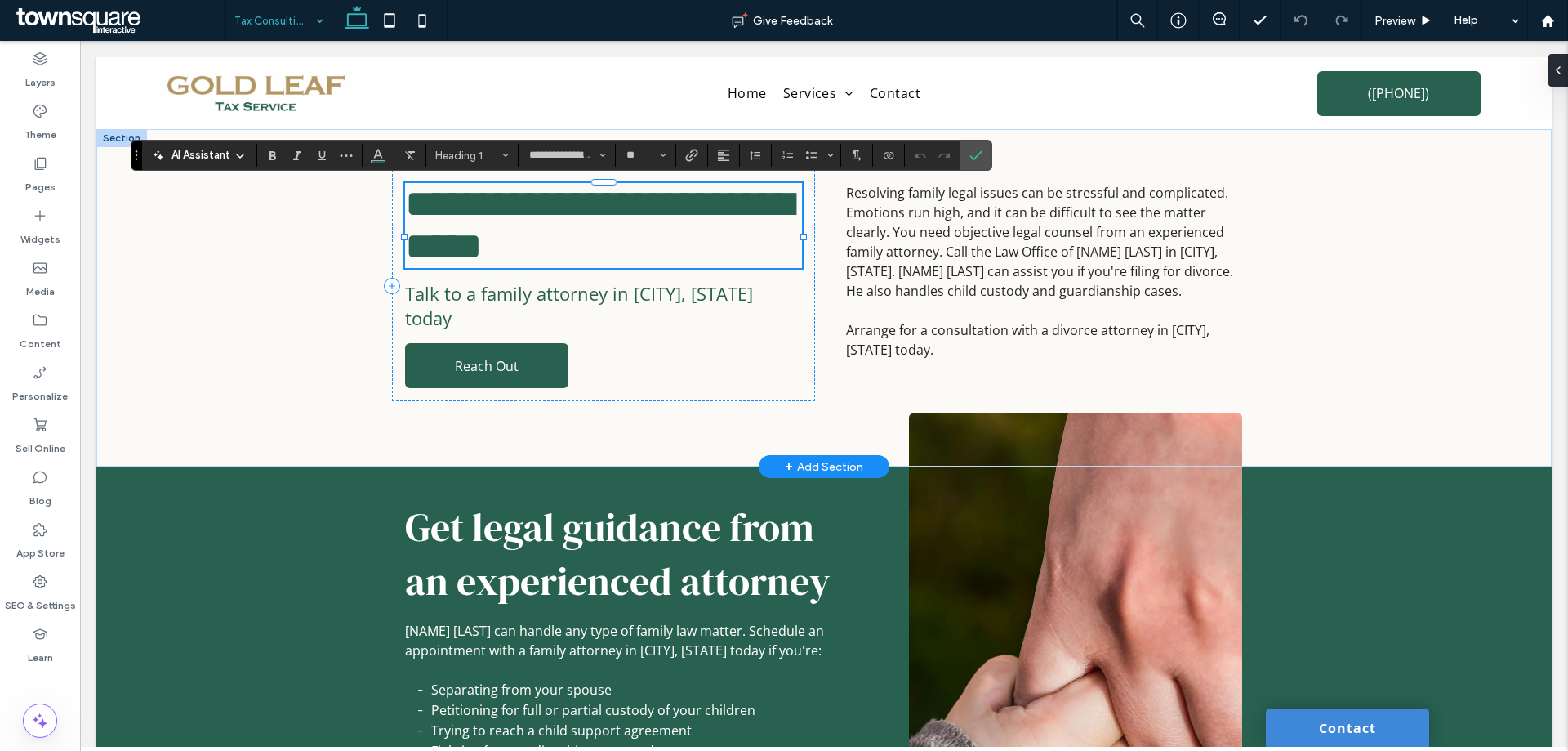 paste 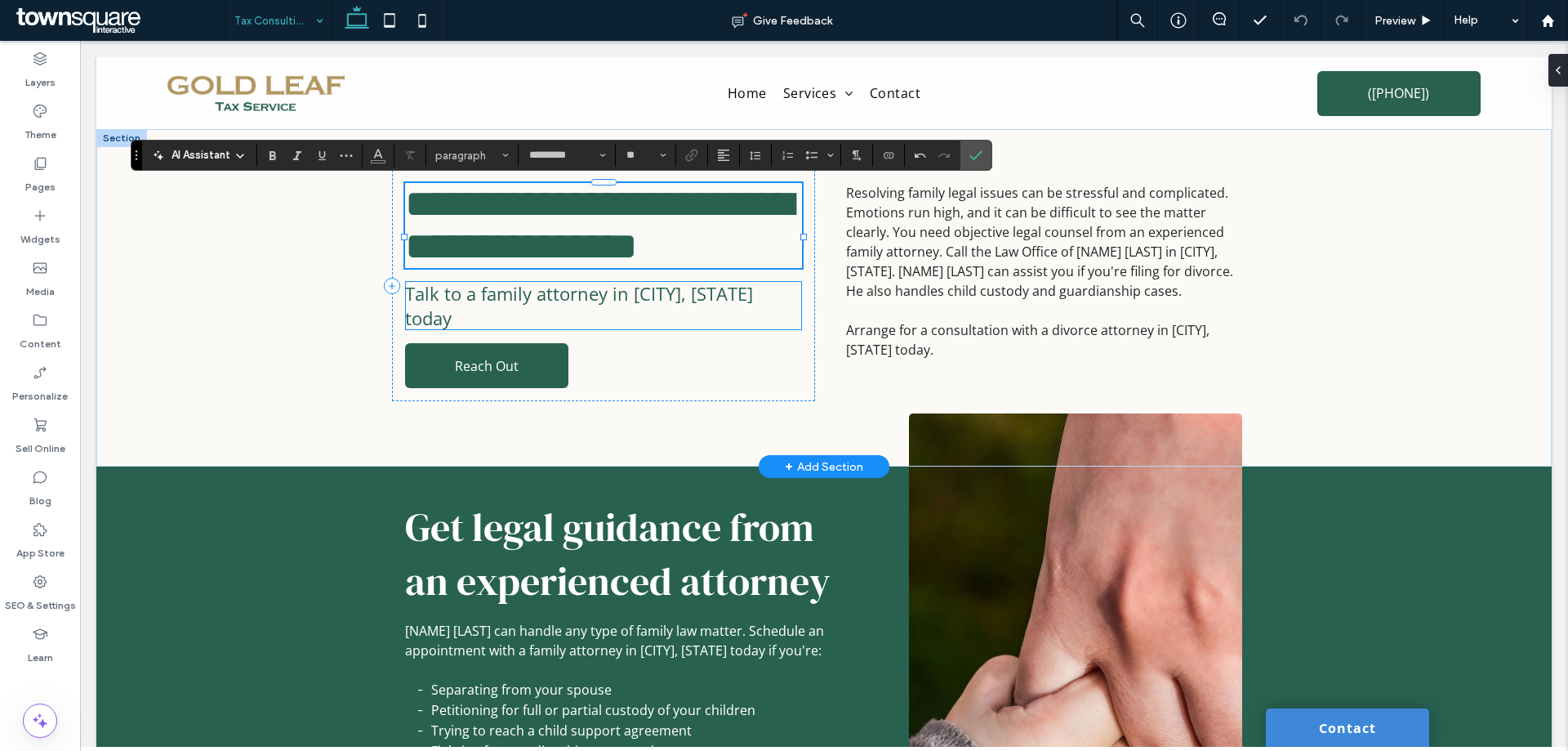 click on "Talk to a family attorney in Charlotte, NC today" at bounding box center (579, 306) 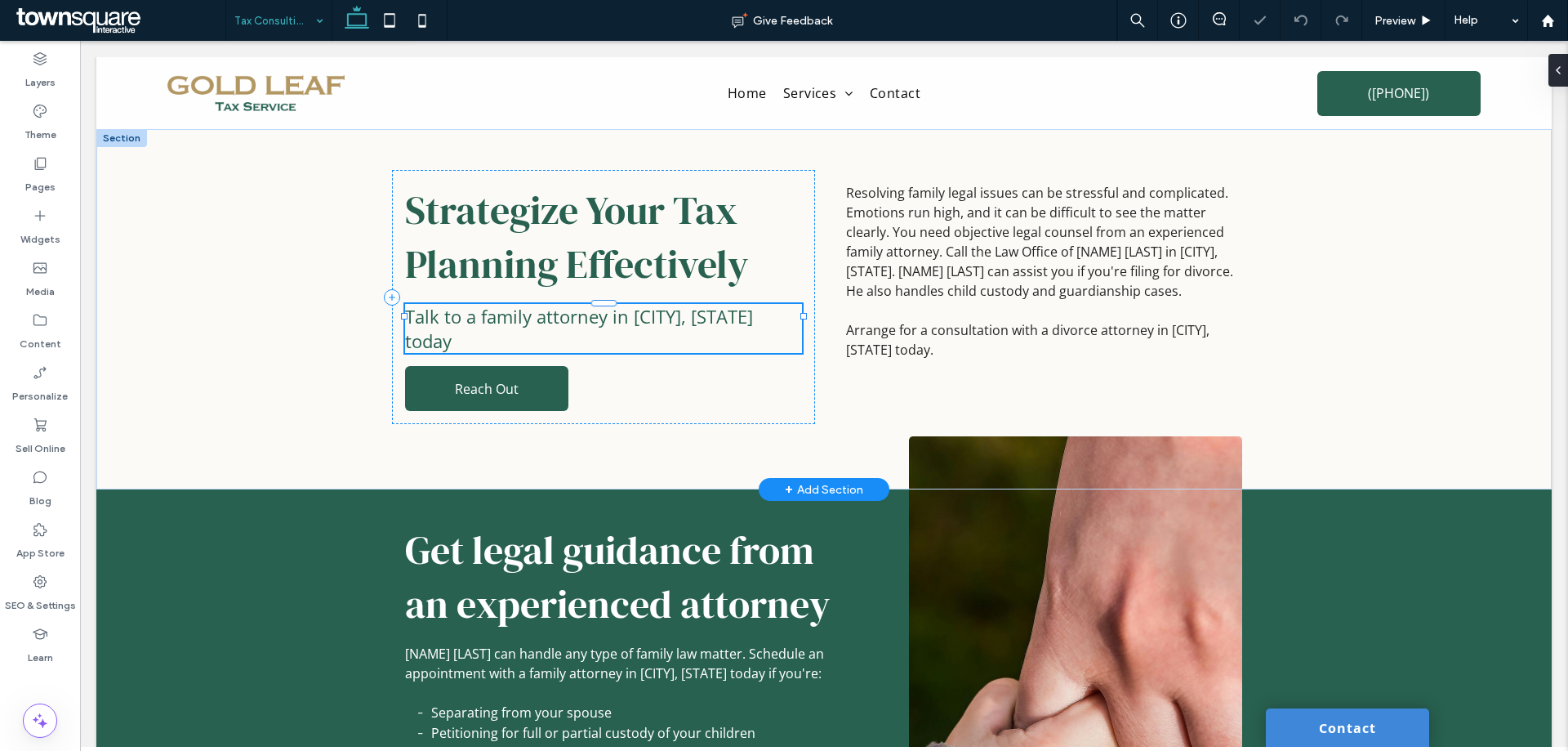 click on "Talk to a family attorney in Charlotte, NC today" at bounding box center [579, 329] 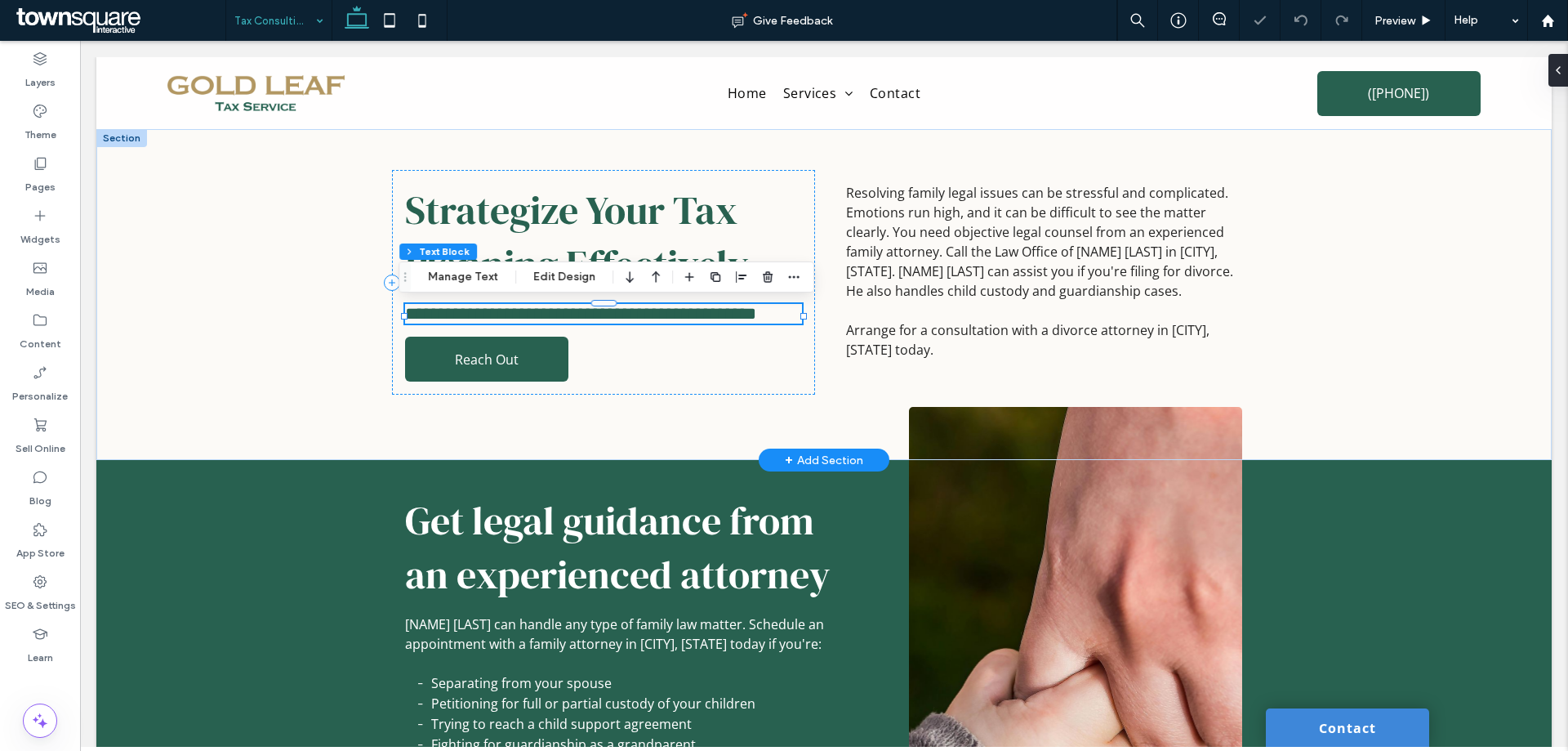 paste 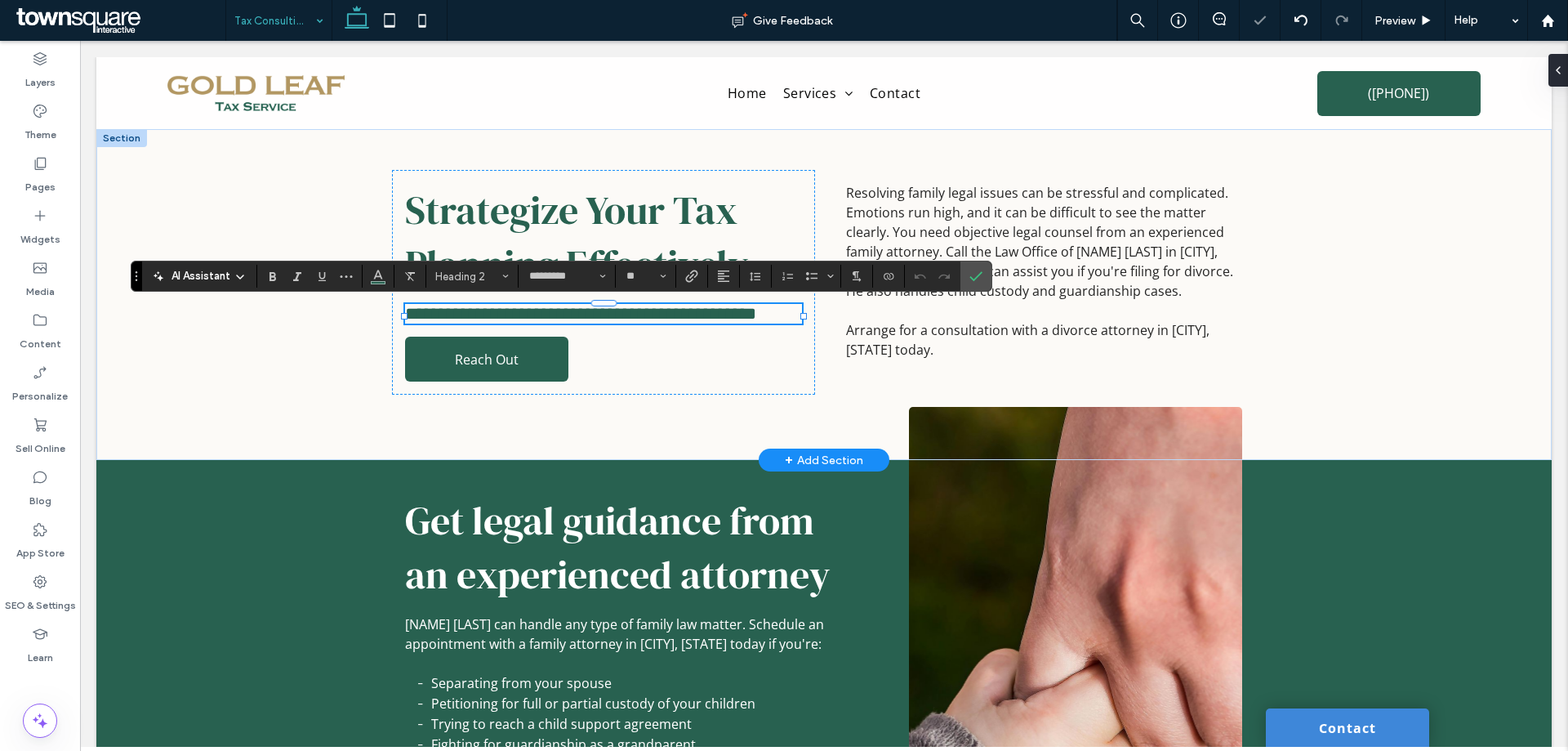 type on "**" 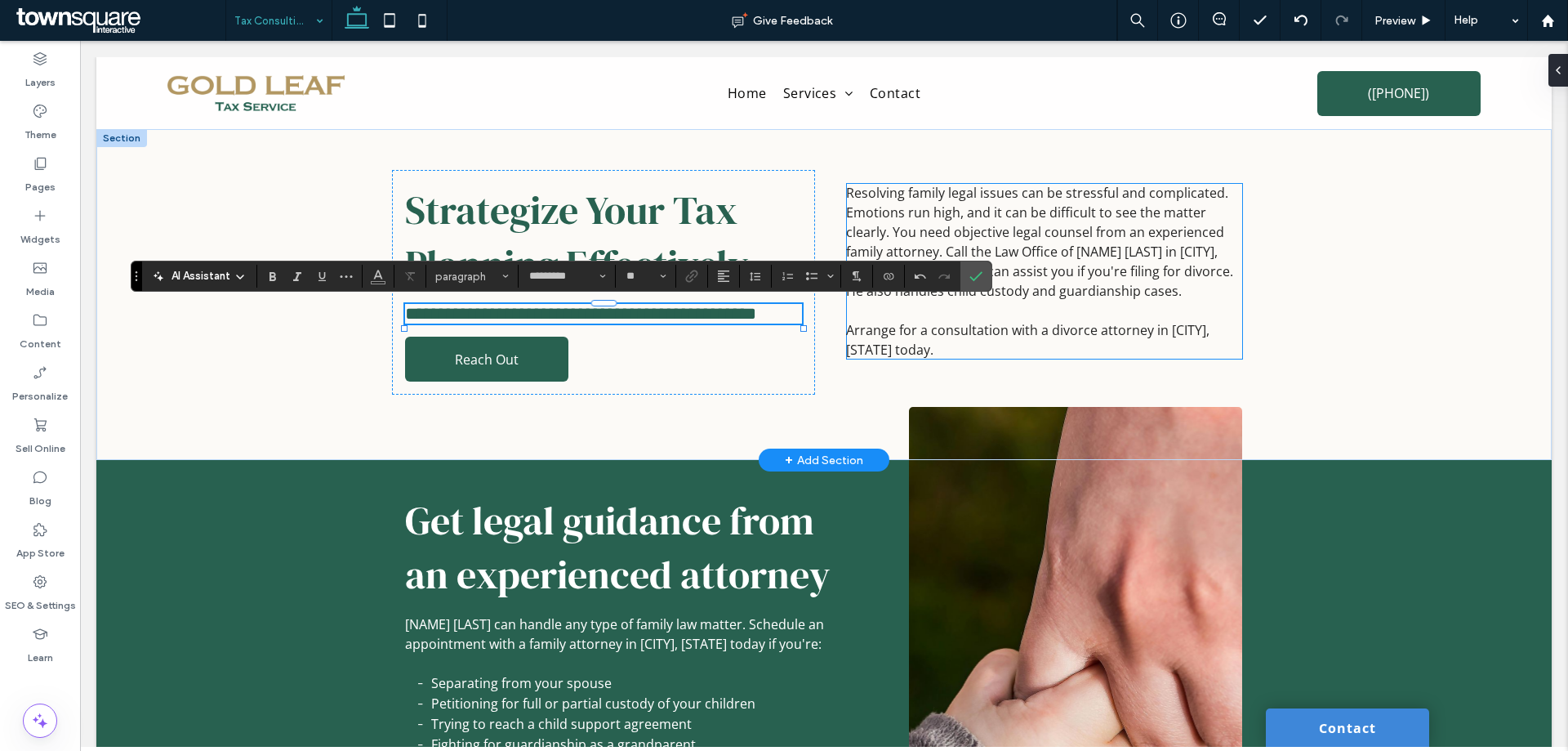 click on "Resolving family legal issues can be stressful and complicated. Emotions run high, and it can be difficult to see the matter clearly. You need objective legal counsel from an experienced family attorney. Call the Law Office of John Williams in Charlotte, NC. John Williams can assist you if you're filing for divorce. He also handles child custody and guardianship cases." at bounding box center (1040, 242) 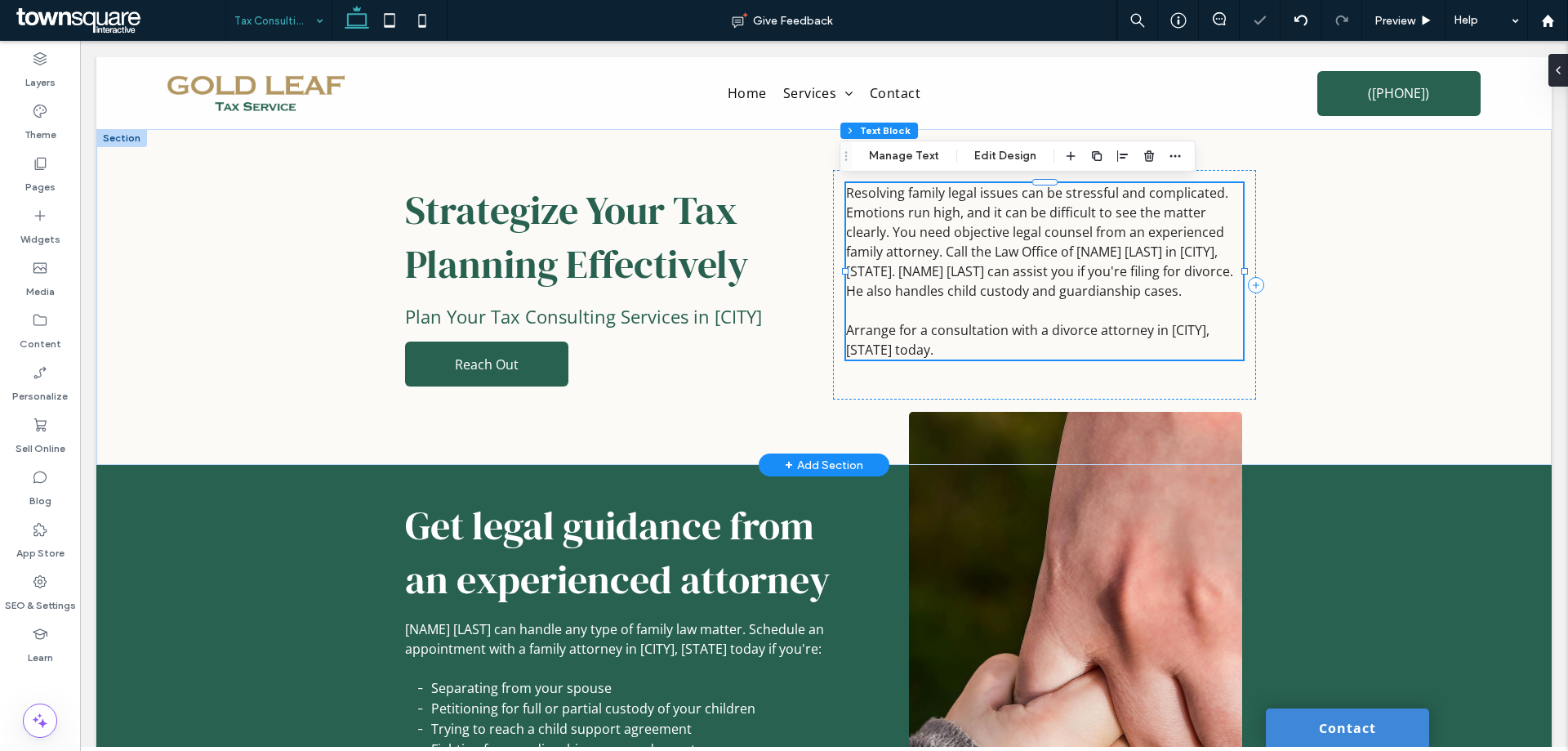 click on "Resolving family legal issues can be stressful and complicated. Emotions run high, and it can be difficult to see the matter clearly. You need objective legal counsel from an experienced family attorney. Call the Law Office of John Williams in Charlotte, NC. John Williams can assist you if you're filing for divorce. He also handles child custody and guardianship cases. Arrange for a consultation with a divorce attorney in Charlotte, NC today." at bounding box center (1045, 271) 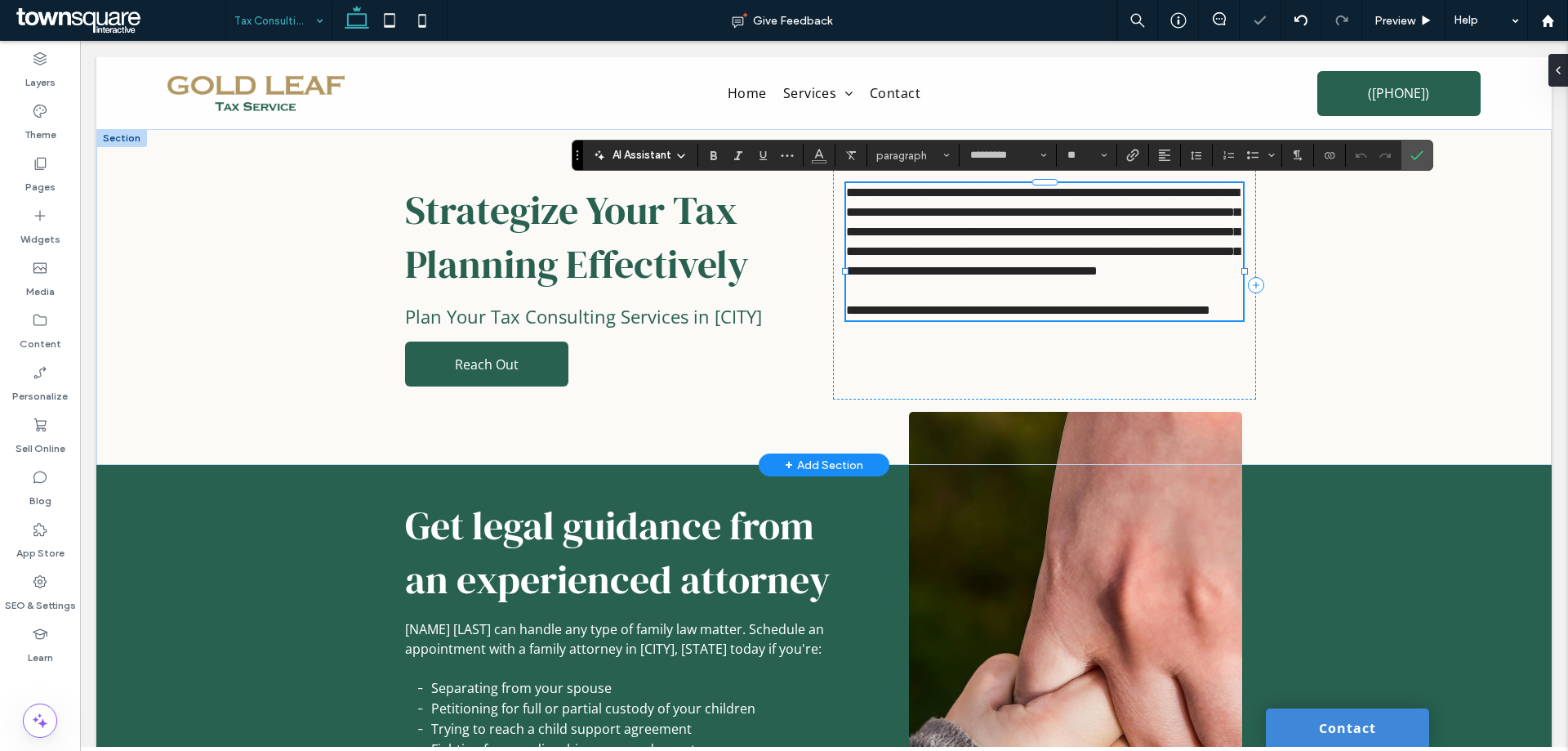 paste 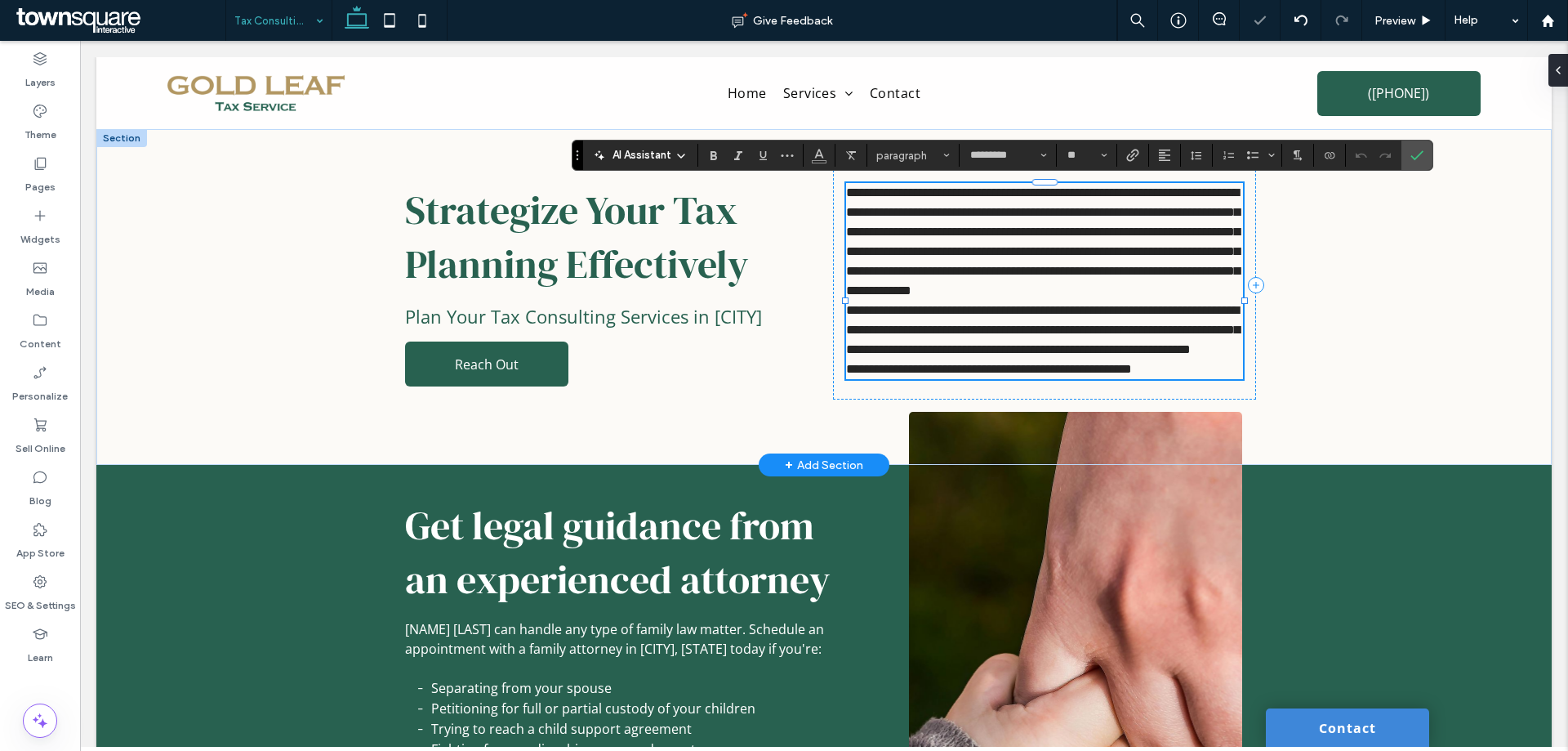 scroll, scrollTop: 36, scrollLeft: 0, axis: vertical 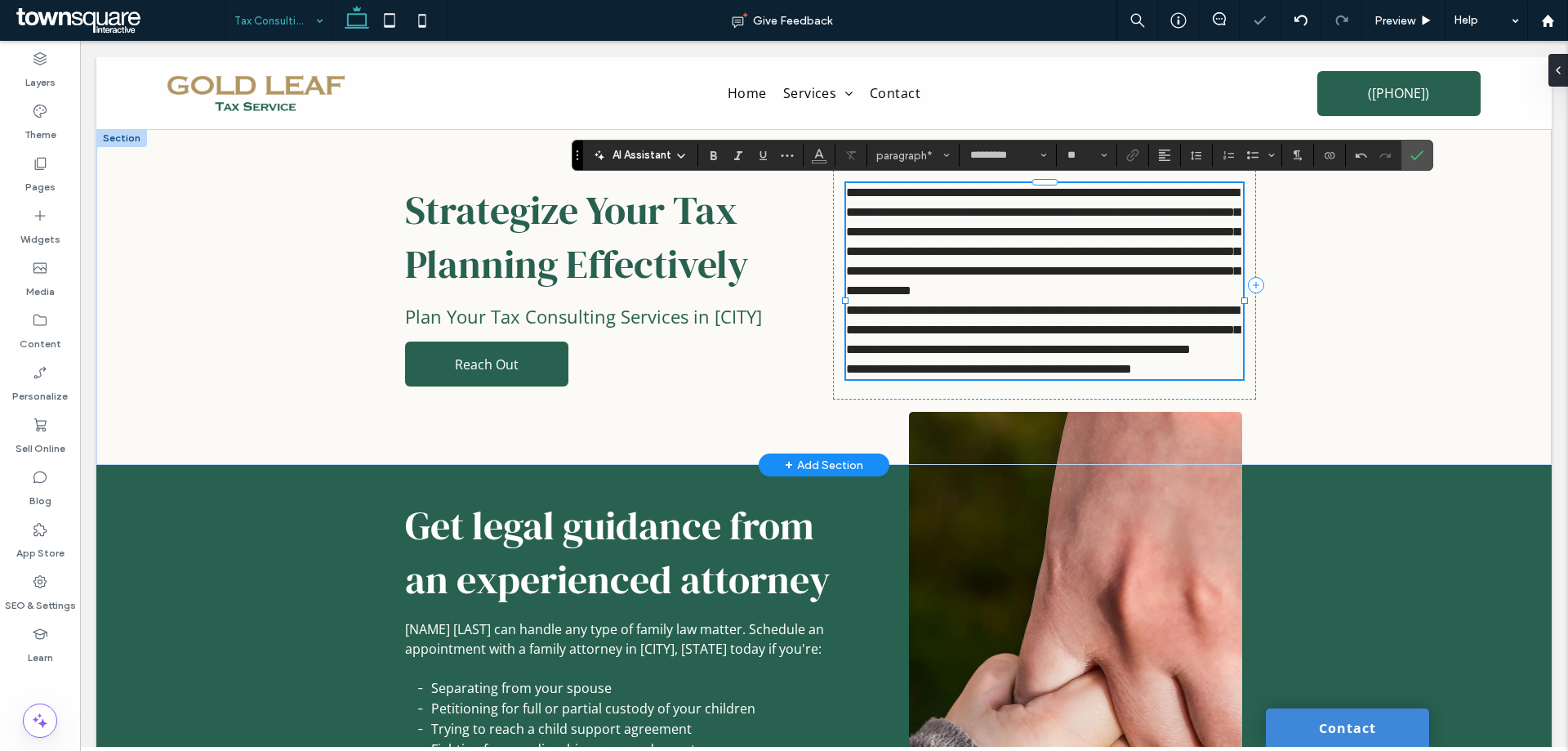 click on "**********" at bounding box center [1045, 330] 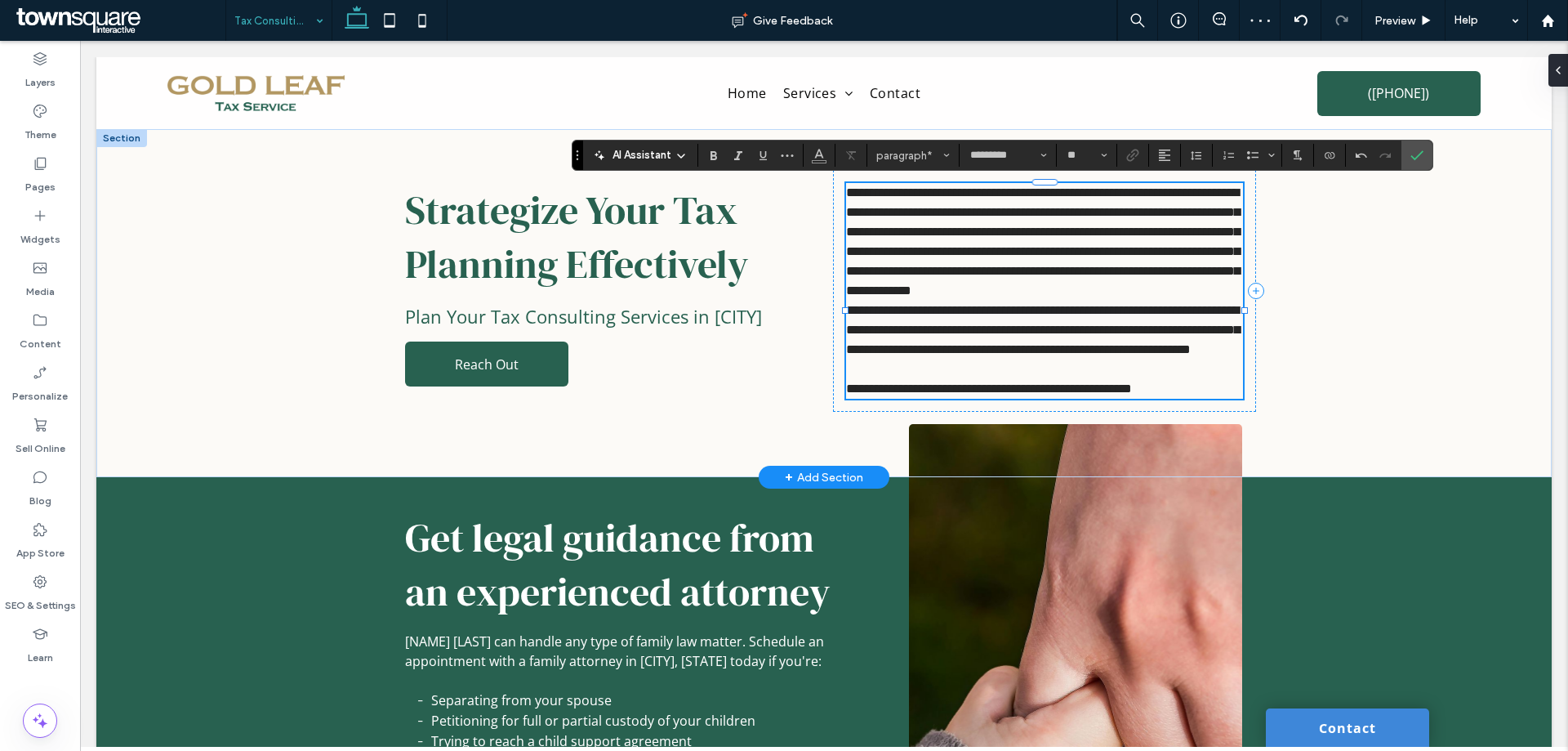 click on "**********" at bounding box center [1045, 242] 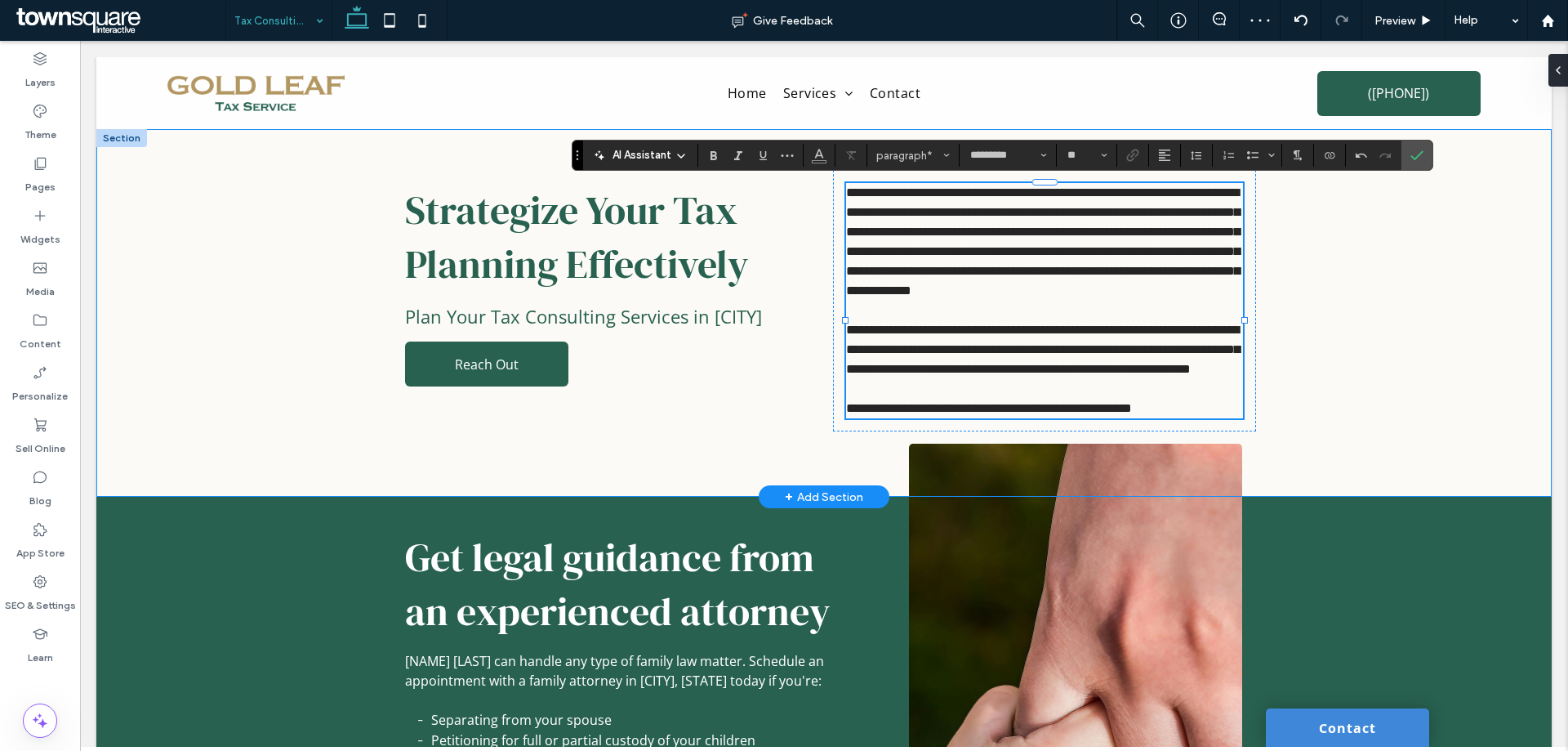 click on "**********" at bounding box center [824, 313] 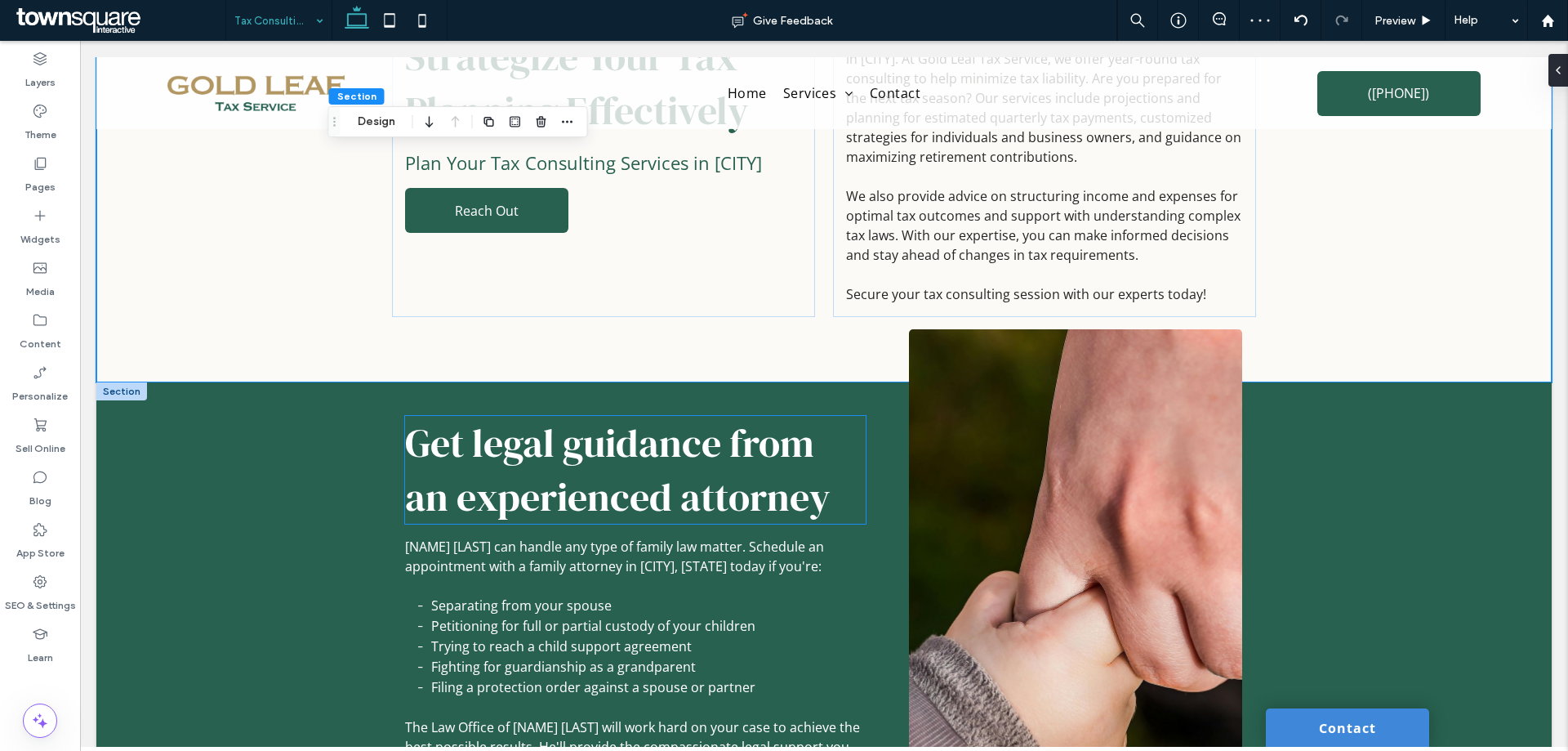 scroll, scrollTop: 327, scrollLeft: 0, axis: vertical 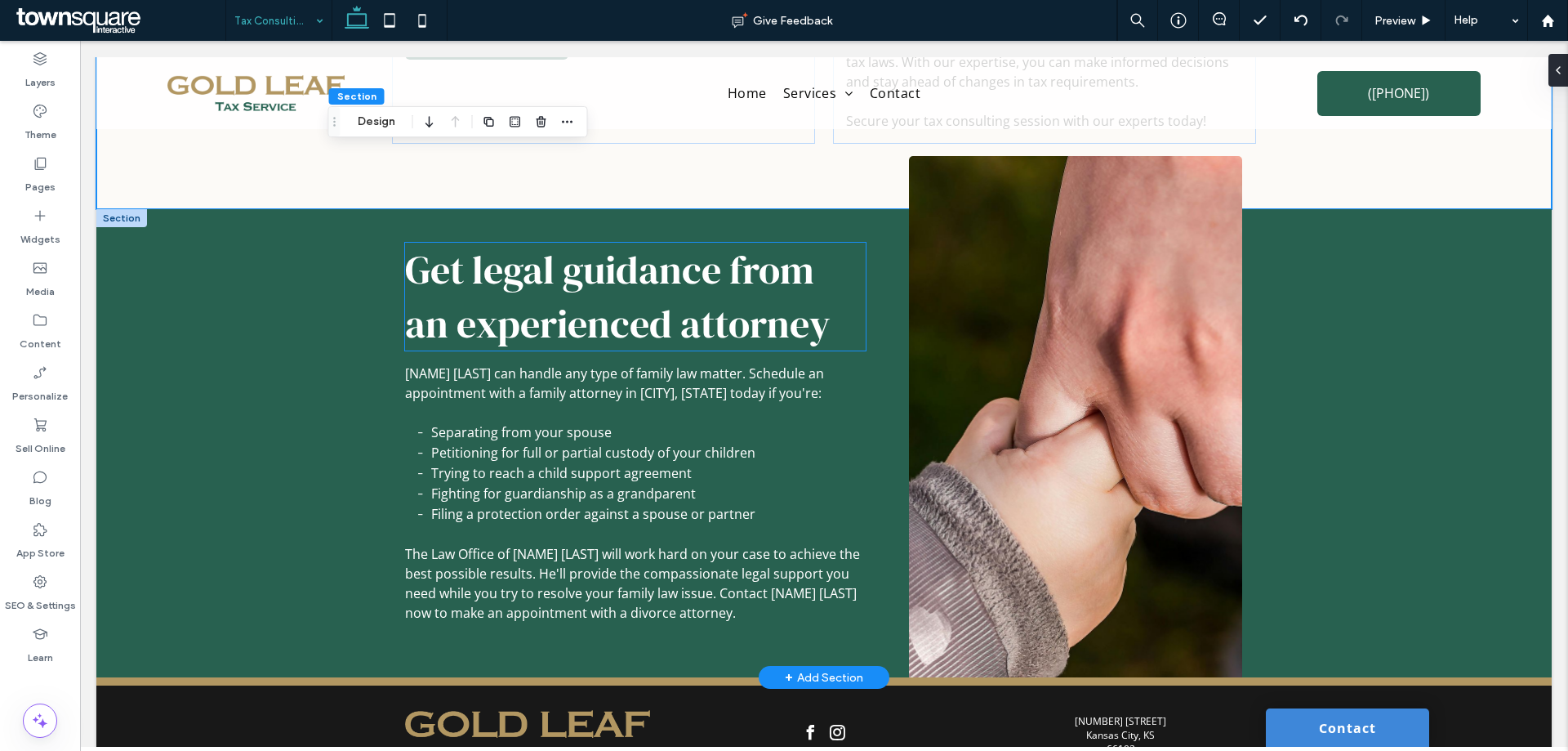 click on "Get legal guidance from an experienced attorney" at bounding box center [617, 297] 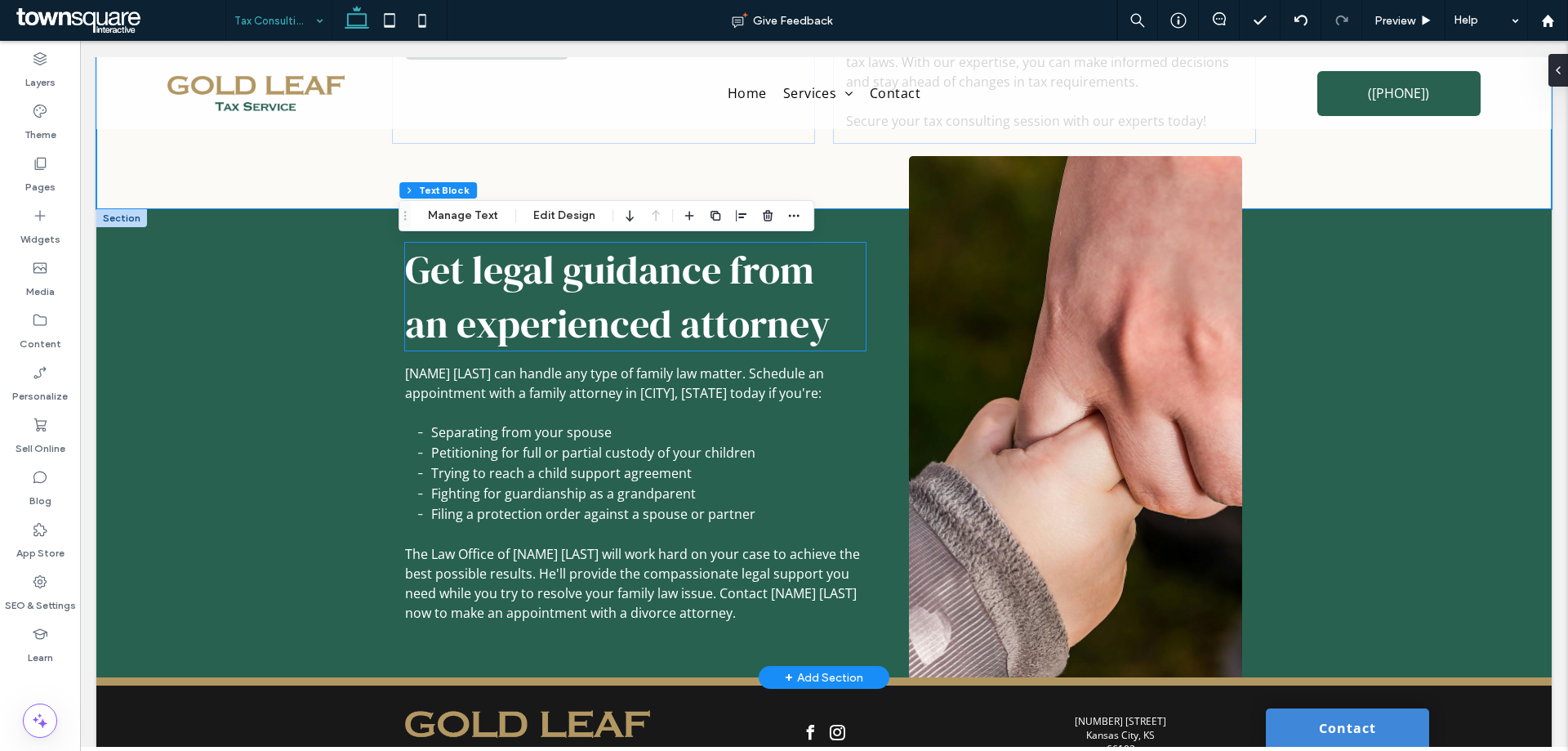 click on "Get legal guidance from an experienced attorney" at bounding box center [617, 297] 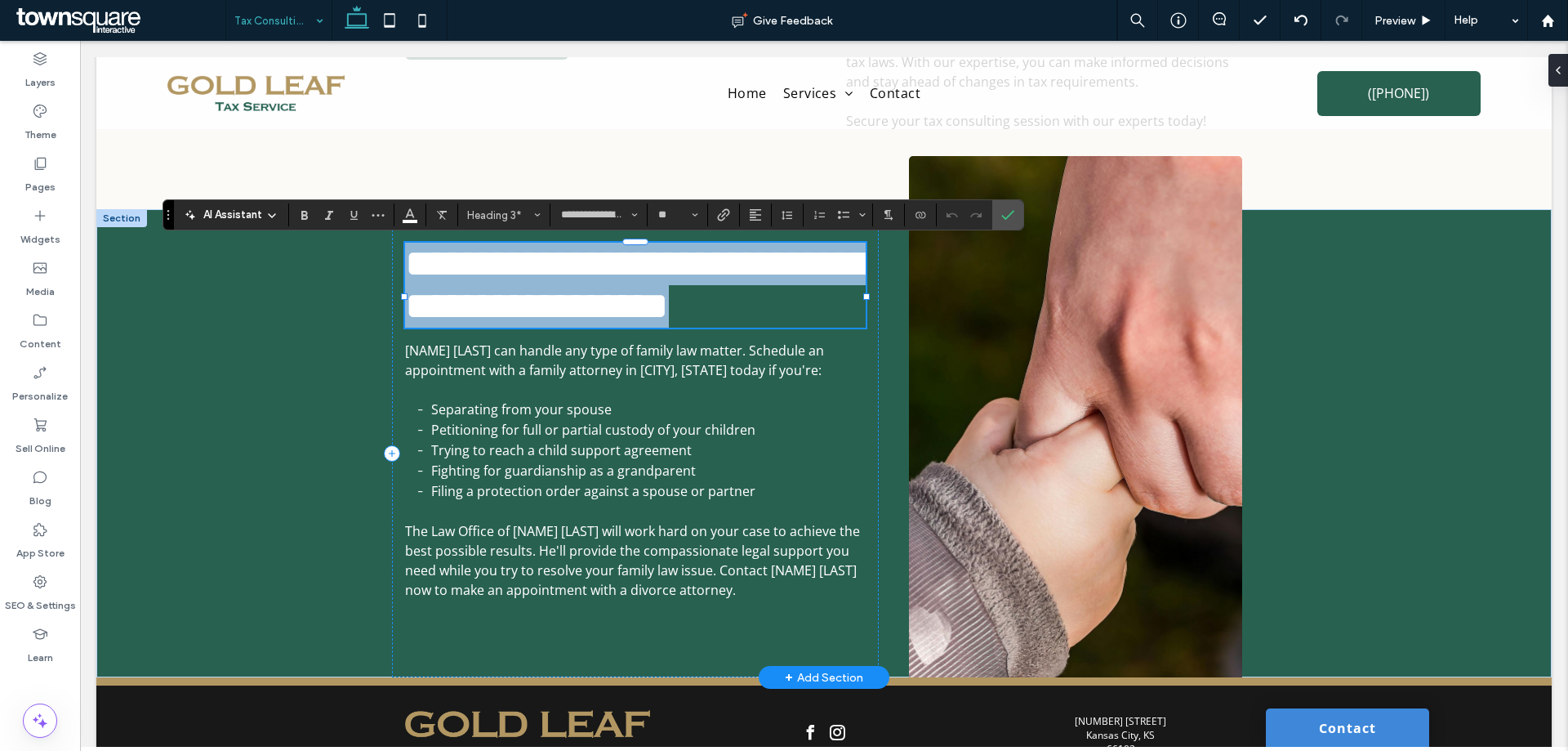 paste 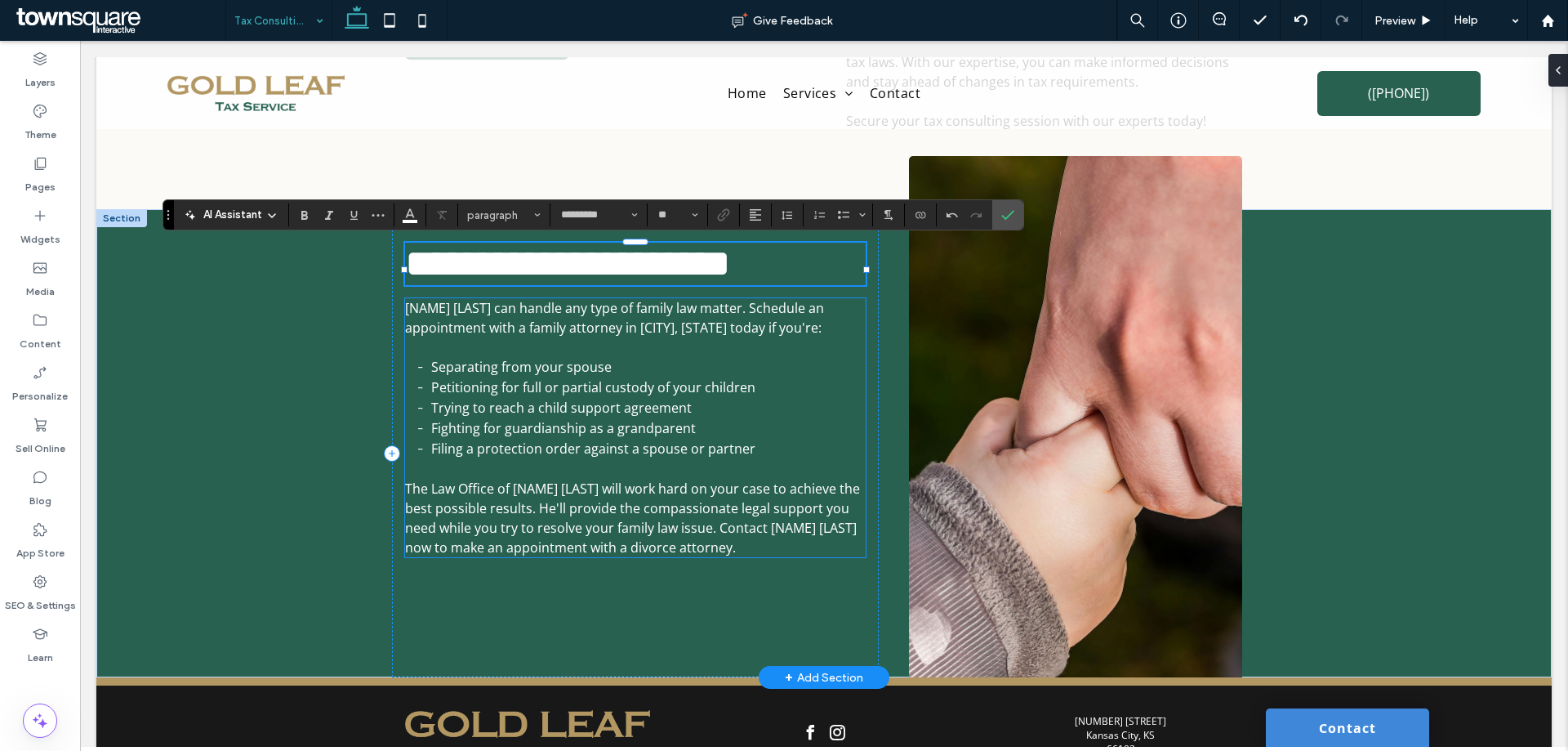 click on "Separating from your spouse" at bounding box center (648, 367) 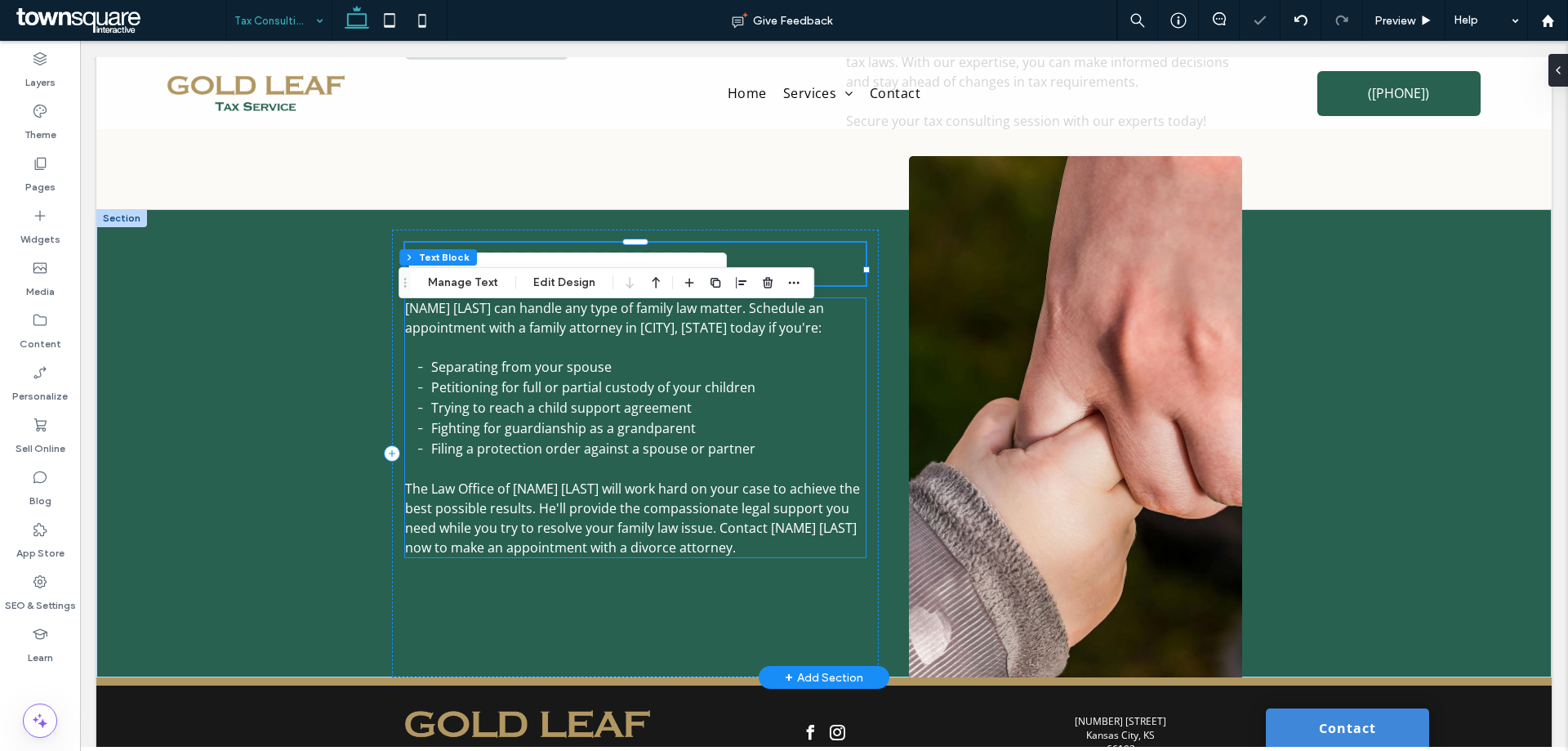 click on "John Williams can handle any type of family law matter. Schedule an appointment with a family attorney in Charlotte, NC today if you're:   Separating from your spouse Petitioning for full or partial custody of your children Trying to reach a child support agreement Fighting for guardianship as a grandparent Filing a protection order against a spouse or partner
The Law Office of John Williams will work hard on your case to achieve the best possible results. He'll provide the compassionate legal support you need while you try to resolve your family law issue. Contact John Williams now to make an appointment with a divorce attorney." at bounding box center [635, 427] 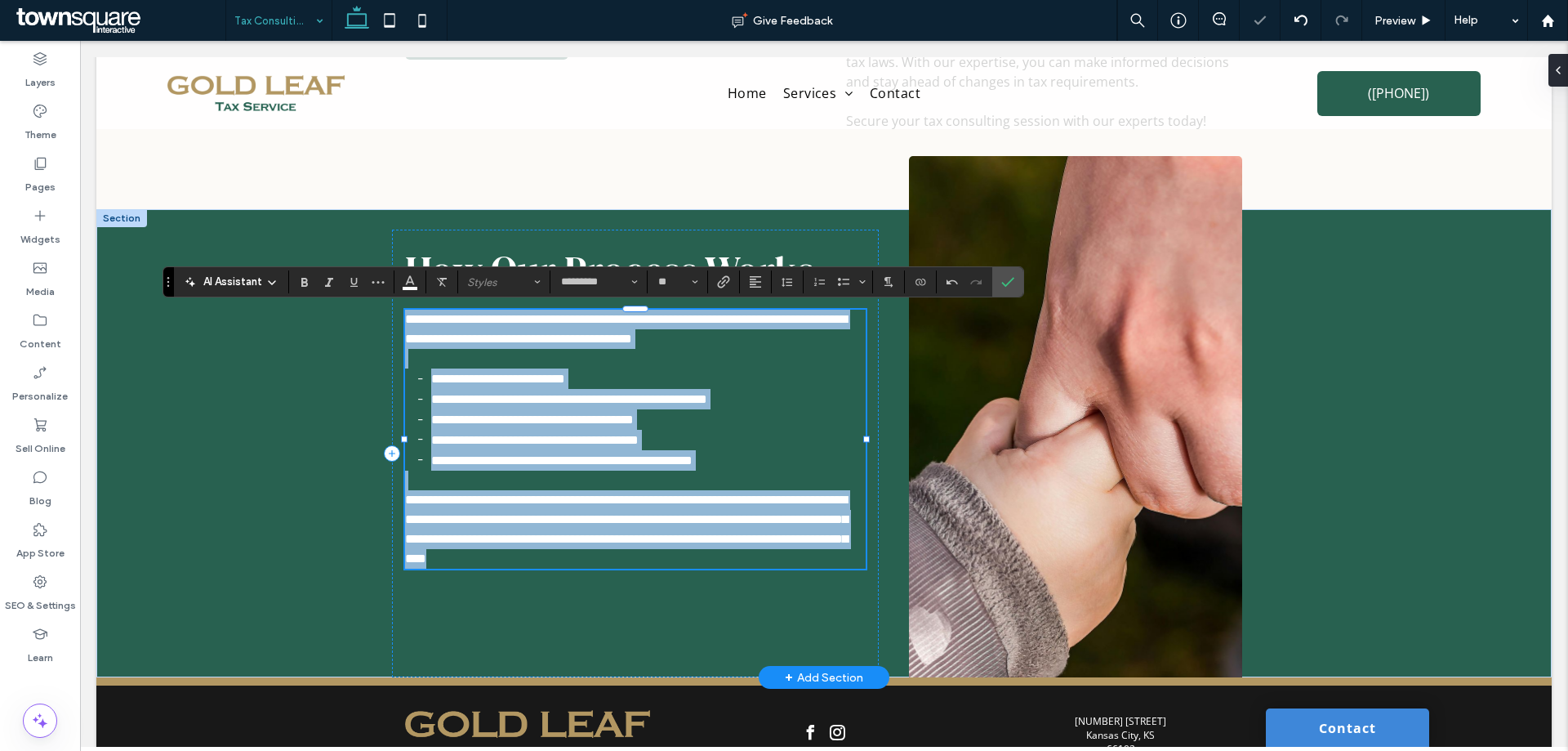 paste 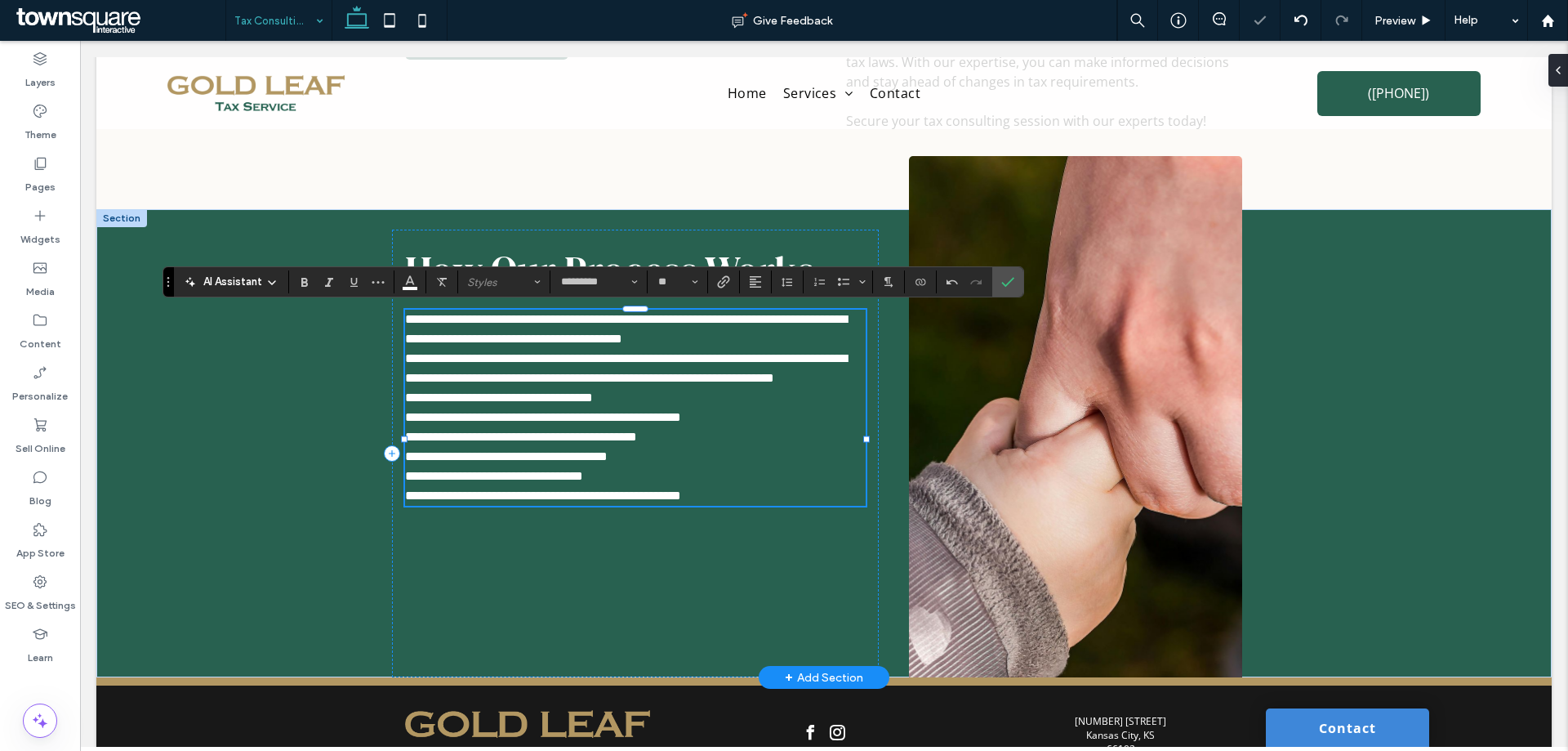 scroll, scrollTop: 126, scrollLeft: 0, axis: vertical 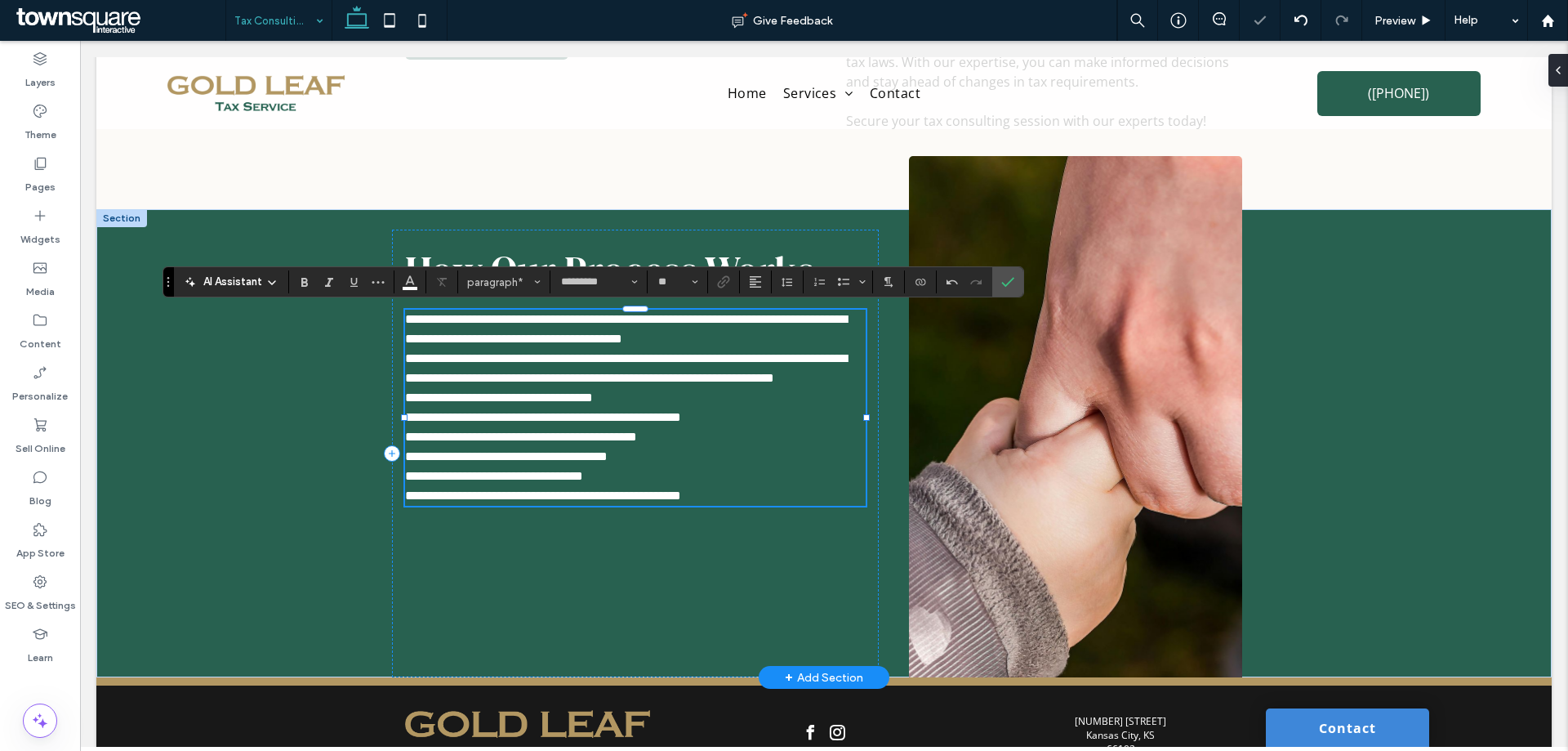 click on "**********" at bounding box center [635, 476] 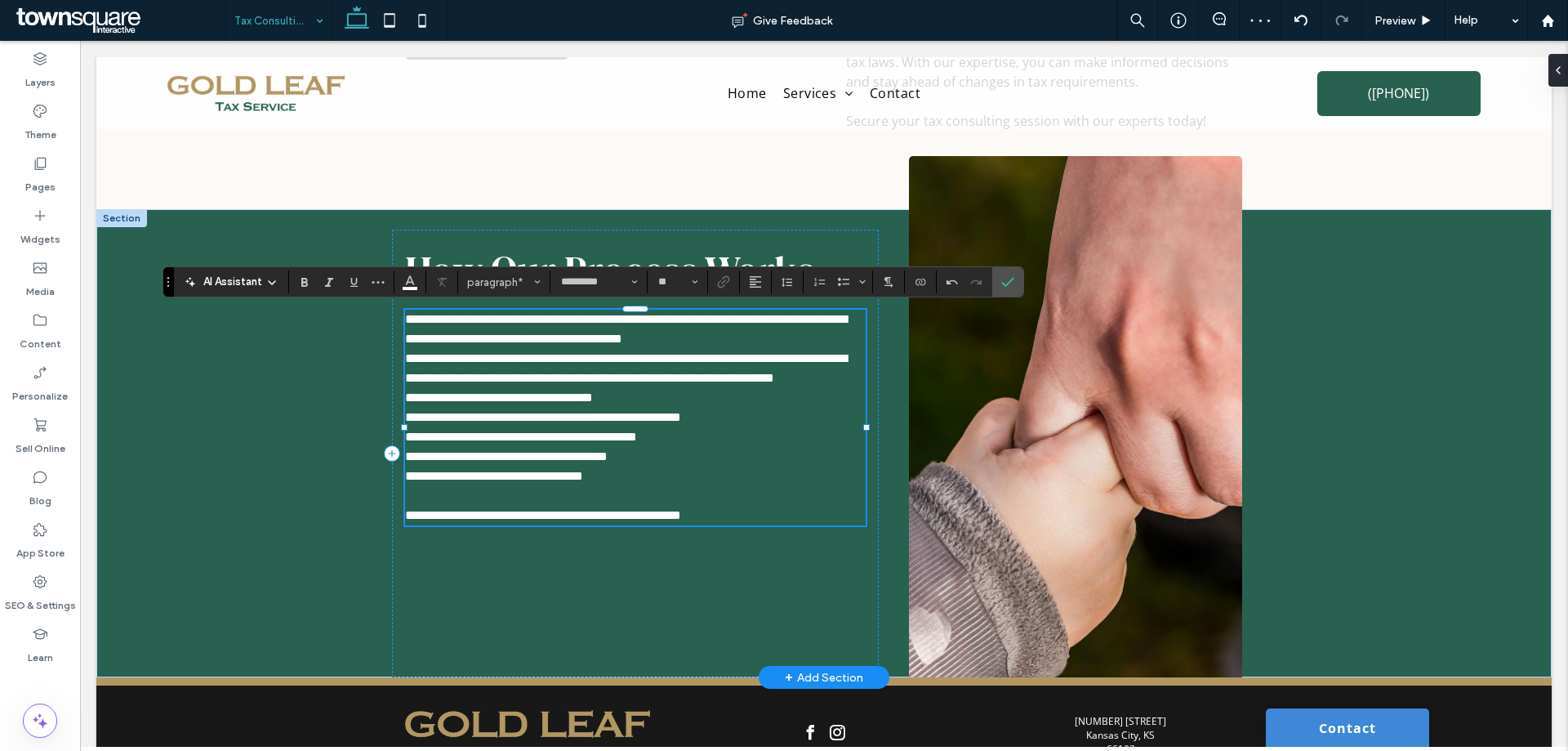 click on "**********" at bounding box center [635, 369] 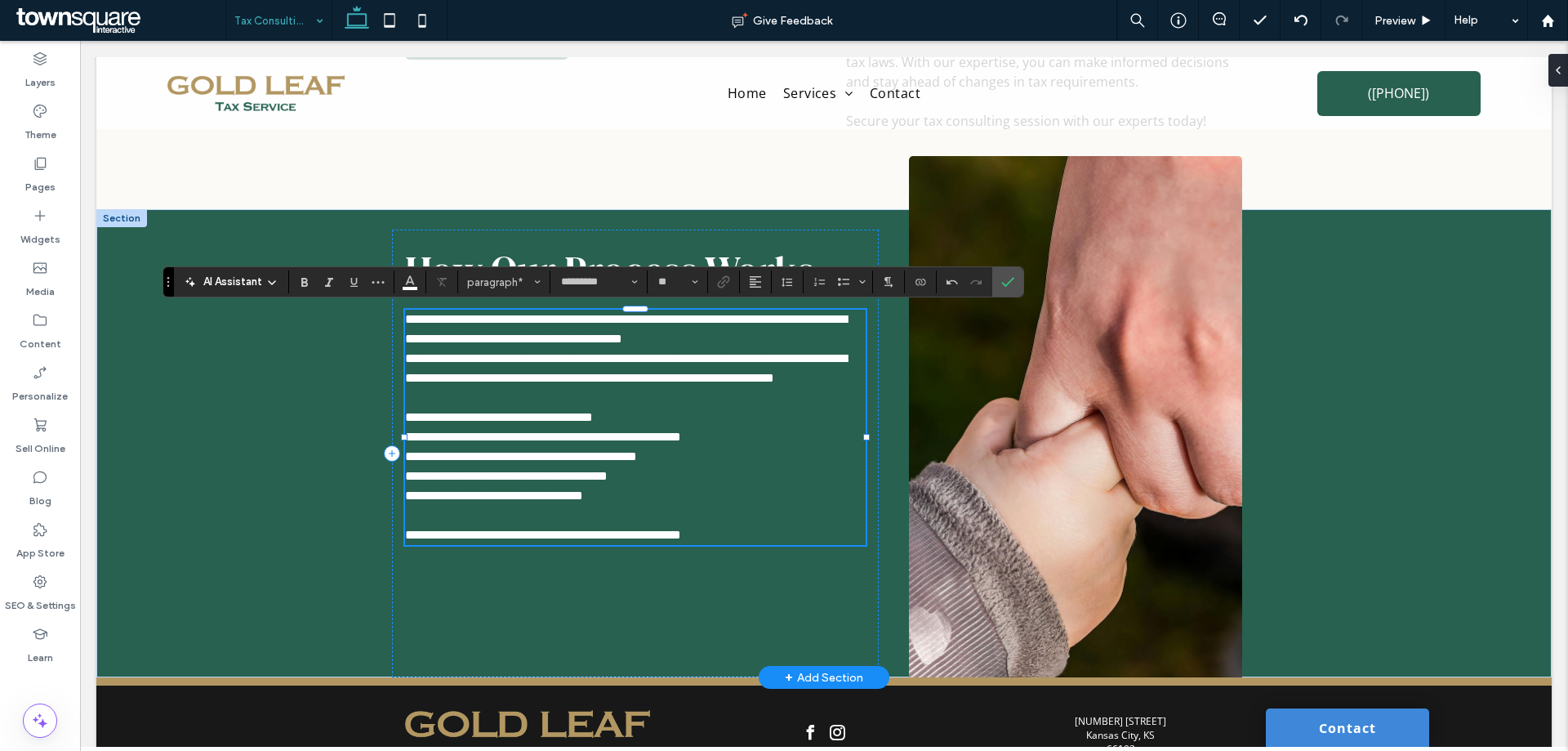 click on "**********" at bounding box center (635, 329) 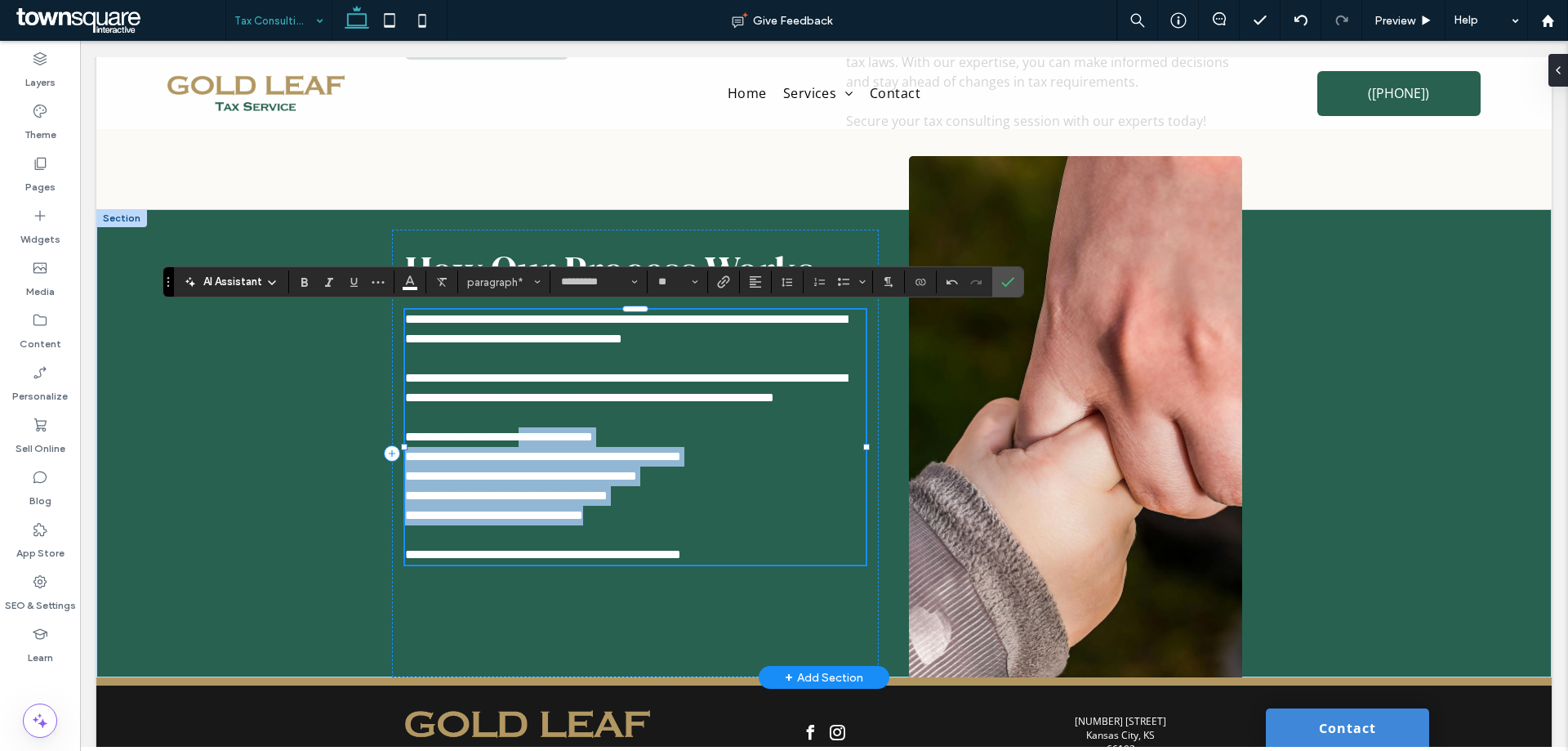 drag, startPoint x: 660, startPoint y: 538, endPoint x: 546, endPoint y: 458, distance: 139.26952 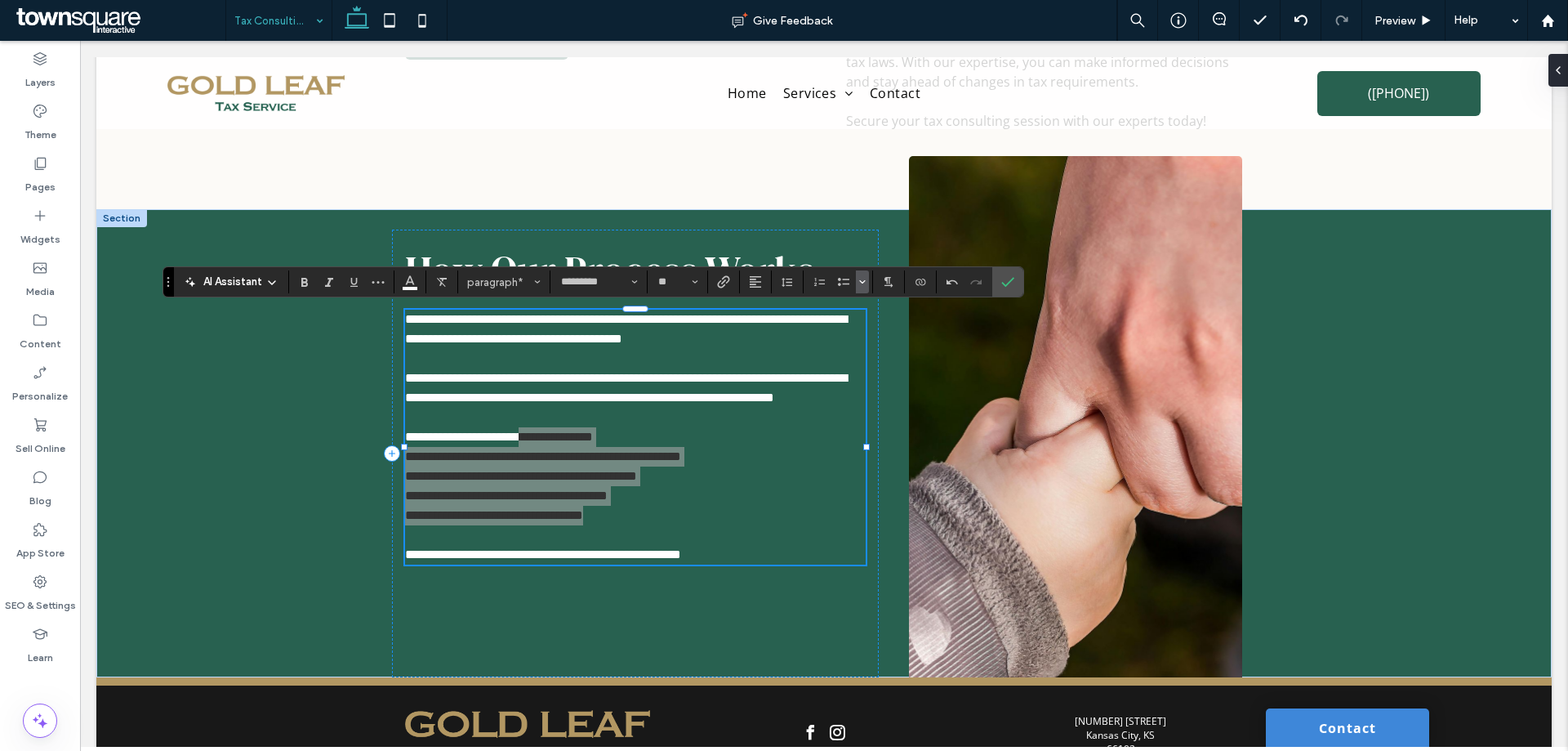click at bounding box center (862, 282) 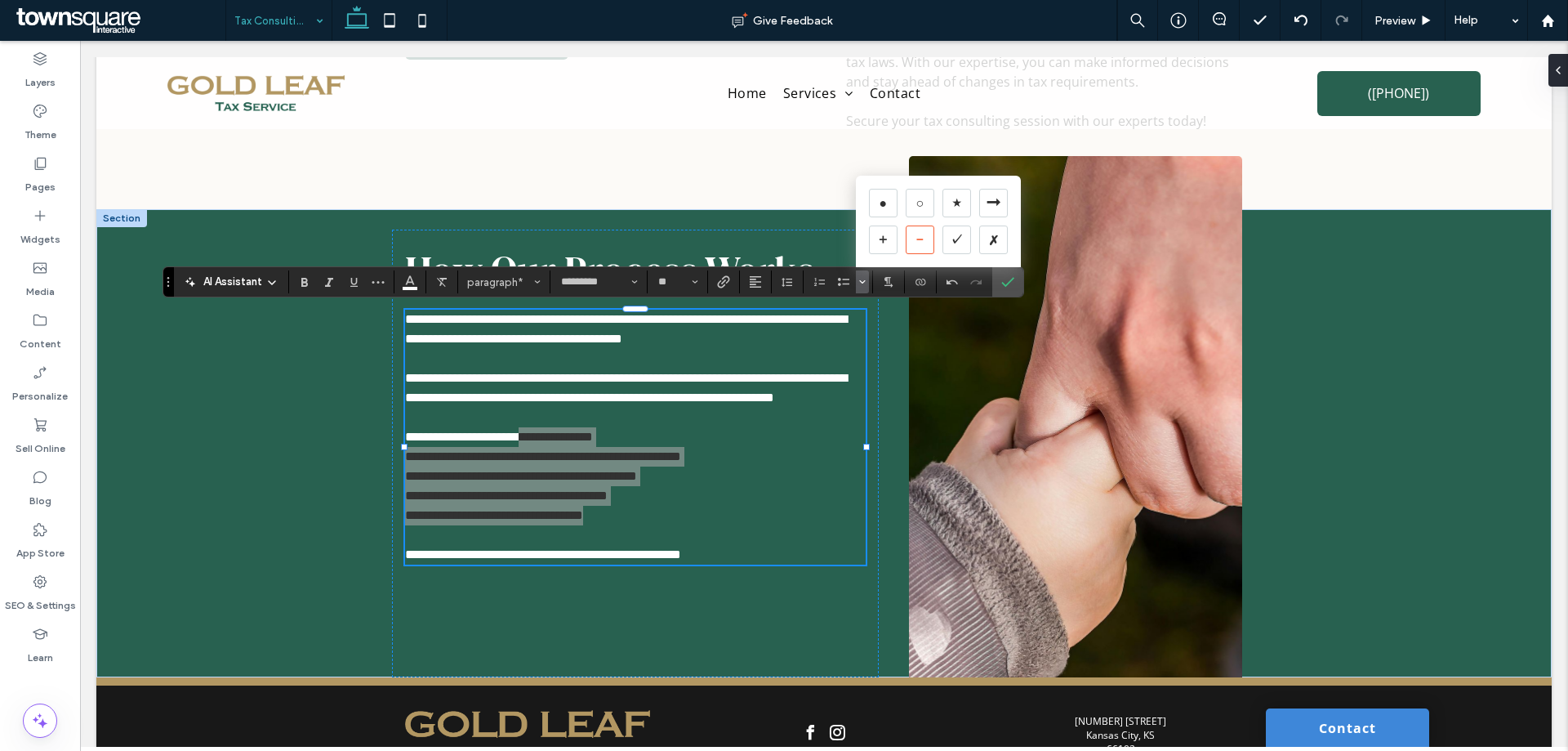 click on "－" at bounding box center [920, 239] 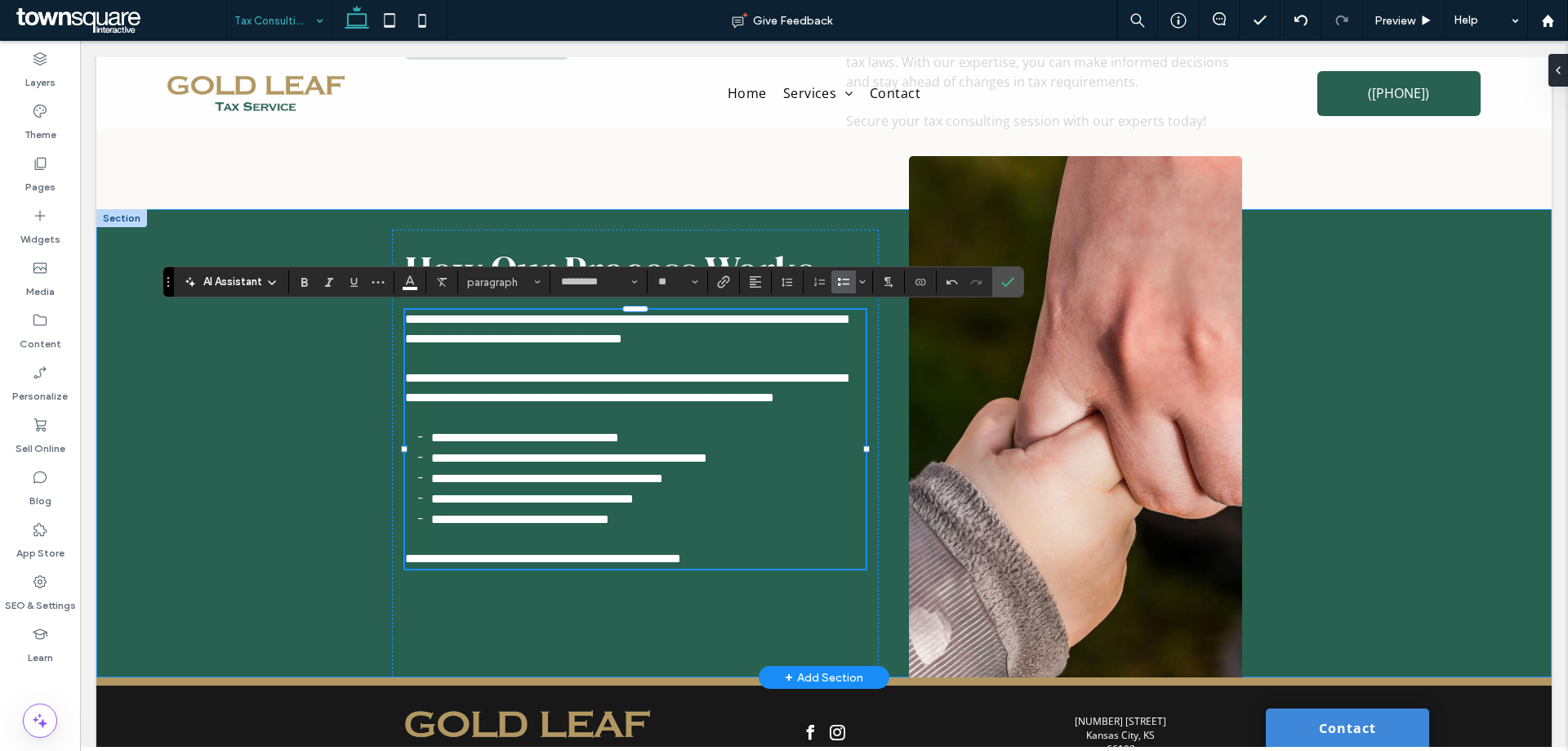 click on "**********" at bounding box center [824, 443] 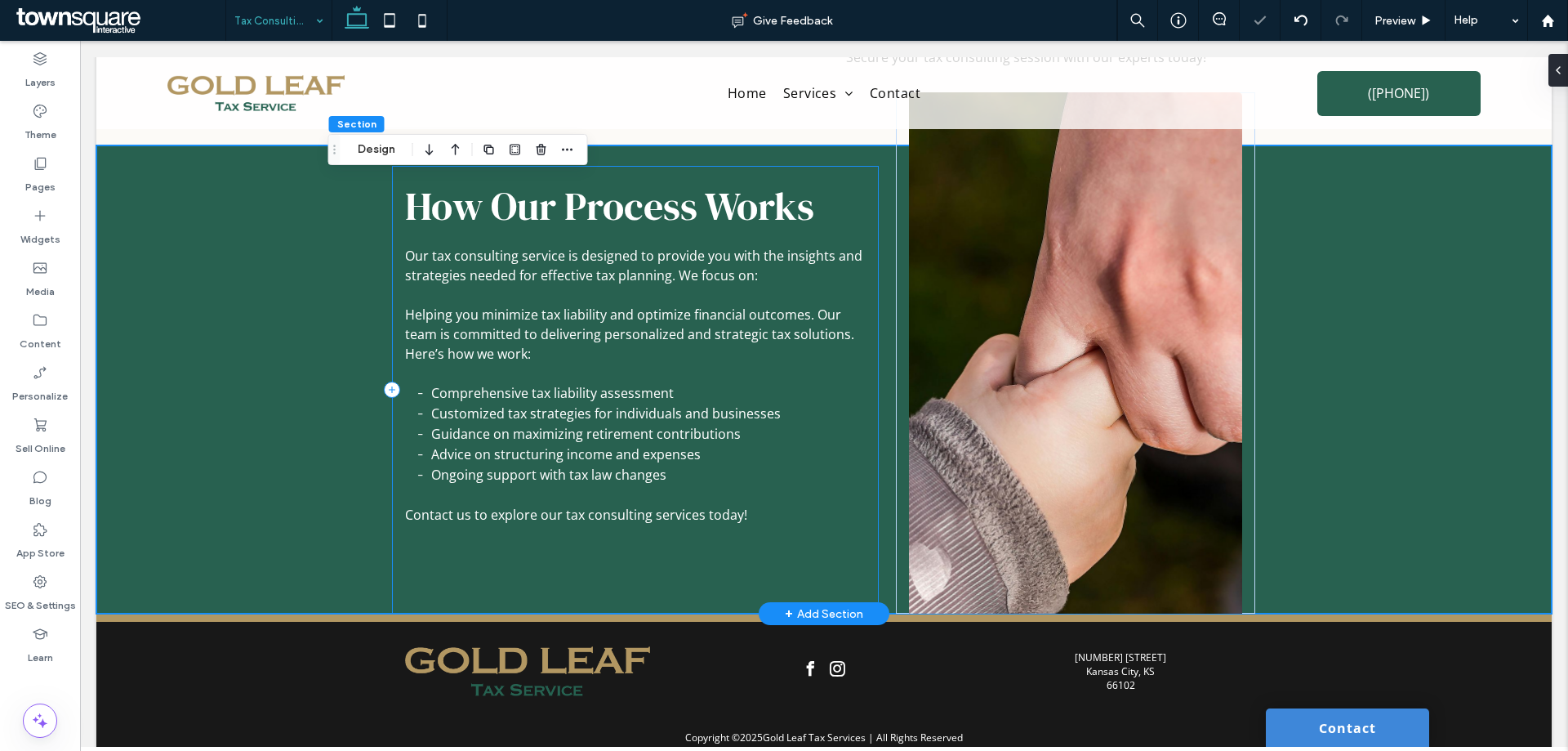 scroll, scrollTop: 455, scrollLeft: 0, axis: vertical 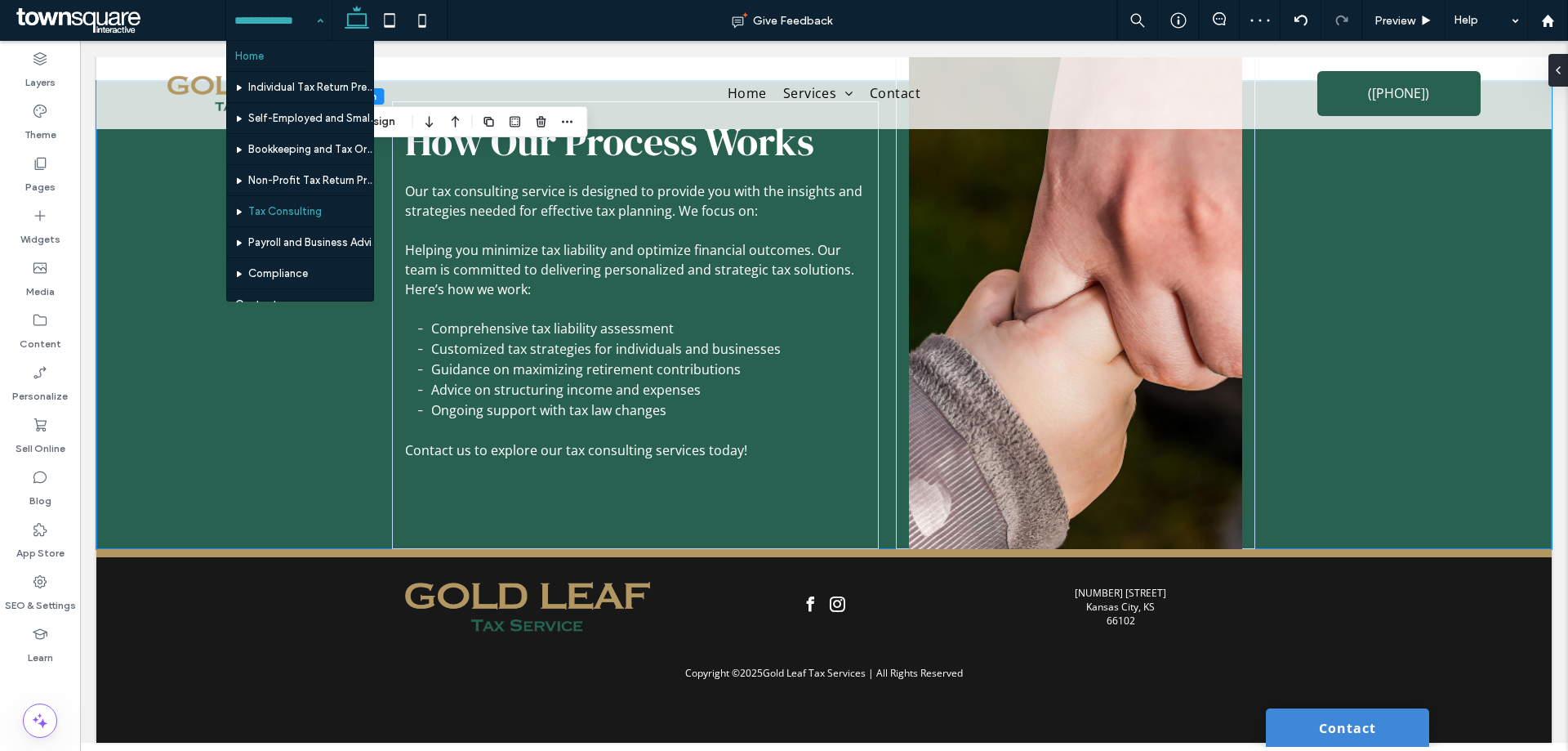 drag, startPoint x: 289, startPoint y: 16, endPoint x: 283, endPoint y: 47, distance: 31.57531 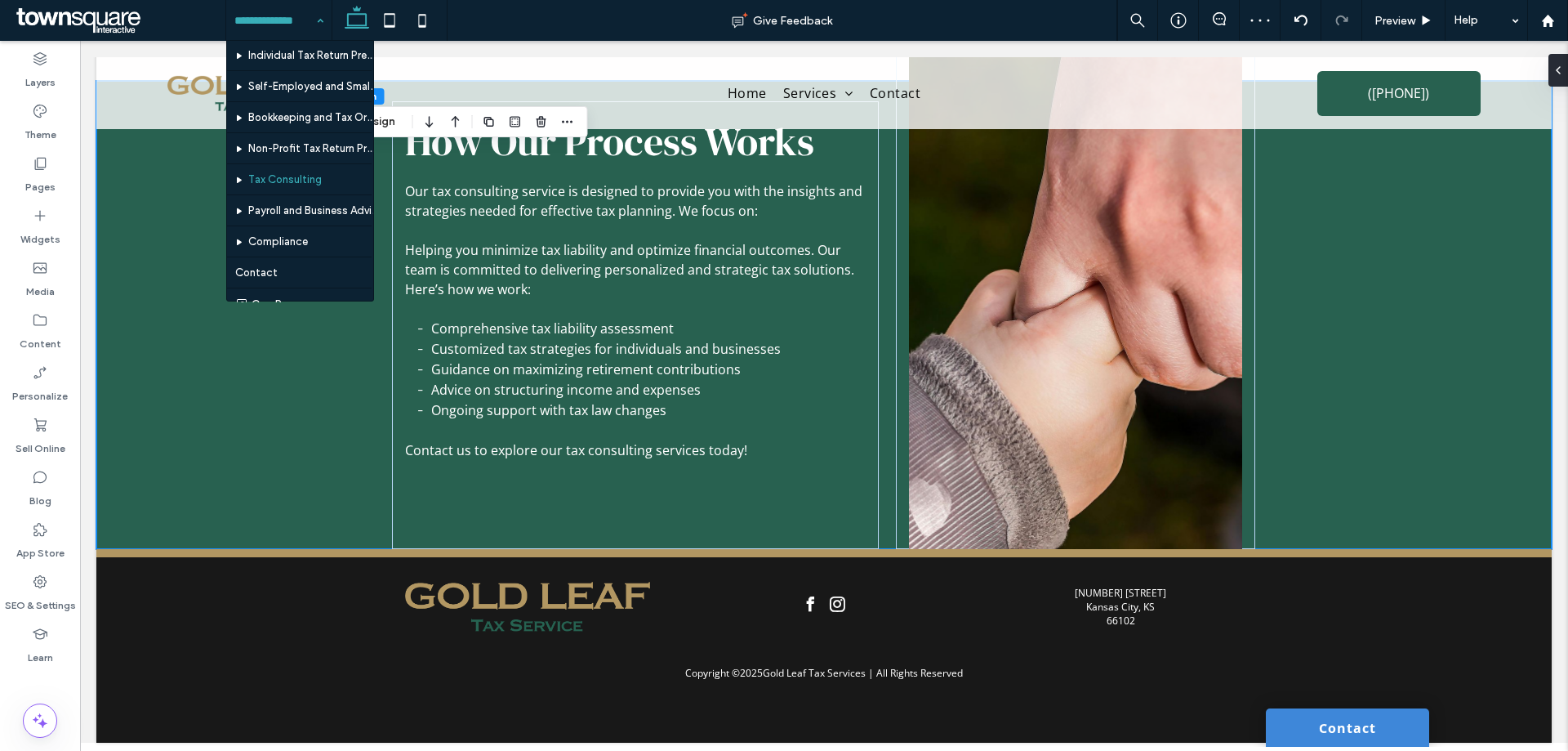 scroll, scrollTop: 49, scrollLeft: 0, axis: vertical 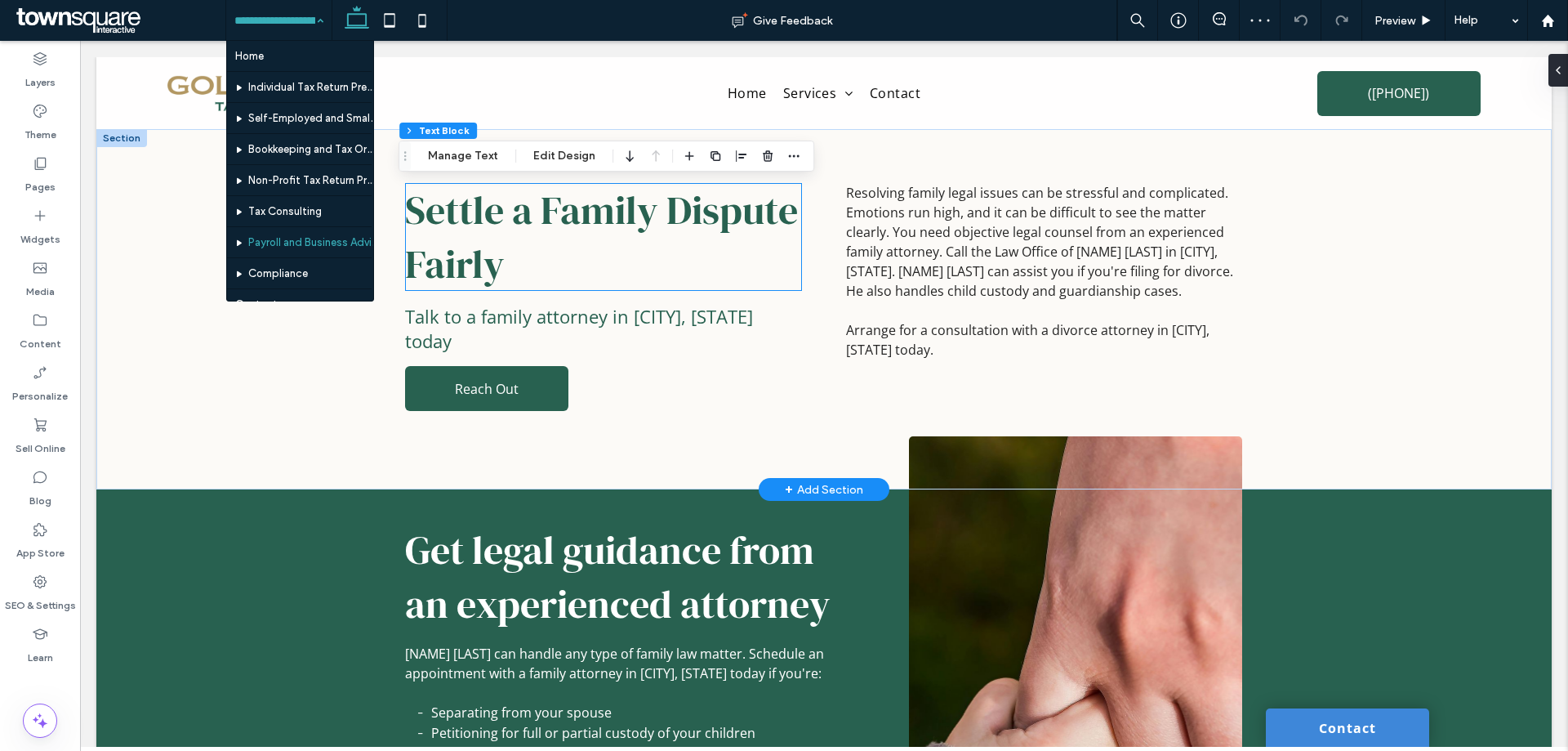 click on "Settle a Family Dispute Fairly" at bounding box center (604, 237) 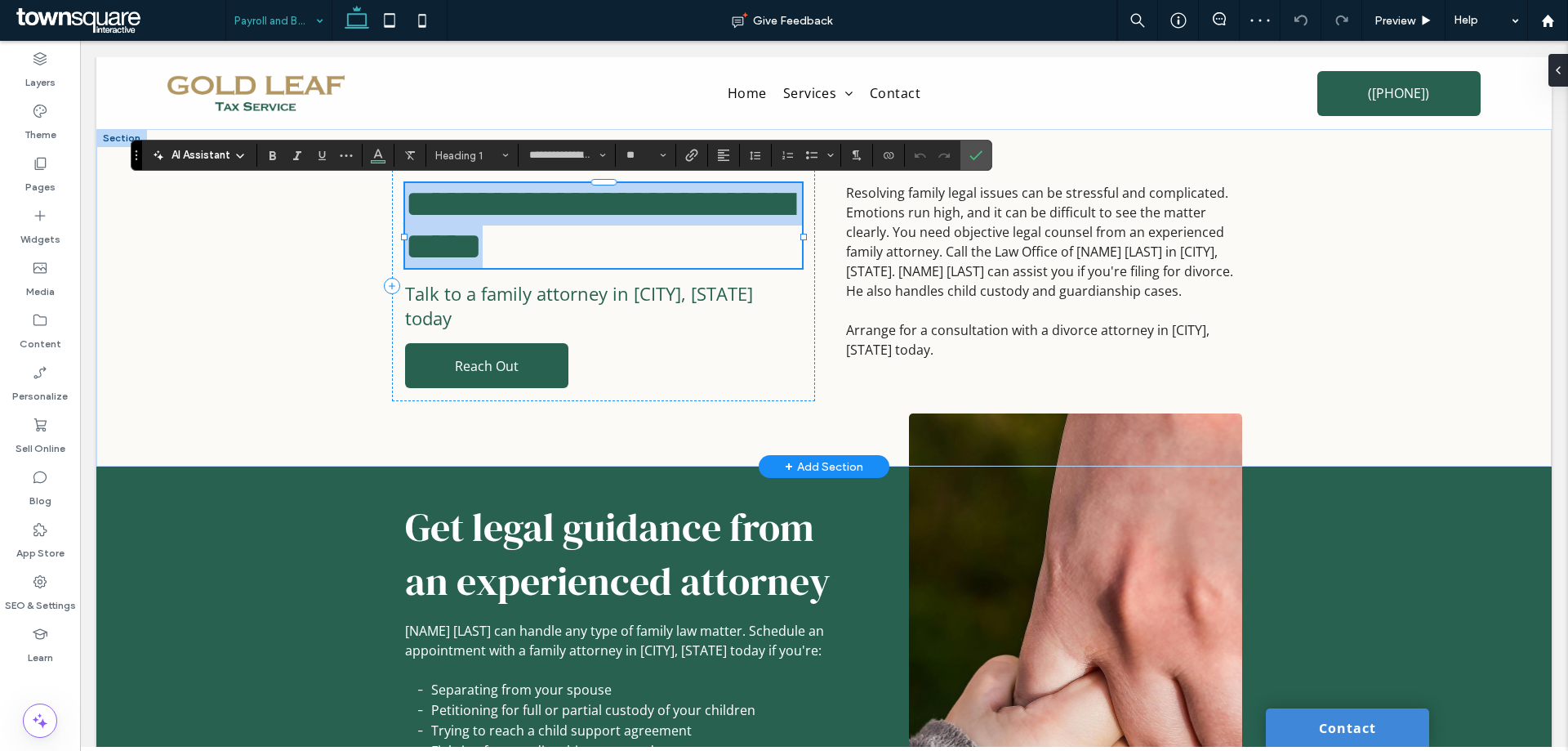 paste 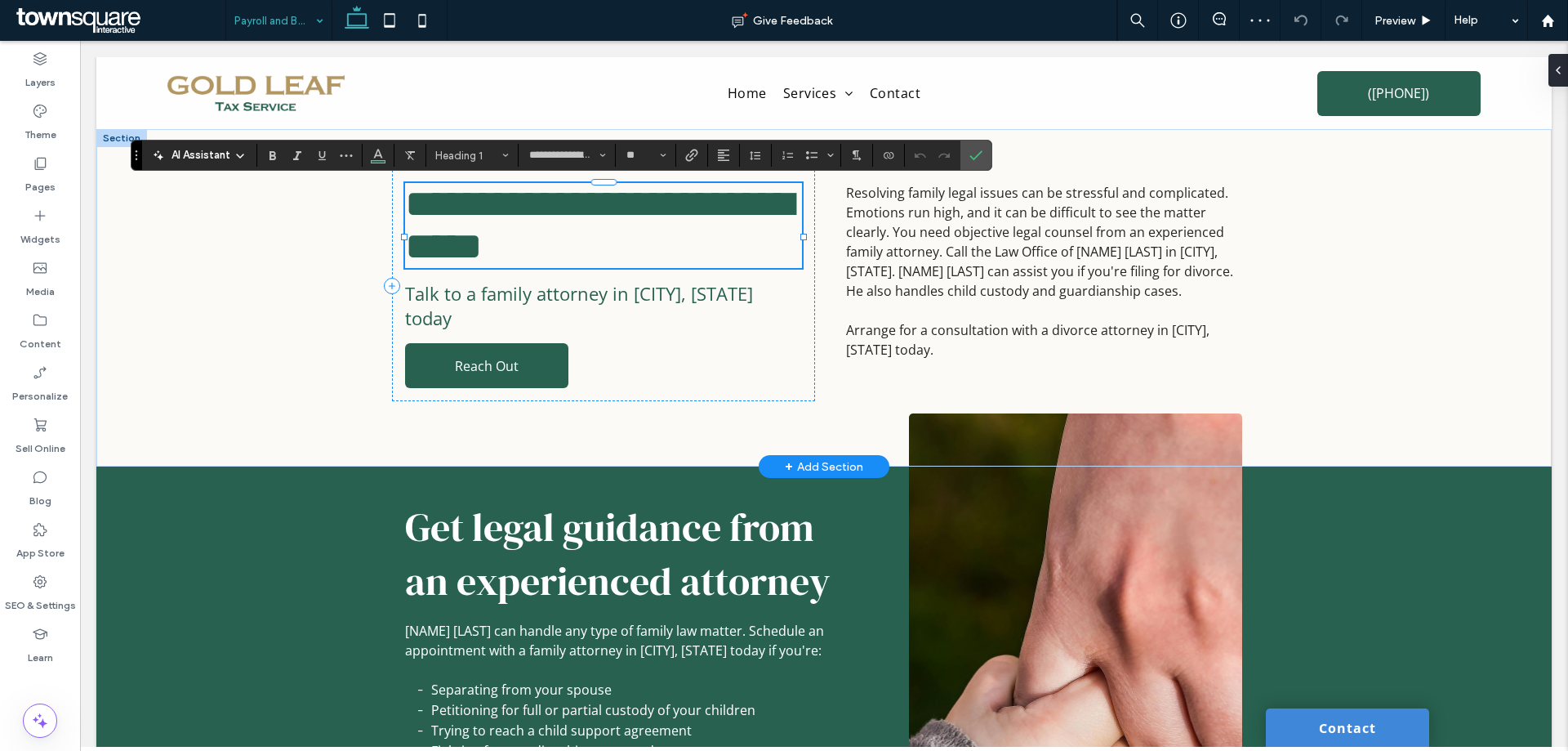 type on "*********" 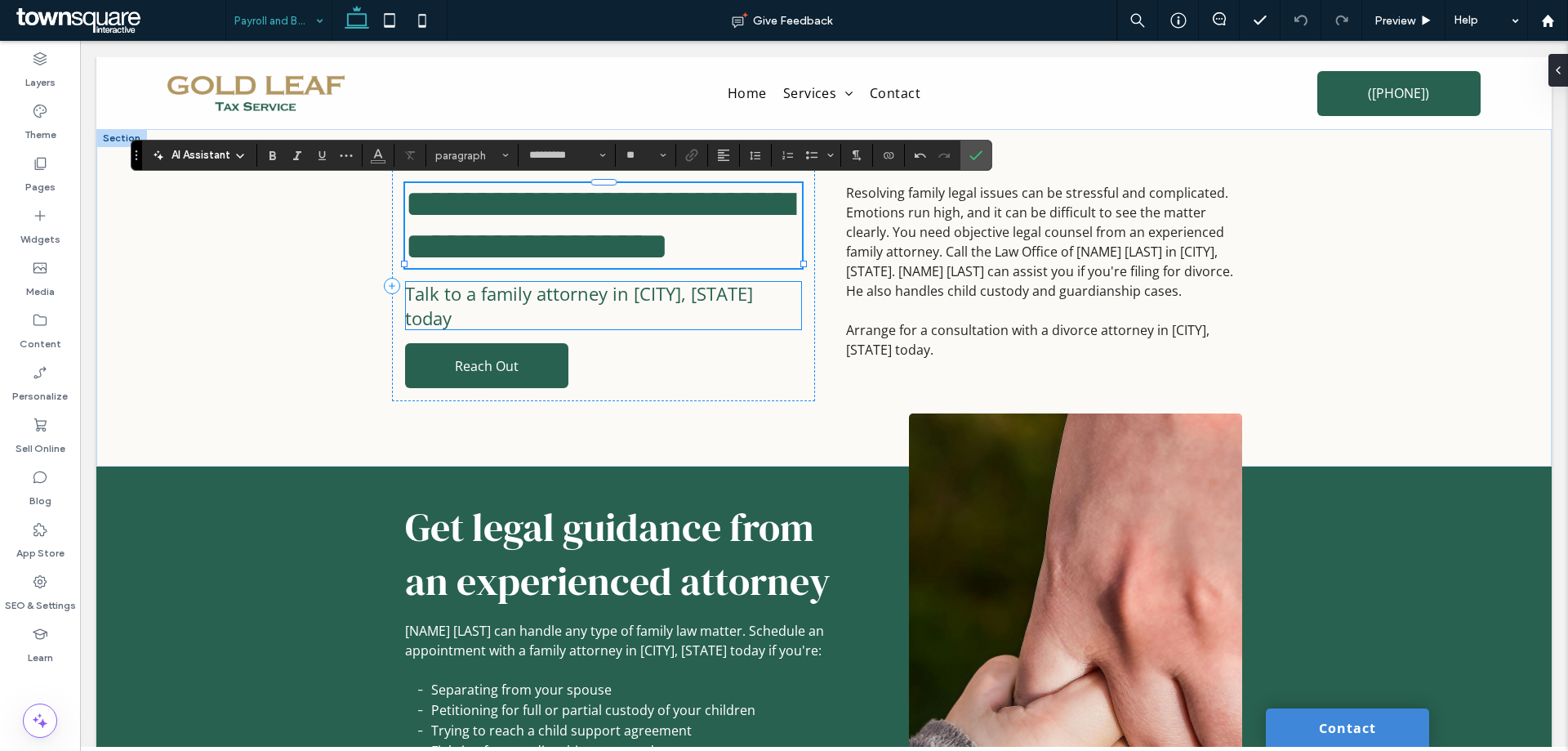 click on "Talk to a family attorney in Charlotte, NC today" at bounding box center (579, 306) 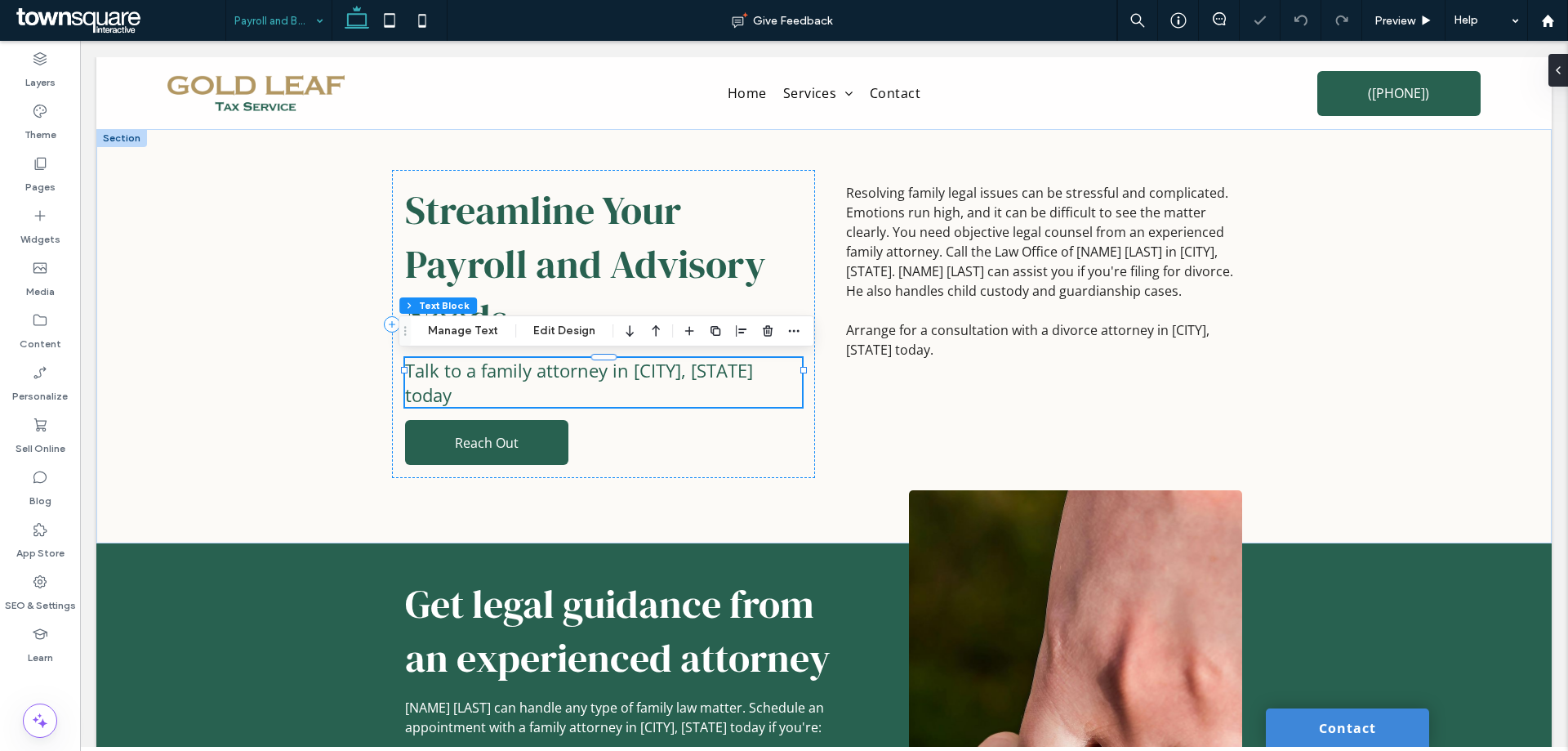click on "Talk to a family attorney in Charlotte, NC today" at bounding box center [579, 382] 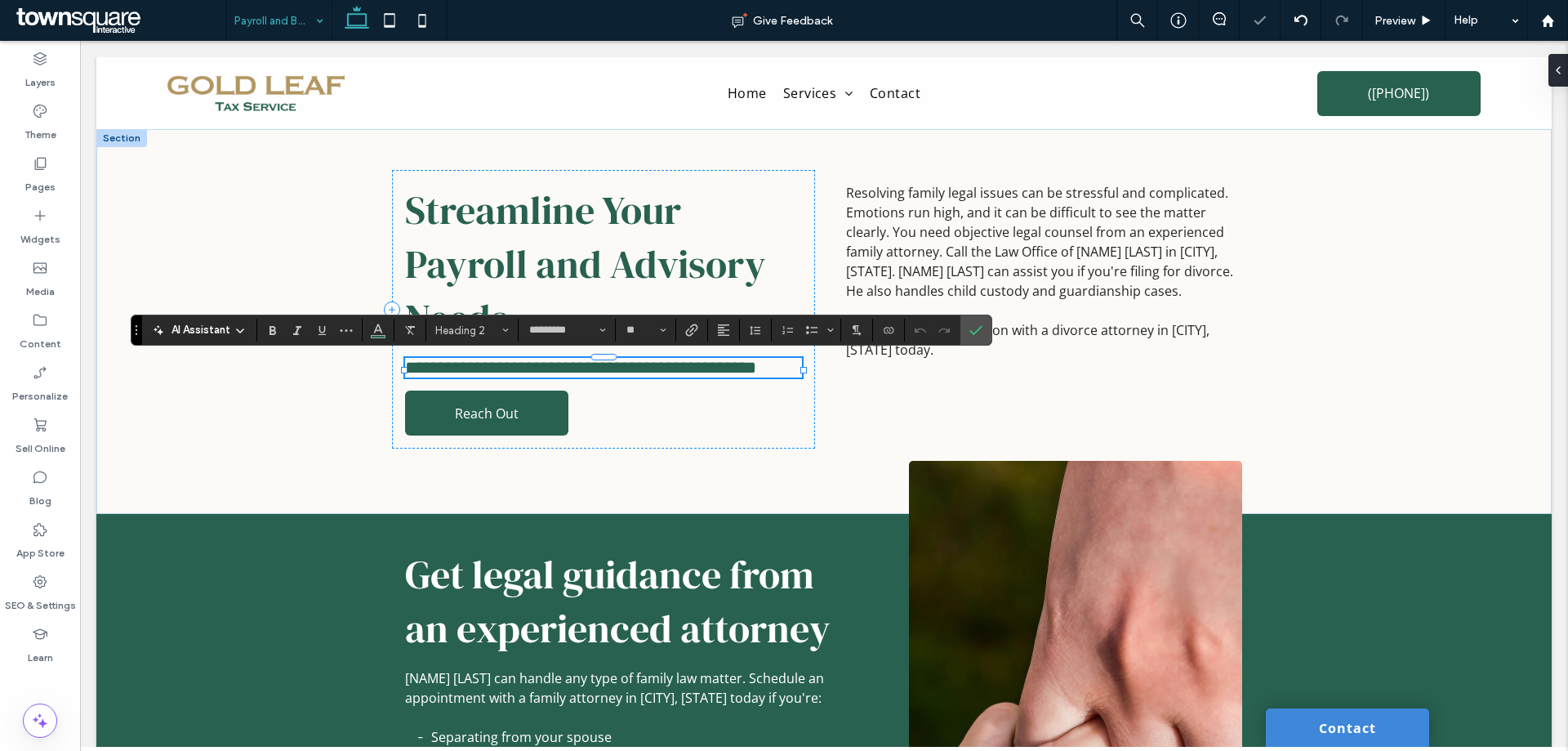 paste 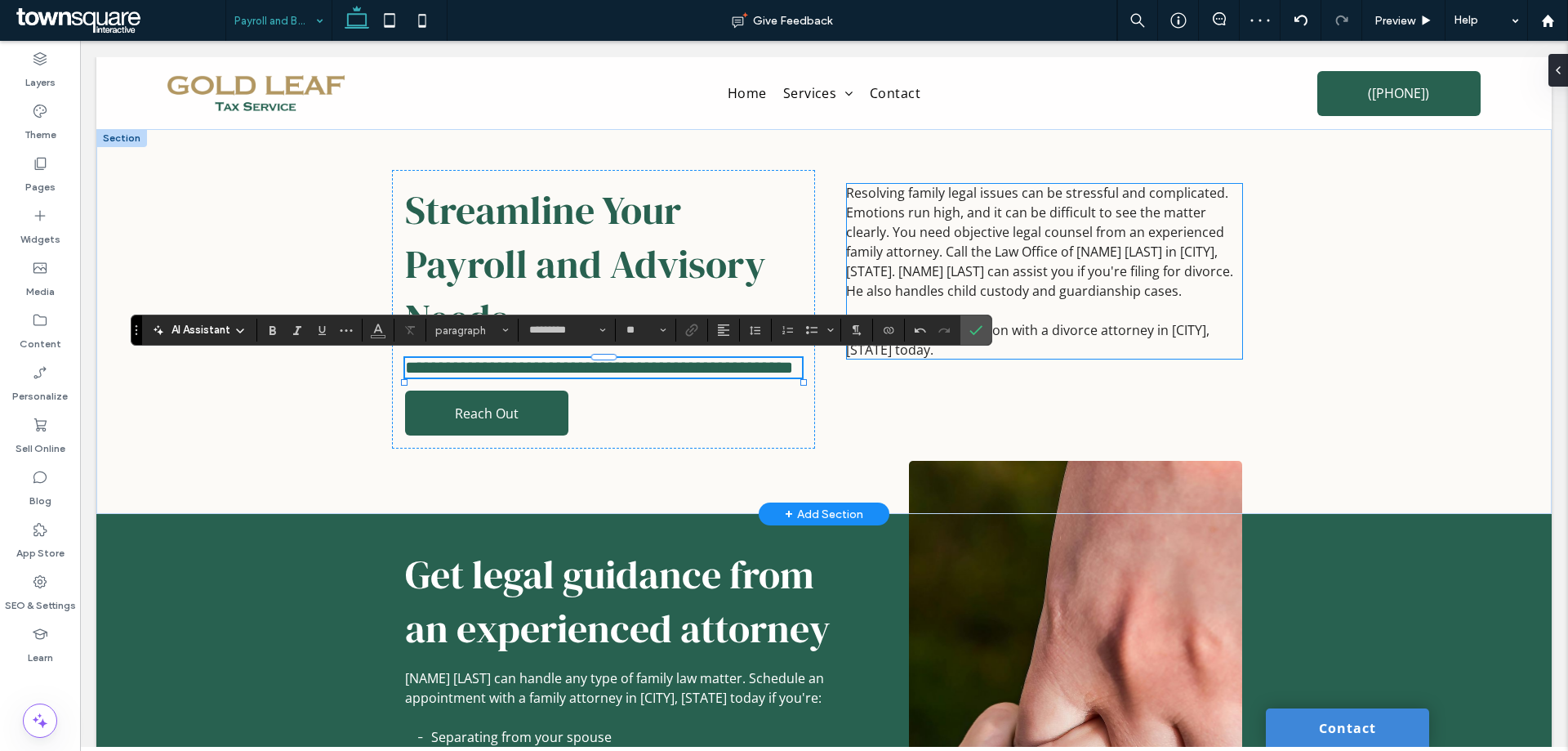 click on "Resolving family legal issues can be stressful and complicated. Emotions run high, and it can be difficult to see the matter clearly. You need objective legal counsel from an experienced family attorney. Call the Law Office of John Williams in Charlotte, NC. John Williams can assist you if you're filing for divorce. He also handles child custody and guardianship cases." at bounding box center [1040, 242] 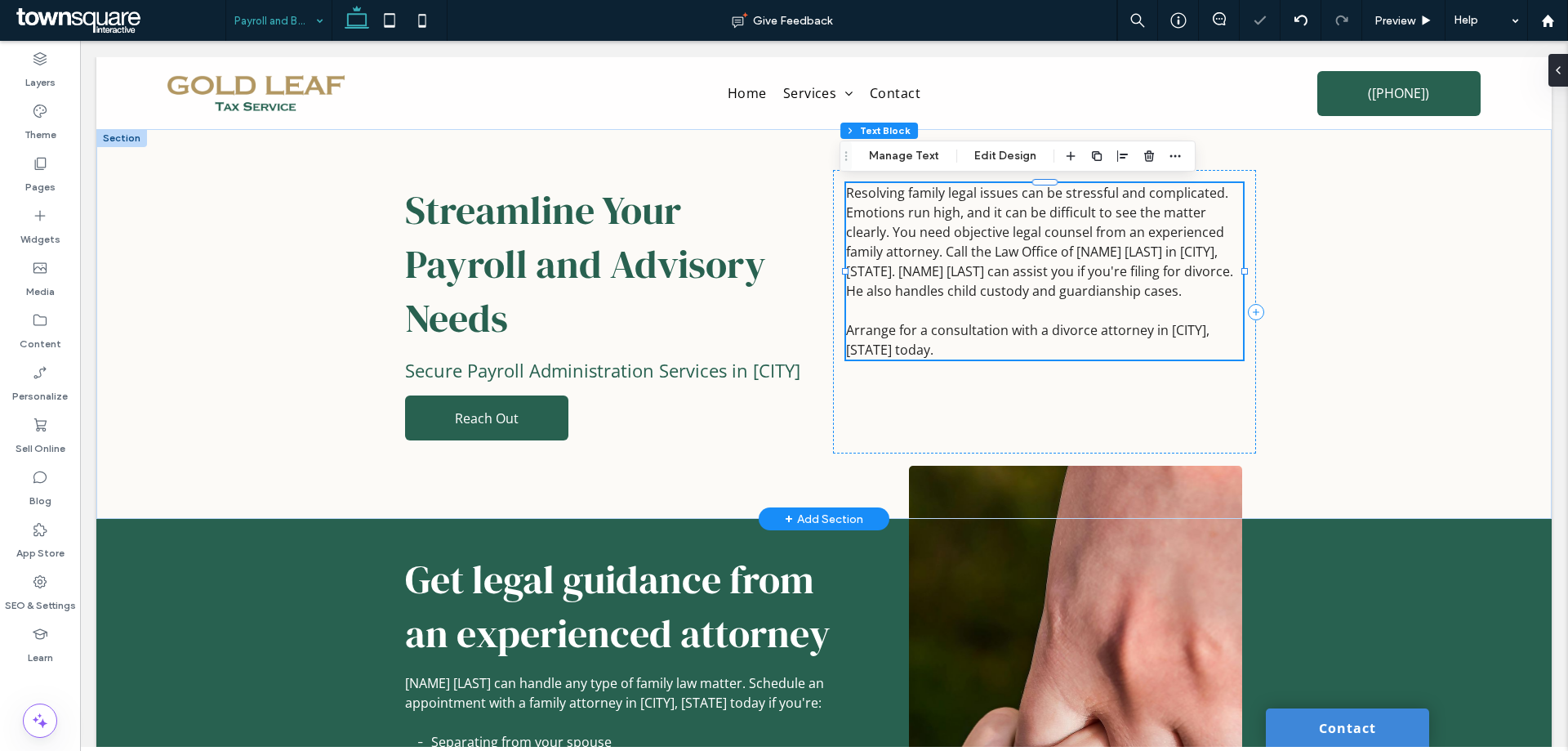 click on "Resolving family legal issues can be stressful and complicated. Emotions run high, and it can be difficult to see the matter clearly. You need objective legal counsel from an experienced family attorney. Call the Law Office of John Williams in Charlotte, NC. John Williams can assist you if you're filing for divorce. He also handles child custody and guardianship cases." at bounding box center (1040, 242) 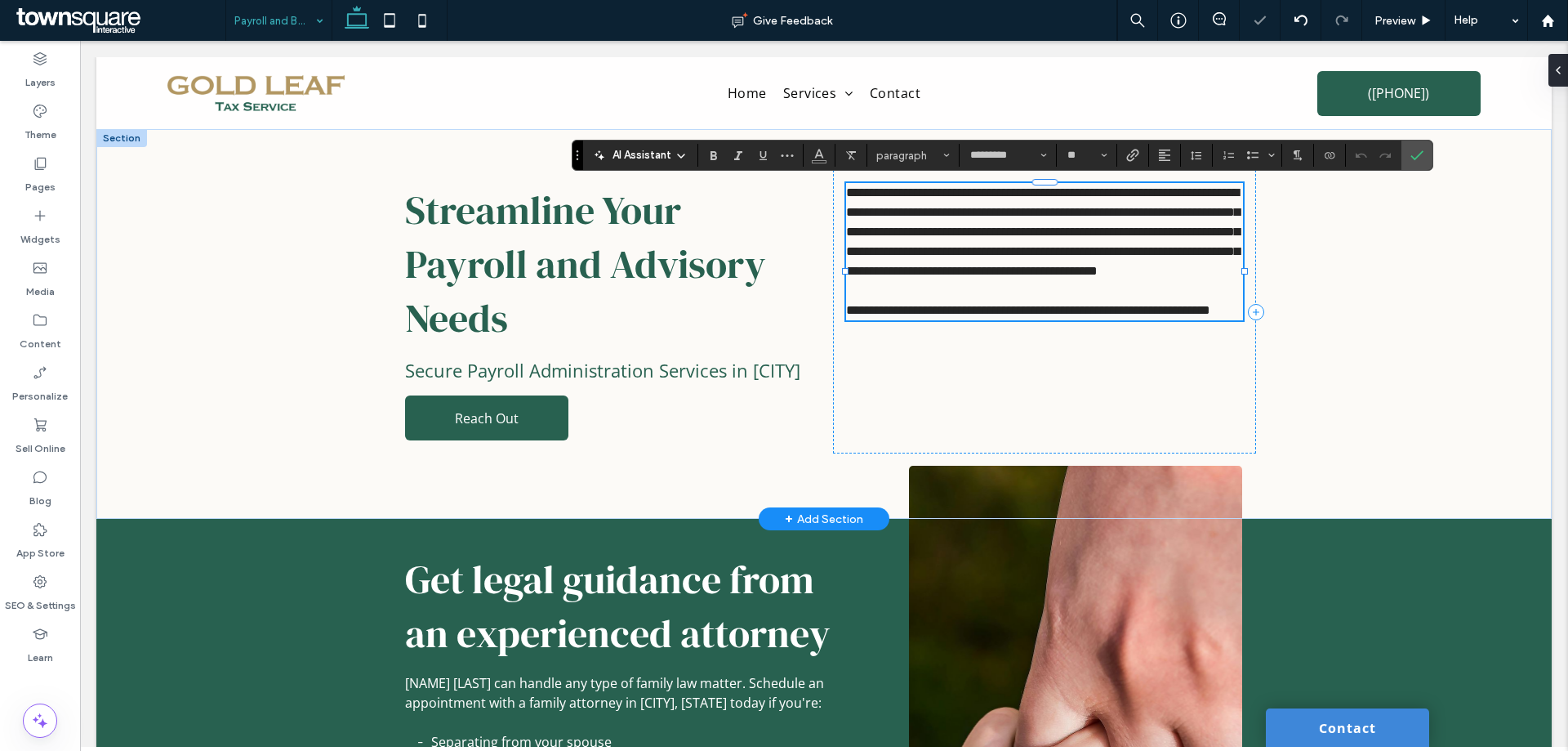 paste 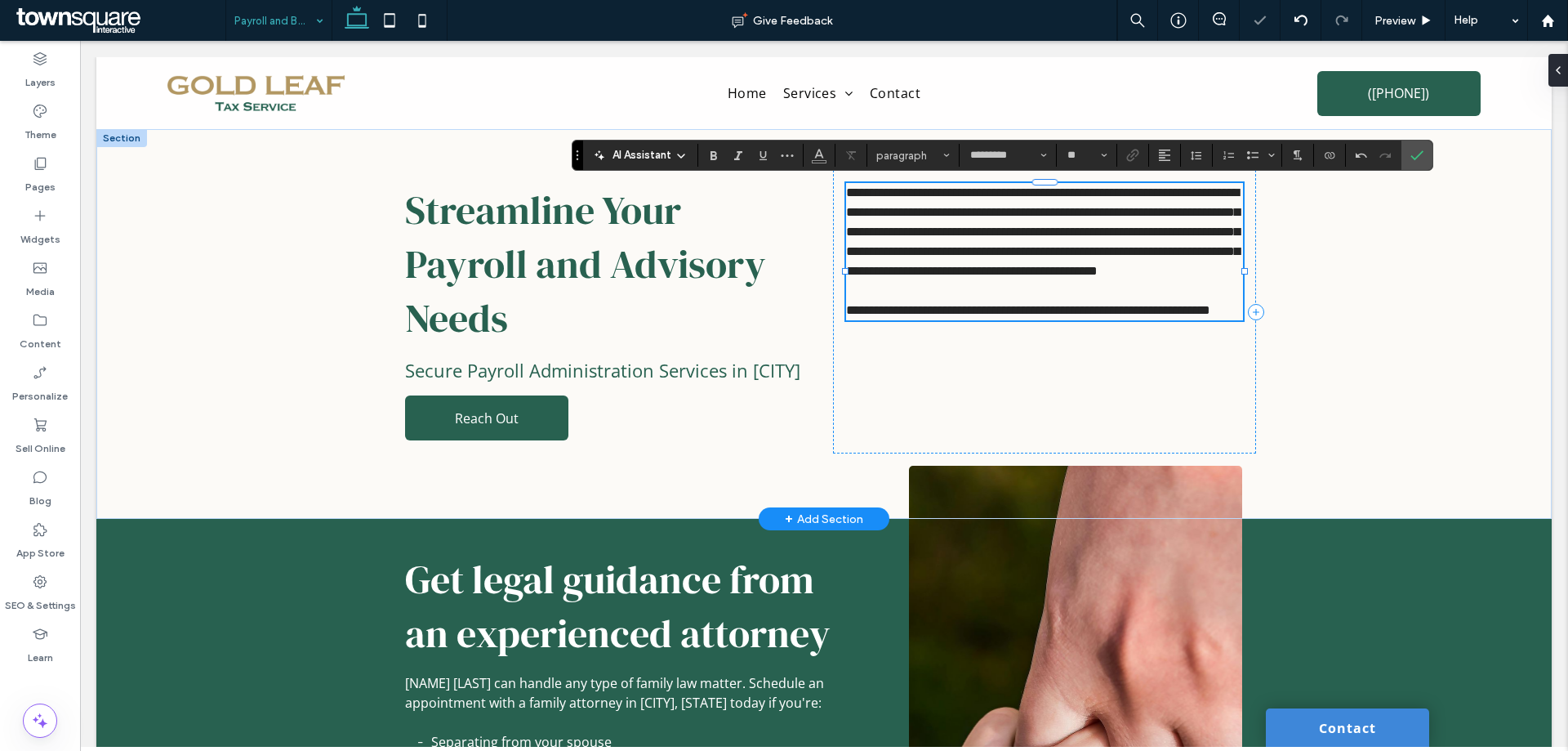 scroll, scrollTop: 36, scrollLeft: 0, axis: vertical 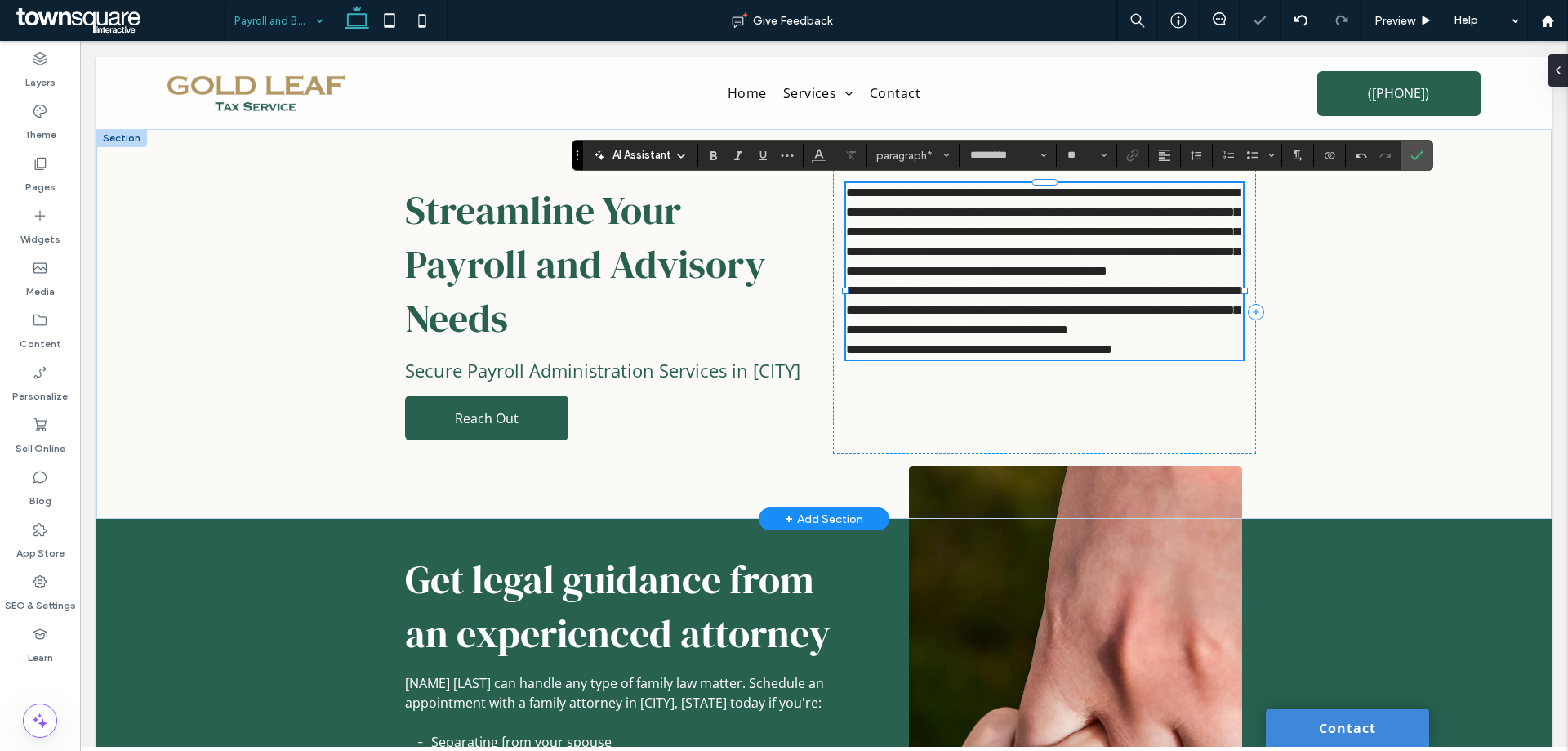 click on "**********" at bounding box center [1045, 311] 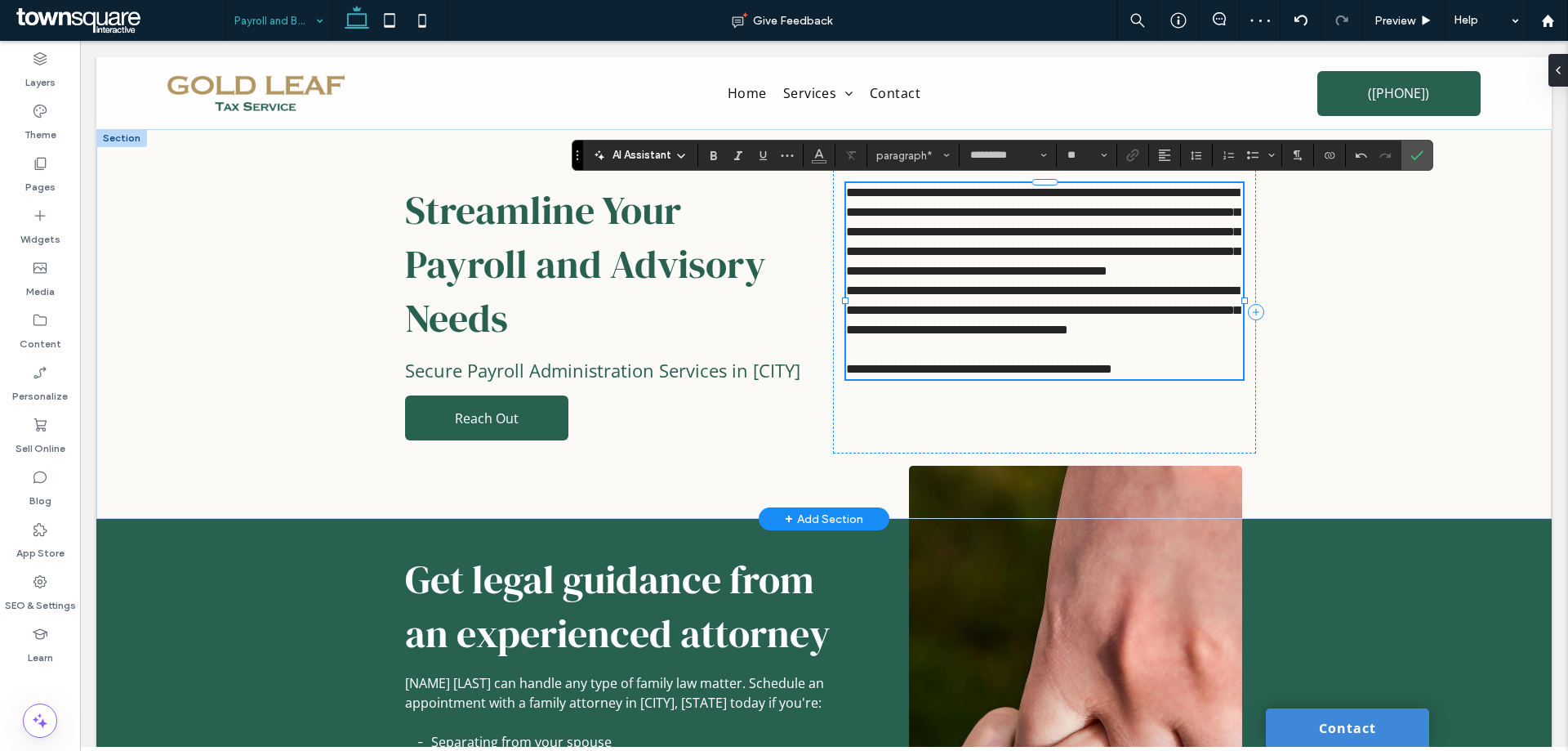 click on "**********" at bounding box center [1045, 232] 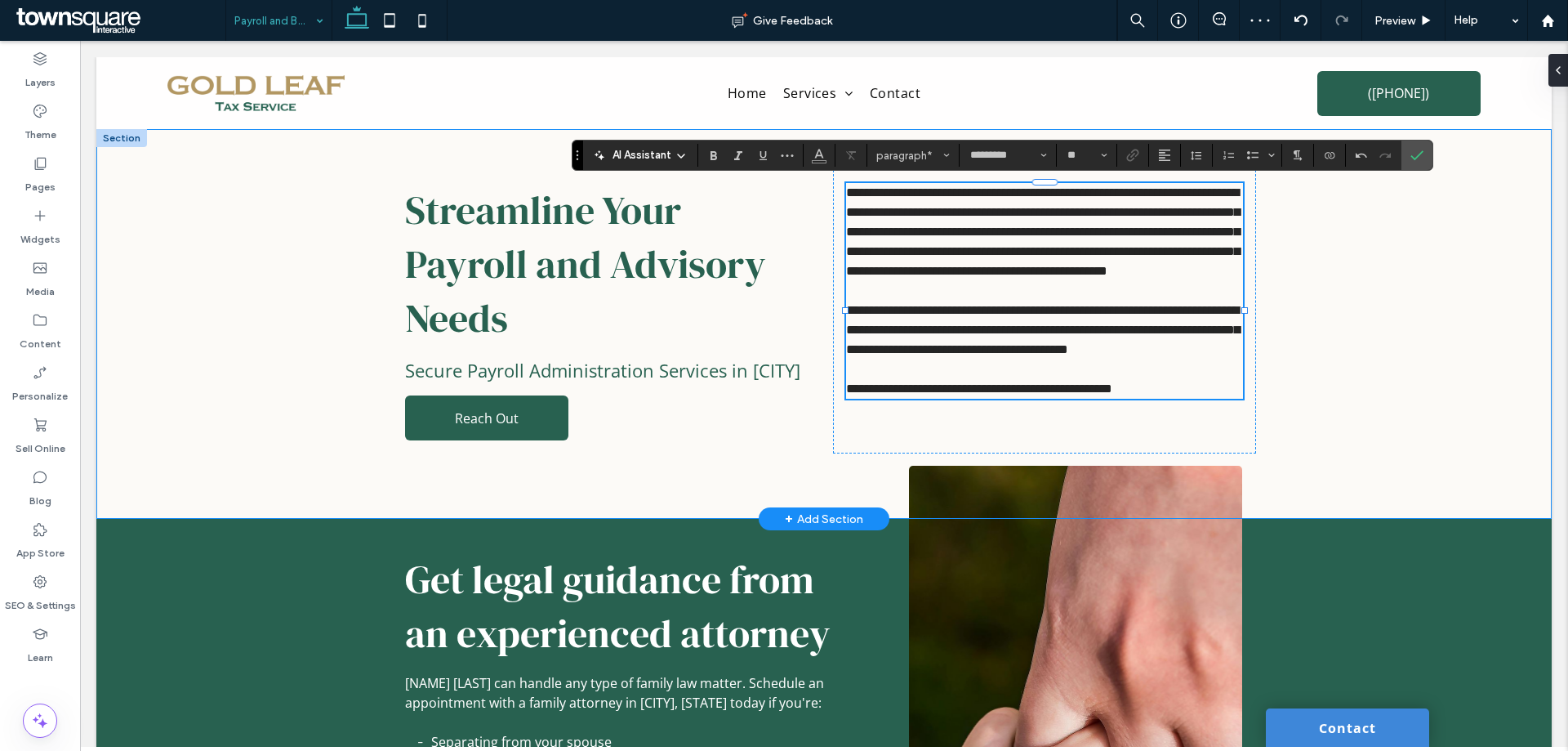 click on "**********" at bounding box center [824, 324] 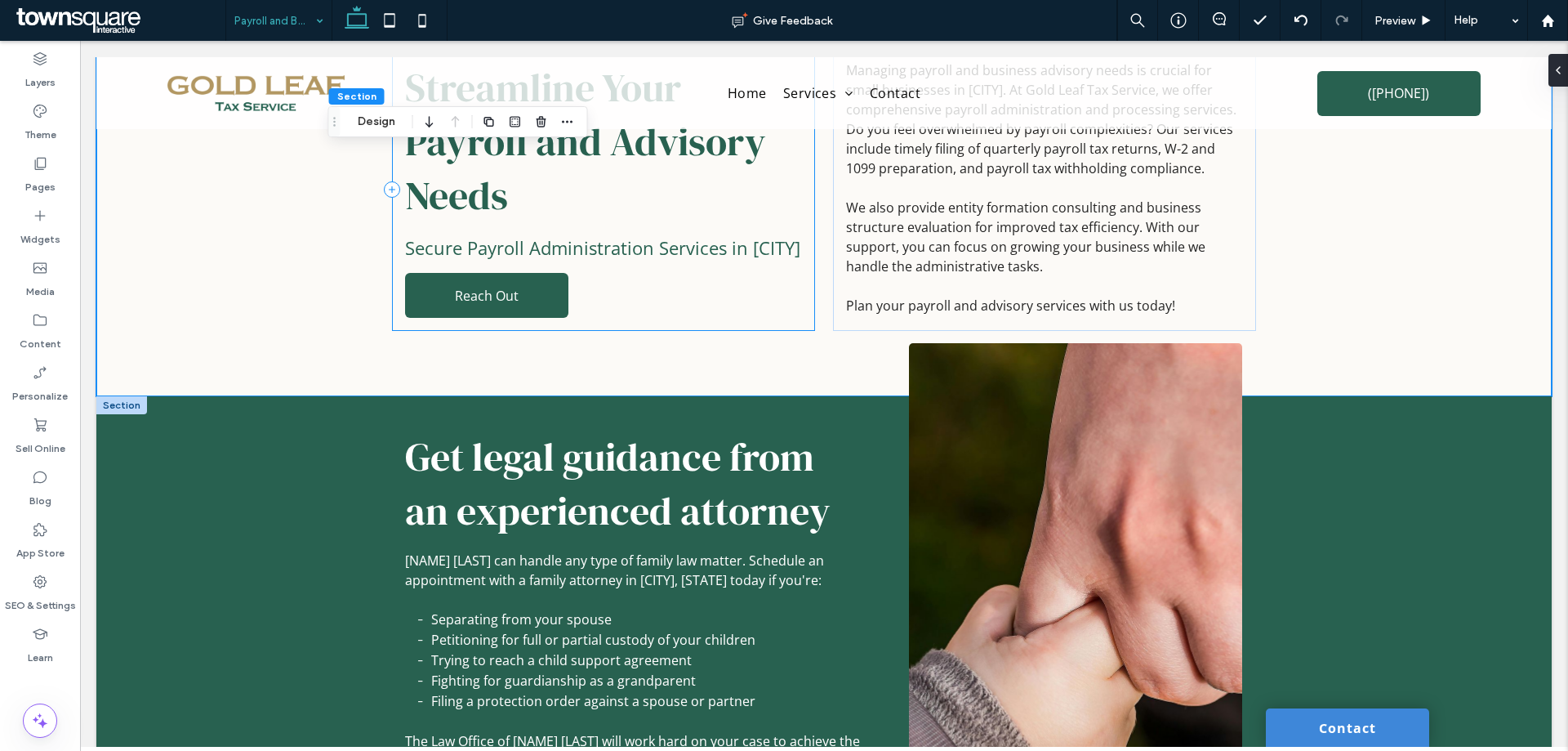 scroll, scrollTop: 327, scrollLeft: 0, axis: vertical 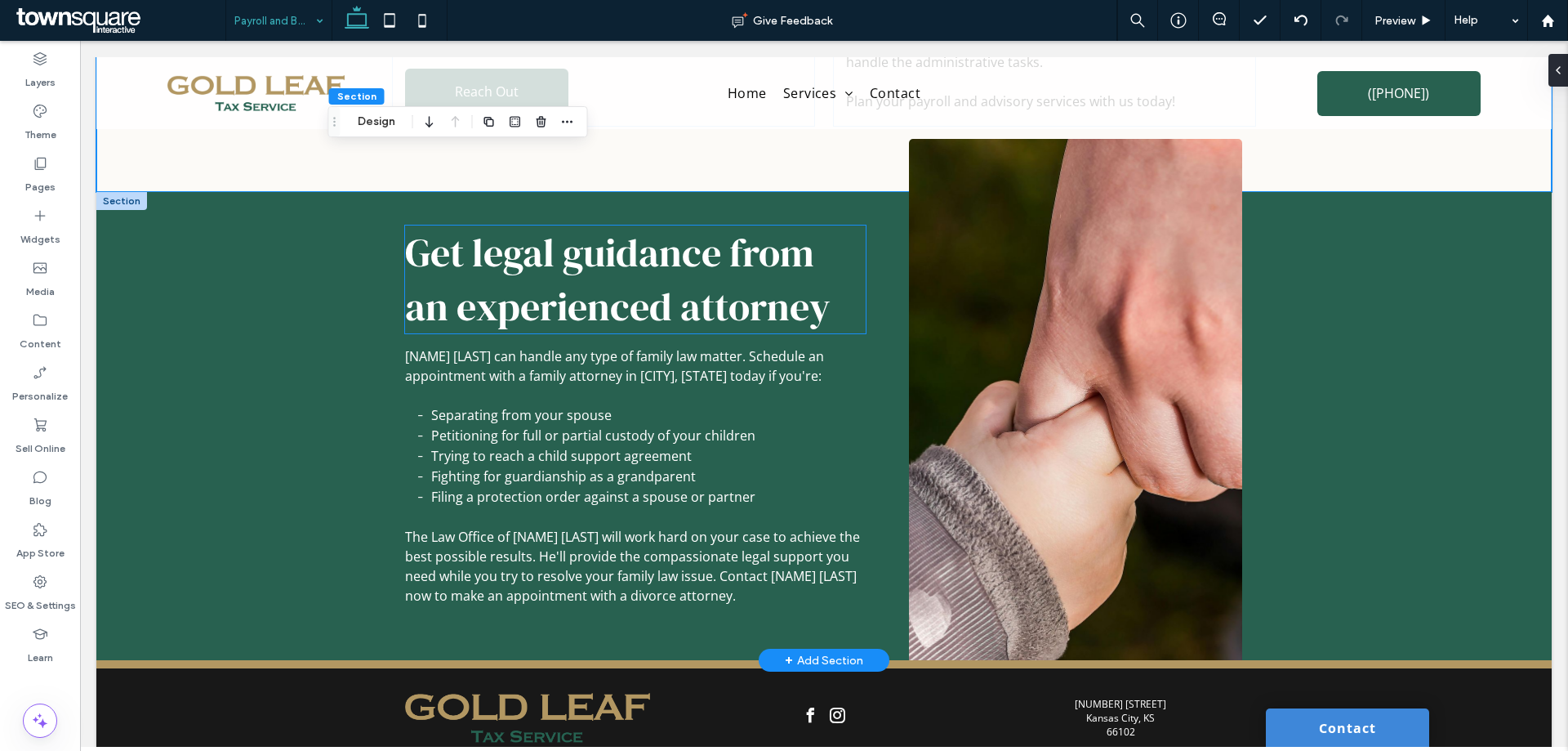 click on "Get legal guidance from an experienced attorney" at bounding box center [617, 279] 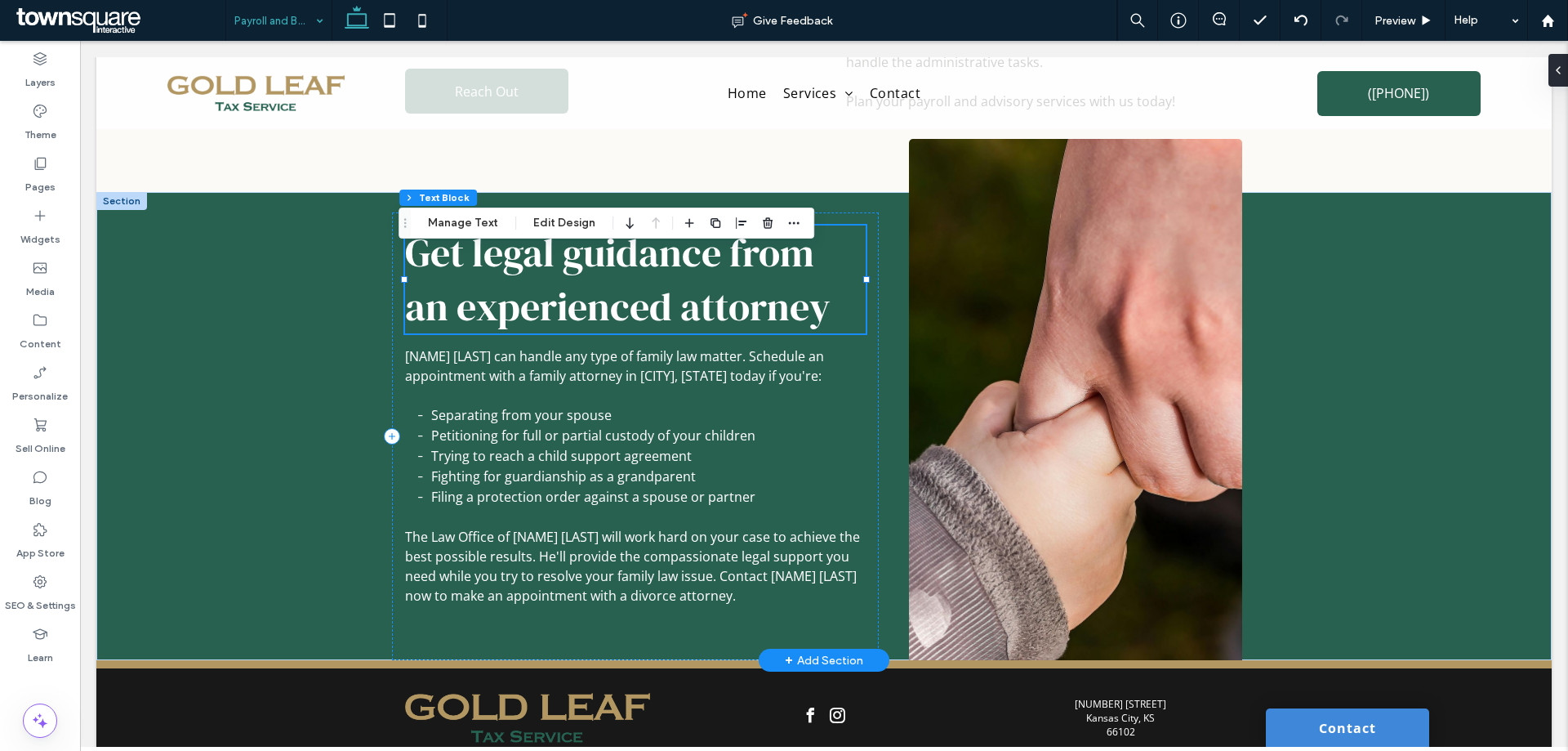 click on "Get legal guidance from an experienced attorney" at bounding box center [617, 279] 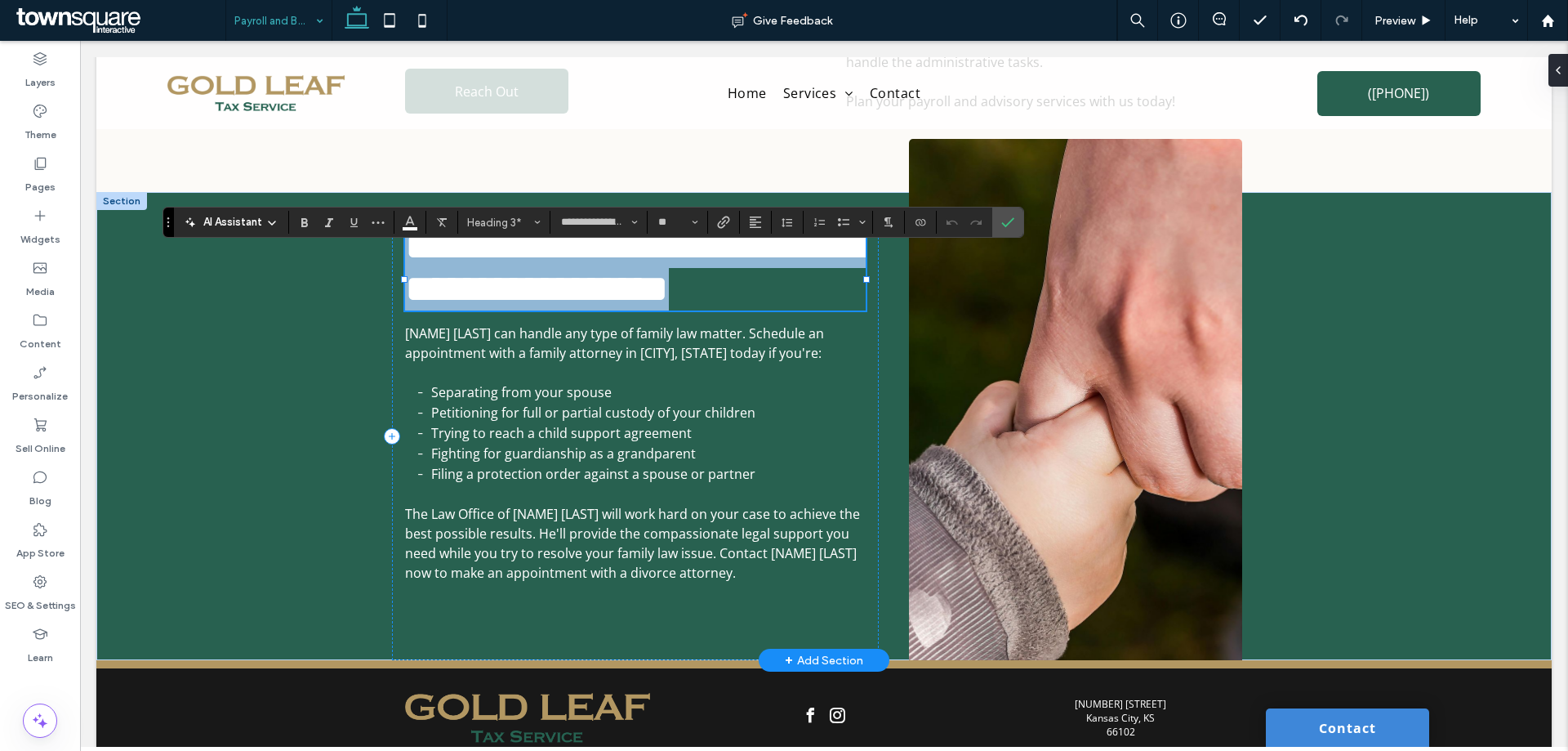 paste 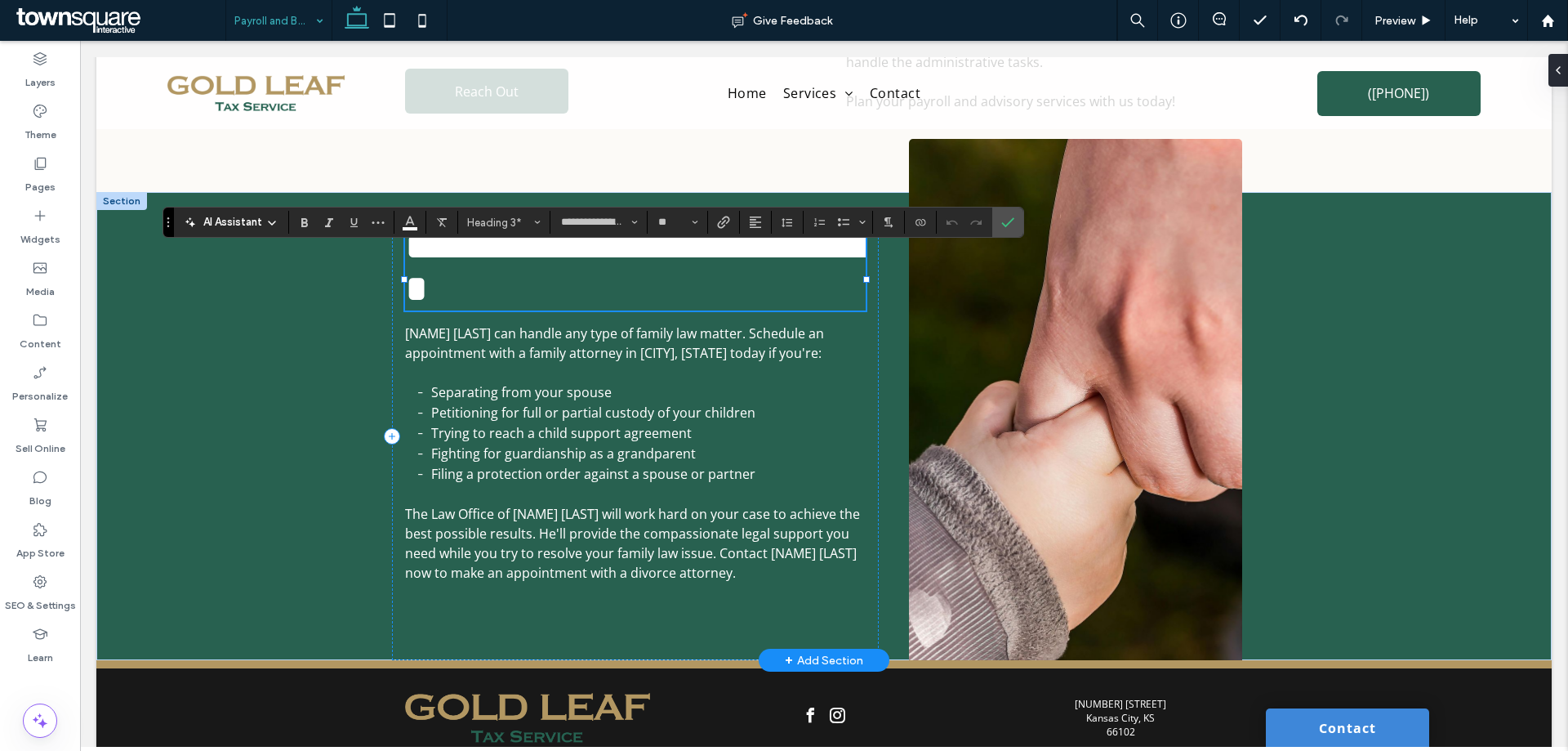 type on "*********" 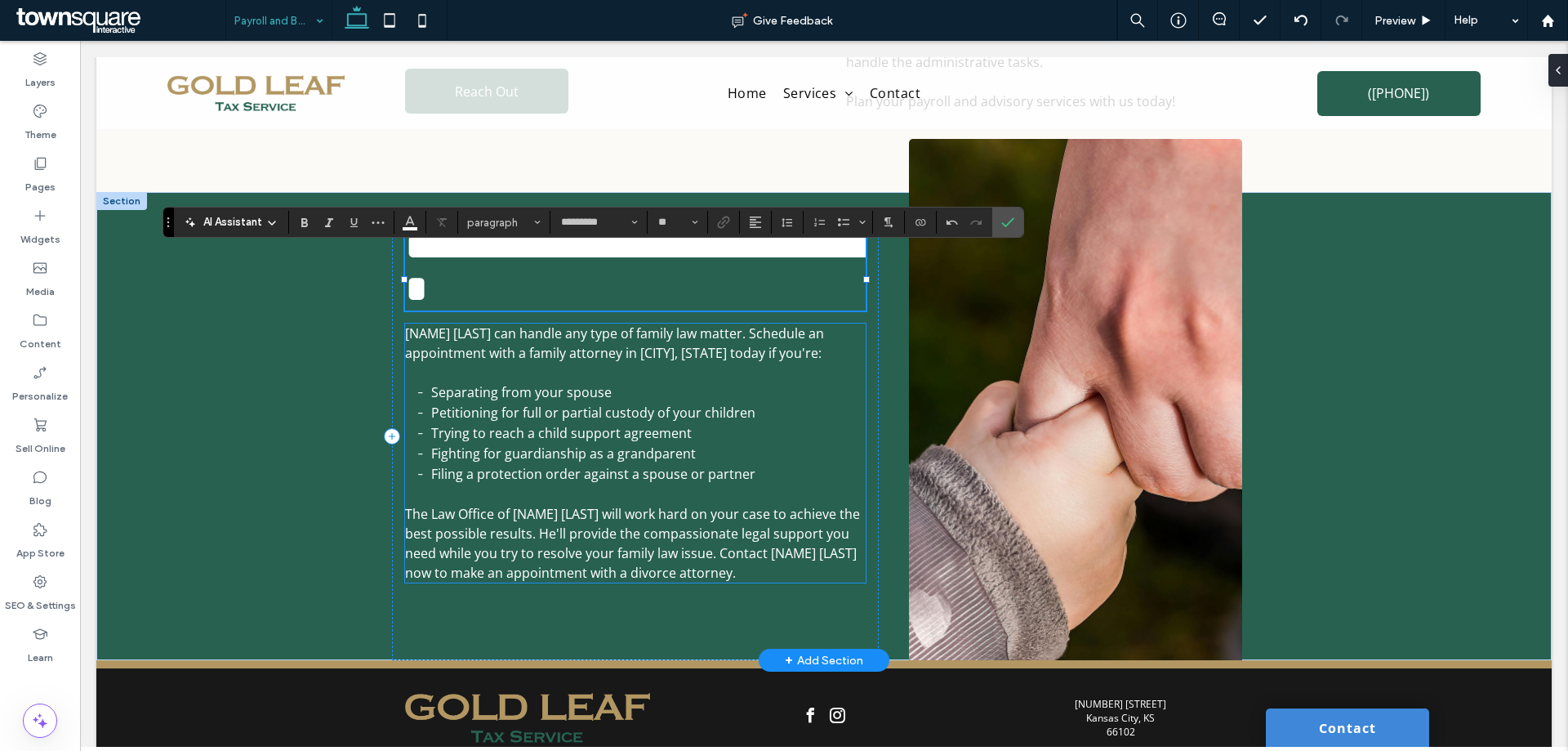click on "Fighting for guardianship as a grandparent" at bounding box center [564, 454] 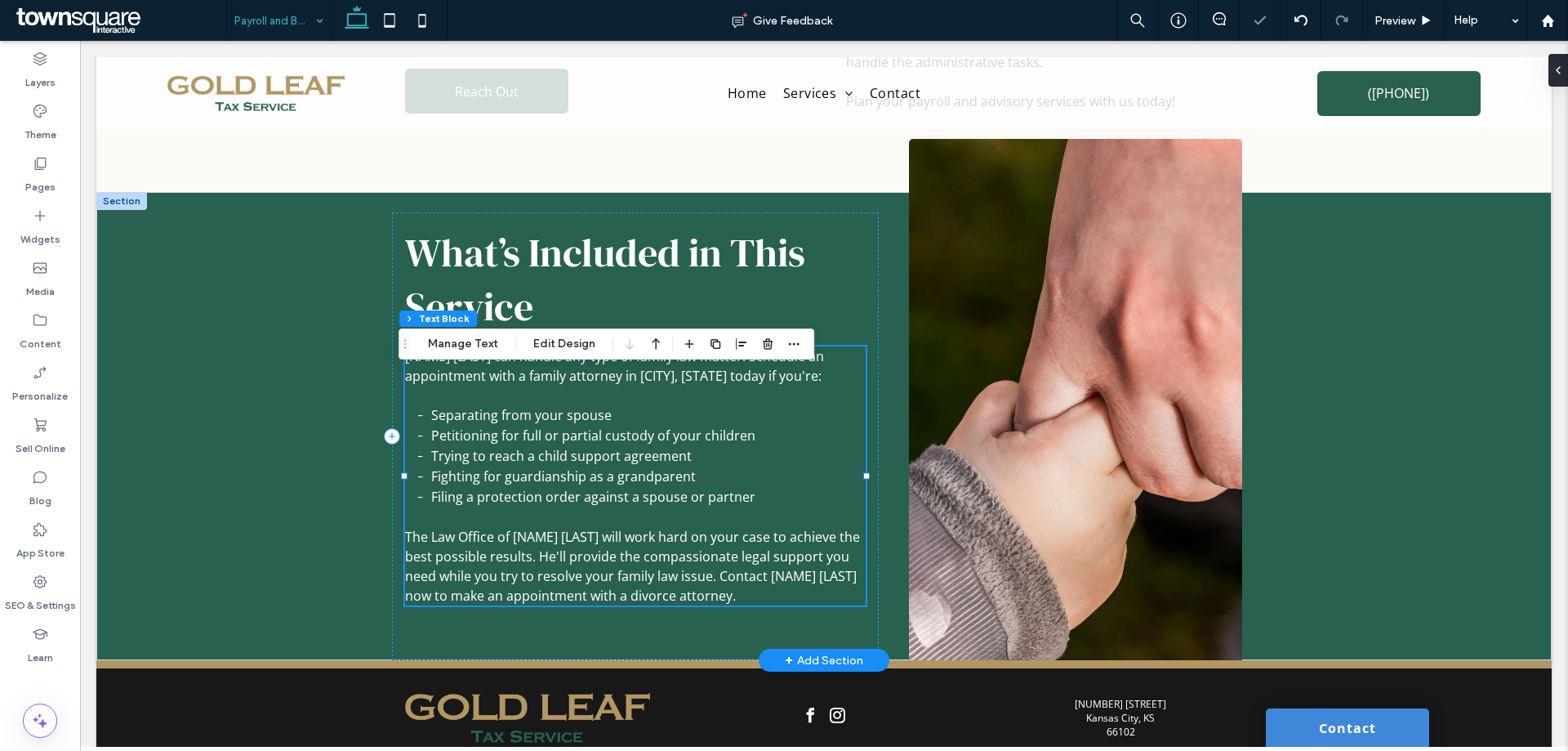 click on "Fighting for guardianship as a grandparent" at bounding box center (564, 476) 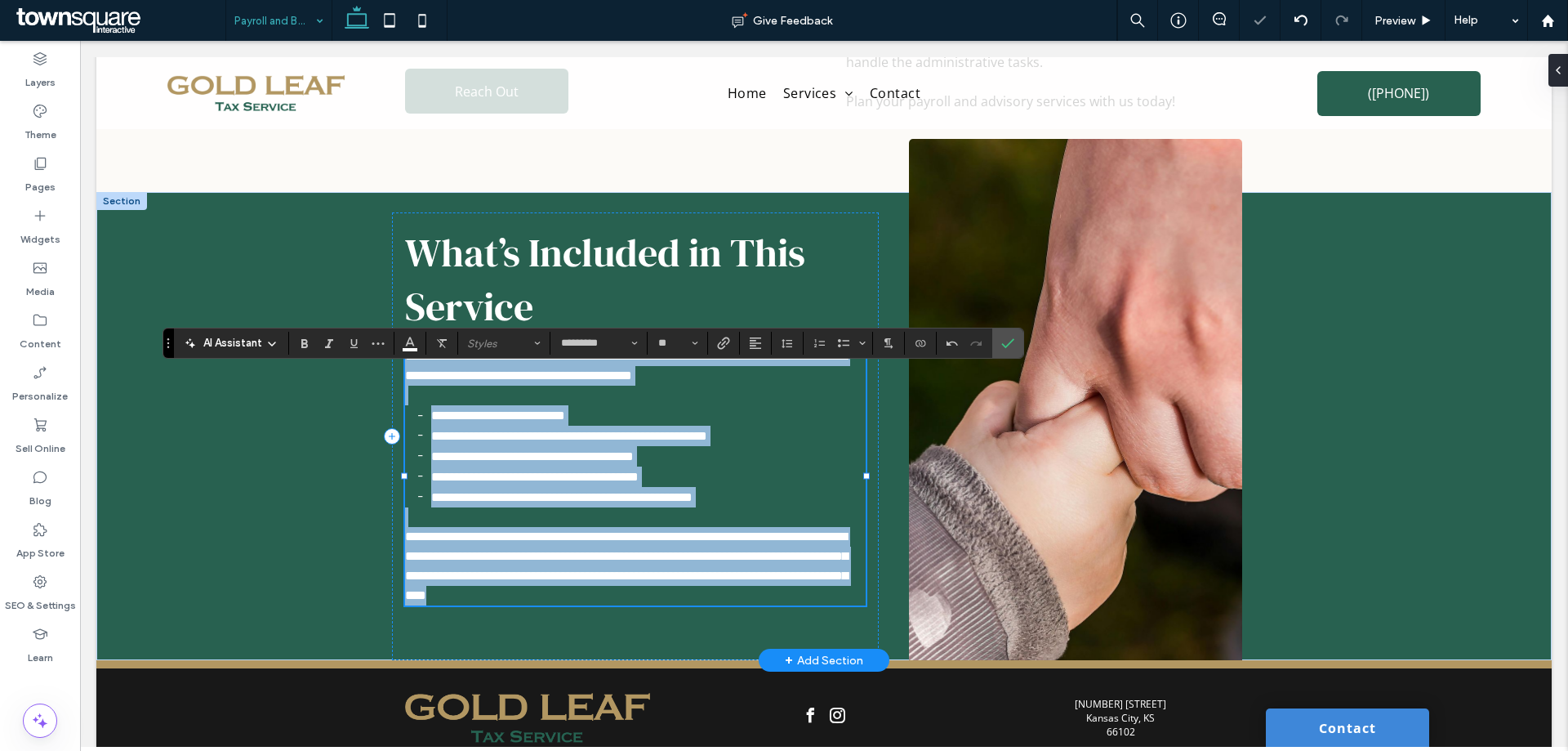 paste 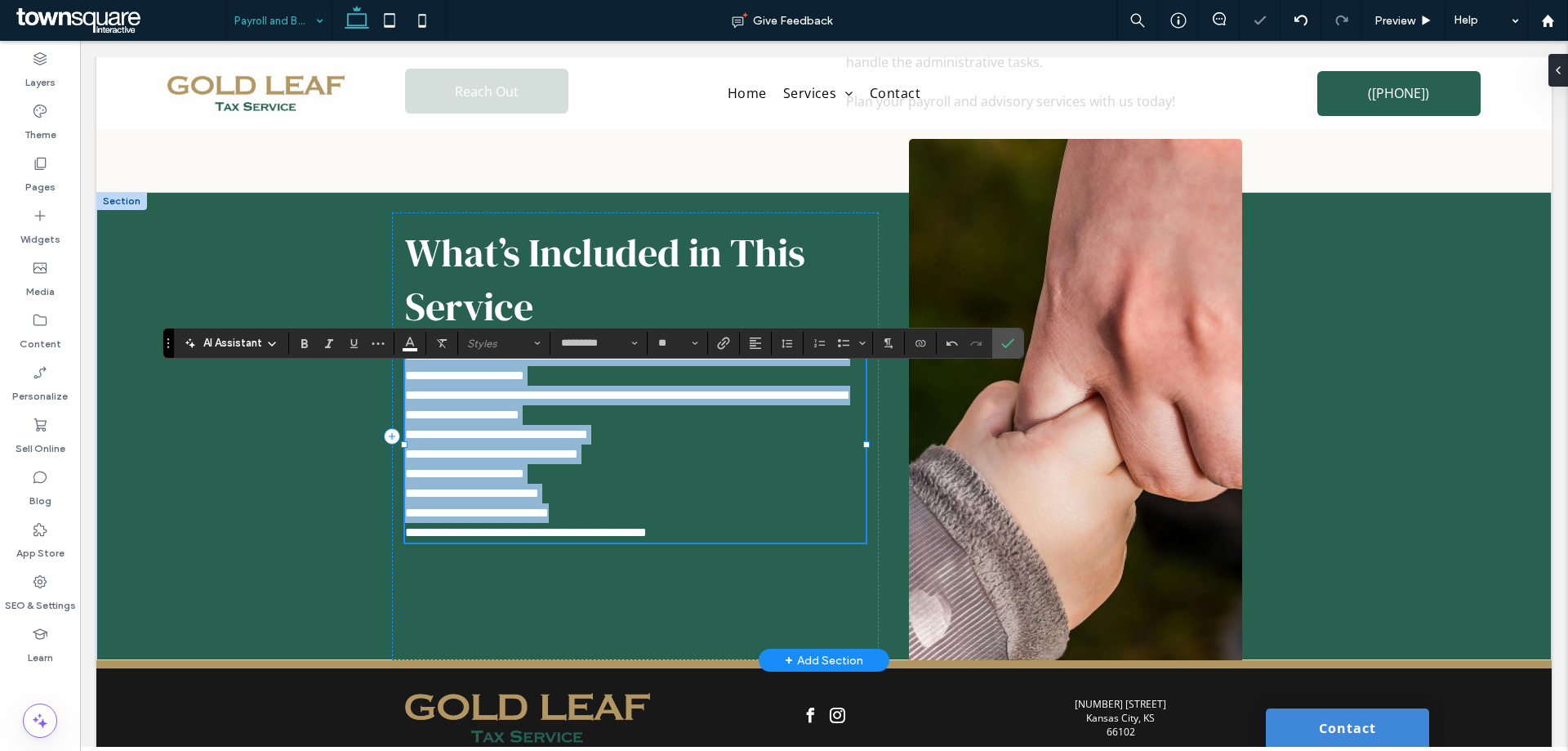 scroll, scrollTop: 126, scrollLeft: 0, axis: vertical 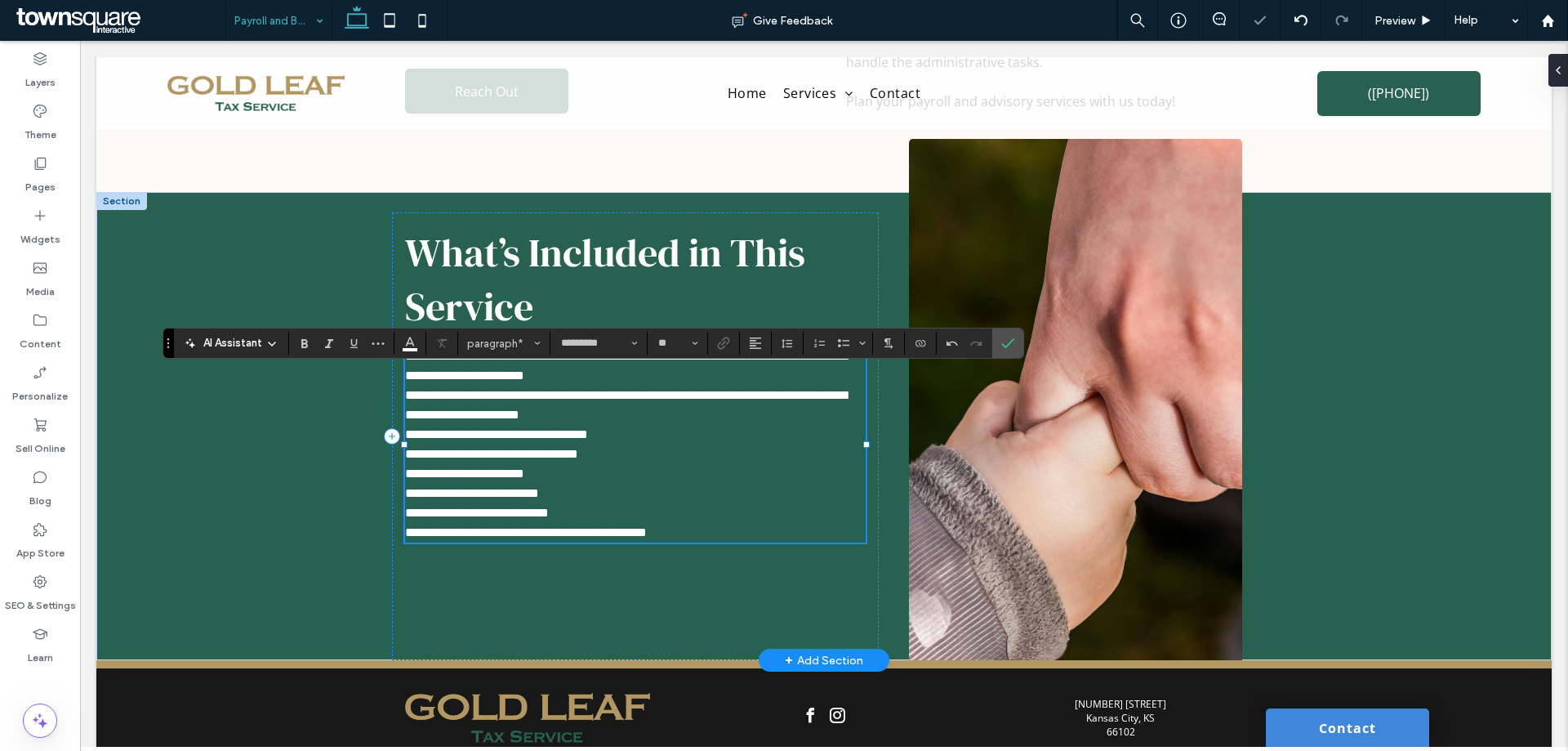 click on "**********" at bounding box center (635, 513) 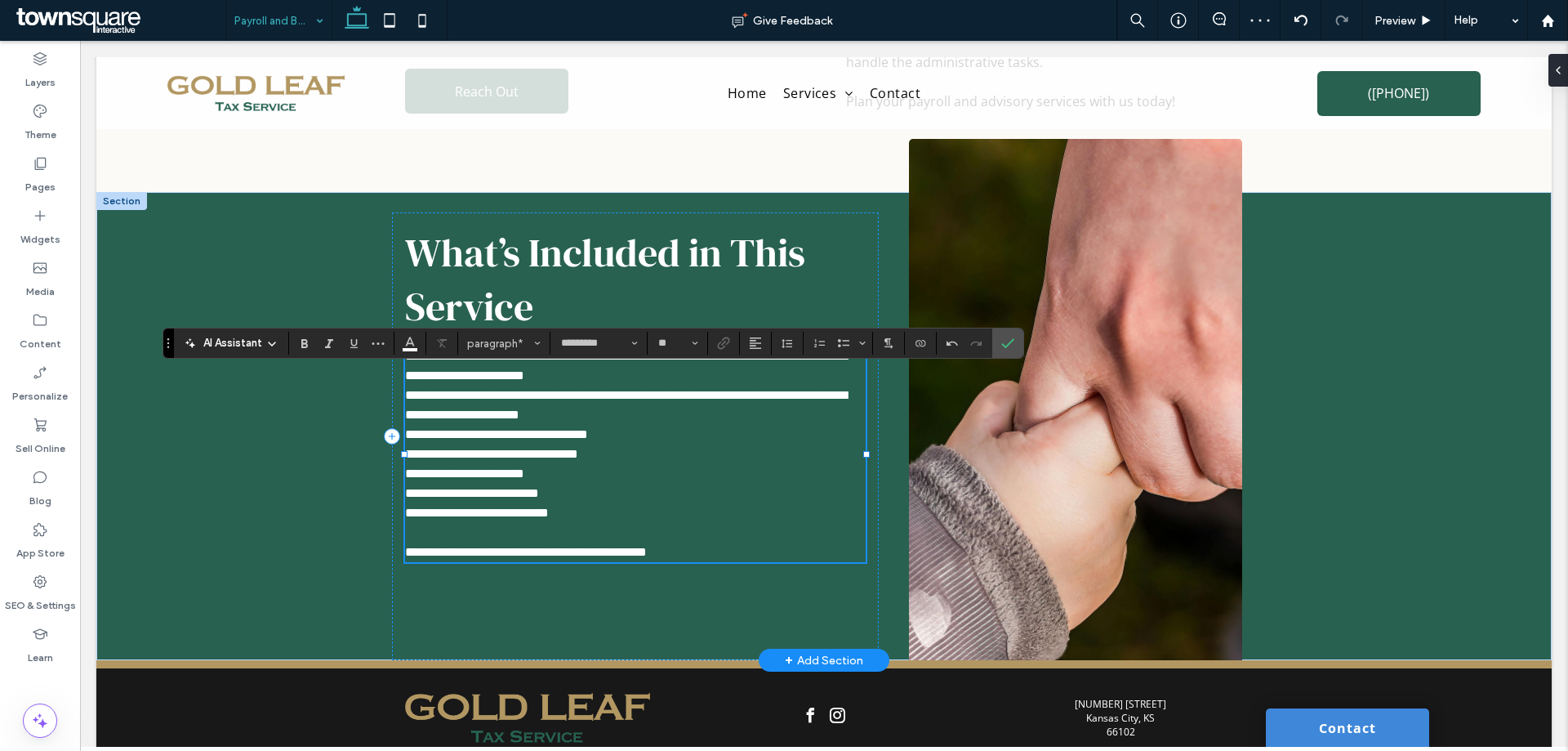 click on "**********" at bounding box center (635, 366) 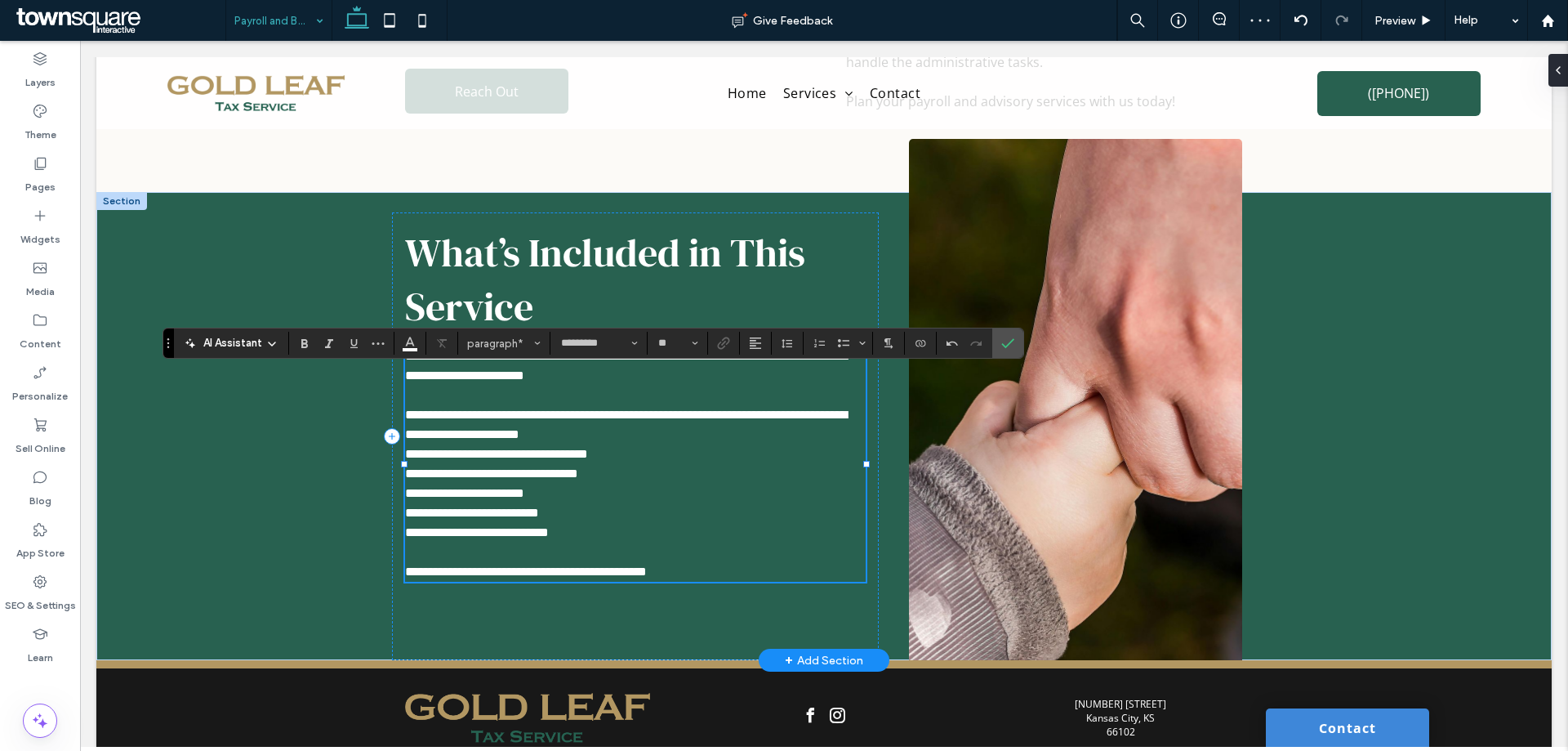 click on "**********" at bounding box center [635, 425] 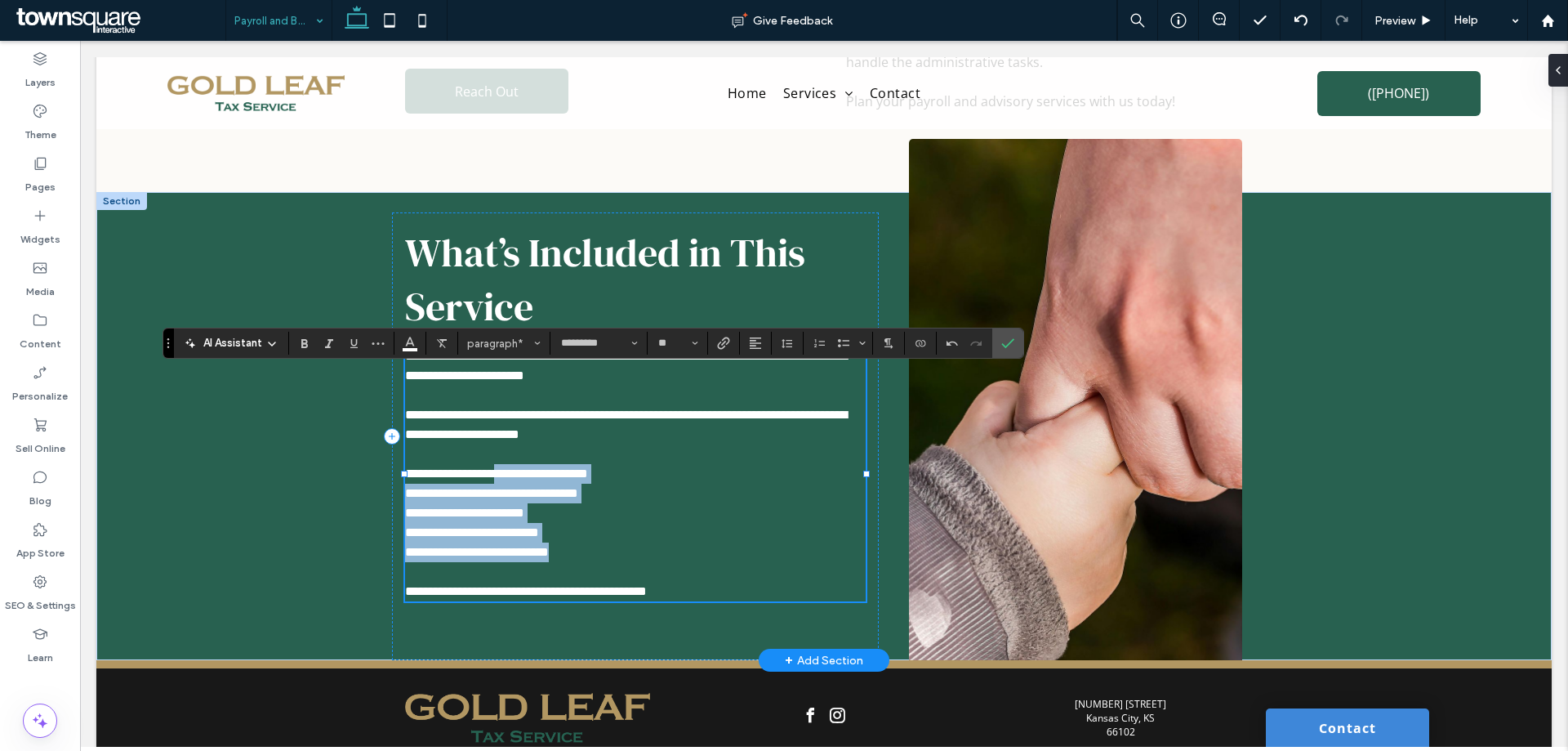 drag, startPoint x: 582, startPoint y: 579, endPoint x: 507, endPoint y: 495, distance: 112.60995 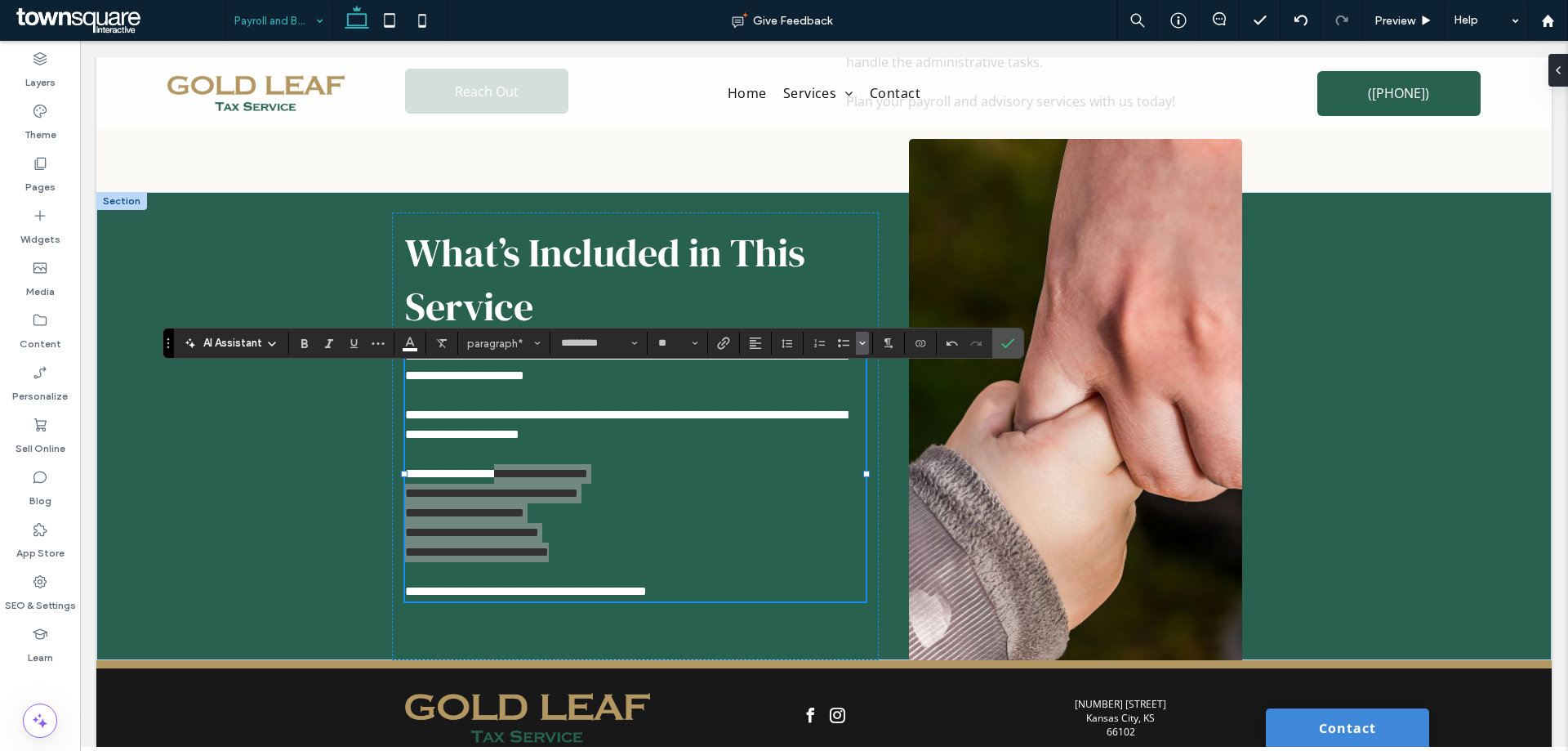 click at bounding box center (862, 343) 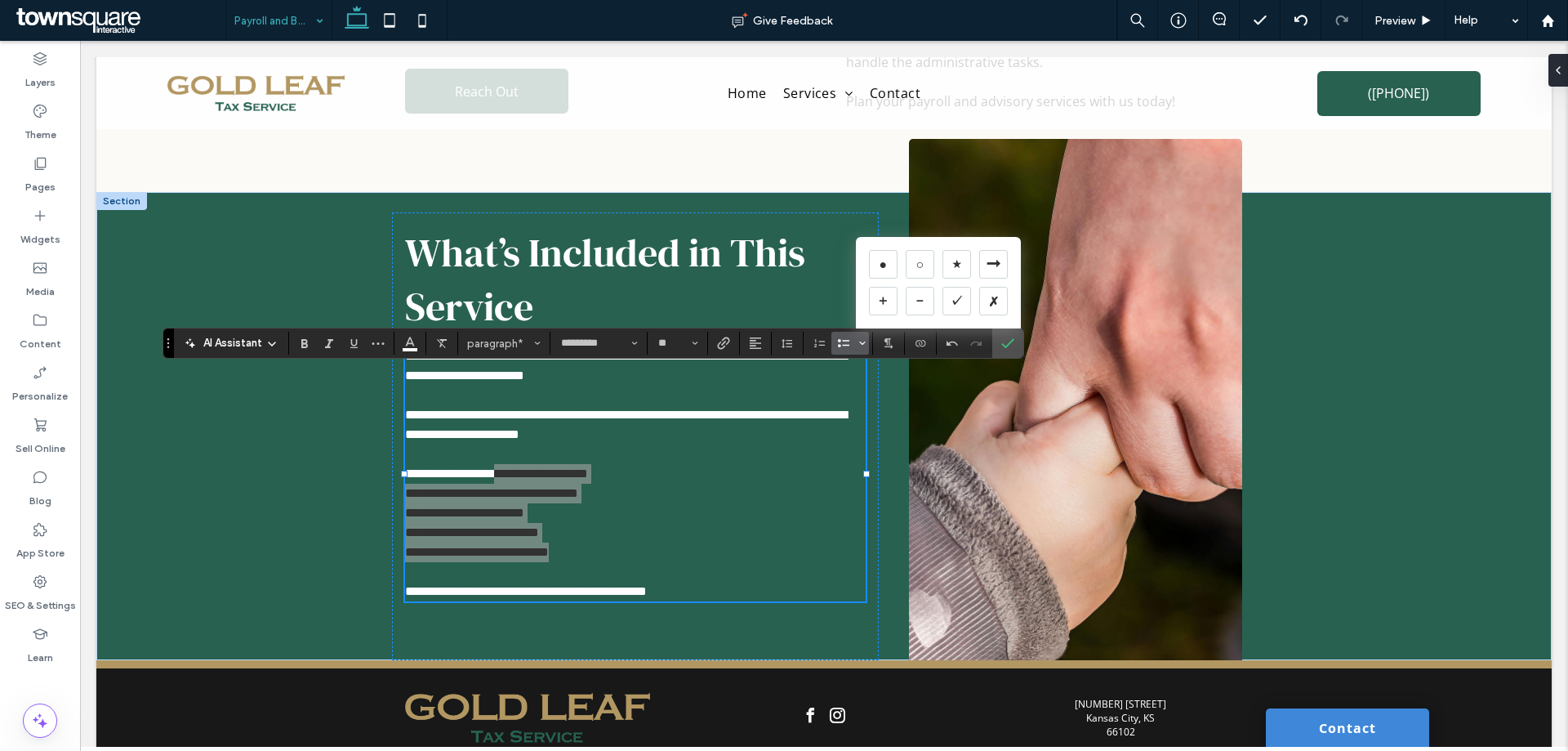 drag, startPoint x: 915, startPoint y: 306, endPoint x: 842, endPoint y: 333, distance: 77.83315 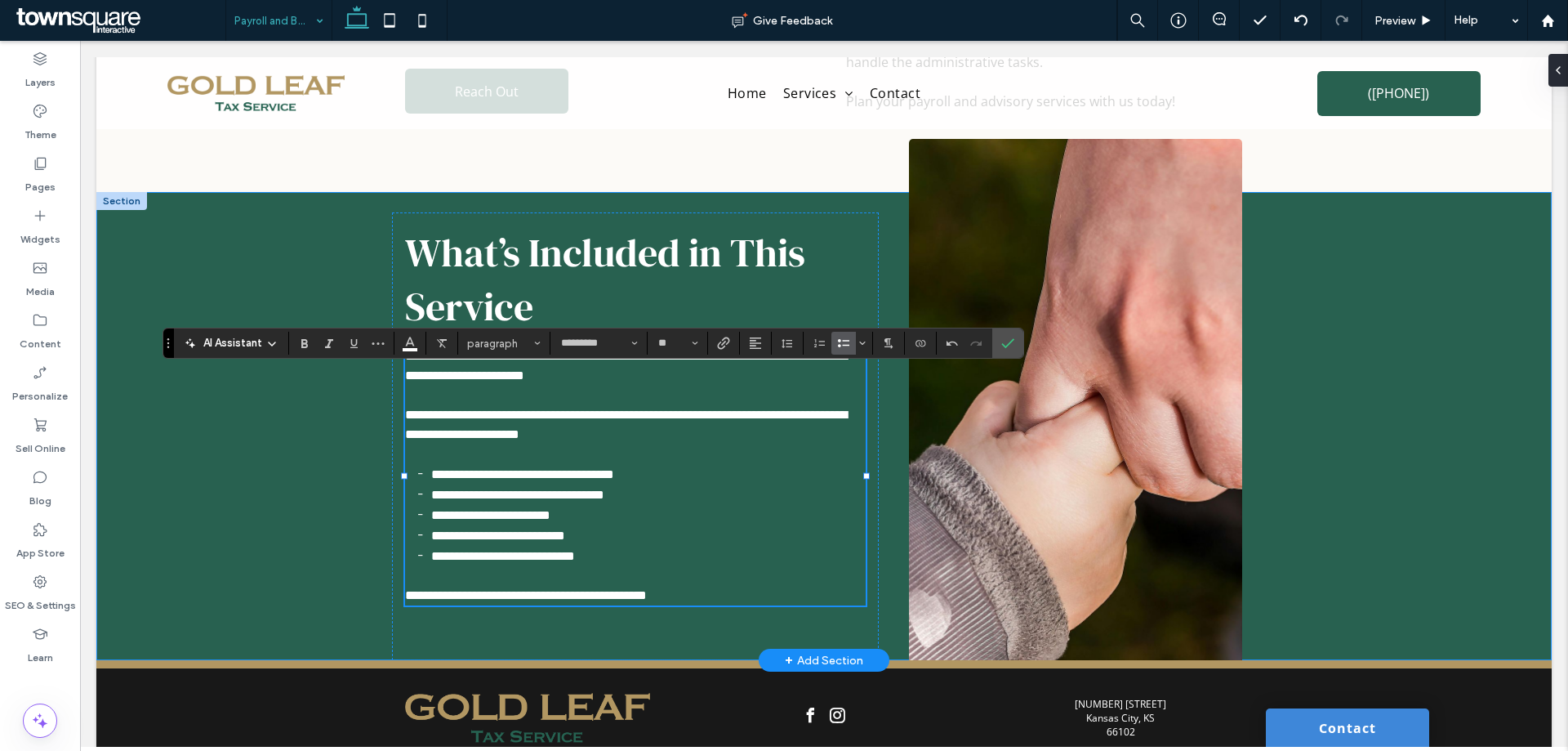 click on "**********" at bounding box center (824, 426) 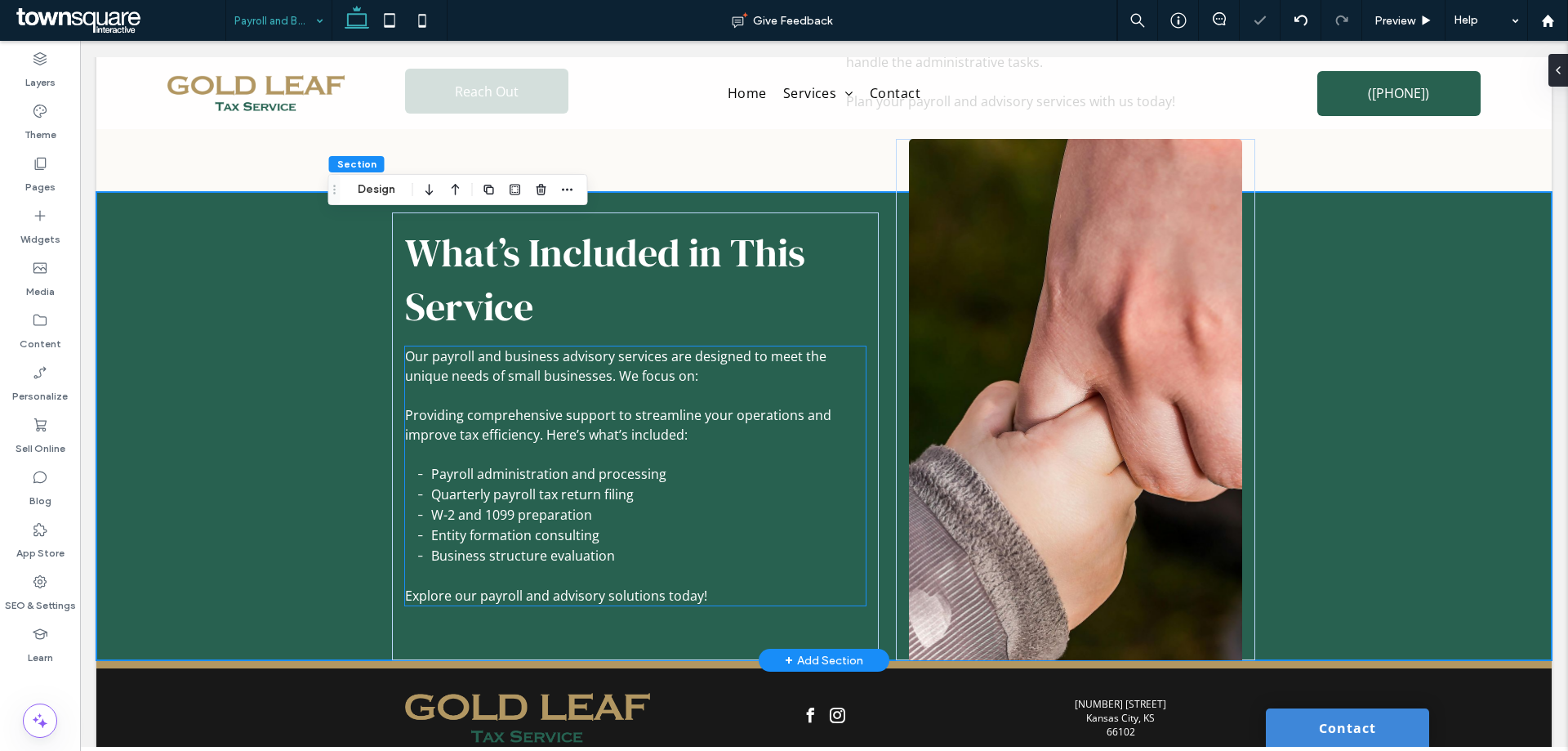 scroll, scrollTop: 463, scrollLeft: 0, axis: vertical 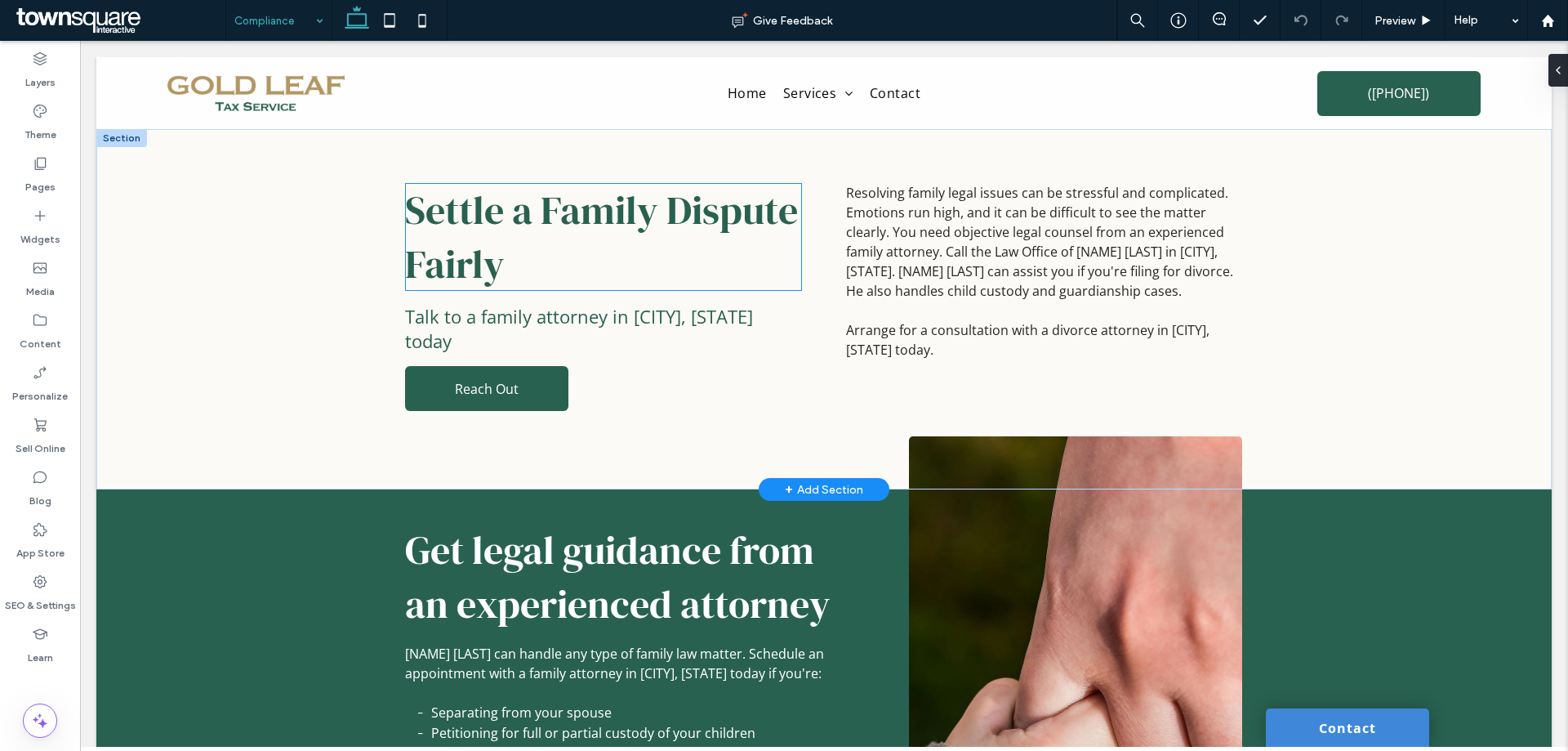 click on "Settle a Family Dispute Fairly" at bounding box center (601, 237) 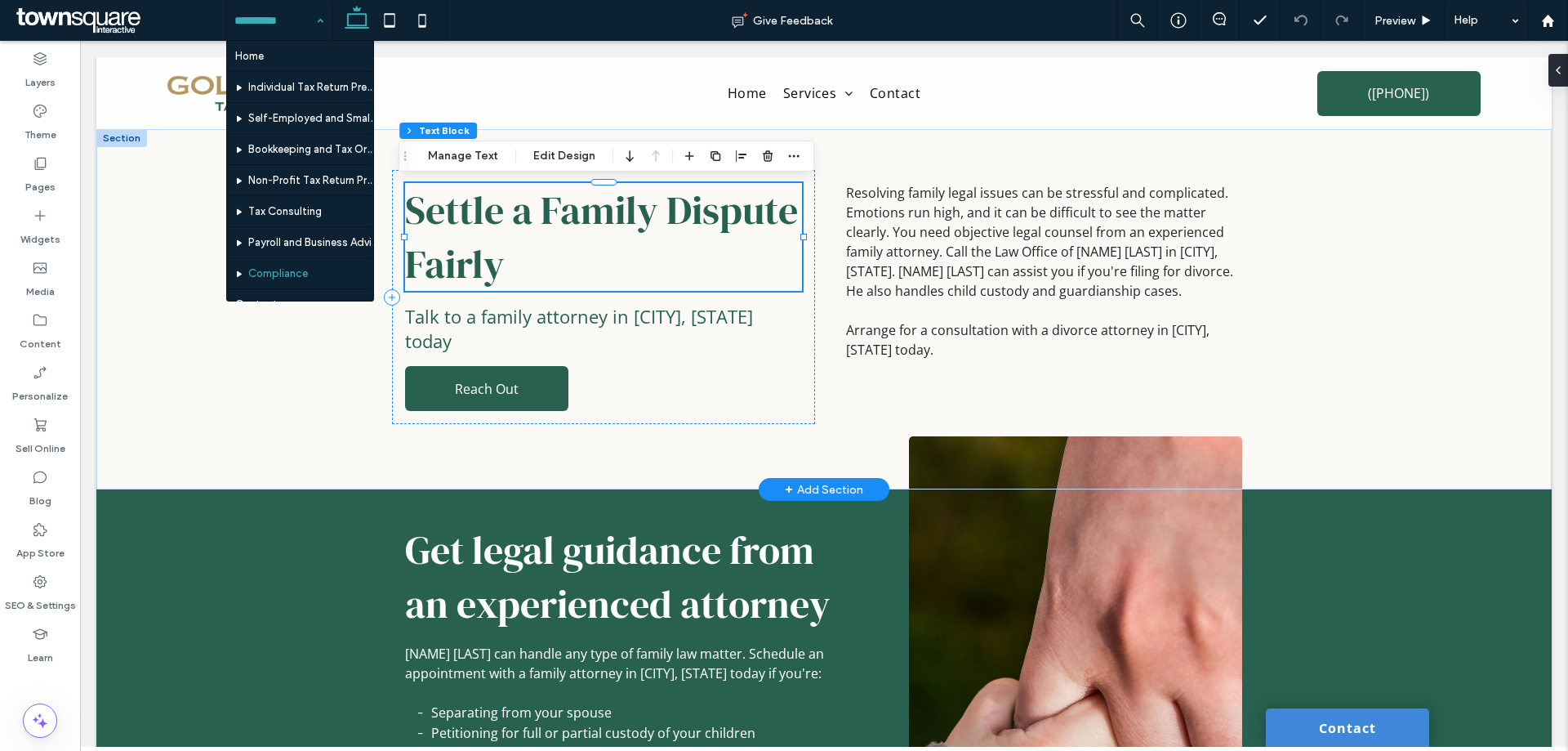 click on "Settle a Family Dispute Fairly" at bounding box center [601, 237] 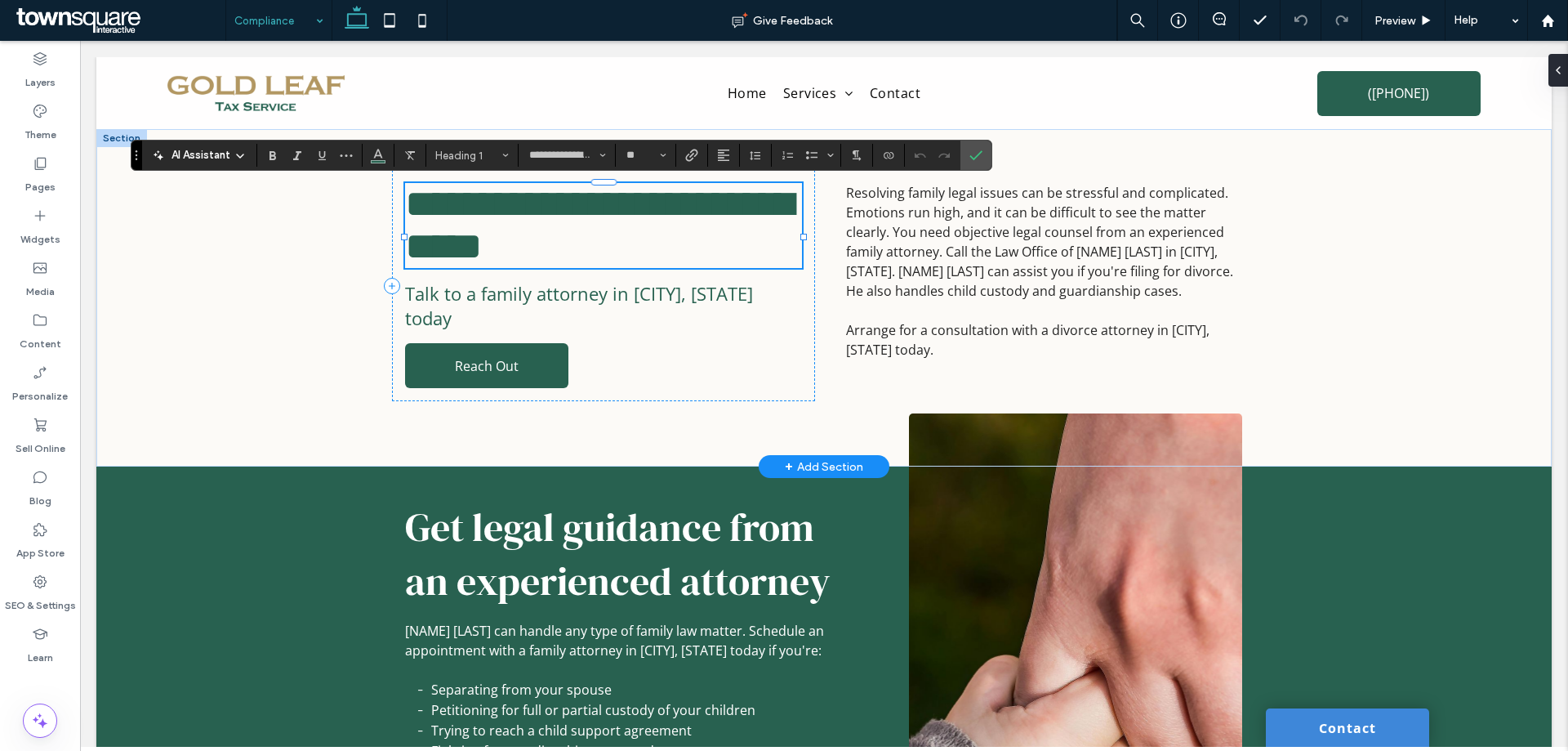 paste 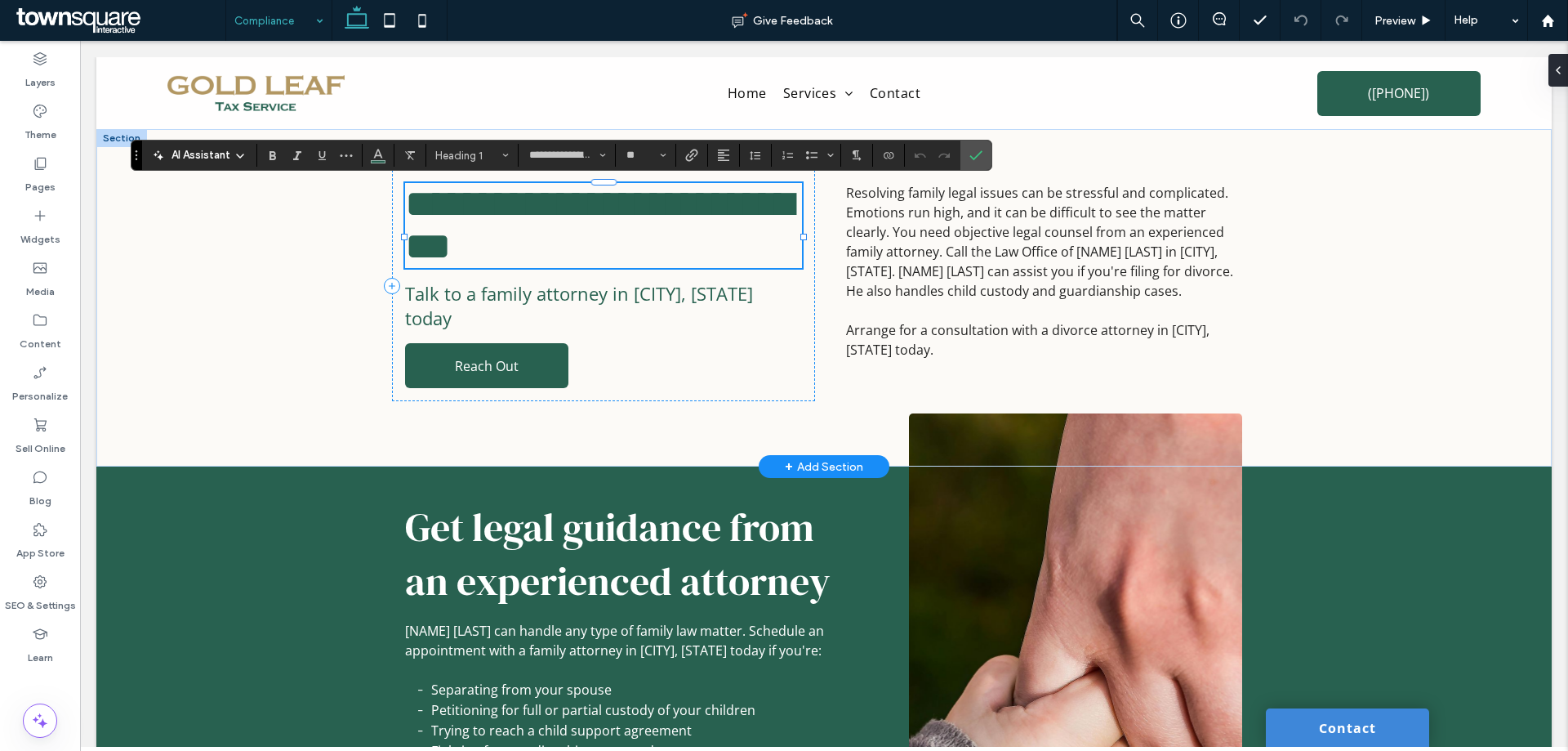 type on "*********" 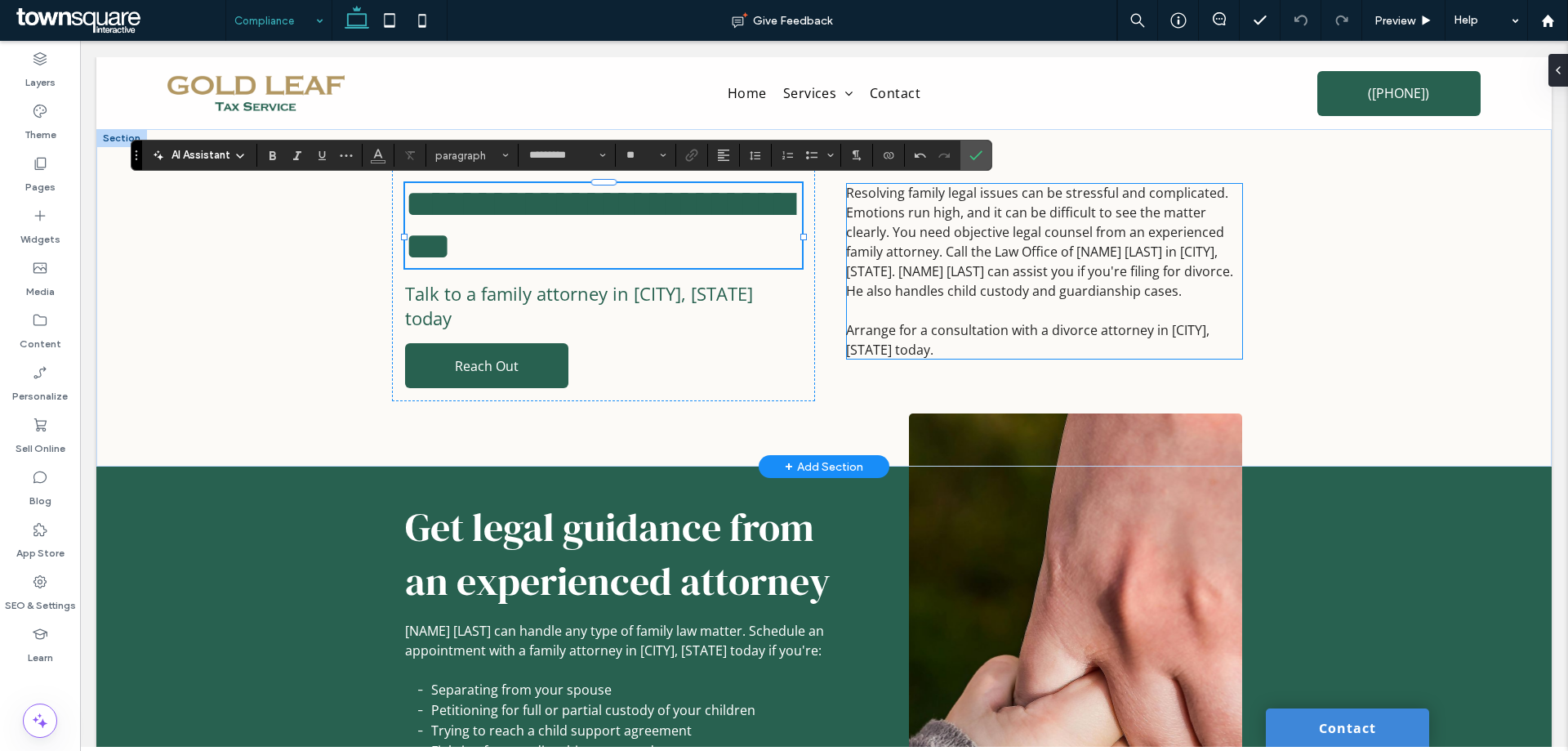 click on "Resolving family legal issues can be stressful and complicated. Emotions run high, and it can be difficult to see the matter clearly. You need objective legal counsel from an experienced family attorney. Call the Law Office of John Williams in Charlotte, NC. John Williams can assist you if you're filing for divorce. He also handles child custody and guardianship cases." at bounding box center (1040, 242) 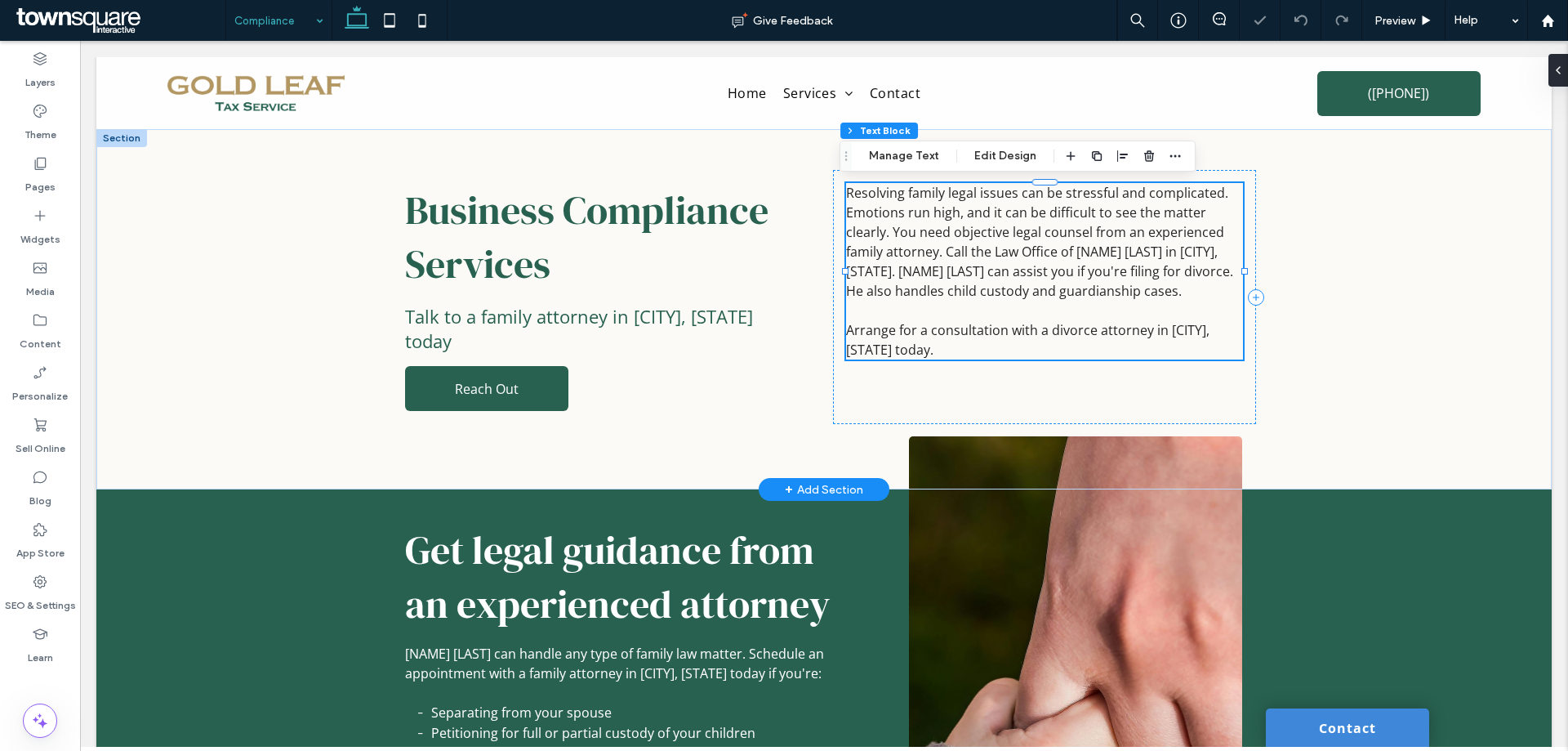 click on "Resolving family legal issues can be stressful and complicated. Emotions run high, and it can be difficult to see the matter clearly. You need objective legal counsel from an experienced family attorney. Call the Law Office of John Williams in Charlotte, NC. John Williams can assist you if you're filing for divorce. He also handles child custody and guardianship cases." at bounding box center (1040, 242) 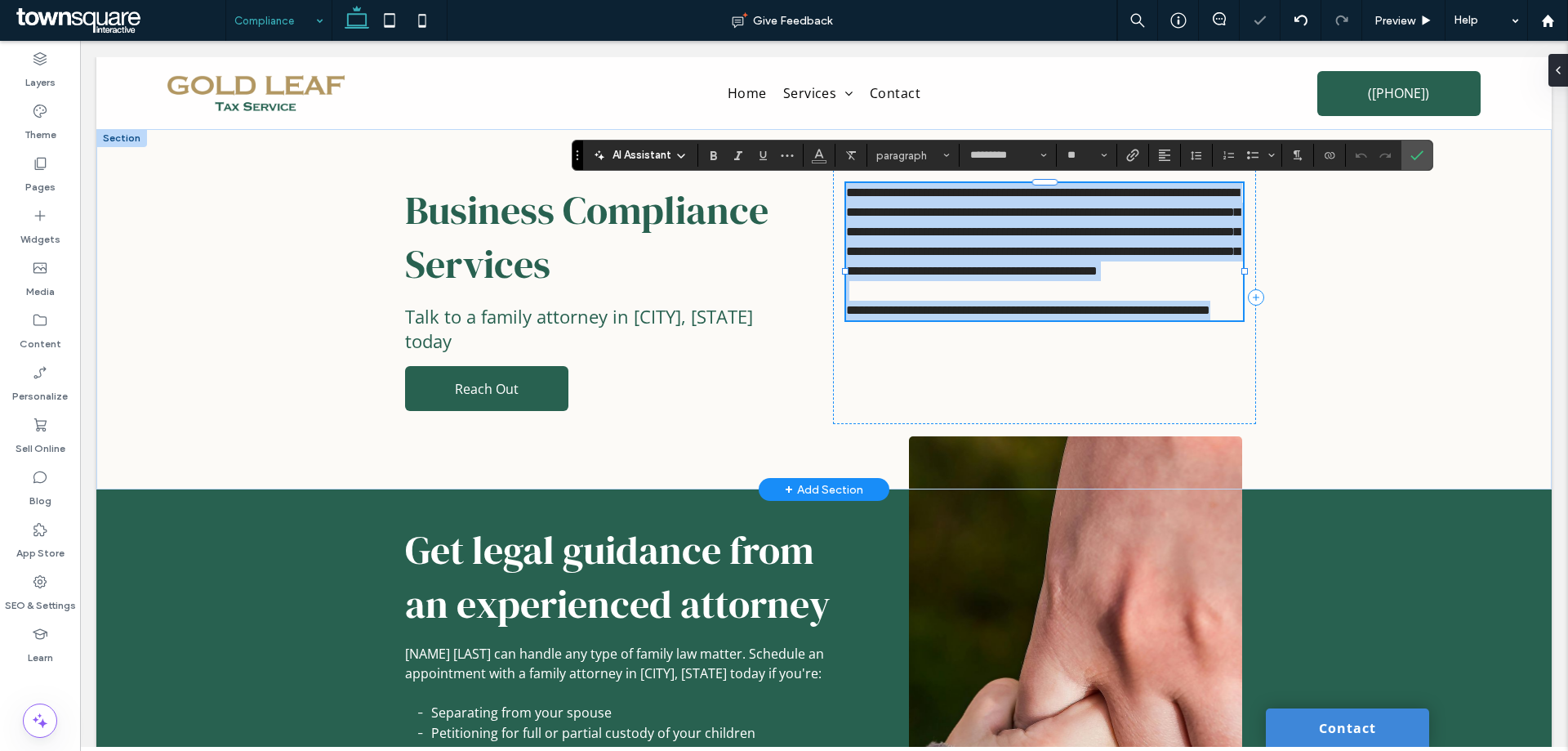 paste 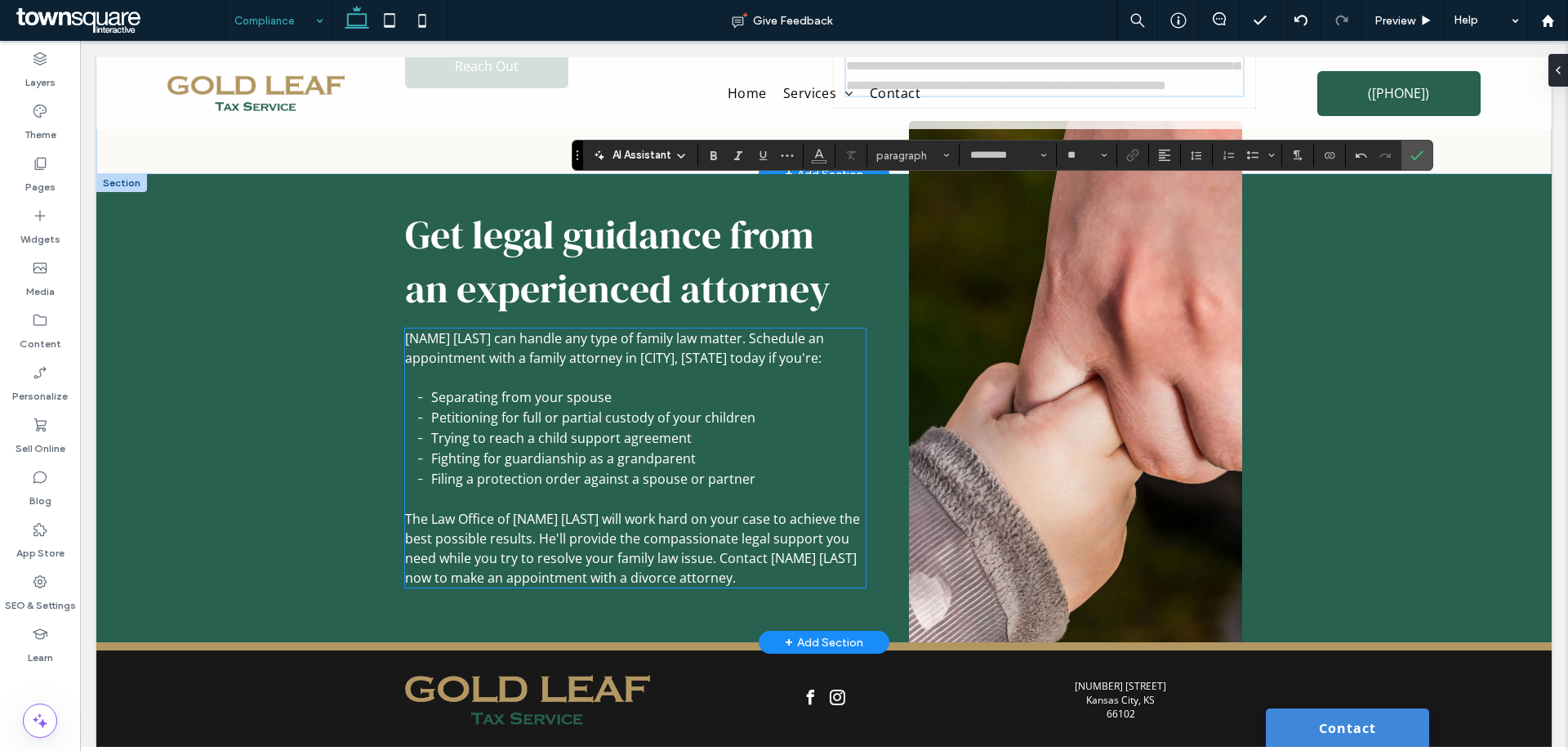 scroll, scrollTop: 409, scrollLeft: 0, axis: vertical 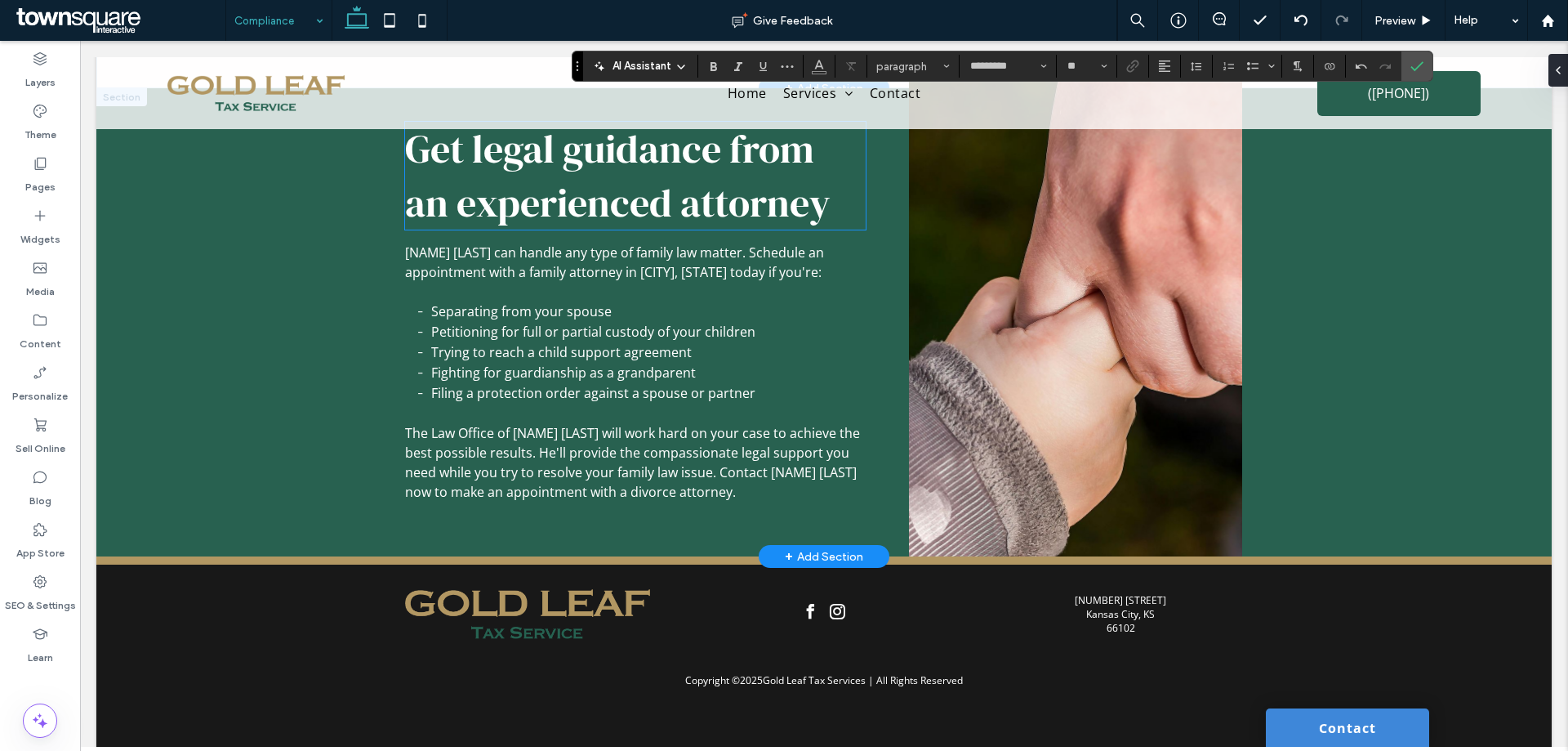 click on "Get legal guidance from an experienced attorney" at bounding box center [617, 176] 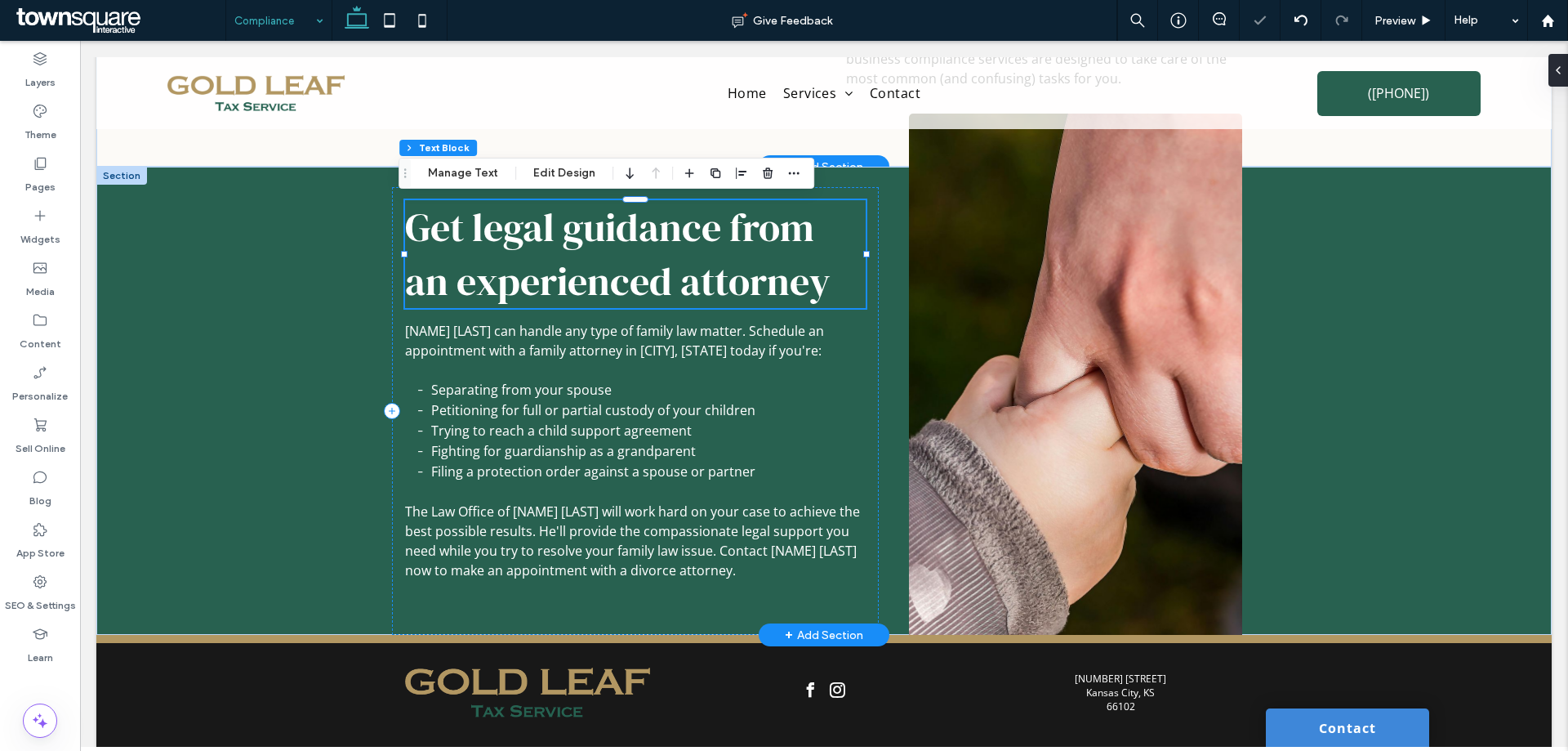 click on "Get legal guidance from an experienced attorney" at bounding box center [617, 254] 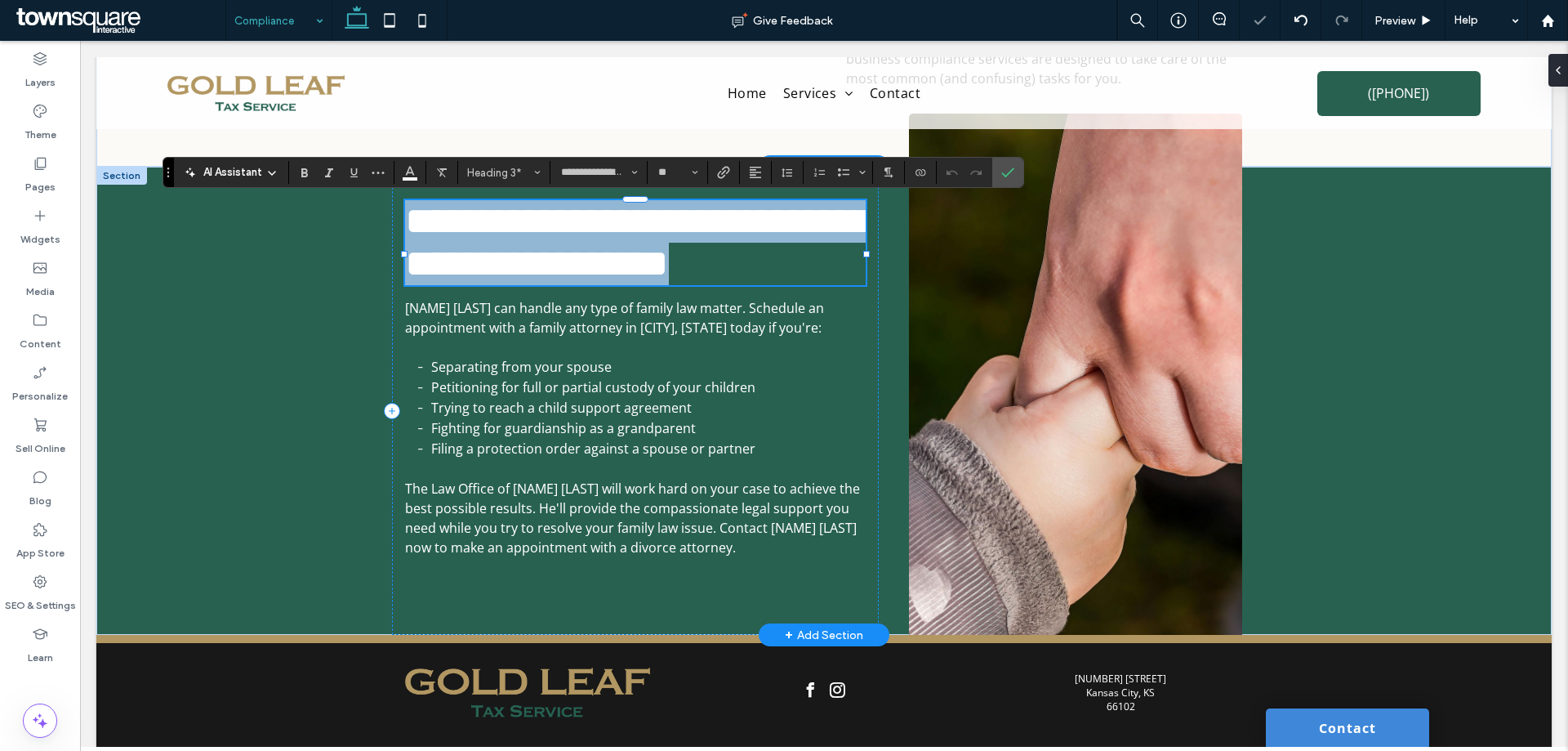 paste 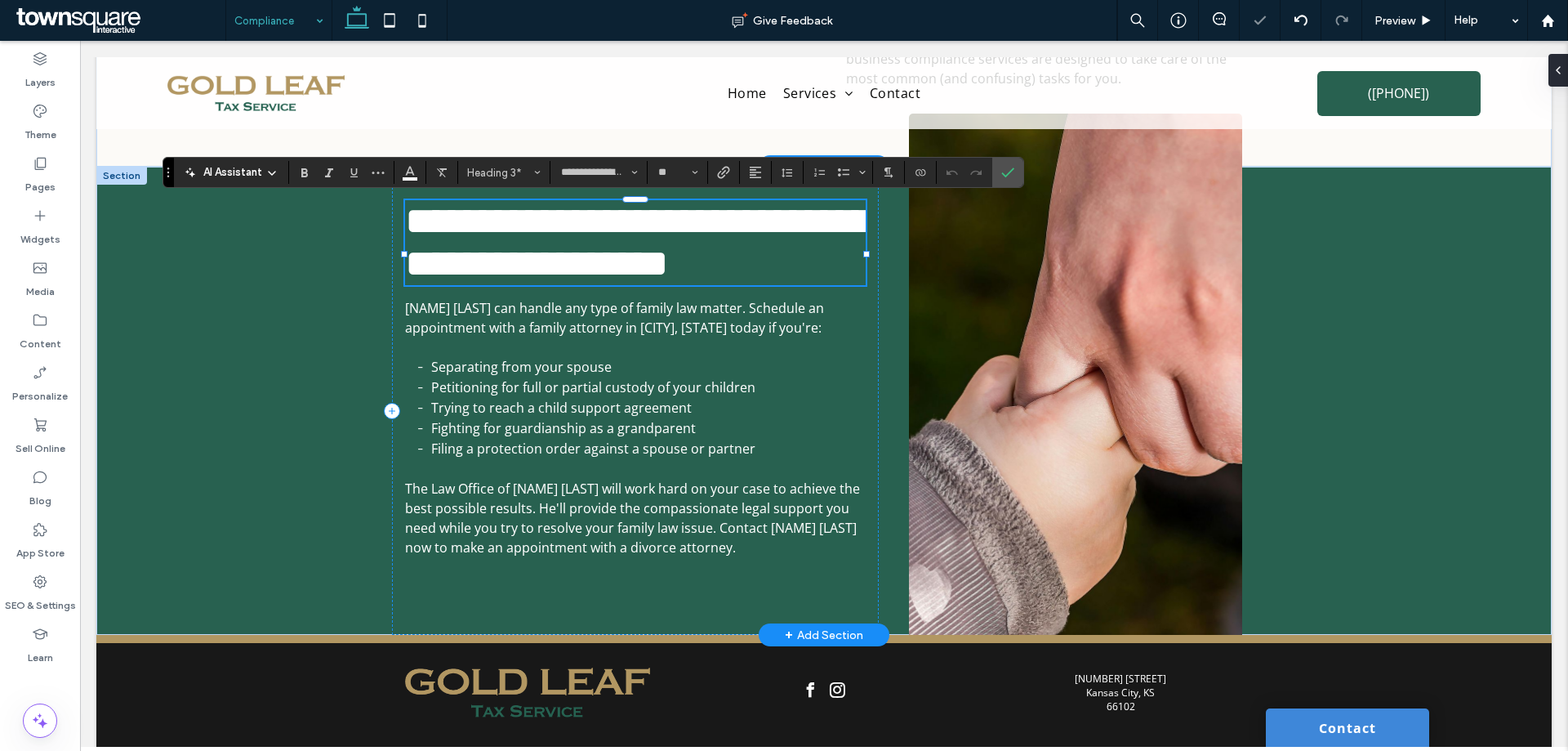 type on "*********" 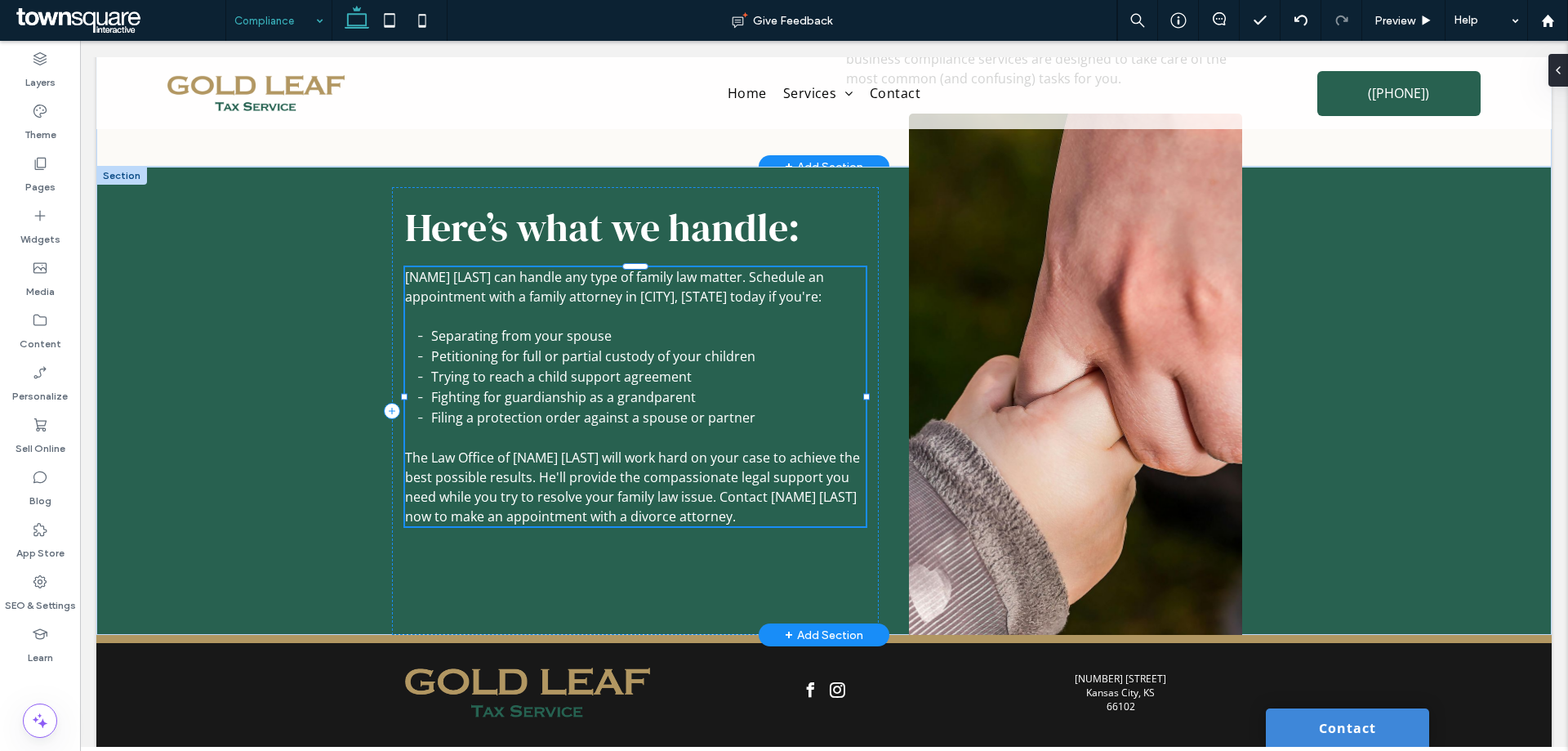 click at bounding box center (635, 438) 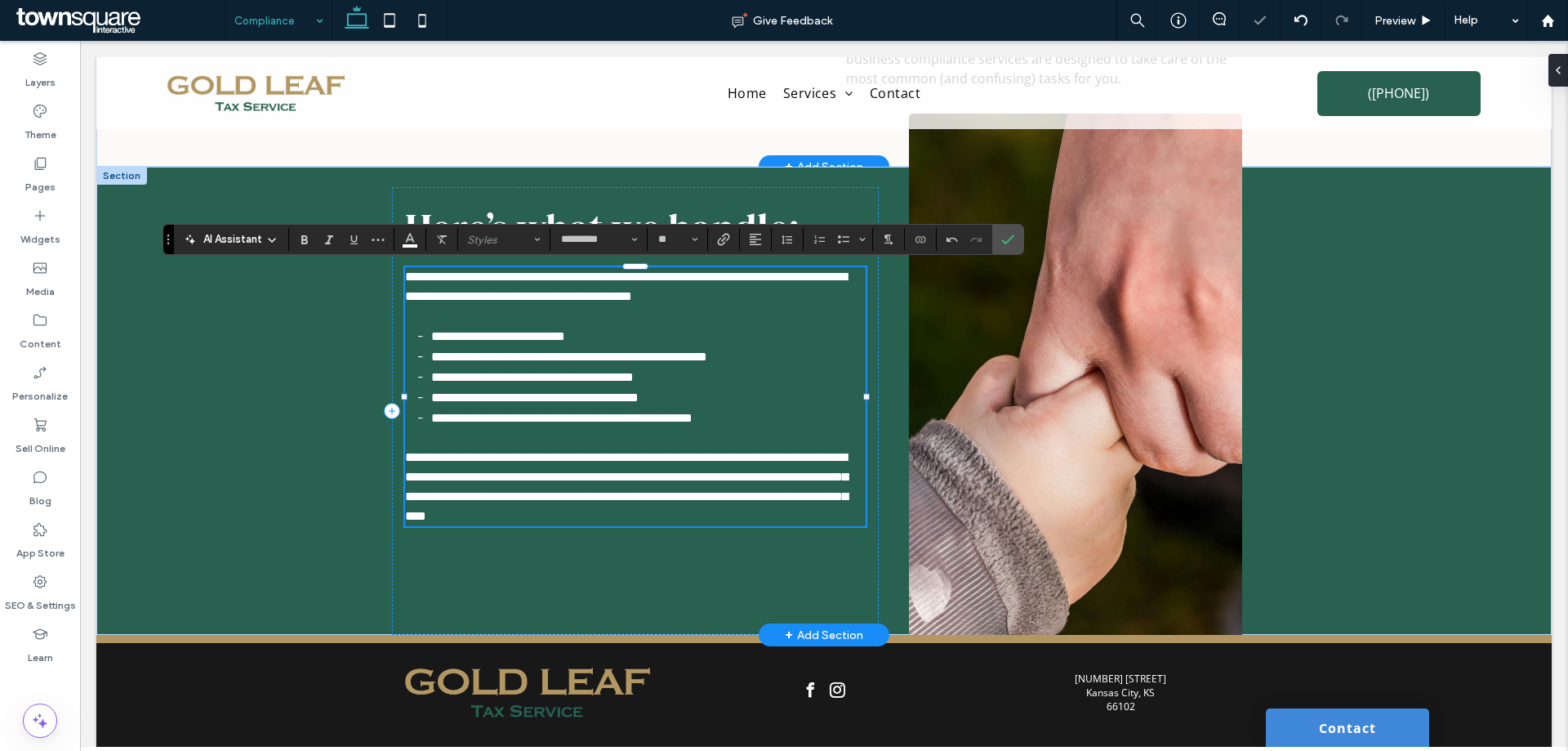 paste 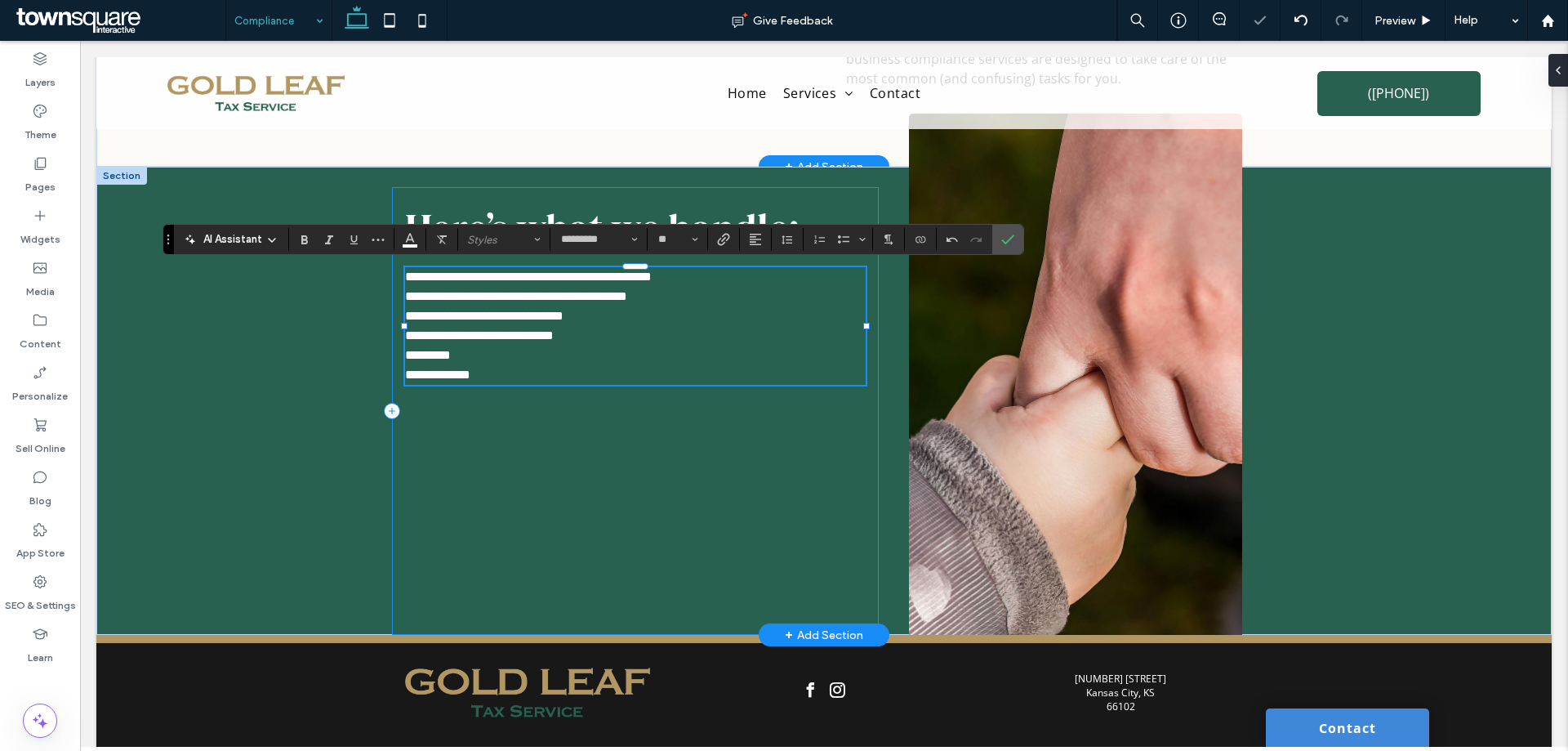 scroll, scrollTop: 90, scrollLeft: 0, axis: vertical 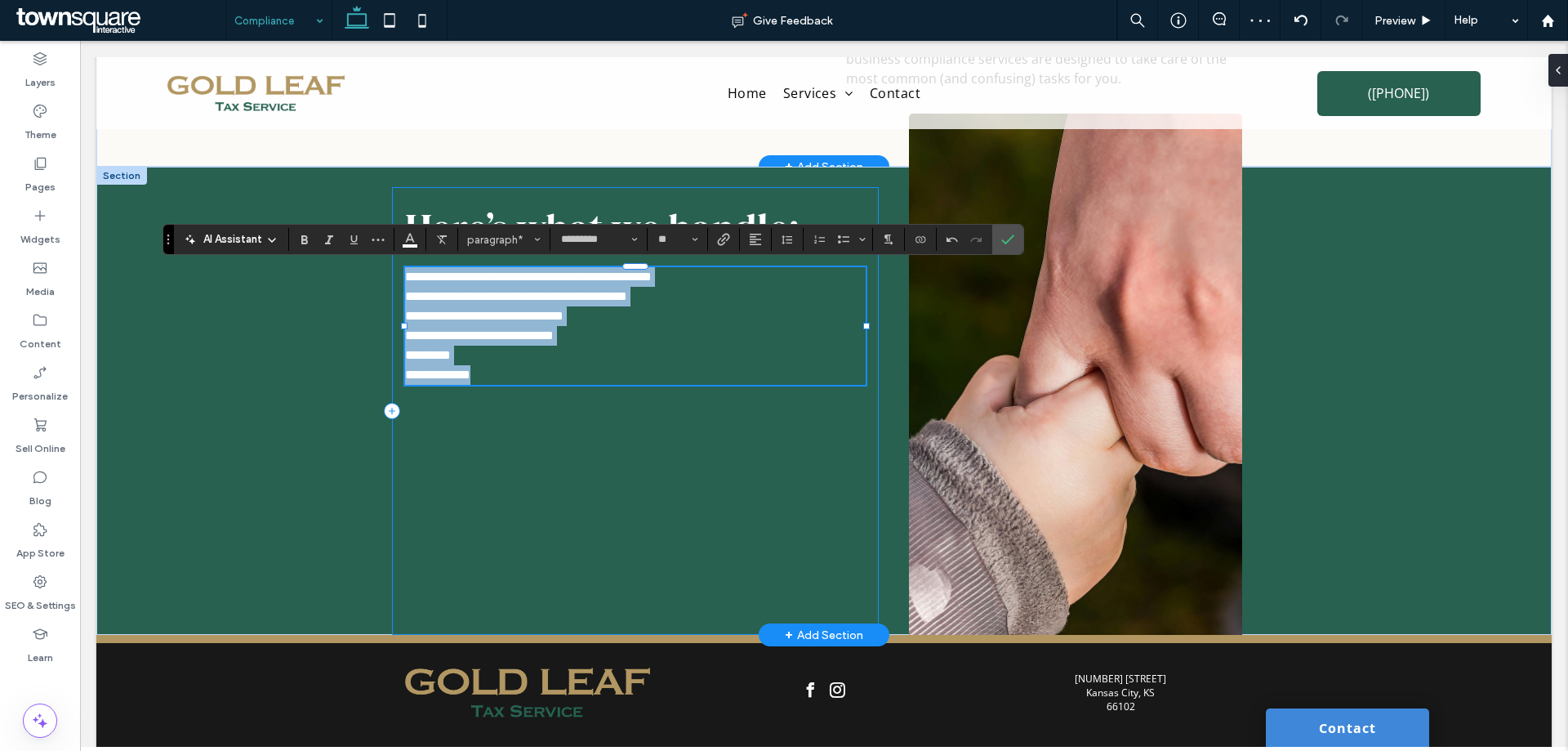 drag, startPoint x: 505, startPoint y: 369, endPoint x: 568, endPoint y: 293, distance: 98.71677 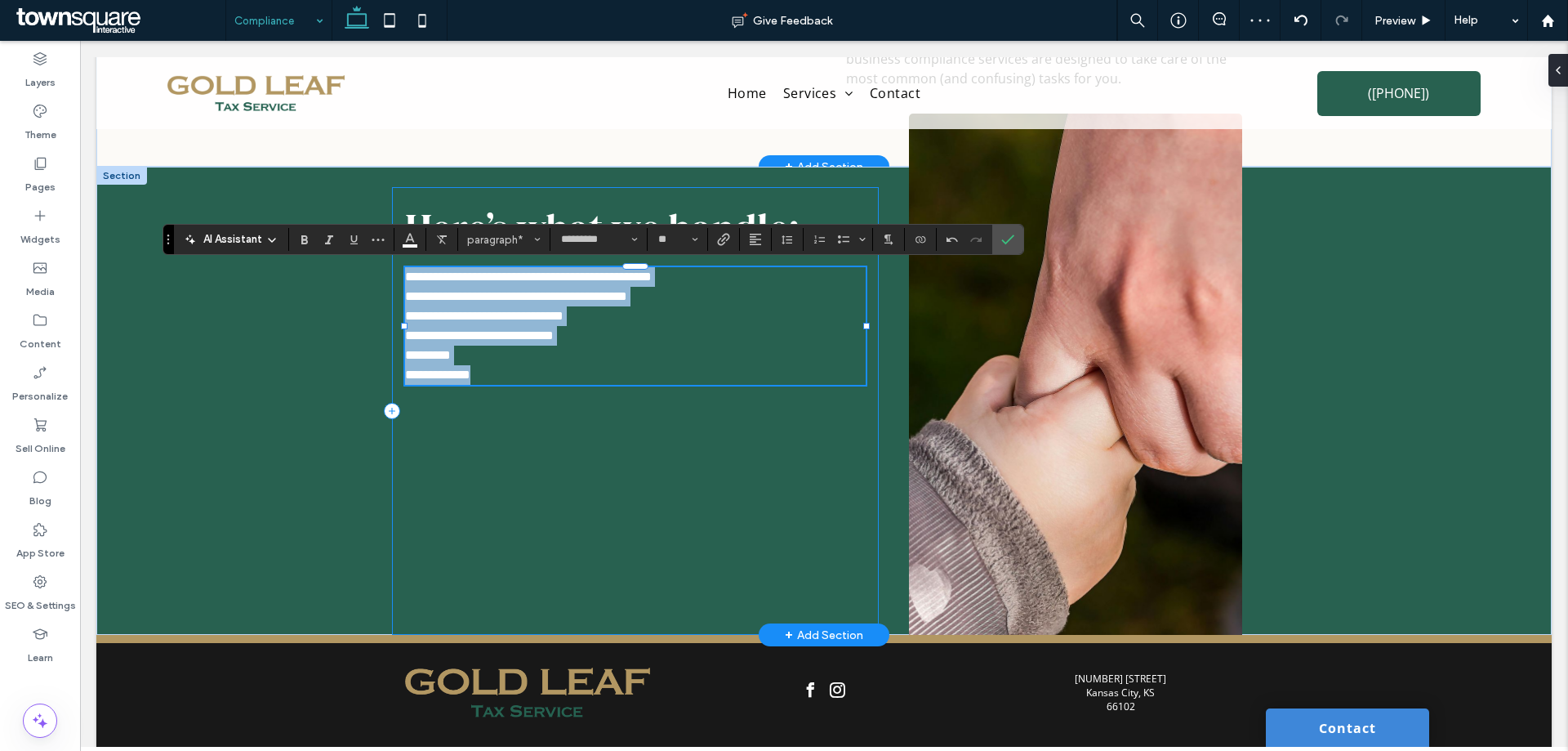 click on "**********" at bounding box center (635, 411) 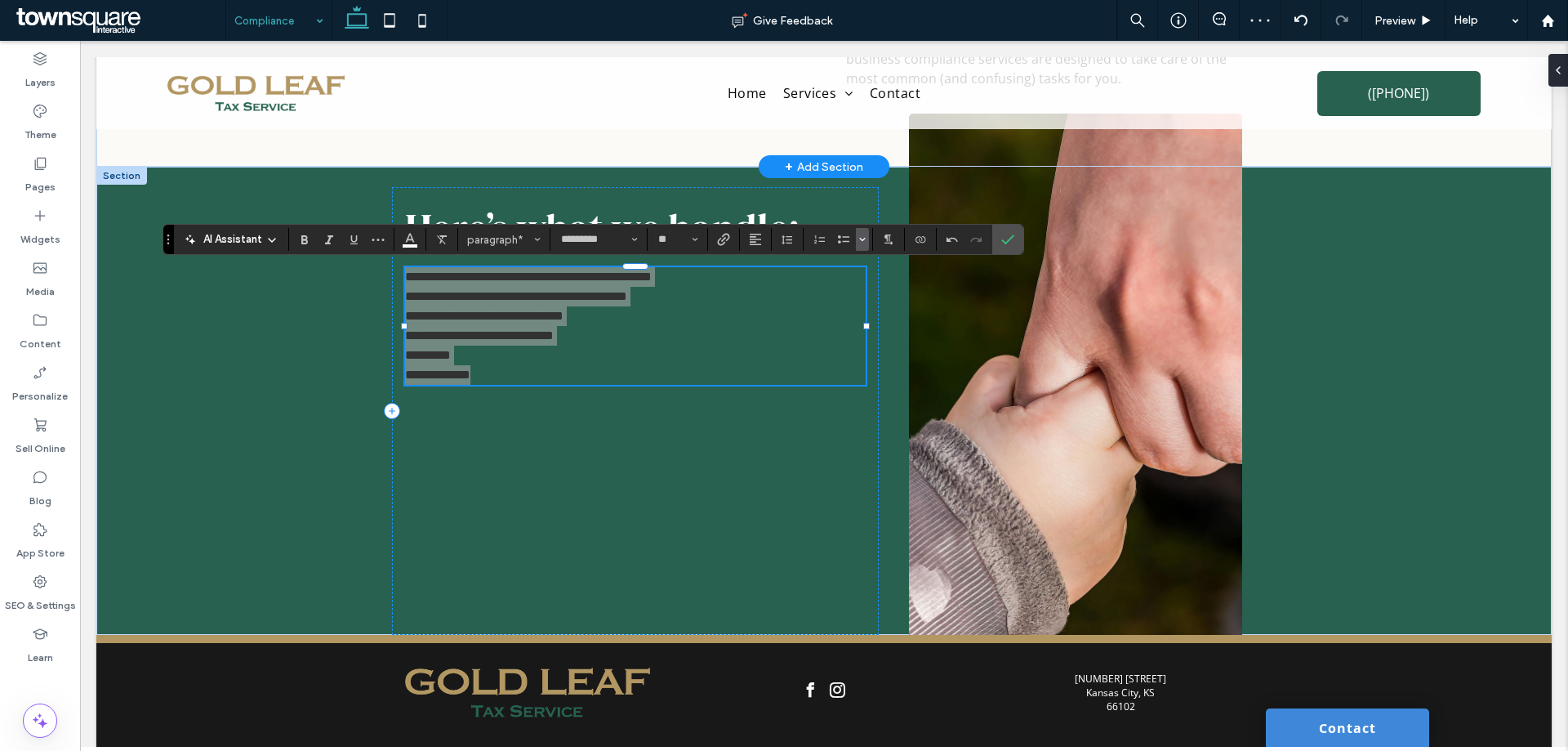click at bounding box center [862, 239] 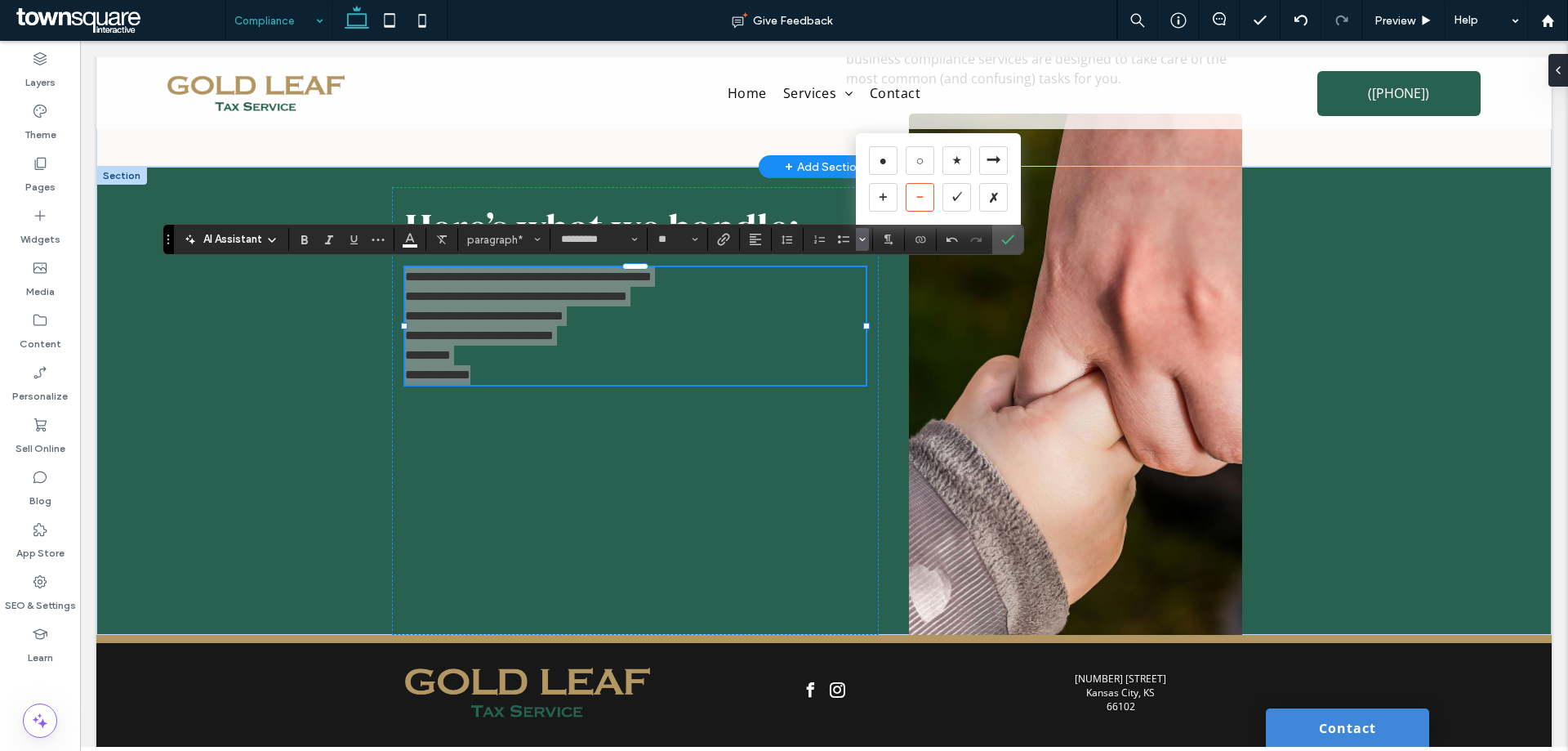 click on "－" at bounding box center (920, 197) 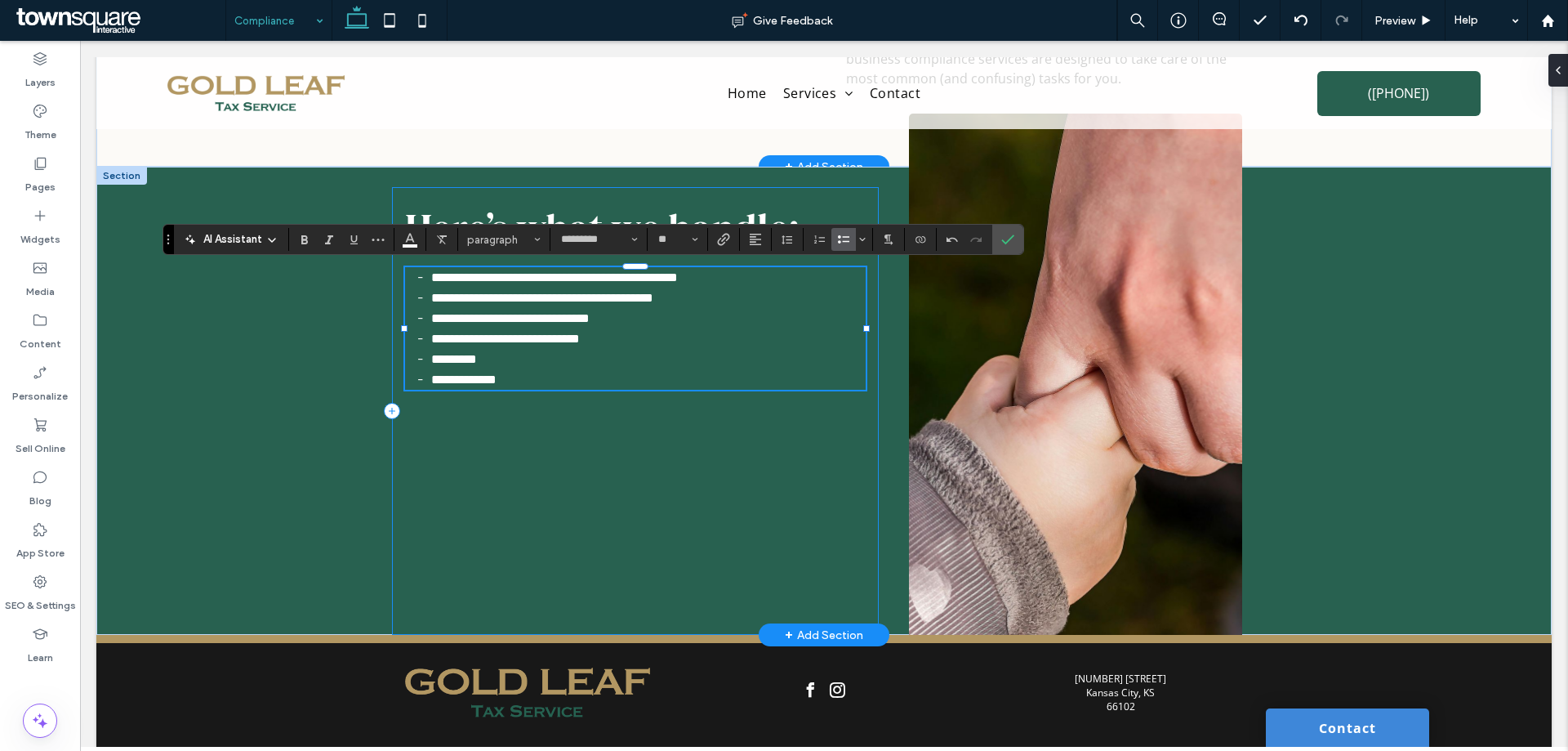 click on "**********" at bounding box center [635, 411] 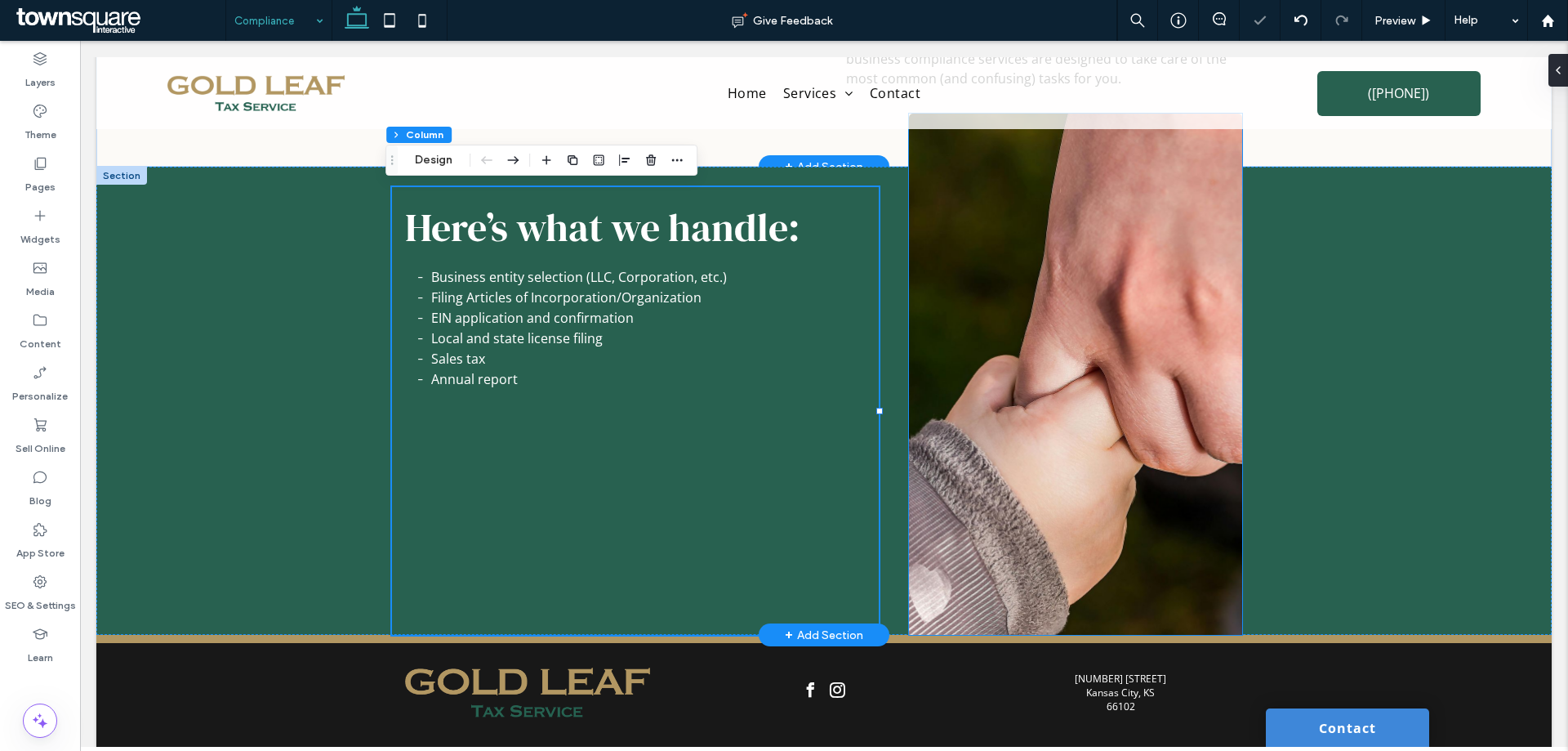 click at bounding box center [1076, 374] 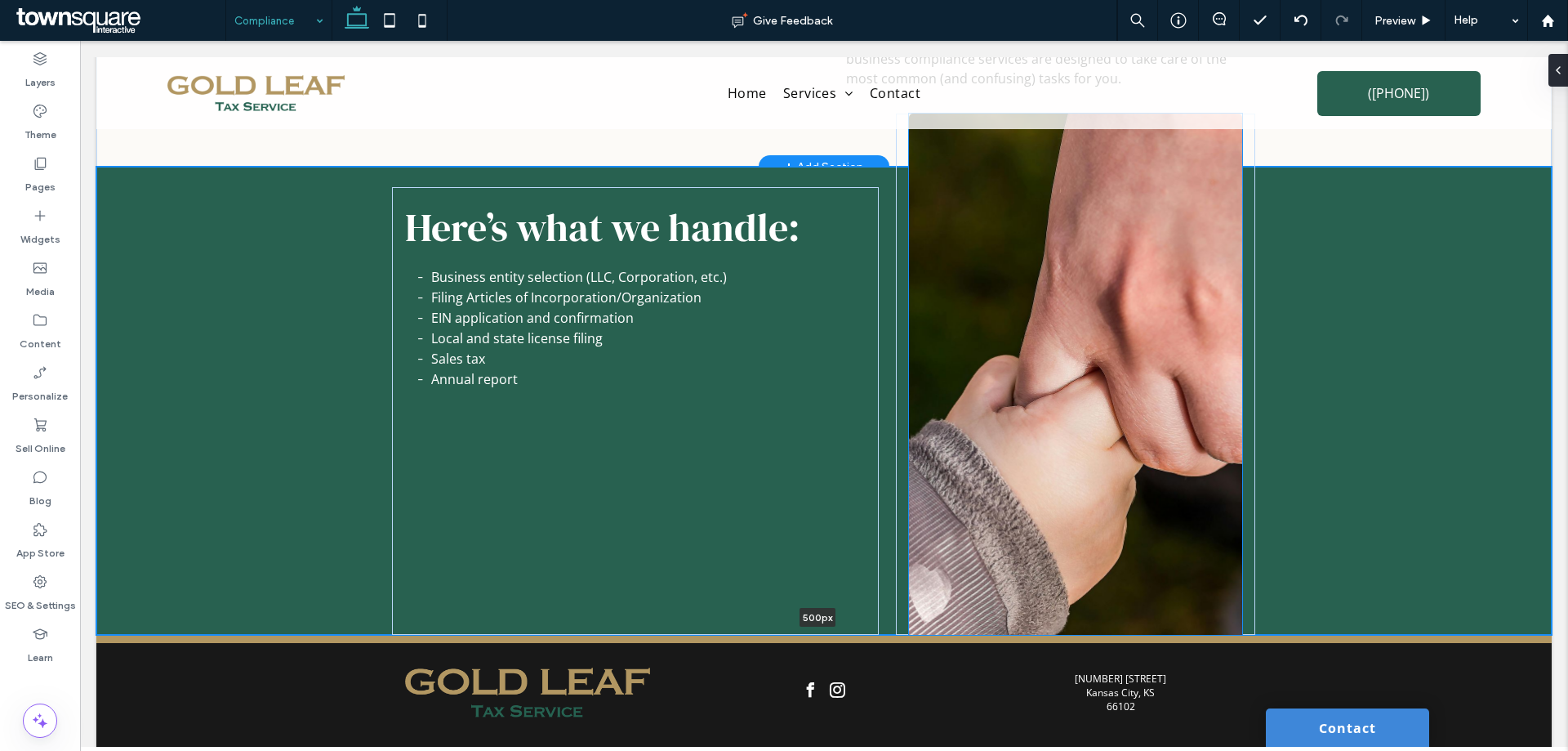 drag, startPoint x: 1071, startPoint y: 631, endPoint x: 1062, endPoint y: 571, distance: 60.67125 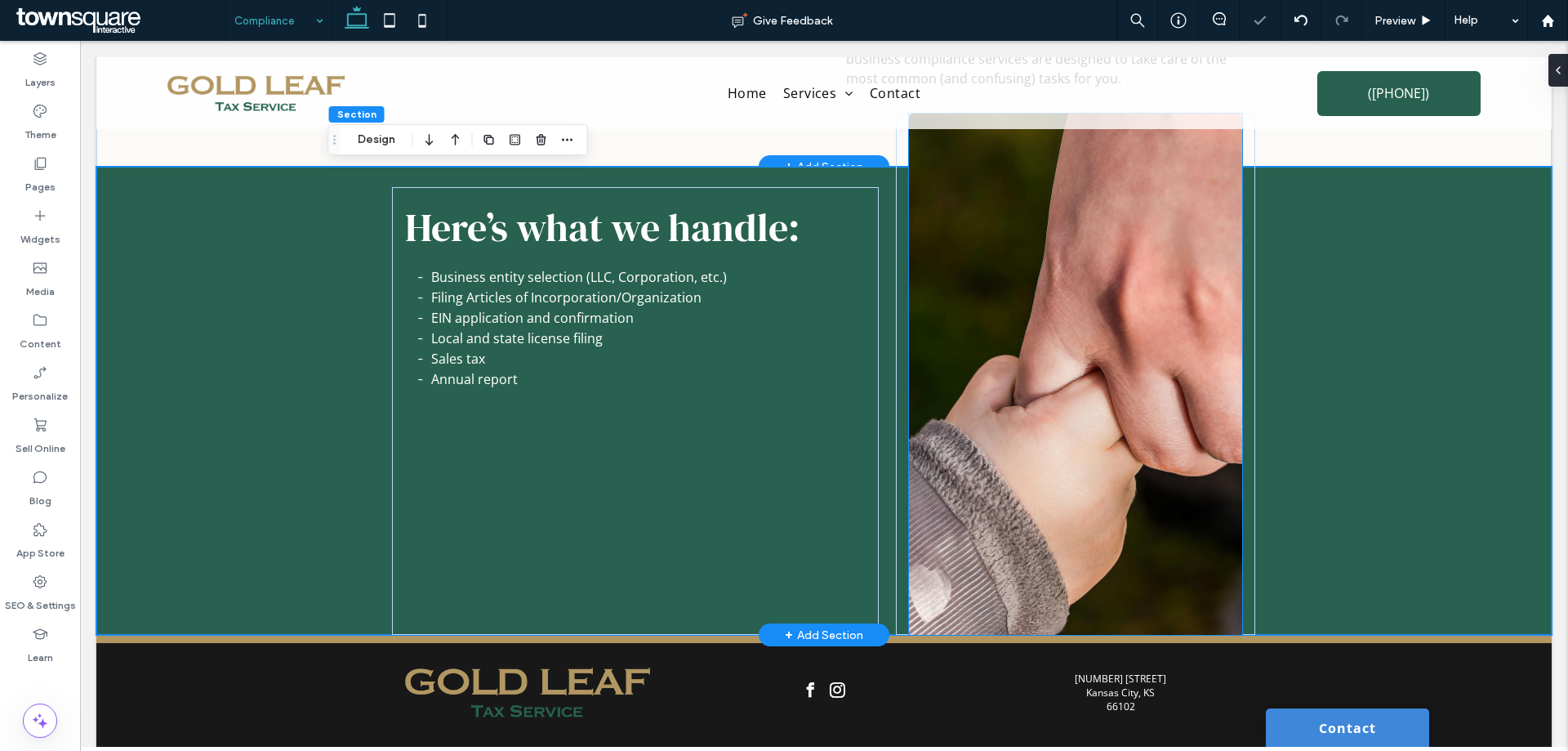 click at bounding box center (1076, 374) 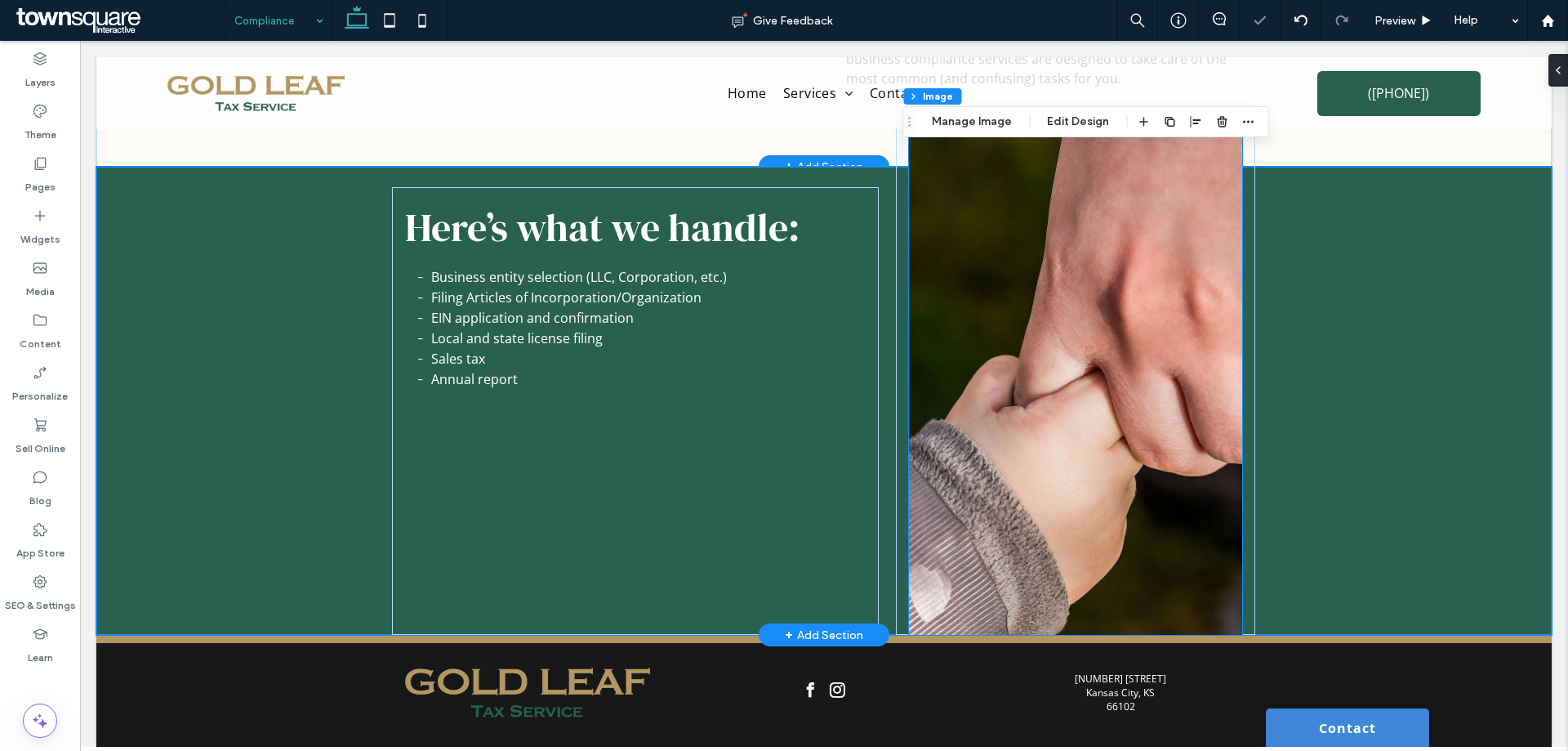 type on "*" 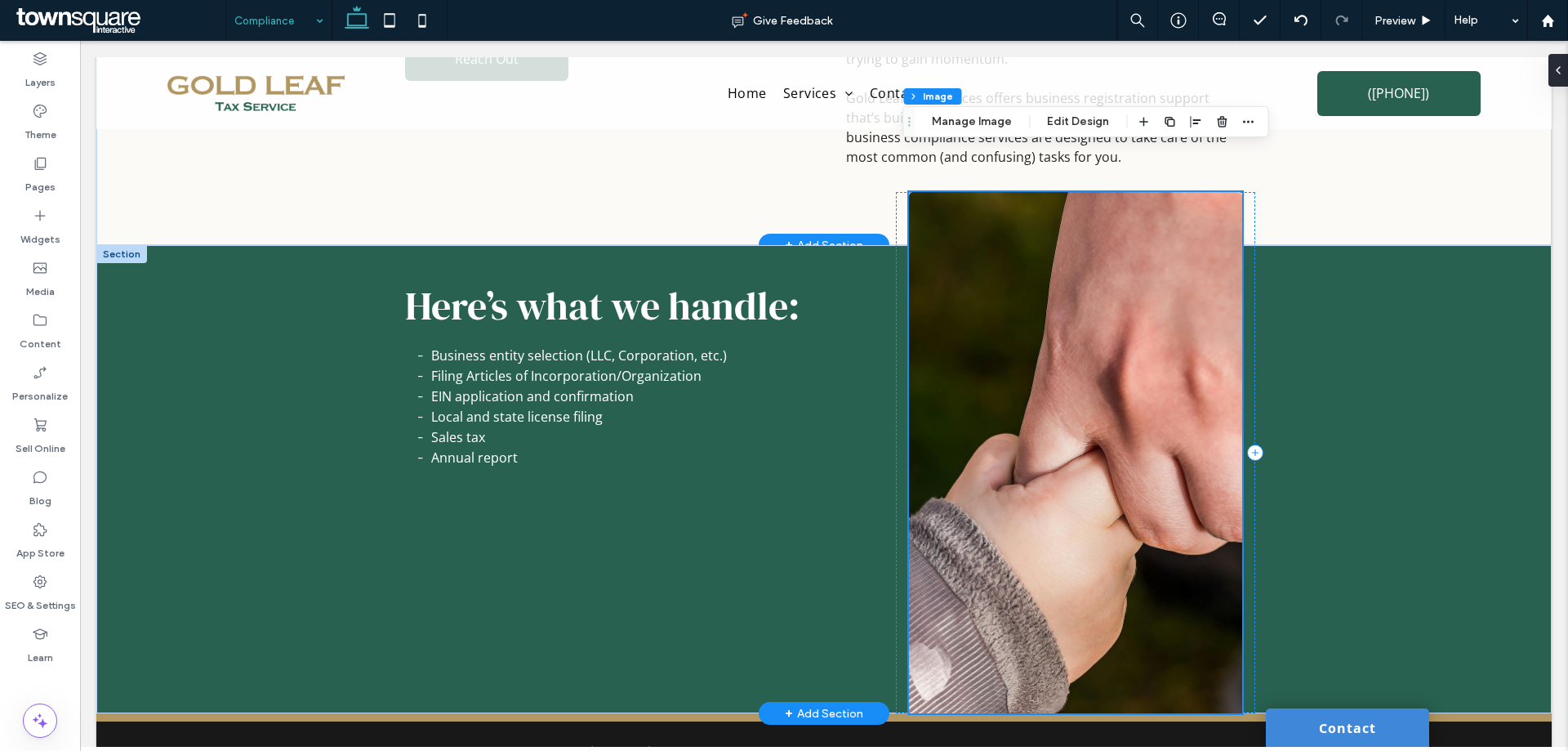 scroll, scrollTop: 490, scrollLeft: 0, axis: vertical 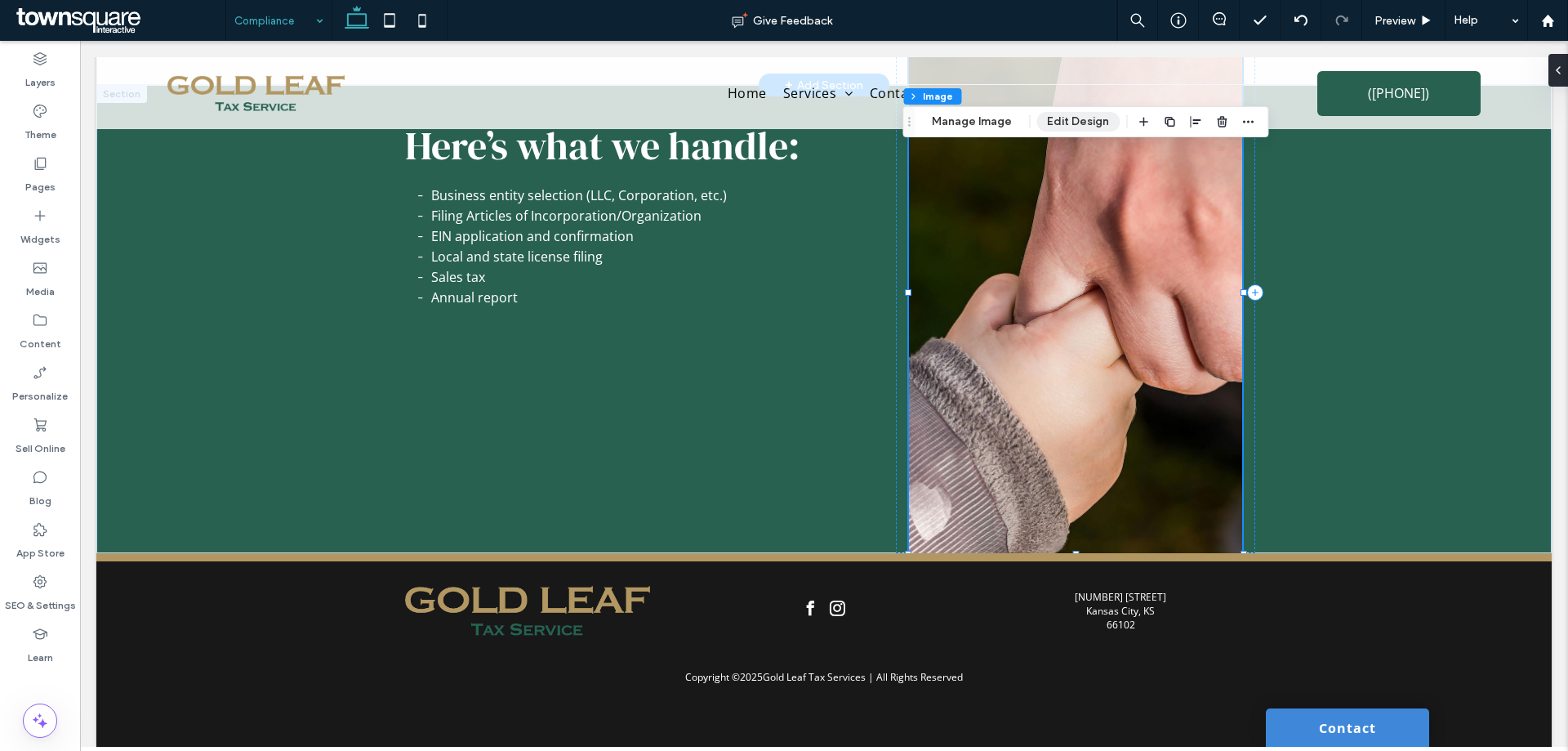 click on "Edit Design" at bounding box center (1078, 122) 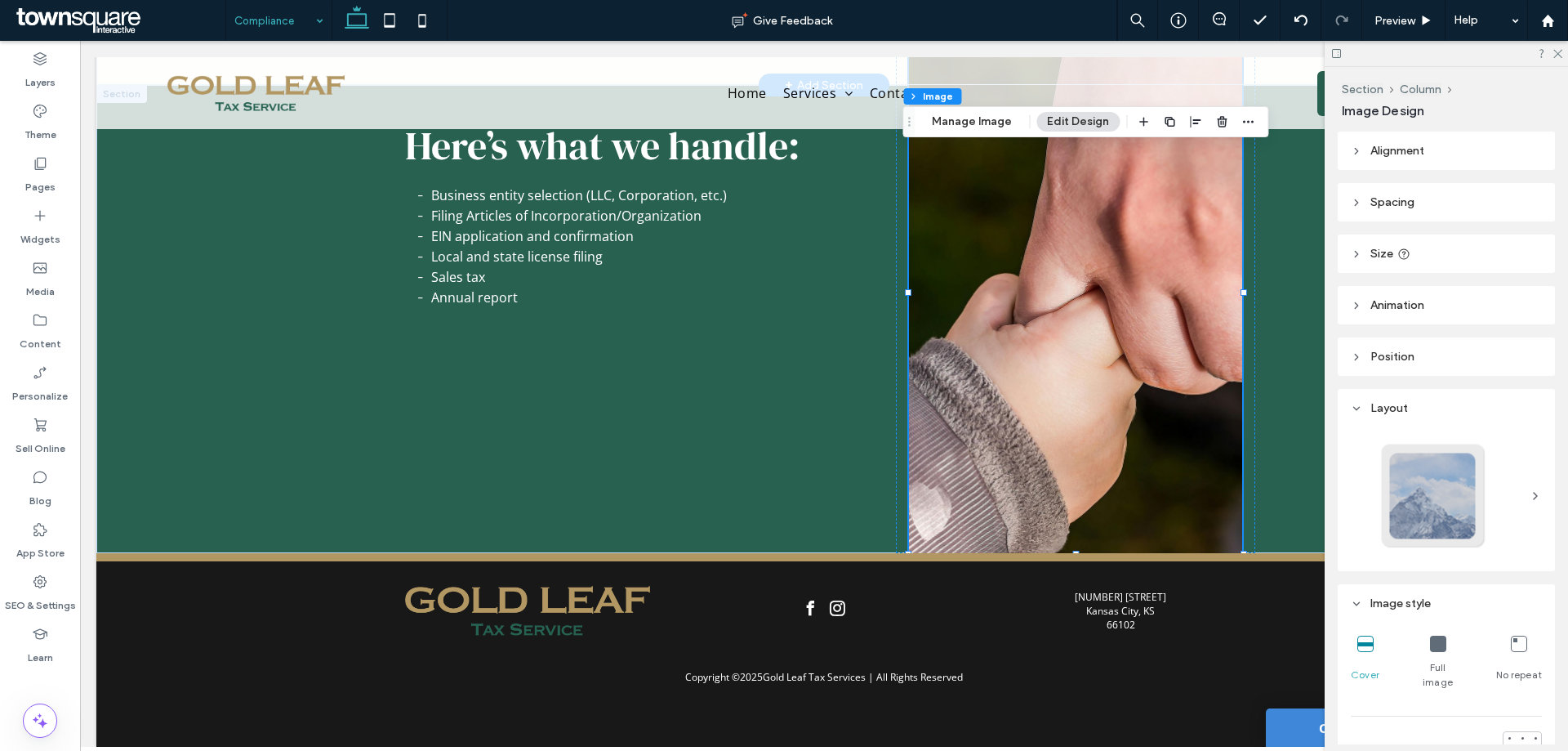 click on "Size" at bounding box center (1446, 253) 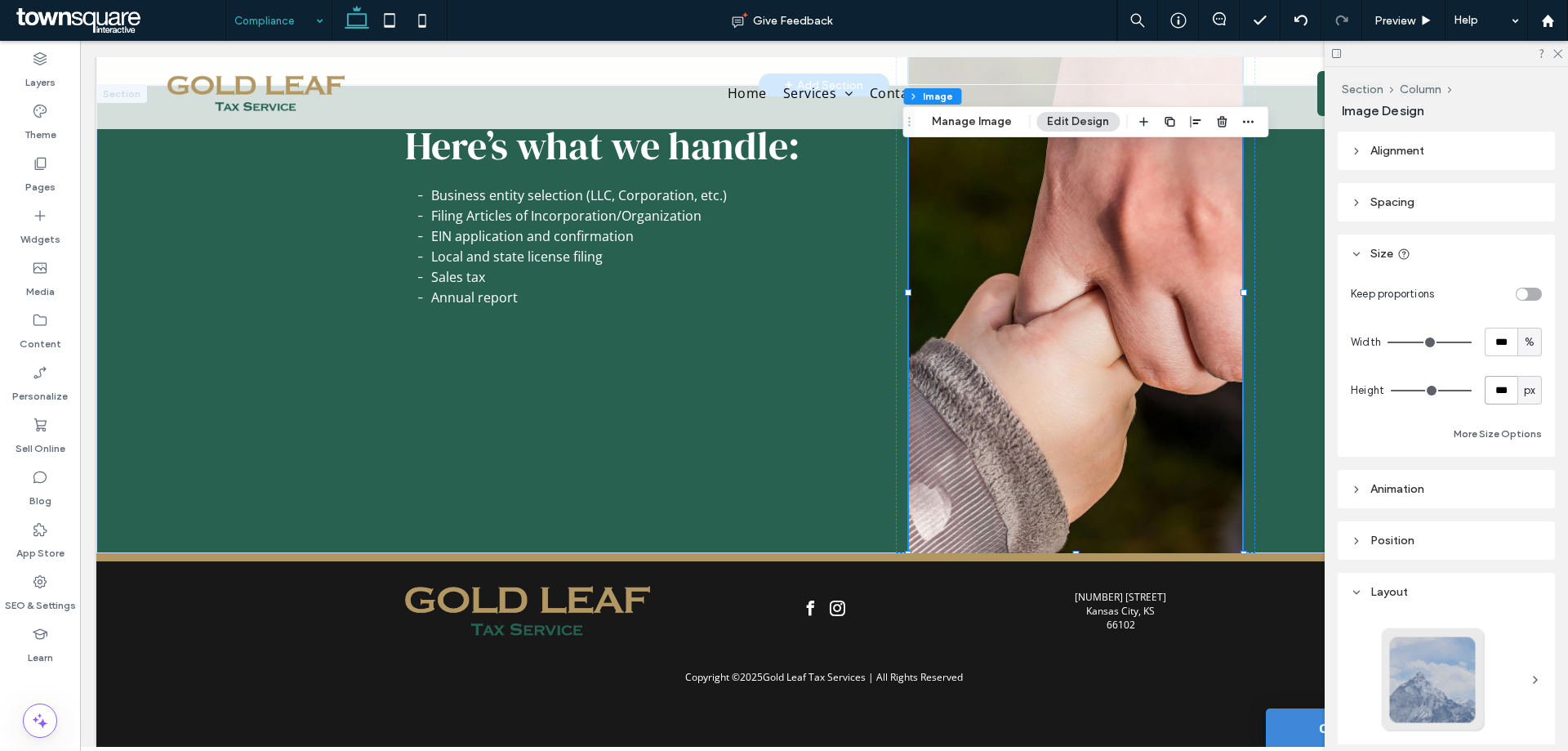 click on "***" at bounding box center (1501, 390) 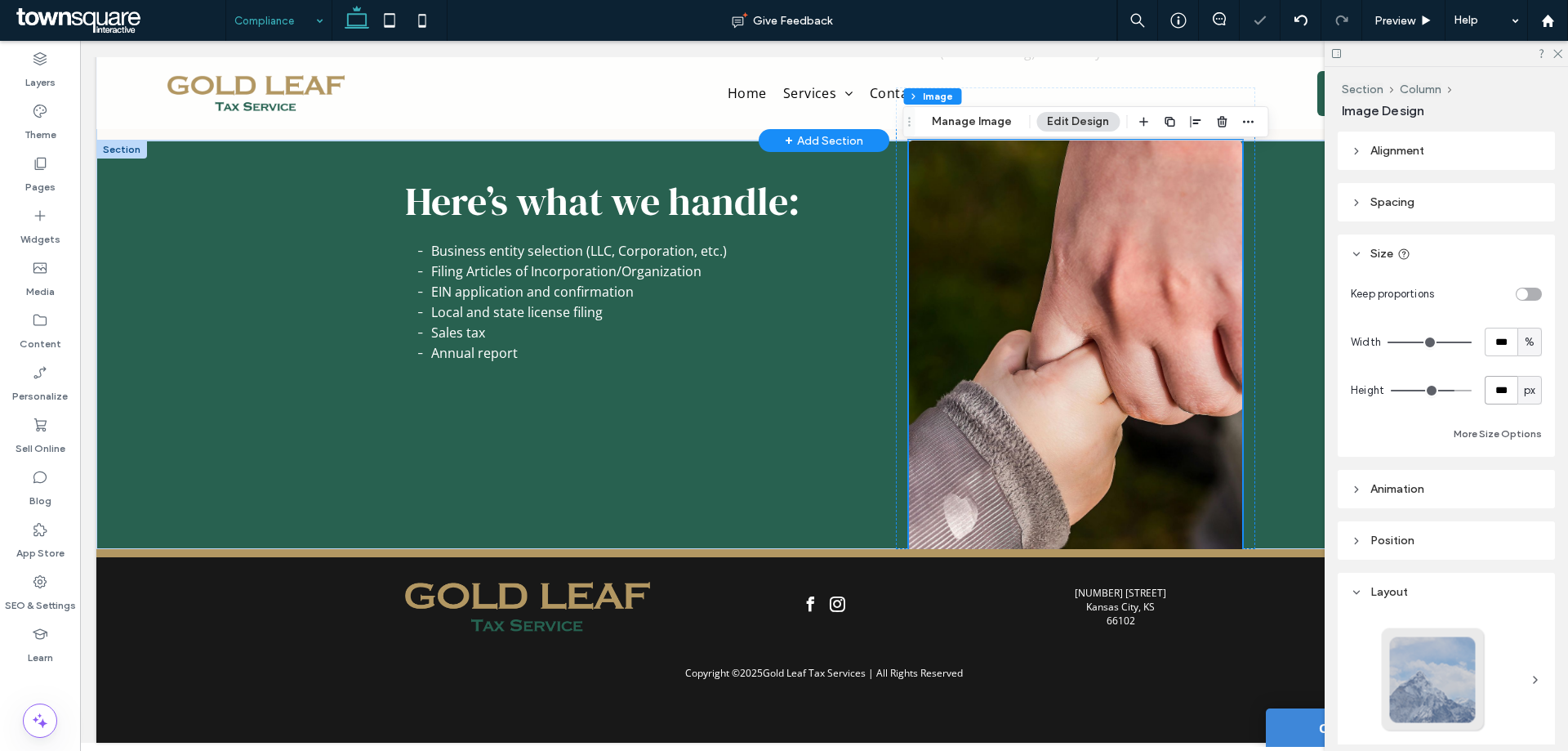 scroll, scrollTop: 447, scrollLeft: 0, axis: vertical 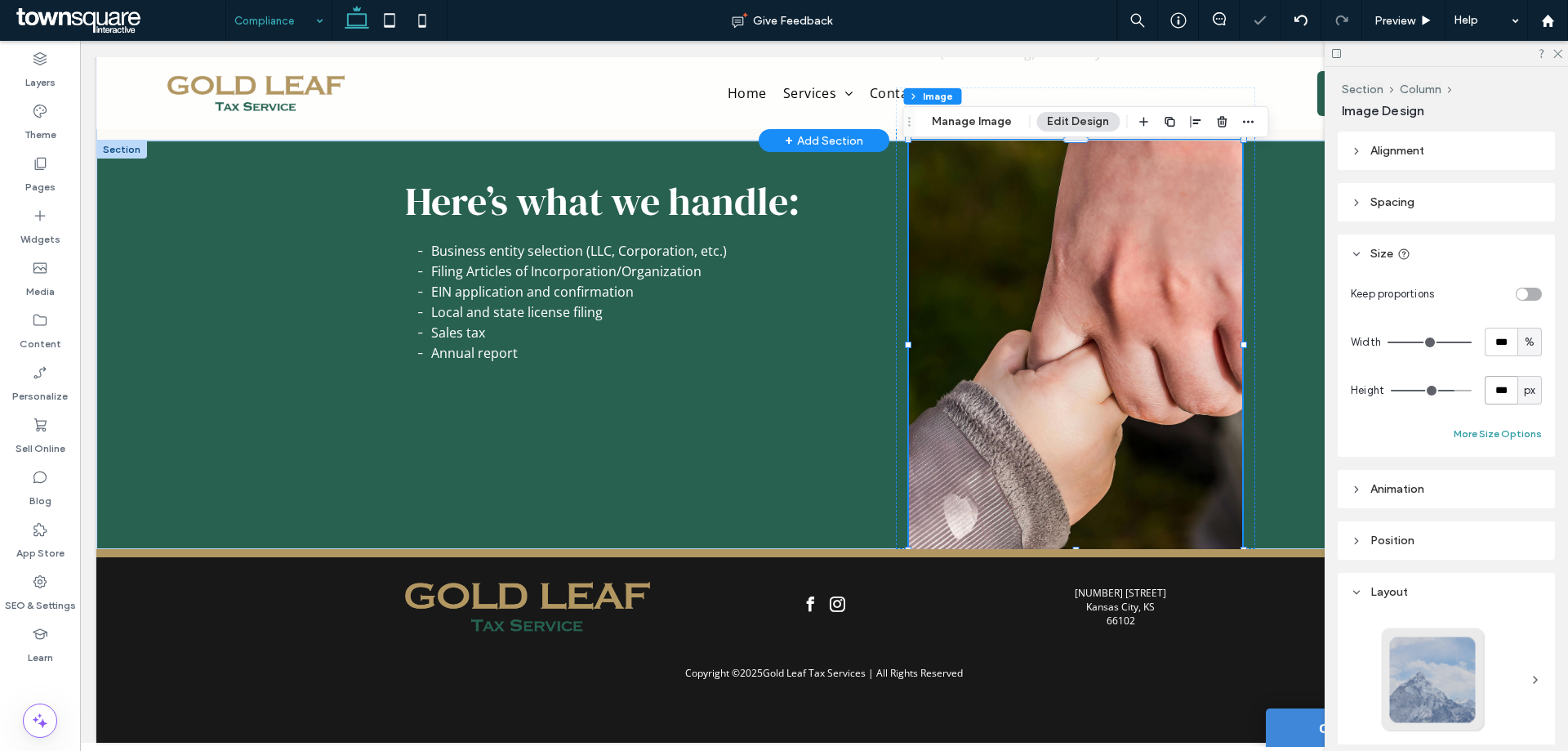 drag, startPoint x: 1507, startPoint y: 395, endPoint x: 1473, endPoint y: 443, distance: 58.82176 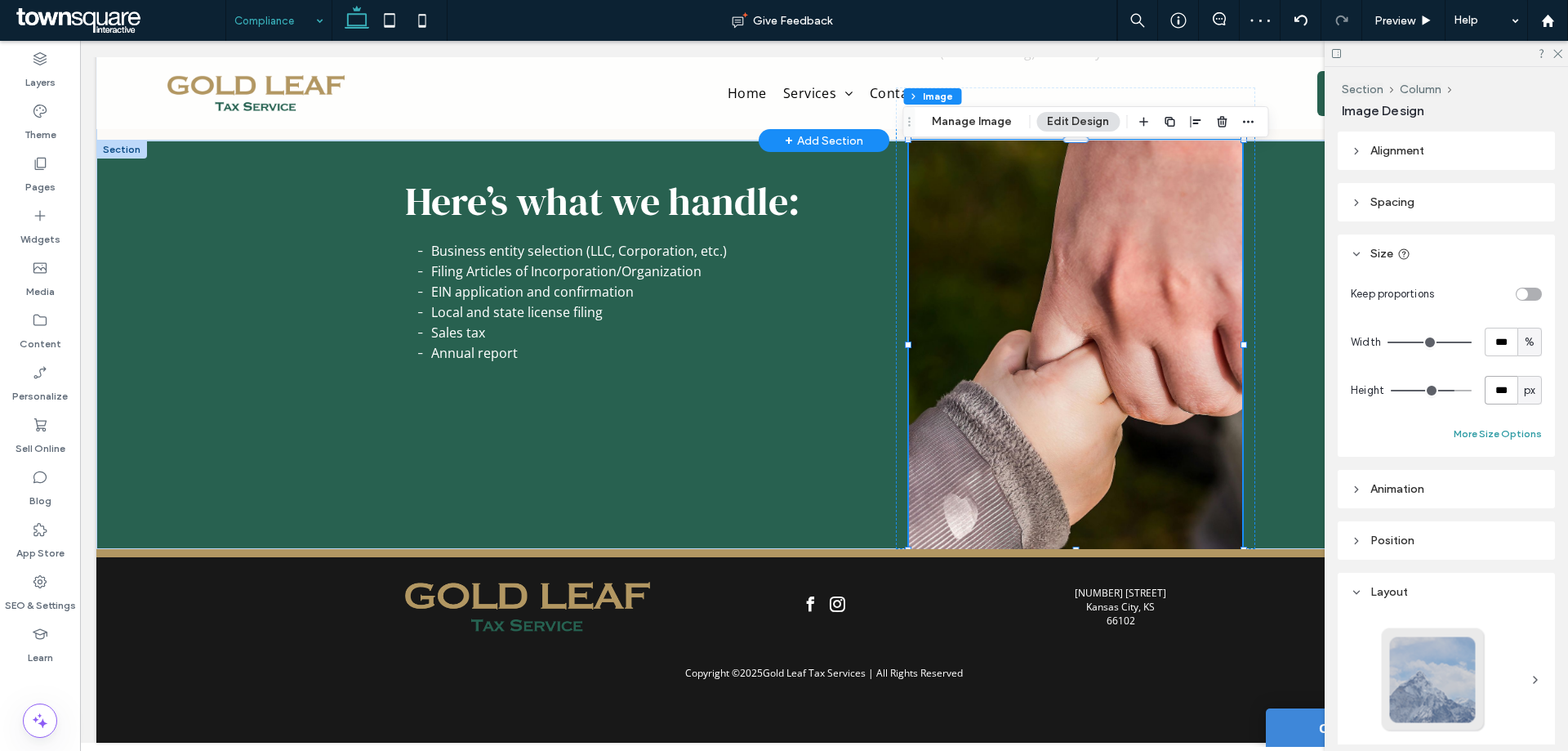 type on "***" 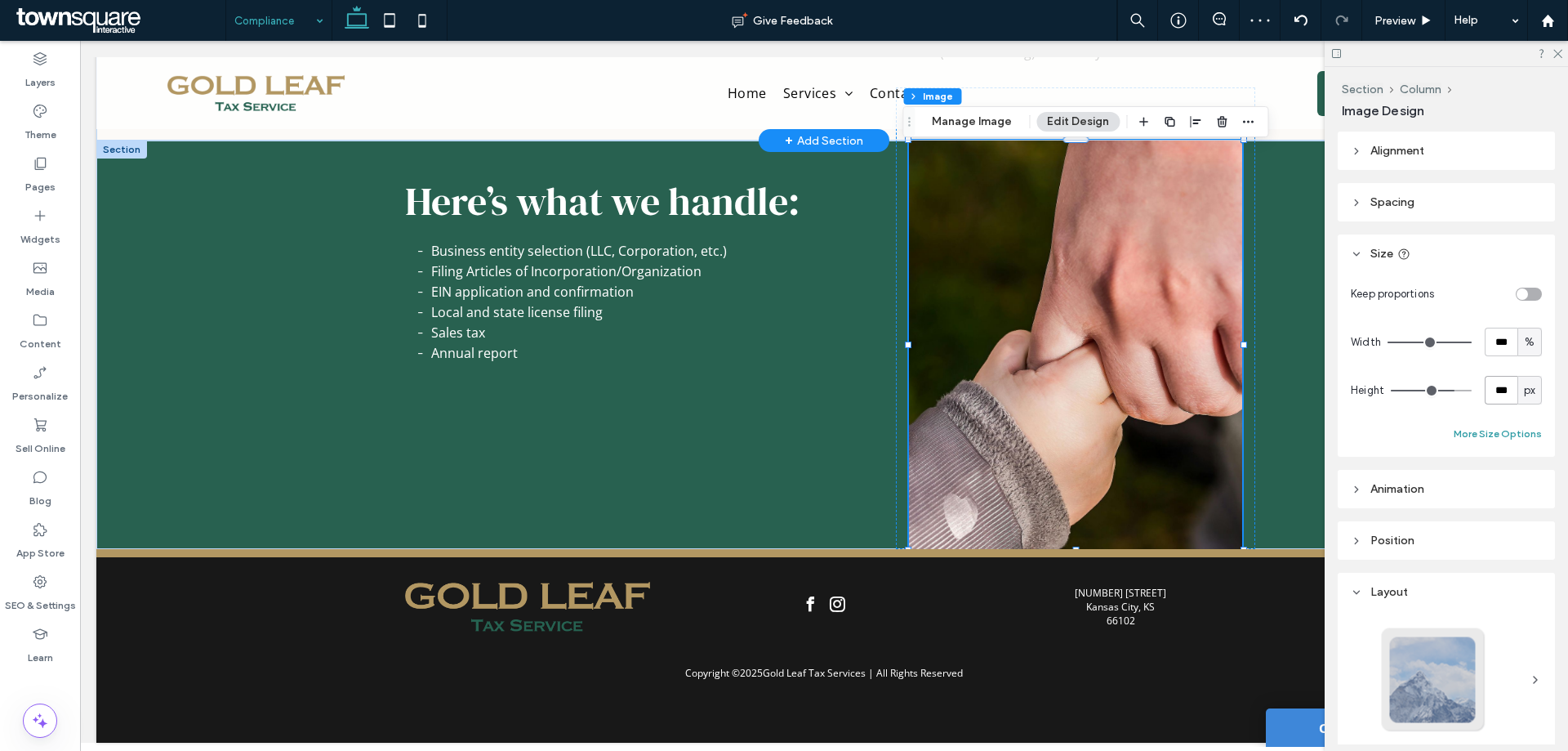 type on "***" 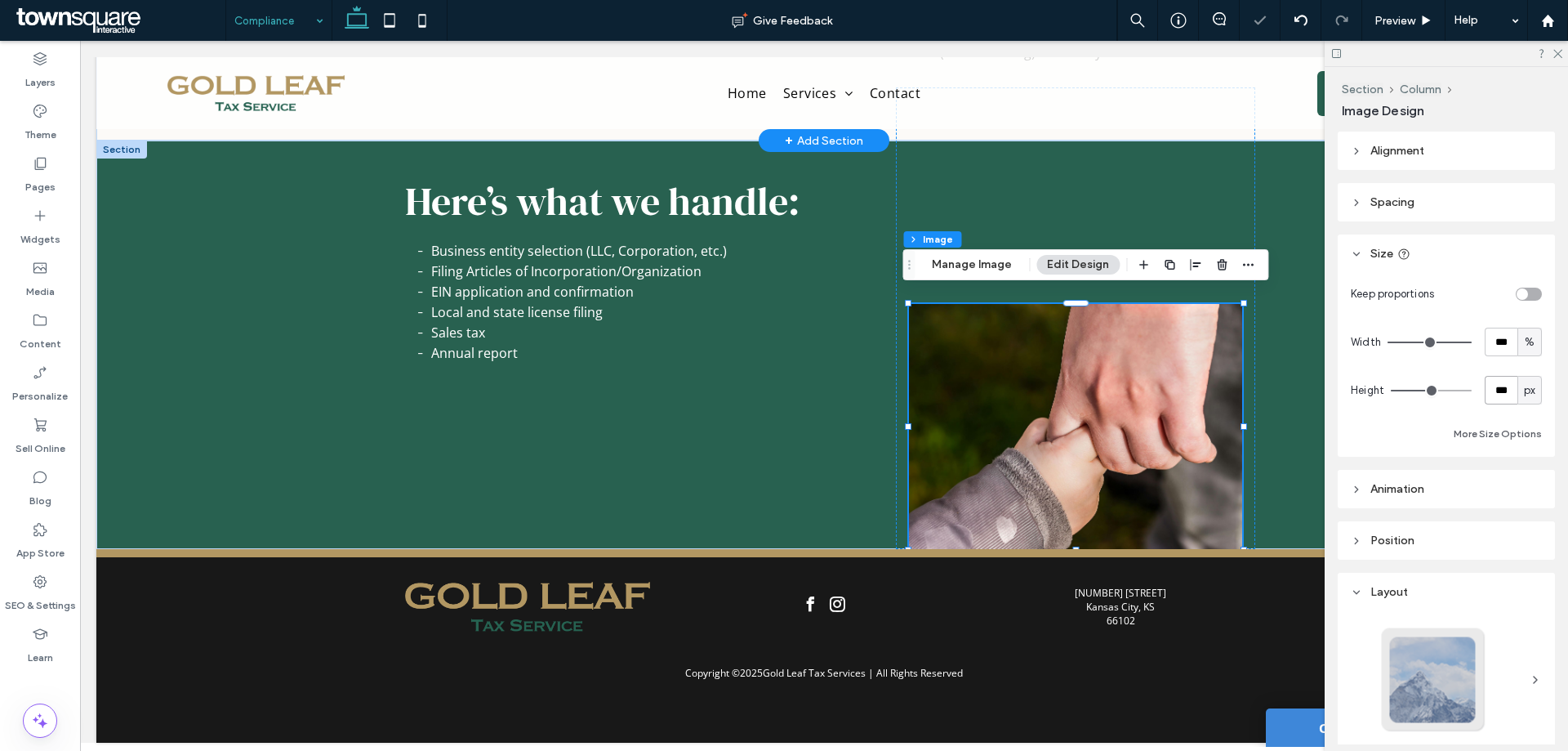 drag, startPoint x: 1508, startPoint y: 393, endPoint x: 1459, endPoint y: 412, distance: 52.554733 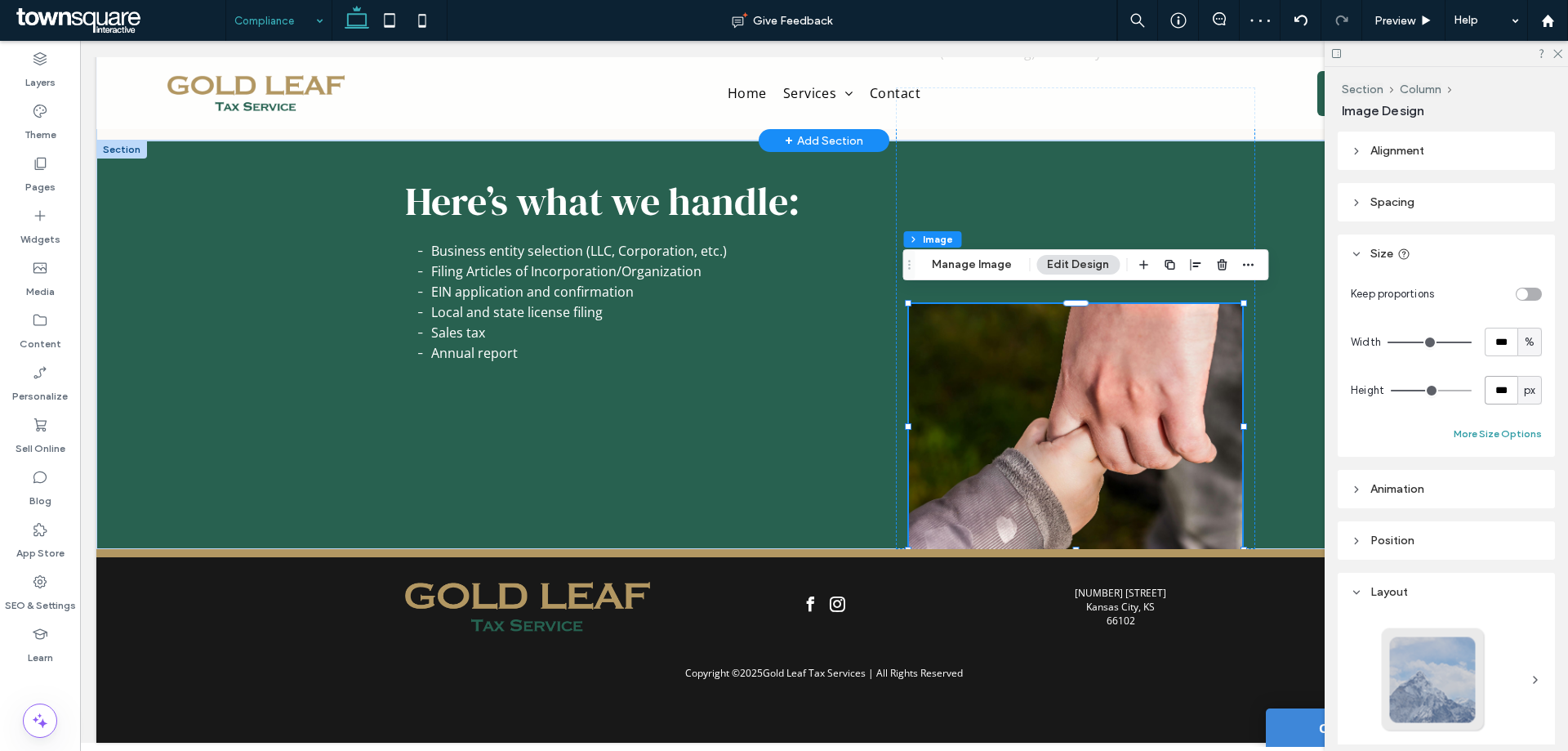 type on "***" 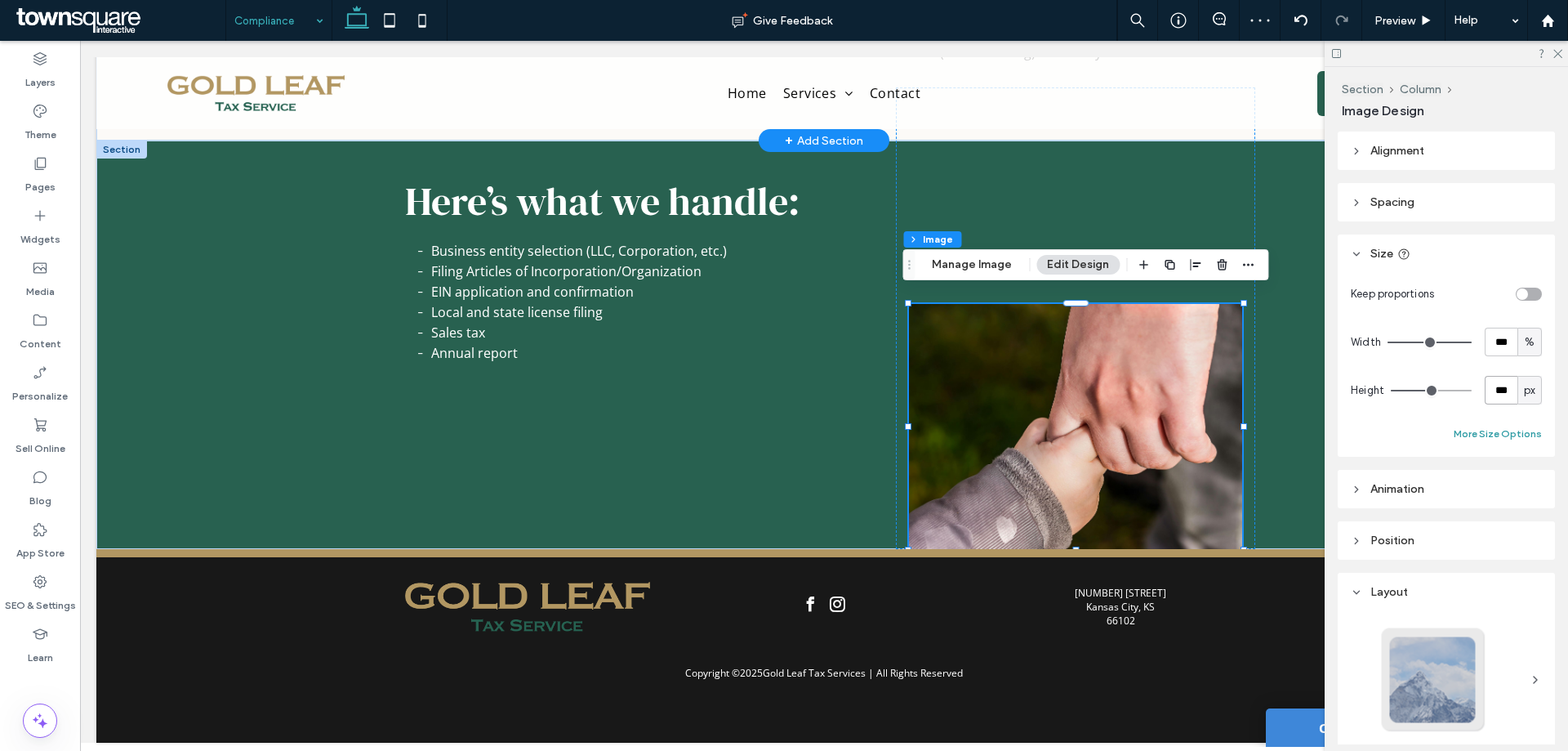 type on "***" 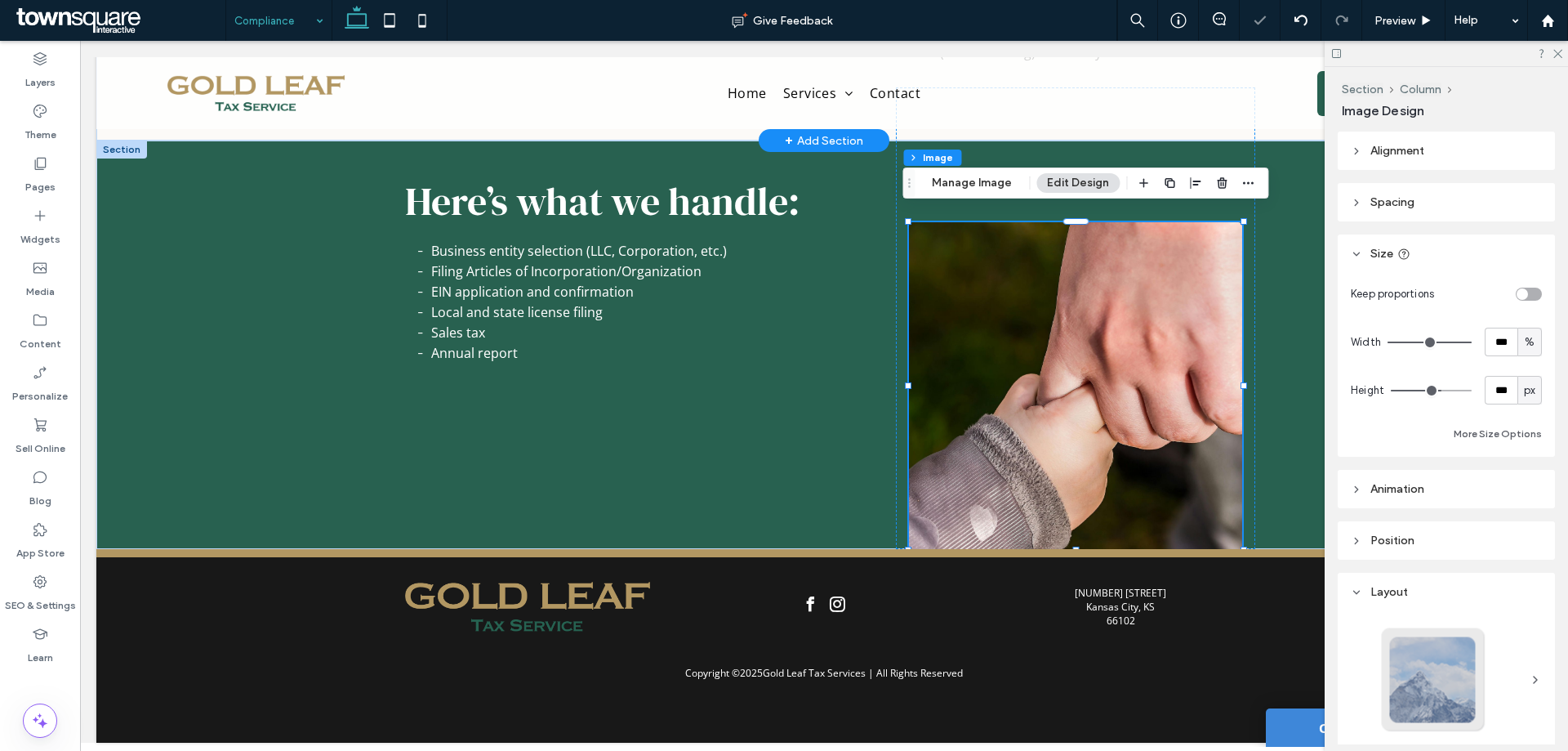 click on "Spacing" at bounding box center [1446, 202] 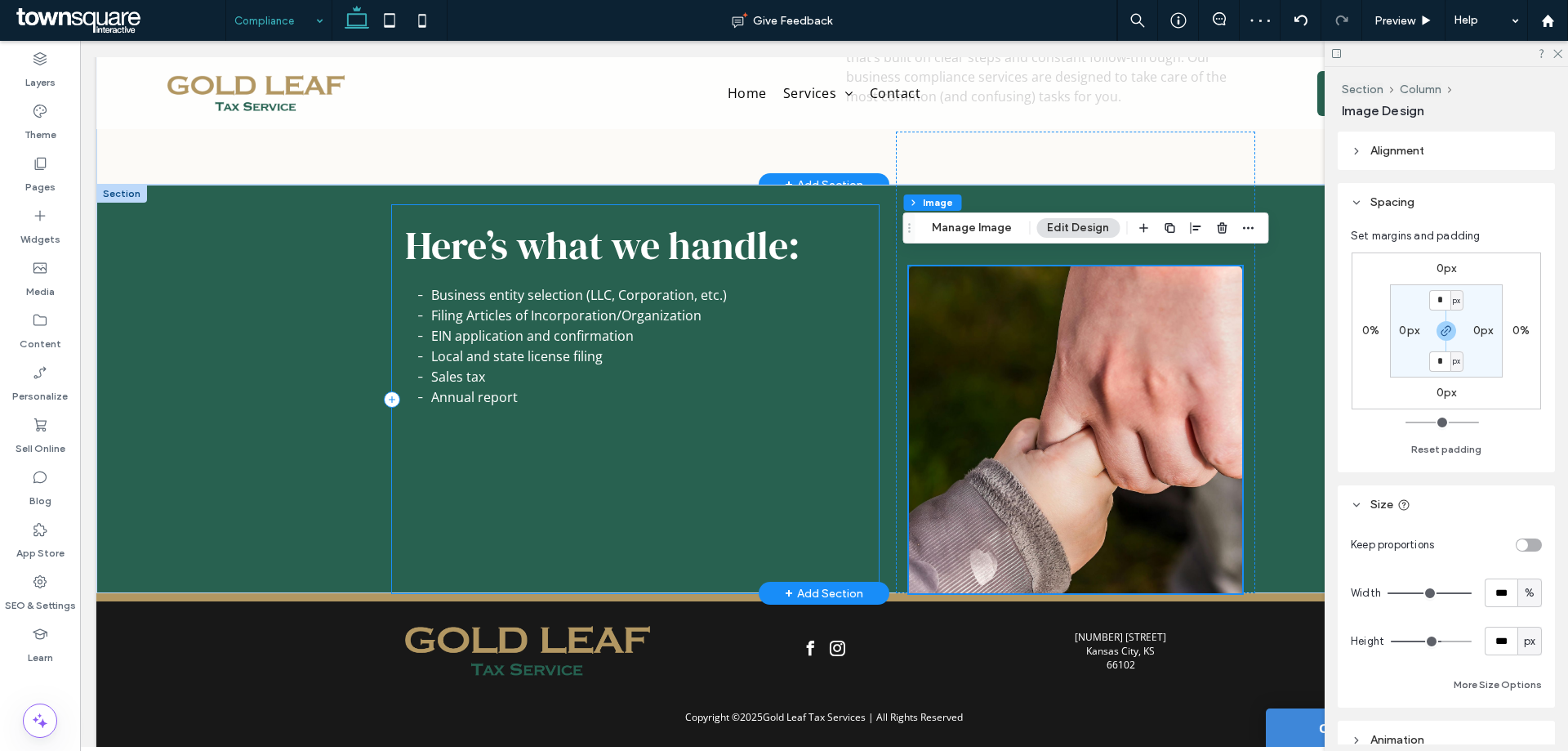 scroll, scrollTop: 365, scrollLeft: 0, axis: vertical 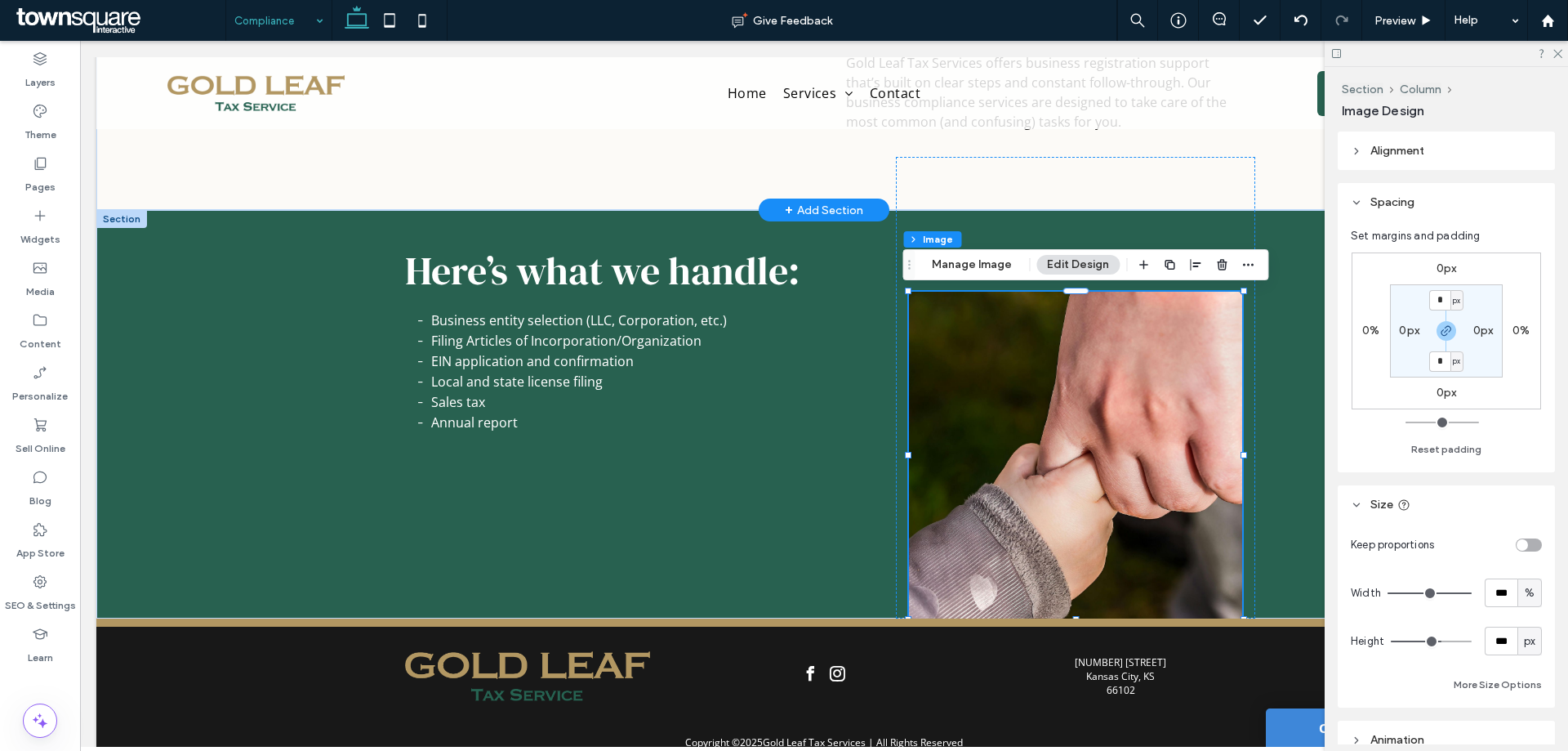 click on "Alignment" at bounding box center (1397, 150) 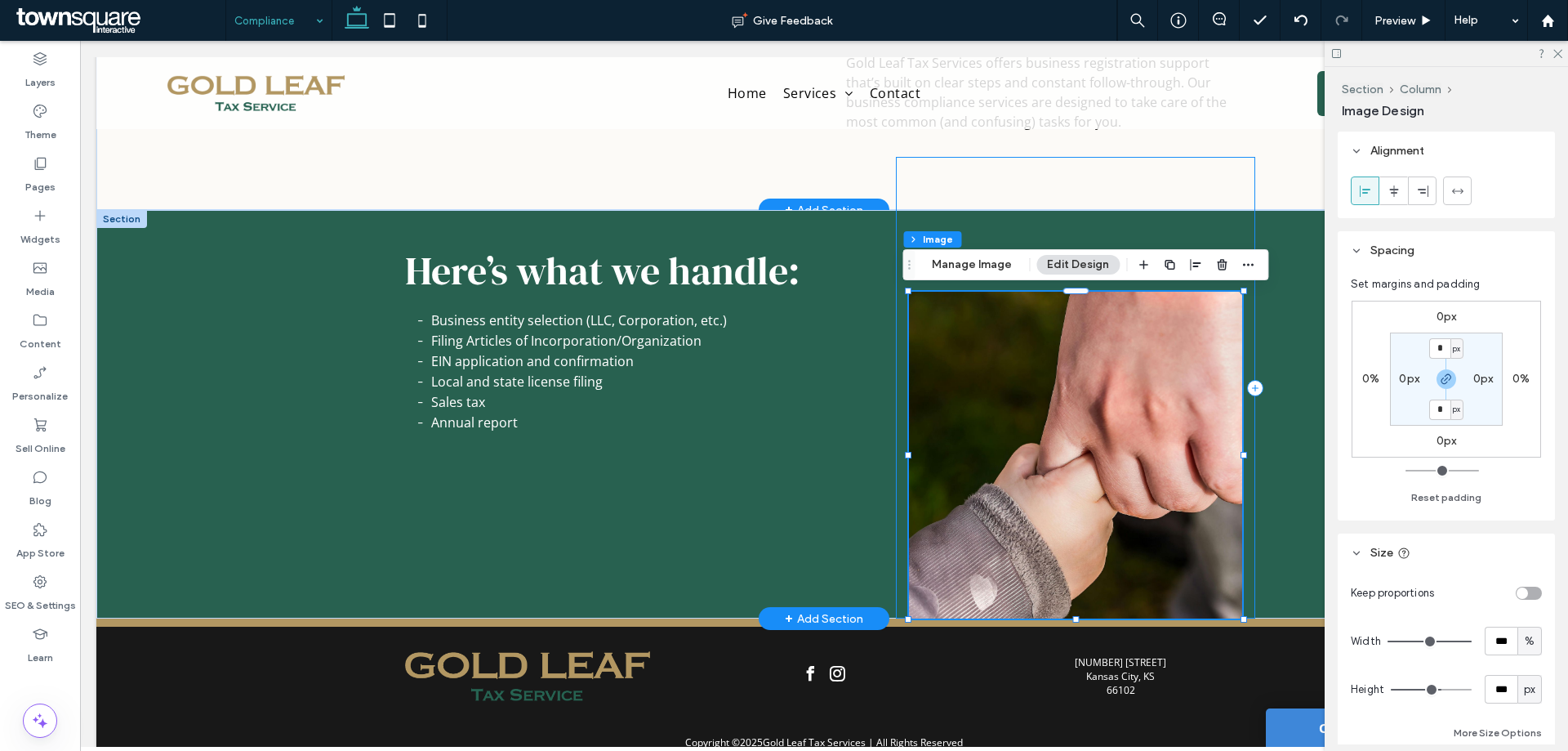 click at bounding box center [1076, 387] 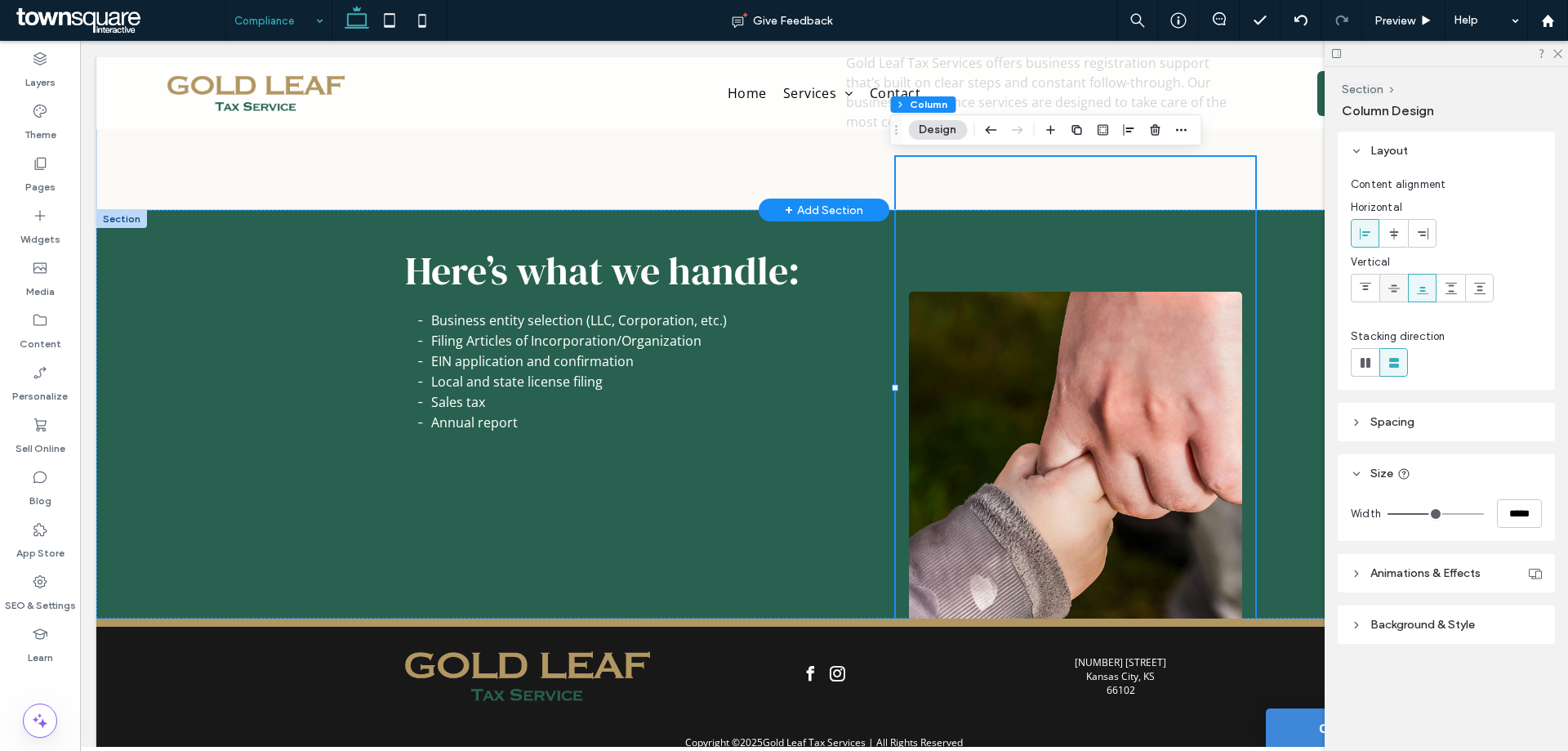 click at bounding box center (1393, 288) 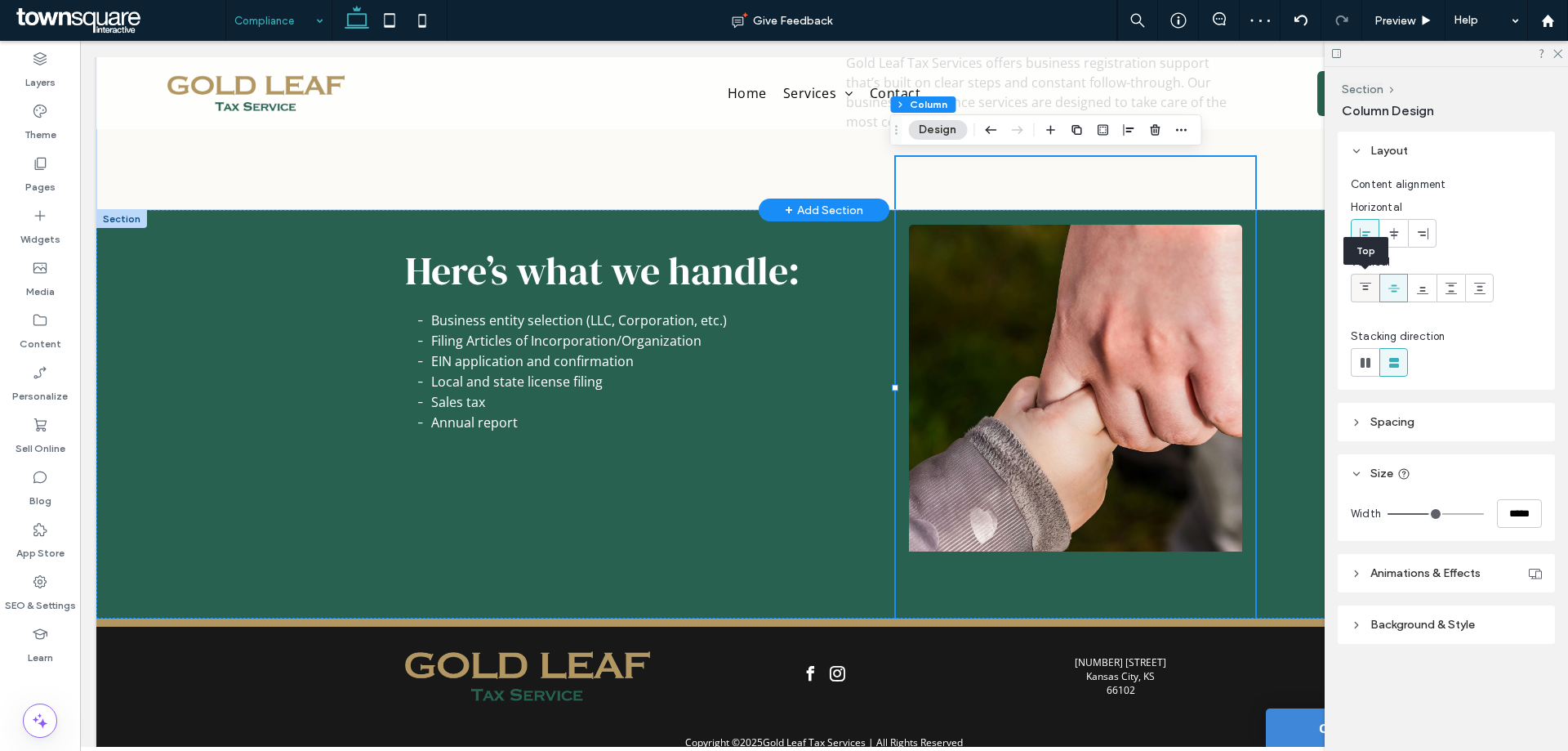 click 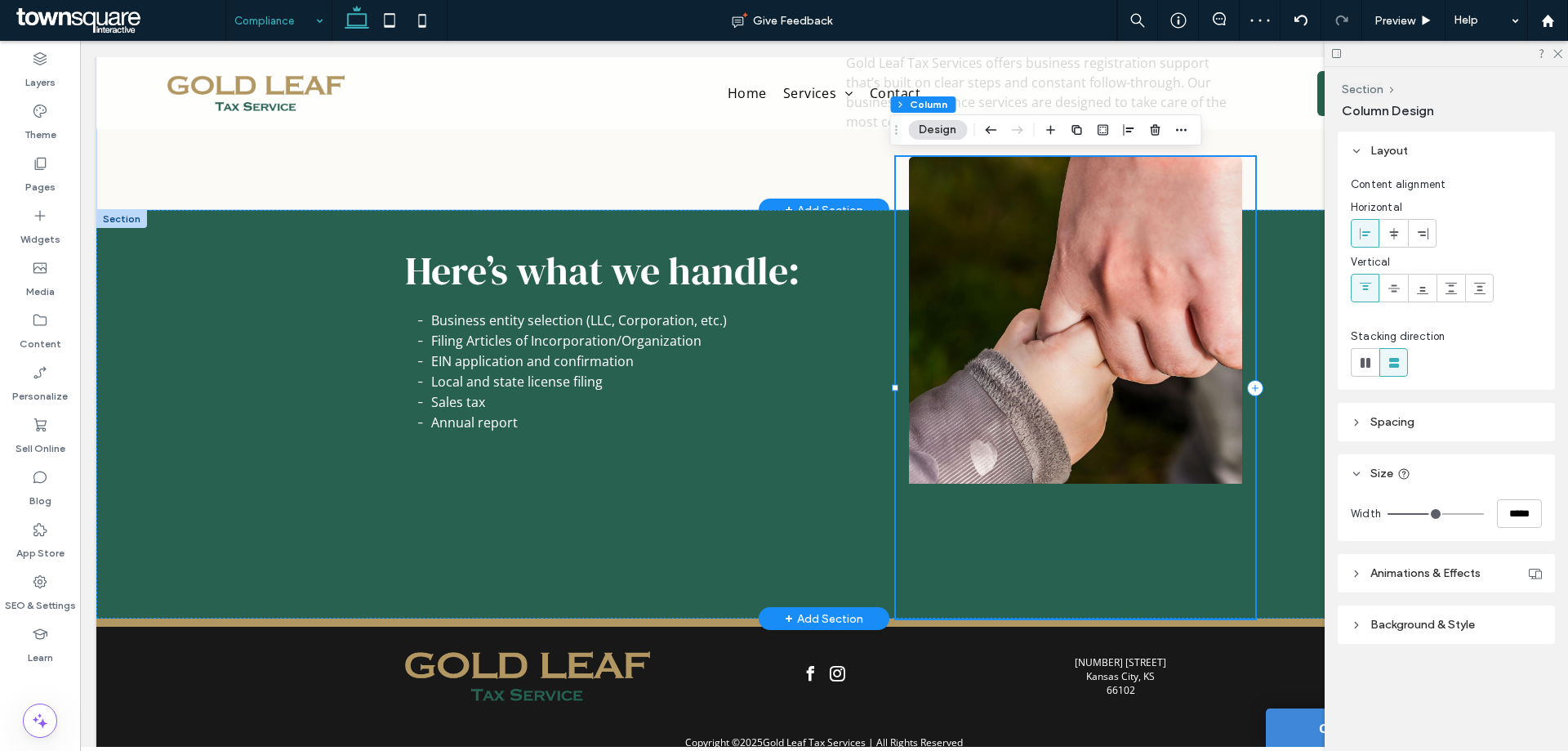 click at bounding box center [1076, 387] 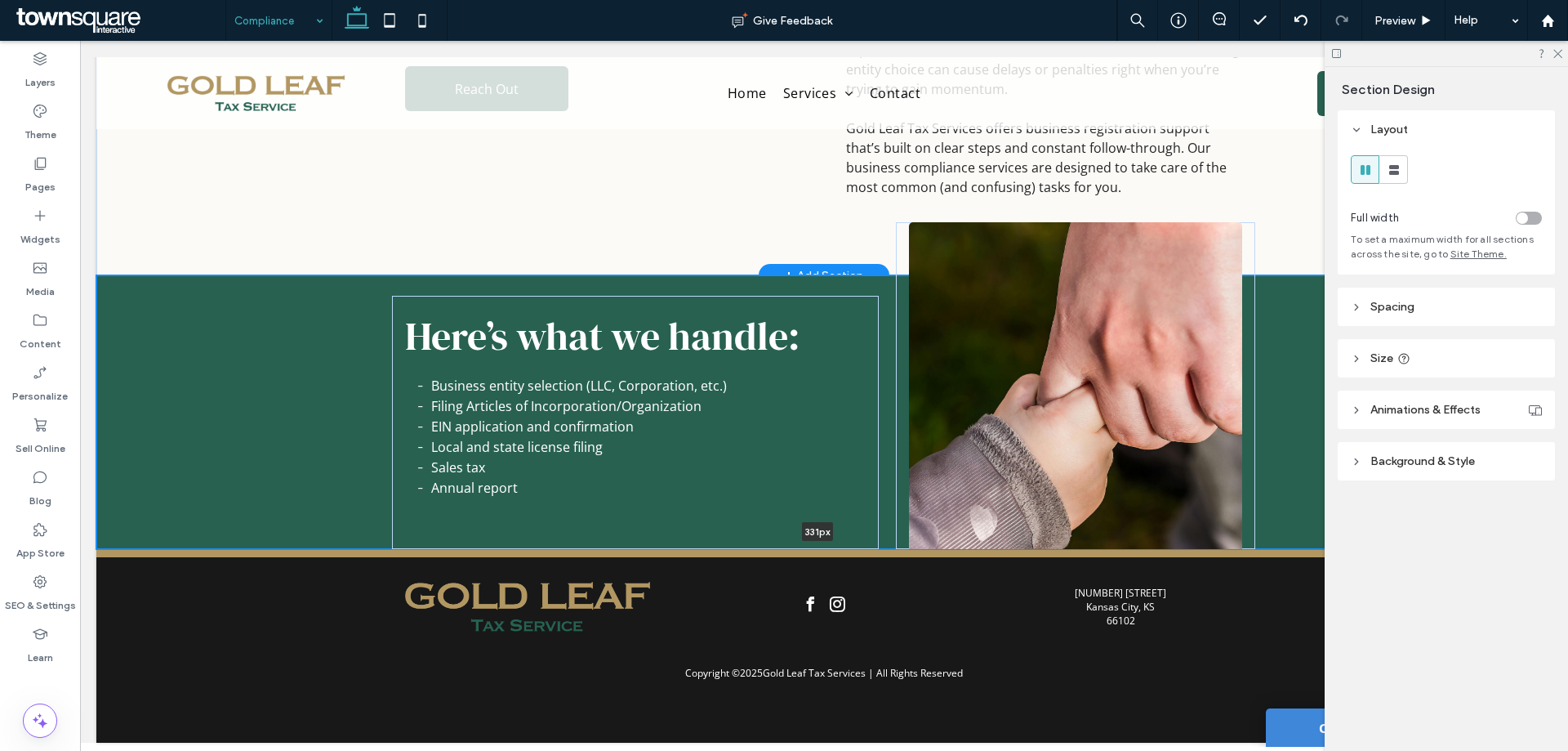 scroll, scrollTop: 312, scrollLeft: 0, axis: vertical 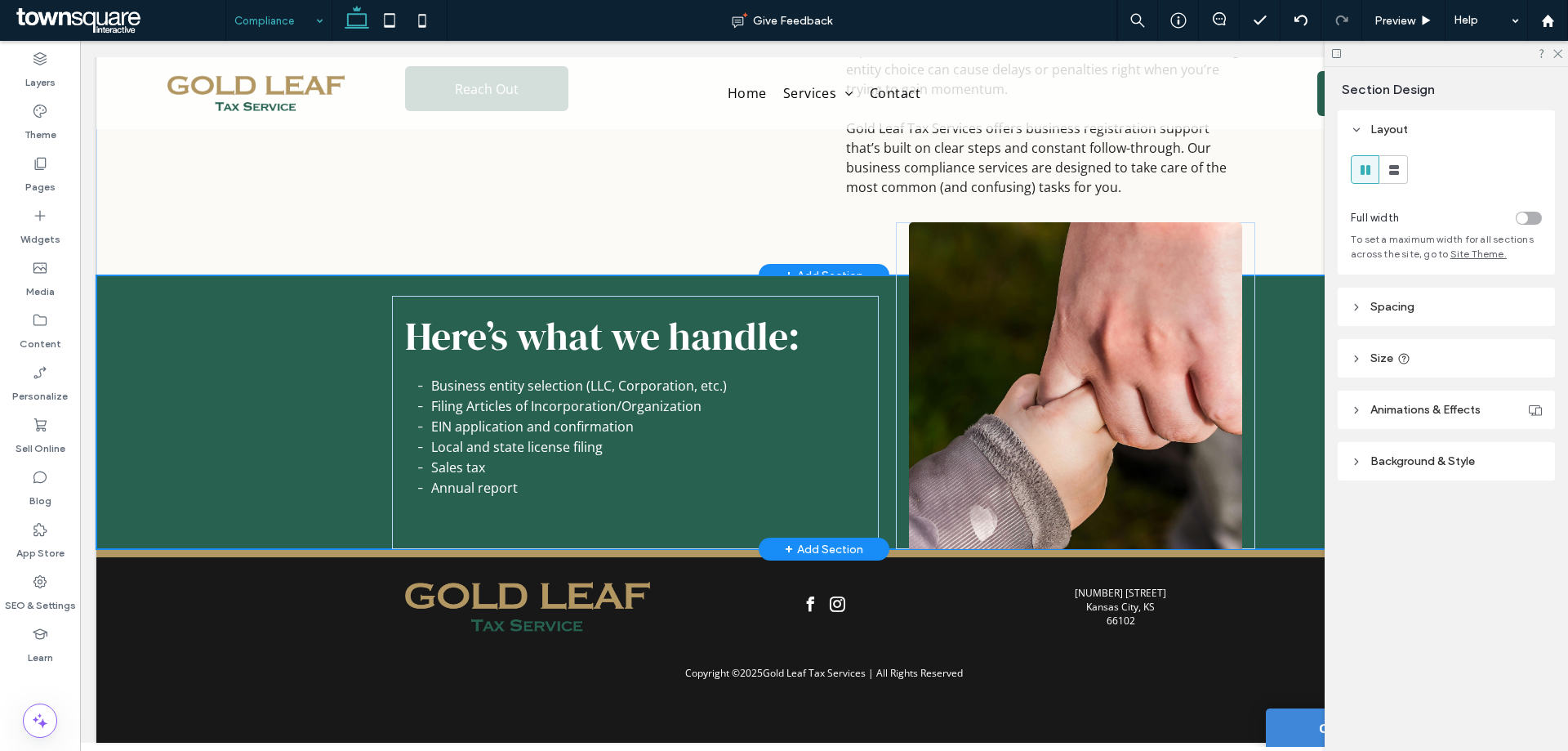 type on "***" 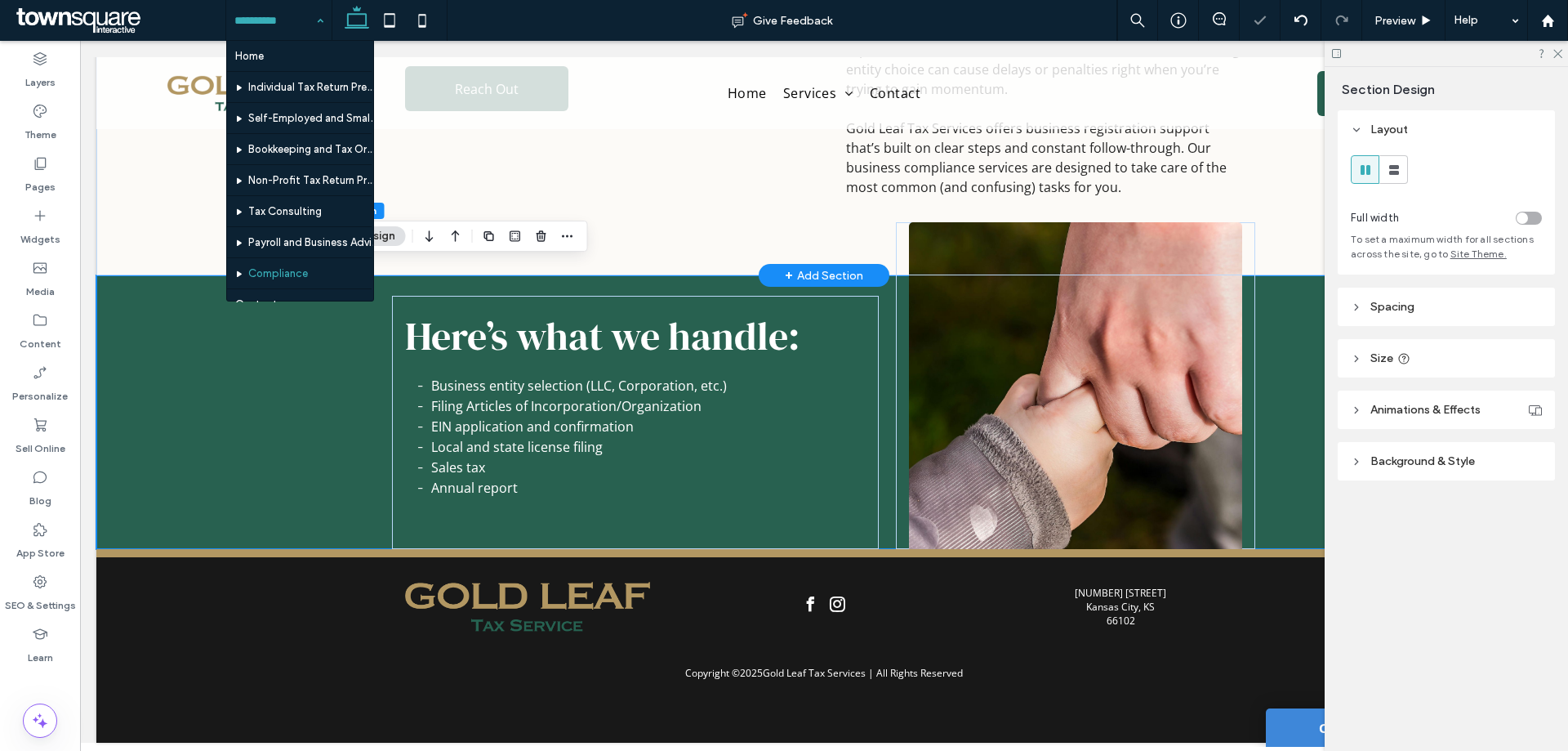 drag, startPoint x: 276, startPoint y: 16, endPoint x: 278, endPoint y: 75, distance: 59.033889 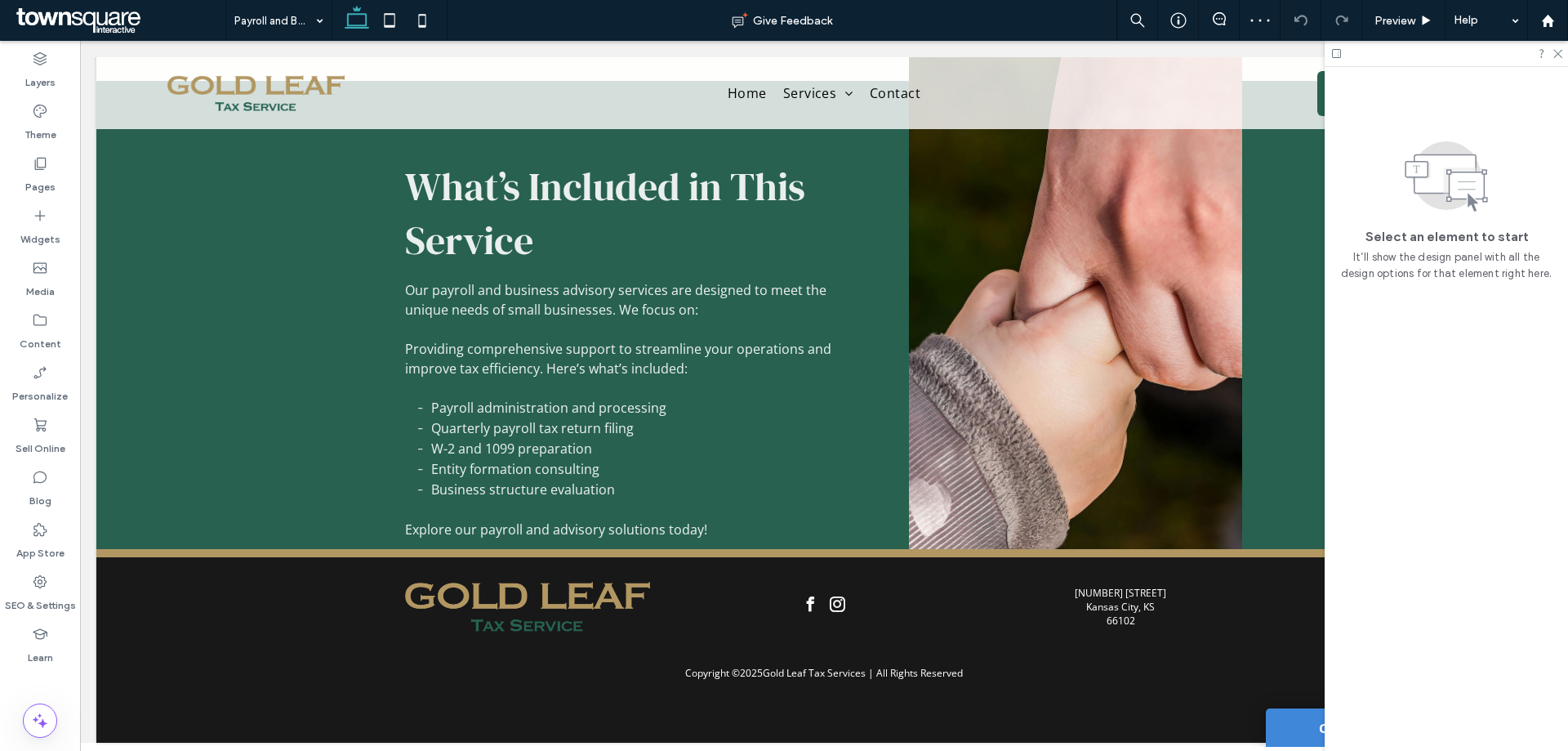 scroll, scrollTop: 475, scrollLeft: 0, axis: vertical 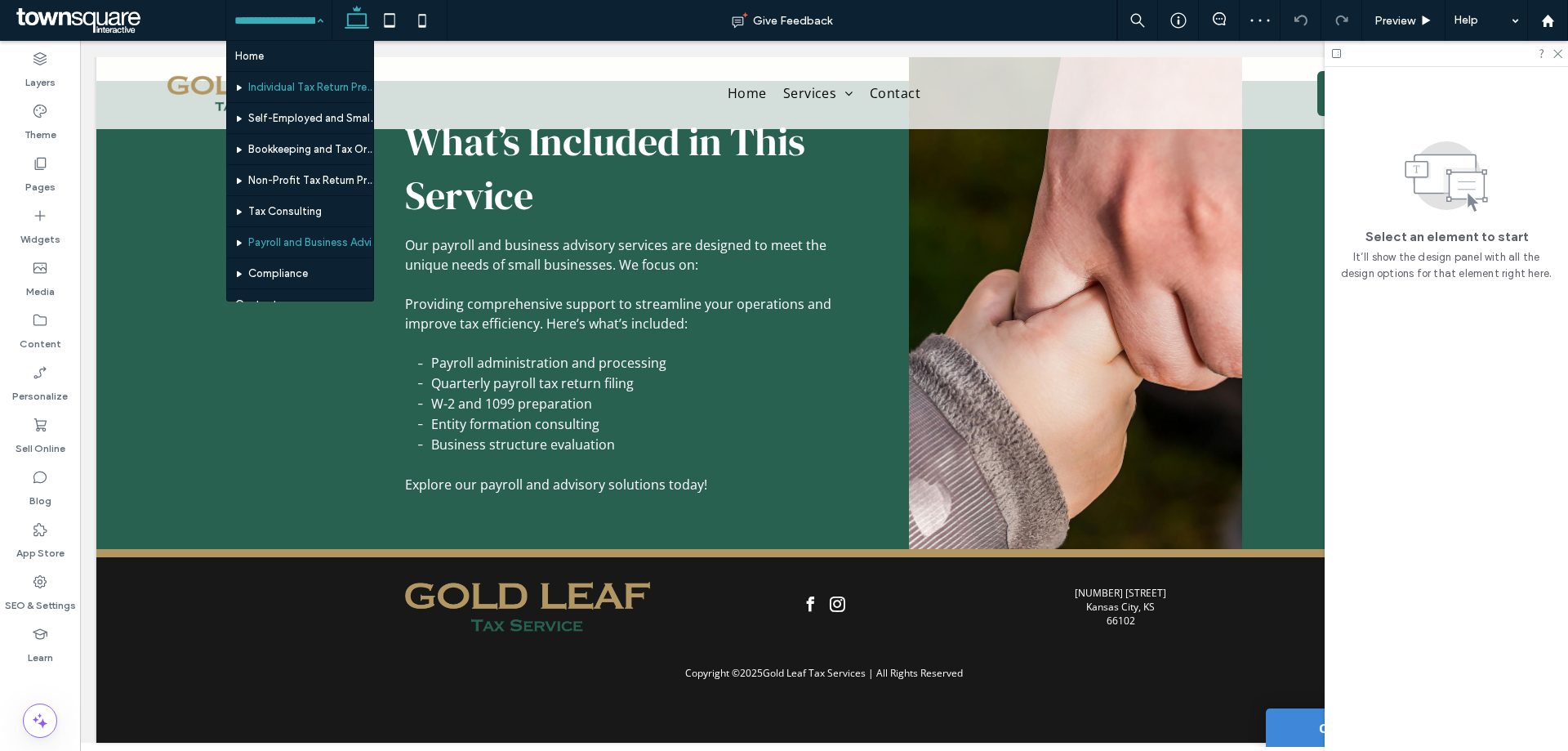 drag, startPoint x: 290, startPoint y: 19, endPoint x: 306, endPoint y: 83, distance: 65.96969 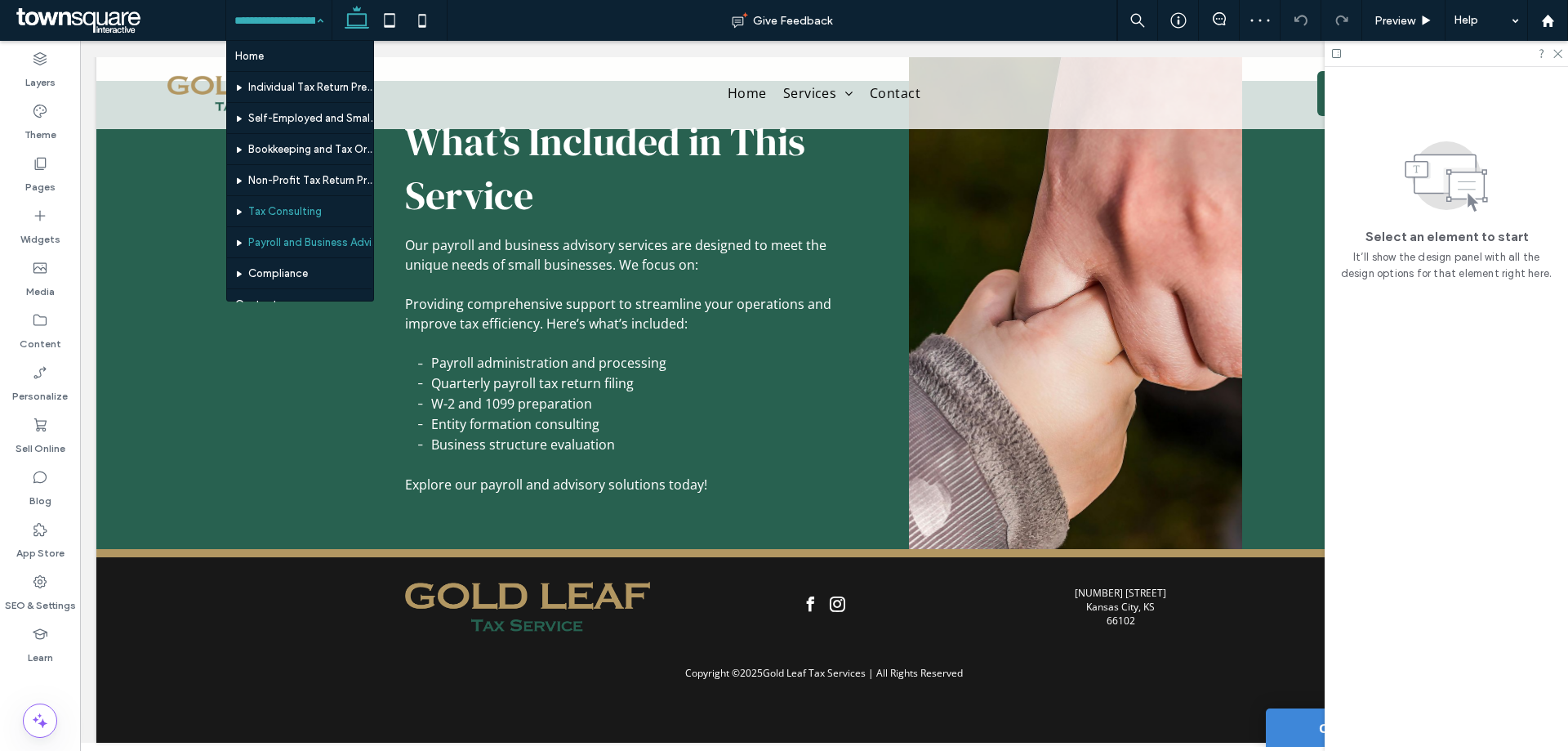 scroll, scrollTop: 49, scrollLeft: 0, axis: vertical 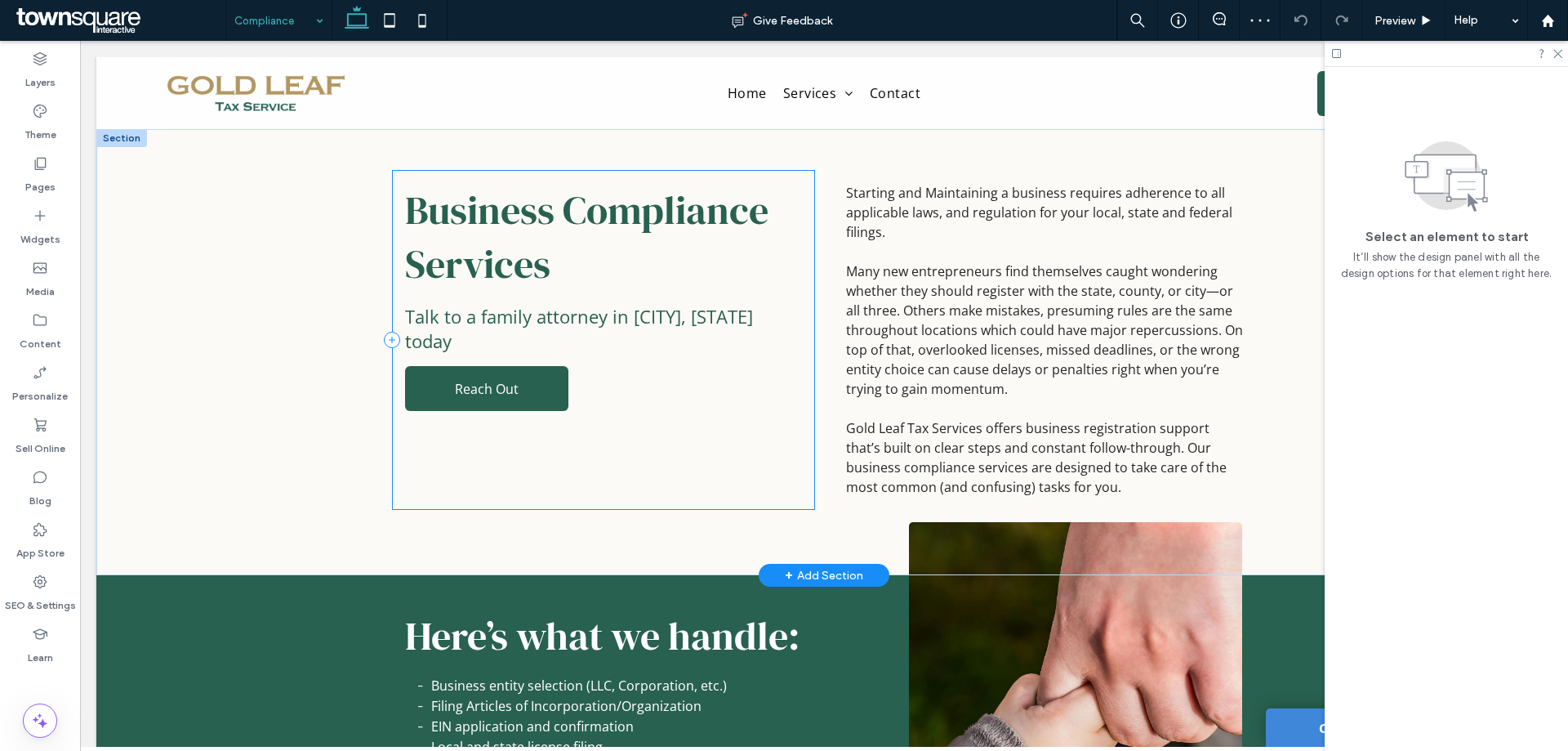 click on "Business Compliance Services
Talk to a family attorney in Charlotte, NC today
Reach Out" at bounding box center (604, 340) 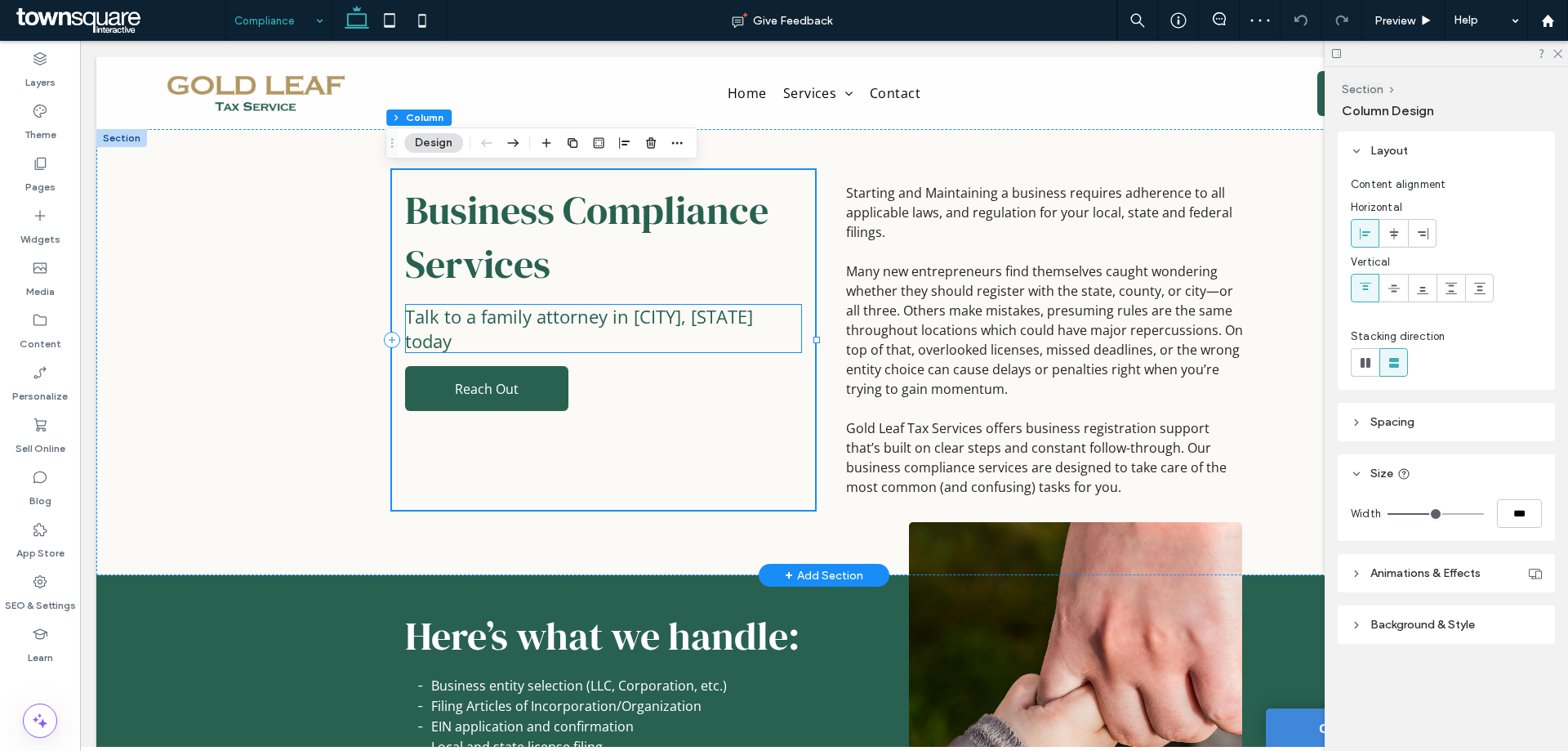 click on "Talk to a family attorney in Charlotte, NC today" at bounding box center (579, 329) 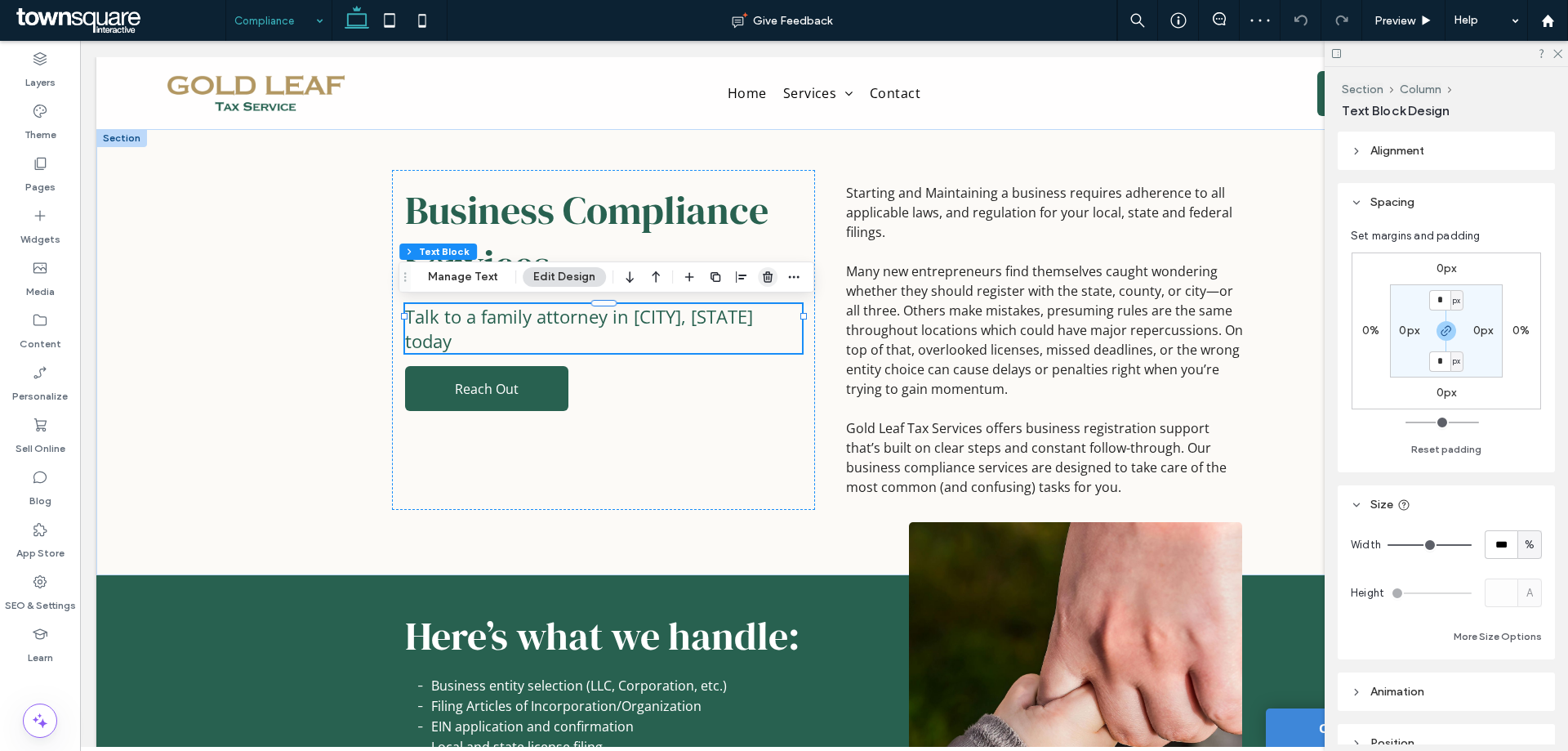click 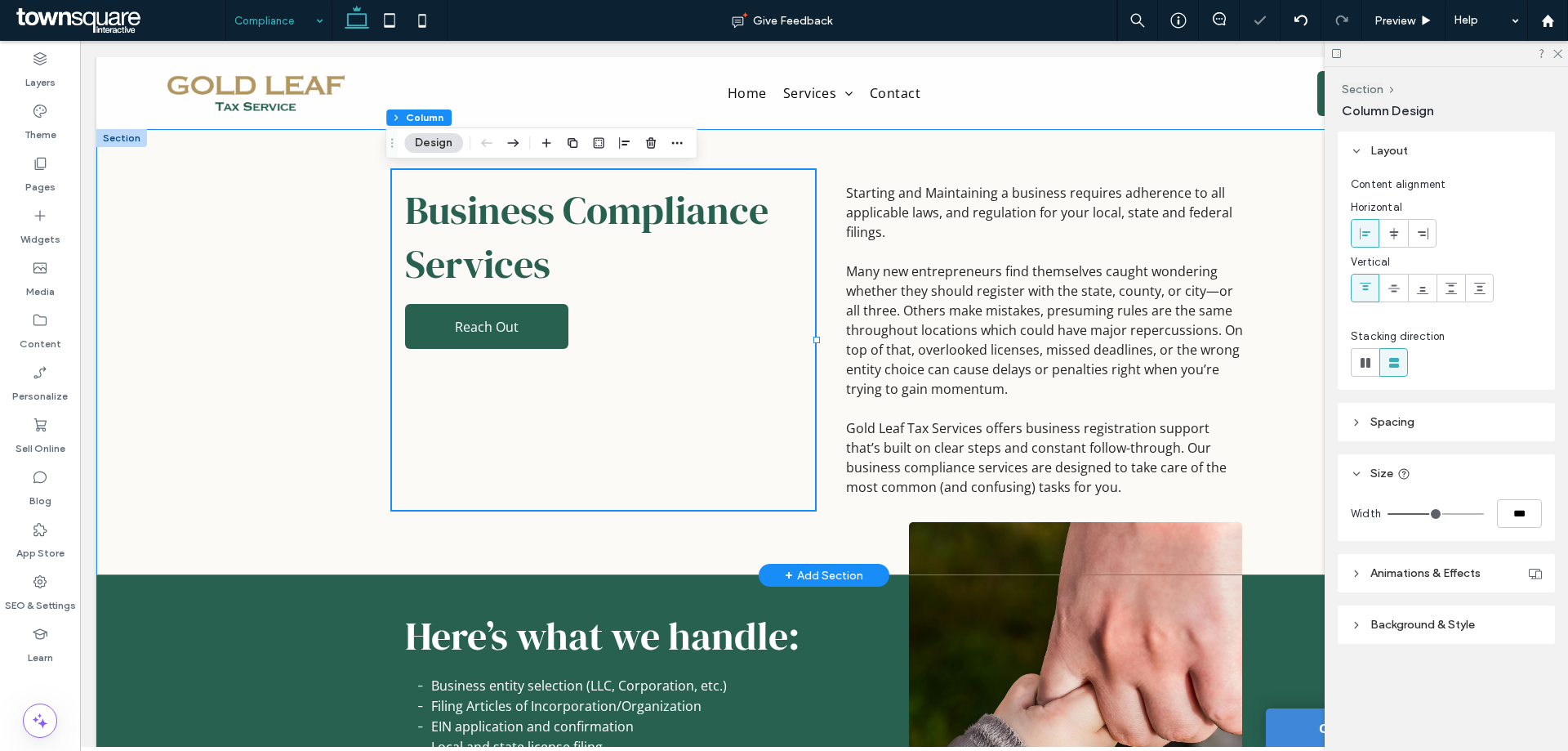 click on "Business Compliance Services
Reach Out
Starting and Maintaining a business requires adherence to all applicable laws, and regulation for your local, state and federal filings. Many new entrepreneurs find themselves caught wondering whether they should register with the state, county, or city—or all three. Others make mistakes, presuming rules are the same throughout locations which could have major repercussions. On top of that, overlooked licenses, missed deadlines, or the wrong entity choice can cause delays or penalties right when you’re trying to gain momentum. Gold Leaf Tax Services offers business registration support that’s built on clear steps and constant follow-through. Our business compliance services are designed to take care of the most common (and confusing) tasks for you." at bounding box center [824, 352] 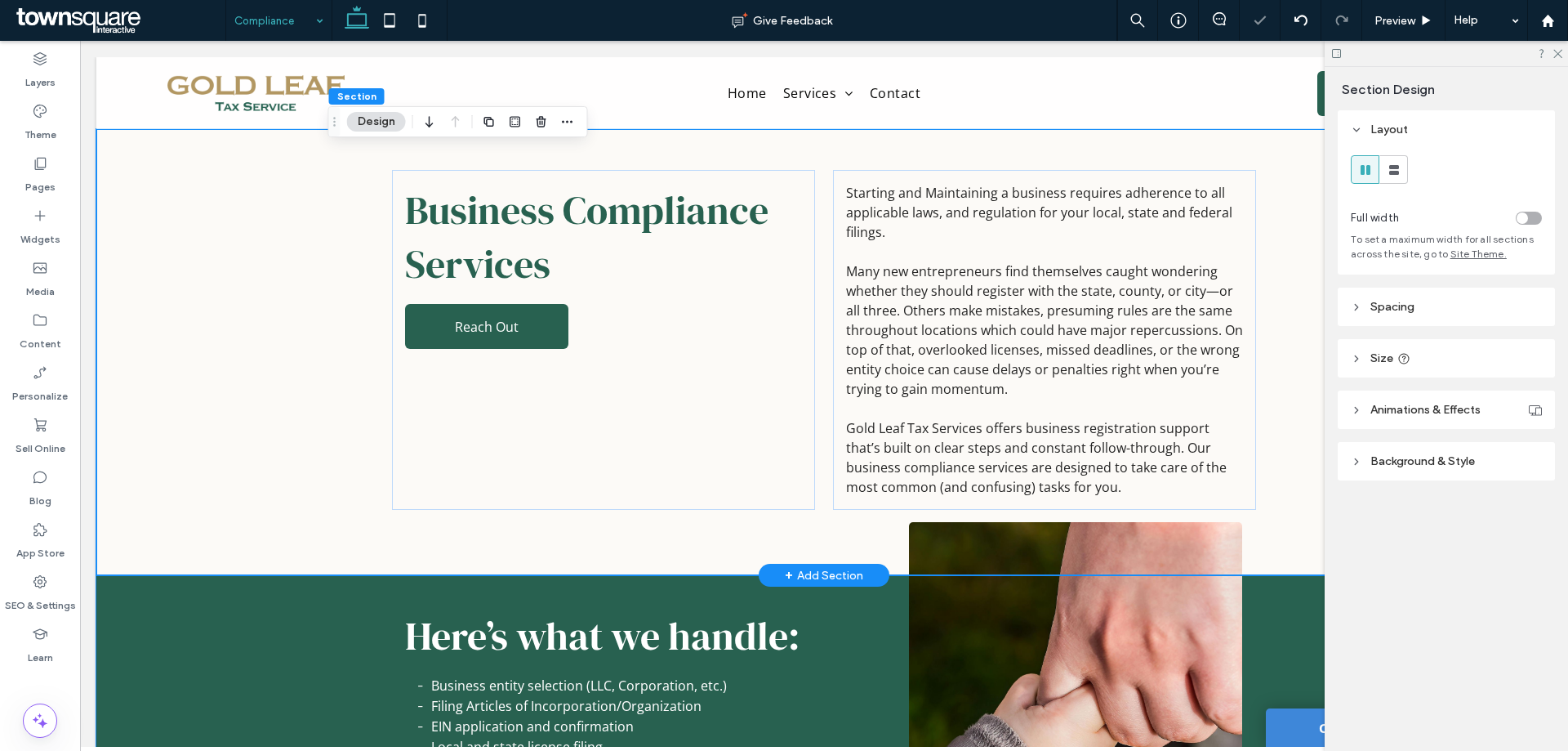 scroll, scrollTop: 245, scrollLeft: 0, axis: vertical 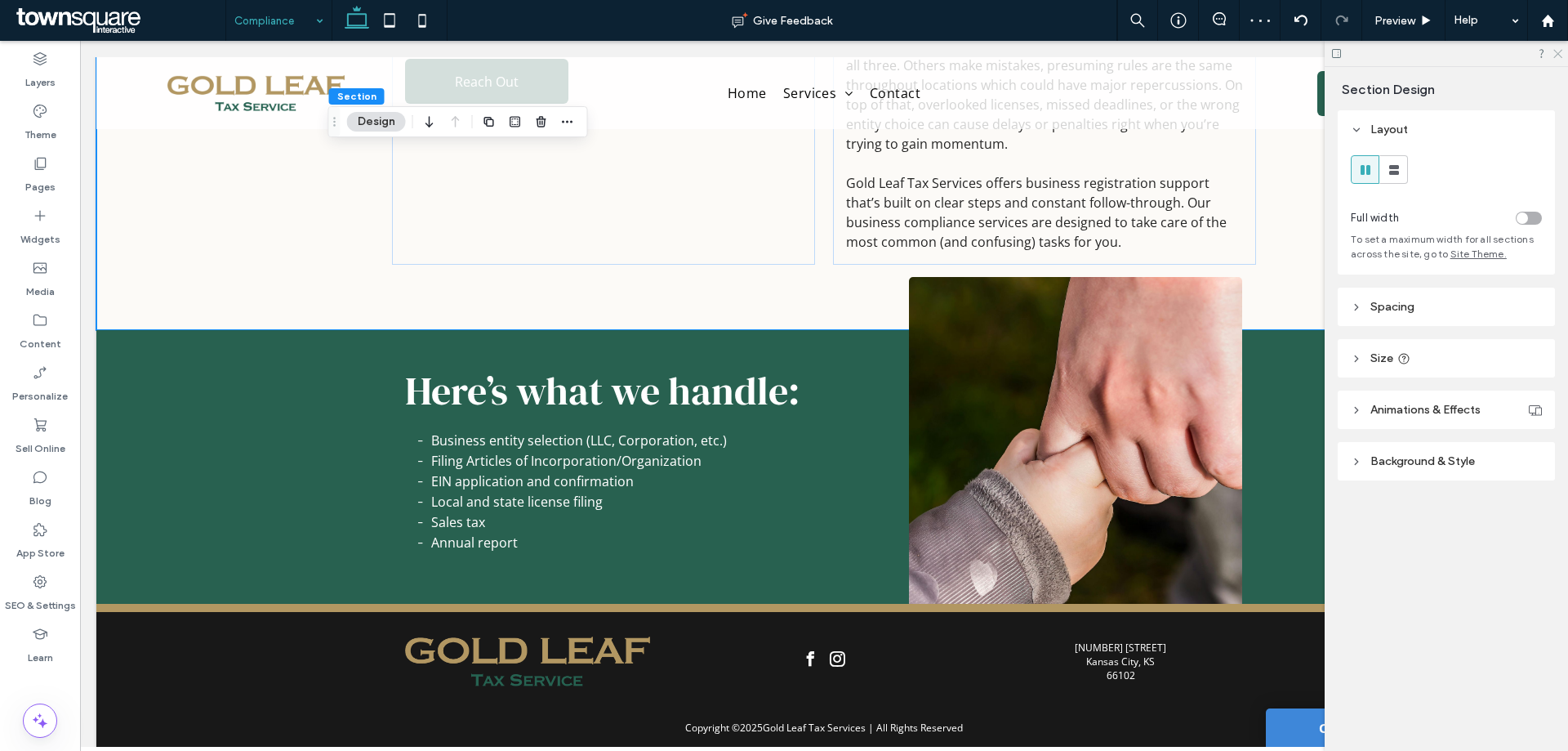 click 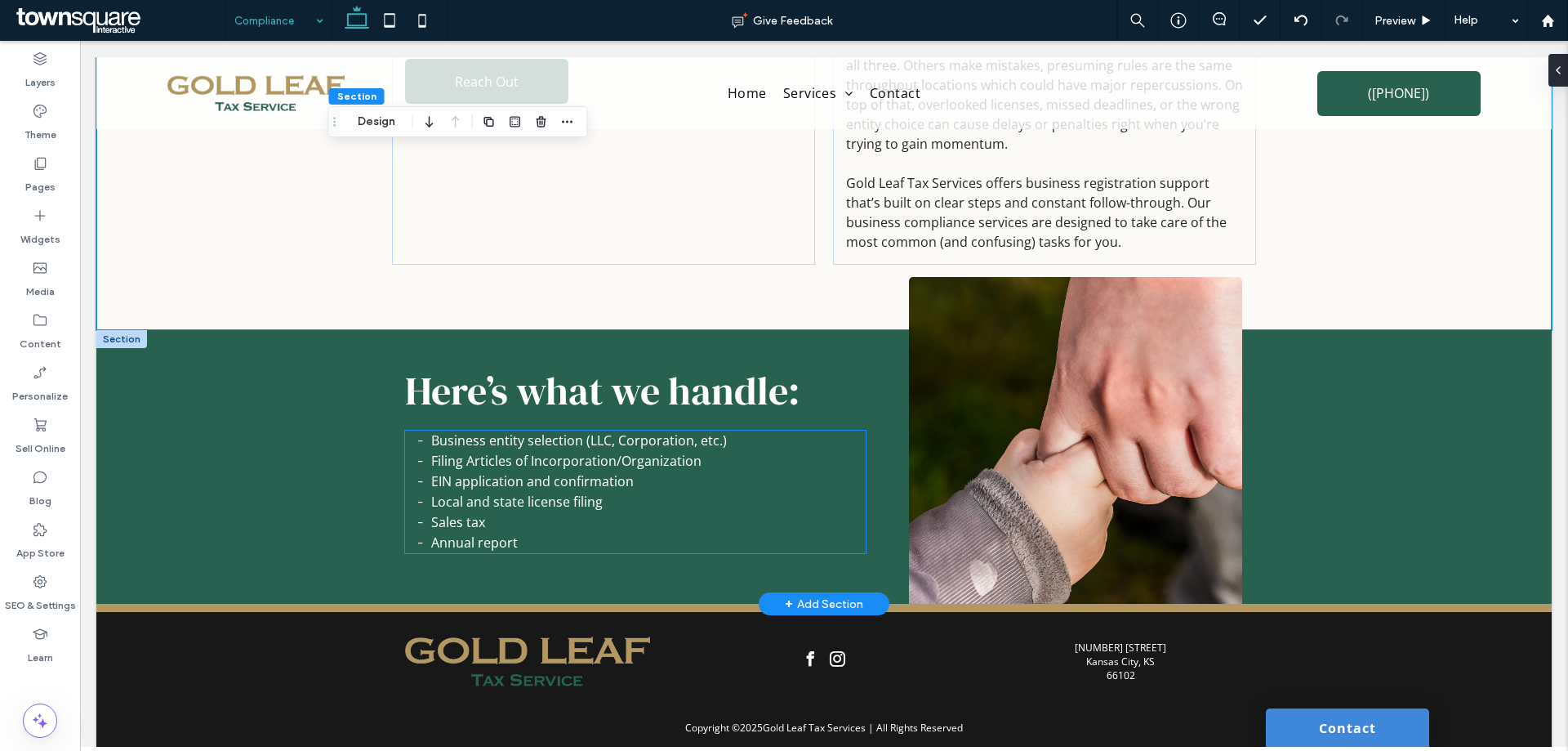 click on "Local and state license filing" at bounding box center (648, 502) 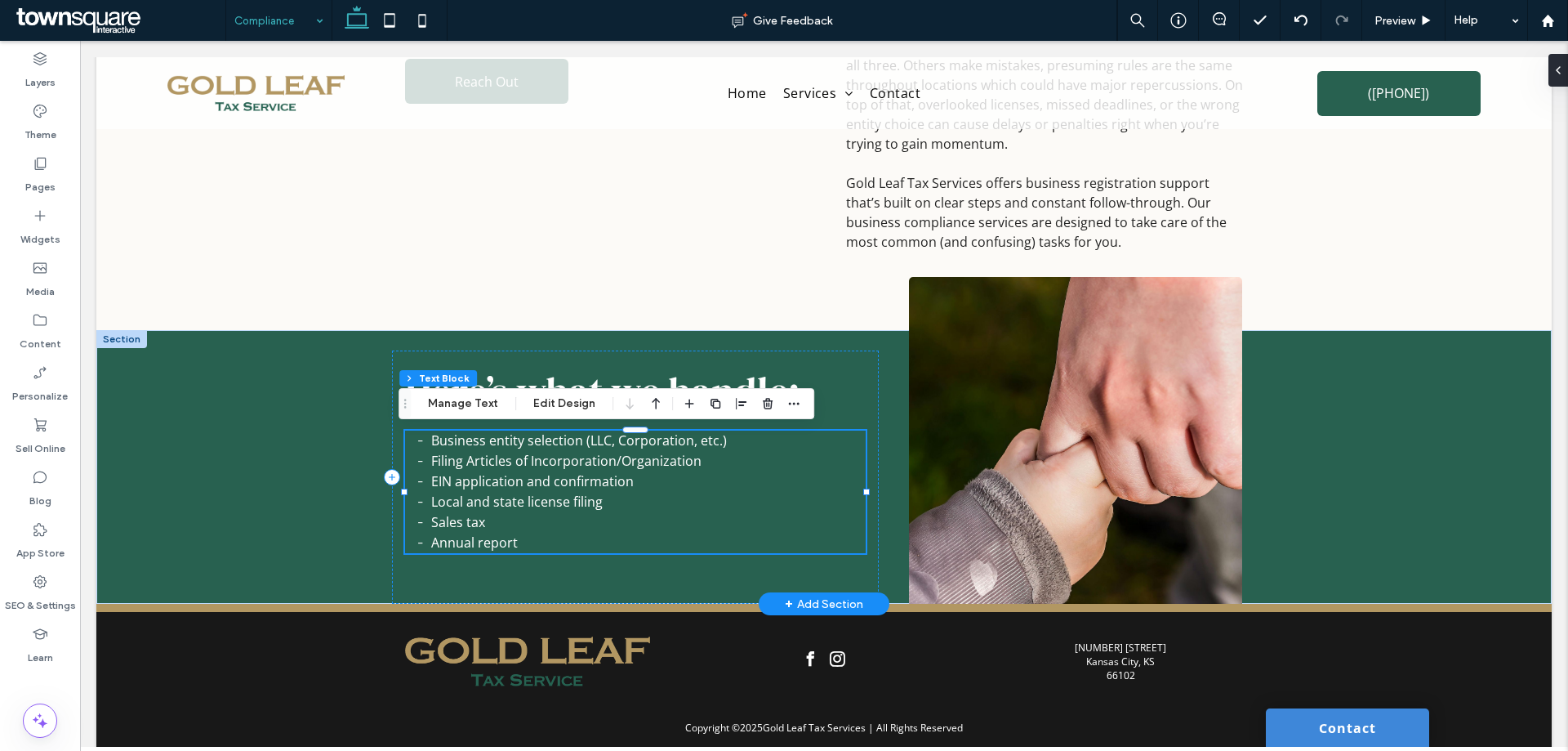 click on "Local and state license filing" at bounding box center [648, 502] 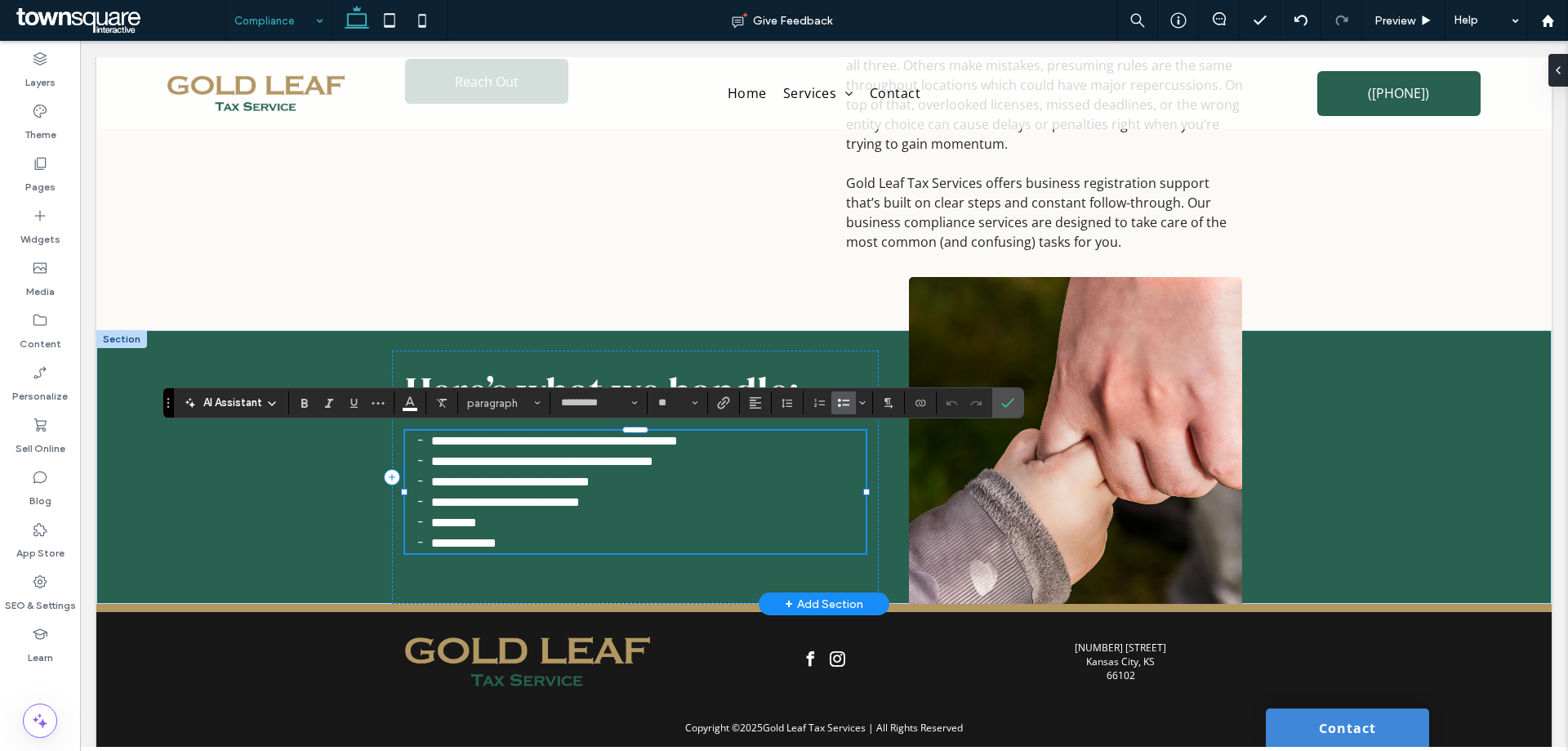 click on "**********" at bounding box center (648, 543) 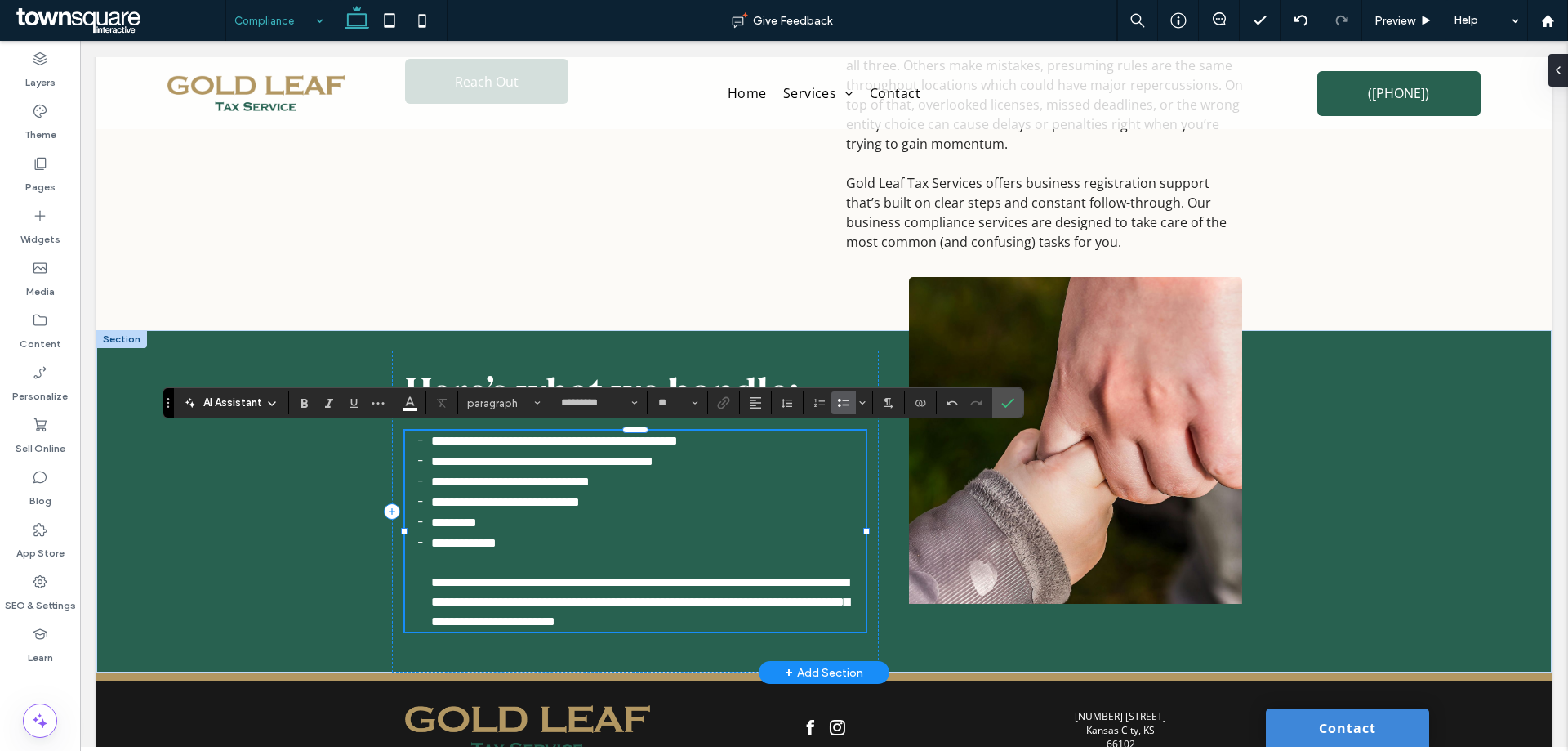 click on "**********" at bounding box center [640, 582] 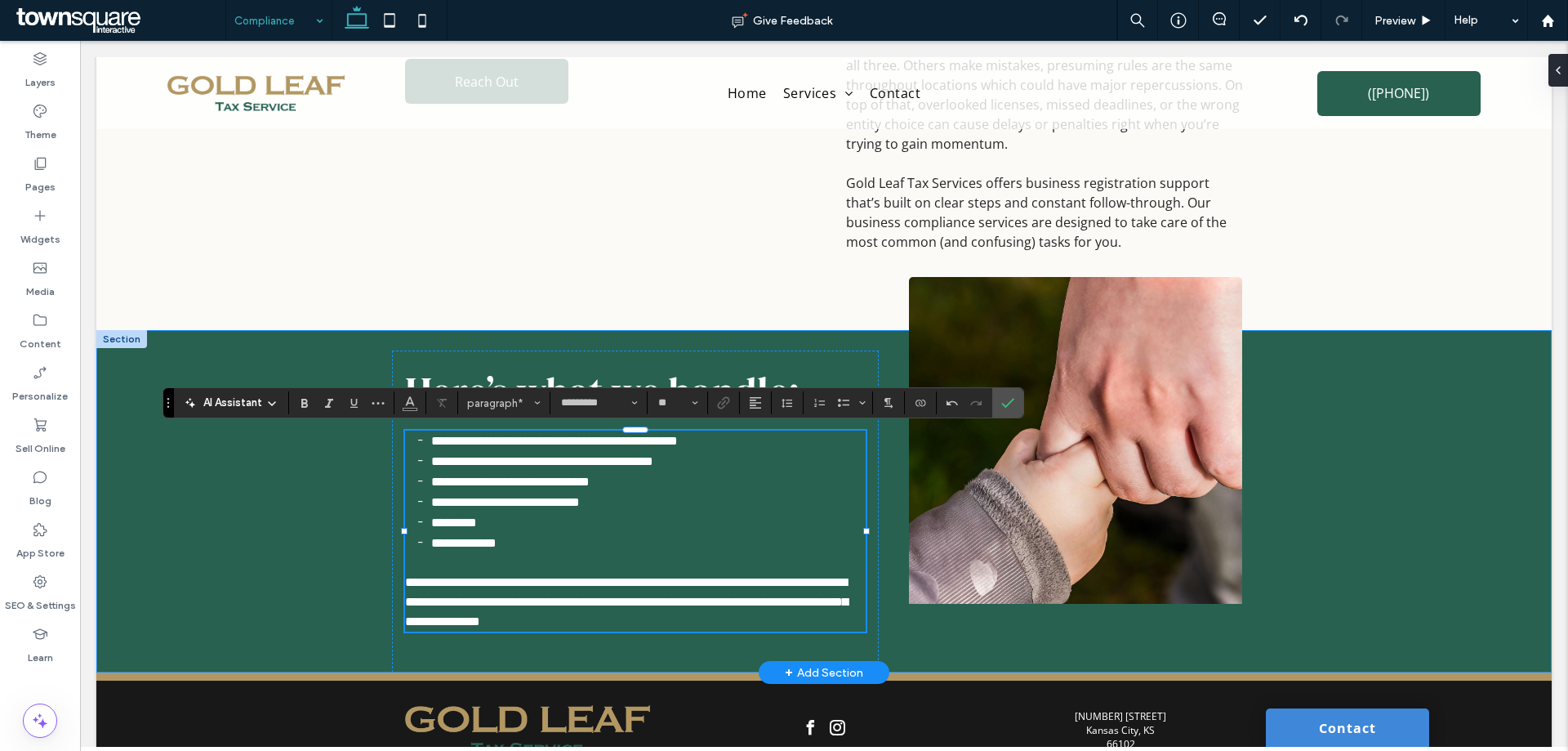 click on "**********" at bounding box center (824, 501) 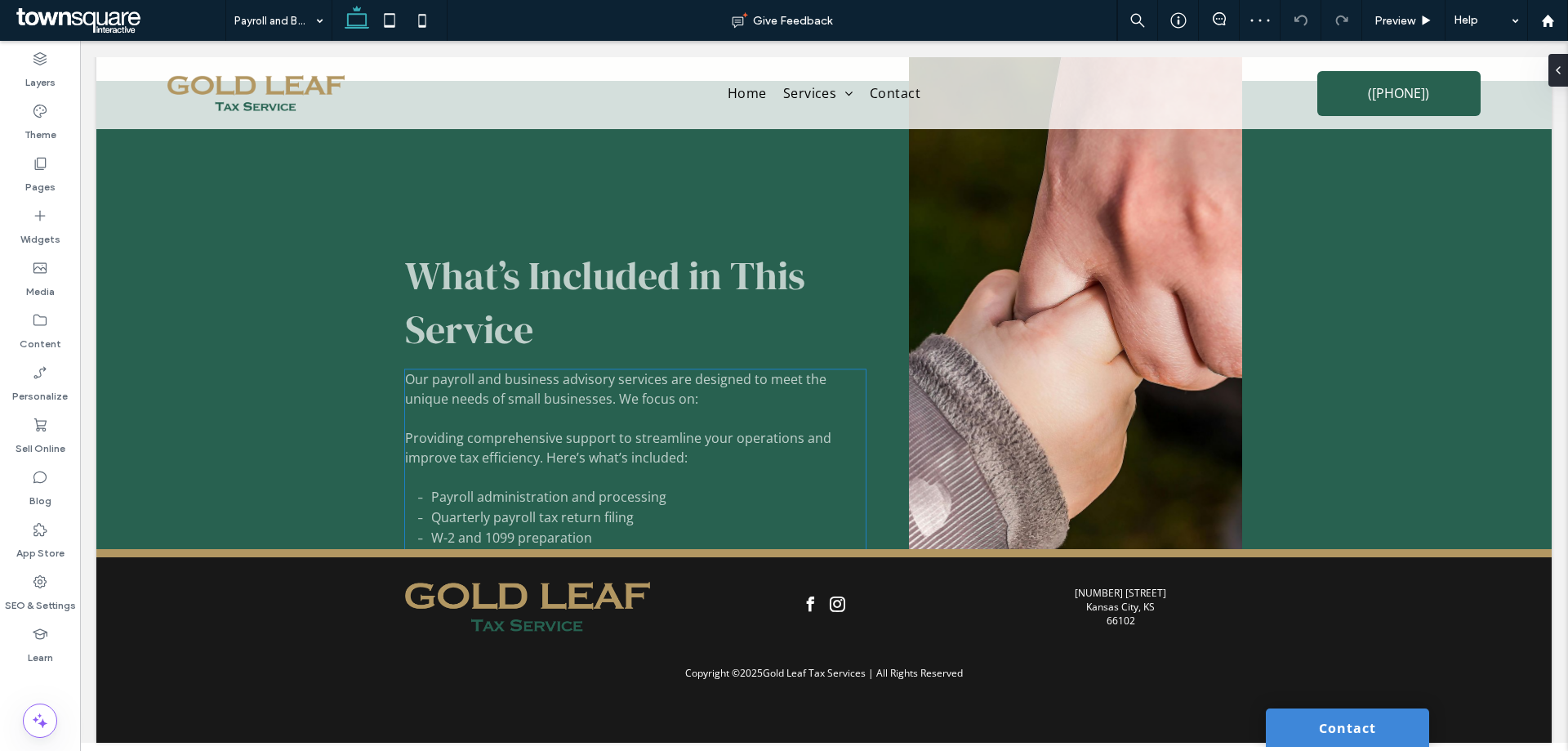 scroll, scrollTop: 463, scrollLeft: 0, axis: vertical 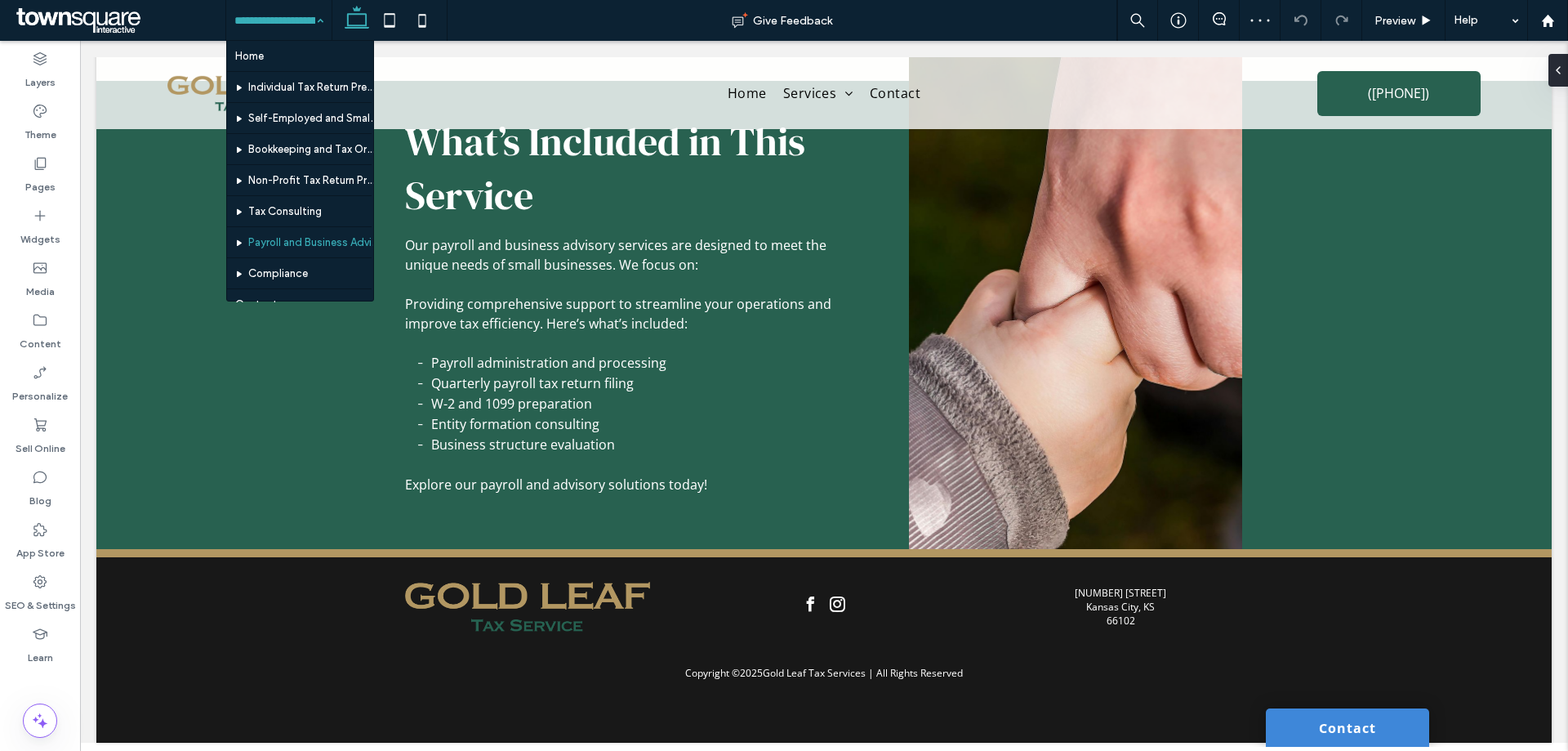 click at bounding box center (274, 20) 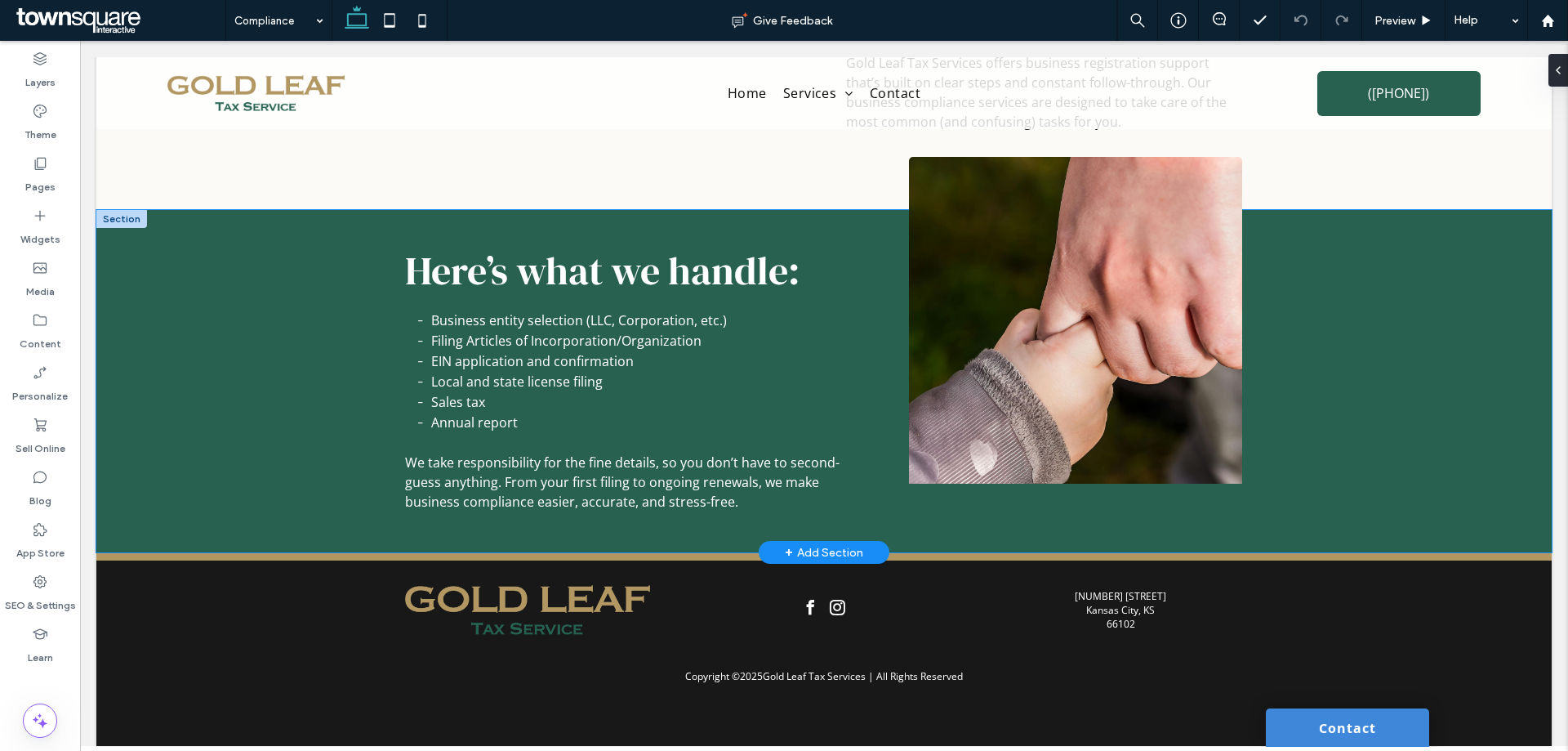 scroll, scrollTop: 0, scrollLeft: 0, axis: both 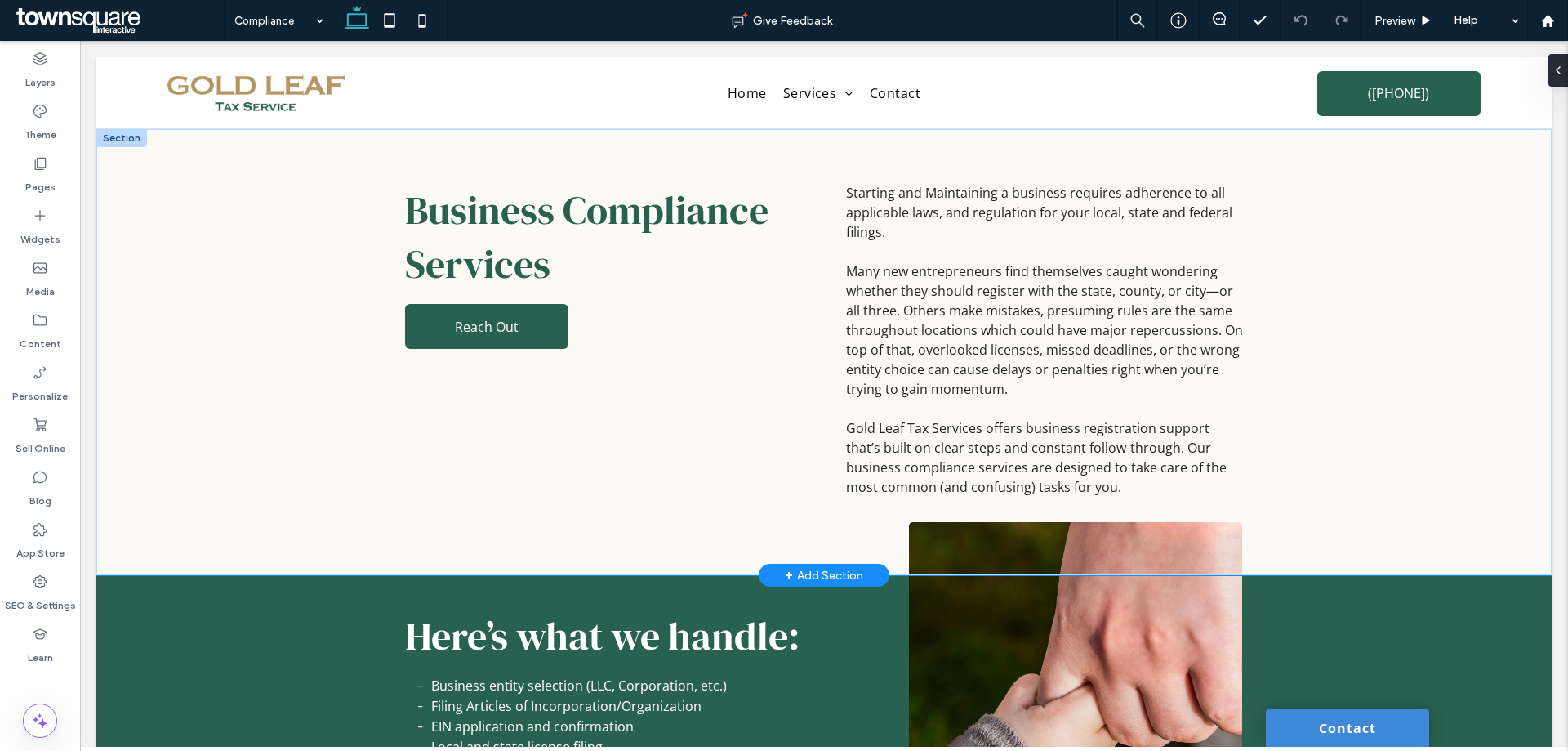 click on "Business Compliance Services
Reach Out
Starting and Maintaining a business requires adherence to all applicable laws, and regulation for your local, state and federal filings. Many new entrepreneurs find themselves caught wondering whether they should register with the state, county, or city—or all three. Others make mistakes, presuming rules are the same throughout locations which could have major repercussions. On top of that, overlooked licenses, missed deadlines, or the wrong entity choice can cause delays or penalties right when you’re trying to gain momentum. Gold Leaf Tax Services offers business registration support that’s built on clear steps and constant follow-through. Our business compliance services are designed to take care of the most common (and confusing) tasks for you." at bounding box center (824, 352) 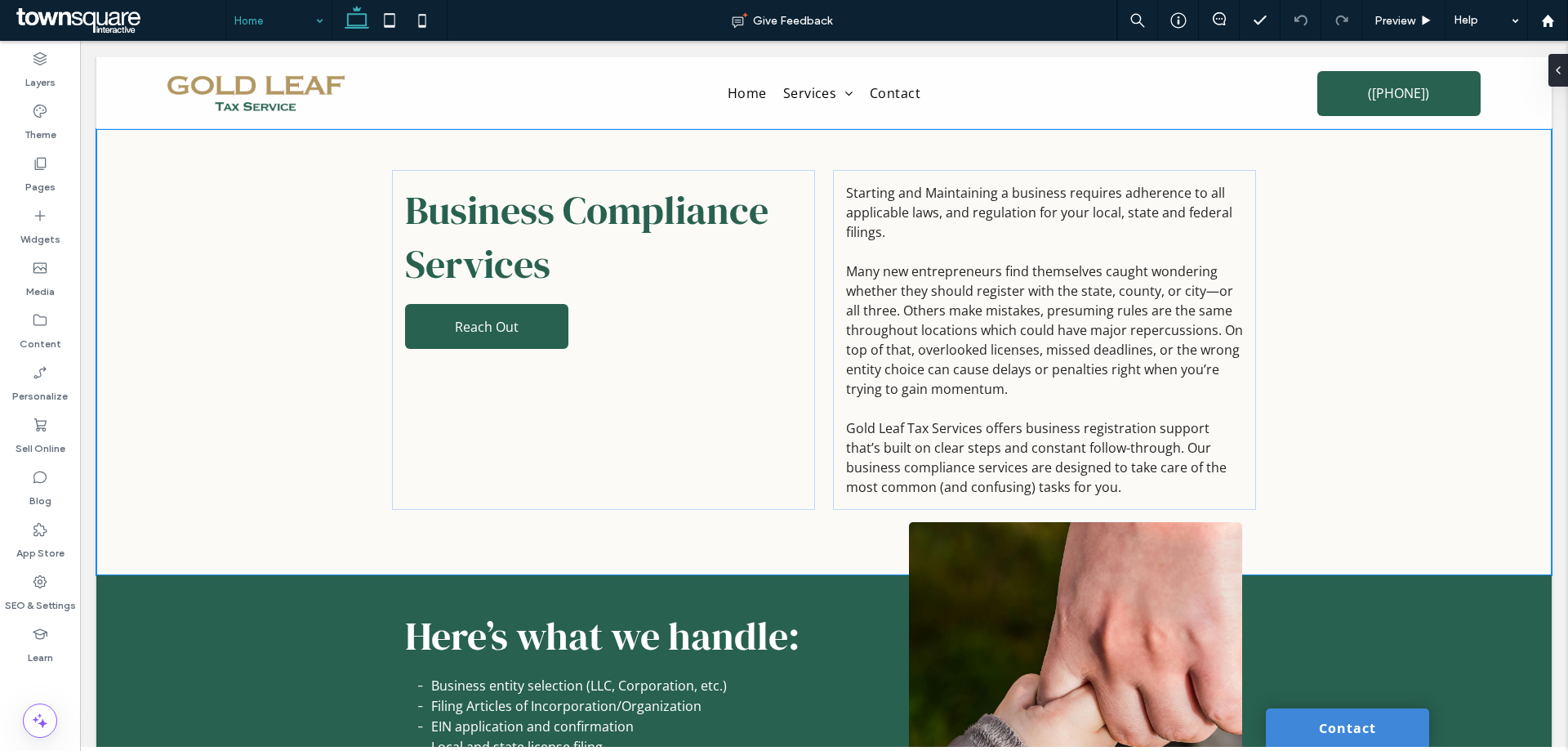 drag, startPoint x: 273, startPoint y: 52, endPoint x: 307, endPoint y: 78, distance: 42.801869 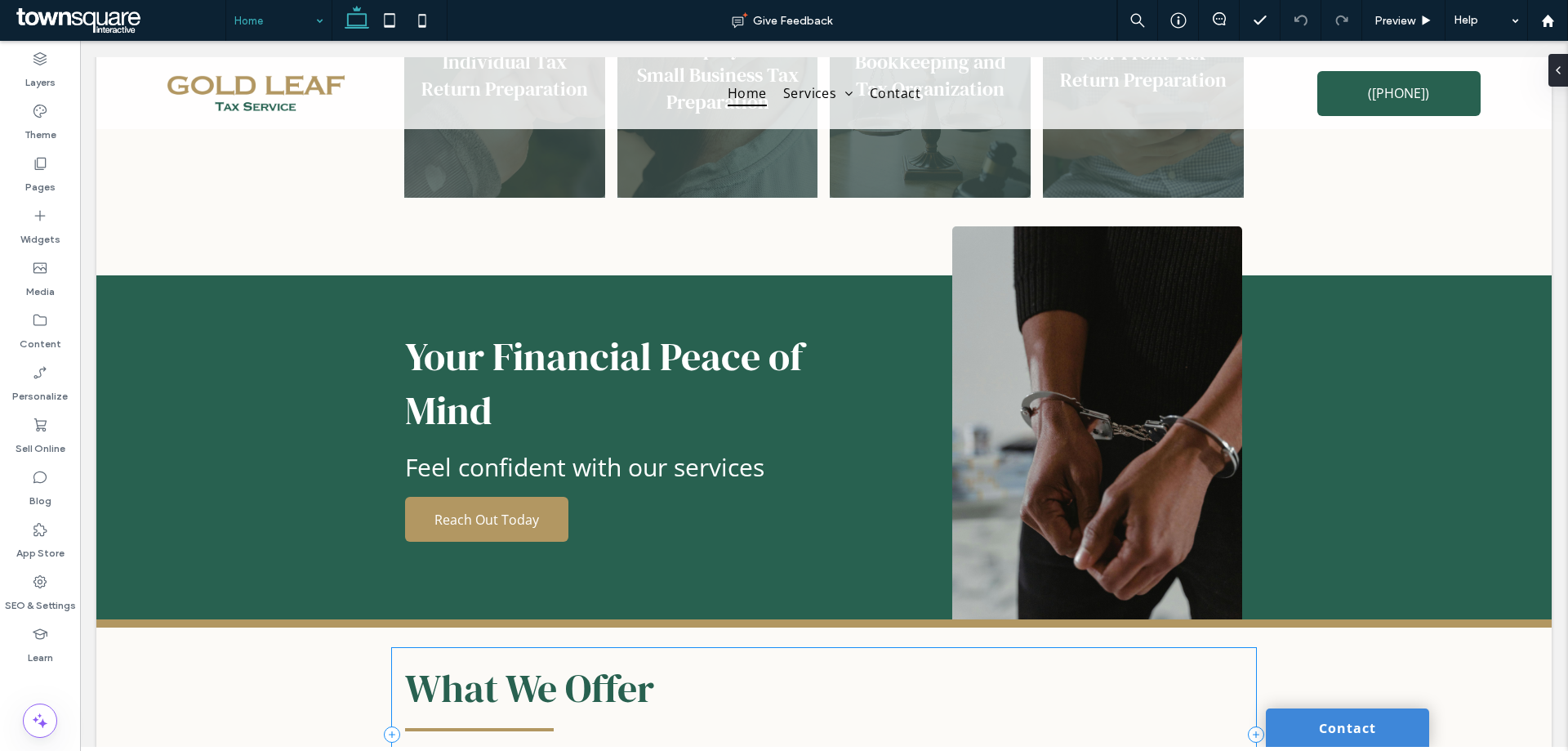 scroll, scrollTop: 1389, scrollLeft: 0, axis: vertical 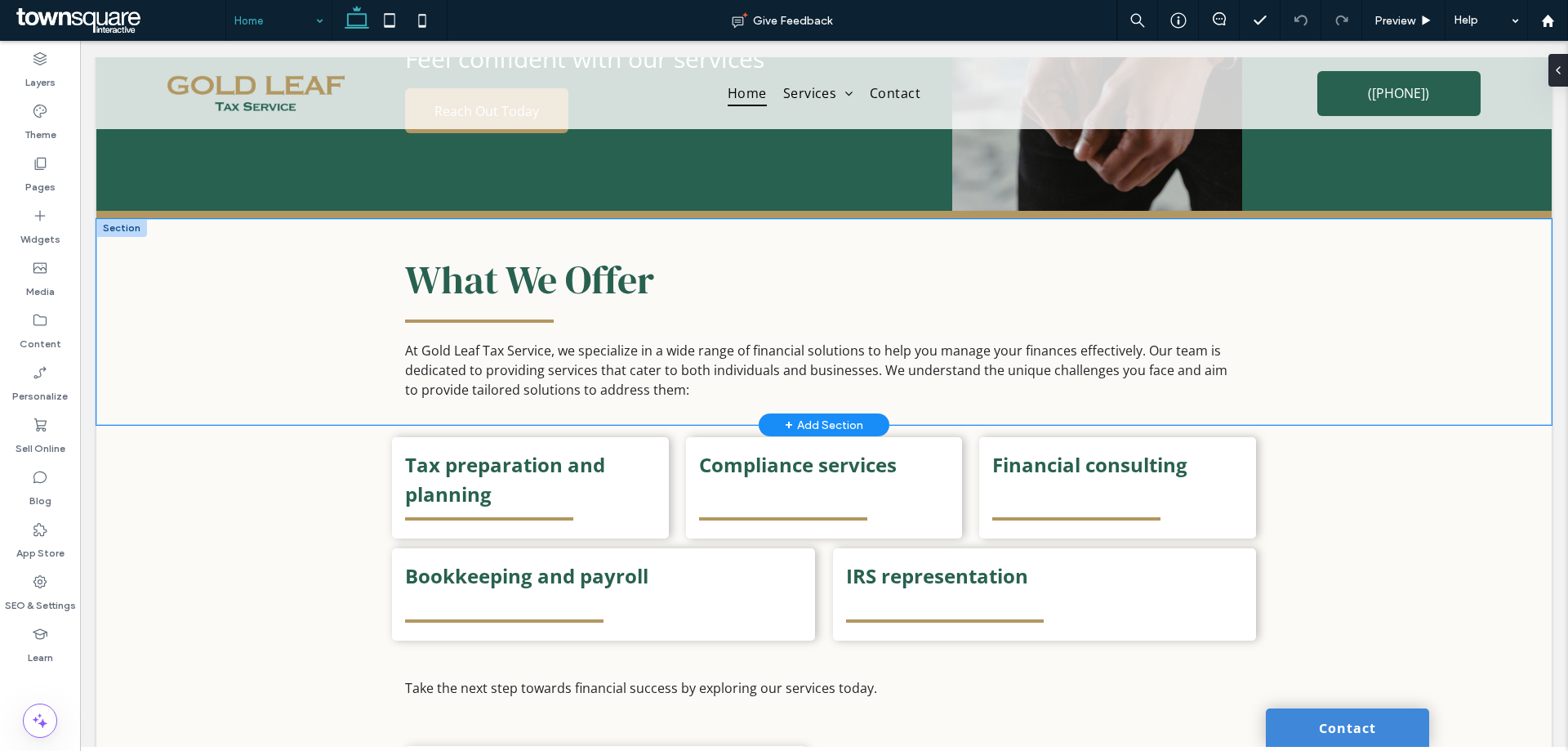 click on "At Gold Leaf Tax Service, we specialize in a wide range of financial solutions to help you manage your finances effectively. Our team is dedicated to providing services that cater to both individuals and businesses. We understand the unique challenges you face and aim to provide tailored solutions to address them:
What We Offer" at bounding box center [824, 322] 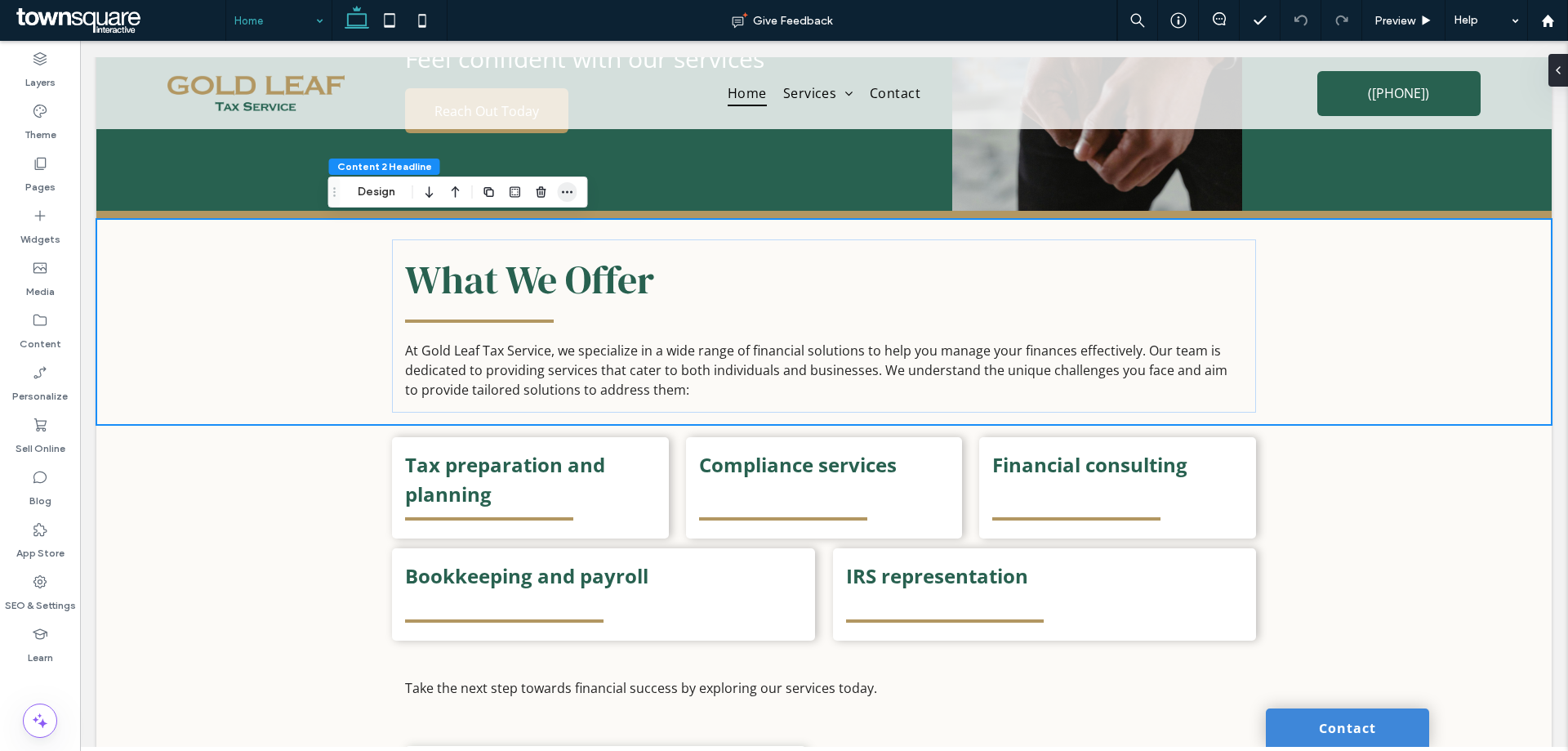 click 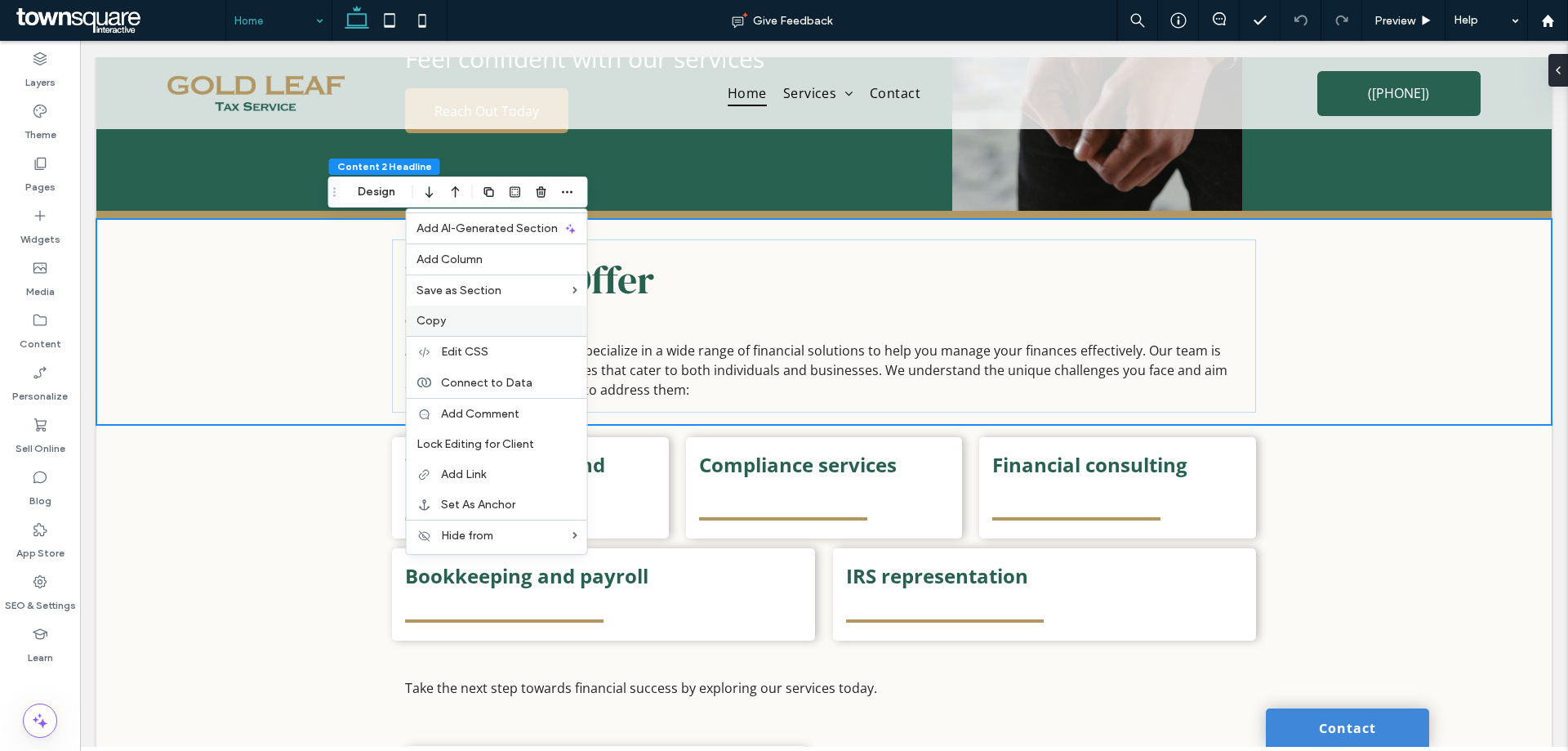 click on "Copy" at bounding box center [497, 320] 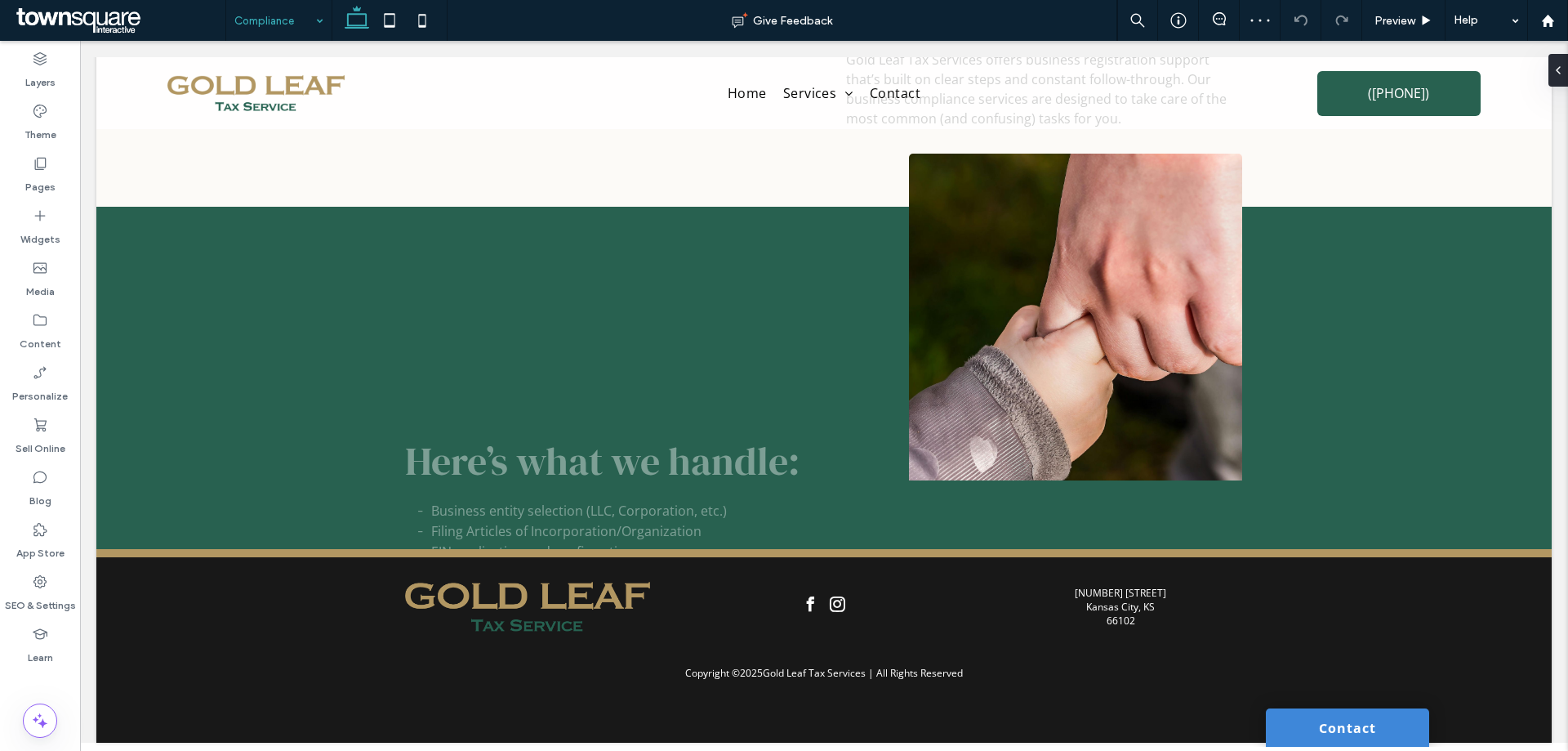 scroll, scrollTop: 369, scrollLeft: 0, axis: vertical 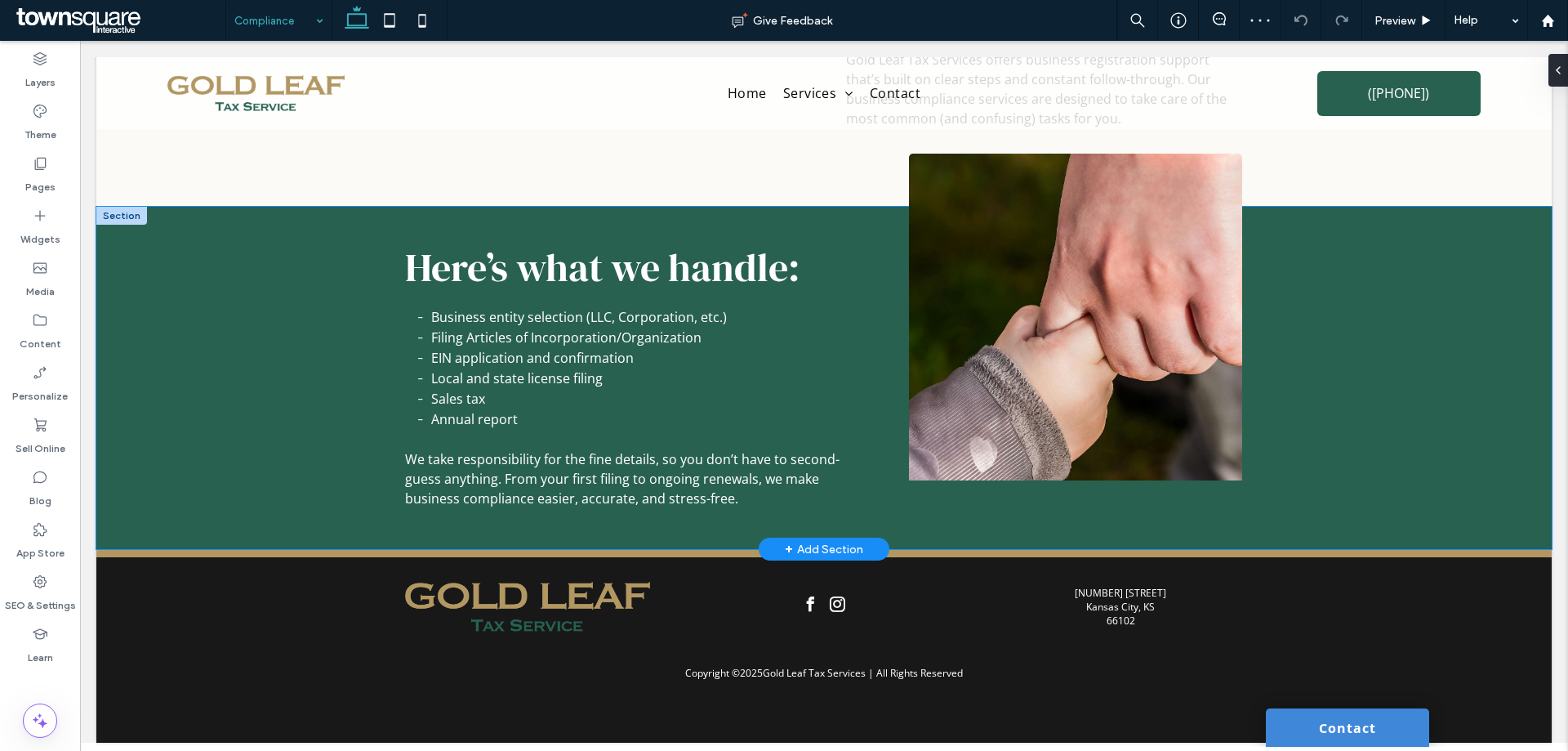 click on "Here’s what we handle:
Business entity selection (LLC, Corporation, etc.) Filing Articles of Incorporation/Organization EIN application and confirmation Local and state license filing Sales tax Annual report
﻿ We take responsibility for the fine details, so you don’t have to second-guess anything. From your first filing to ongoing renewals, we make business compliance easier, accurate, and stress-free." at bounding box center [824, 378] 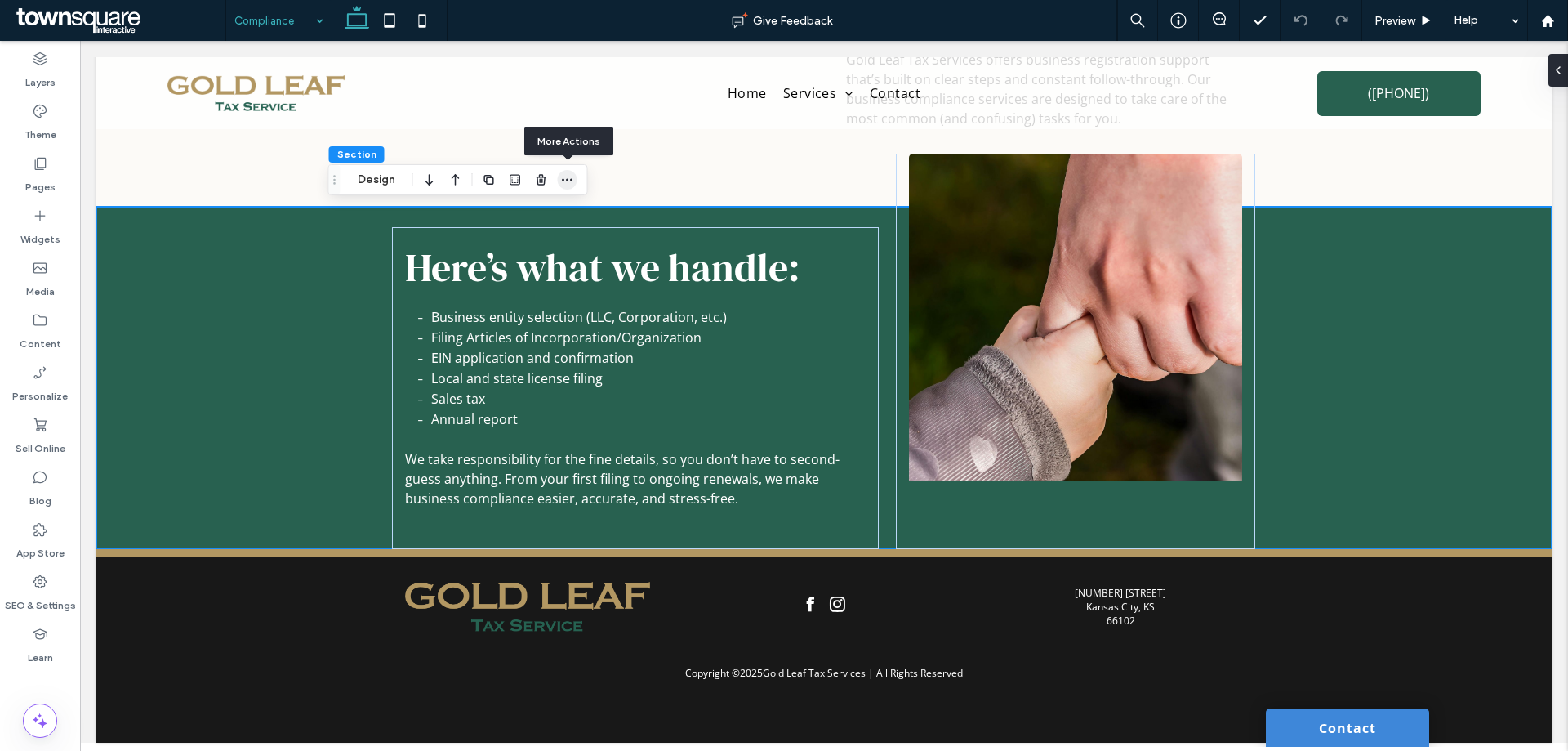 click 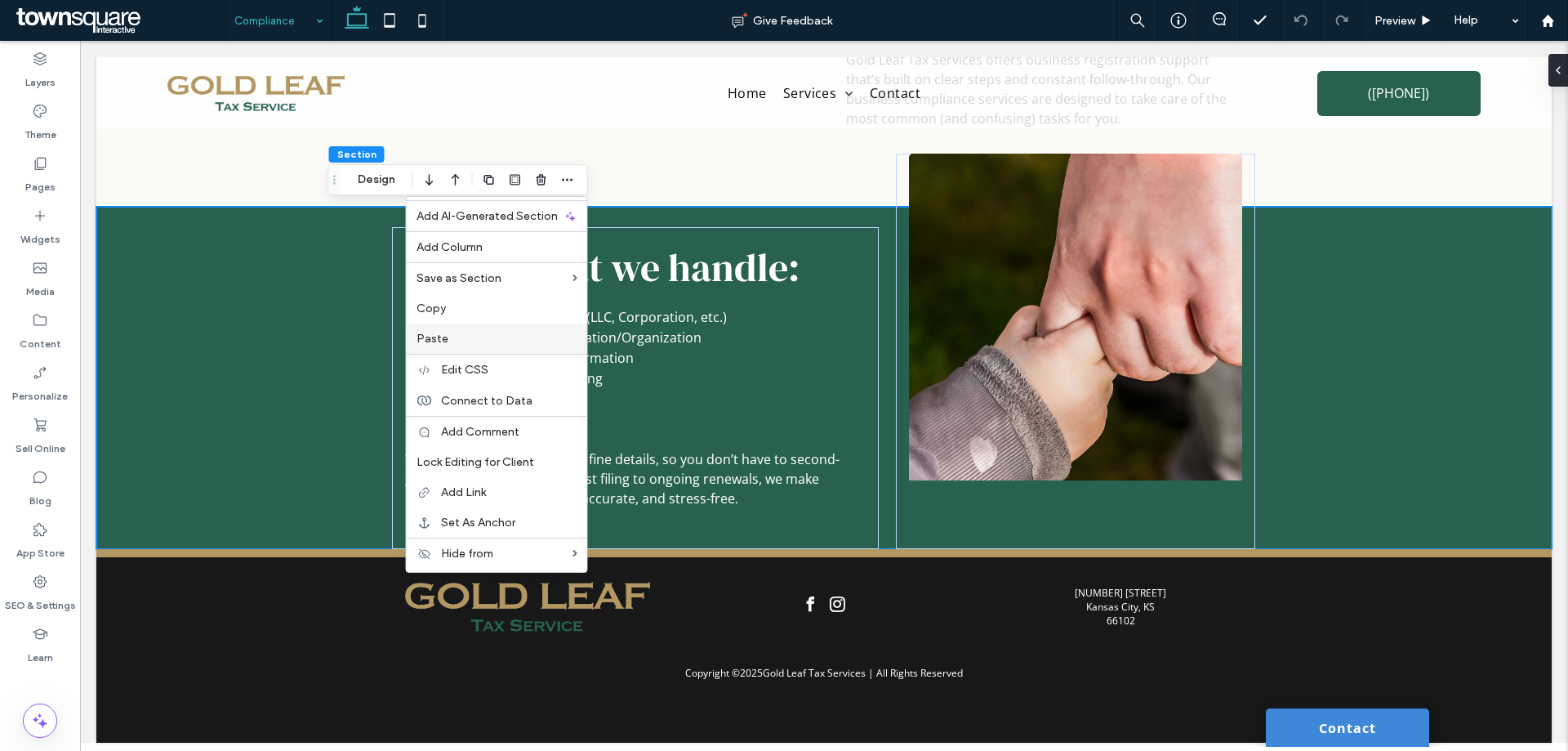 click on "Paste" at bounding box center [497, 338] 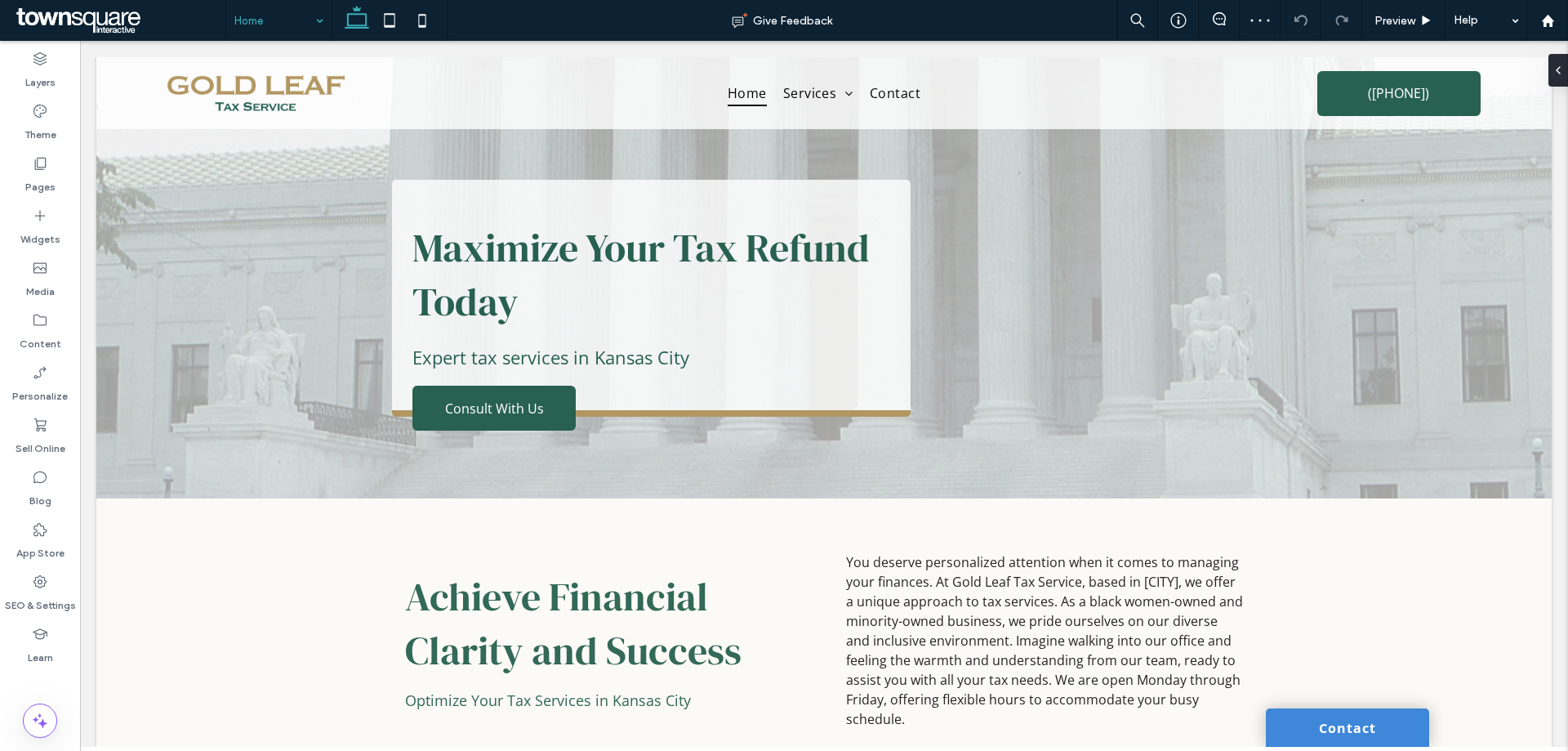 scroll, scrollTop: 1553, scrollLeft: 0, axis: vertical 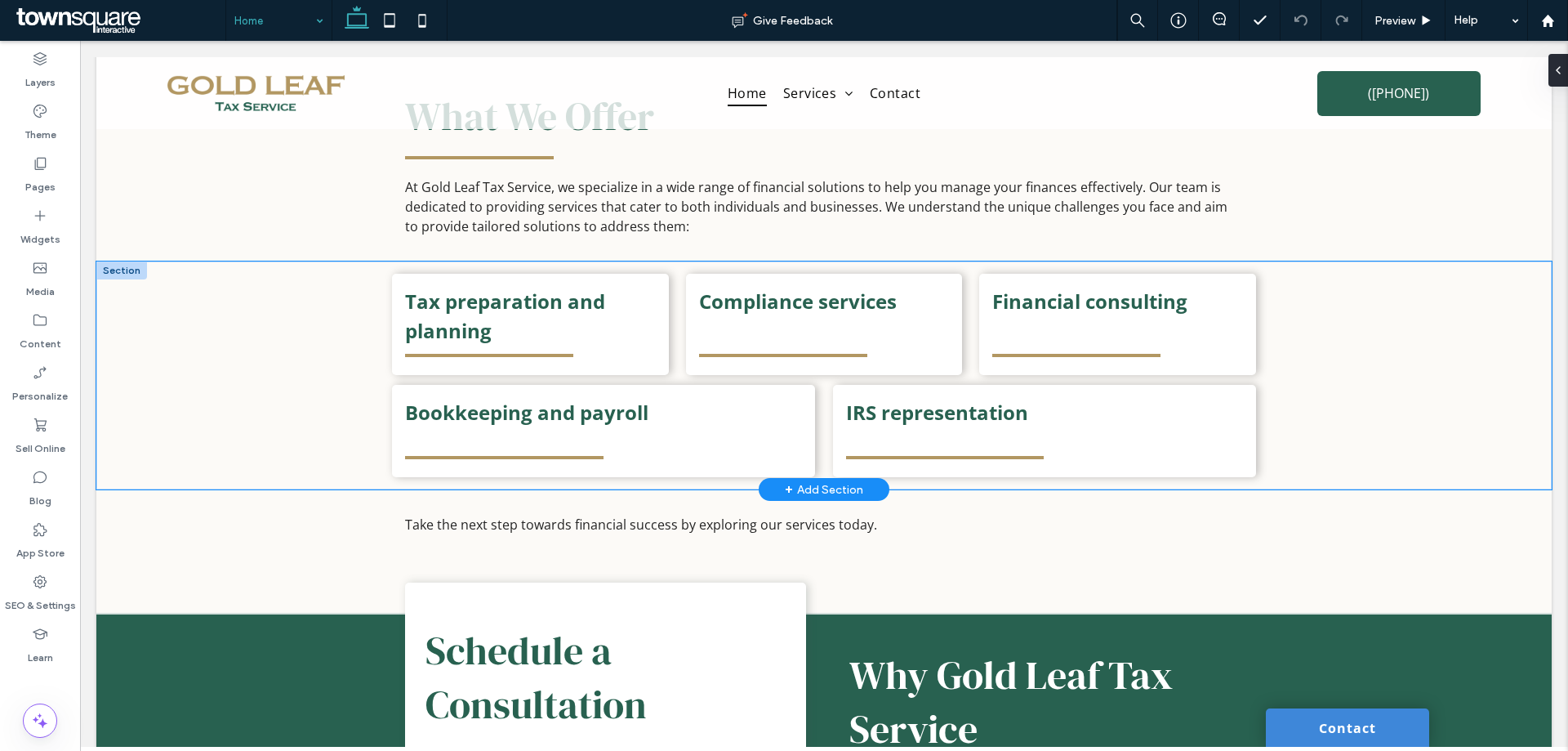 click on "Tax preparation and planning
Compliance services
Financial consulting
Bookkeeping and payroll
IRS representation" at bounding box center [824, 375] 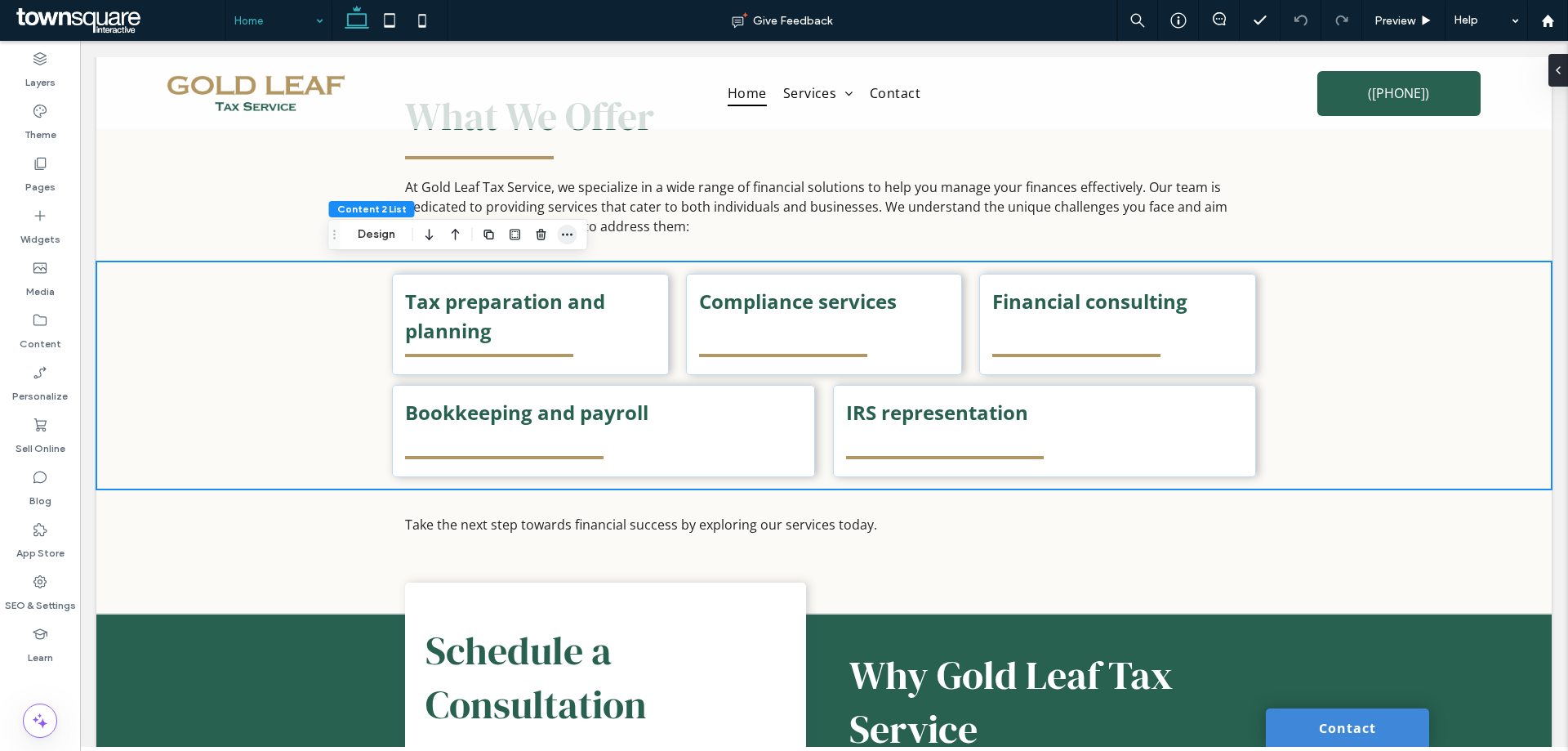 click 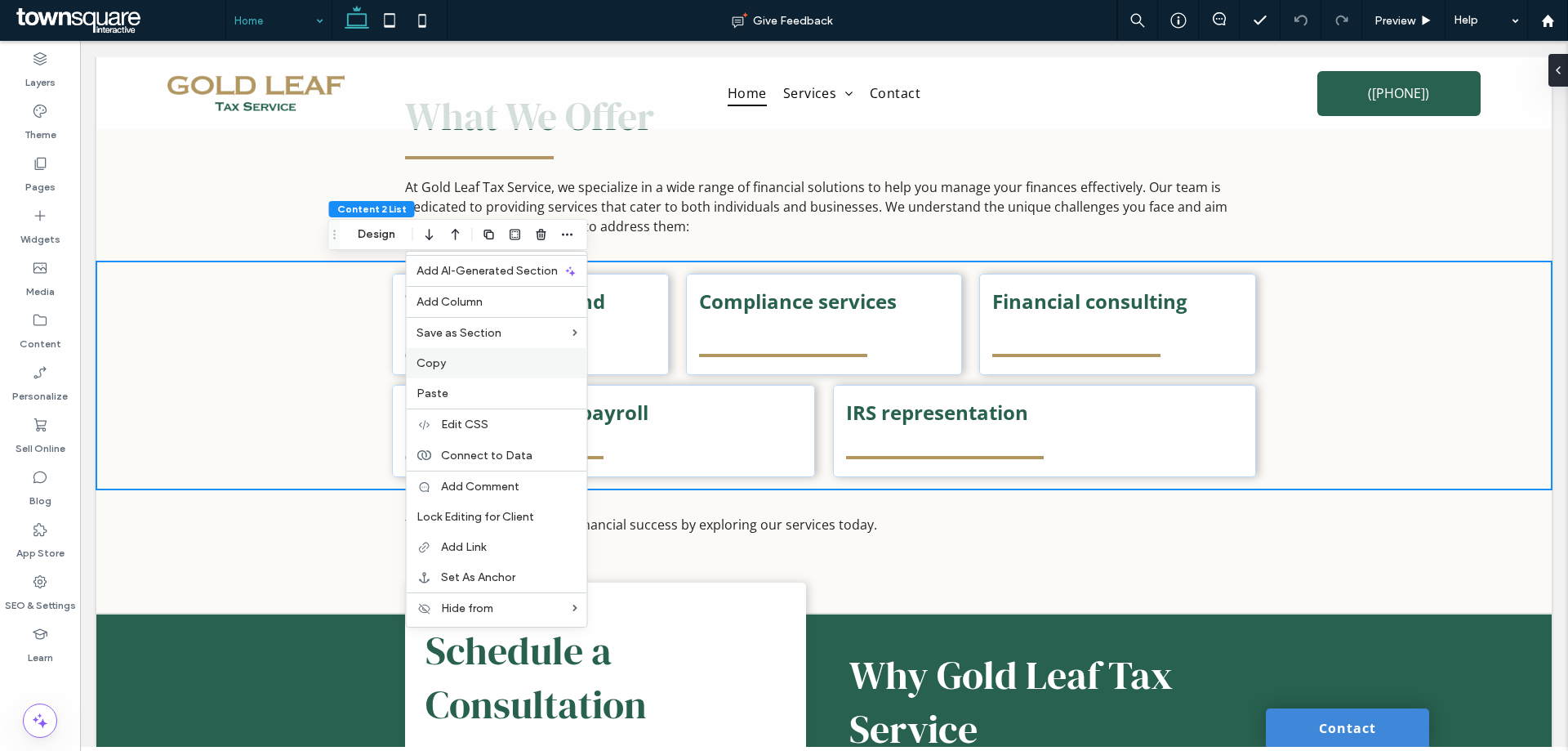 click on "Copy" at bounding box center (497, 363) 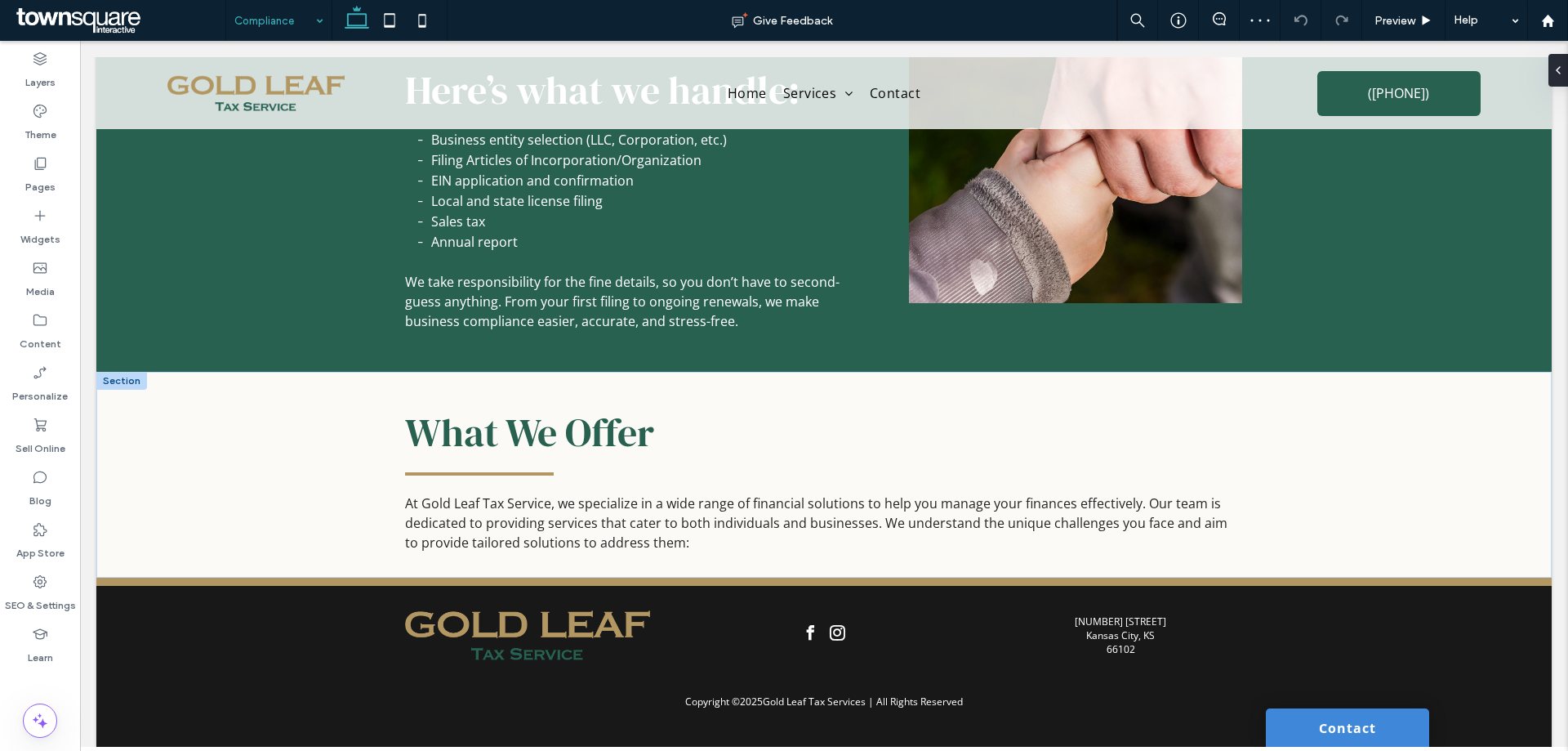 scroll, scrollTop: 574, scrollLeft: 0, axis: vertical 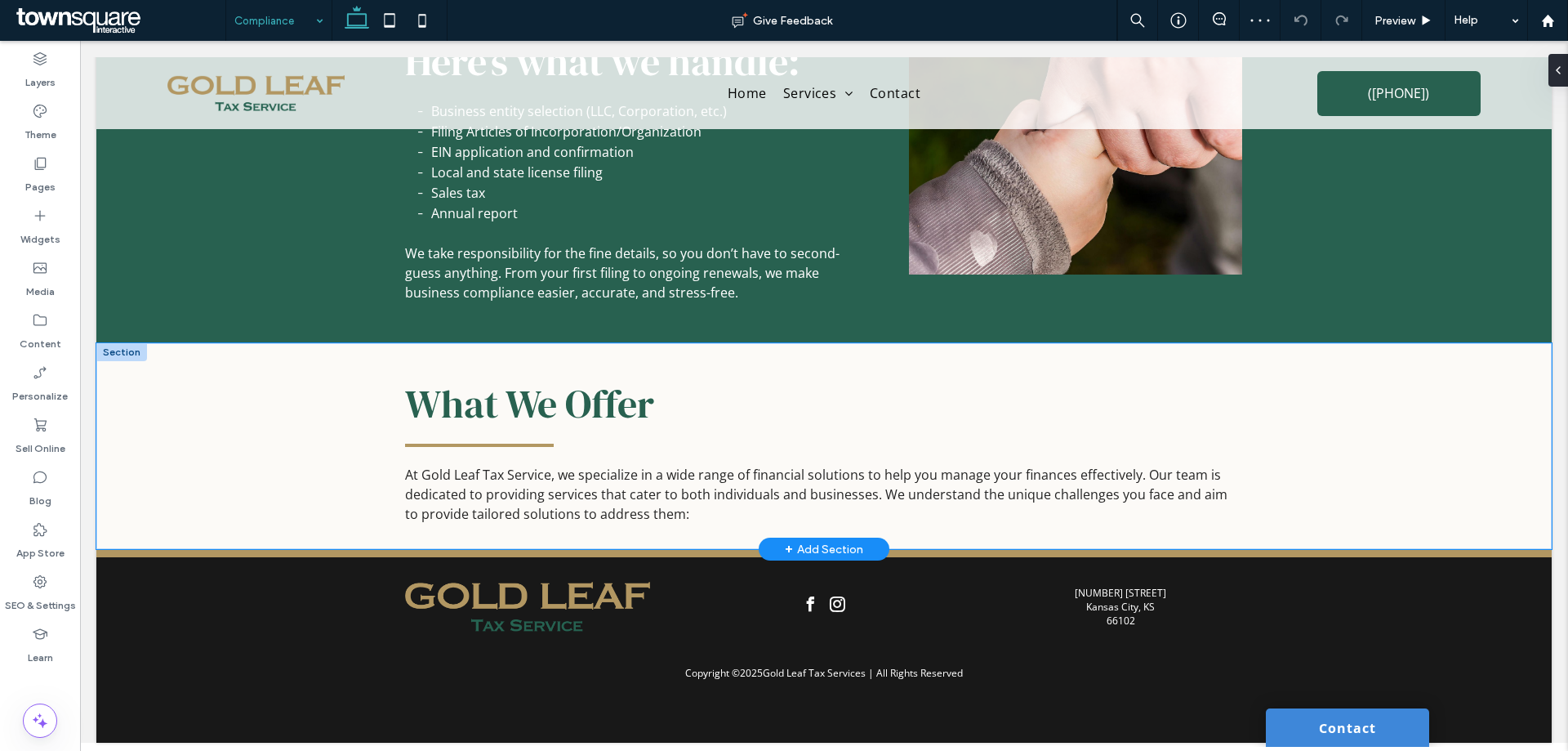 click on "At Gold Leaf Tax Service, we specialize in a wide range of financial solutions to help you manage your finances effectively. Our team is dedicated to providing services that cater to both individuals and businesses. We understand the unique challenges you face and aim to provide tailored solutions to address them:
What We Offer" at bounding box center [824, 446] 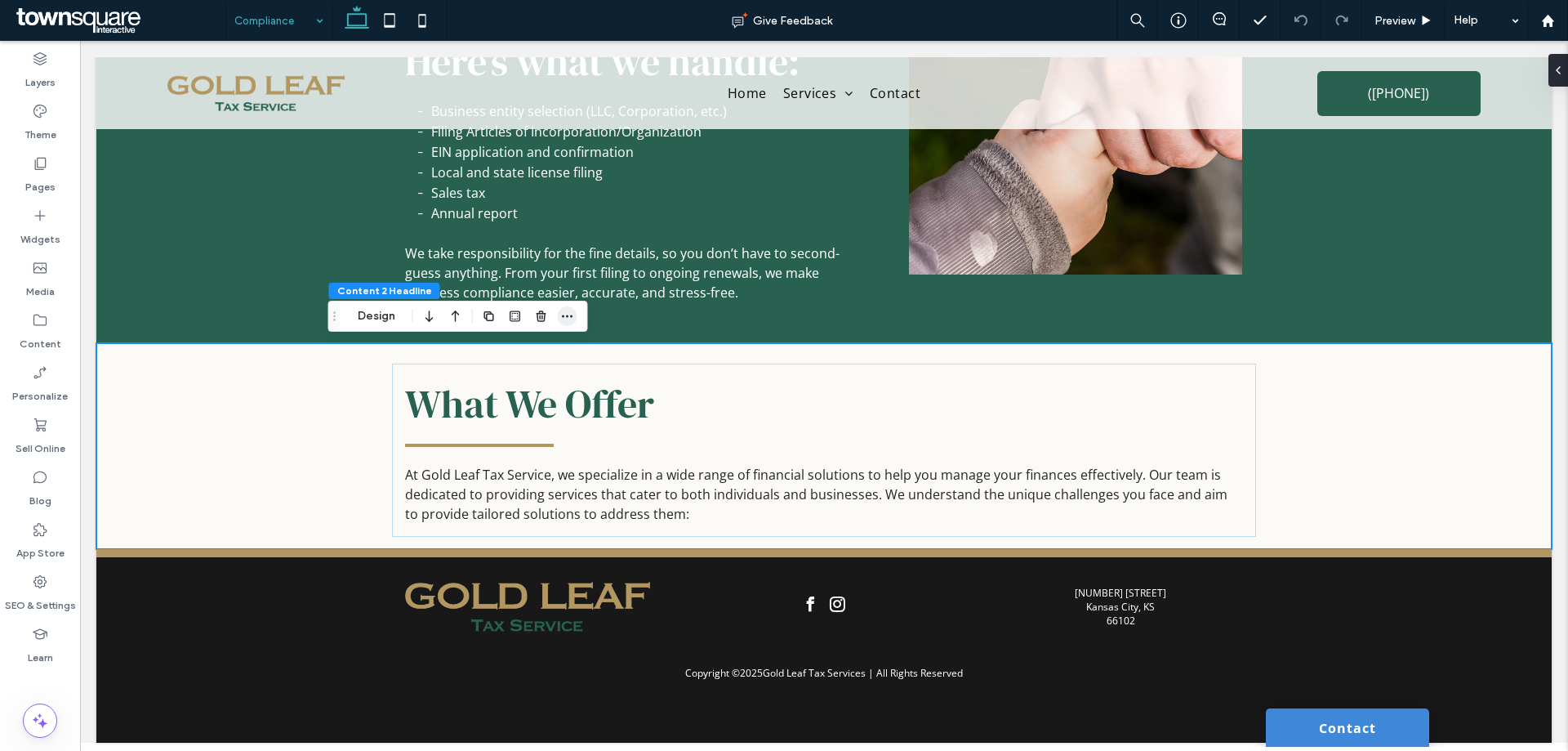 click at bounding box center (568, 316) 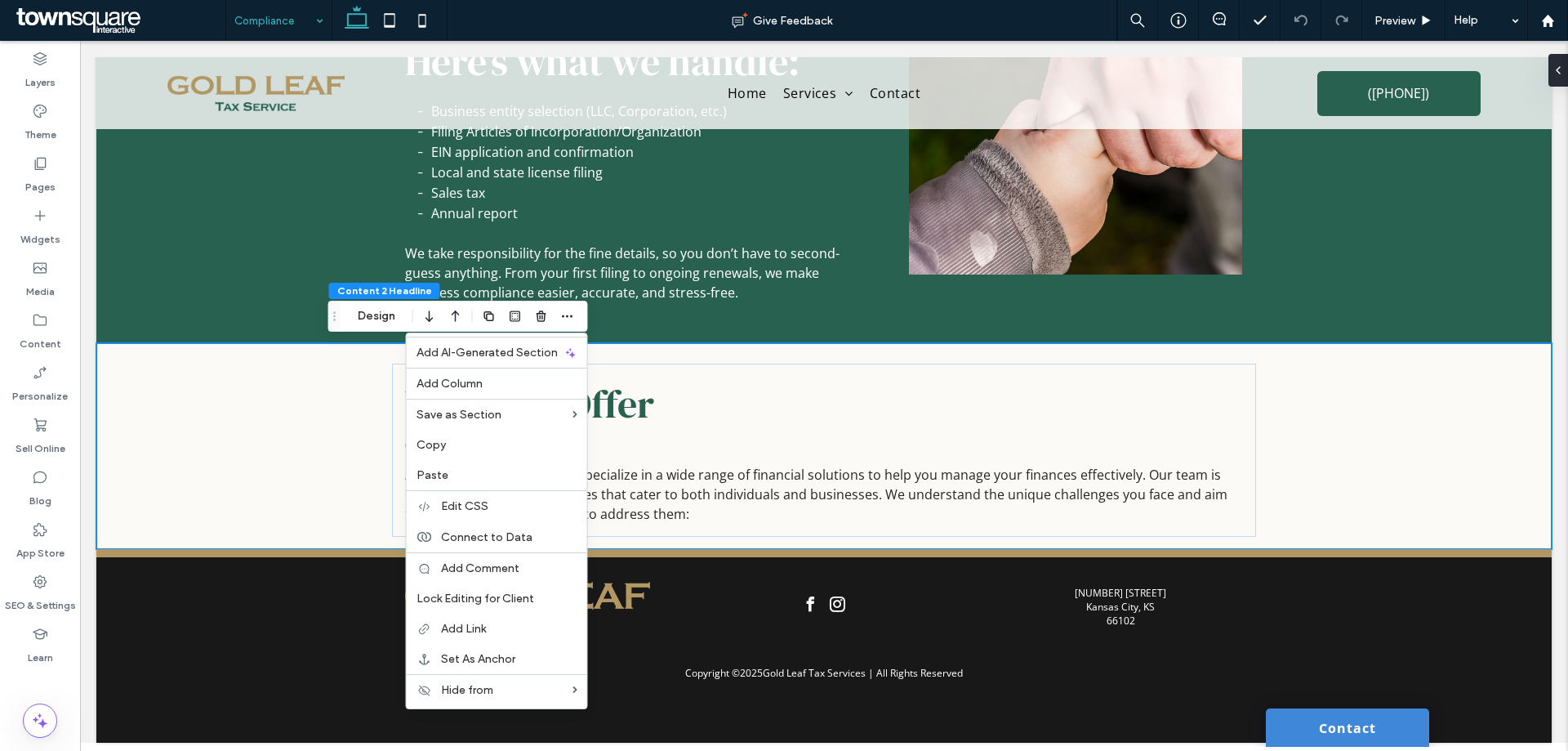 click on "Paste" at bounding box center [497, 475] 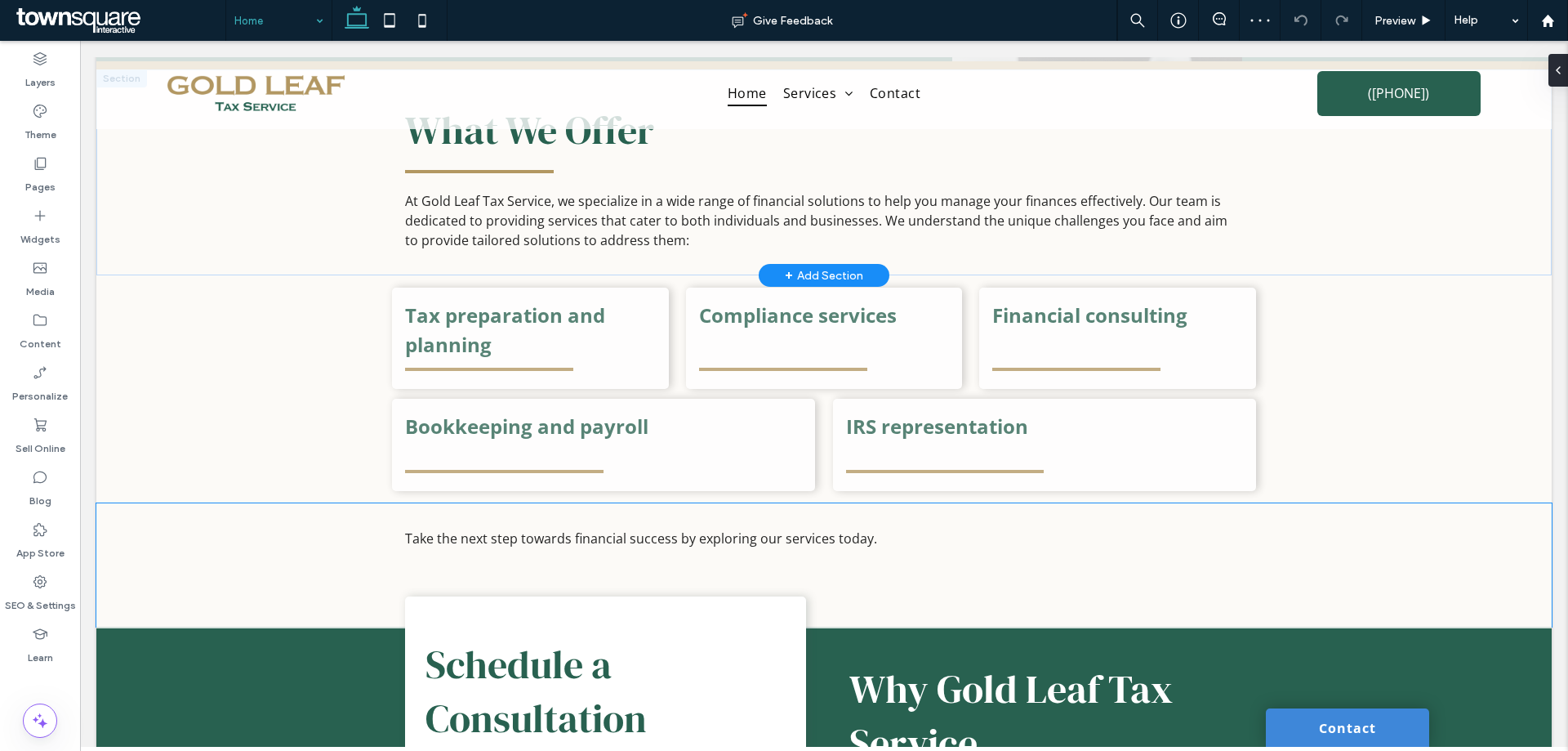 scroll, scrollTop: 1634, scrollLeft: 0, axis: vertical 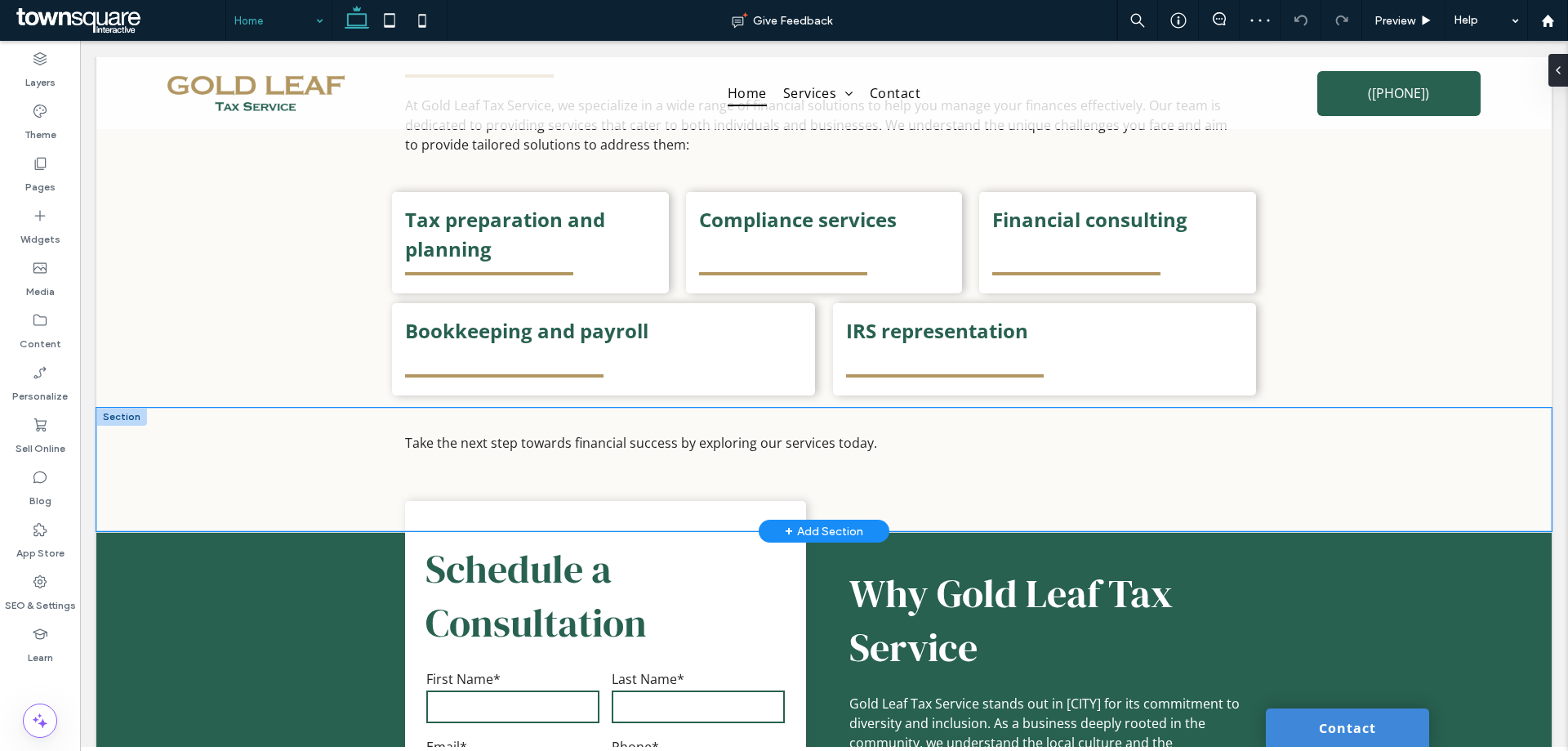click on "Take the next step towards financial success by exploring our services today." at bounding box center (824, 469) 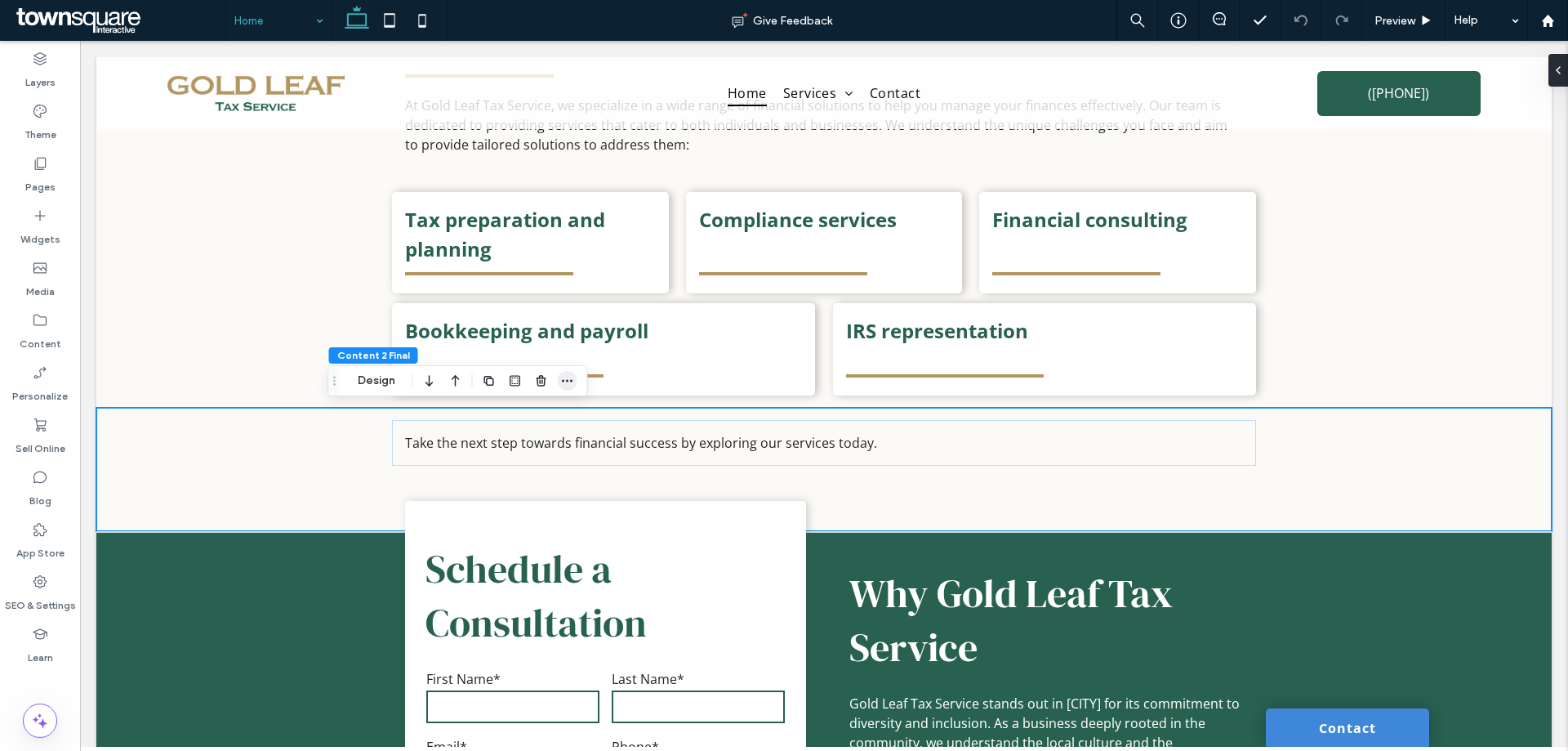 click 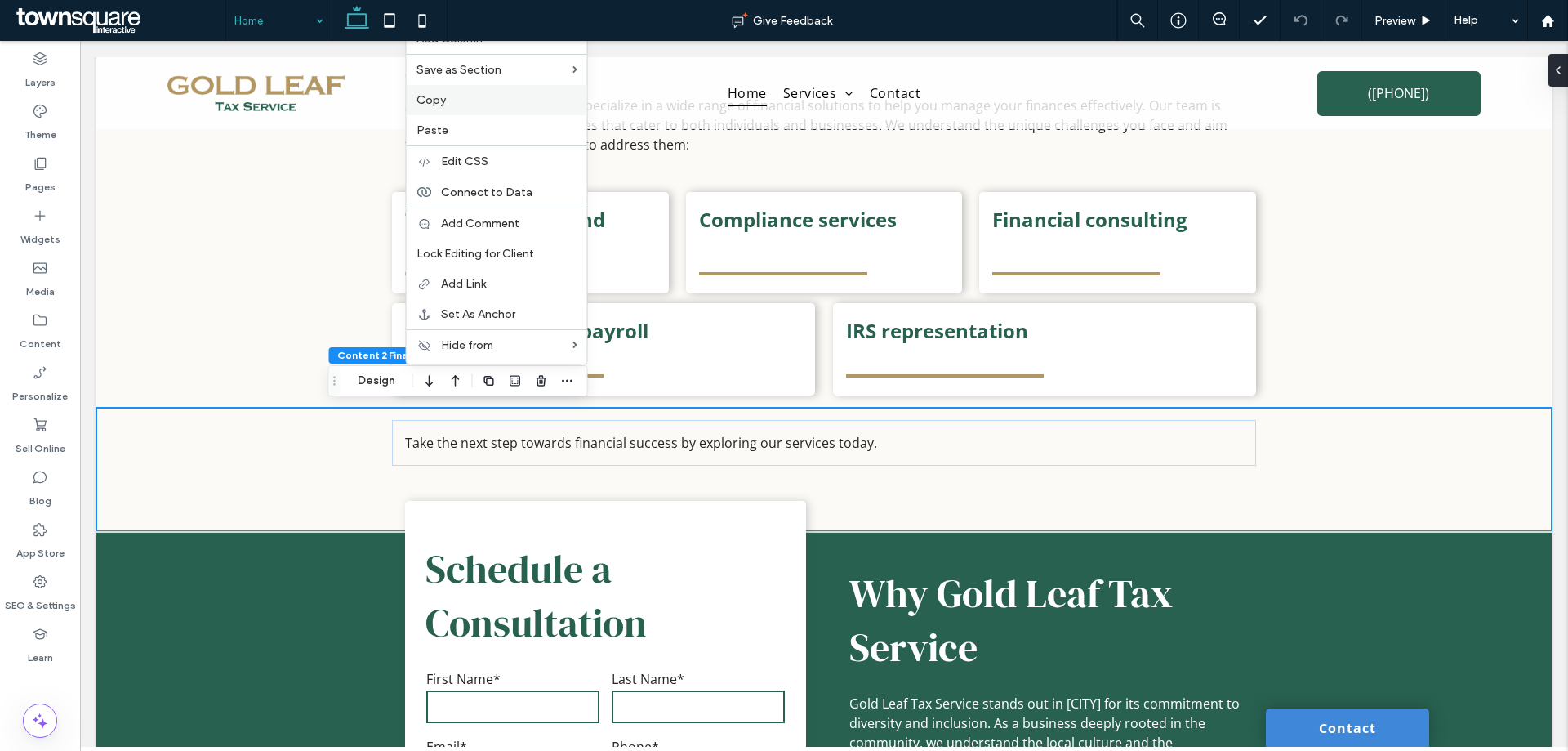 click on "Copy" at bounding box center (497, 100) 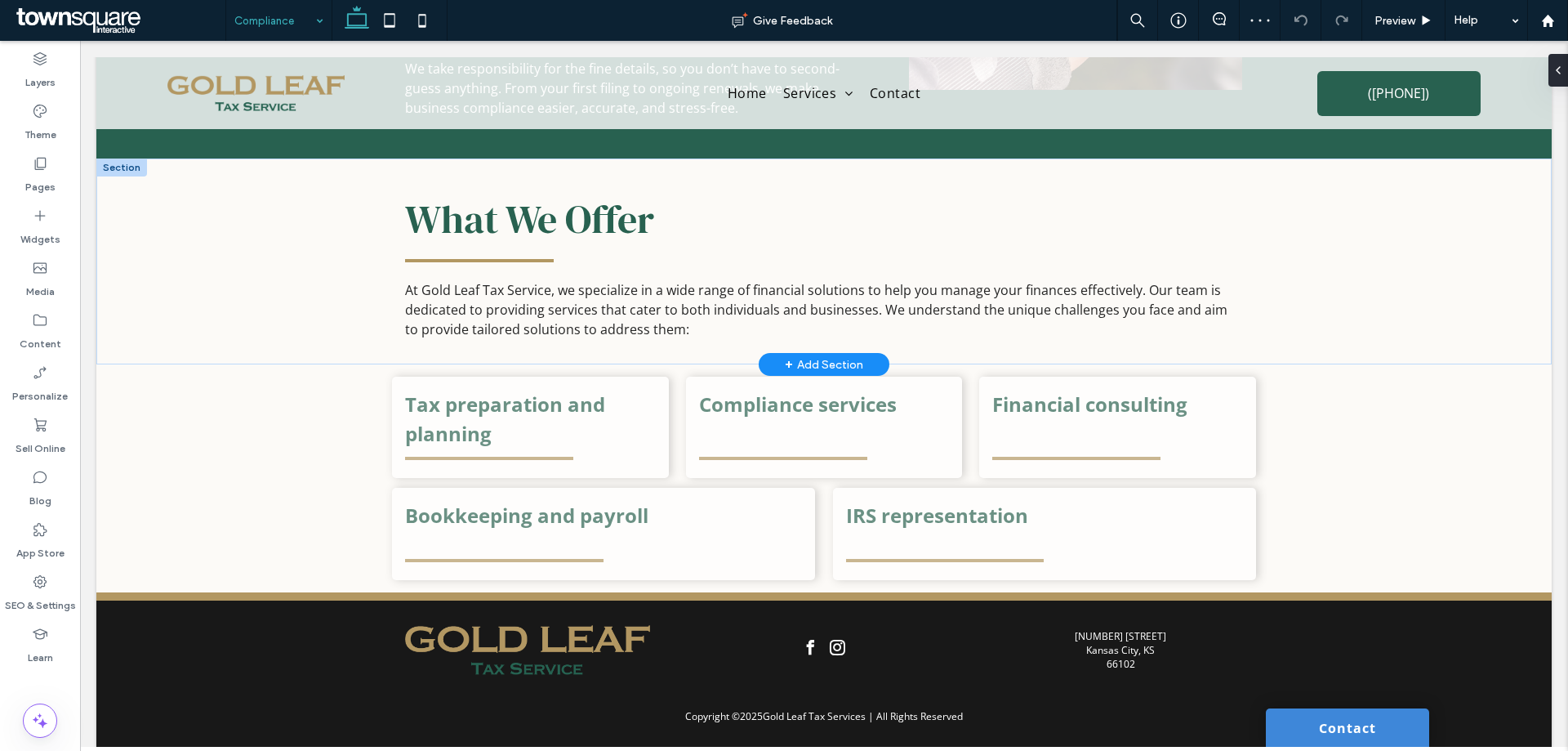 scroll, scrollTop: 802, scrollLeft: 0, axis: vertical 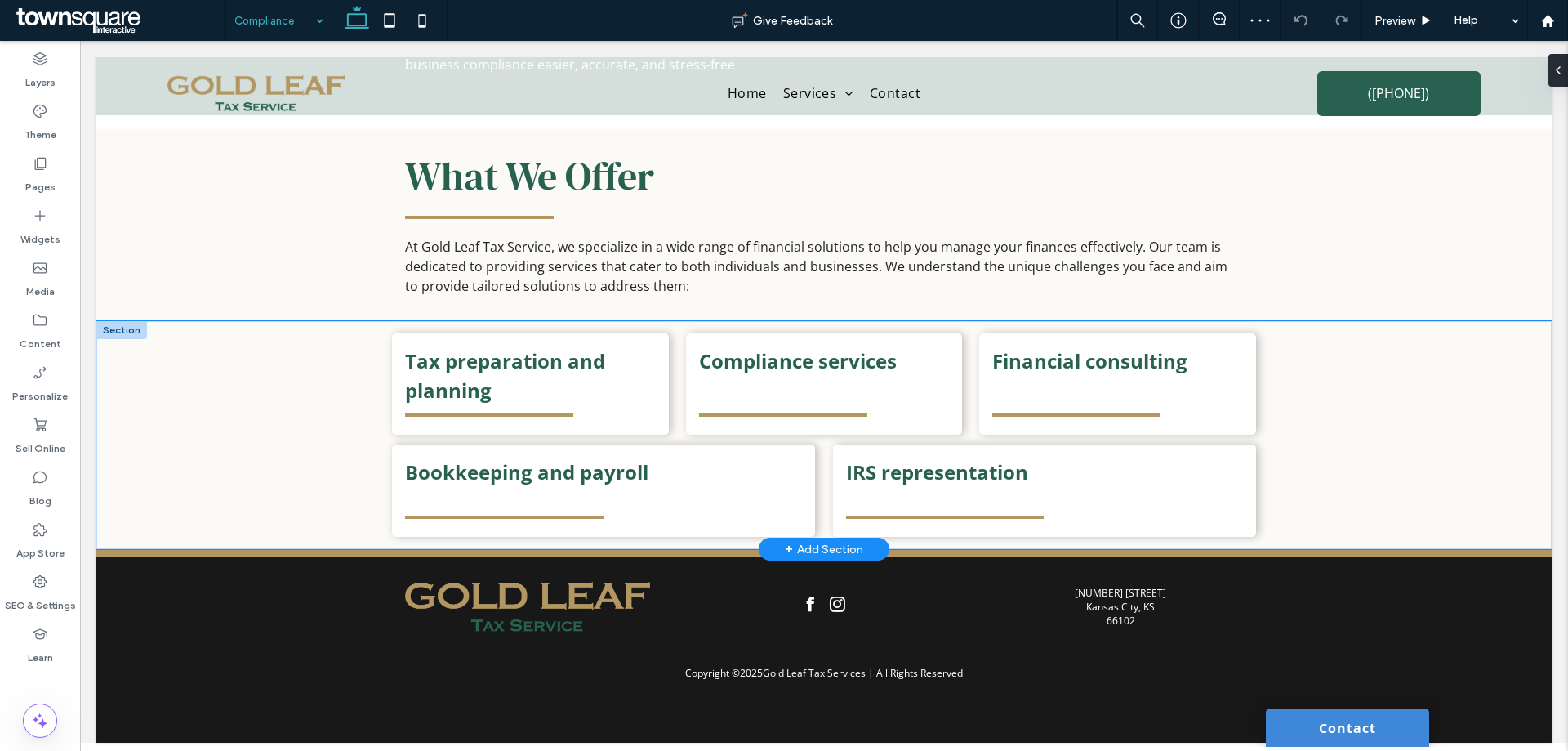 click on "Tax preparation and planning
Compliance services
Financial consulting
Bookkeeping and payroll
IRS representation" at bounding box center [824, 435] 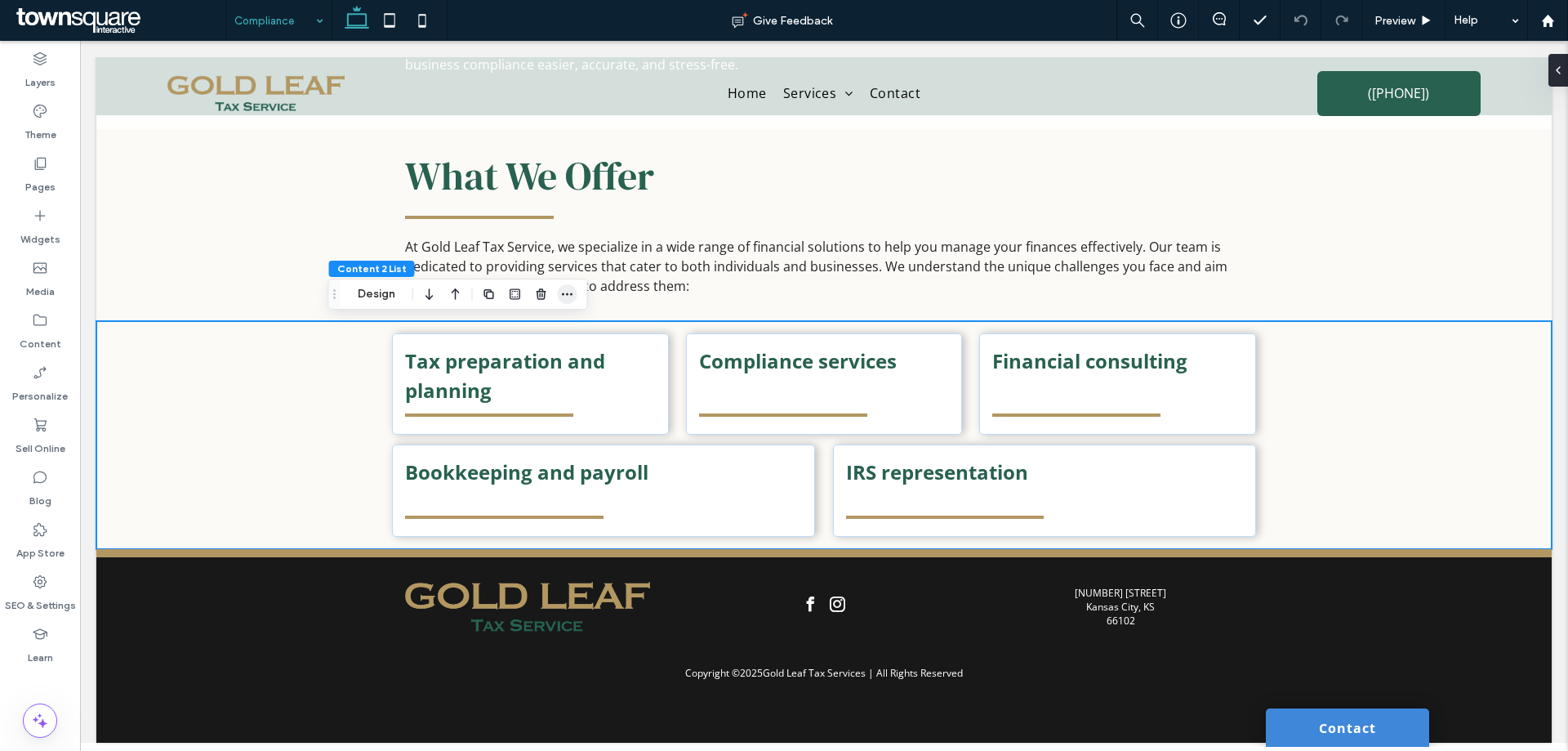 click 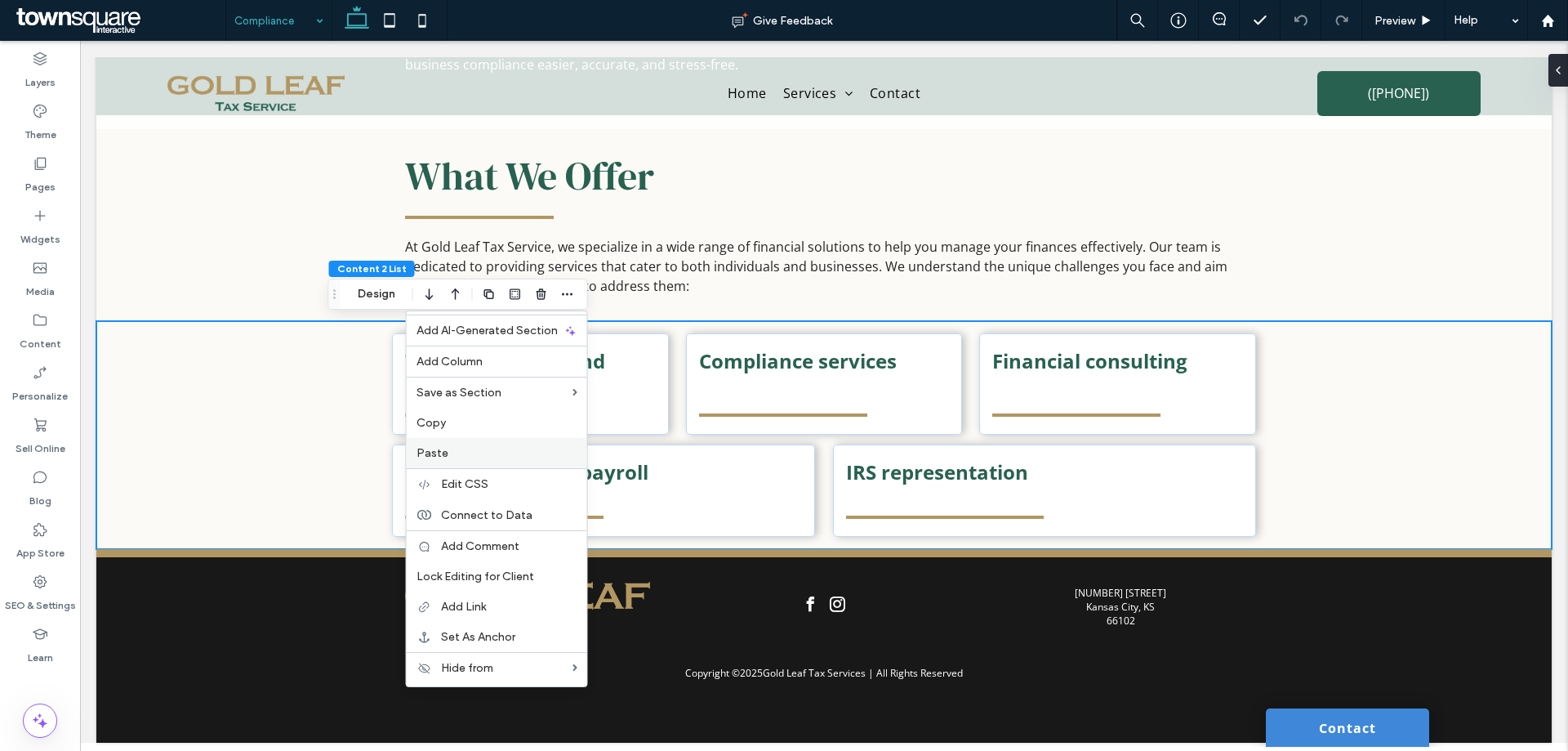 click on "Paste" at bounding box center [497, 453] 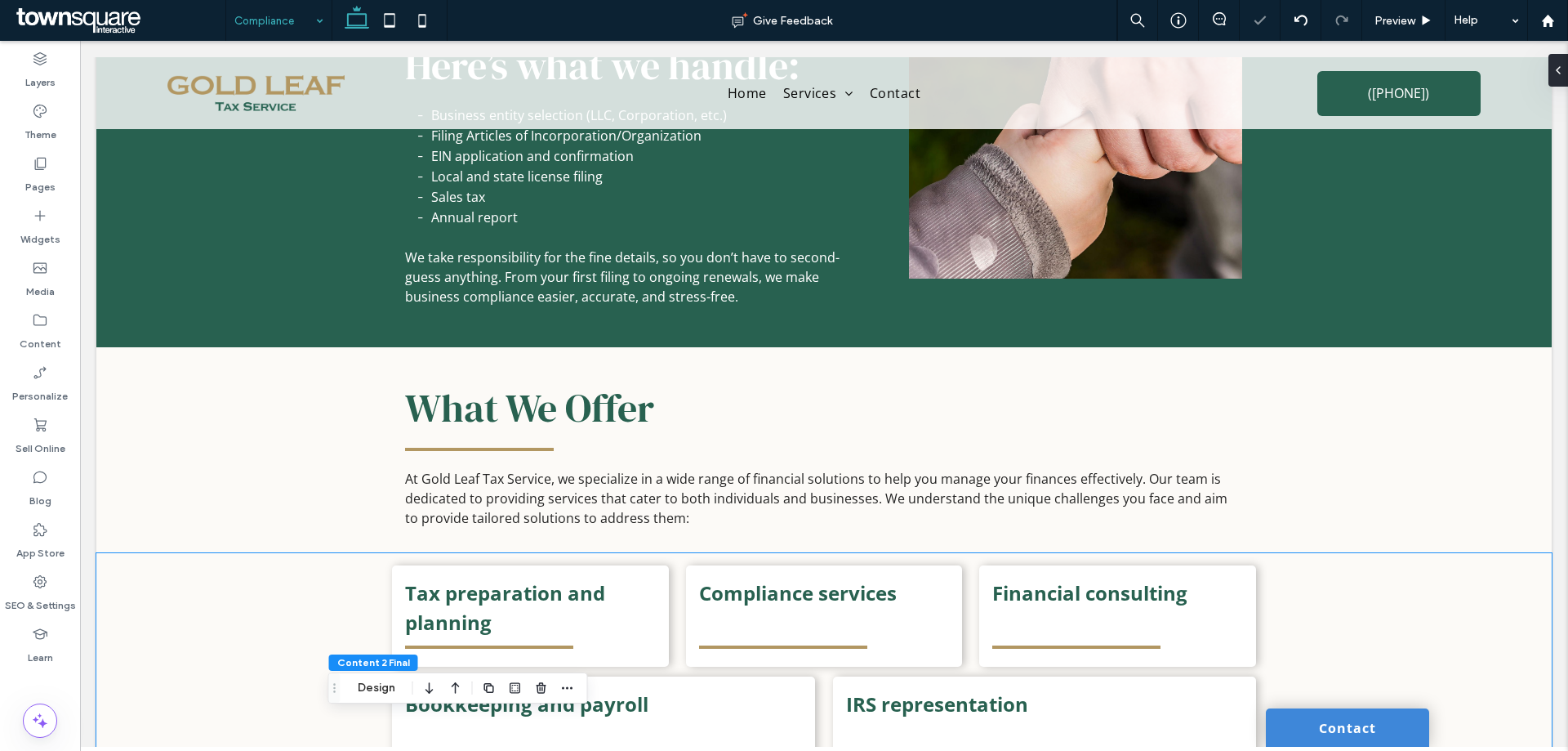 scroll, scrollTop: 312, scrollLeft: 0, axis: vertical 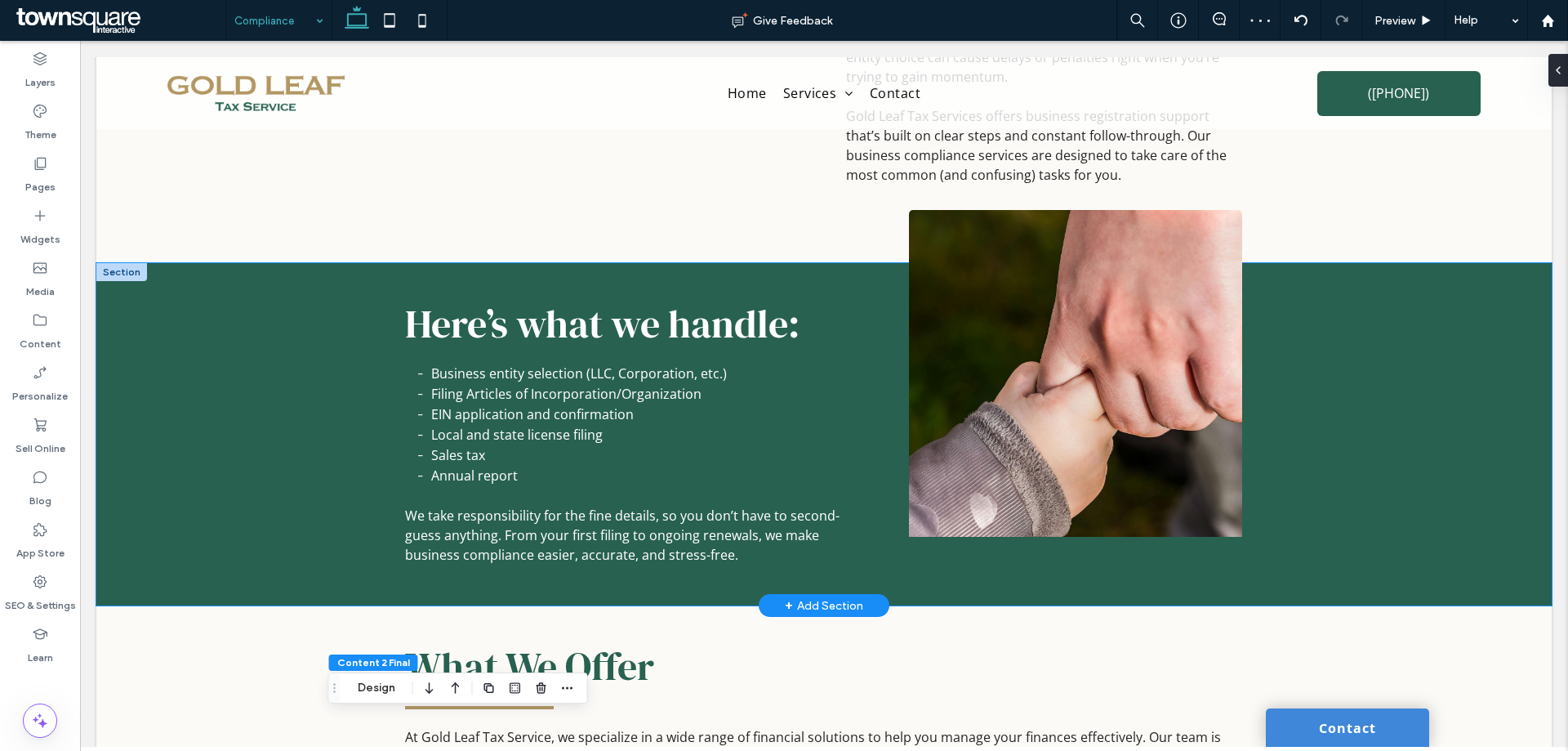 click on "Here’s what we handle:
Business entity selection (LLC, Corporation, etc.) Filing Articles of Incorporation/Organization EIN application and confirmation Local and state license filing Sales tax Annual report
﻿ We take responsibility for the fine details, so you don’t have to second-guess anything. From your first filing to ongoing renewals, we make business compliance easier, accurate, and stress-free." at bounding box center [824, 434] 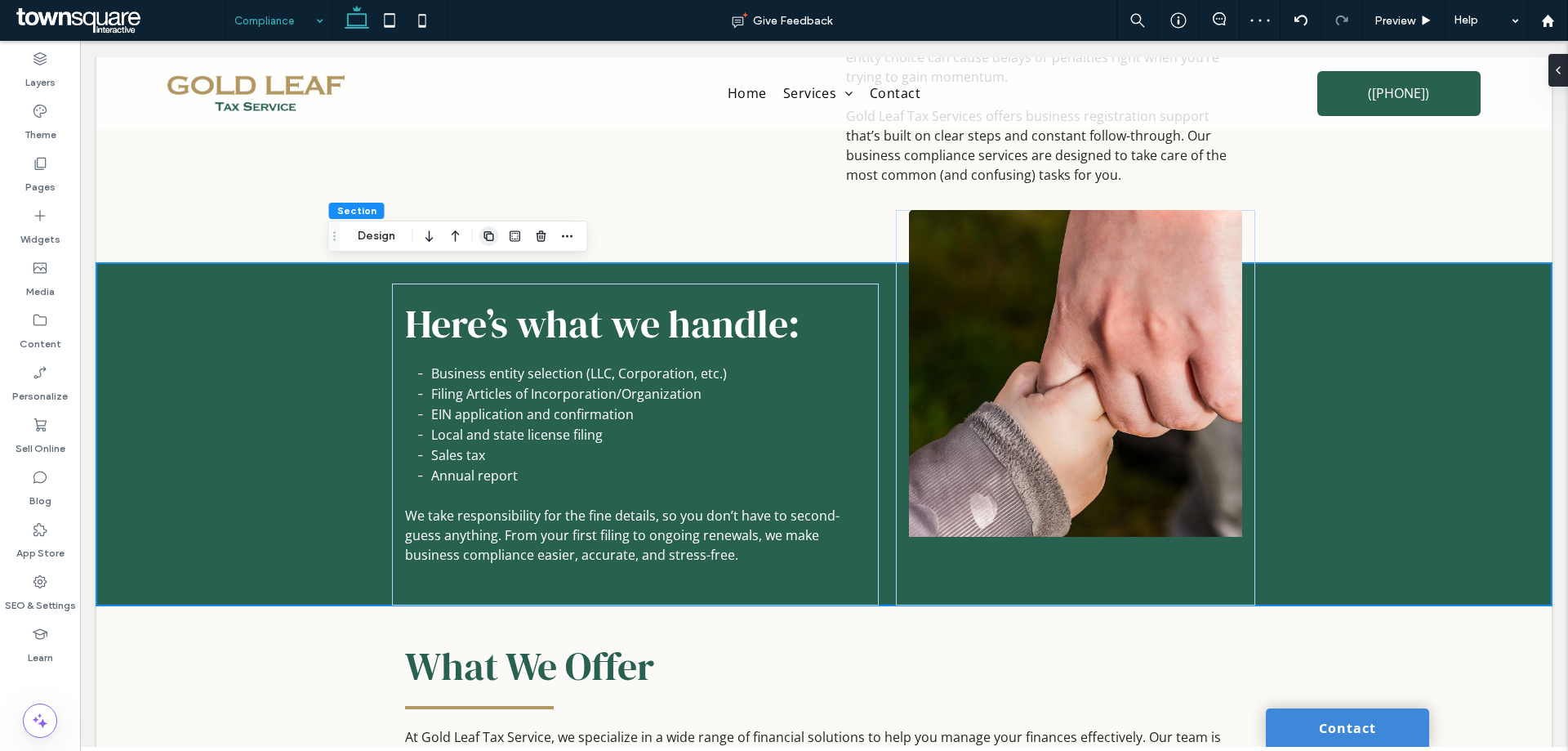 click 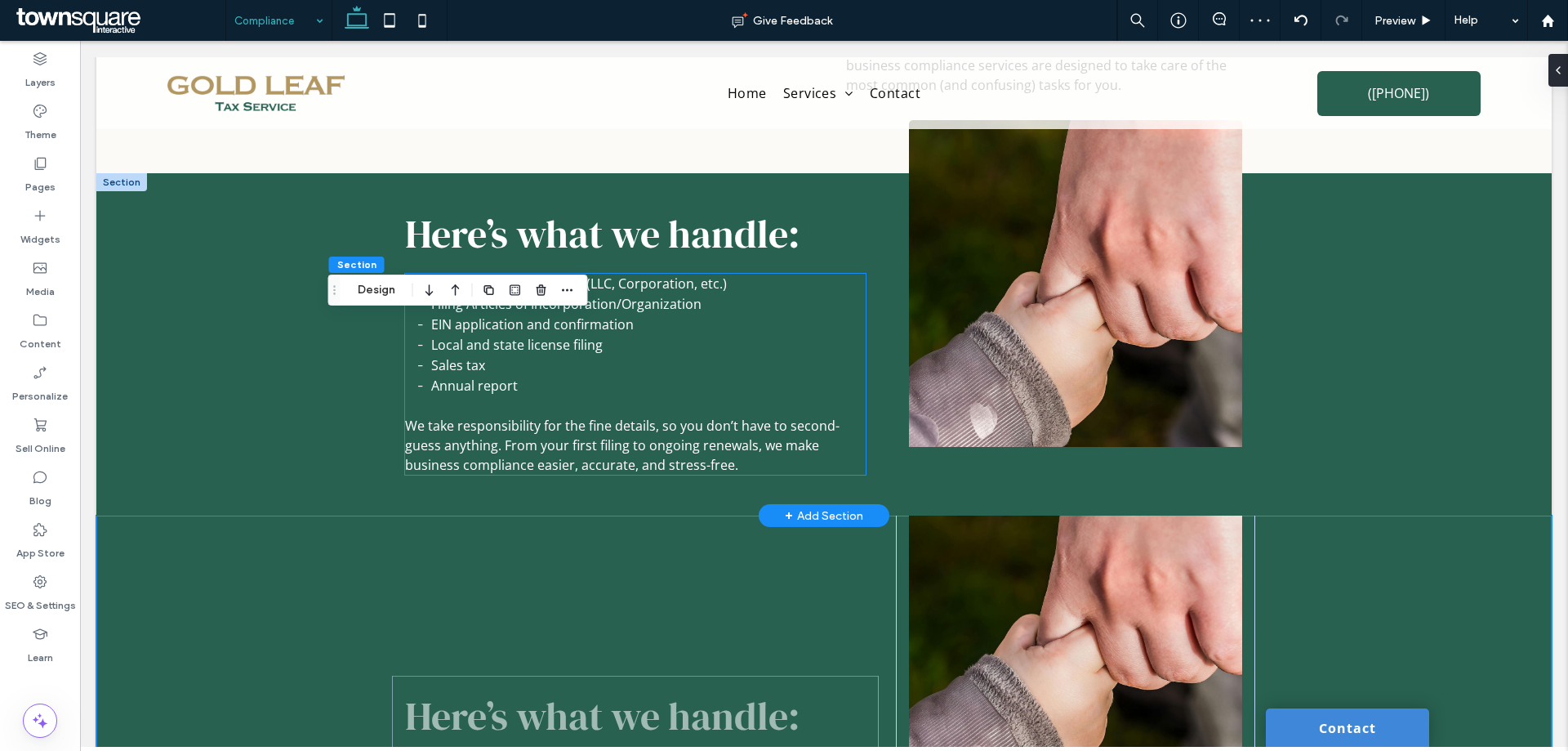 scroll, scrollTop: 802, scrollLeft: 0, axis: vertical 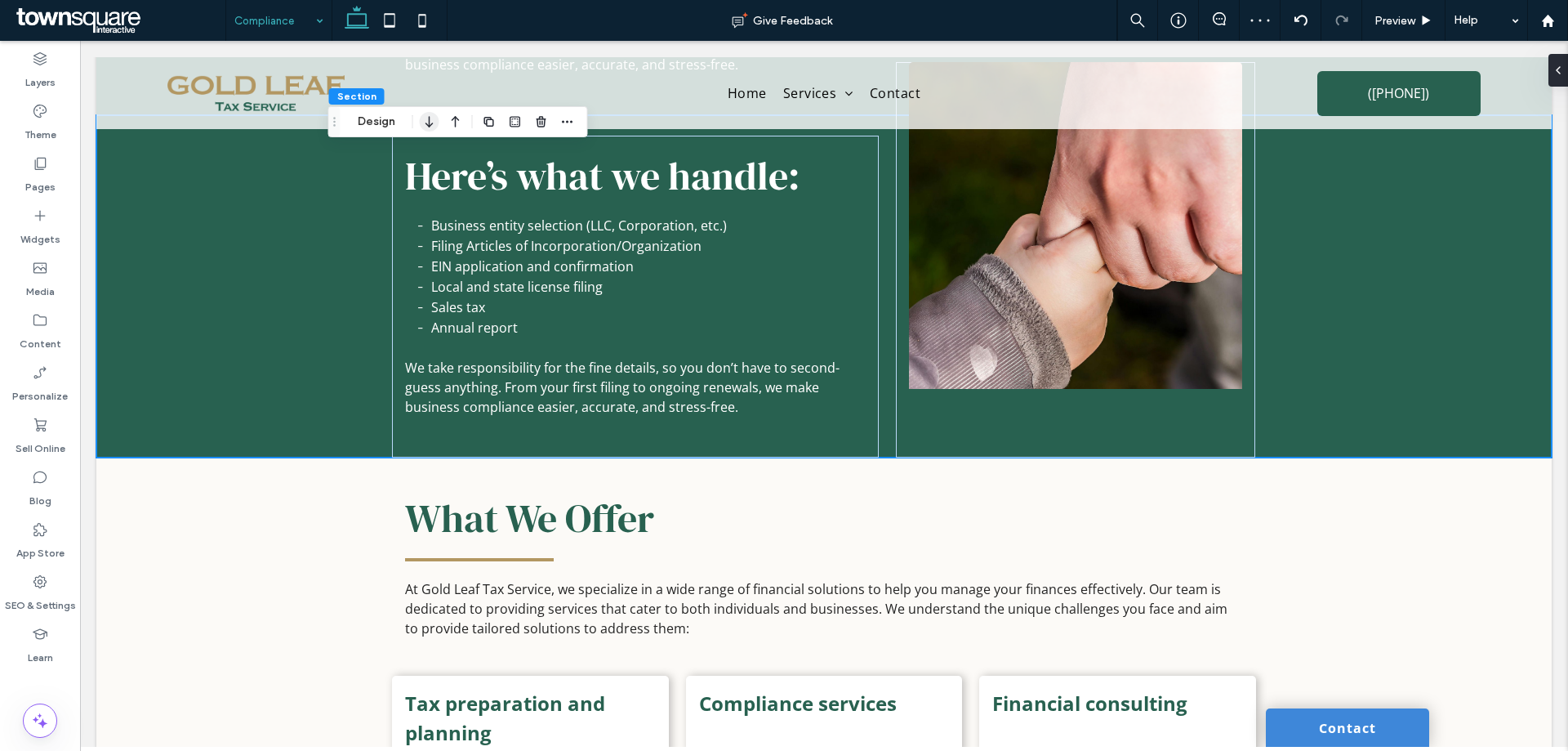 click 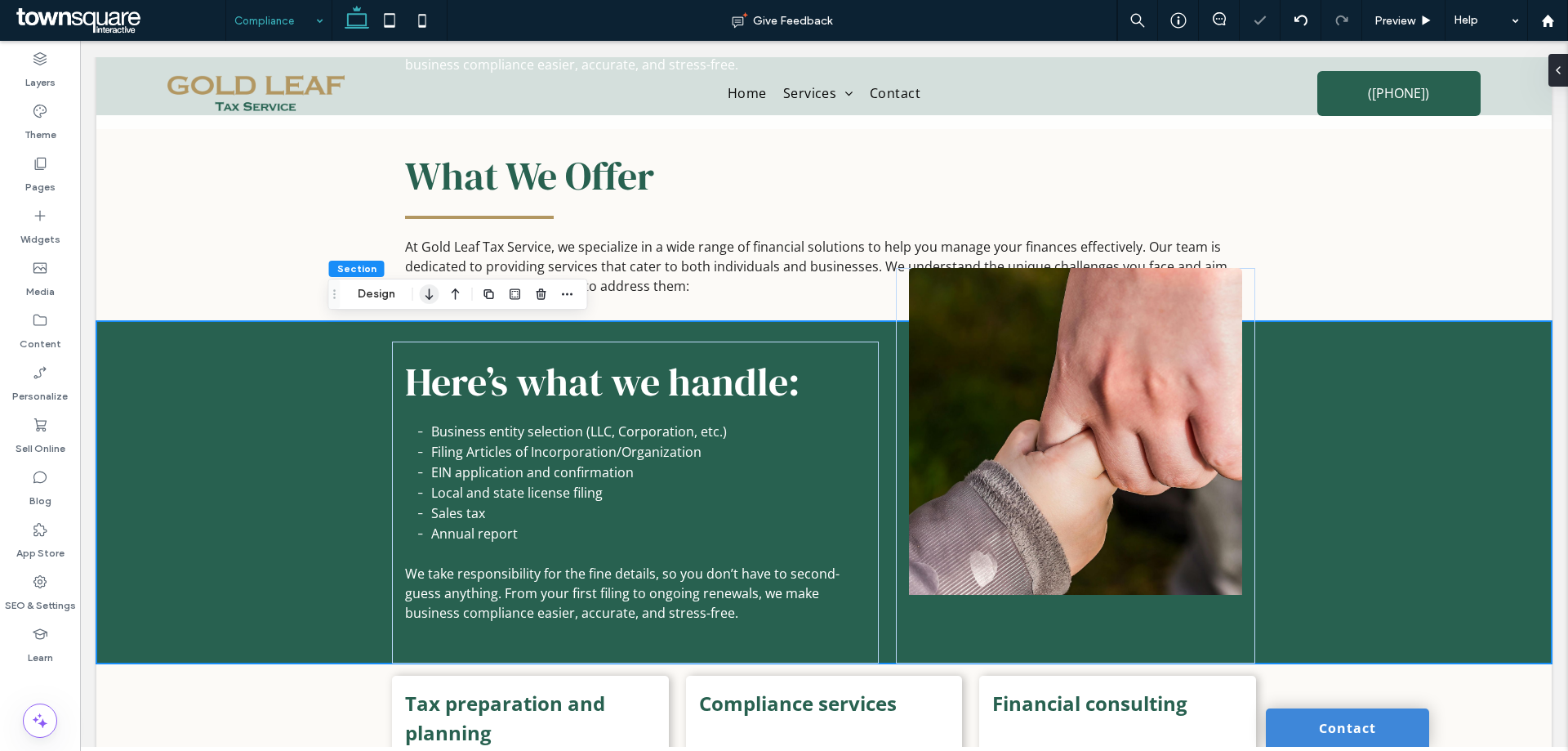 click 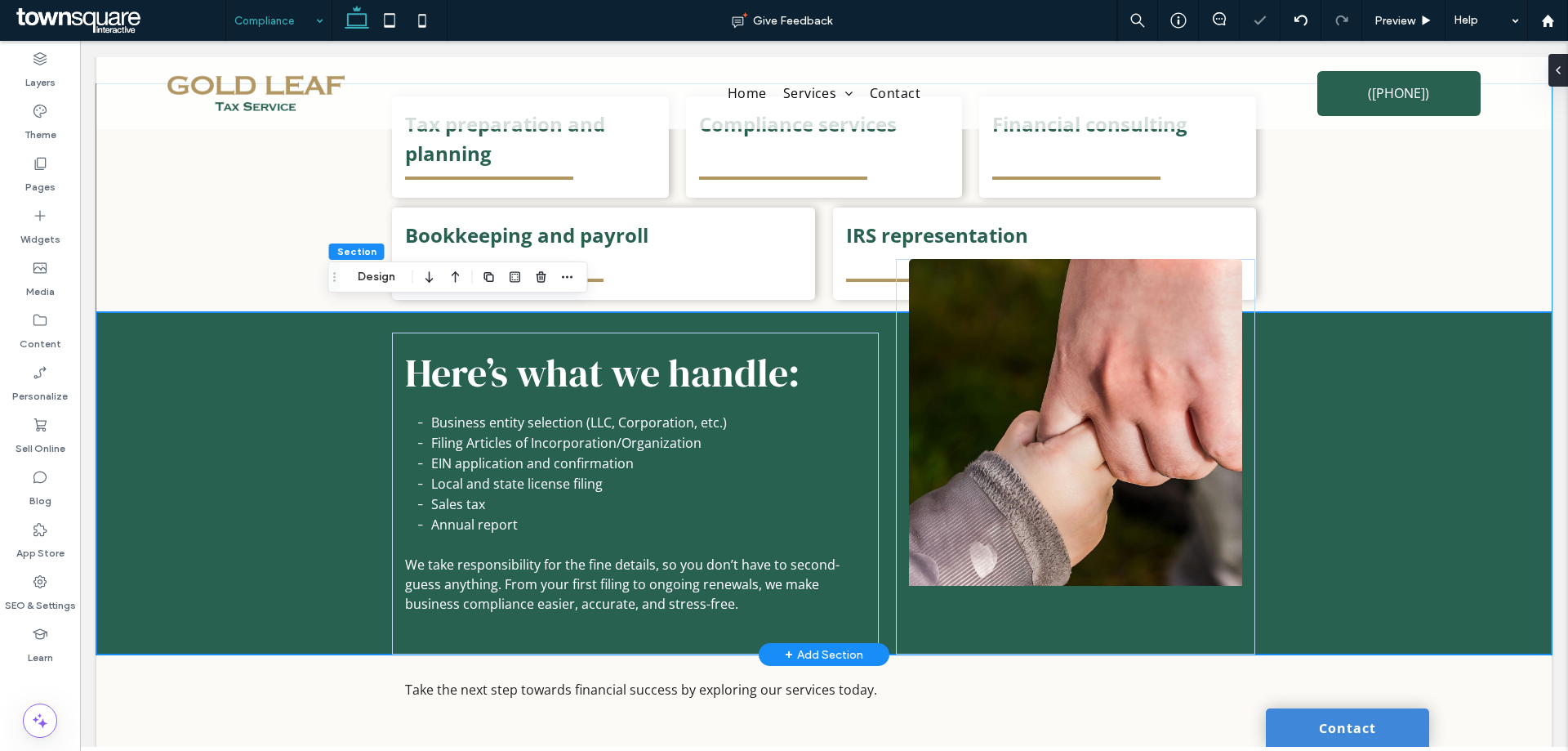 scroll, scrollTop: 1048, scrollLeft: 0, axis: vertical 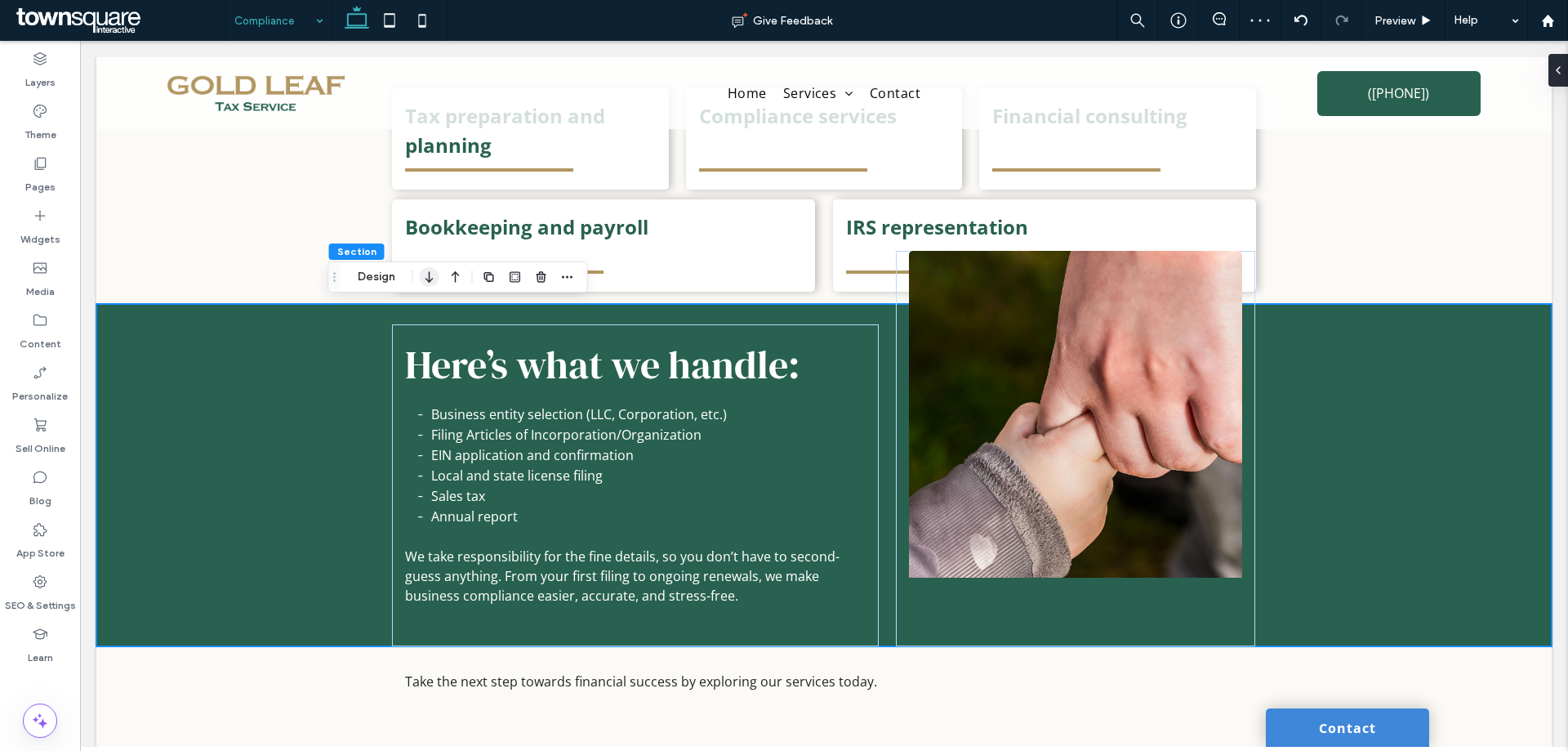 click 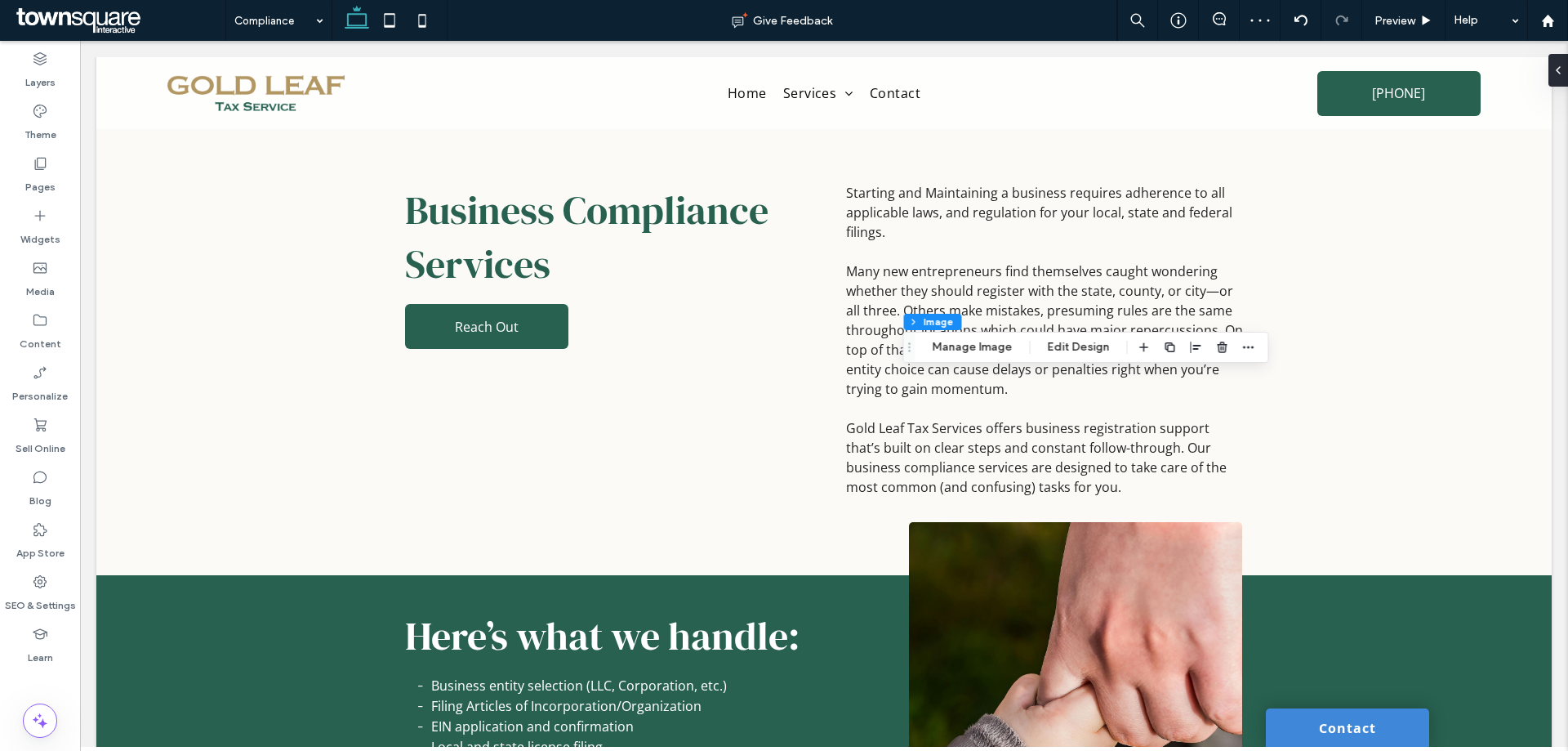scroll, scrollTop: 1048, scrollLeft: 0, axis: vertical 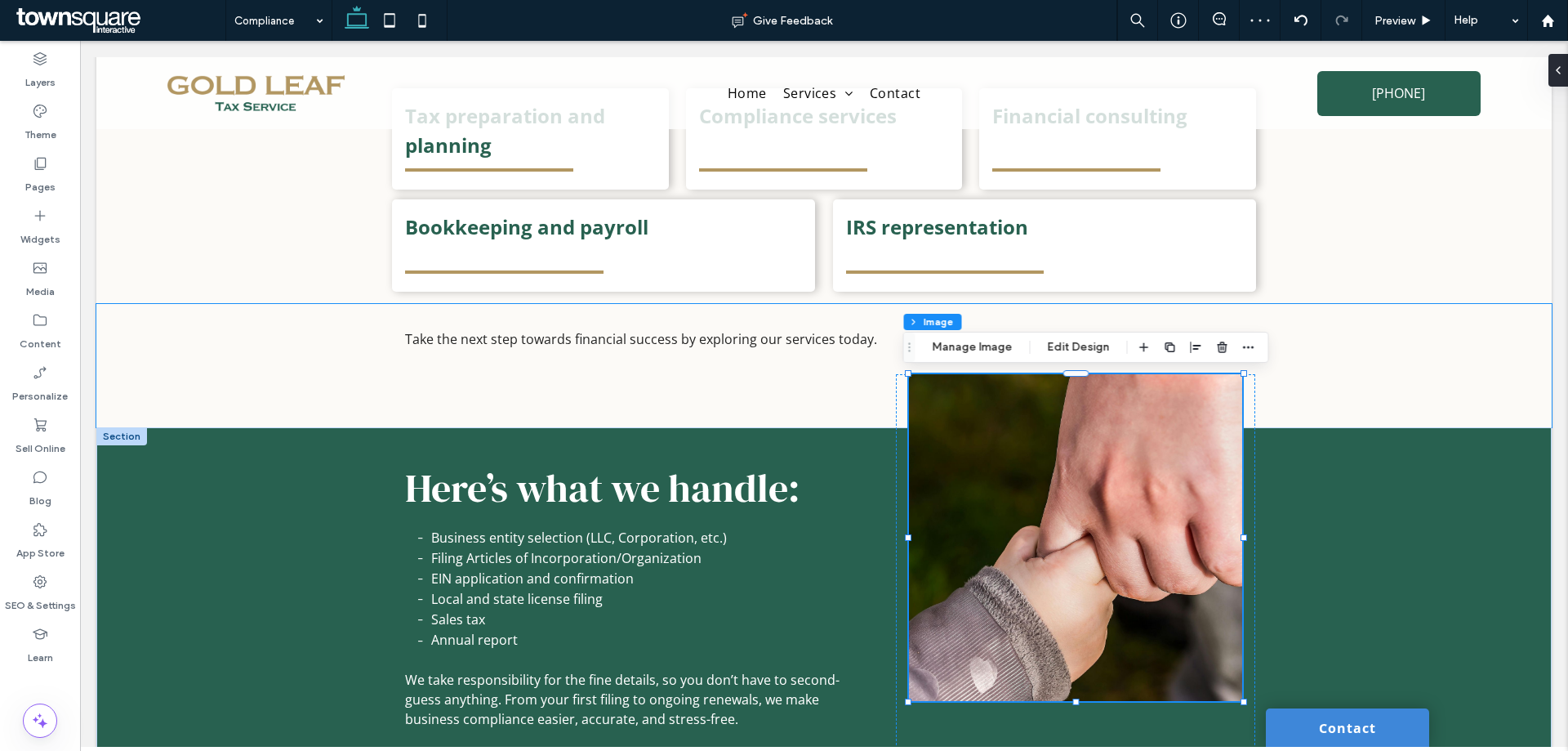 click on "Take the next step towards financial success by exploring our services today." at bounding box center [824, 365] 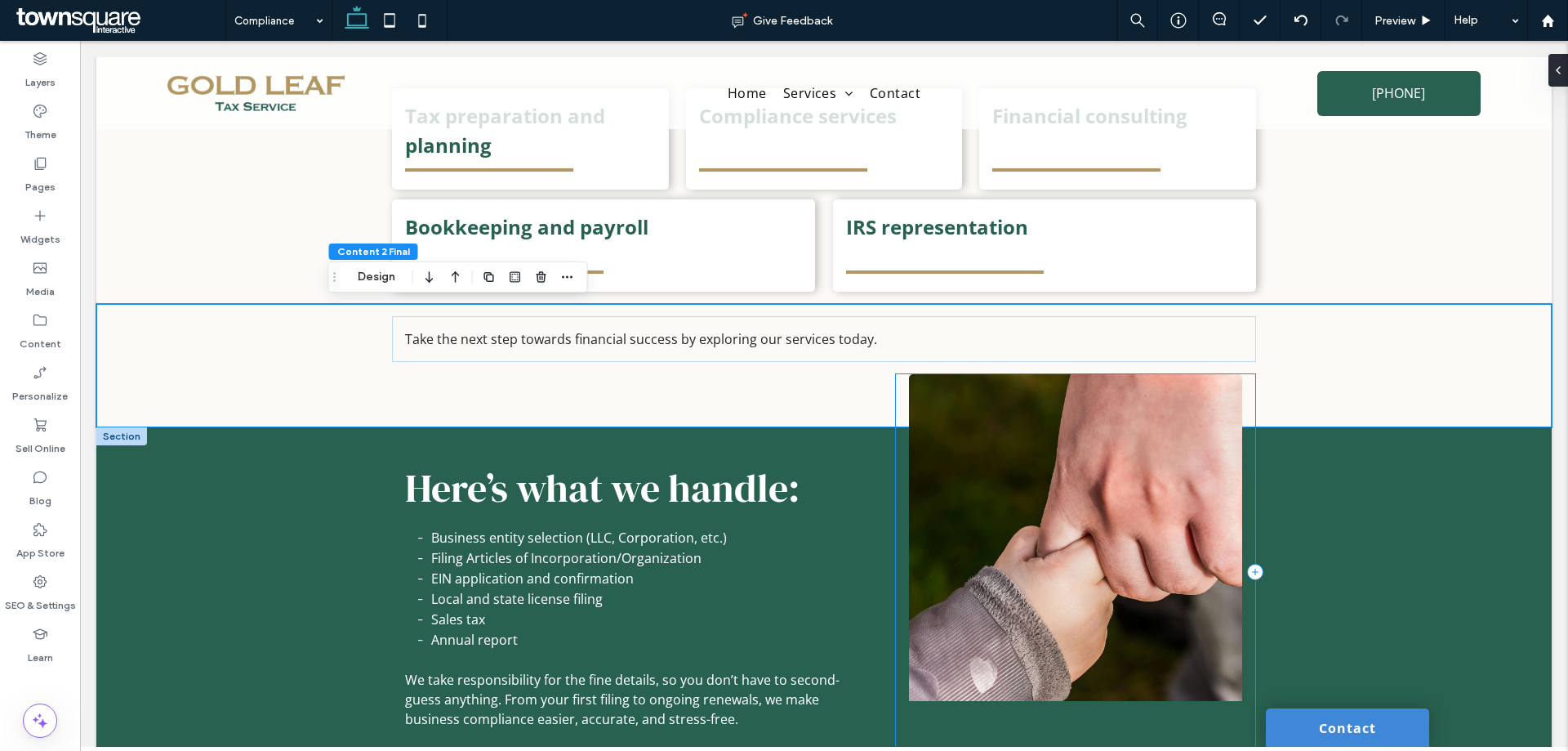 click at bounding box center [1076, 572] 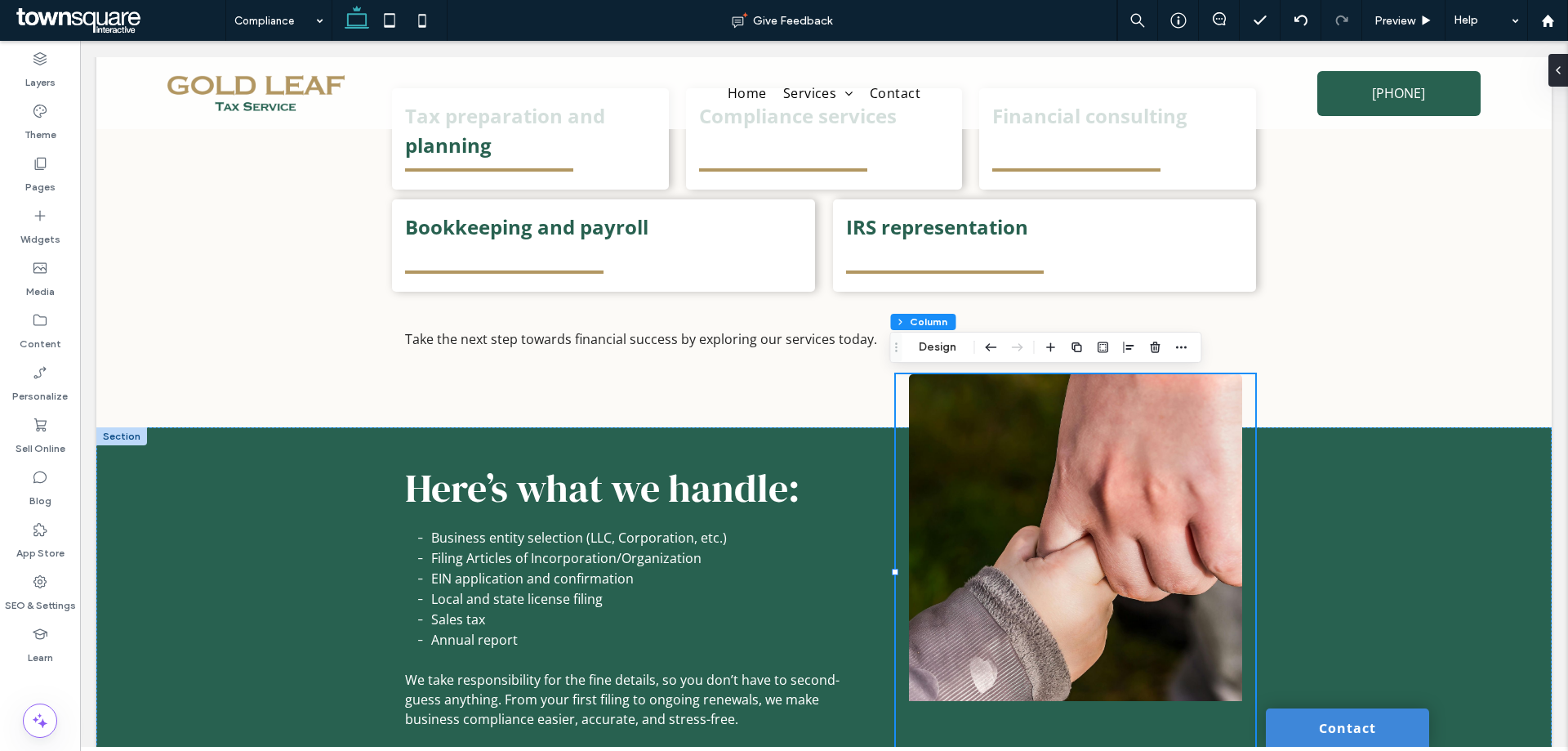 click 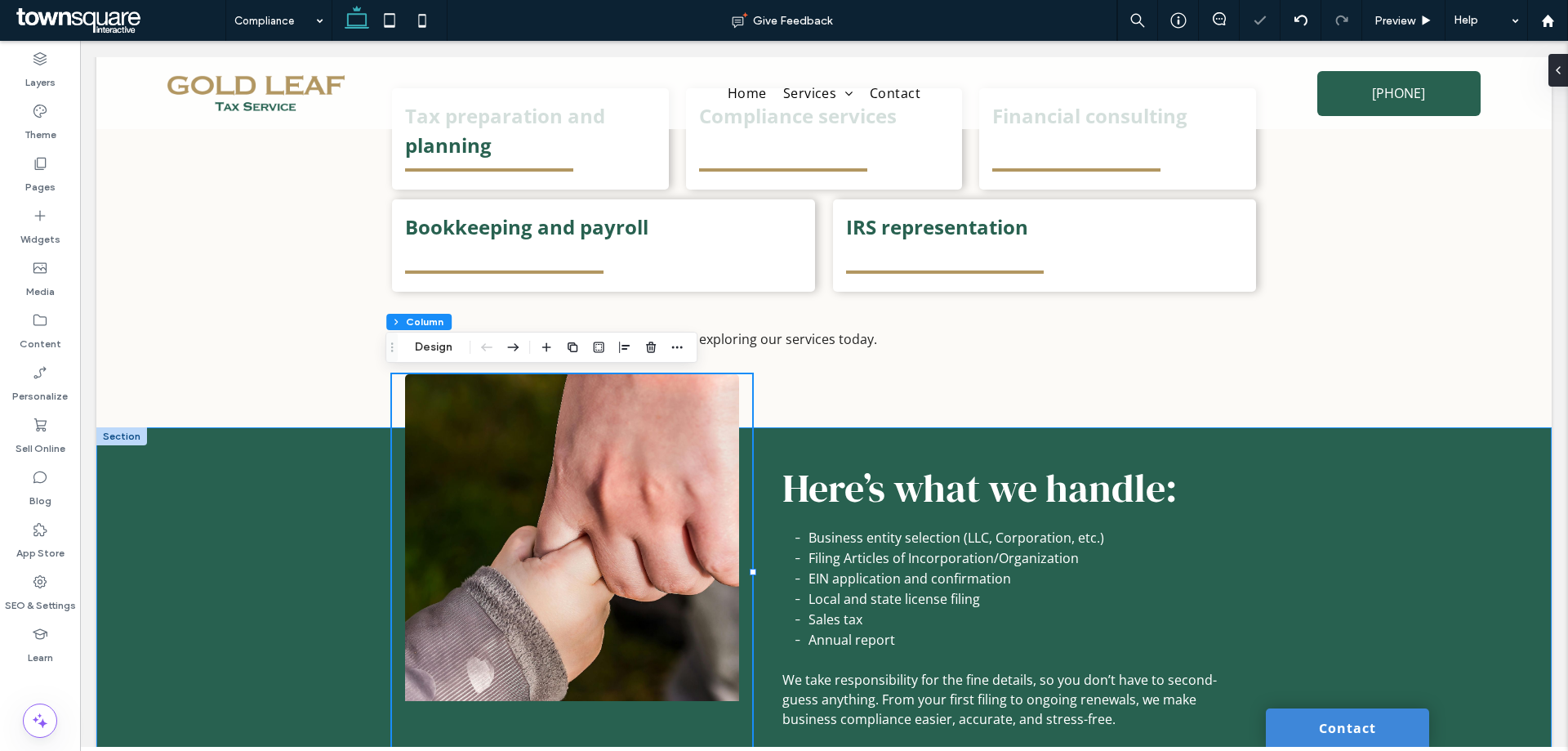 click on "Here’s what we handle:
Business entity selection (LLC, Corporation, etc.) Filing Articles of Incorporation/Organization EIN application and confirmation Local and state license filing Sales tax Annual report
﻿ We take responsibility for the fine details, so you don’t have to second-guess anything. From your first filing to ongoing renewals, we make business compliance easier, accurate, and stress-free." at bounding box center [824, 598] 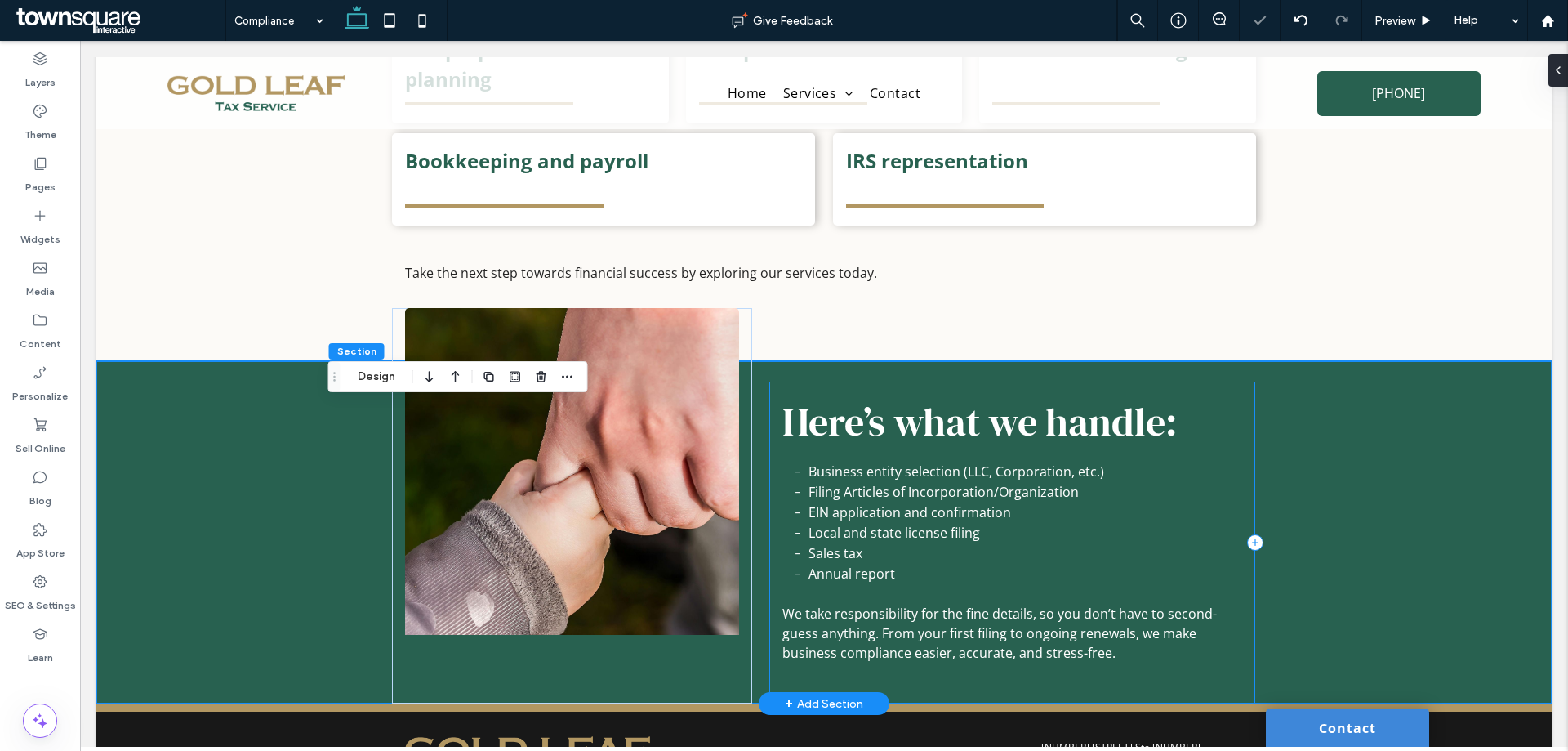 scroll, scrollTop: 1023, scrollLeft: 0, axis: vertical 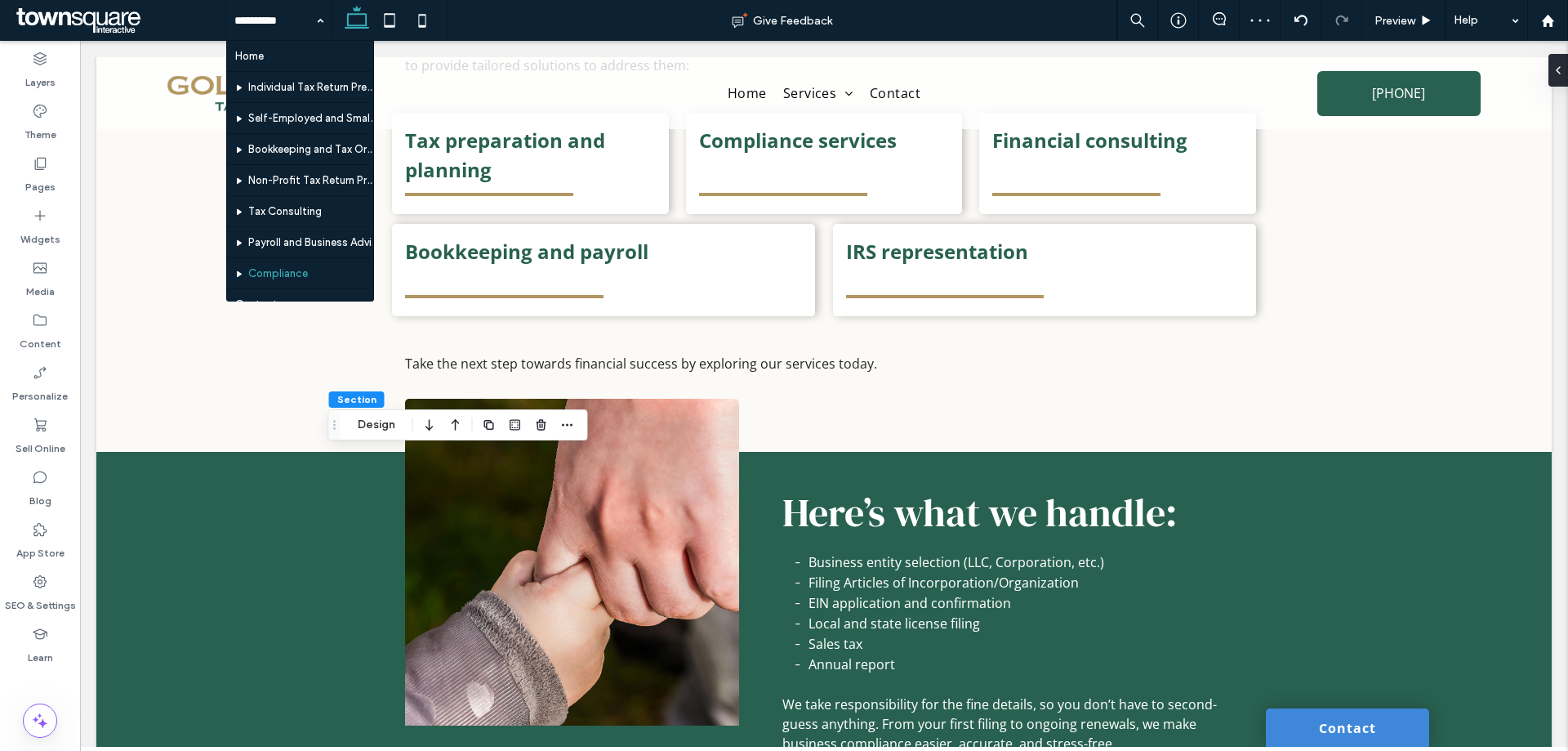 drag, startPoint x: 273, startPoint y: 60, endPoint x: 497, endPoint y: 265, distance: 303.64618 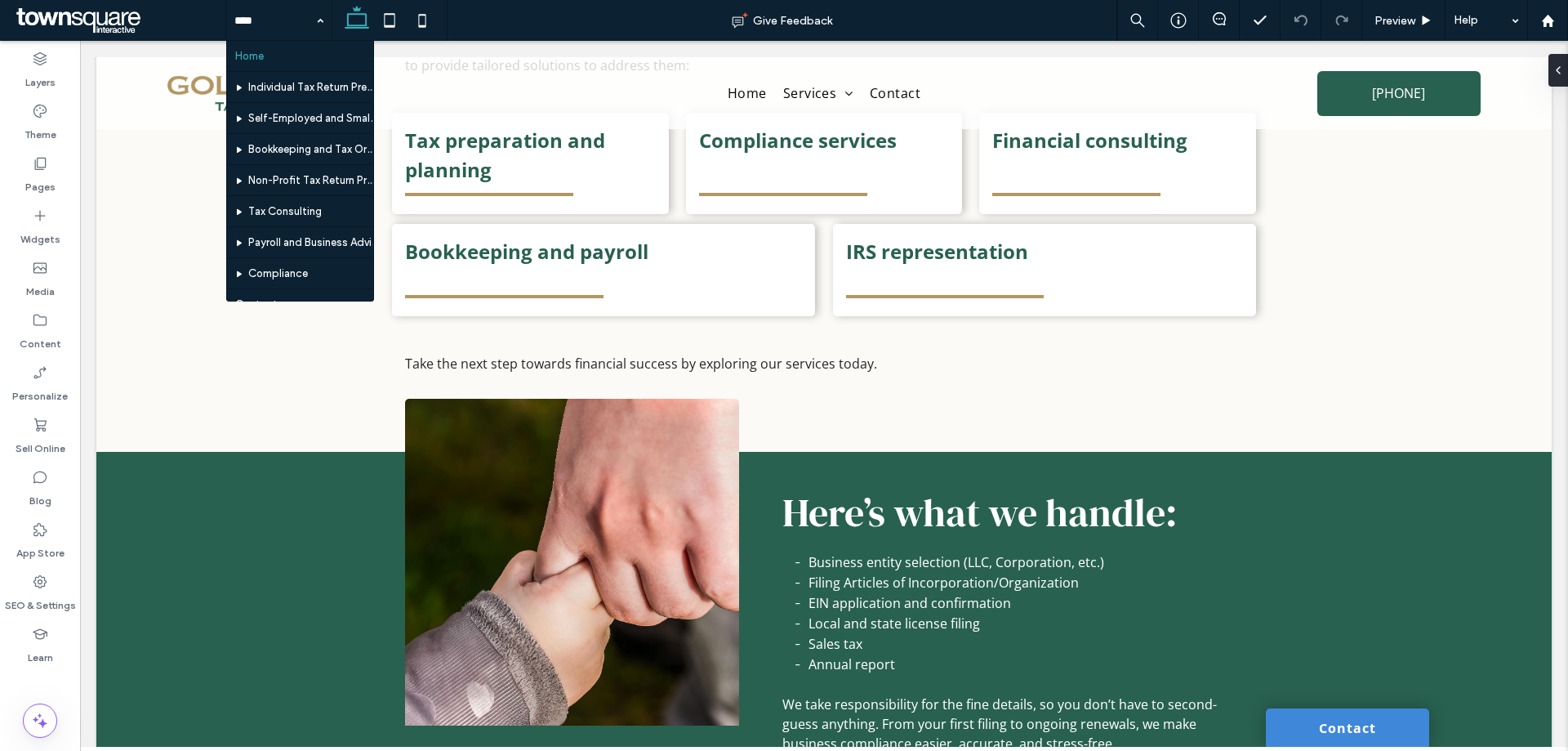 click at bounding box center [274, 20] 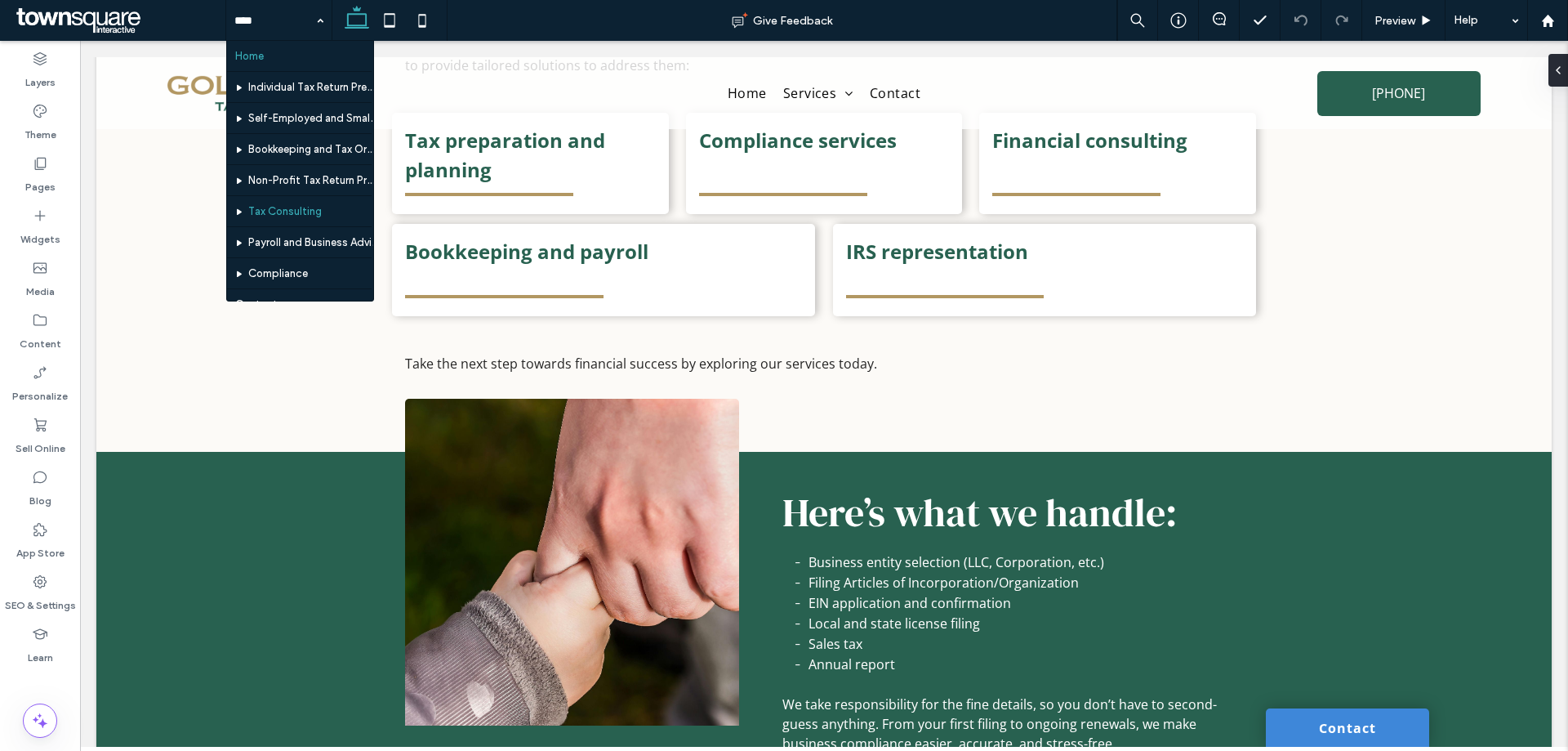 scroll, scrollTop: 49, scrollLeft: 0, axis: vertical 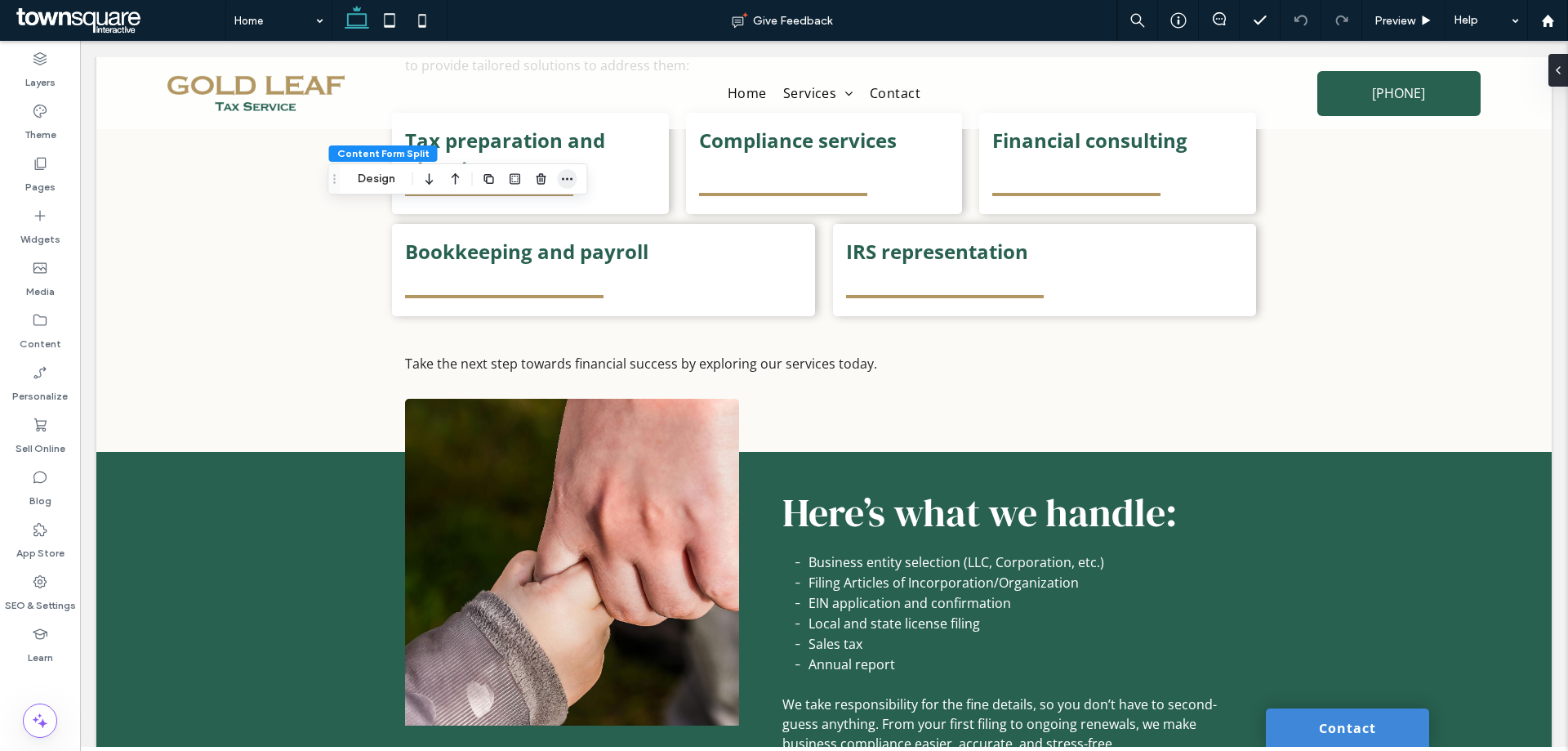 click 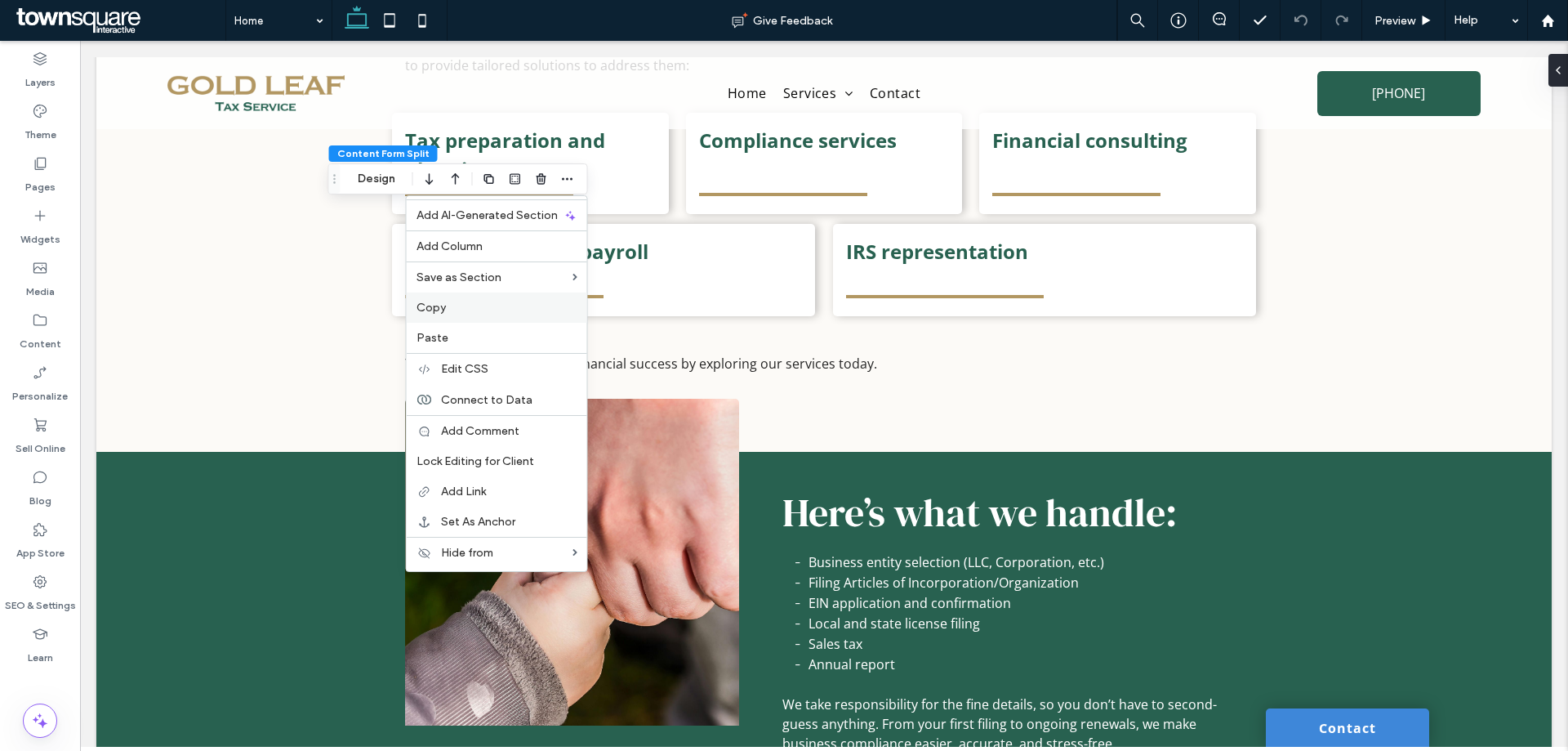 click on "Copy" at bounding box center [497, 307] 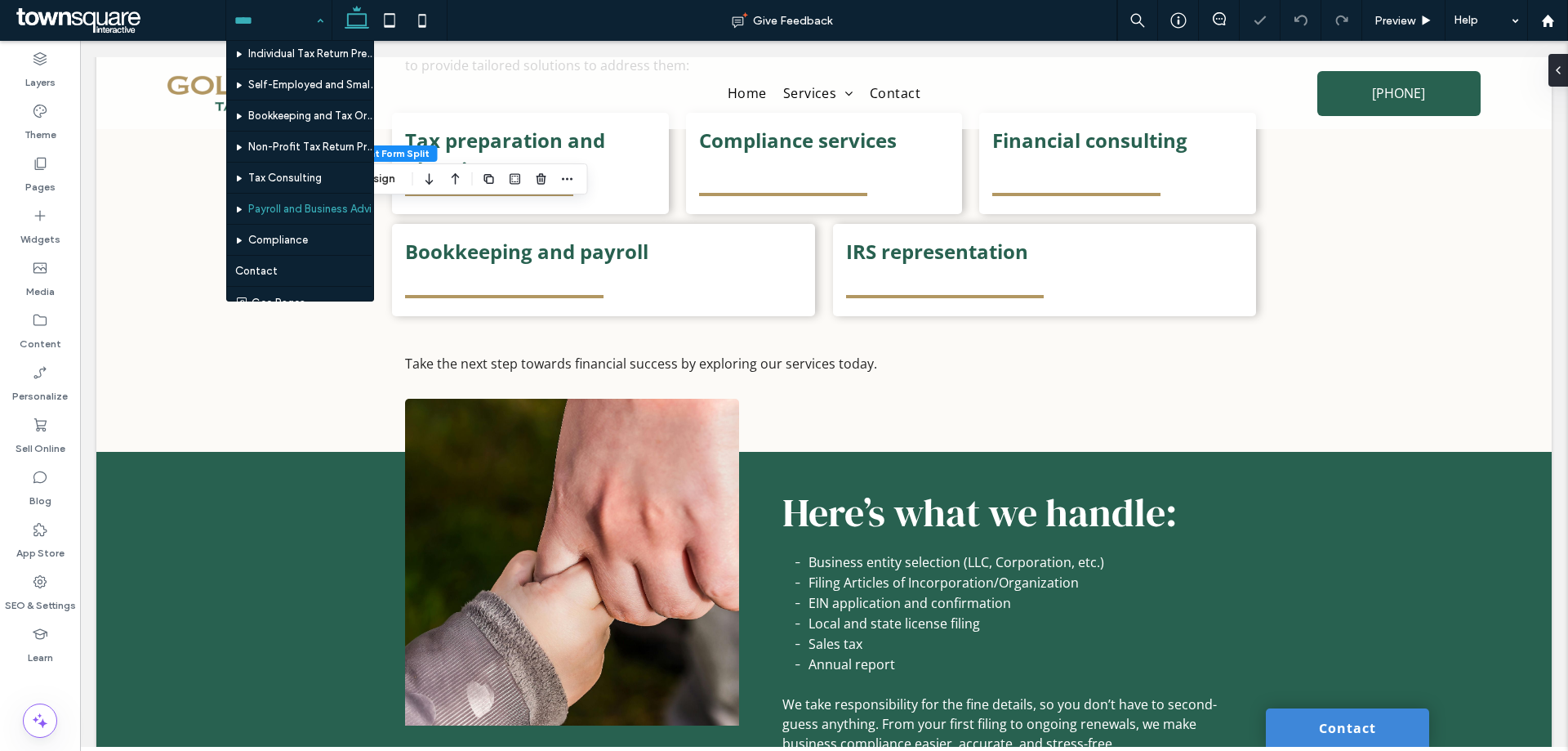 scroll, scrollTop: 49, scrollLeft: 0, axis: vertical 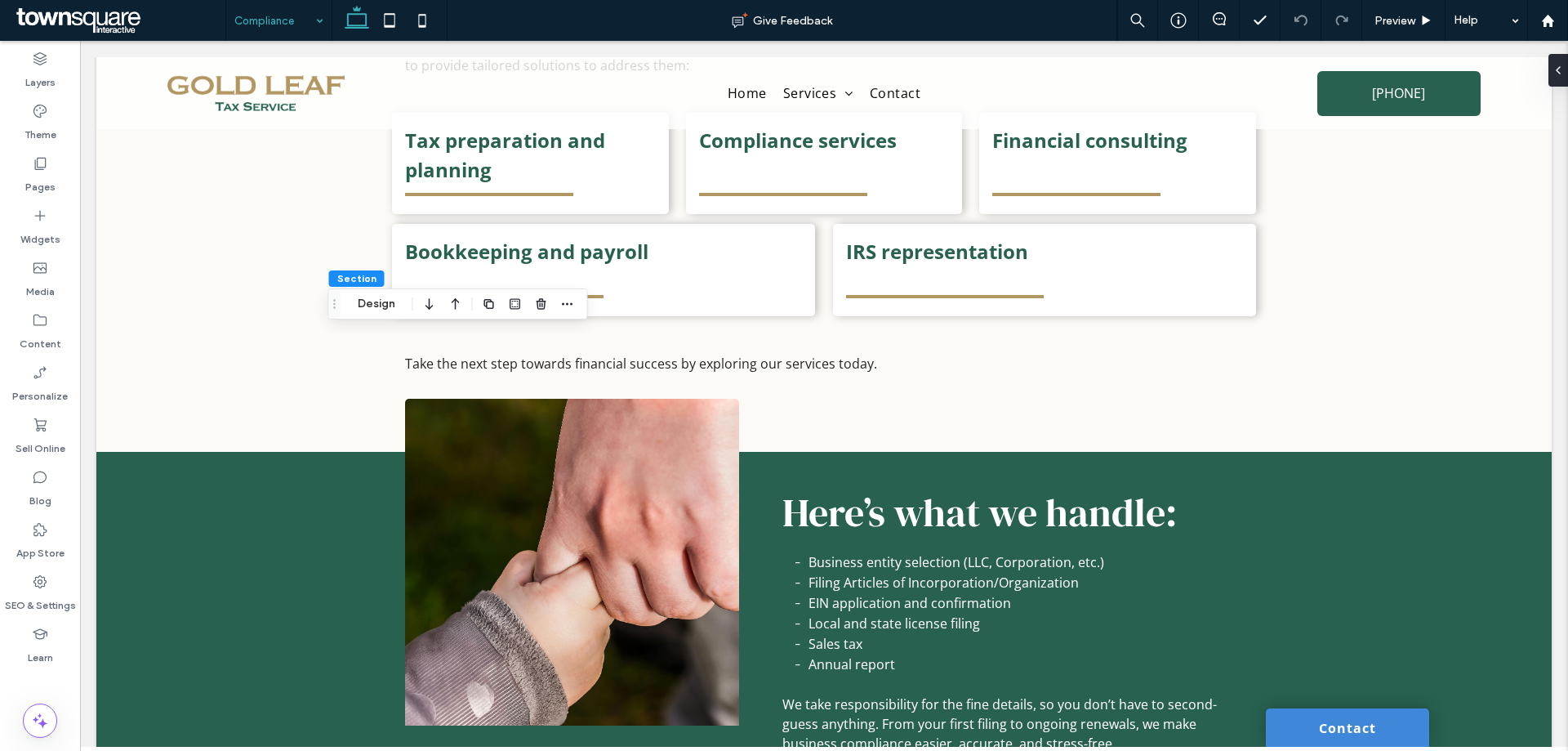 click at bounding box center [568, 304] 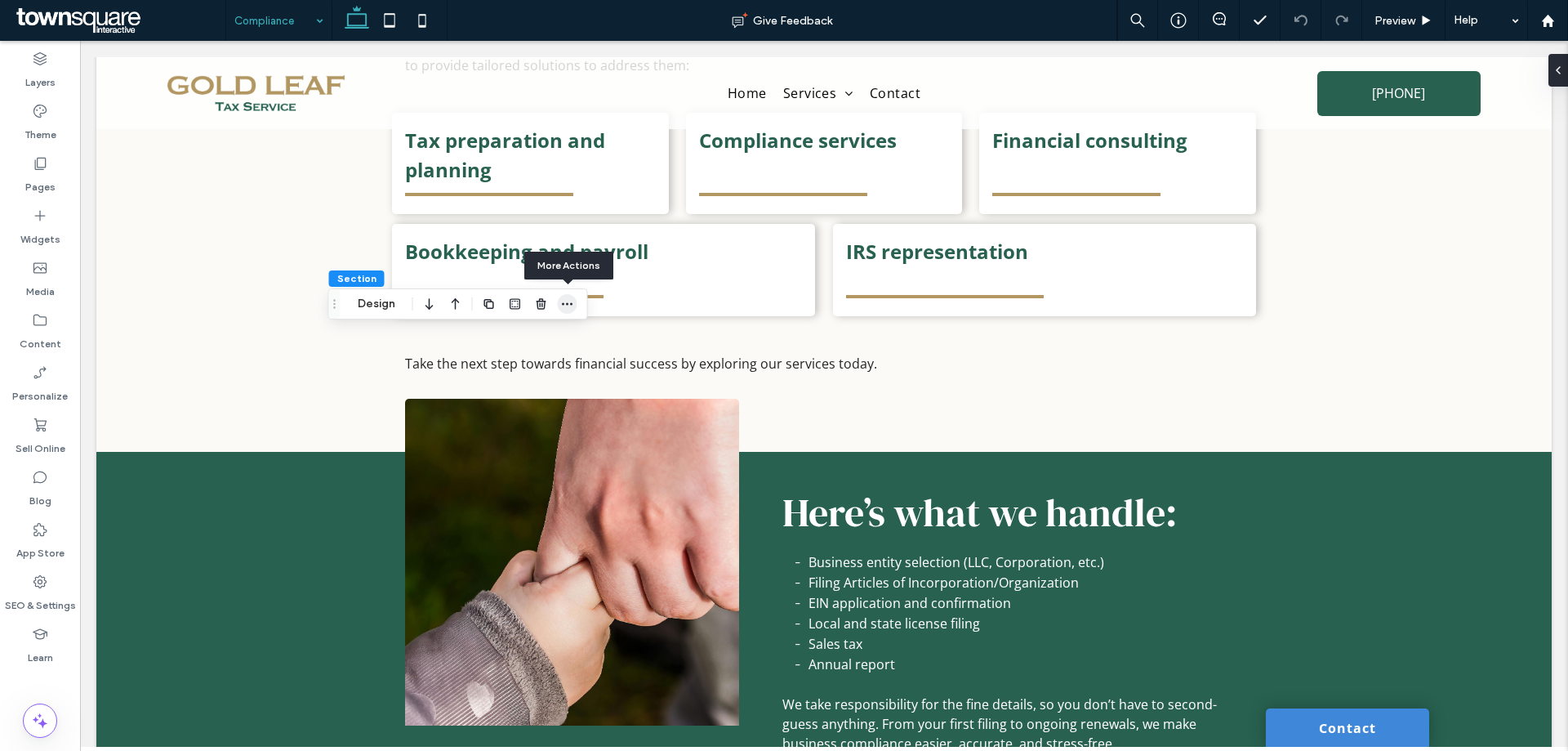 click at bounding box center [568, 304] 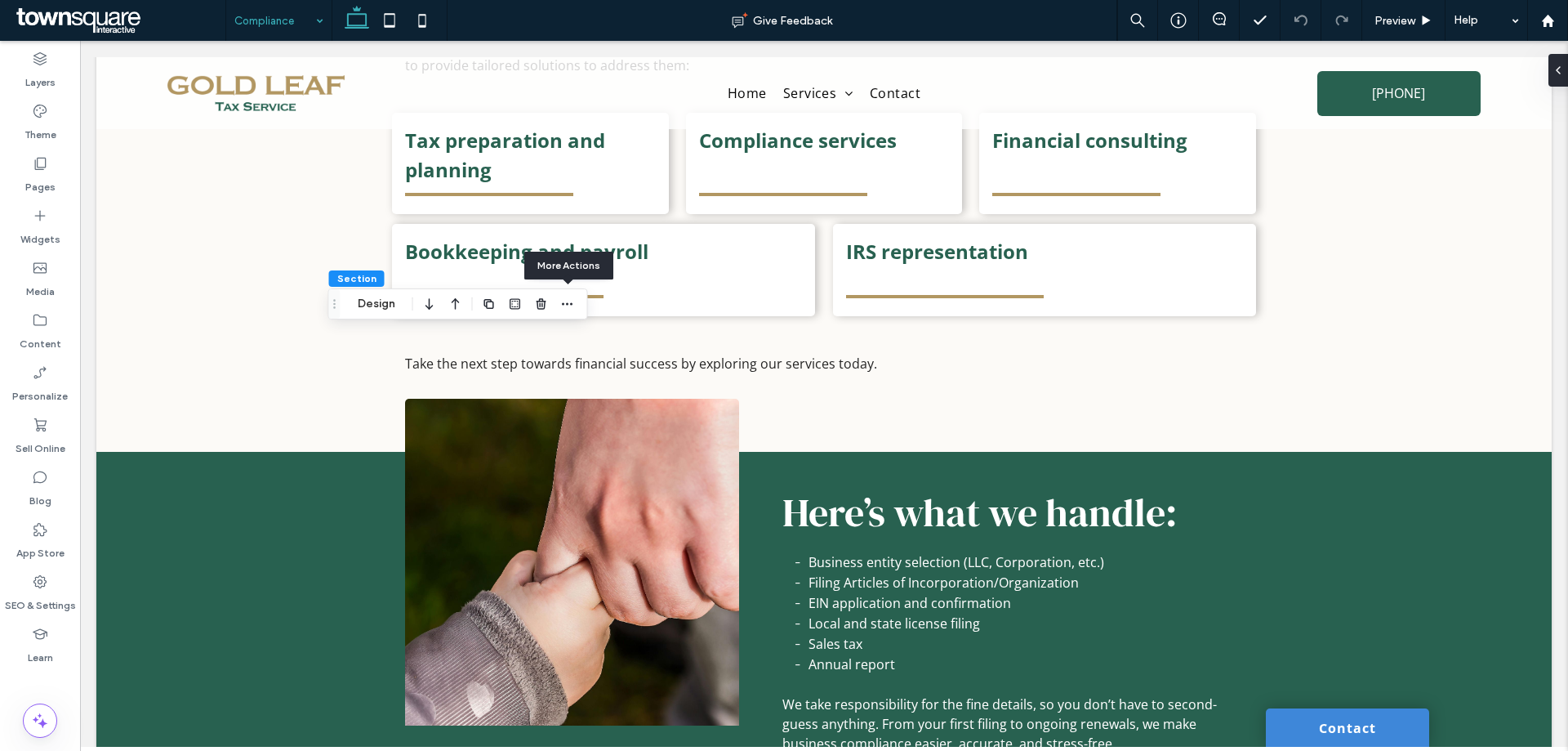 drag, startPoint x: 564, startPoint y: 307, endPoint x: 555, endPoint y: 317, distance: 13.45362 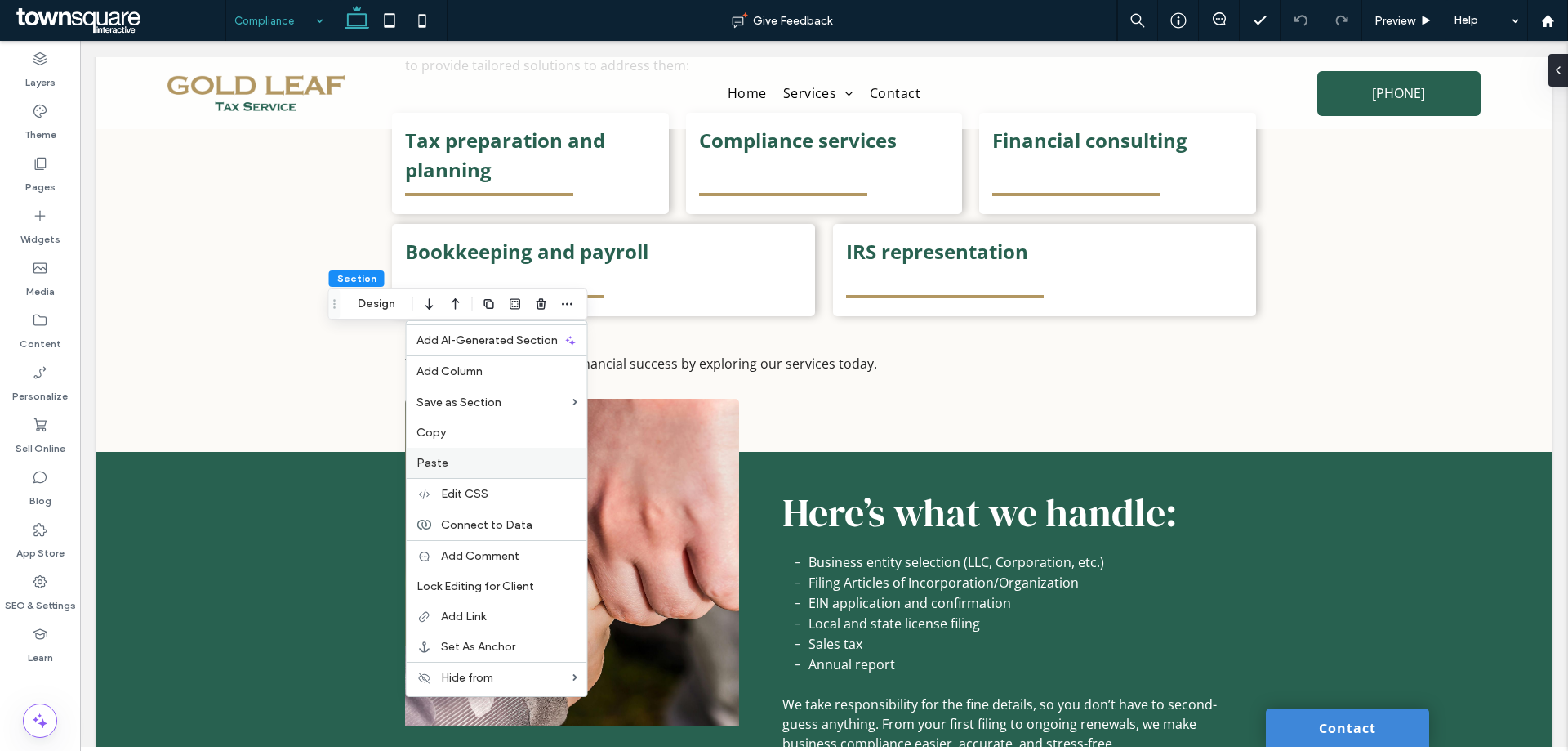 click on "Paste" at bounding box center (497, 463) 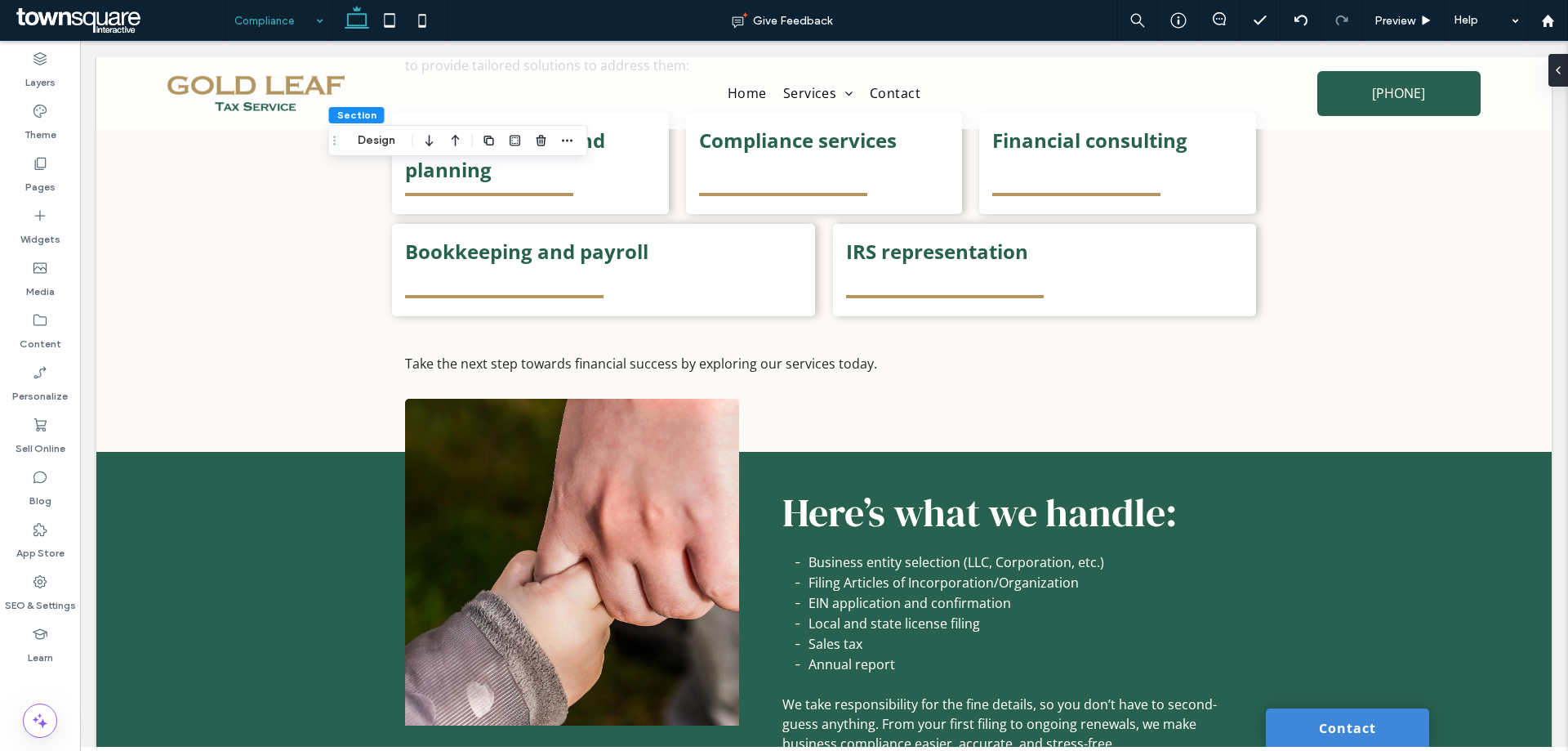 click at bounding box center (541, 141) 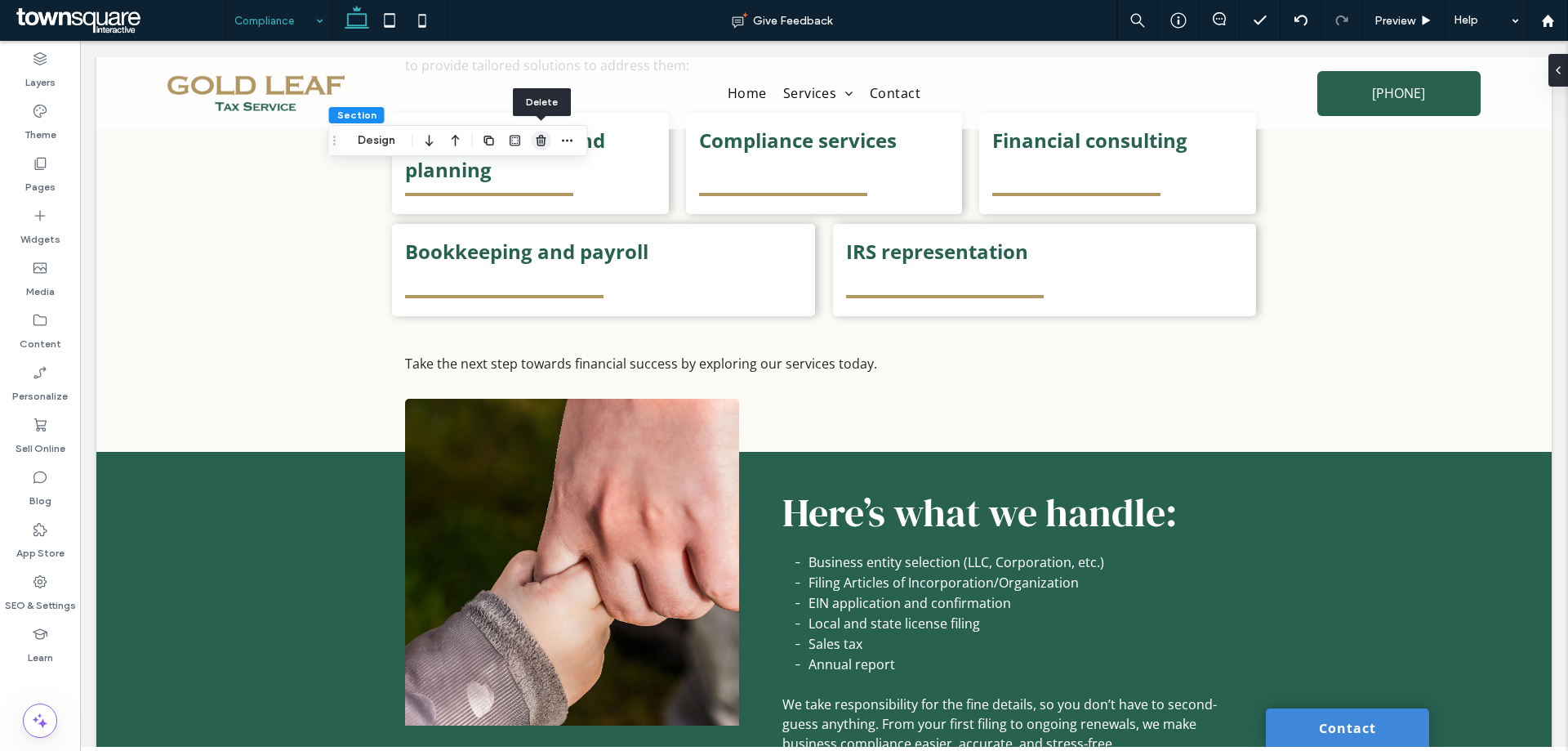 click 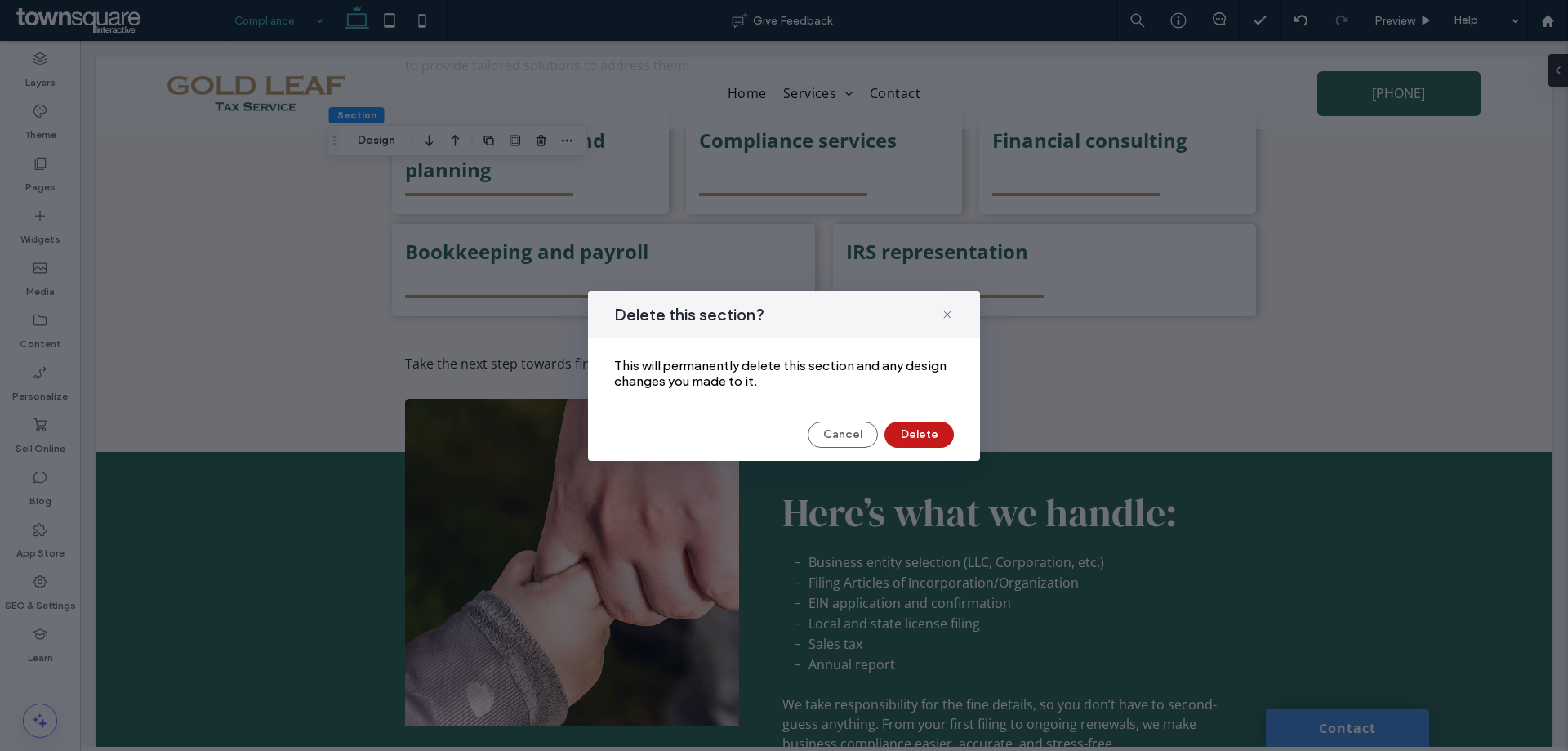 click on "Delete" at bounding box center [919, 435] 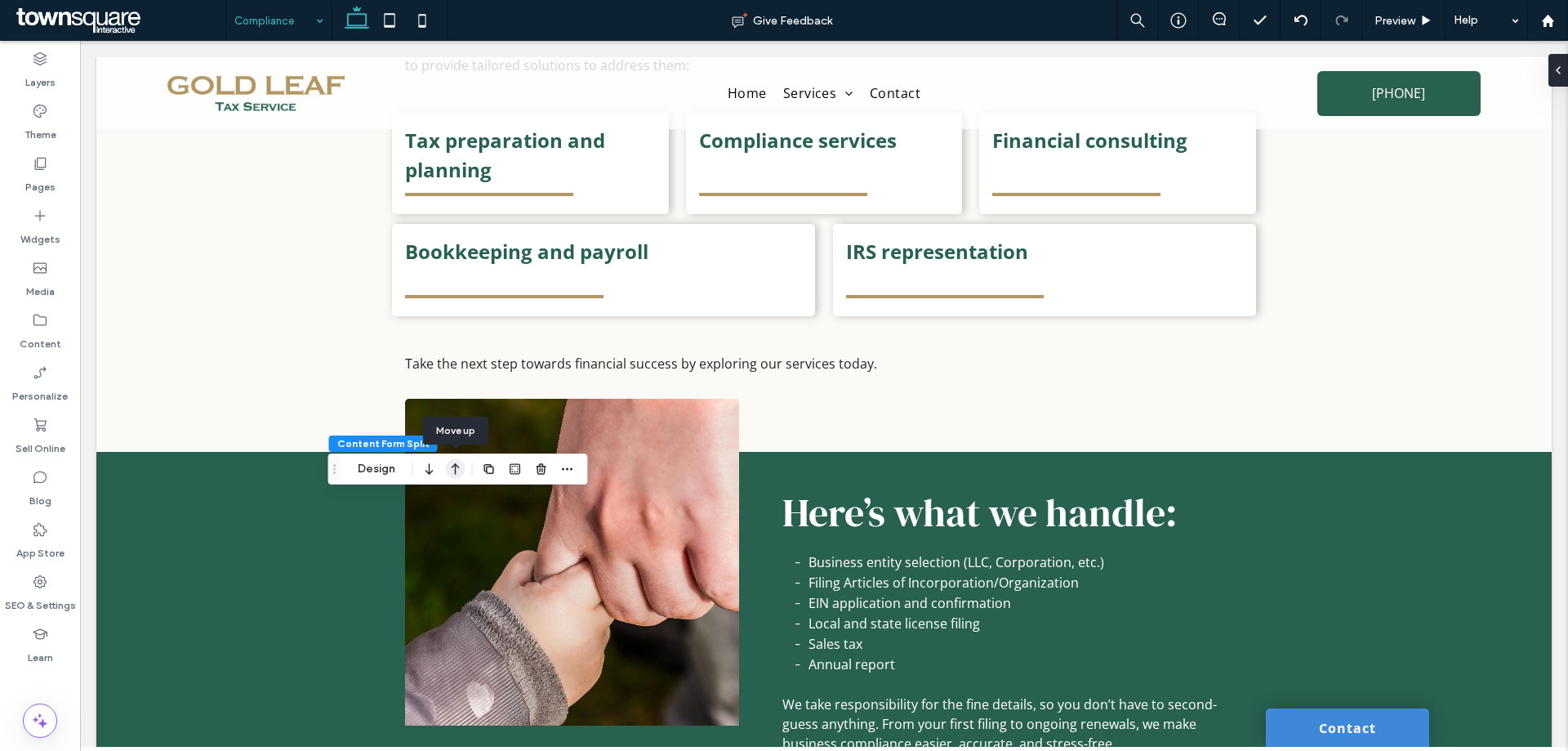 click 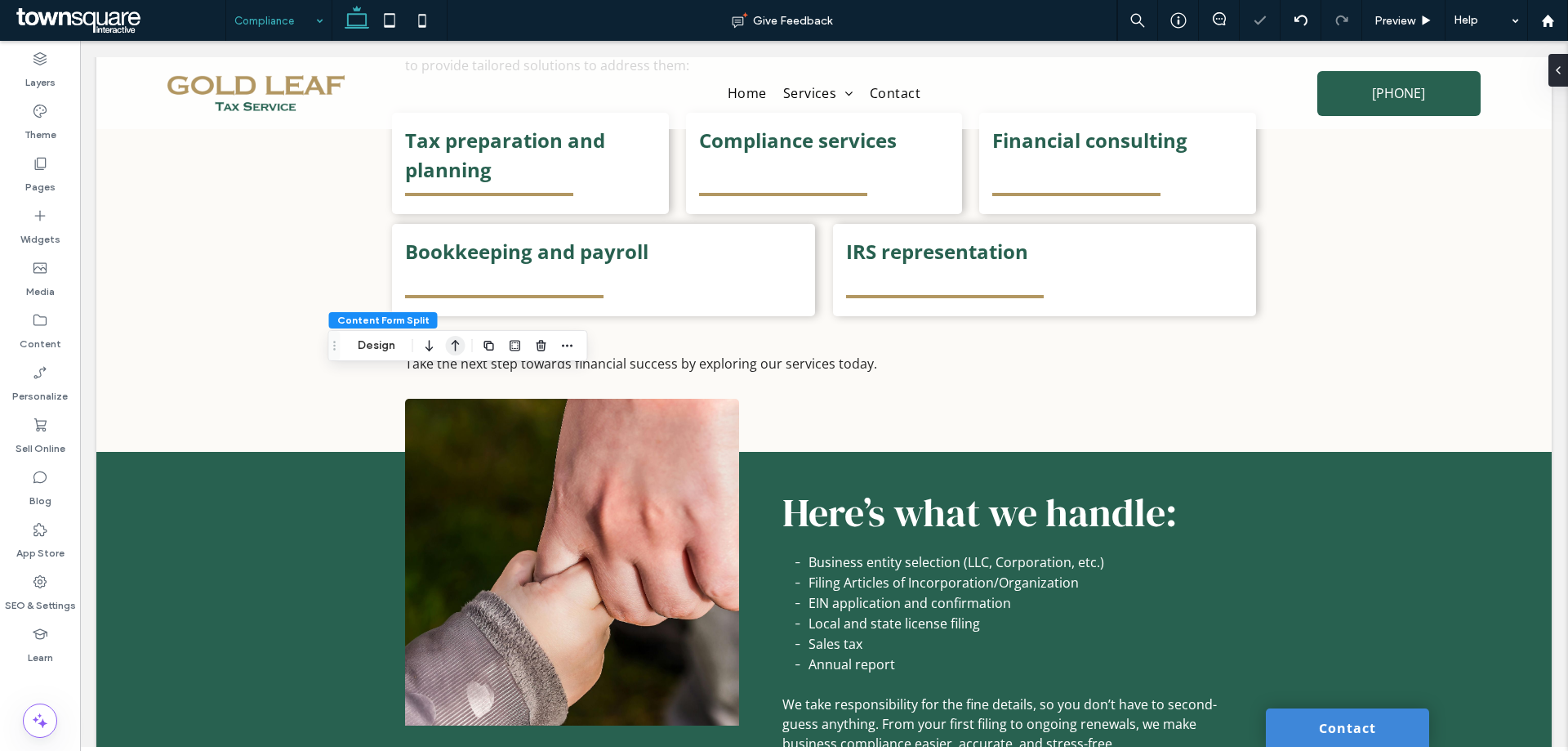 click 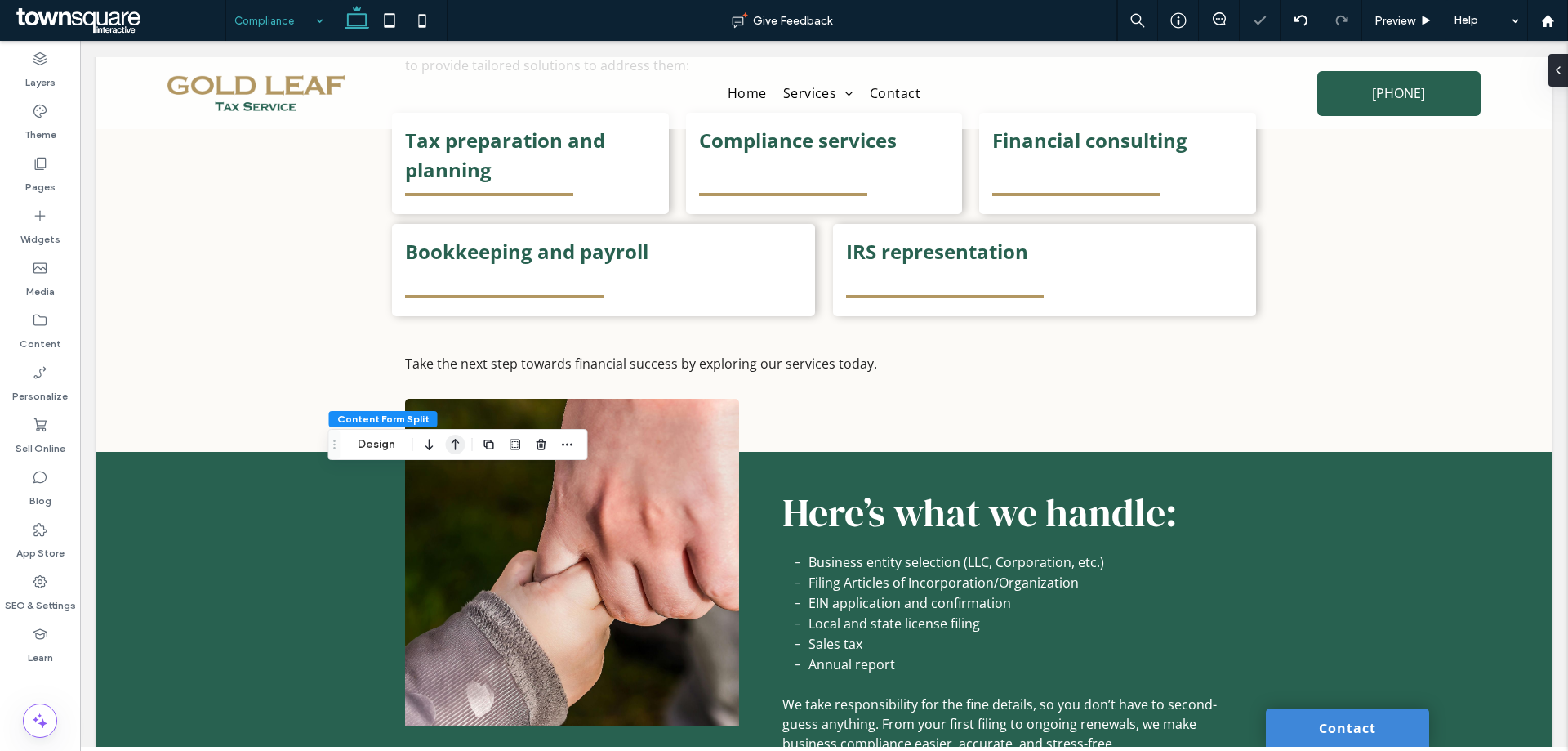 click 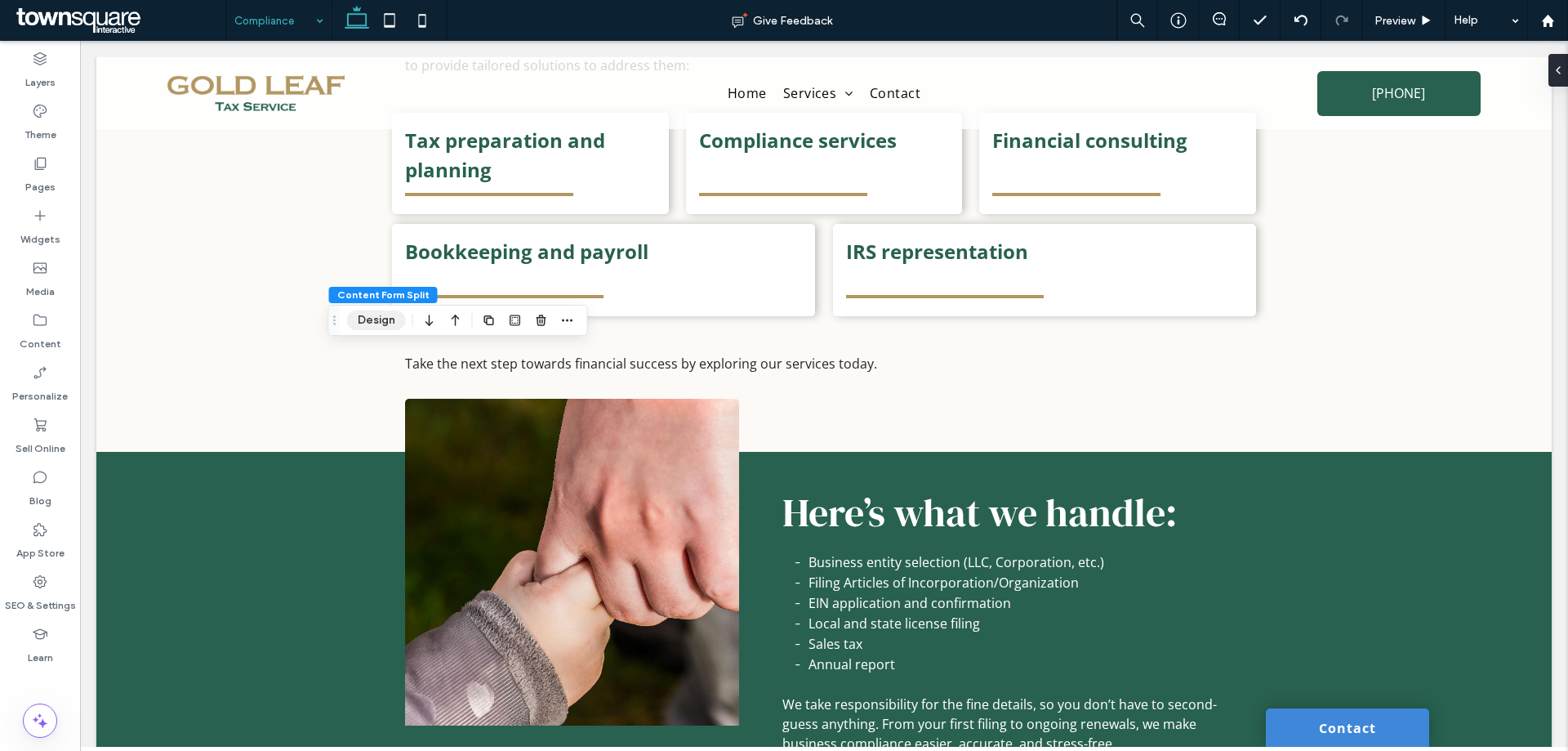 click on "Design" at bounding box center (376, 320) 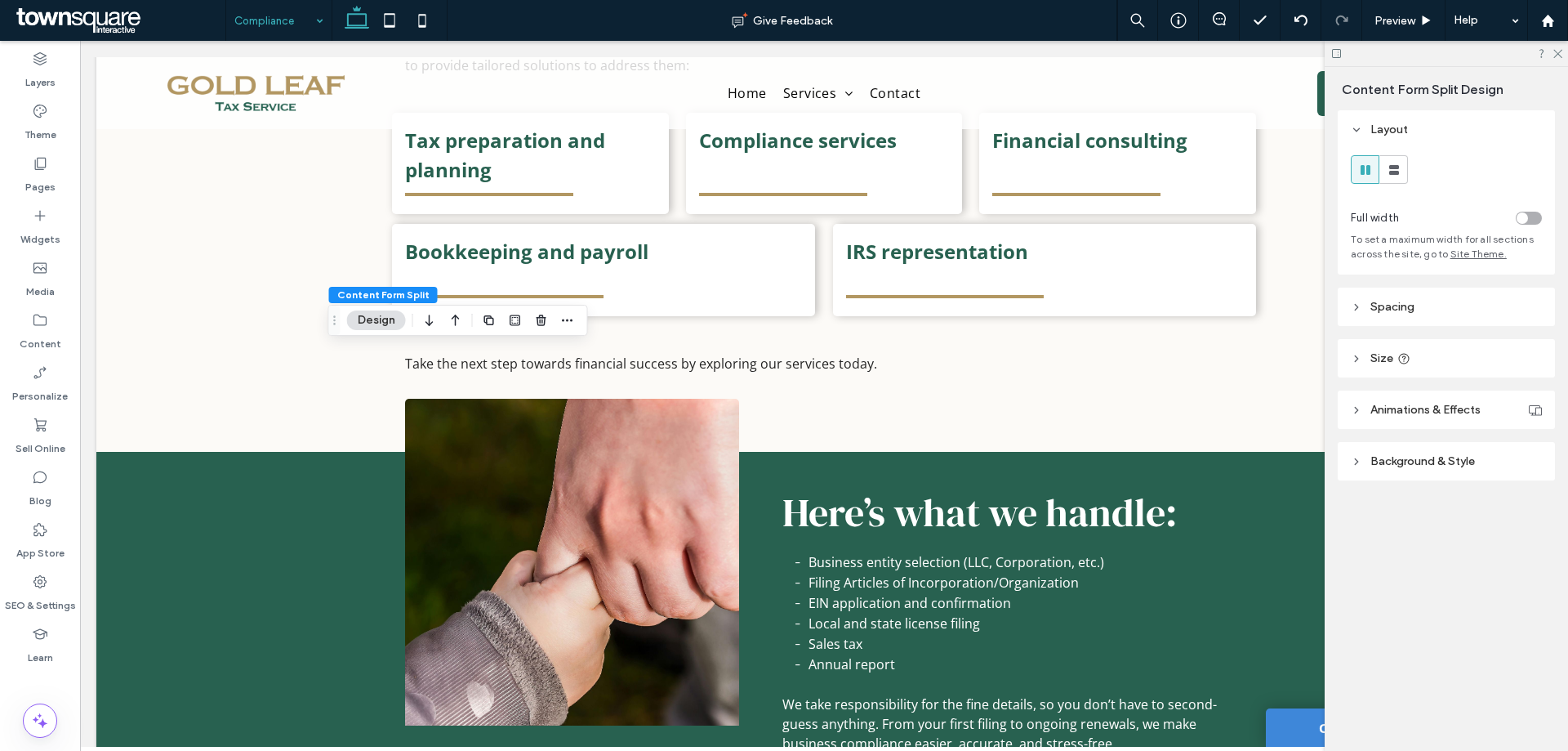 click on "Background & Style" at bounding box center (1446, 461) 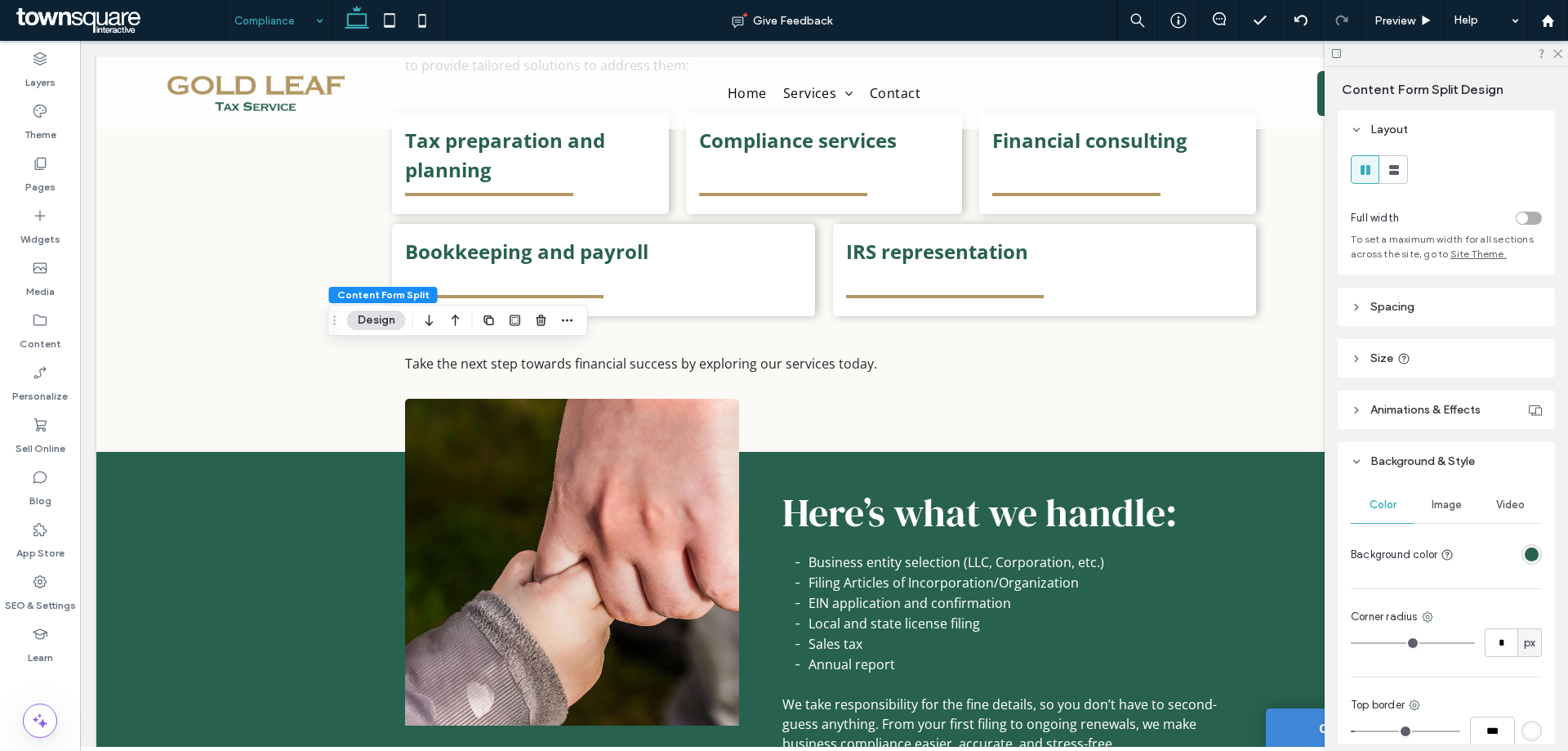 click at bounding box center [1531, 554] 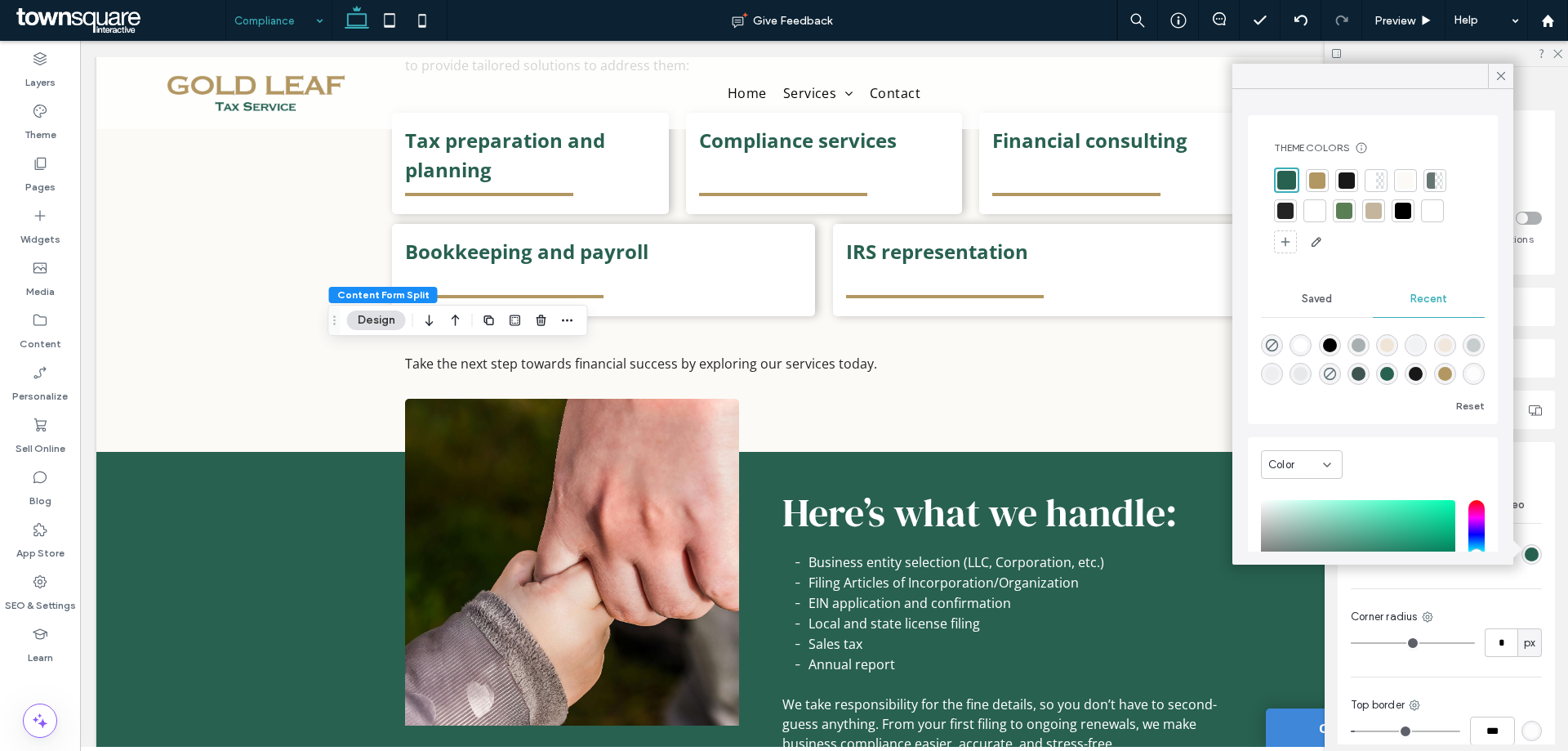 click at bounding box center (1380, 181) 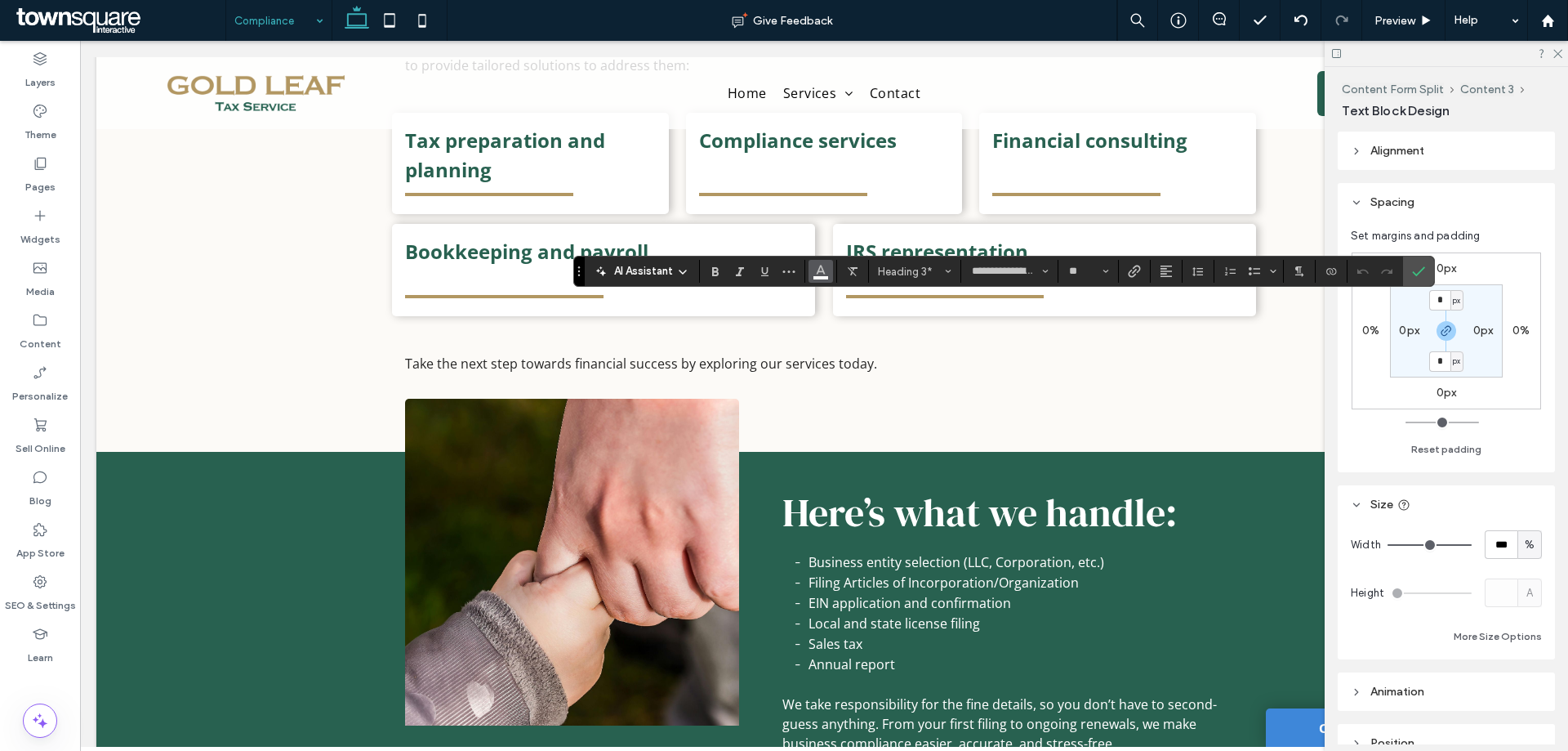 click at bounding box center (821, 270) 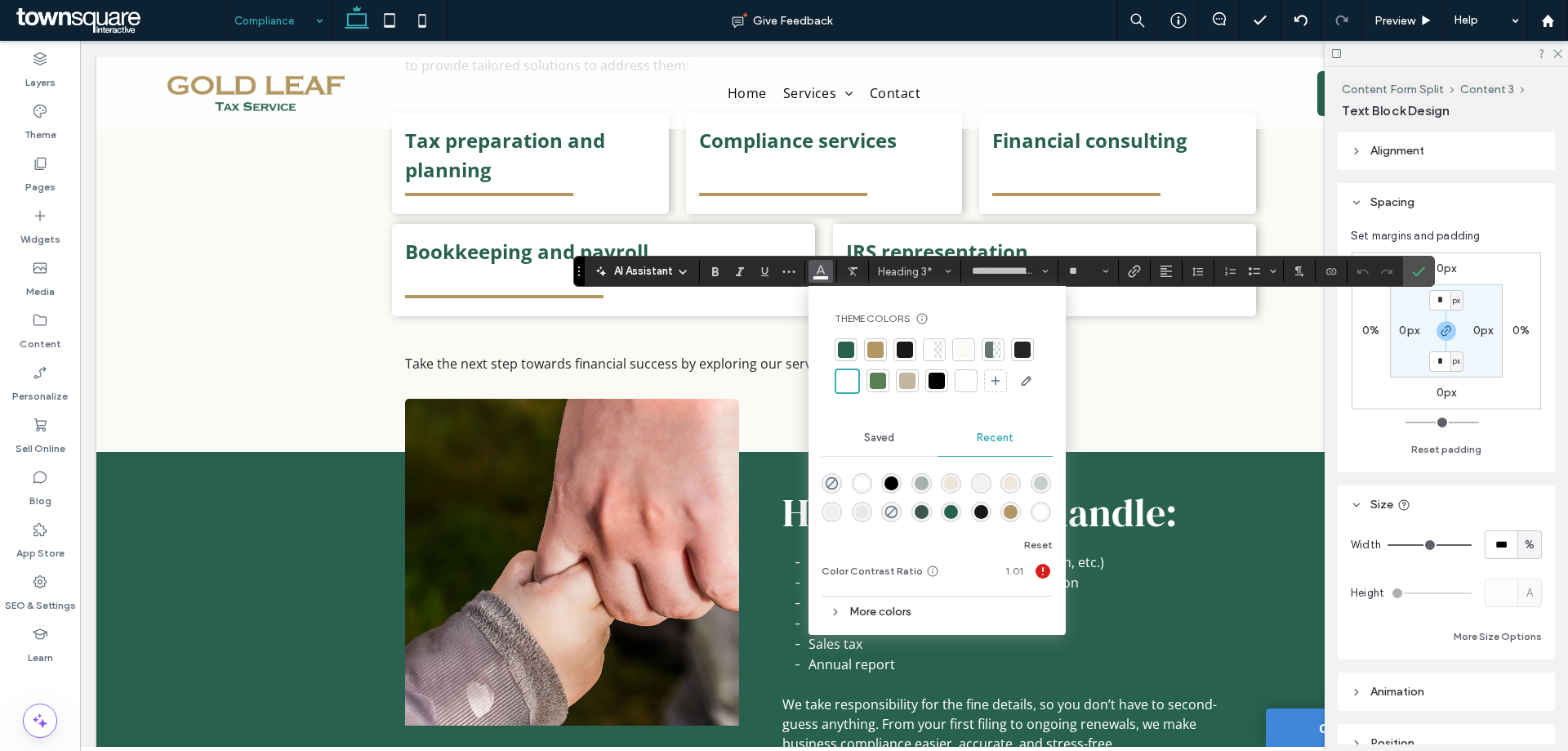 drag, startPoint x: 903, startPoint y: 354, endPoint x: 961, endPoint y: 416, distance: 84.89994 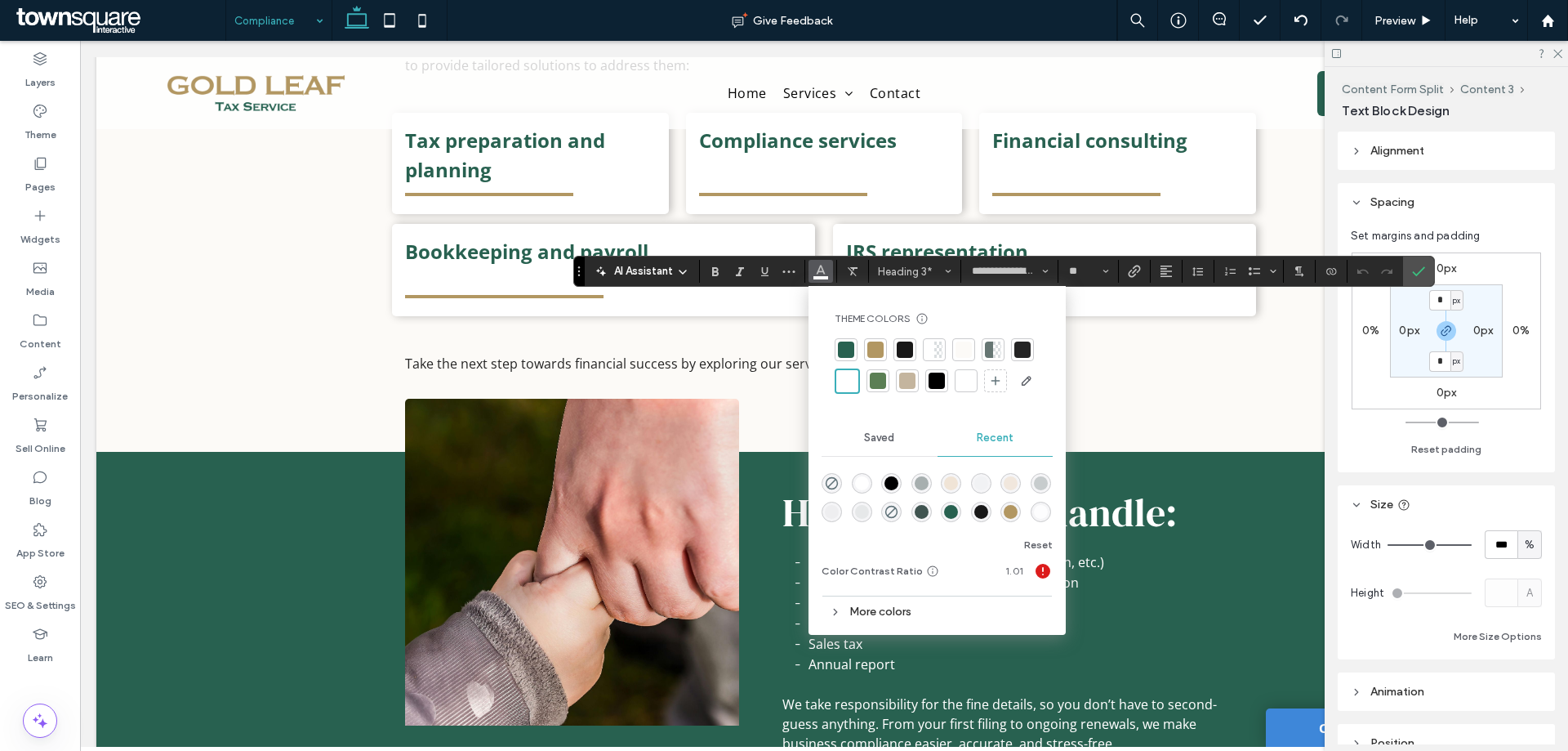 click at bounding box center [905, 350] 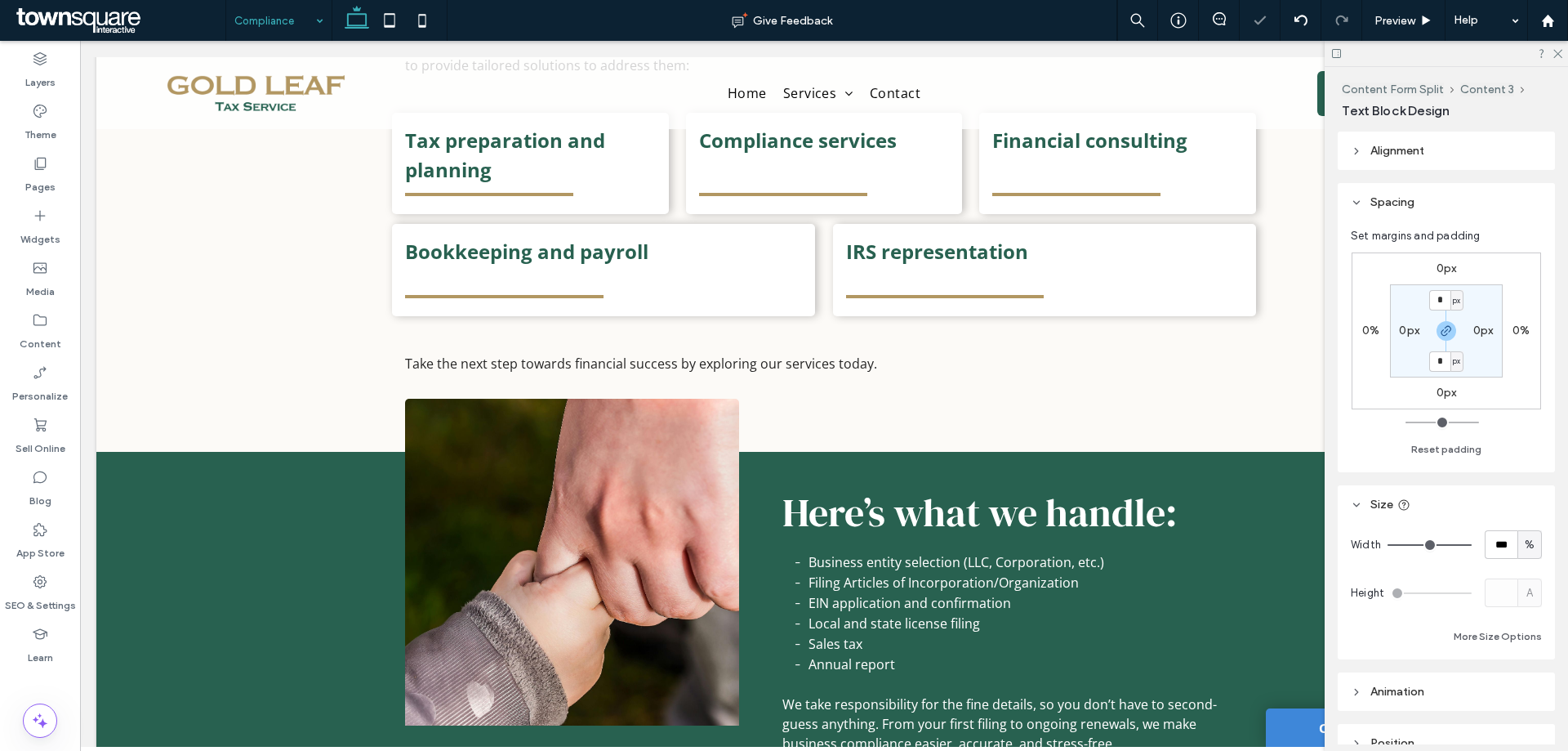 type on "*********" 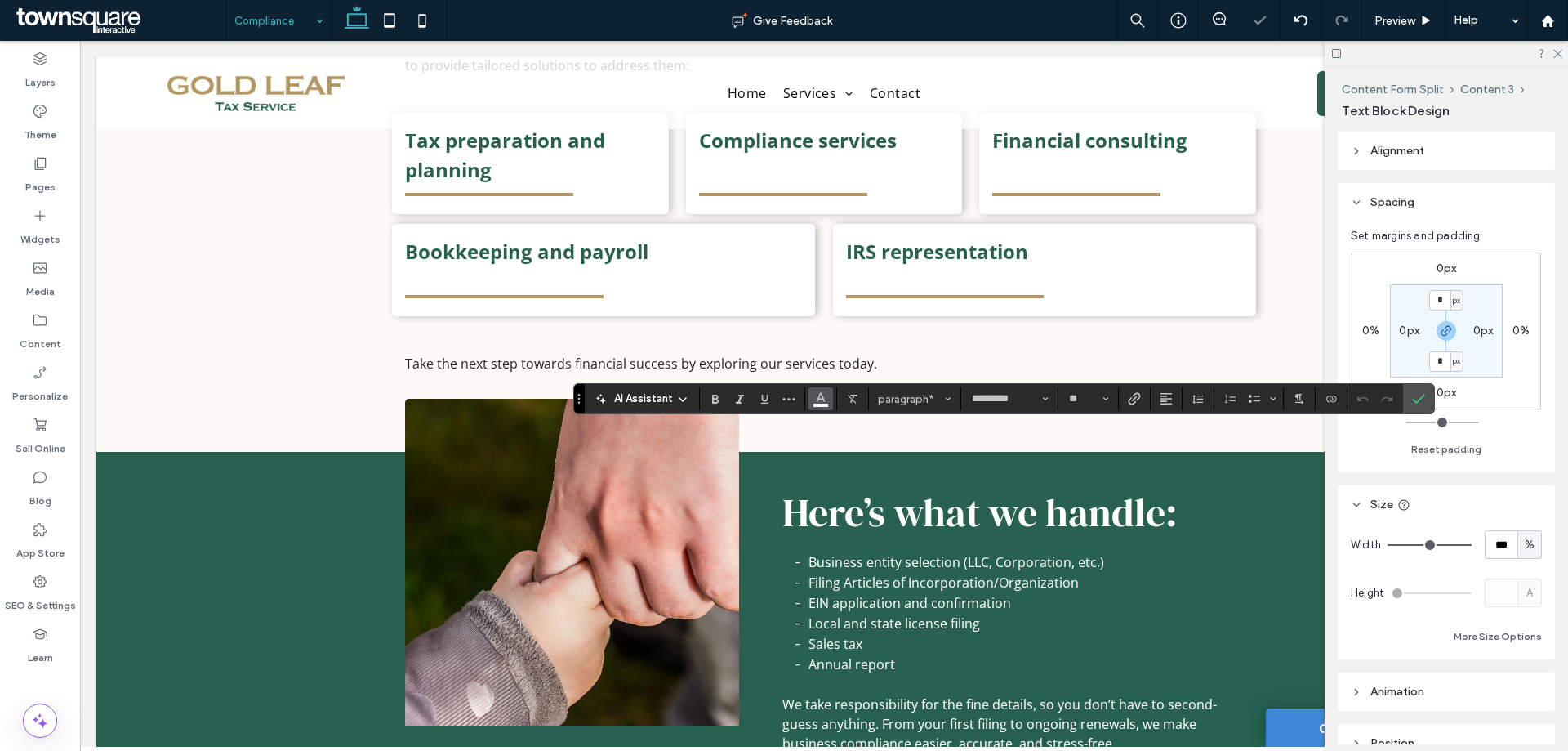 click at bounding box center (821, 399) 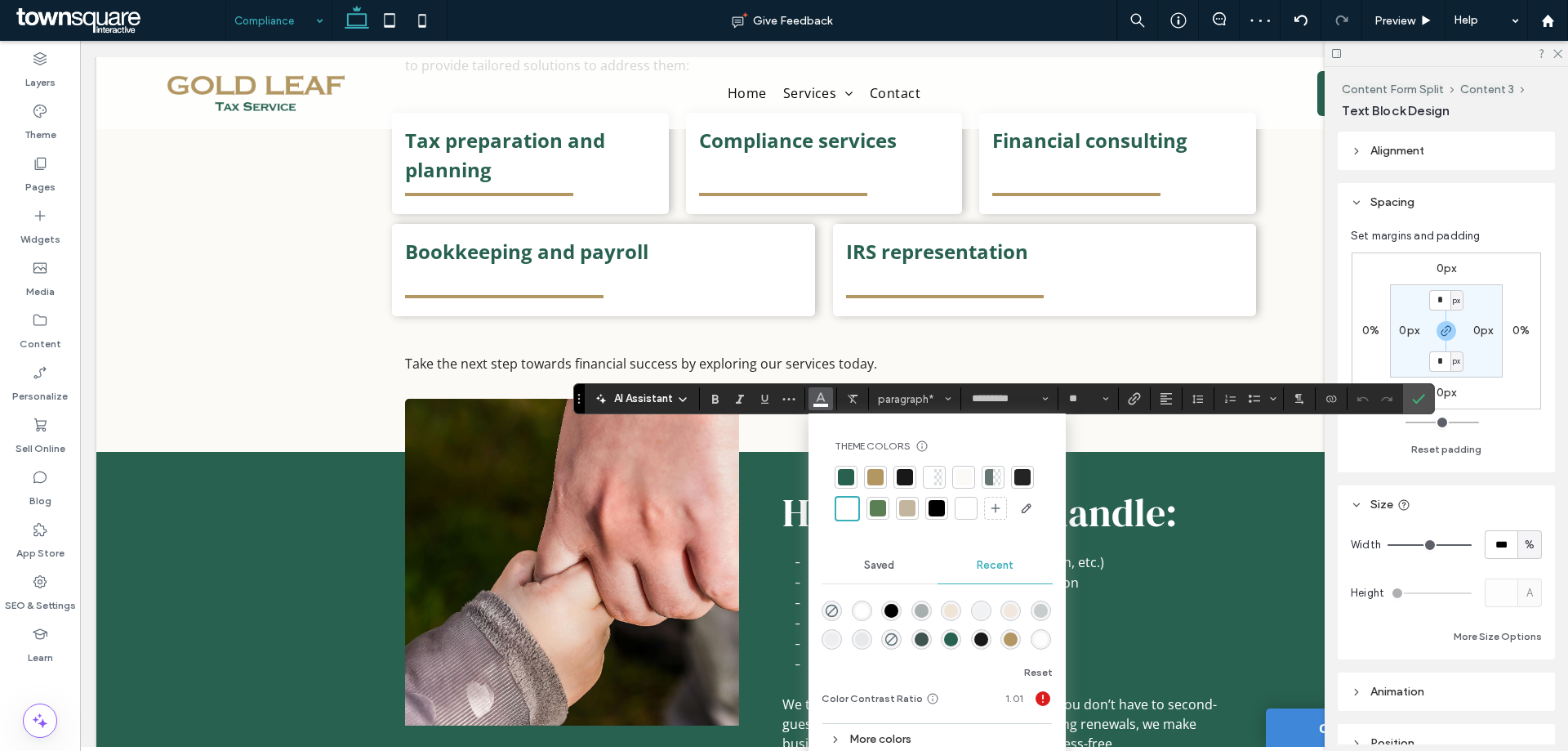 click at bounding box center (905, 477) 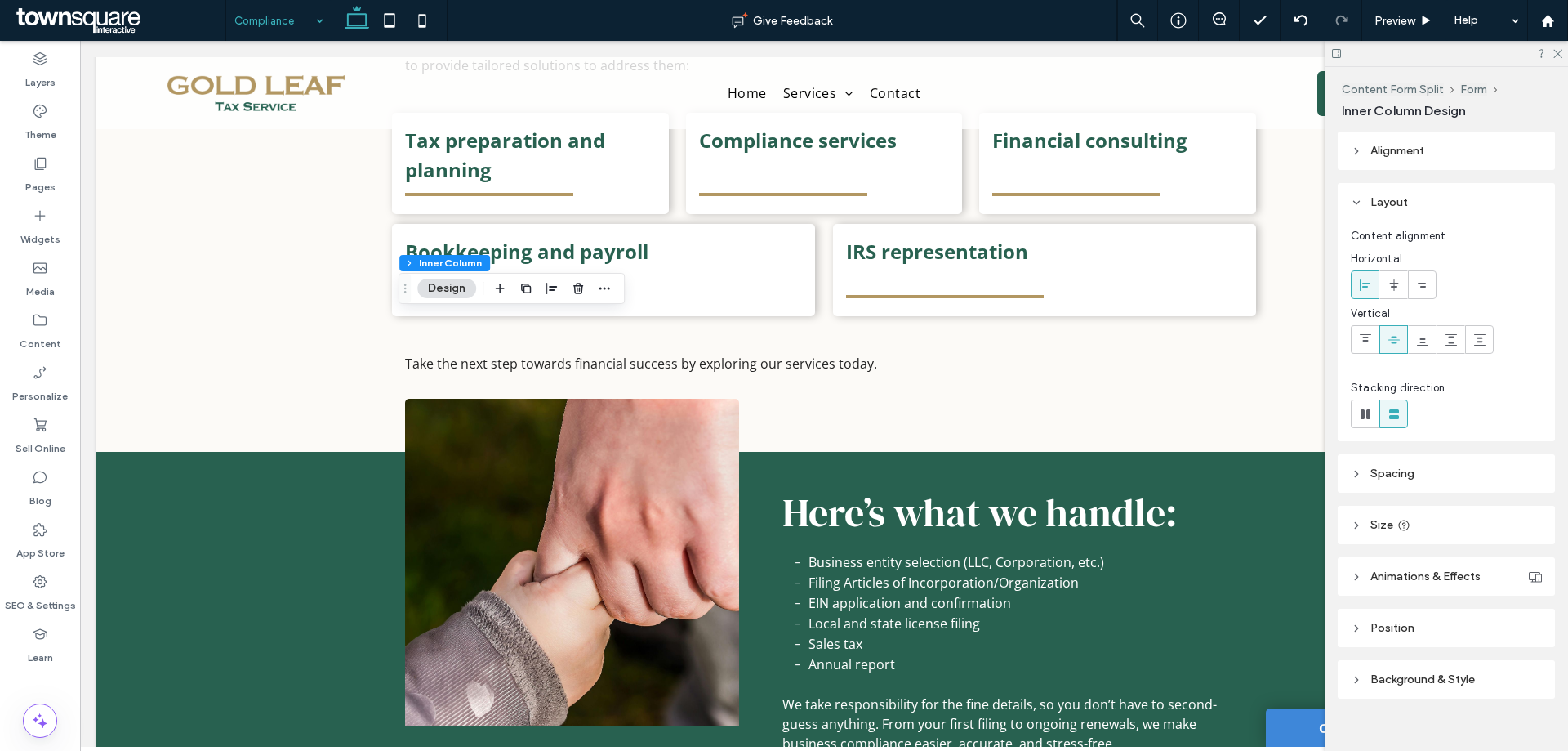 click on "Spacing" at bounding box center [1446, 473] 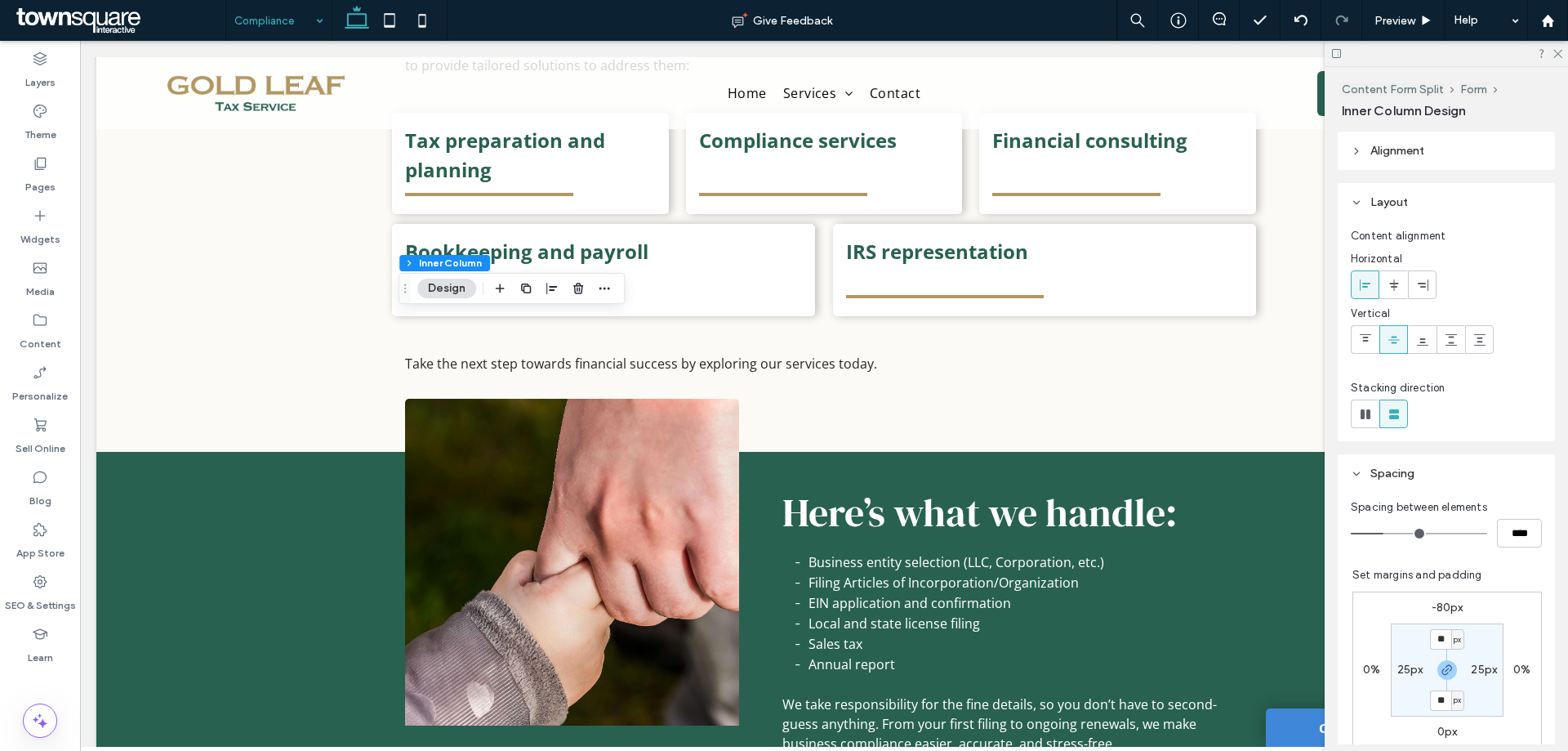 click on "-80px" at bounding box center (1447, 607) 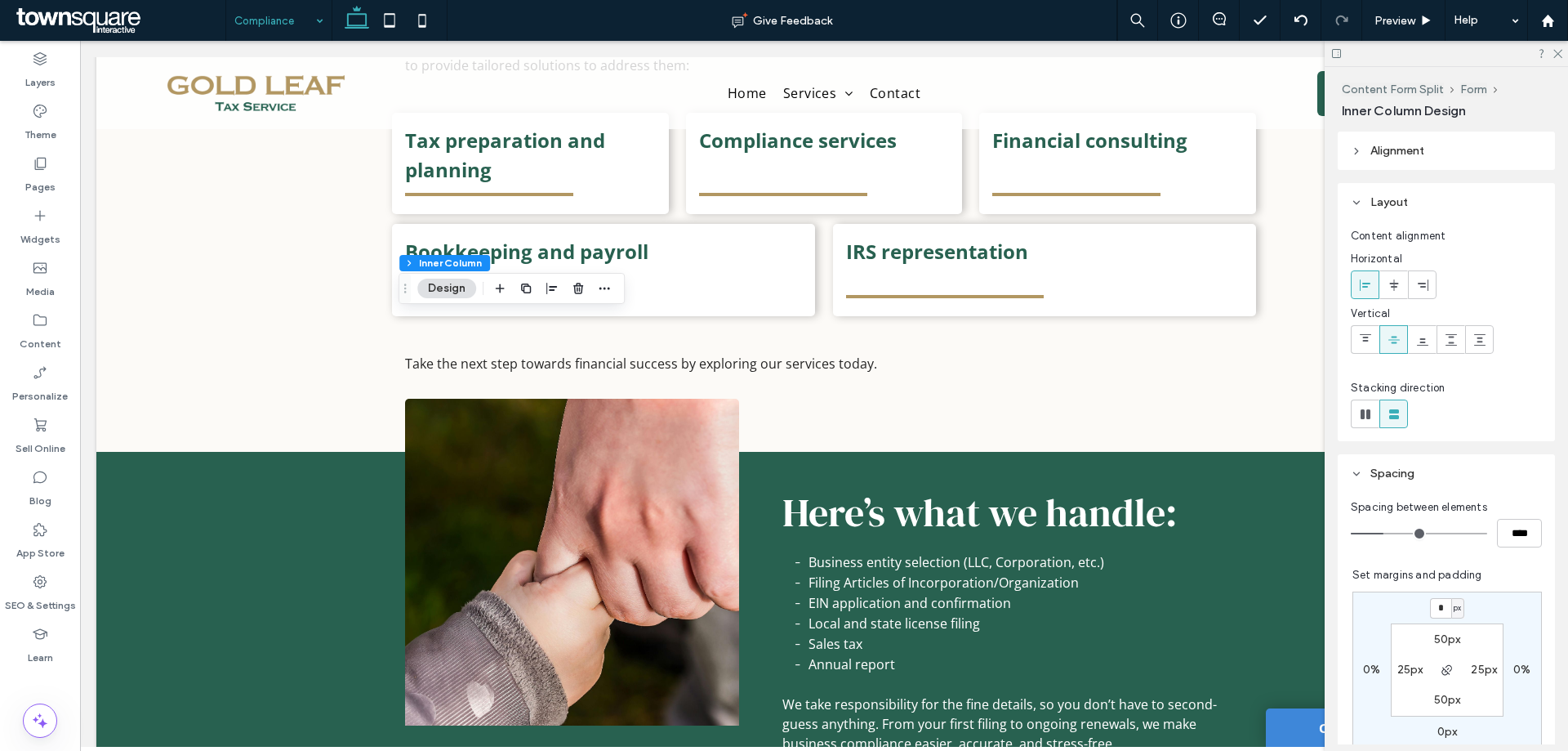 type on "*" 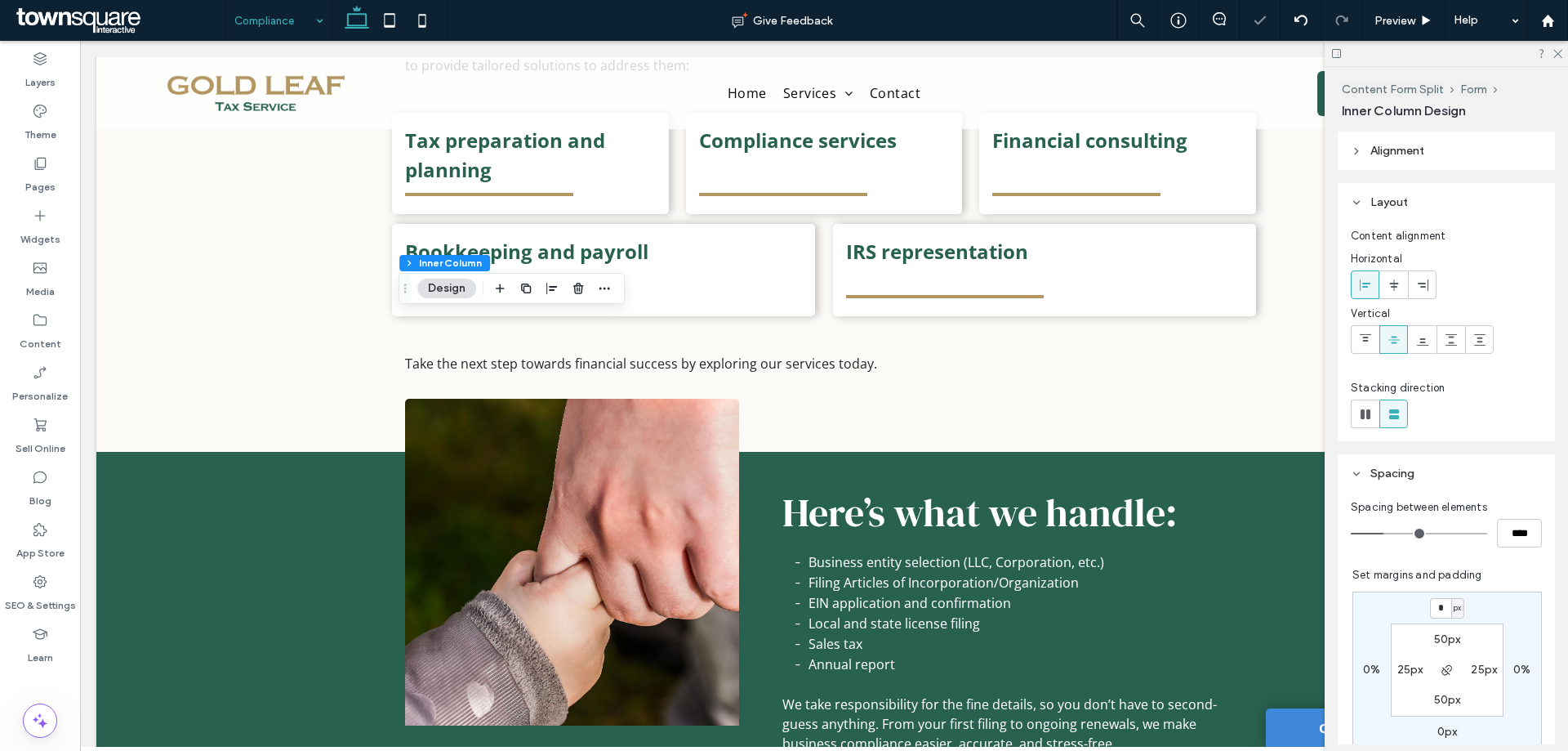 type on "*" 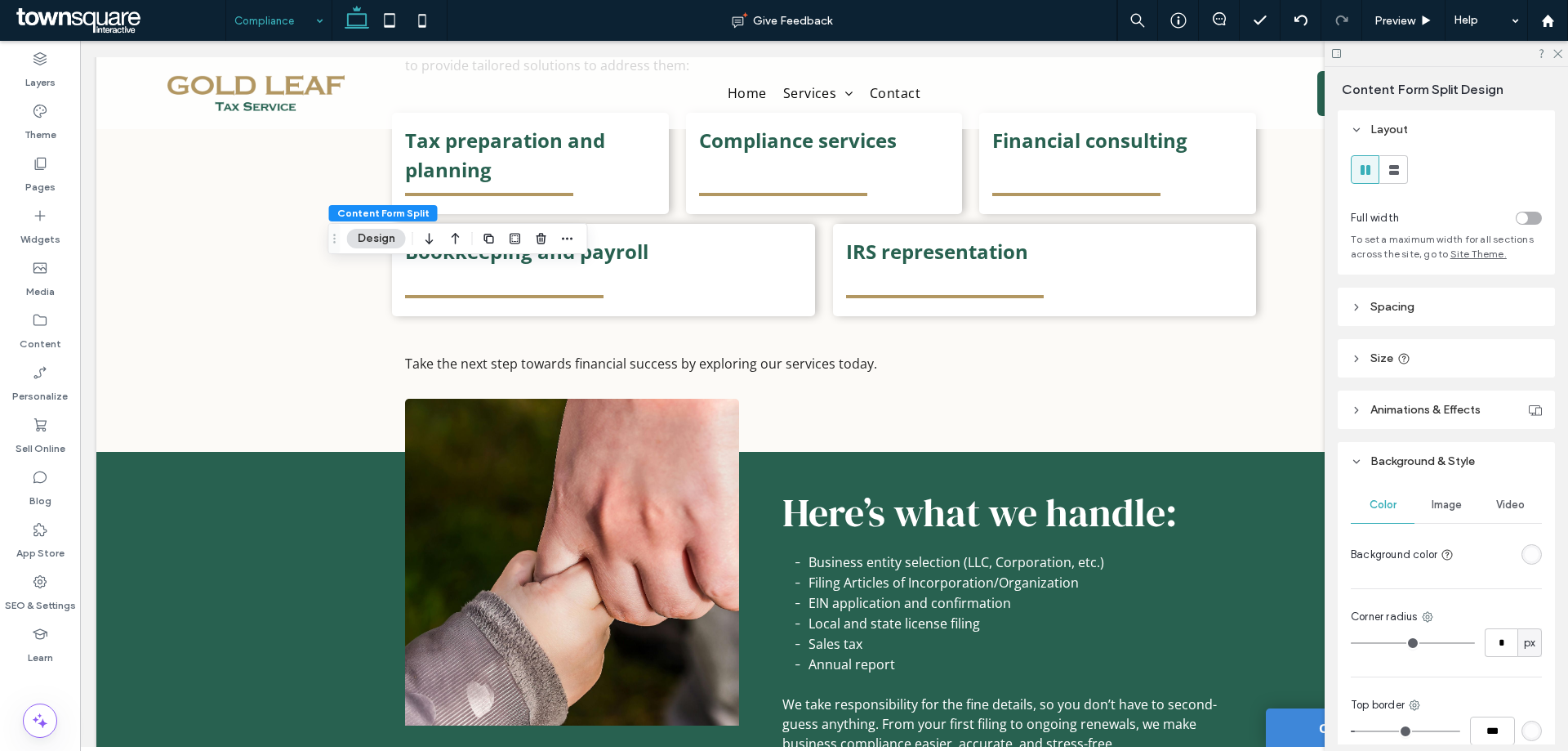 click at bounding box center [1446, 53] 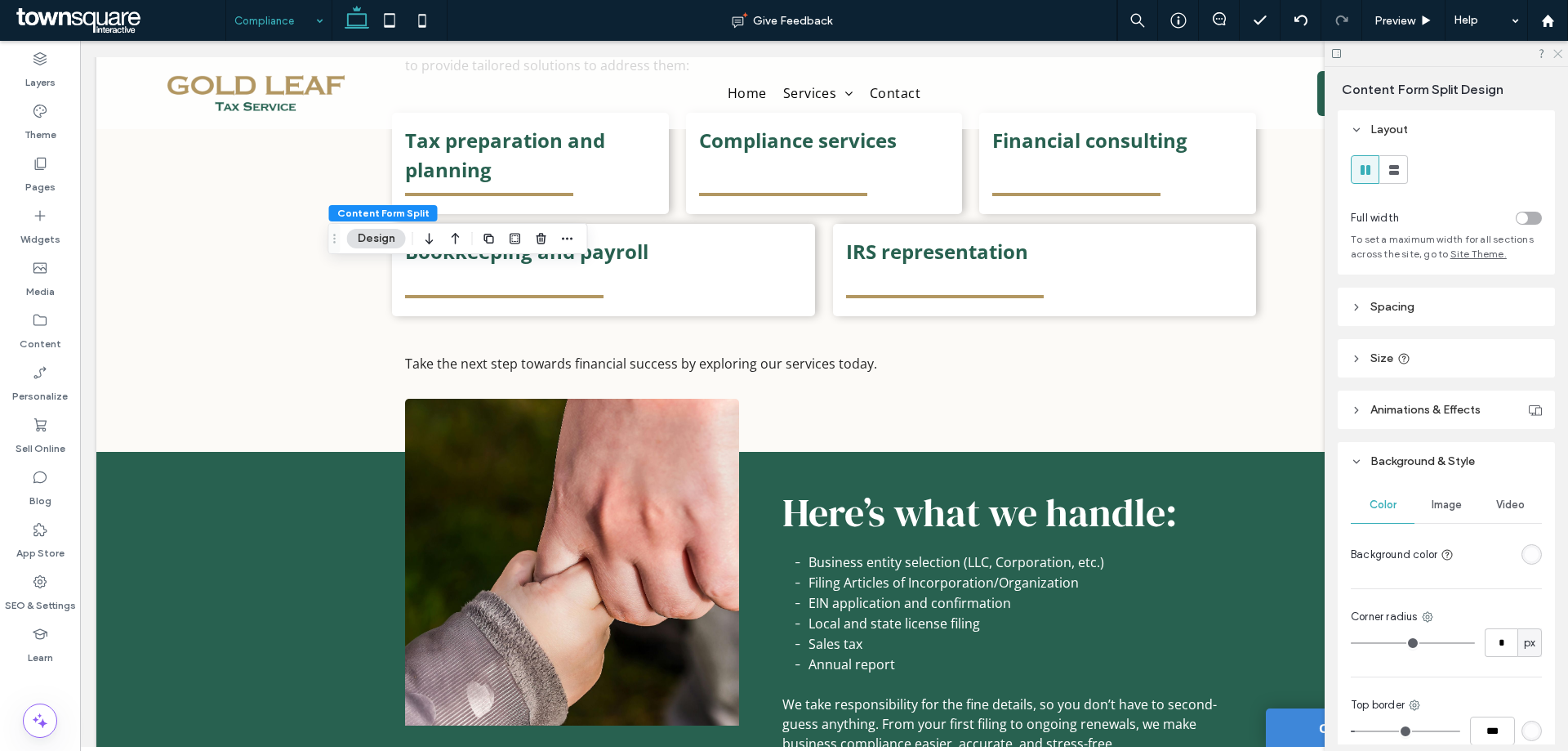 click 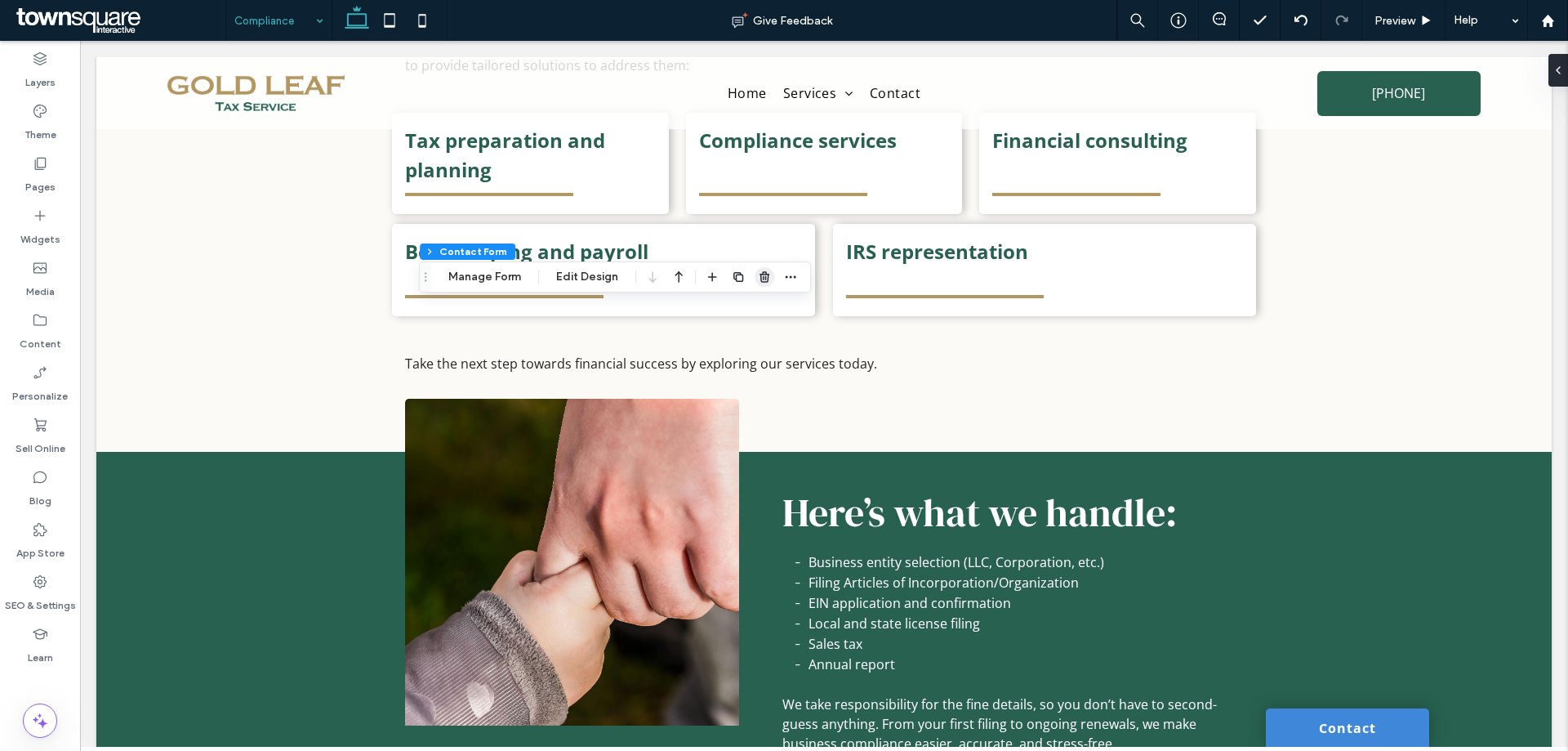 click 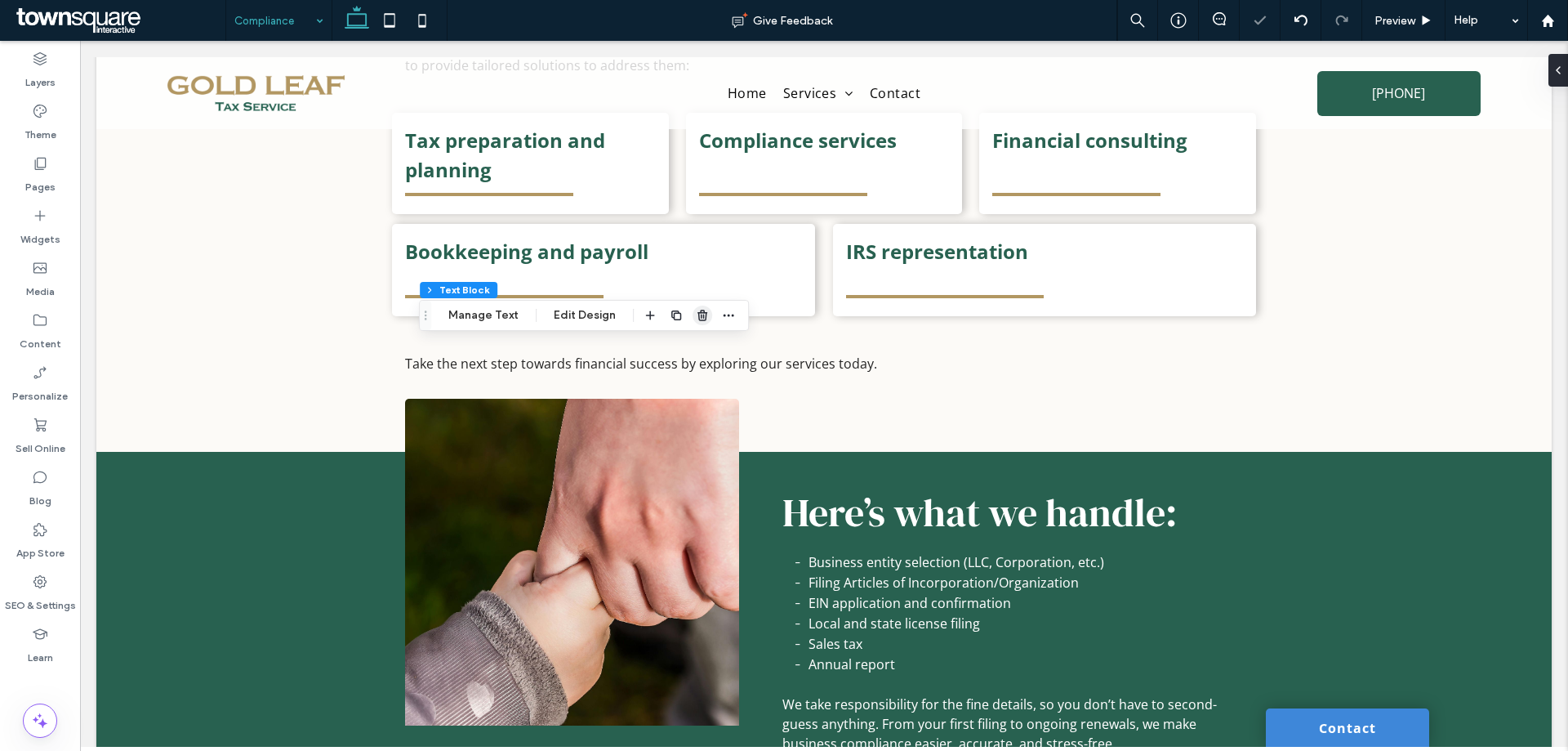 click 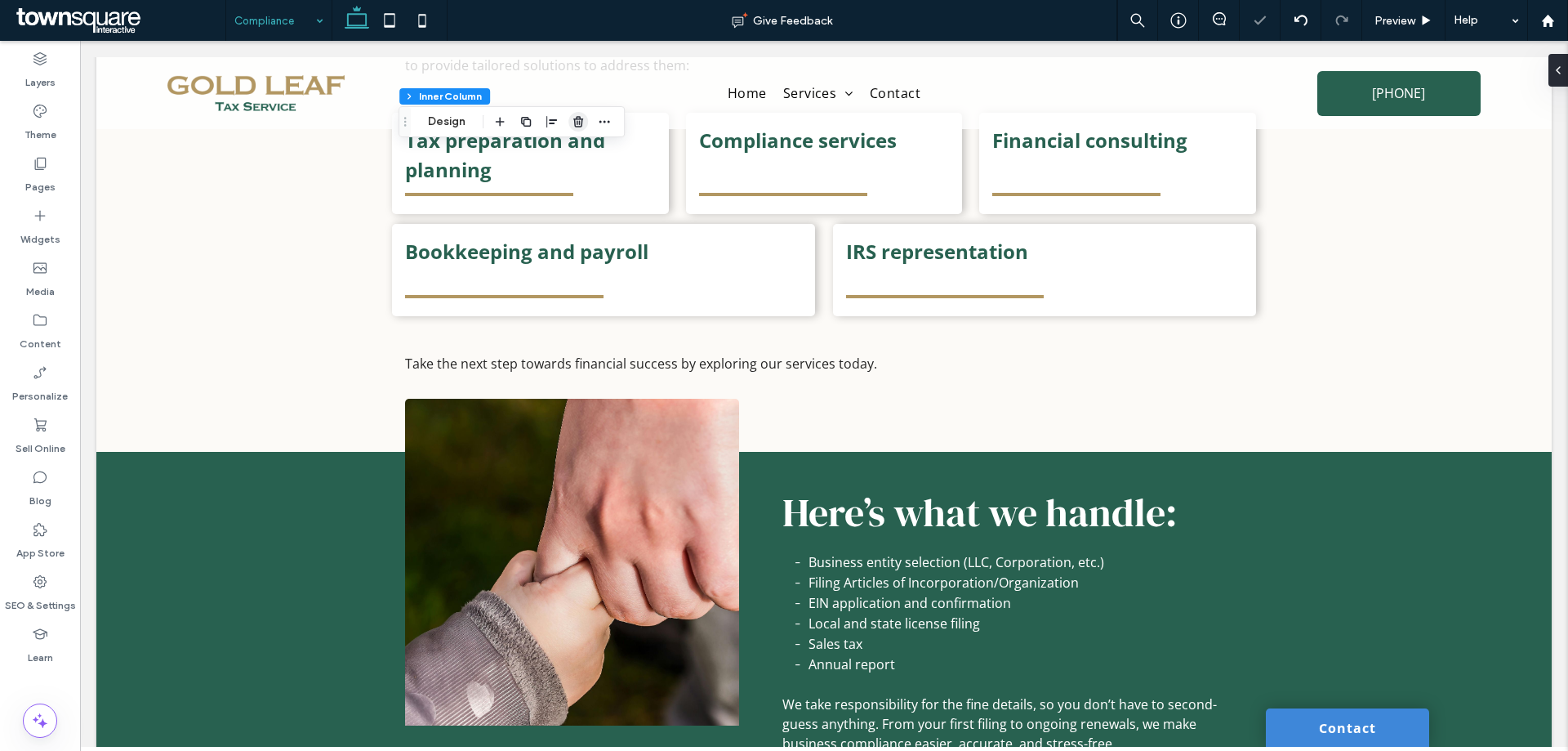 click 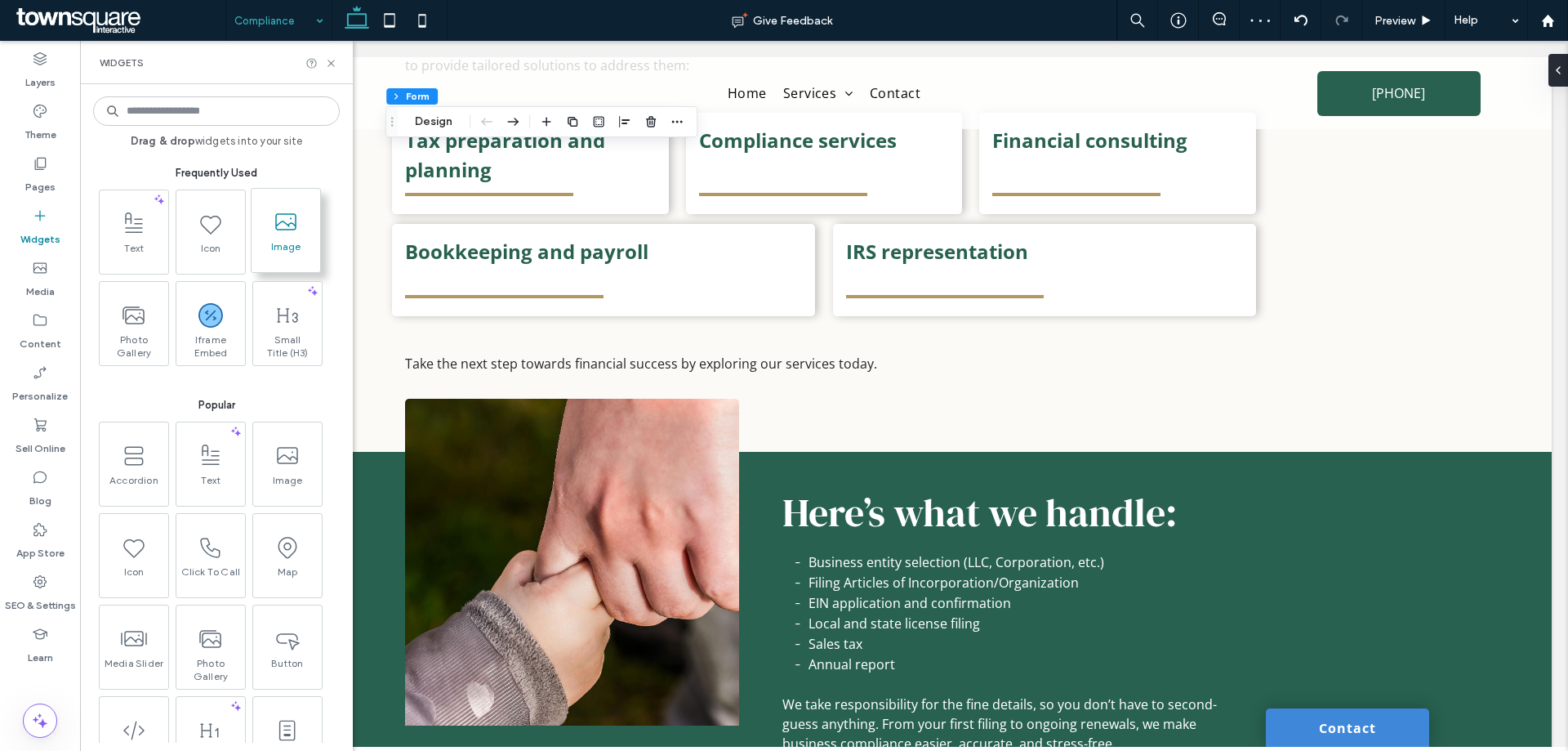 click on "Image" at bounding box center (286, 252) 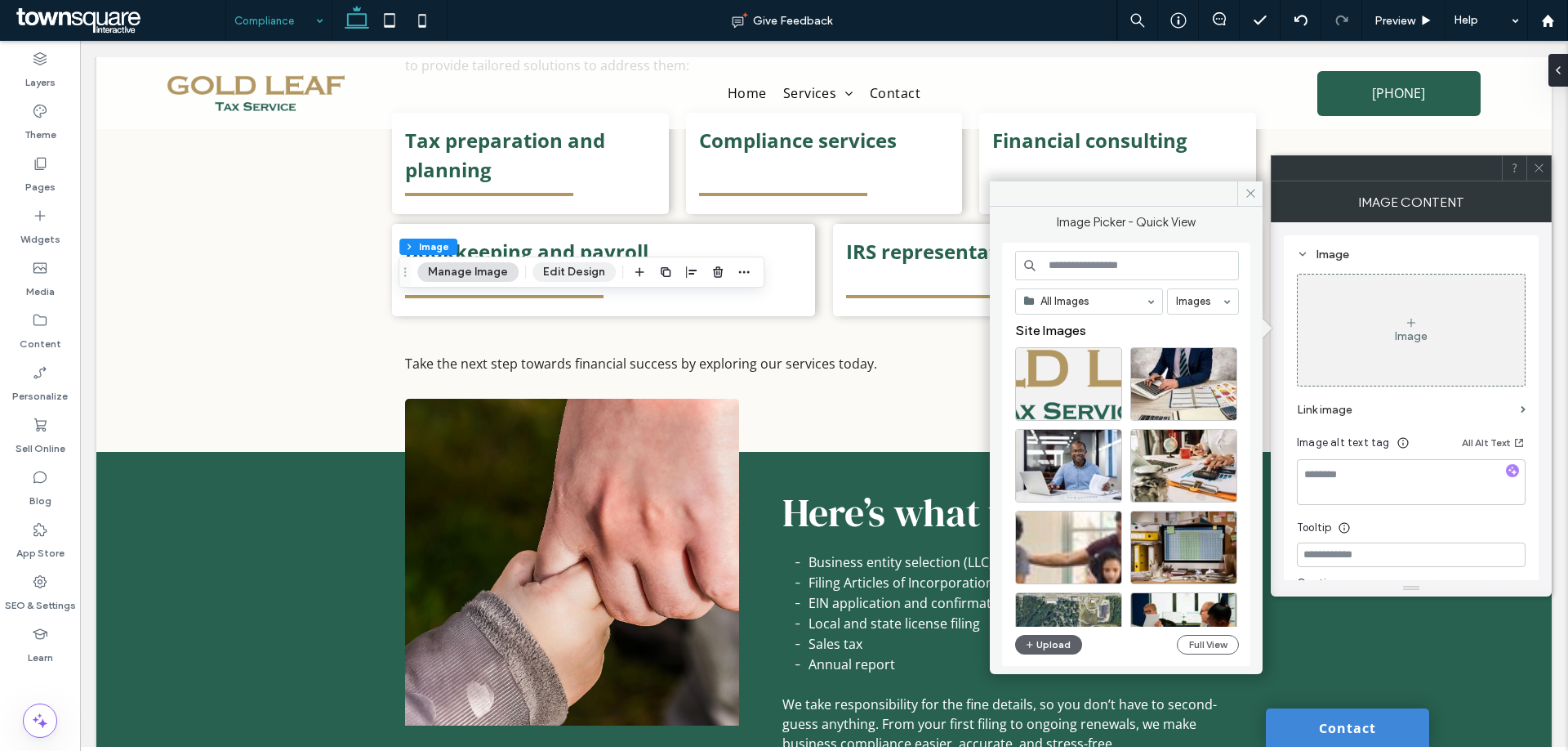 click on "Edit Design" at bounding box center [574, 272] 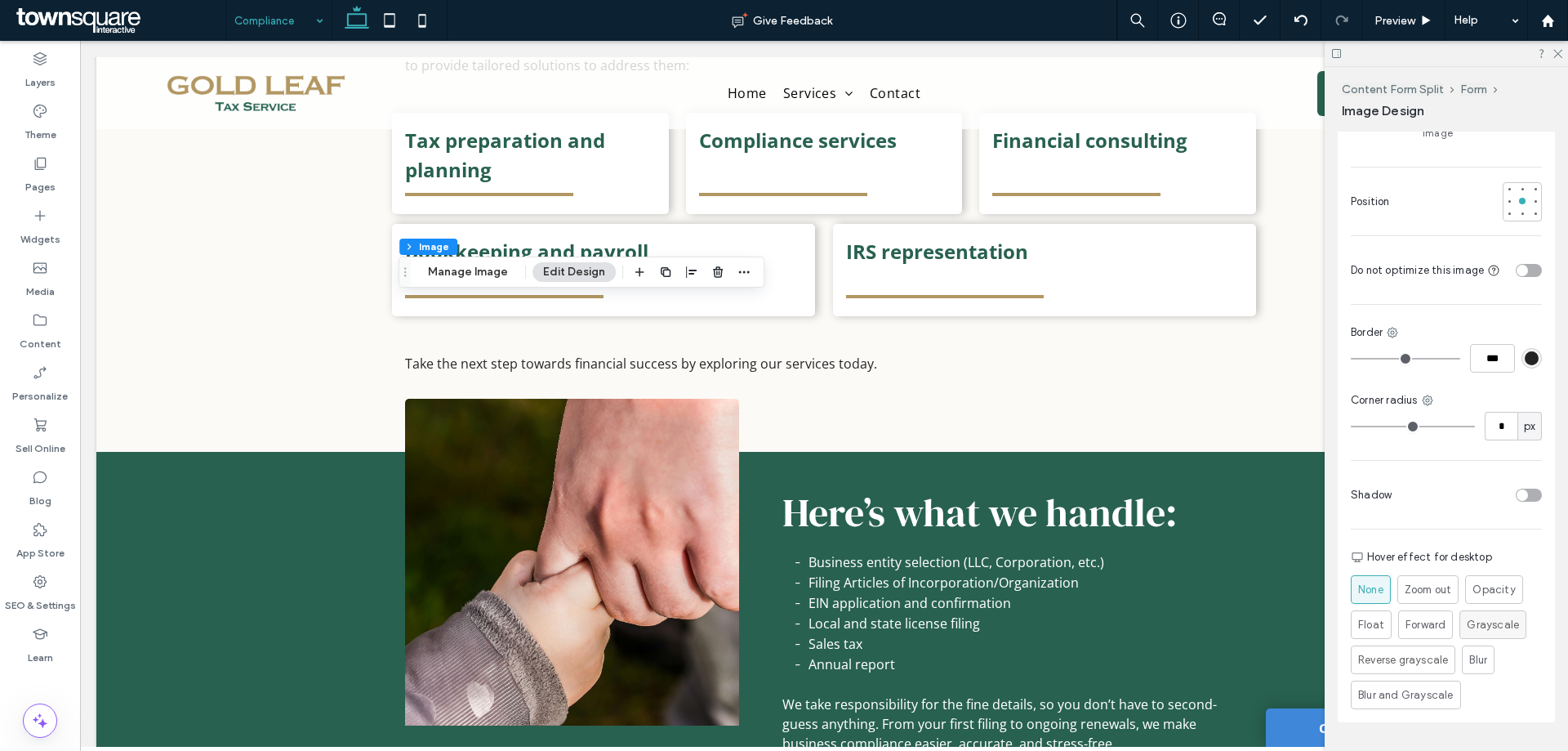 scroll, scrollTop: 1061, scrollLeft: 0, axis: vertical 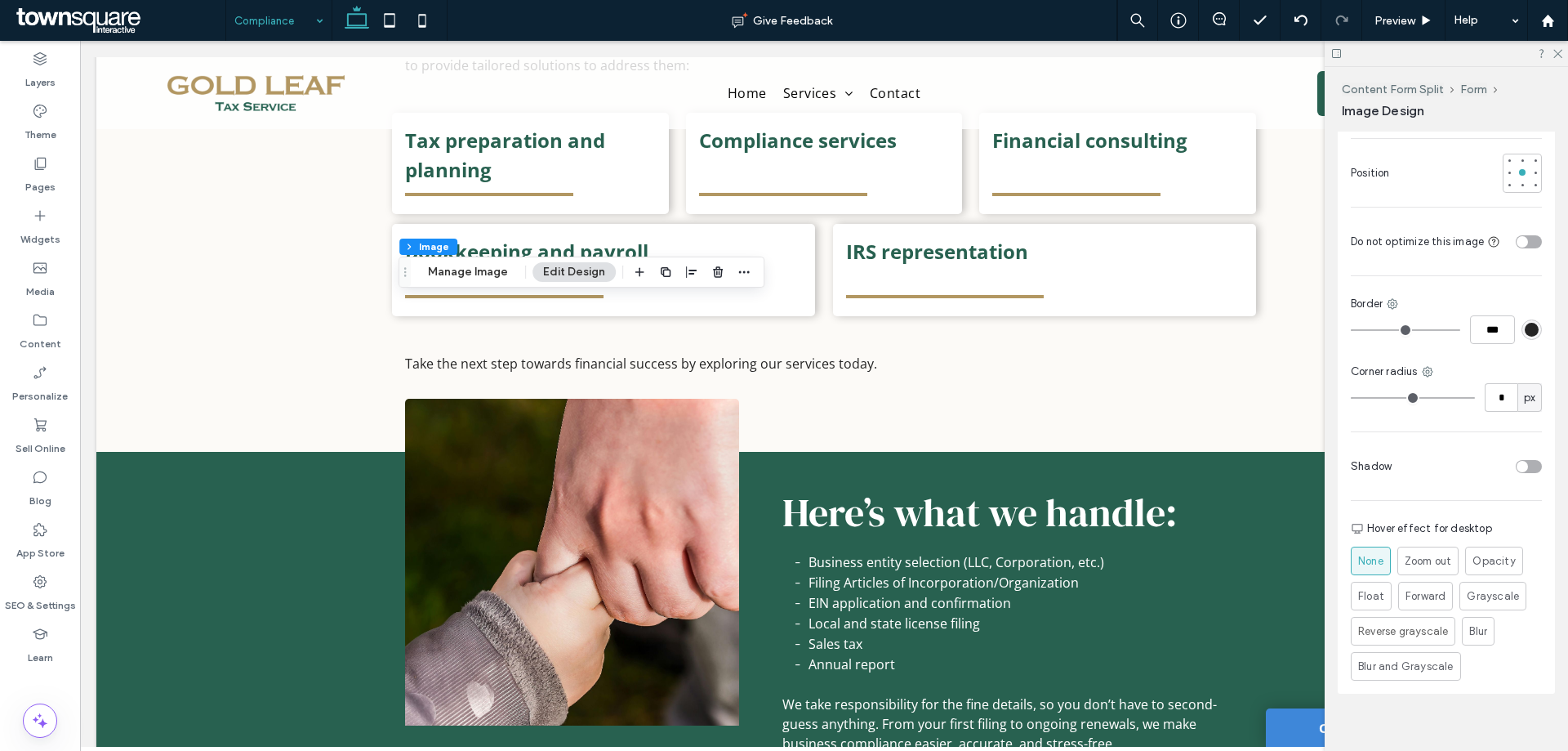 click at bounding box center [1529, 467] 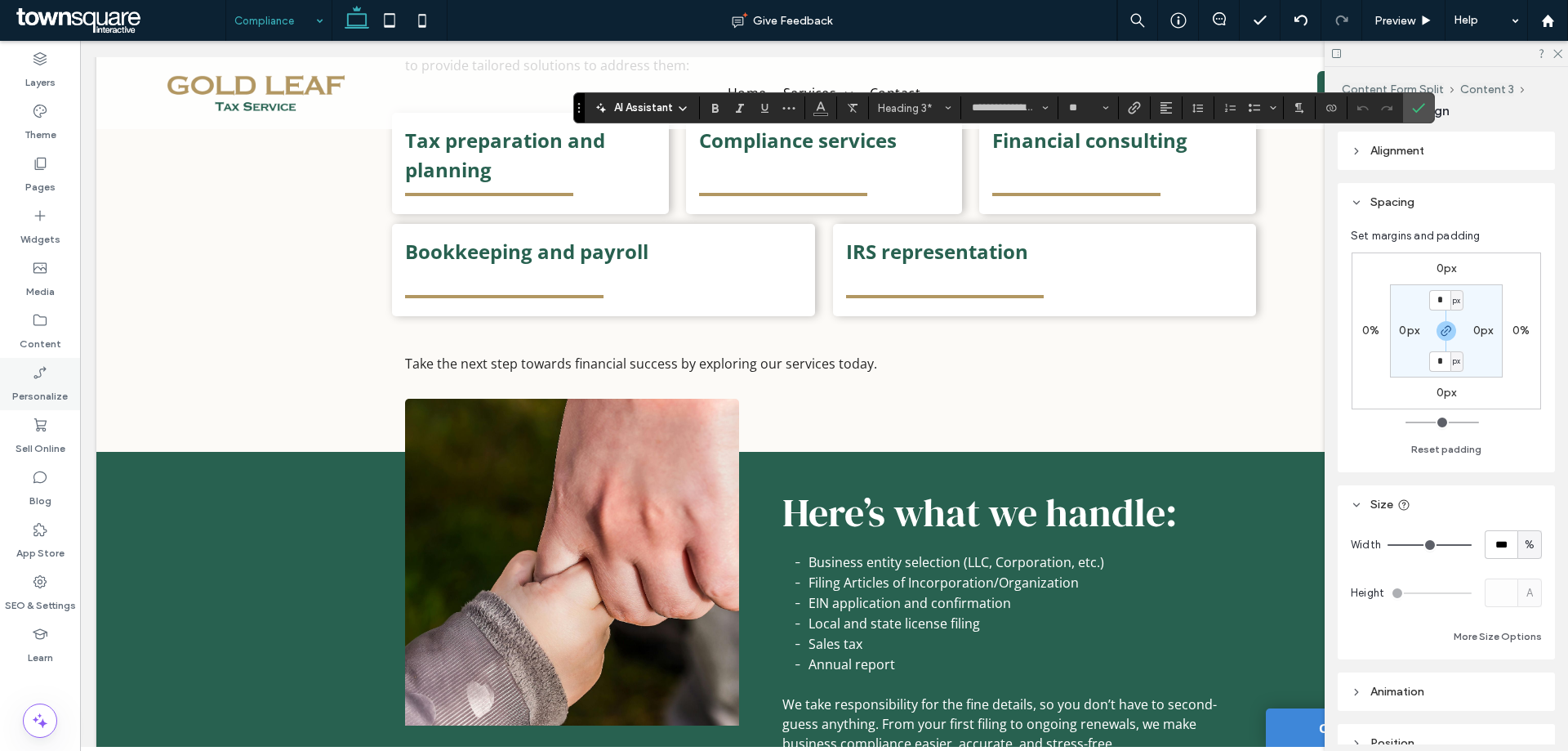 type on "*********" 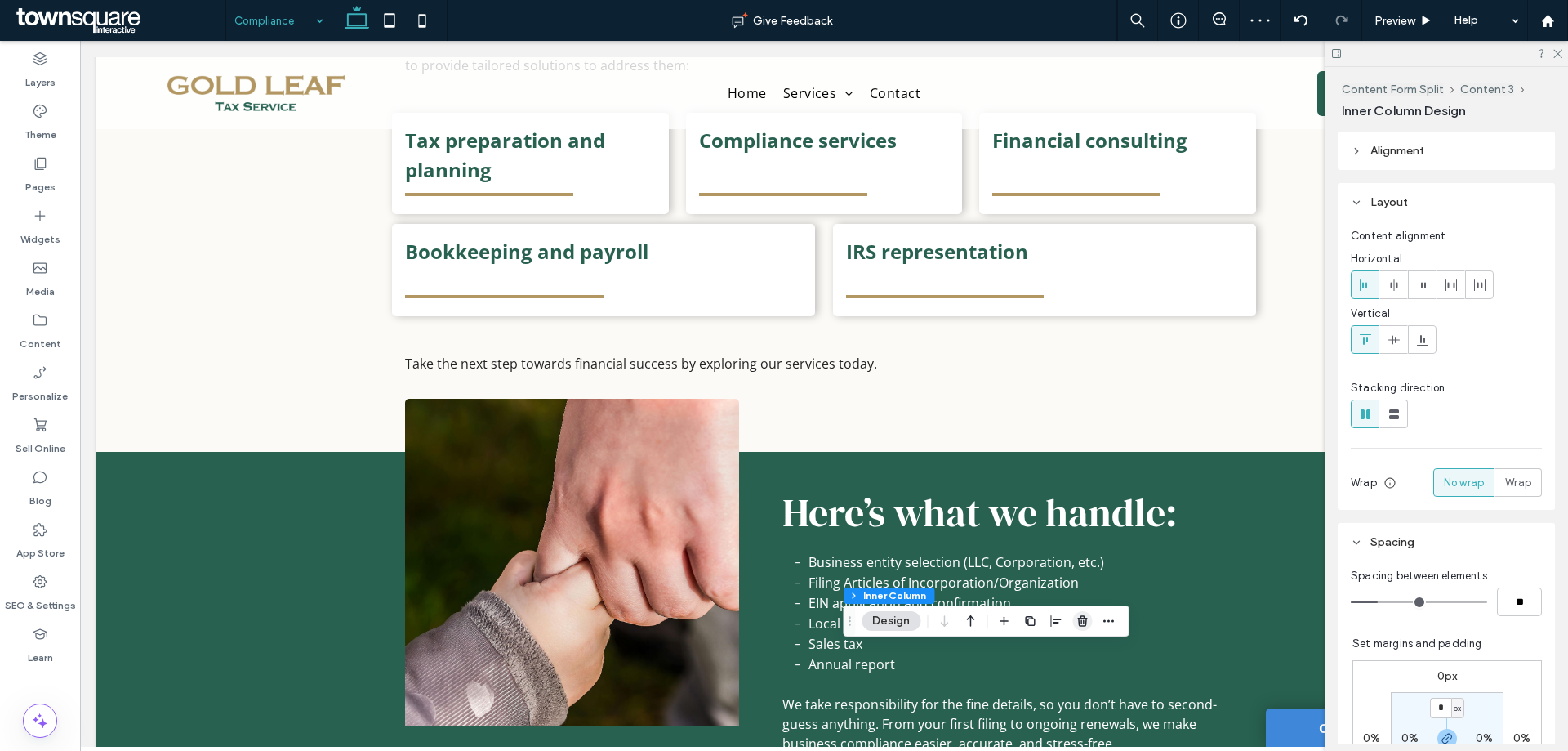 click 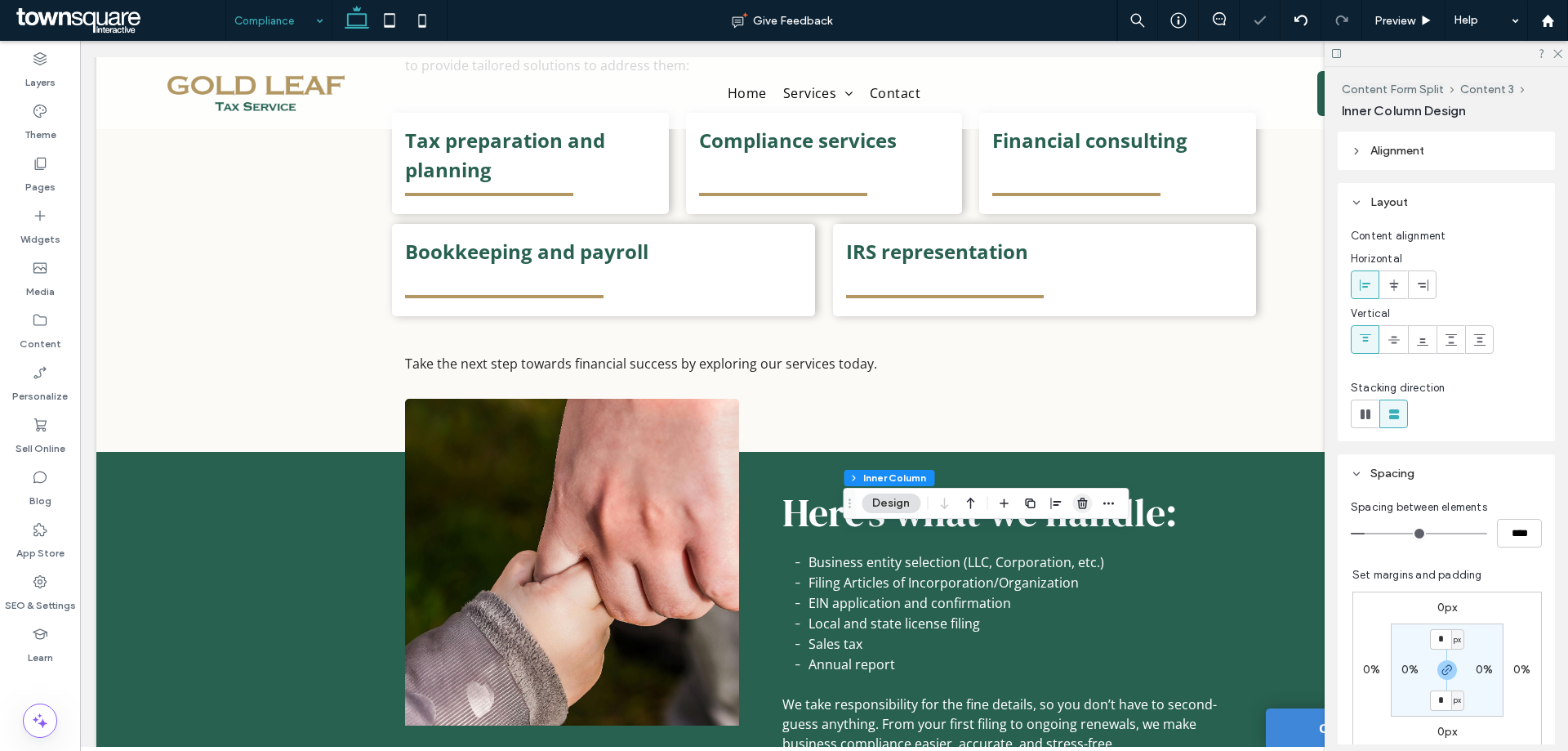 click 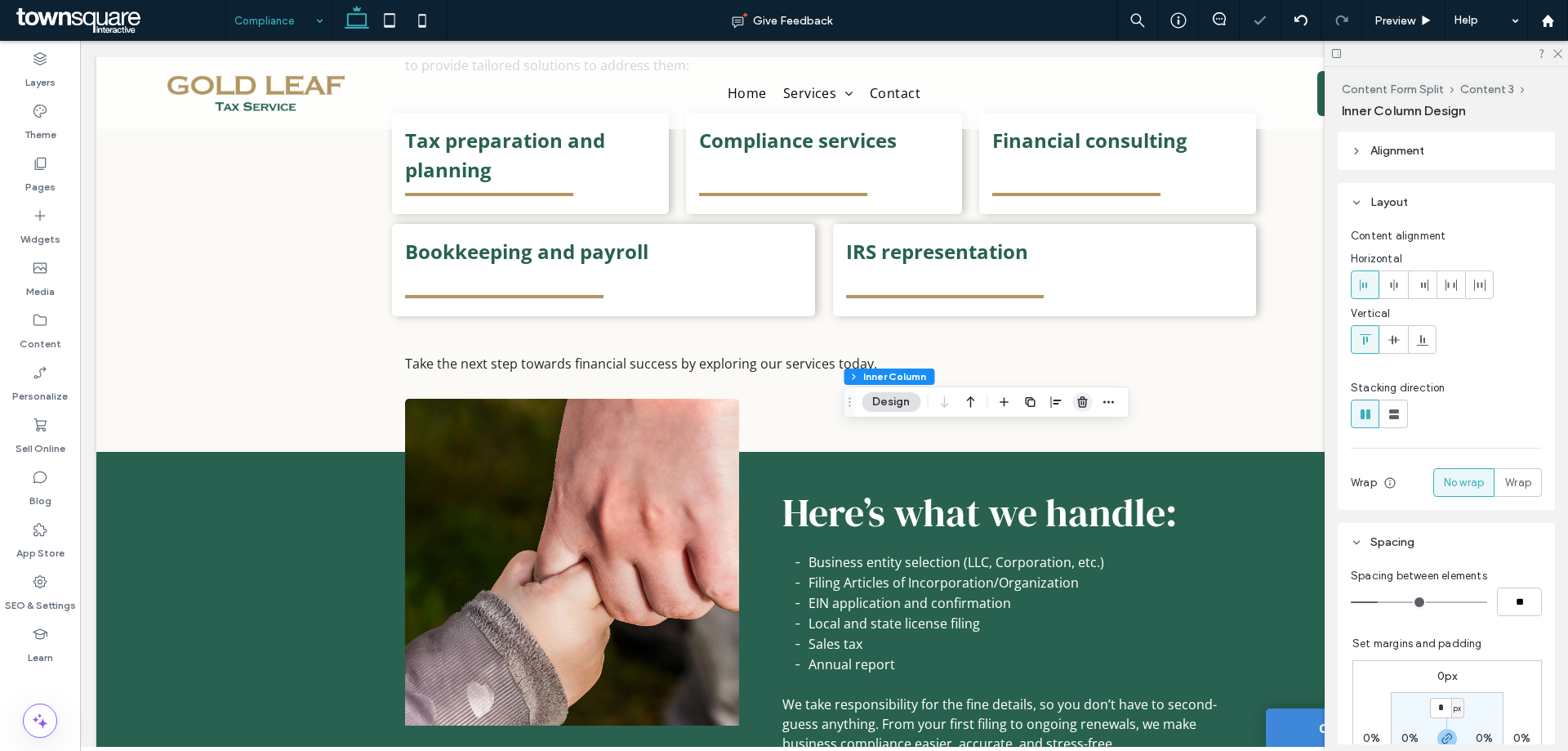 click 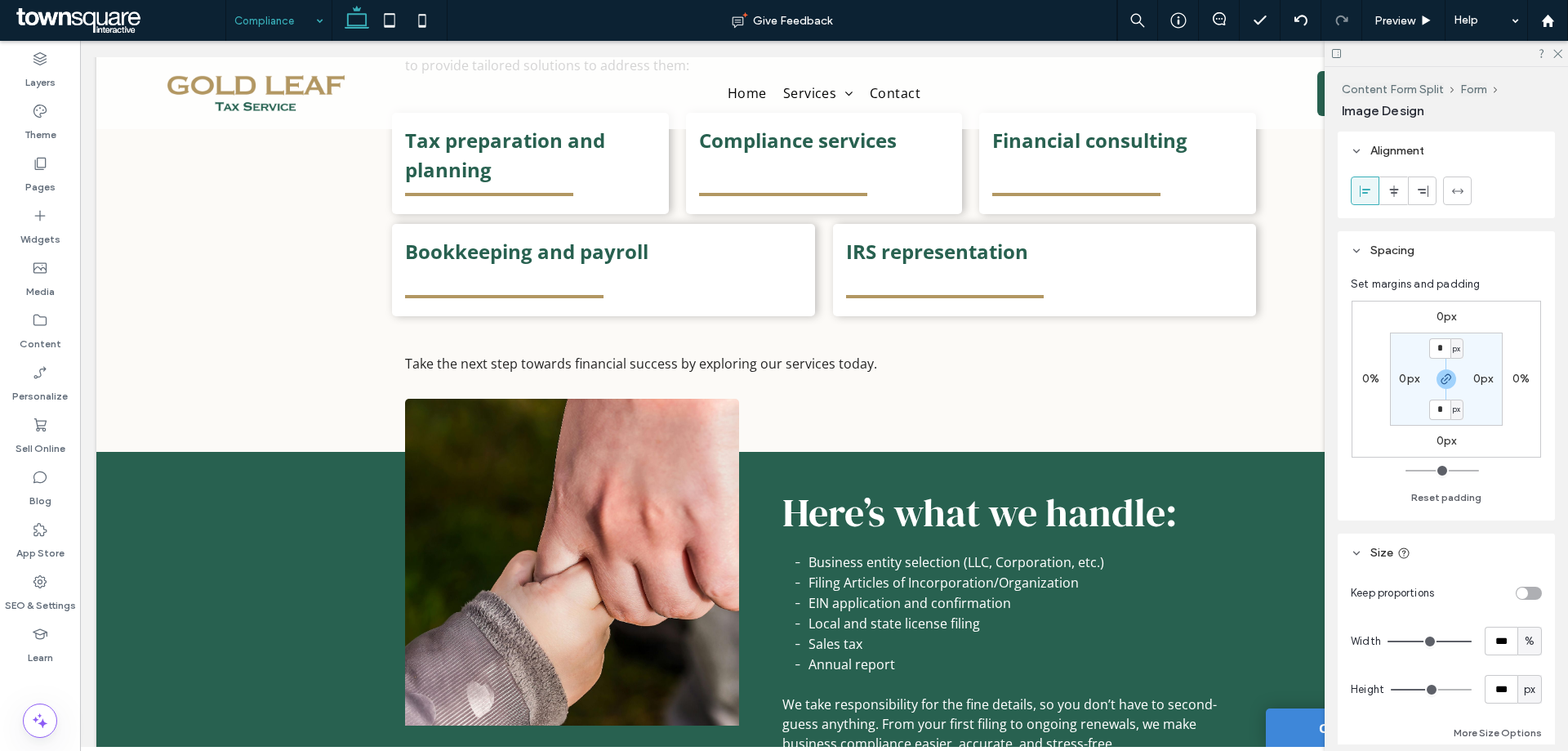 type on "***" 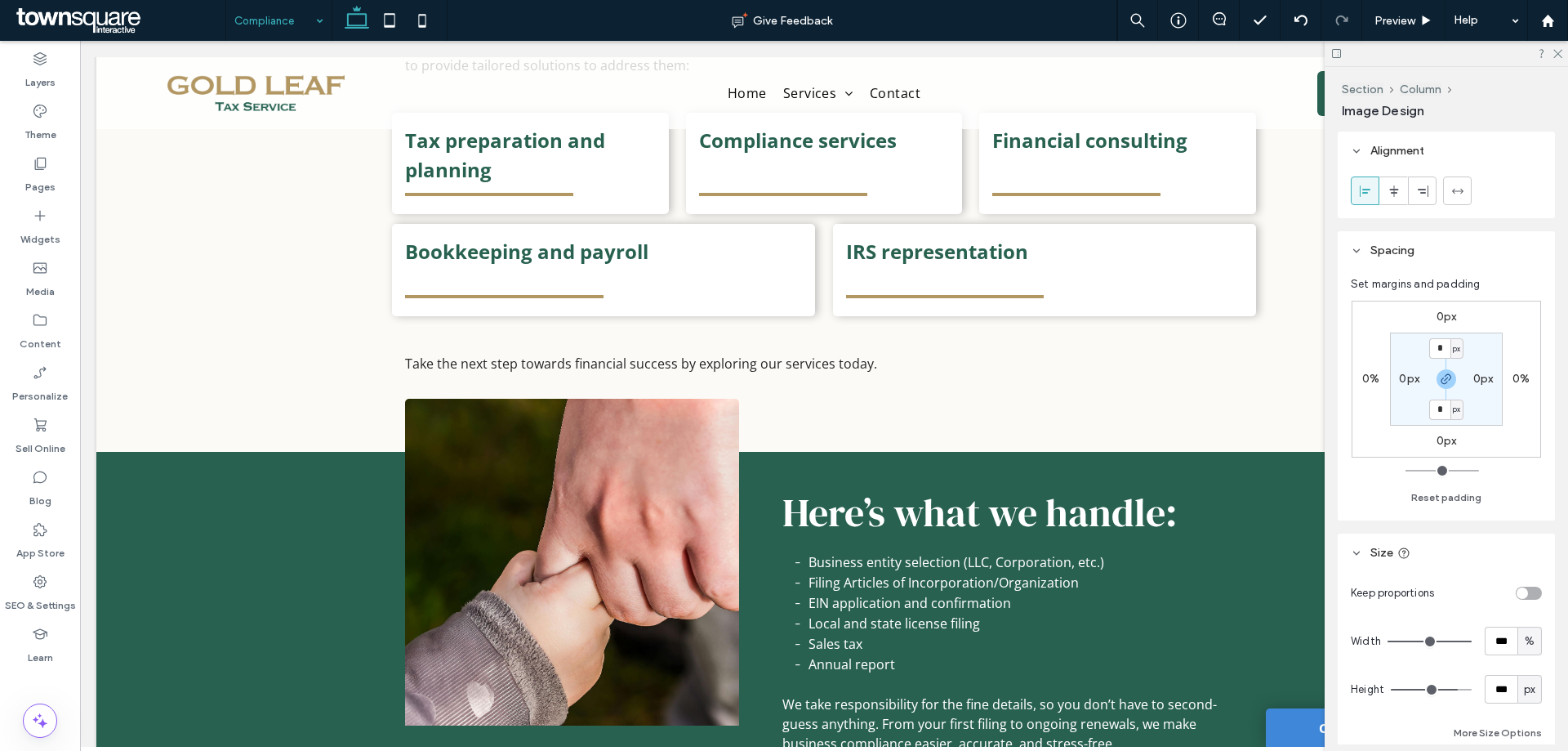 type on "***" 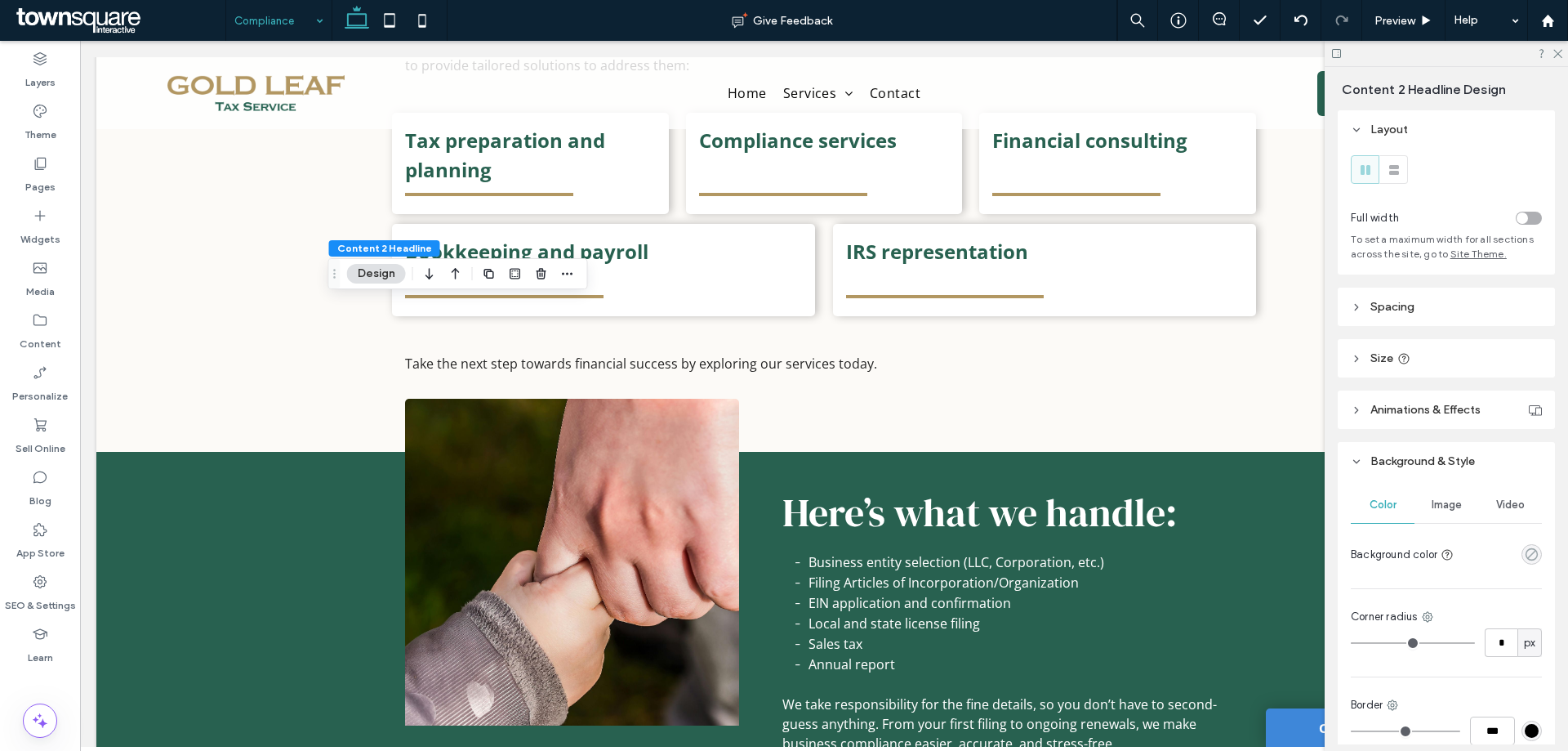 click 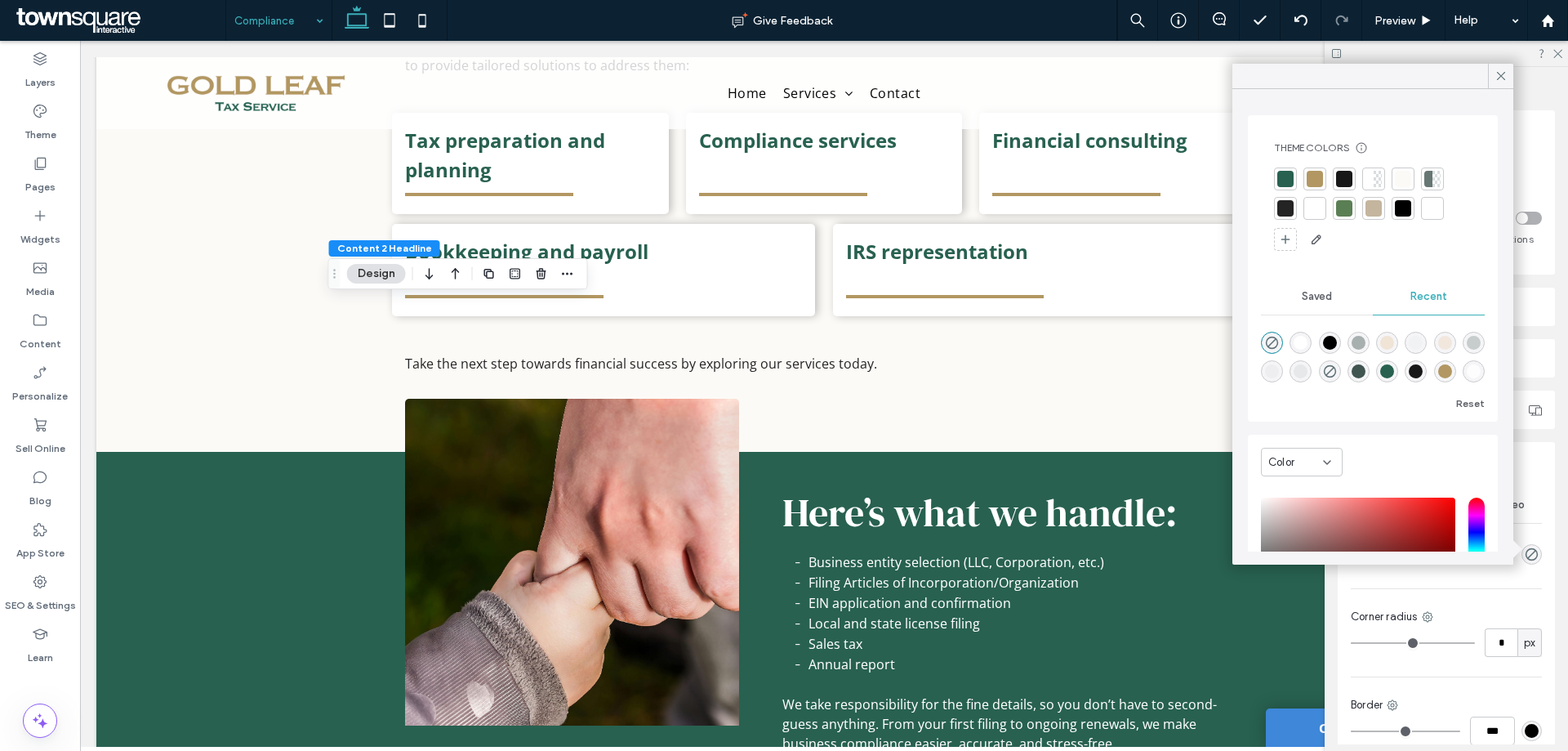 click at bounding box center [1285, 179] 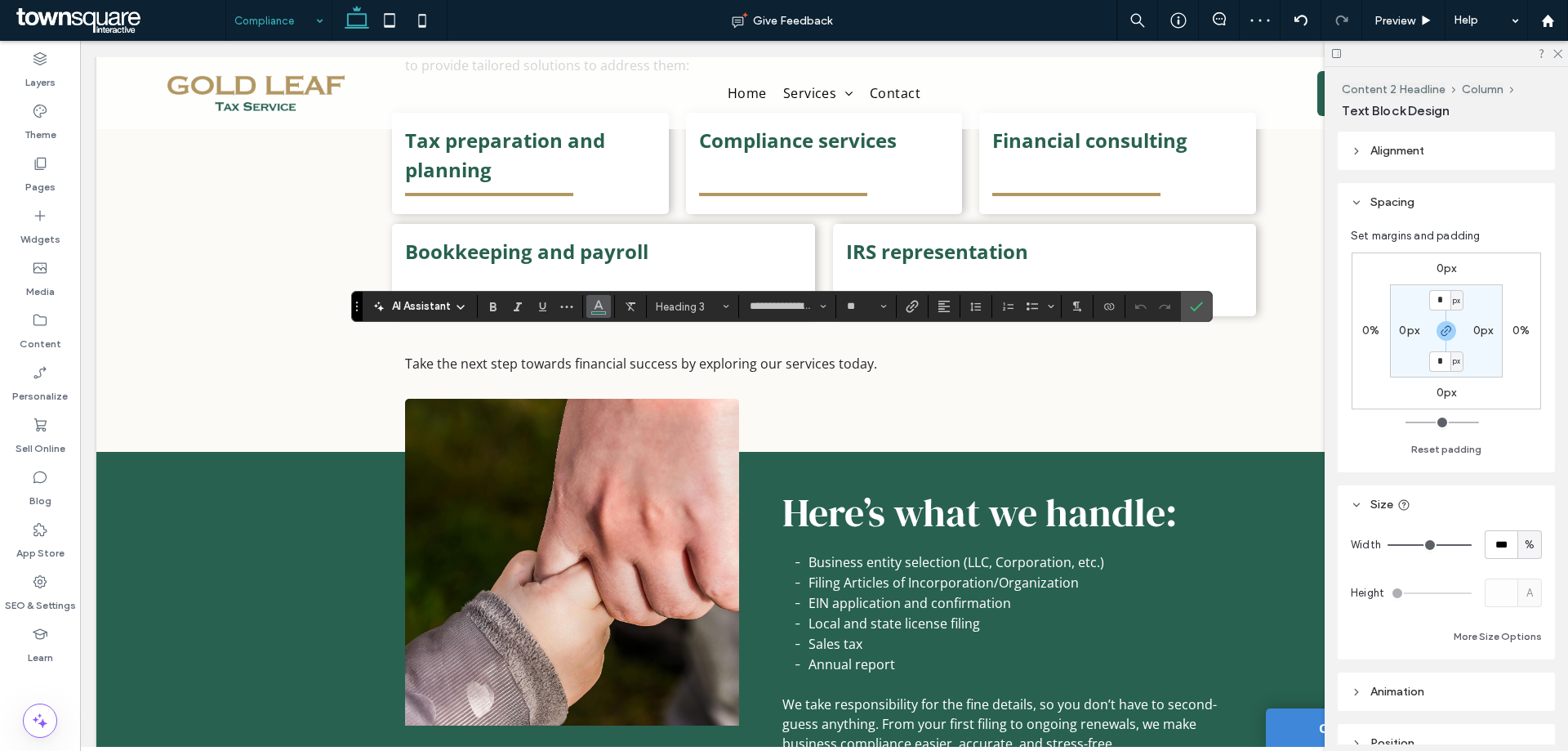 click 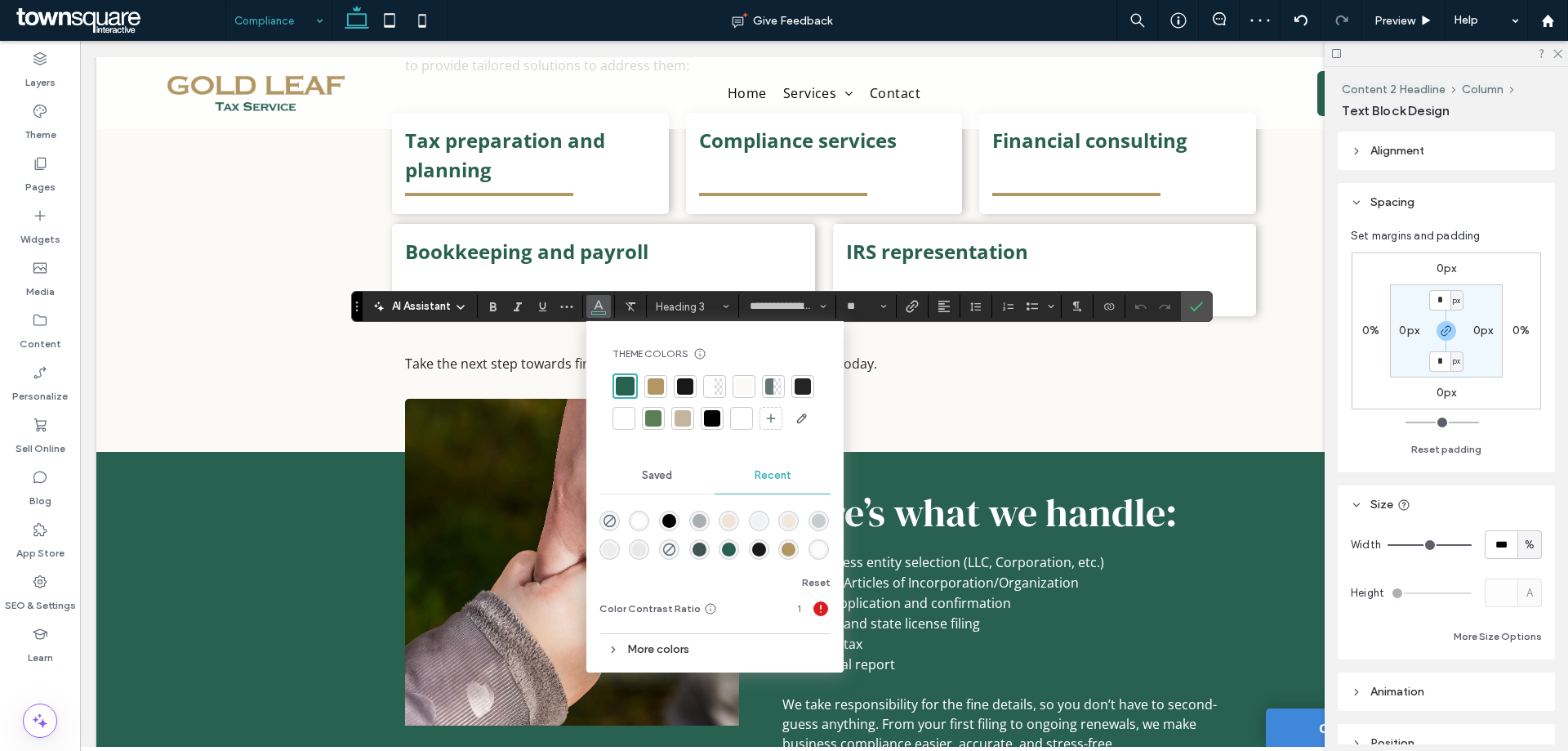 drag, startPoint x: 617, startPoint y: 413, endPoint x: 598, endPoint y: 430, distance: 25.495098 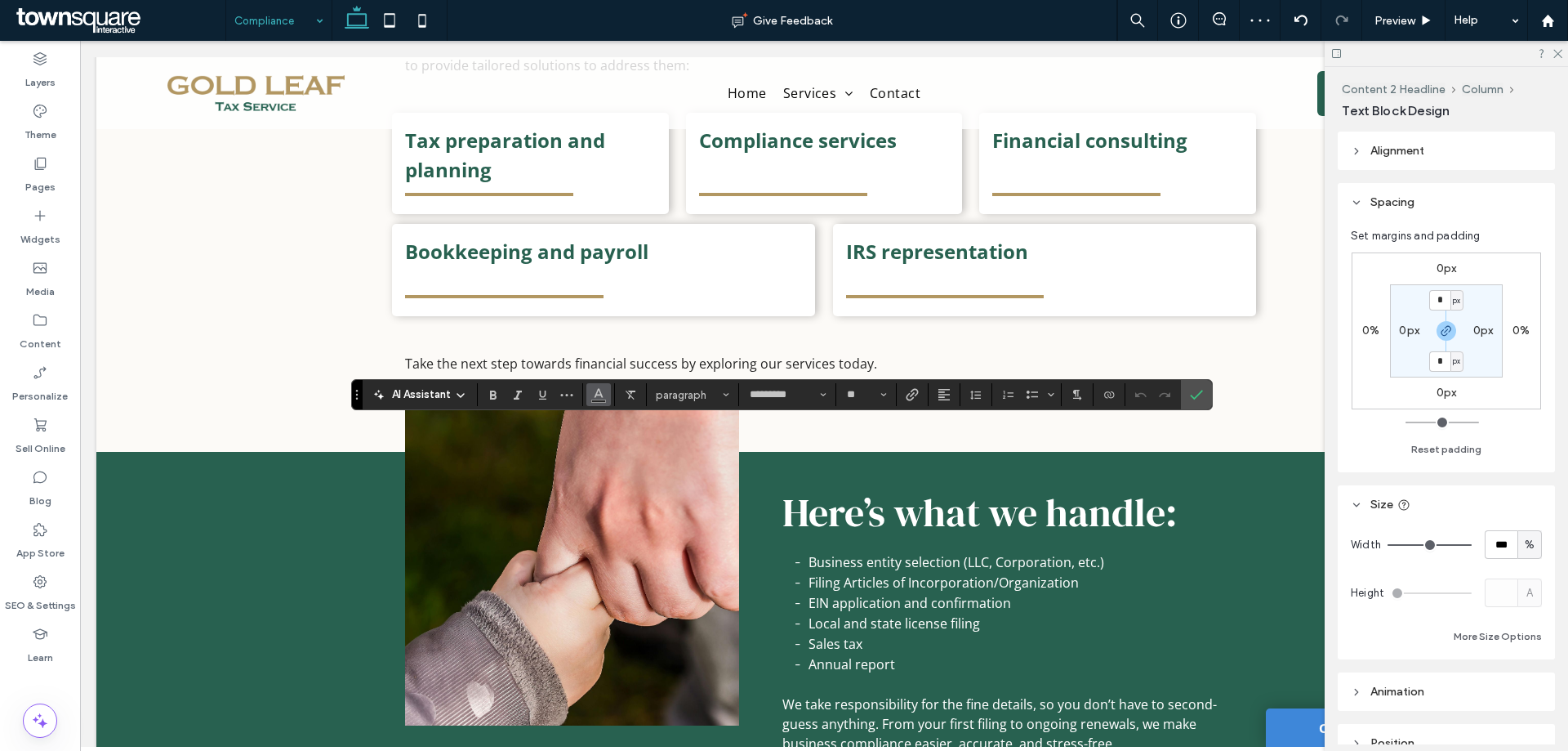 click 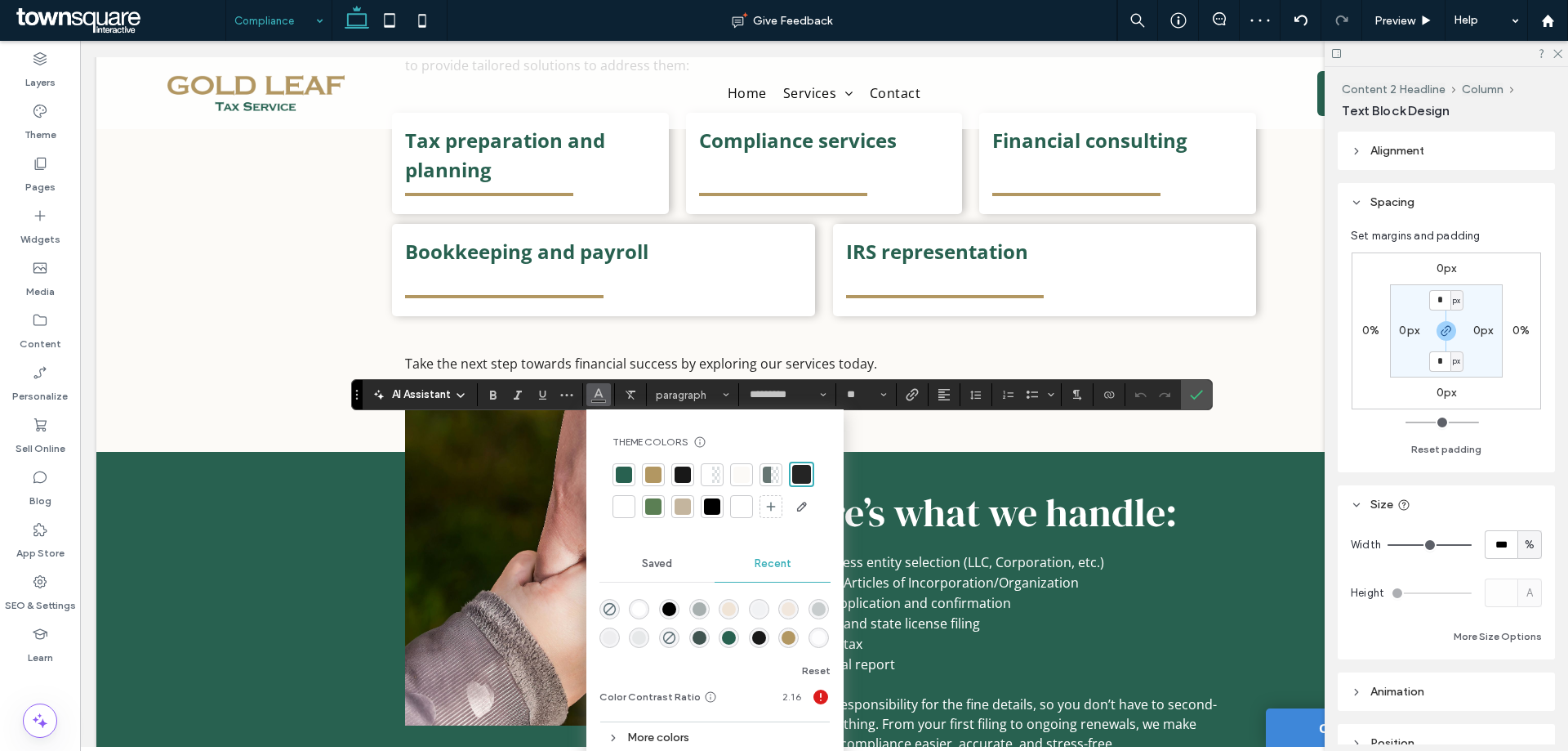 drag, startPoint x: 621, startPoint y: 497, endPoint x: 599, endPoint y: 490, distance: 23.086793 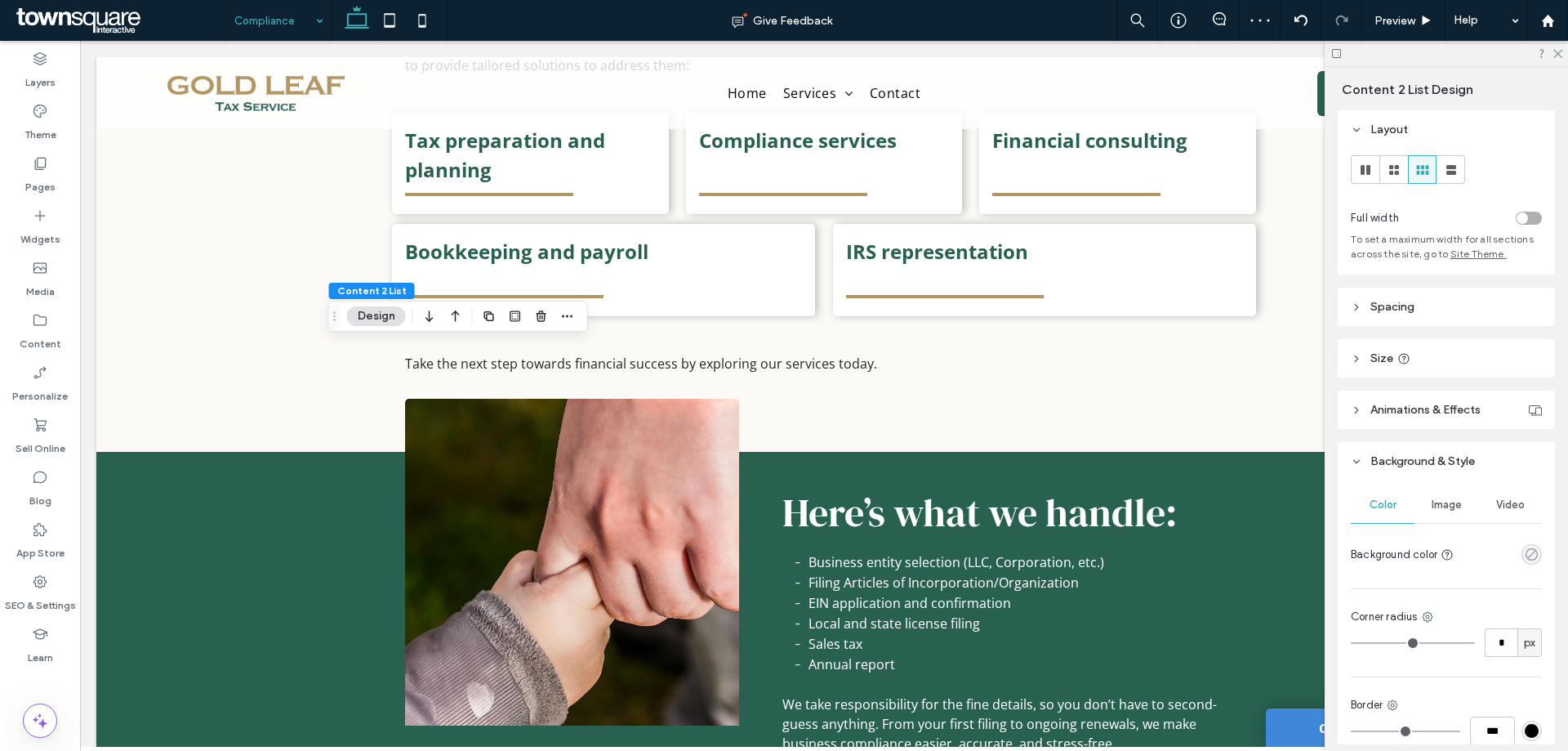 click 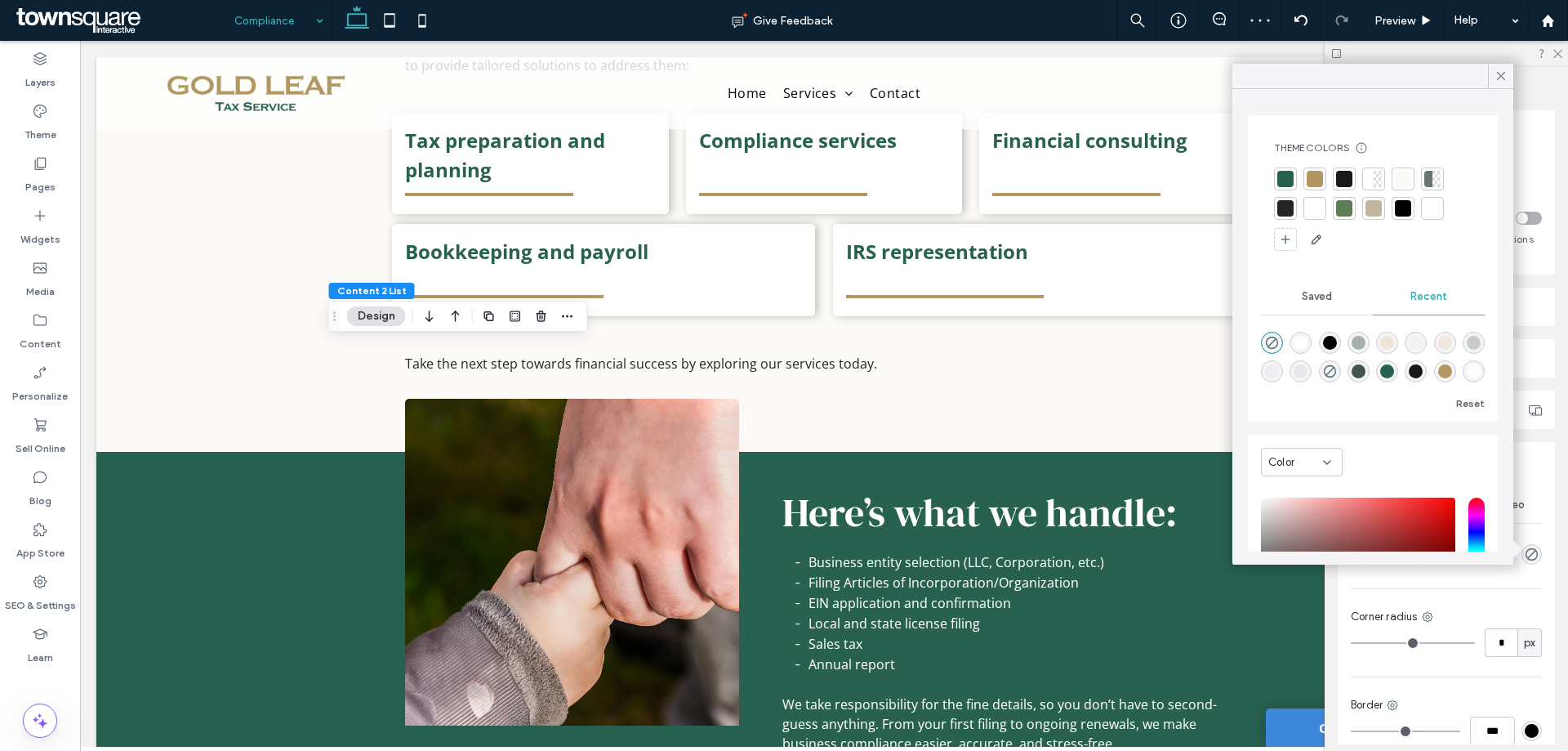 click at bounding box center [1285, 179] 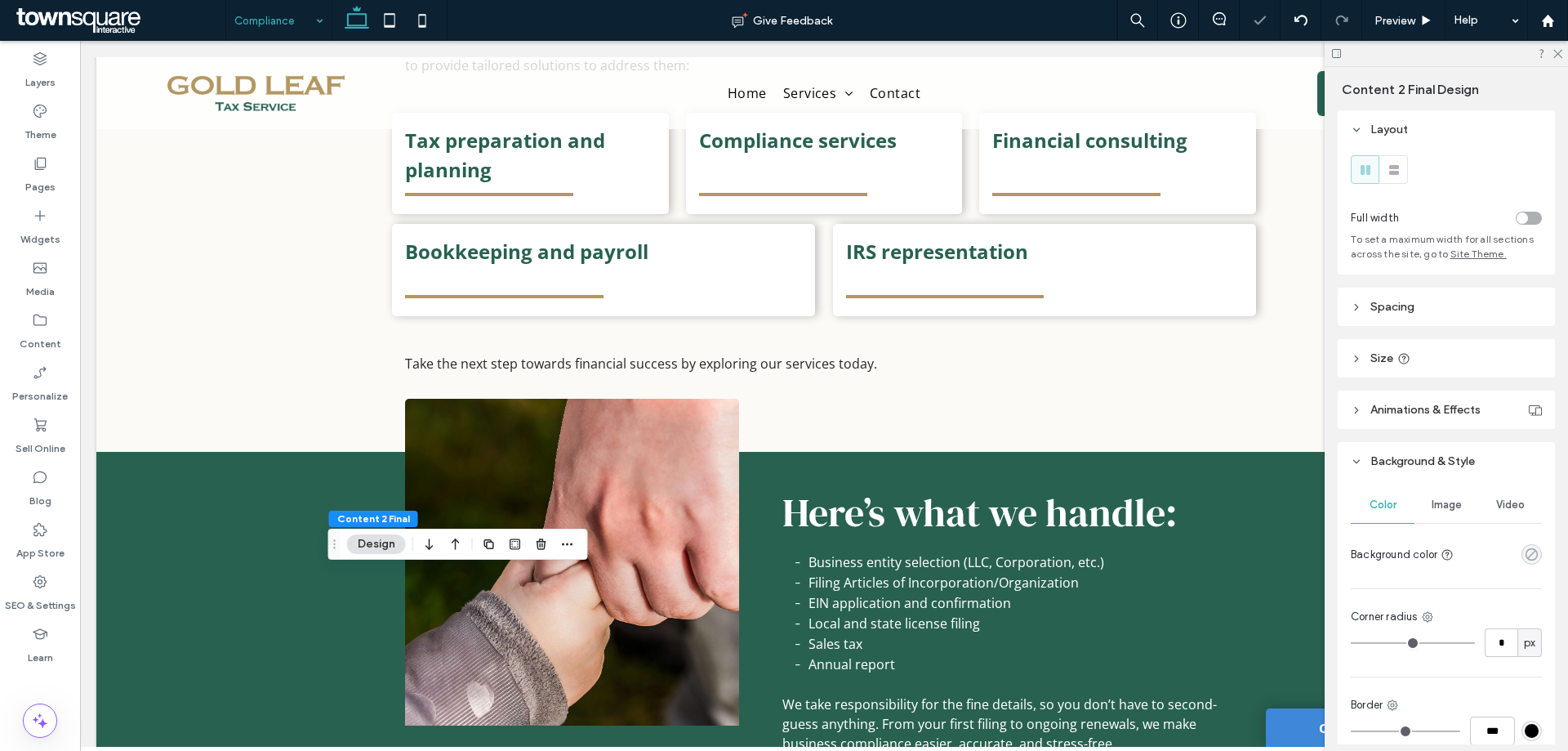 click 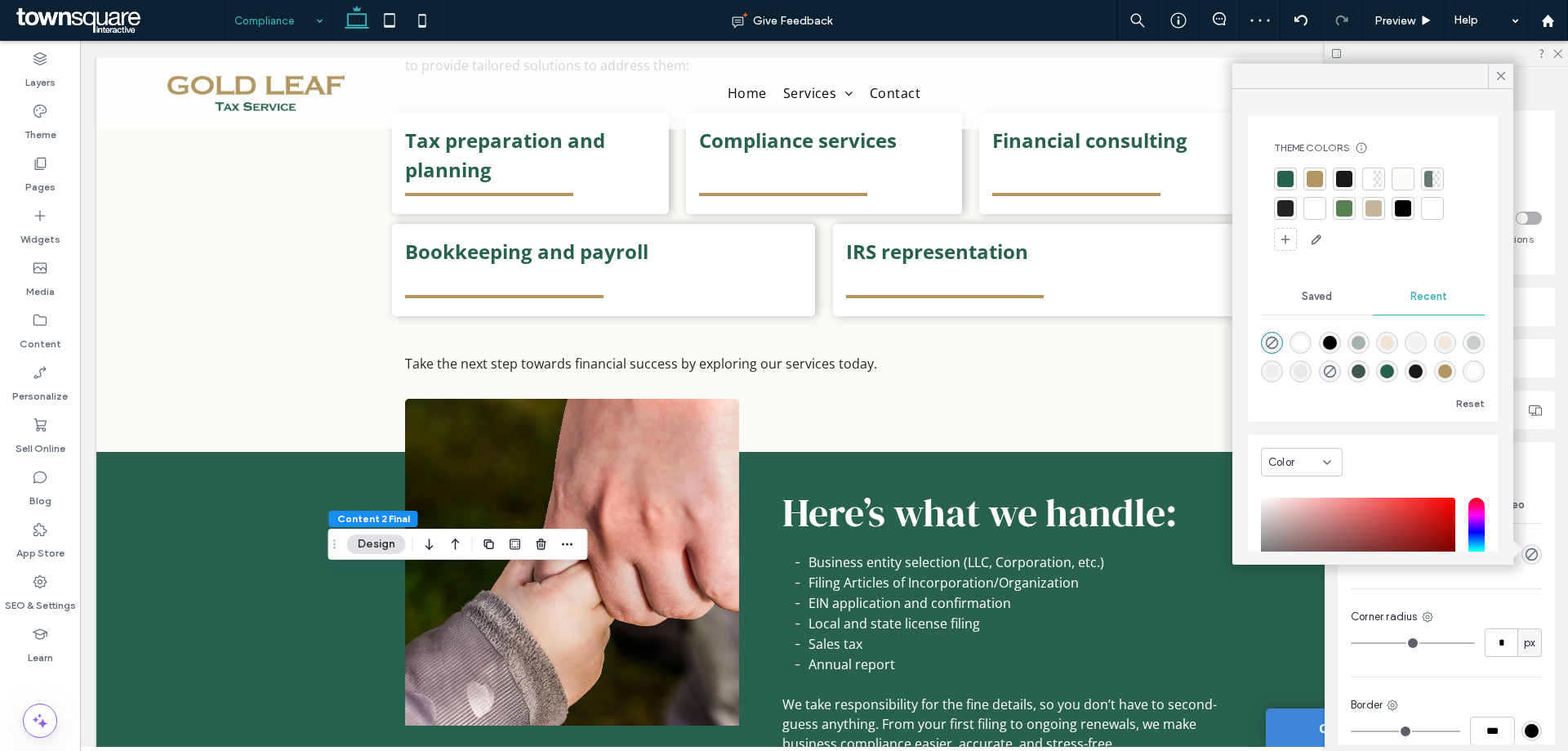 click at bounding box center [1285, 179] 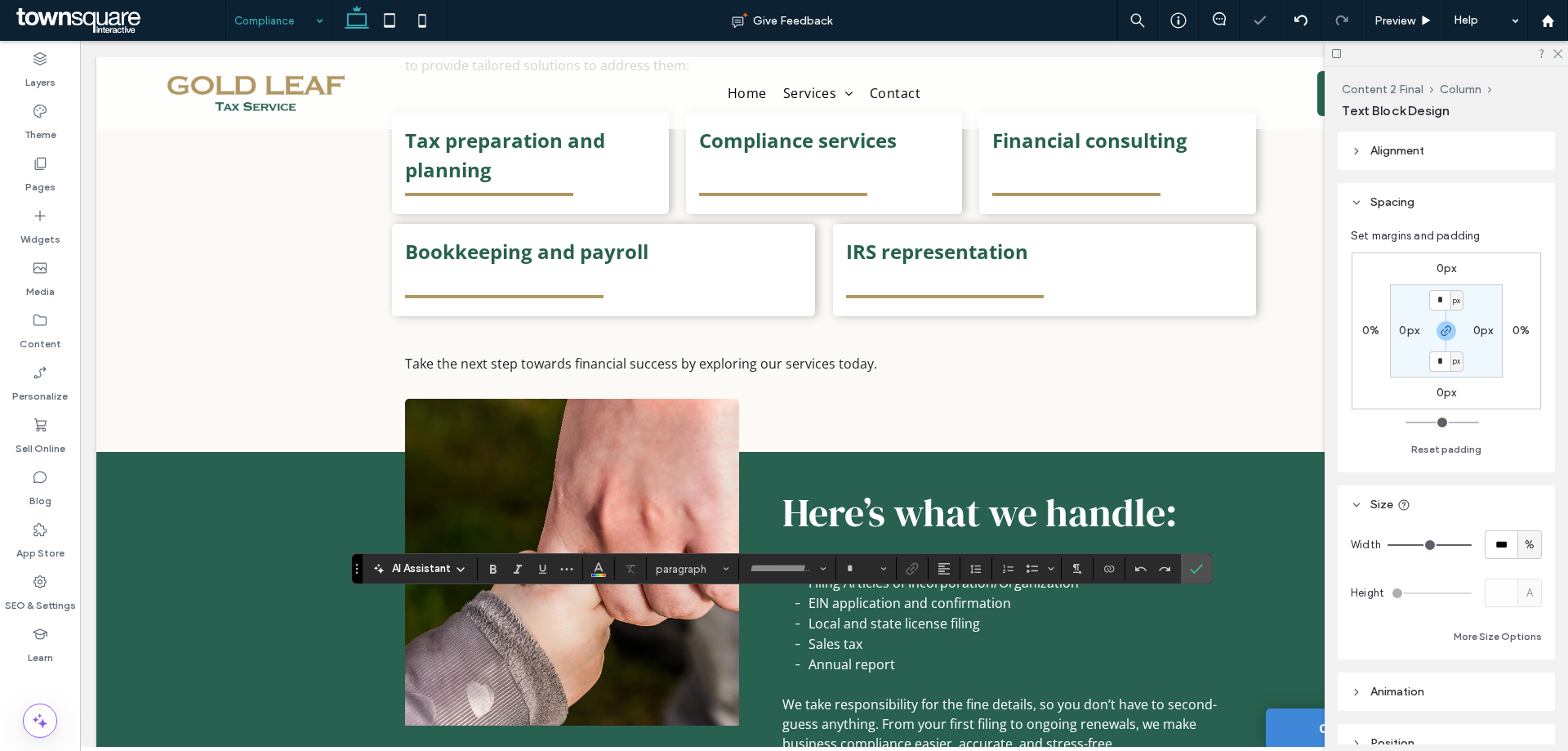 type on "*********" 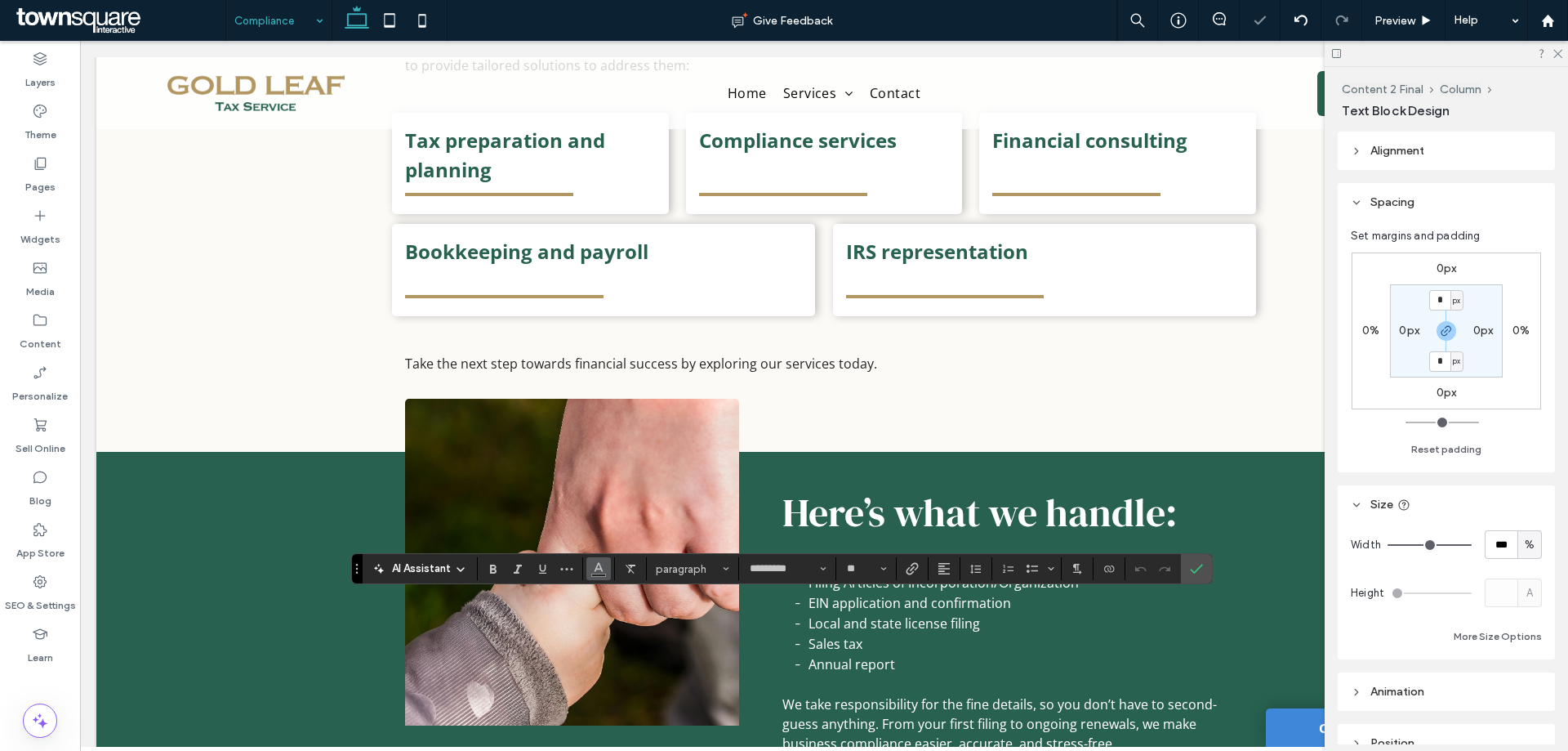 click at bounding box center [599, 567] 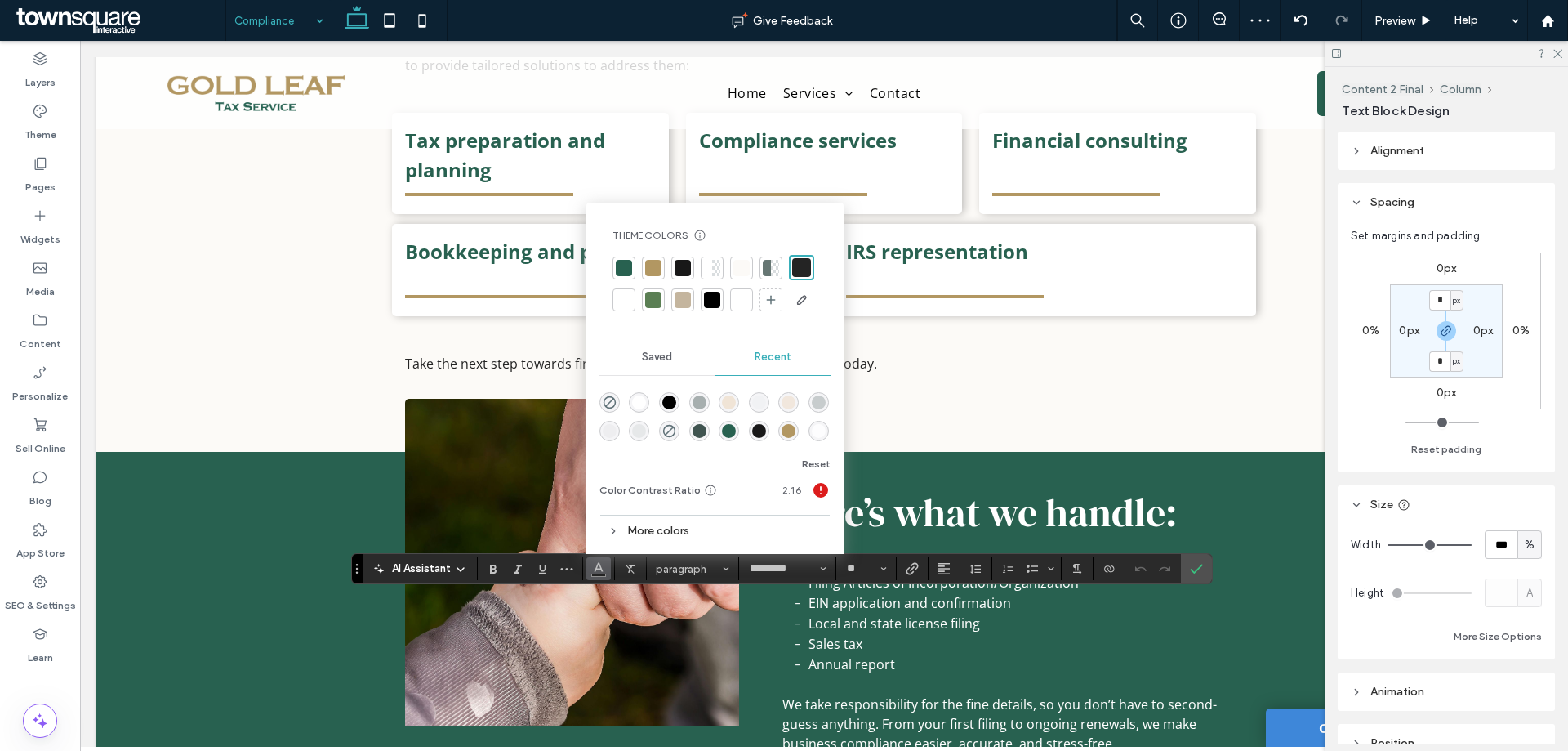 click at bounding box center (715, 284) 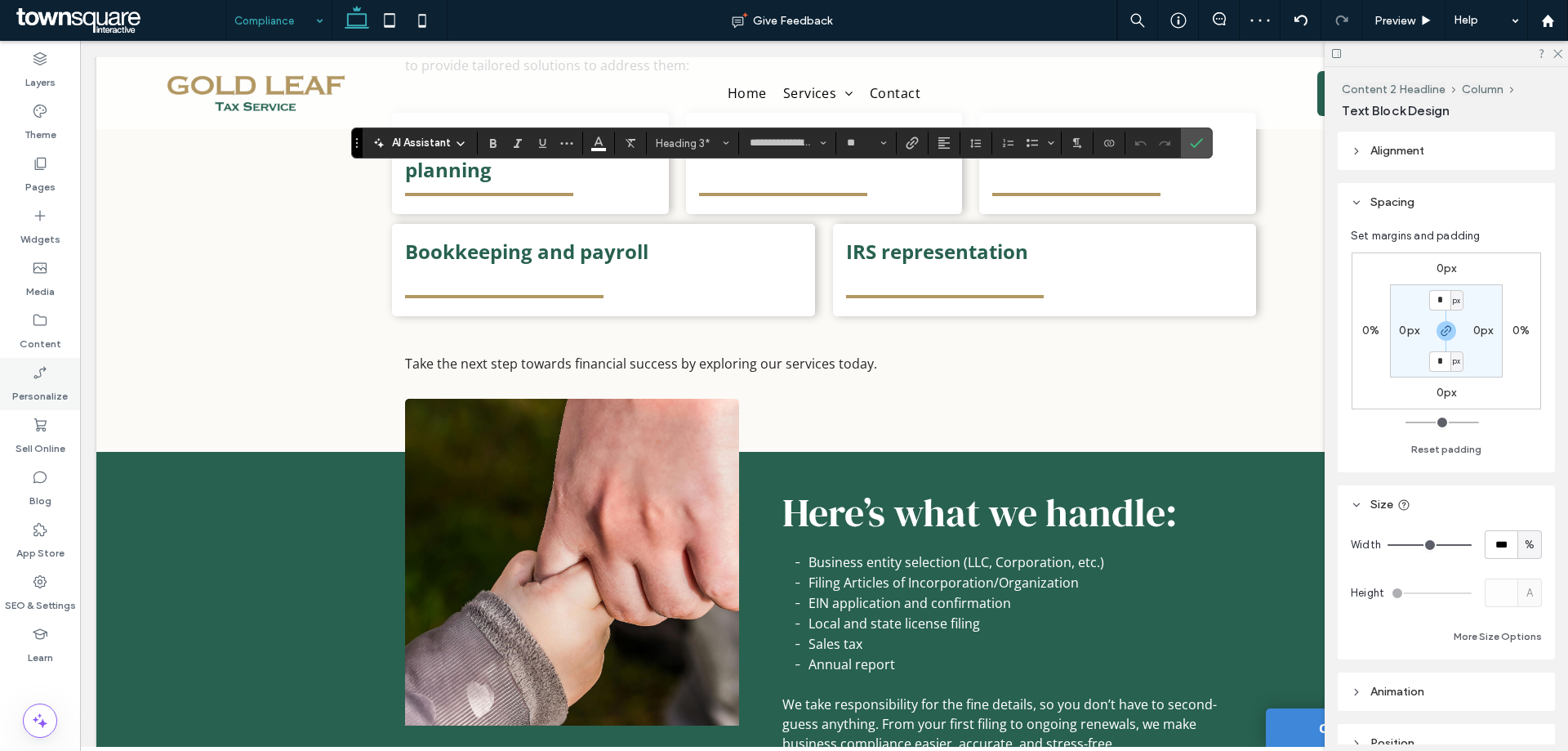 type on "*********" 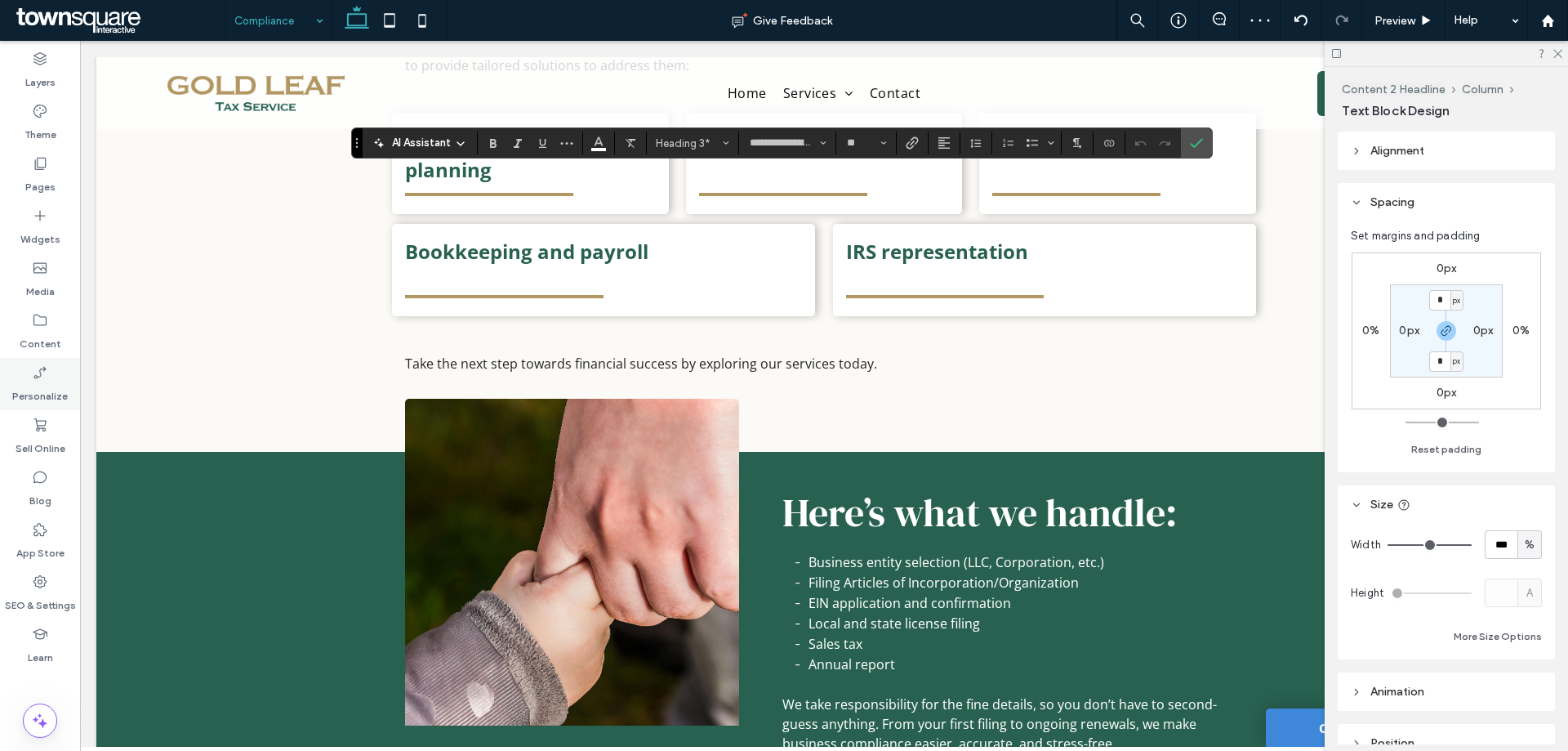 type on "**" 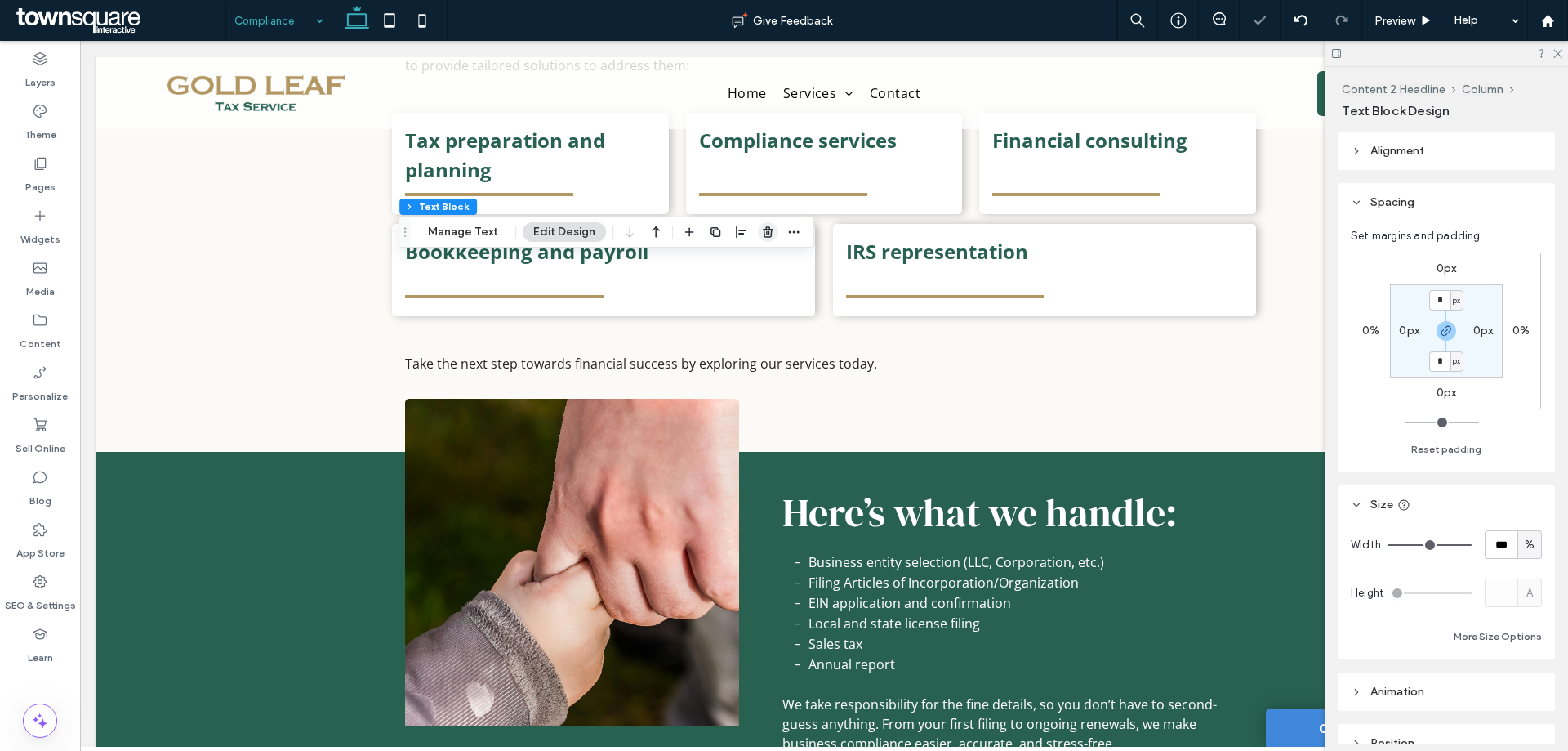 click at bounding box center [768, 232] 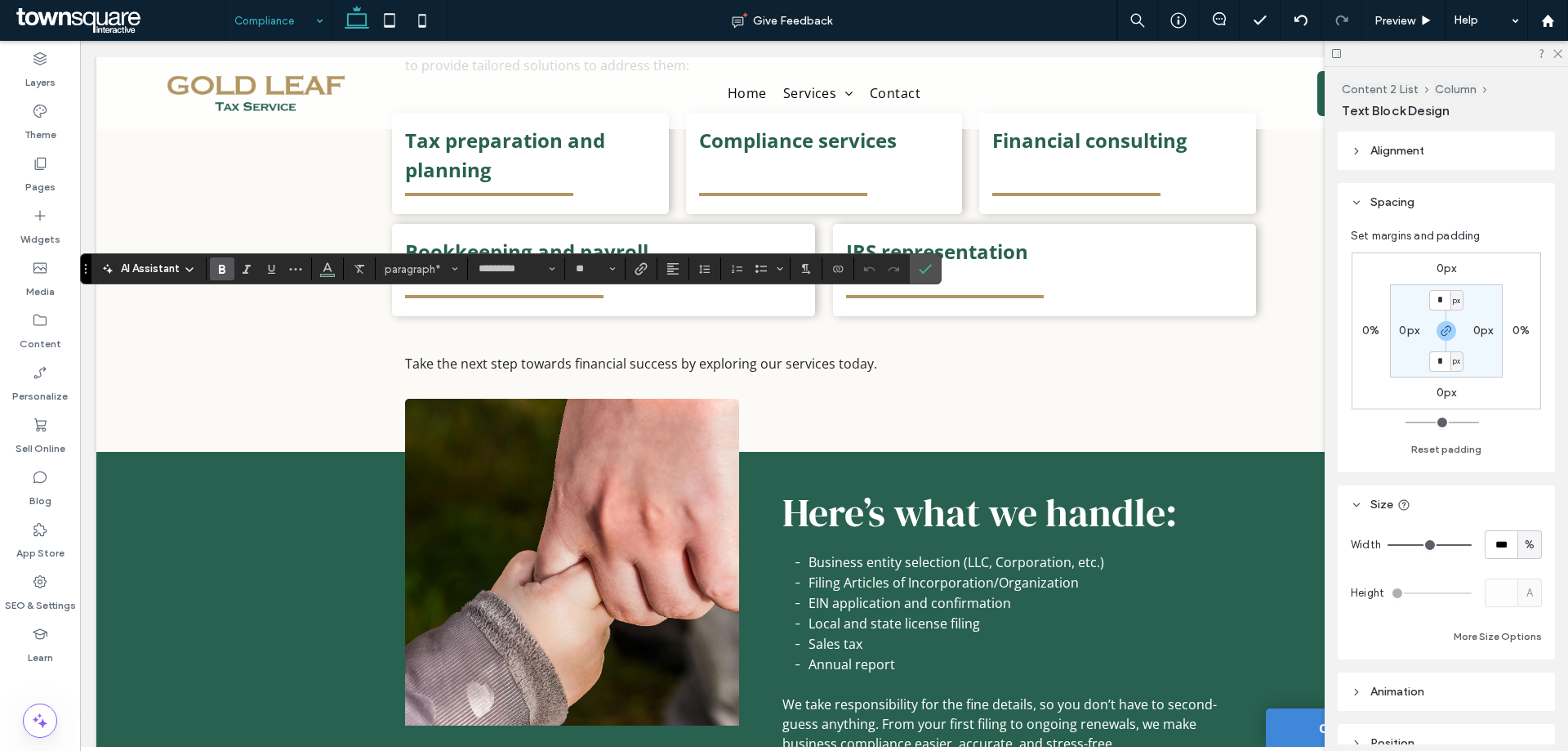 type on "**" 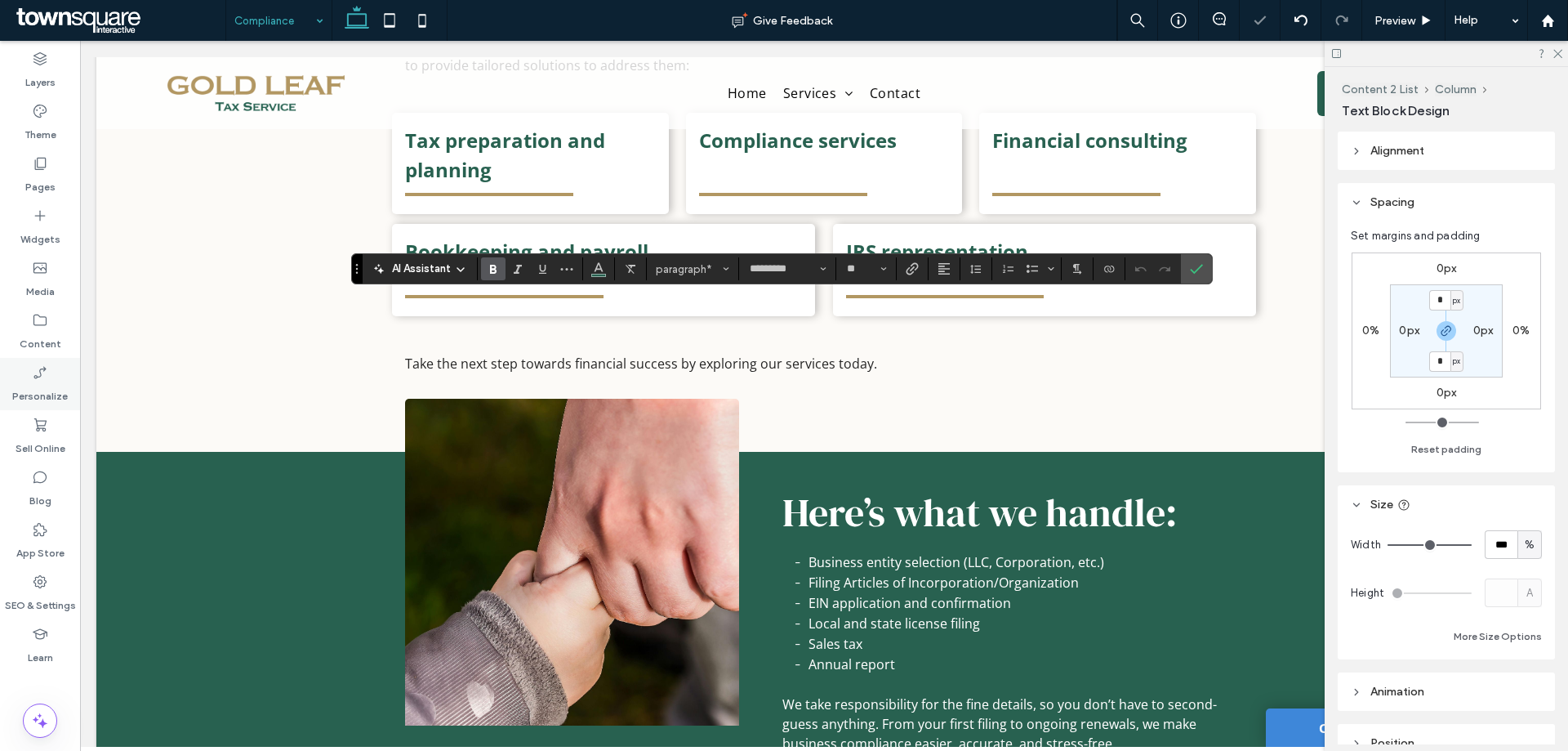 type on "**" 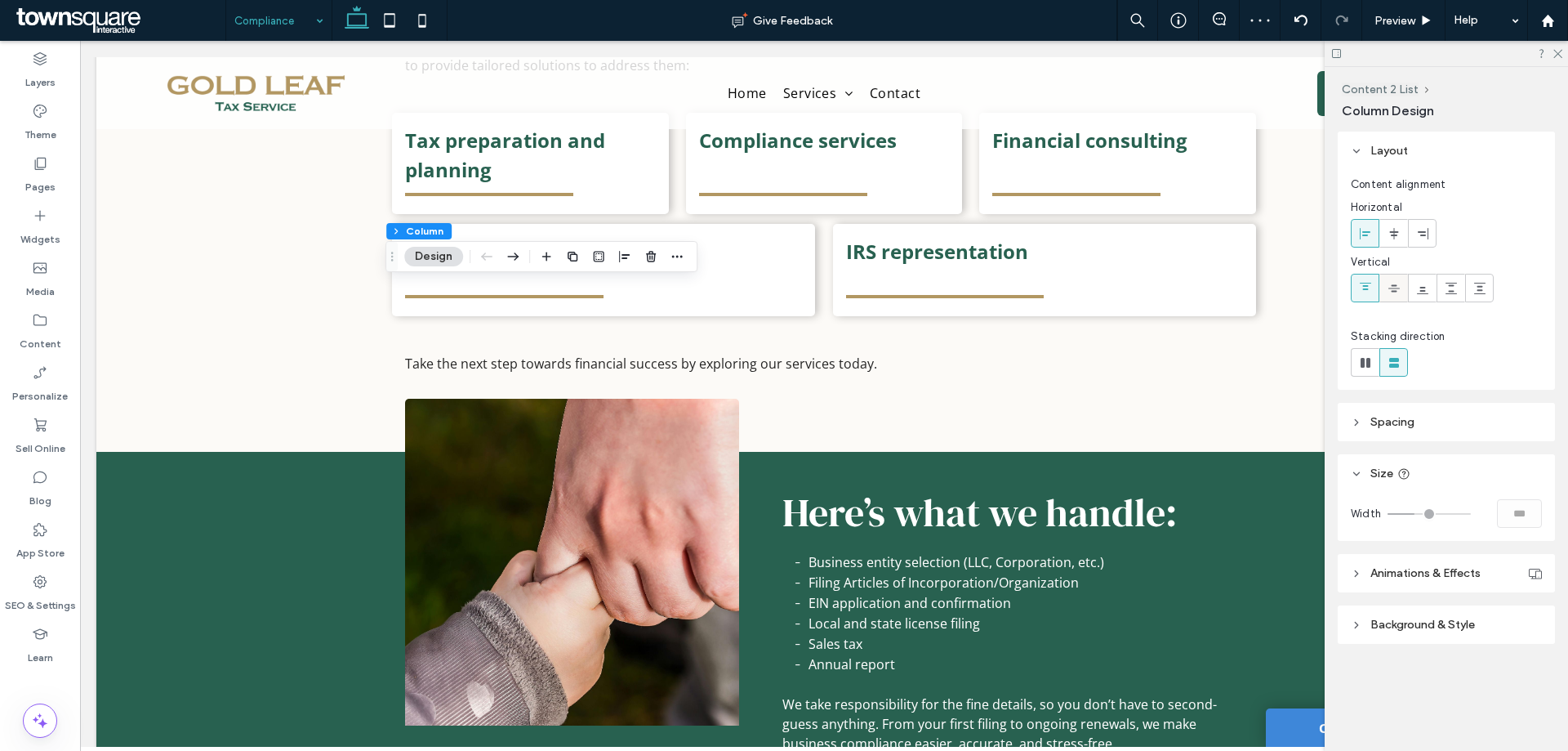 drag, startPoint x: 1454, startPoint y: 292, endPoint x: 1401, endPoint y: 293, distance: 53.00943 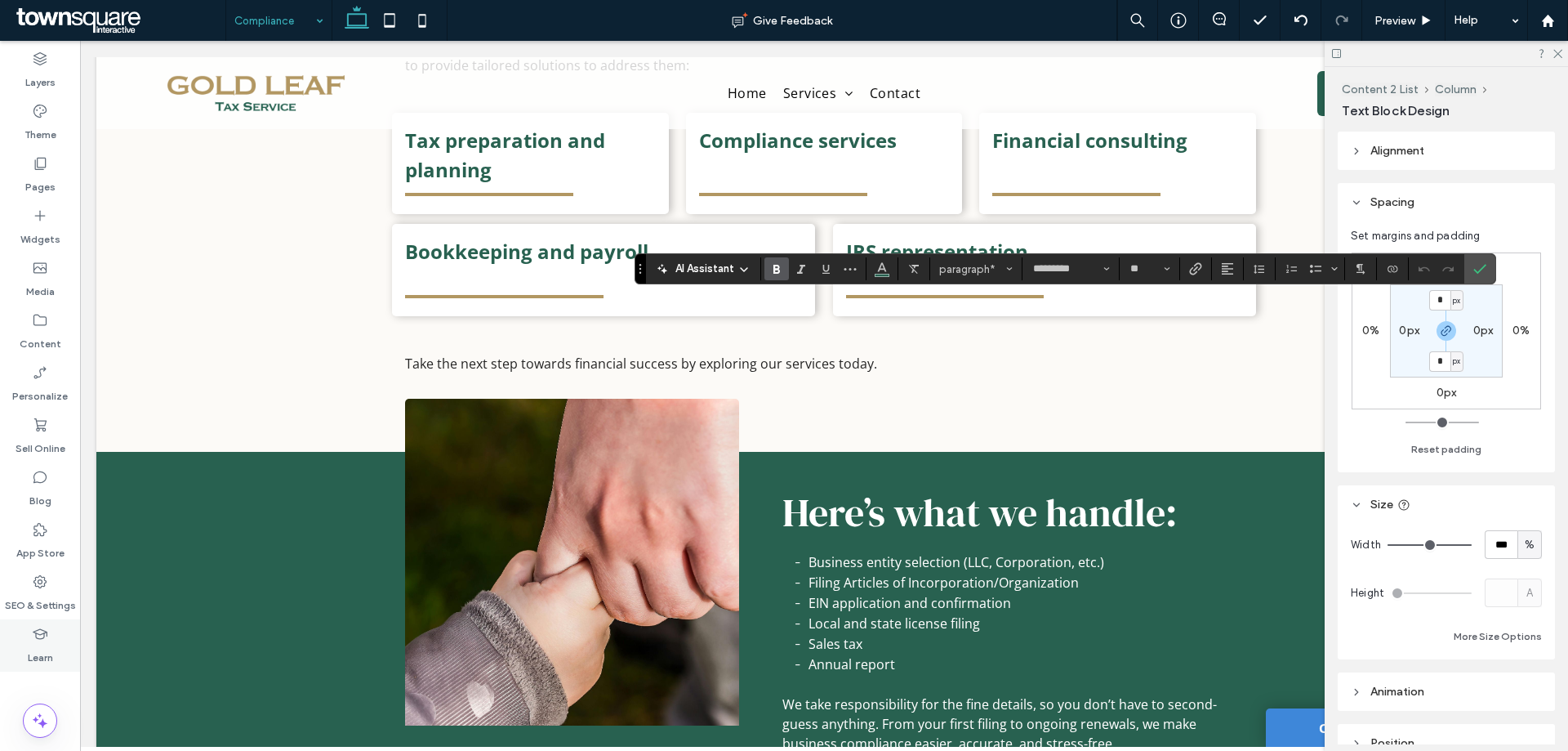 type on "**" 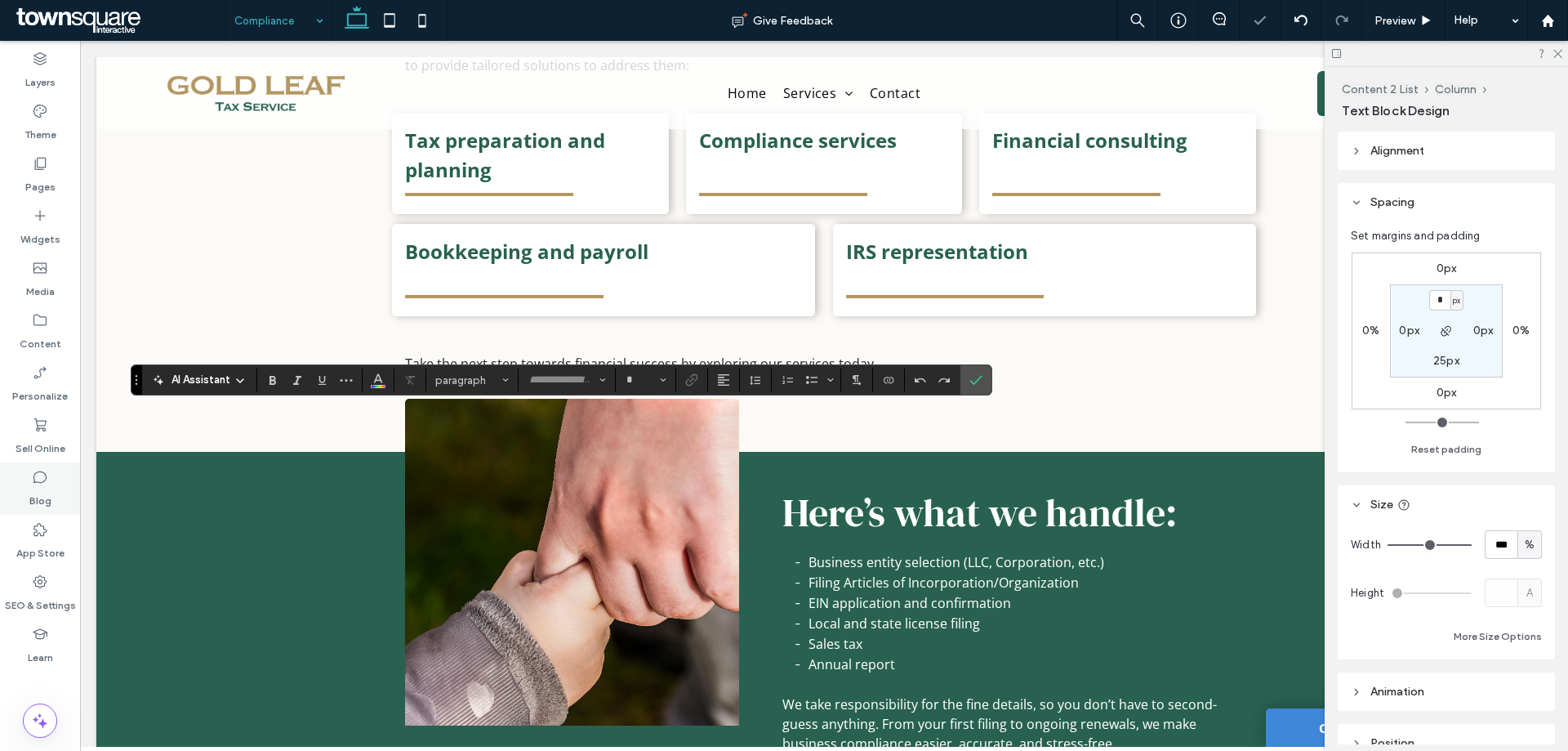 type on "*********" 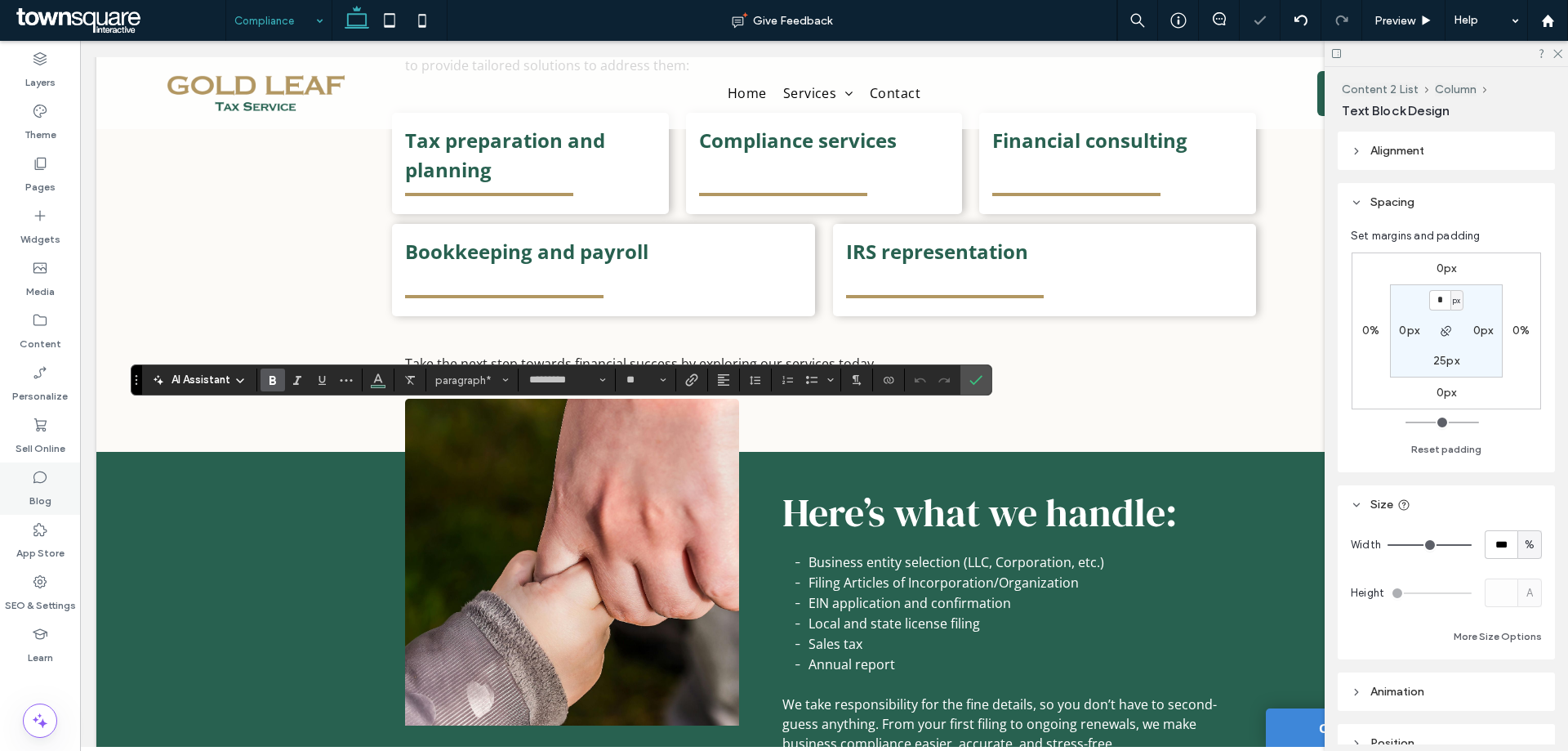 type on "**" 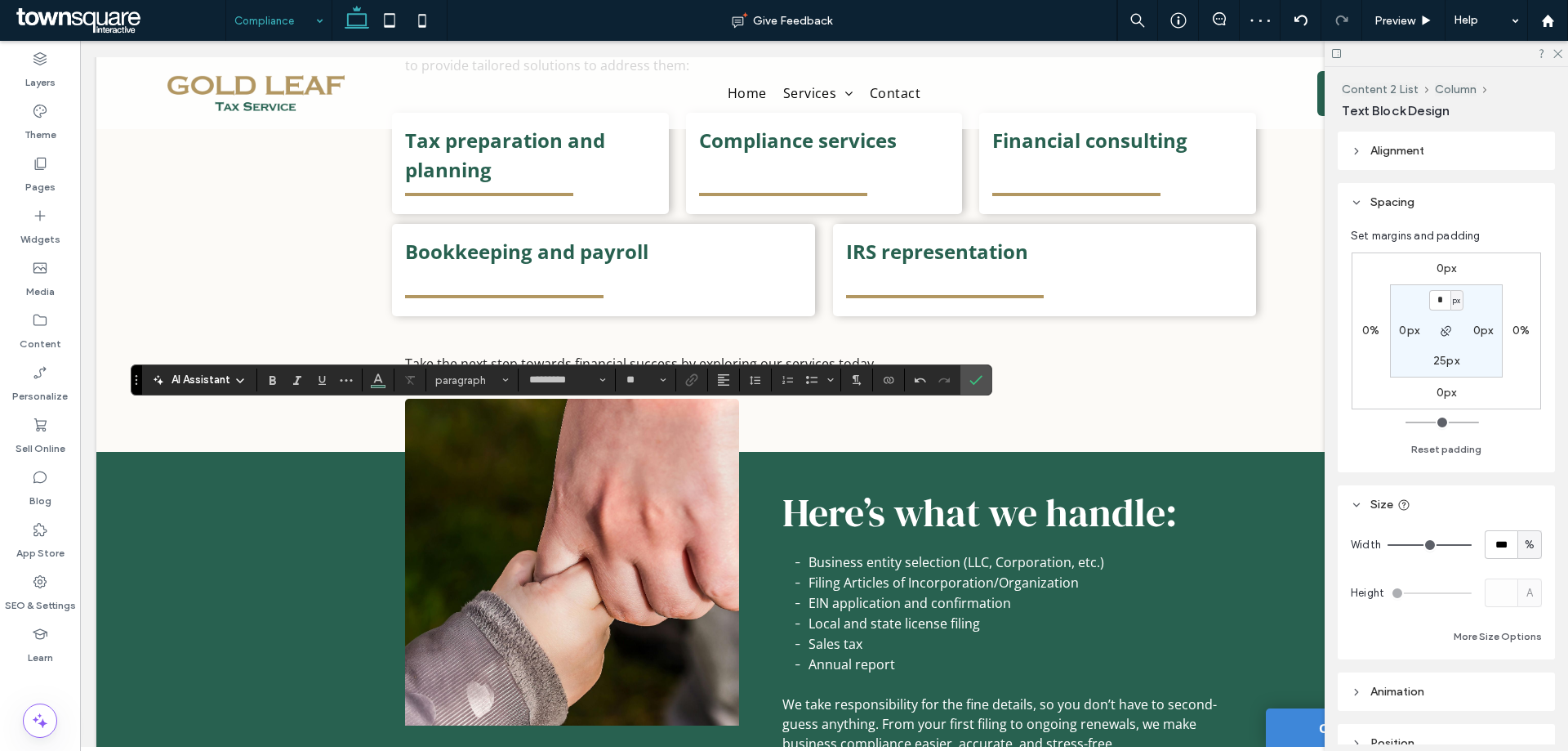 click on "25px" at bounding box center [1446, 360] 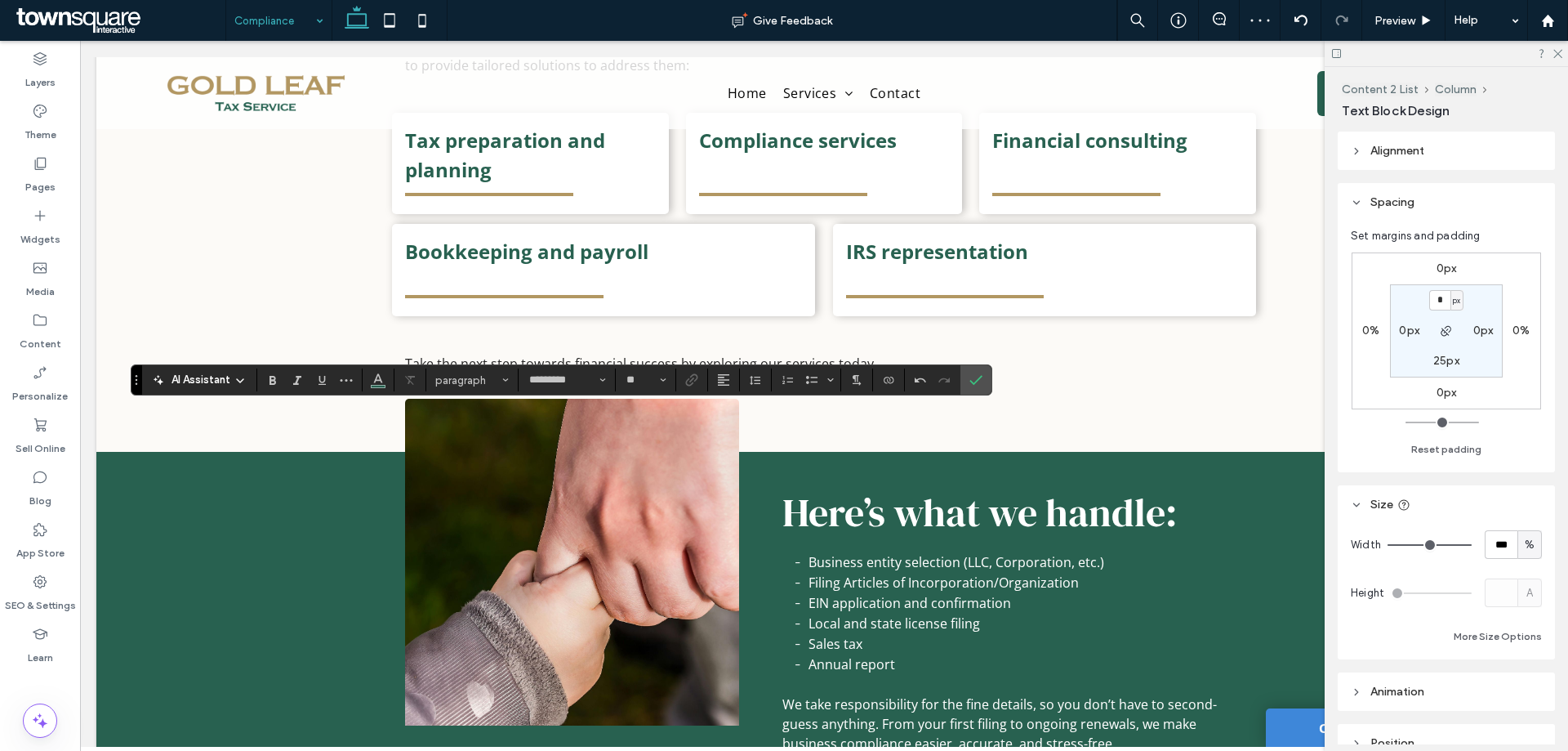 type on "**" 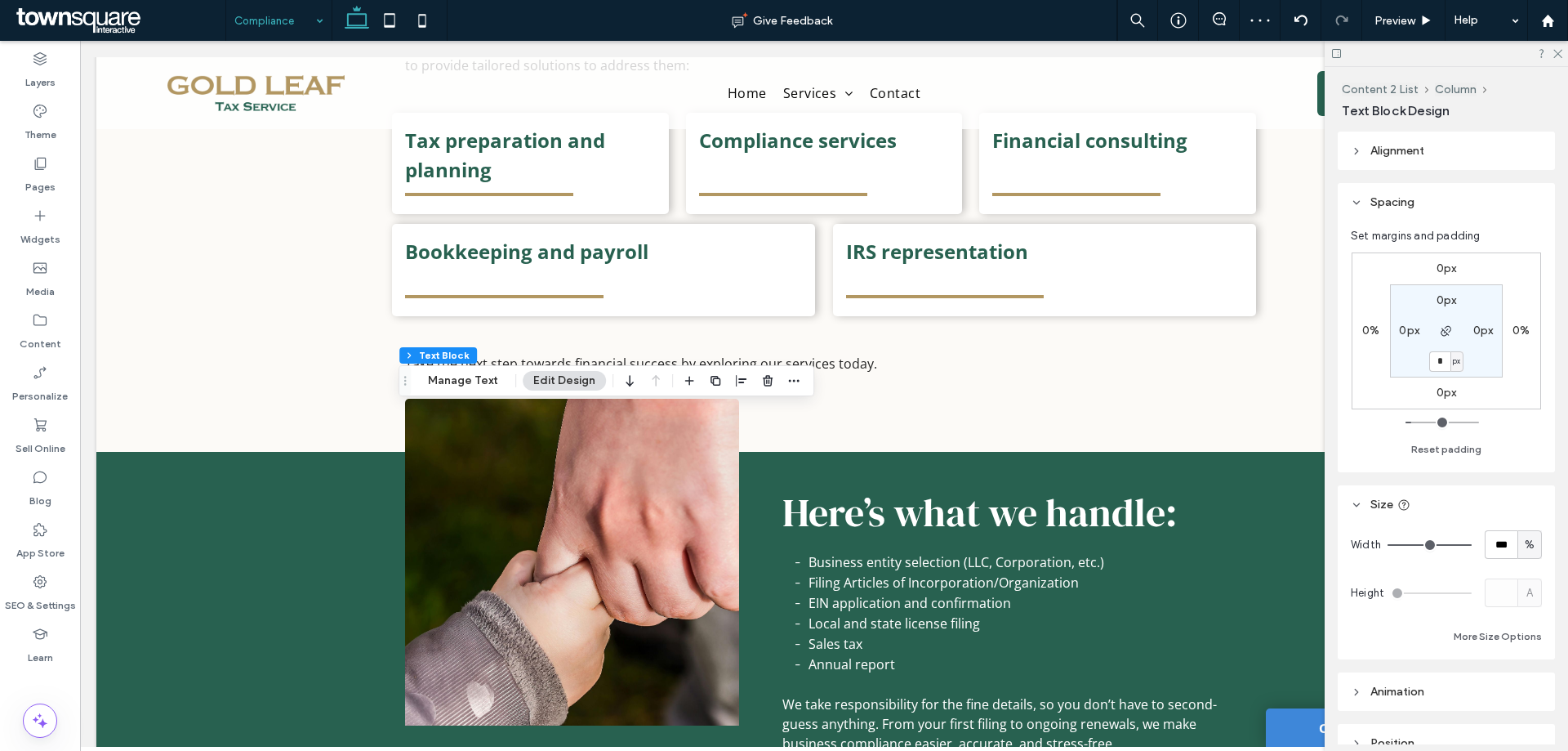 type on "*" 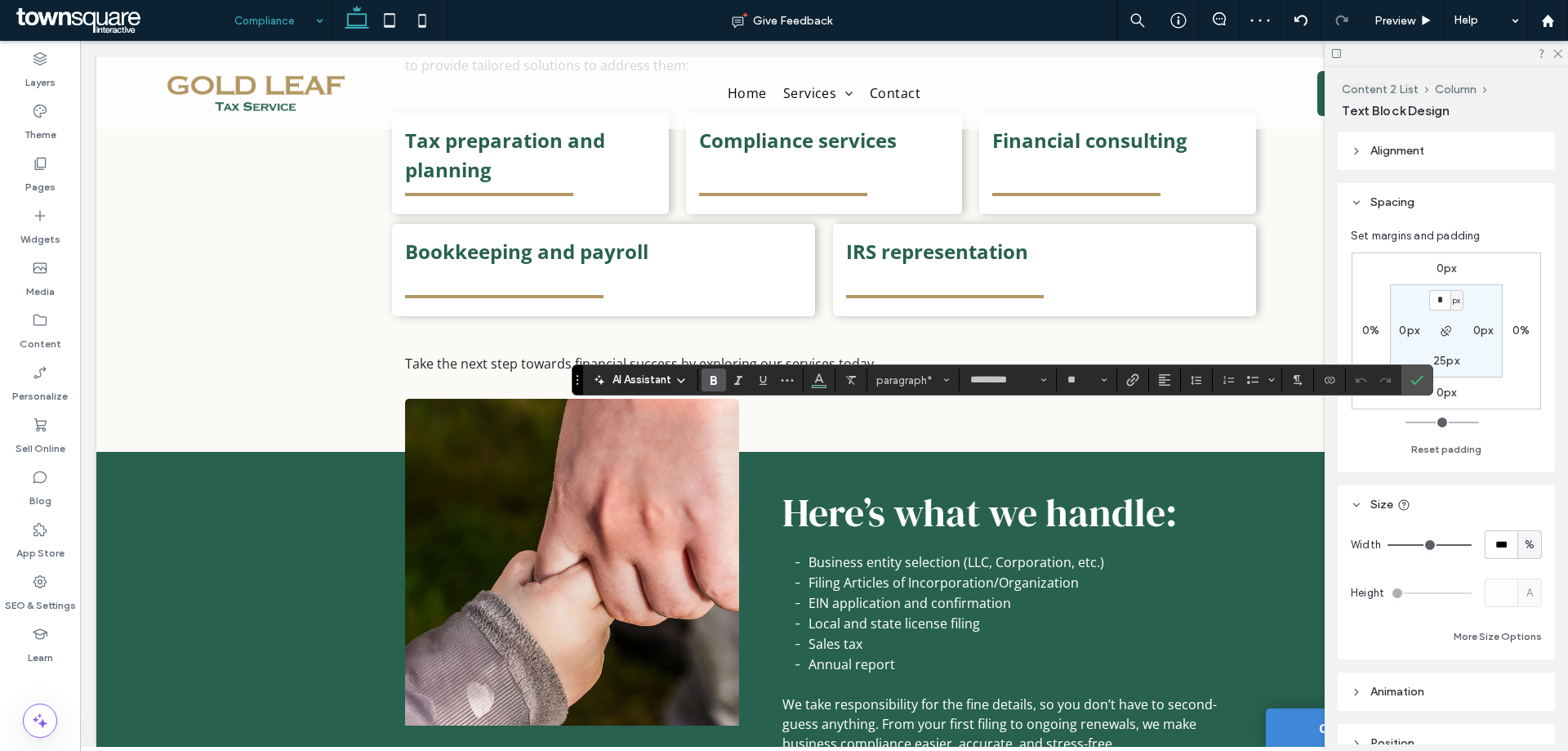 type on "**" 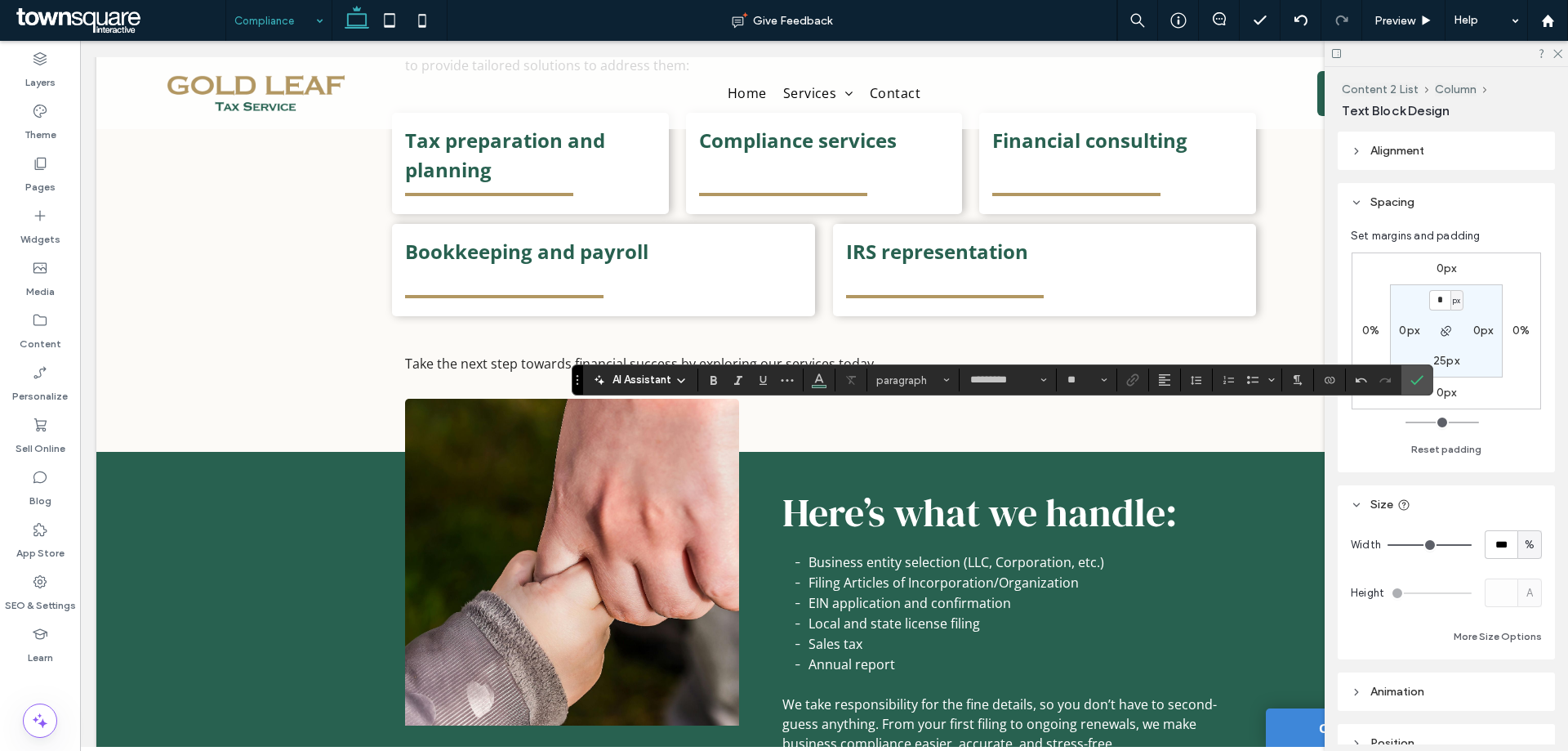 click on "25px" at bounding box center (1446, 360) 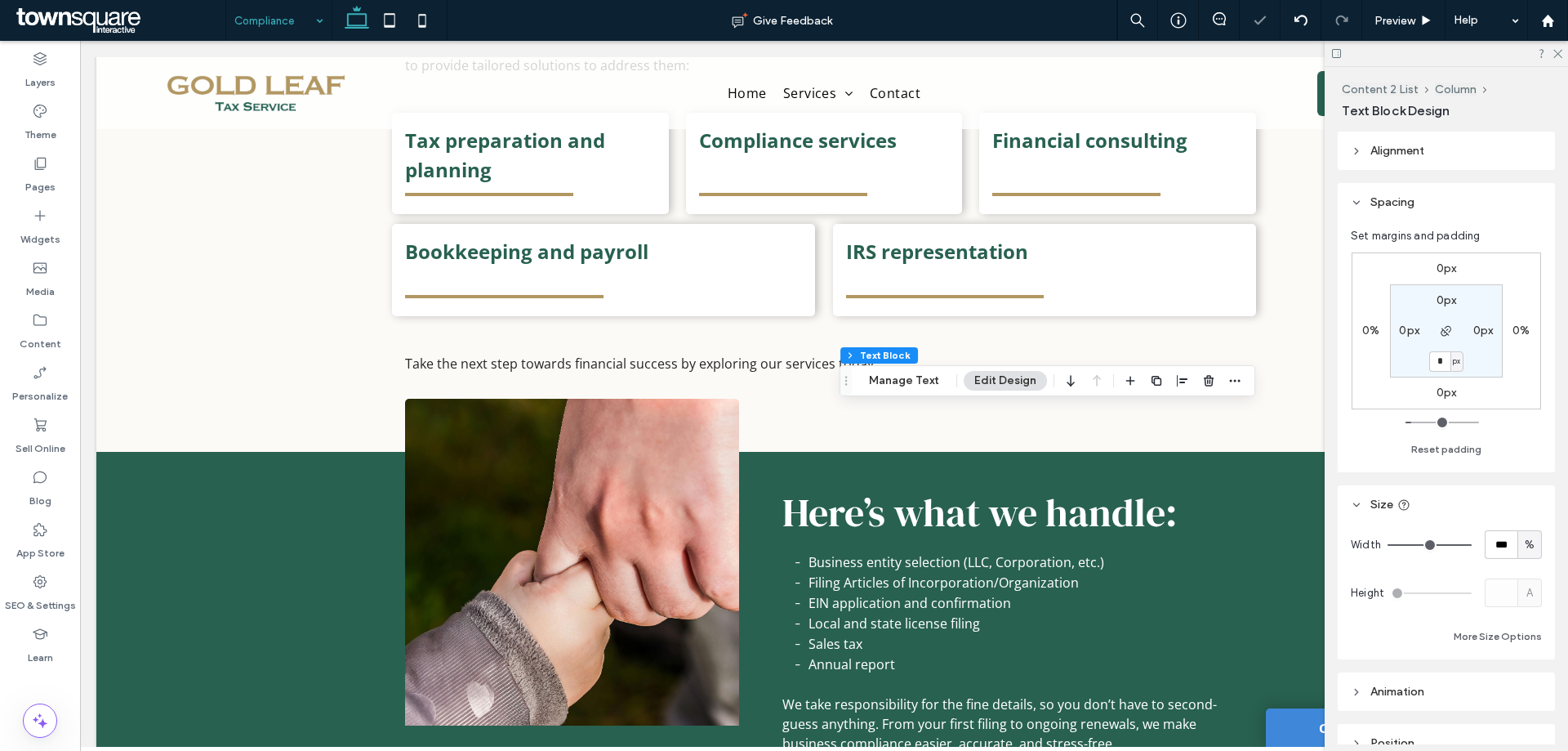 type on "*" 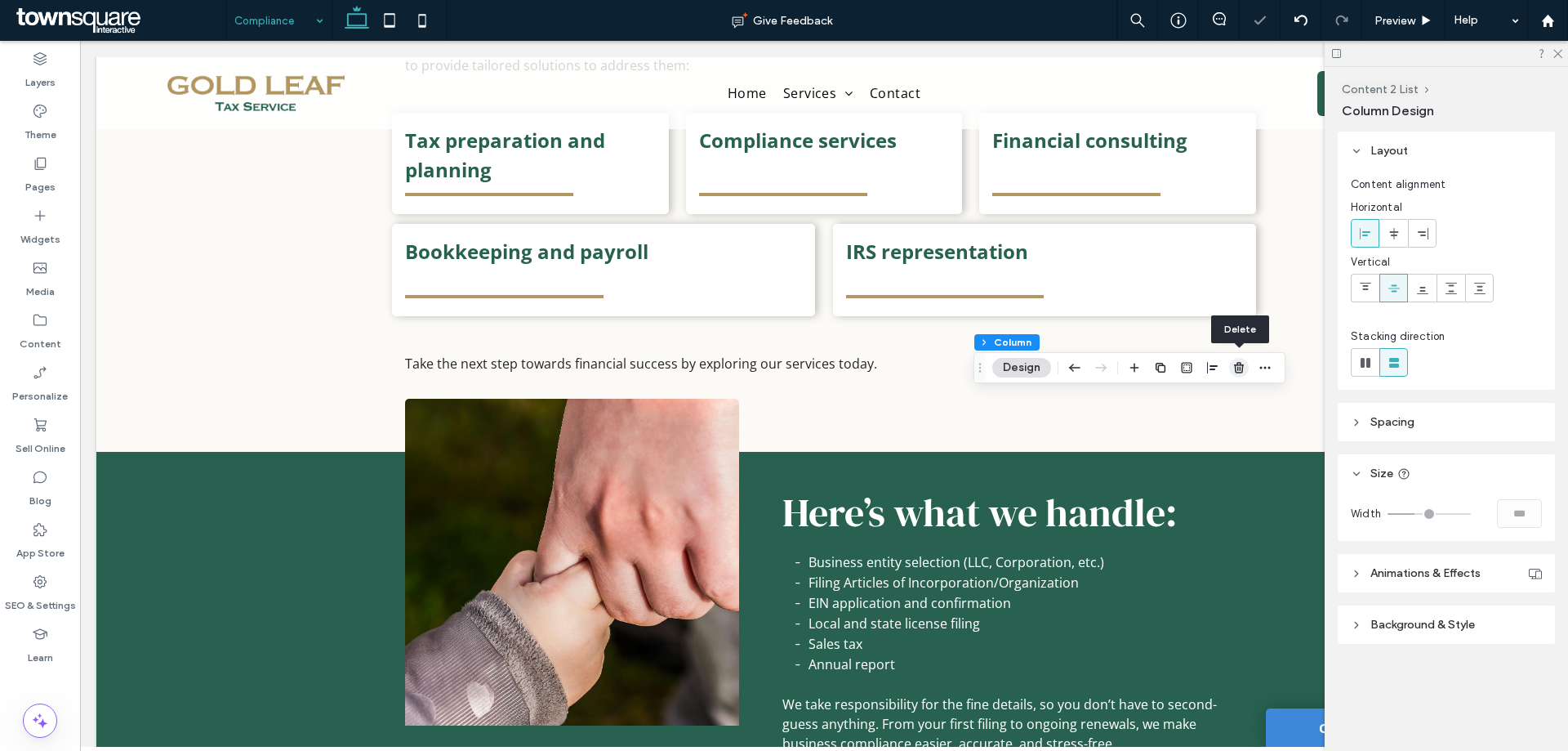 click 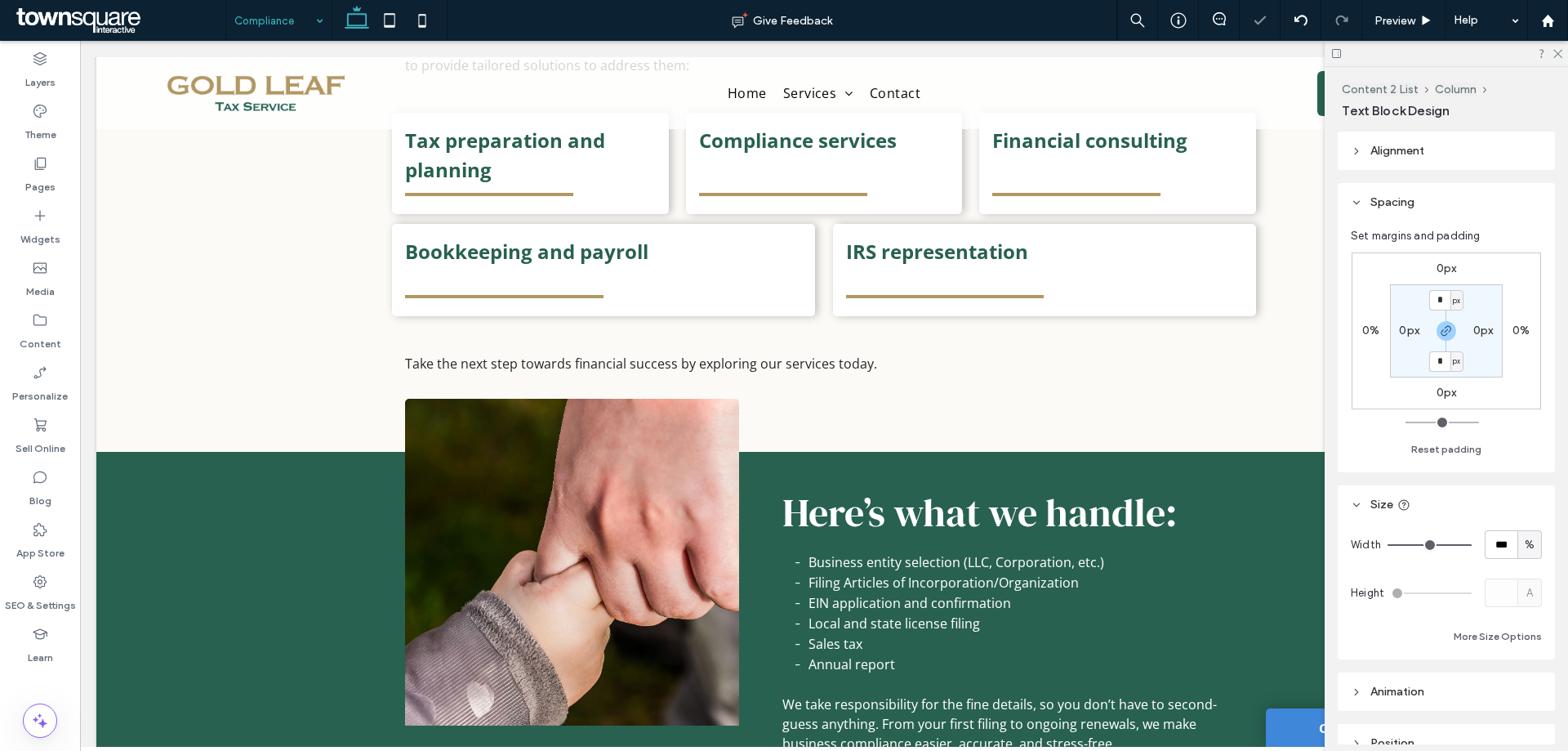 type on "*********" 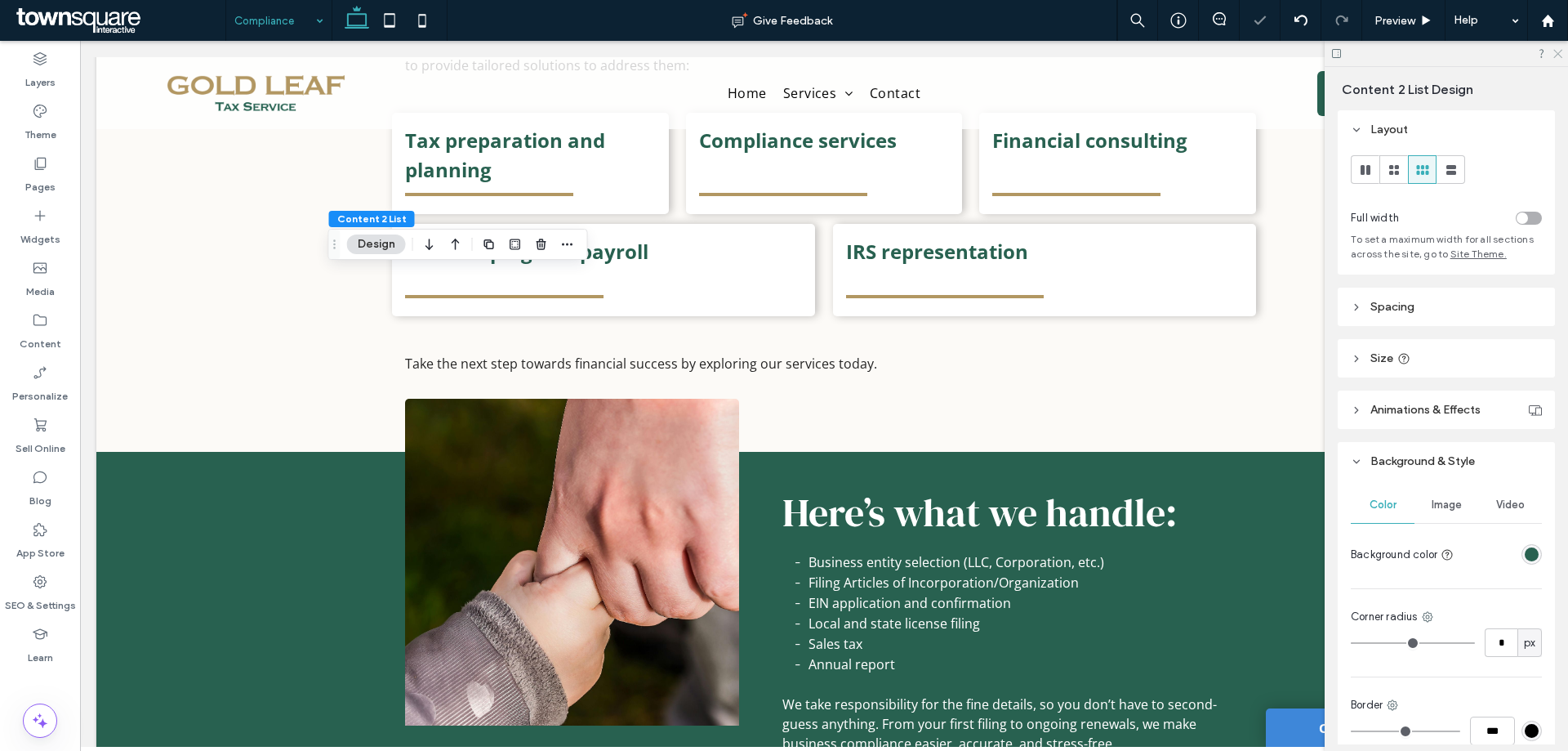 click 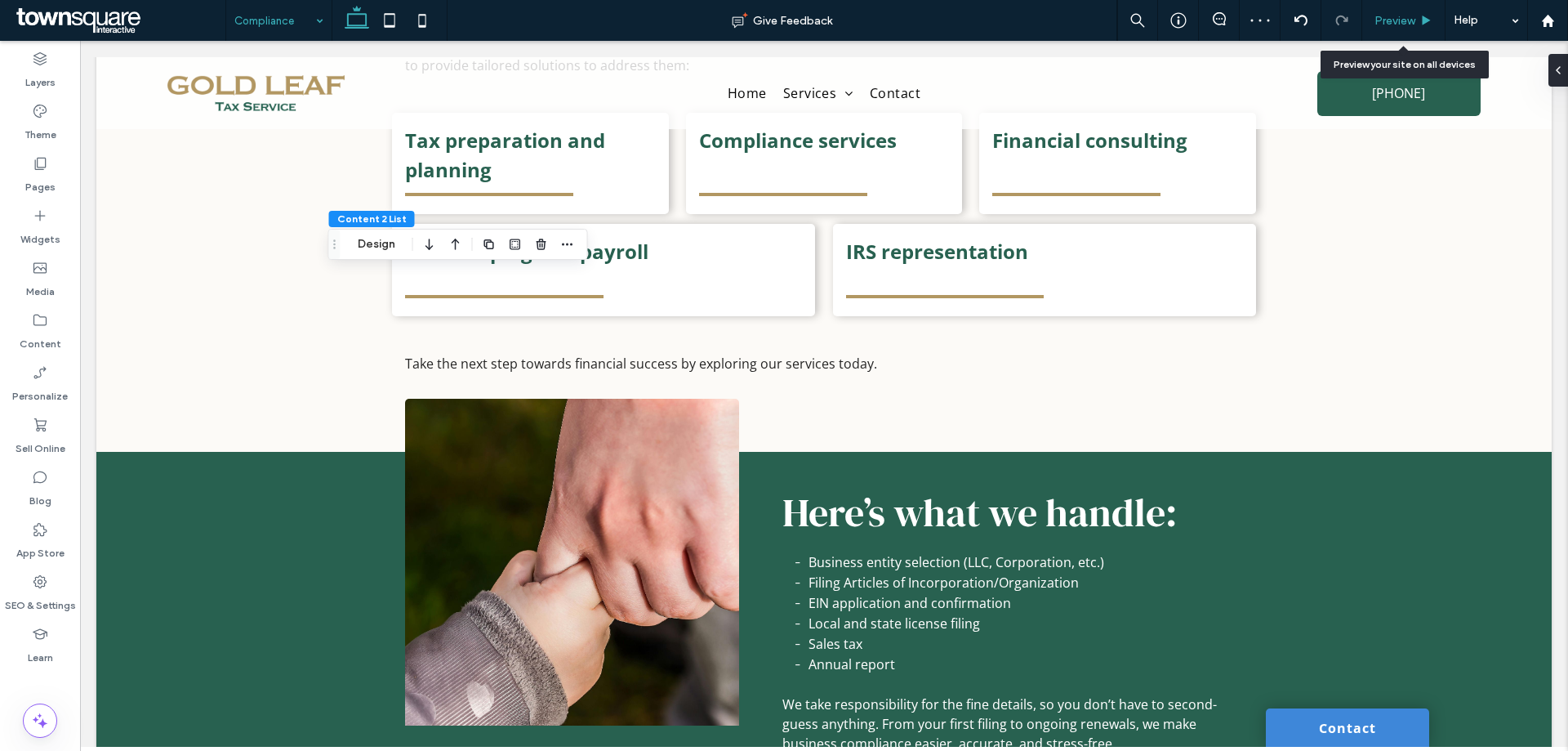 click on "Preview" at bounding box center (1395, 20) 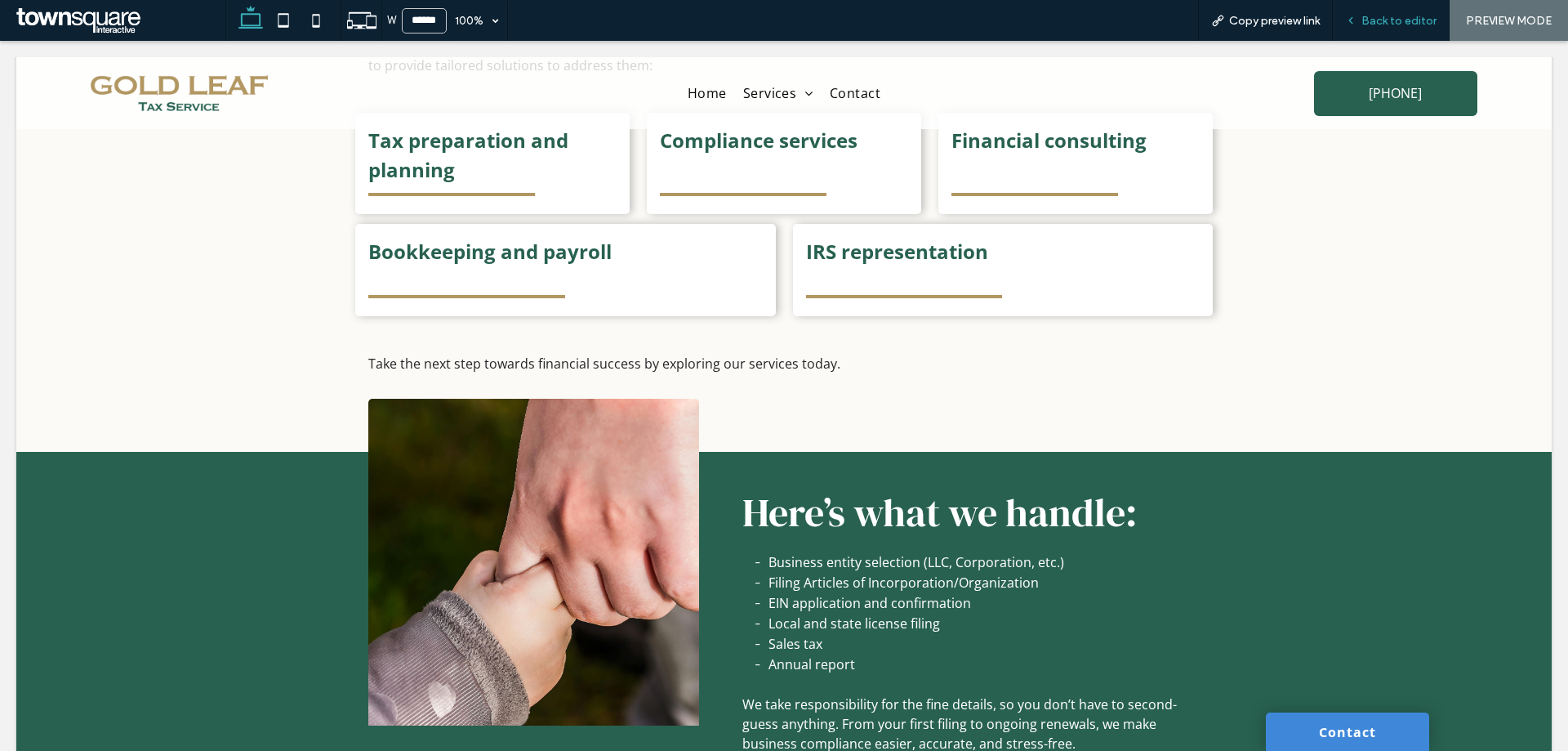 click on "Back to editor" at bounding box center (1391, 20) 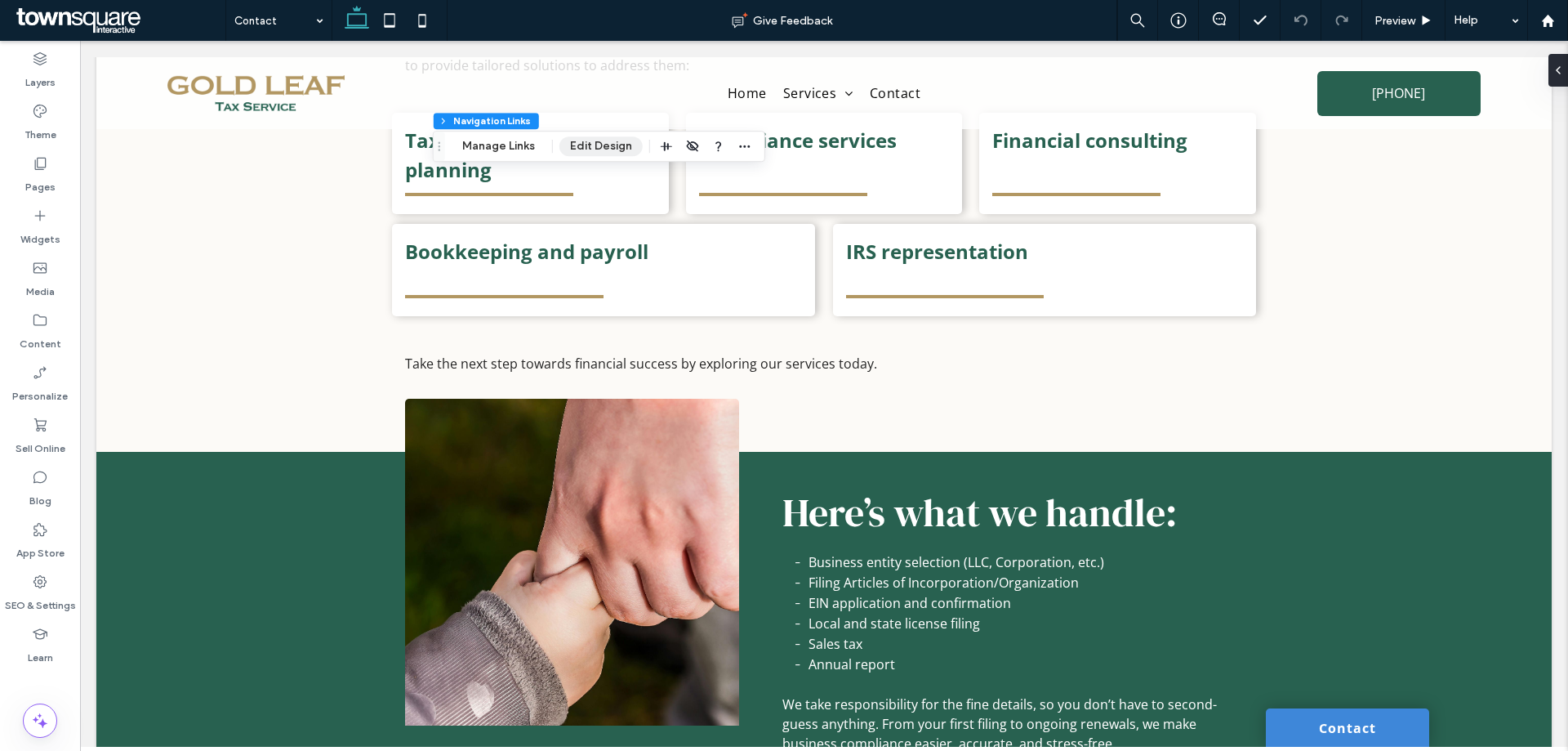 click on "Edit Design" at bounding box center (601, 146) 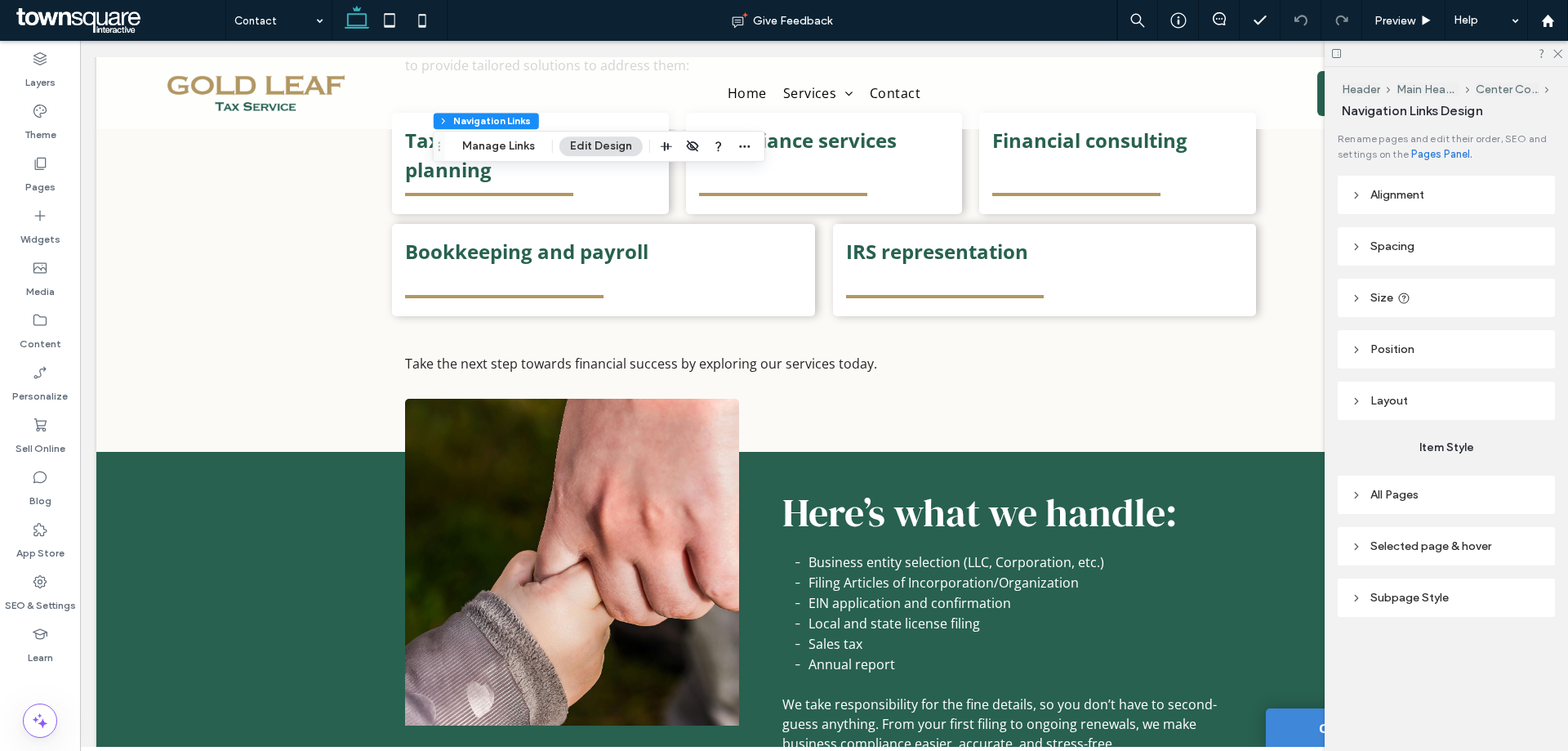 click on "Subpage Style" at bounding box center (1446, 597) 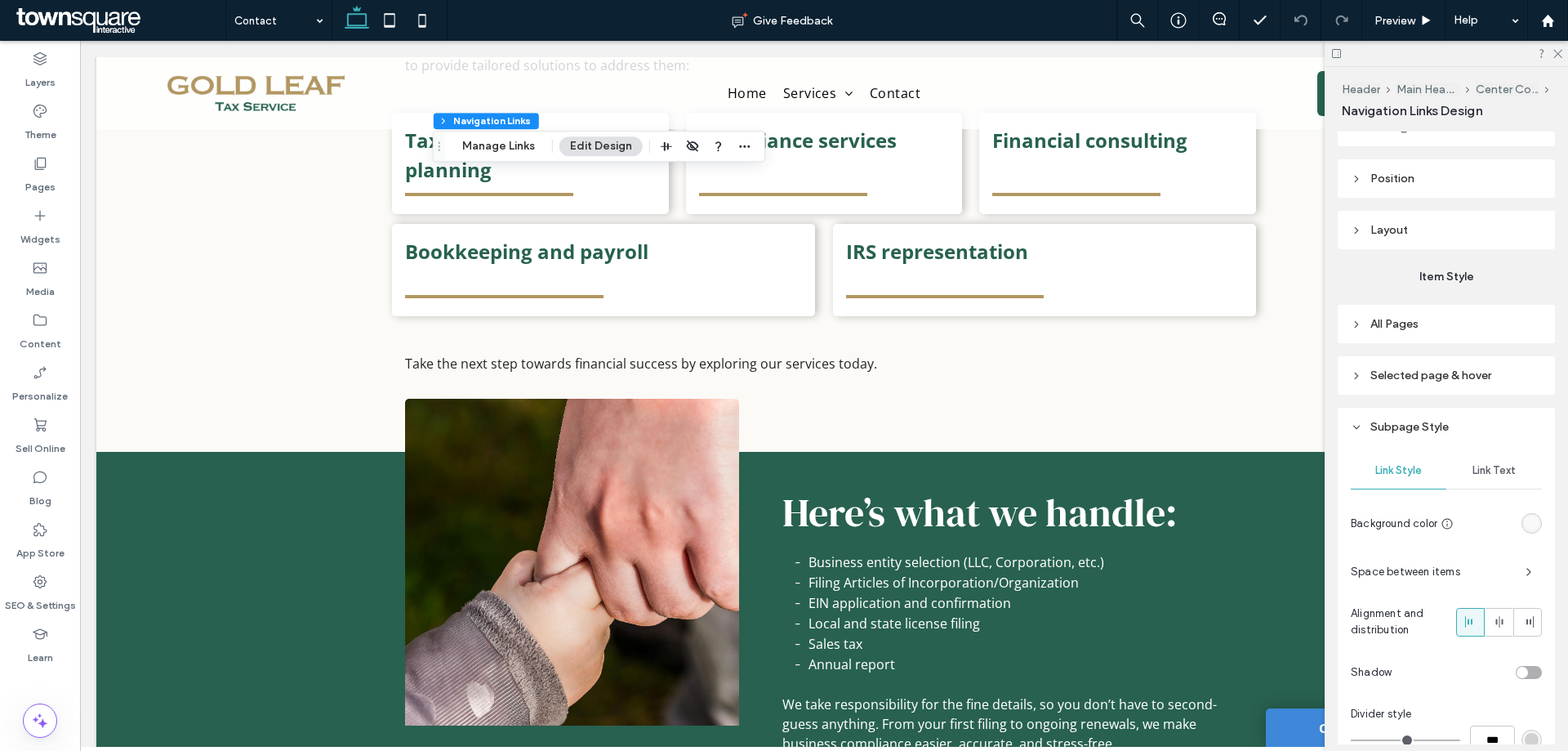 scroll, scrollTop: 360, scrollLeft: 0, axis: vertical 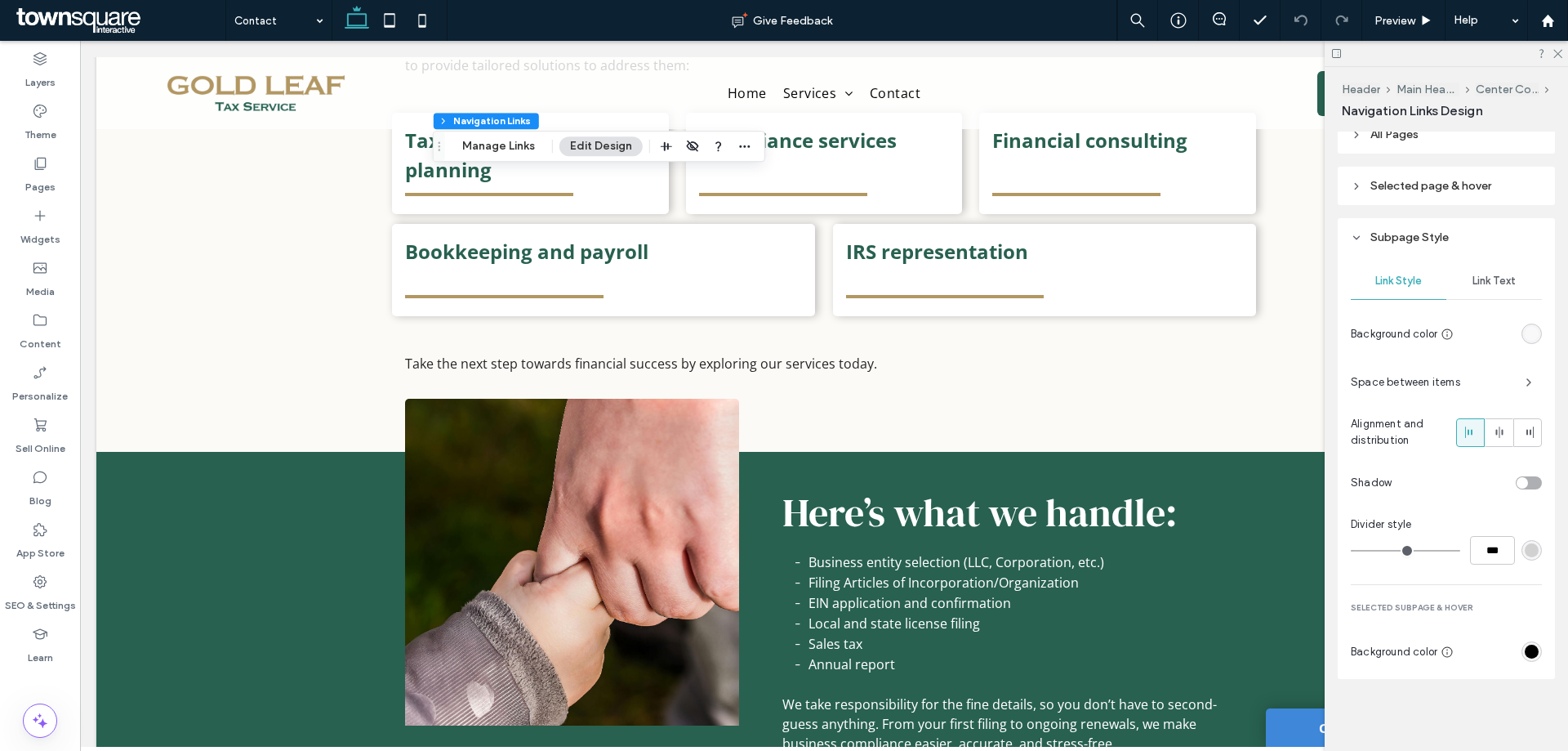 click on "Link Text" at bounding box center (1494, 281) 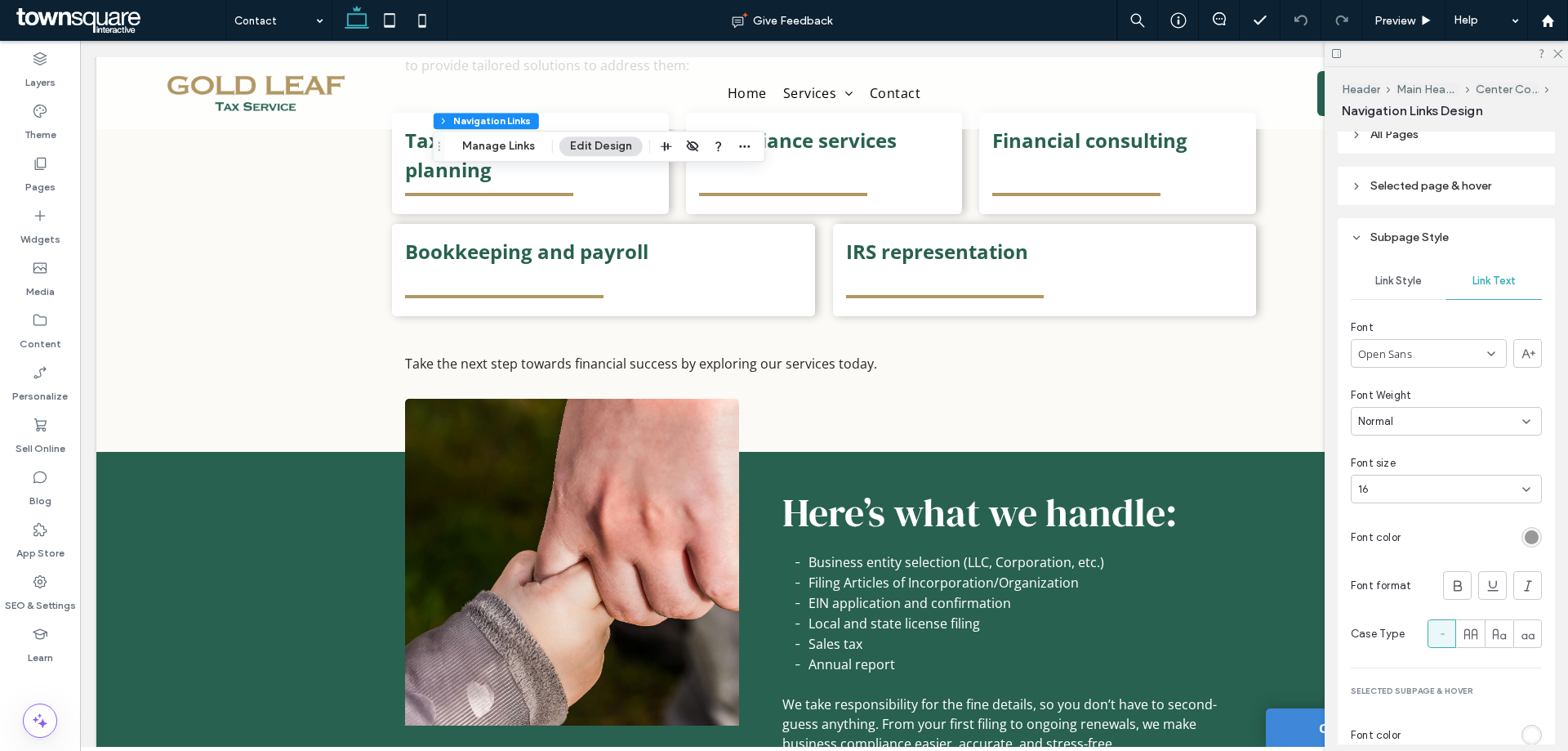 click at bounding box center (1531, 537) 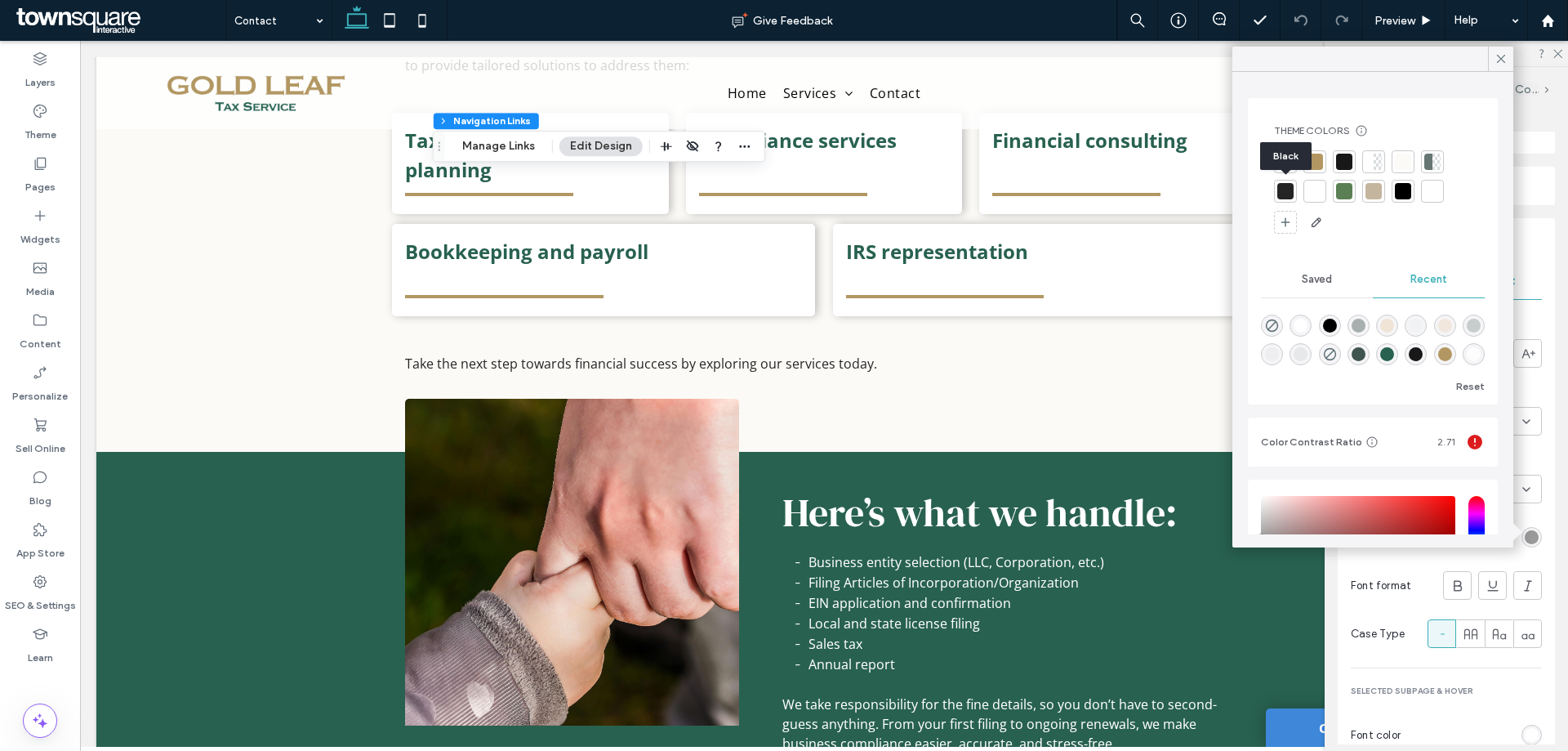 click at bounding box center (1285, 191) 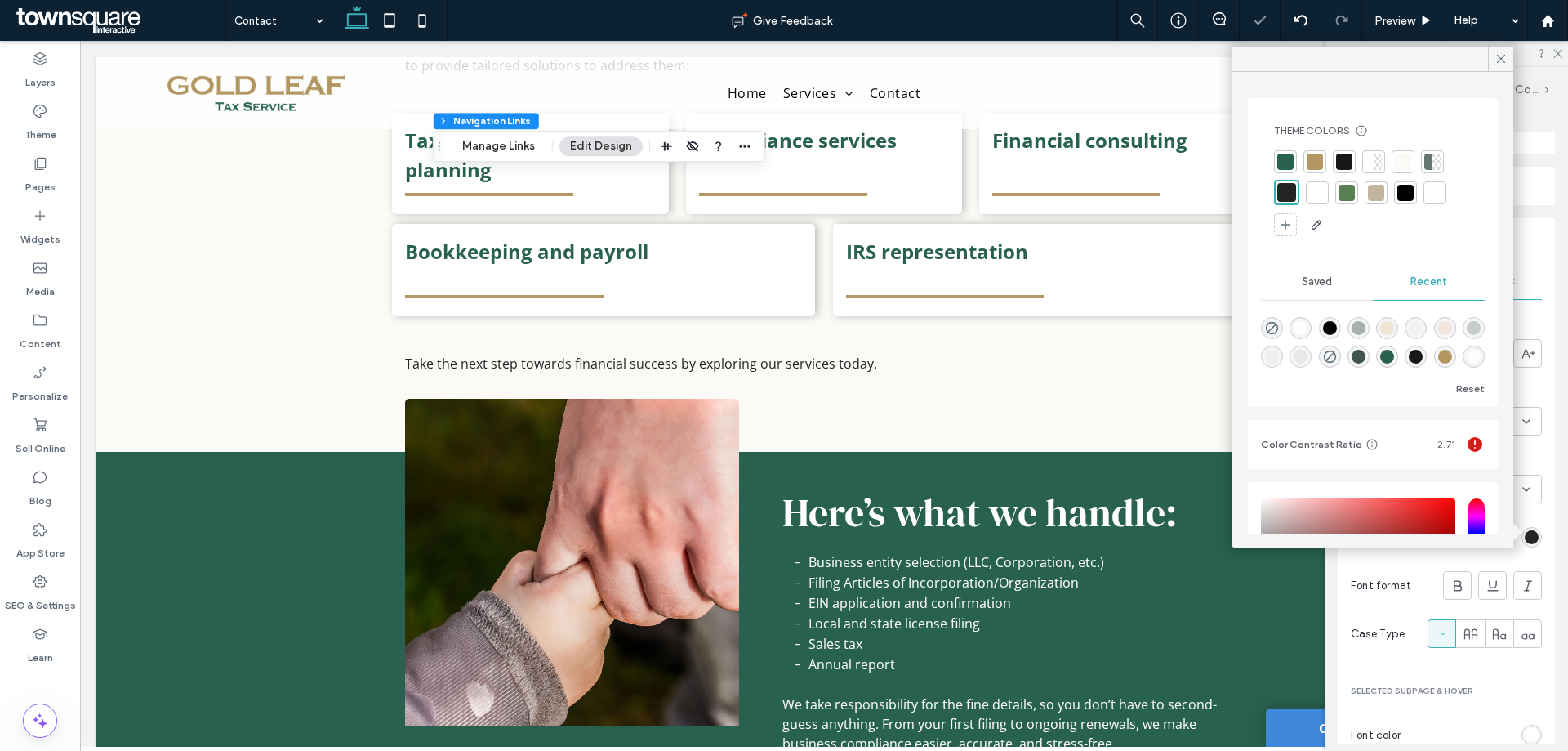 click at bounding box center (1531, 735) 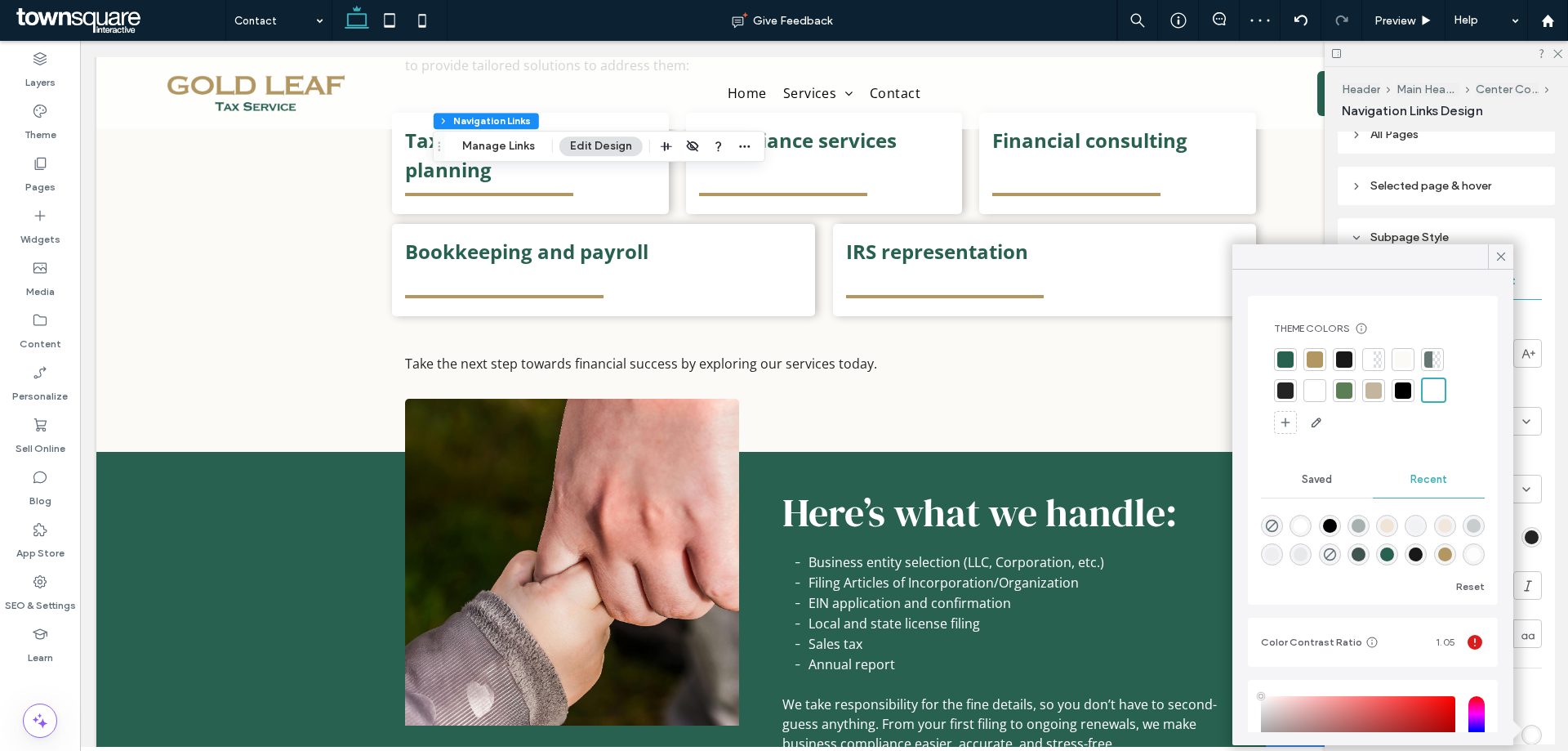 click at bounding box center [1315, 391] 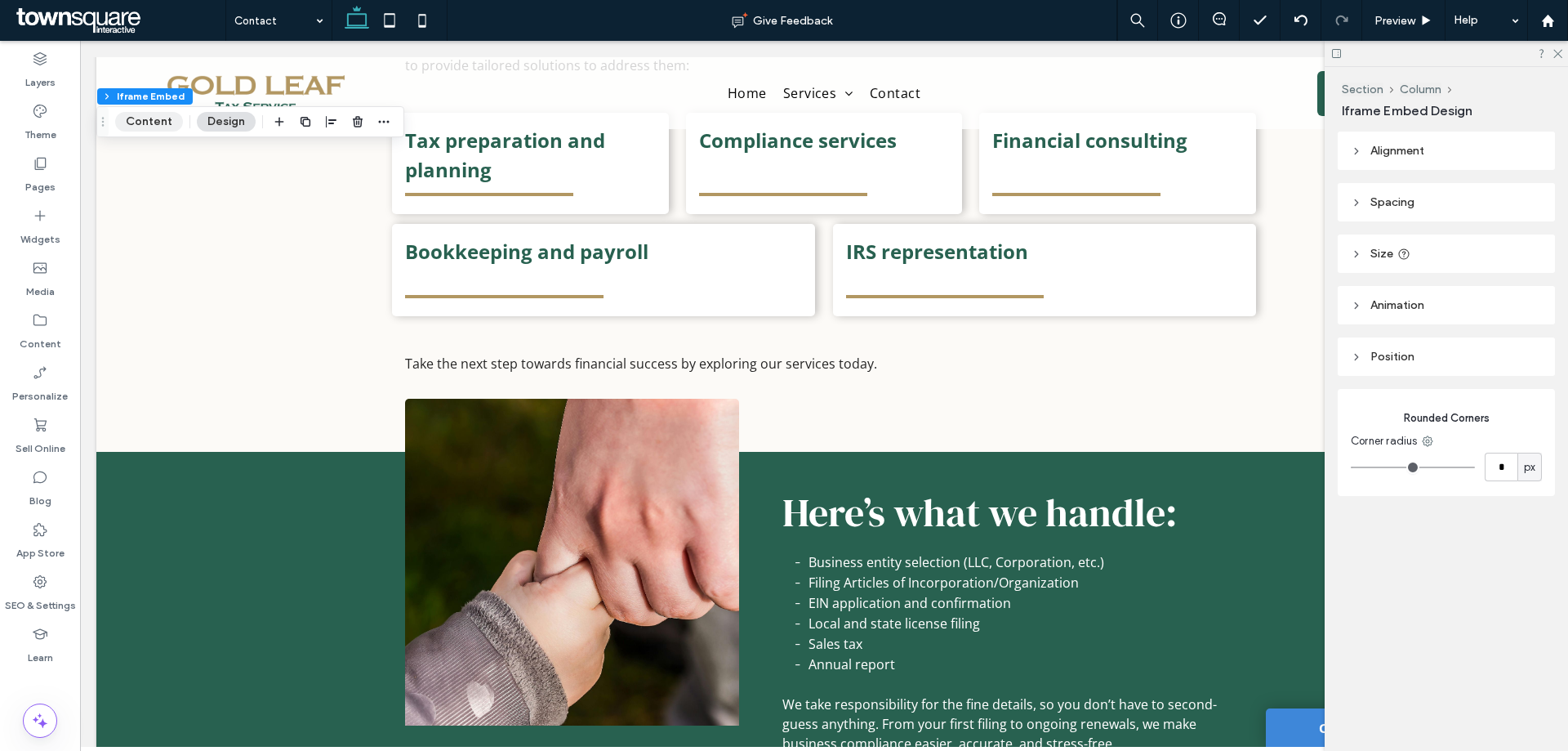 click on "Content" at bounding box center [149, 122] 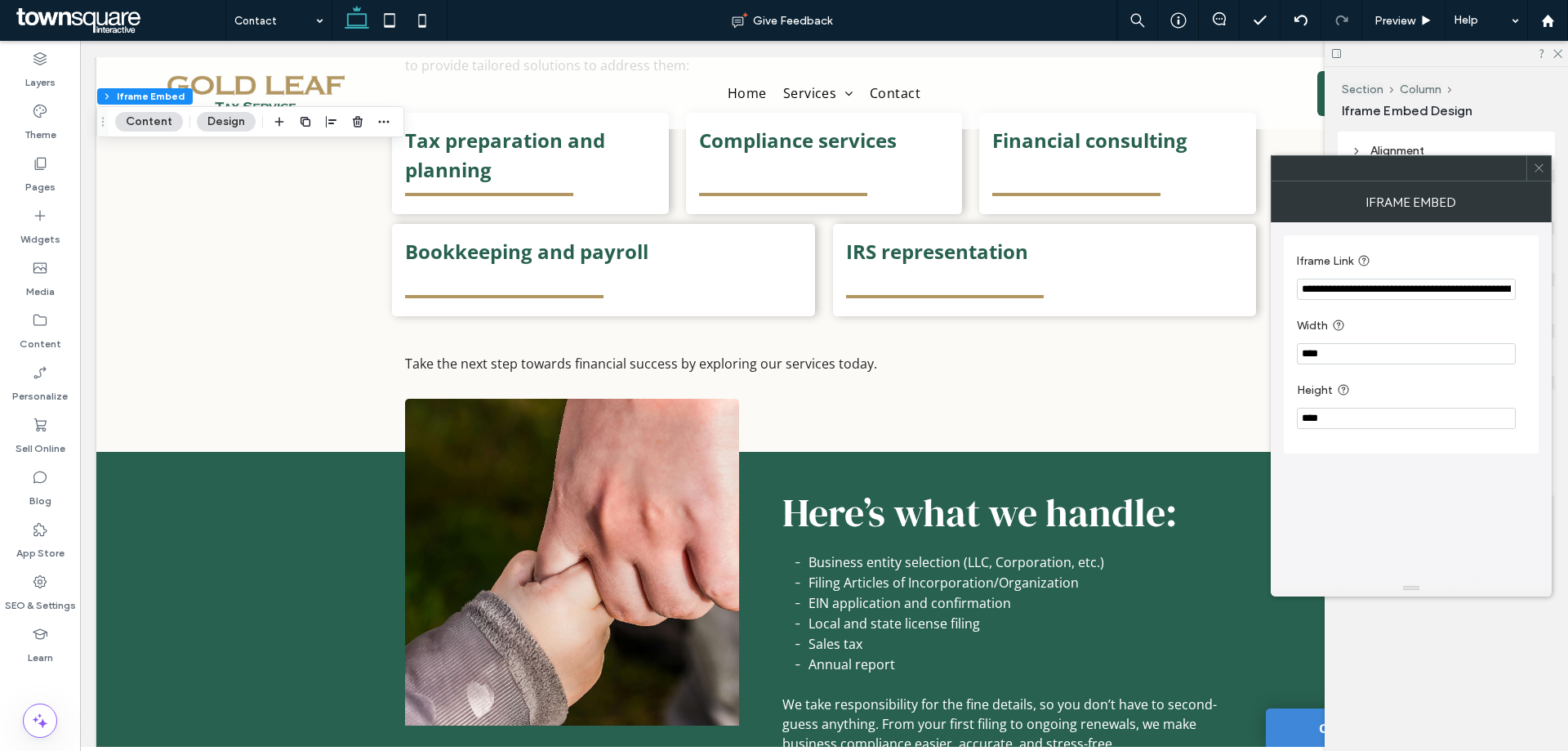 click on "**********" at bounding box center [1406, 289] 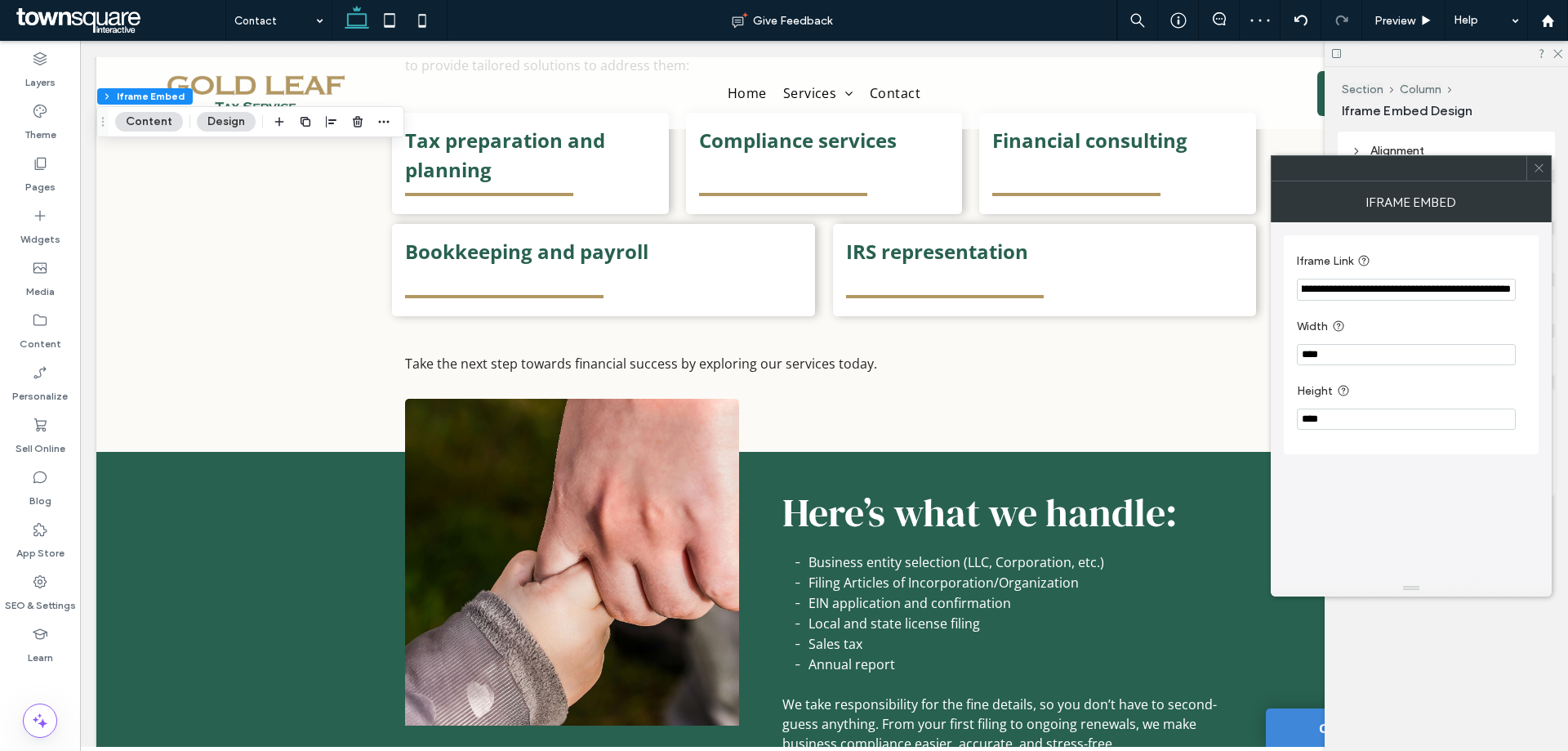 type on "**********" 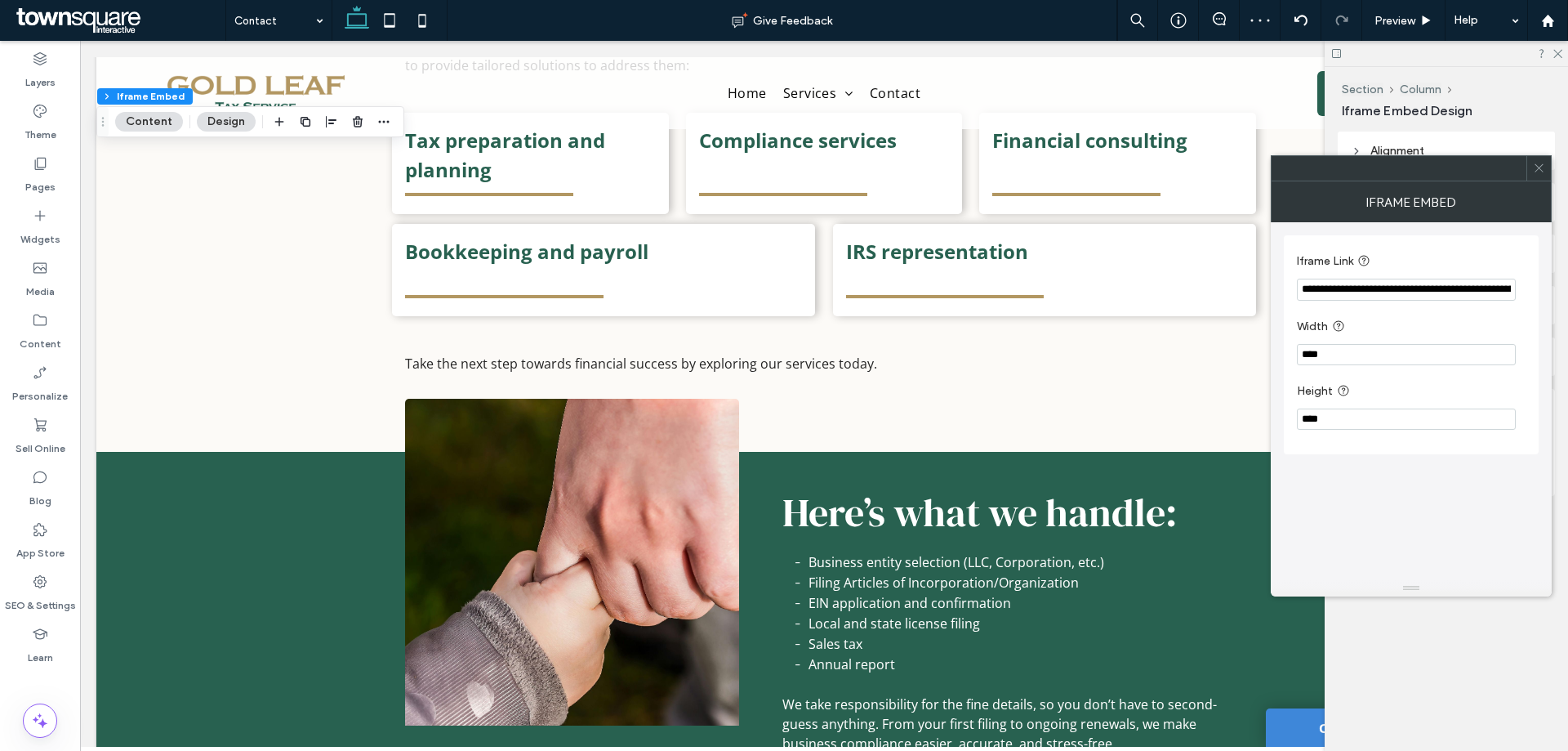 click 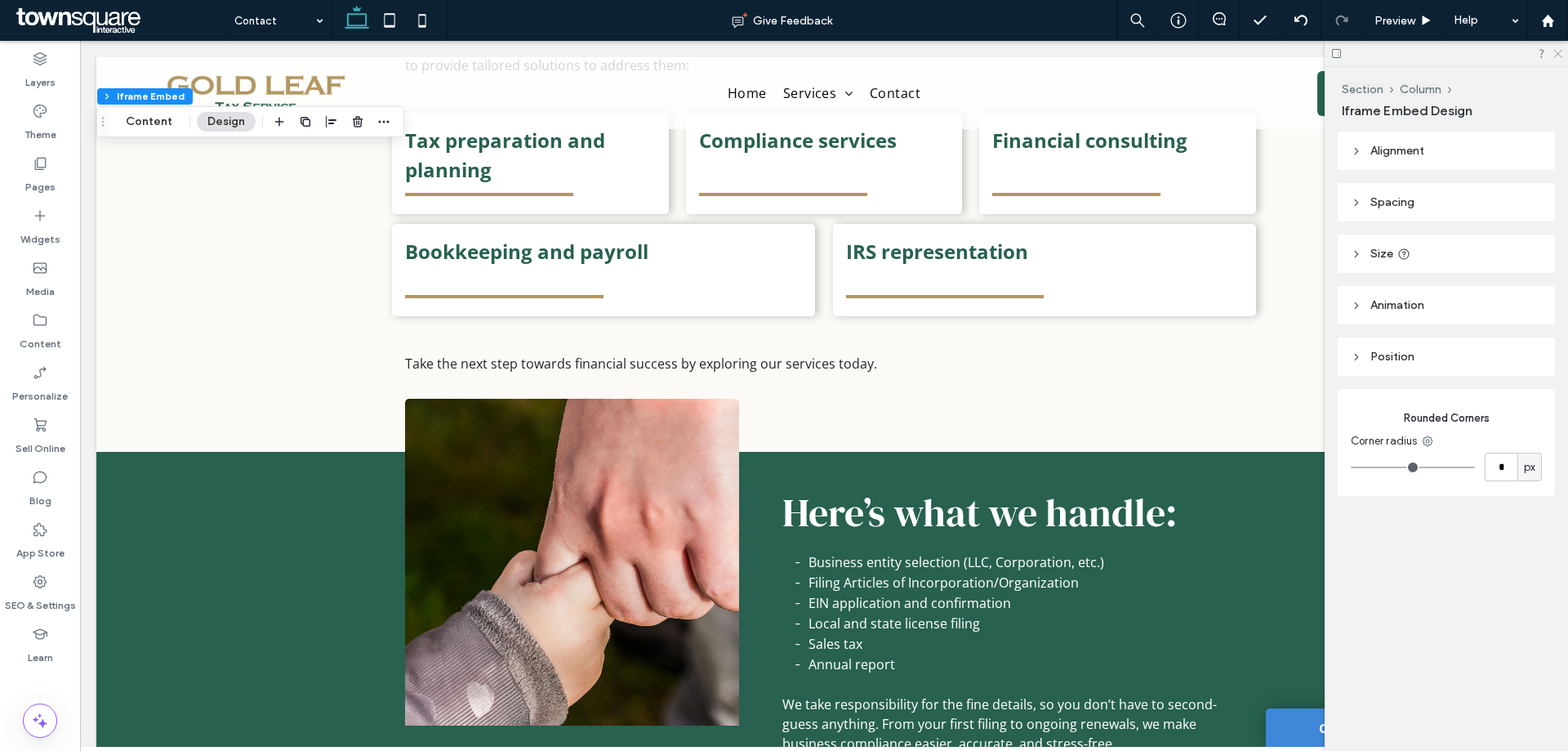 click 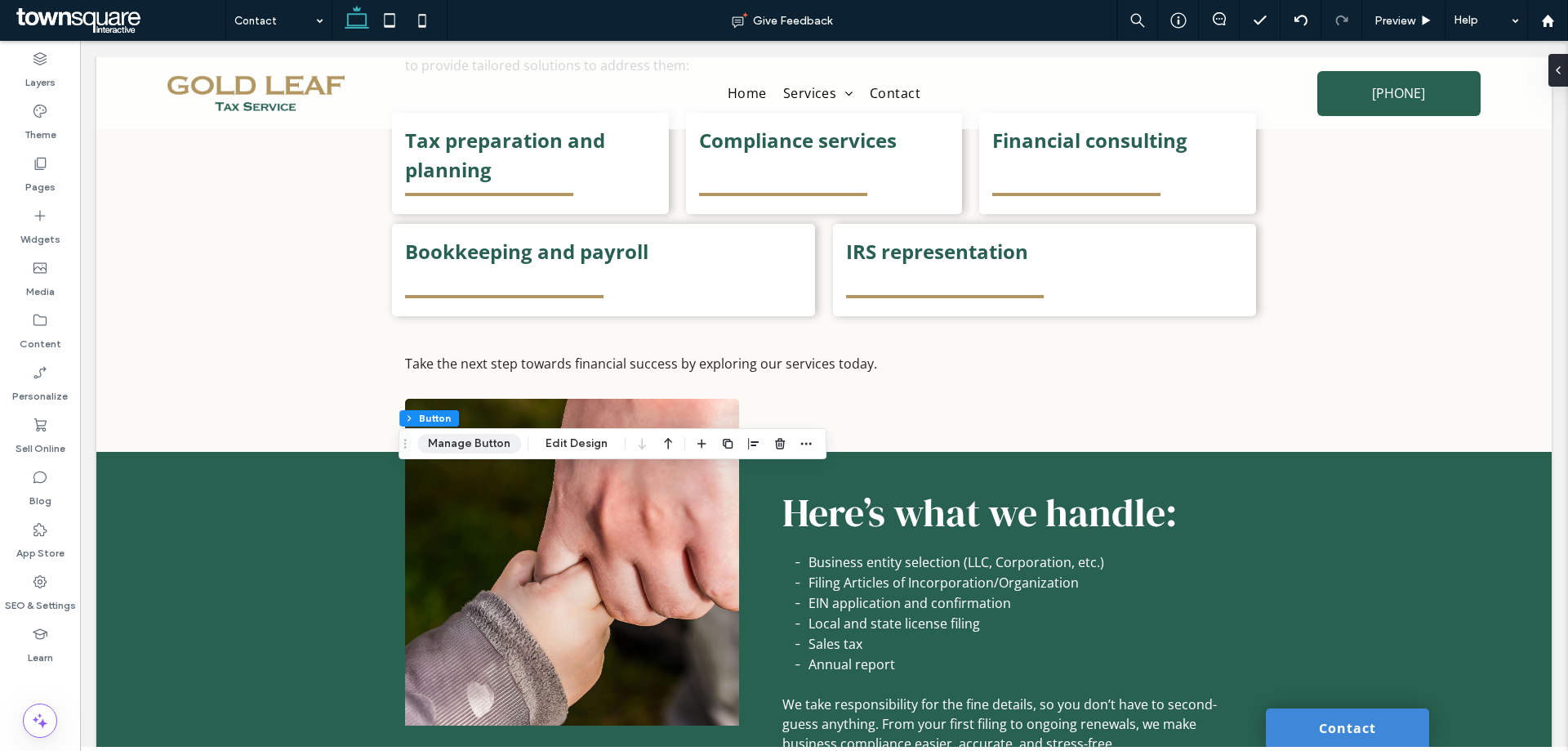 click on "Manage Button" at bounding box center (469, 444) 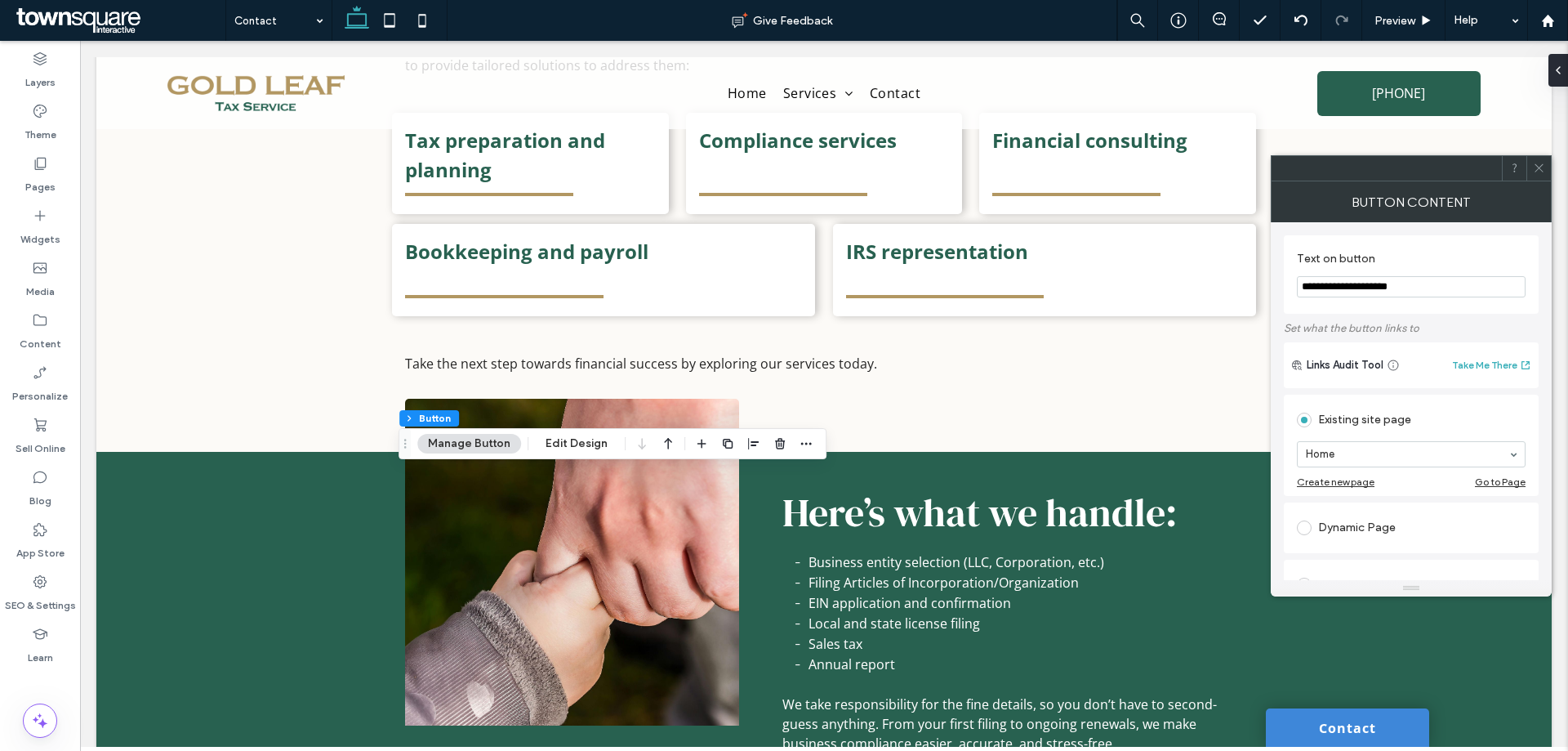 scroll, scrollTop: 163, scrollLeft: 0, axis: vertical 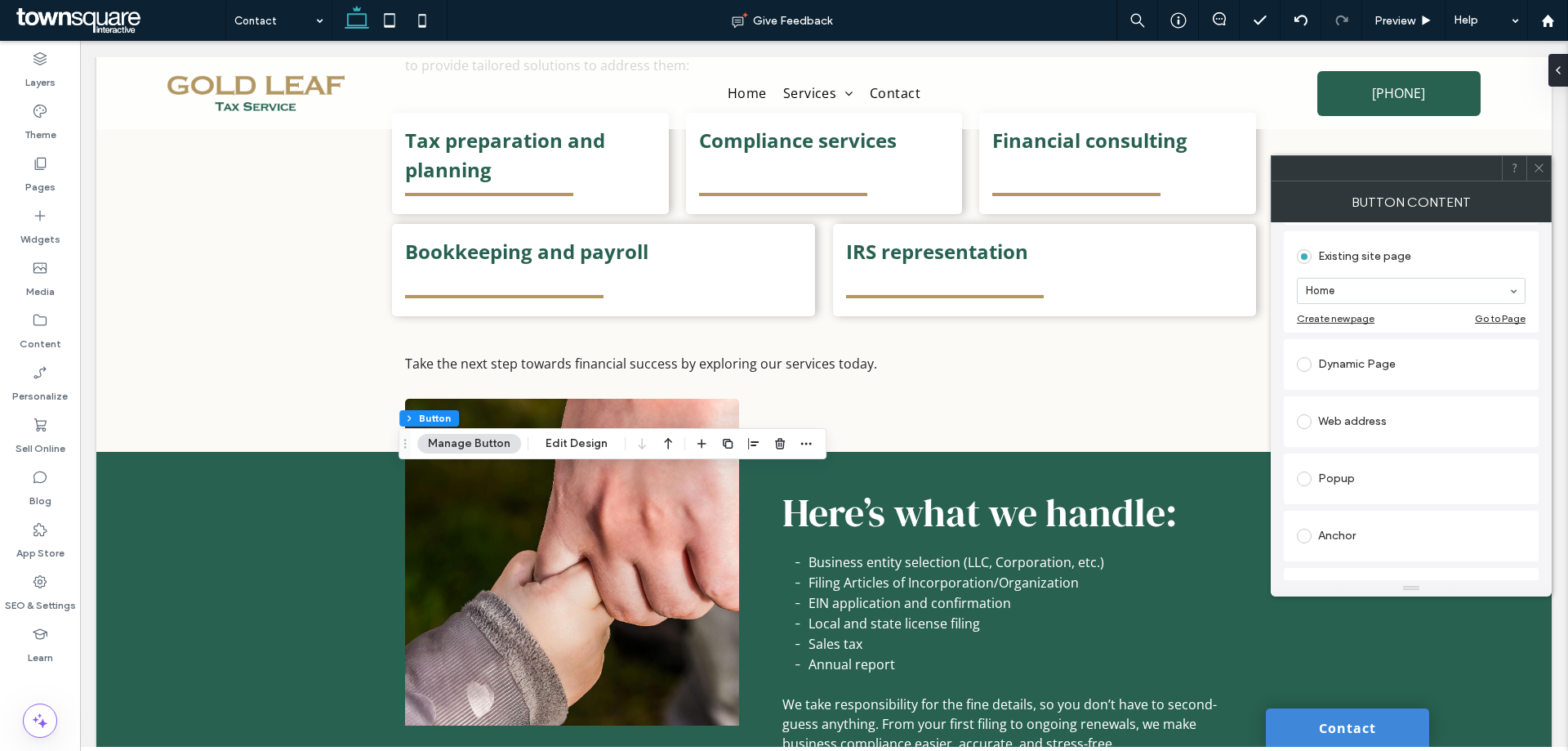 click on "Web address" at bounding box center (1411, 422) 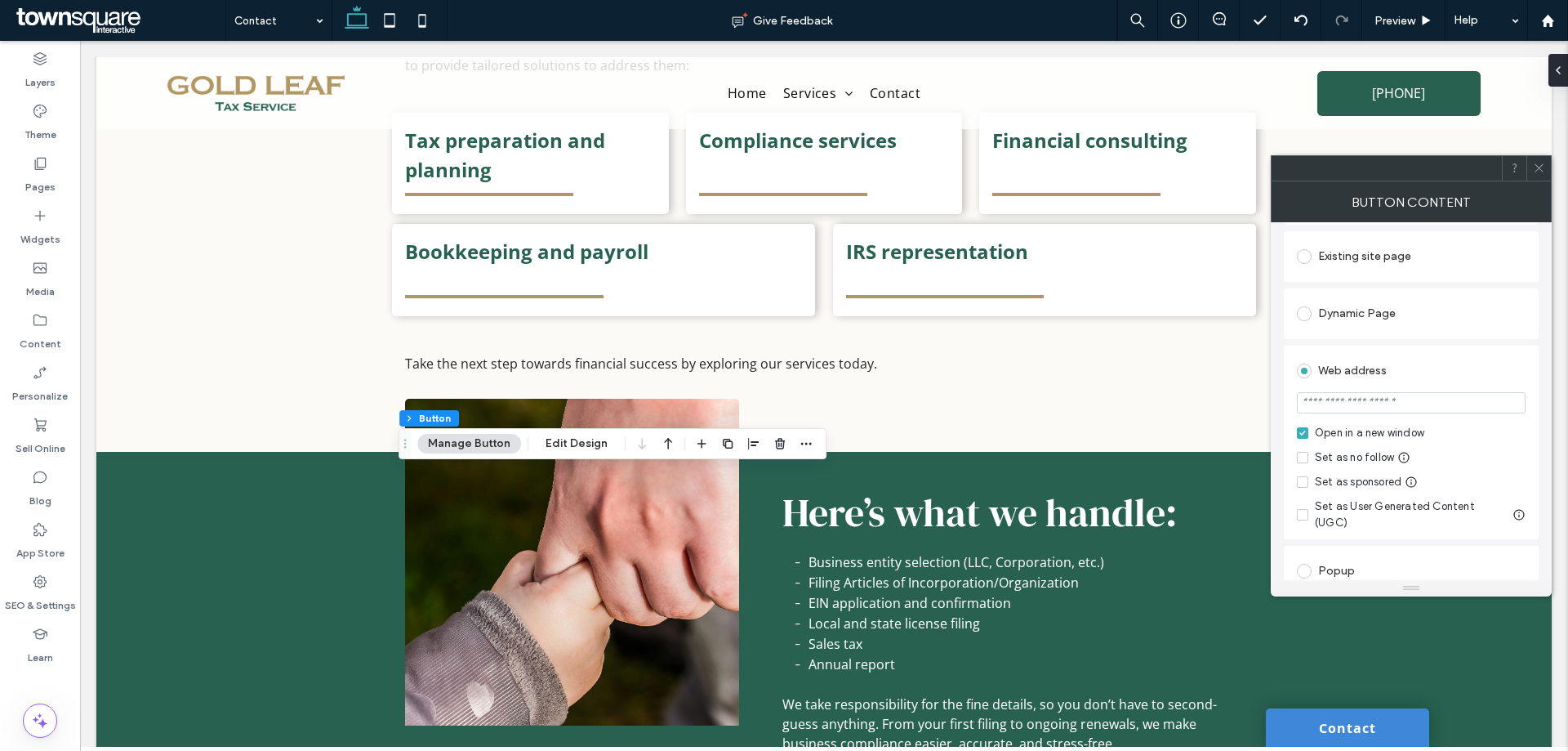 click at bounding box center [1411, 403] 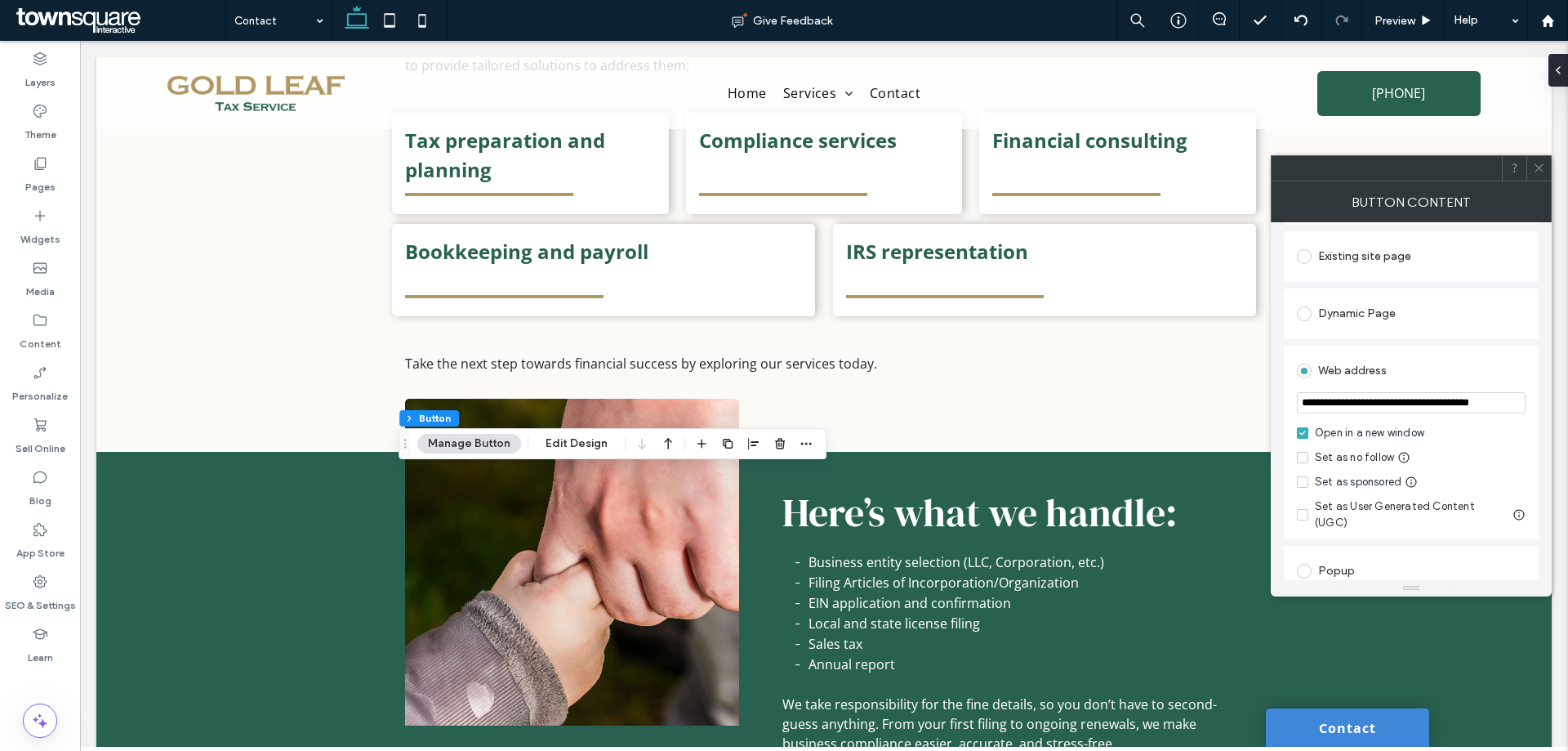 scroll, scrollTop: 0, scrollLeft: 34, axis: horizontal 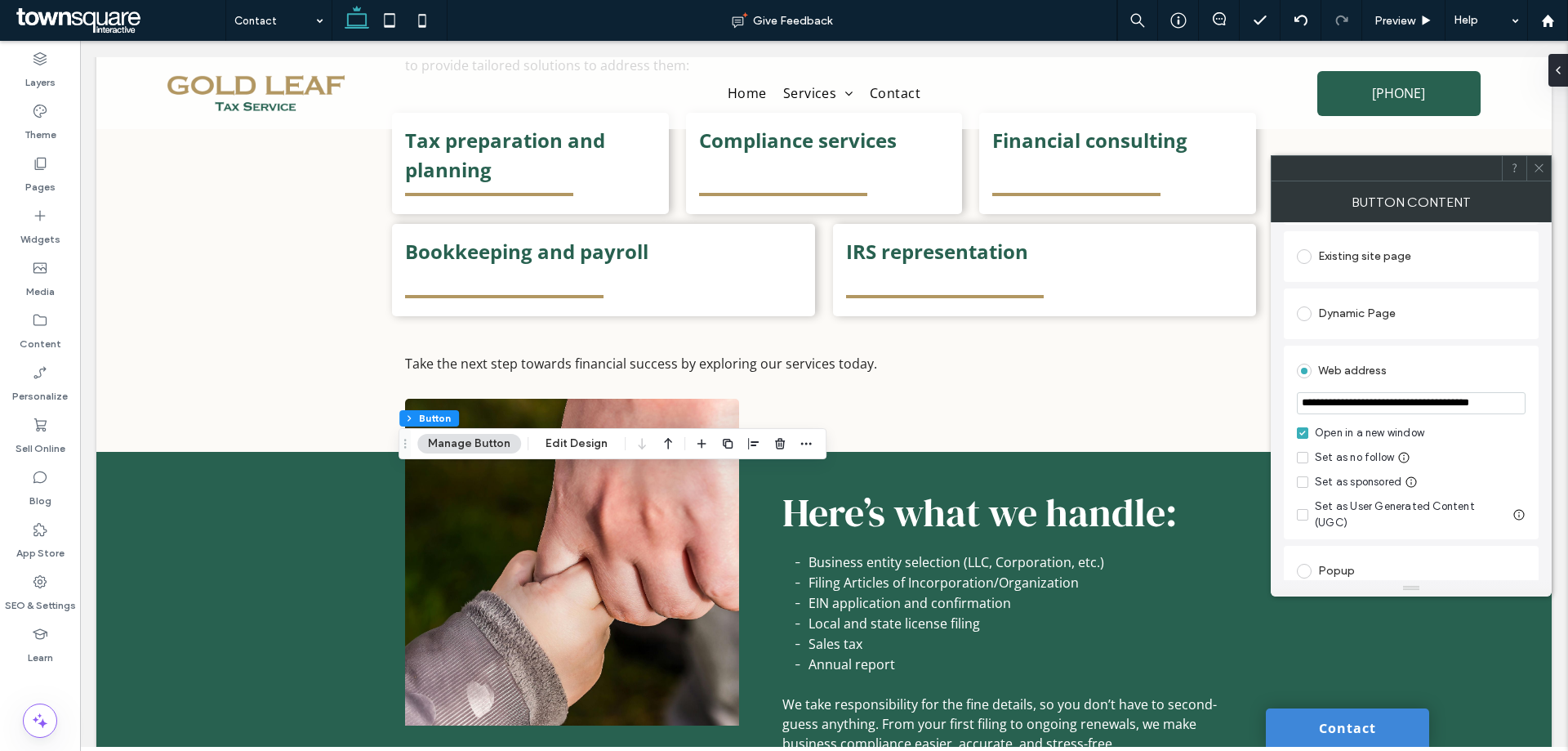 type on "**********" 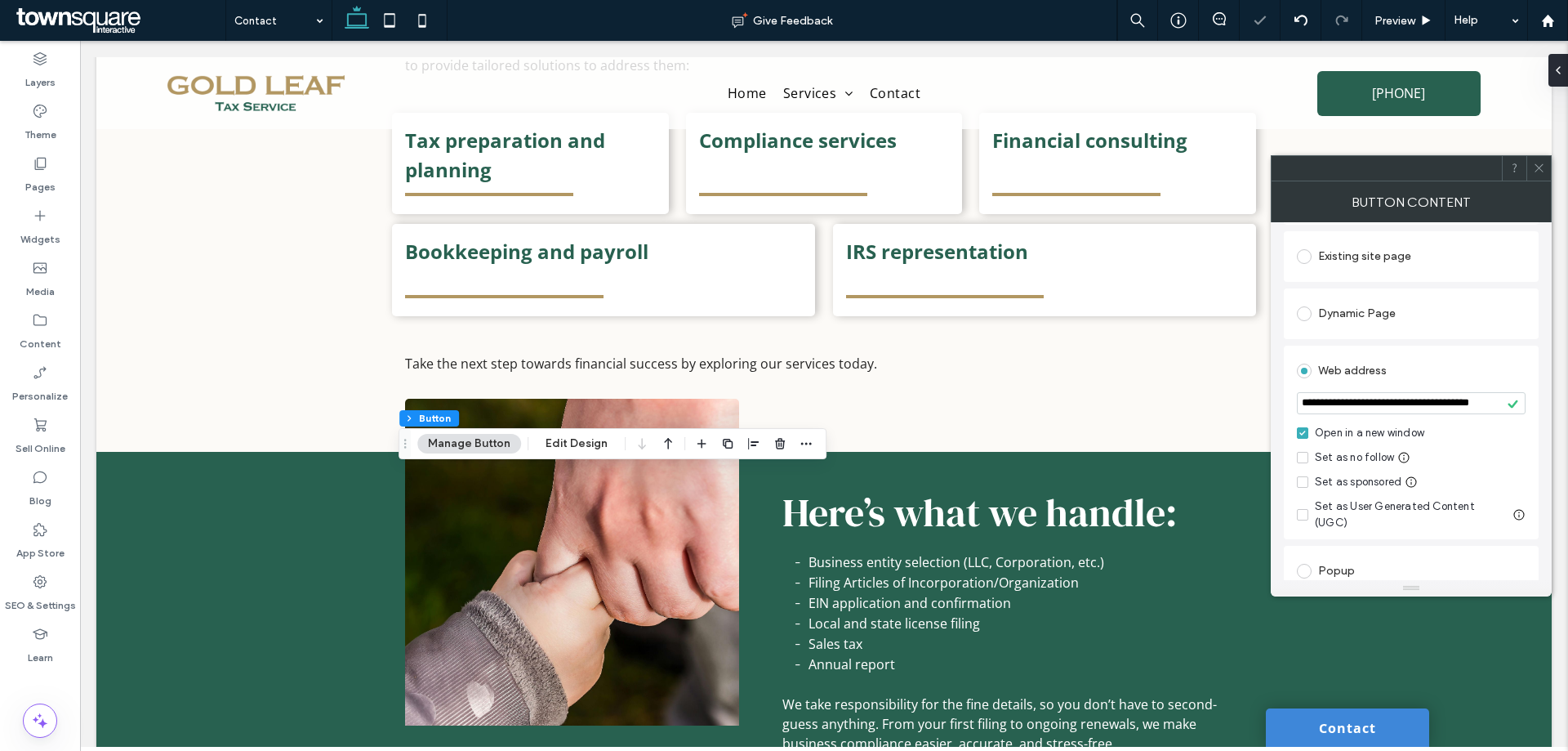 click on "Web address" at bounding box center [1411, 371] 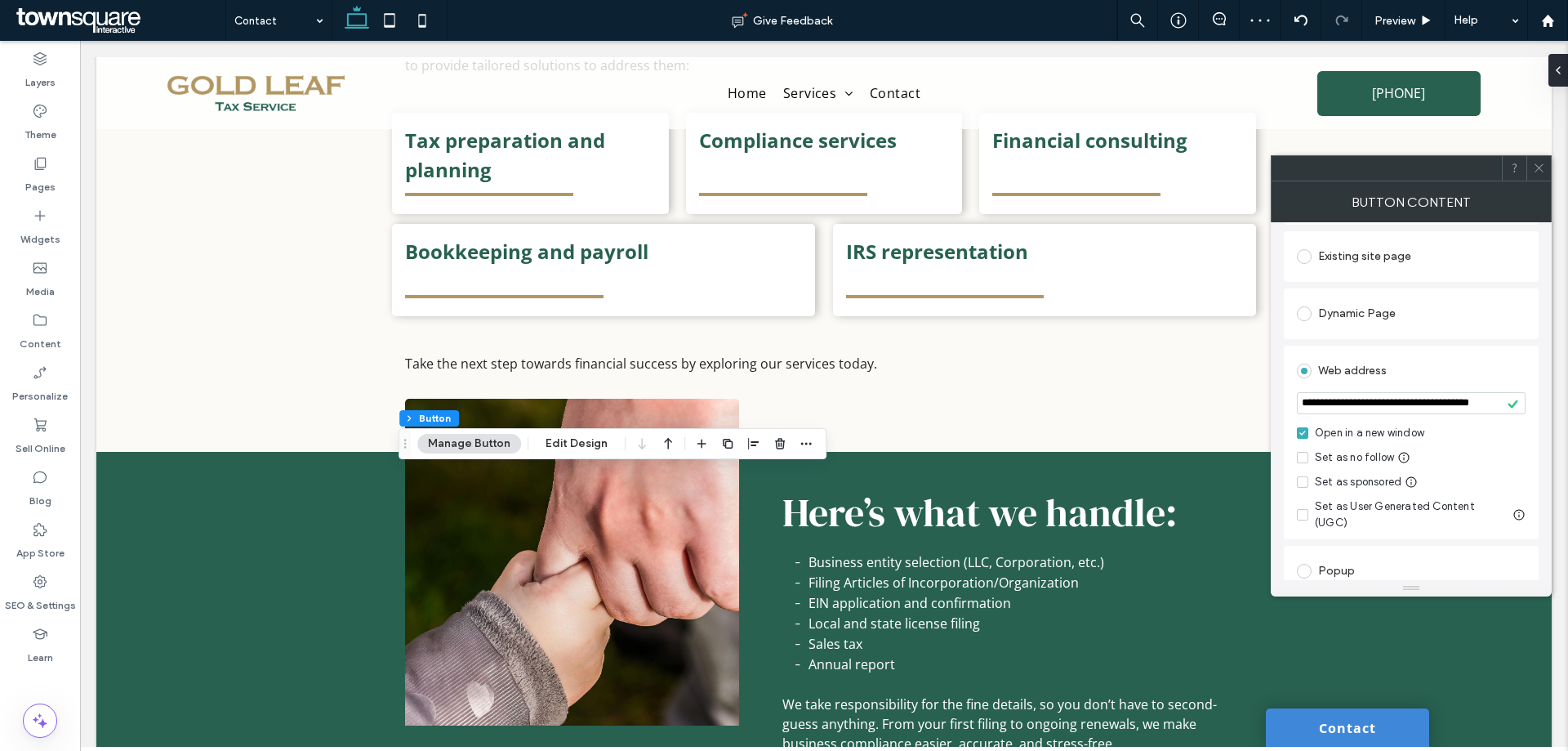 click 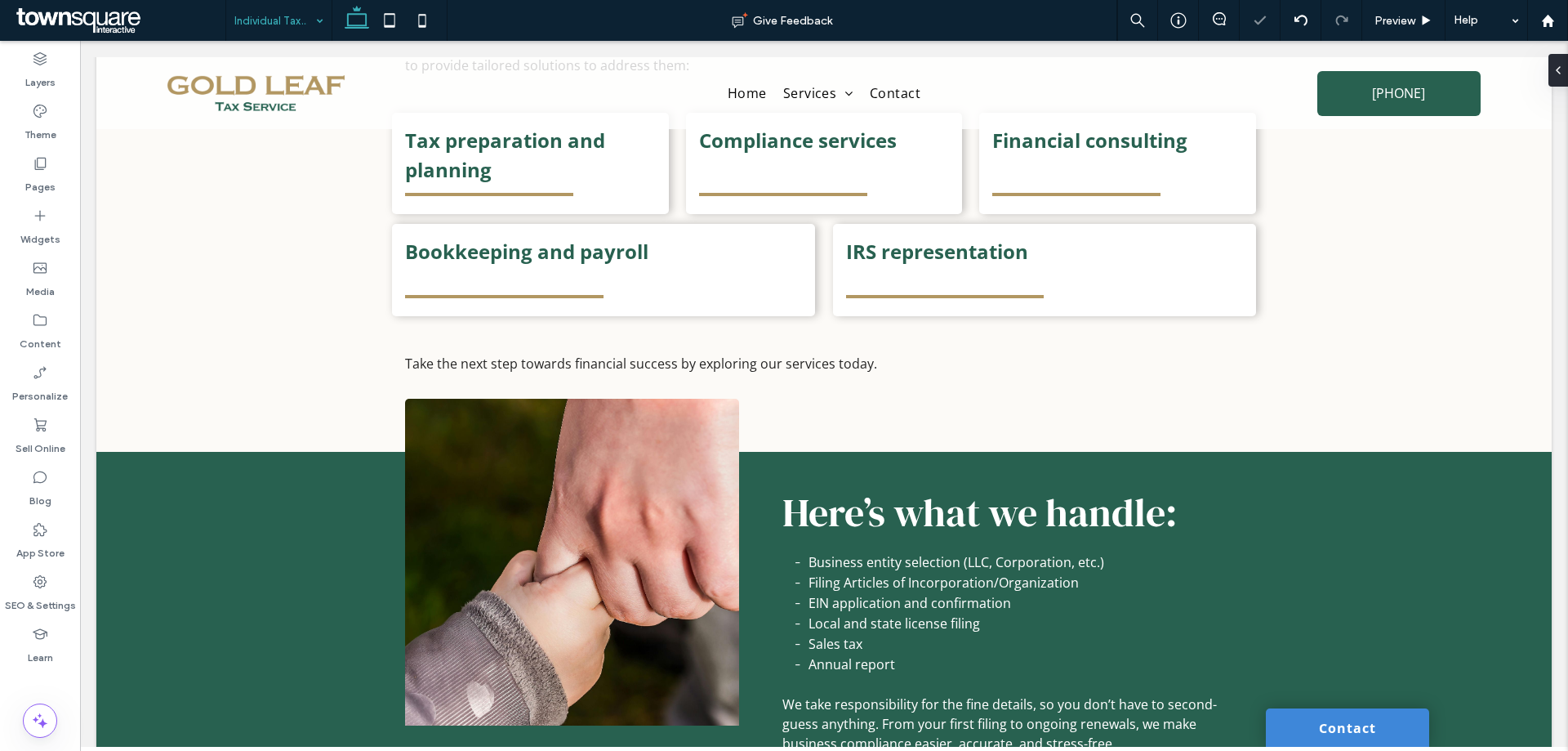 click at bounding box center [274, 20] 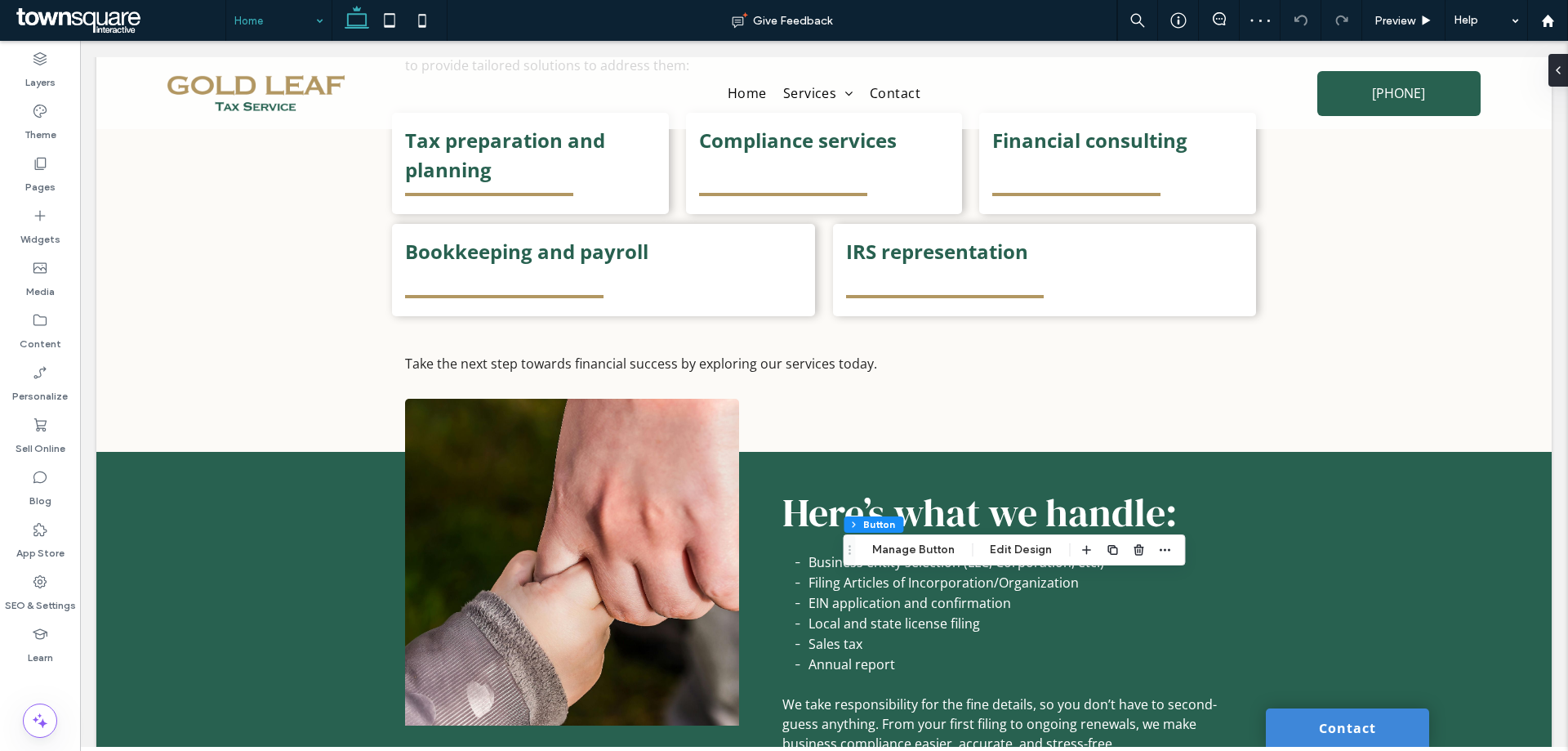 type on "**" 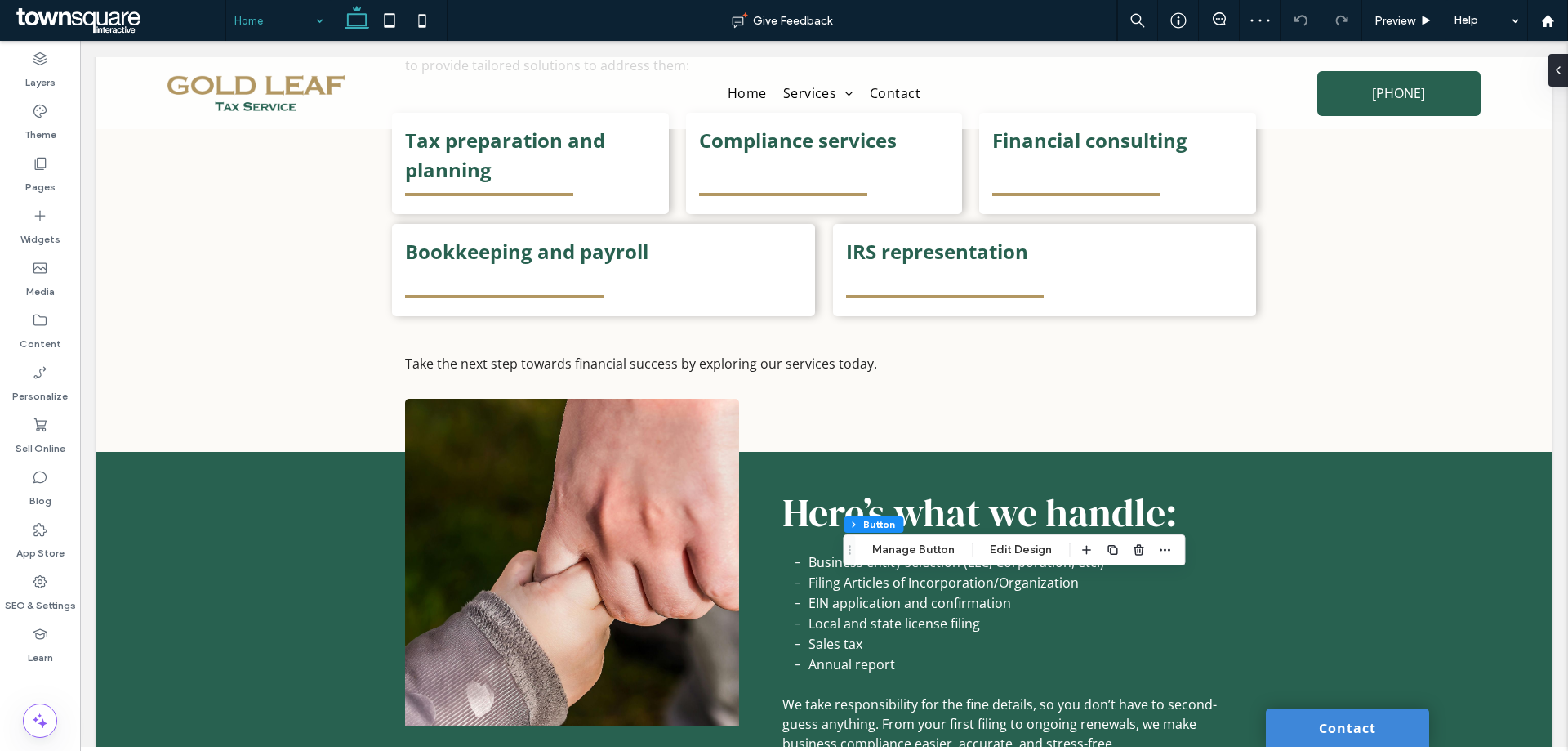 type on "**" 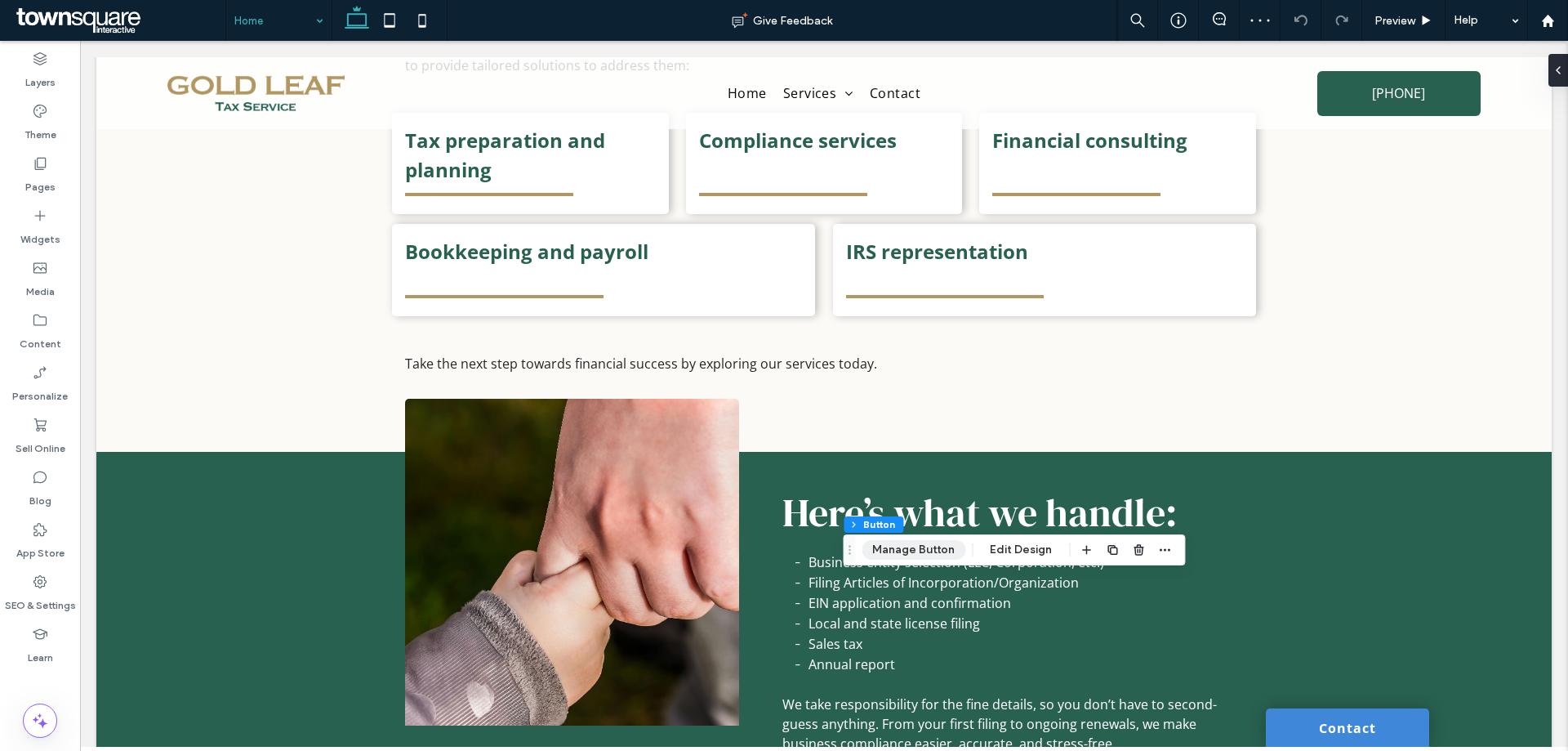 click on "Manage Button" at bounding box center [913, 550] 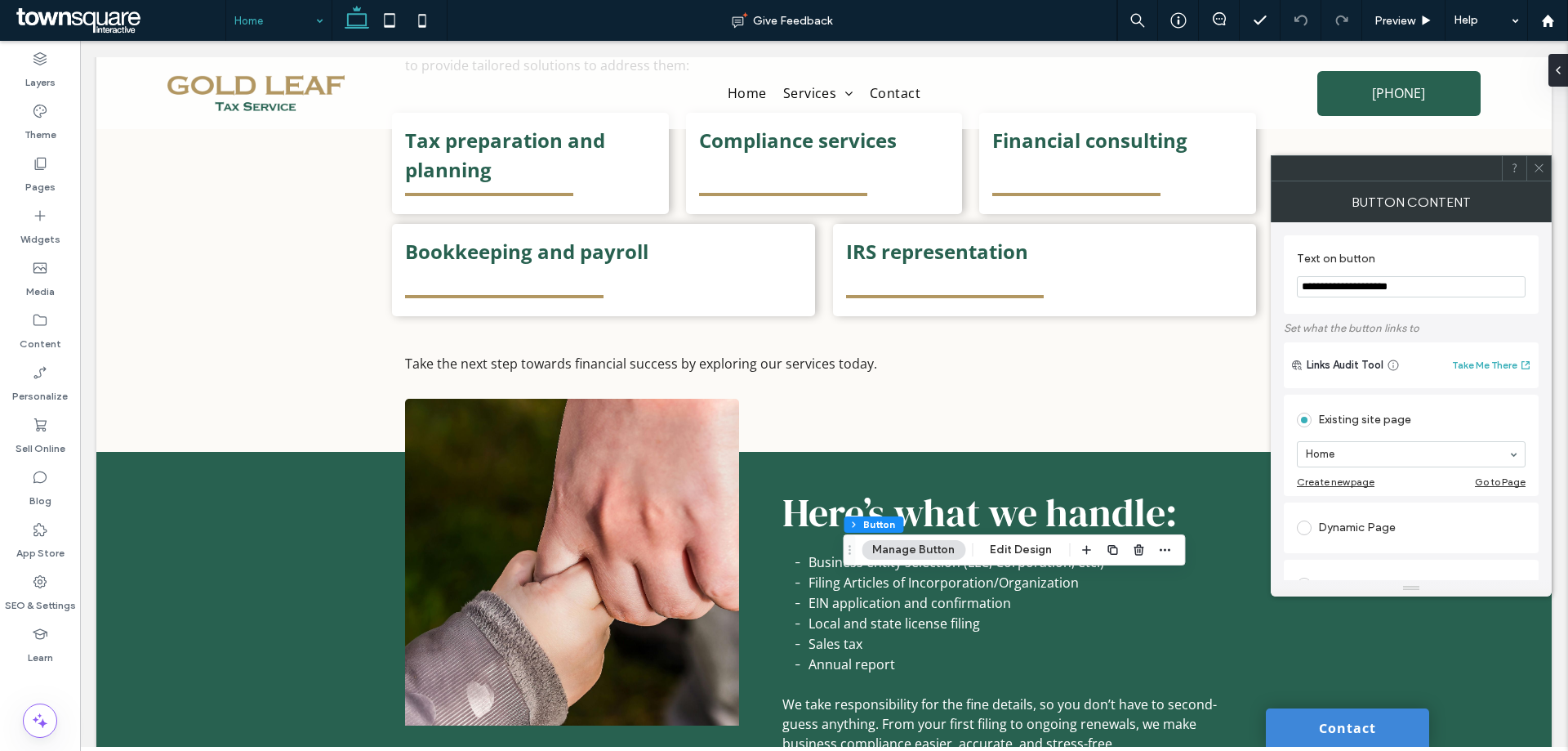 type 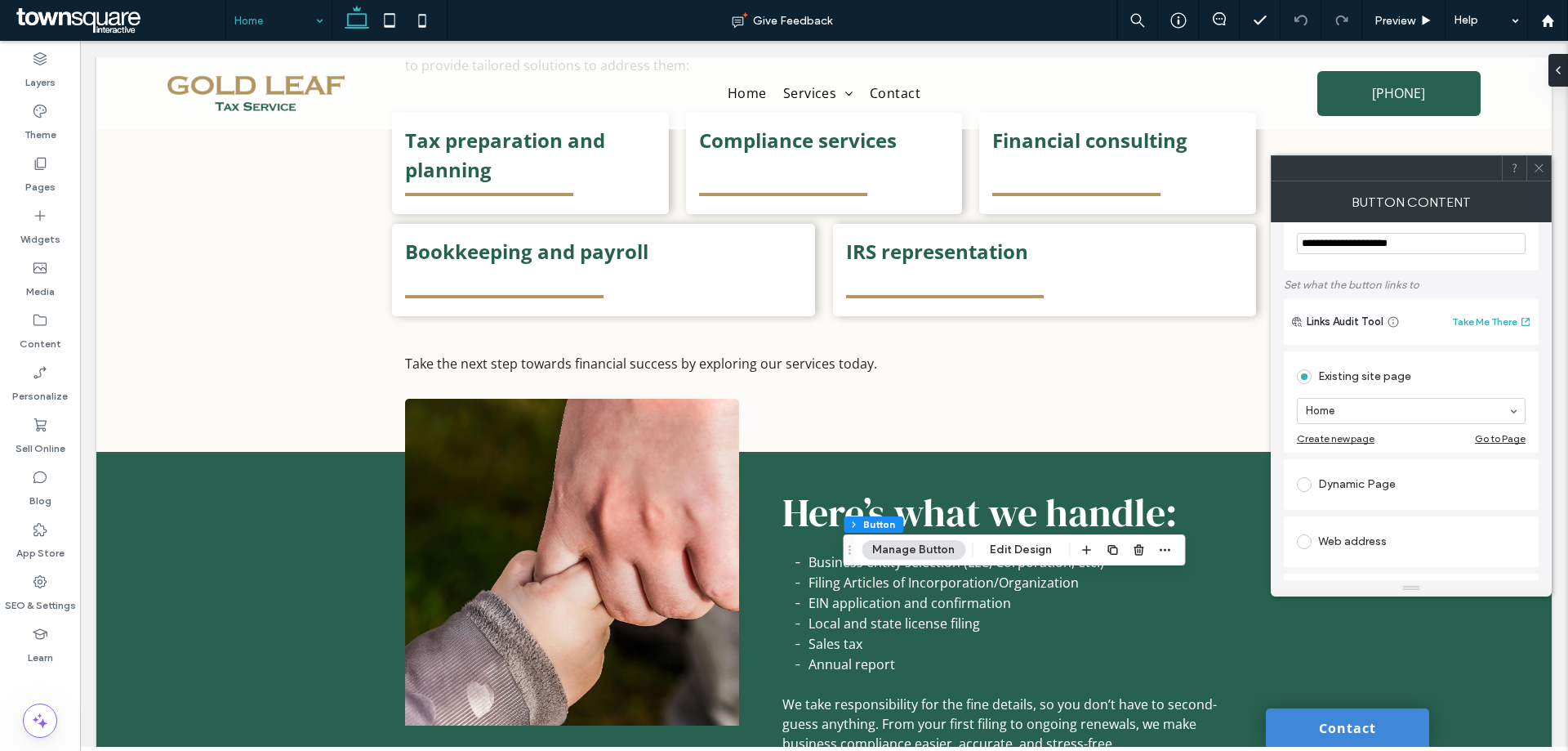 scroll, scrollTop: 82, scrollLeft: 0, axis: vertical 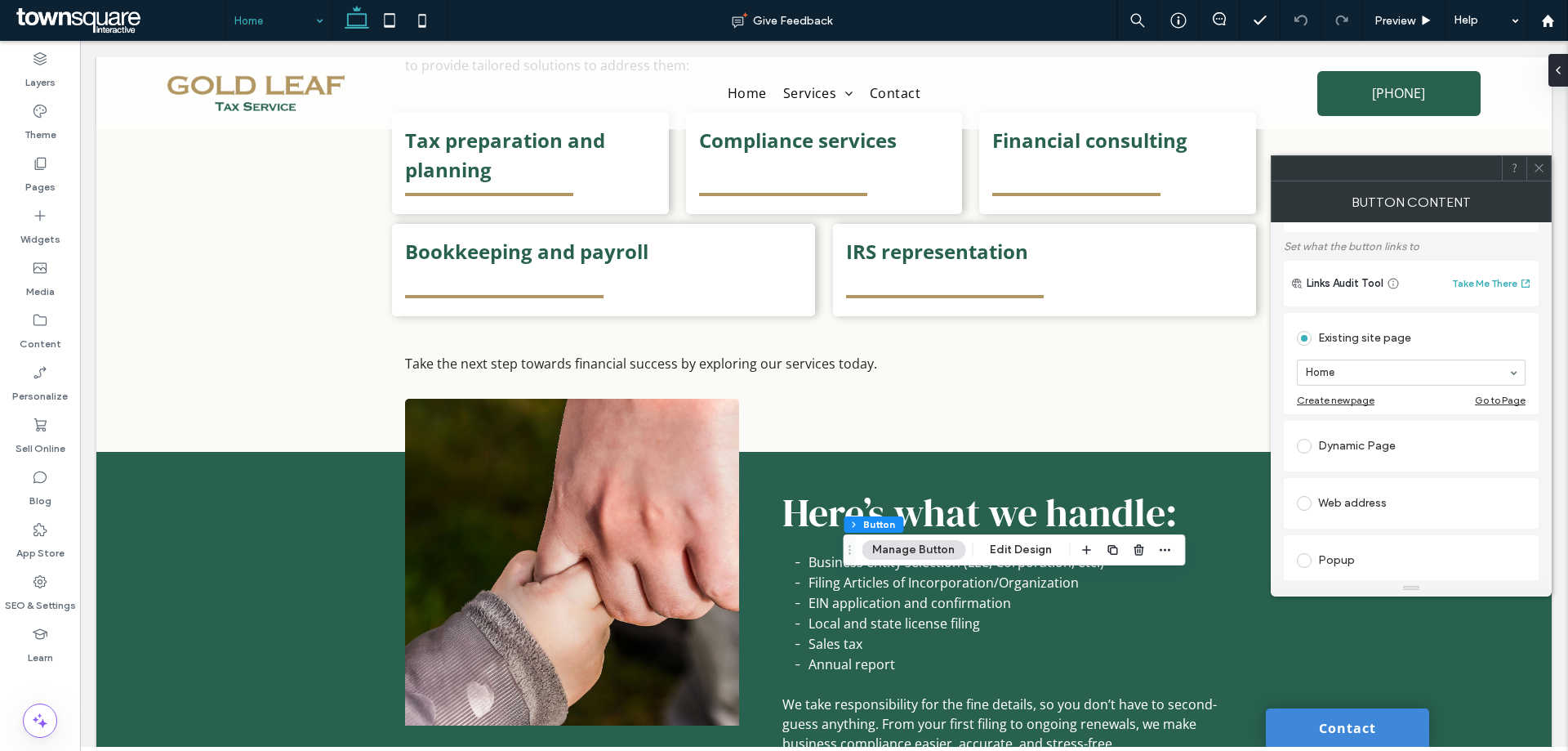 click on "Web address" at bounding box center [1411, 503] 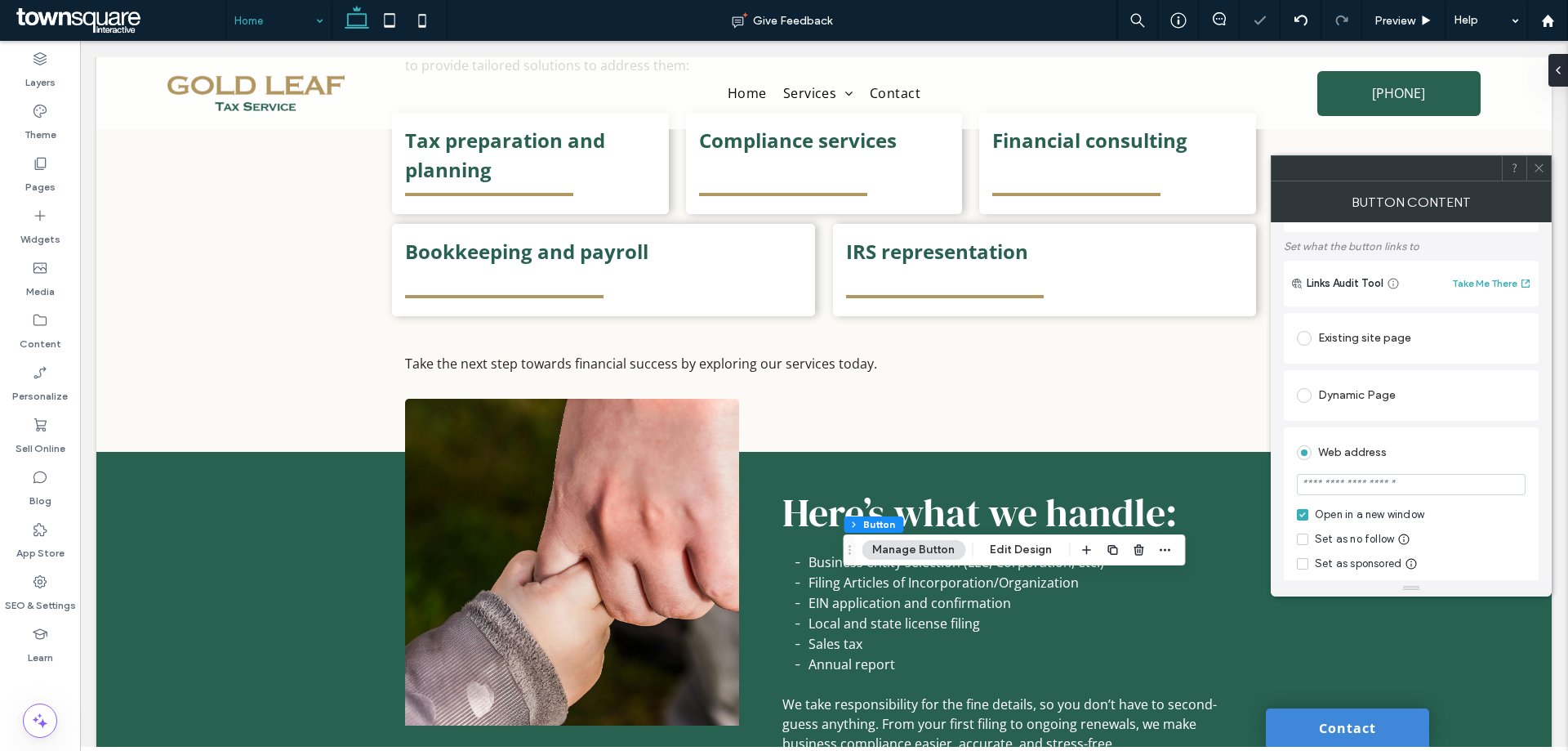 click at bounding box center [1411, 485] 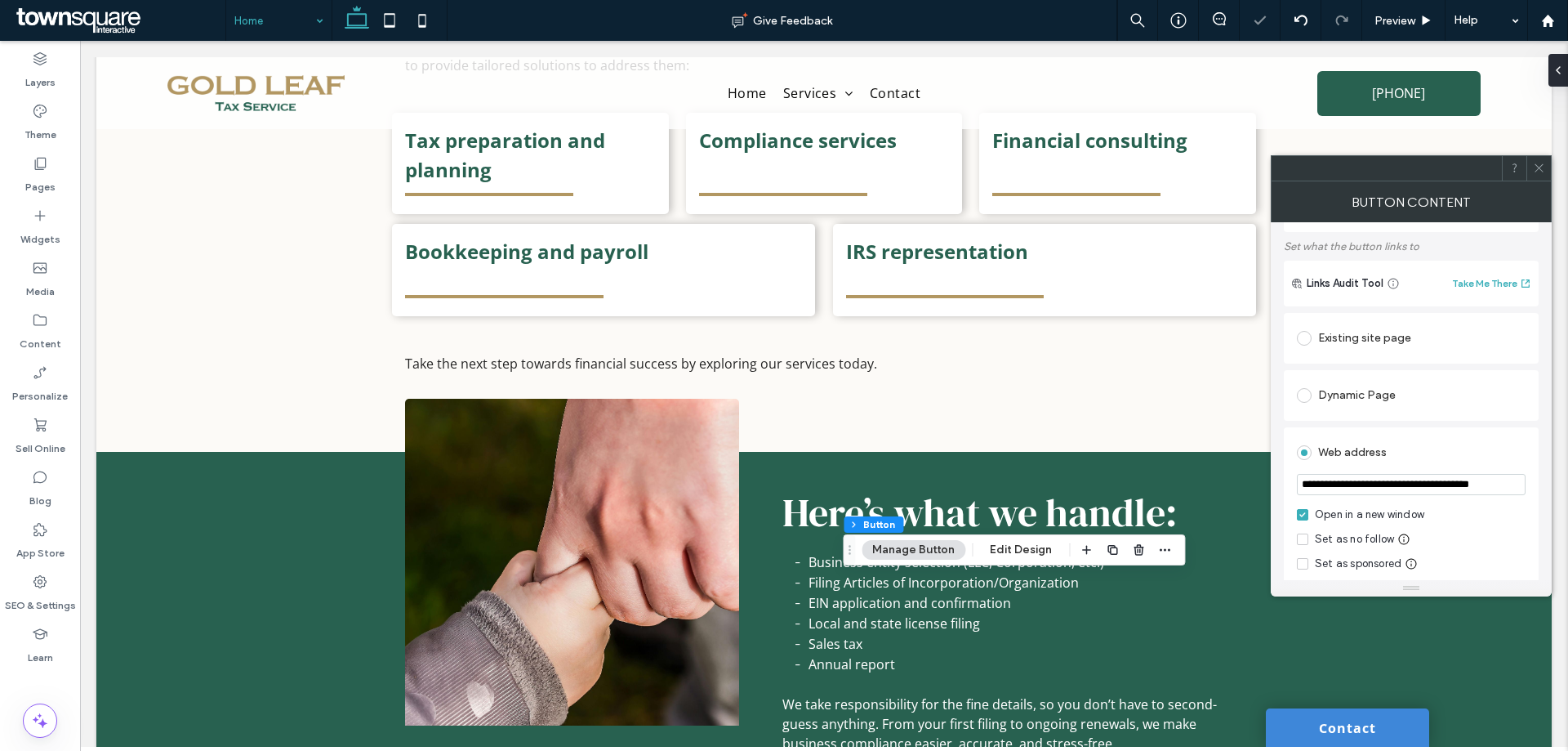 scroll, scrollTop: 0, scrollLeft: 34, axis: horizontal 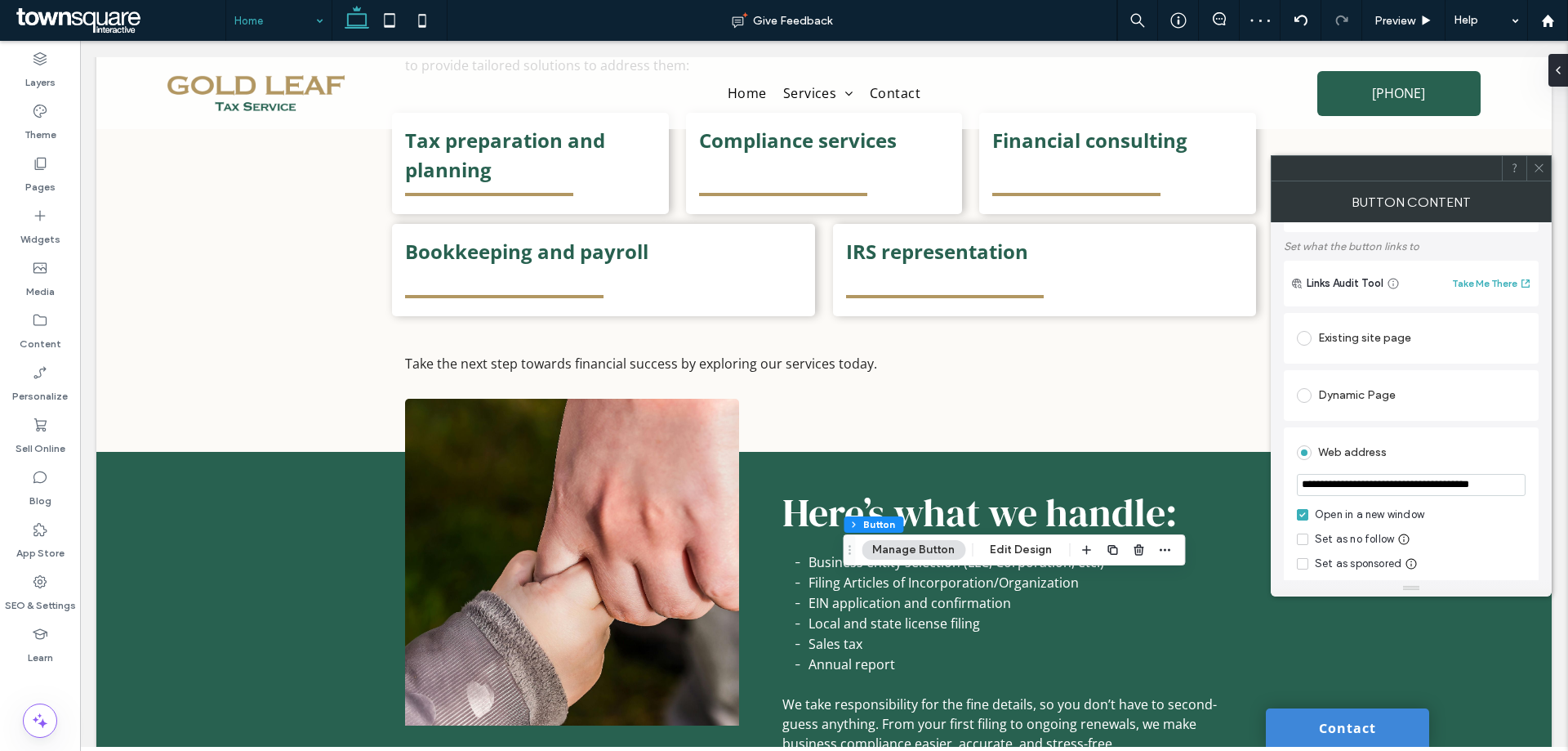 type on "**********" 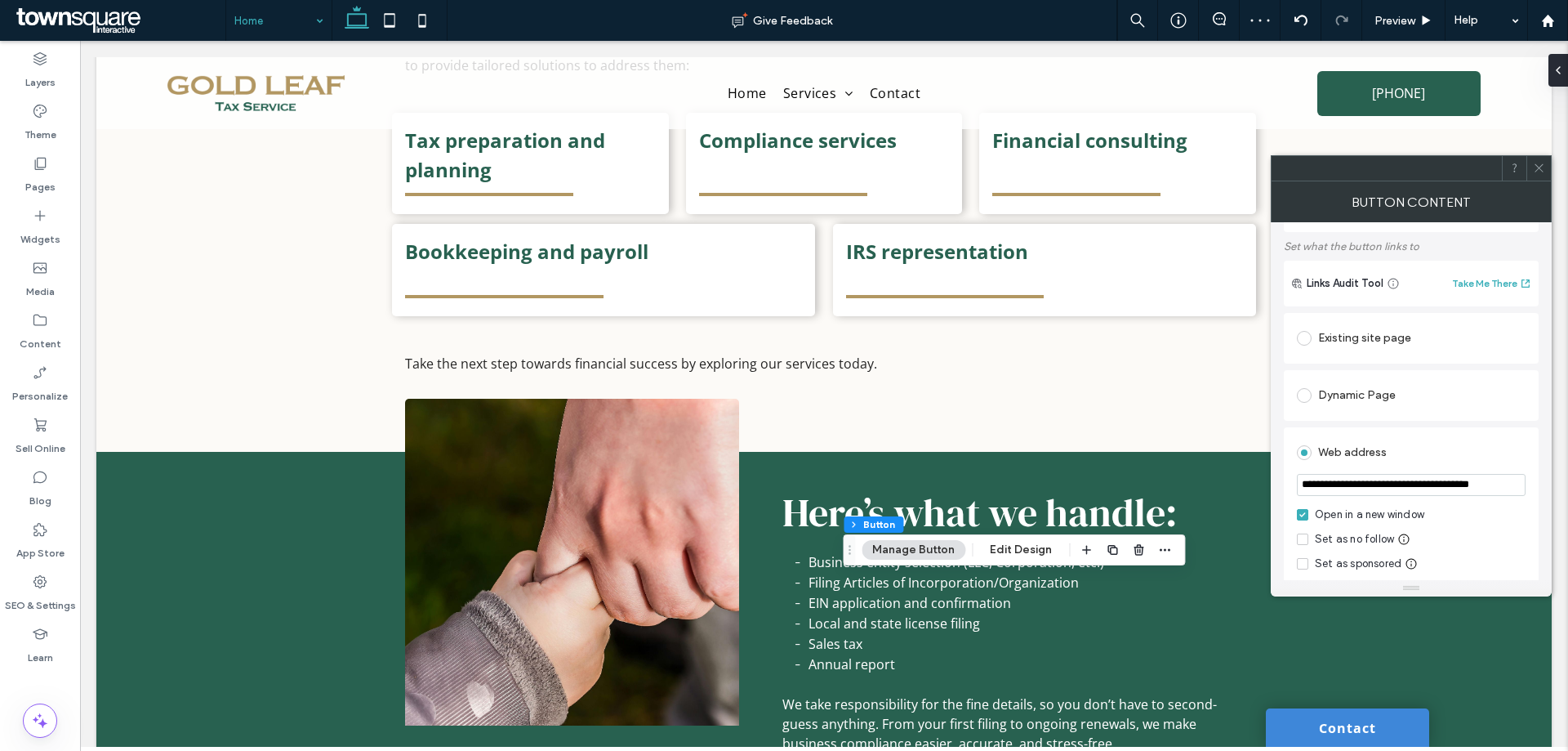 scroll, scrollTop: 0, scrollLeft: 0, axis: both 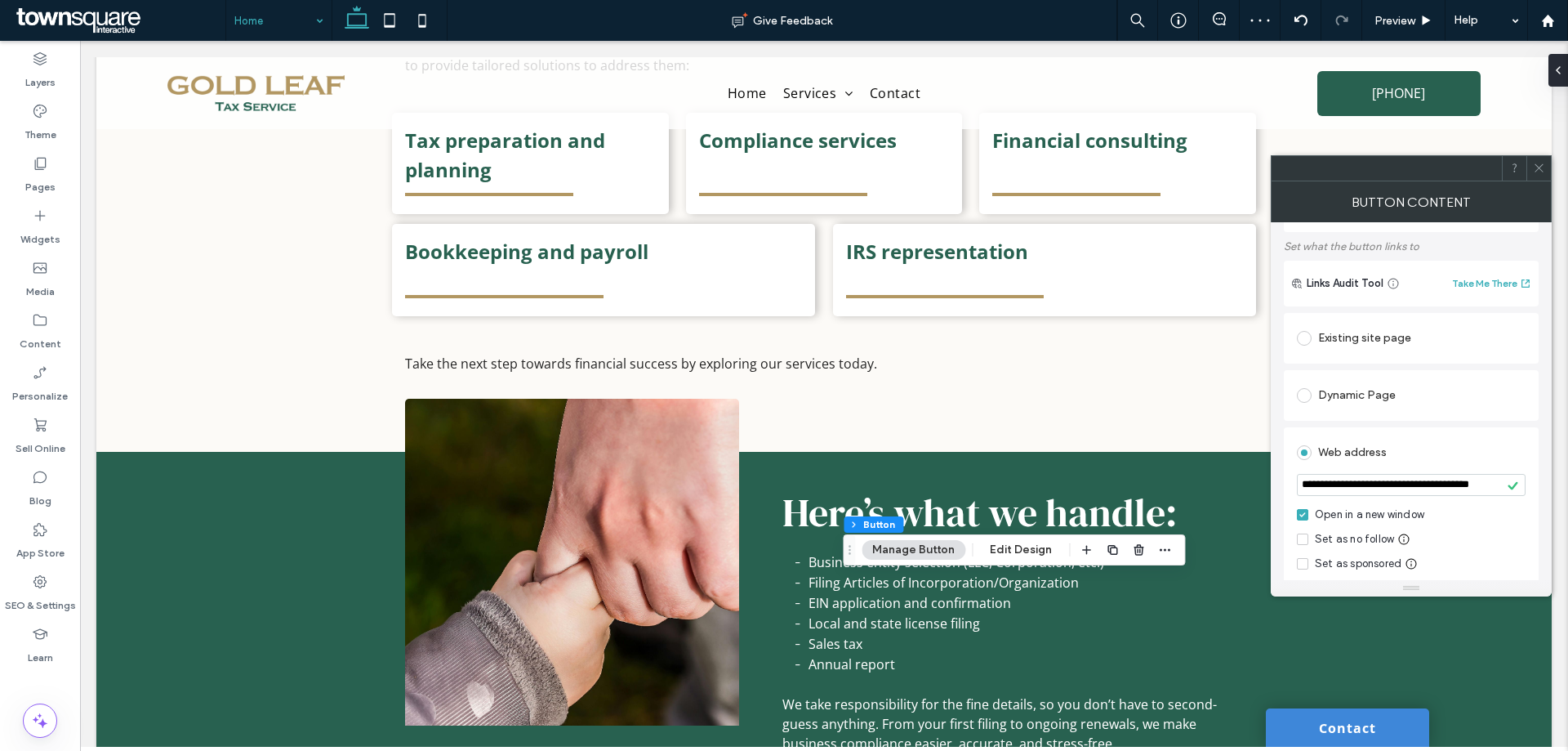 click 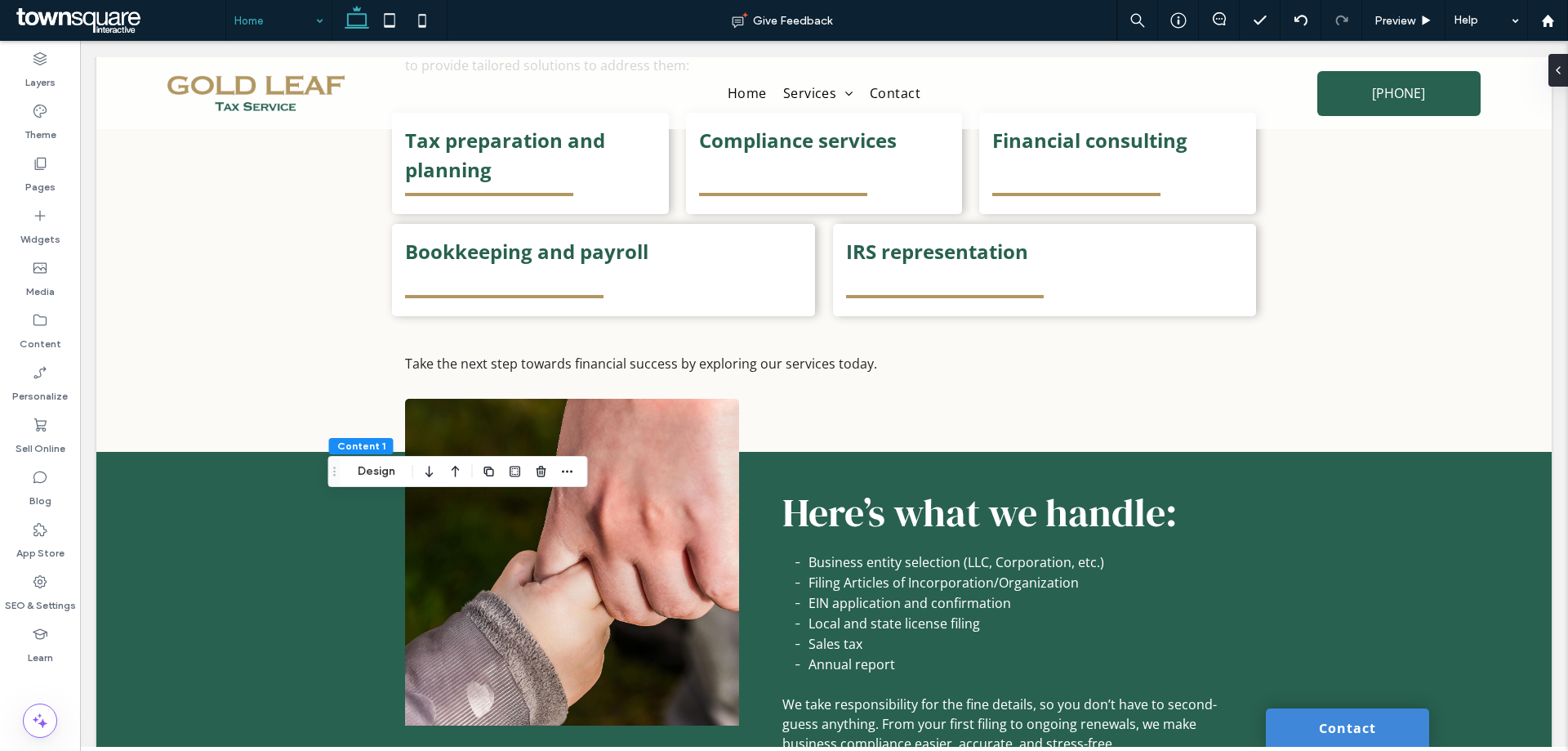 scroll, scrollTop: 203, scrollLeft: 0, axis: vertical 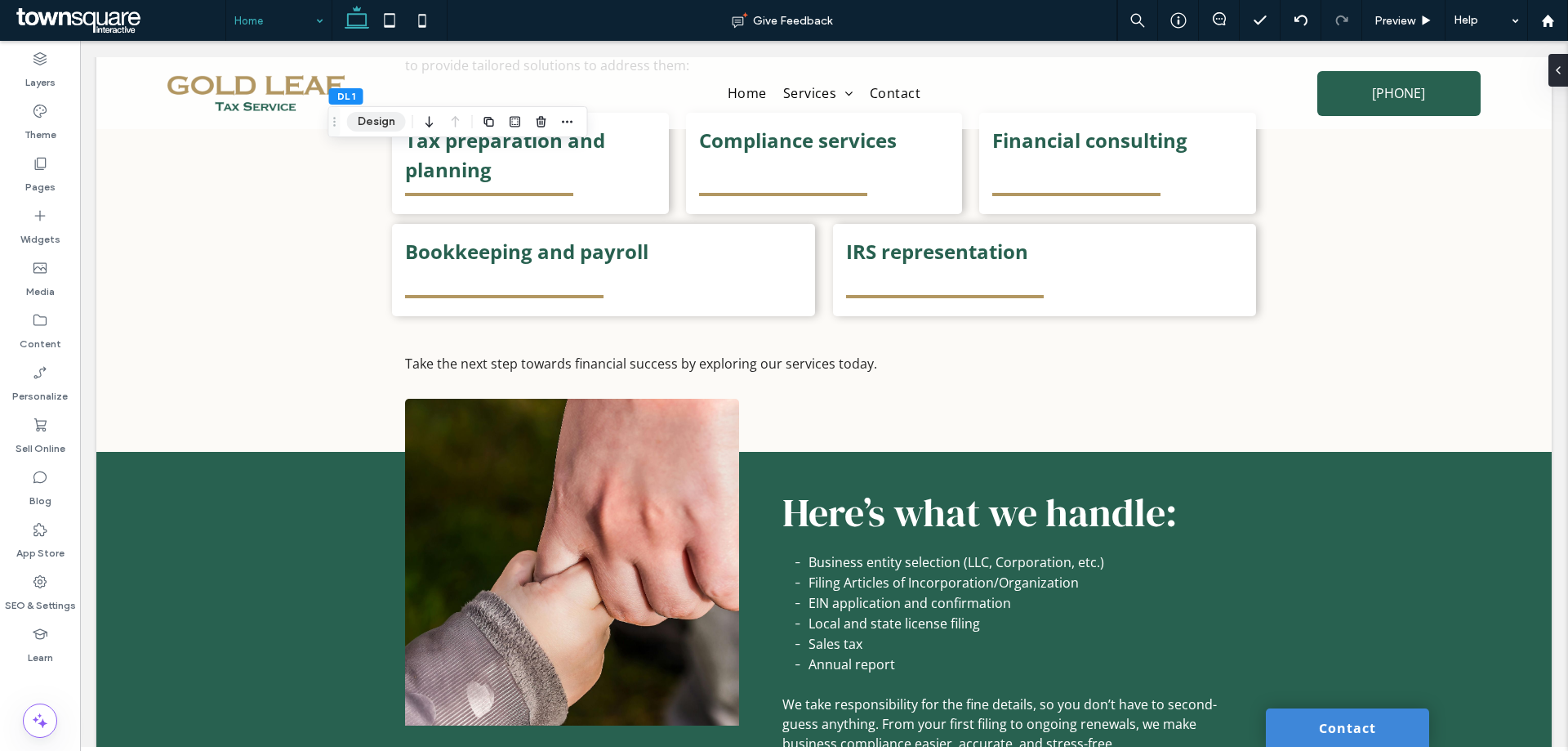 click on "Design" at bounding box center [376, 122] 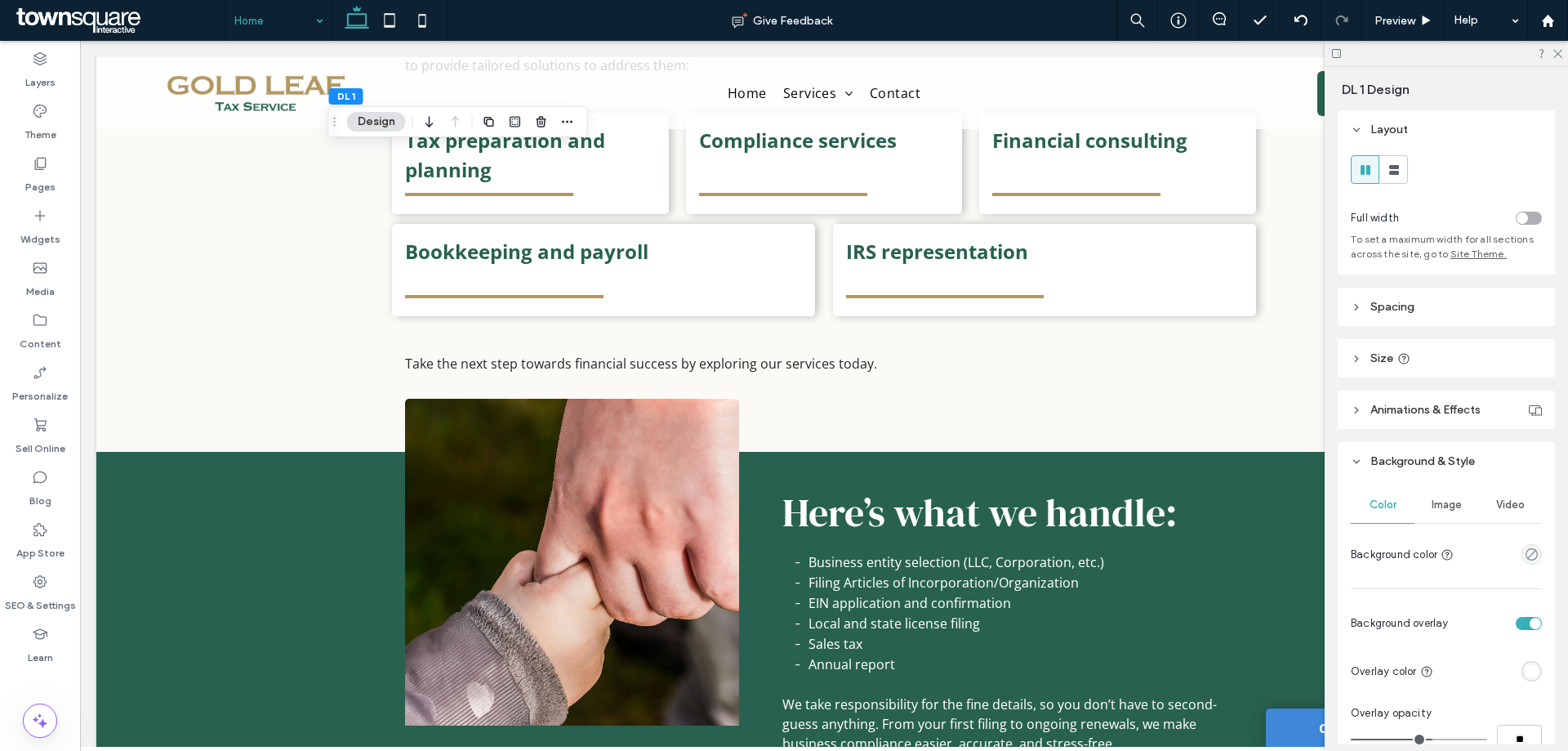 click on "Image" at bounding box center (1446, 505) 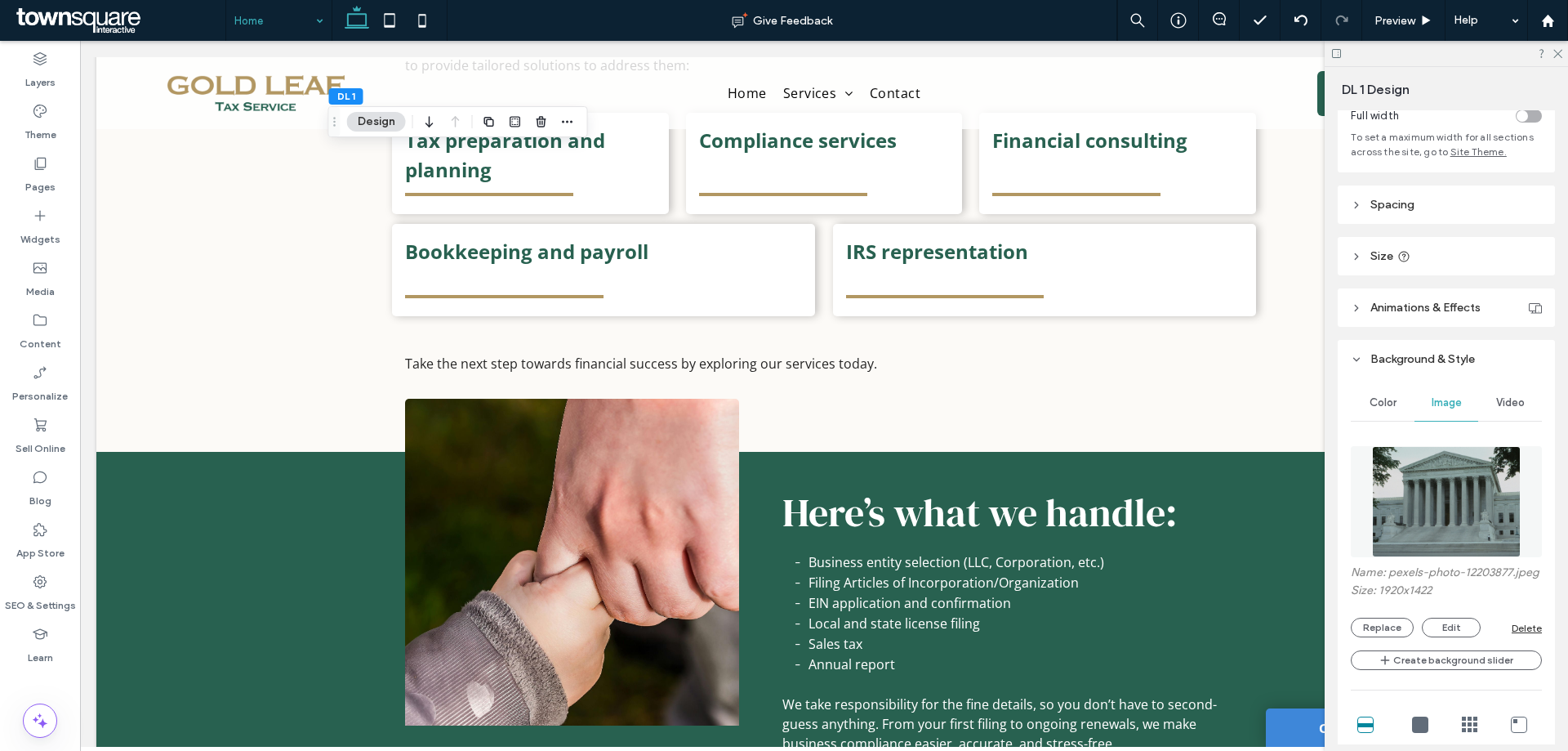 scroll, scrollTop: 245, scrollLeft: 0, axis: vertical 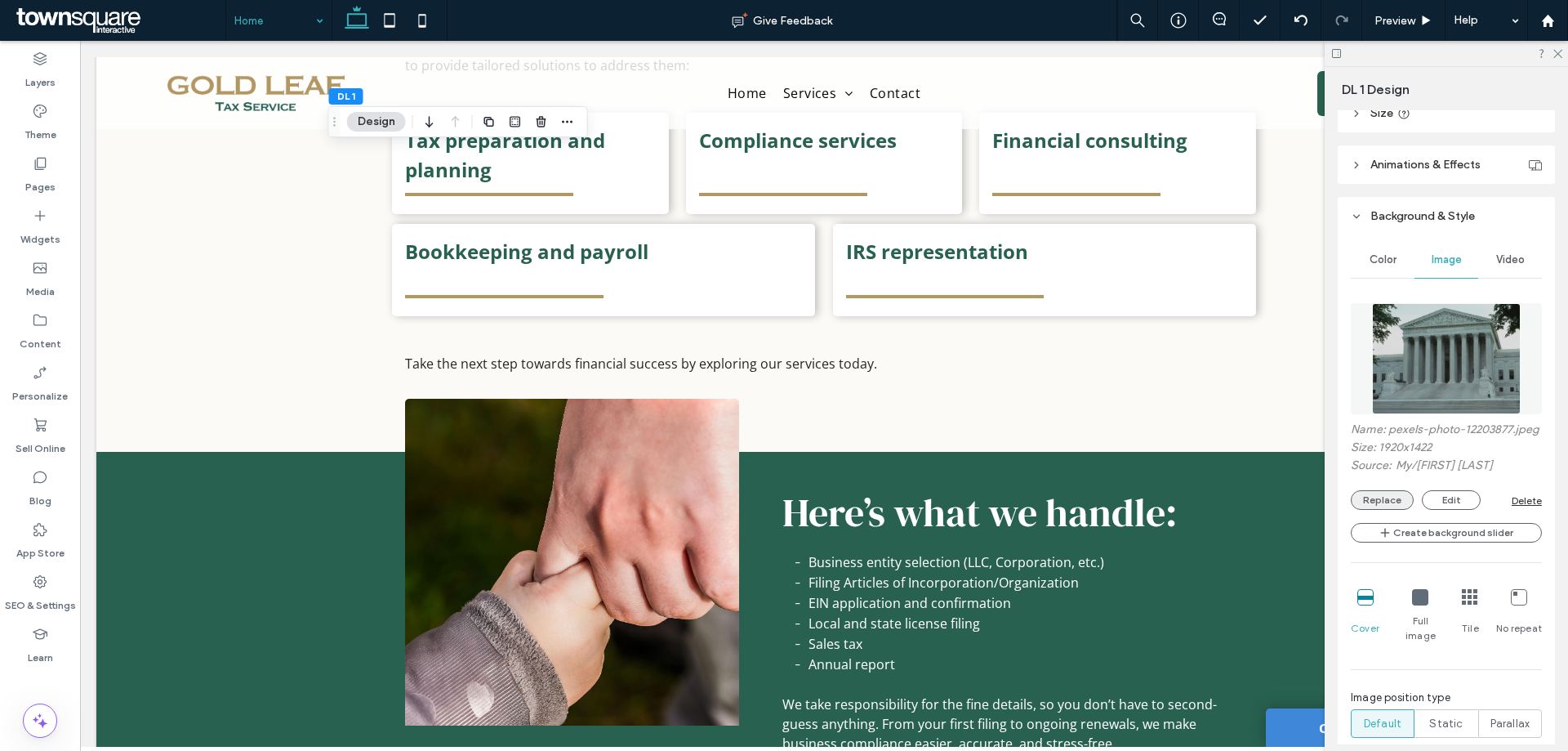 click on "Replace" at bounding box center (1382, 500) 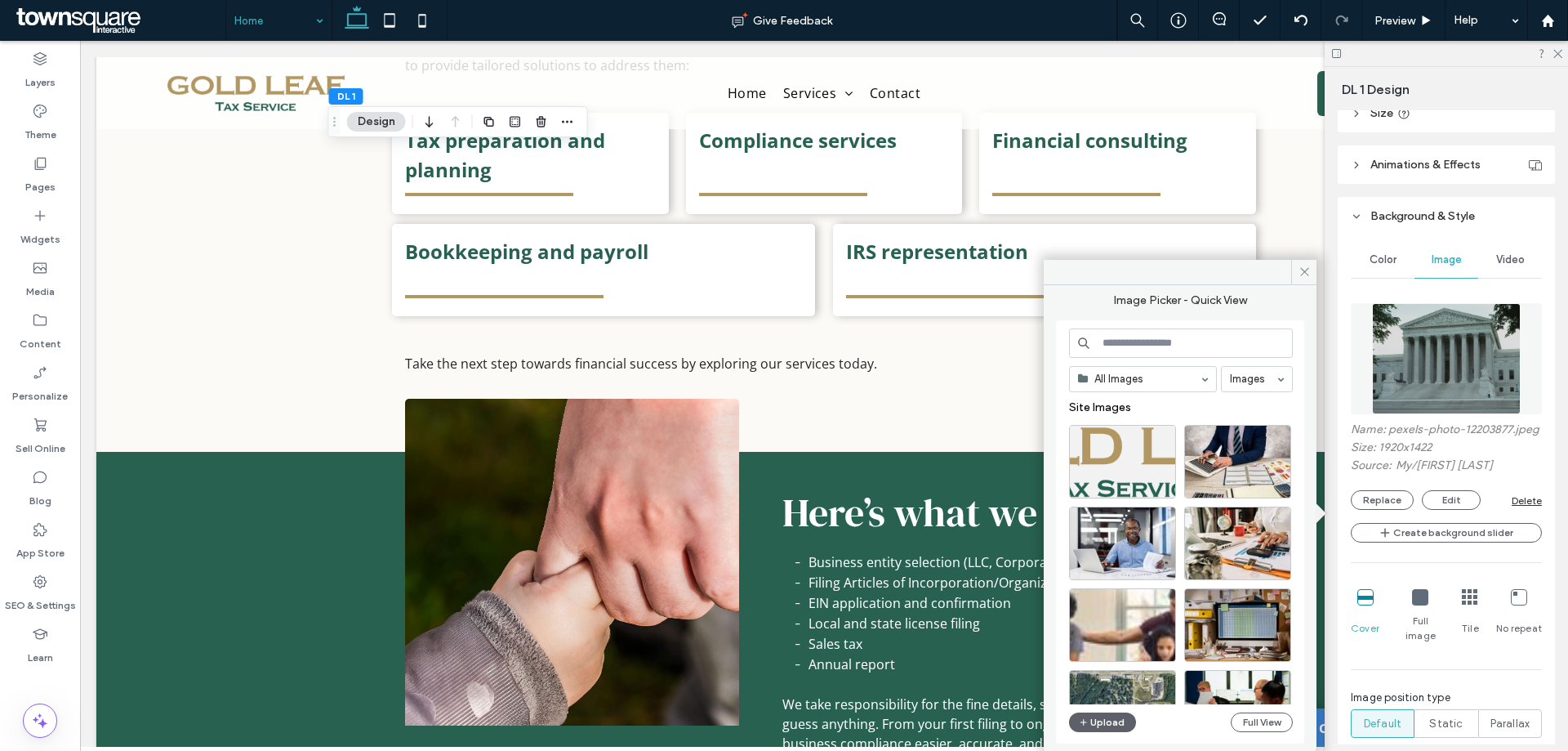 click on "All Images Images Site Images Upload Full View" at bounding box center (1181, 532) 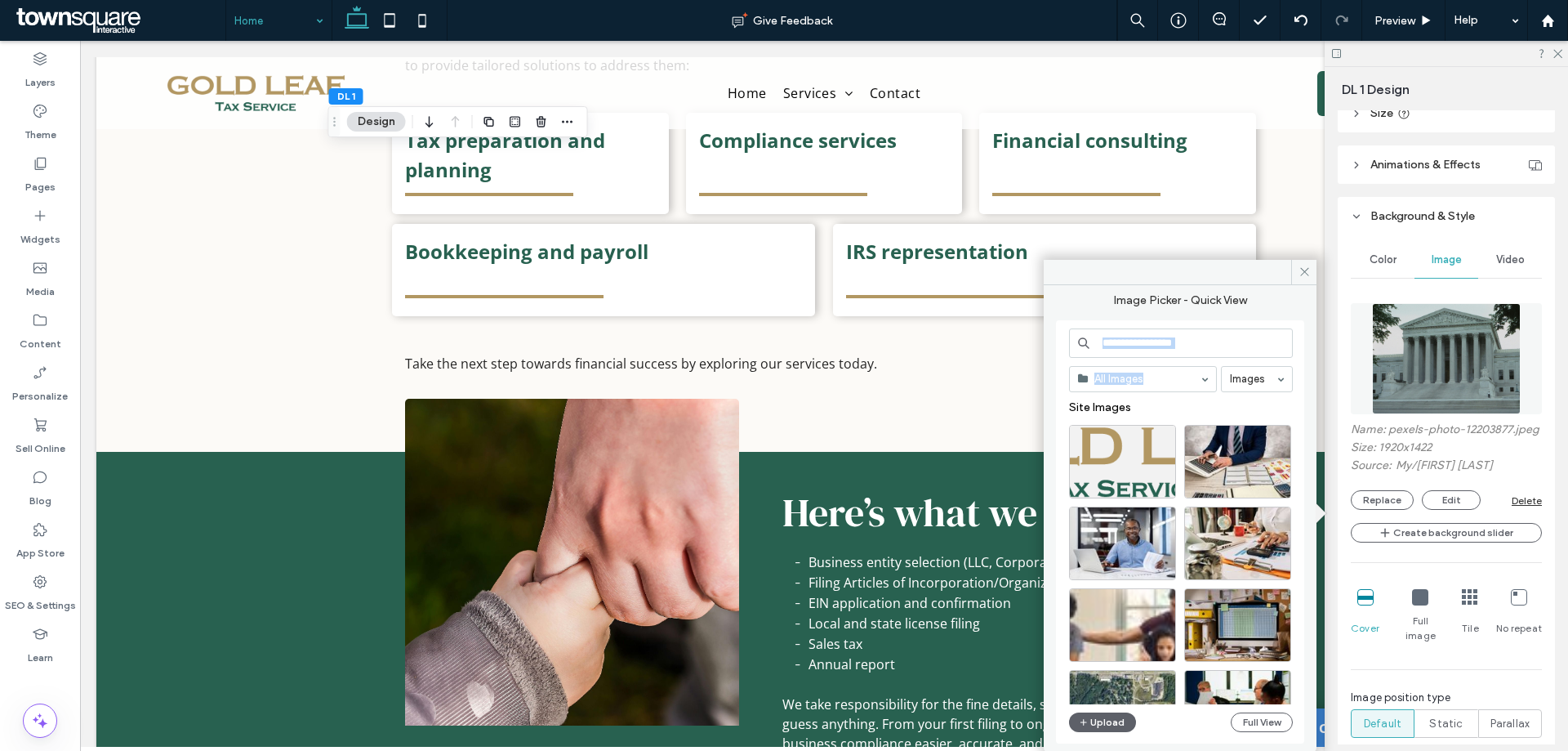 click at bounding box center (1181, 343) 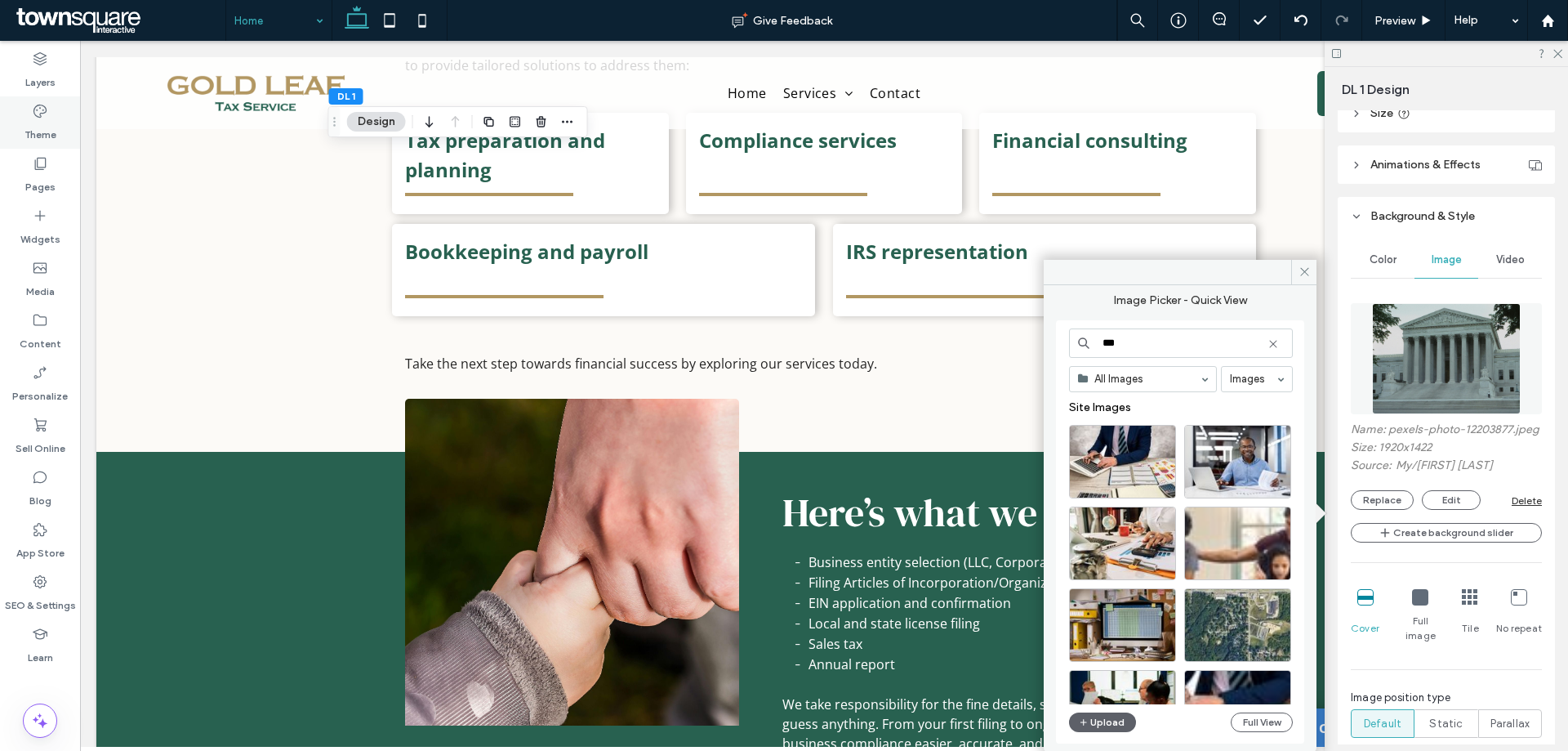 type on "***" 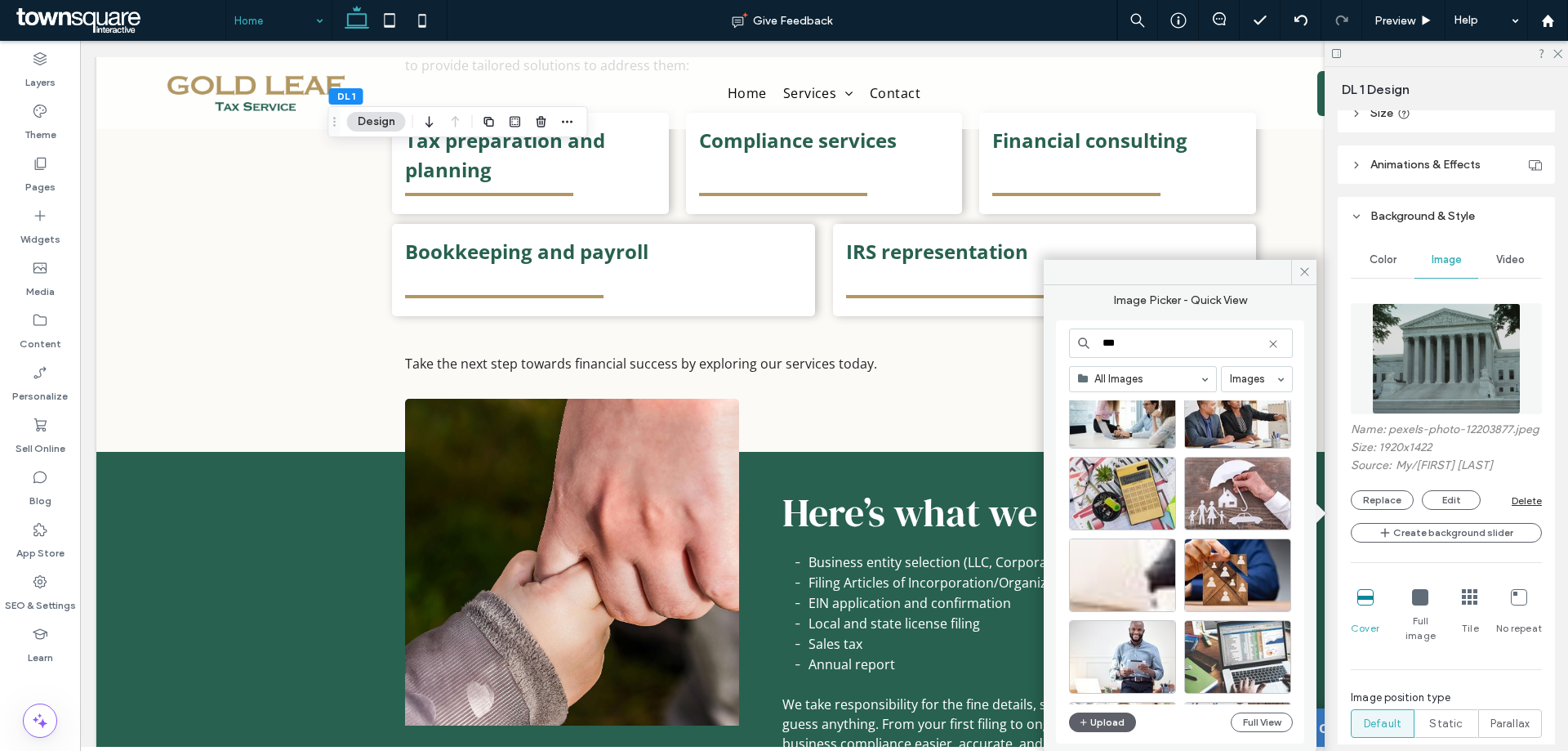 scroll, scrollTop: 409, scrollLeft: 0, axis: vertical 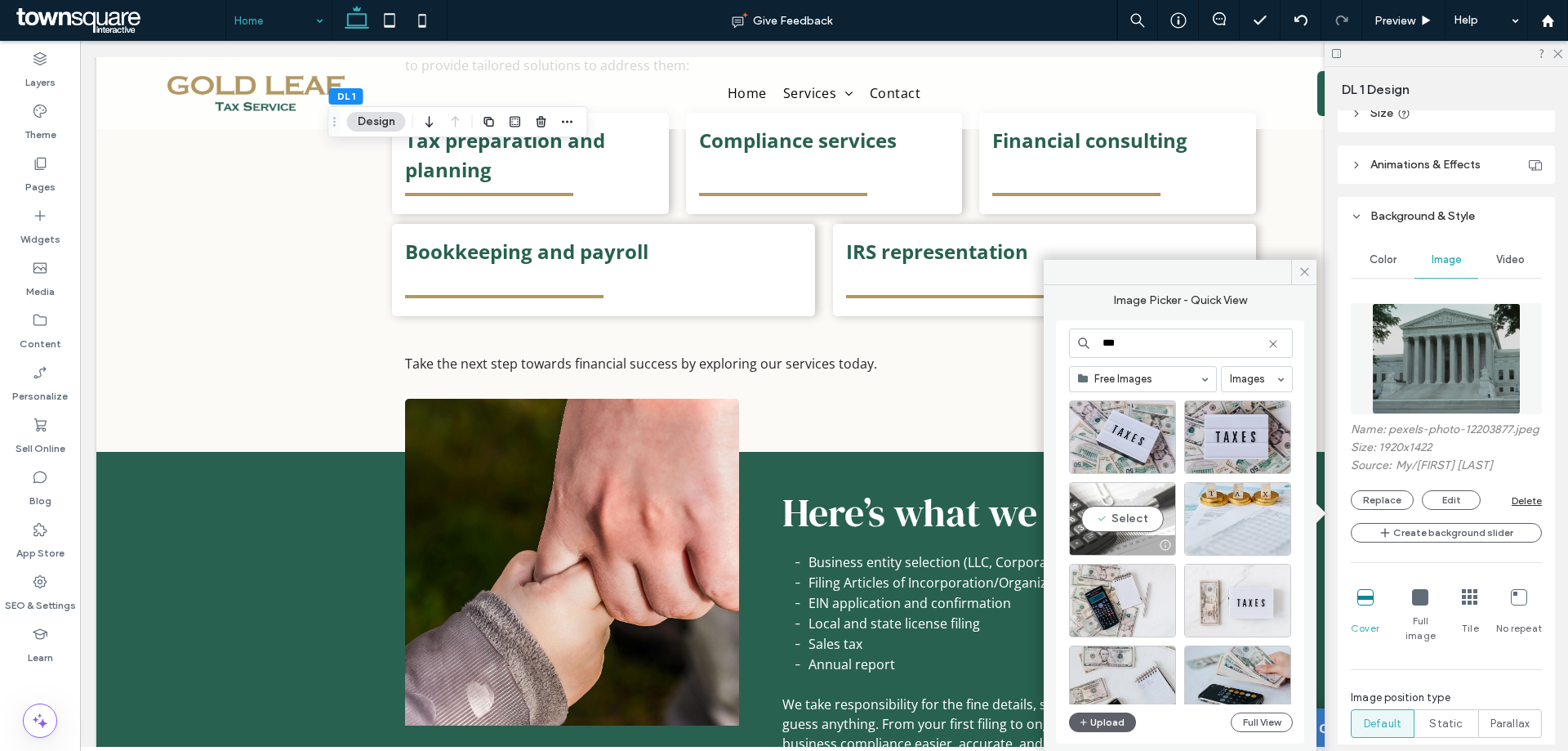 click on "Select" at bounding box center [1122, 519] 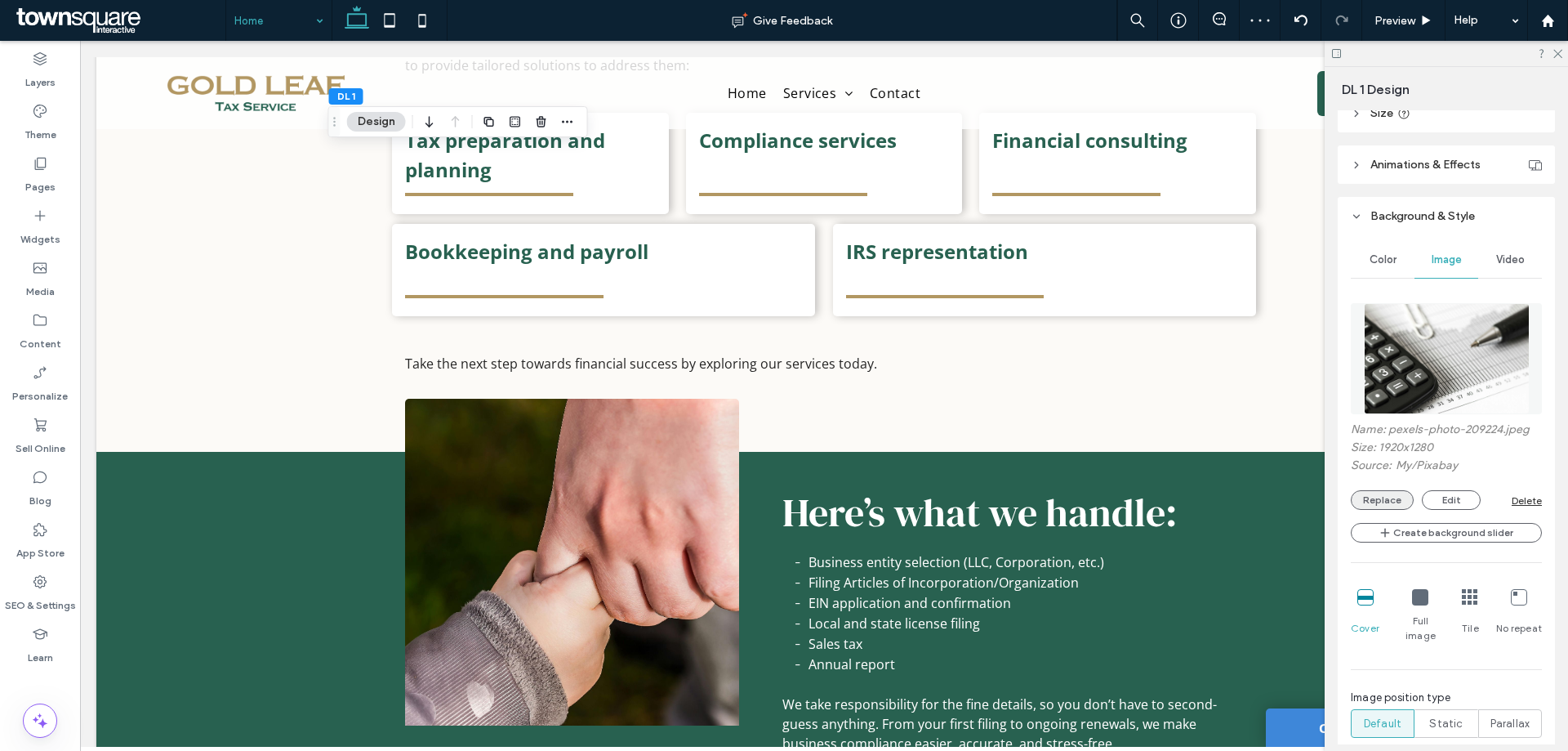 click on "Replace" at bounding box center (1382, 500) 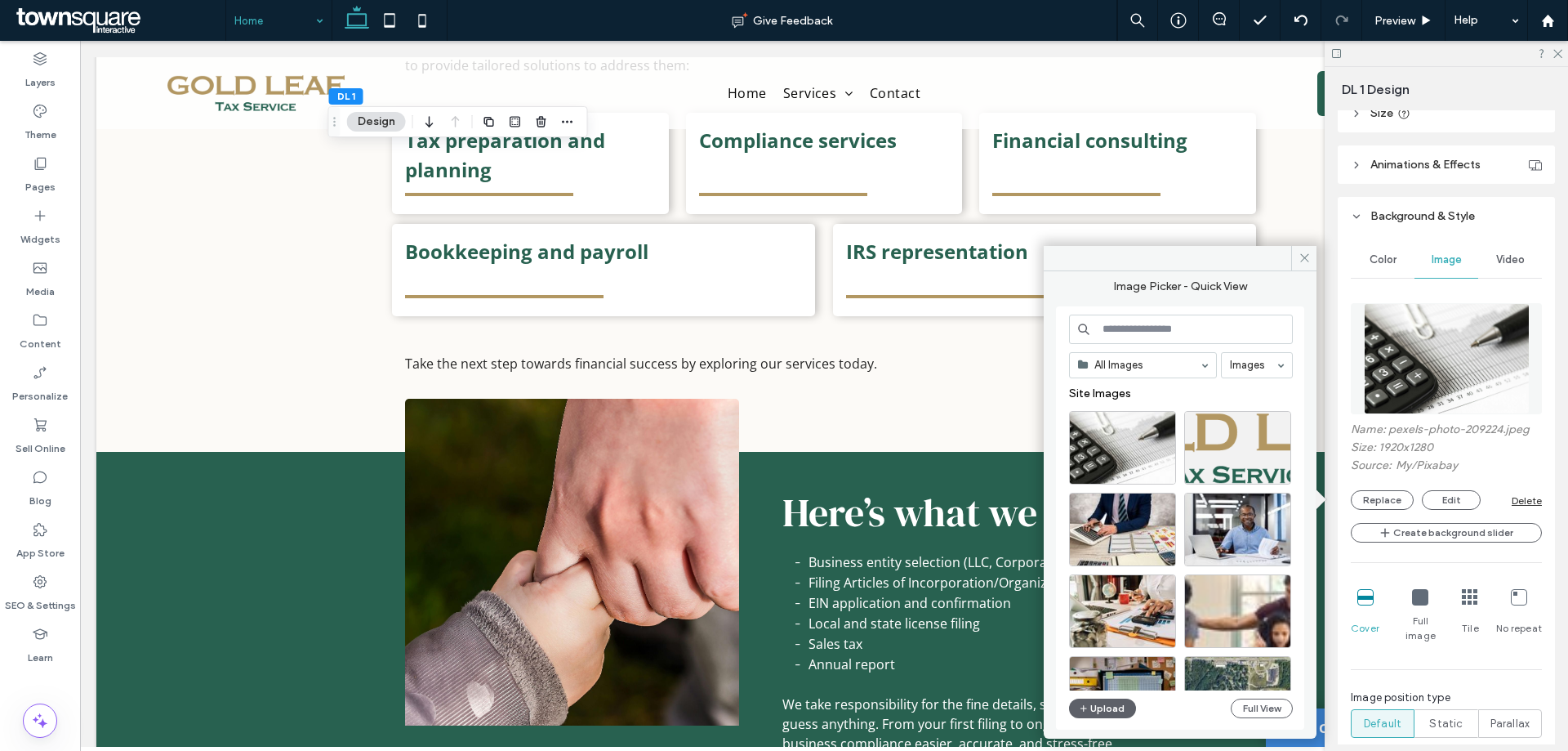 click at bounding box center (1181, 329) 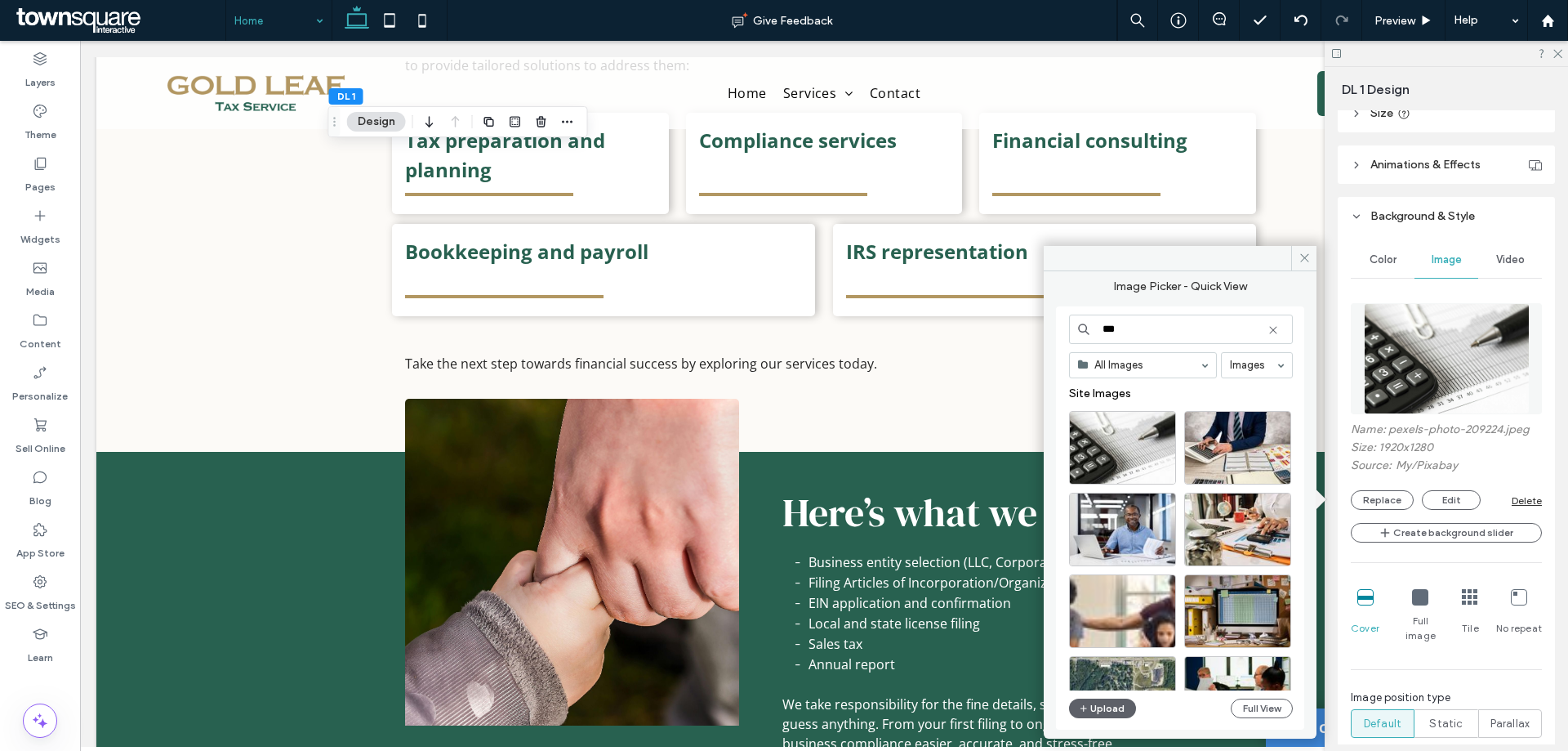 type on "***" 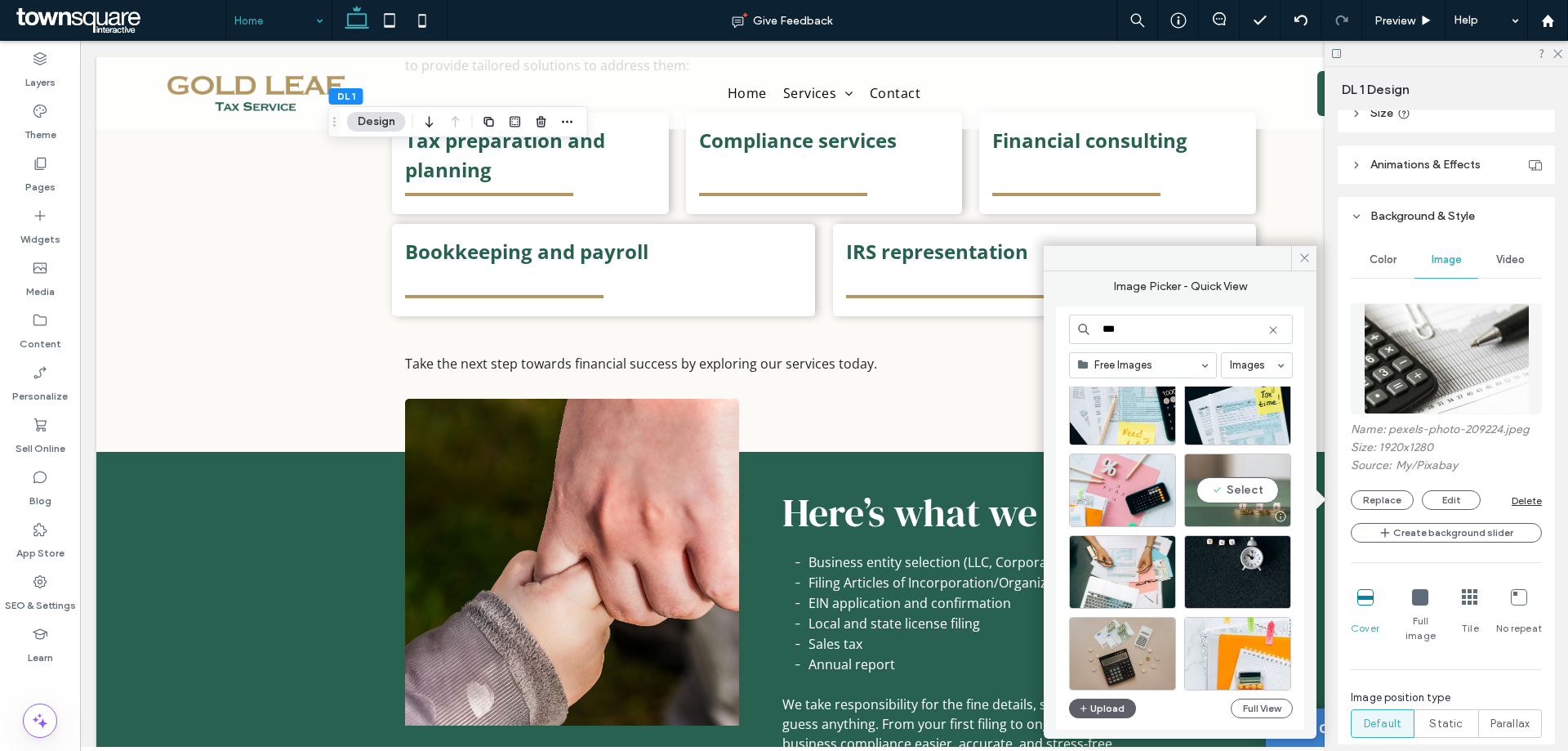 scroll, scrollTop: 572, scrollLeft: 0, axis: vertical 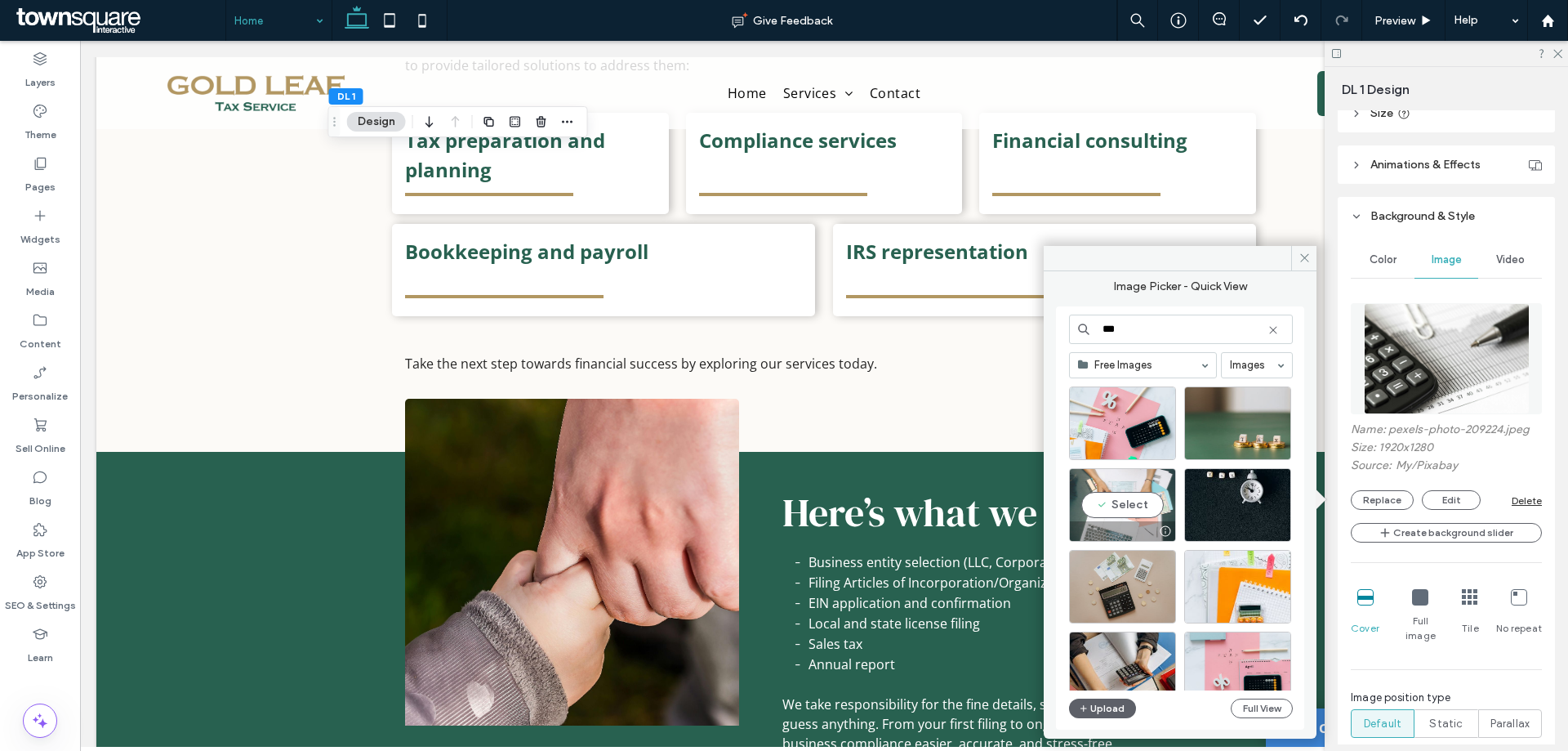 click on "Select" at bounding box center (1122, 505) 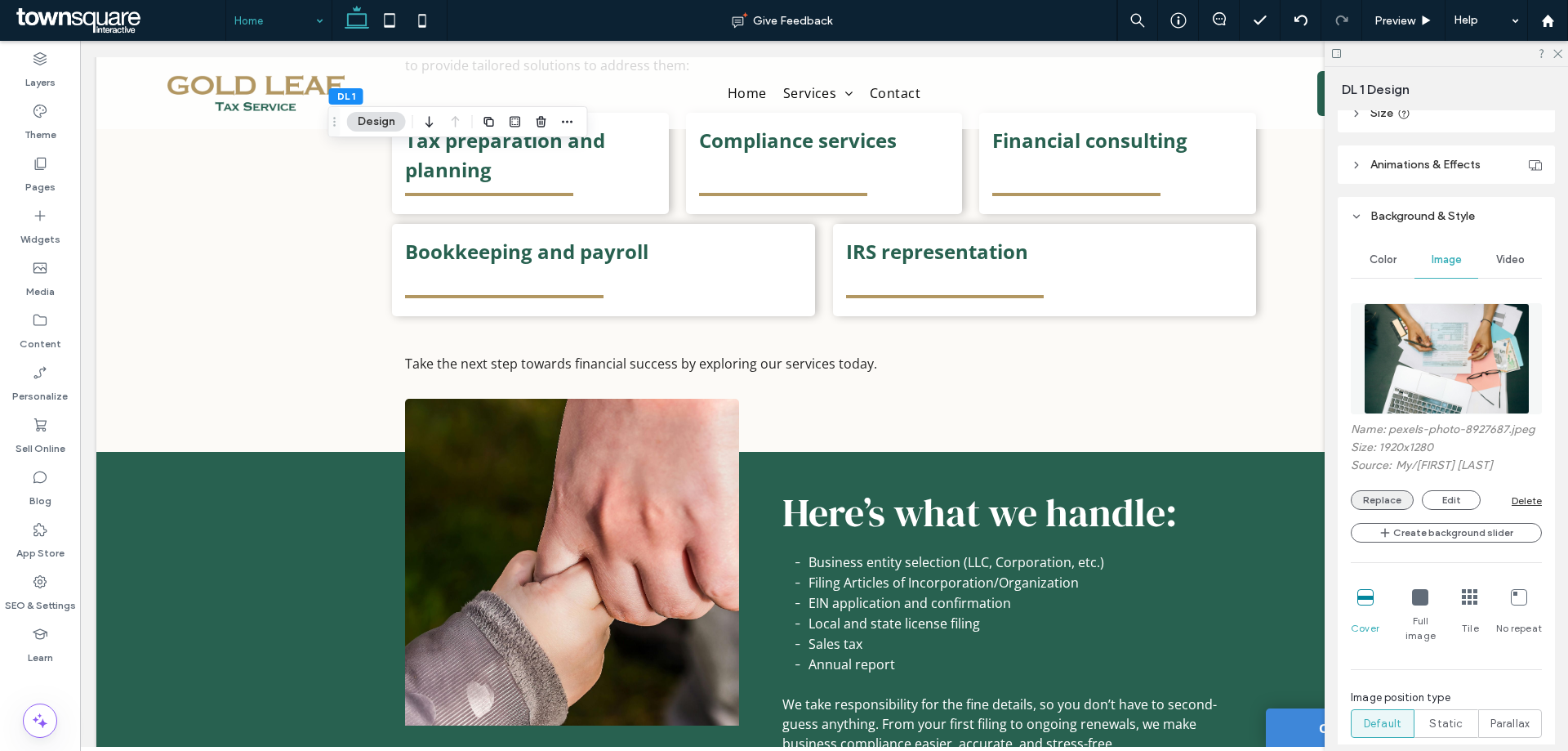 click on "Replace" at bounding box center [1382, 500] 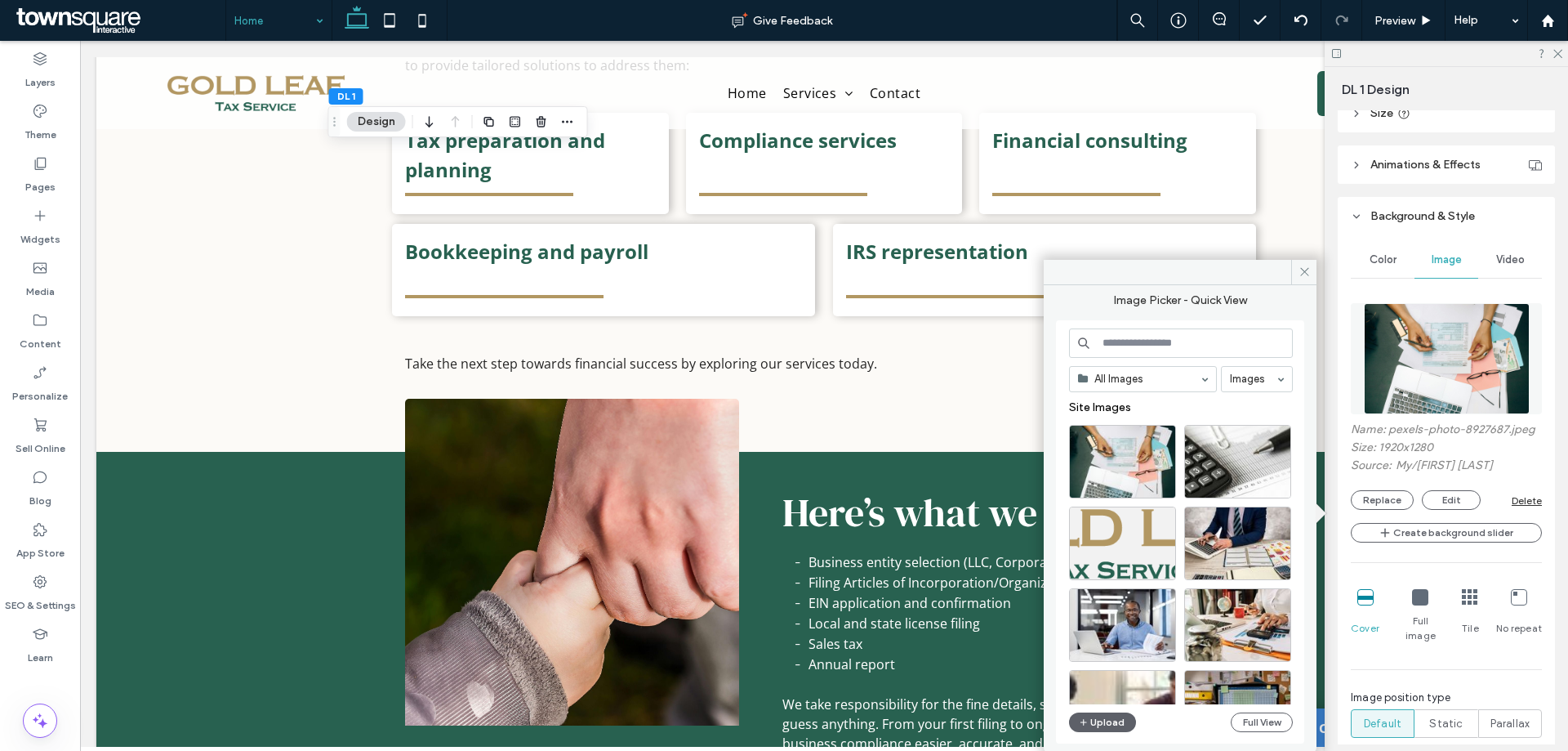 click at bounding box center (1181, 343) 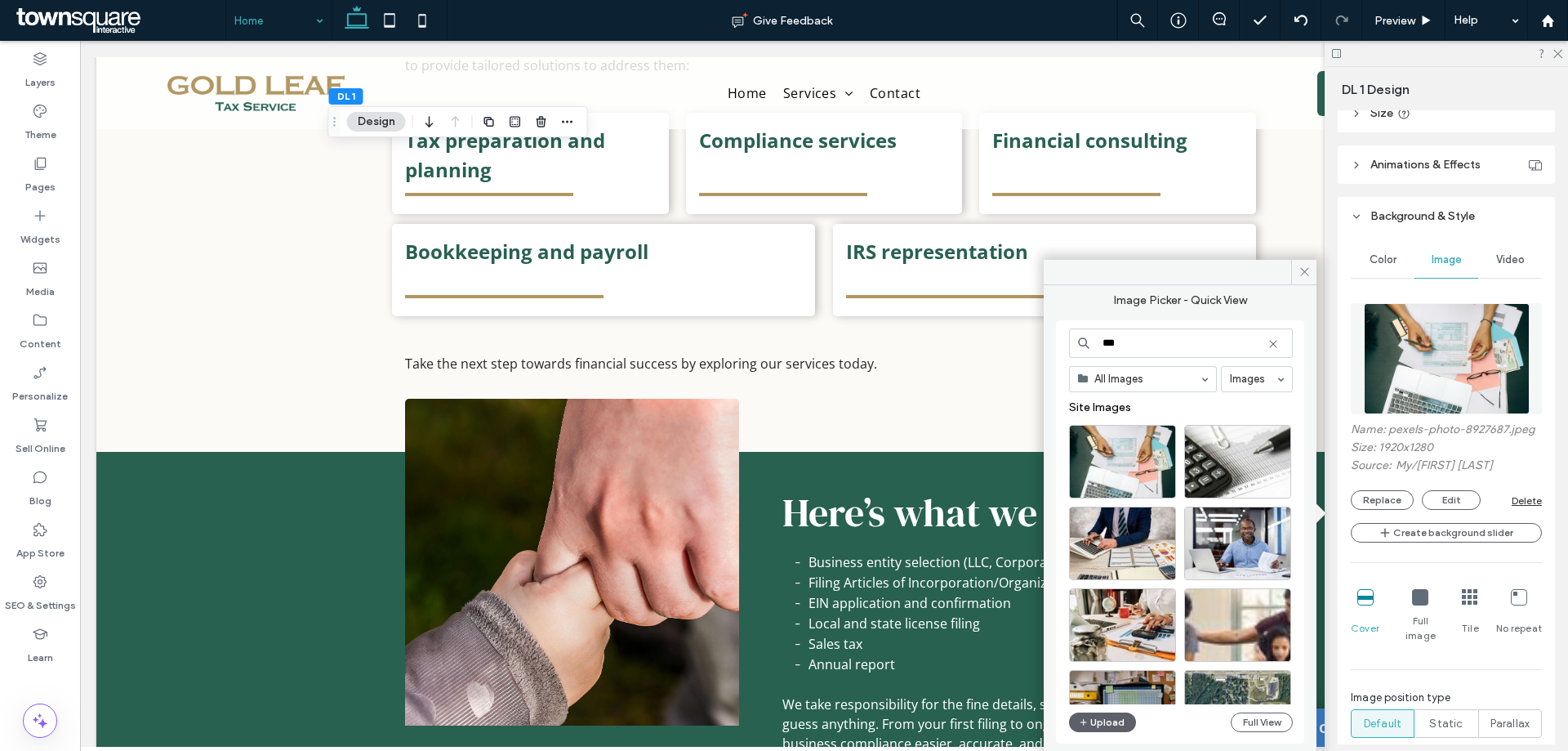 type on "***" 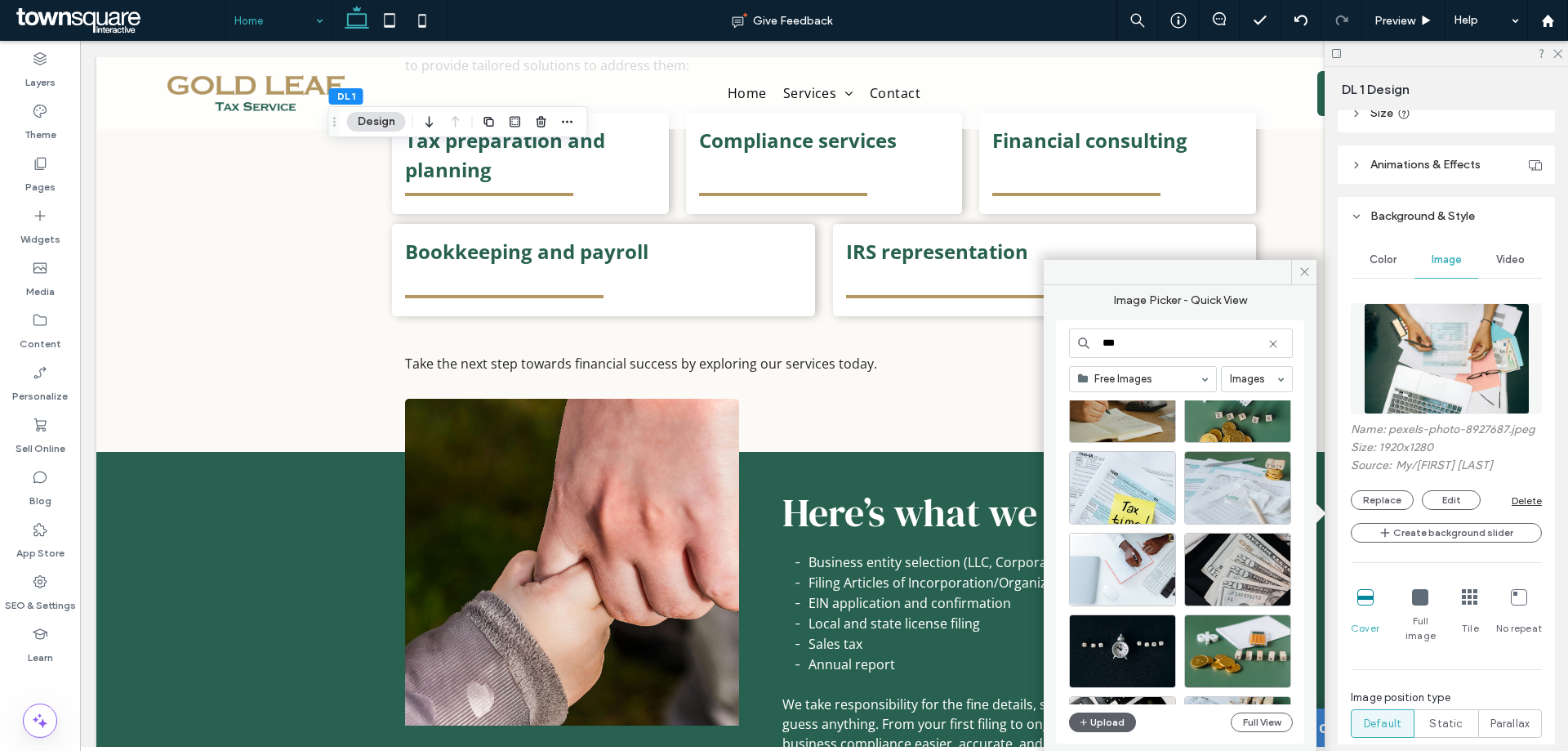 scroll, scrollTop: 937, scrollLeft: 0, axis: vertical 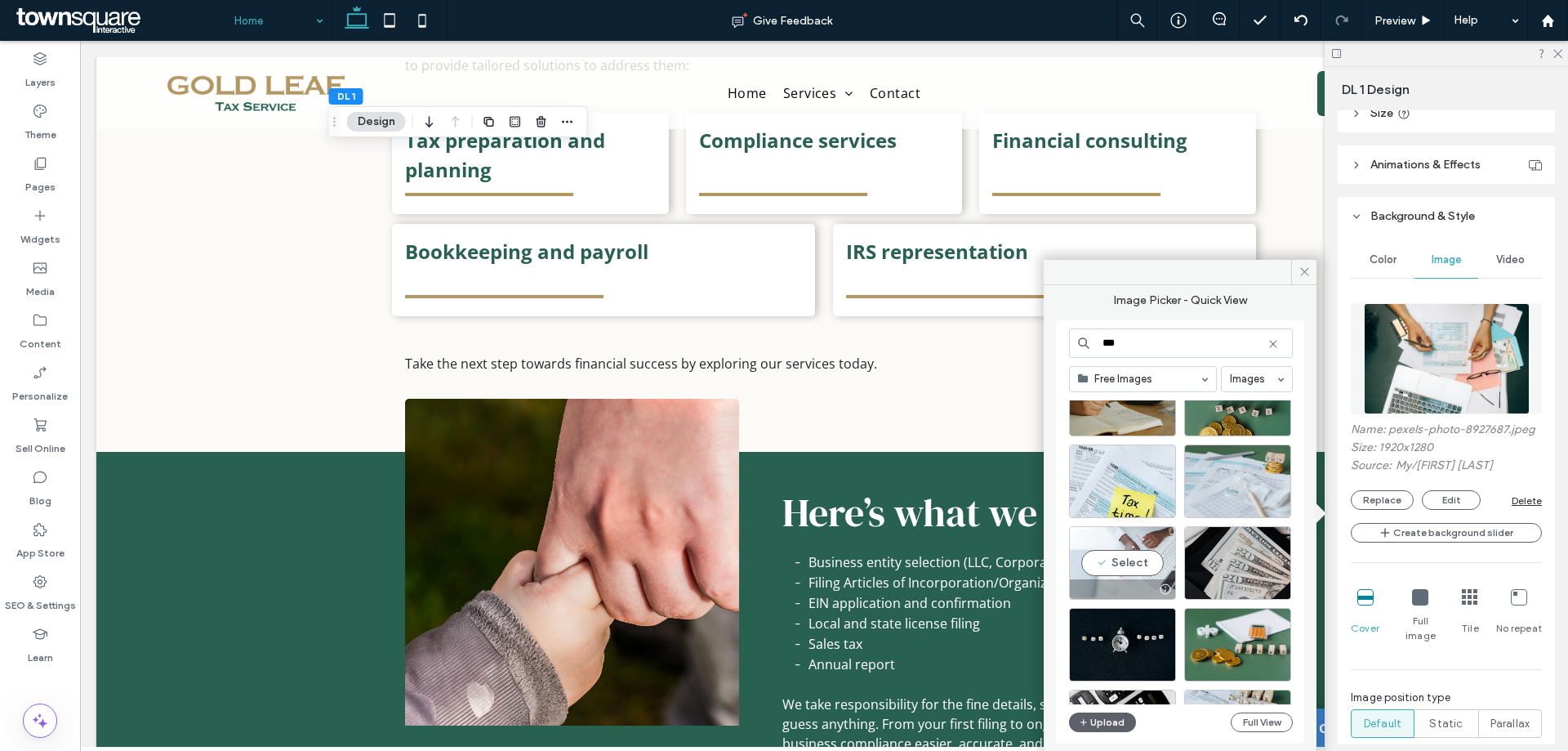 click on "Select" at bounding box center [1122, 563] 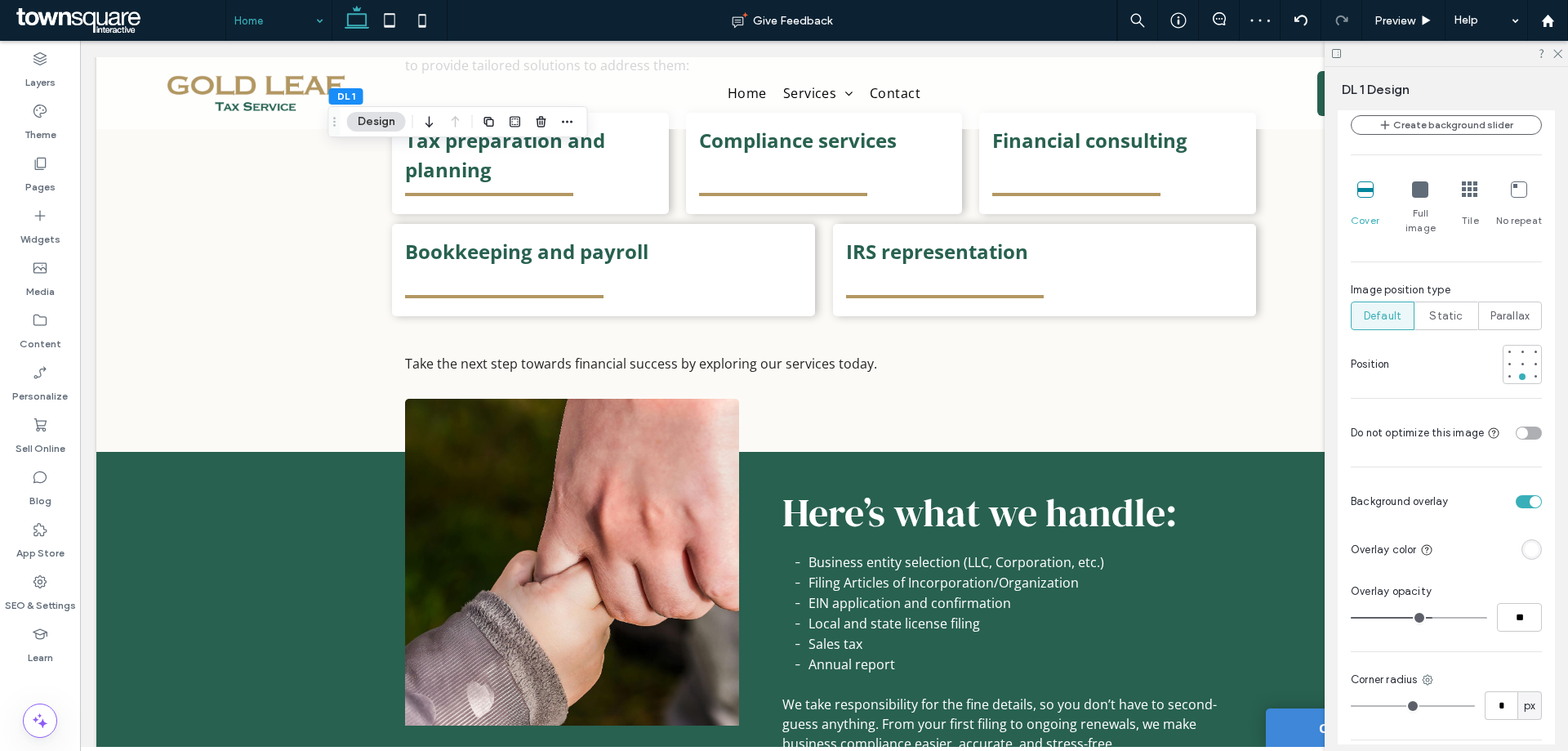 scroll, scrollTop: 654, scrollLeft: 0, axis: vertical 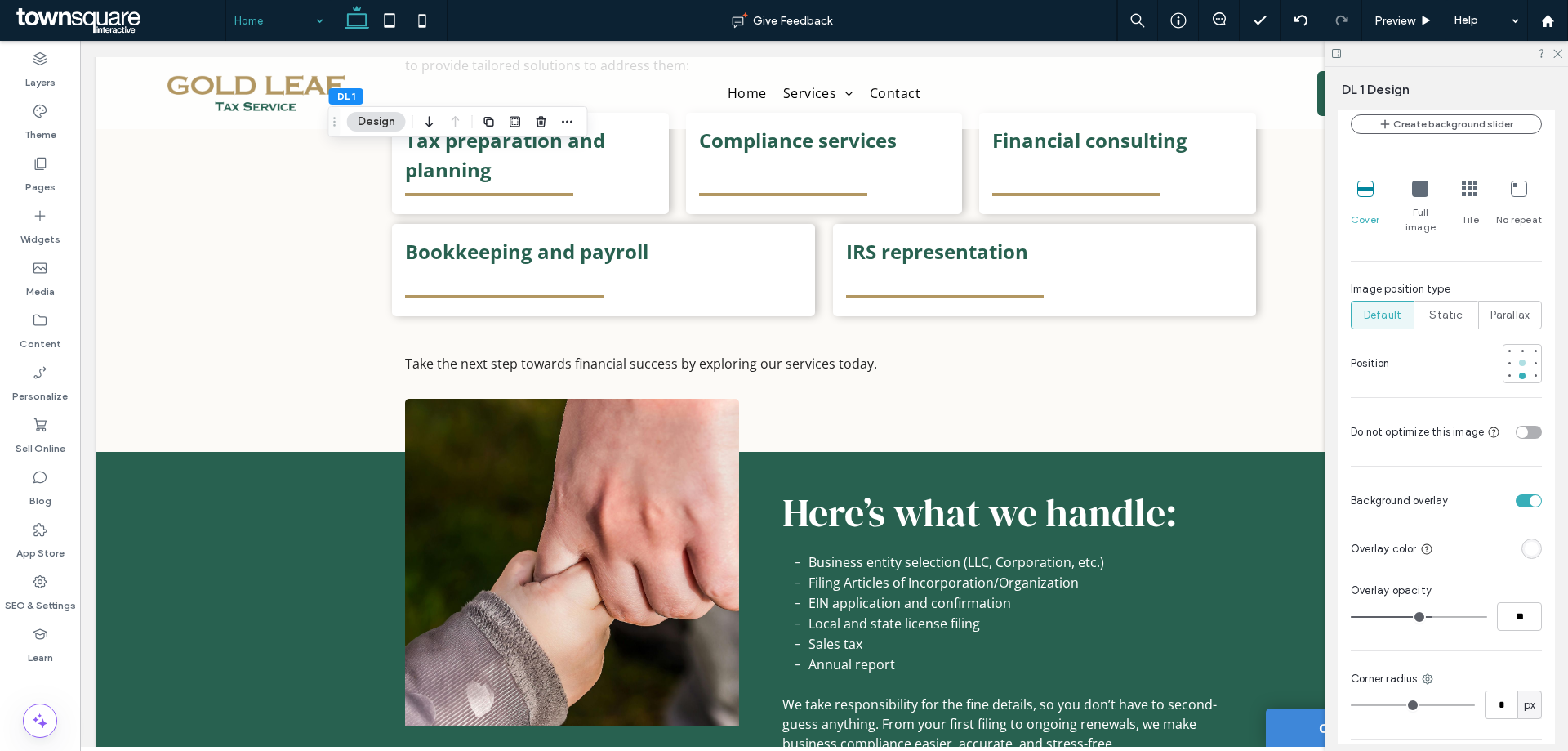 click at bounding box center (1522, 363) 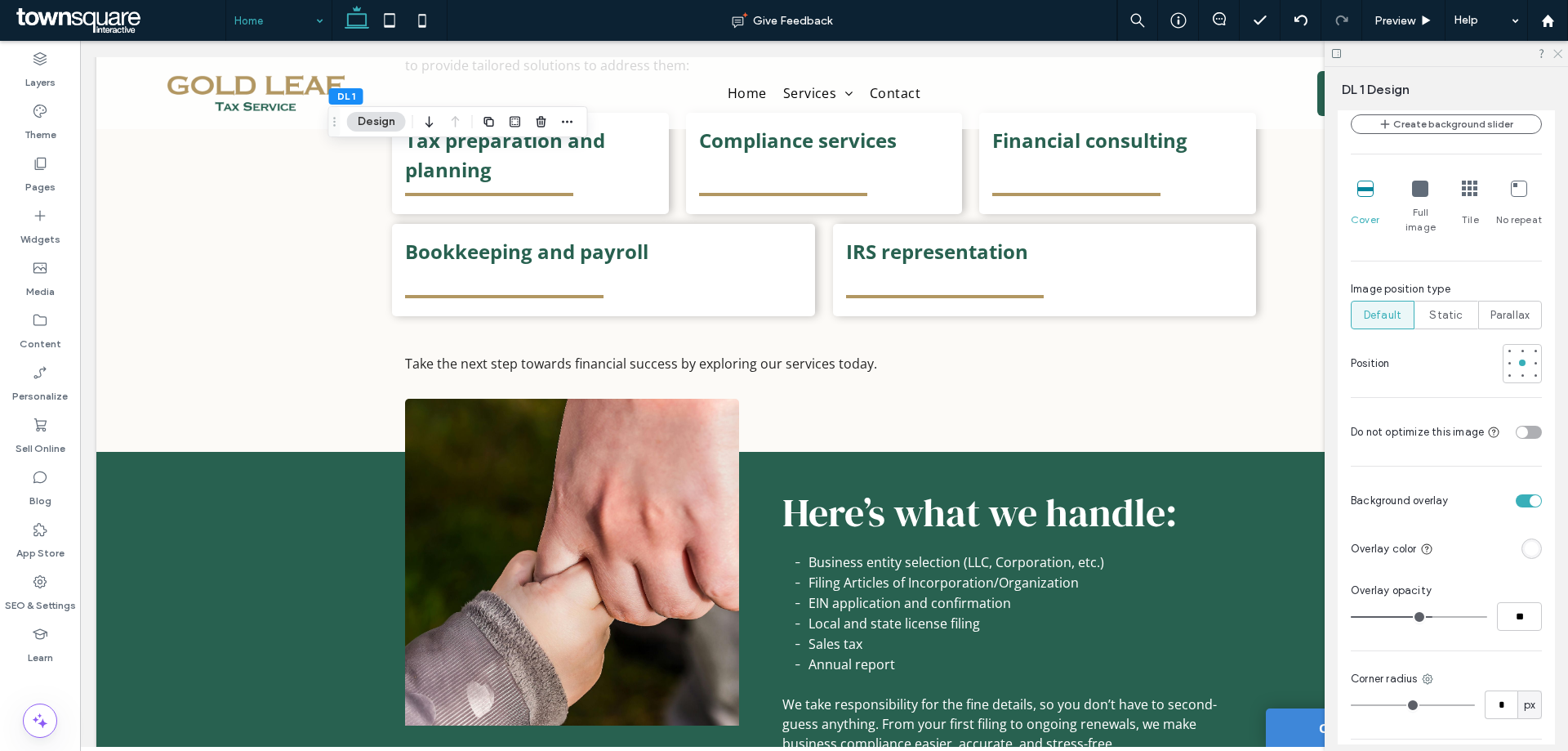 click 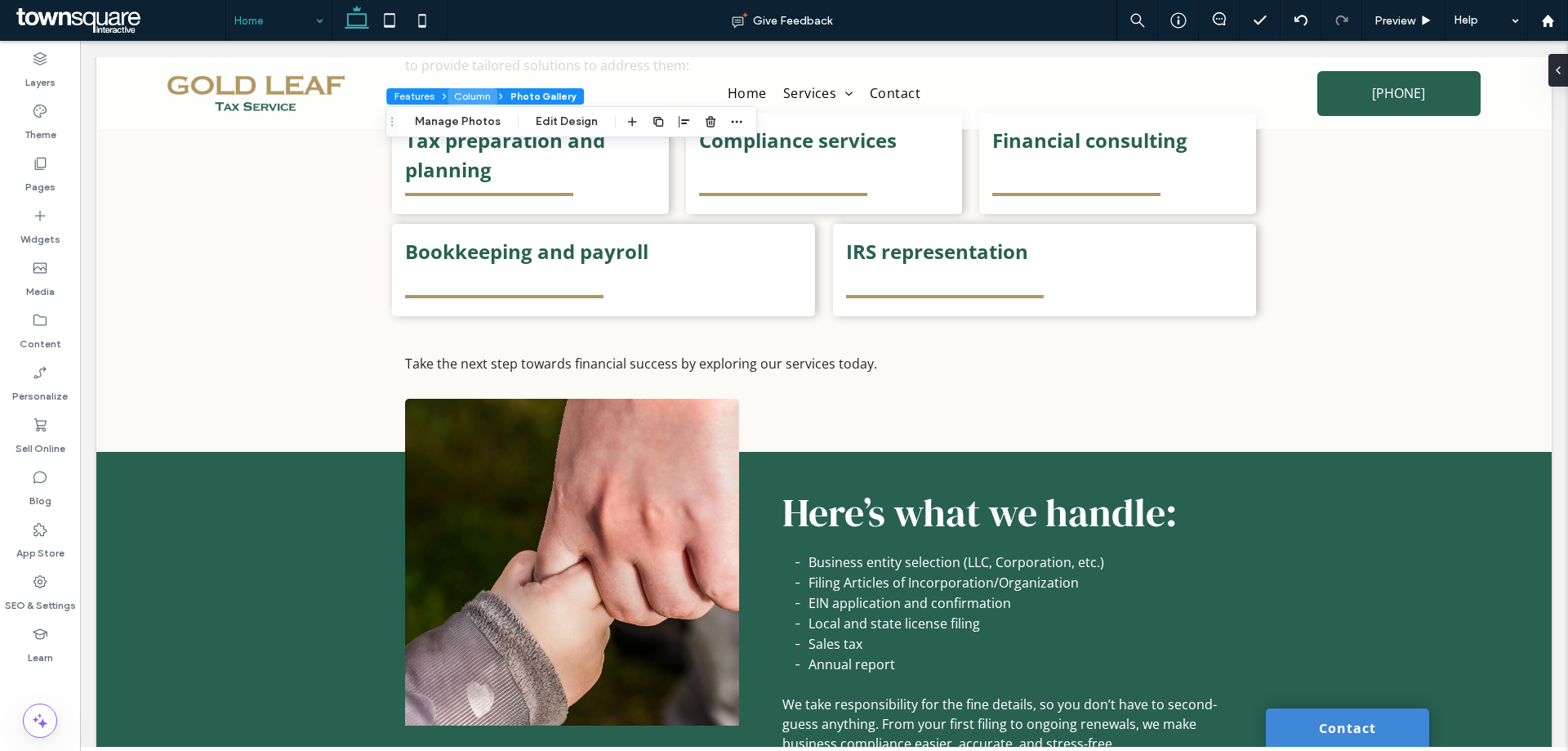 click on "Column" at bounding box center [472, 96] 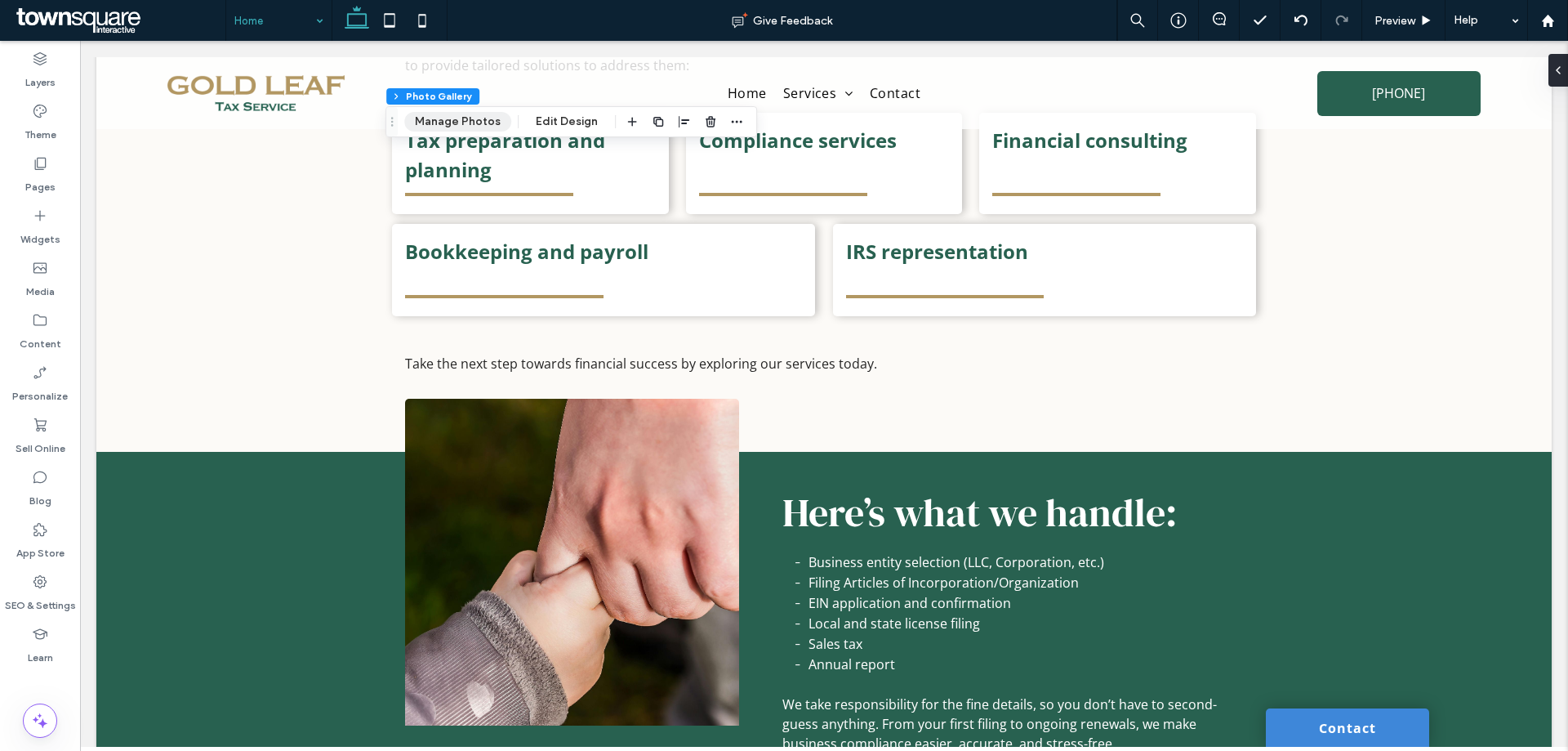click on "Manage Photos" at bounding box center (457, 122) 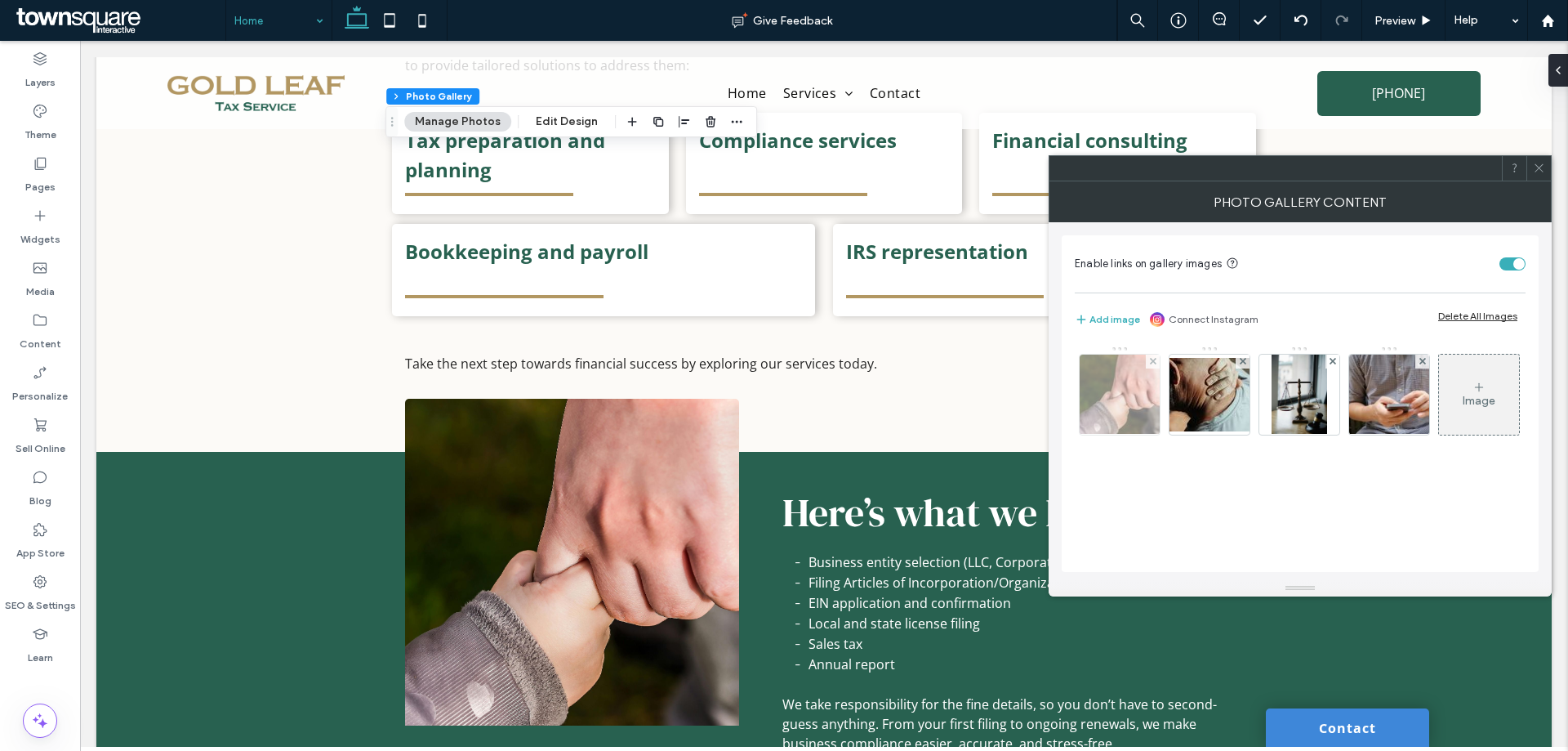 click at bounding box center [1120, 395] 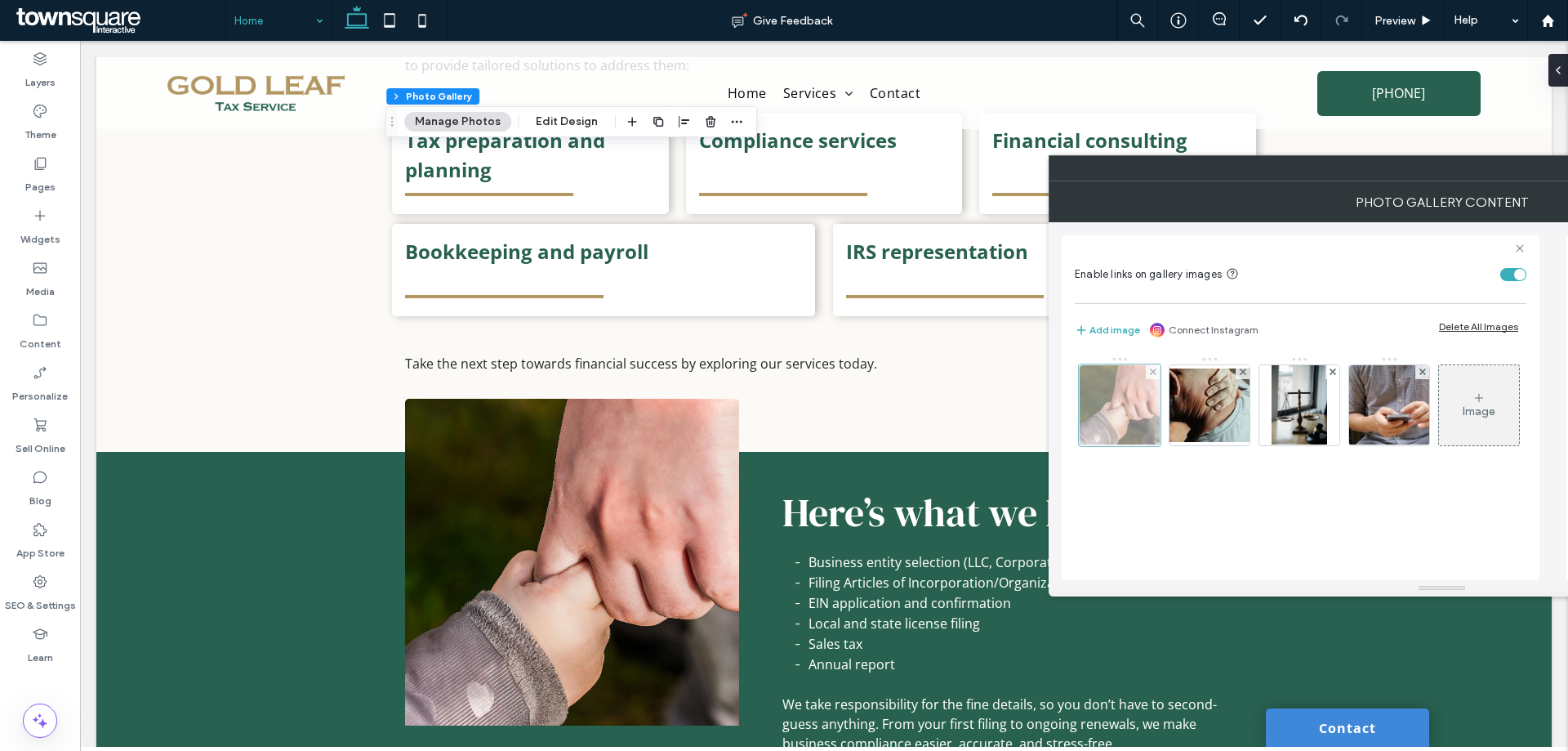 scroll, scrollTop: 0, scrollLeft: 14, axis: horizontal 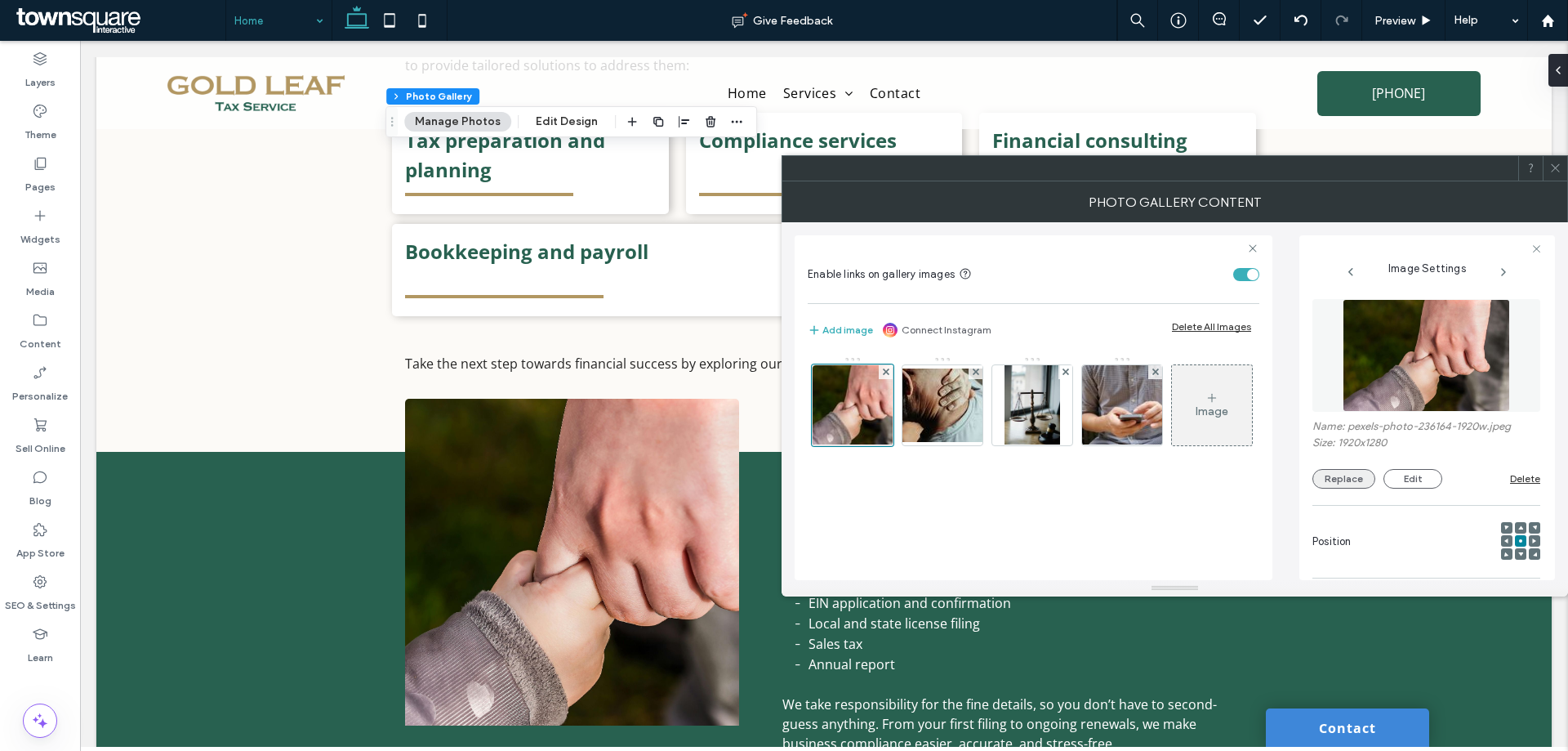 click on "Replace" at bounding box center (1343, 479) 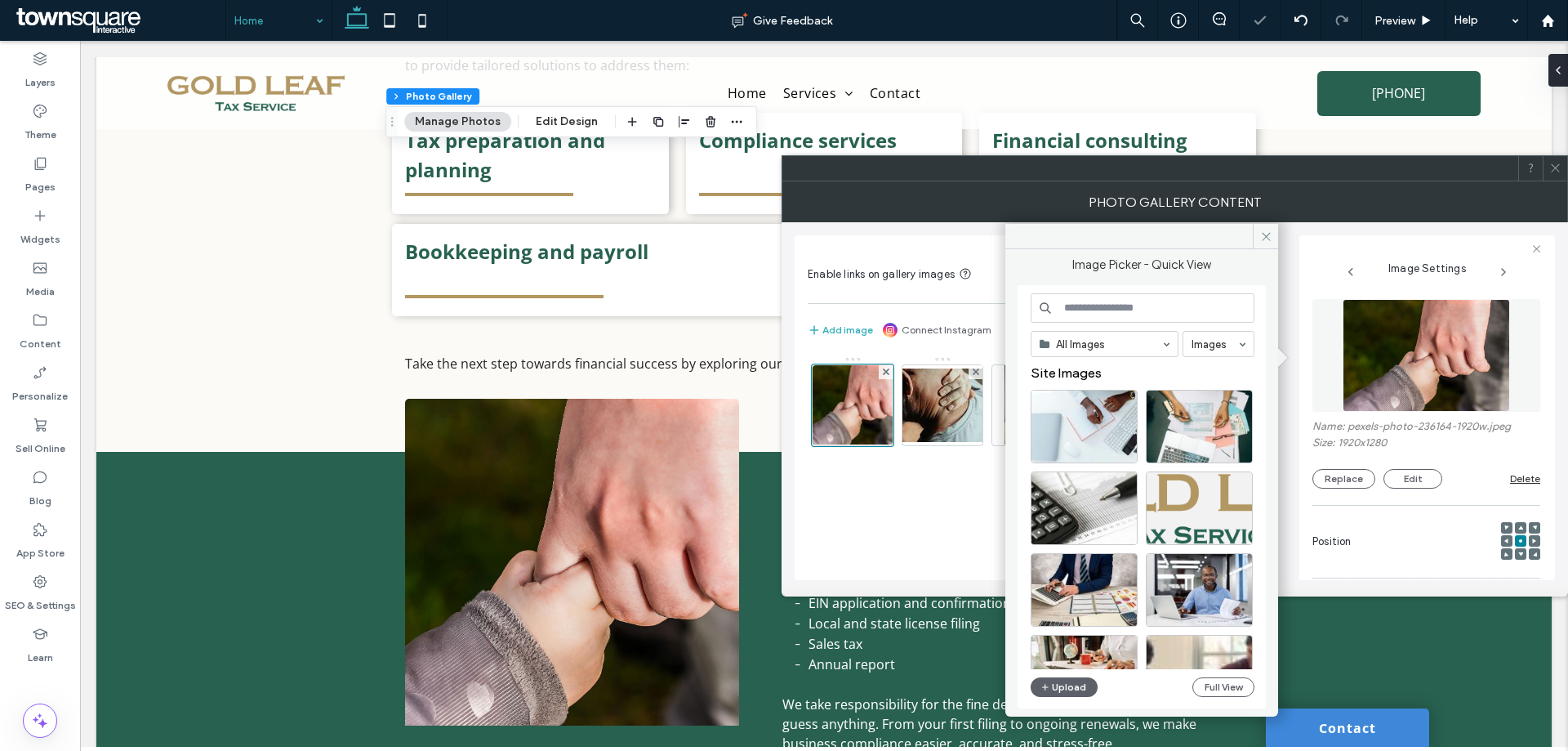 click at bounding box center [1143, 308] 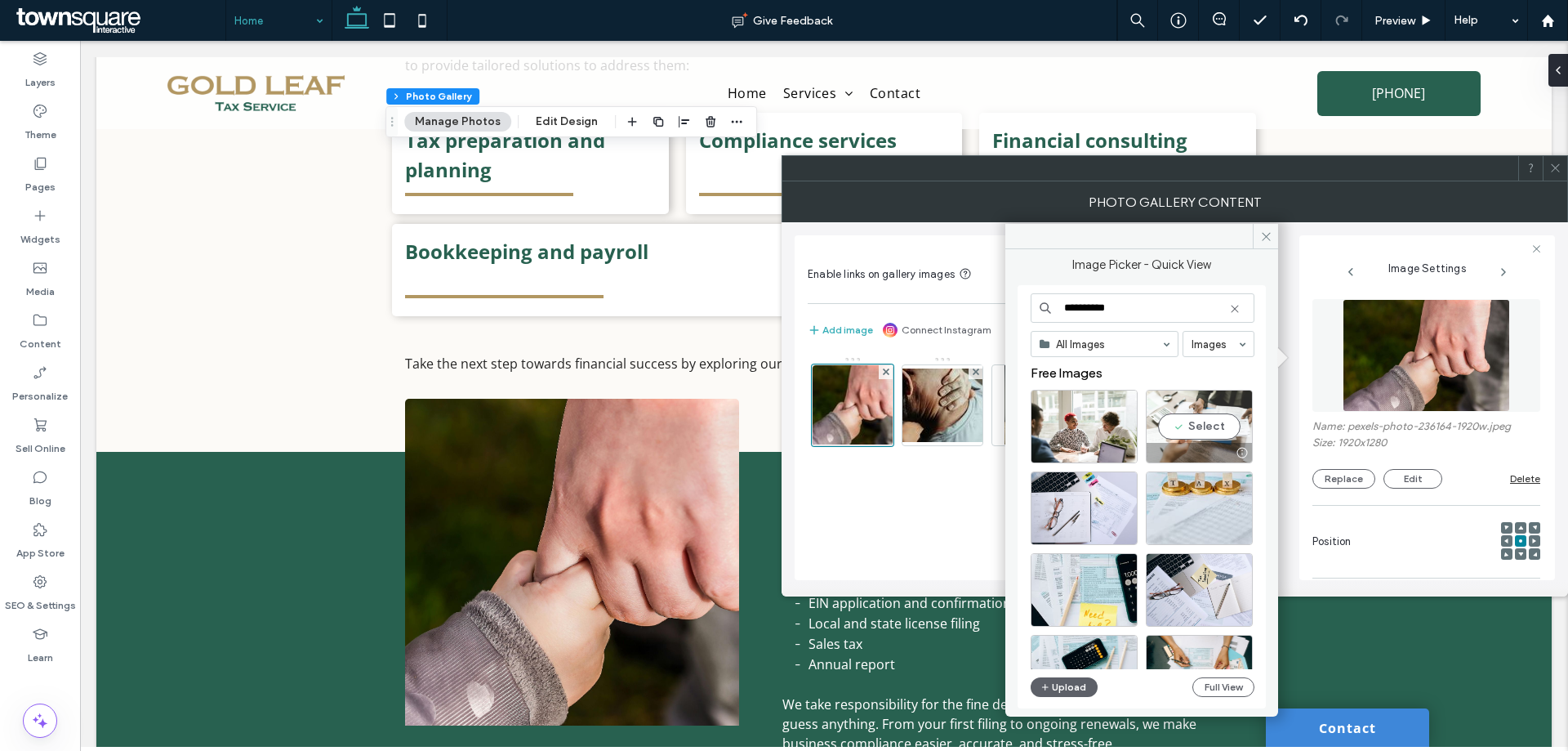 type on "**********" 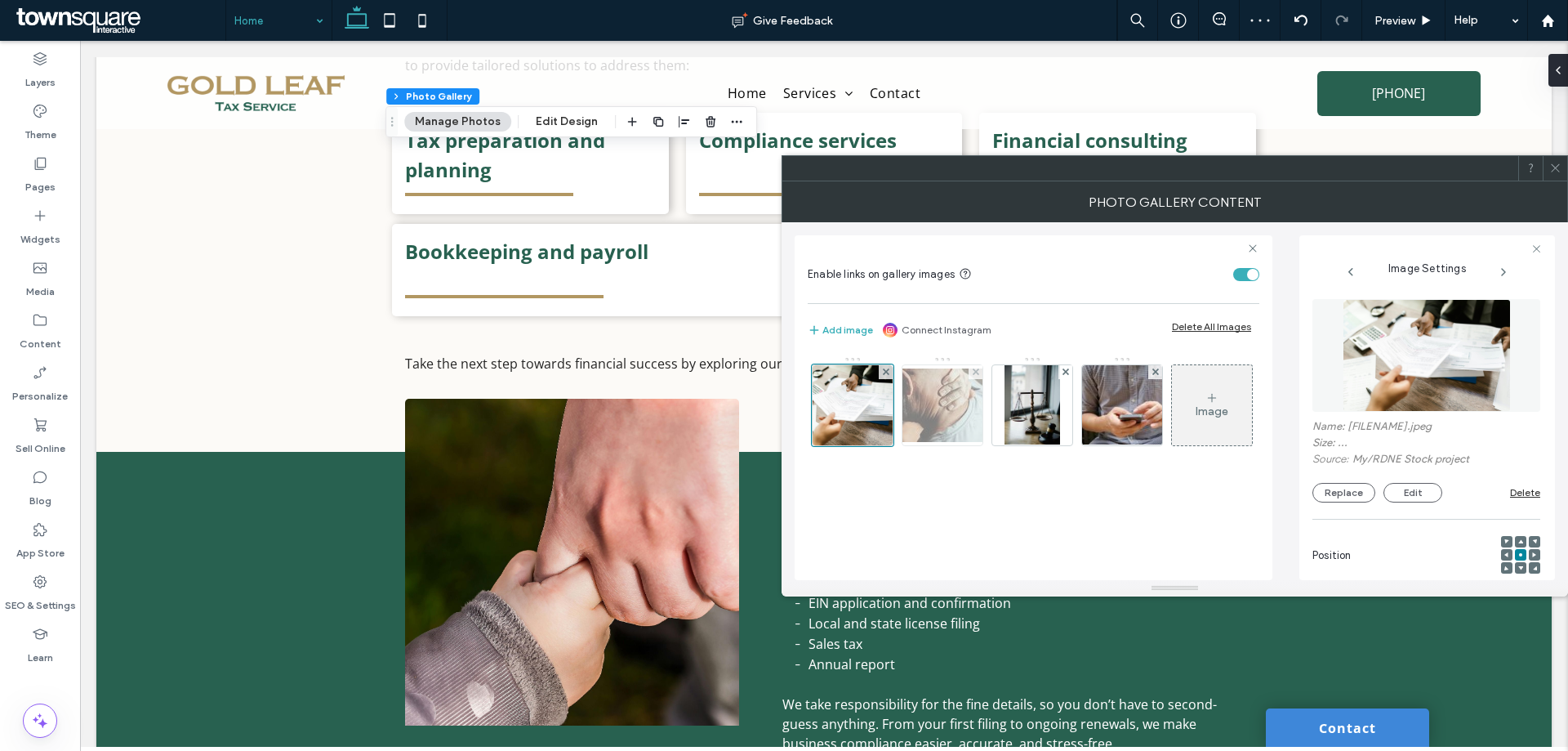 click at bounding box center (942, 405) 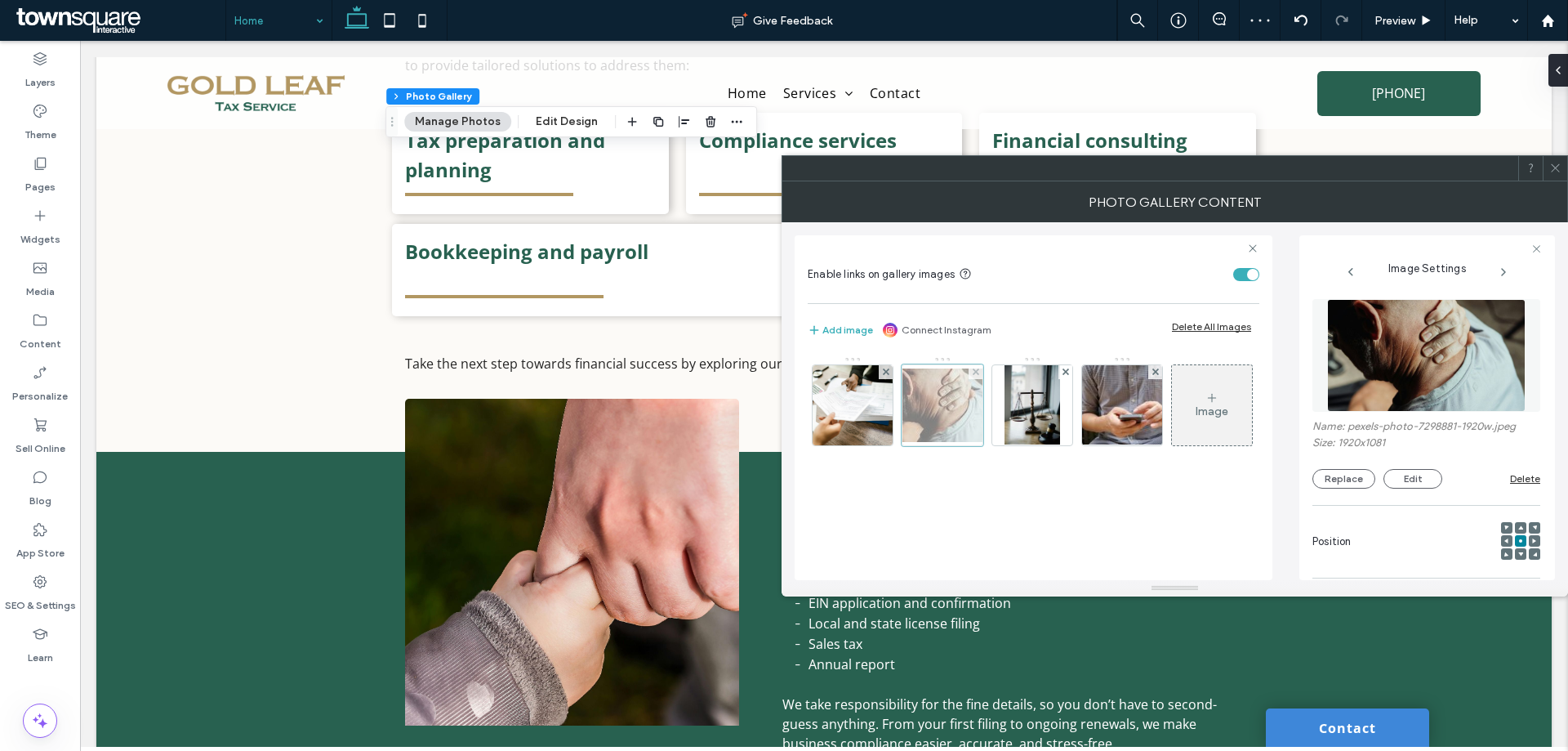 scroll, scrollTop: 262, scrollLeft: 0, axis: vertical 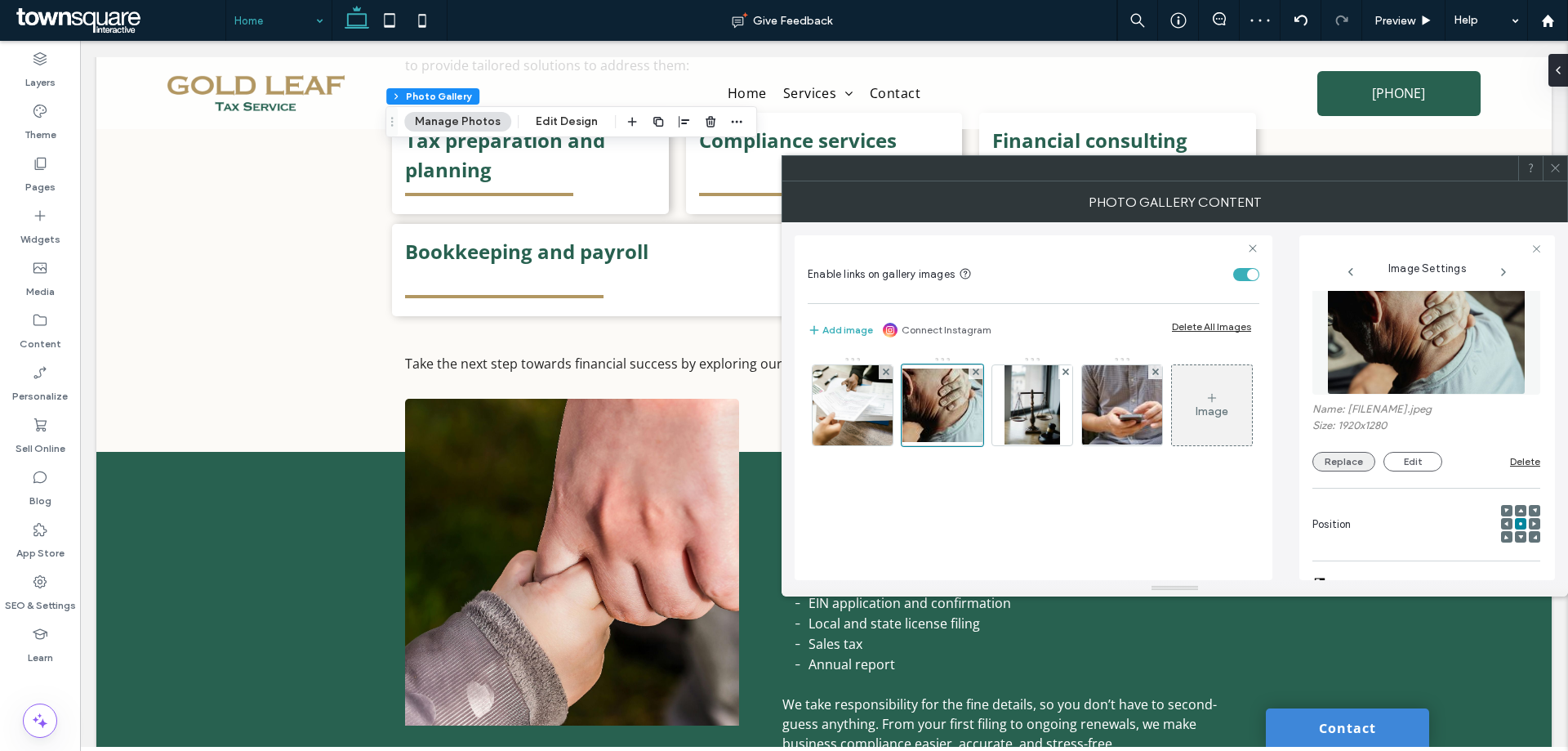 click on "Replace" at bounding box center [1343, 462] 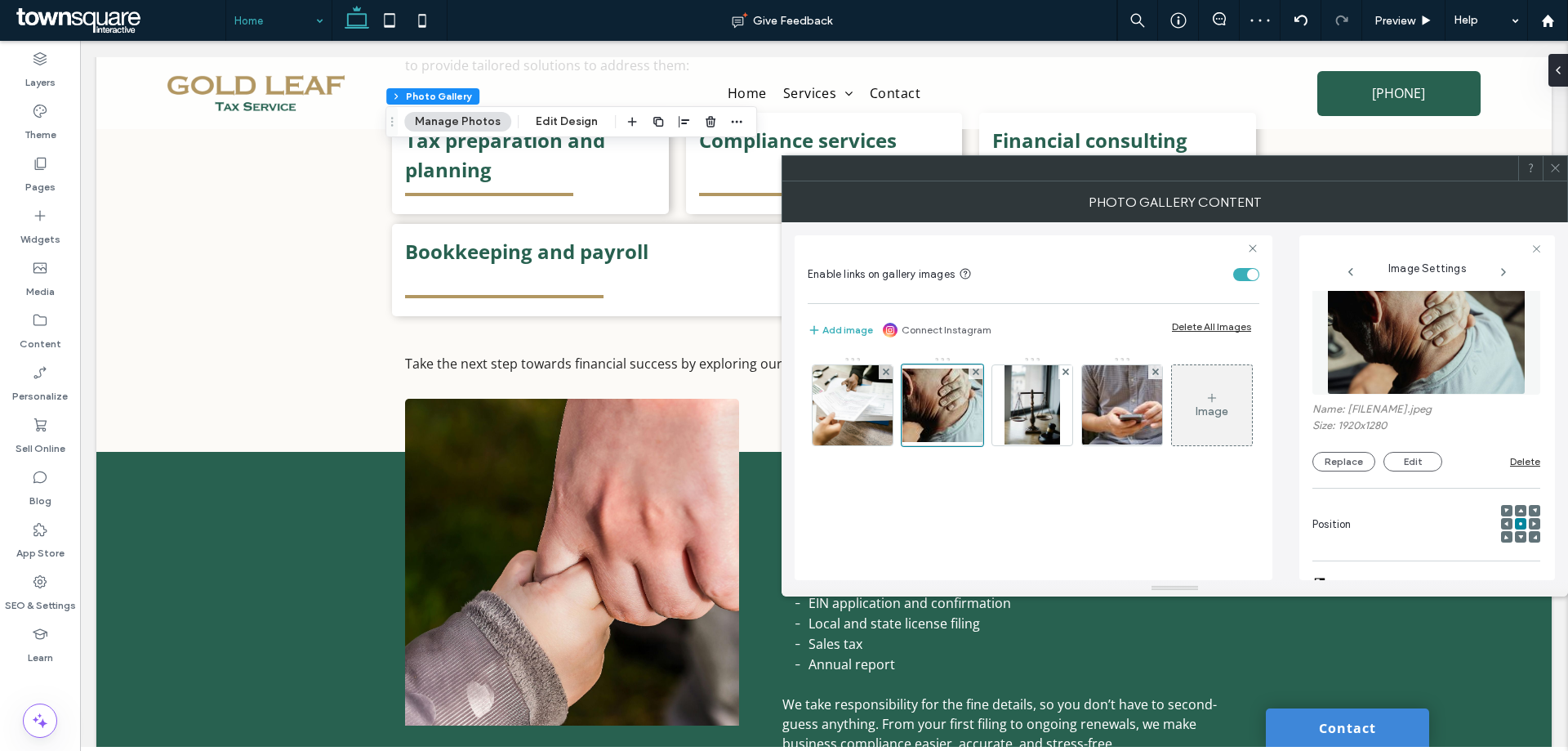 scroll, scrollTop: 0, scrollLeft: 0, axis: both 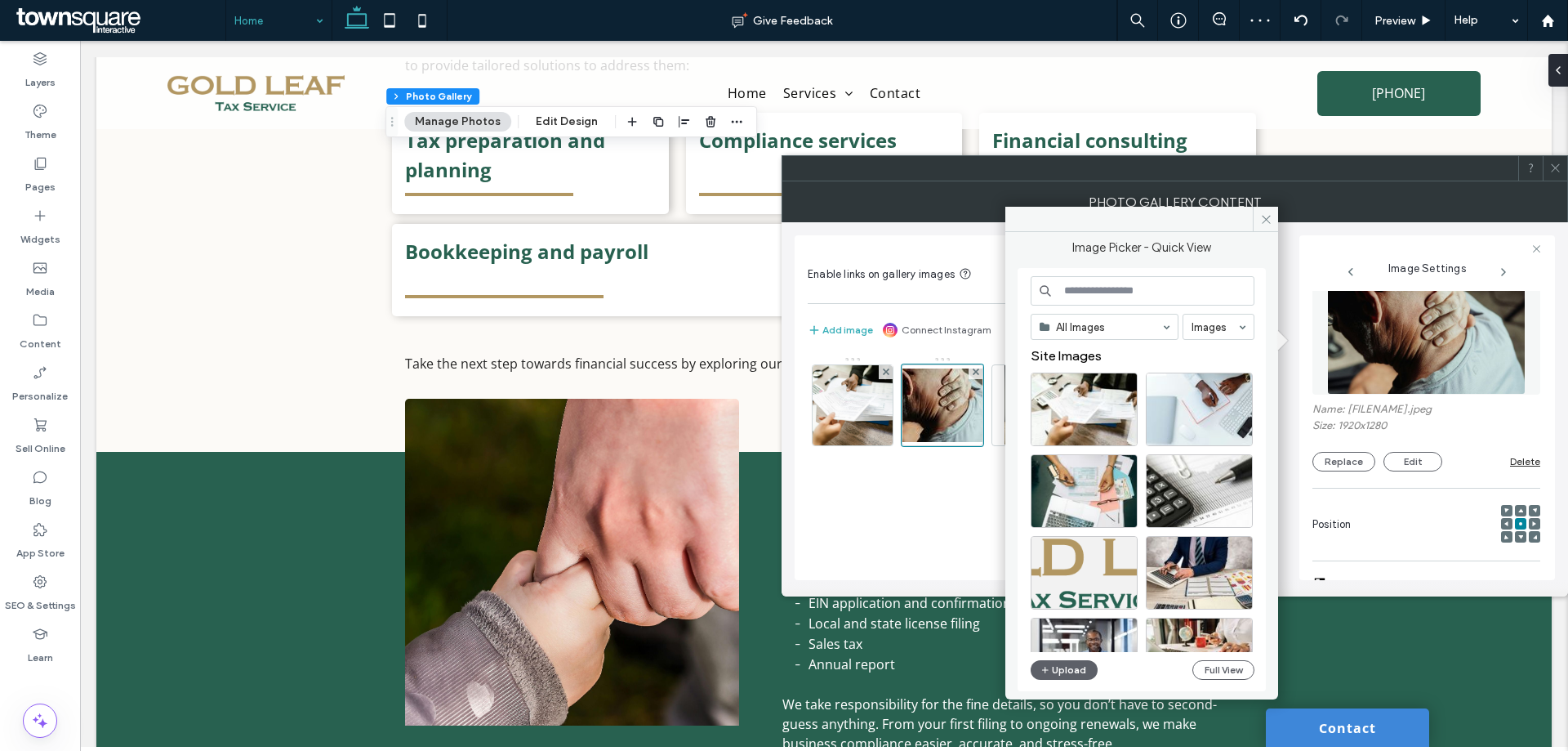 click at bounding box center [1143, 291] 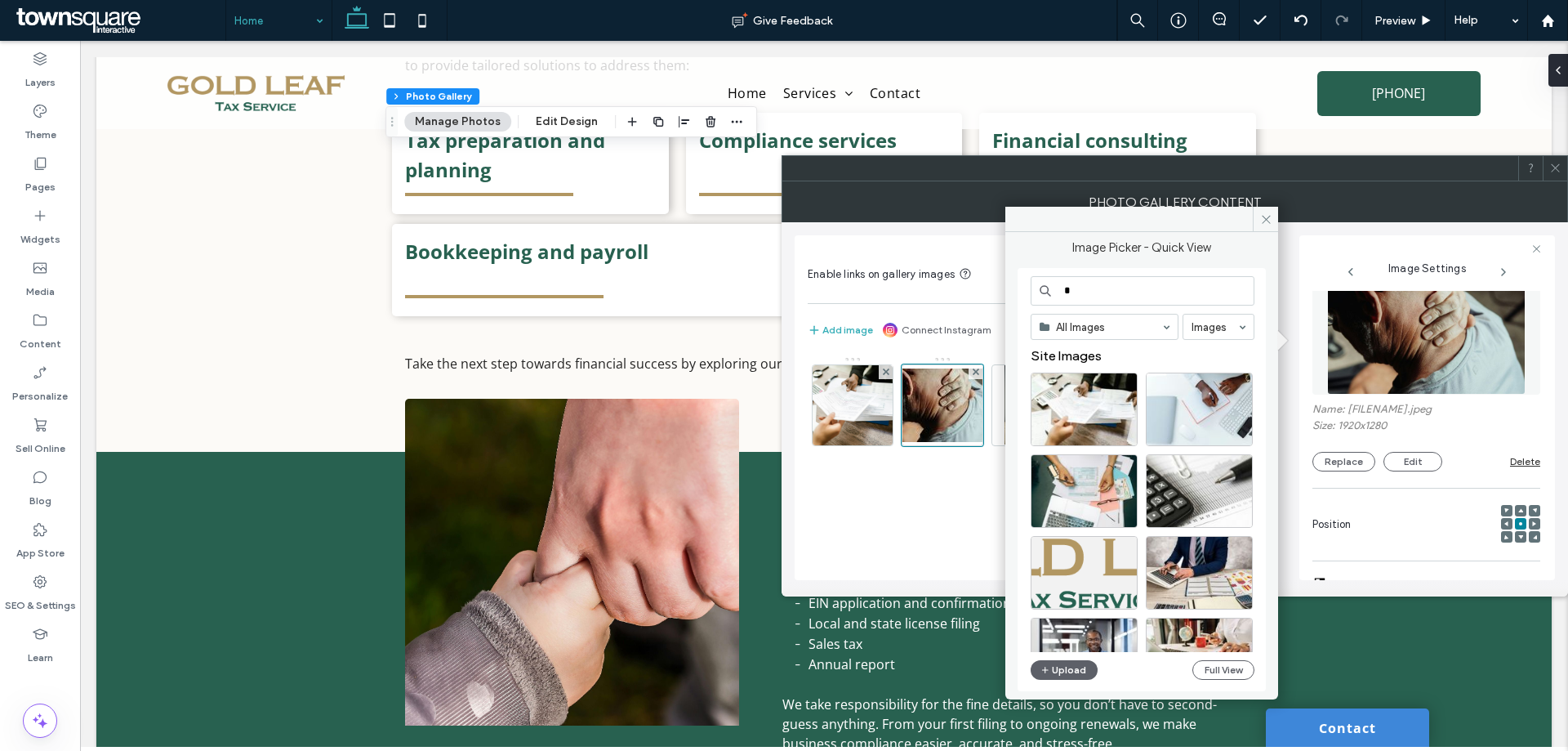 type on "*" 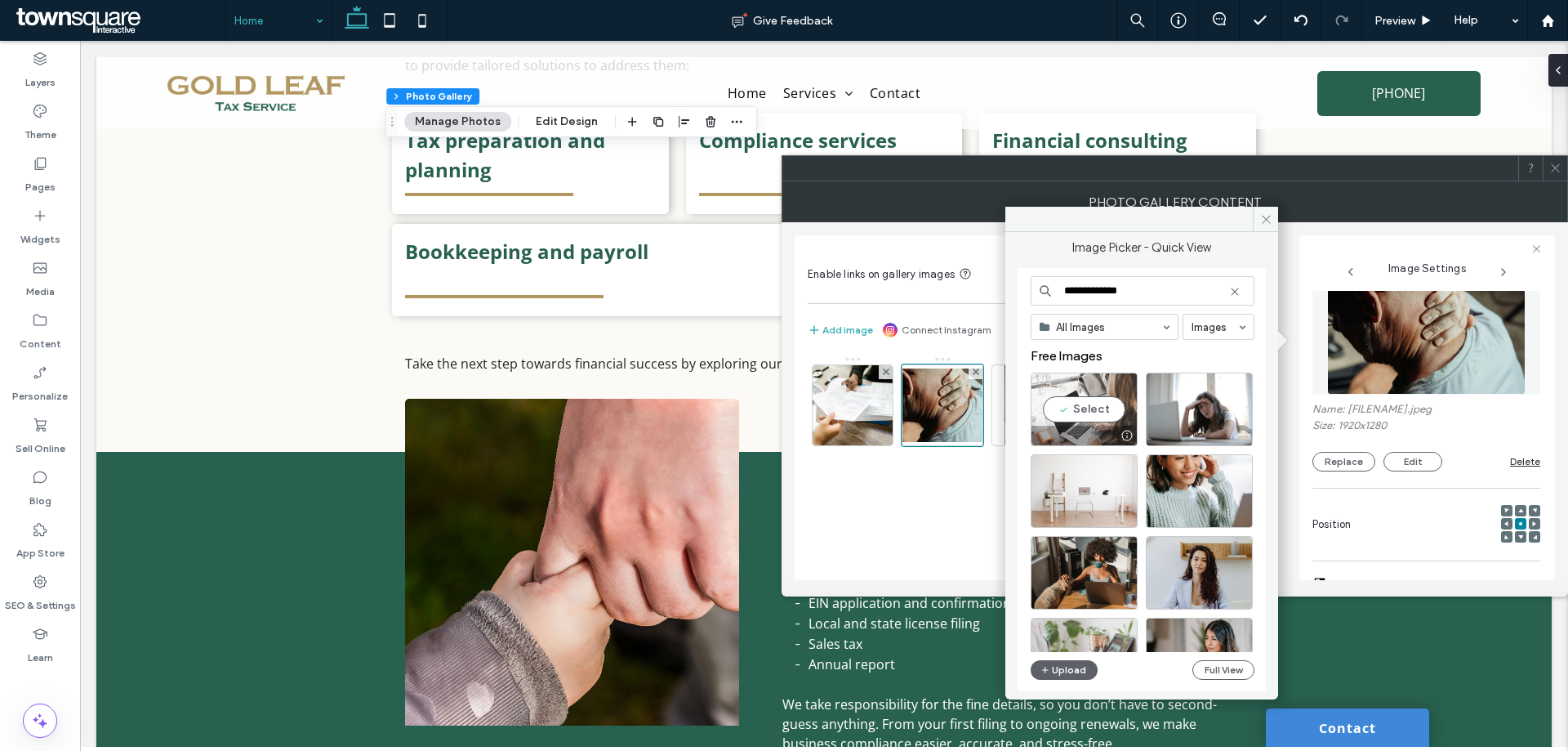 type on "**********" 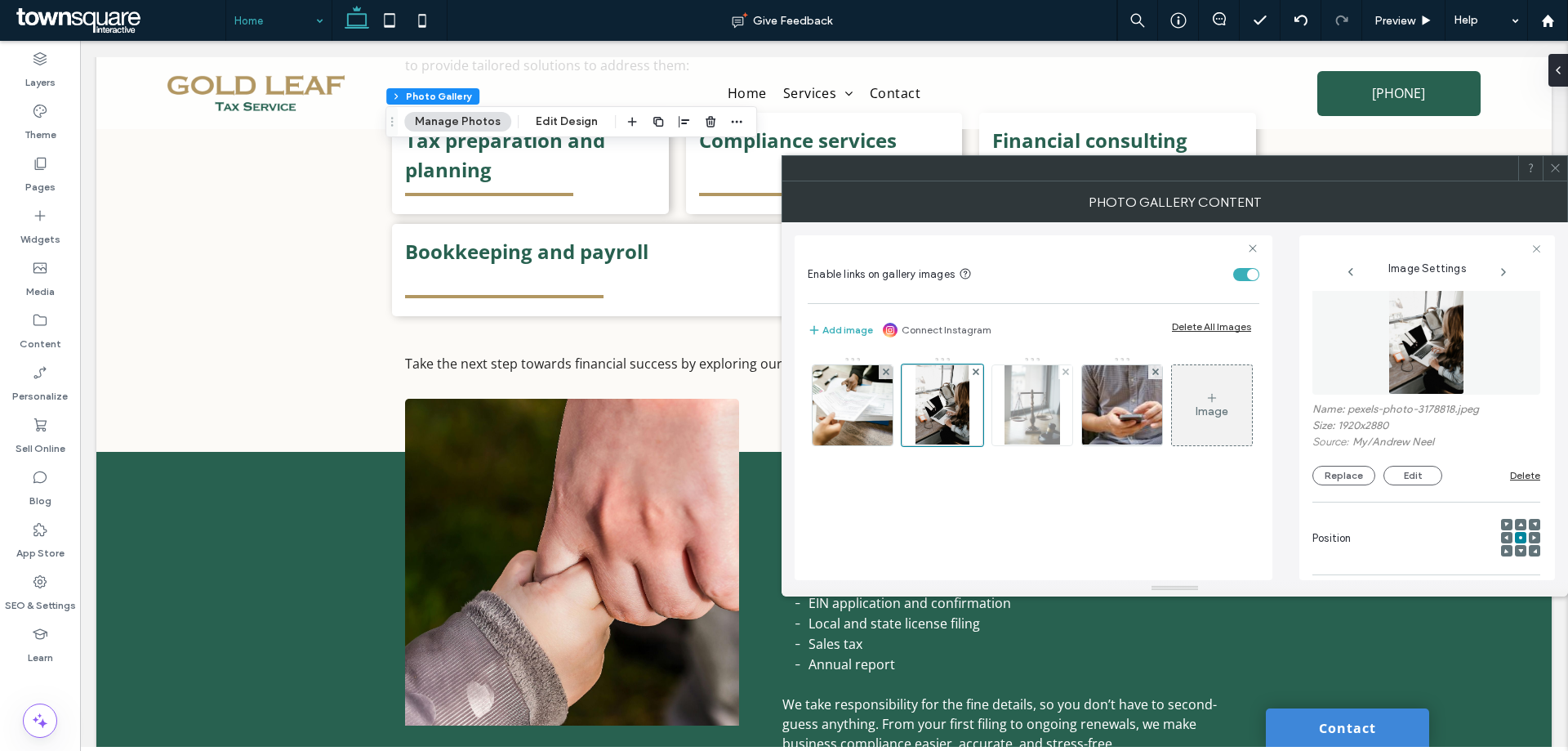 click at bounding box center (1032, 405) 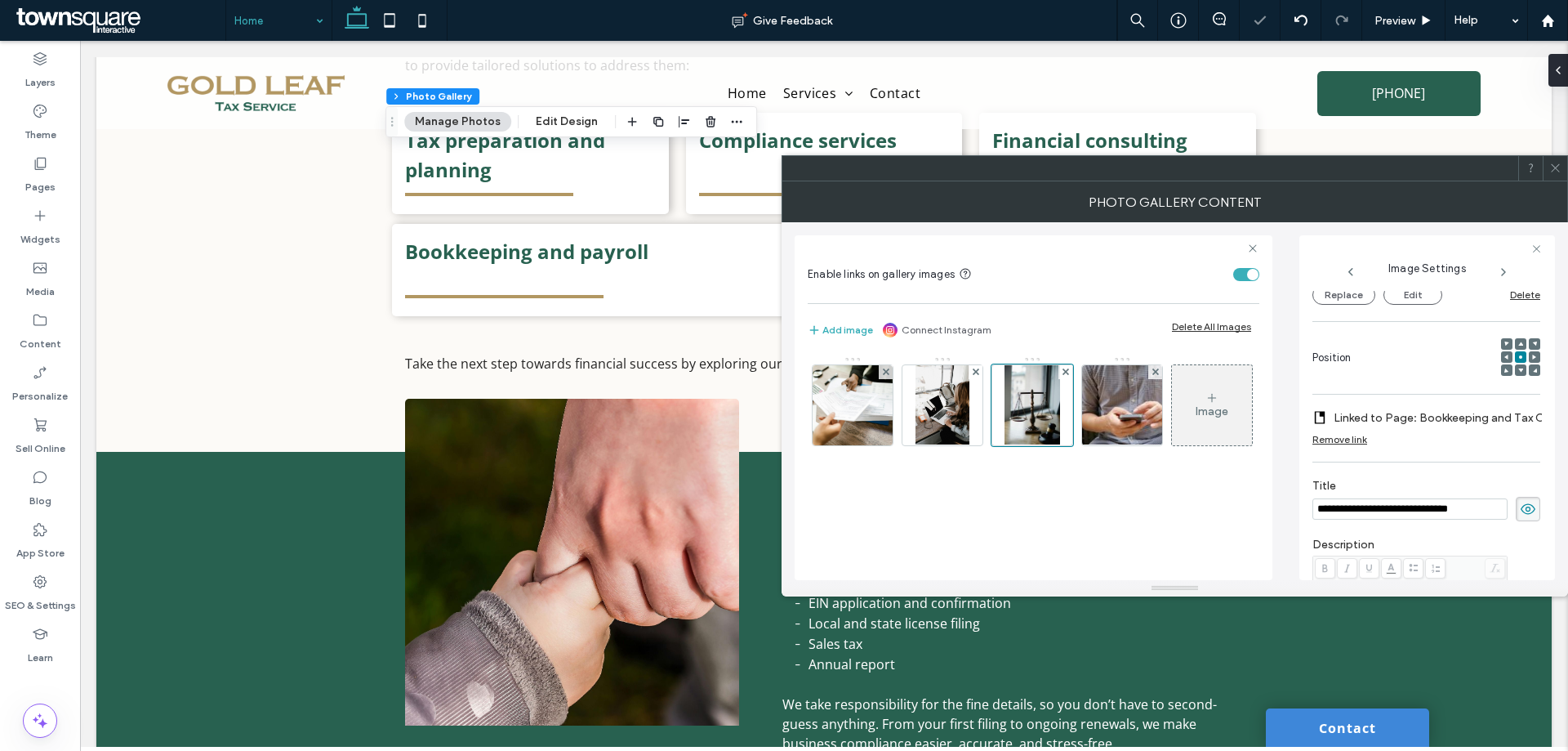 scroll, scrollTop: 99, scrollLeft: 0, axis: vertical 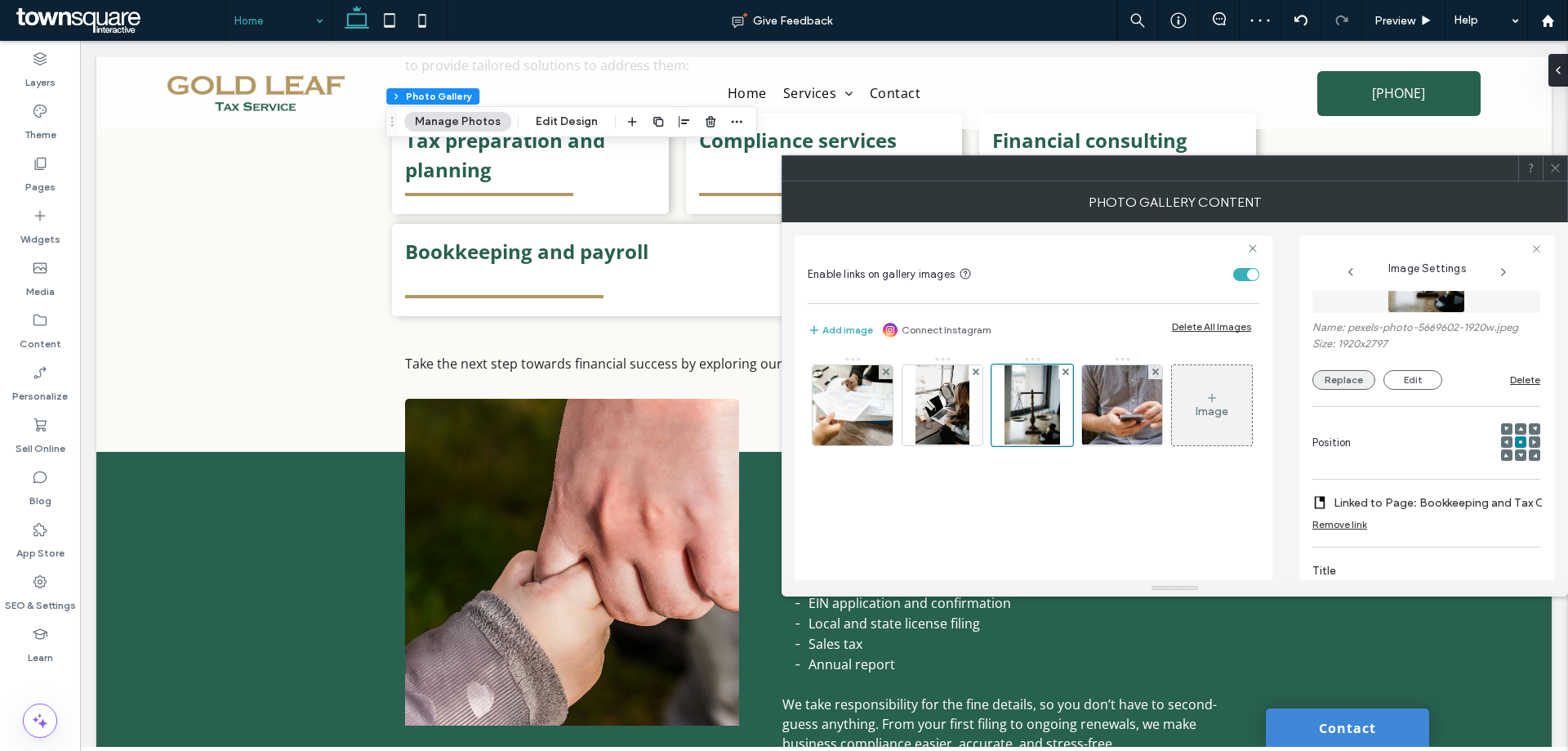 click on "Replace" at bounding box center [1343, 380] 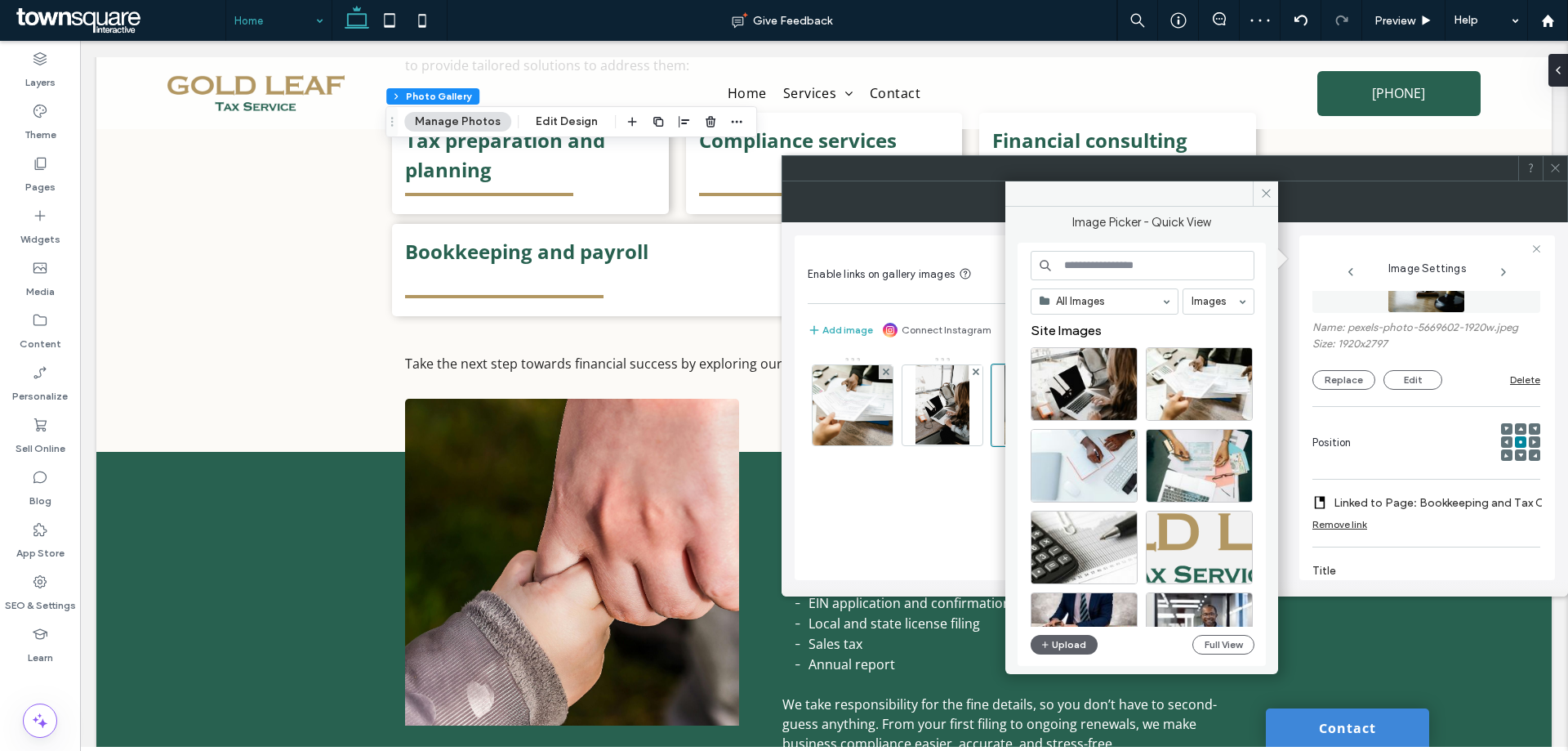 click at bounding box center [1143, 266] 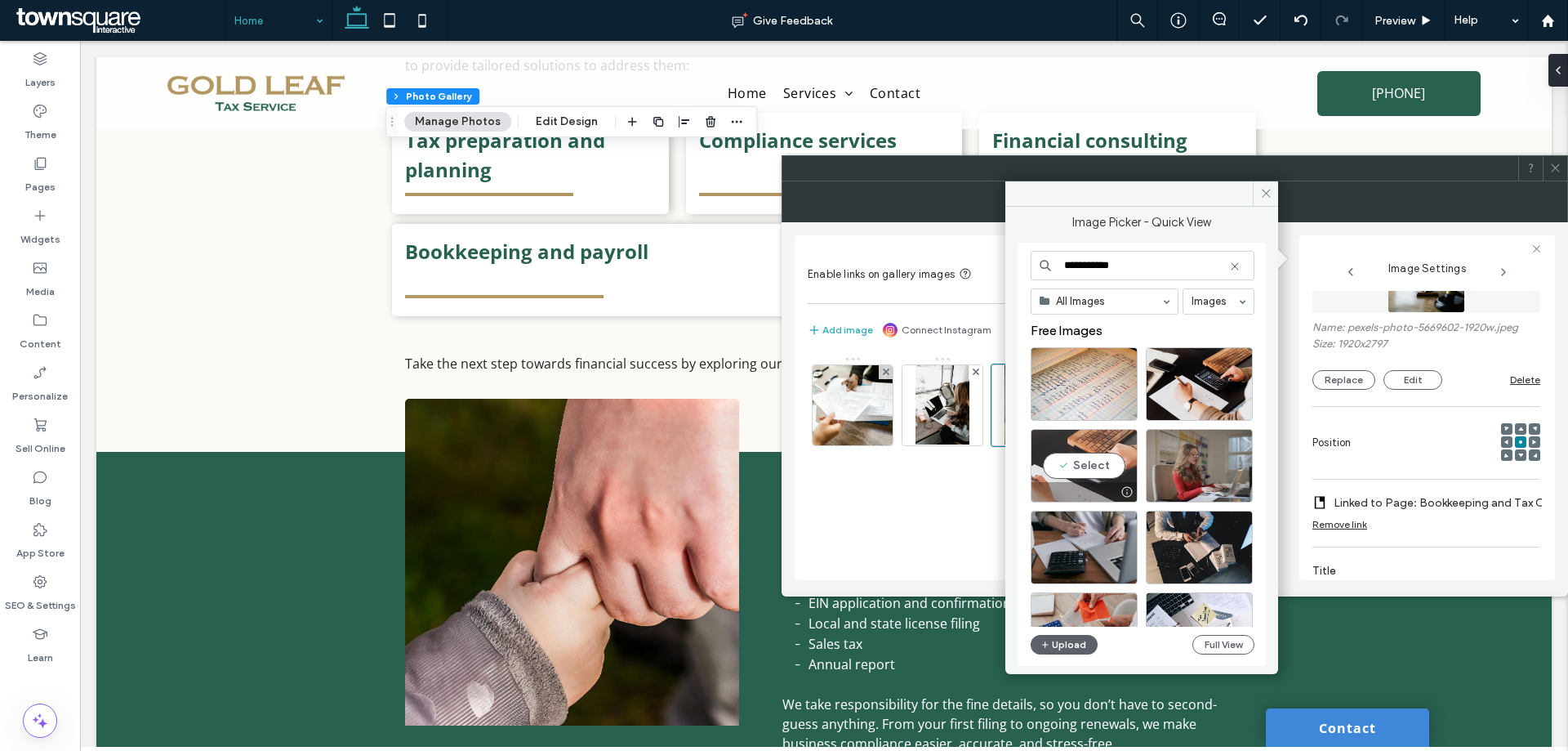 type on "**********" 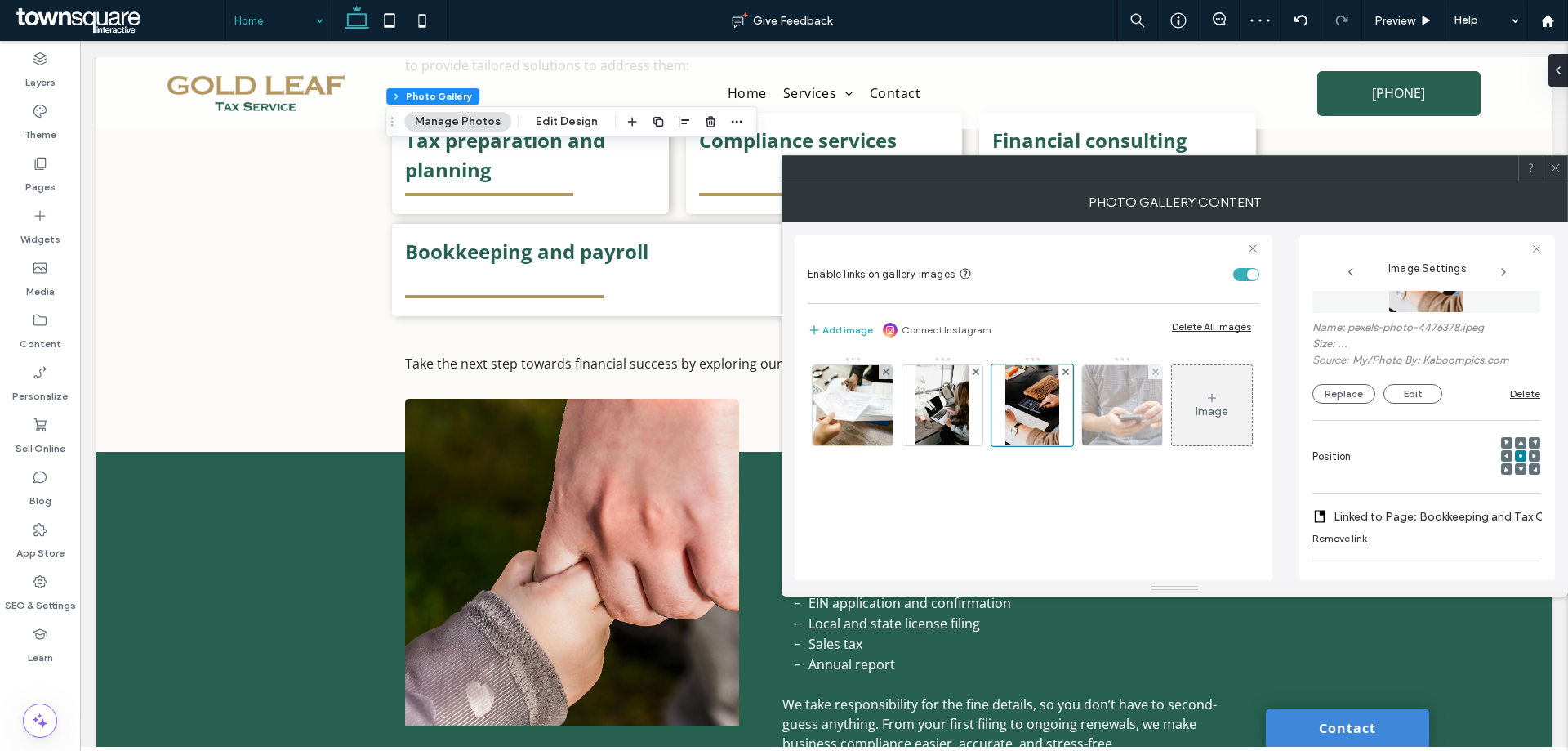 click at bounding box center [1122, 405] 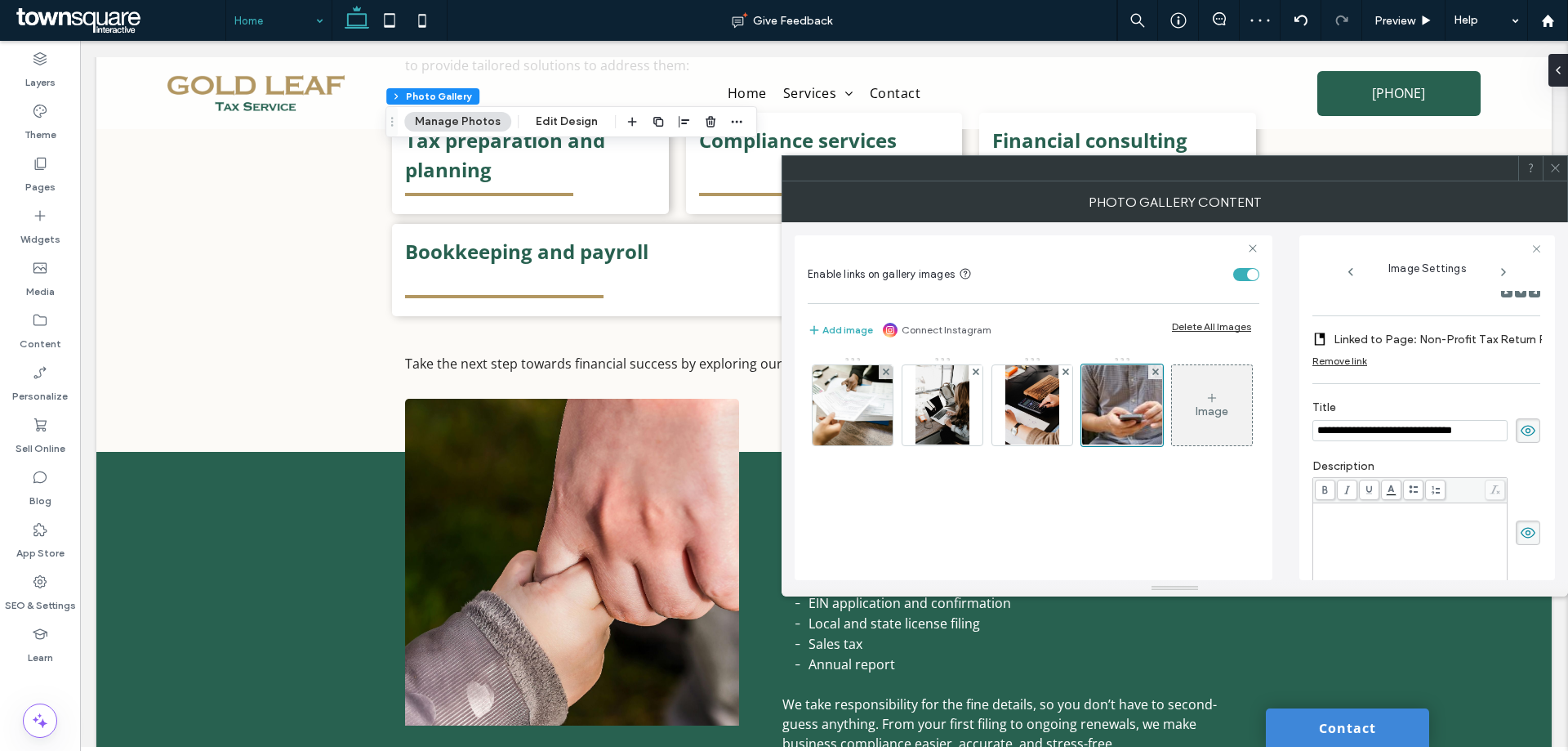 scroll, scrollTop: 17, scrollLeft: 0, axis: vertical 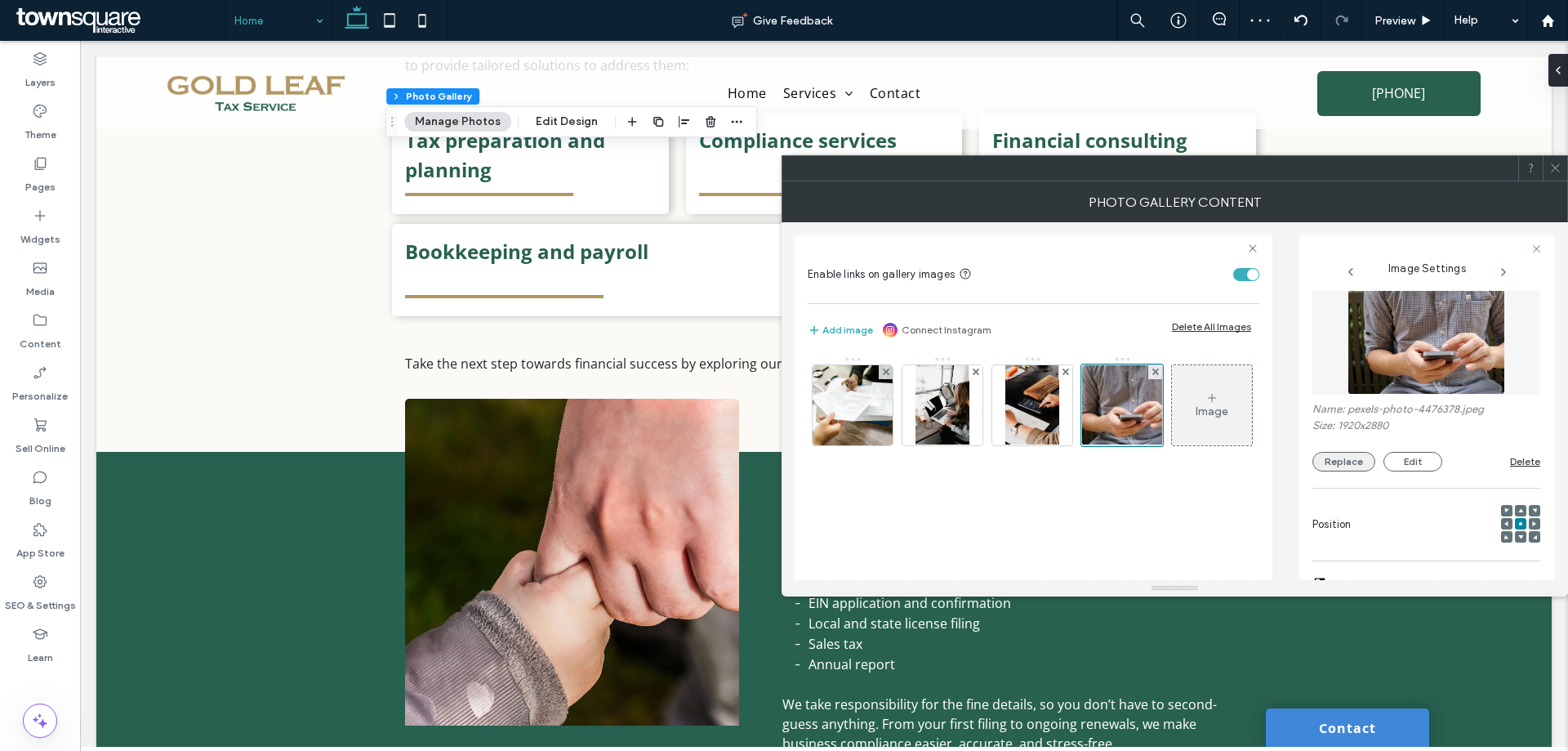click on "Replace" at bounding box center [1343, 462] 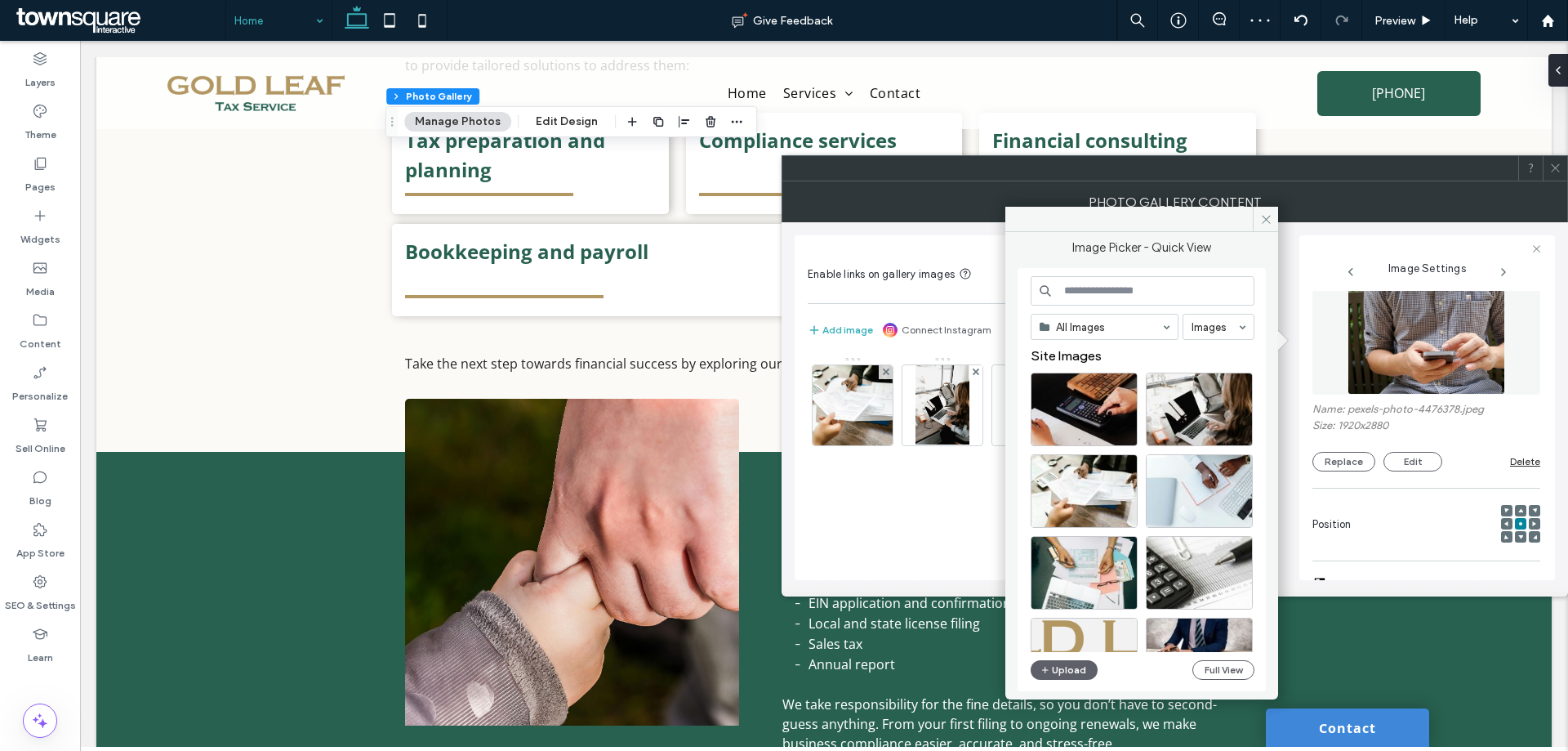 click at bounding box center (1143, 291) 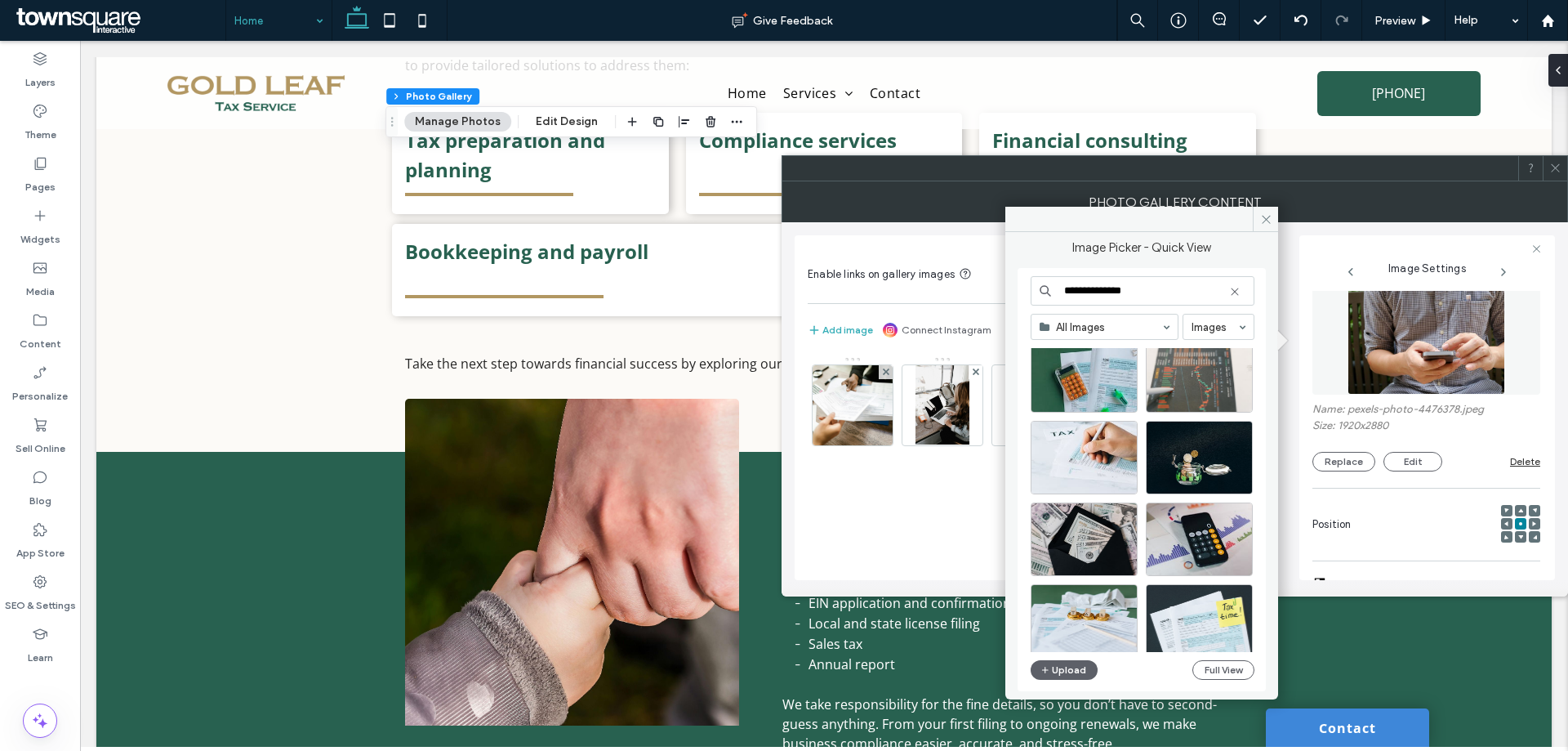 scroll, scrollTop: 0, scrollLeft: 0, axis: both 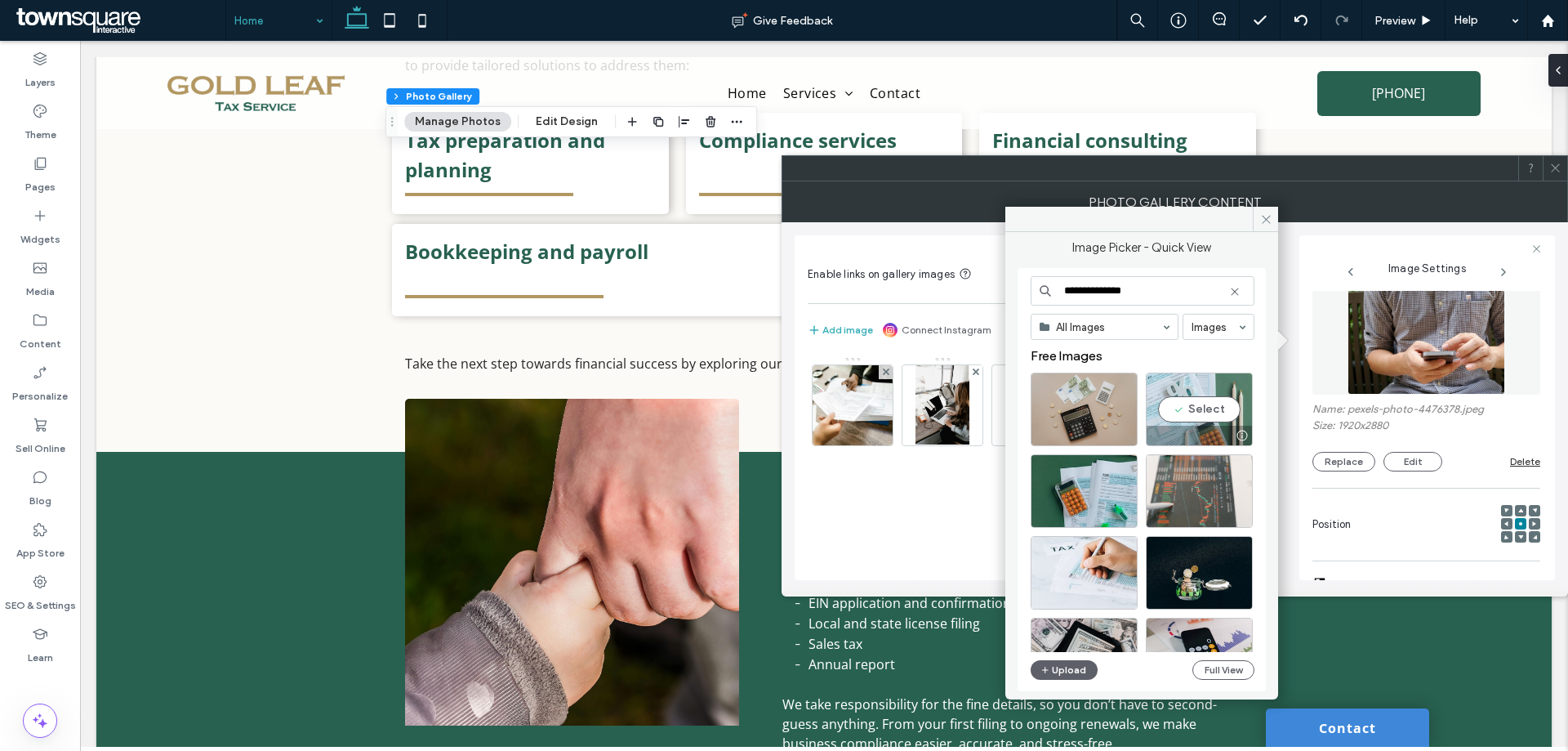 type on "**********" 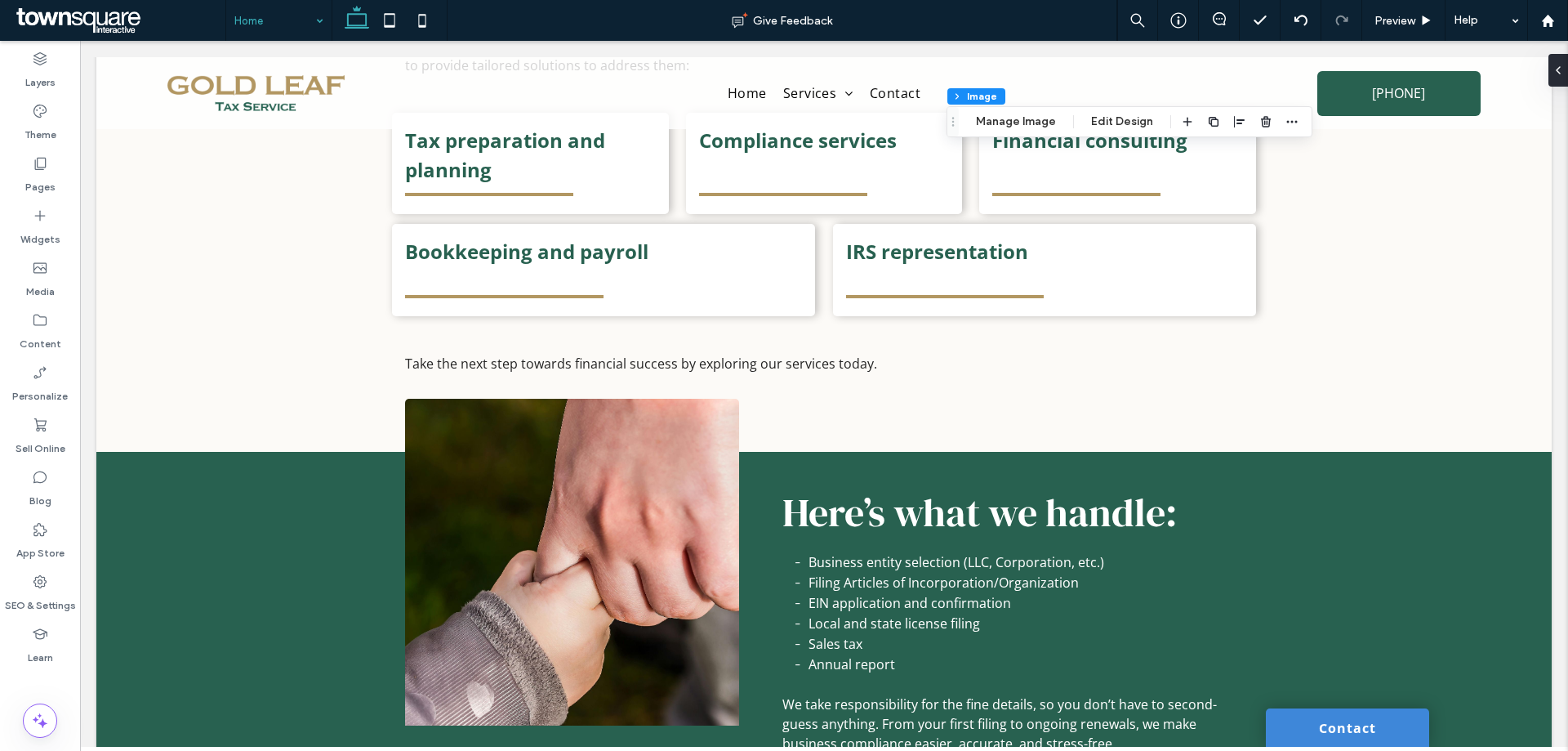 type on "*" 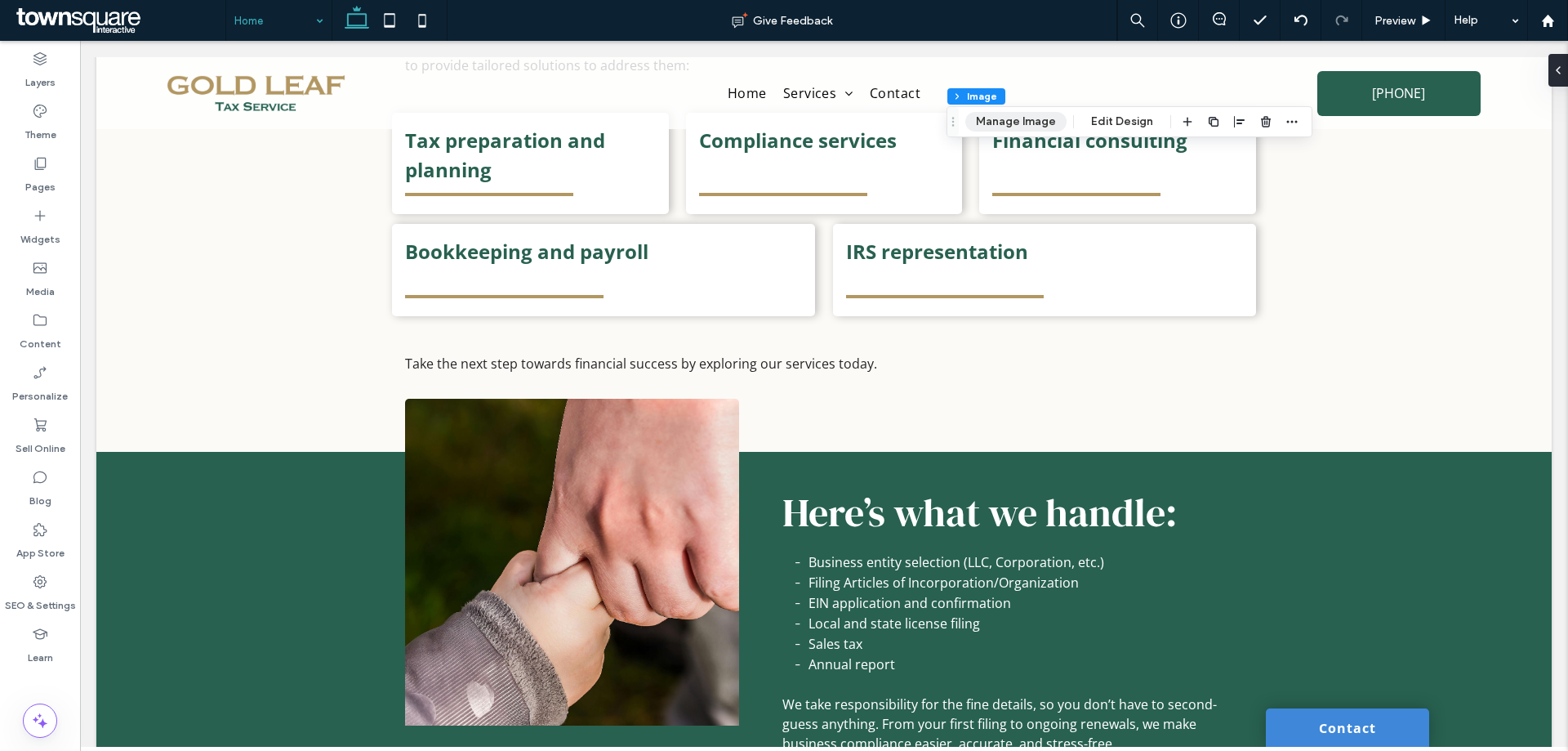click on "Manage Image" at bounding box center (1016, 122) 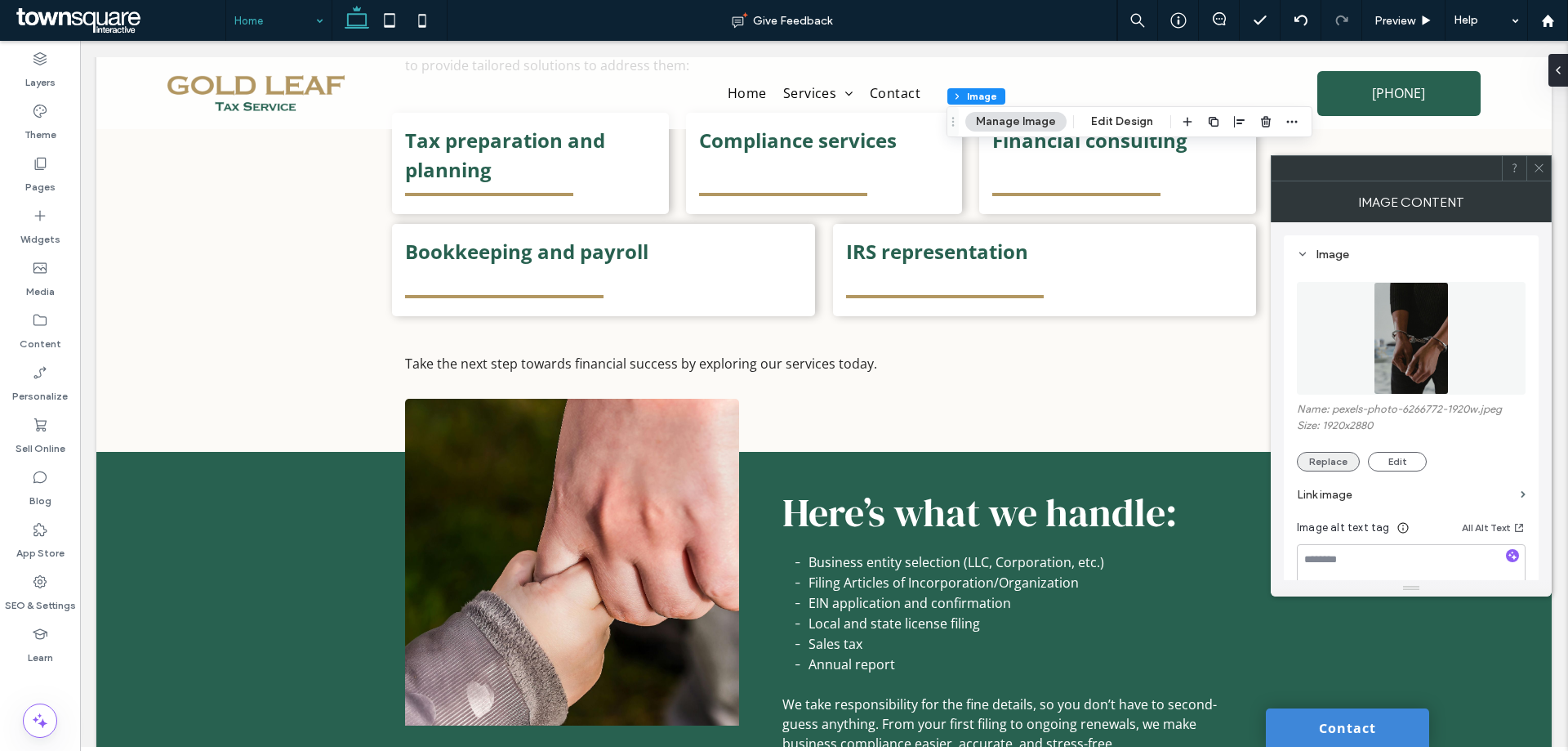click on "Replace" at bounding box center [1328, 462] 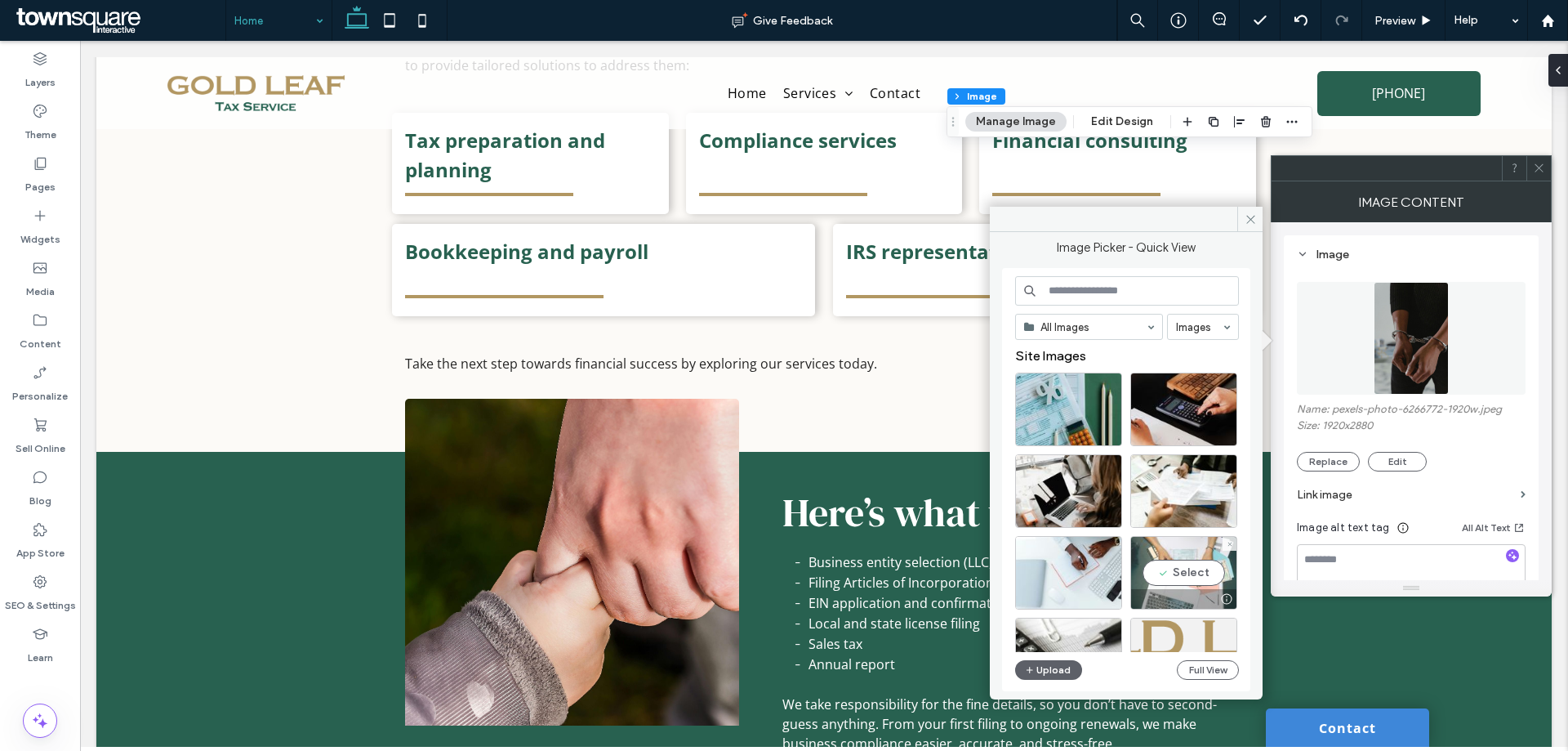 click on "Select" at bounding box center [1183, 573] 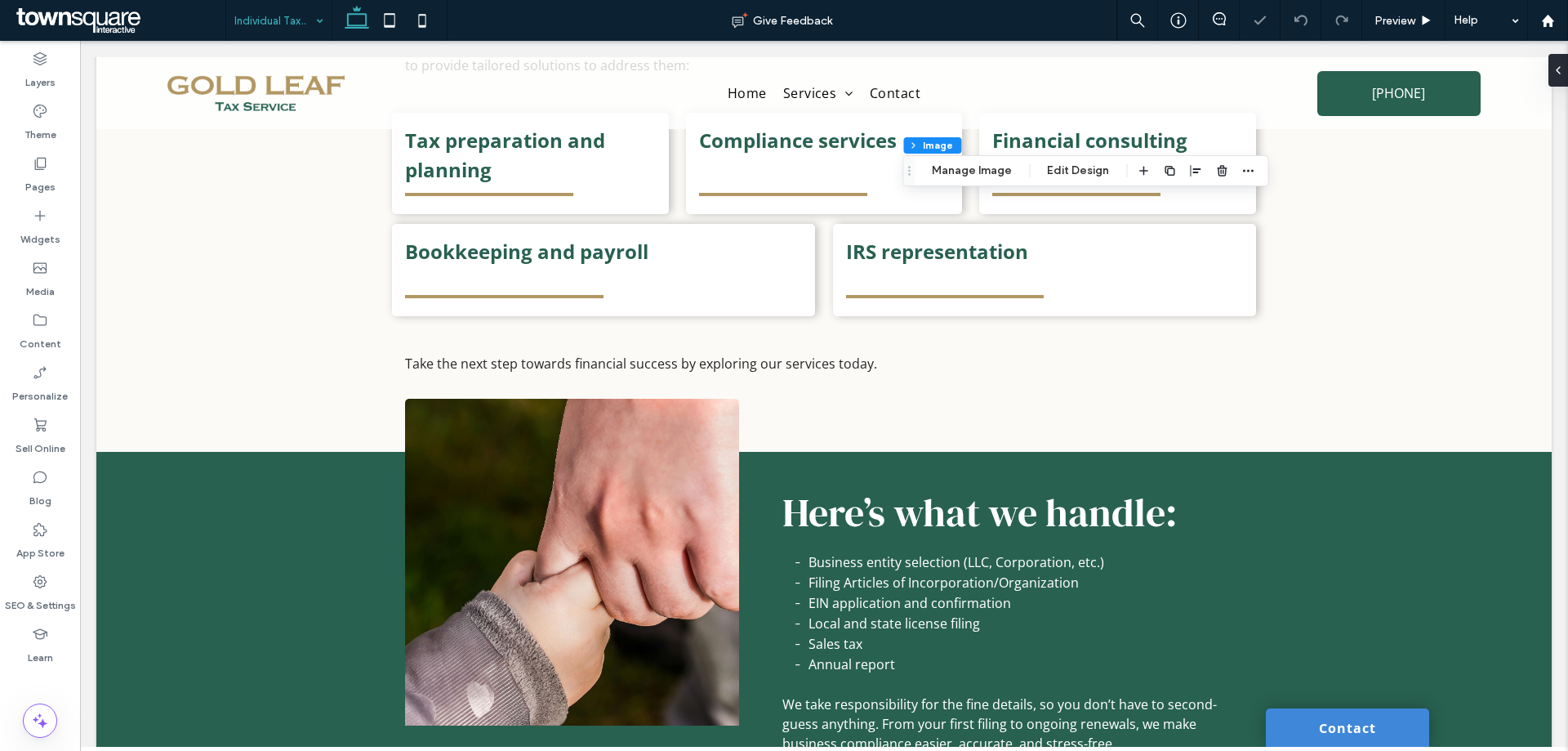 type on "*" 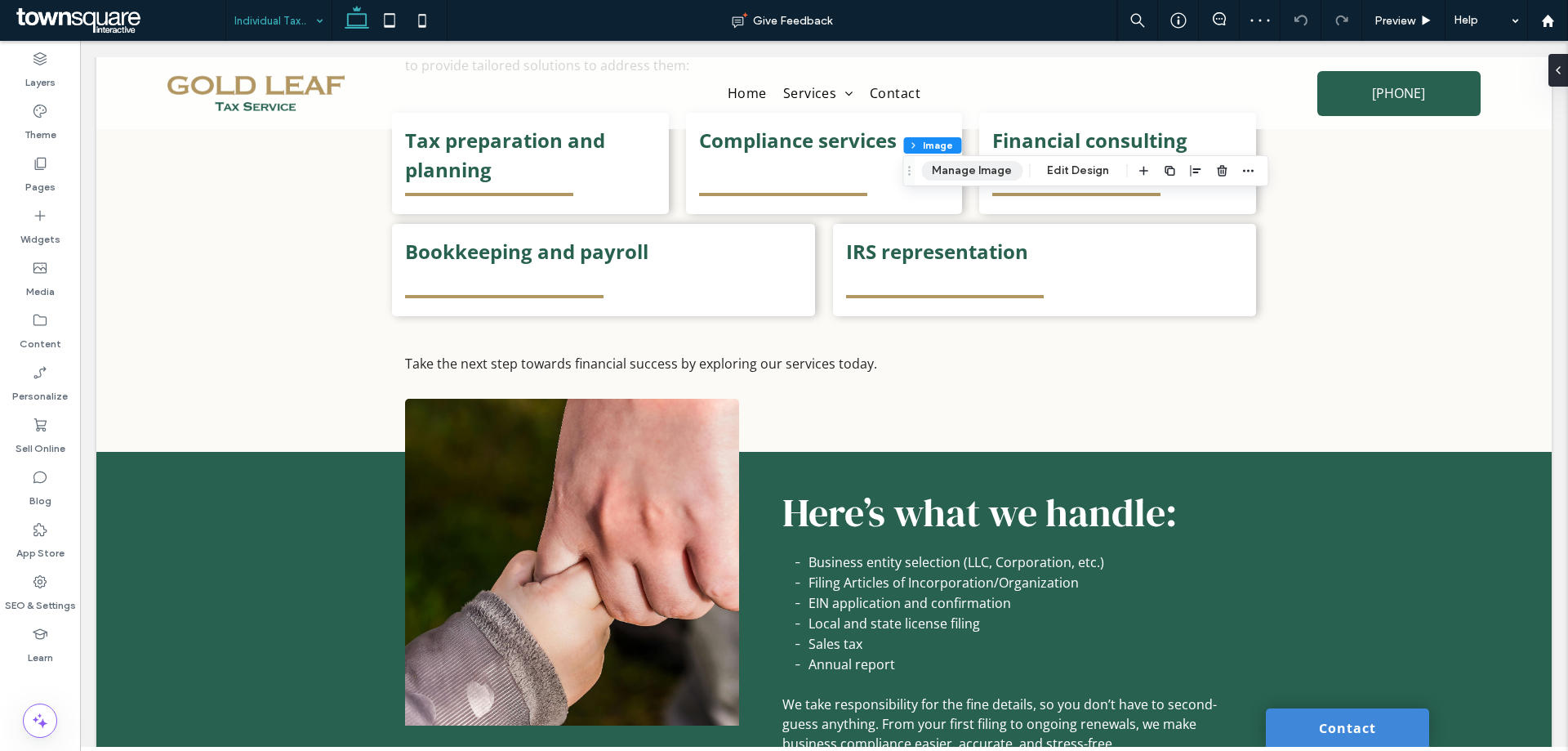 click on "Manage Image" at bounding box center [972, 171] 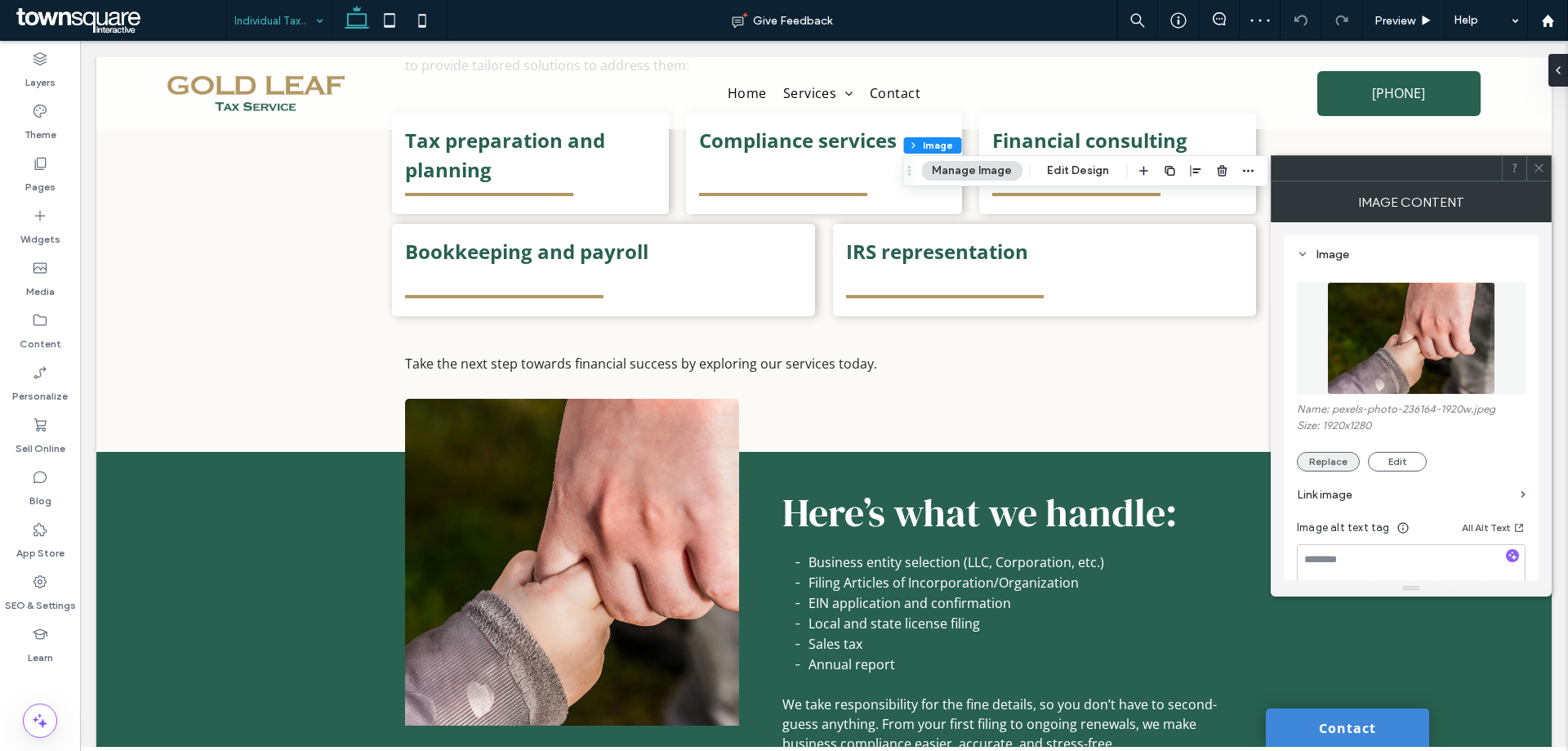 drag, startPoint x: 1328, startPoint y: 466, endPoint x: 1303, endPoint y: 454, distance: 27.7308 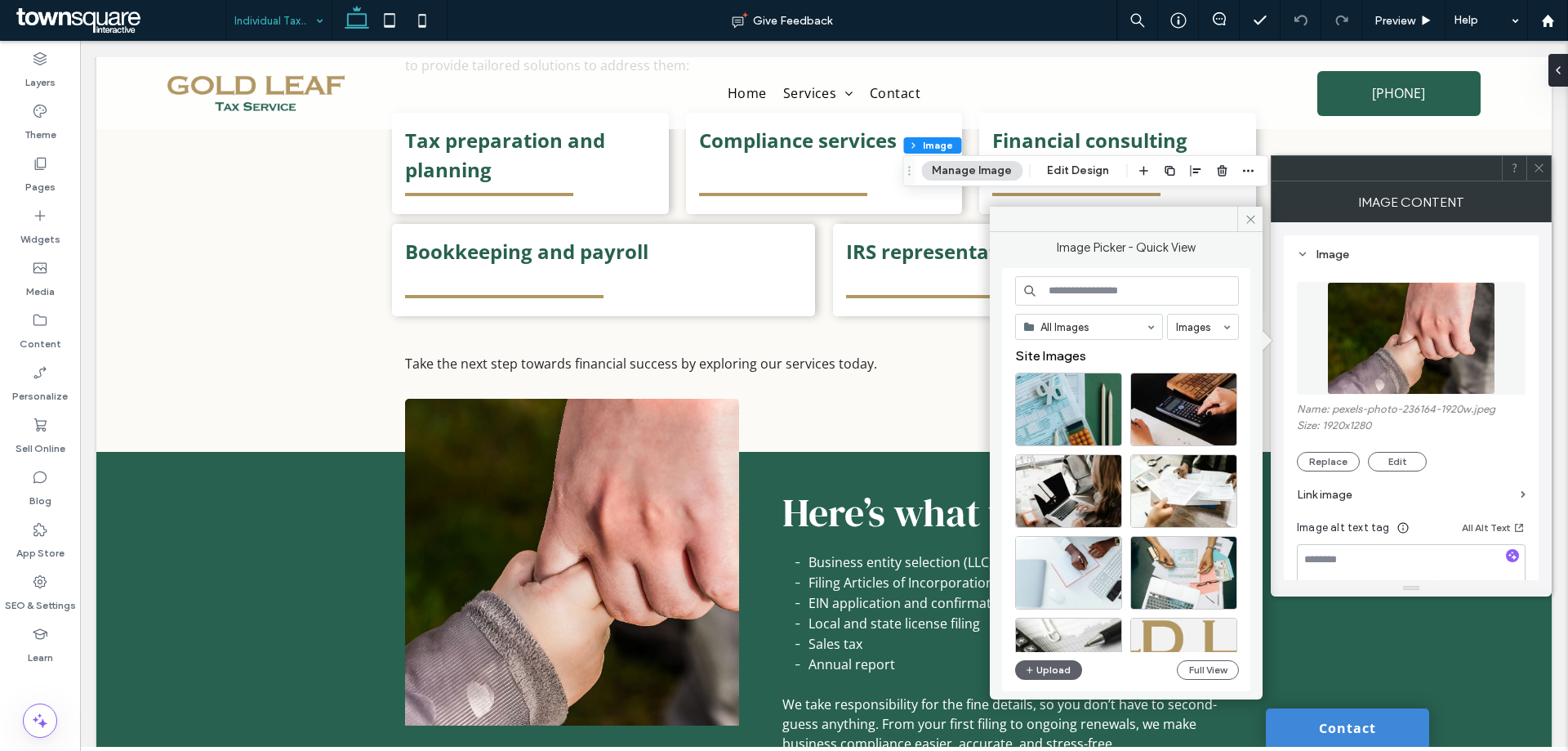 click at bounding box center (1127, 291) 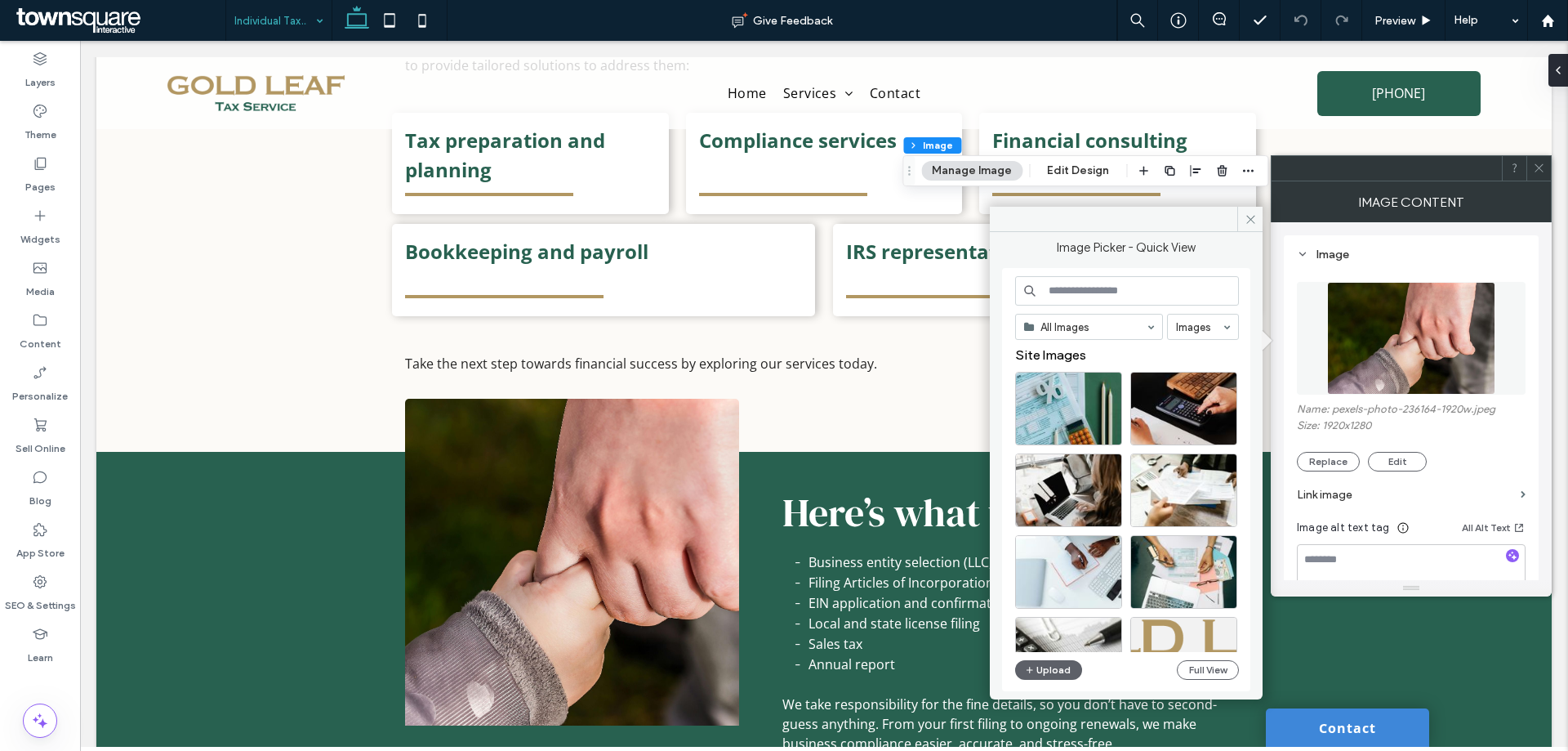 scroll, scrollTop: 0, scrollLeft: 0, axis: both 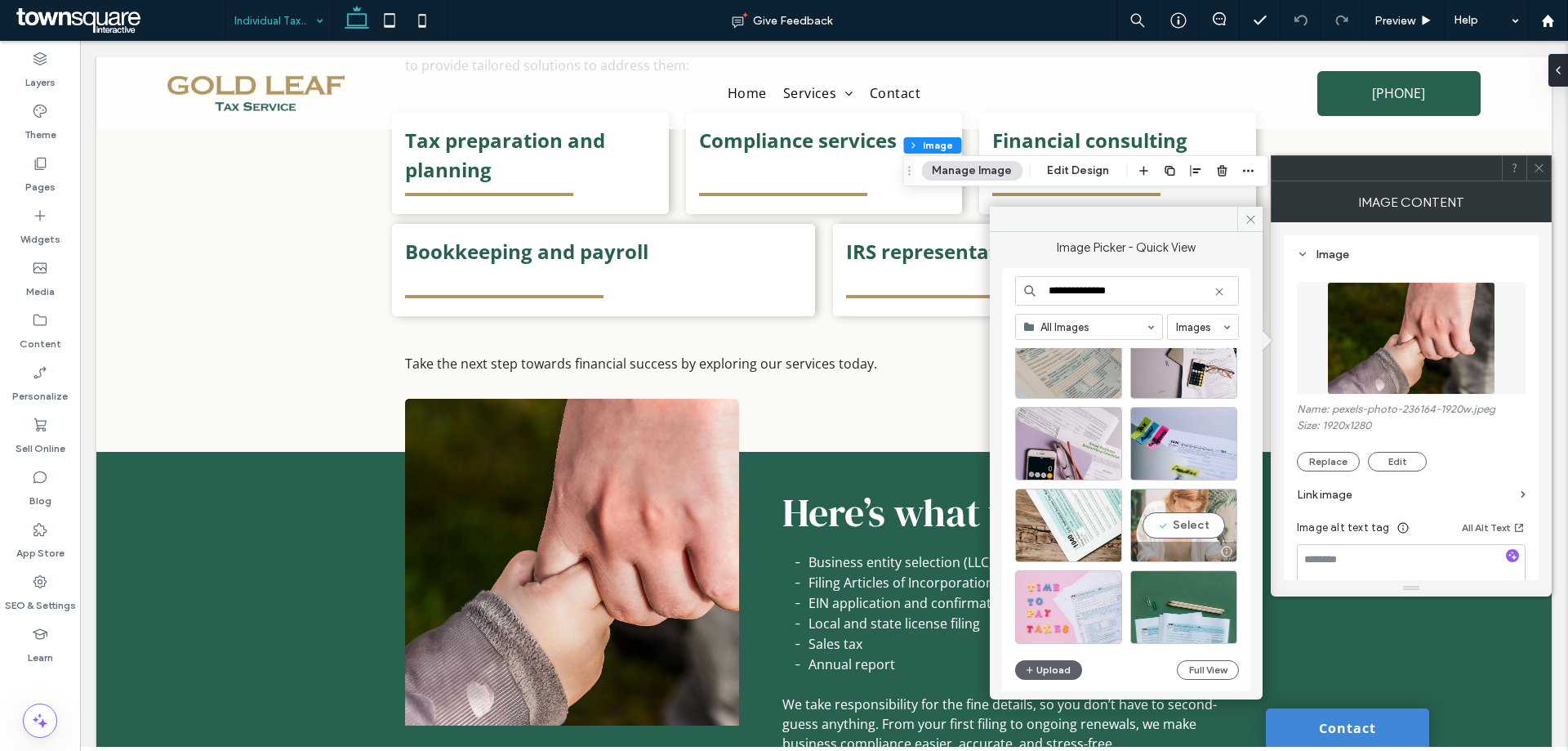 type on "**********" 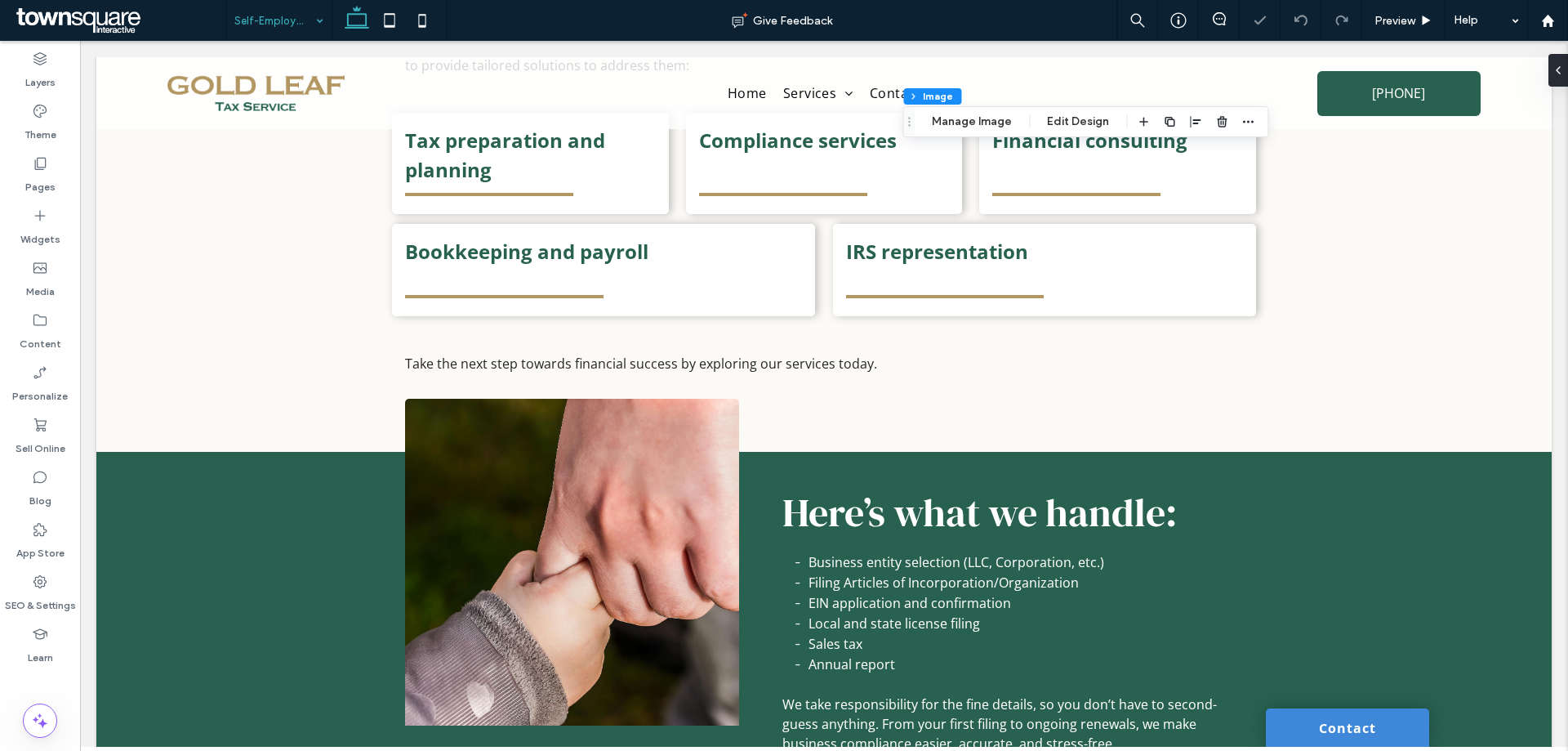 type on "*" 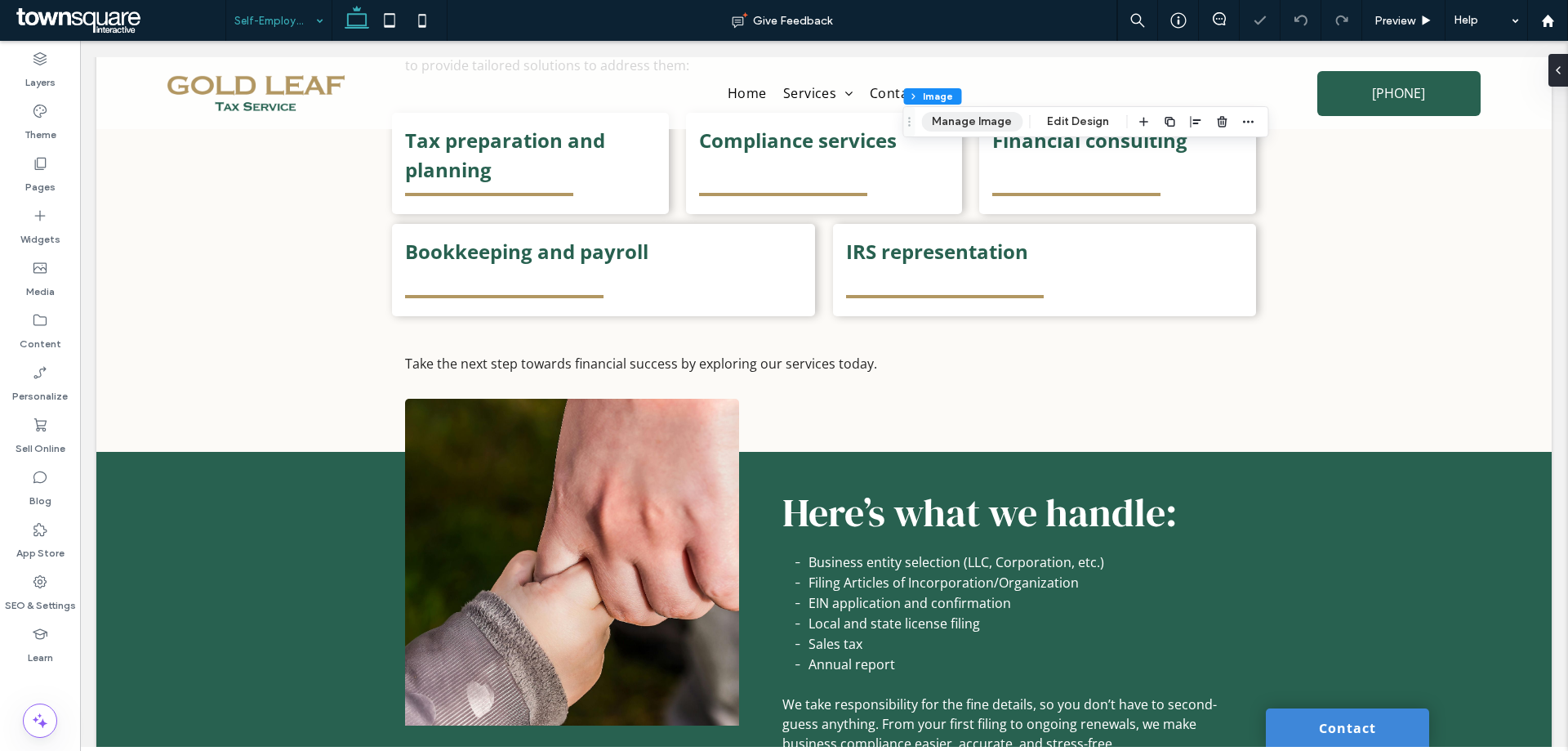 click on "Manage Image" at bounding box center (972, 122) 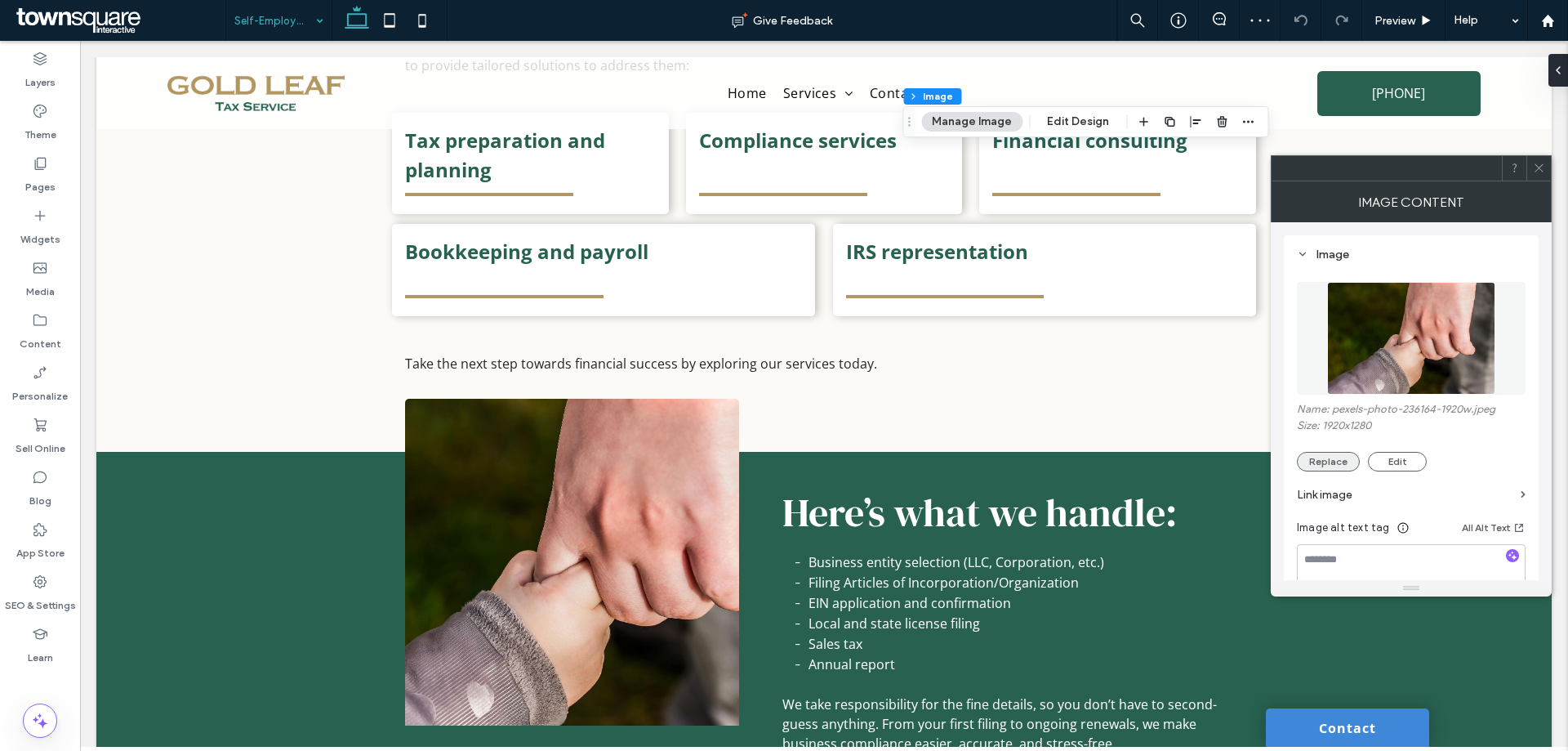 click on "Replace" at bounding box center [1328, 462] 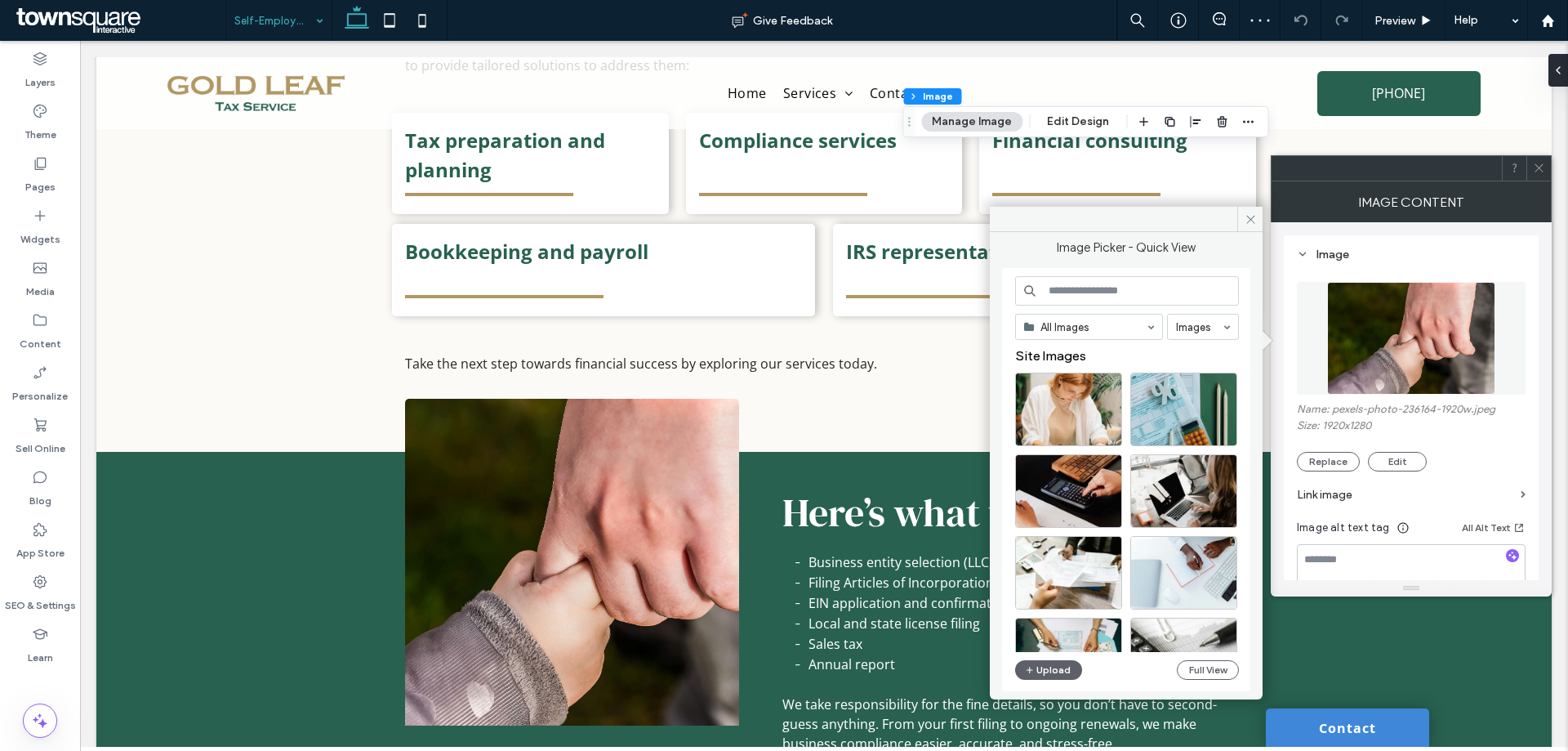 click at bounding box center (1127, 291) 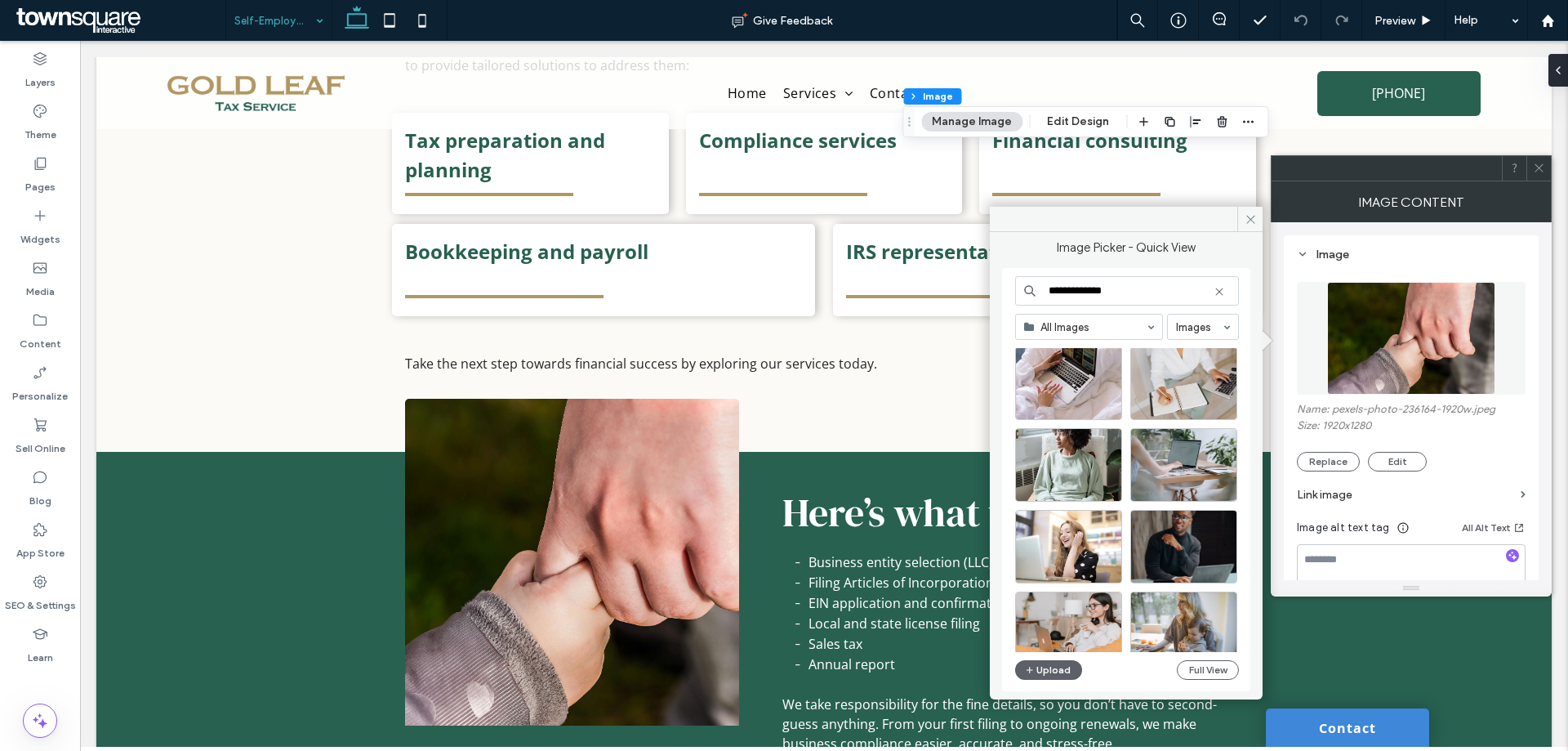 scroll, scrollTop: 245, scrollLeft: 0, axis: vertical 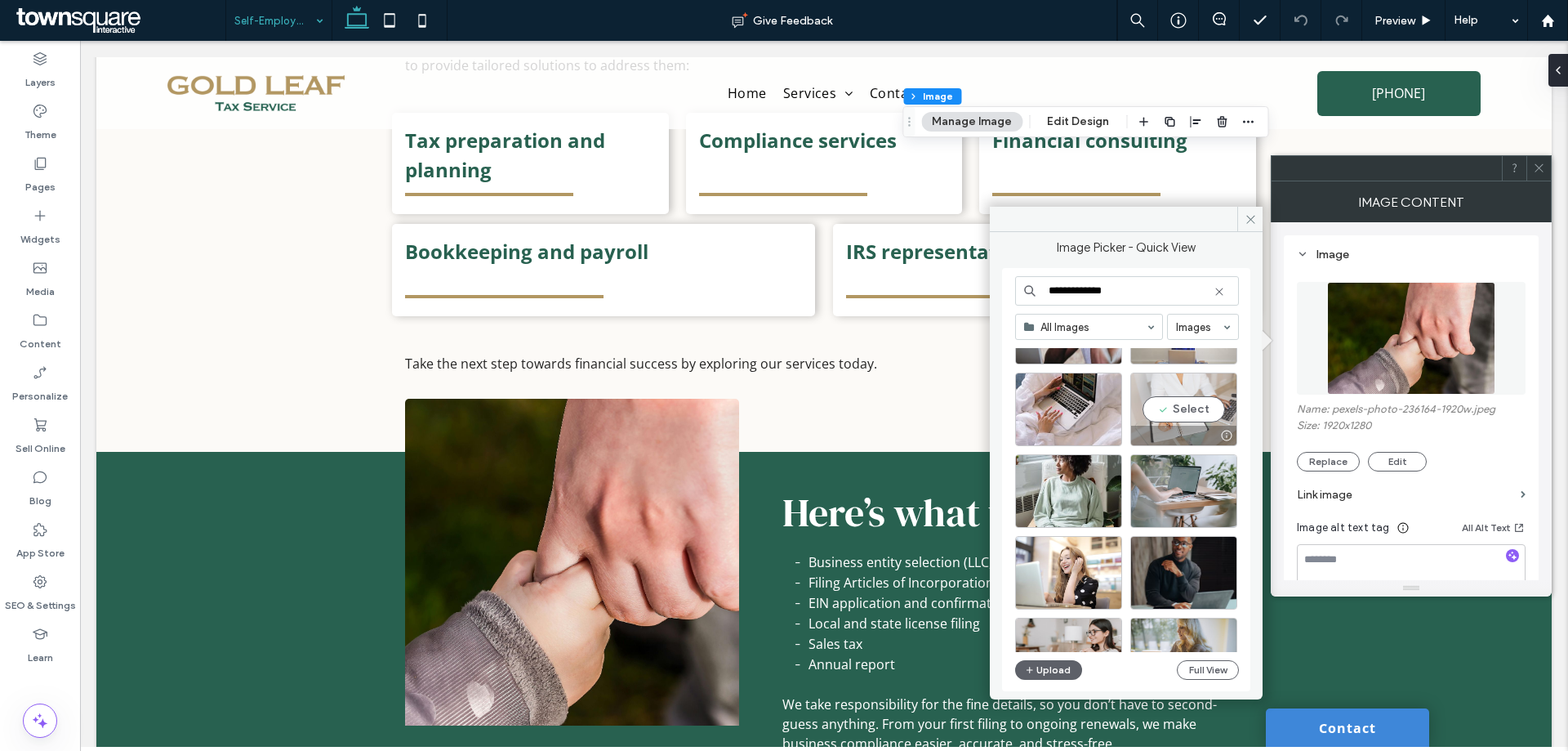 type on "**********" 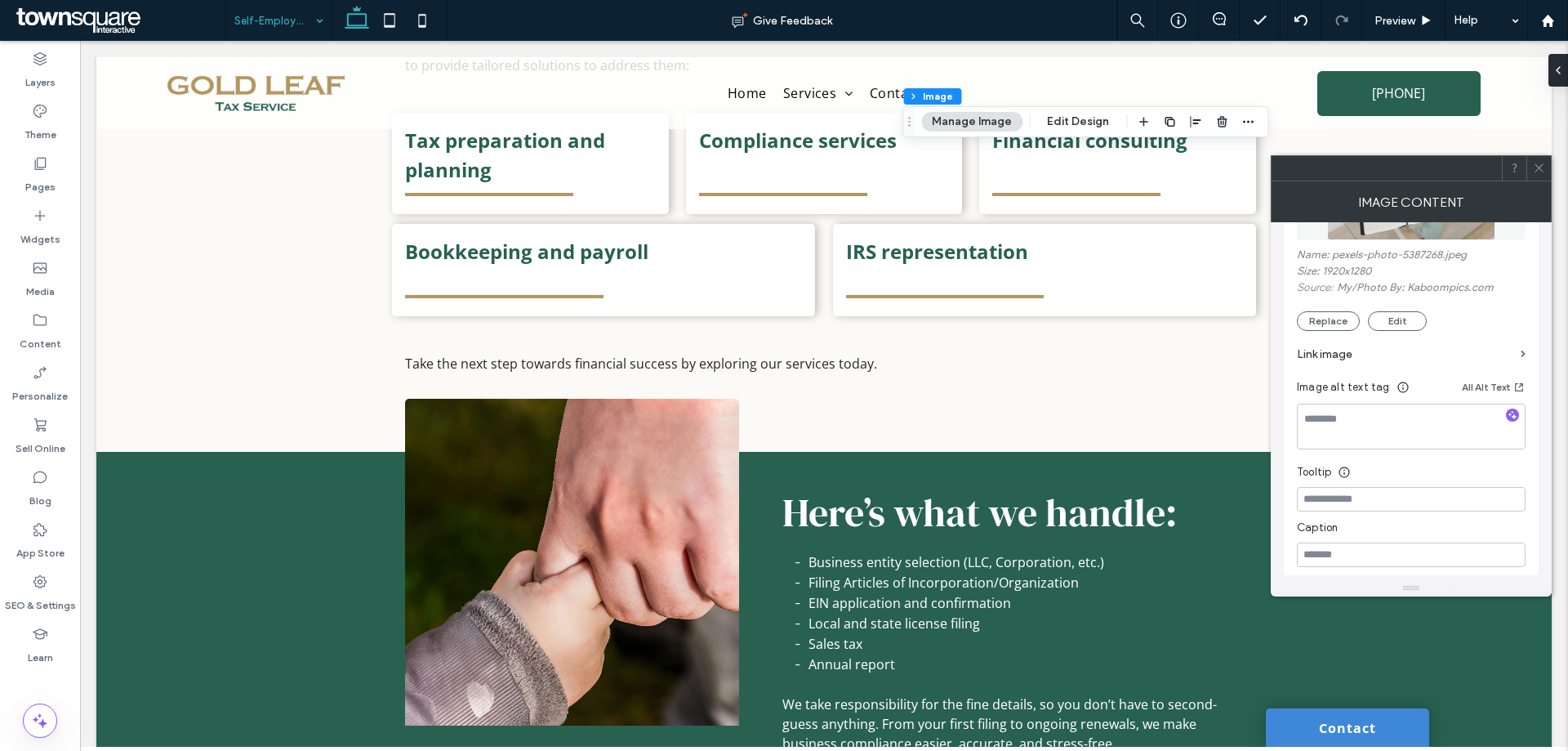 scroll, scrollTop: 322, scrollLeft: 0, axis: vertical 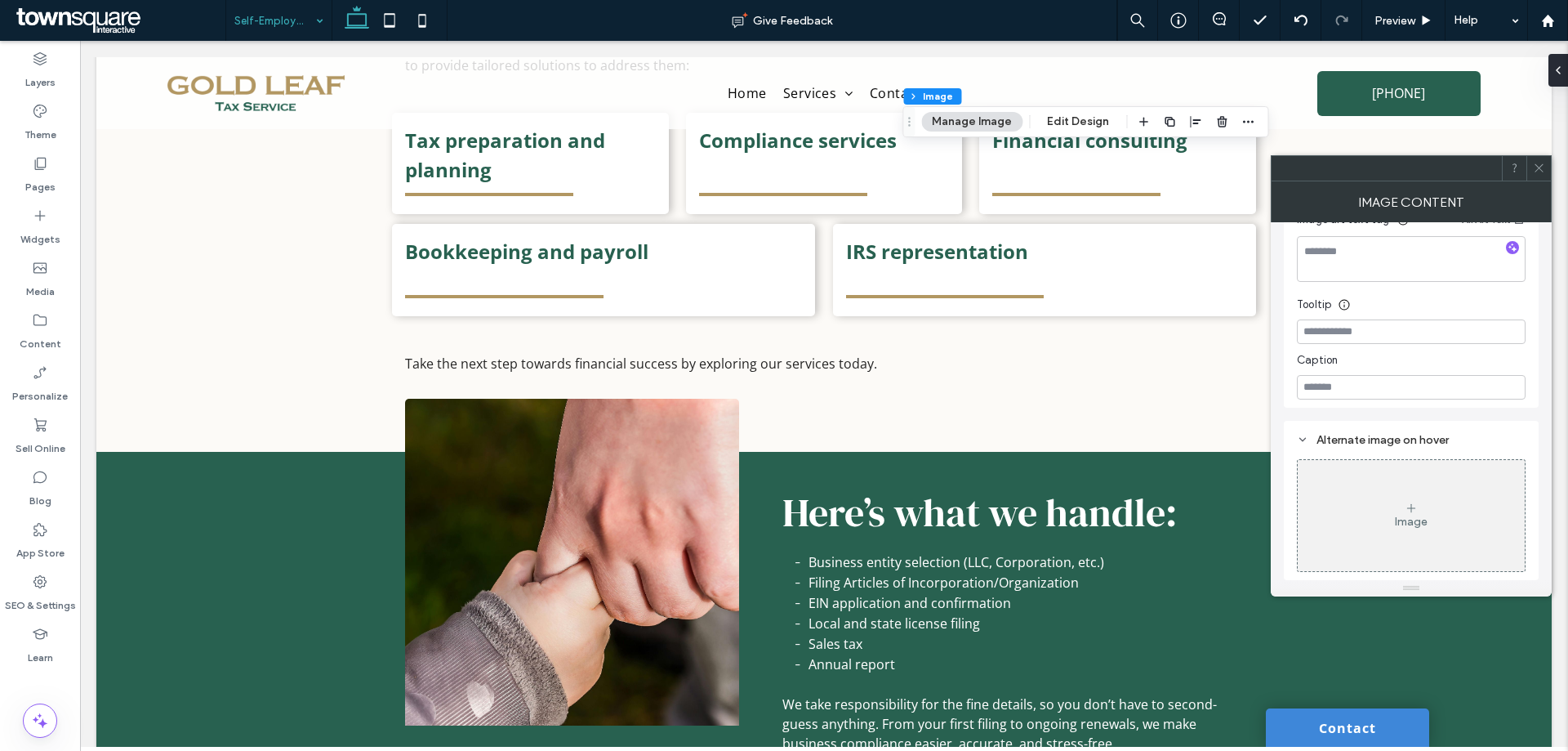 click 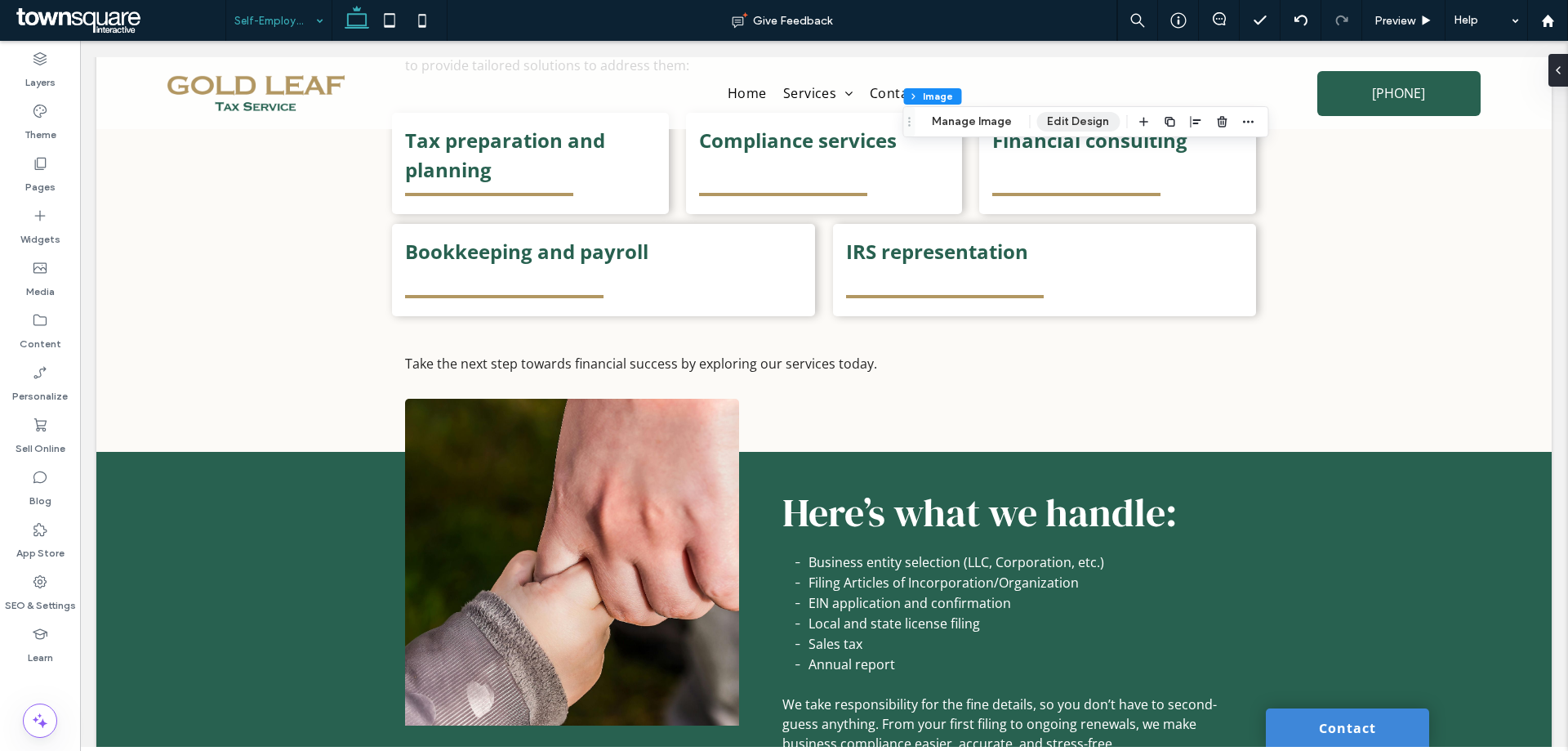 click on "Edit Design" at bounding box center [1078, 122] 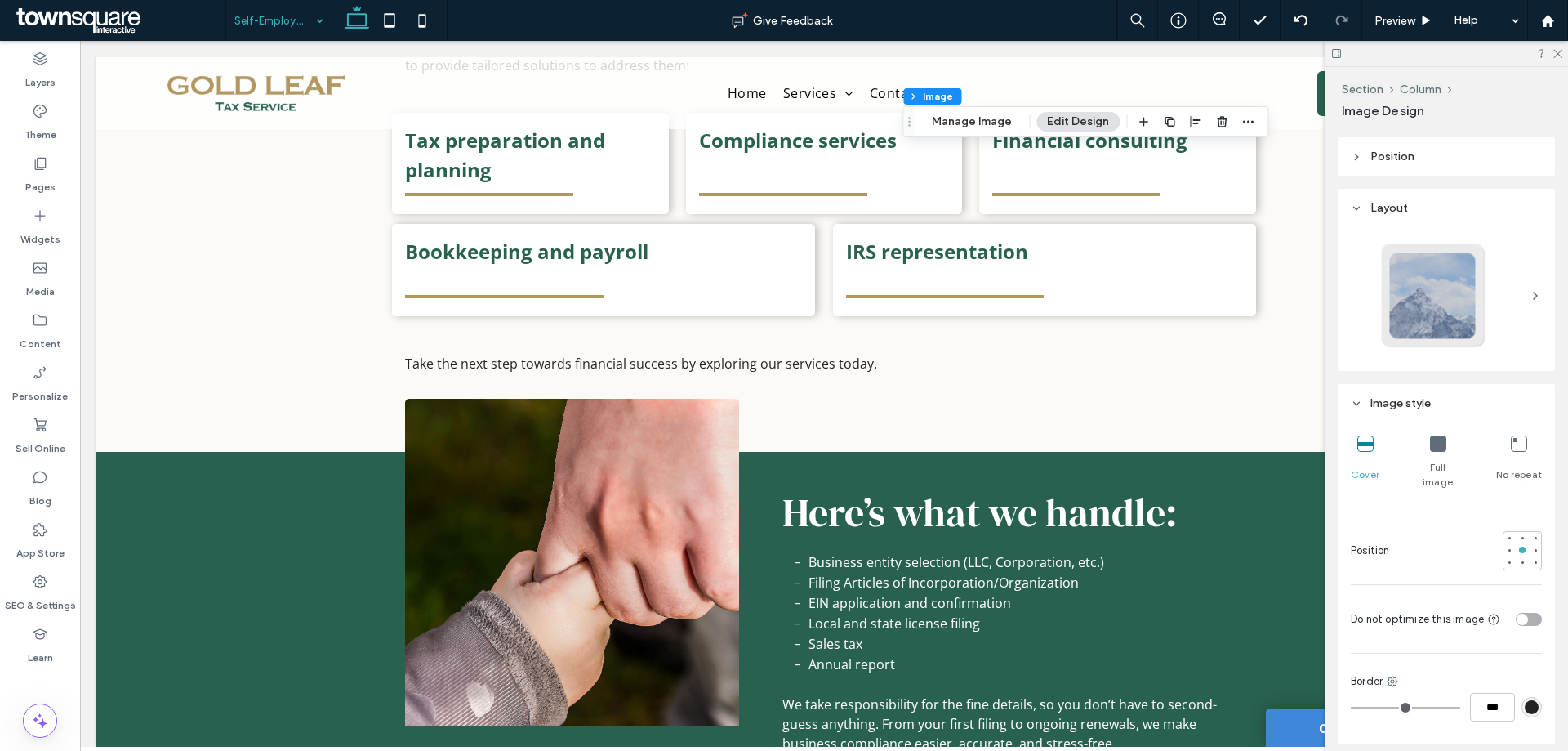 scroll, scrollTop: 817, scrollLeft: 0, axis: vertical 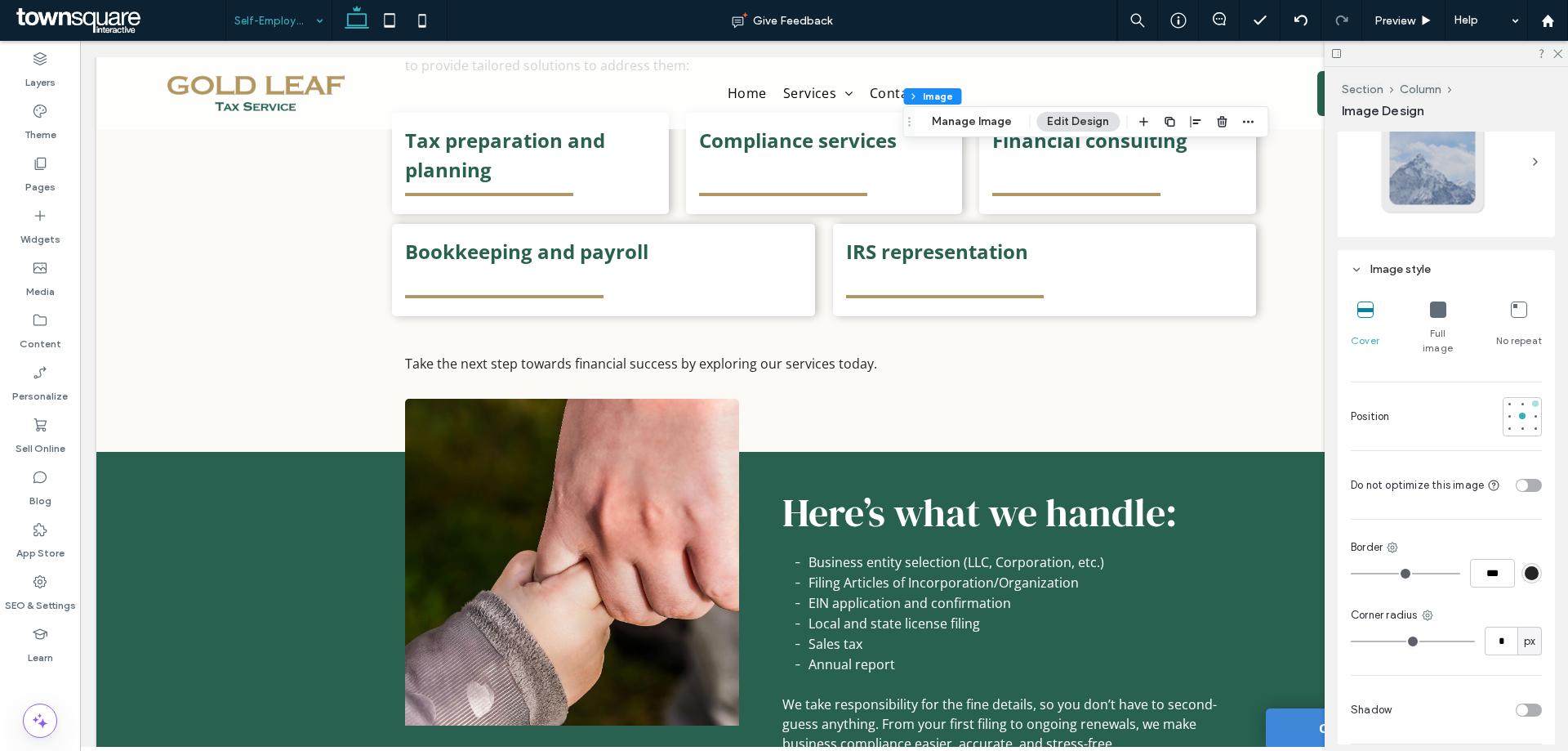 click at bounding box center [1535, 404] 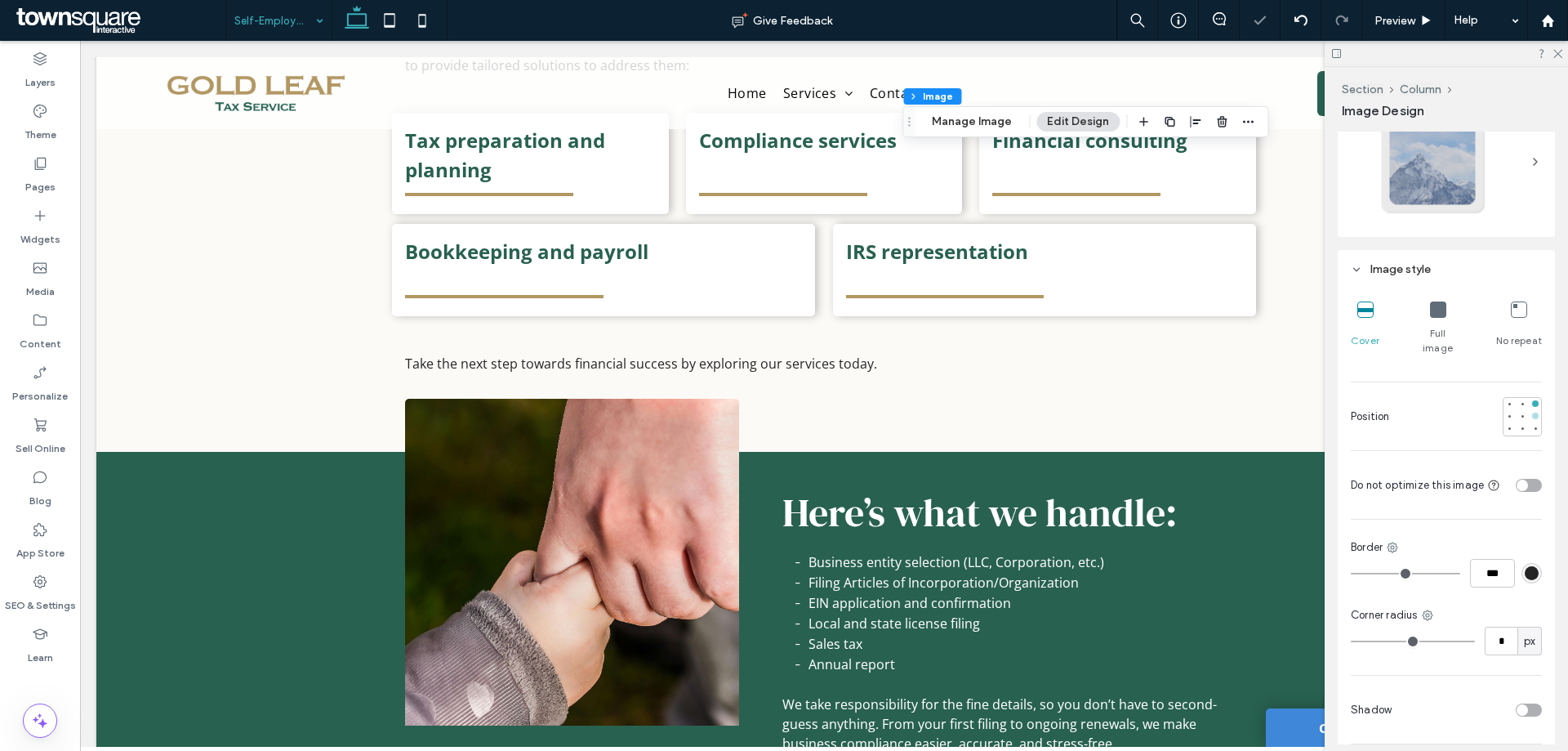click at bounding box center (1535, 416) 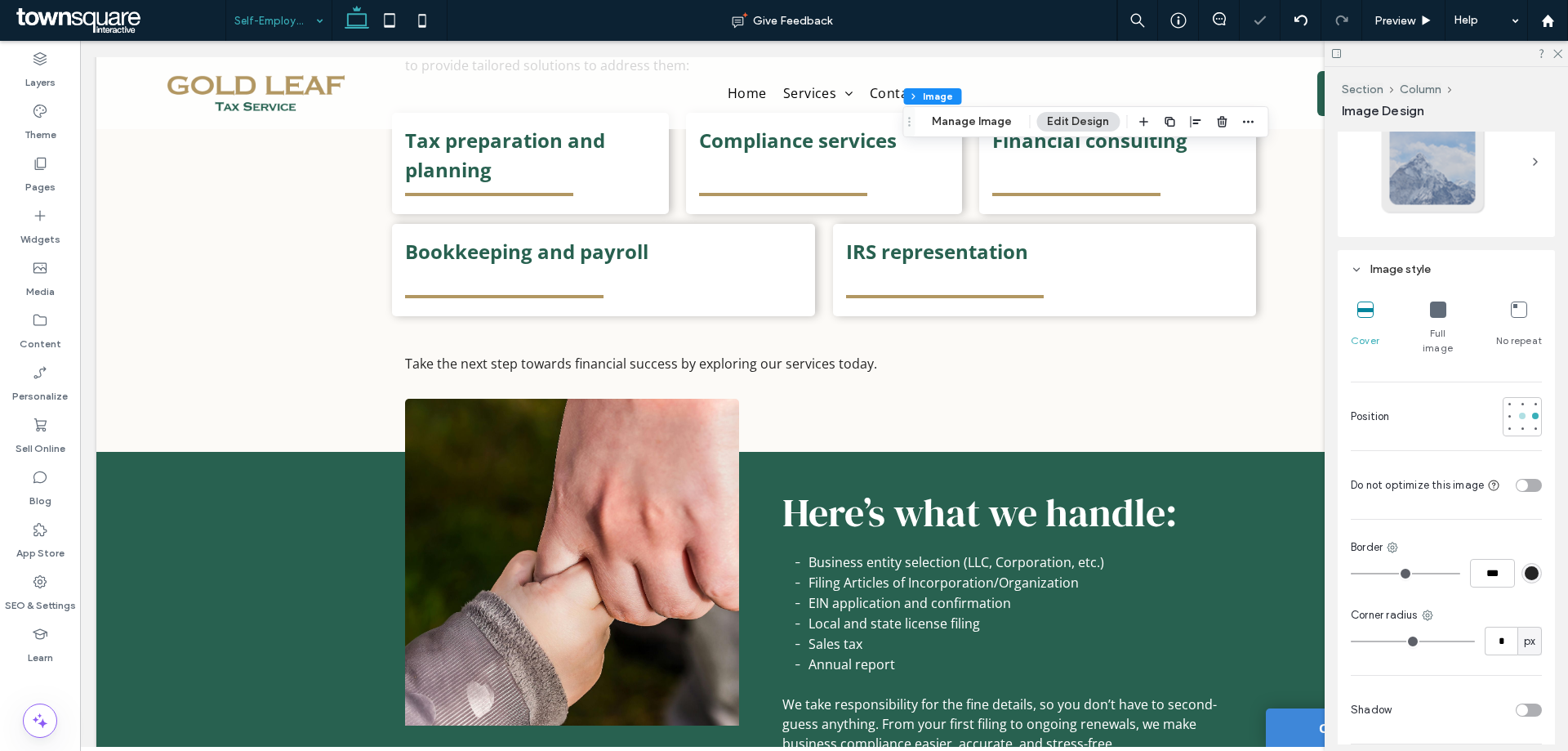 click at bounding box center (1522, 416) 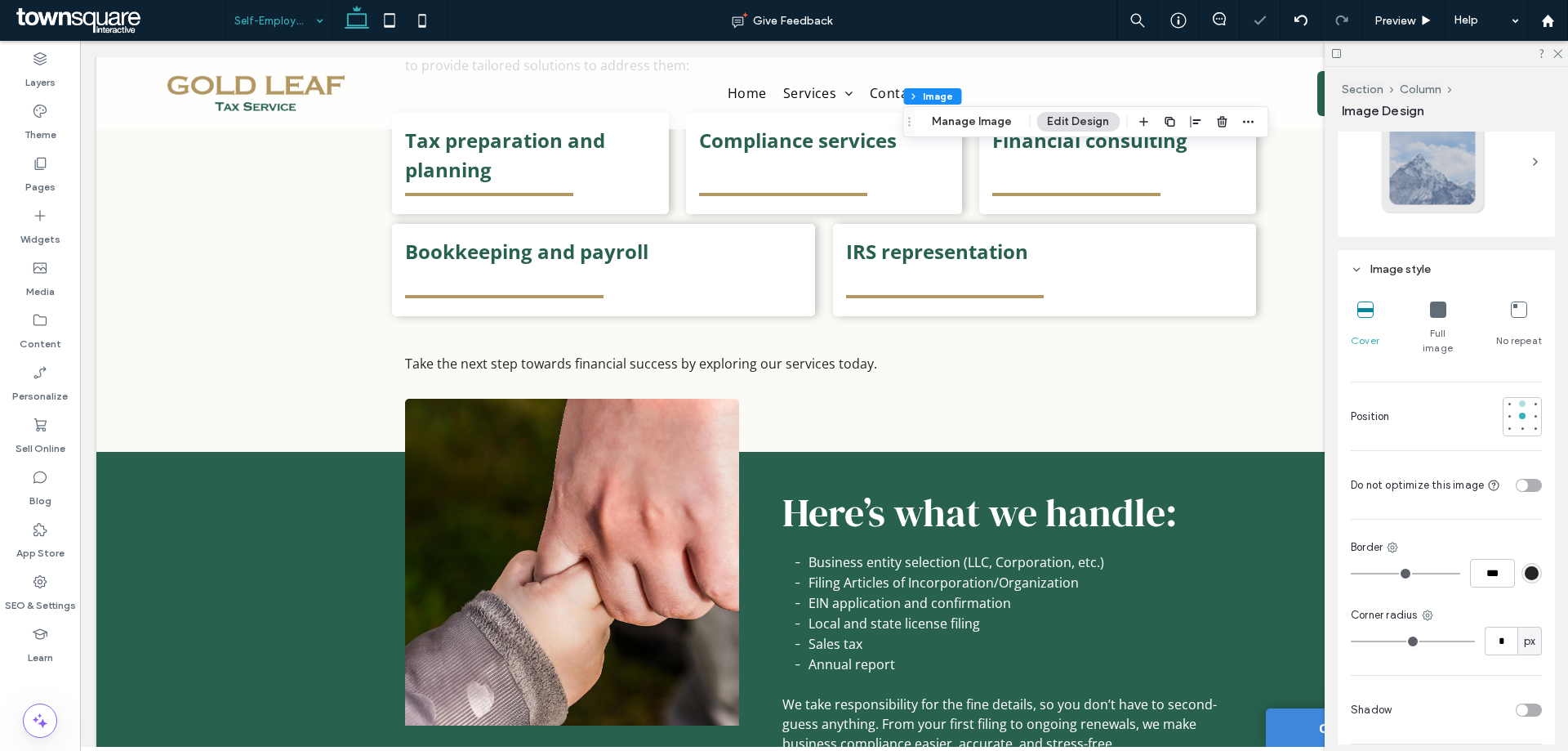 click at bounding box center (1522, 404) 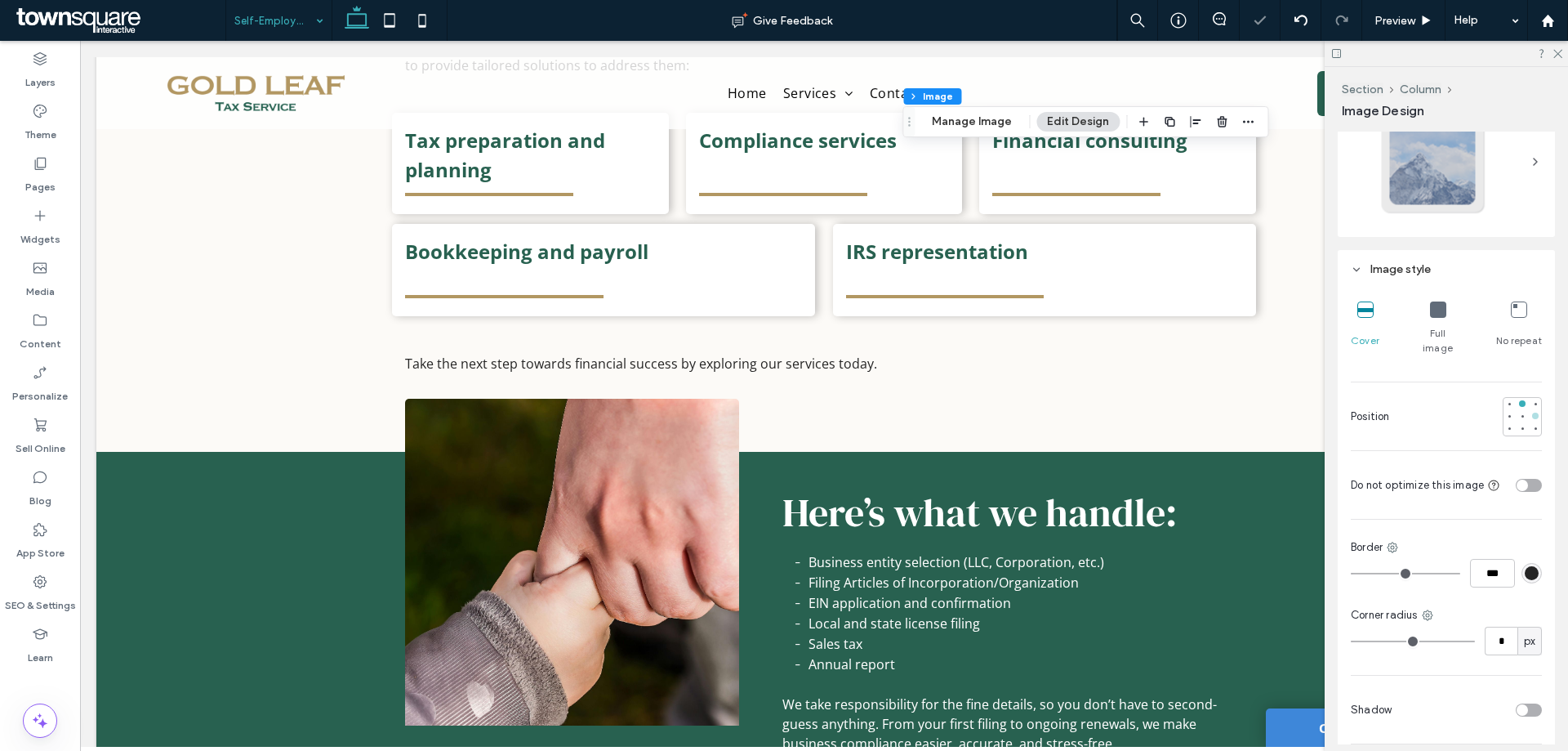 click at bounding box center (1535, 416) 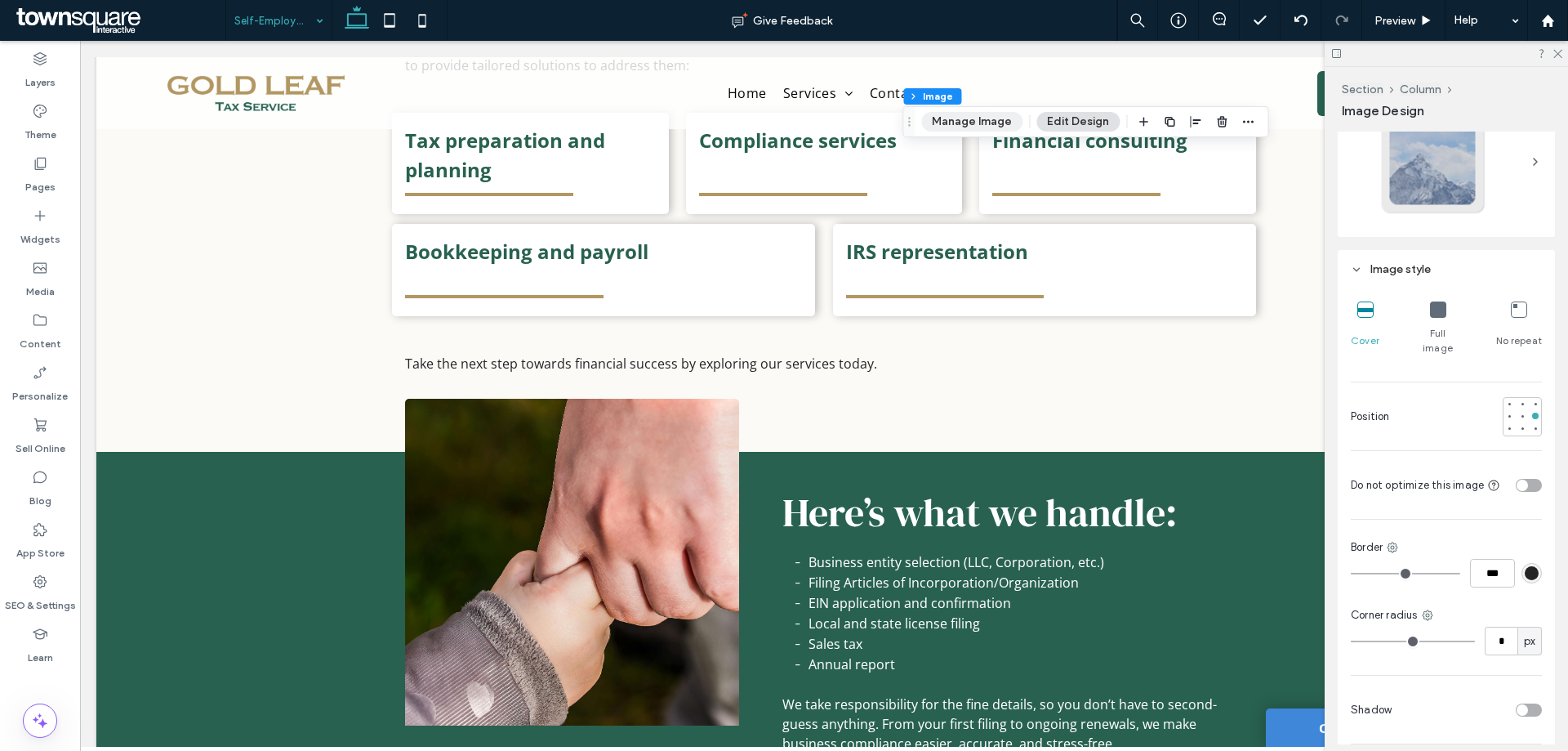 click on "Manage Image" at bounding box center (972, 122) 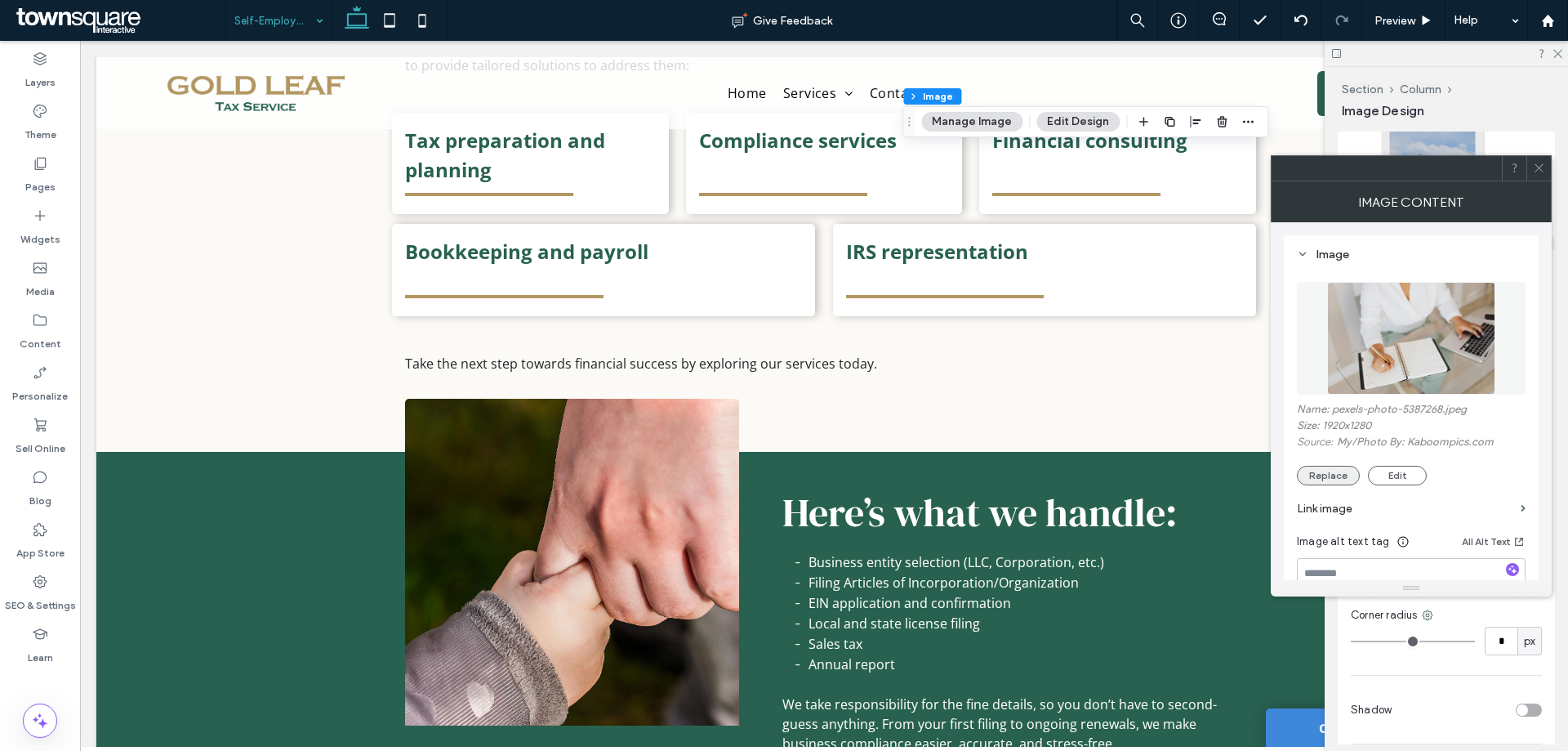 click on "Replace" at bounding box center (1328, 476) 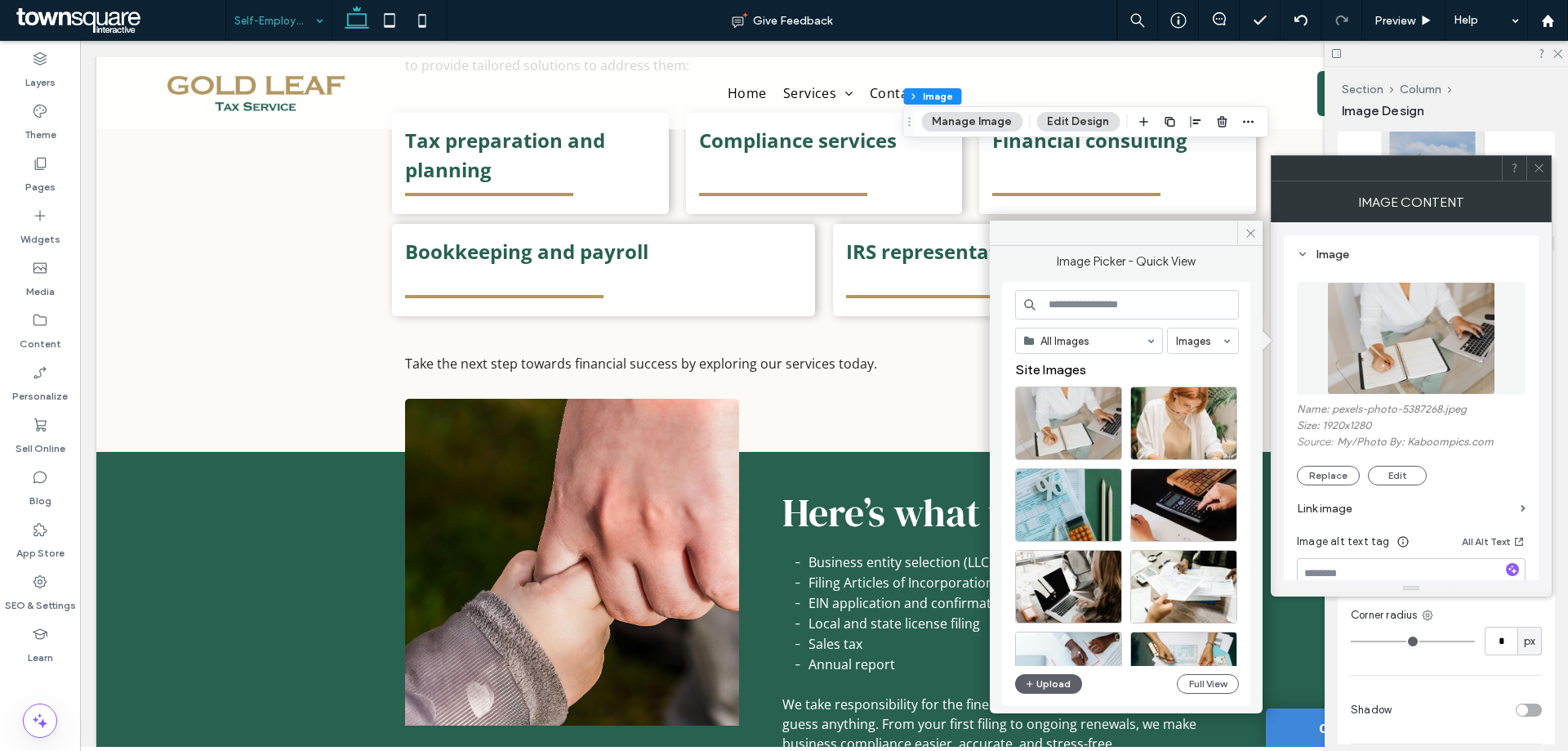 click at bounding box center [1127, 305] 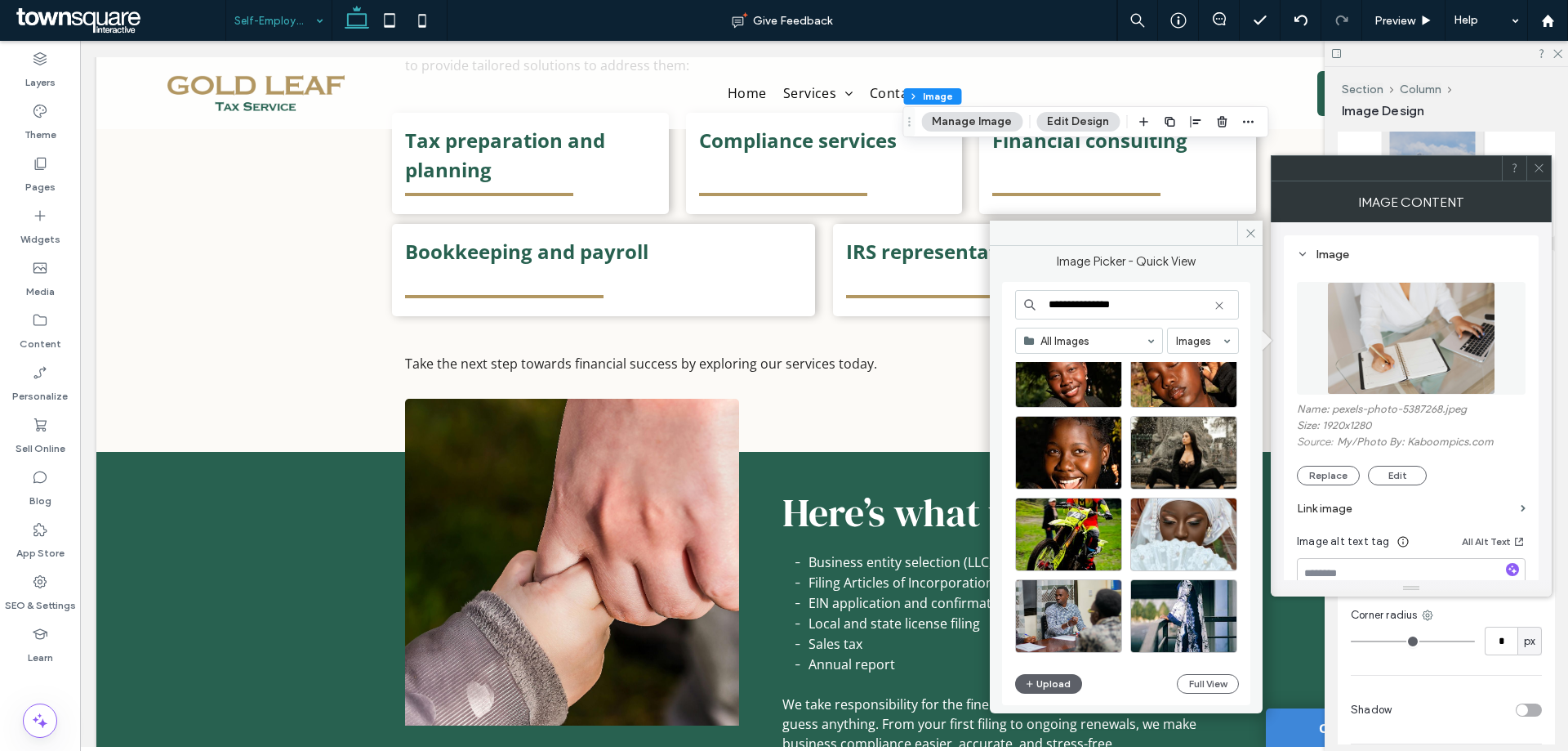 scroll, scrollTop: 701, scrollLeft: 0, axis: vertical 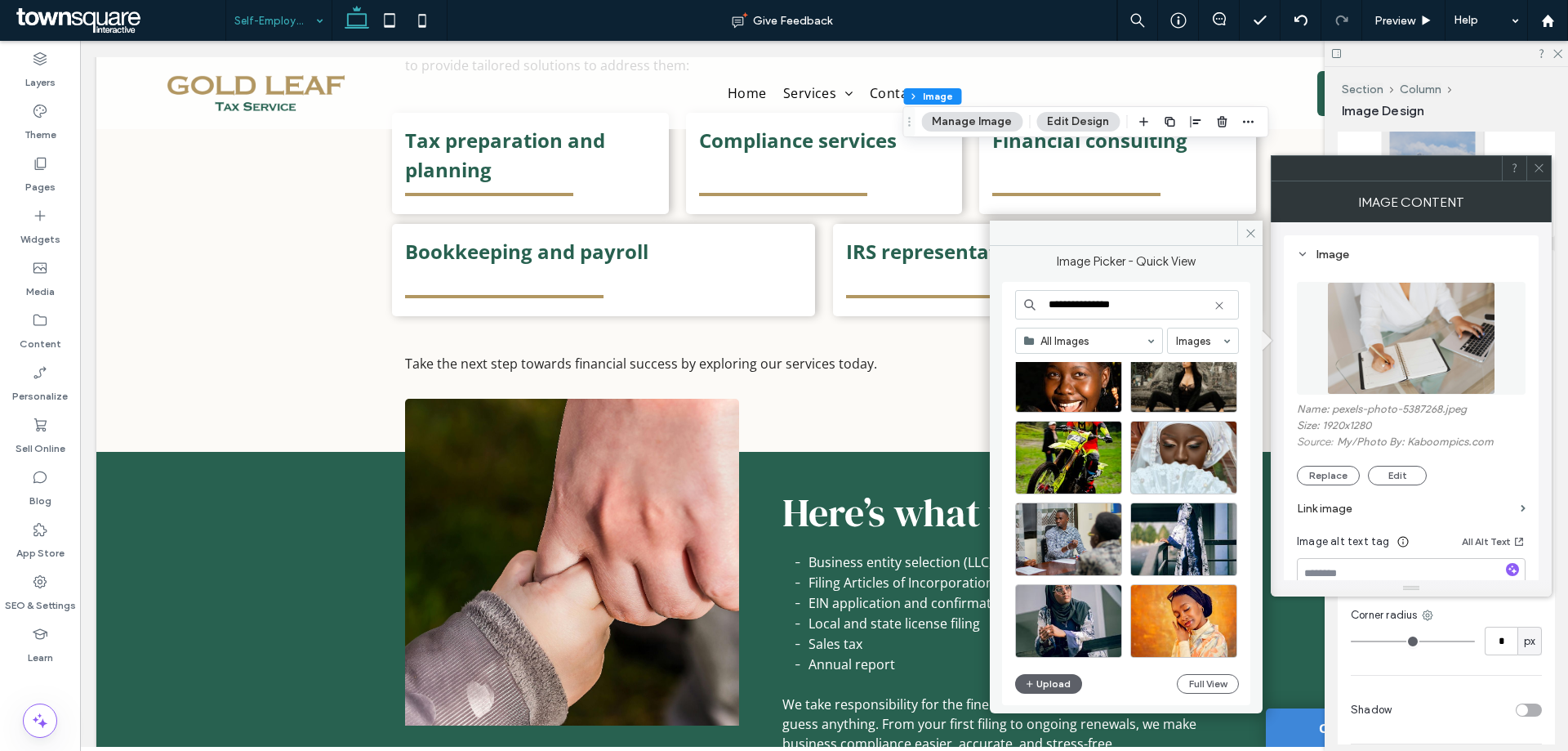 drag, startPoint x: 1067, startPoint y: 306, endPoint x: 1237, endPoint y: 318, distance: 170.423 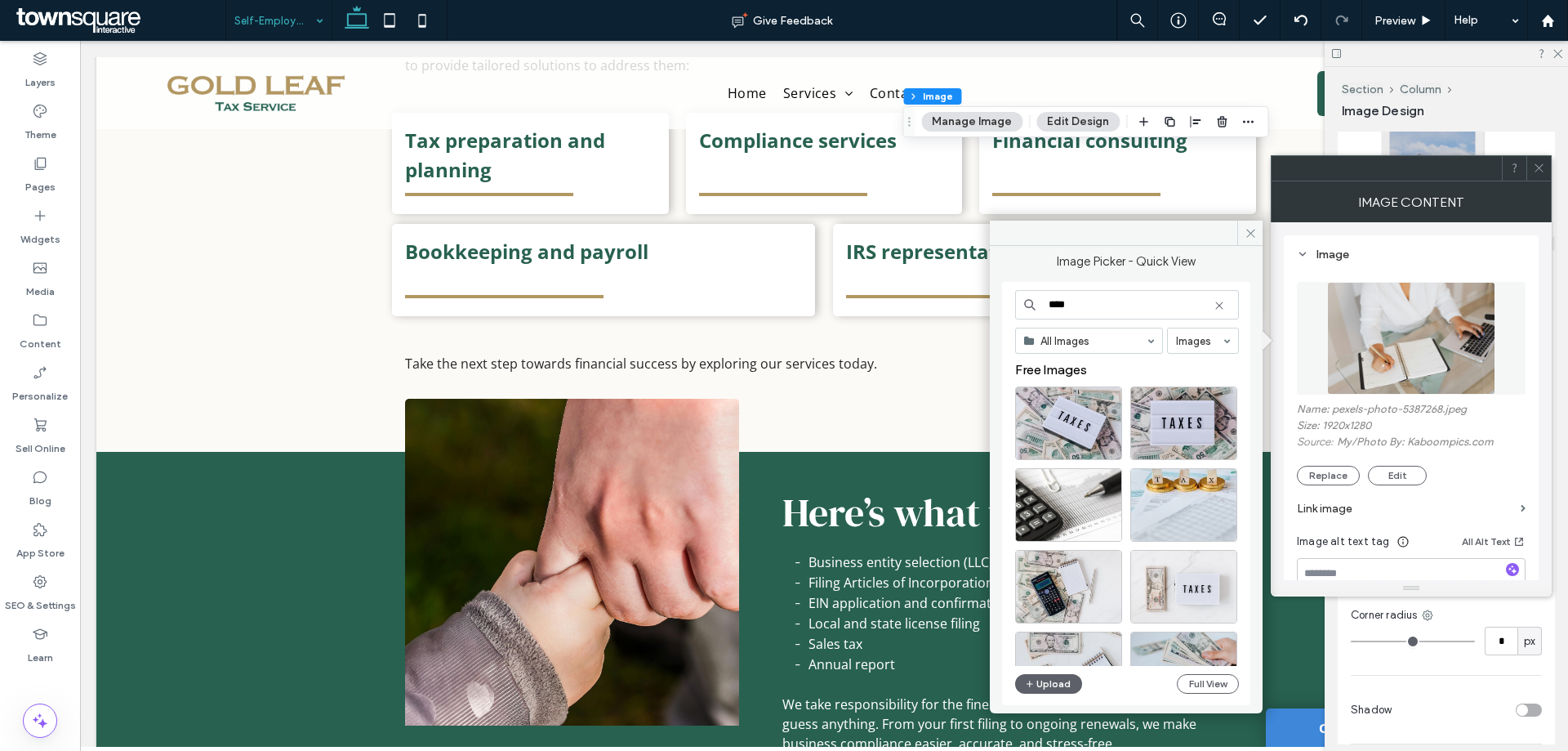 type on "***" 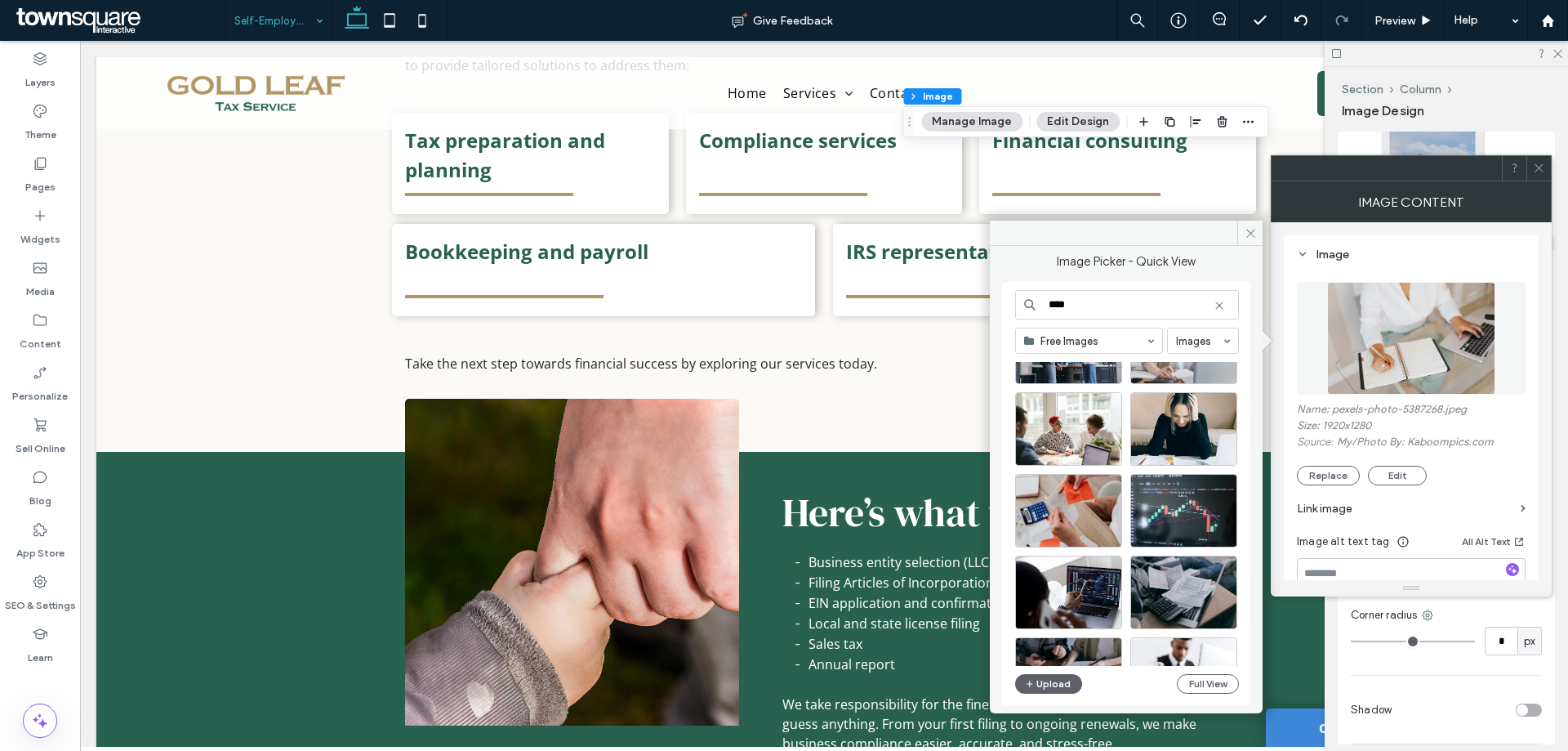 scroll, scrollTop: 1821, scrollLeft: 0, axis: vertical 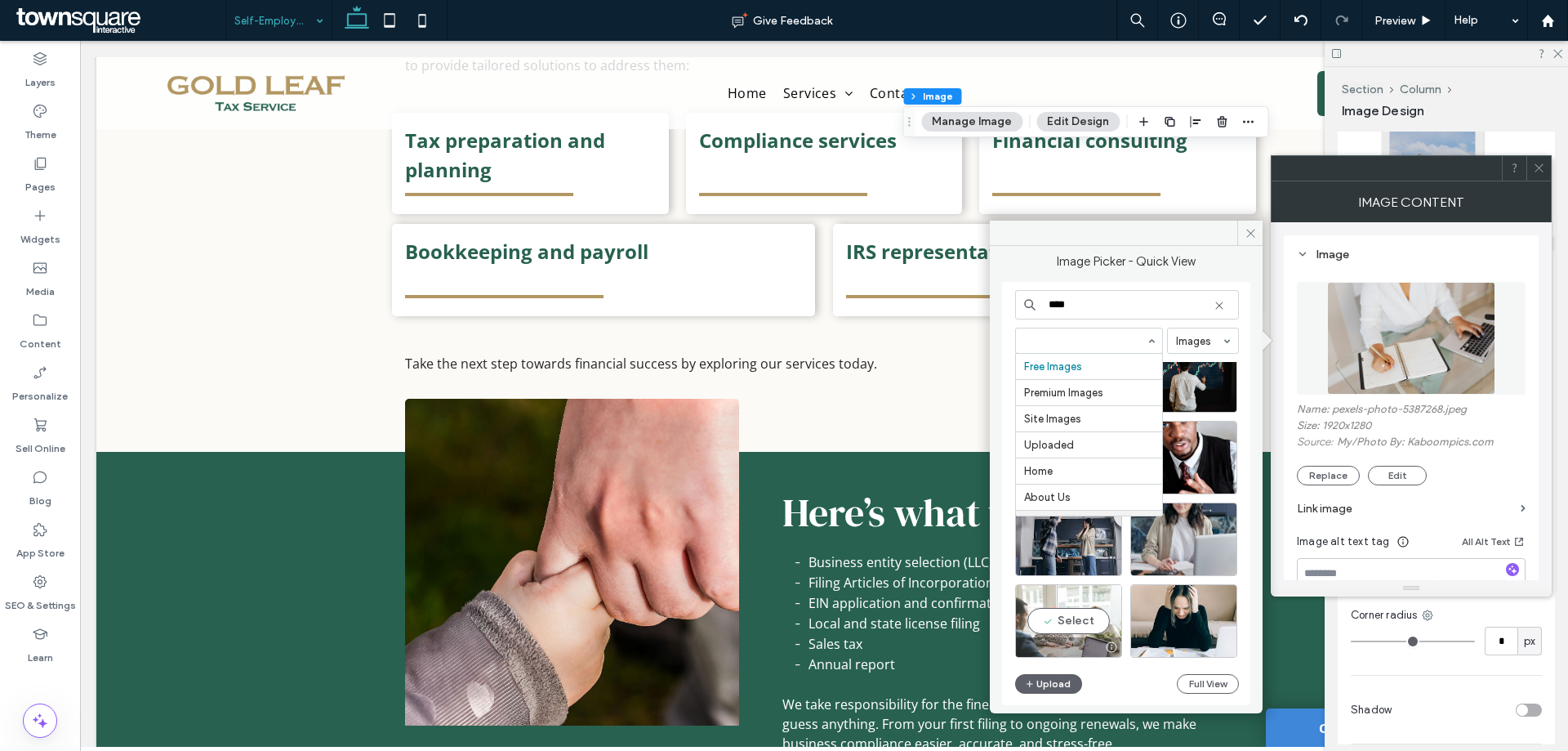 click on "Select" at bounding box center (1068, 621) 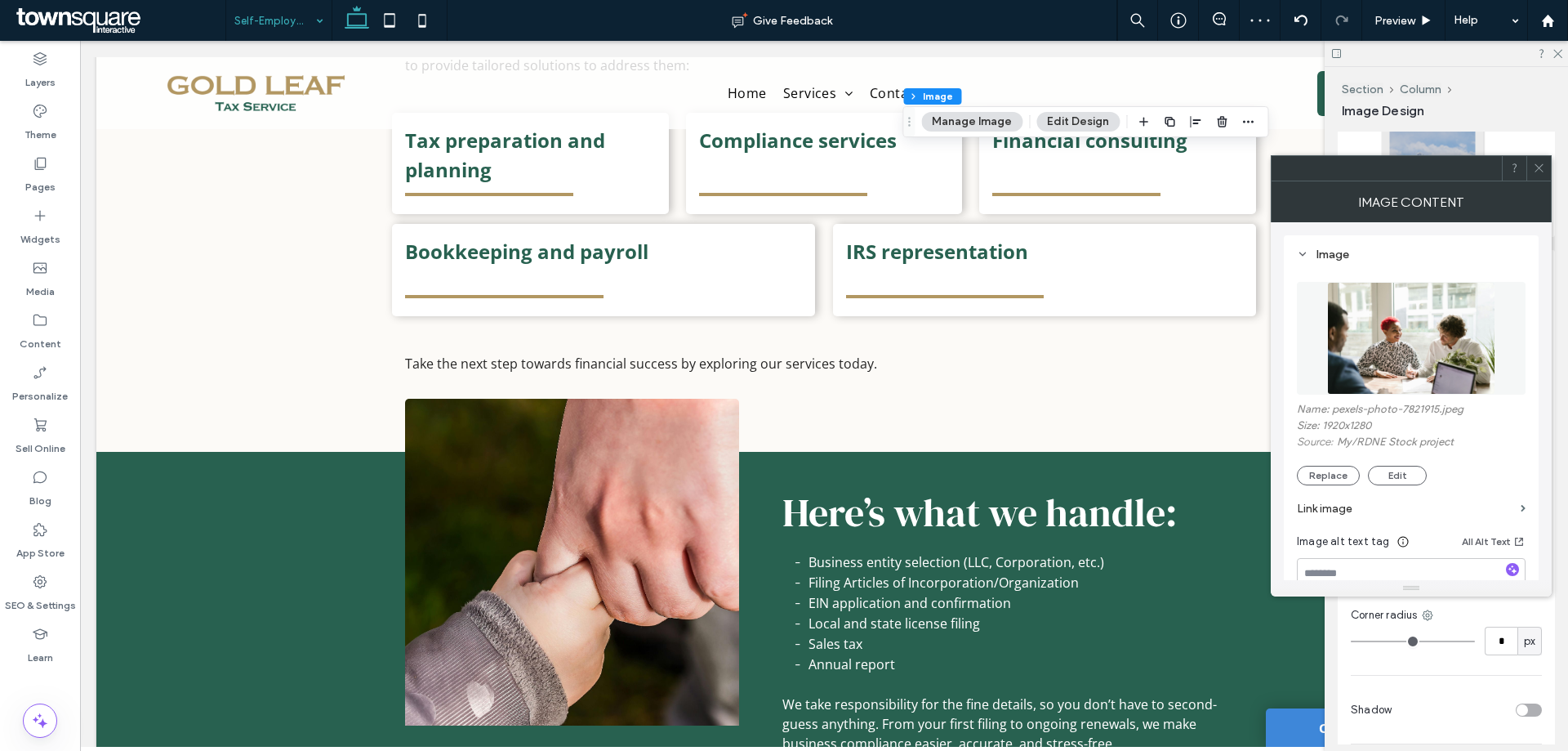 click on "Cover Full image No repeat Position Do not optimize this image Border *** Corner radius * px Shadow Hover effect for desktop None Zoom out Opacity Float Forward Grayscale Reverse grayscale Blur Blur and Grayscale" at bounding box center [1446, 613] 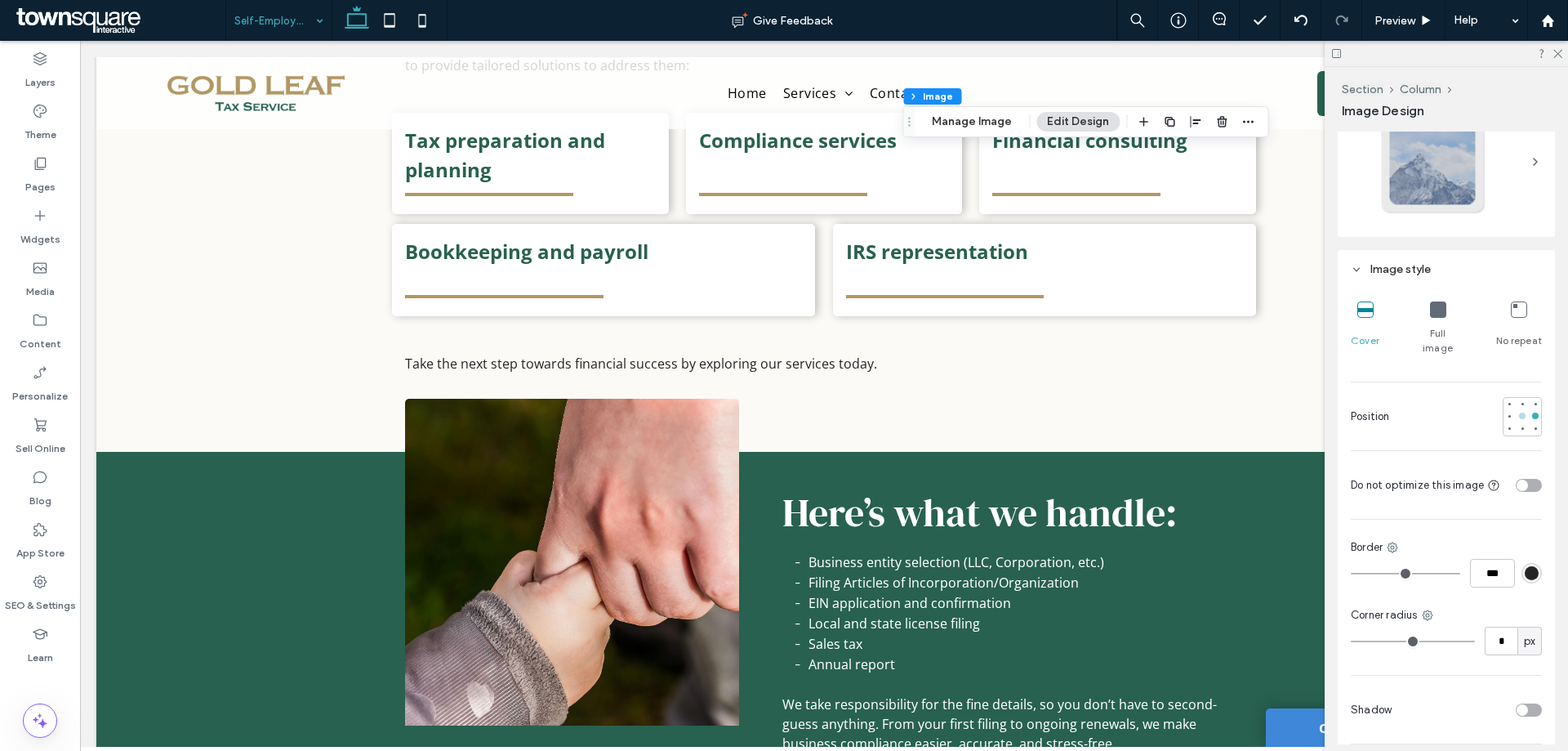 click at bounding box center (1522, 416) 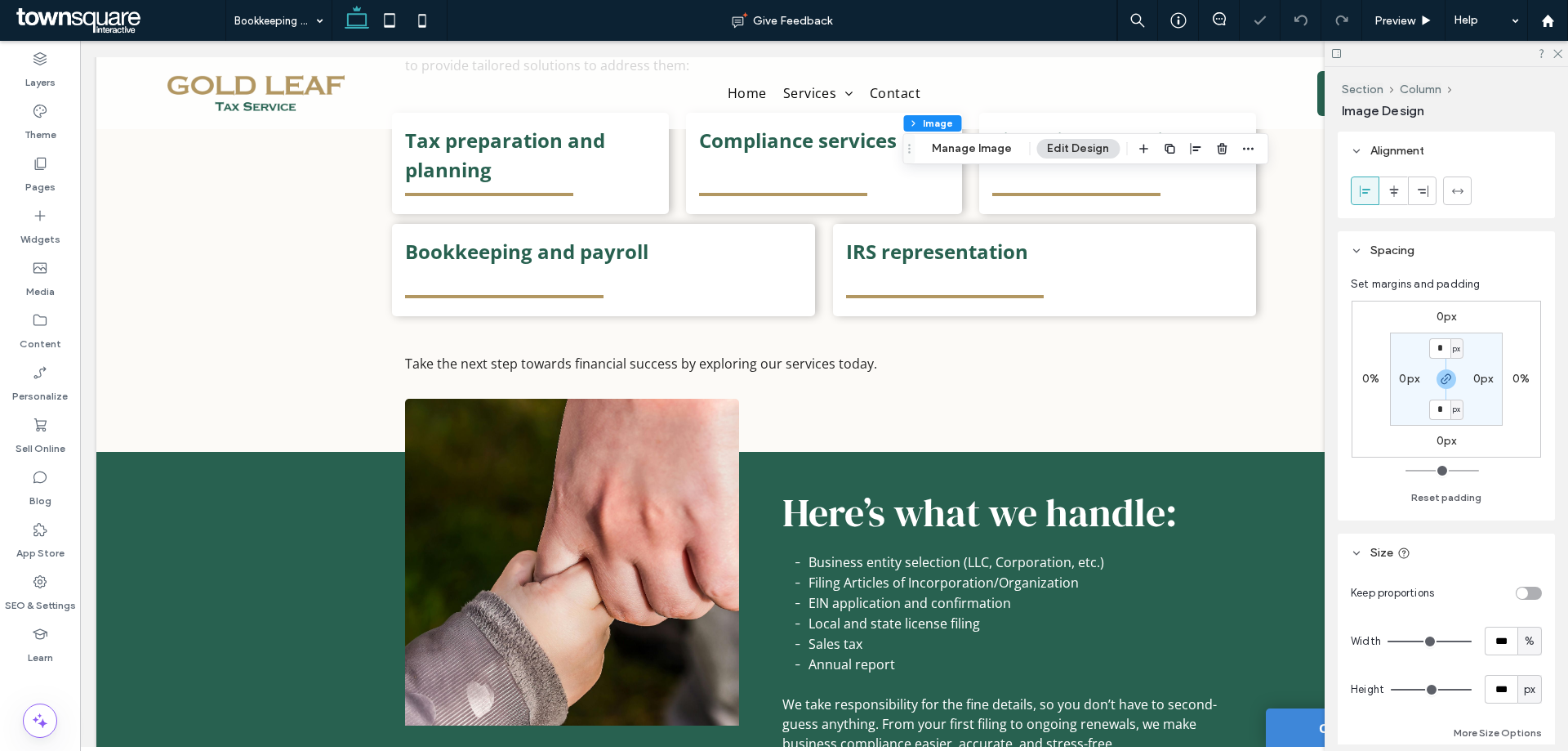 type on "*" 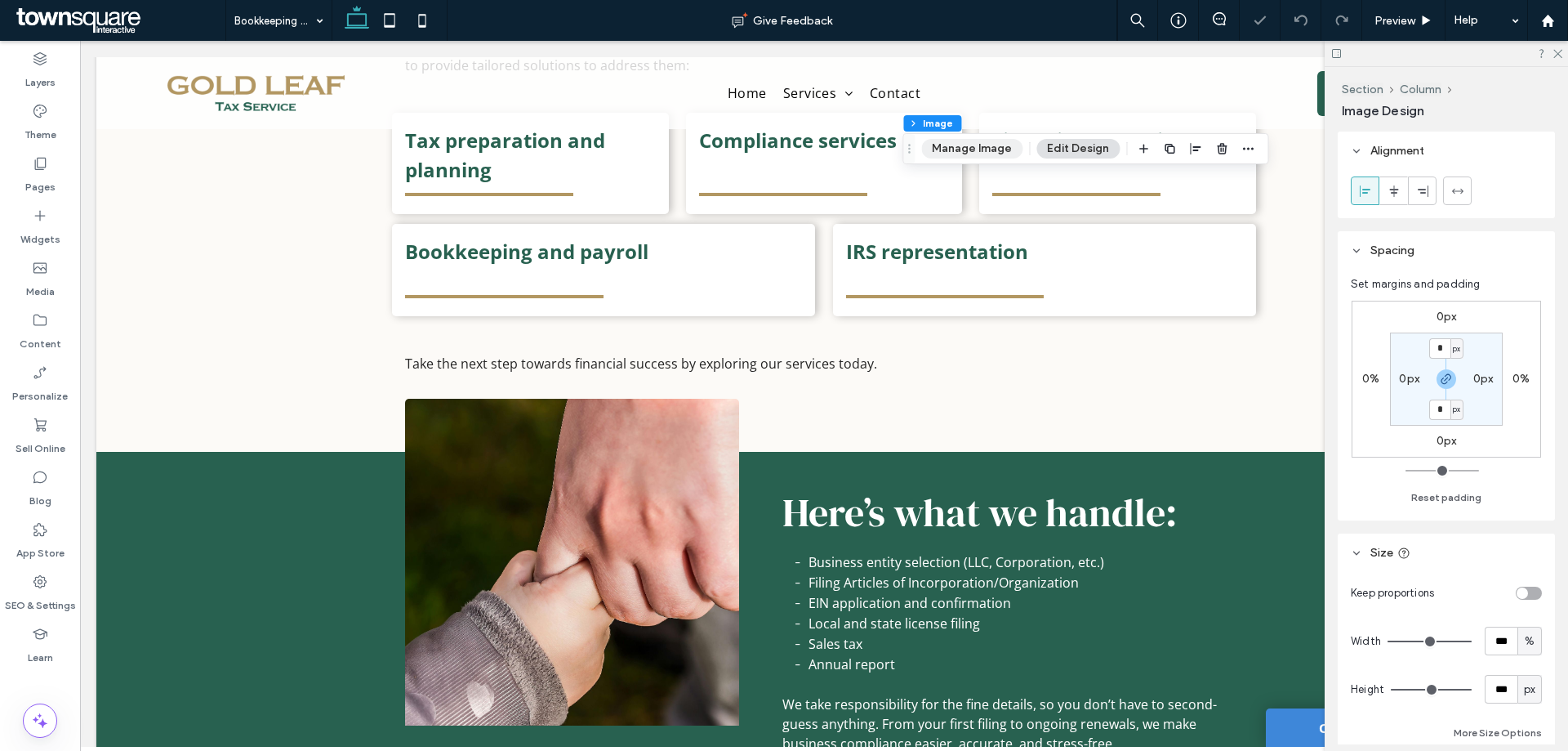 click on "Manage Image" at bounding box center [972, 149] 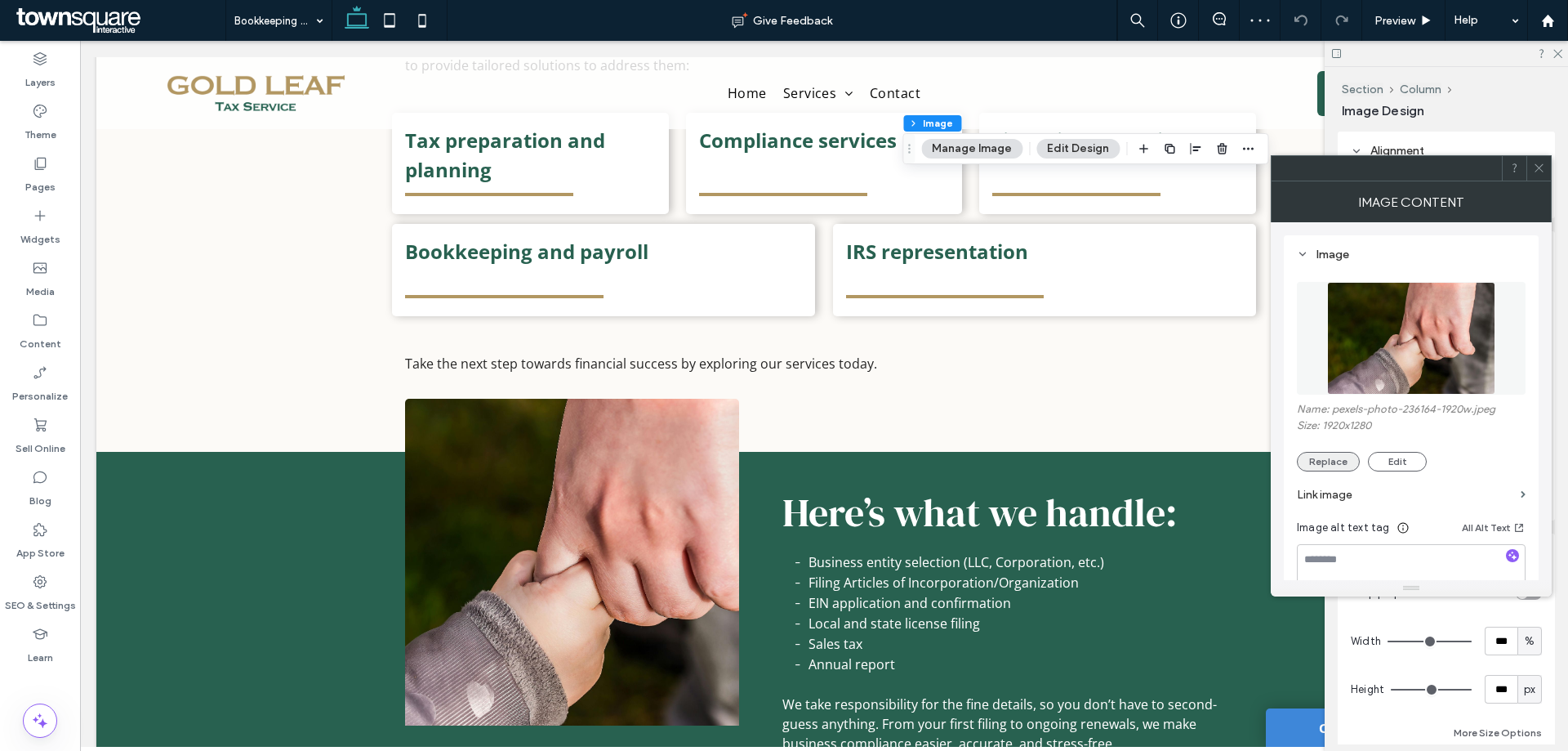 click on "Replace" at bounding box center [1328, 462] 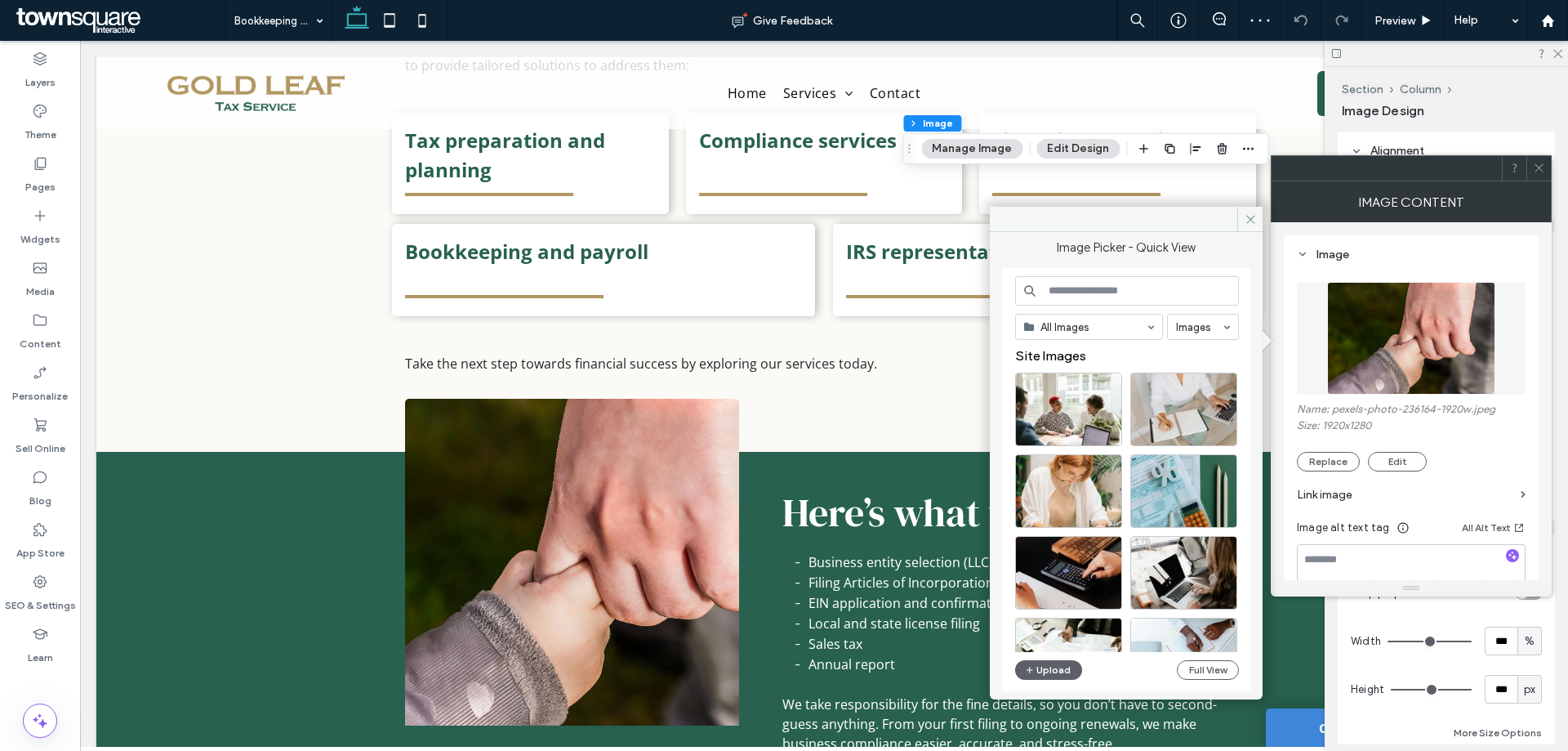 click at bounding box center (1127, 291) 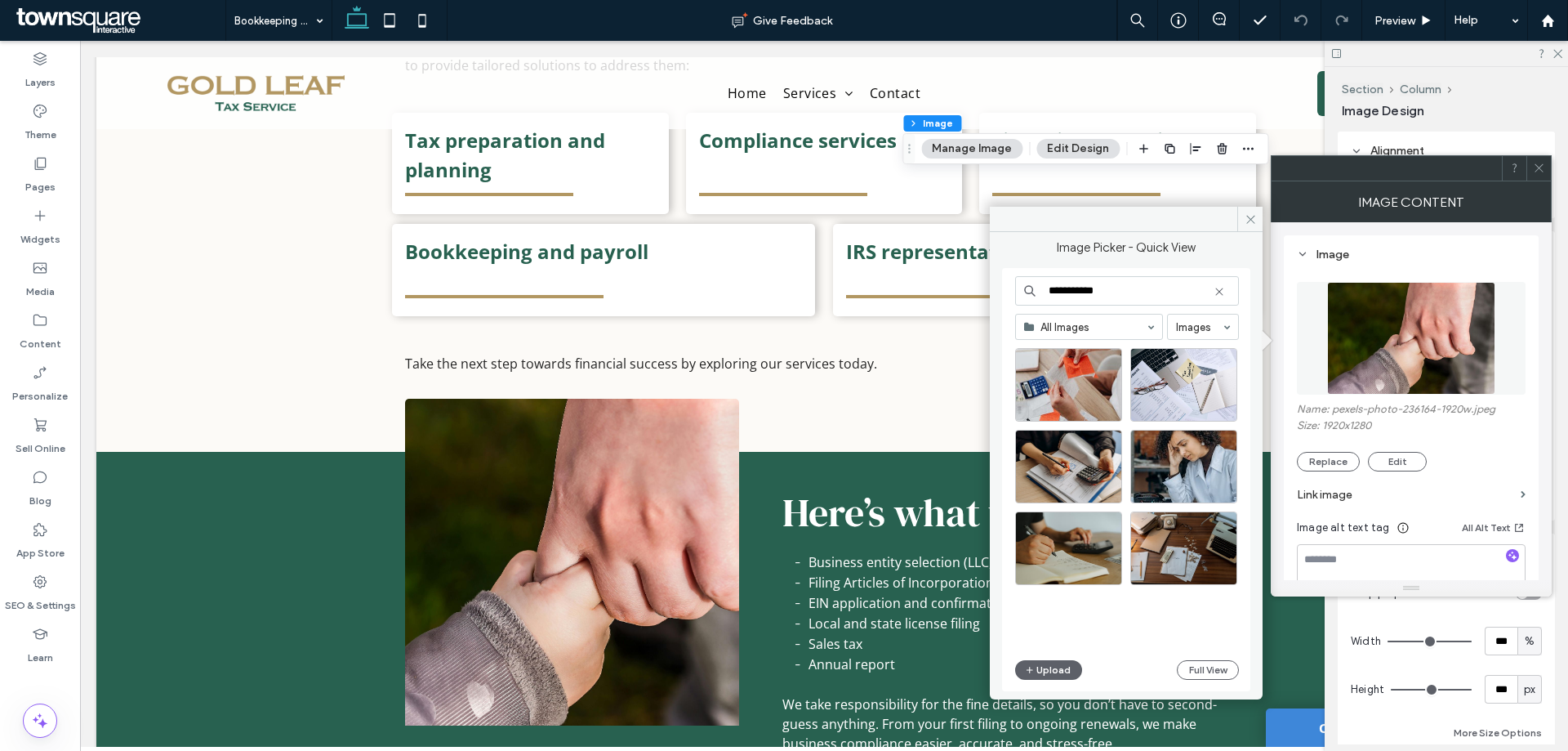 scroll, scrollTop: 409, scrollLeft: 0, axis: vertical 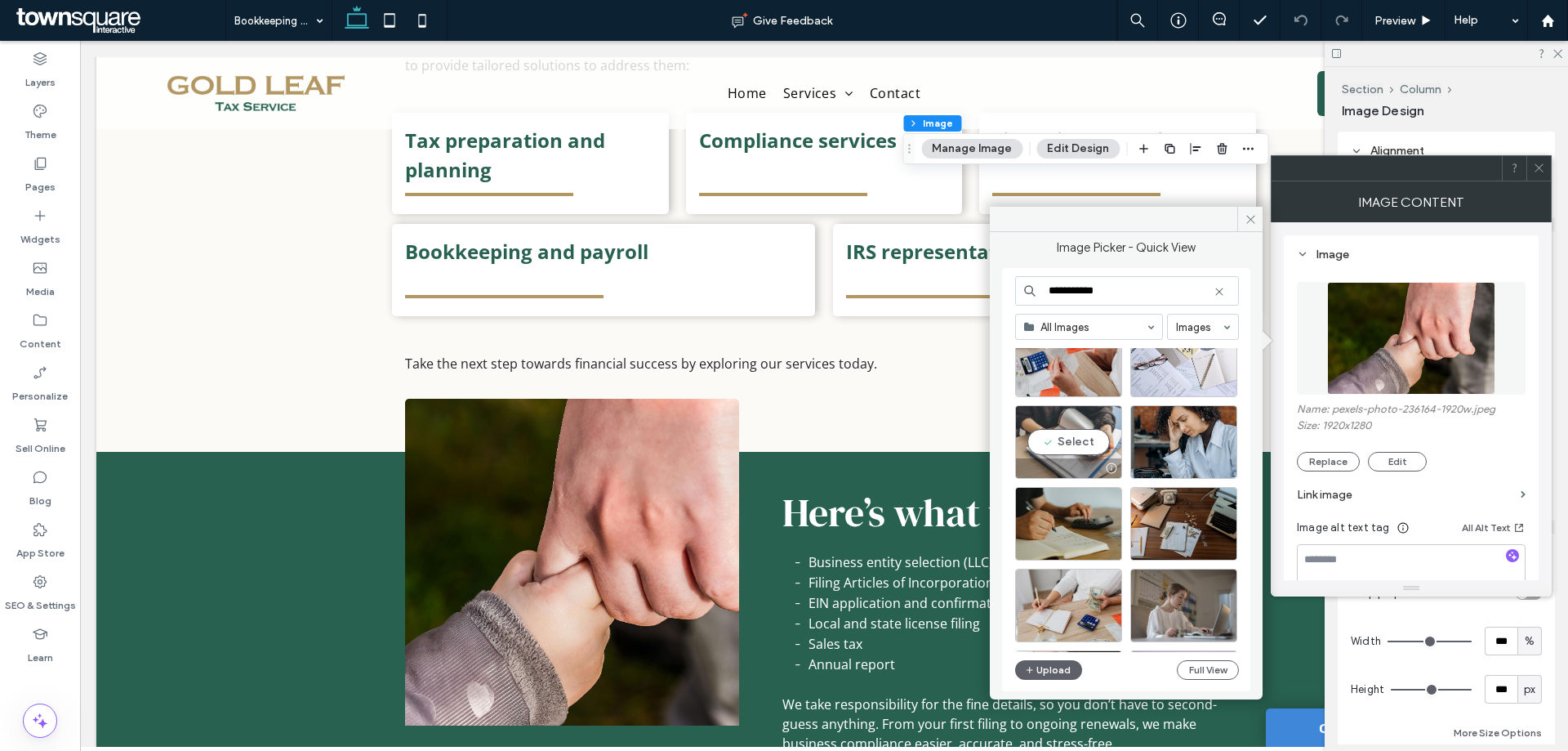 type on "**********" 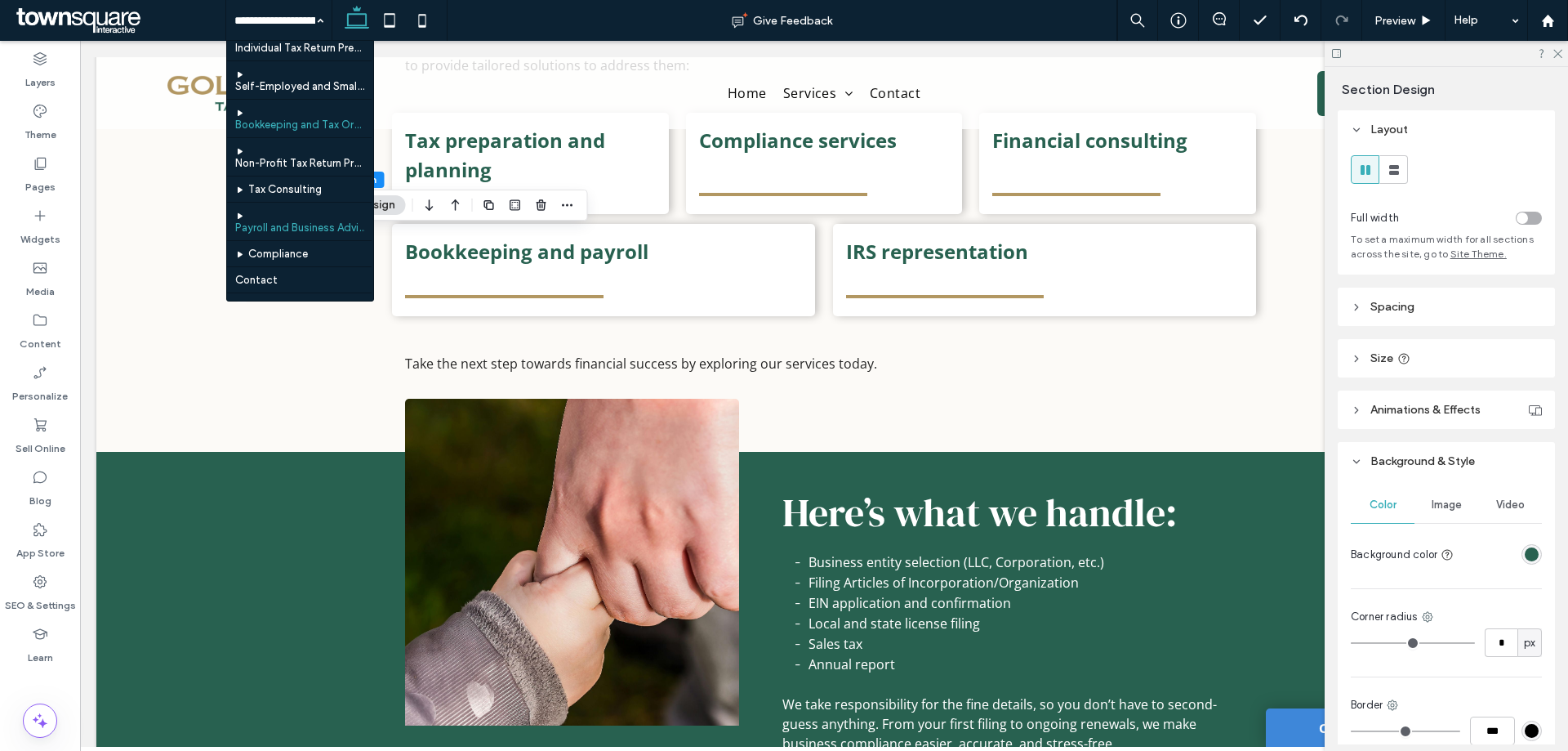 scroll, scrollTop: 64, scrollLeft: 0, axis: vertical 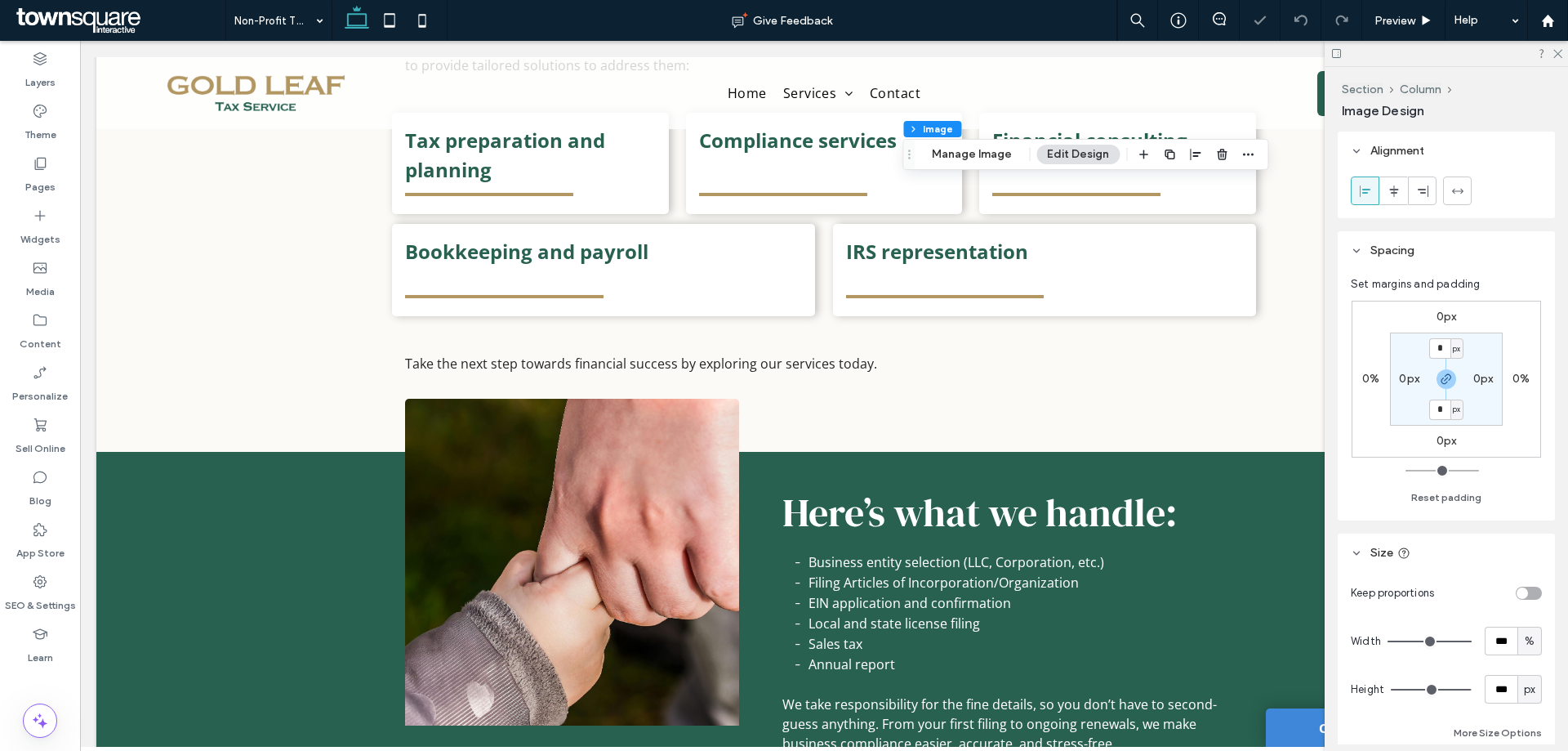 type on "*" 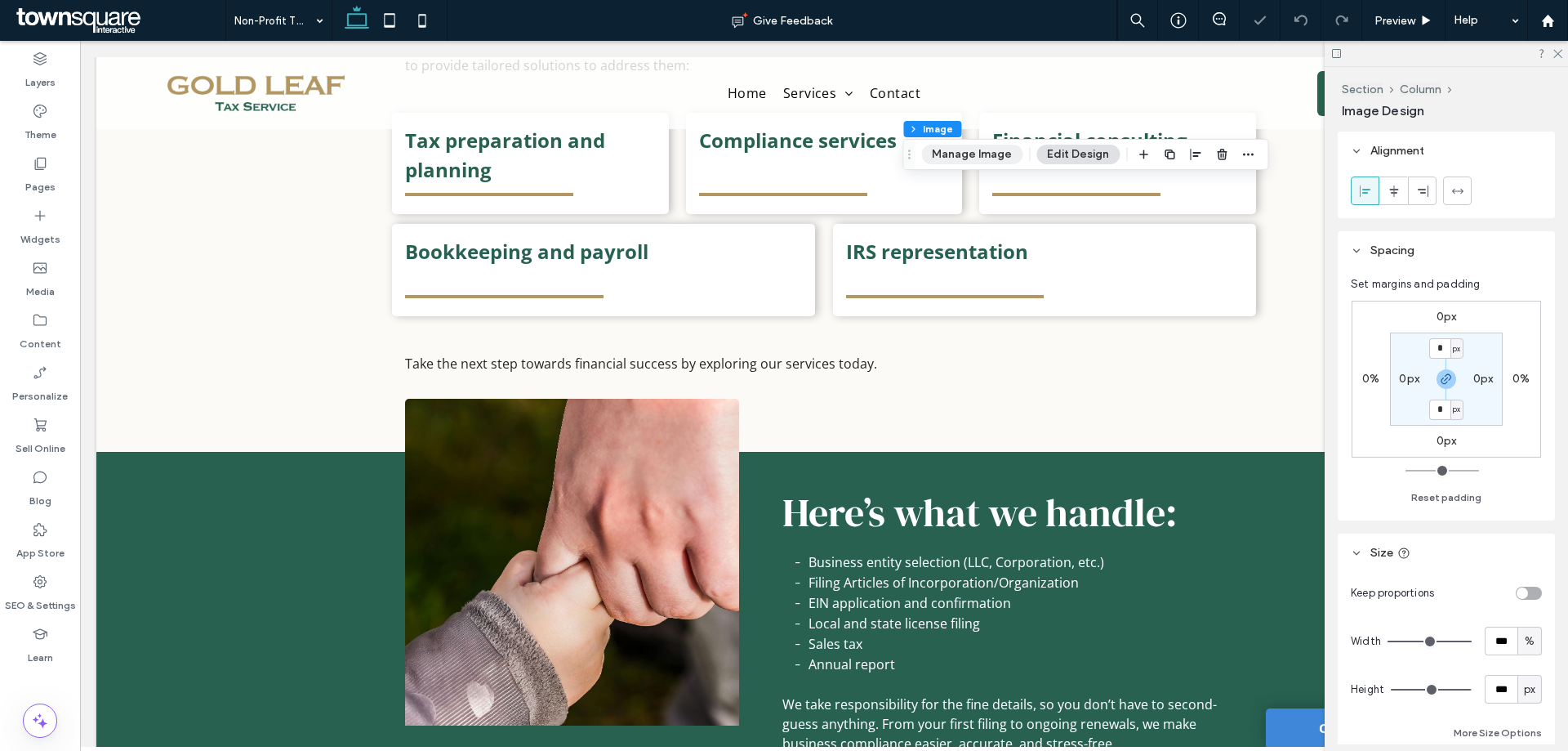 click on "Manage Image" at bounding box center (972, 154) 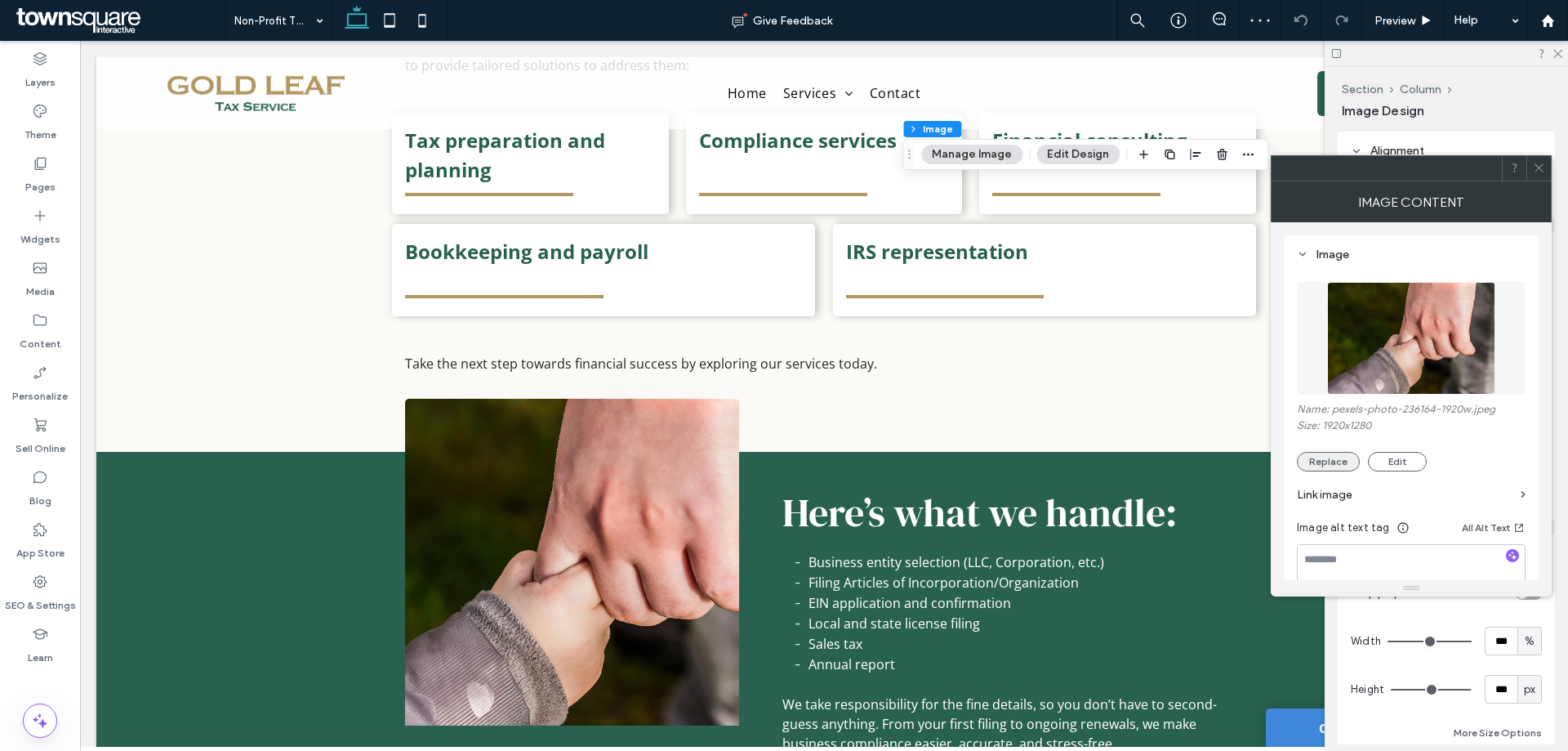 click on "Replace" at bounding box center [1328, 462] 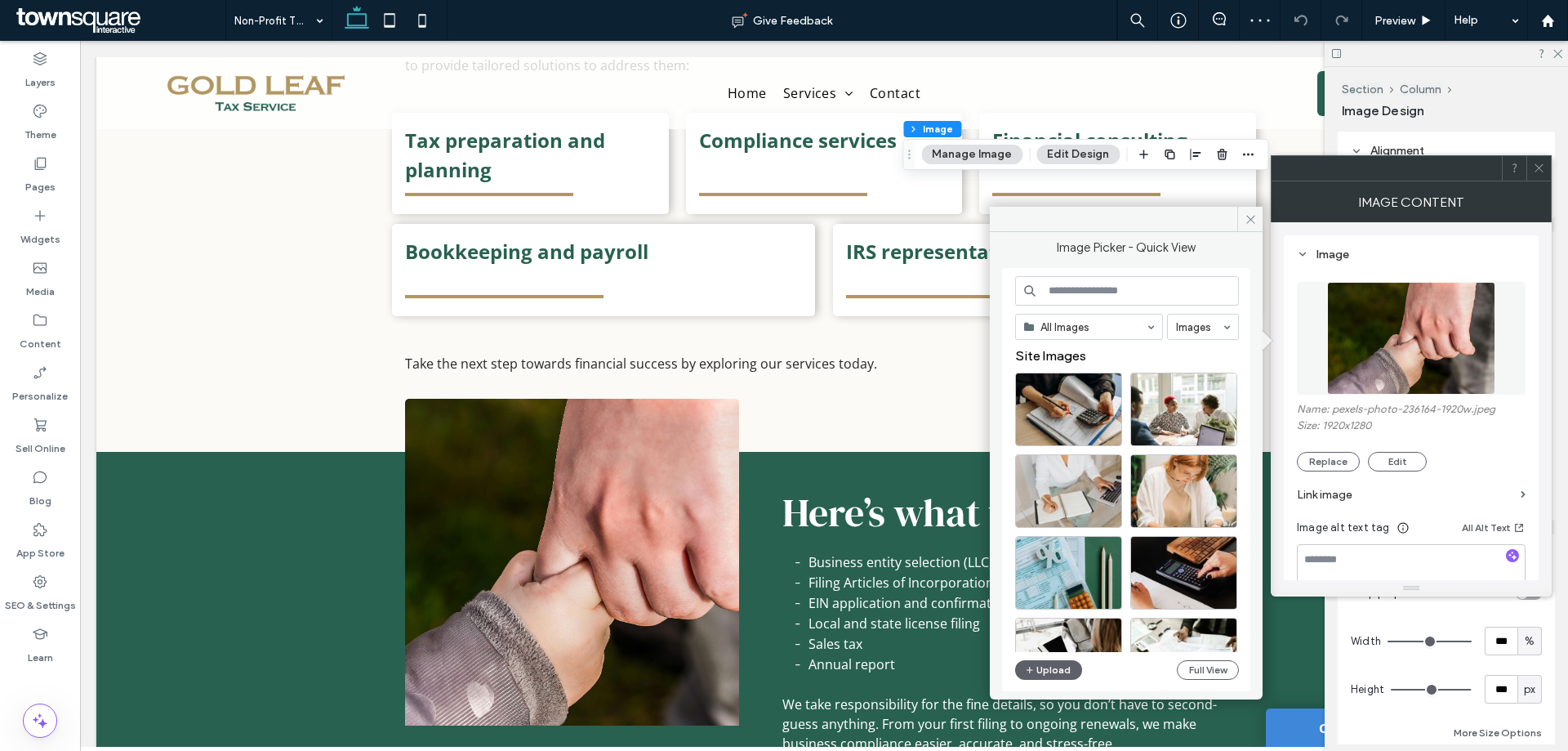click at bounding box center (1127, 291) 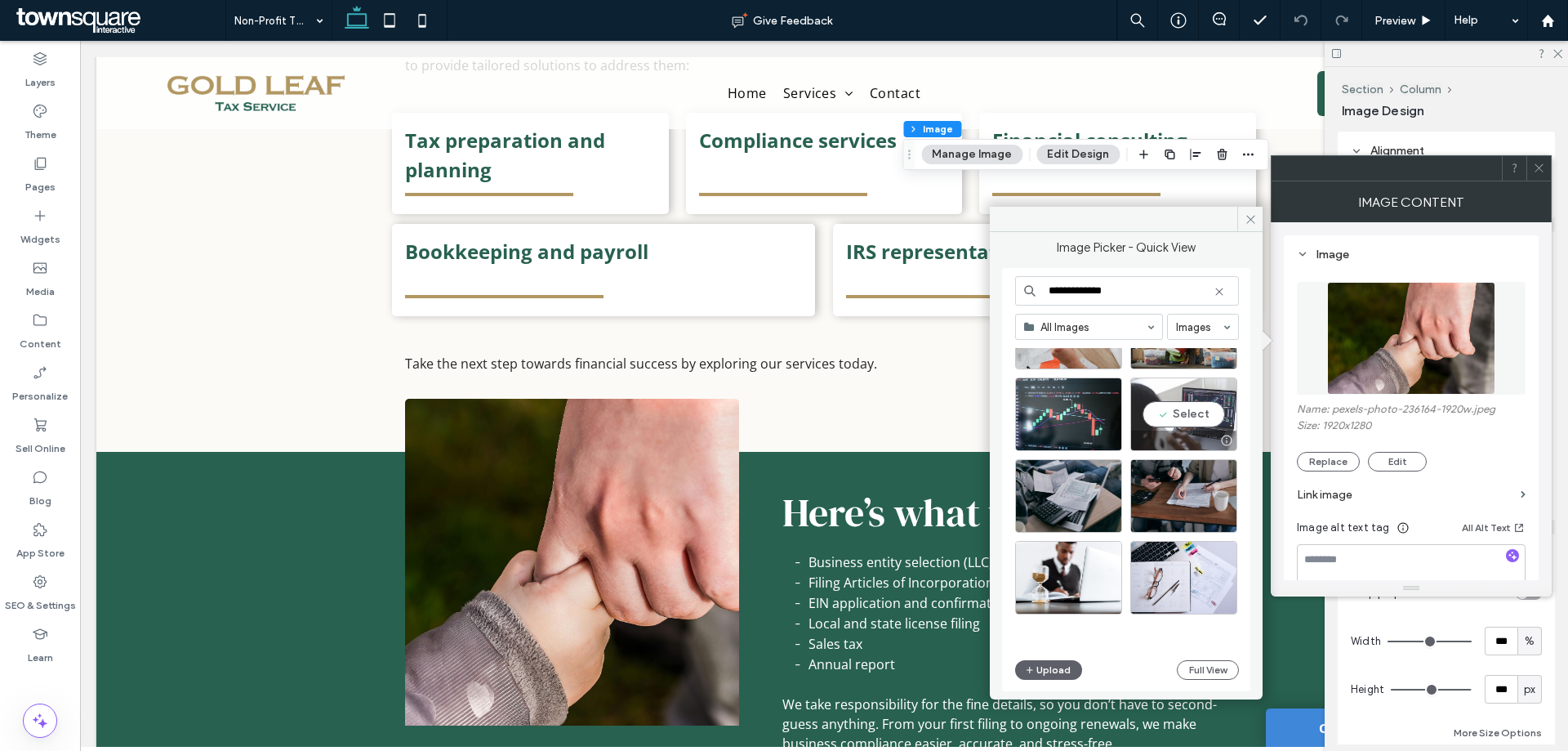 scroll, scrollTop: 701, scrollLeft: 0, axis: vertical 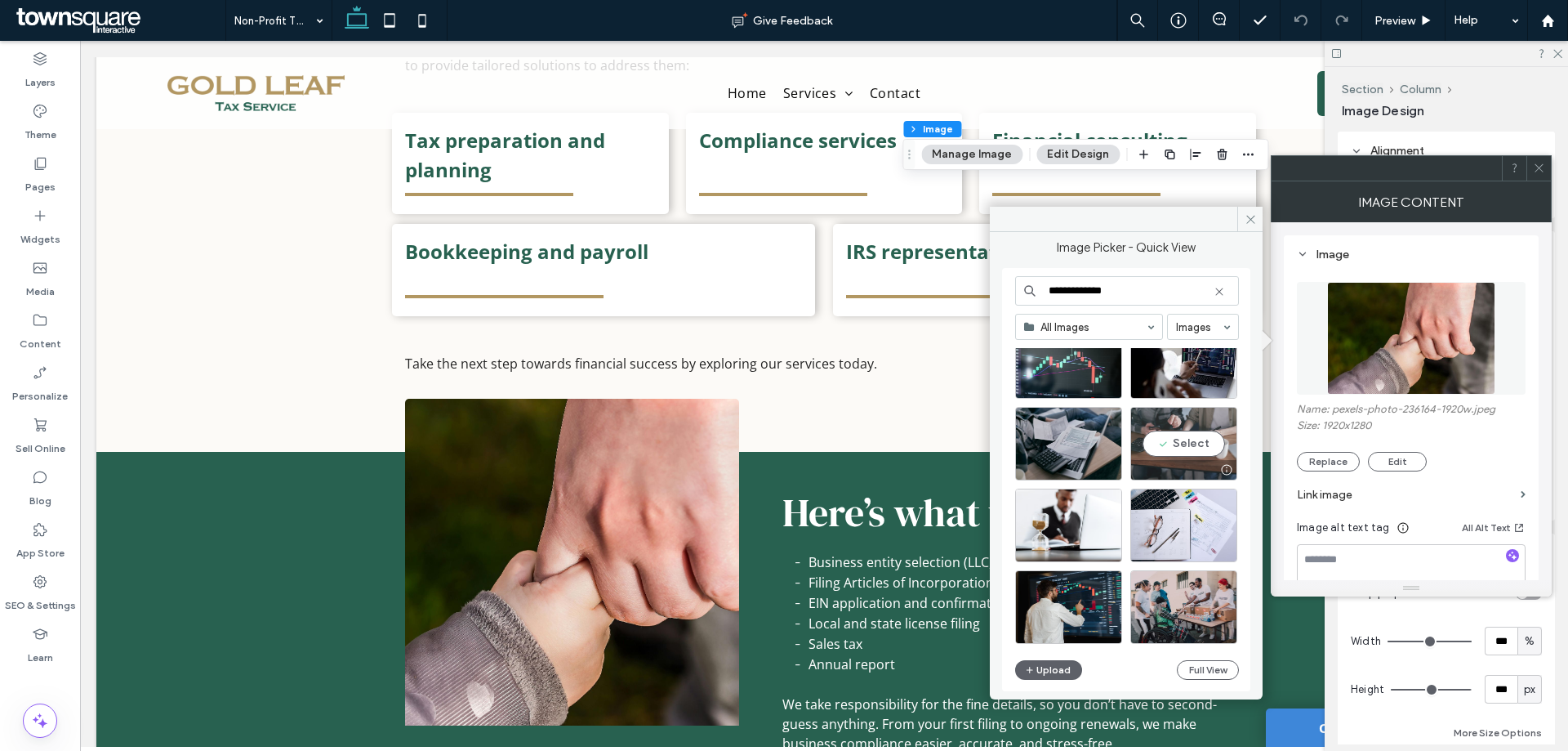 type on "**********" 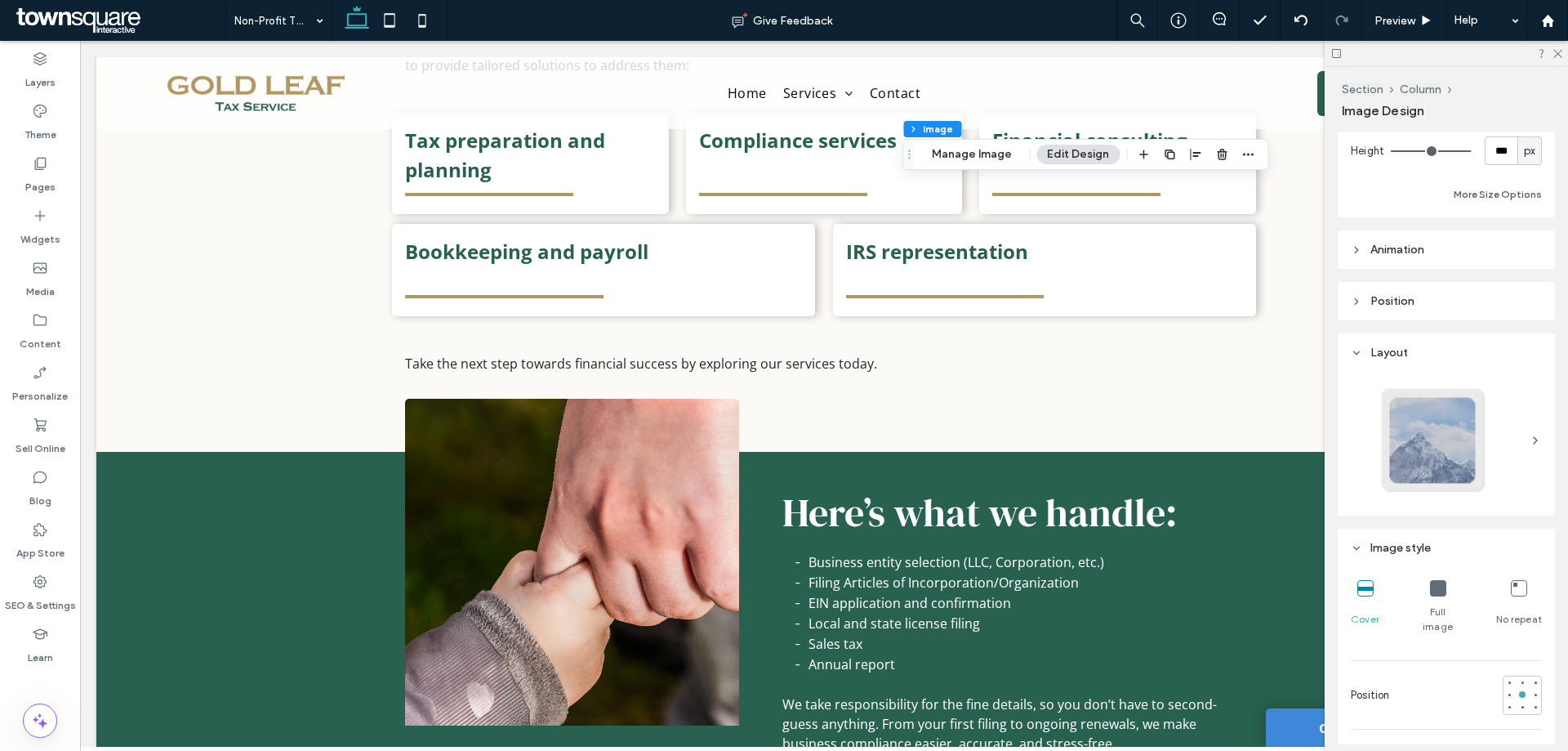 scroll, scrollTop: 654, scrollLeft: 0, axis: vertical 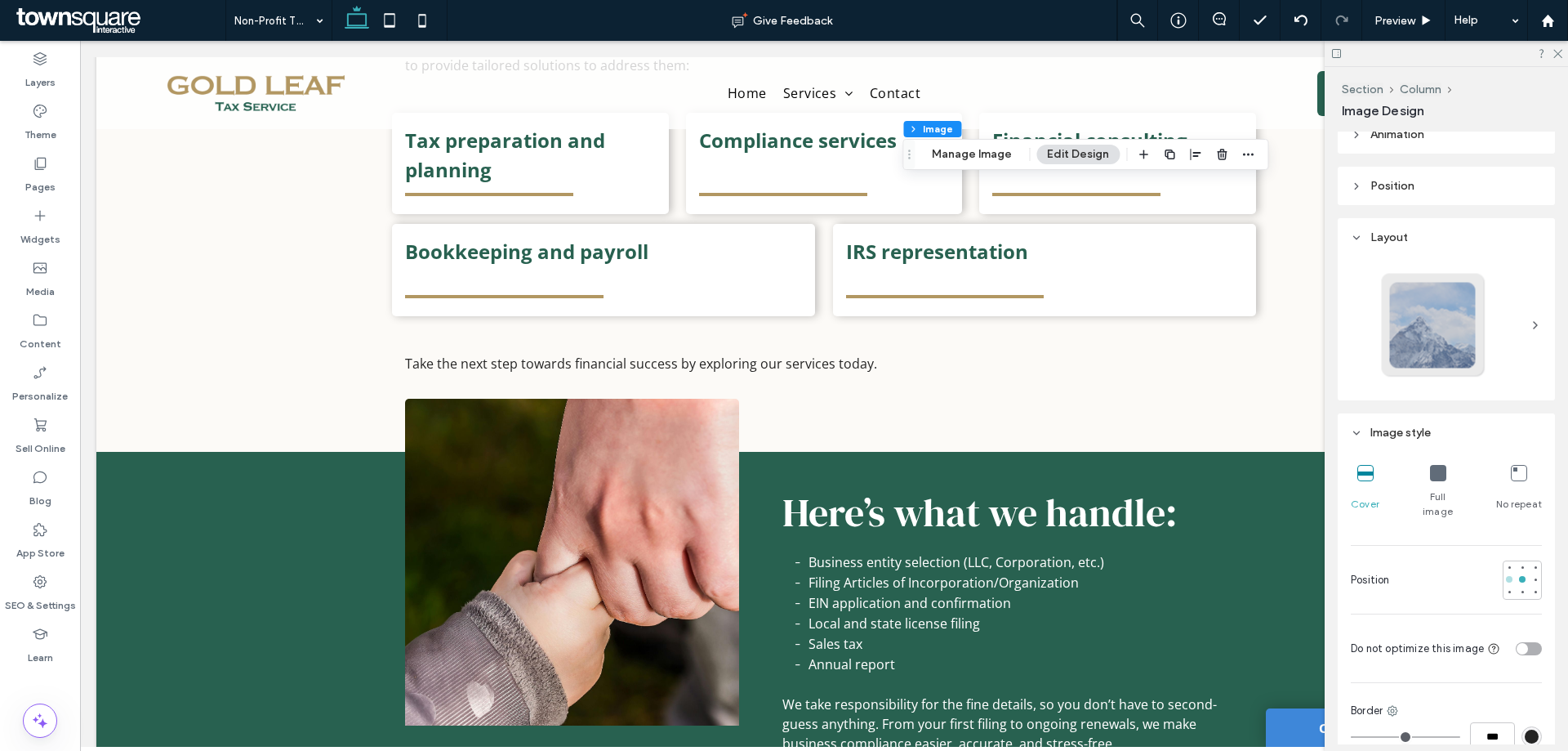 click at bounding box center (1509, 579) 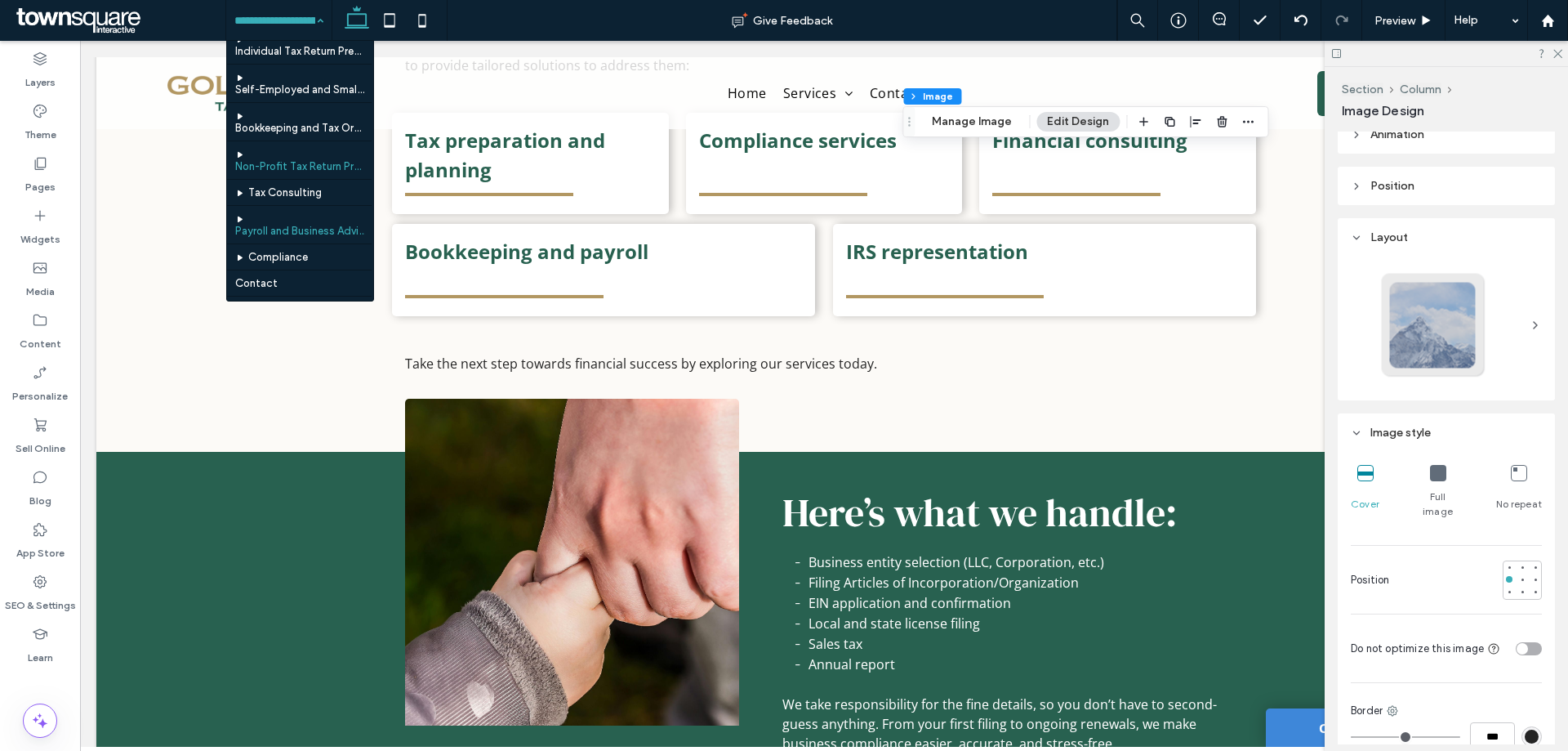 scroll, scrollTop: 64, scrollLeft: 0, axis: vertical 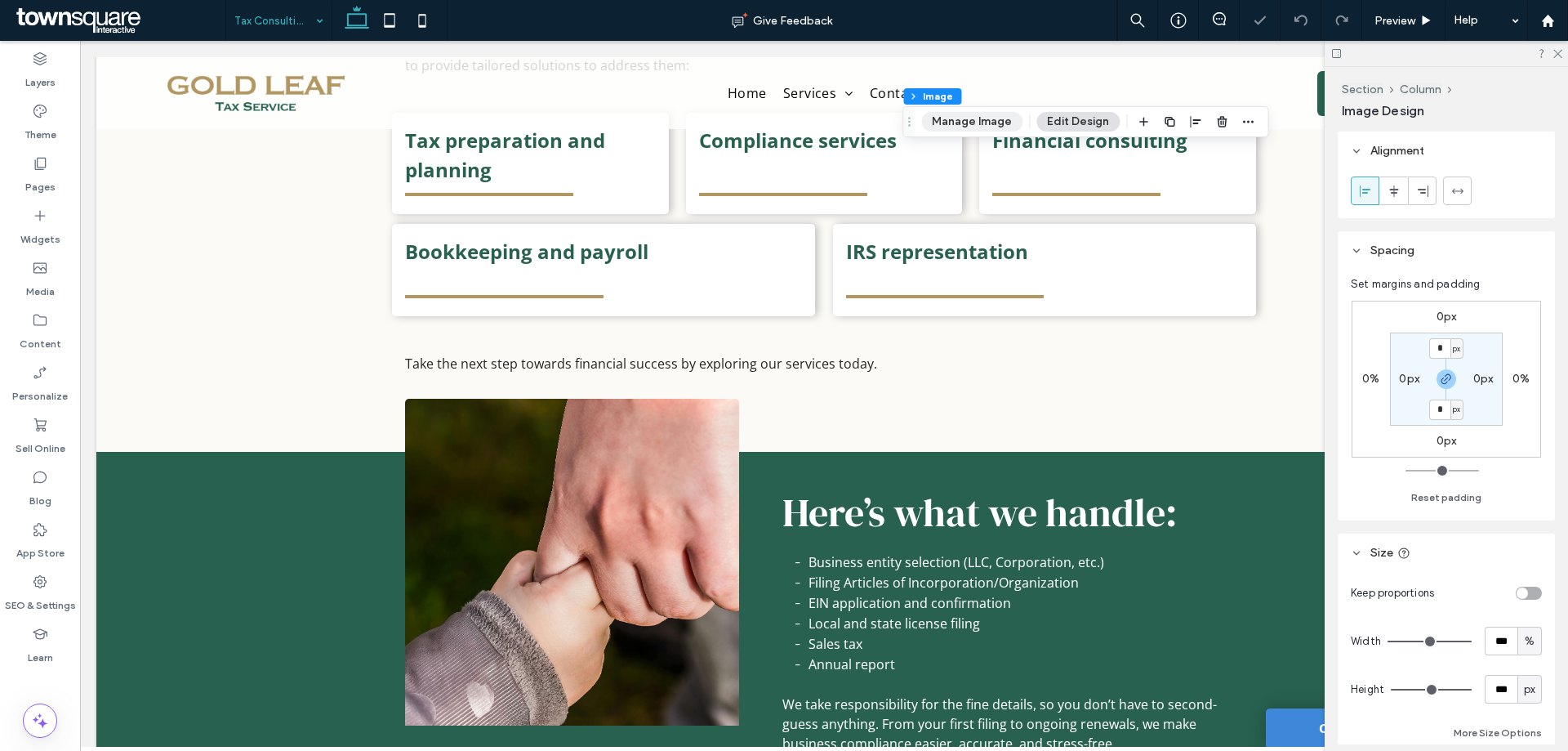 click on "Manage Image" at bounding box center (972, 122) 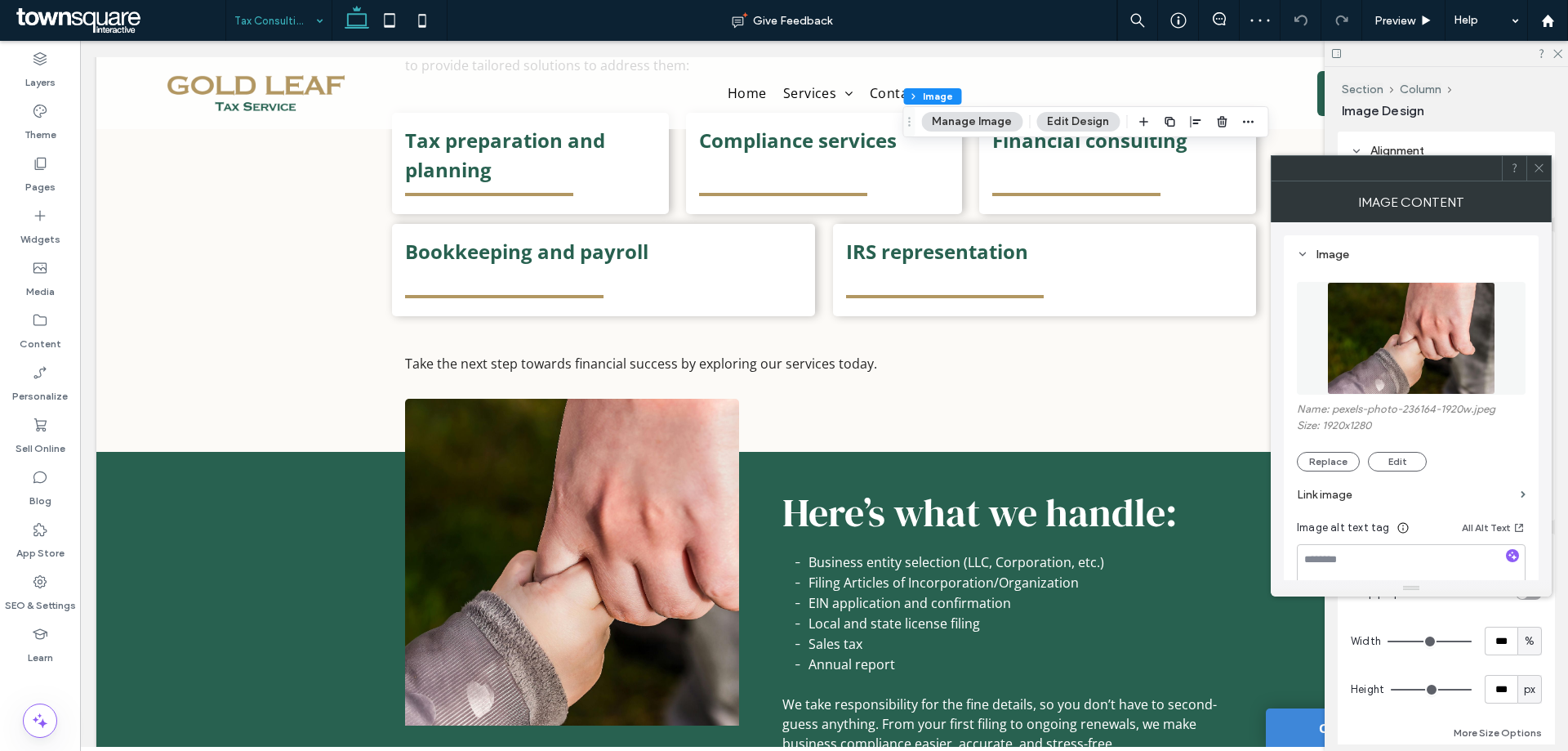 click on "Link image" at bounding box center (1411, 494) 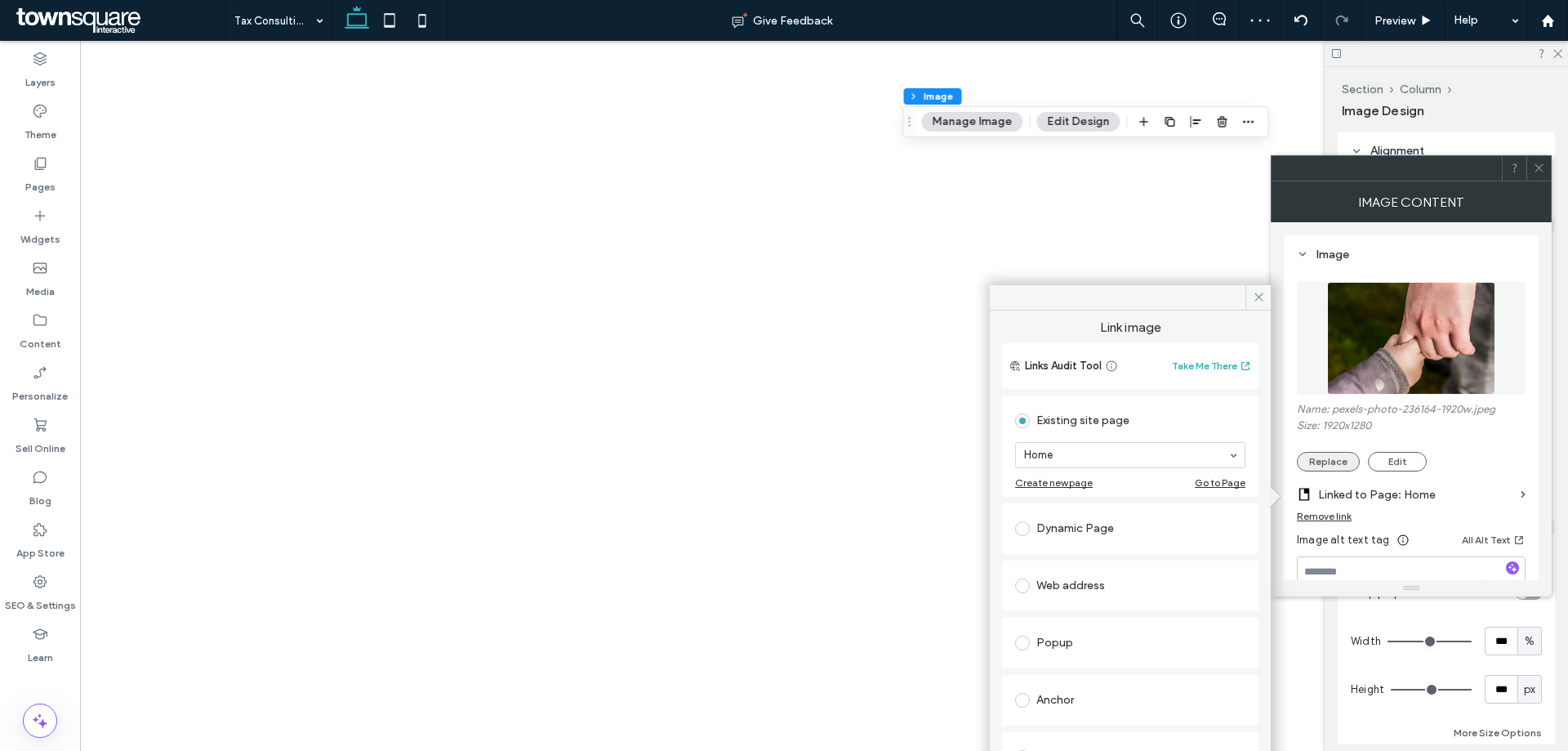 scroll, scrollTop: 0, scrollLeft: 0, axis: both 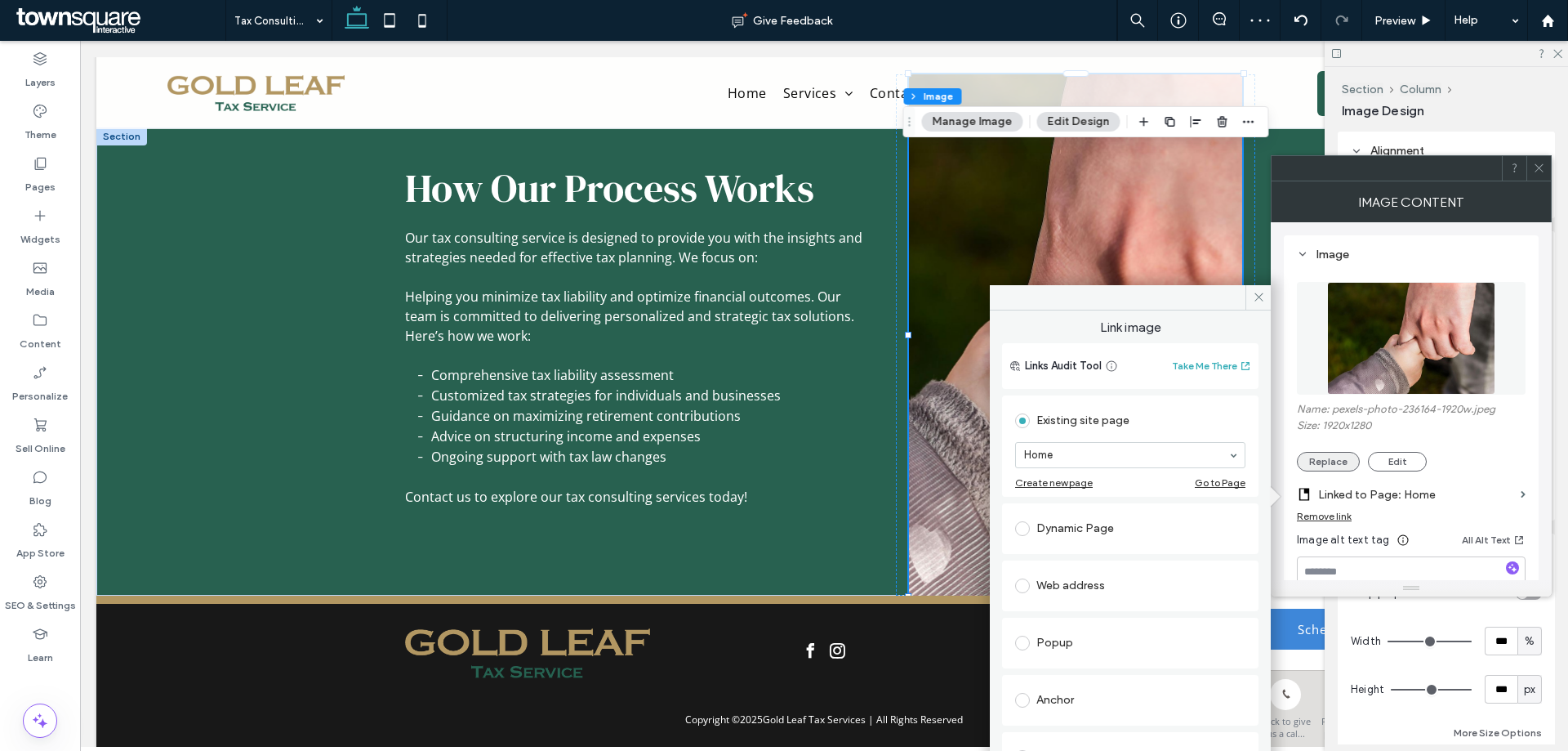 click on "Replace" at bounding box center (1328, 462) 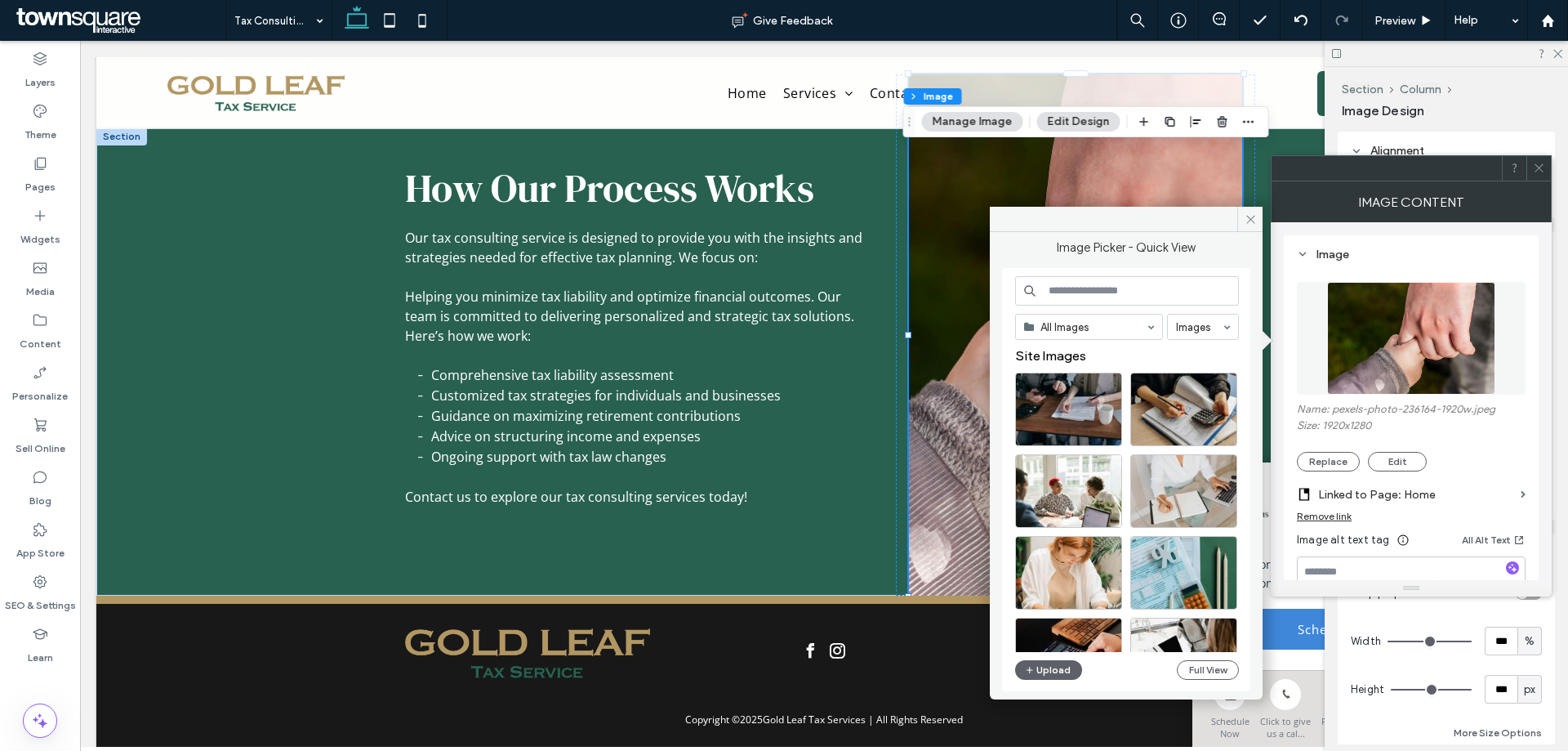 click at bounding box center [1127, 291] 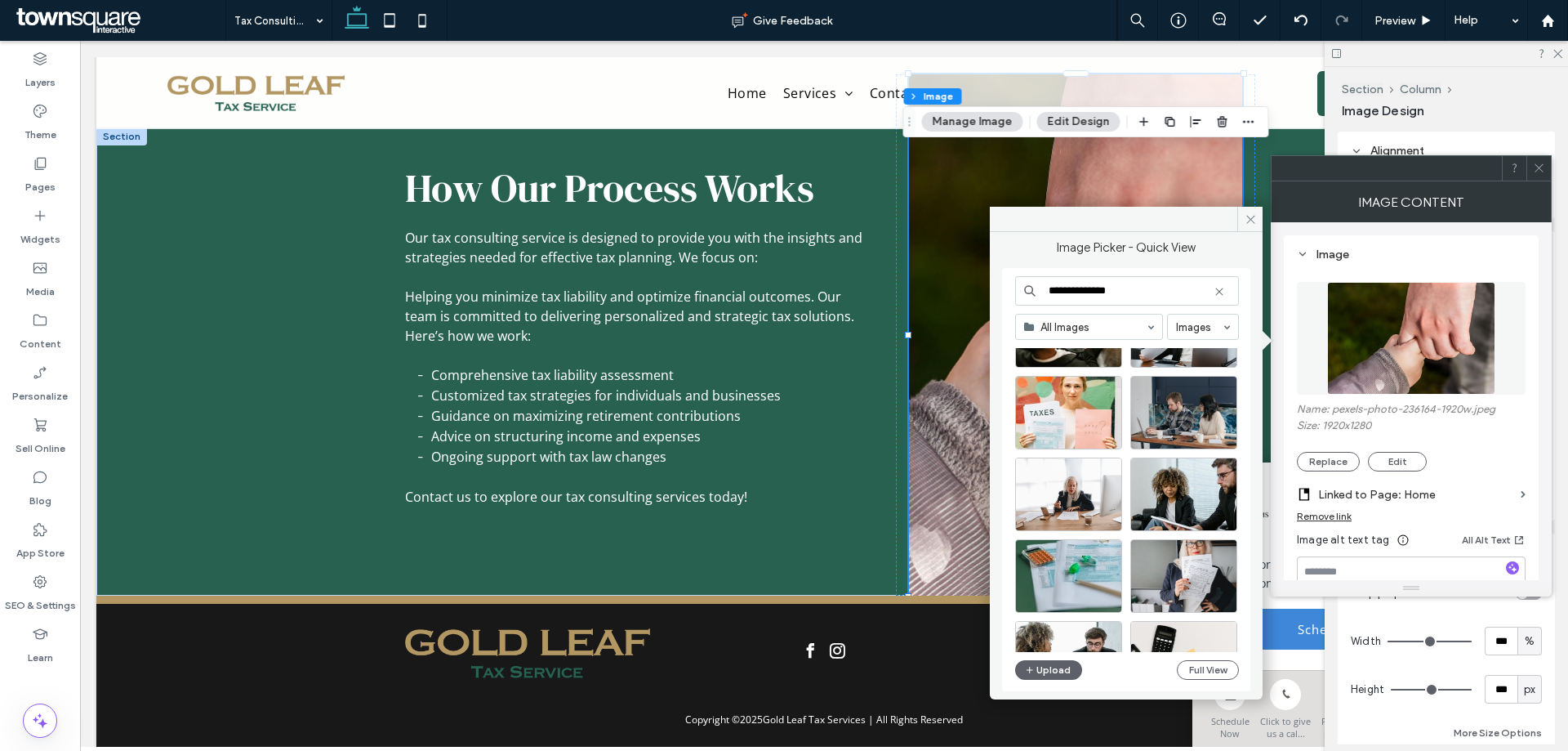 scroll, scrollTop: 409, scrollLeft: 0, axis: vertical 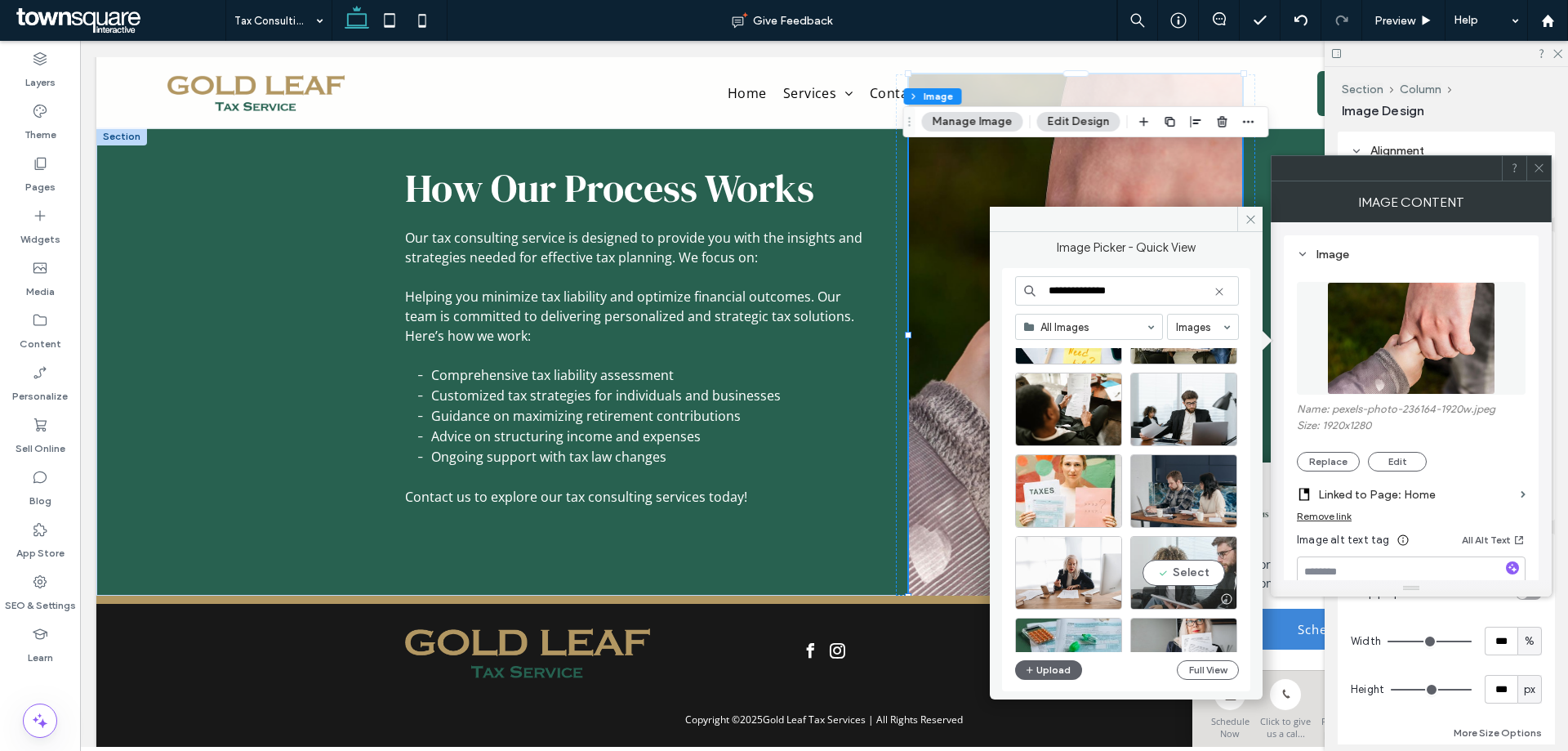 type on "**********" 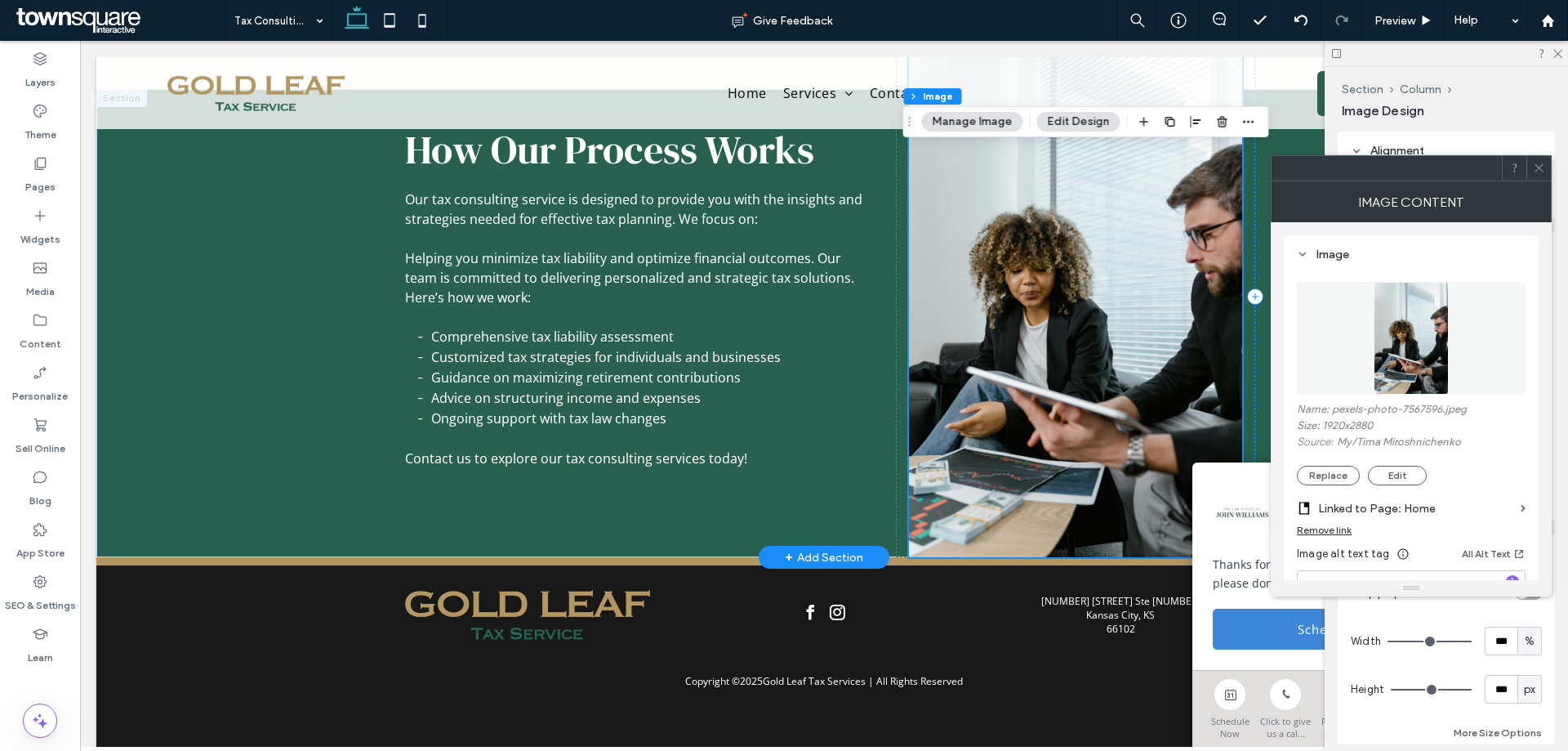 scroll, scrollTop: 467, scrollLeft: 0, axis: vertical 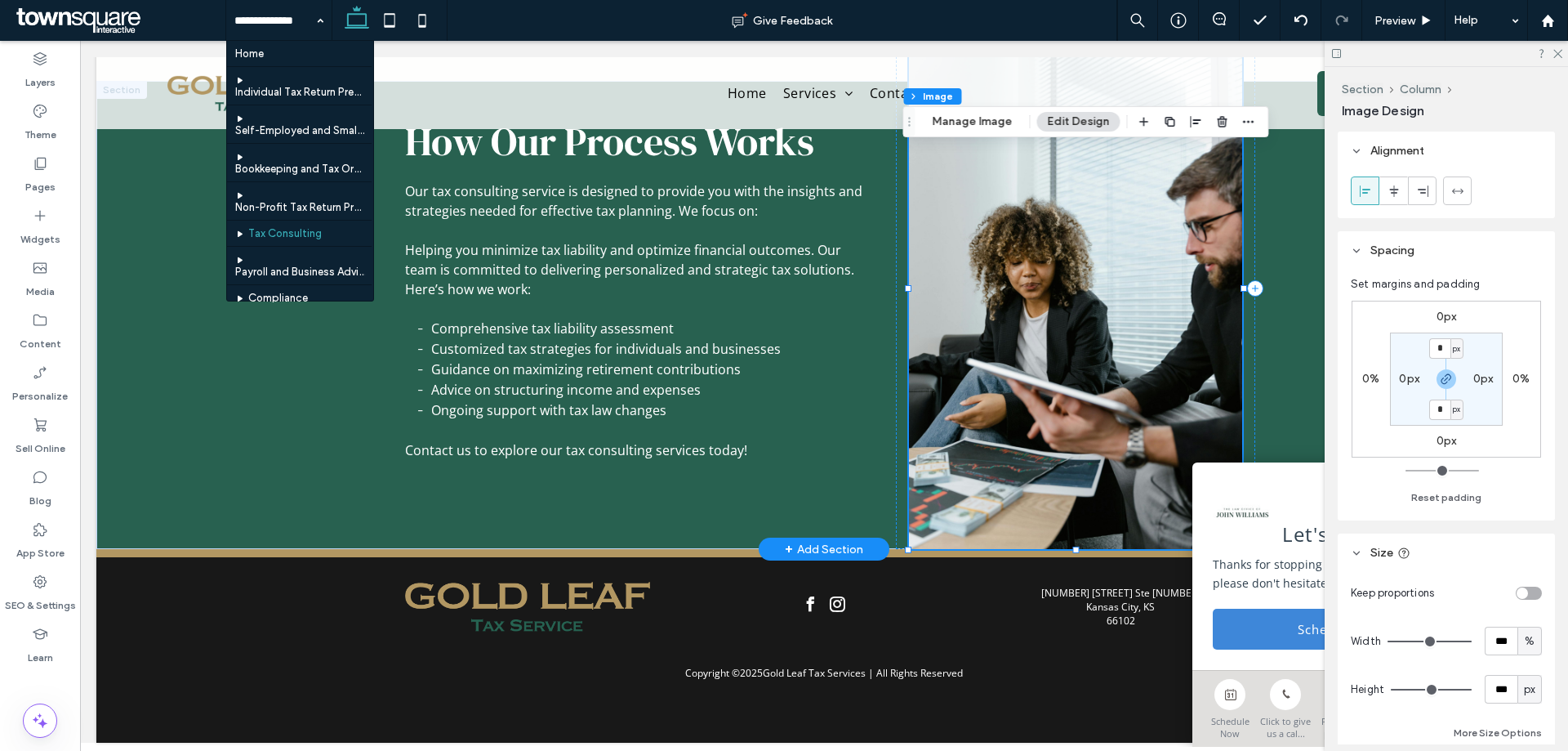 click at bounding box center [1076, 288] 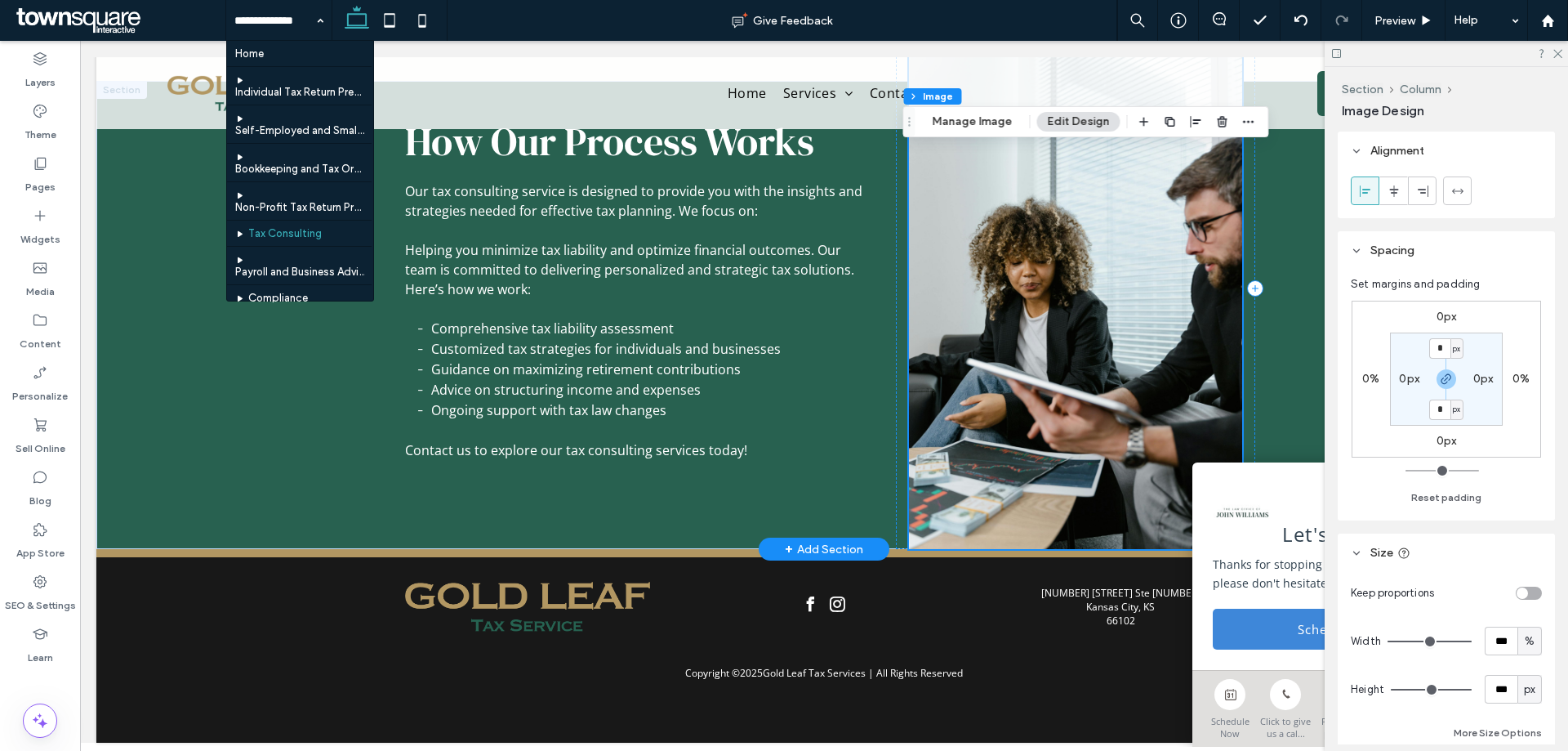 scroll, scrollTop: 304, scrollLeft: 0, axis: vertical 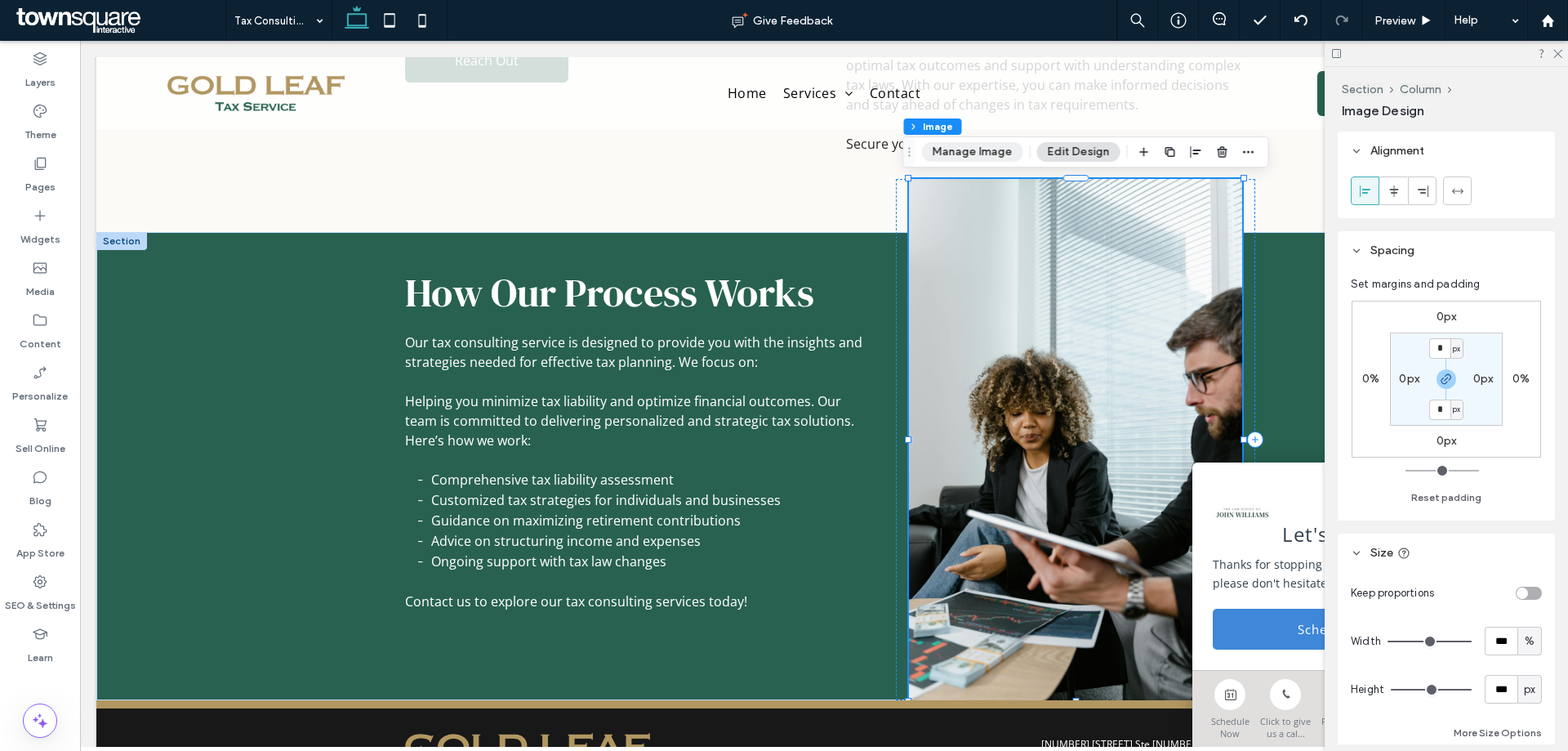 click on "Manage Image" at bounding box center [972, 152] 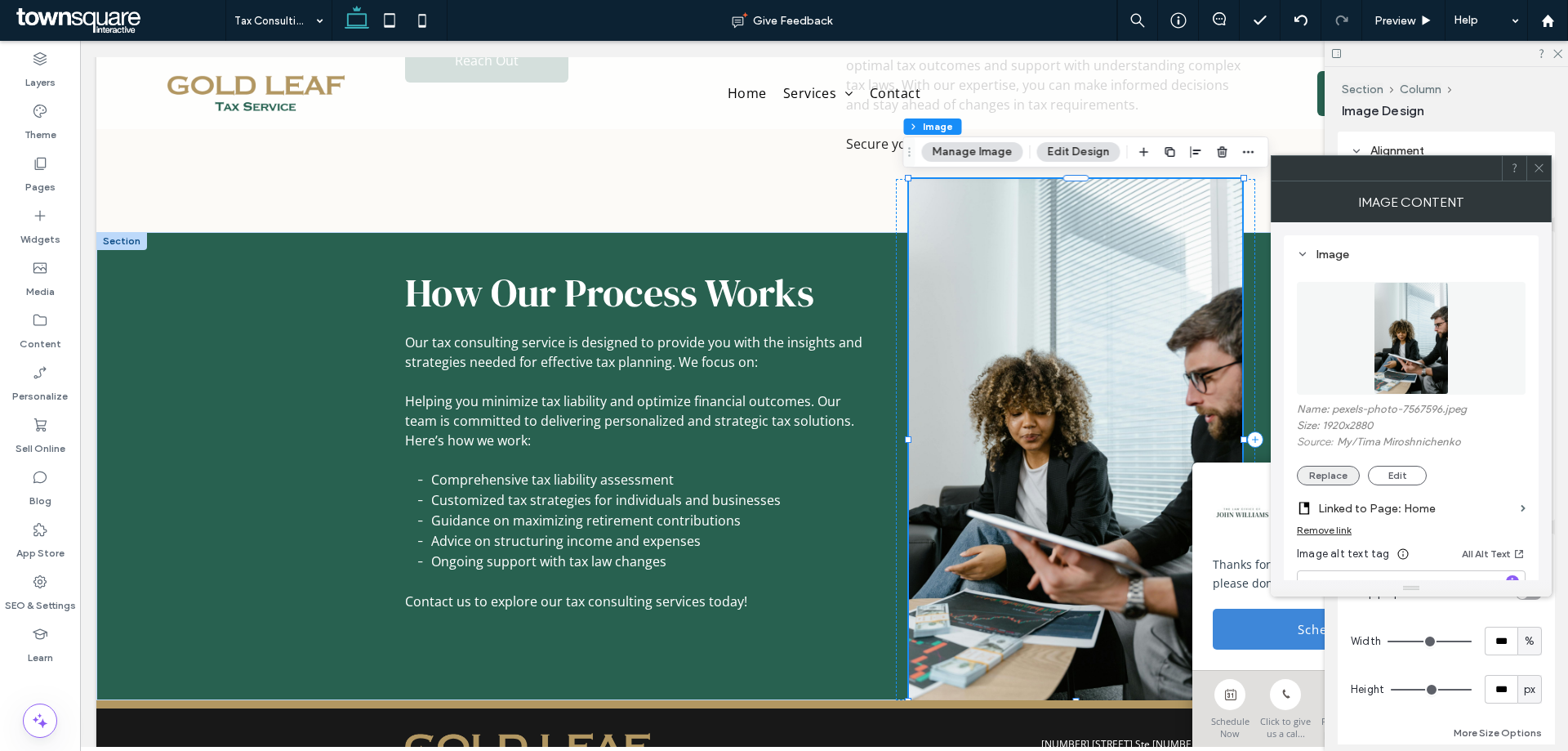click on "Replace" at bounding box center [1328, 476] 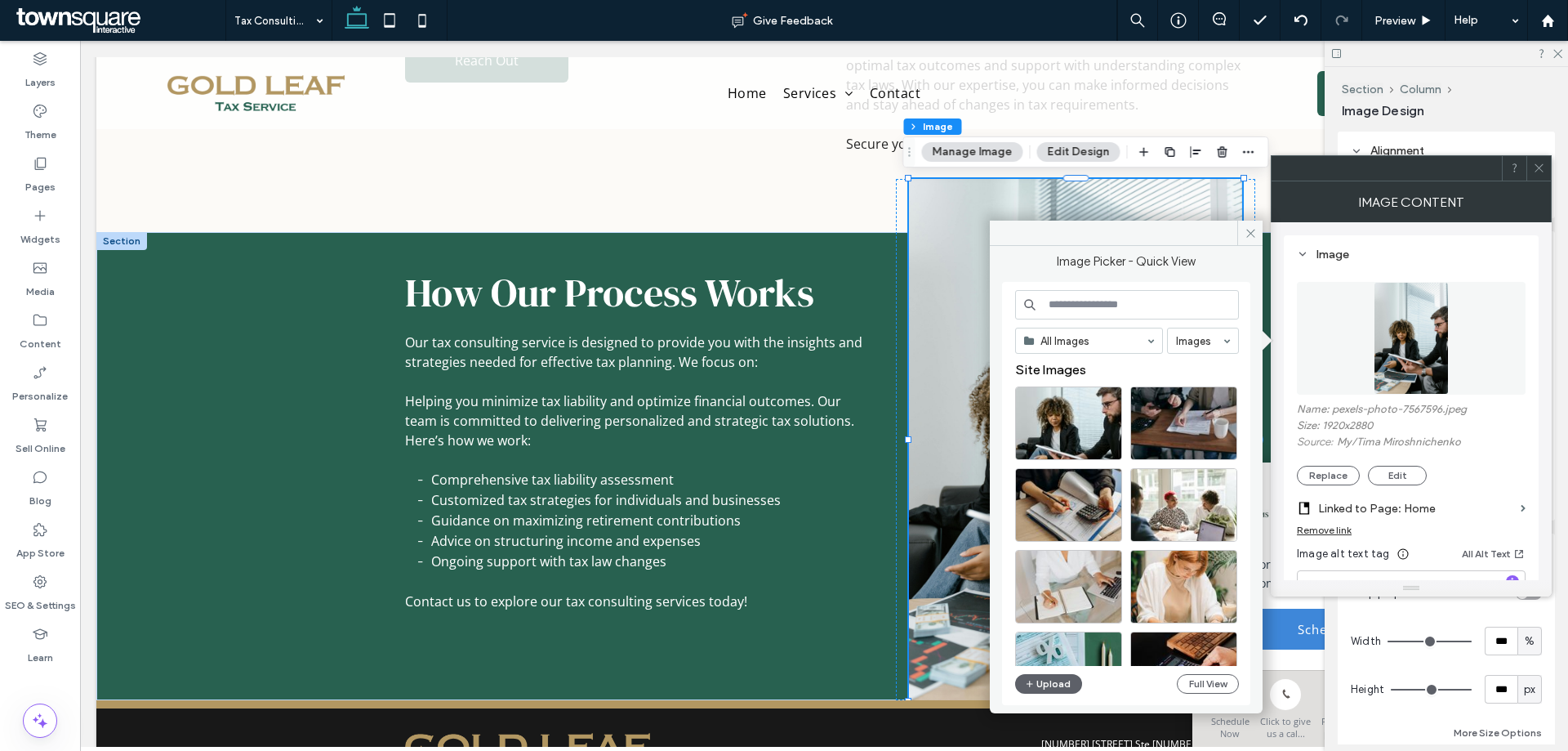 click on "Linked to Page: Home" at bounding box center (1416, 508) 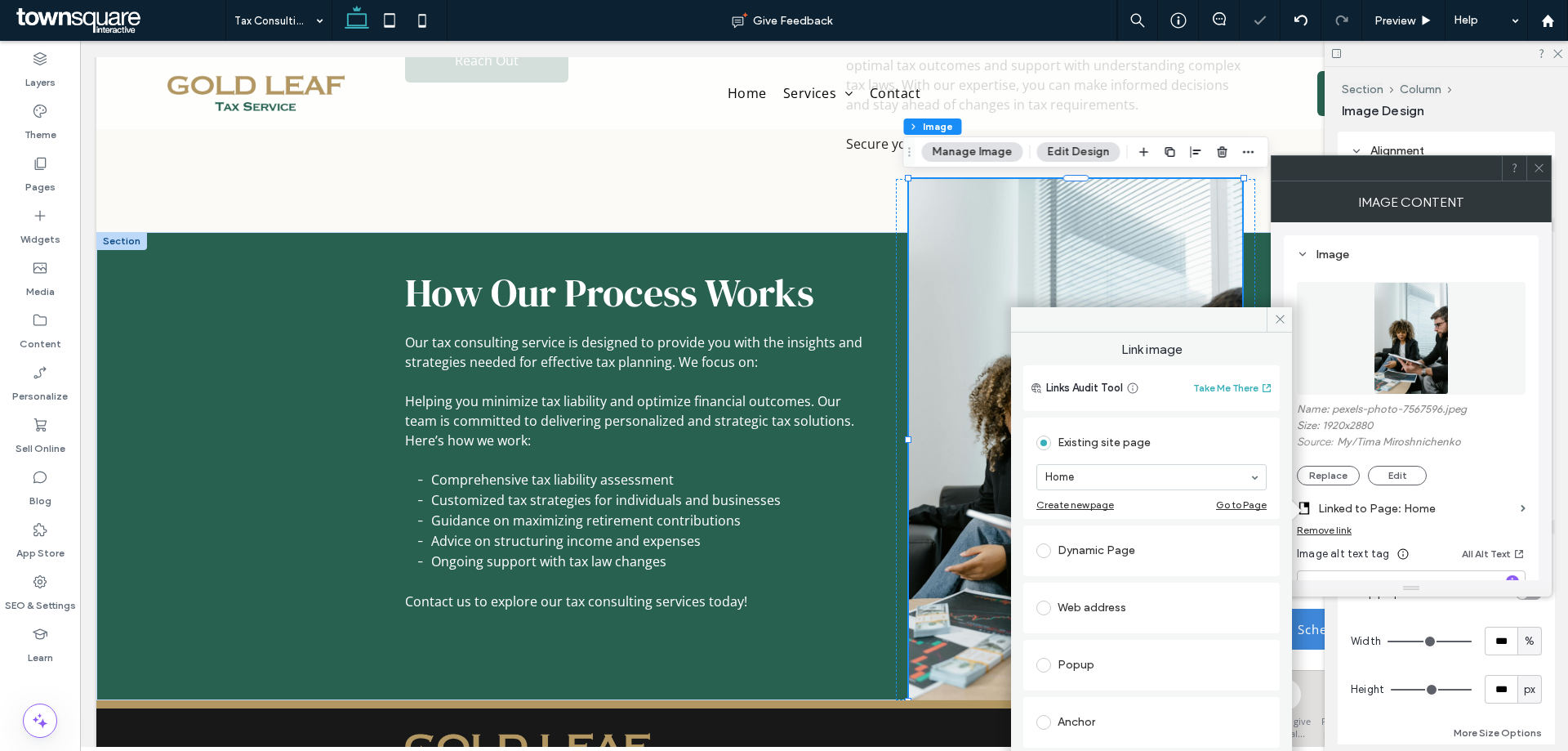 click on "Remove link" at bounding box center [1324, 530] 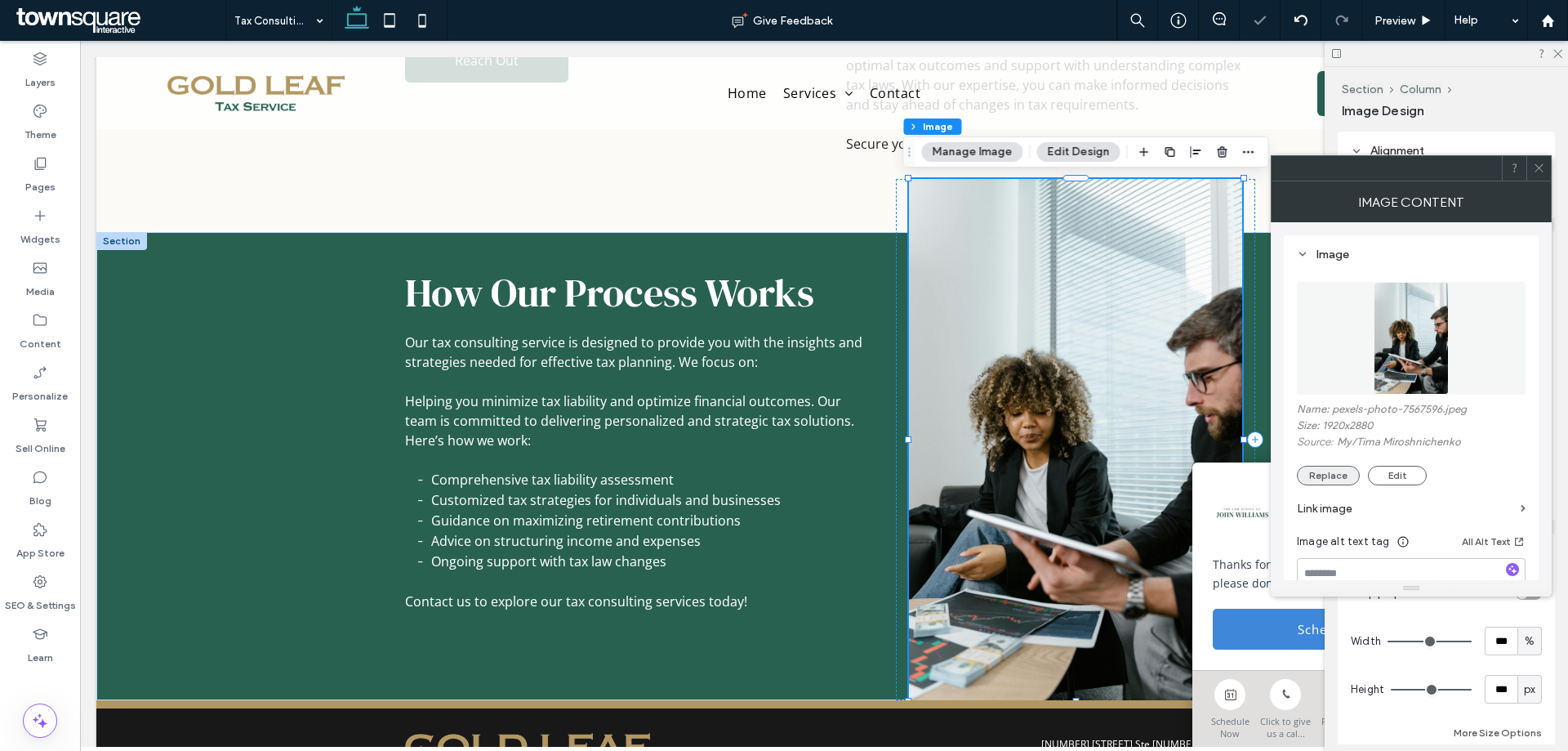 click on "Replace" at bounding box center [1328, 476] 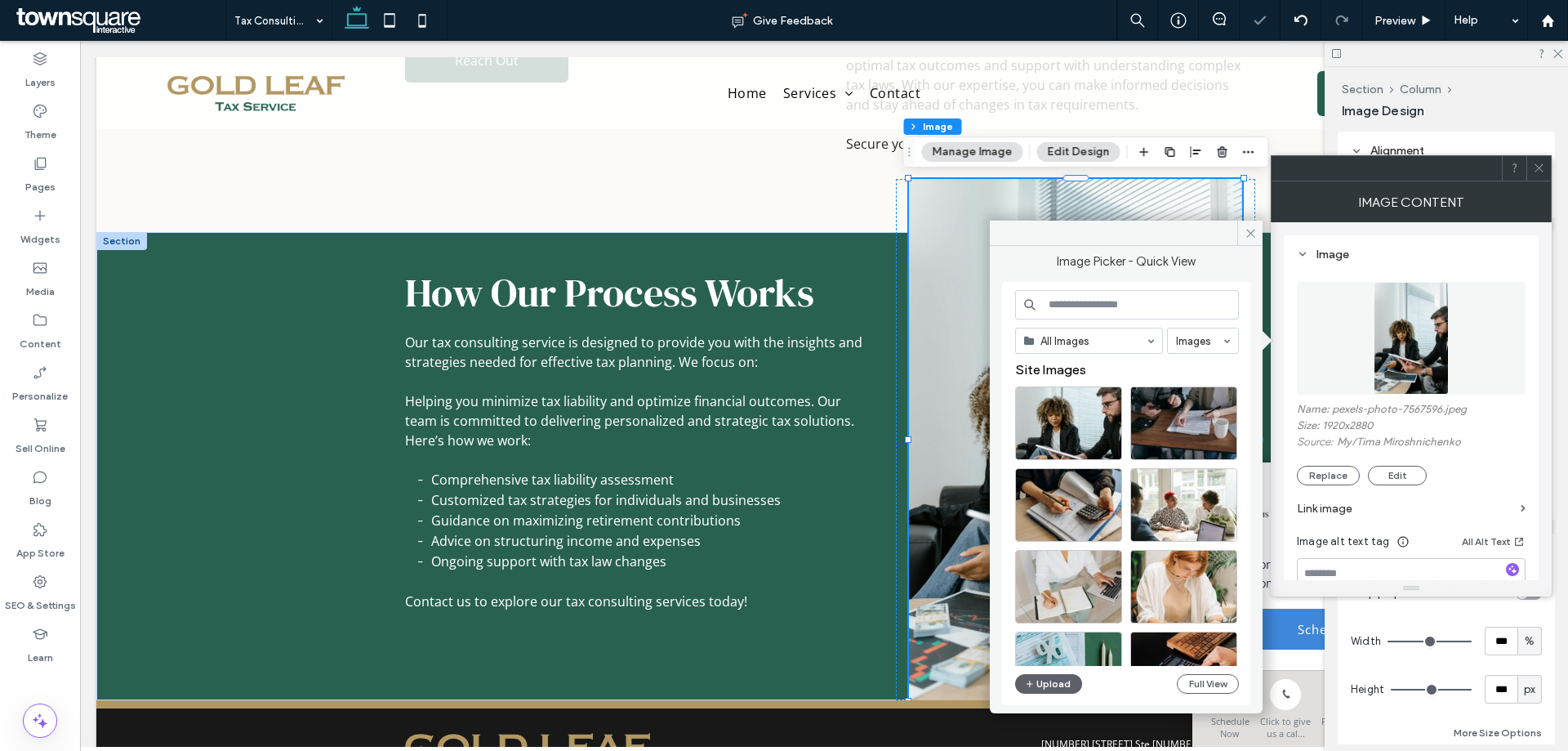 click at bounding box center [1127, 305] 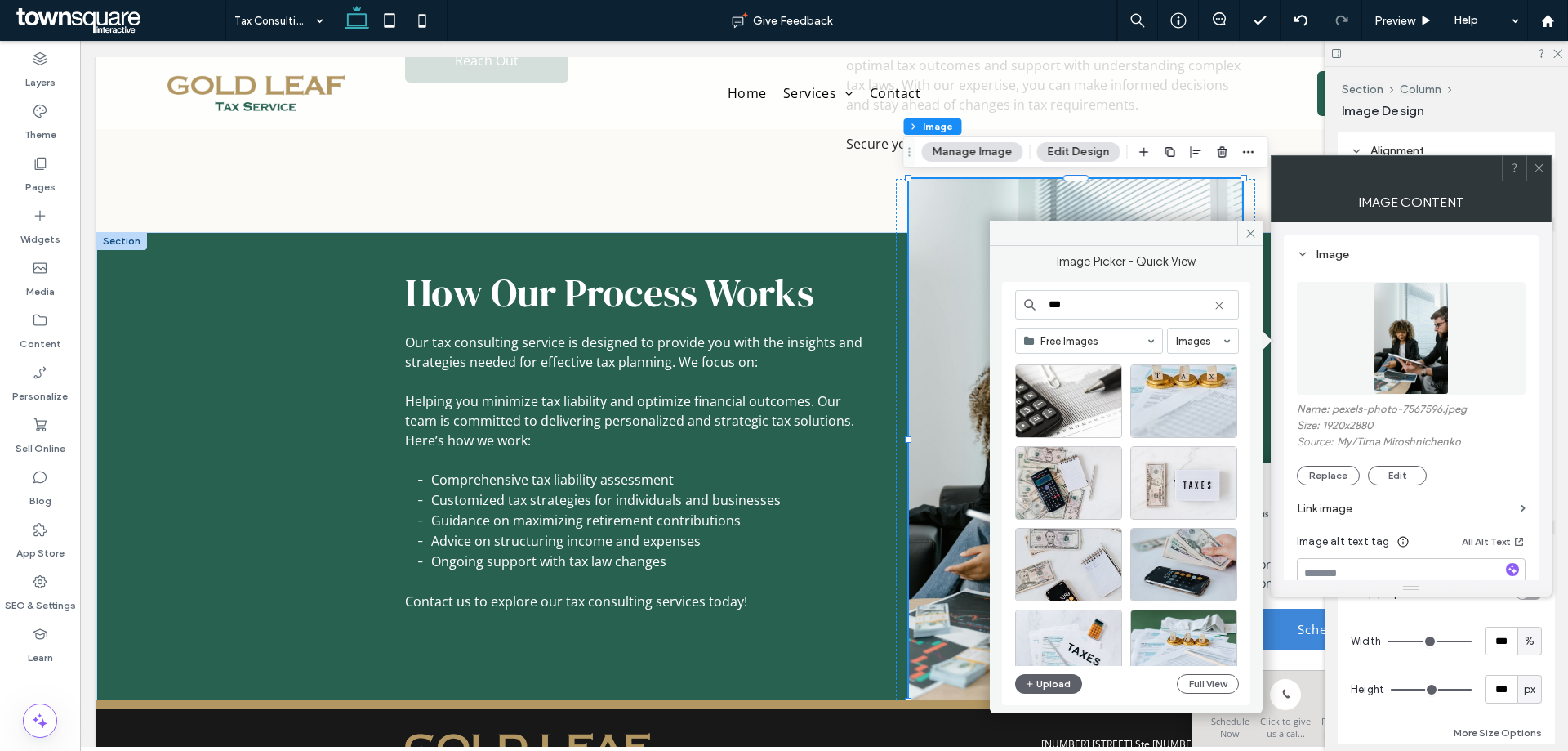 scroll, scrollTop: 245, scrollLeft: 0, axis: vertical 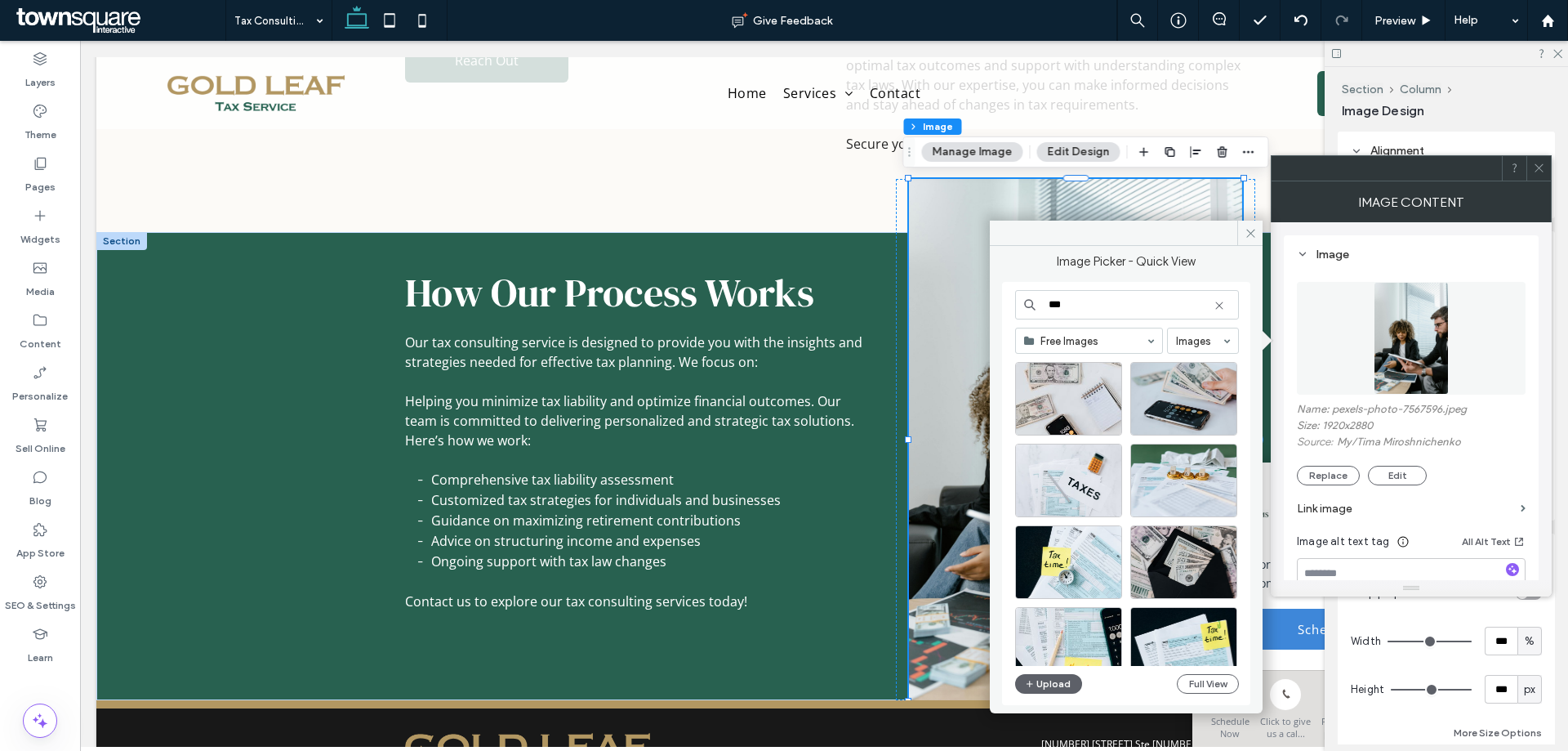 click on "***" at bounding box center (1127, 305) 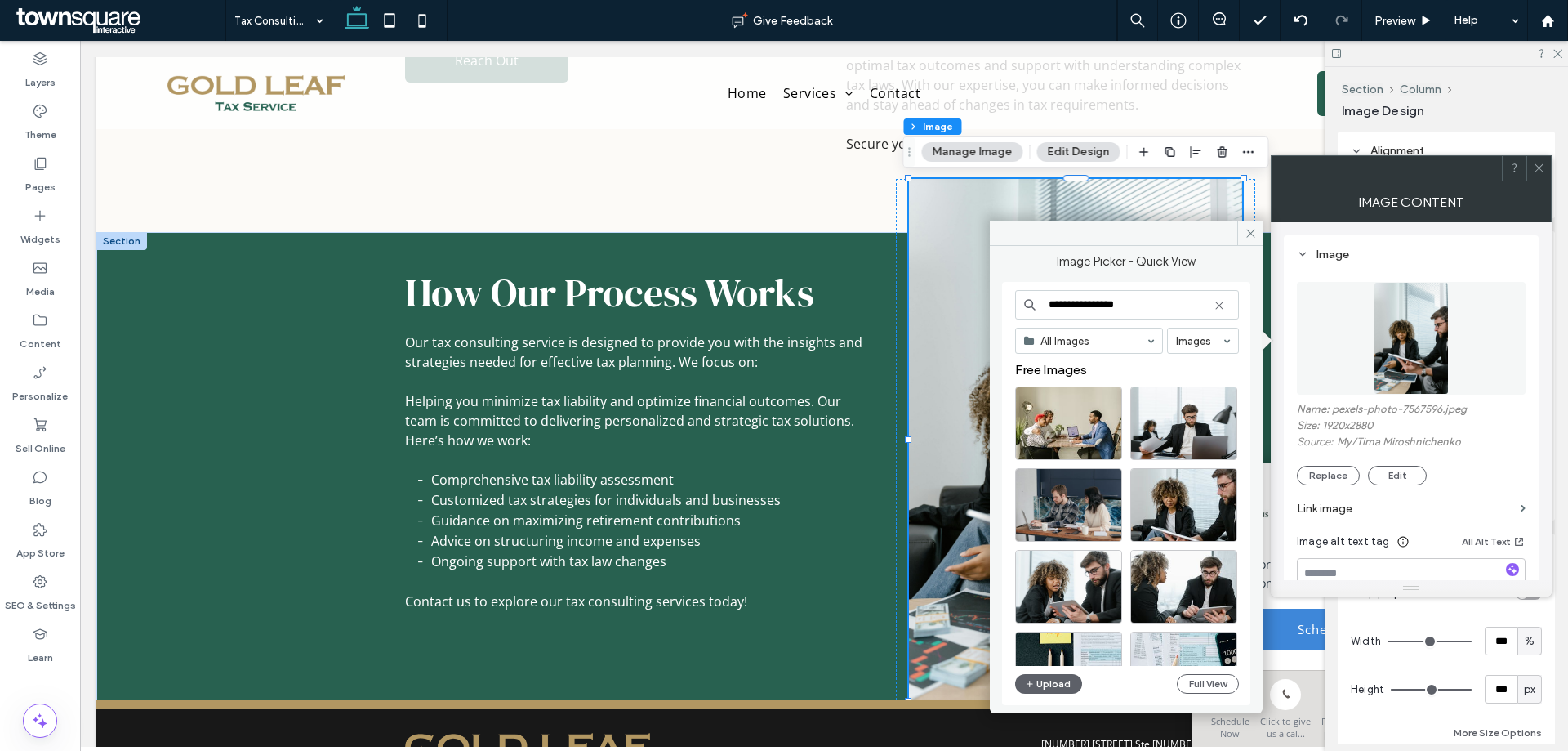 type on "**********" 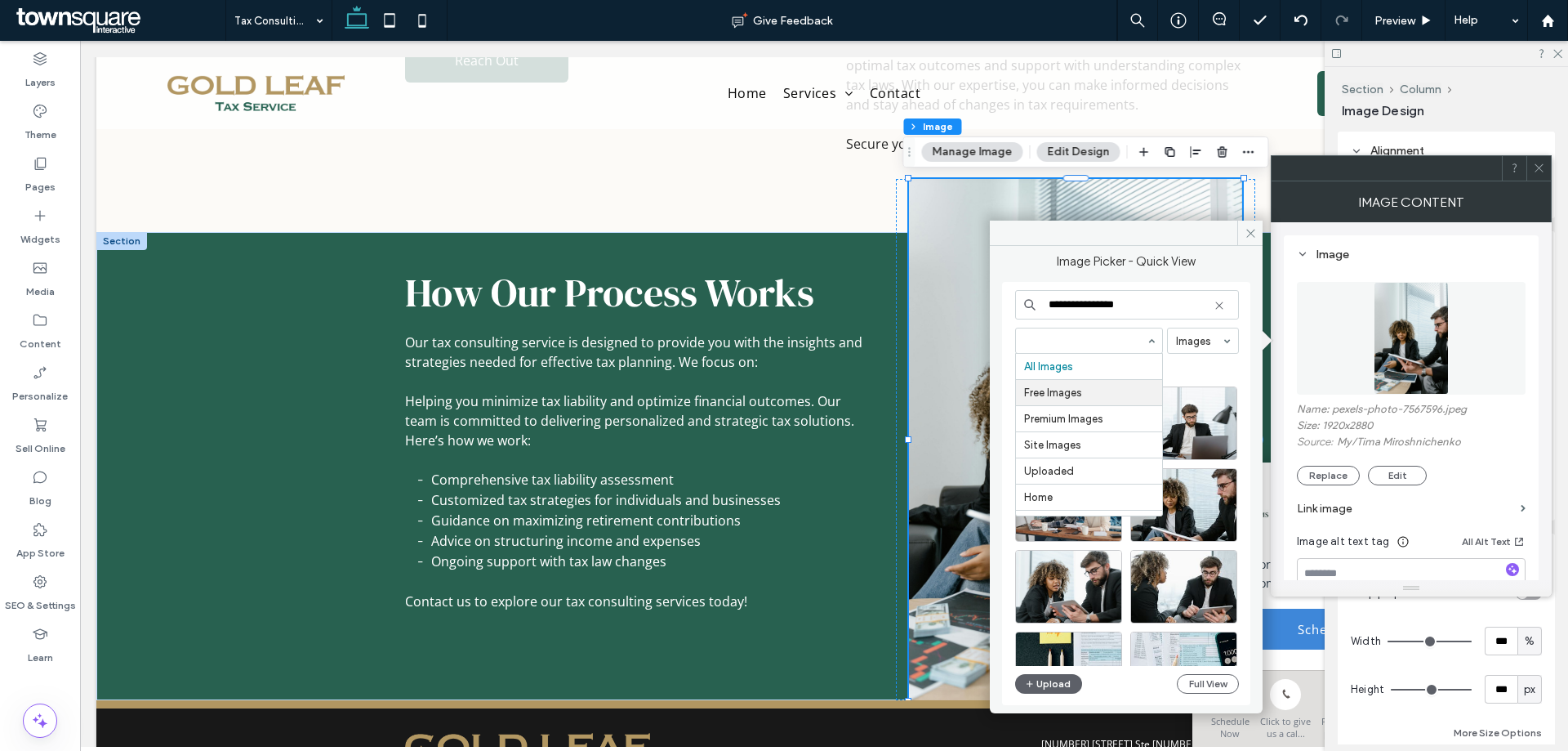 scroll, scrollTop: 26, scrollLeft: 0, axis: vertical 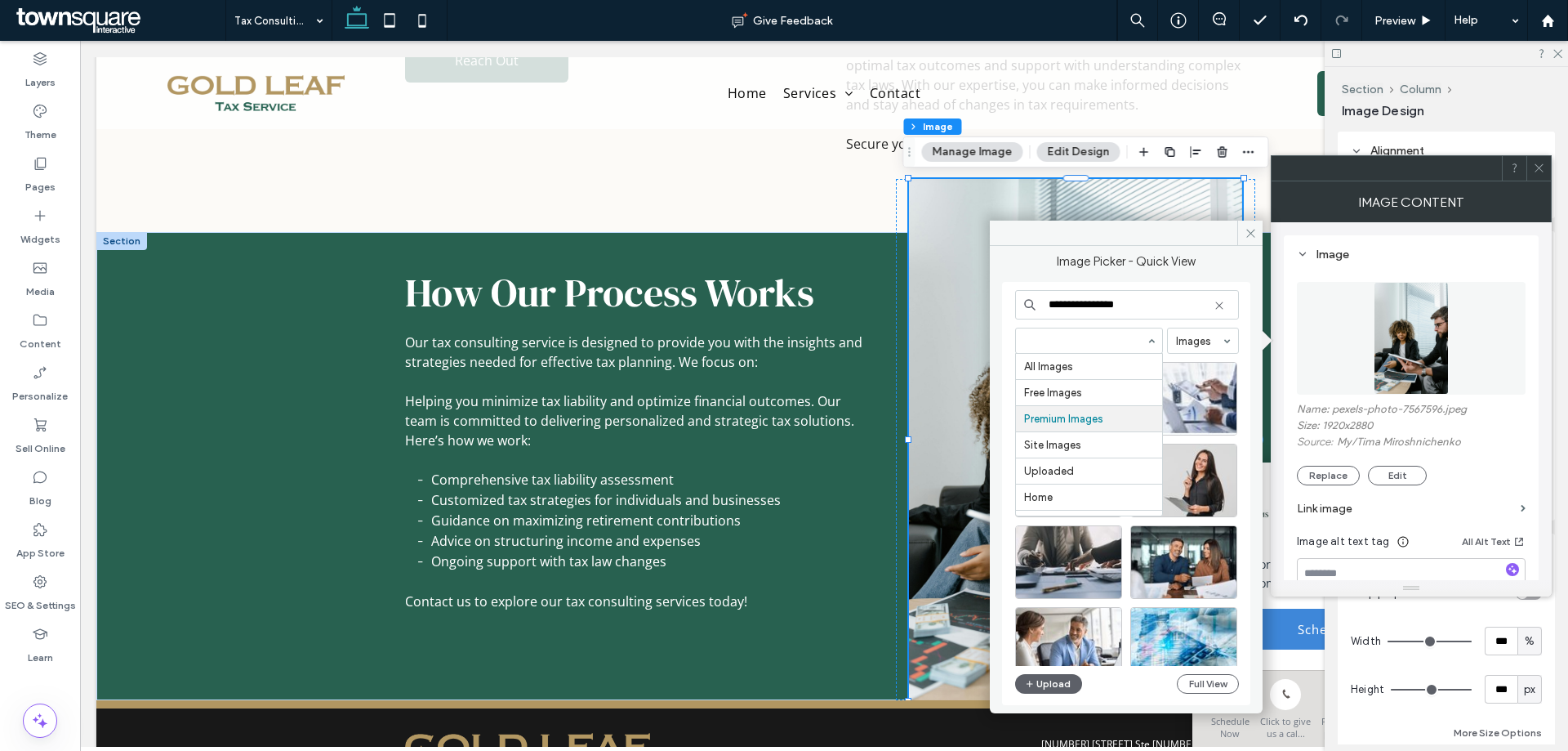 click at bounding box center (1085, 341) 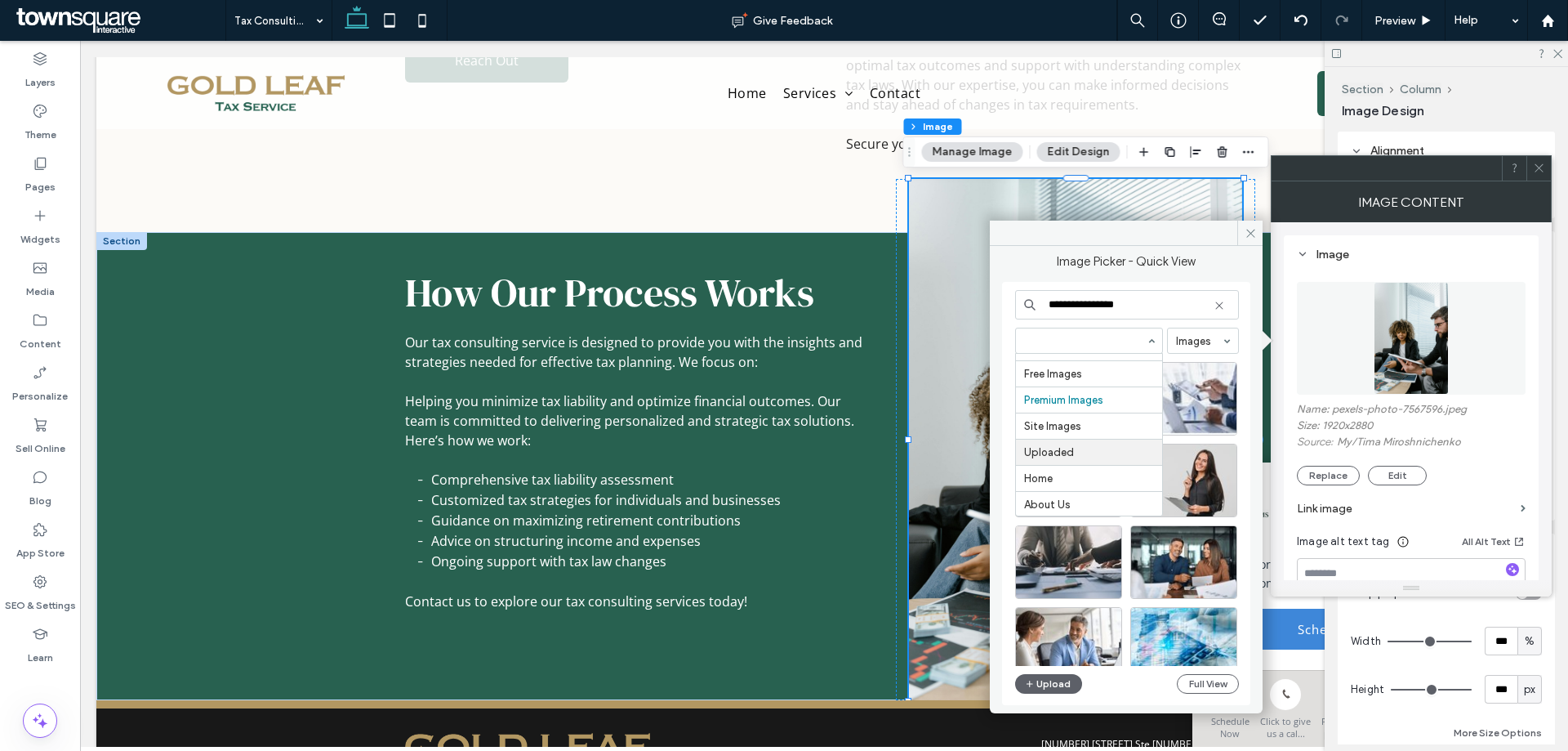 scroll, scrollTop: 0, scrollLeft: 0, axis: both 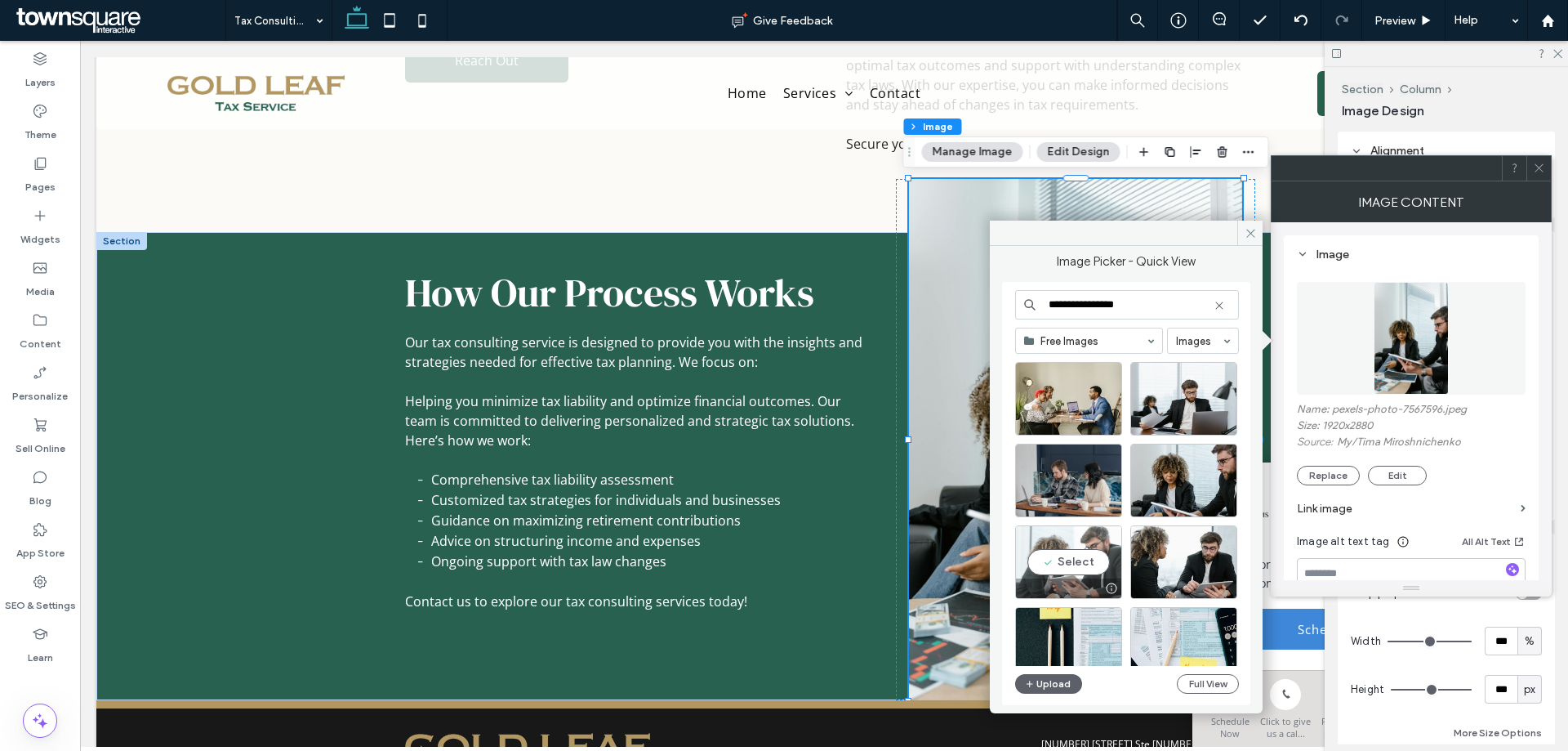 click on "Select" at bounding box center [1068, 562] 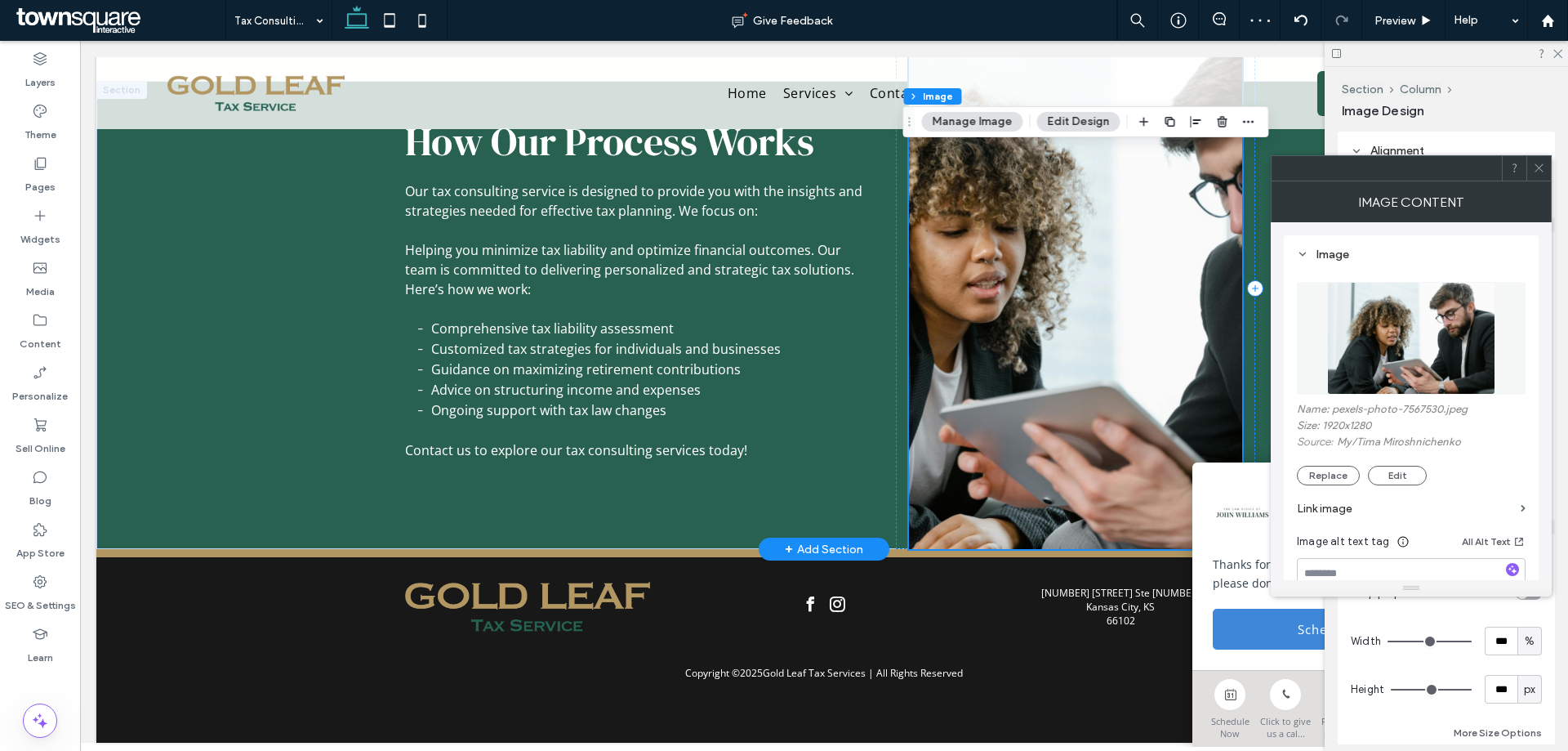scroll, scrollTop: 467, scrollLeft: 0, axis: vertical 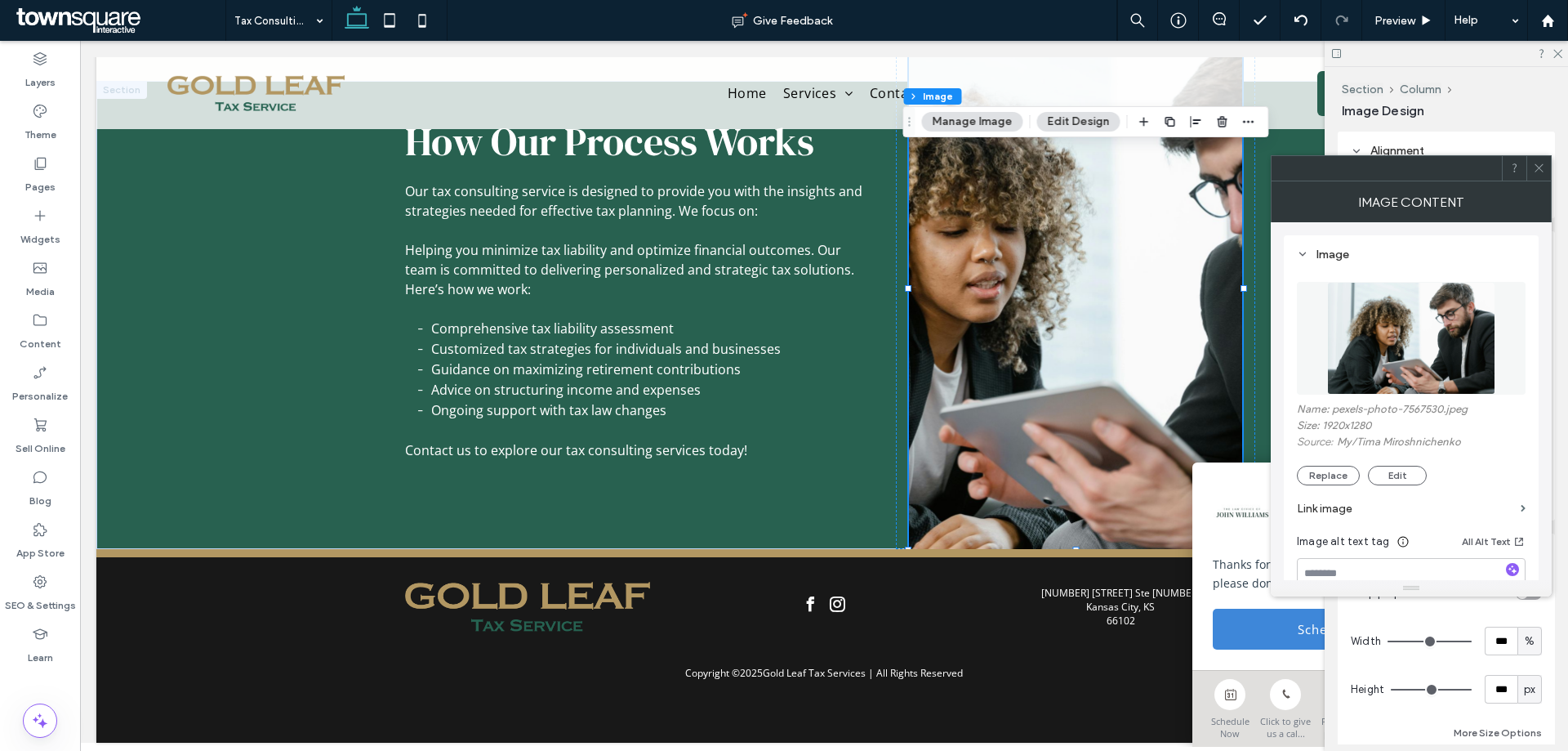 click on "Keep proportions Width *** % Height *** px More Size Options" at bounding box center [1446, 660] 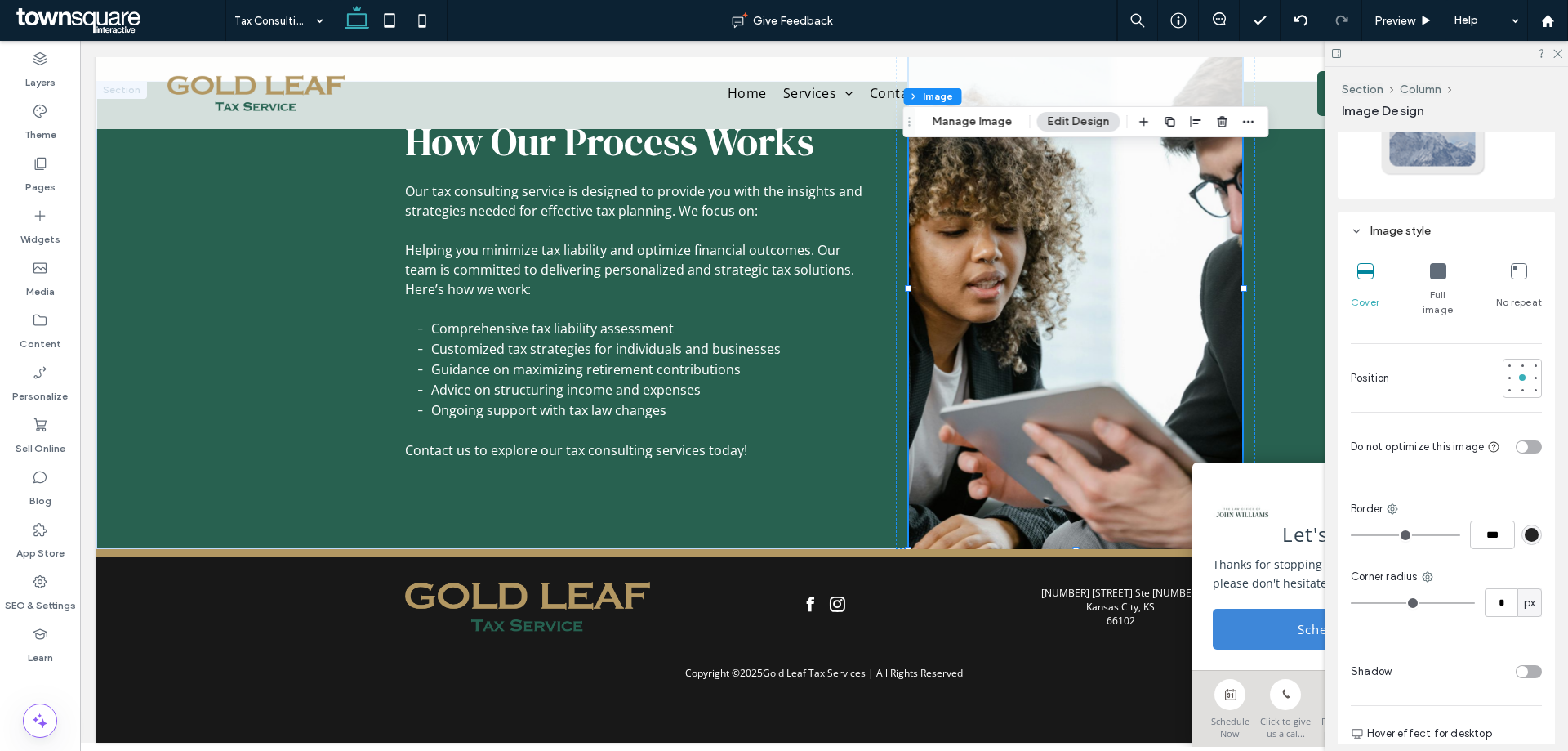 scroll, scrollTop: 981, scrollLeft: 0, axis: vertical 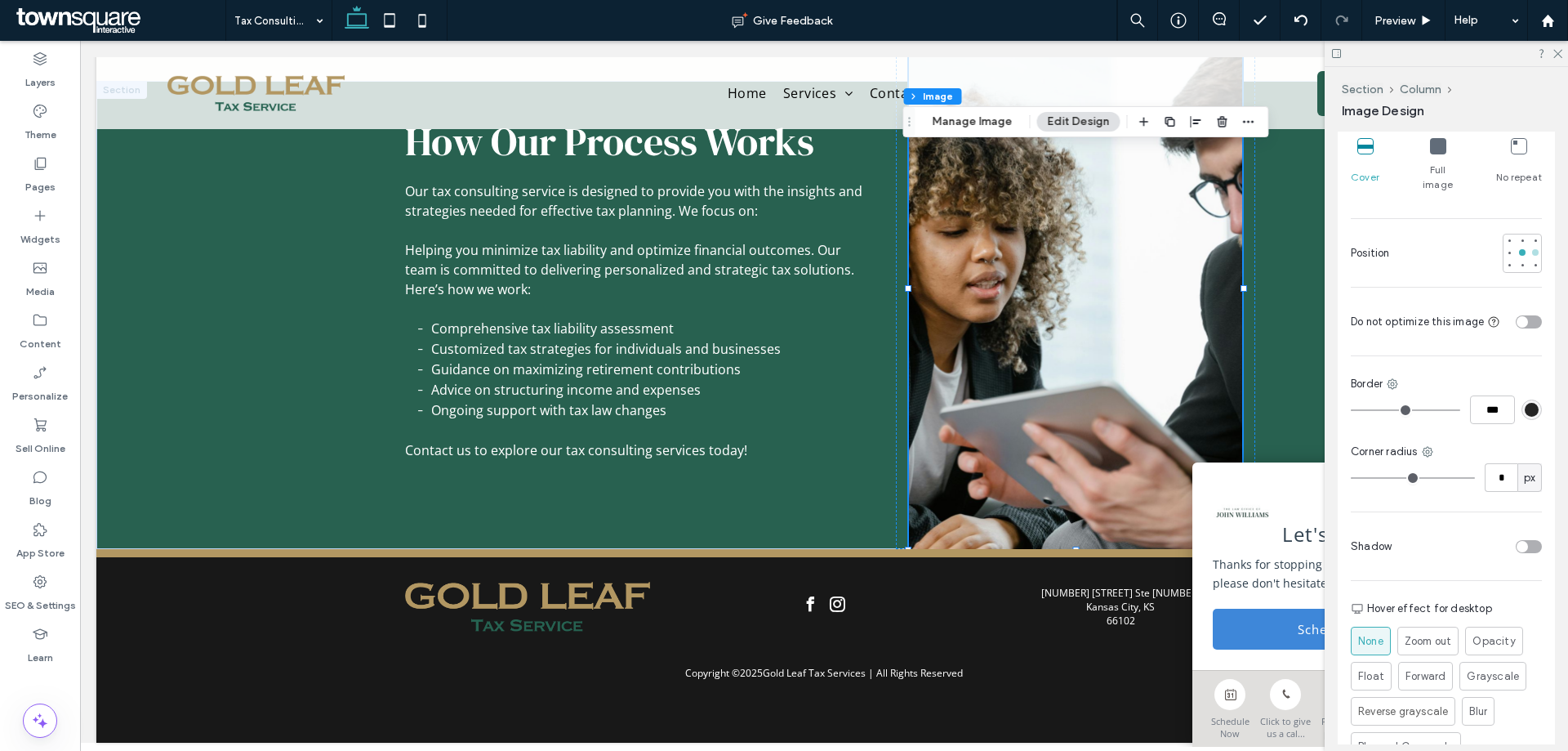 click at bounding box center [1535, 253] 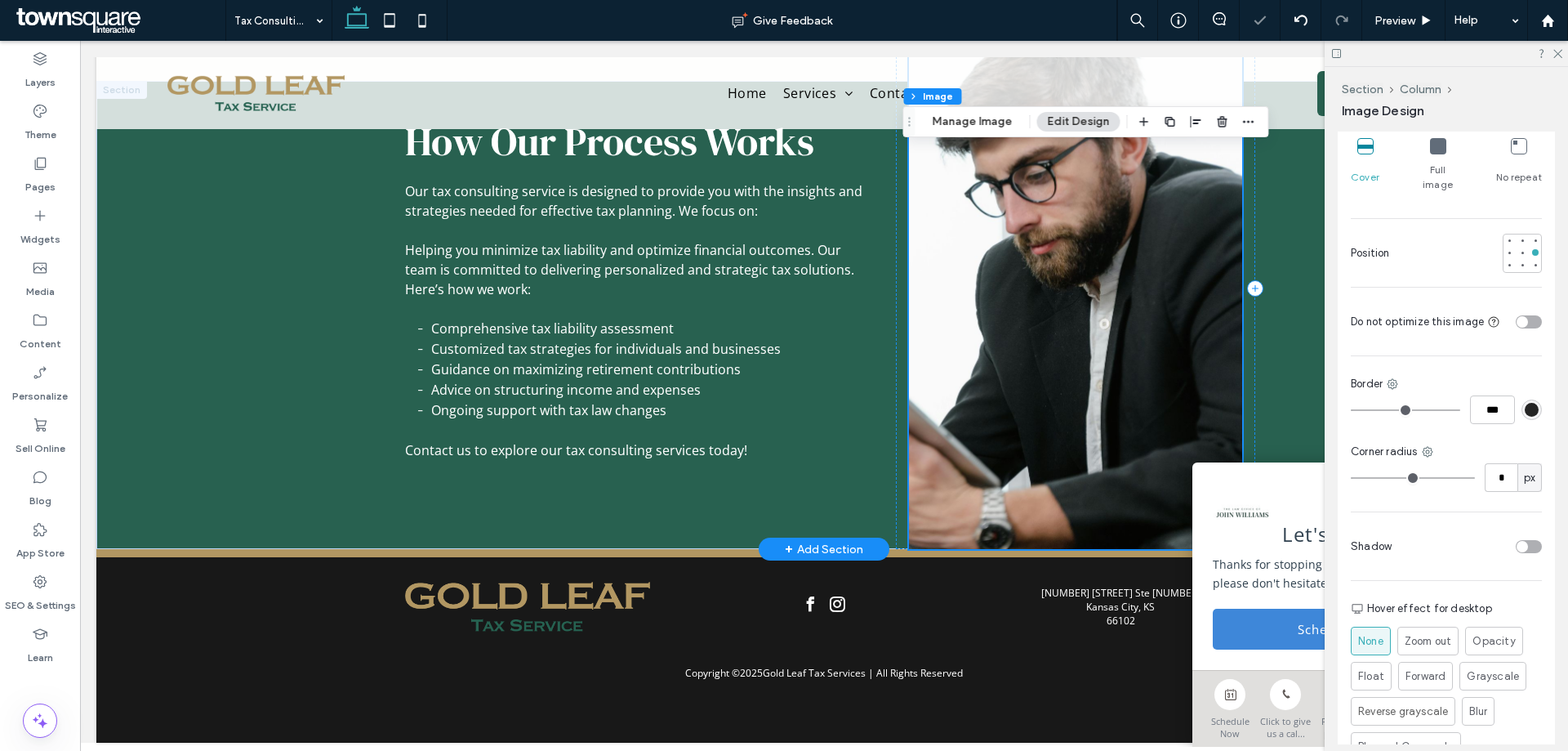 scroll, scrollTop: 386, scrollLeft: 0, axis: vertical 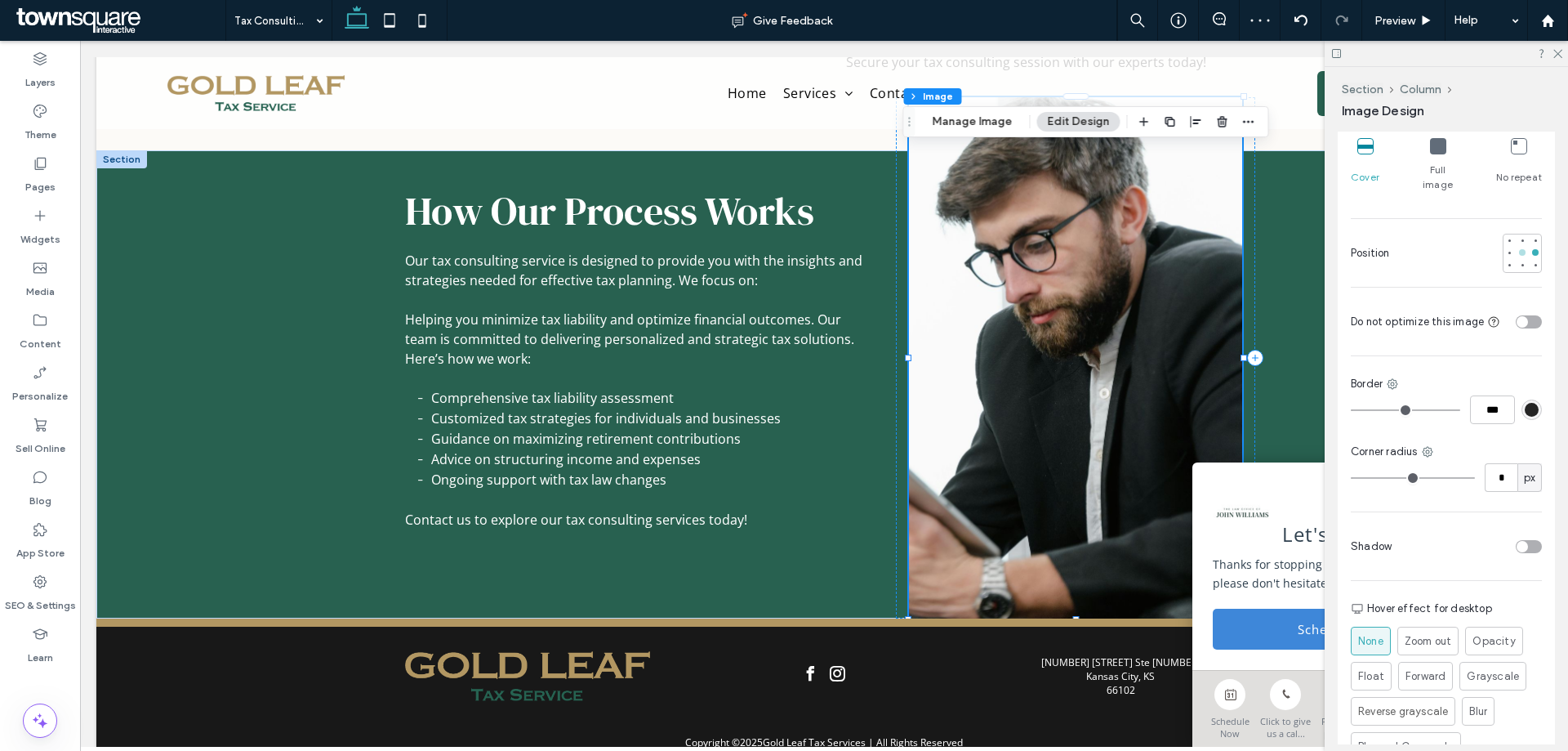 click at bounding box center [1522, 253] 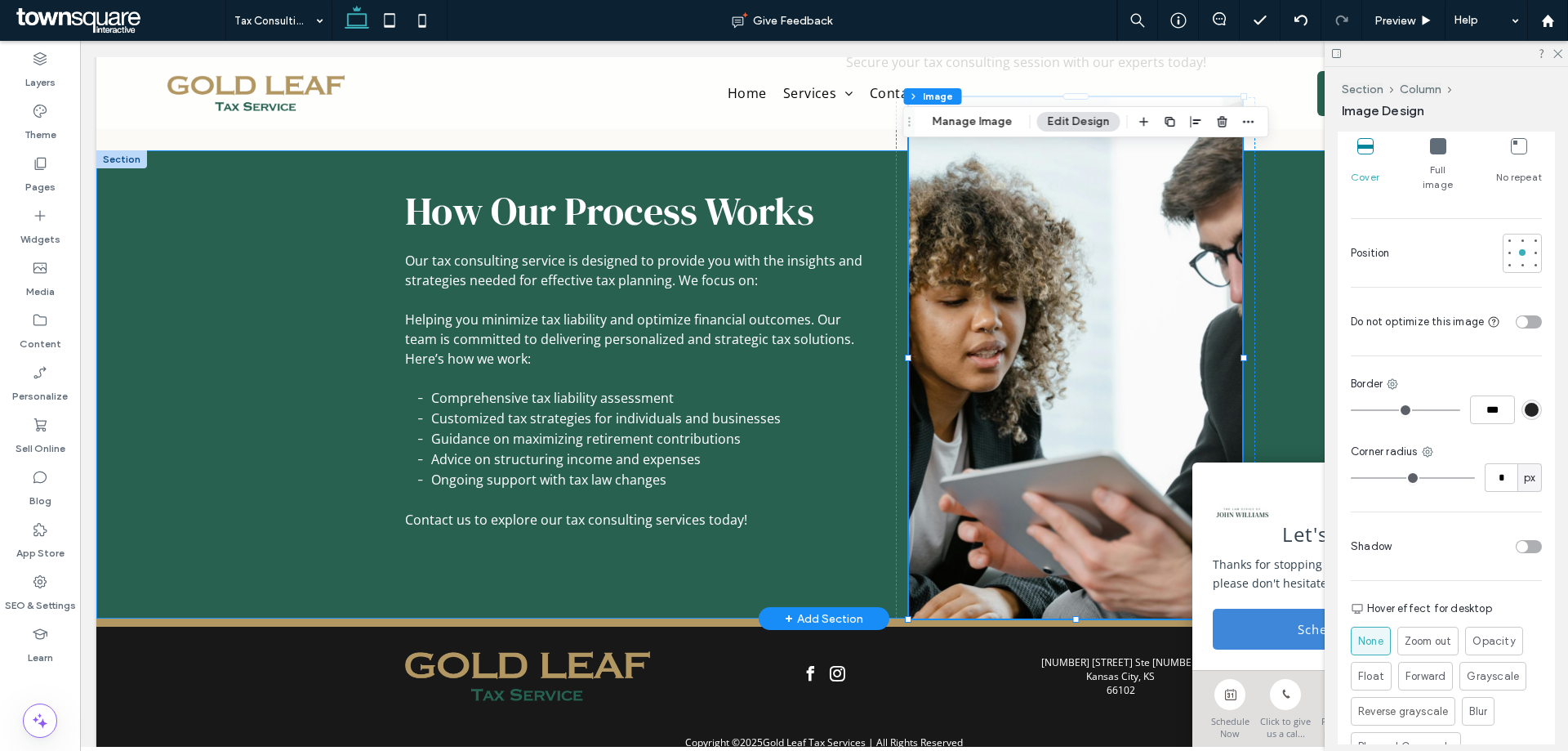 click on "How Our Process Works
Our tax consulting service is designed to provide you with the insights and strategies needed for effective tax planning. We focus on: Helping you minimize tax liability and optimize financial outcomes. Our team is committed to delivering personalized and strategic tax solutions. Here’s how we work:   Comprehensive tax liability assessment Customized tax strategies for individuals and businesses Guidance on maximizing retirement contributions Advice on structuring income and expenses Ongoing support with tax law changes
Contact us to explore our tax consulting services today!" at bounding box center [824, 384] 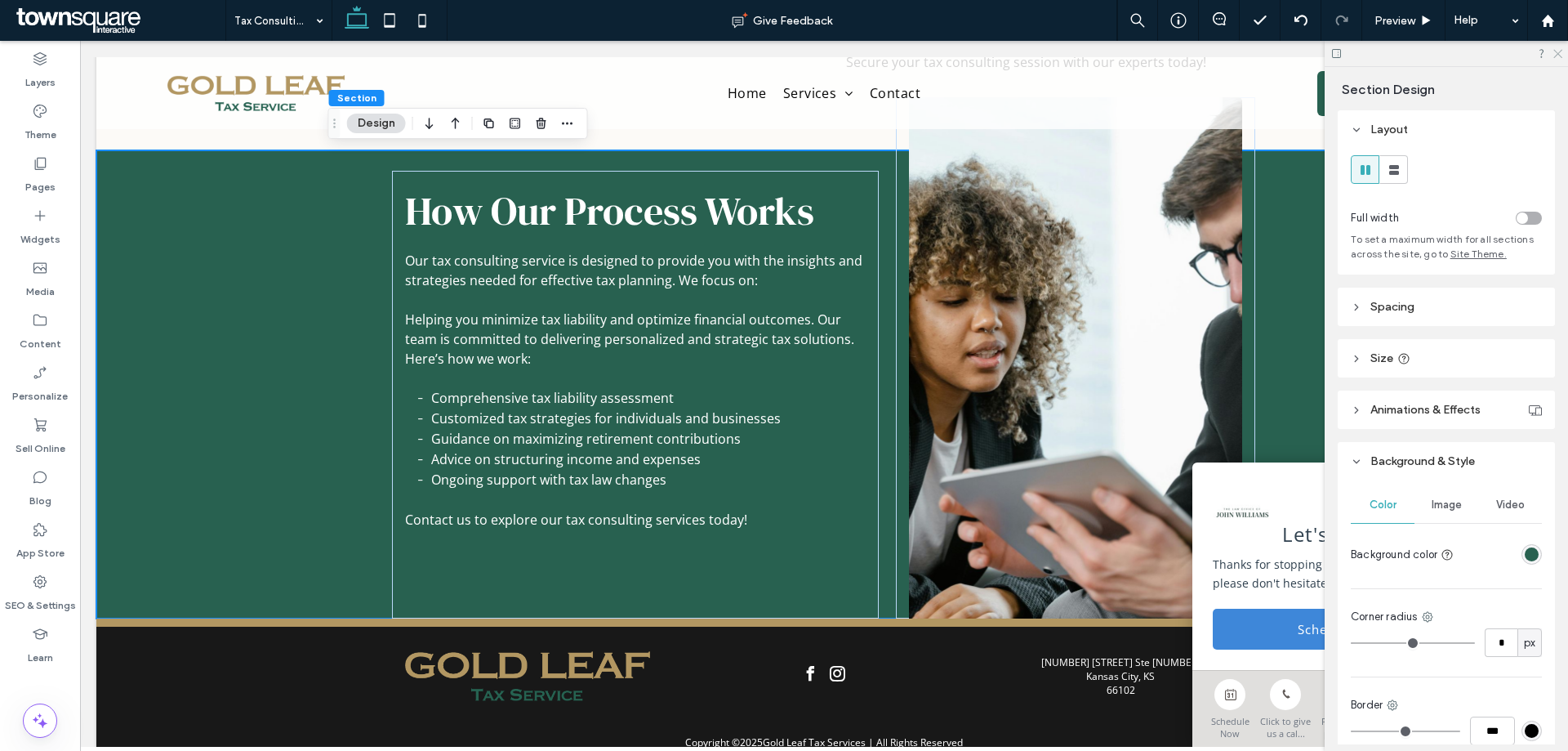 click 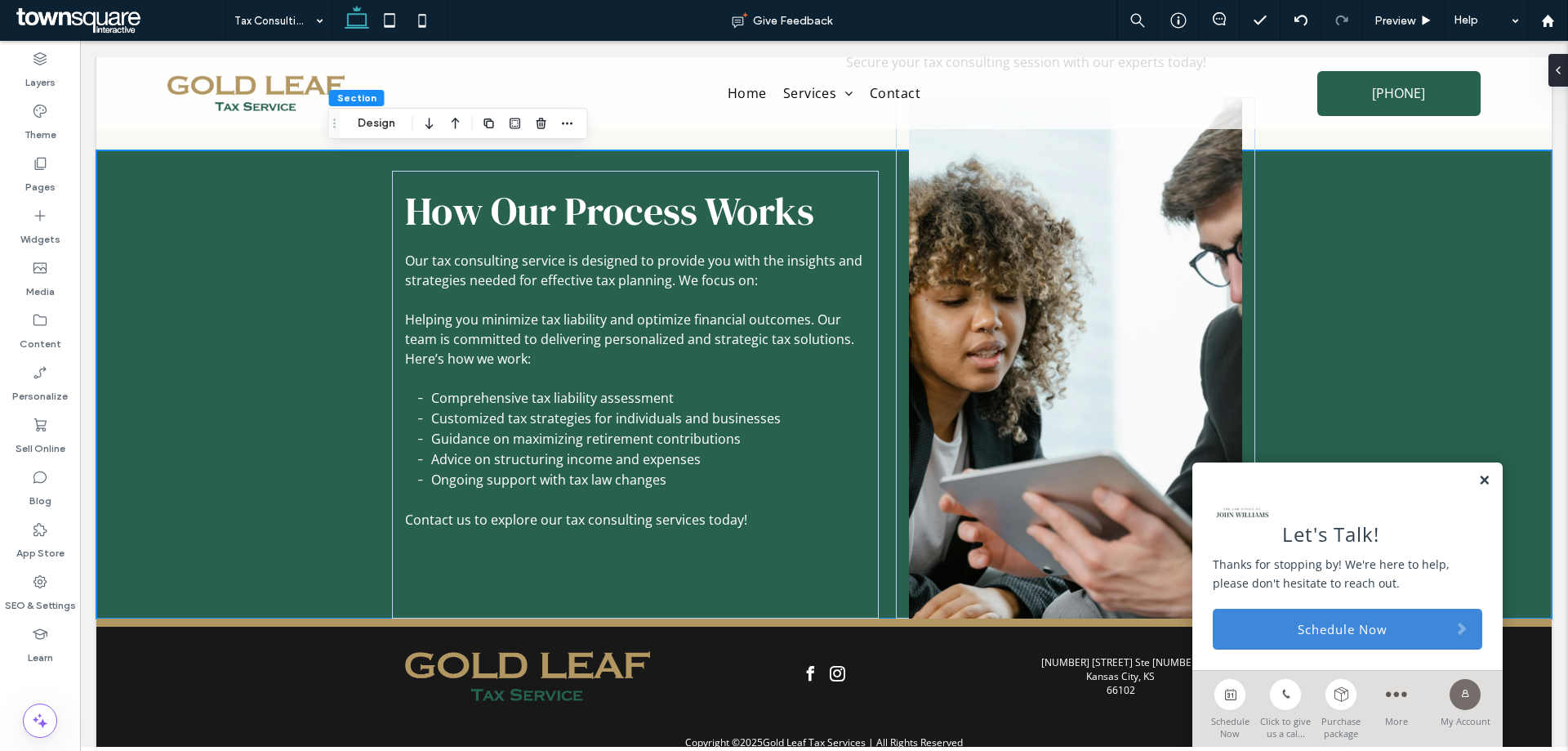 drag, startPoint x: 1475, startPoint y: 483, endPoint x: 1459, endPoint y: 480, distance: 16.278821 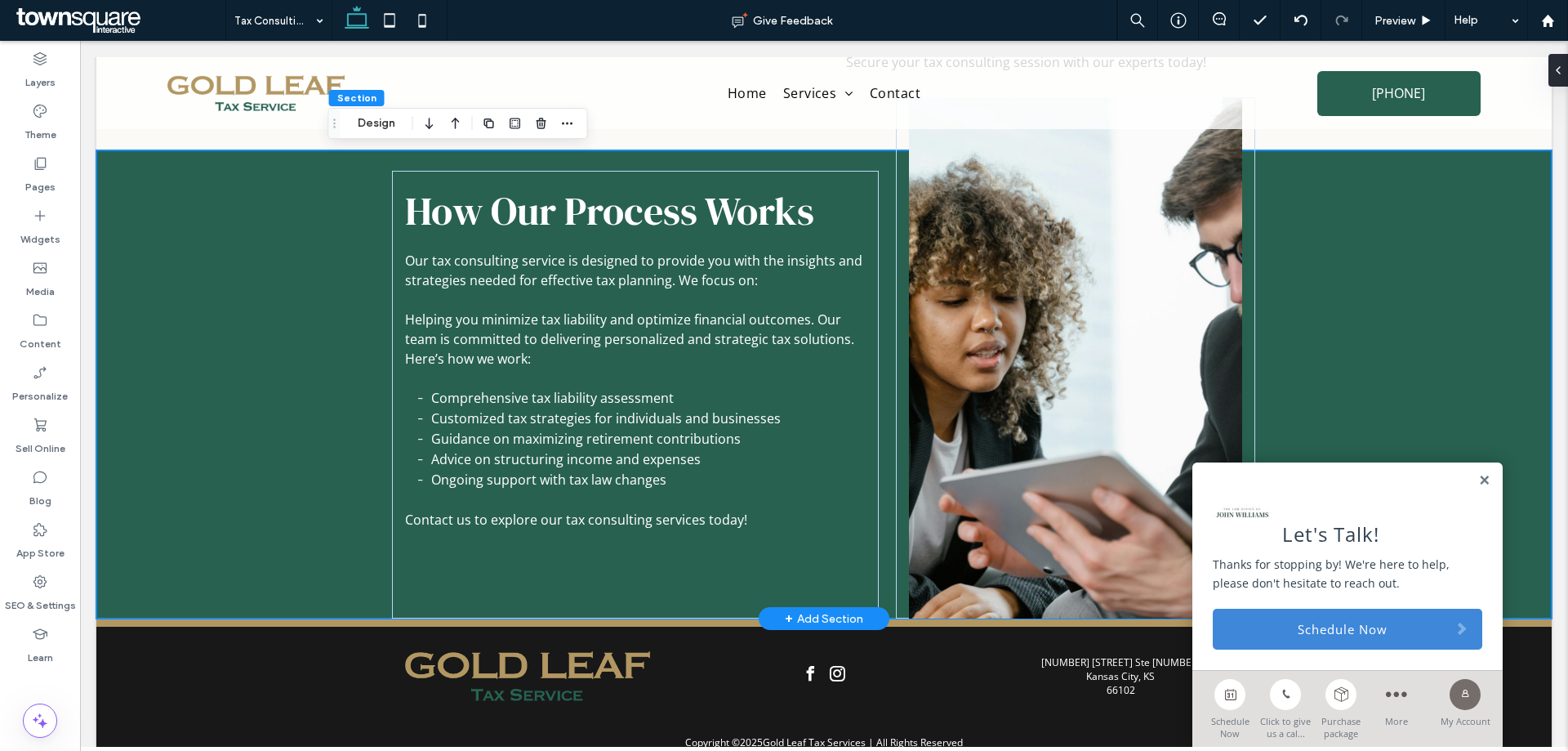 click at bounding box center [1484, 481] 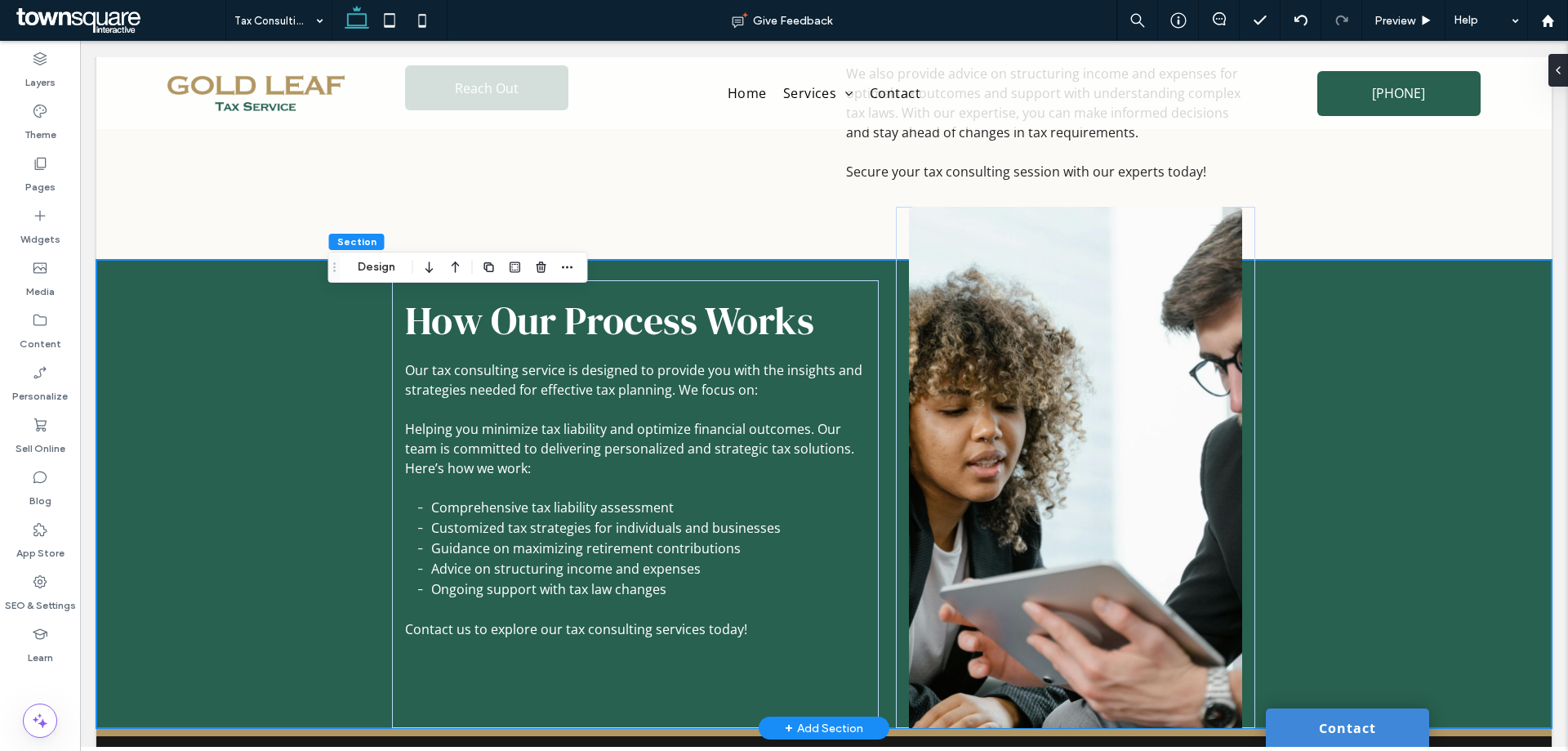 scroll, scrollTop: 304, scrollLeft: 0, axis: vertical 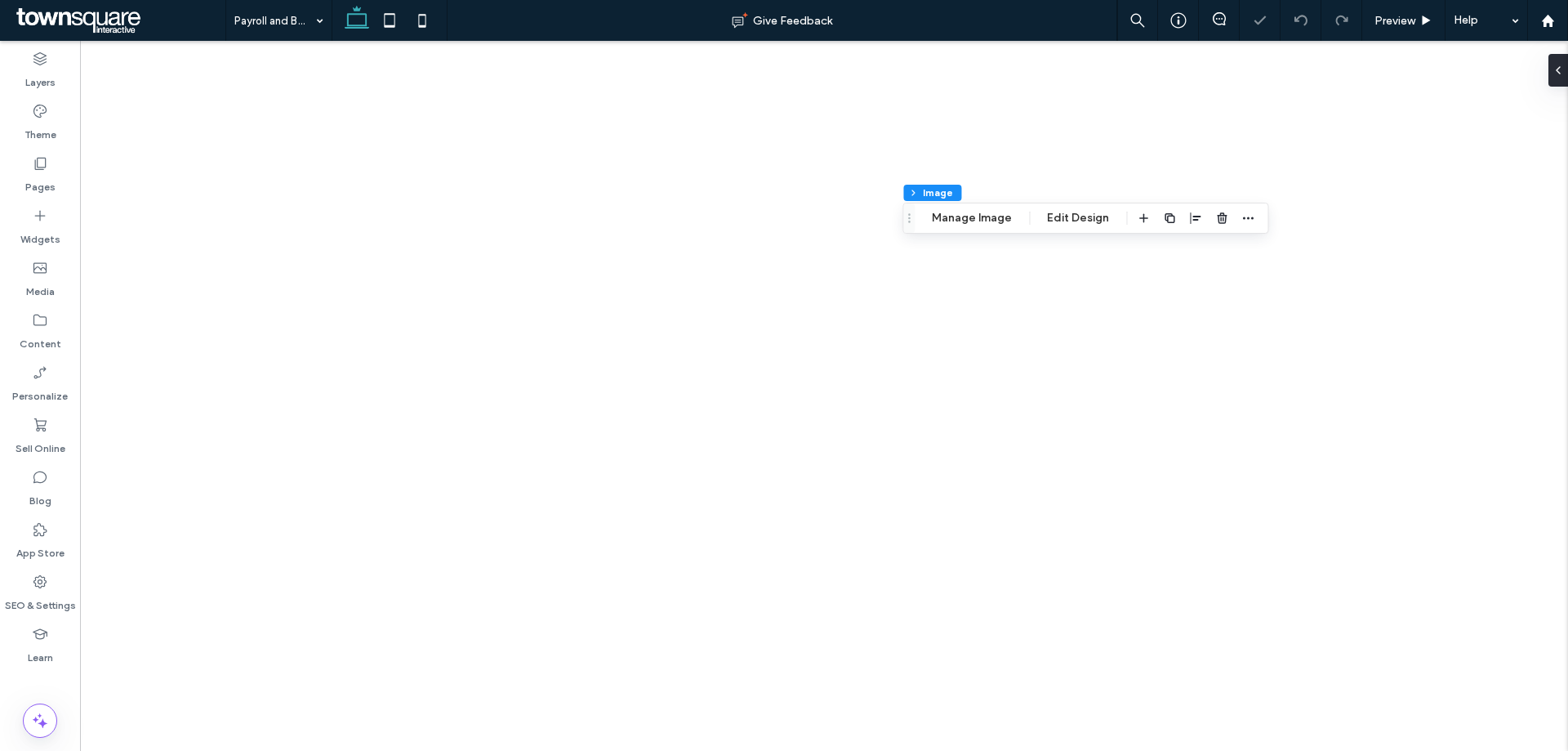 type on "*" 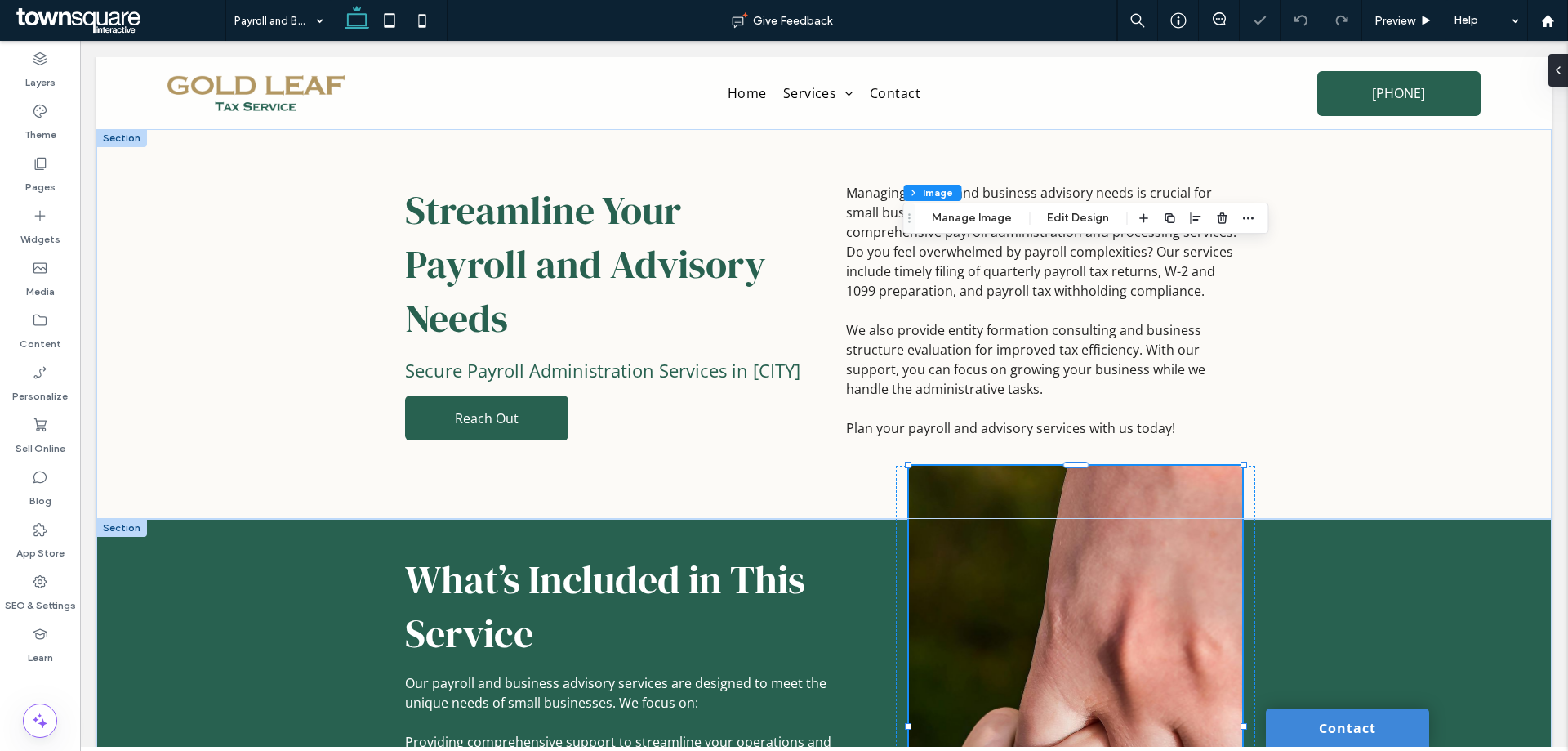 scroll, scrollTop: 245, scrollLeft: 0, axis: vertical 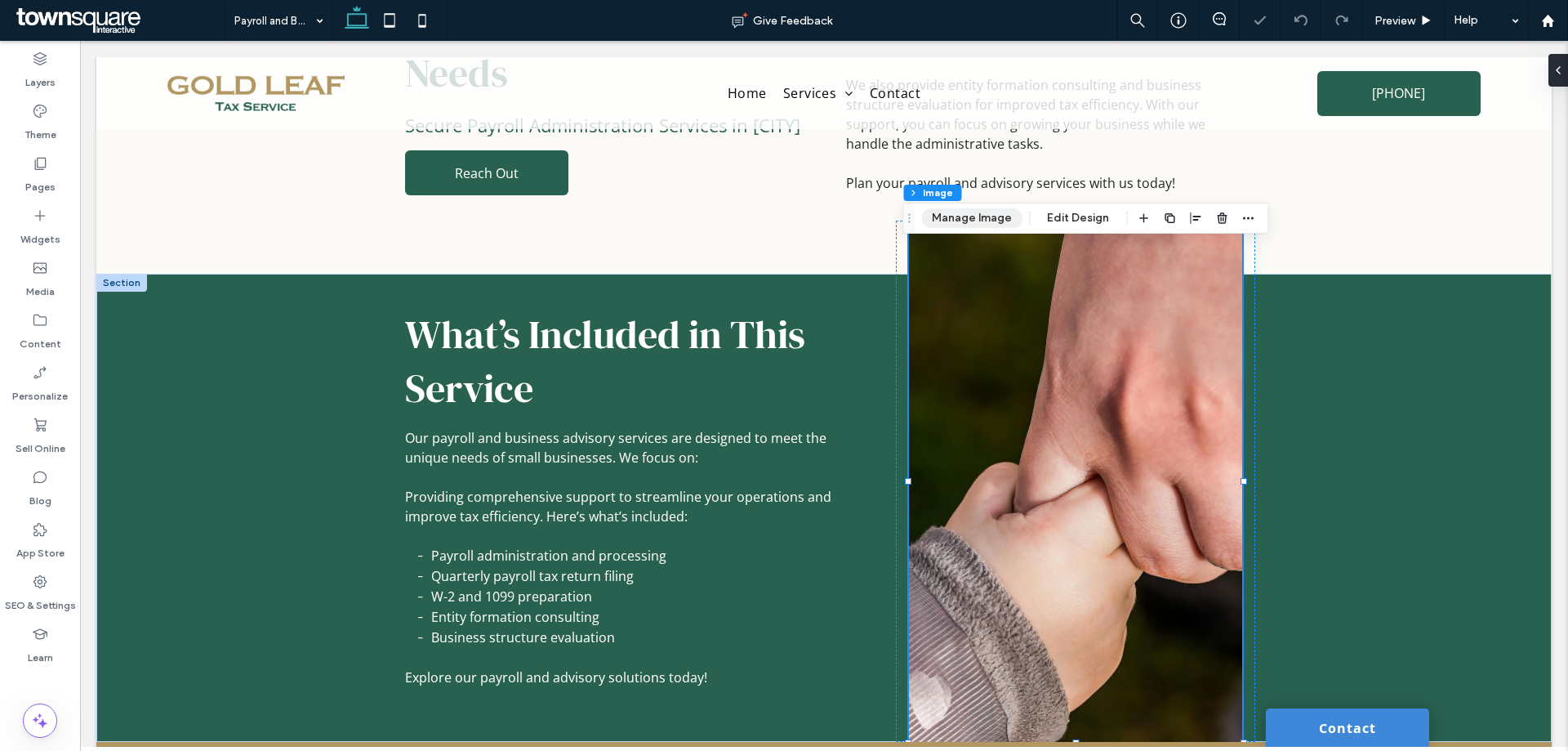 click on "Manage Image" at bounding box center [972, 218] 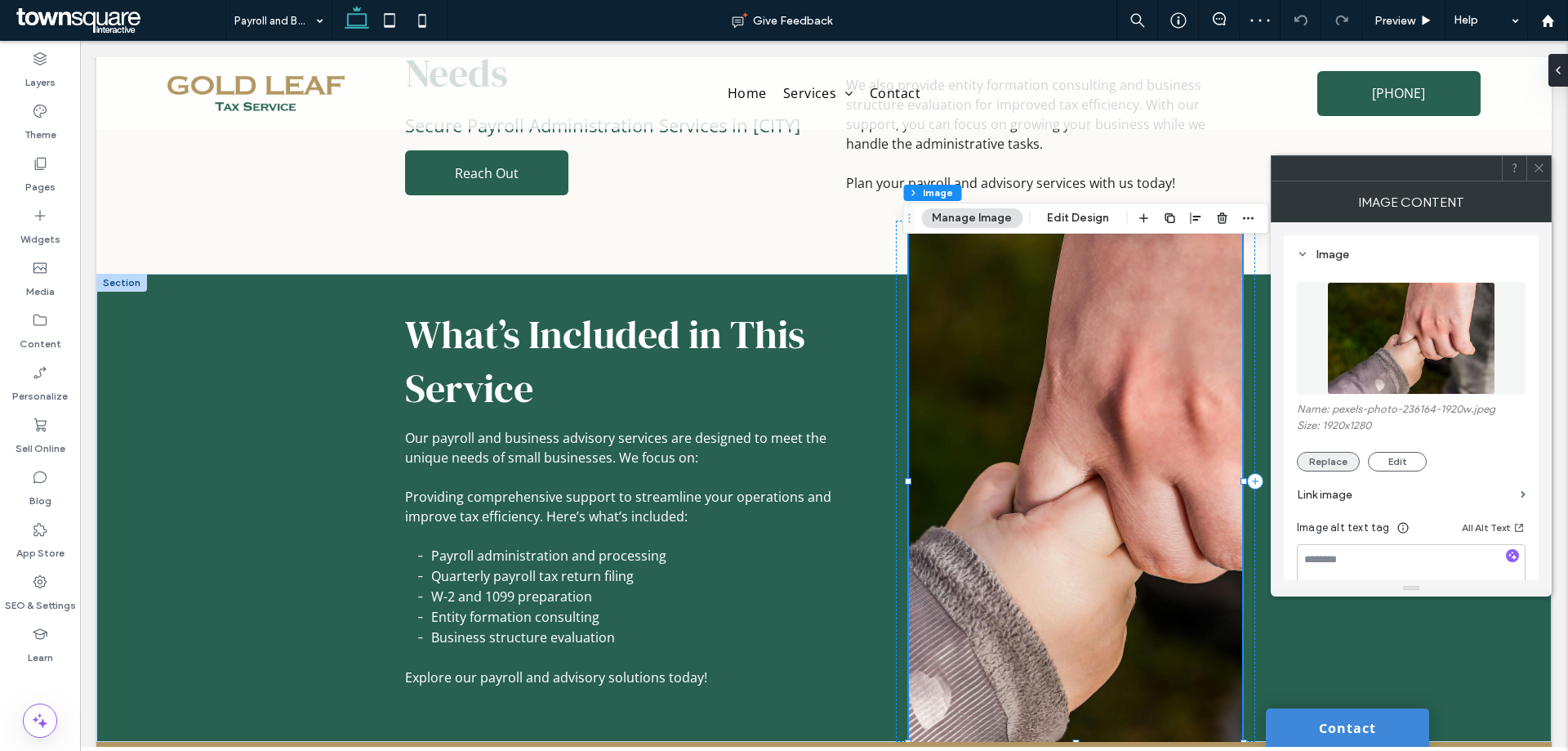 click on "Replace" at bounding box center (1328, 462) 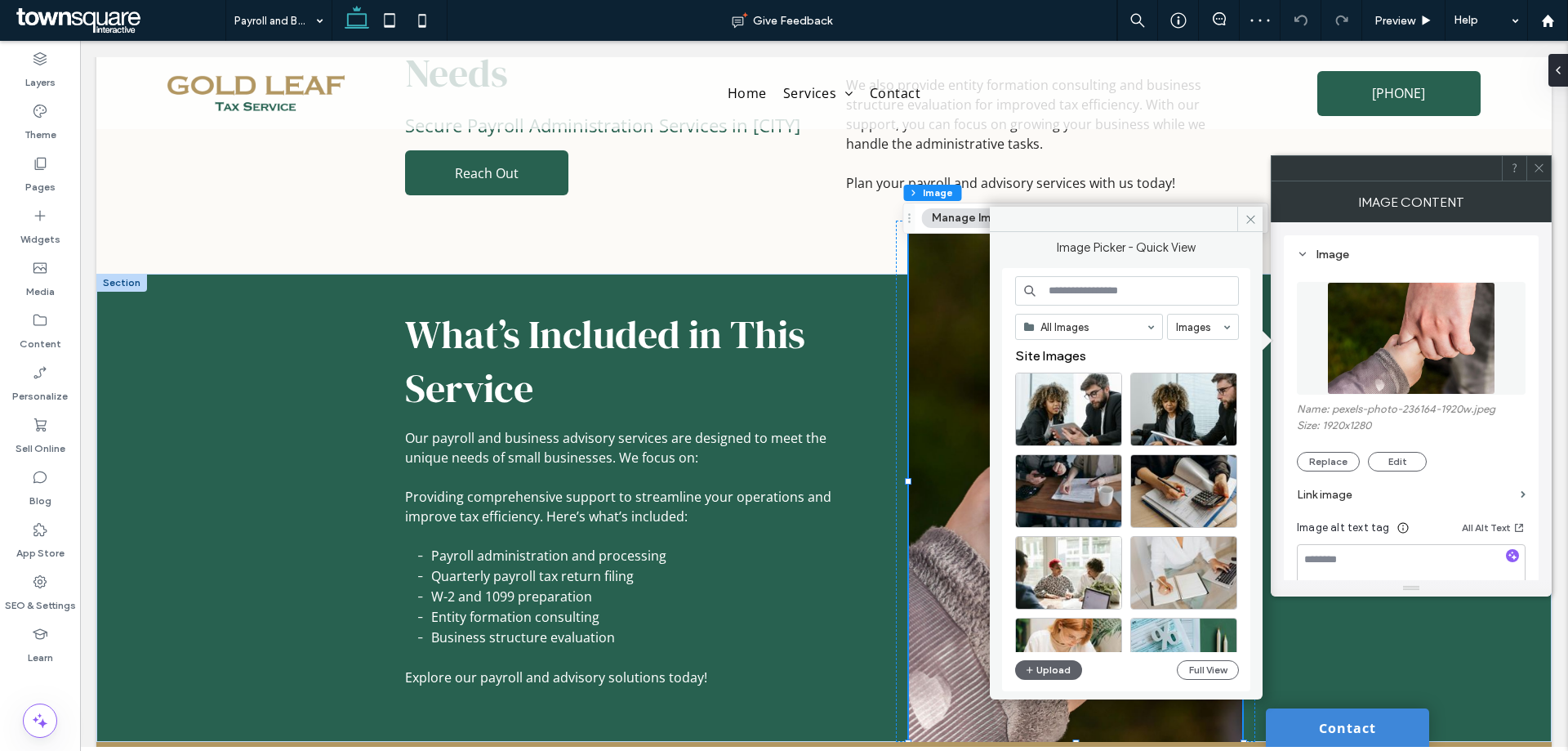 click at bounding box center [1127, 291] 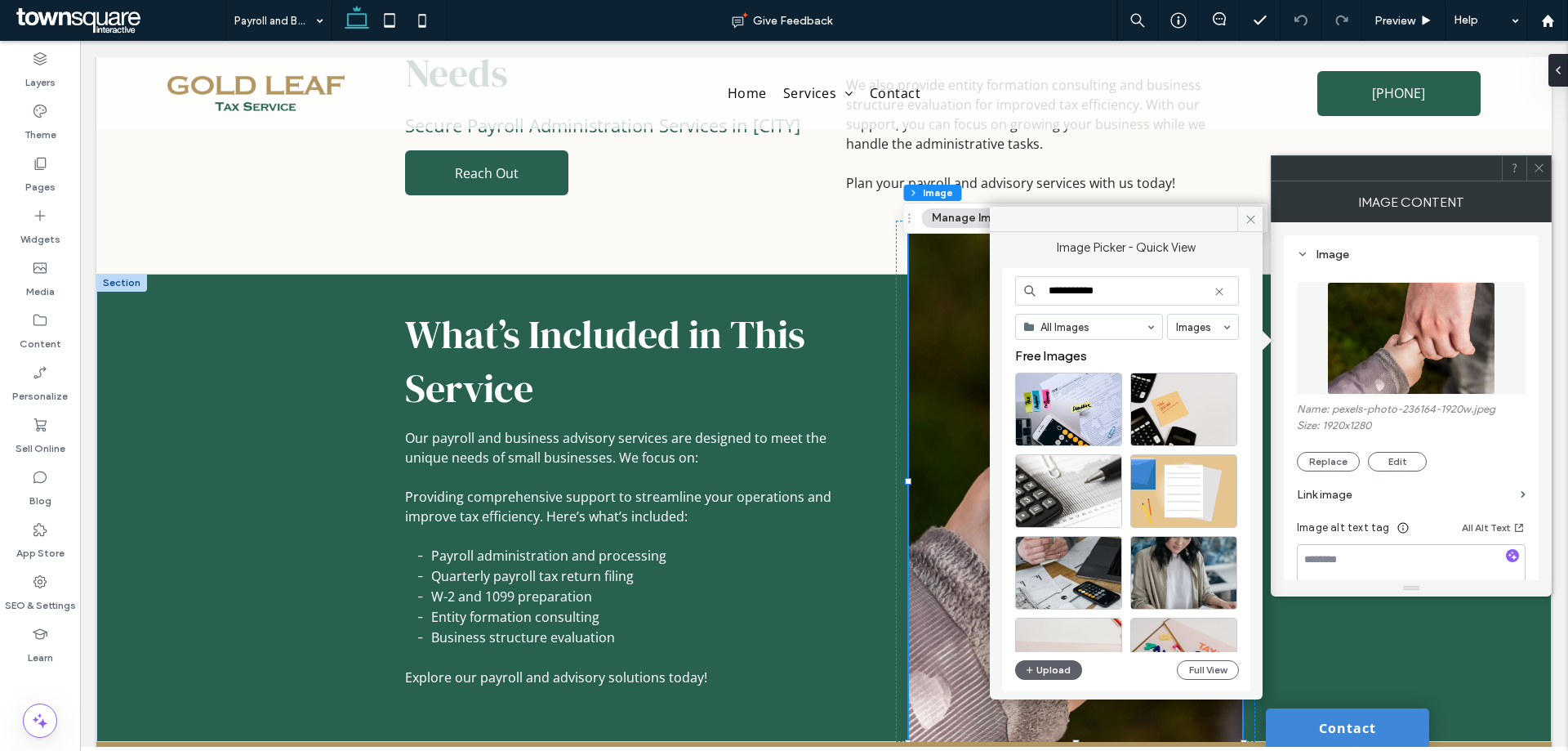 type on "**********" 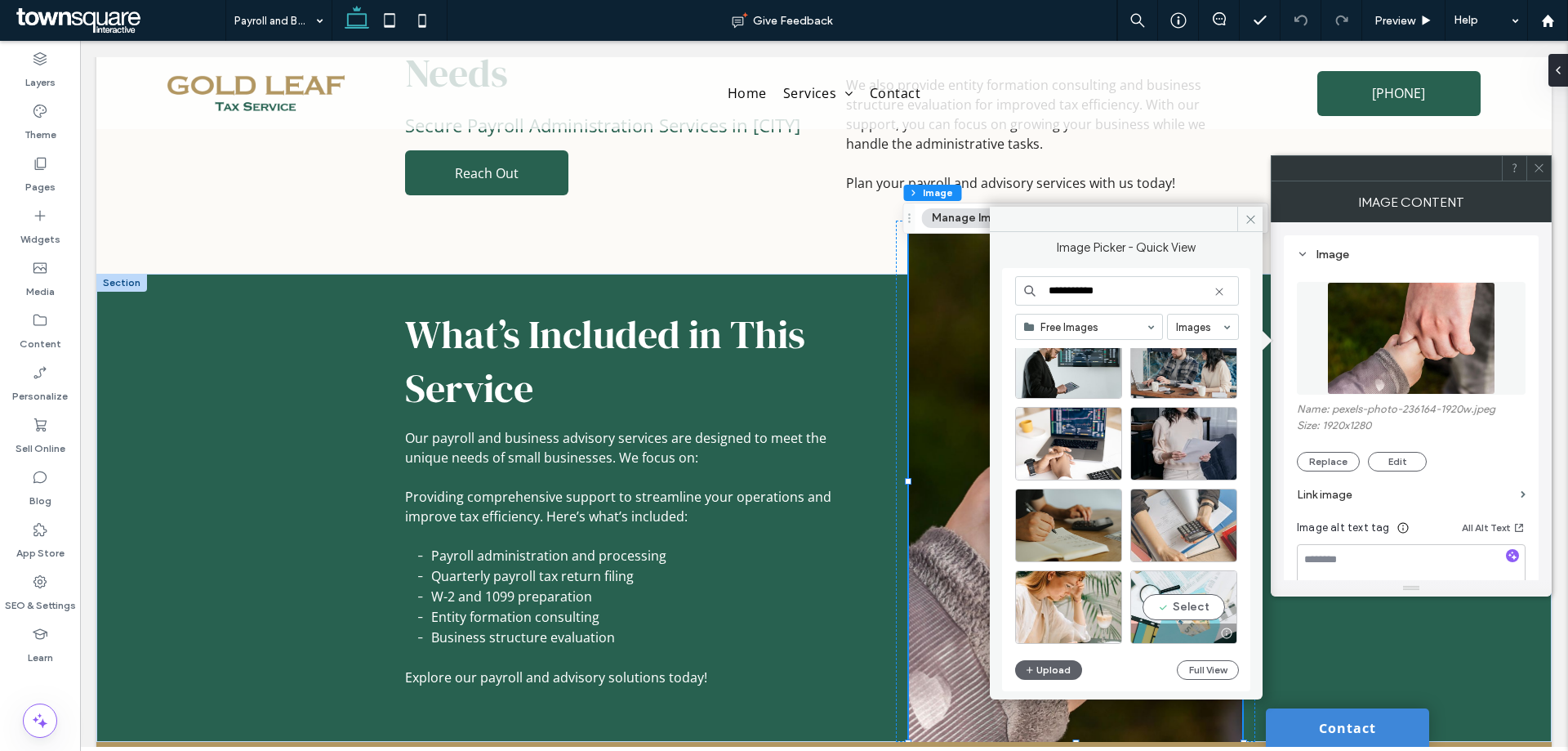 scroll, scrollTop: 2474, scrollLeft: 0, axis: vertical 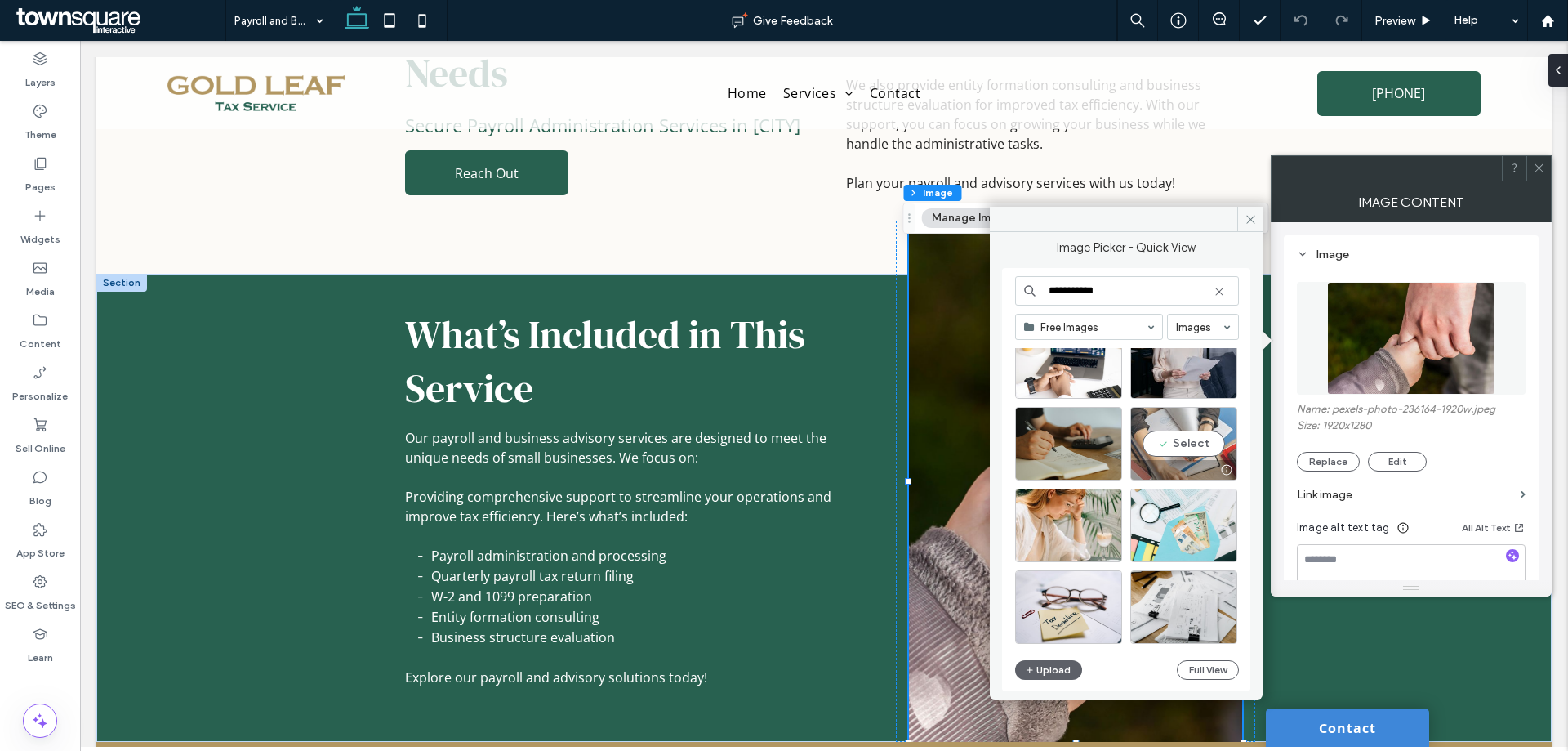 click on "Select" at bounding box center (1183, 444) 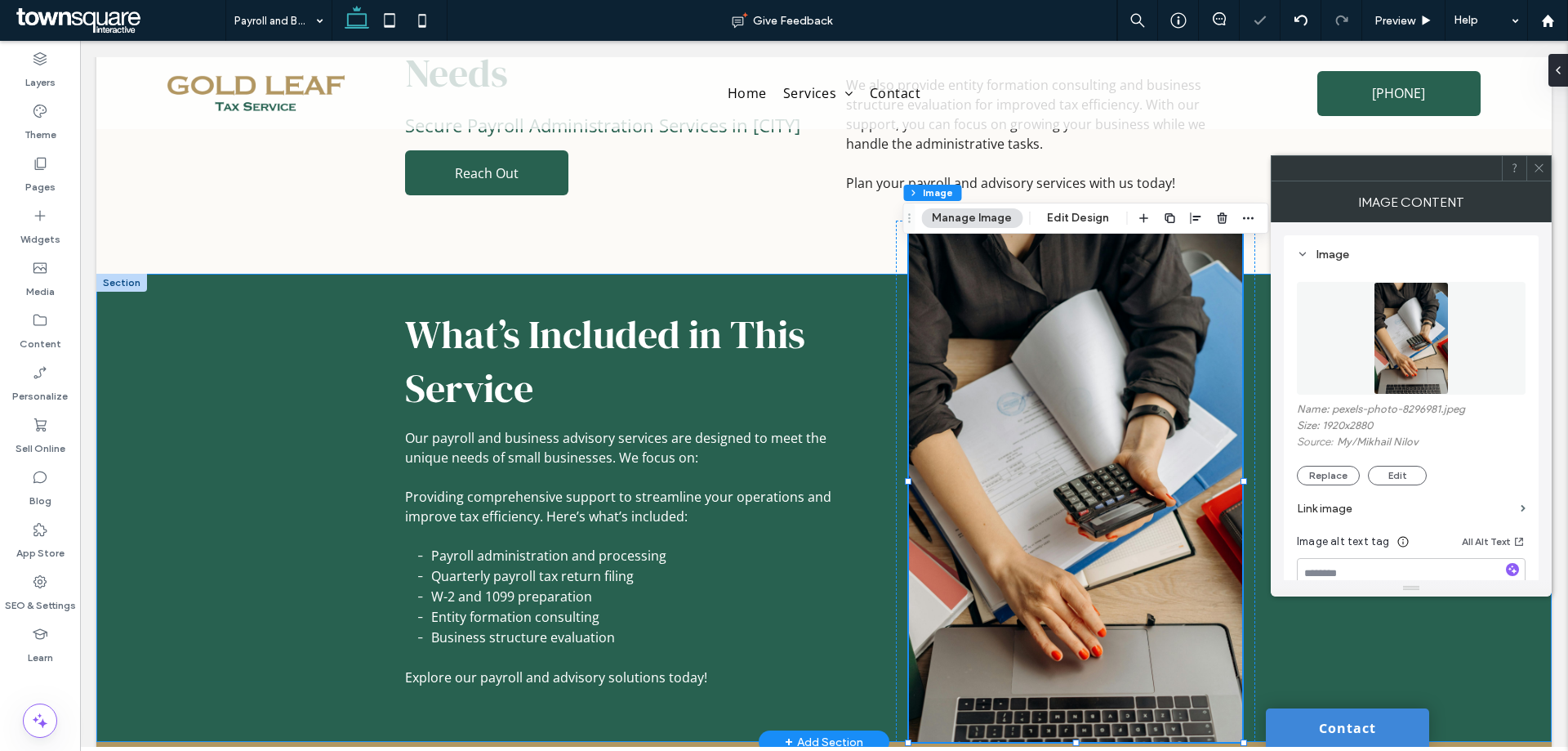 click on "What’s Included in This Service
Our payroll and business advisory services are designed to meet the unique needs of small businesses. We focus on: Providing comprehensive support to streamline your operations and improve tax efficiency. Here’s what’s included:   Payroll administration and processing Quarterly payroll tax return filing W-2 and 1099 preparation Entity formation consulting Business structure evaluation
Explore our payroll and advisory solutions today!" at bounding box center [824, 507] 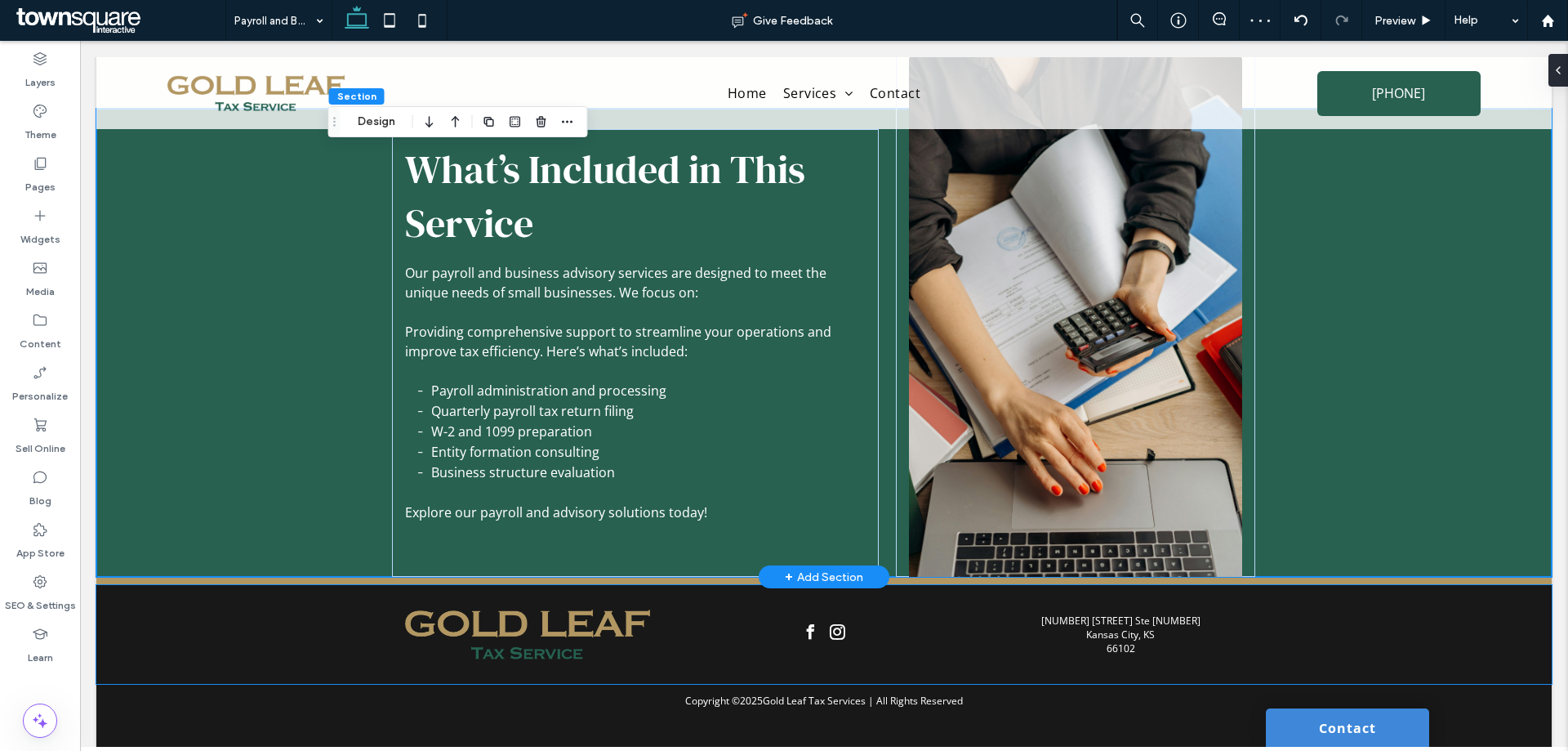 scroll, scrollTop: 381, scrollLeft: 0, axis: vertical 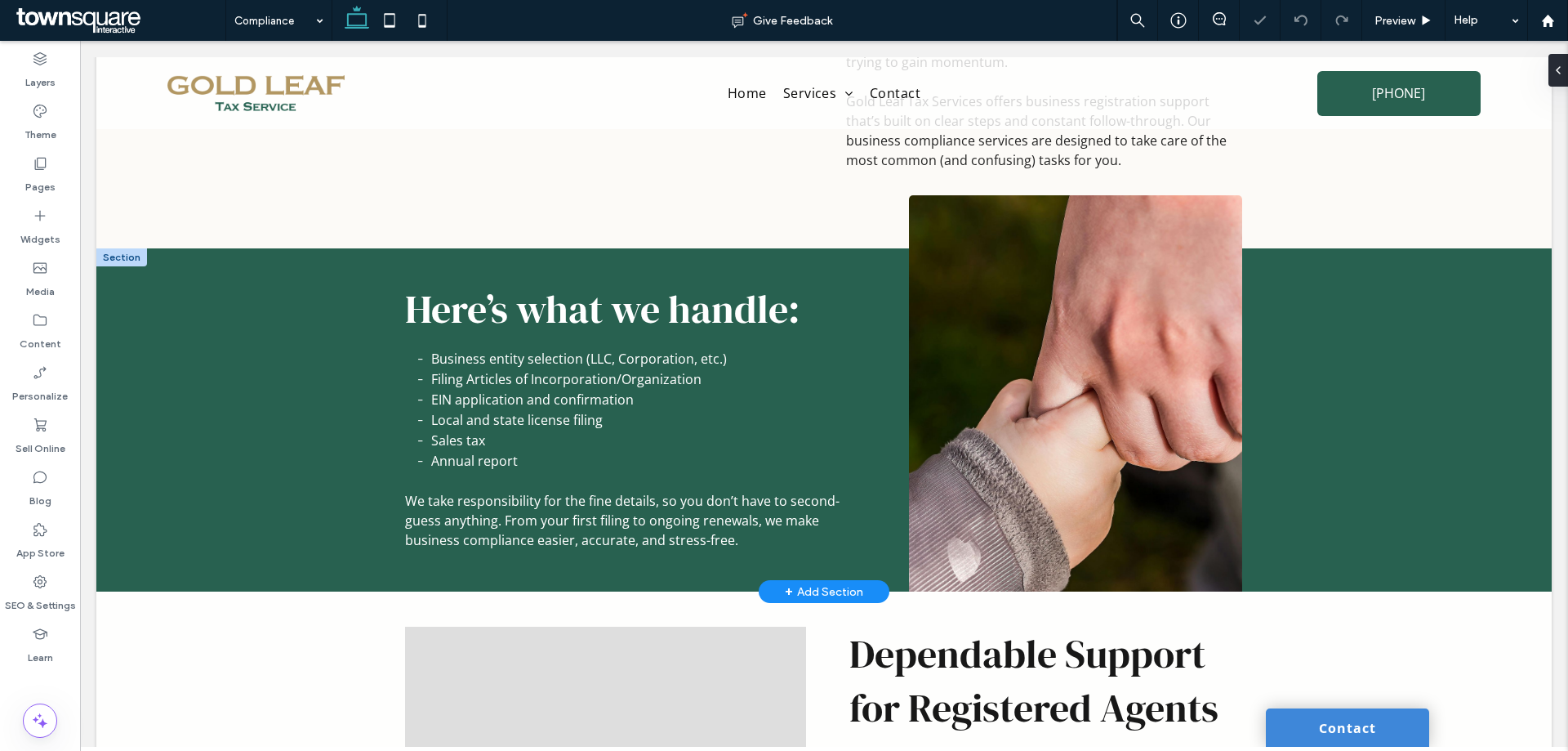 click at bounding box center [1076, 393] 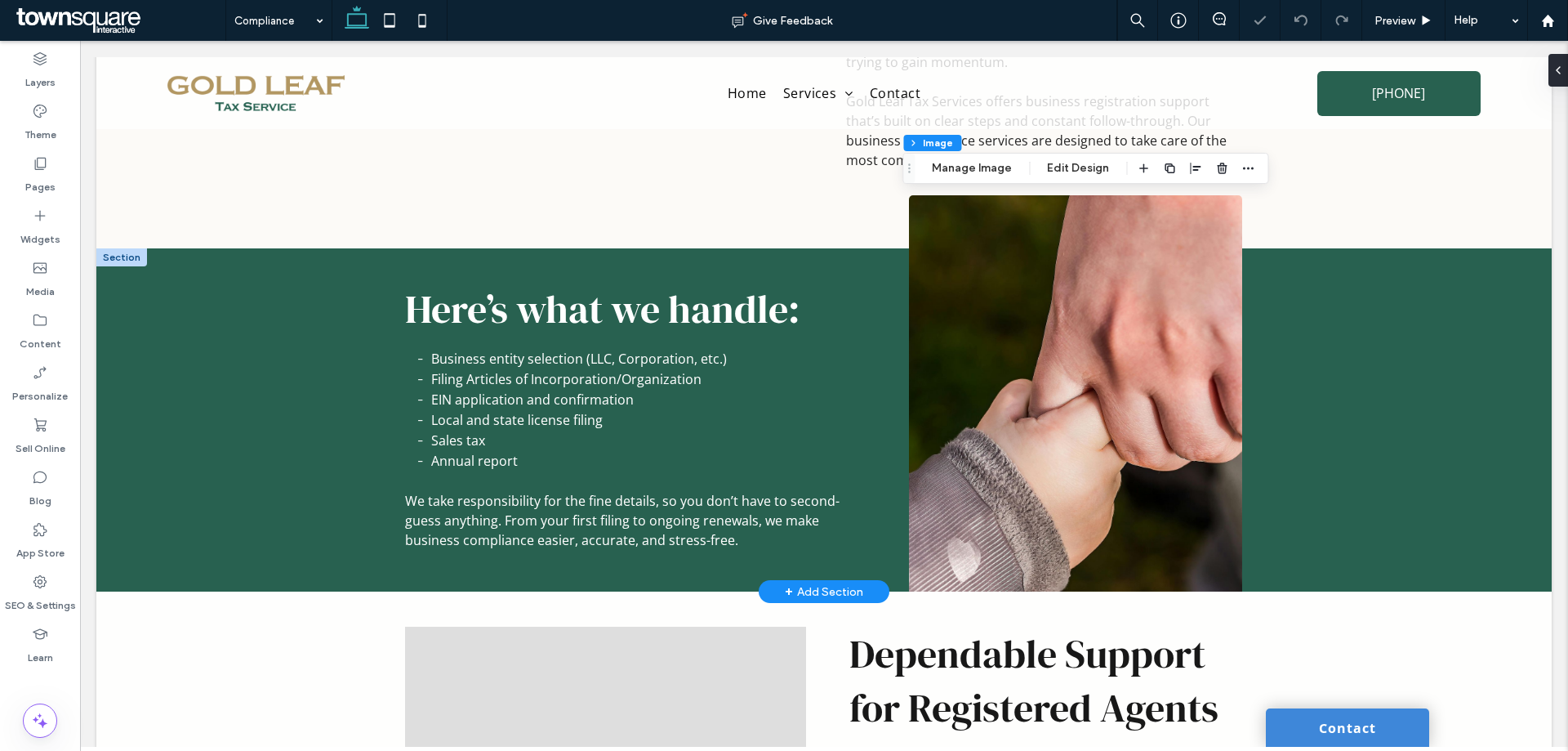 type on "*" 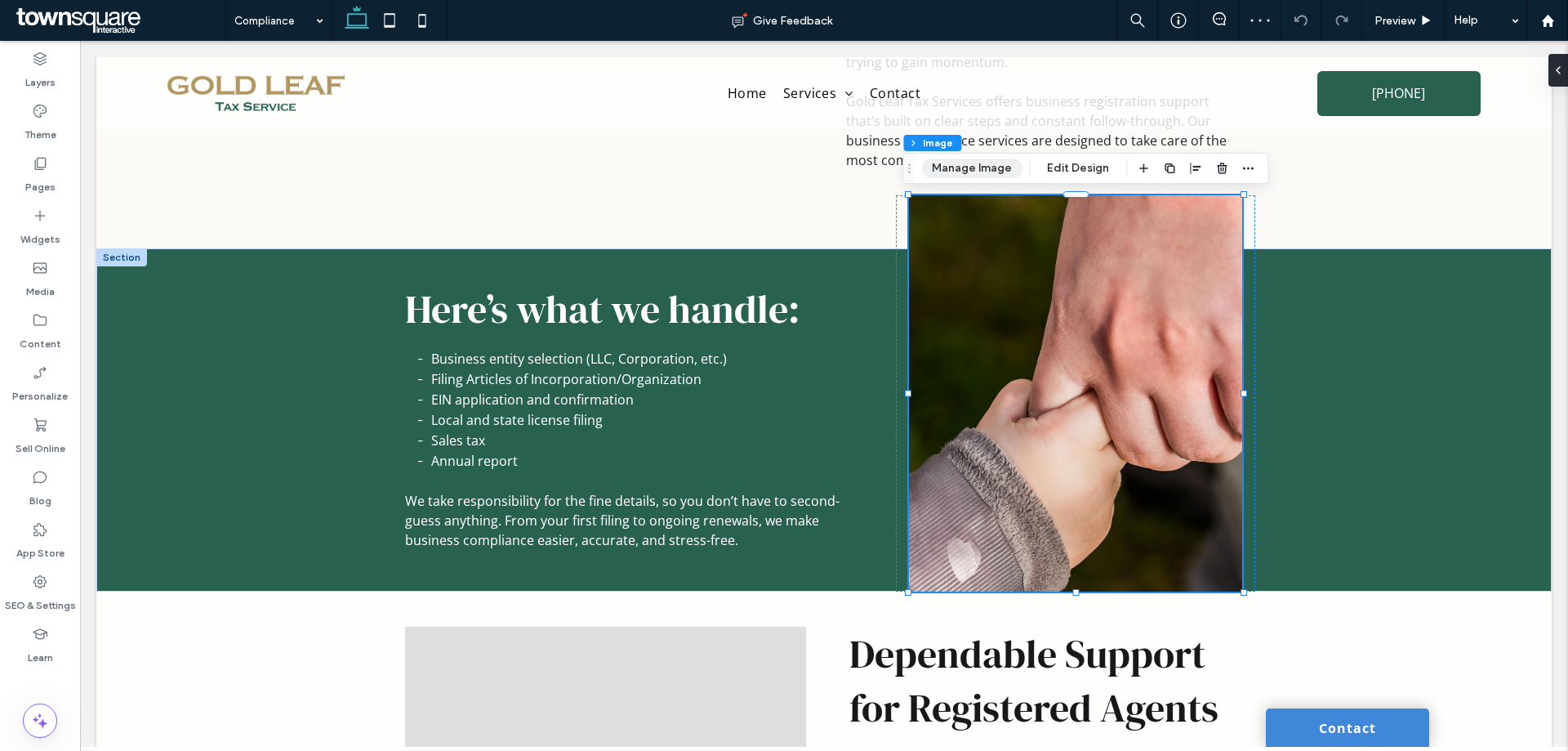 click on "Manage Image" at bounding box center (972, 168) 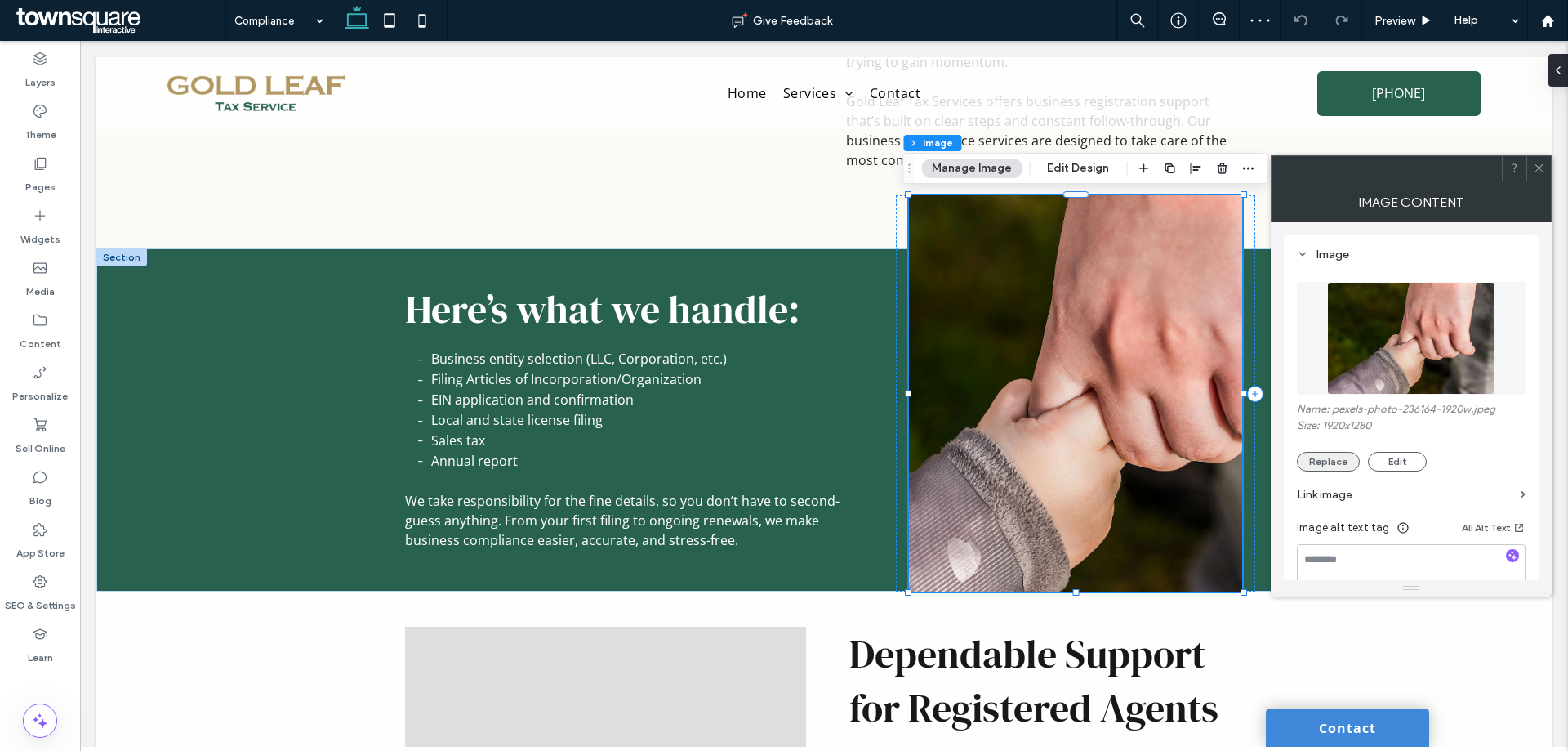 click on "Replace" at bounding box center (1328, 462) 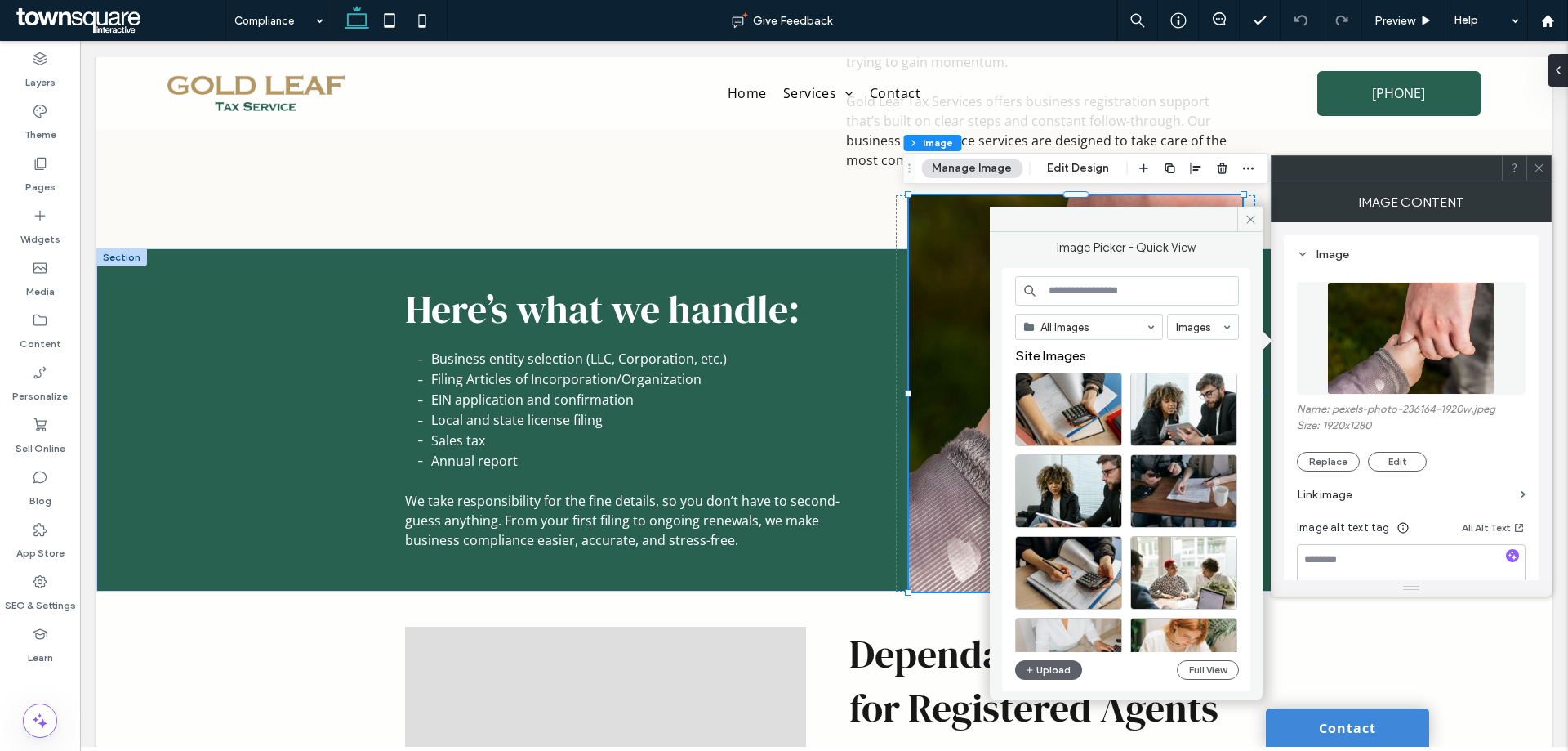 click at bounding box center [1127, 291] 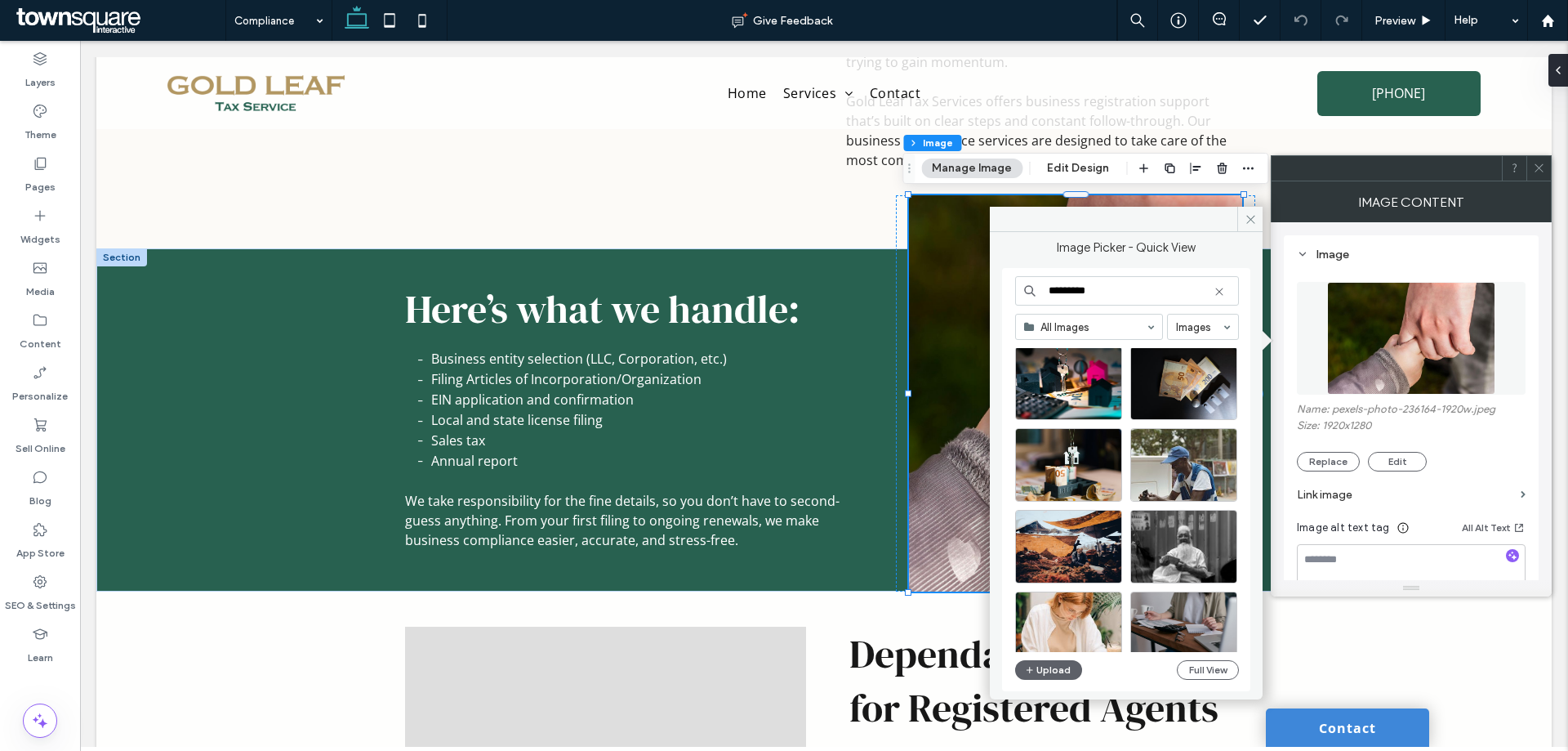 scroll, scrollTop: 654, scrollLeft: 0, axis: vertical 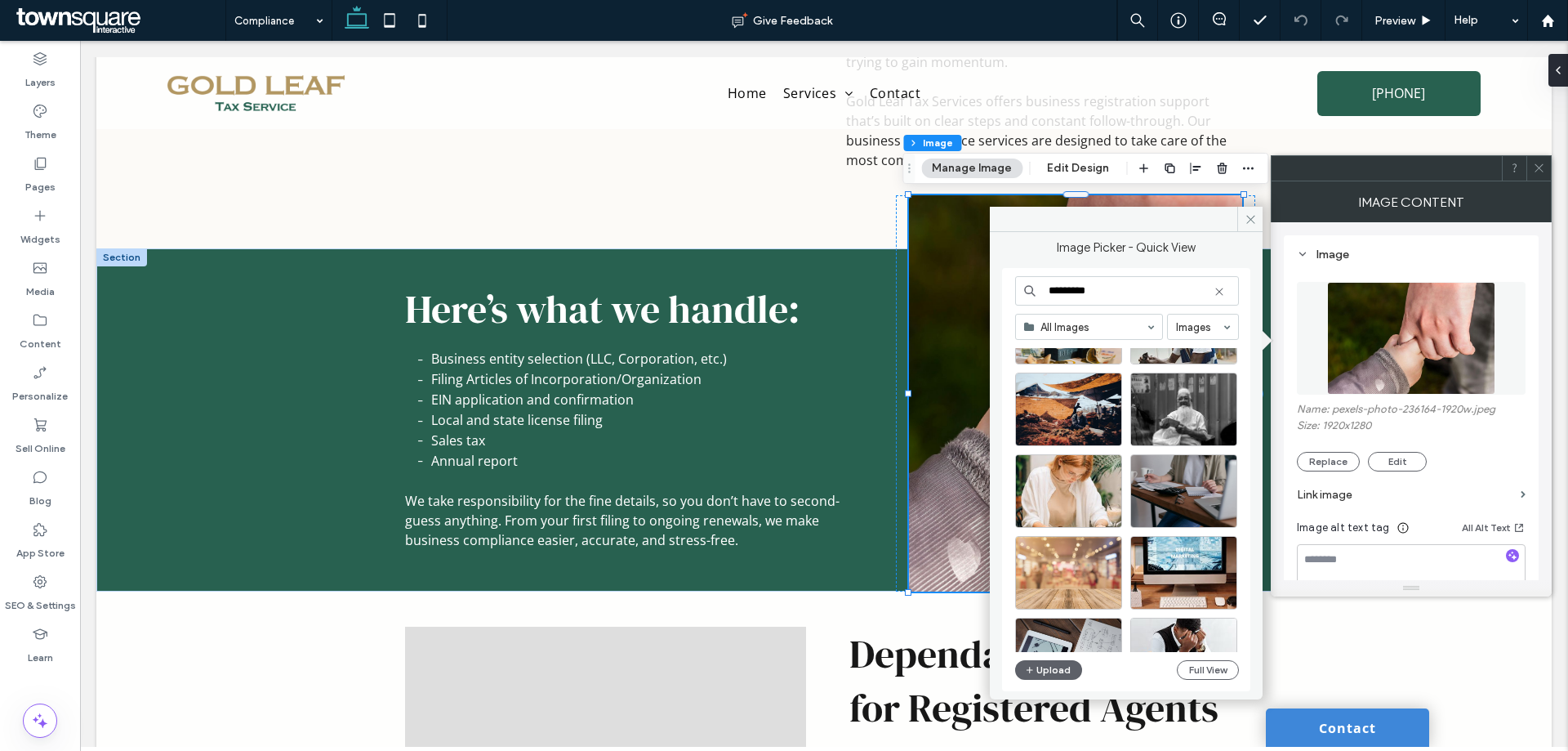 click on "*********" at bounding box center (1127, 291) 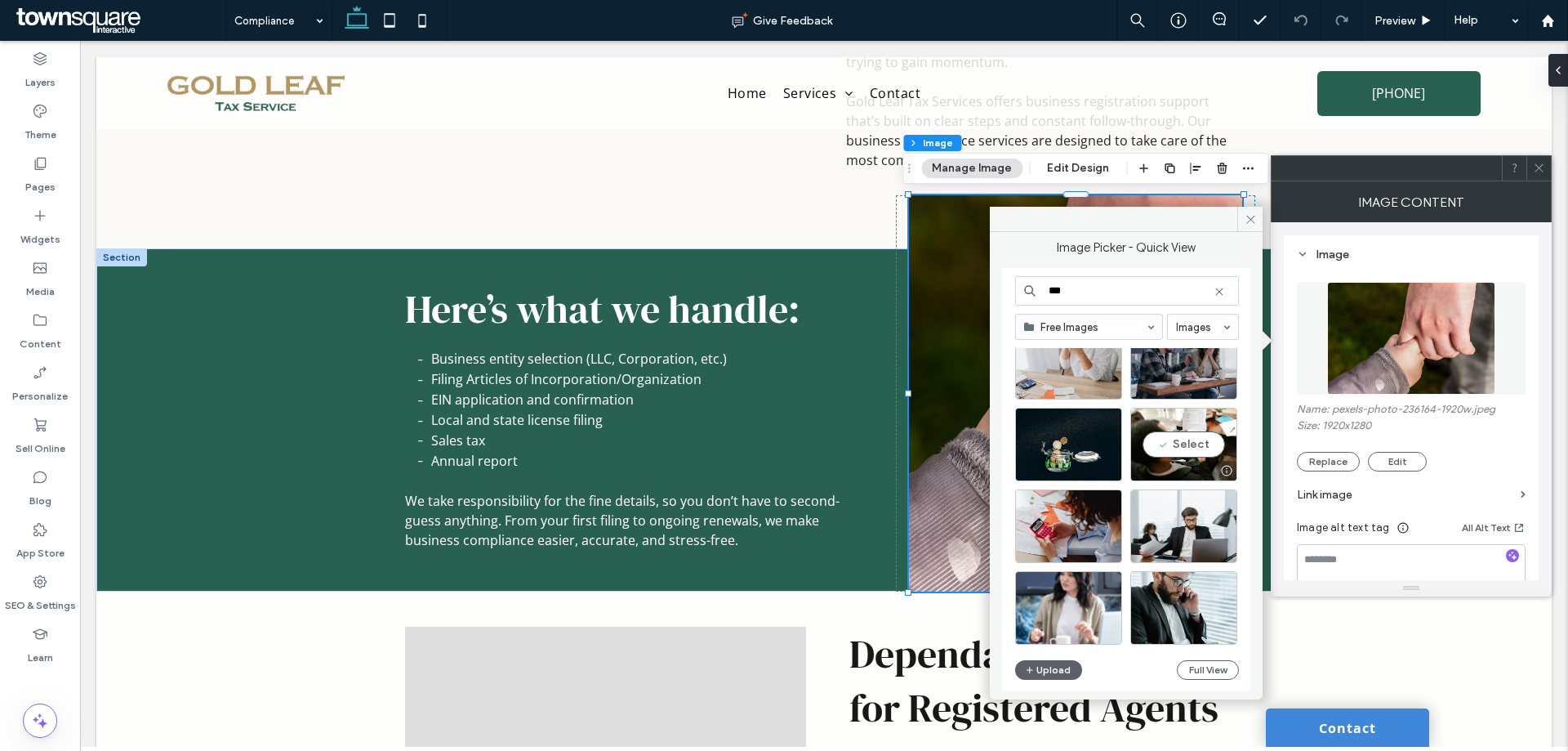 scroll, scrollTop: 3782, scrollLeft: 0, axis: vertical 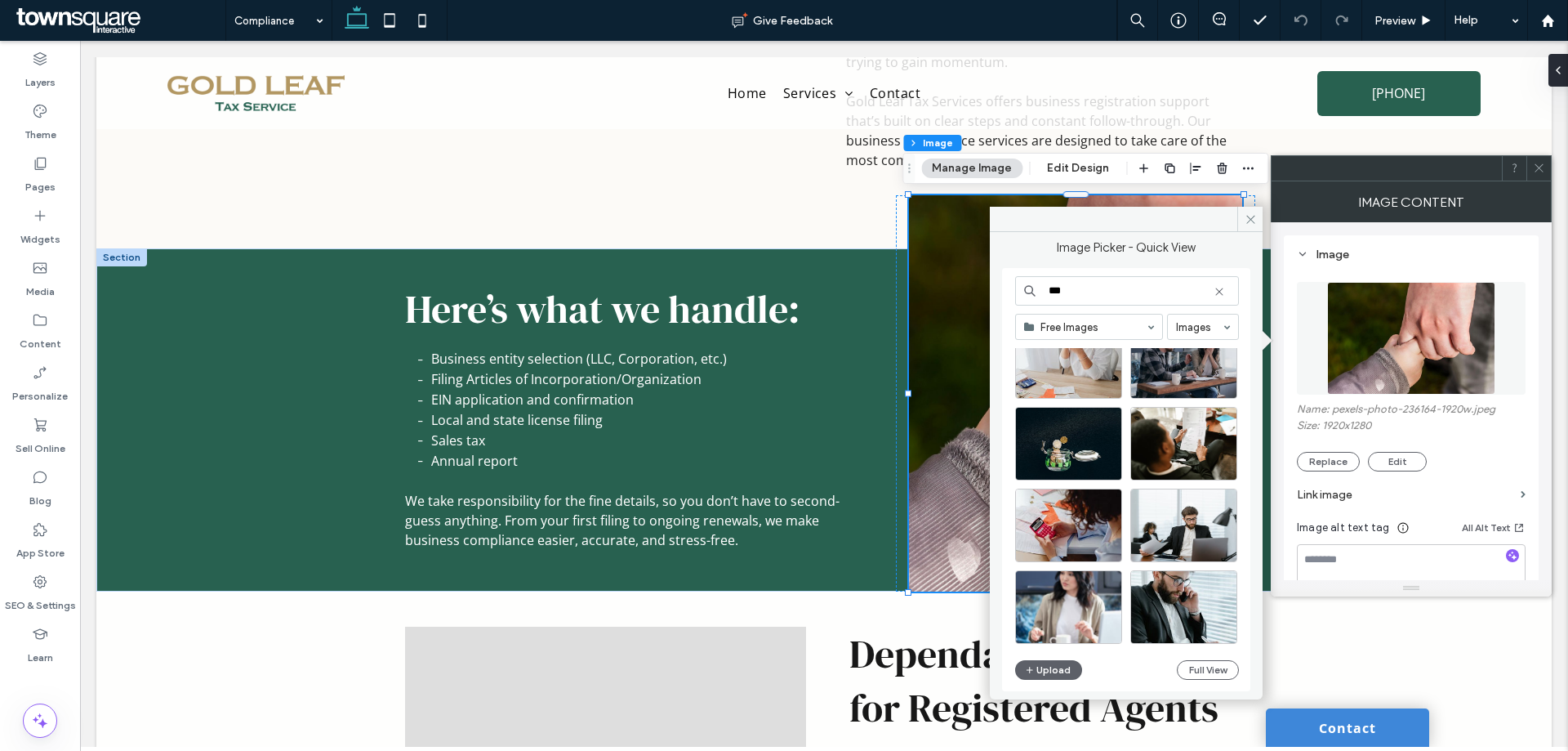 click on "***" at bounding box center [1127, 291] 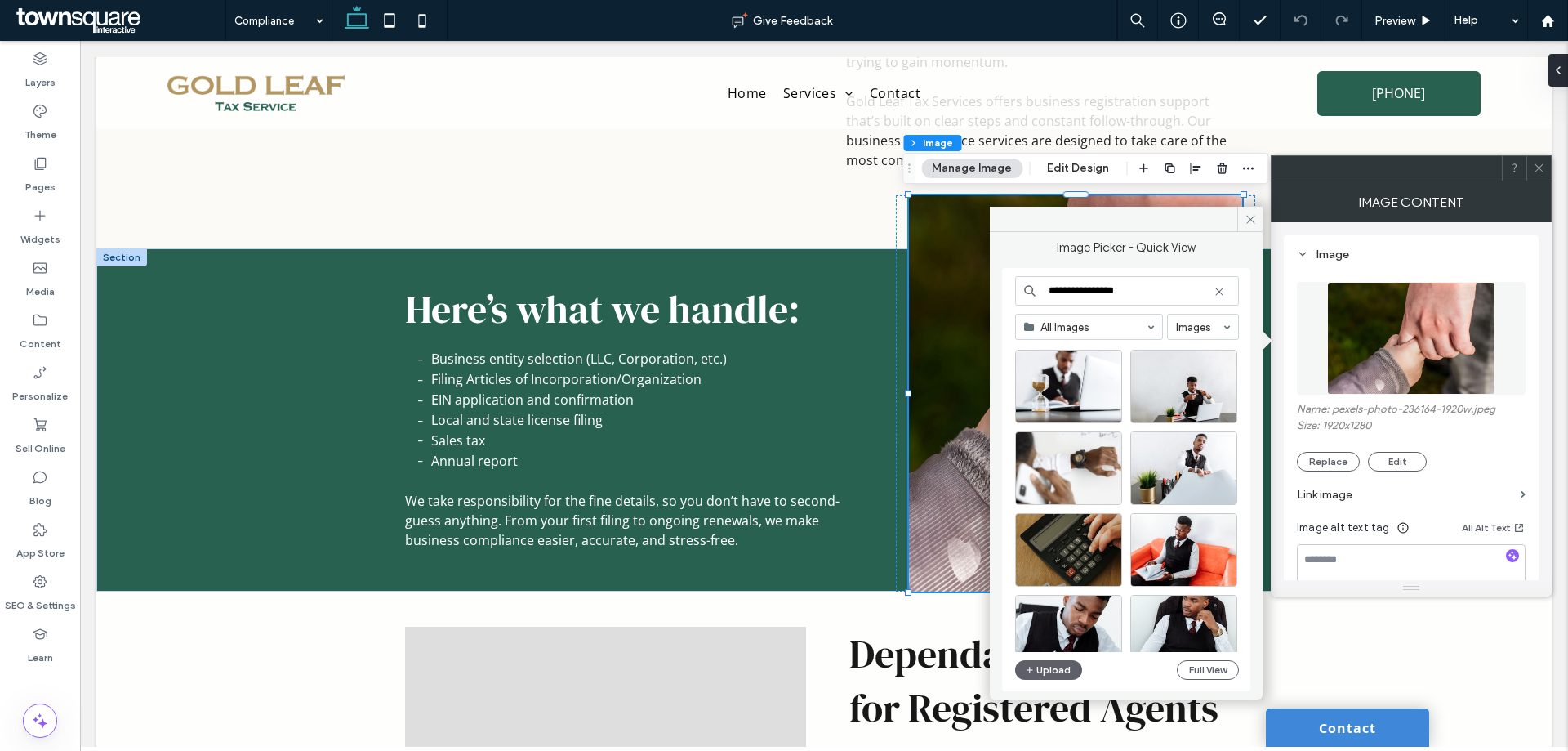 scroll, scrollTop: 245, scrollLeft: 0, axis: vertical 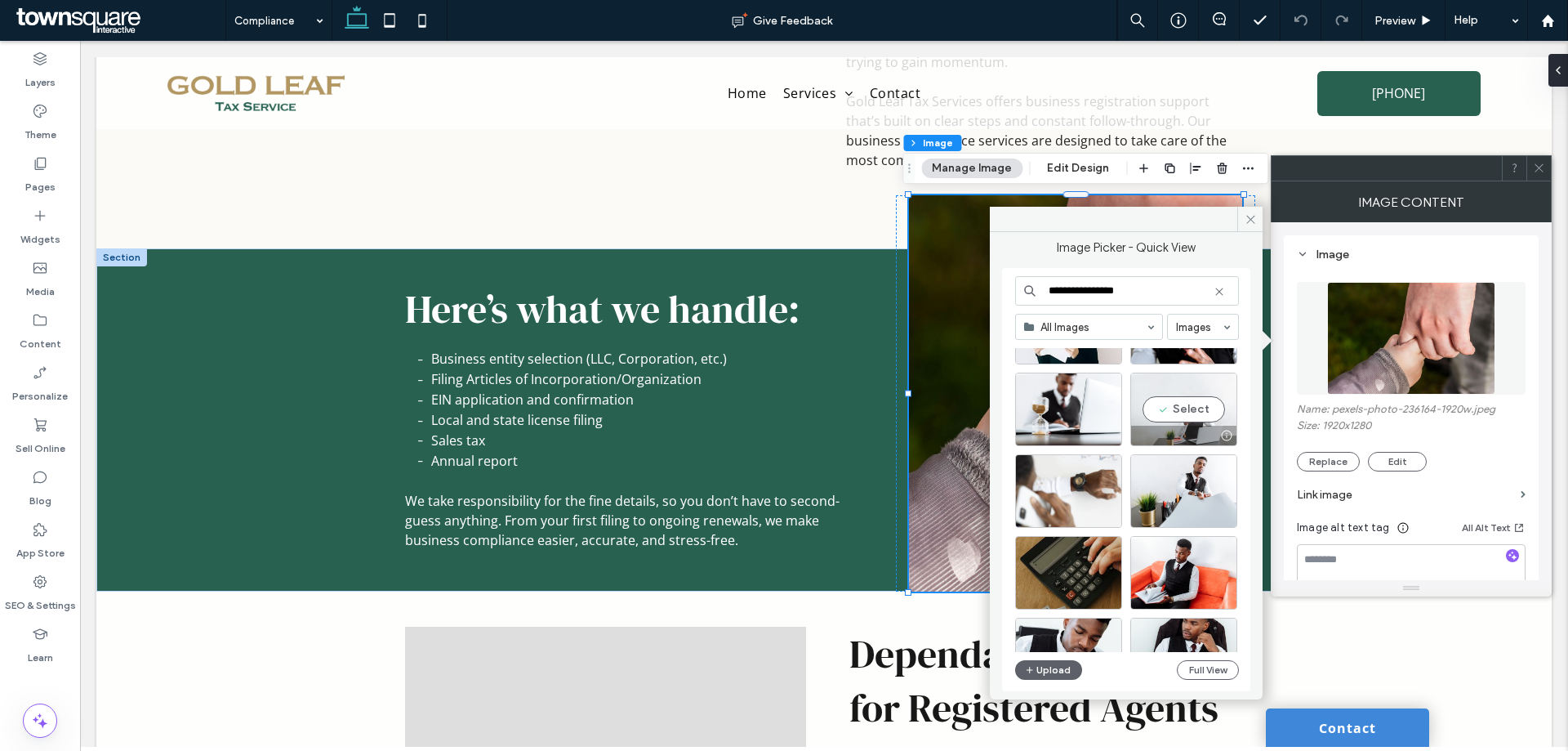 type on "**********" 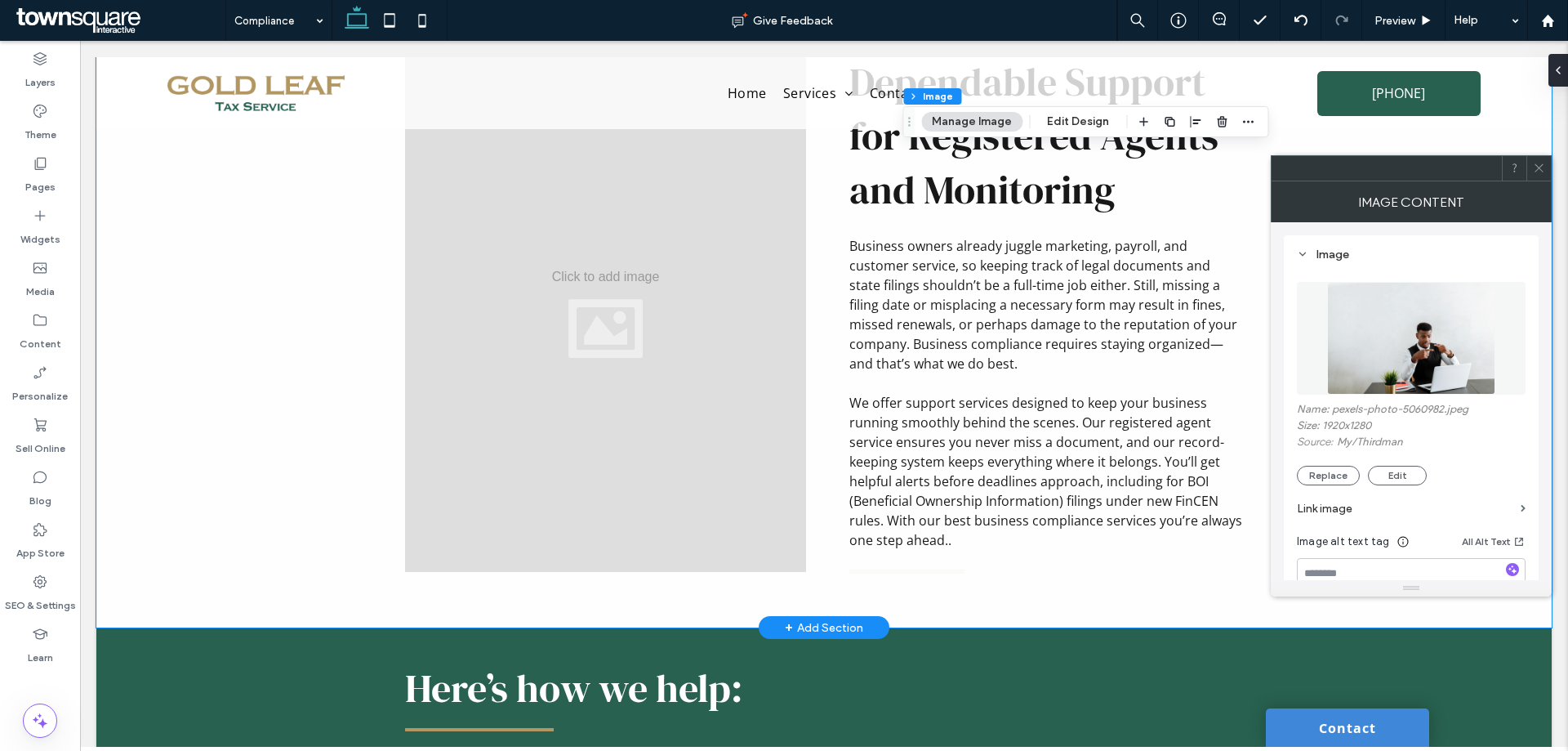 scroll, scrollTop: 735, scrollLeft: 0, axis: vertical 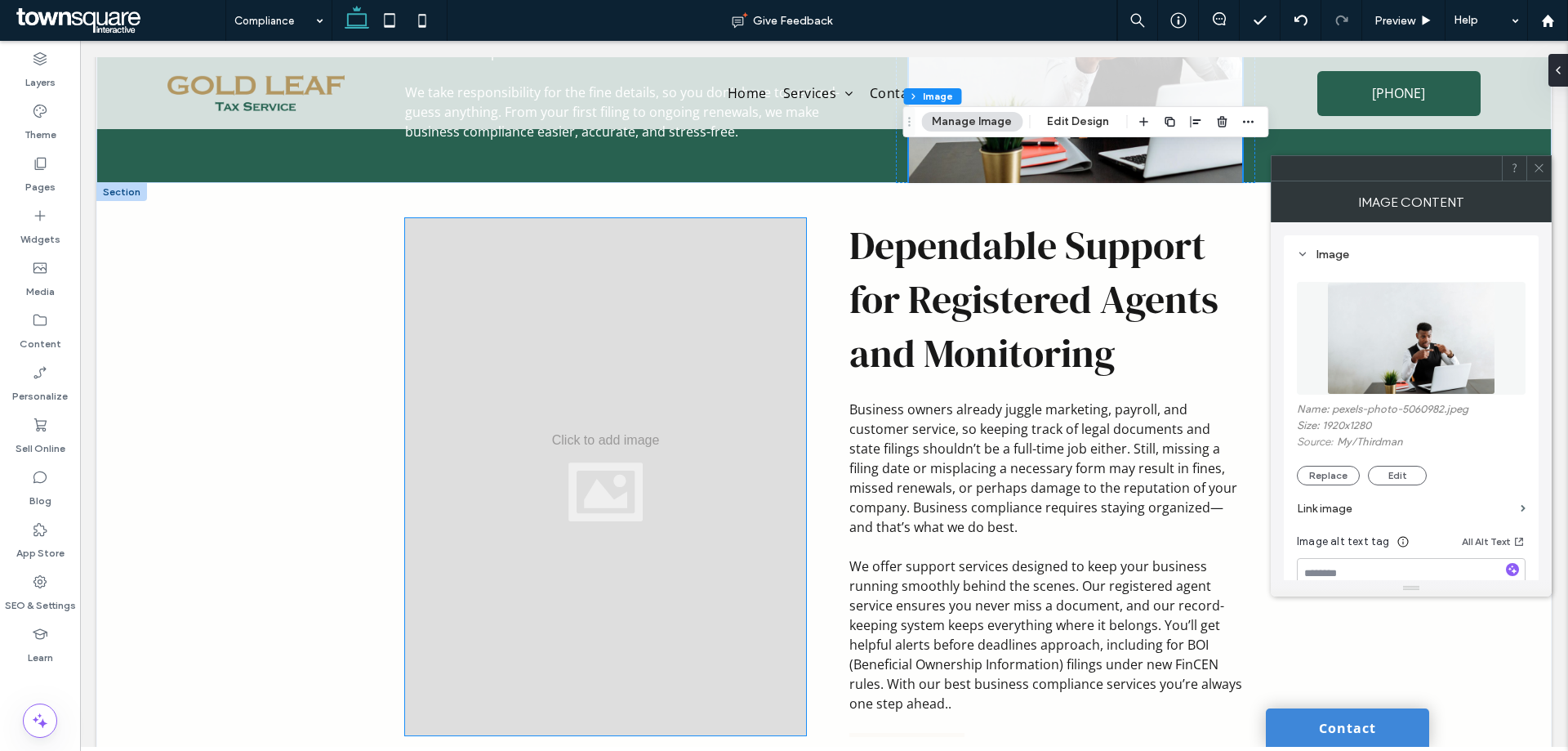 click at bounding box center (605, 476) 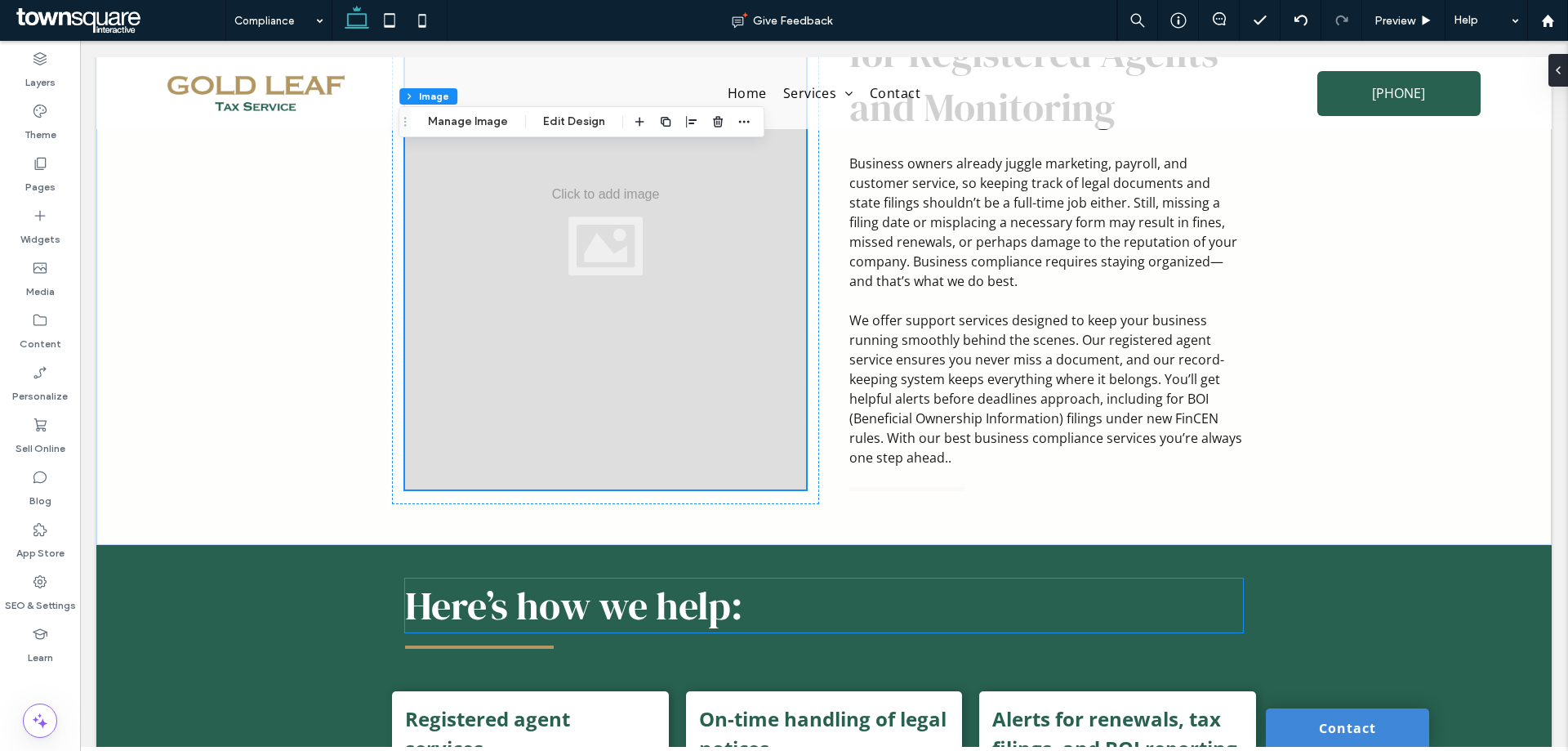 scroll, scrollTop: 655, scrollLeft: 0, axis: vertical 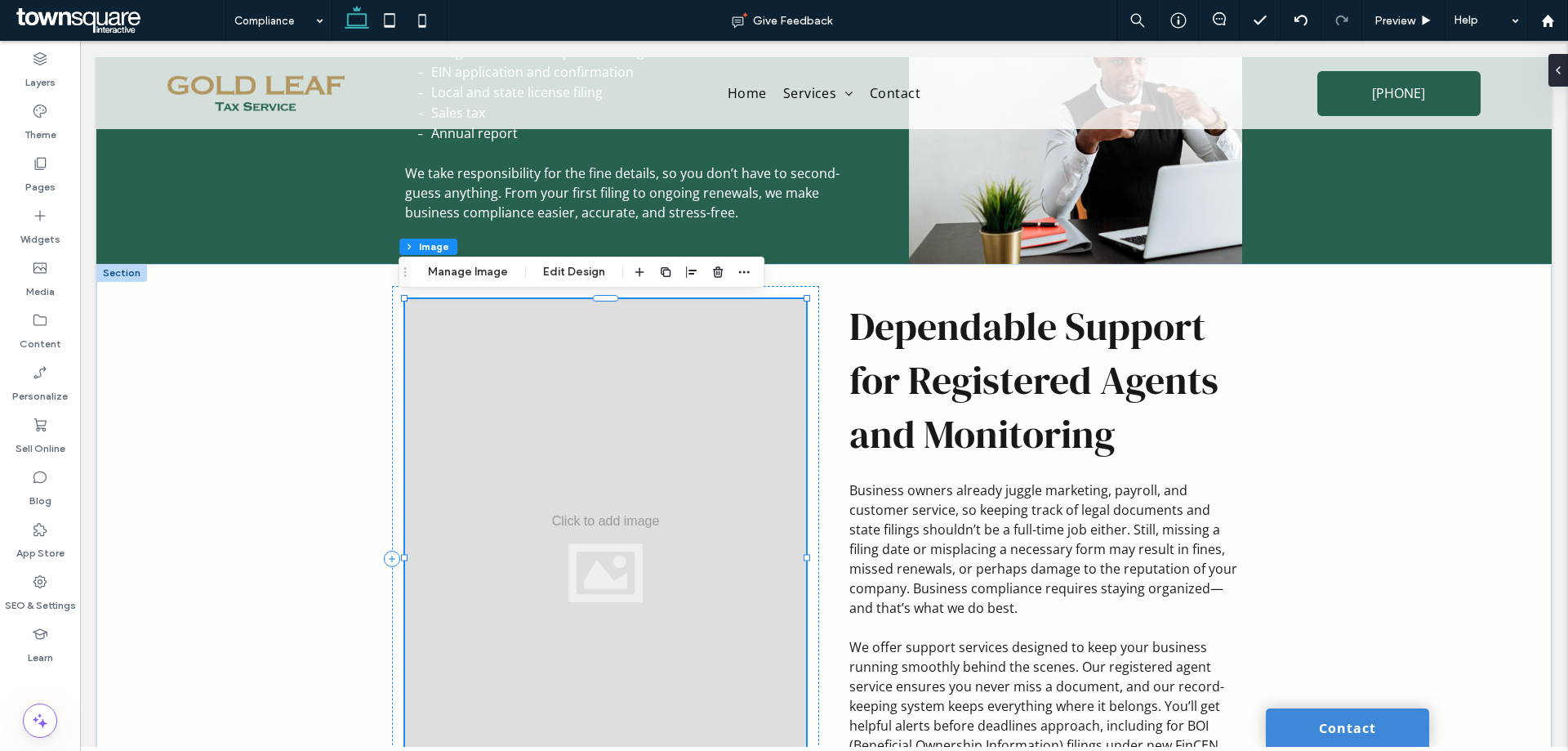 drag, startPoint x: 485, startPoint y: 266, endPoint x: 584, endPoint y: 284, distance: 100.62306 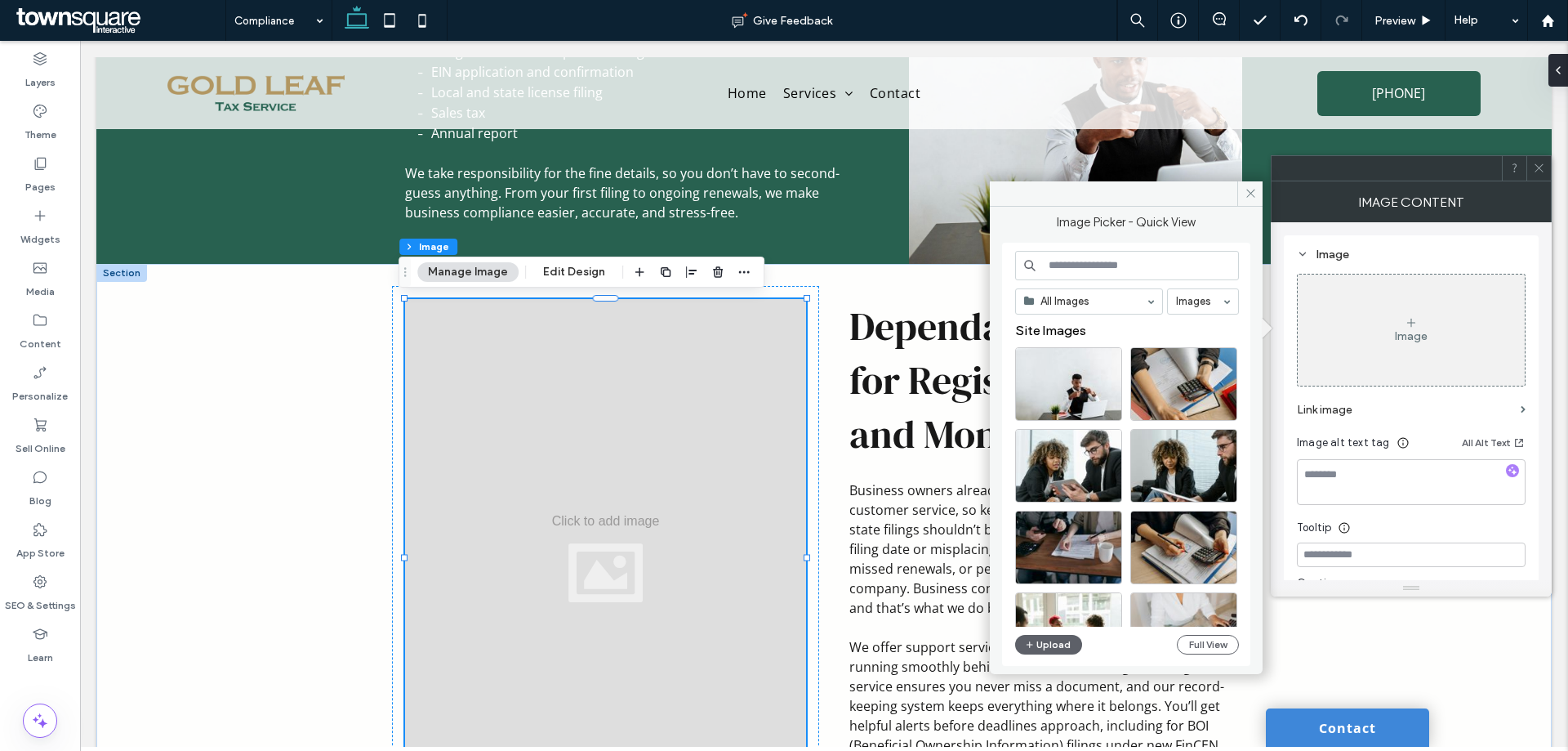 click at bounding box center [1127, 266] 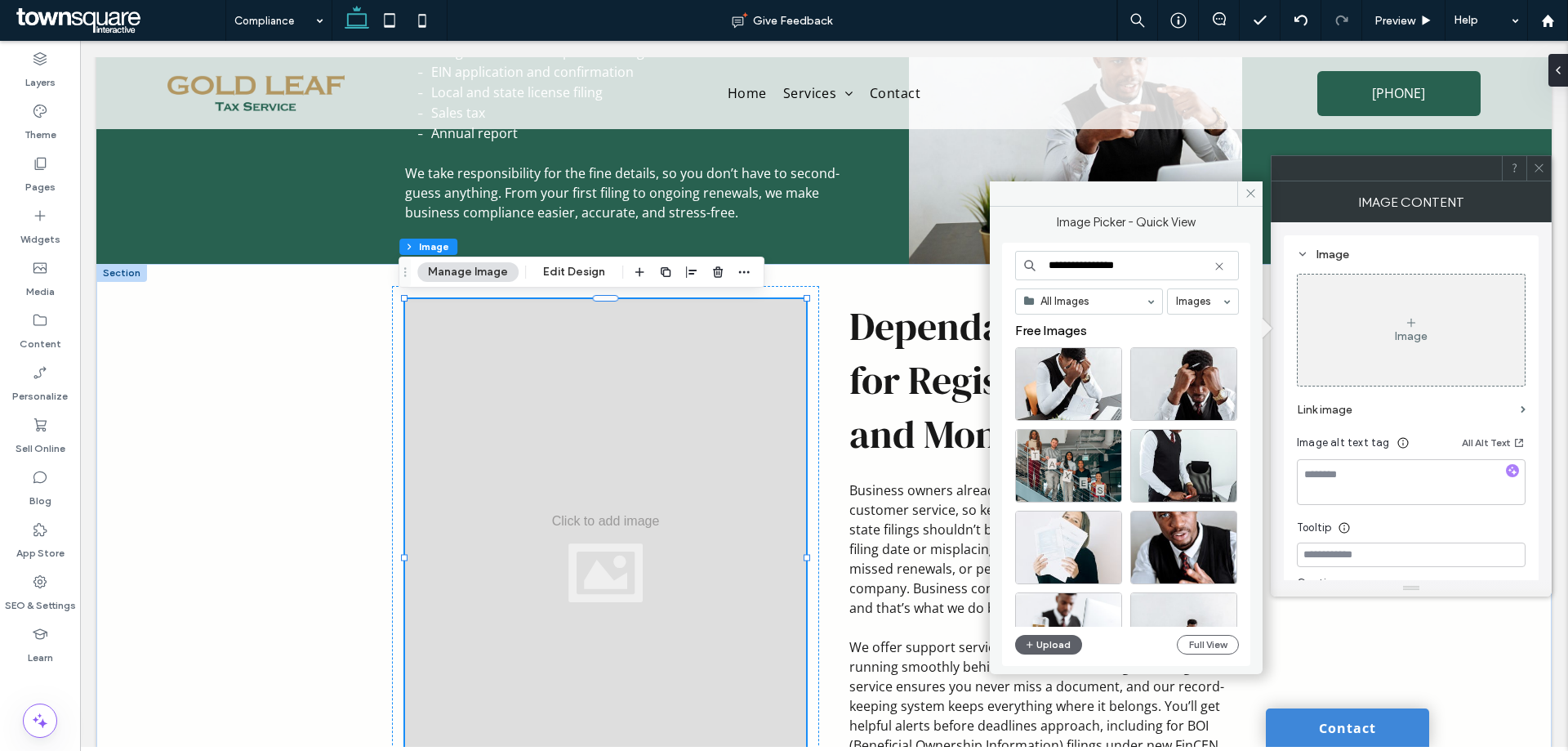 type on "**********" 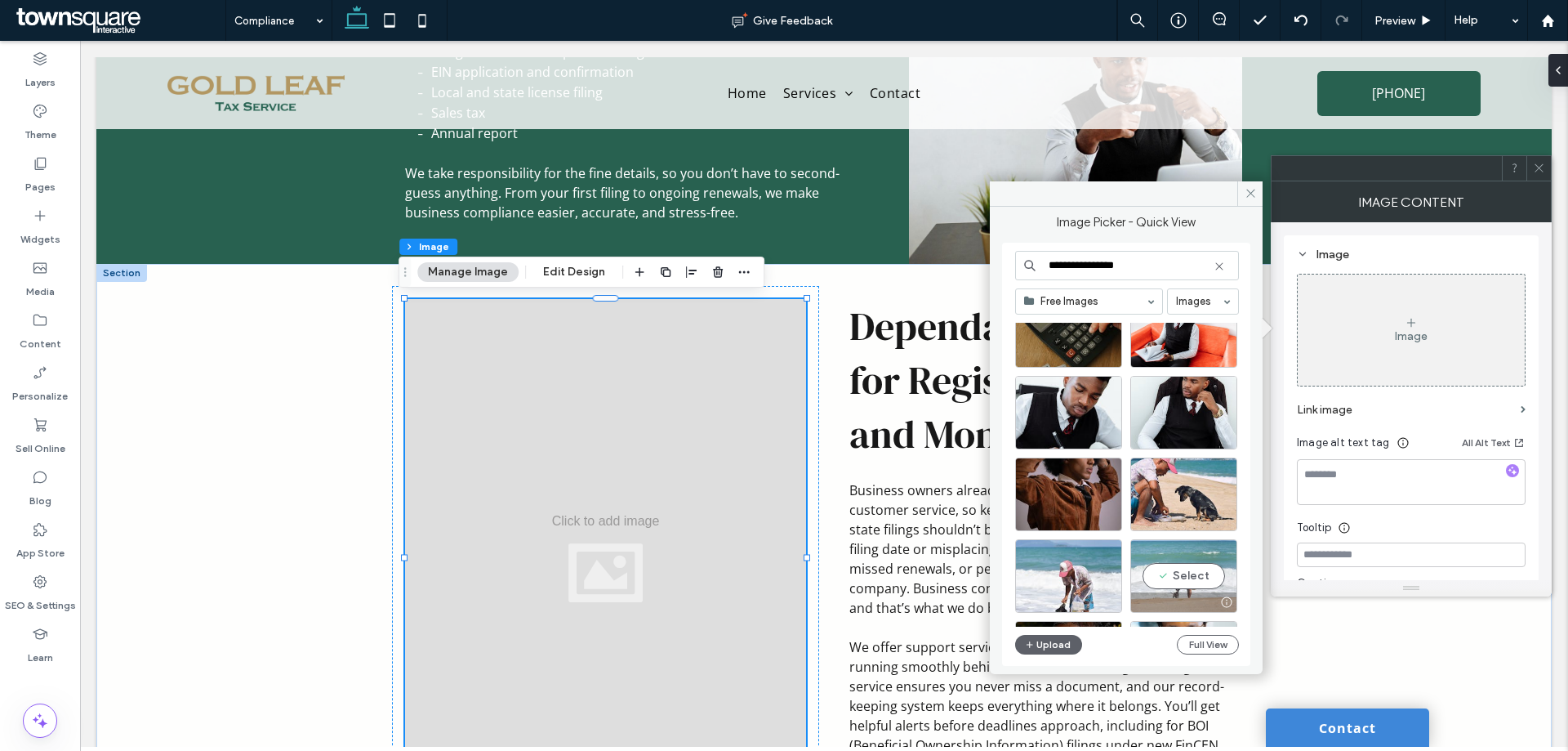 scroll, scrollTop: 409, scrollLeft: 0, axis: vertical 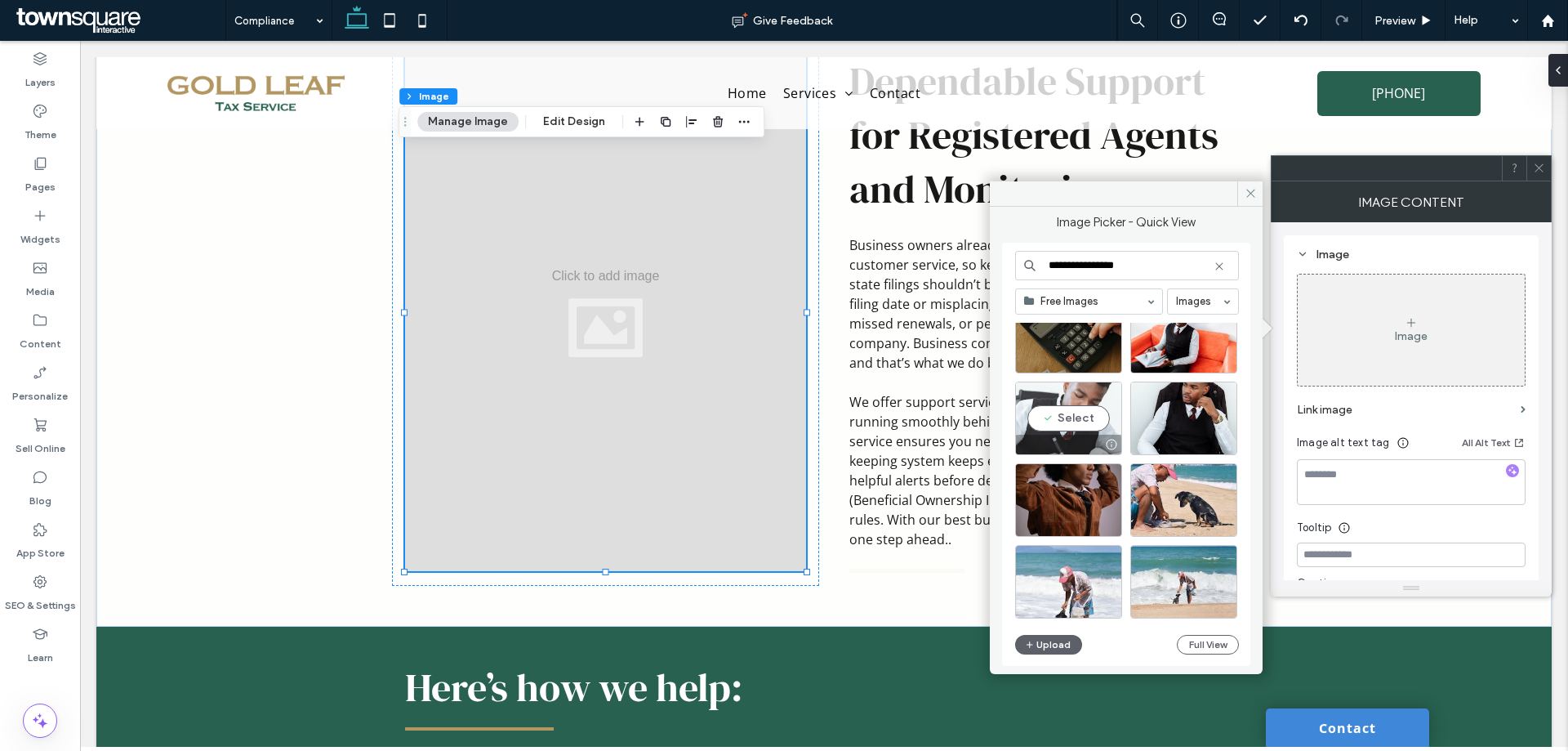 click on "Select" at bounding box center (1068, 418) 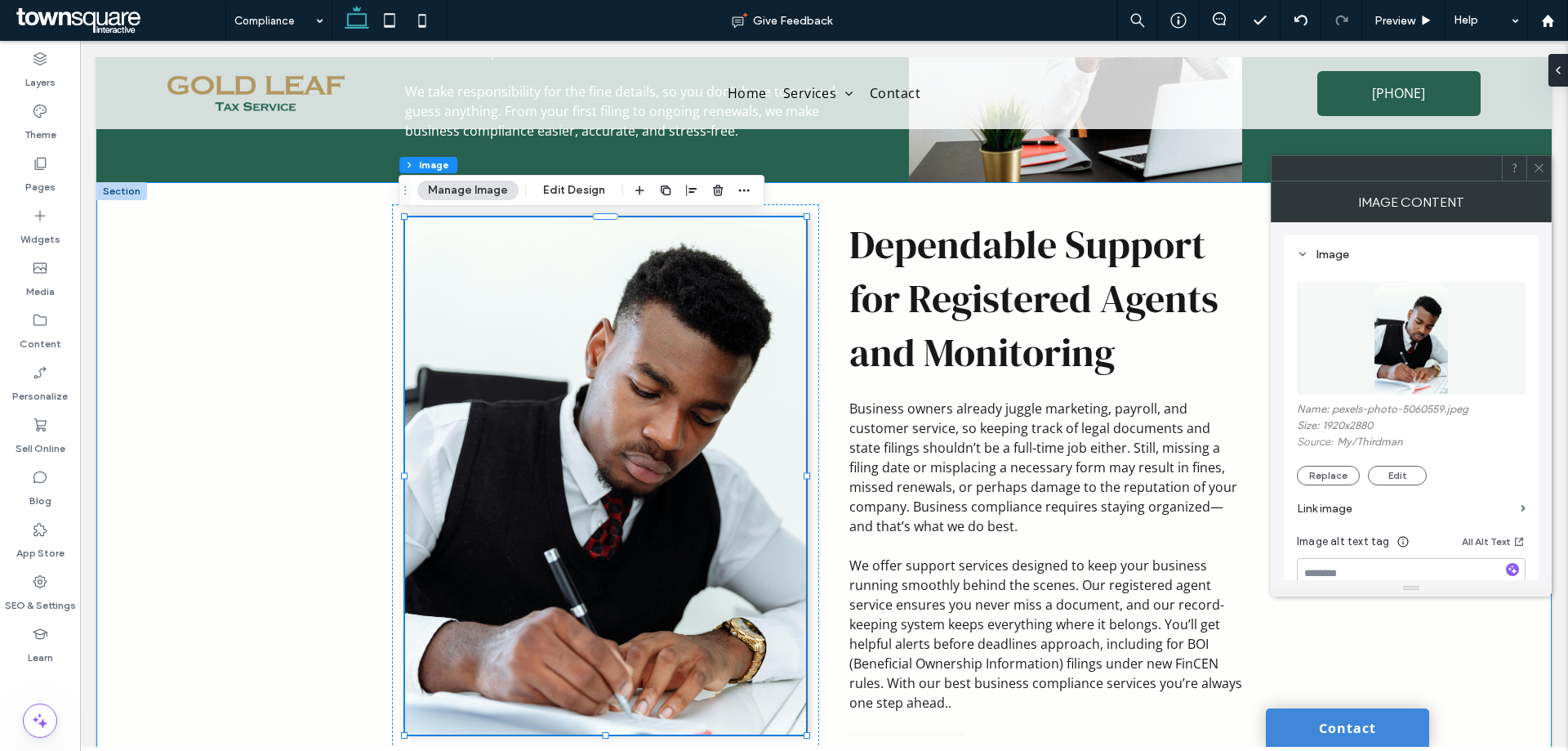 click on "Dependable Support for Registered Agents and Monitoring
Business owners already juggle marketing, payroll, and customer service, so keeping track of legal documents and state filings shouldn’t be a full-time job either. Still, missing a filing date or misplacing a necessary form may result in fines, missed renewals, or perhaps damage to the reputation of your company. Business compliance requires staying organized—and that’s what we do best. We offer support services designed to keep your business running smoothly behind the scenes. Our registered agent service ensures you never miss a document, and our record-keeping system keeps everything where it belongs. You’ll get helpful alerts before deadlines approach, including for BOI (Beneficial Ownership Information) filings under new FinCEN rules. With our best business compliance services you’re always one step ahead.." at bounding box center (824, 486) 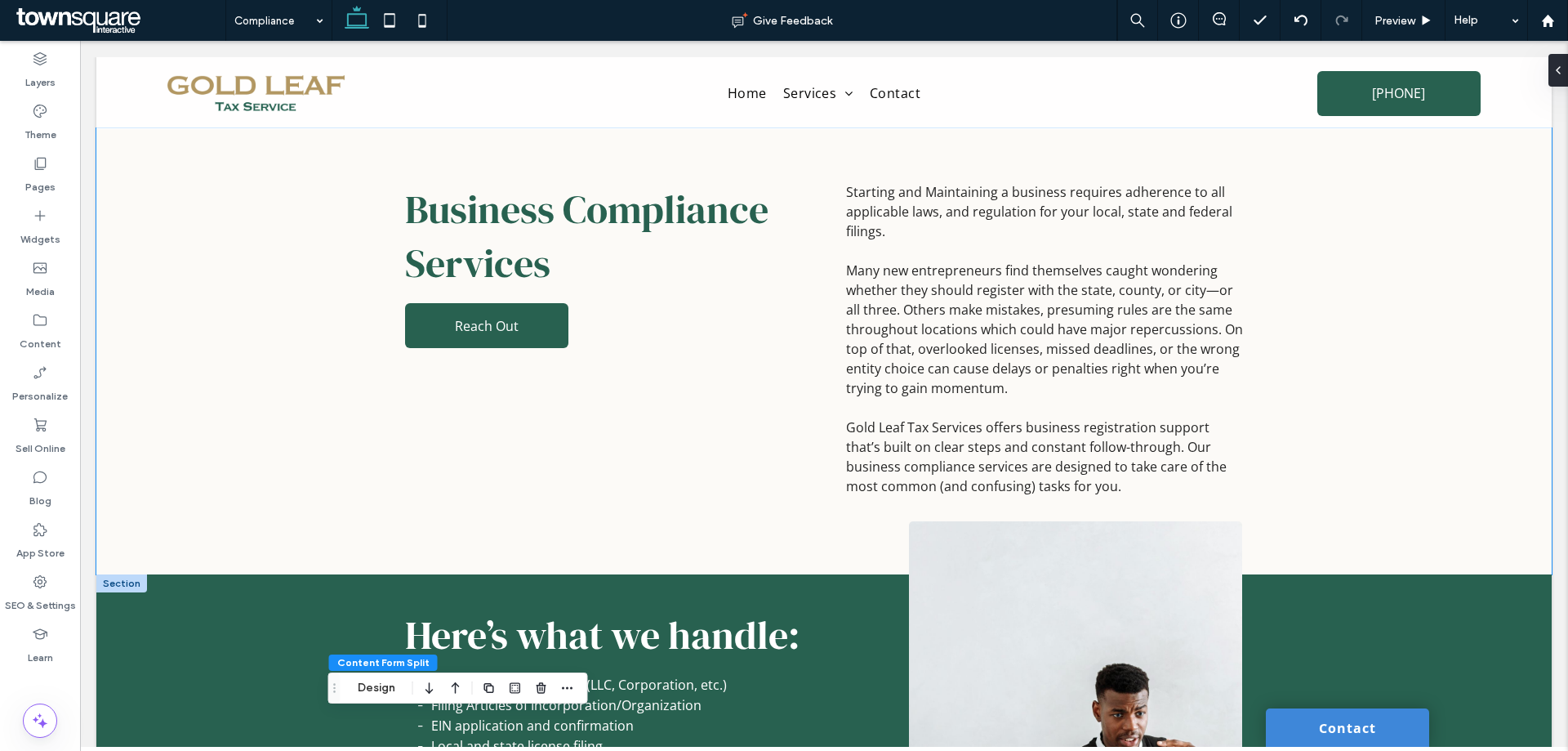 scroll, scrollTop: 0, scrollLeft: 0, axis: both 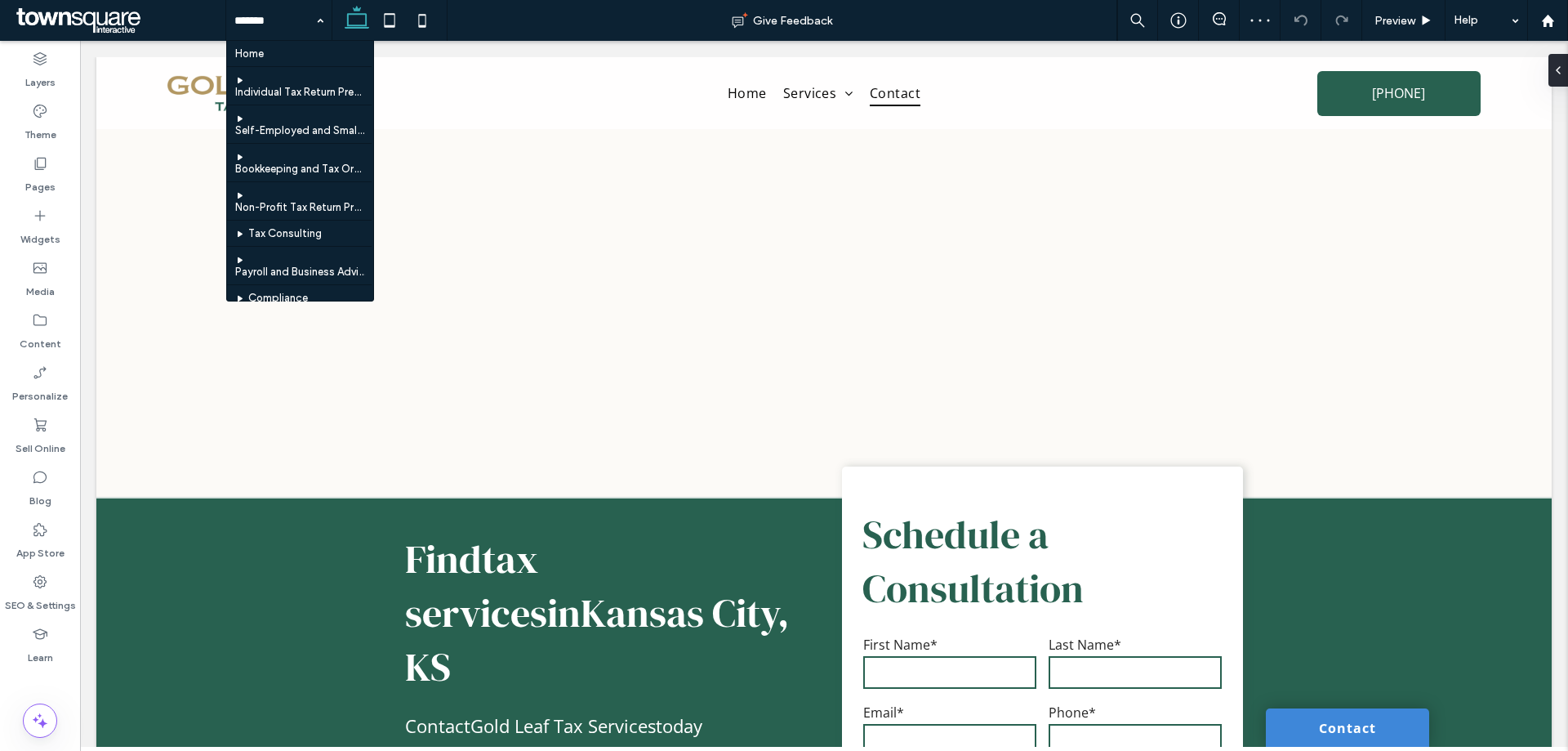 click at bounding box center [274, 20] 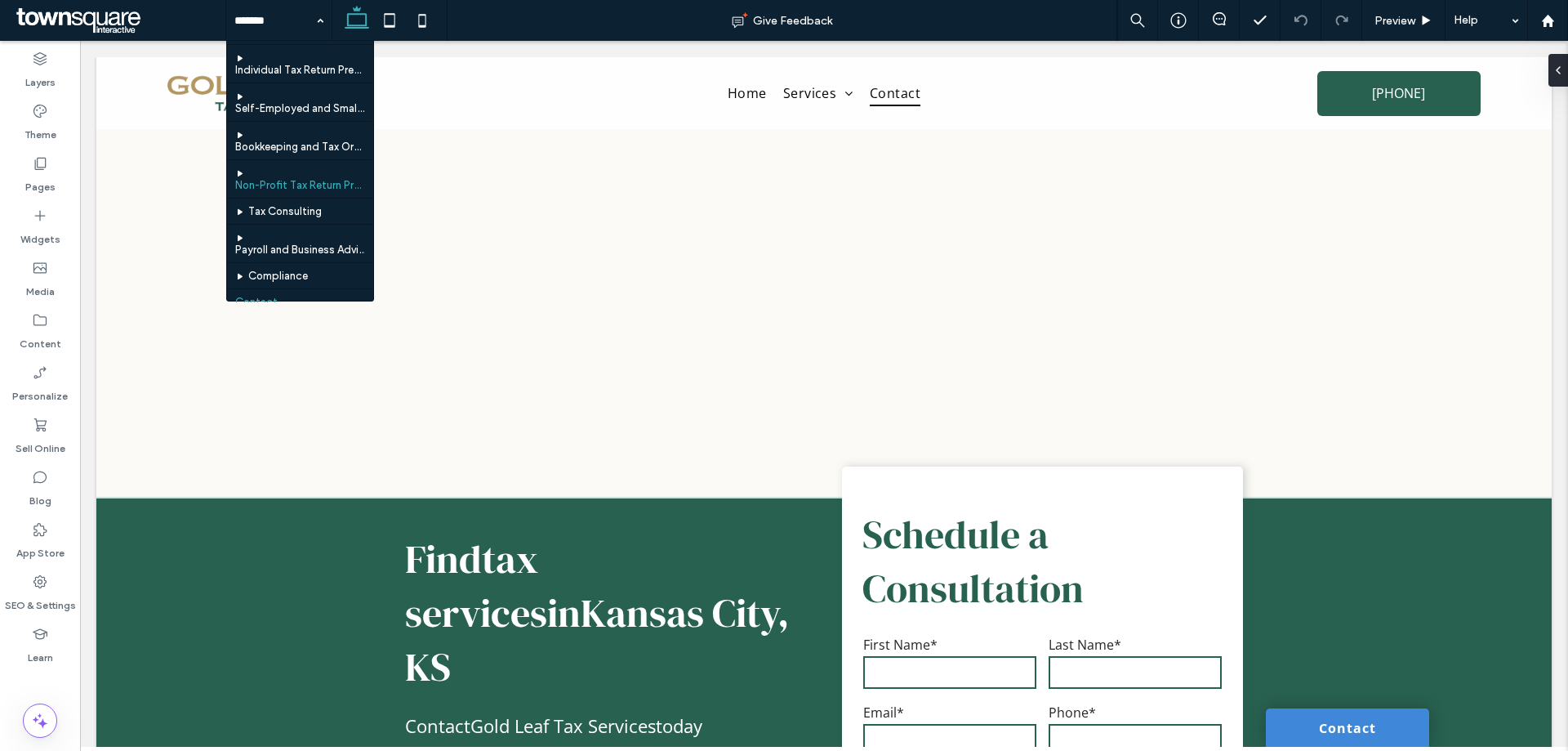 scroll, scrollTop: 0, scrollLeft: 0, axis: both 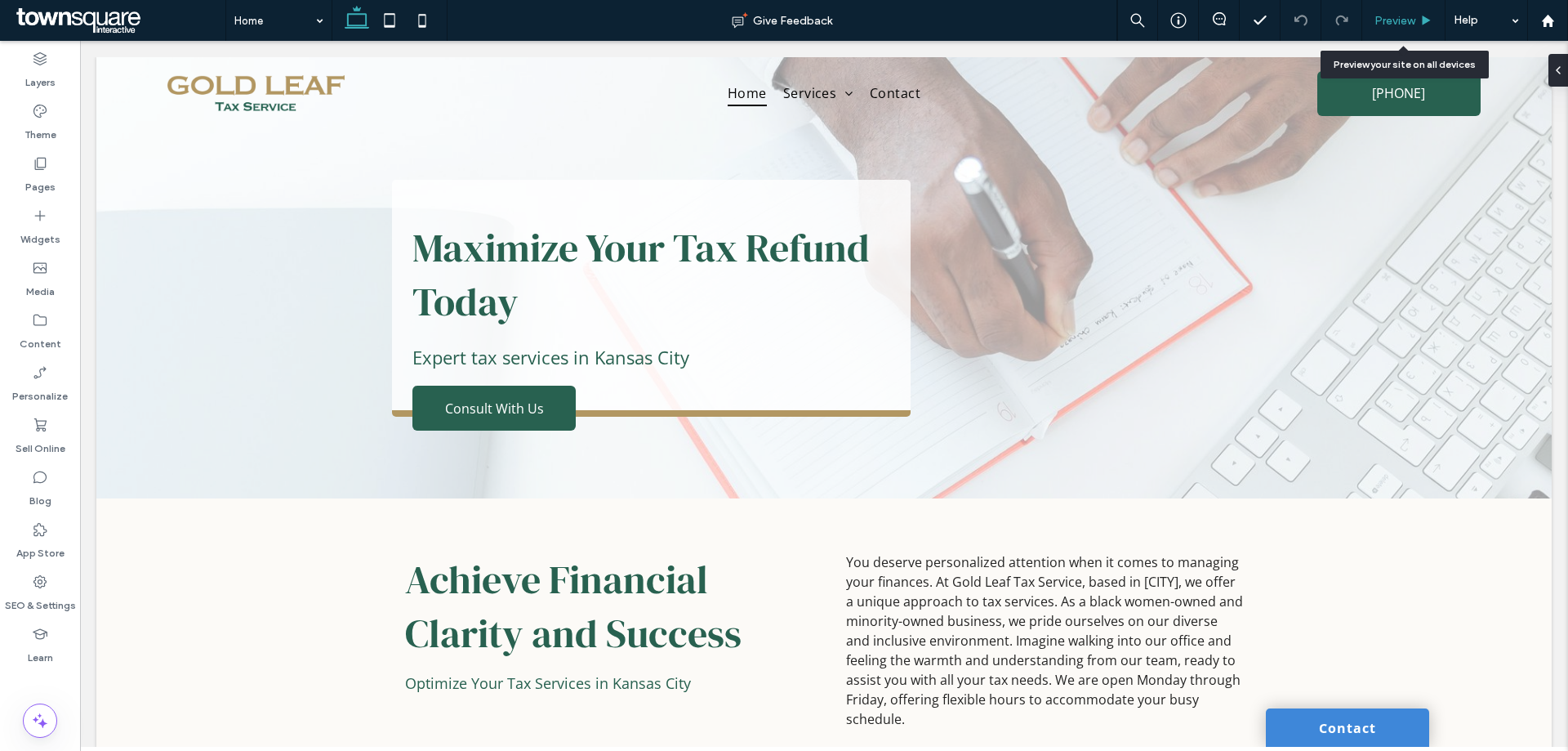 click on "Preview" at bounding box center (1395, 20) 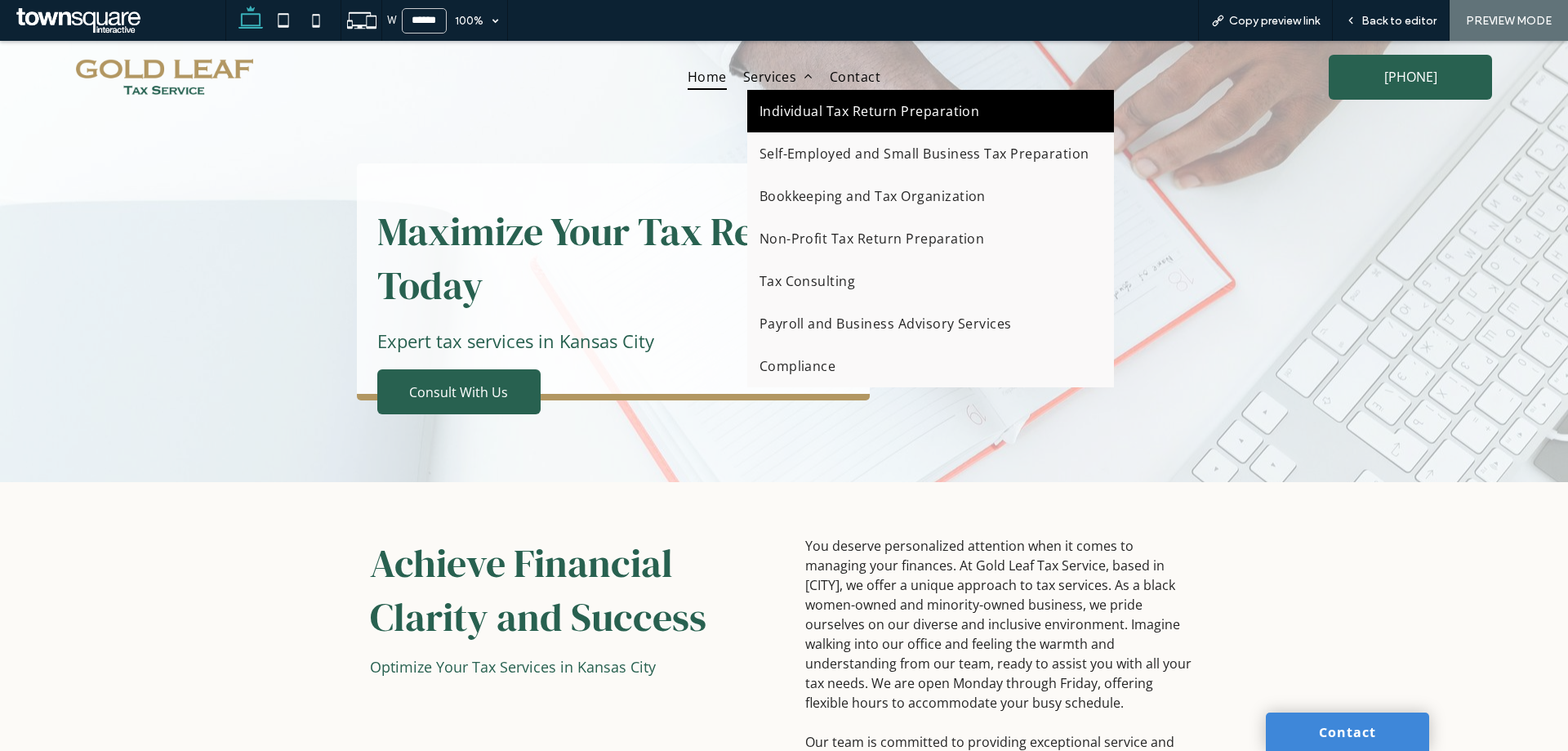 click on "Individual Tax Return Preparation" at bounding box center [870, 111] 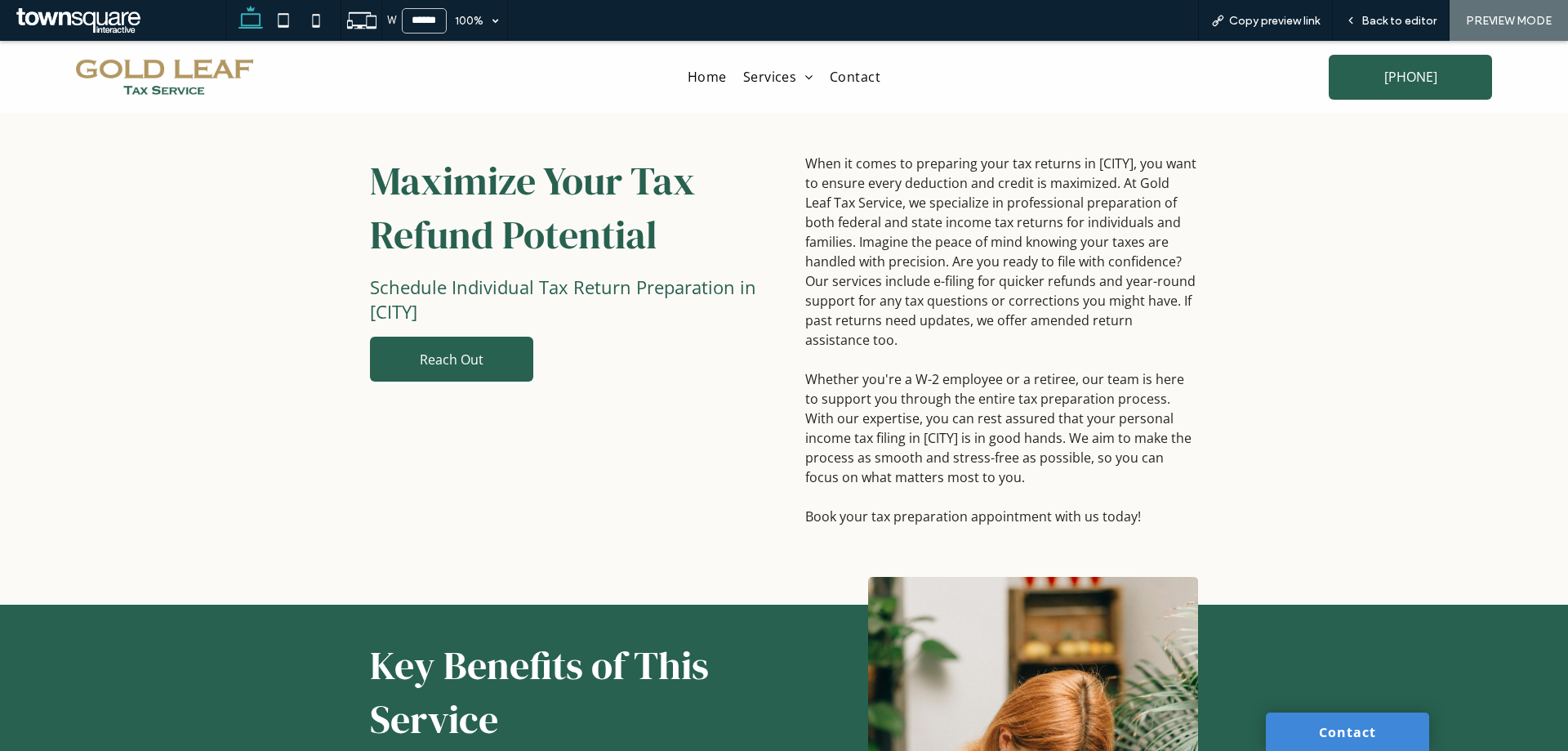 scroll, scrollTop: 0, scrollLeft: 0, axis: both 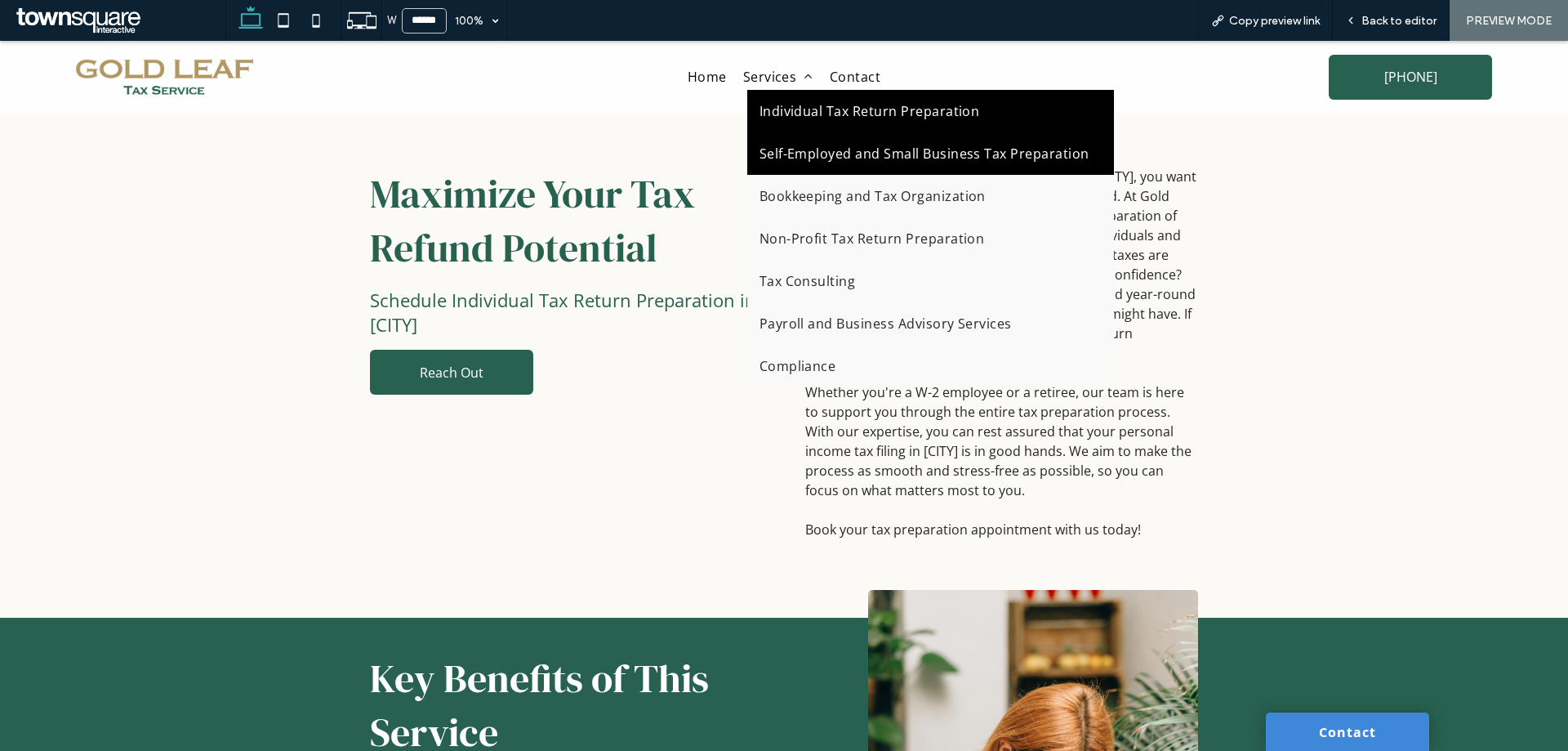 click on "Self-Employed and Small Business Tax Preparation" at bounding box center [930, 154] 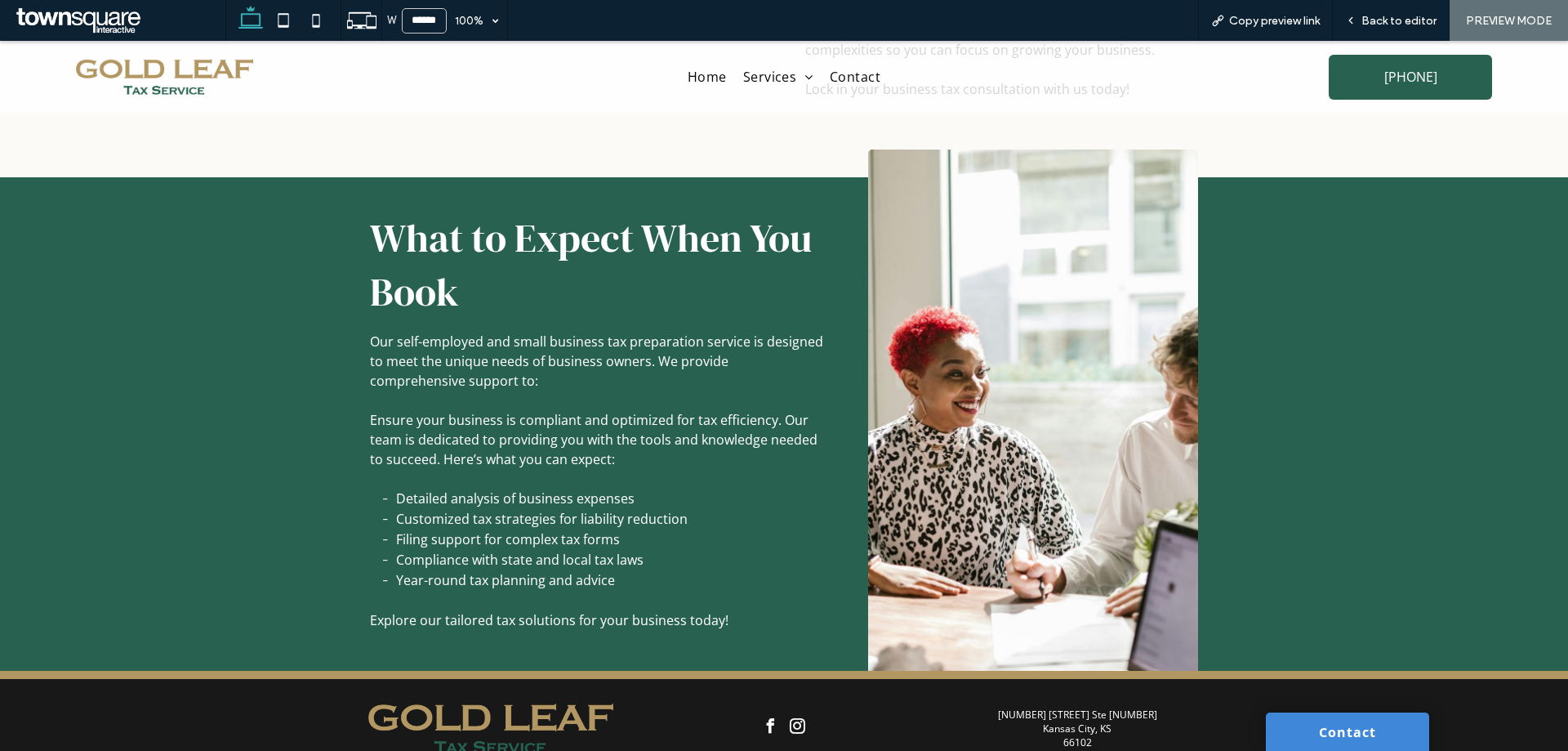 scroll, scrollTop: 409, scrollLeft: 0, axis: vertical 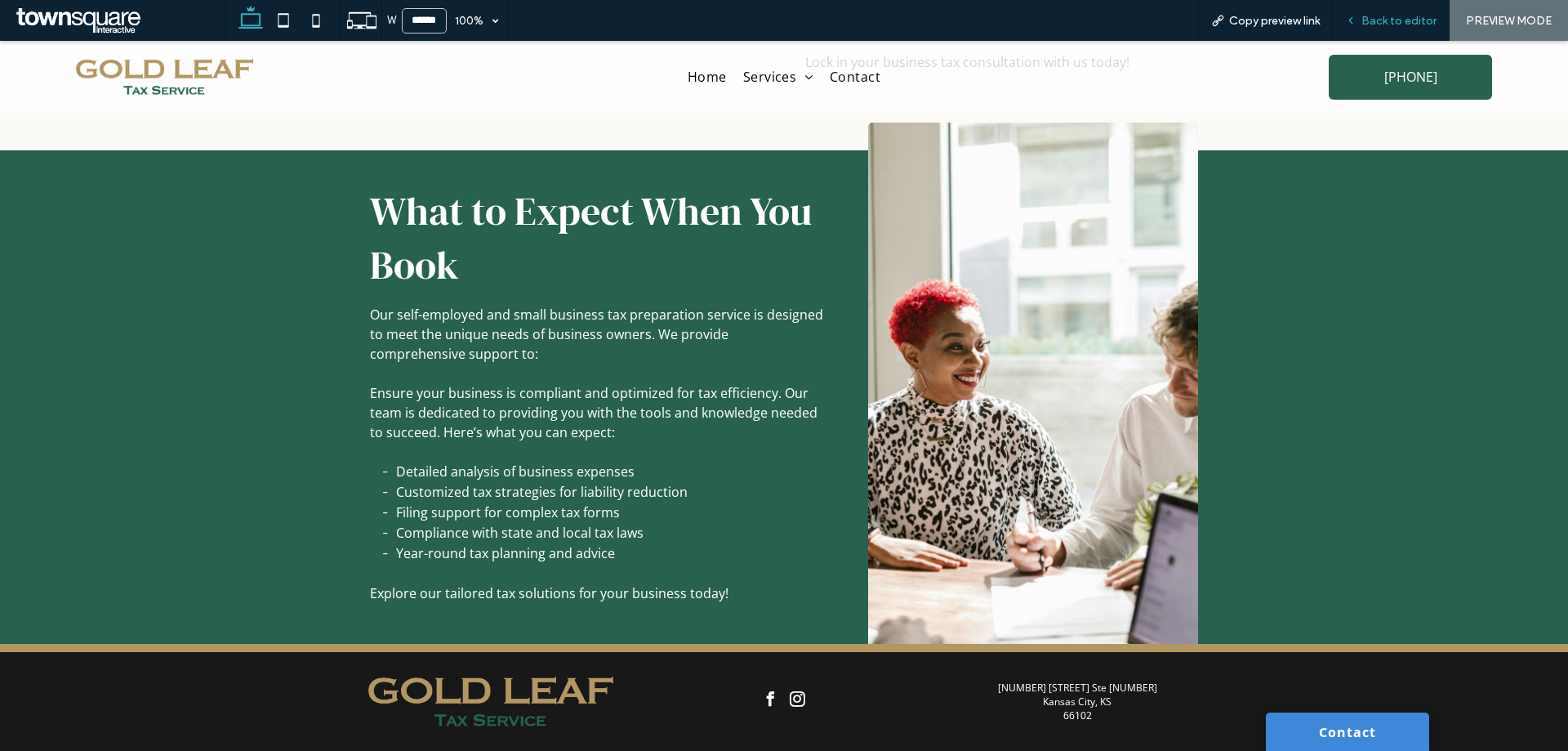 click on "Back to editor" at bounding box center [1399, 20] 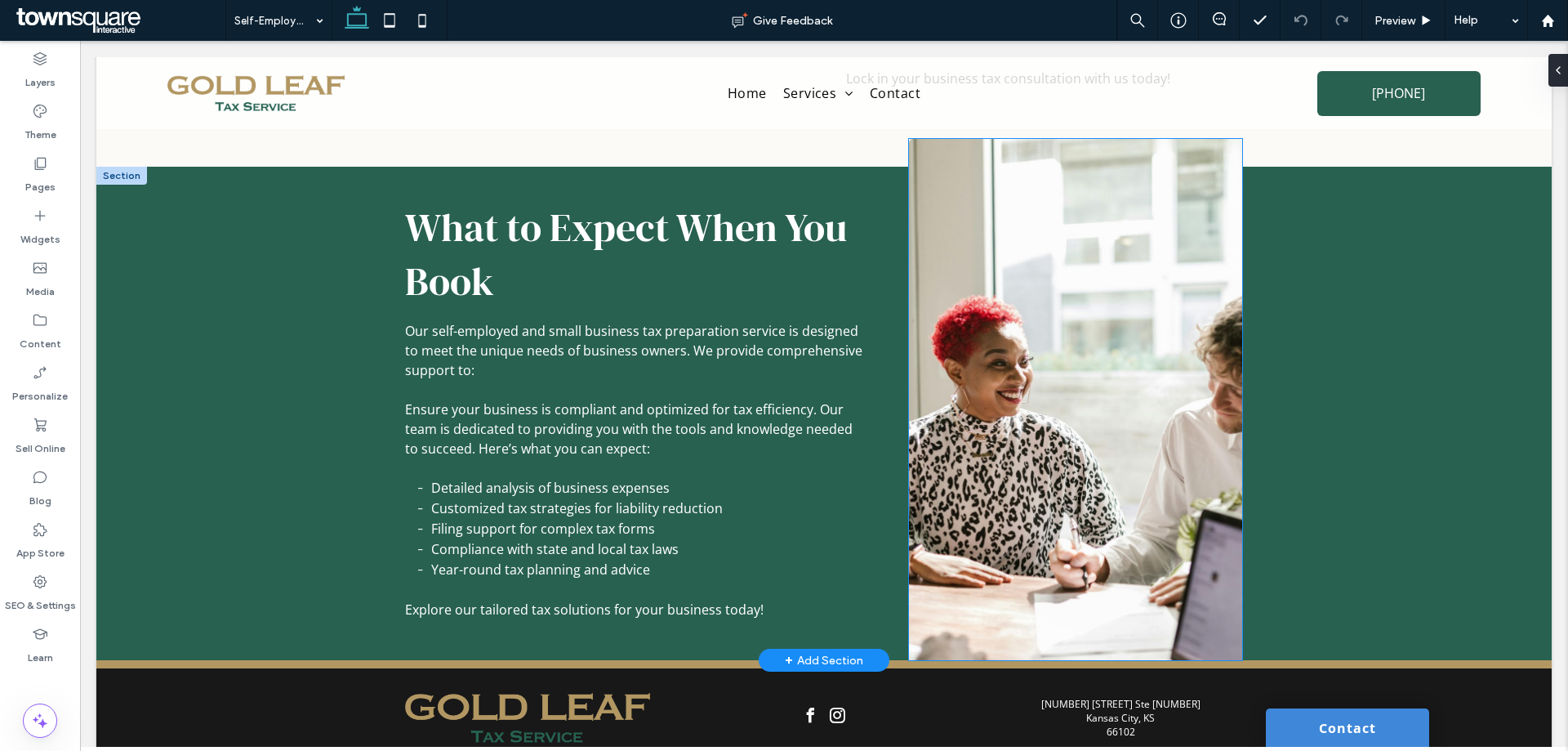 click at bounding box center (1076, 400) 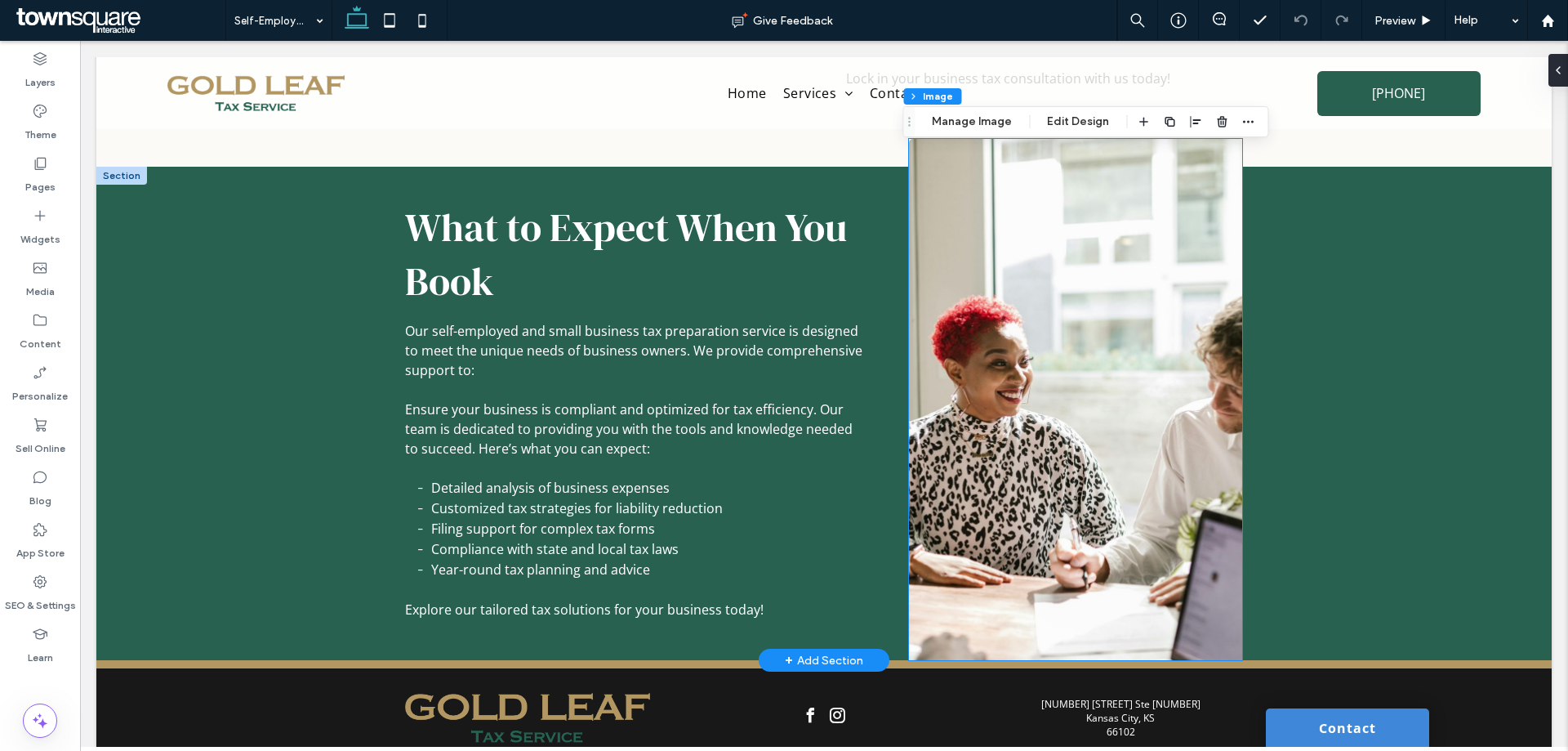 type on "*" 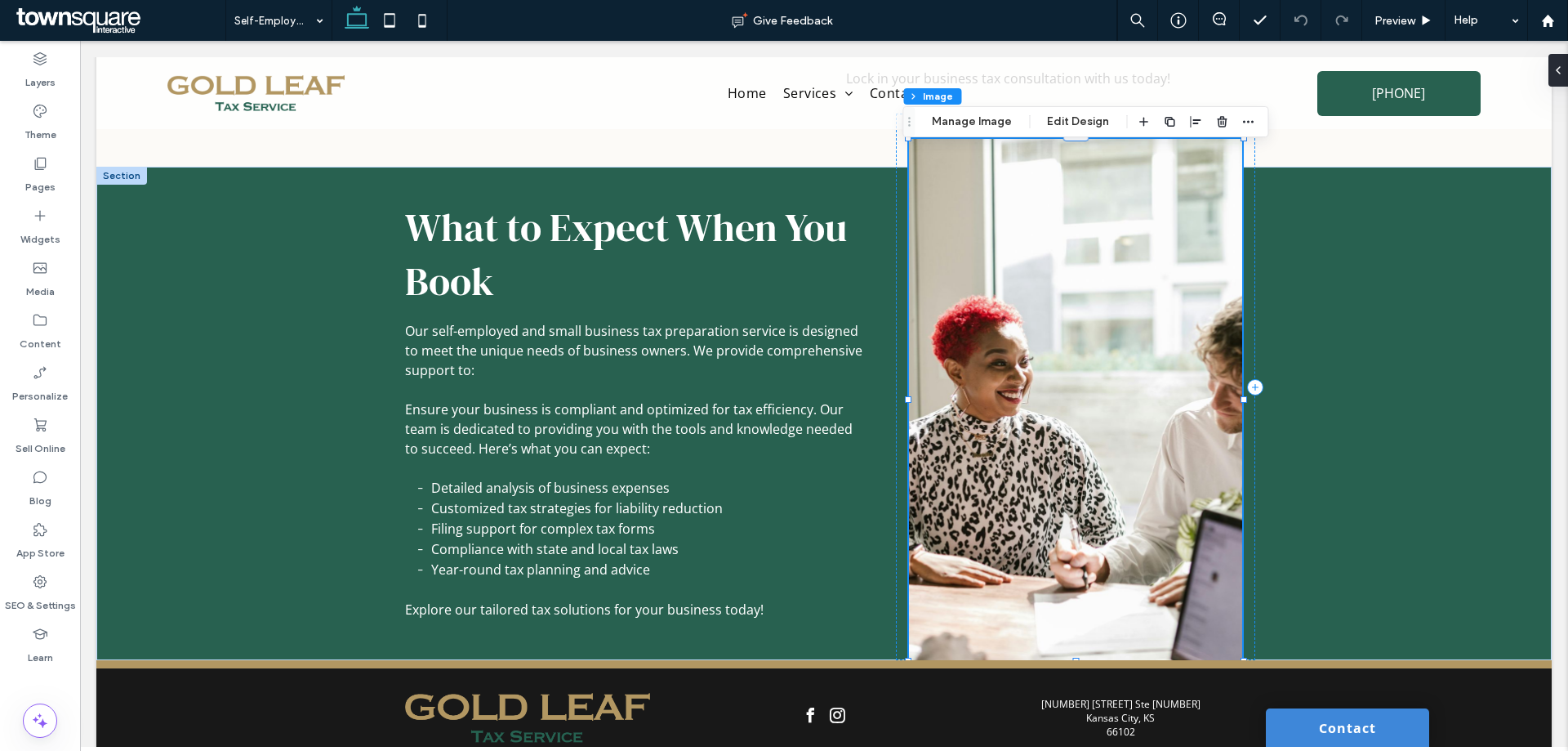 click on "Section Column Image Manage Image Edit Design" at bounding box center (1085, 122) 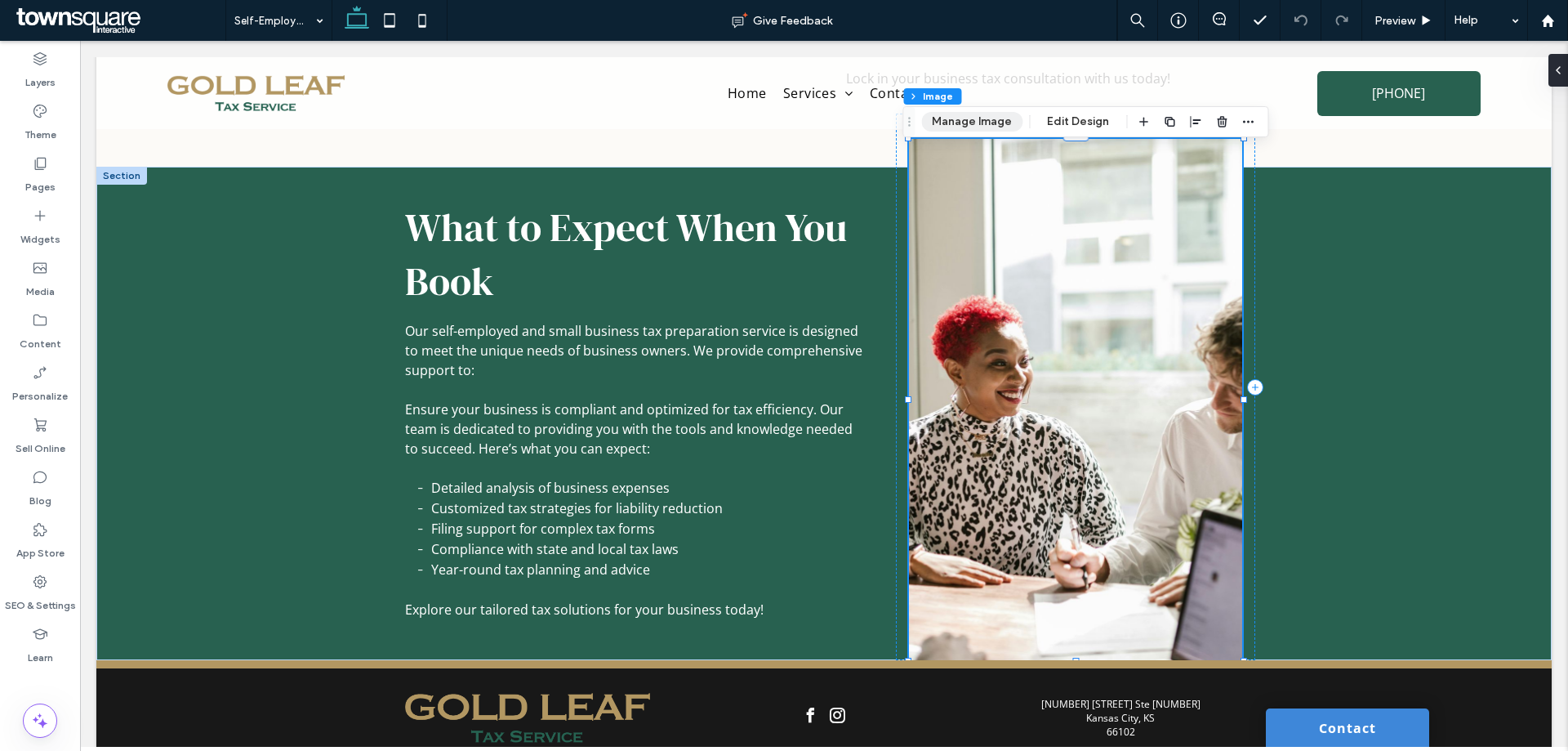 click on "Manage Image" at bounding box center (972, 122) 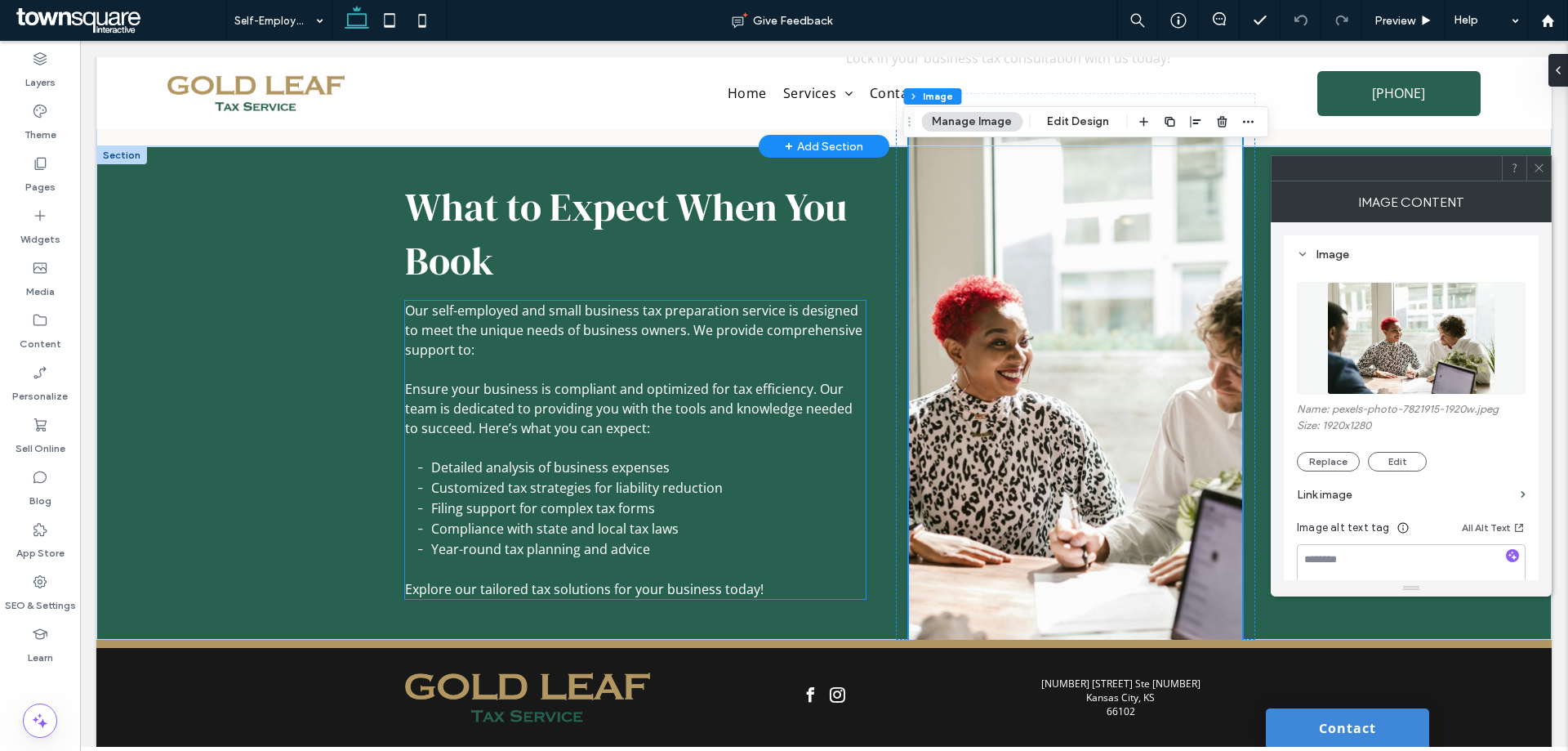 scroll, scrollTop: 500, scrollLeft: 0, axis: vertical 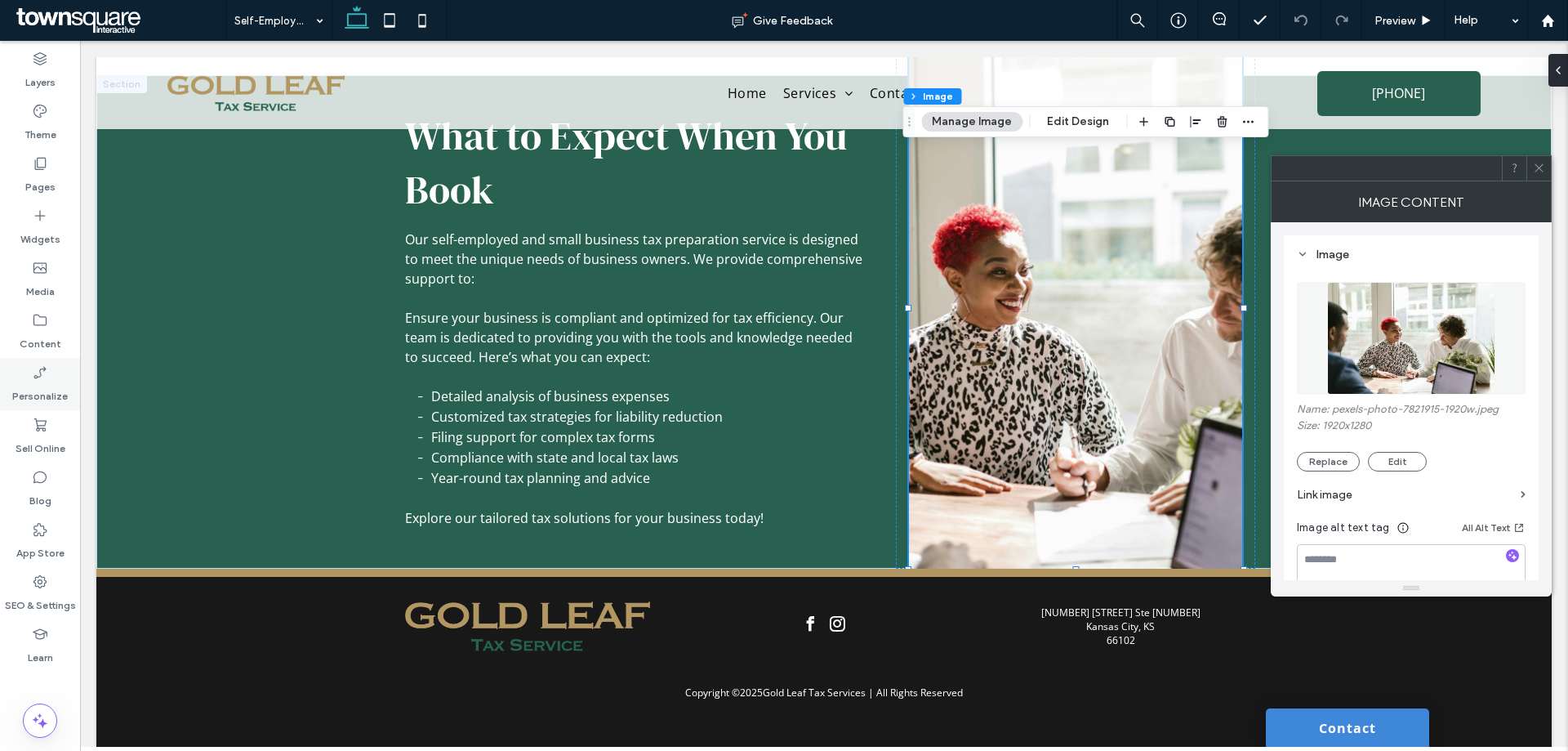 type 